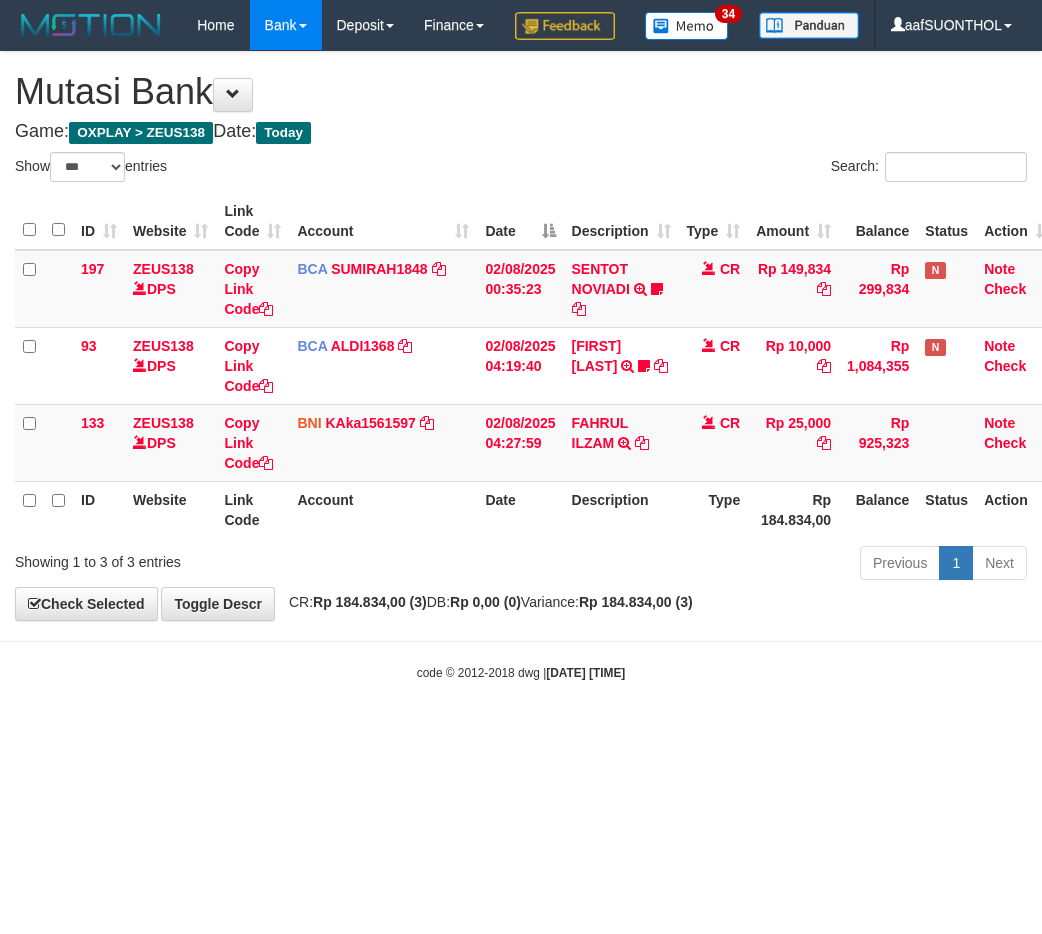 select on "***" 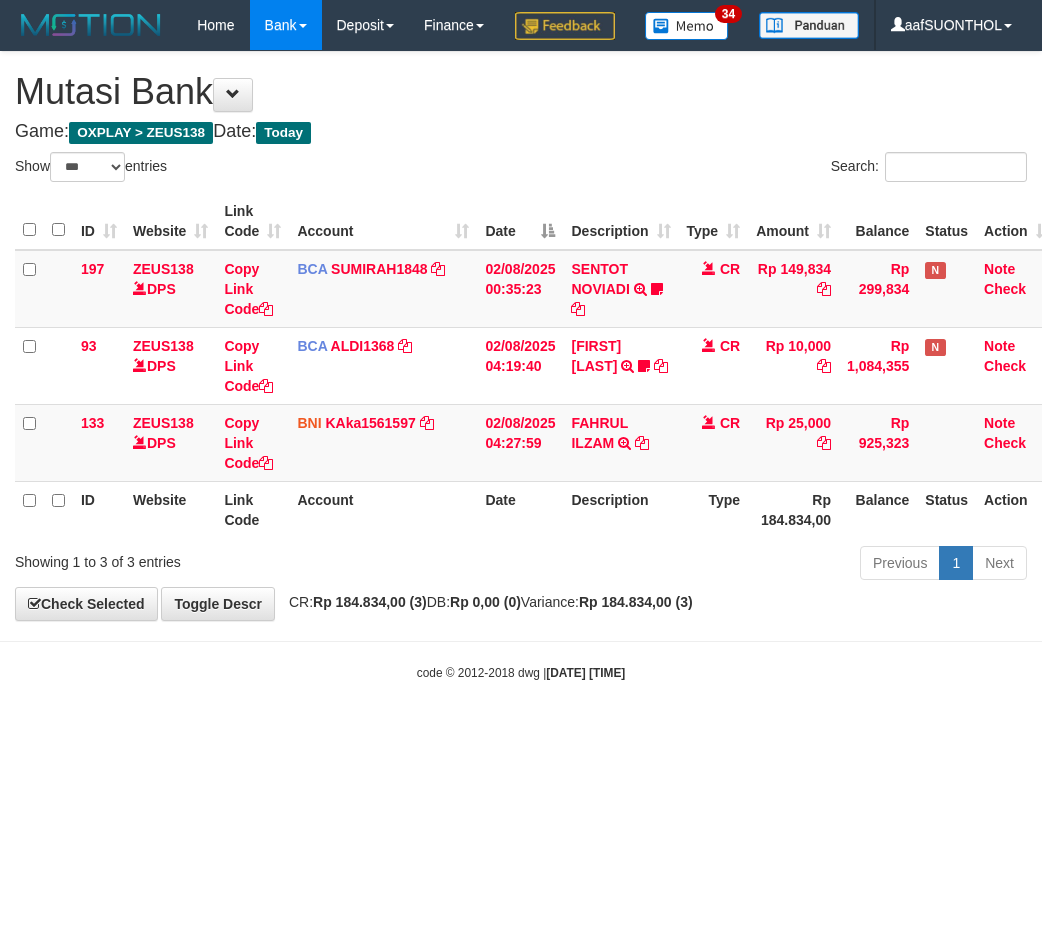 scroll, scrollTop: 0, scrollLeft: 0, axis: both 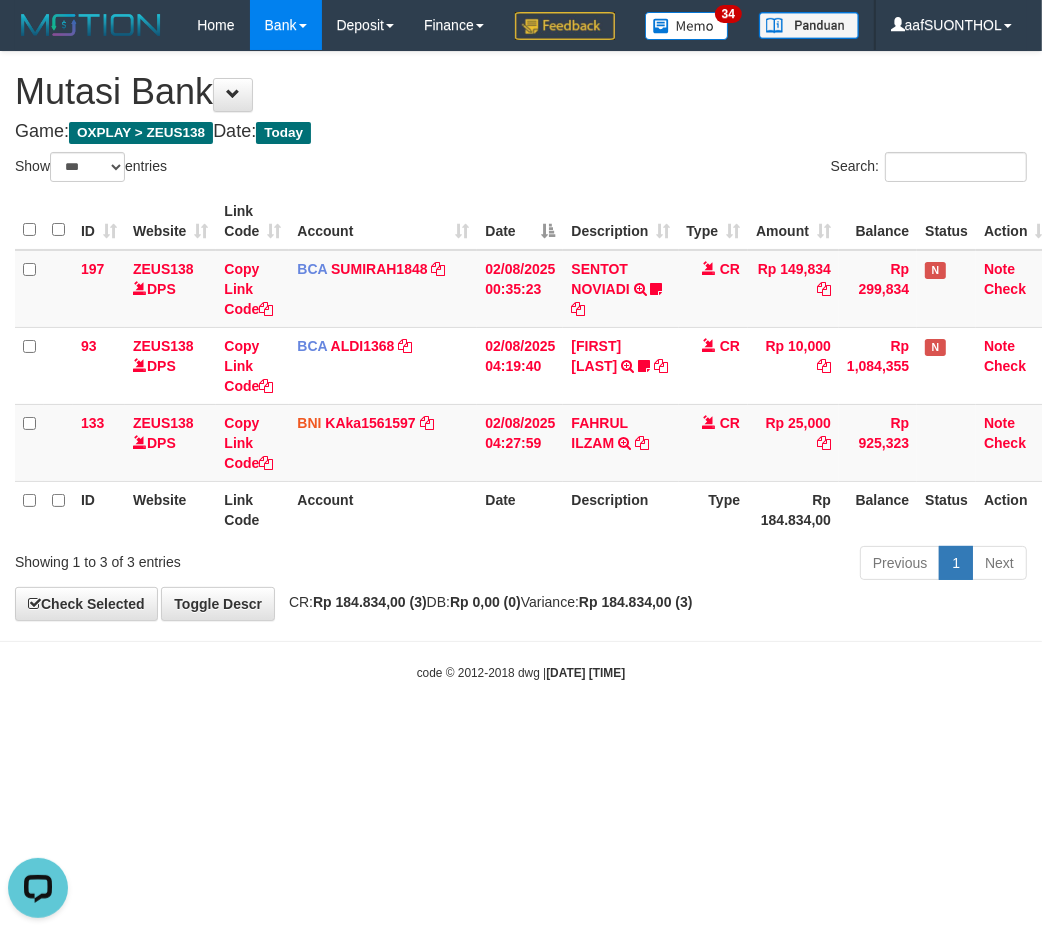 click on "Toggle navigation
Home
Bank
Account List
Load
By Website
Group
[OXPLAY]													ZEUS138
By Load Group (DPS)" at bounding box center [521, 366] 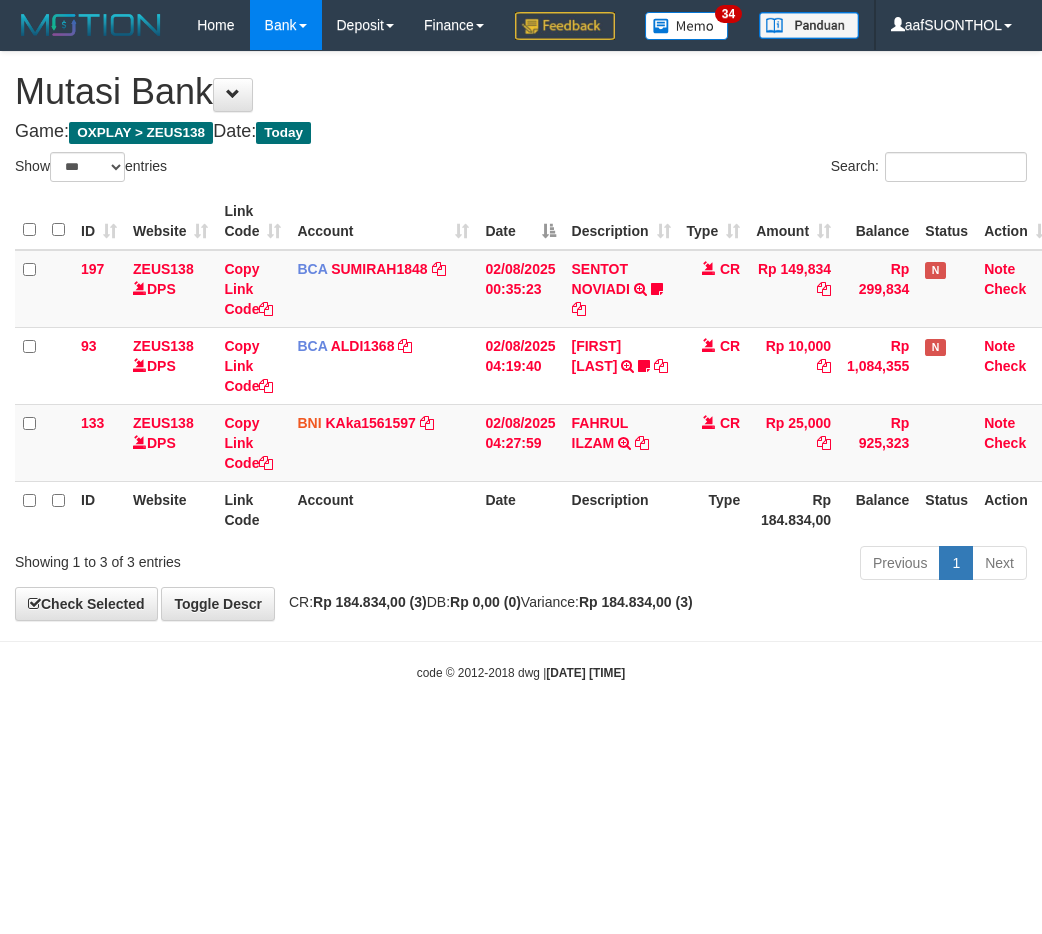 select on "***" 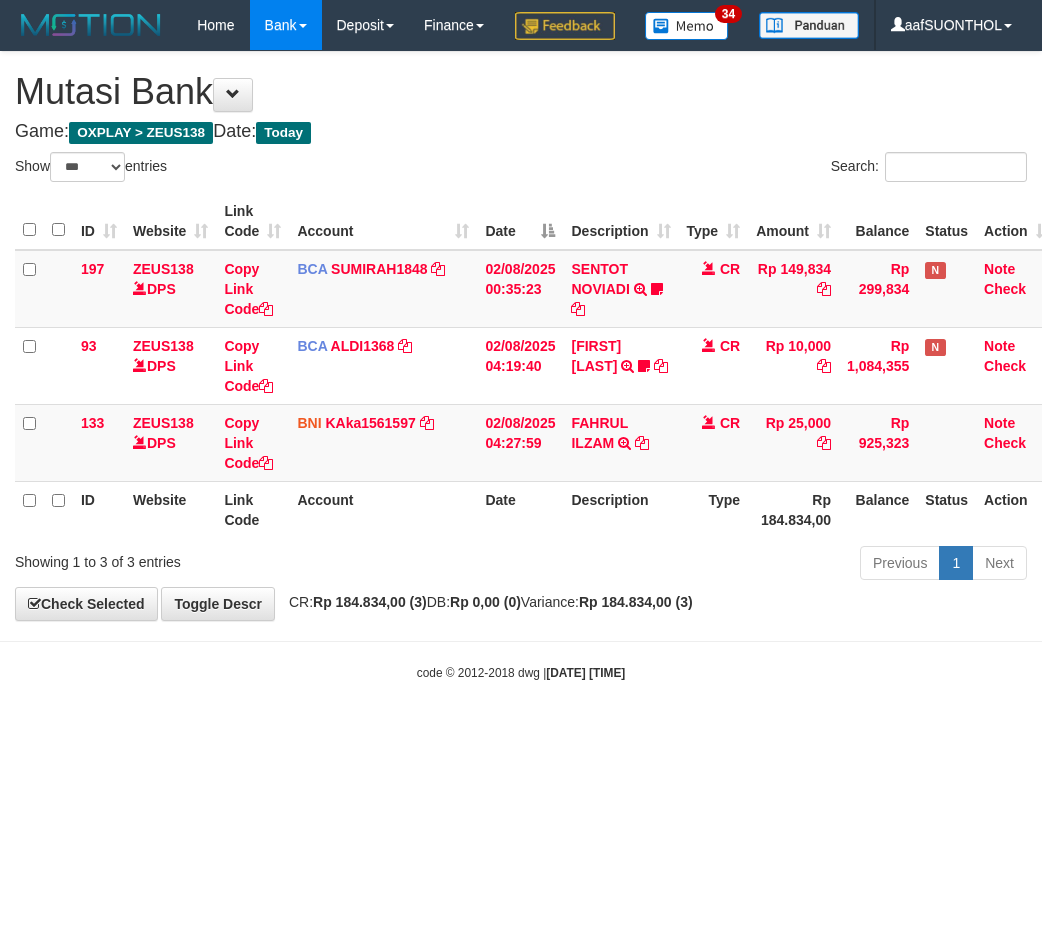scroll, scrollTop: 0, scrollLeft: 0, axis: both 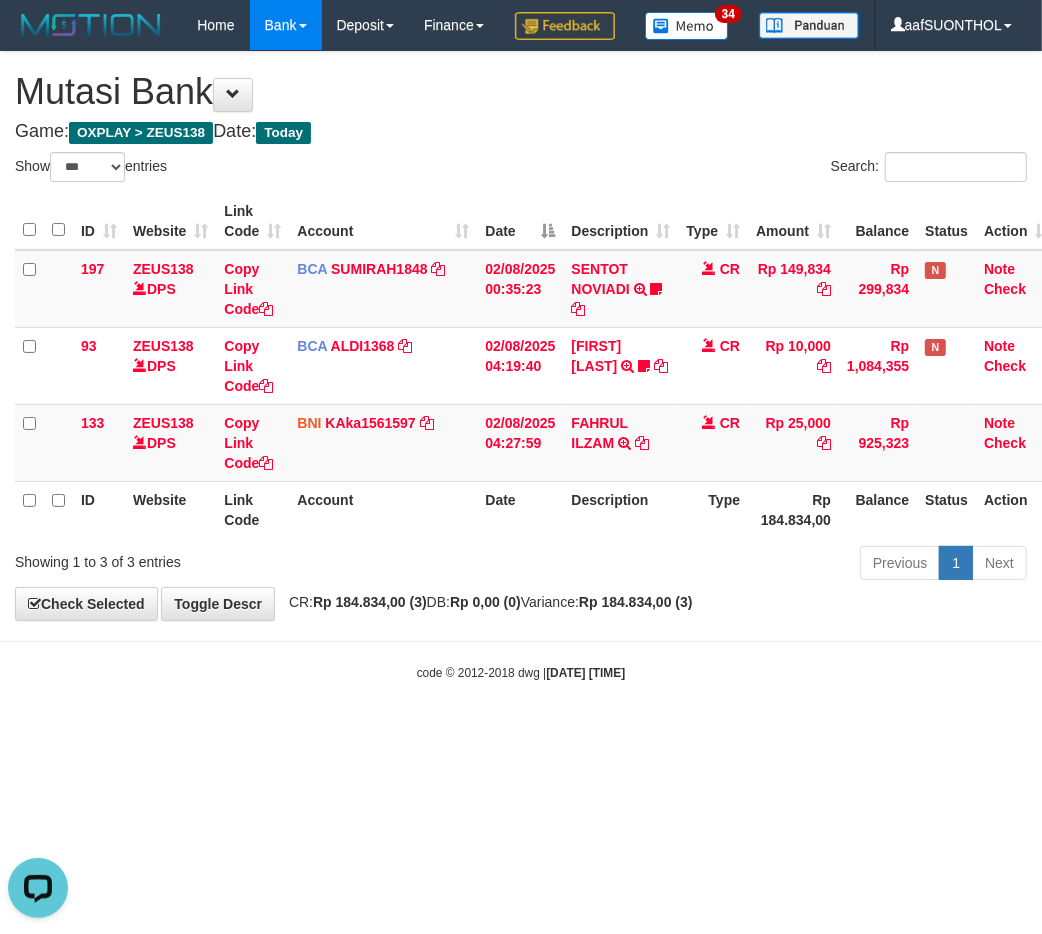click on "Toggle navigation
Home
Bank
Account List
Load
By Website
Group
[OXPLAY]													ZEUS138
By Load Group (DPS)" at bounding box center [521, 366] 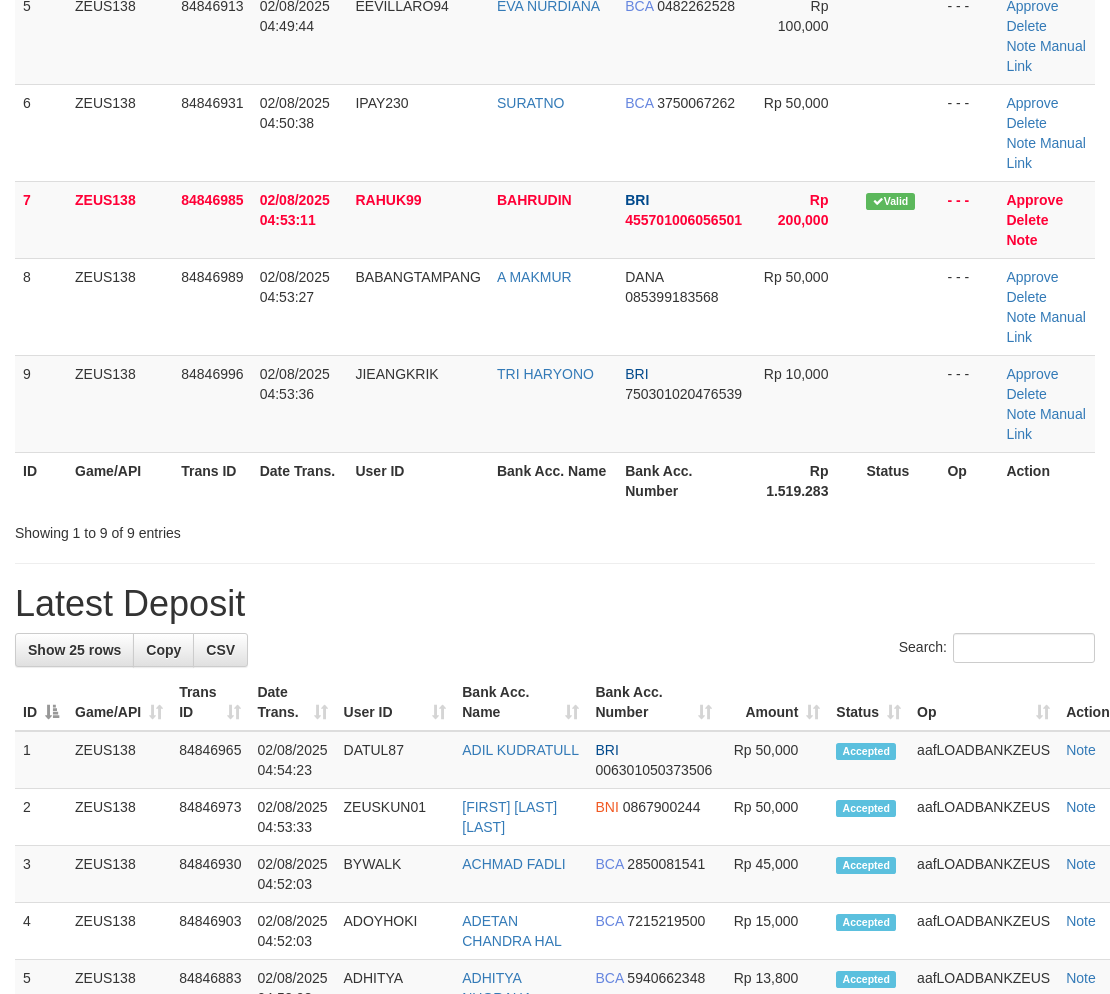 scroll, scrollTop: 395, scrollLeft: 0, axis: vertical 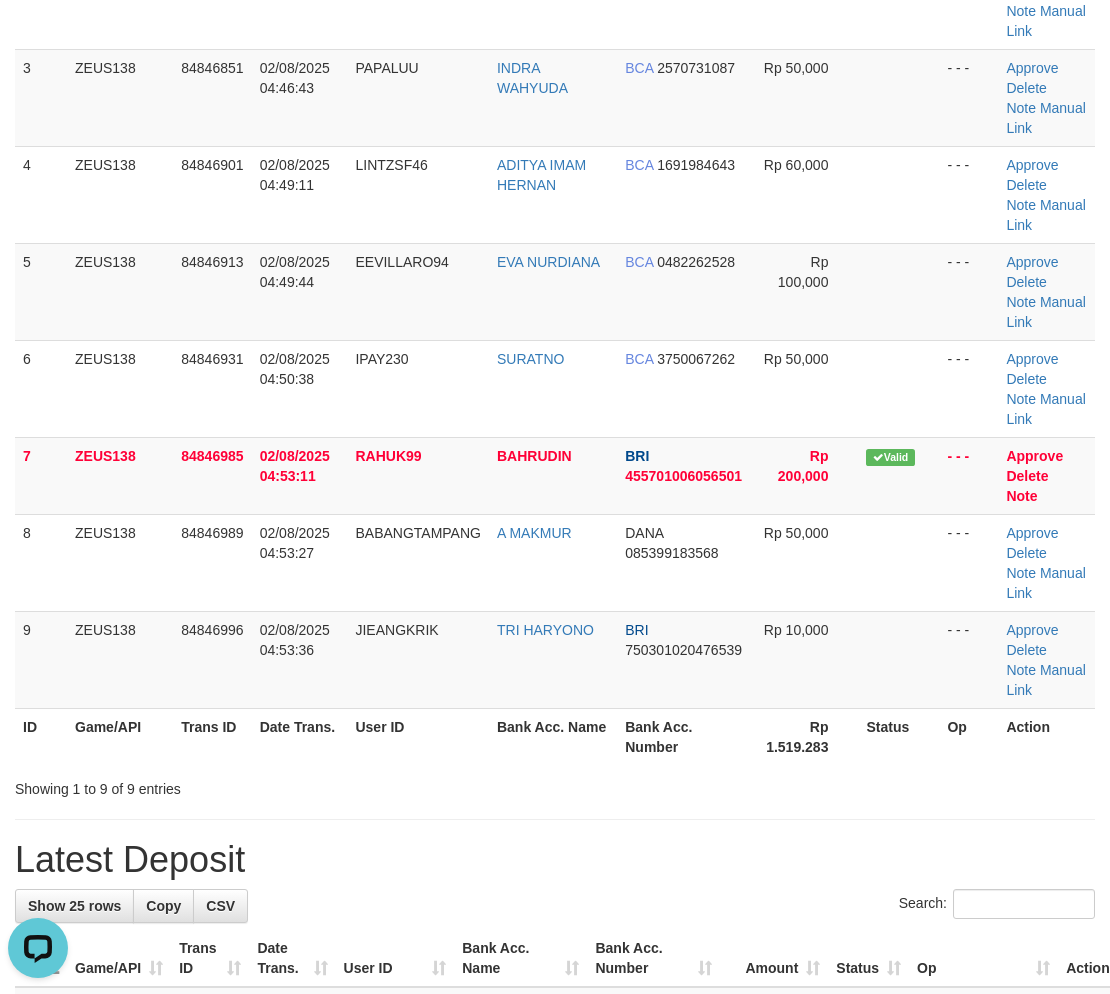 click on "Showing 1 to 9 of 9 entries" at bounding box center (555, 785) 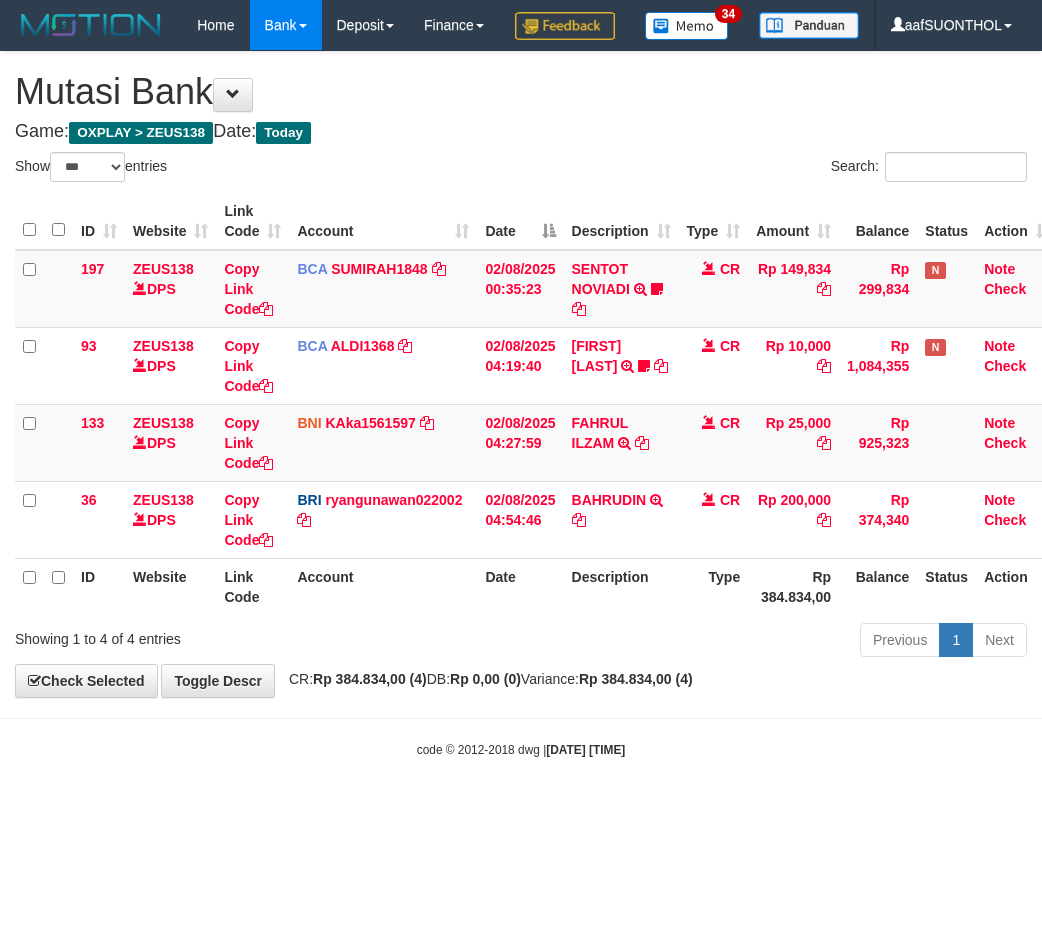 select on "***" 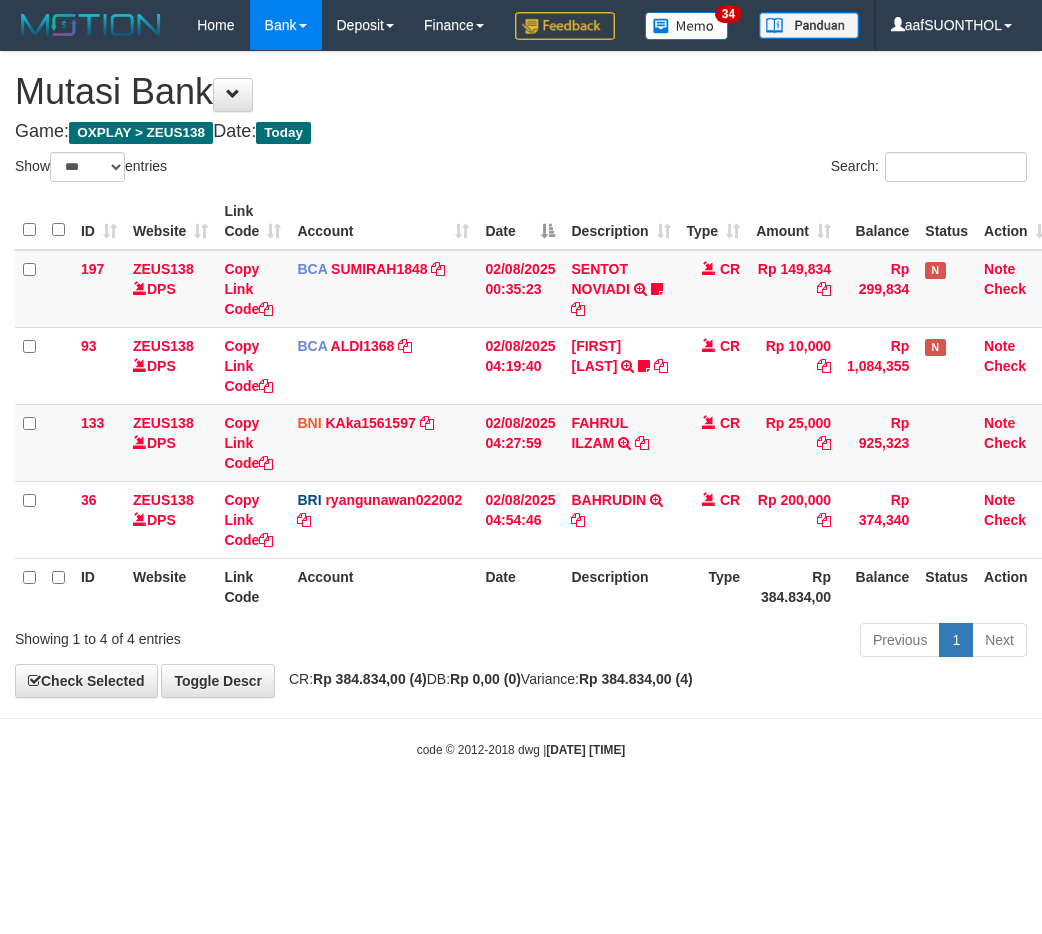 scroll, scrollTop: 0, scrollLeft: 0, axis: both 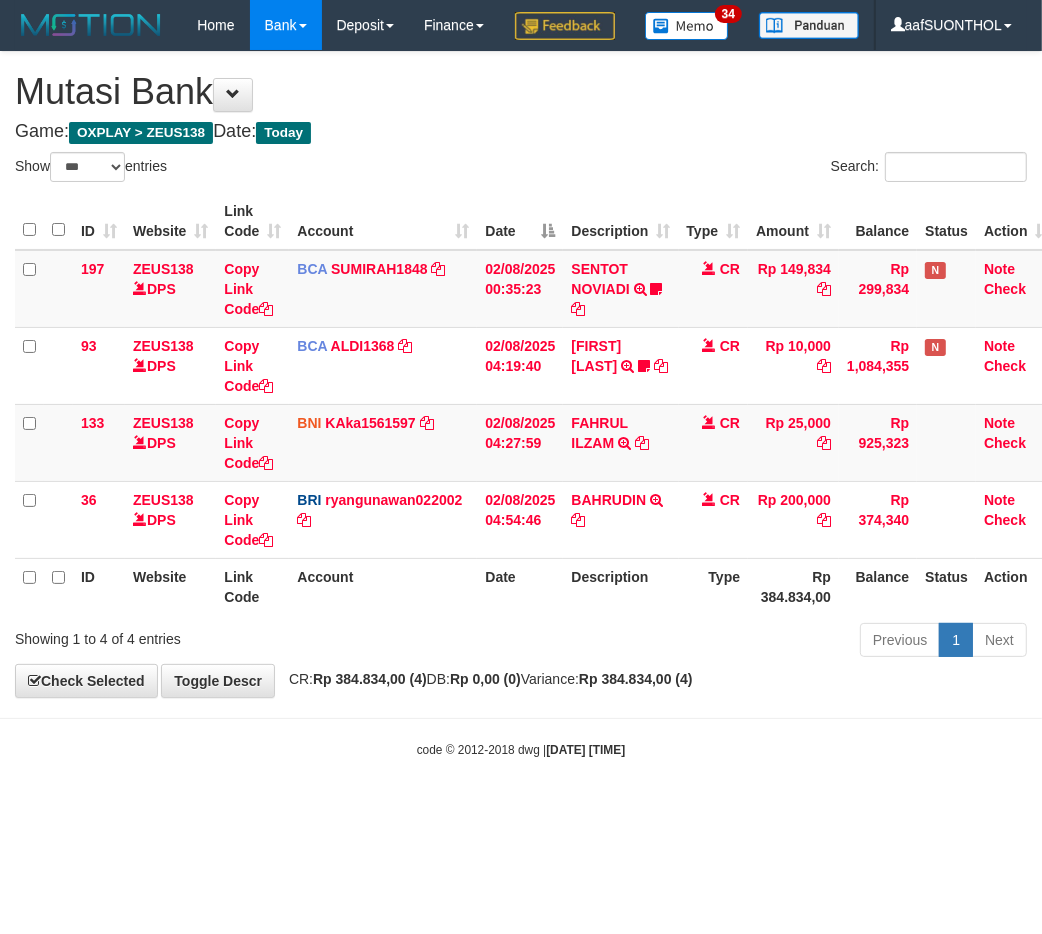 click on "Previous 1 Next" at bounding box center [738, 642] 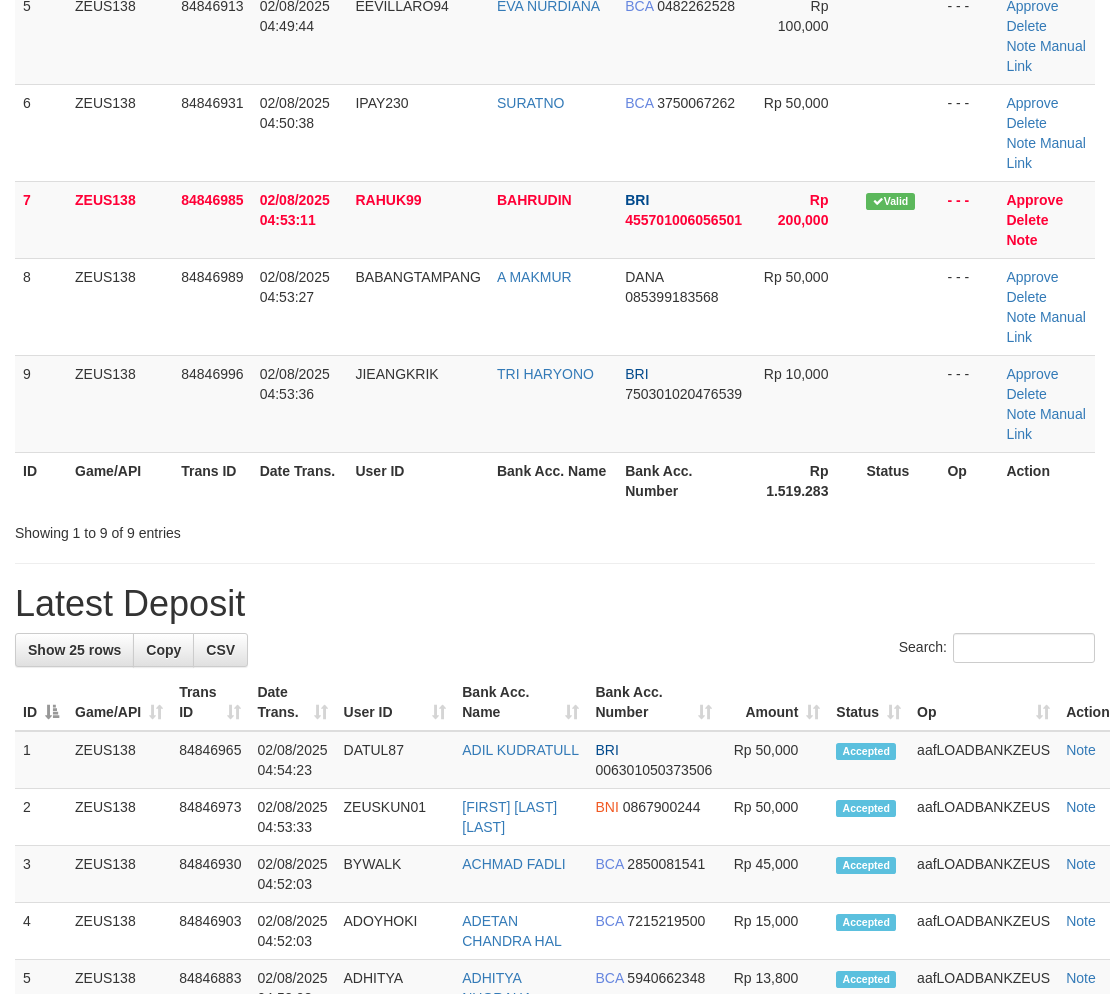 scroll, scrollTop: 395, scrollLeft: 0, axis: vertical 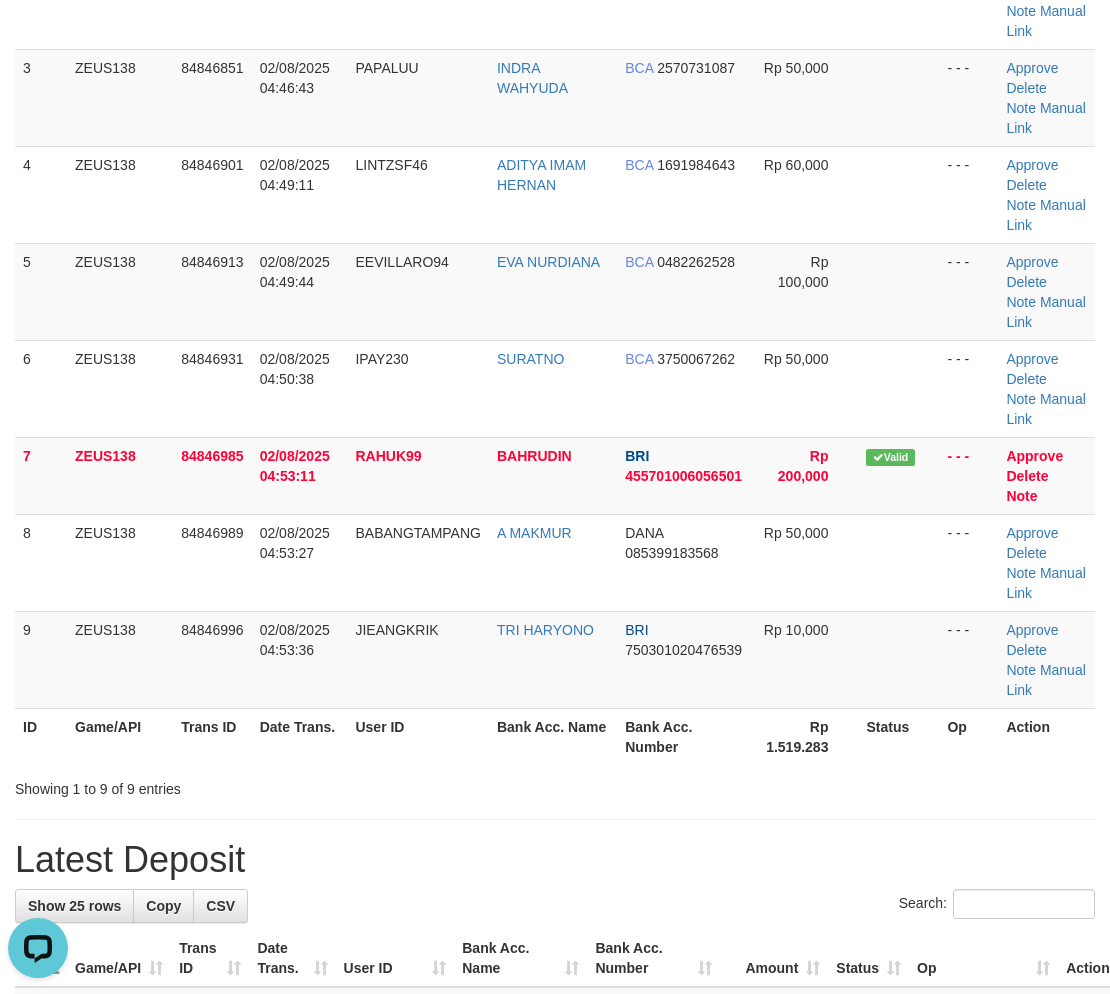 click on "Latest Deposit" at bounding box center [555, 860] 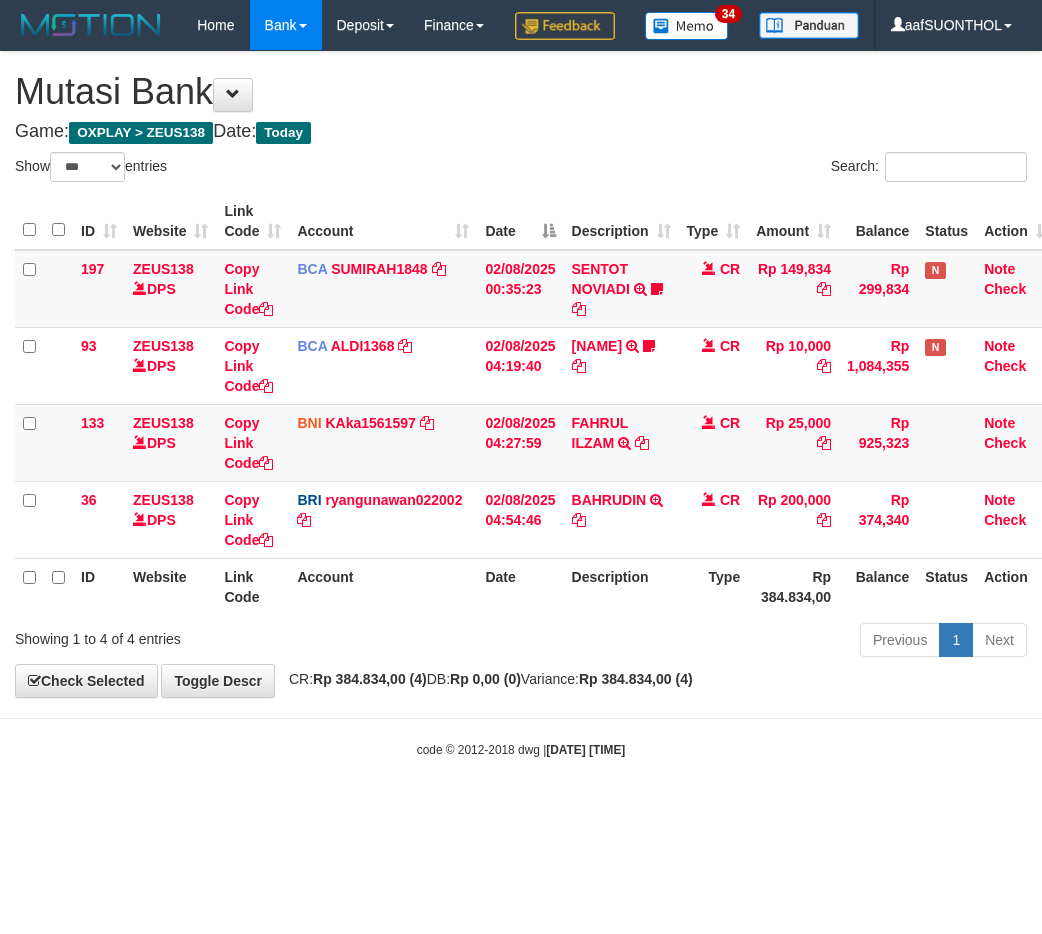 select on "***" 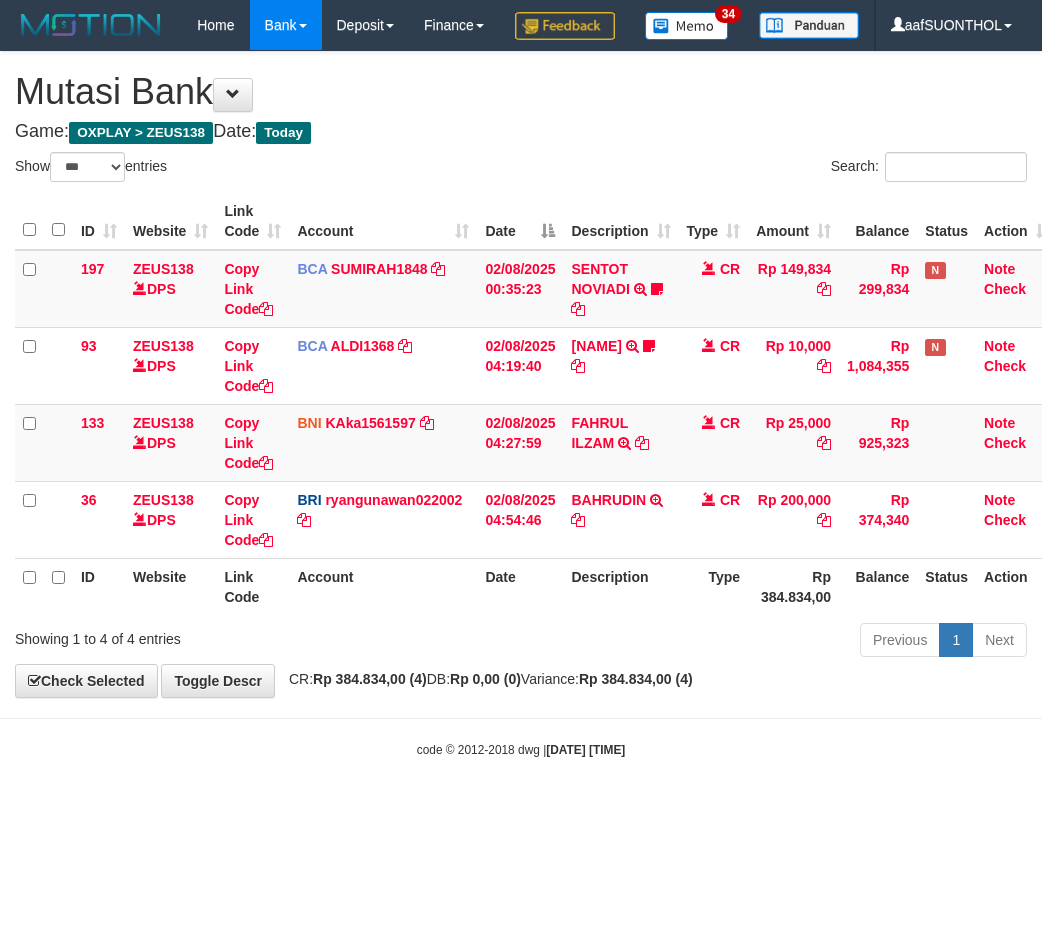 scroll, scrollTop: 0, scrollLeft: 0, axis: both 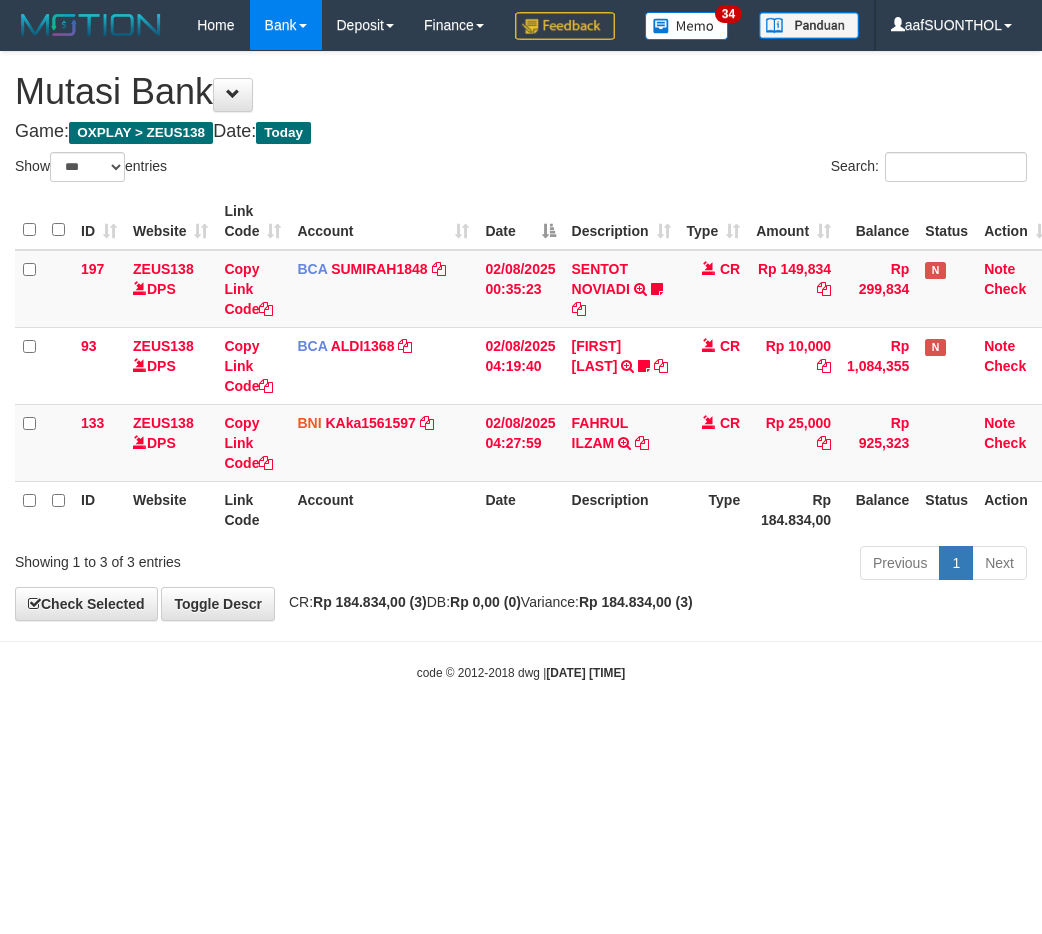select on "***" 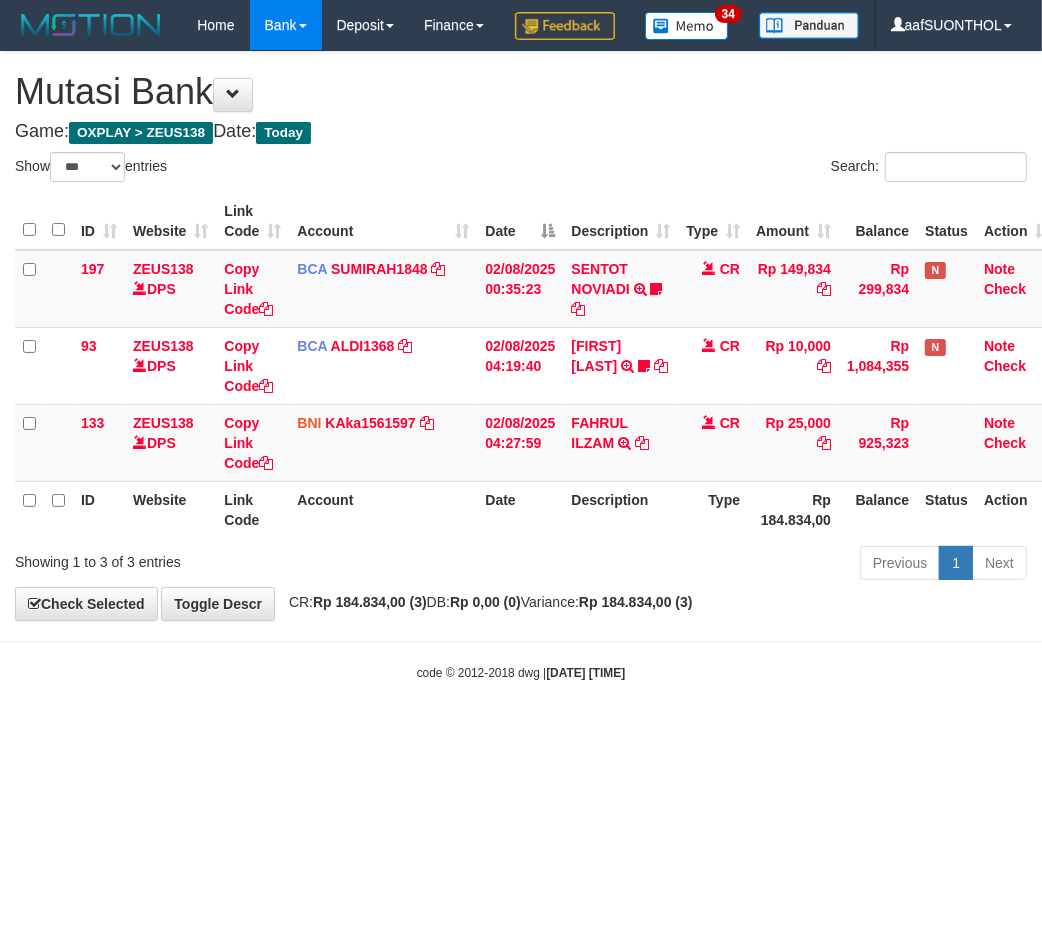 click on "Toggle navigation
Home
Bank
Account List
Load
By Website
Group
[OXPLAY]													ZEUS138
By Load Group (DPS)
Sync" at bounding box center [521, 366] 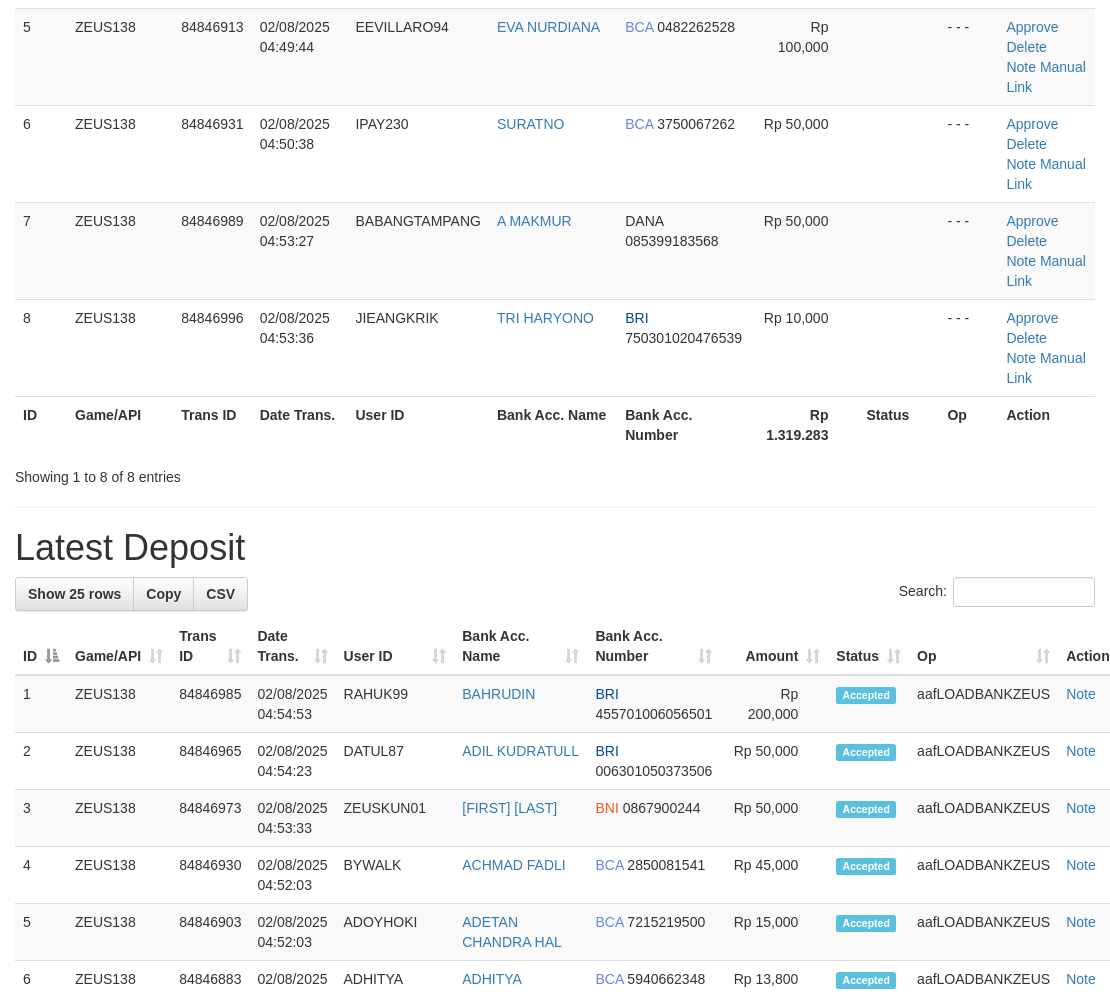 scroll, scrollTop: 395, scrollLeft: 0, axis: vertical 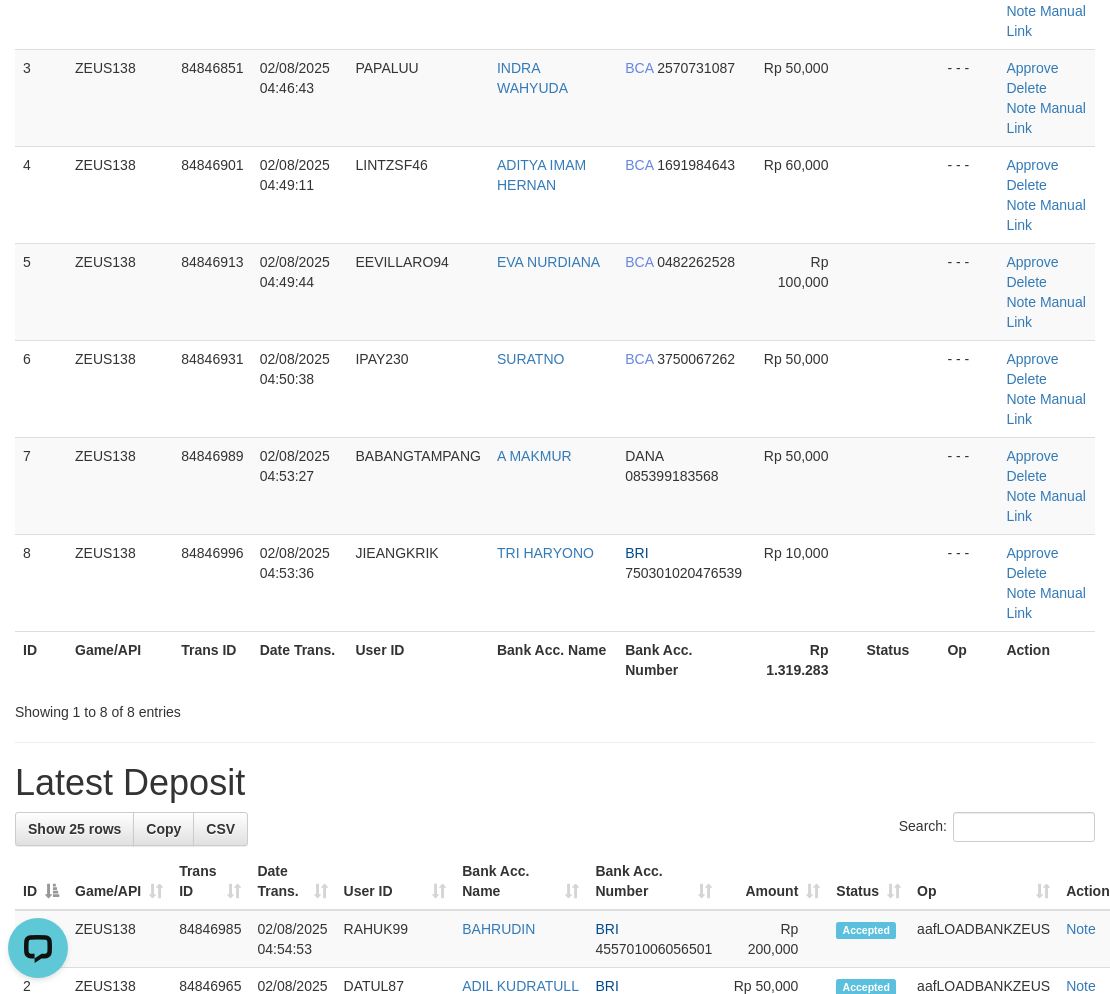 click on "ID Game/API Trans ID Date Trans. User ID Bank Acc. Name Bank Acc. Number Amount Status Op Action
1
ZEUS138
84846795
02/08/2025 04:44:02
BERKAH88888888
ALFIAN MAHARDHIKA
BCA
6723000462
Rp 899,283
- - -
Approve
Delete
Note
Manual Link
2
ZEUS138
84846838
02/08/2025 04:46:04
AMBYAR77
VANAYA DWI LARAS SAVIRA
BCA
8140578267
Rp 100,000" at bounding box center [555, 243] 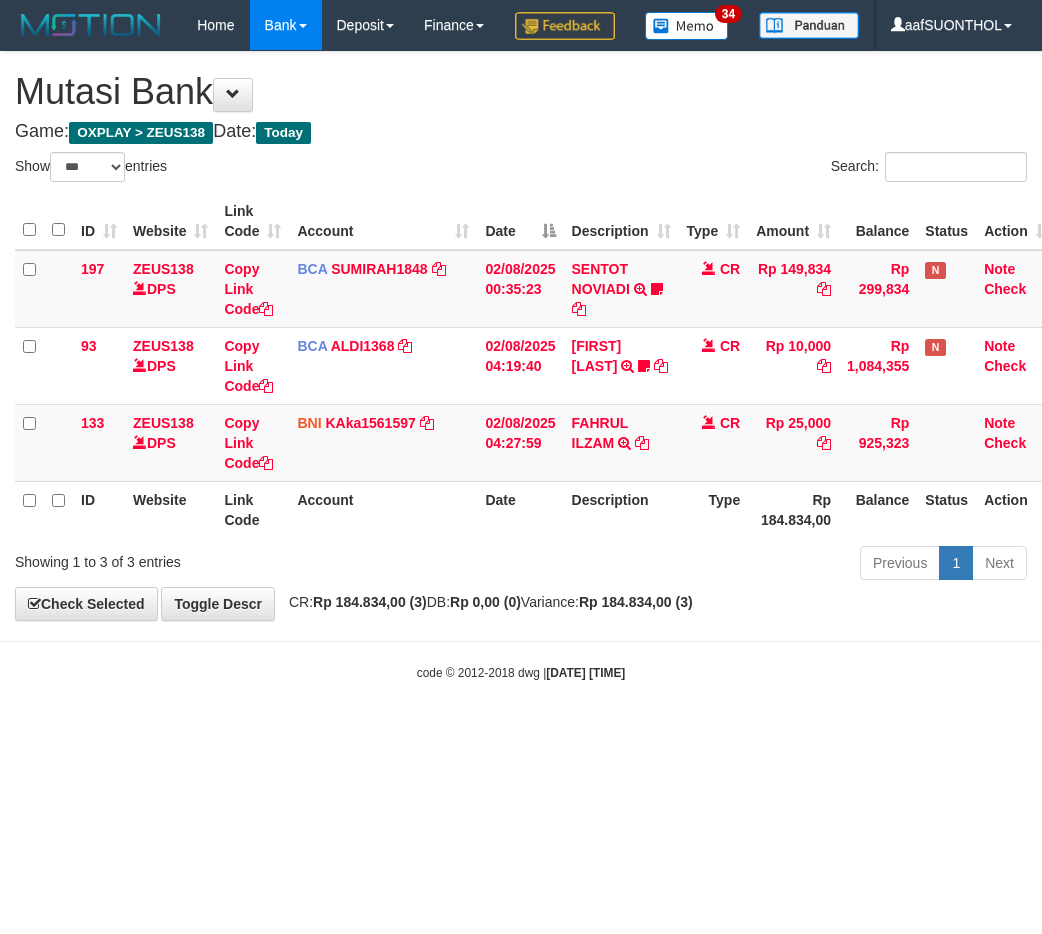 select on "***" 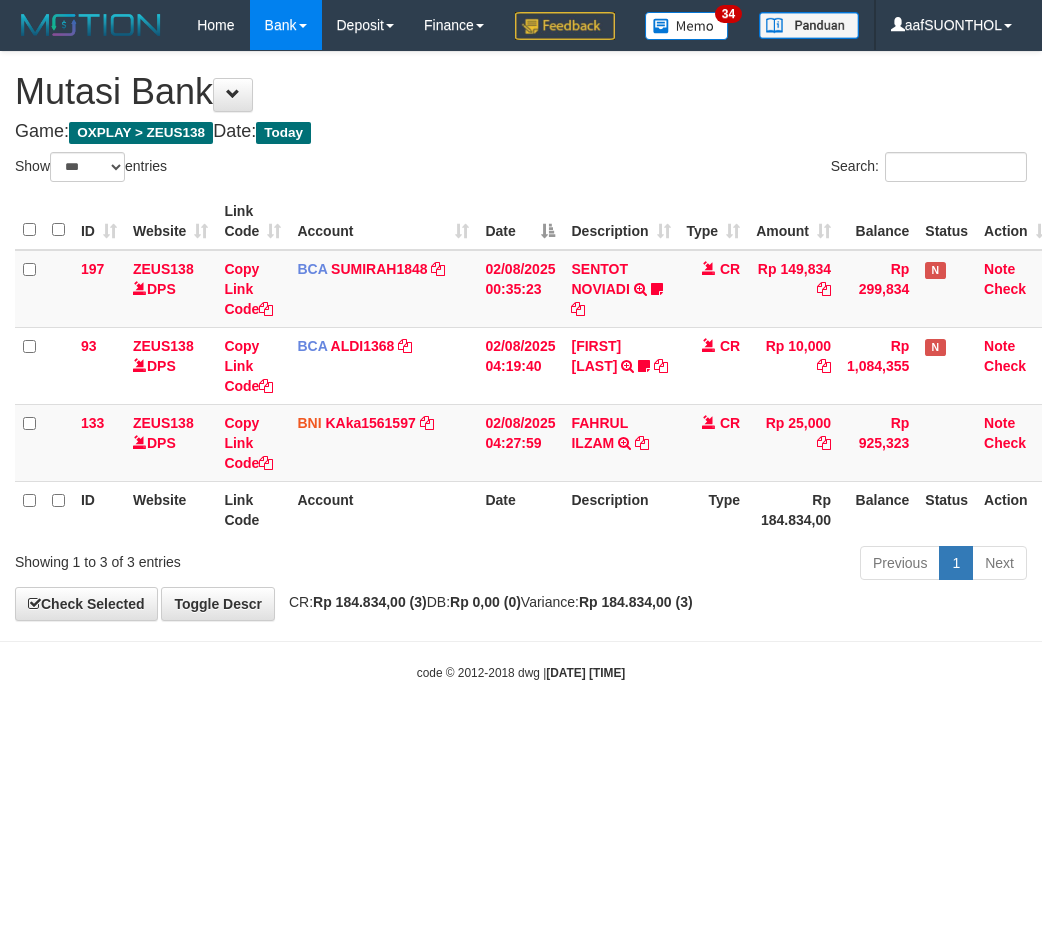 scroll, scrollTop: 0, scrollLeft: 0, axis: both 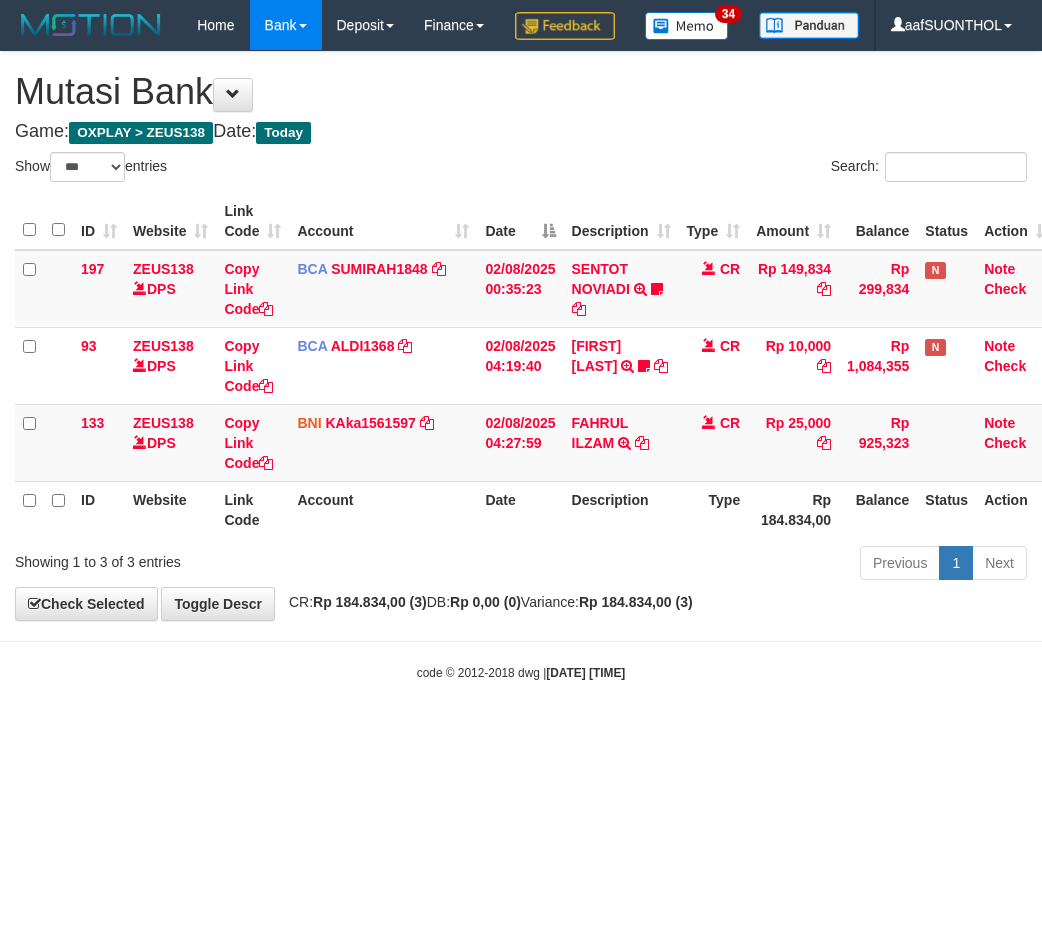select on "***" 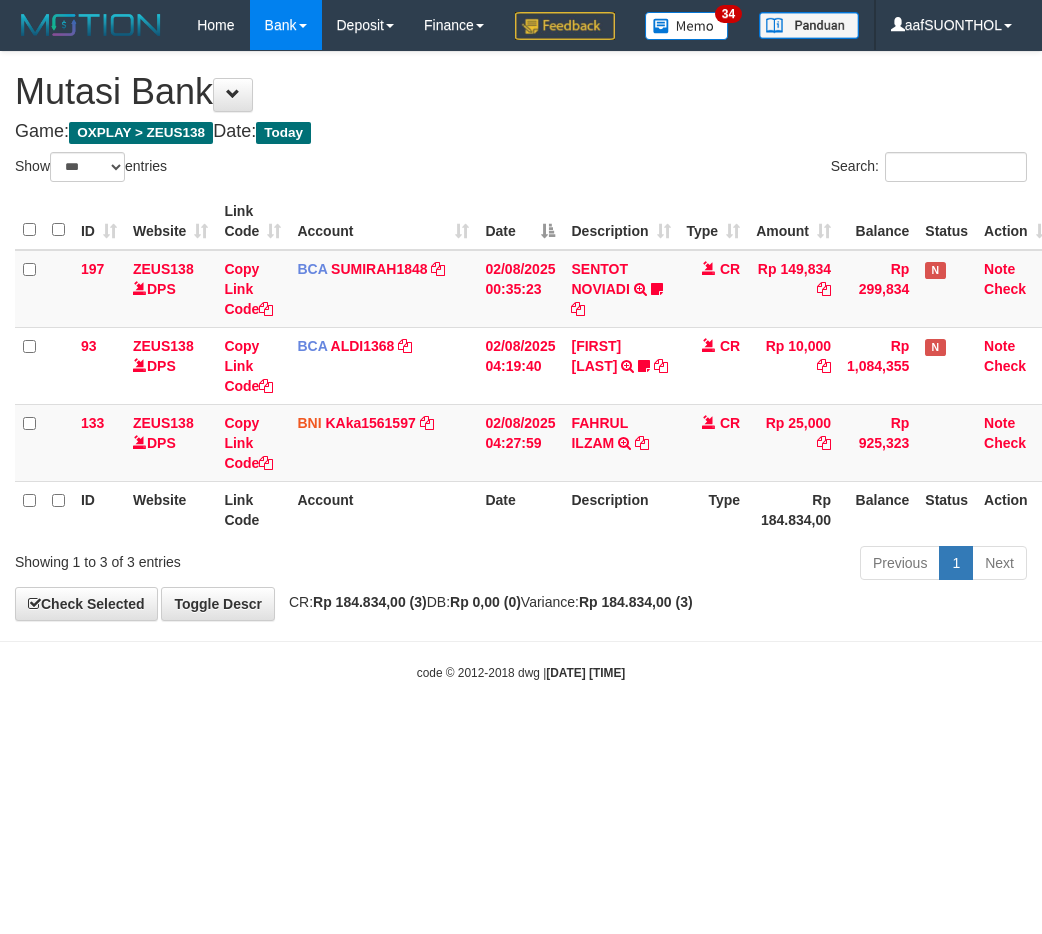click on "Toggle navigation
Home
Bank
Account List
Load
By Website
Group
[OXPLAY]													ZEUS138
By Load Group (DPS)" at bounding box center [521, 366] 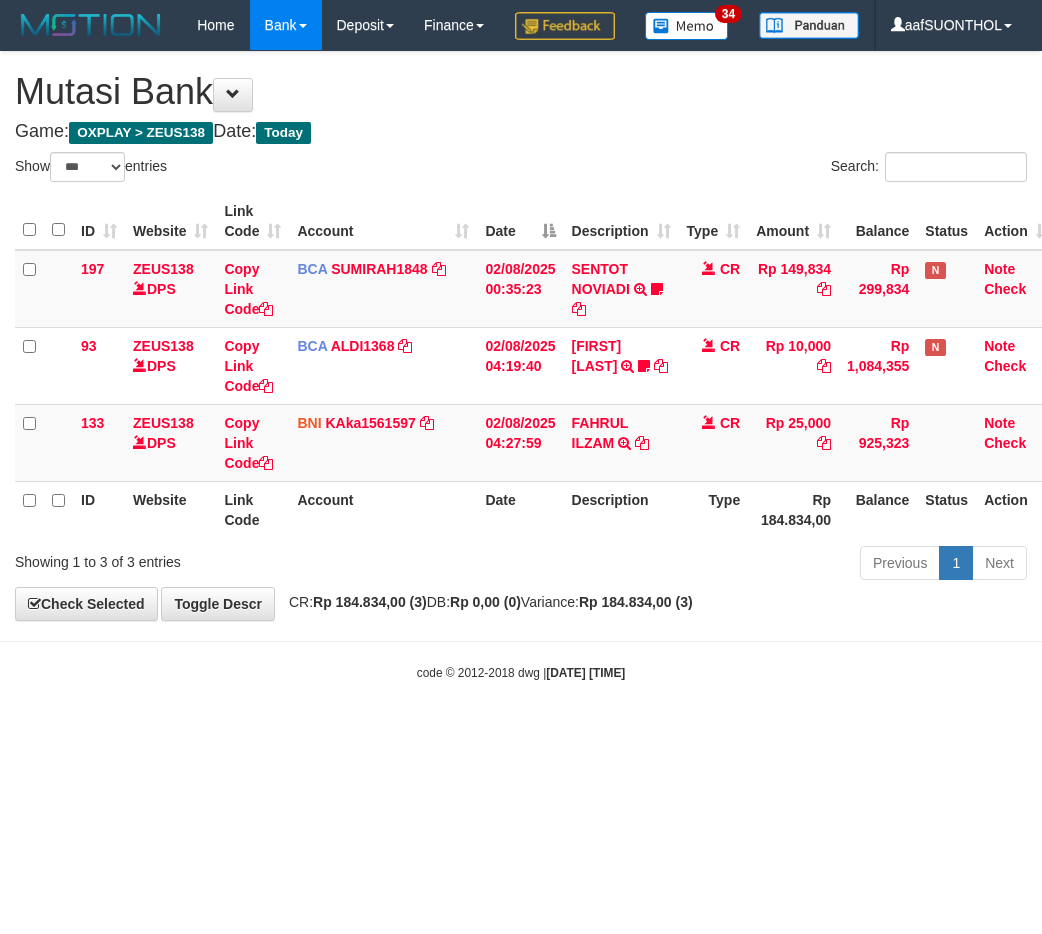 select on "***" 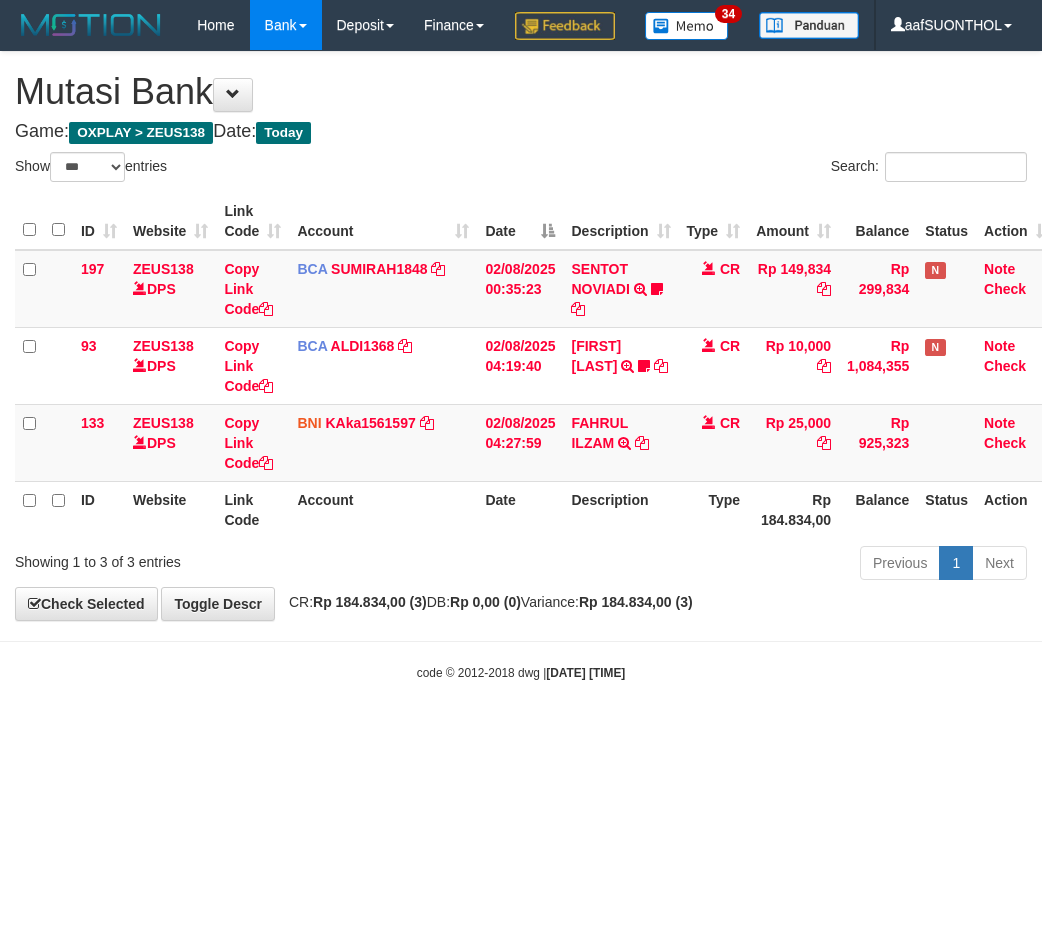 scroll, scrollTop: 0, scrollLeft: 0, axis: both 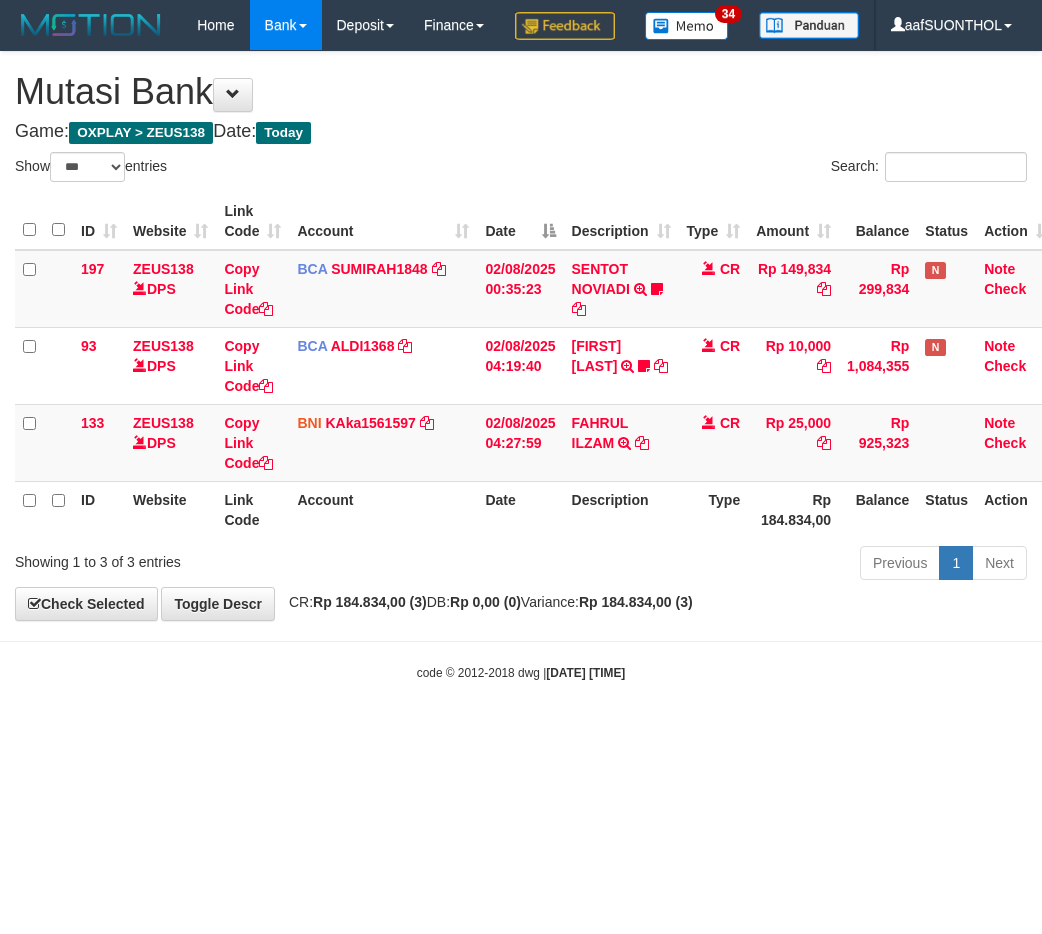 select on "***" 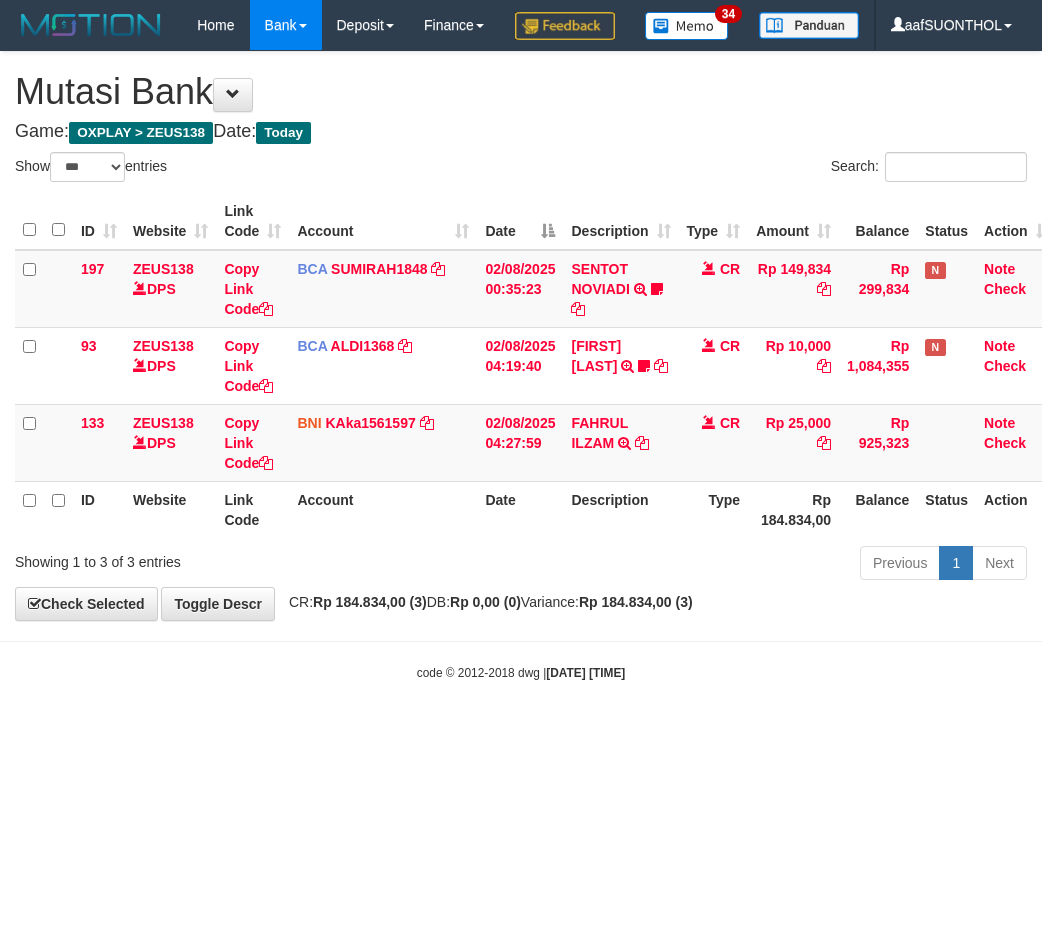scroll, scrollTop: 0, scrollLeft: 0, axis: both 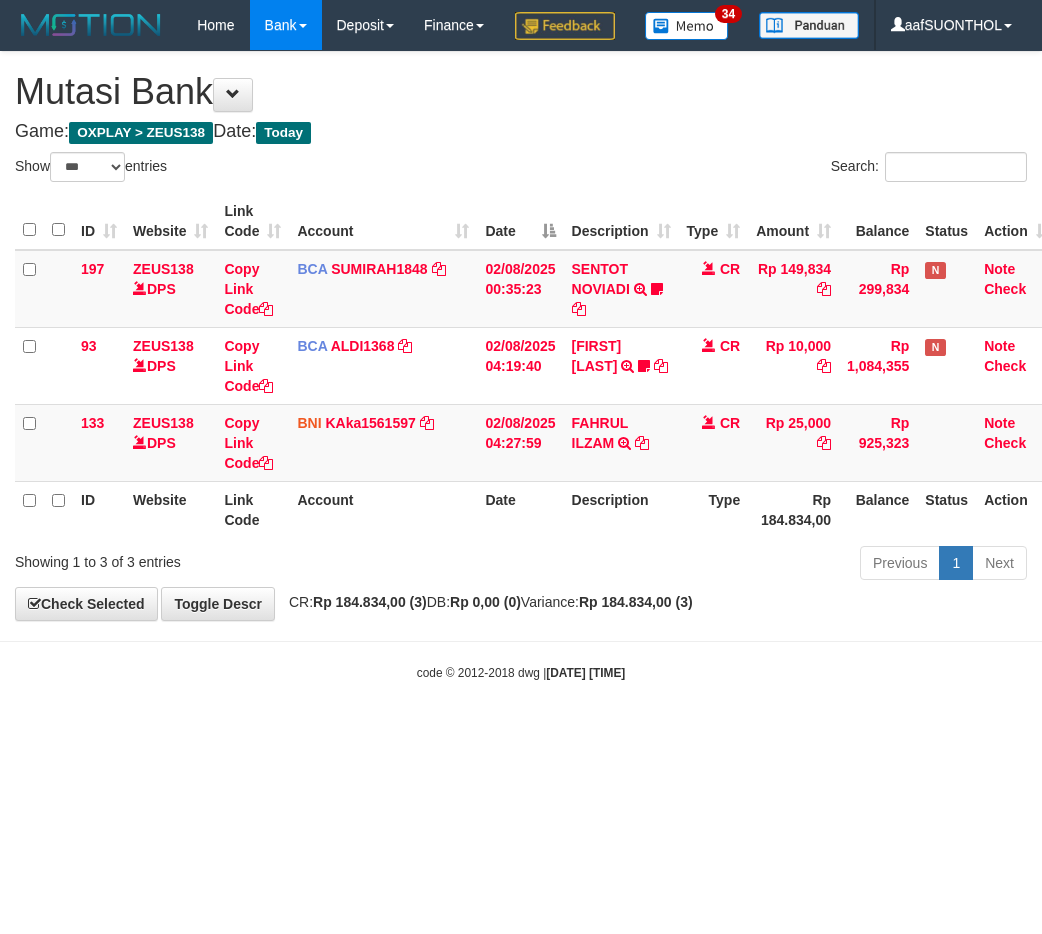 select on "***" 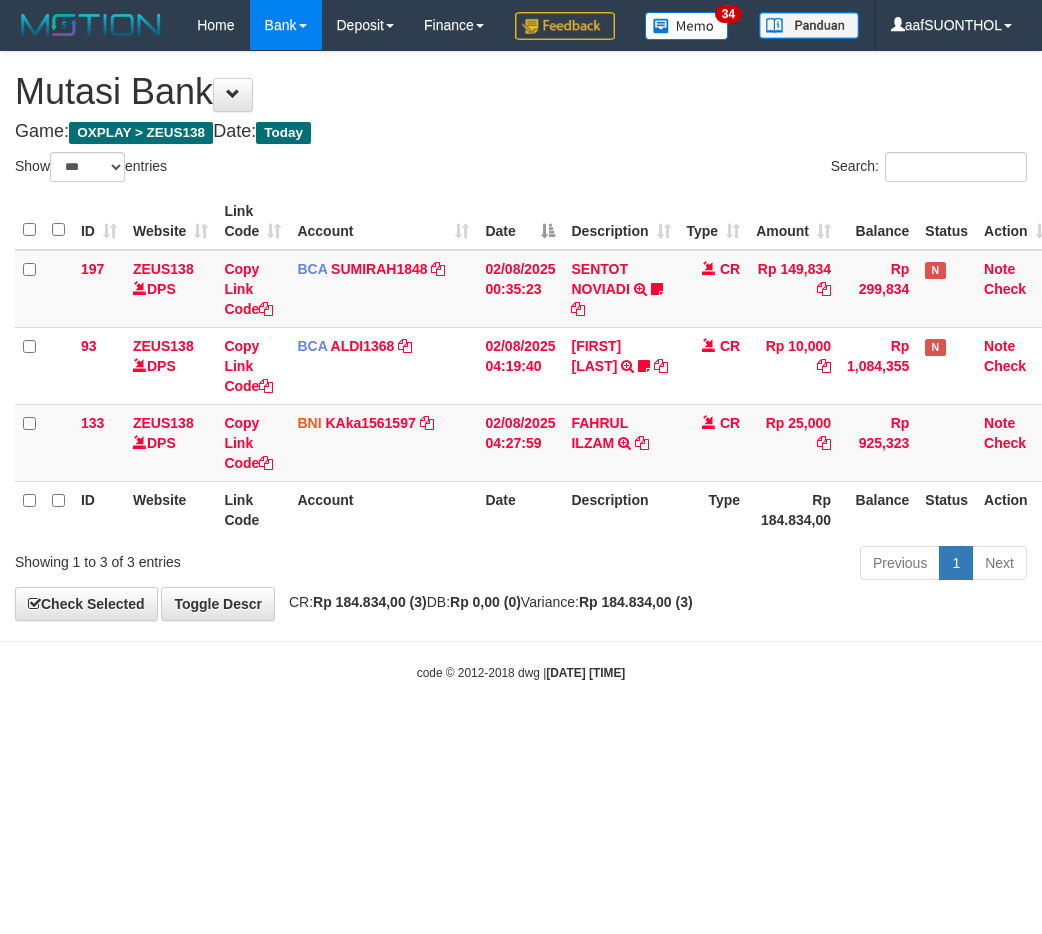 scroll, scrollTop: 0, scrollLeft: 0, axis: both 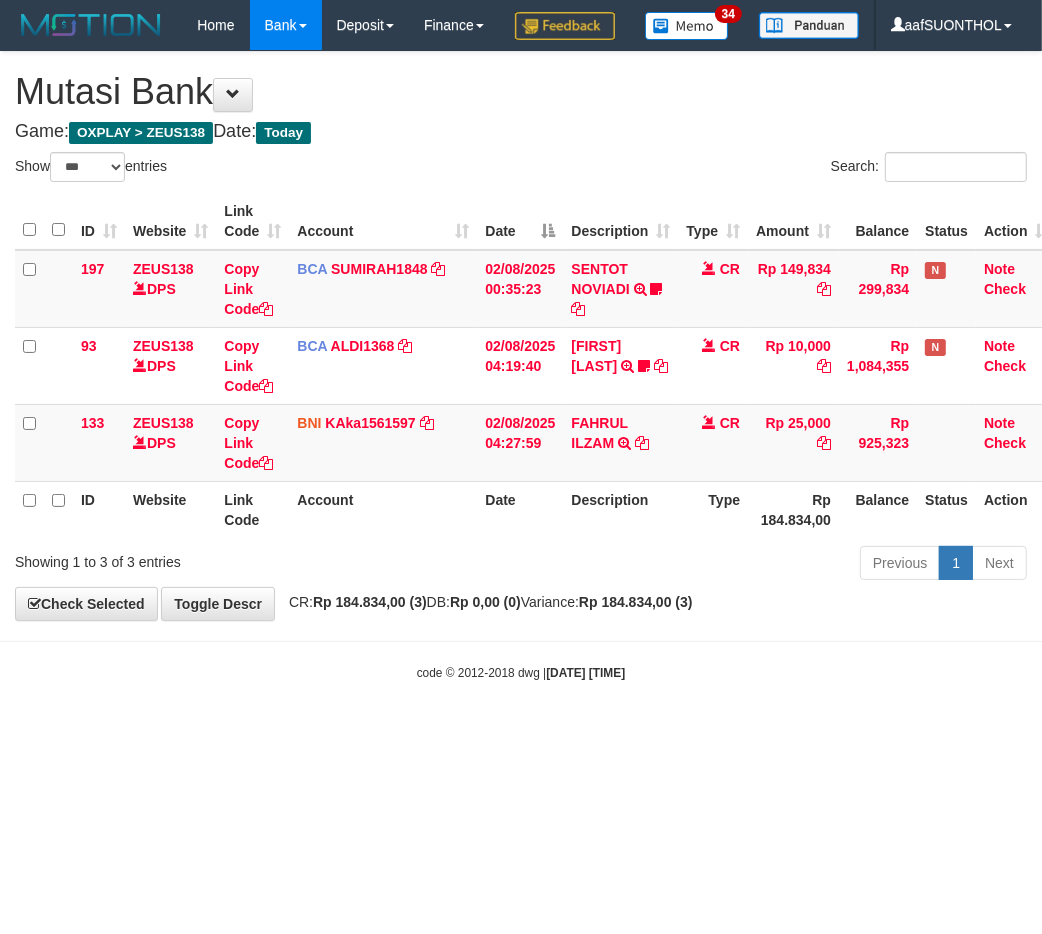 click on "code © 2012-2018 dwg |  2025/08/02 04:54:58" at bounding box center [521, 673] 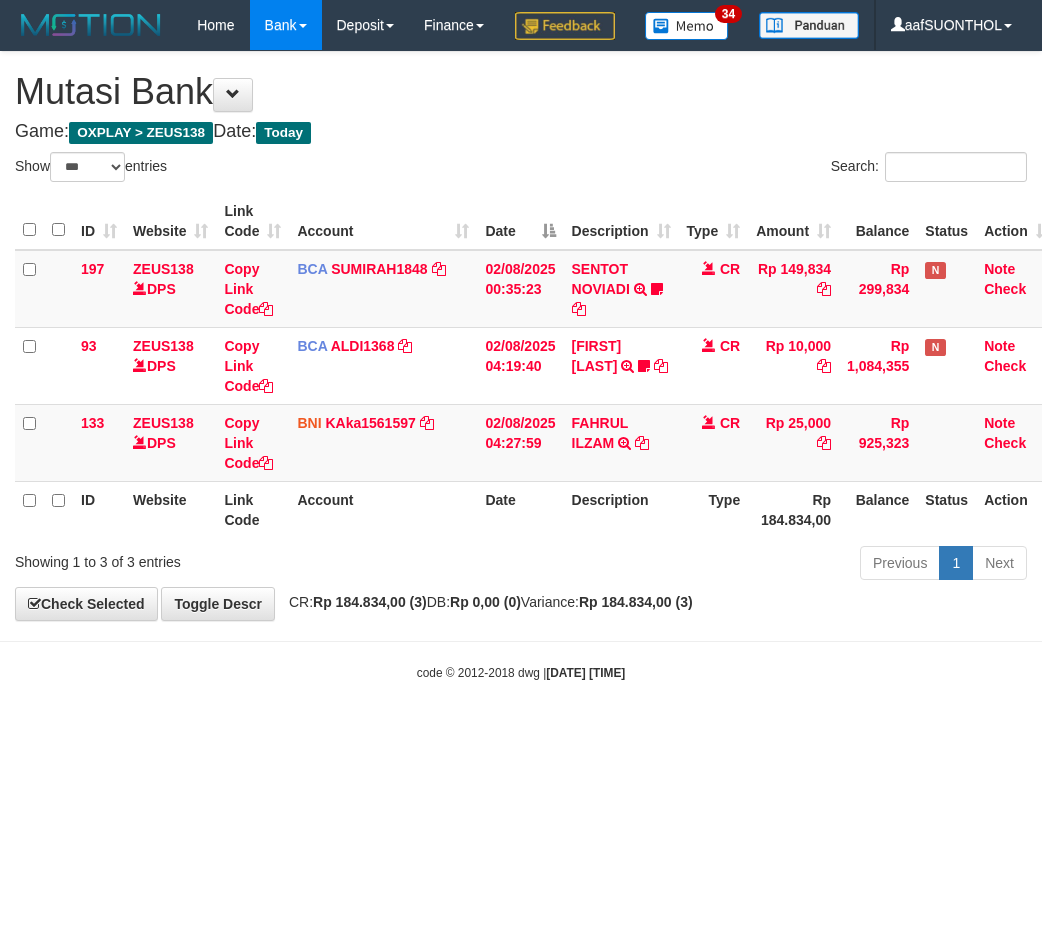 select on "***" 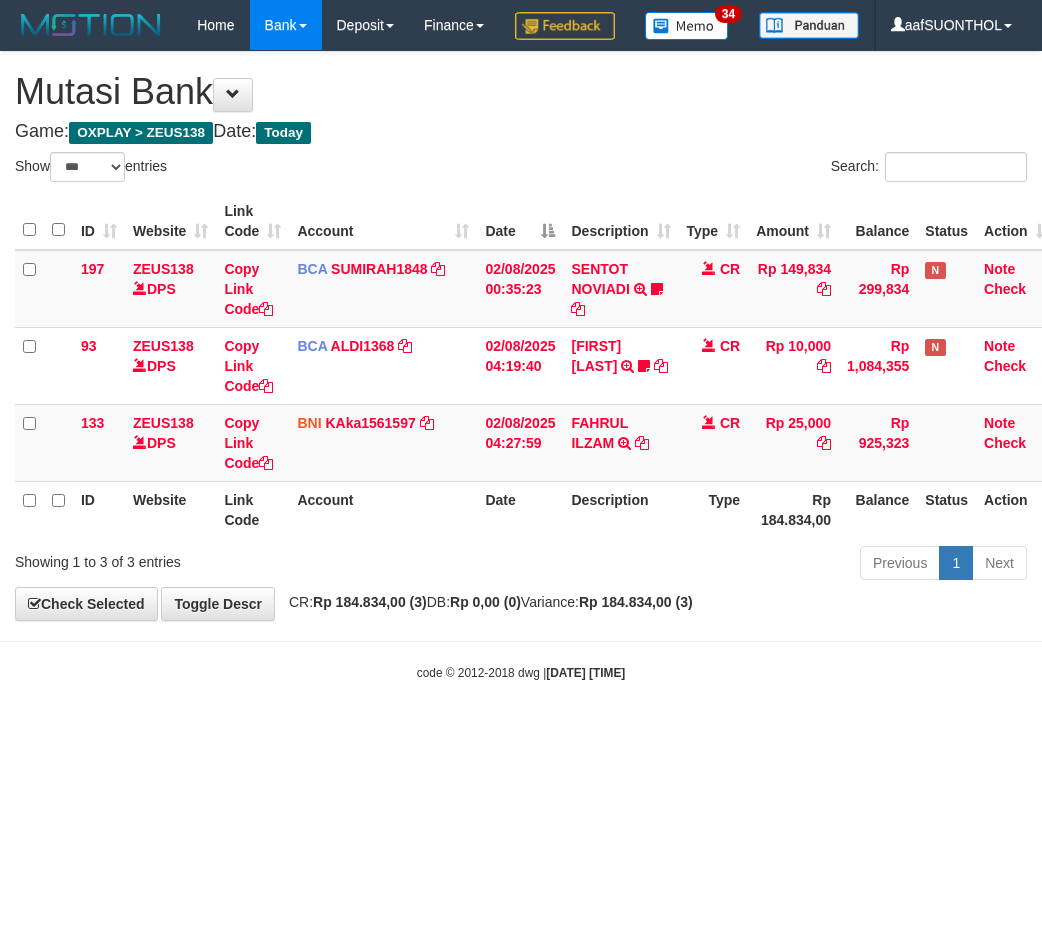scroll, scrollTop: 0, scrollLeft: 0, axis: both 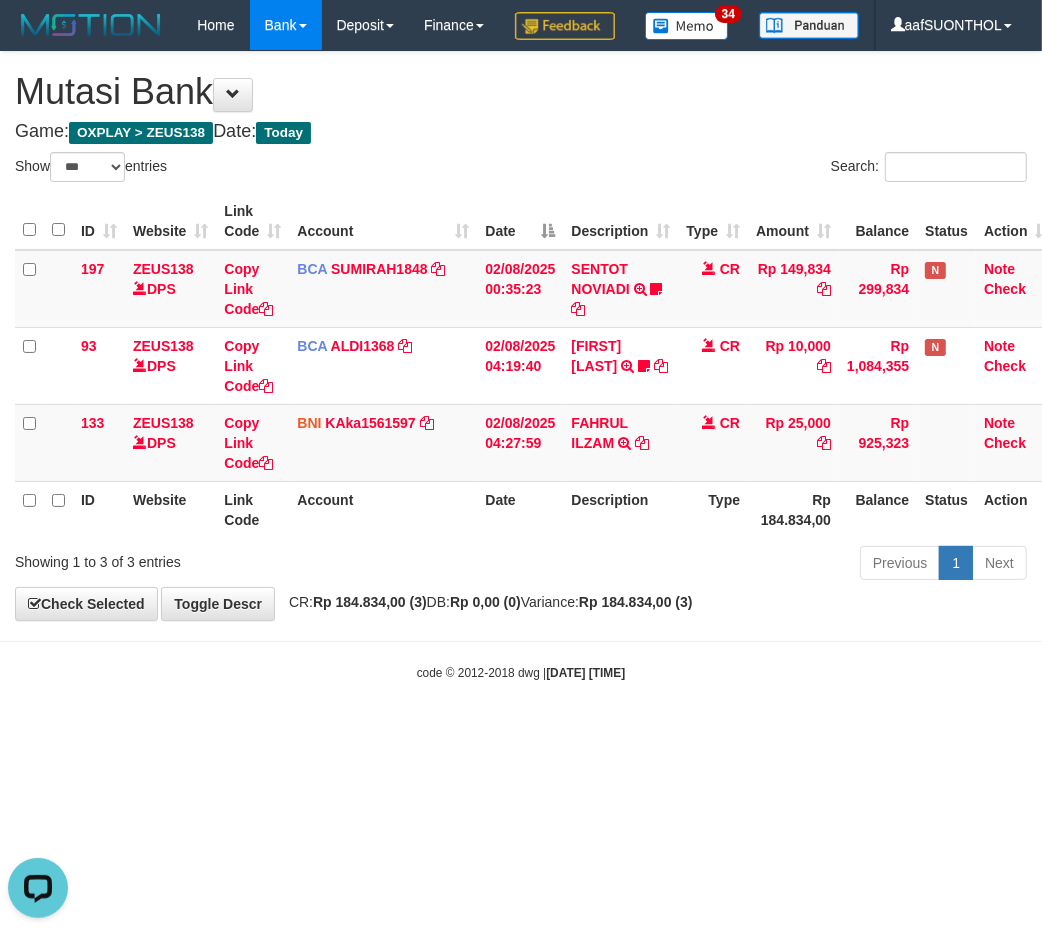 click on "Toggle navigation
Home
Bank
Account List
Load
By Website
Group
[OXPLAY]													ZEUS138
By Load Group (DPS)" at bounding box center (521, 366) 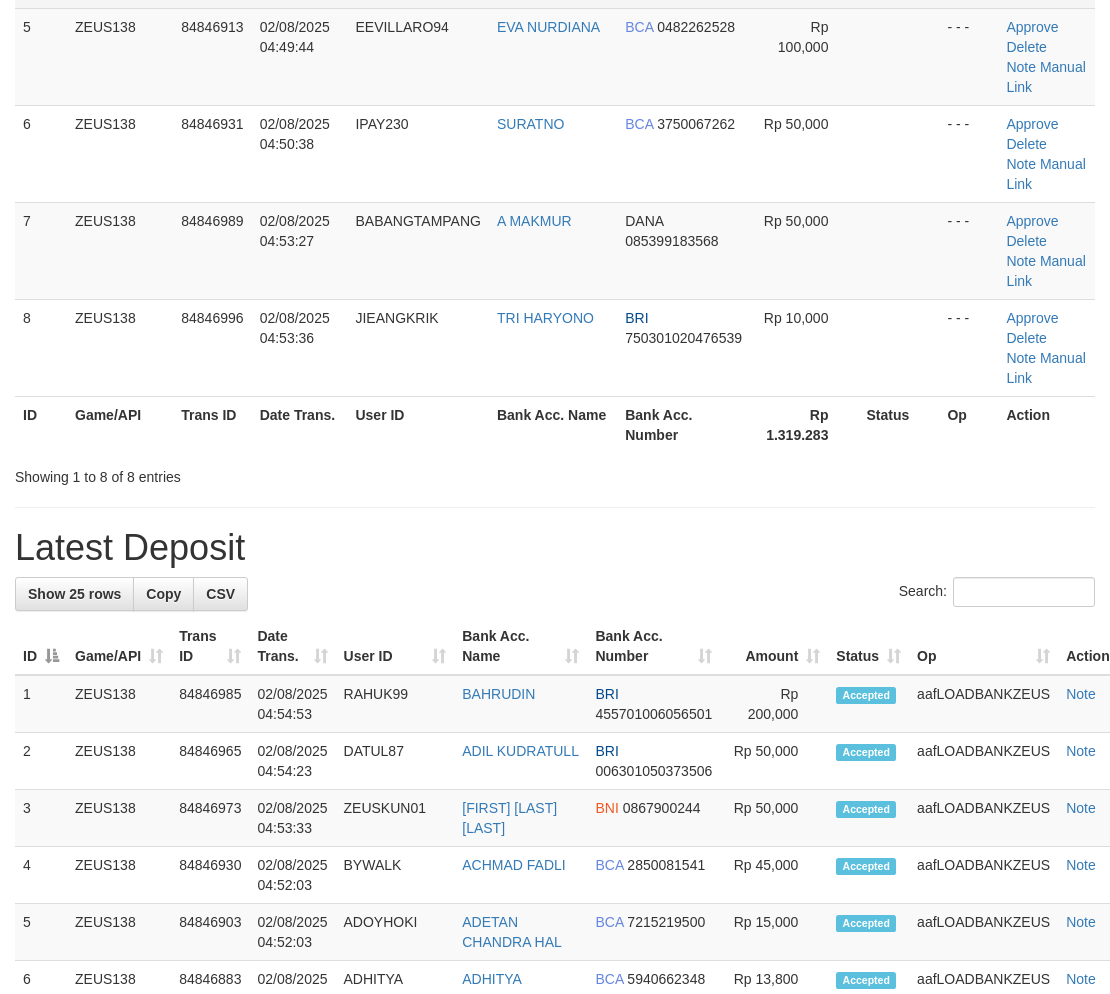 scroll, scrollTop: 395, scrollLeft: 0, axis: vertical 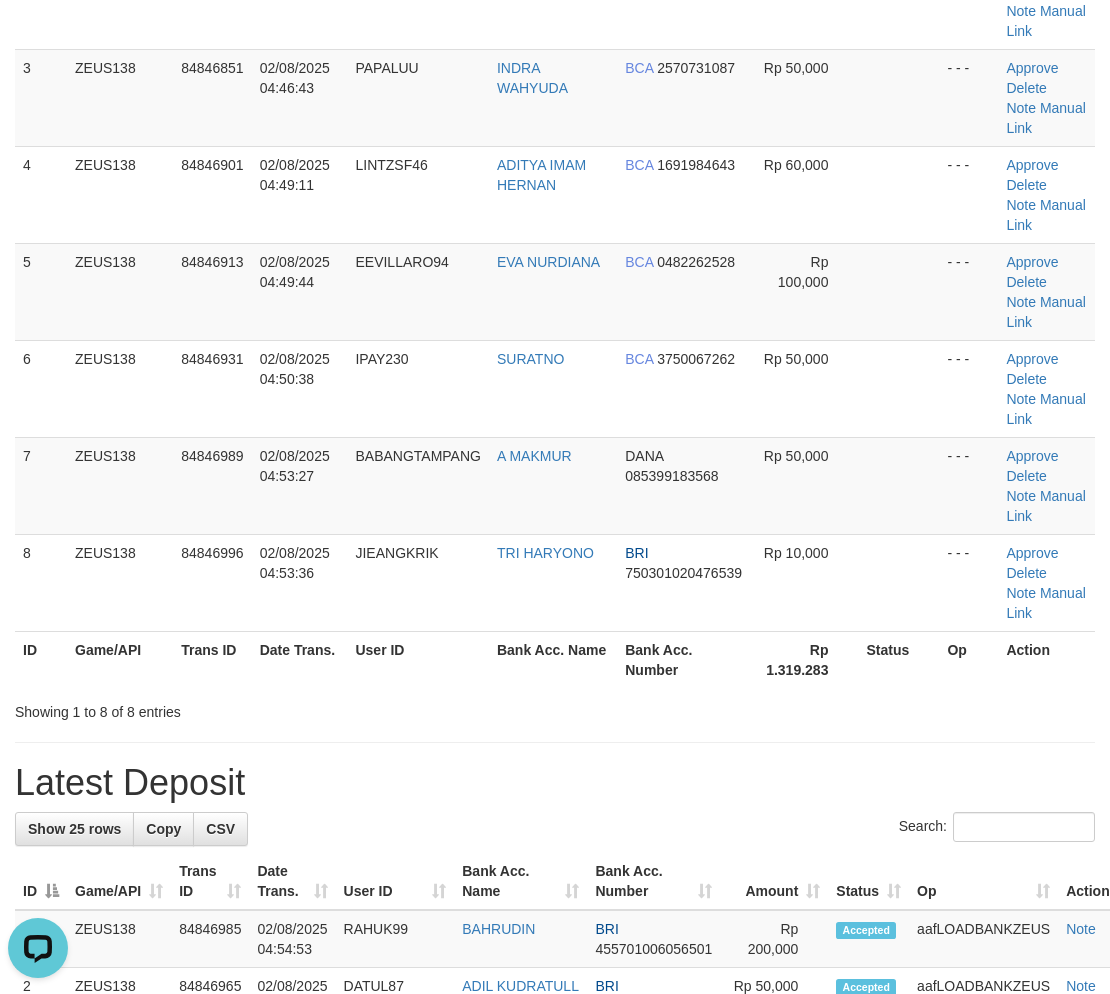 drag, startPoint x: 851, startPoint y: 696, endPoint x: 830, endPoint y: 700, distance: 21.377558 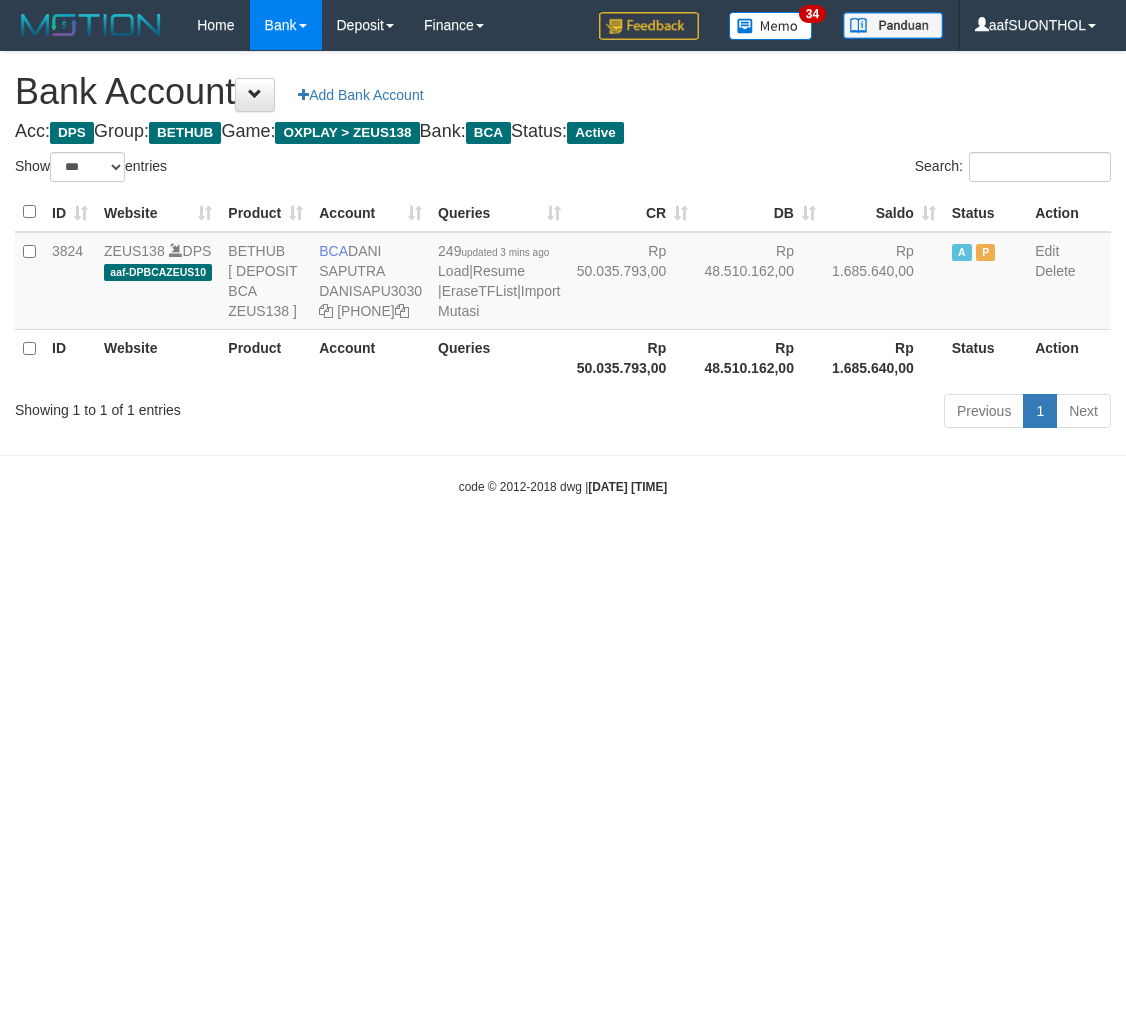 select on "***" 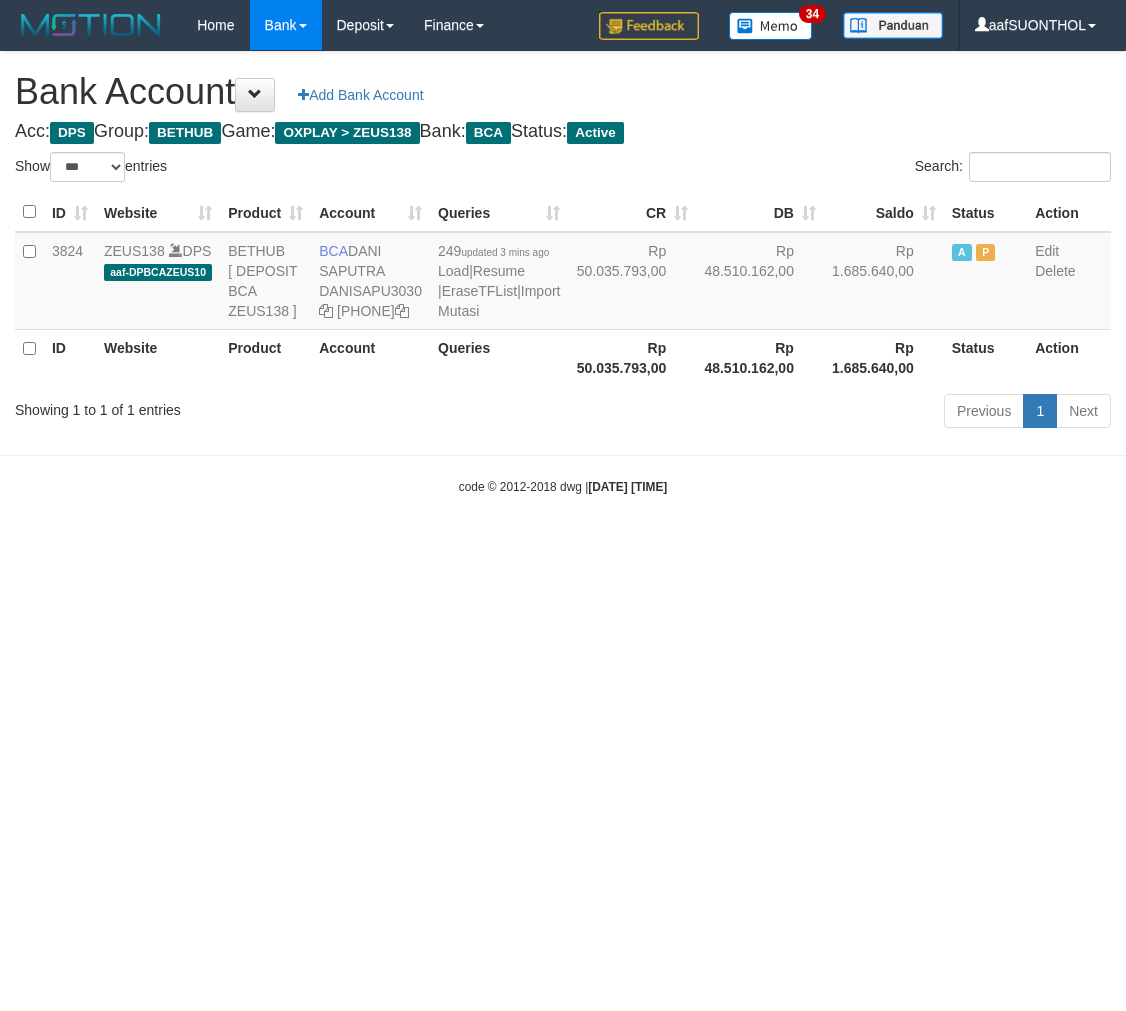 scroll, scrollTop: 0, scrollLeft: 0, axis: both 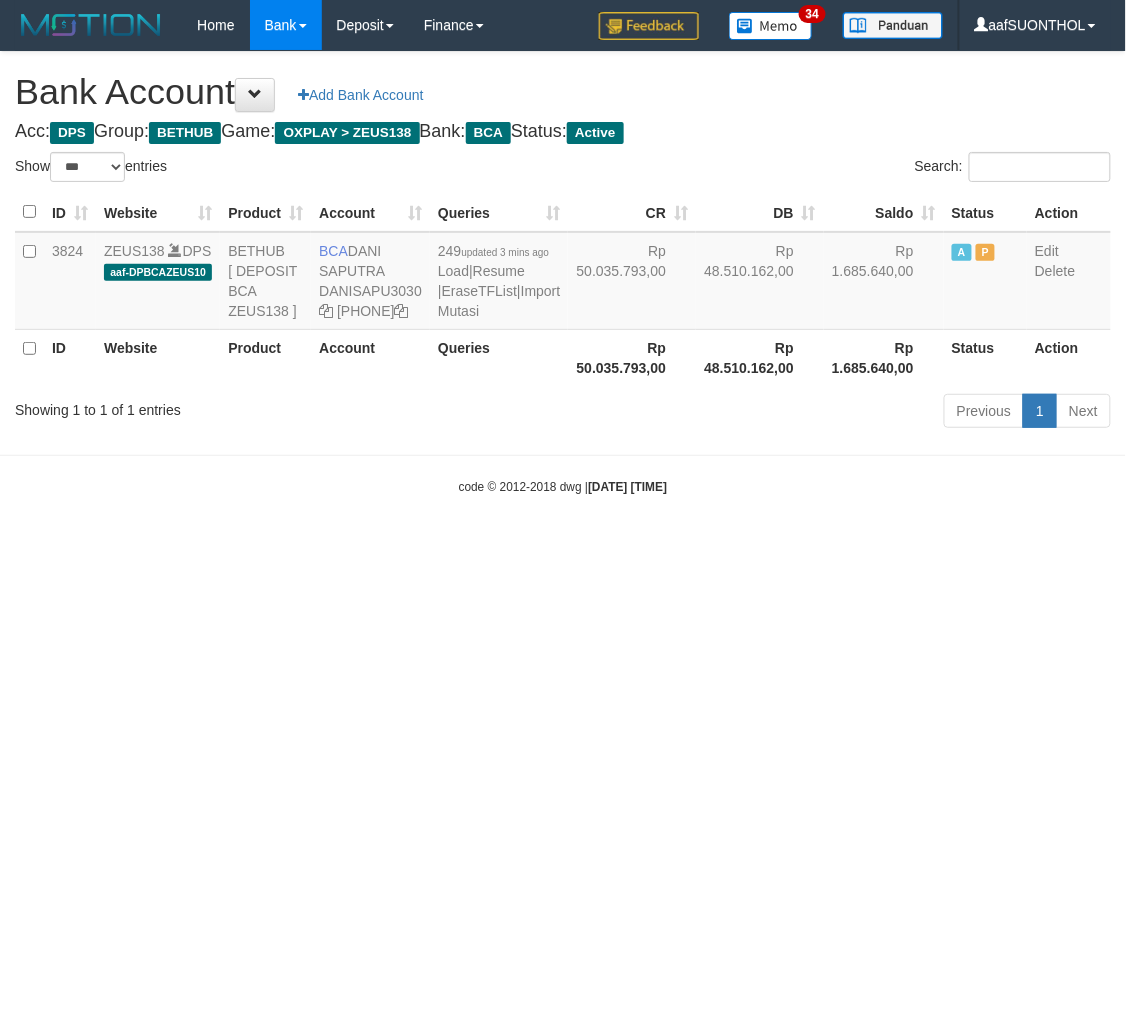 drag, startPoint x: 846, startPoint y: 696, endPoint x: 815, endPoint y: 654, distance: 52.201534 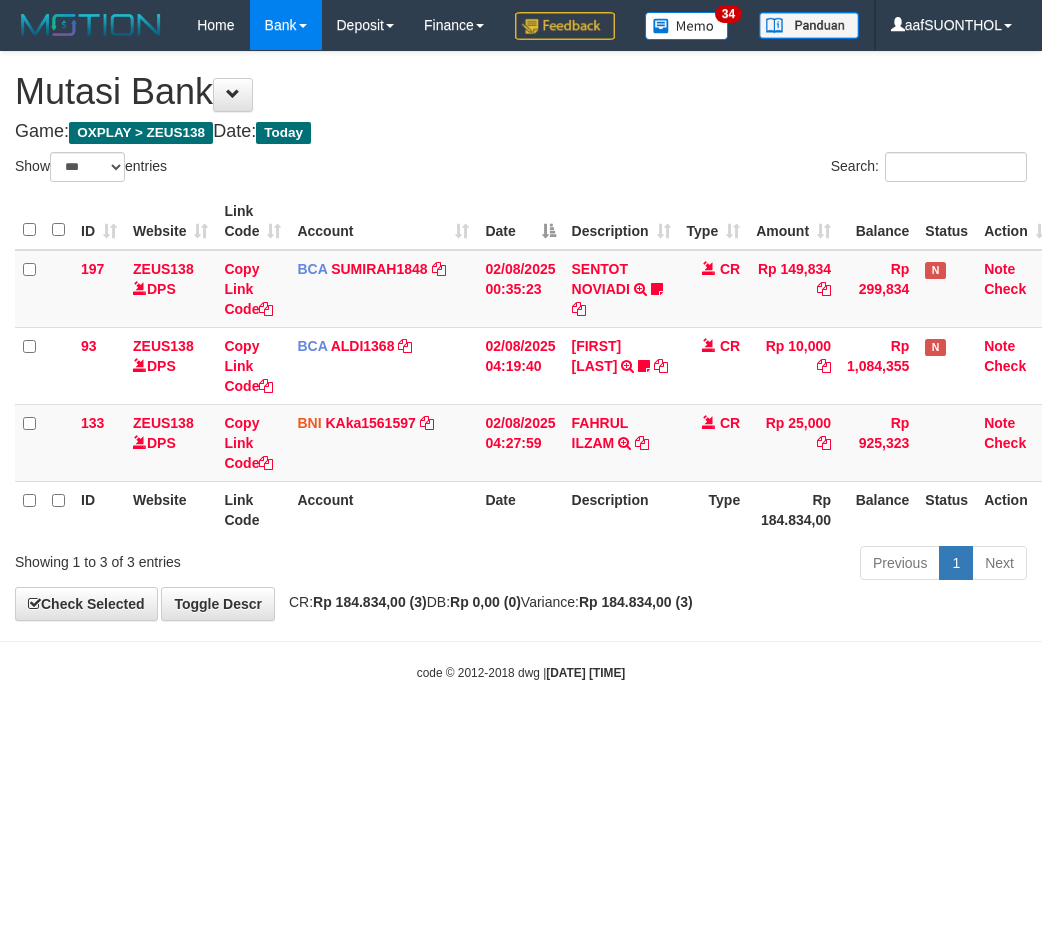 select on "***" 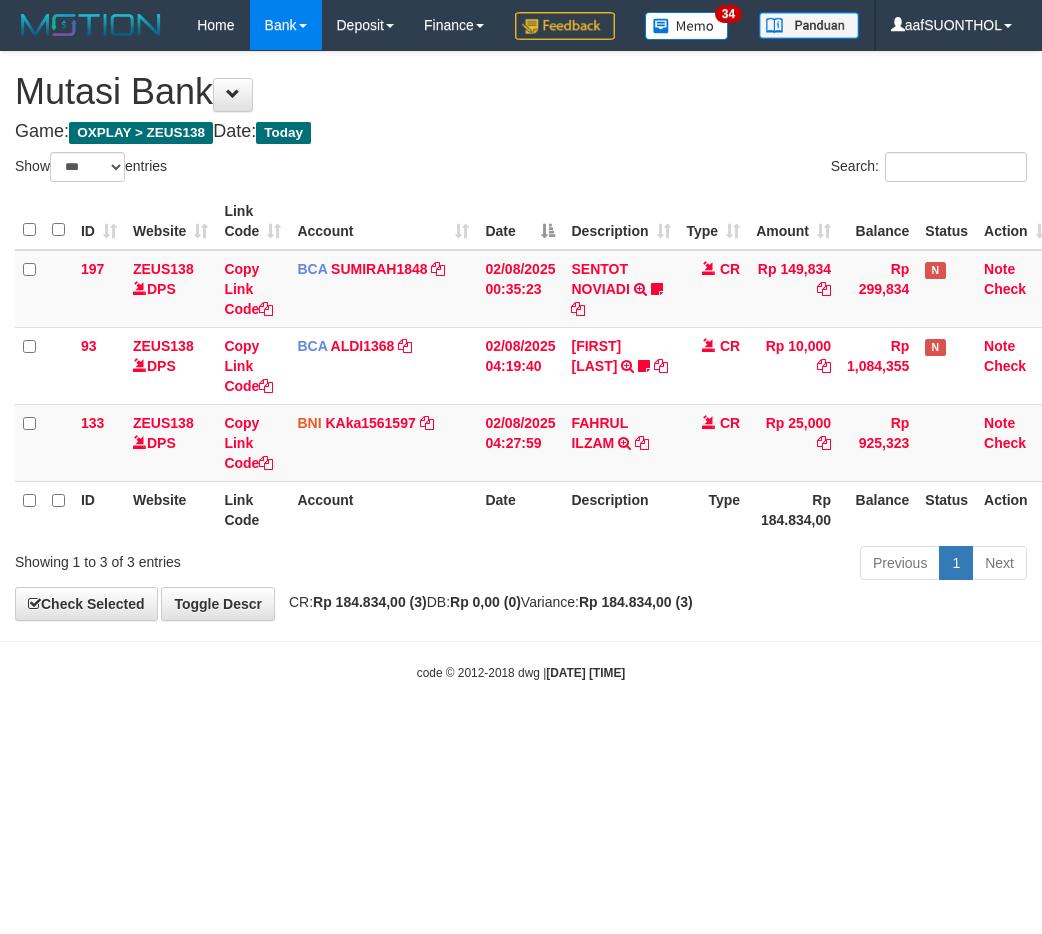 scroll, scrollTop: 0, scrollLeft: 0, axis: both 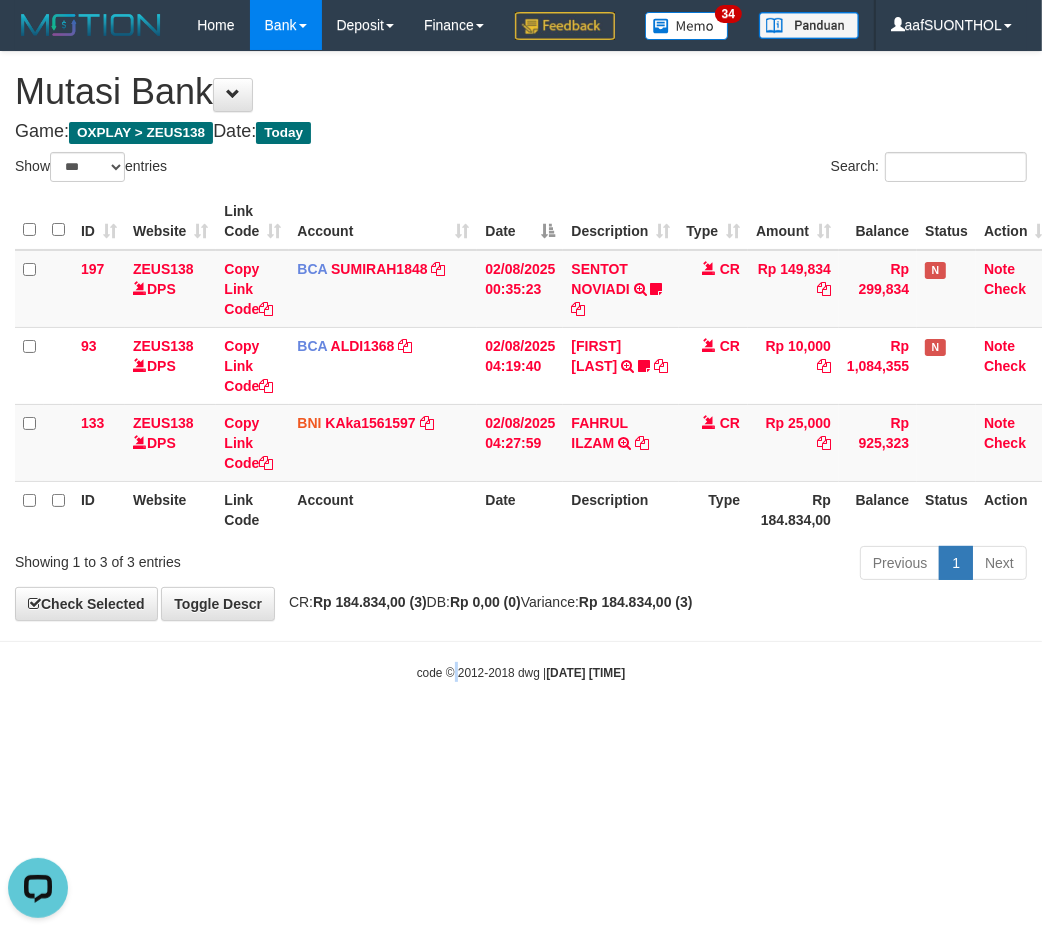 click on "Toggle navigation
Home
Bank
Account List
Load
By Website
Group
[OXPLAY]													ZEUS138
By Load Group (DPS)
Sync" at bounding box center [521, 366] 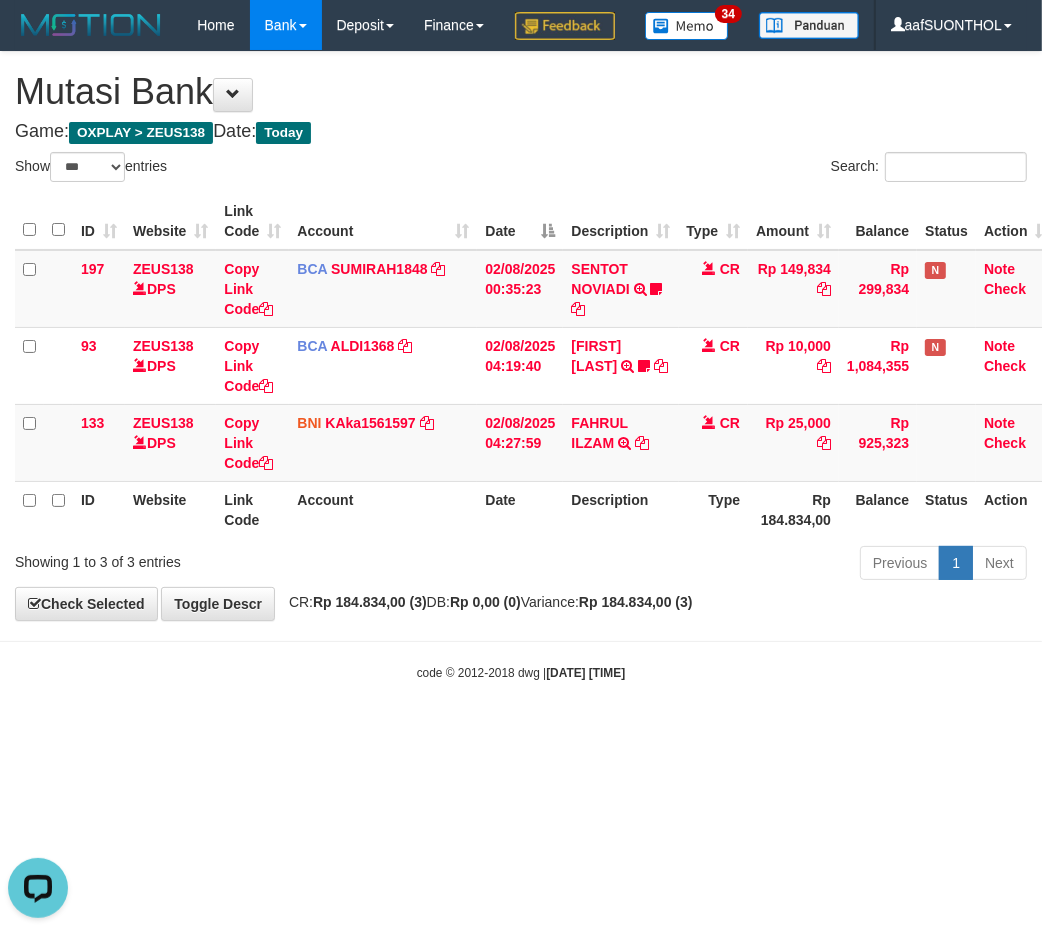 click on "Toggle navigation
Home
Bank
Account List
Load
By Website
Group
[OXPLAY]													ZEUS138
By Load Group (DPS)
Sync" at bounding box center [521, 366] 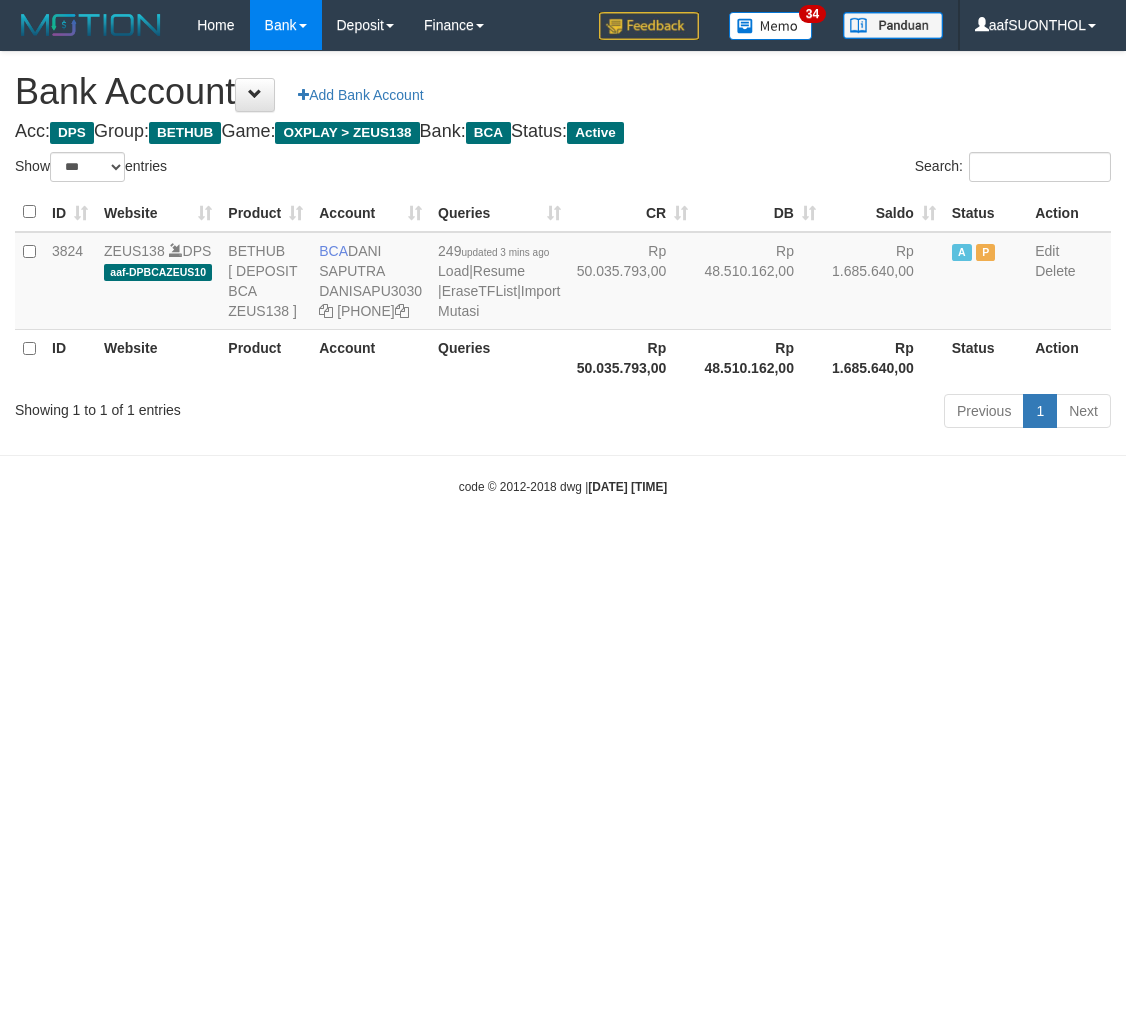 select on "***" 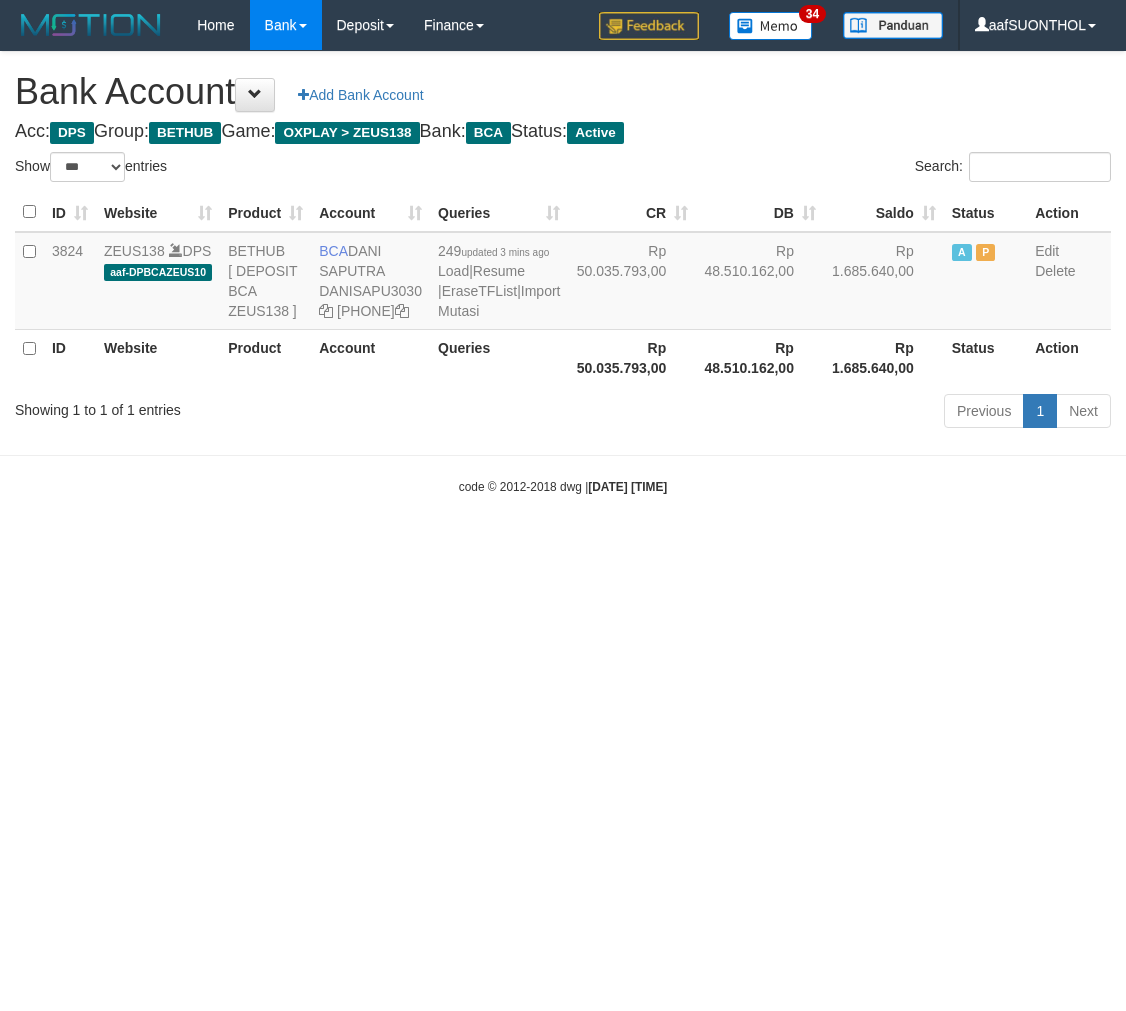 scroll, scrollTop: 0, scrollLeft: 0, axis: both 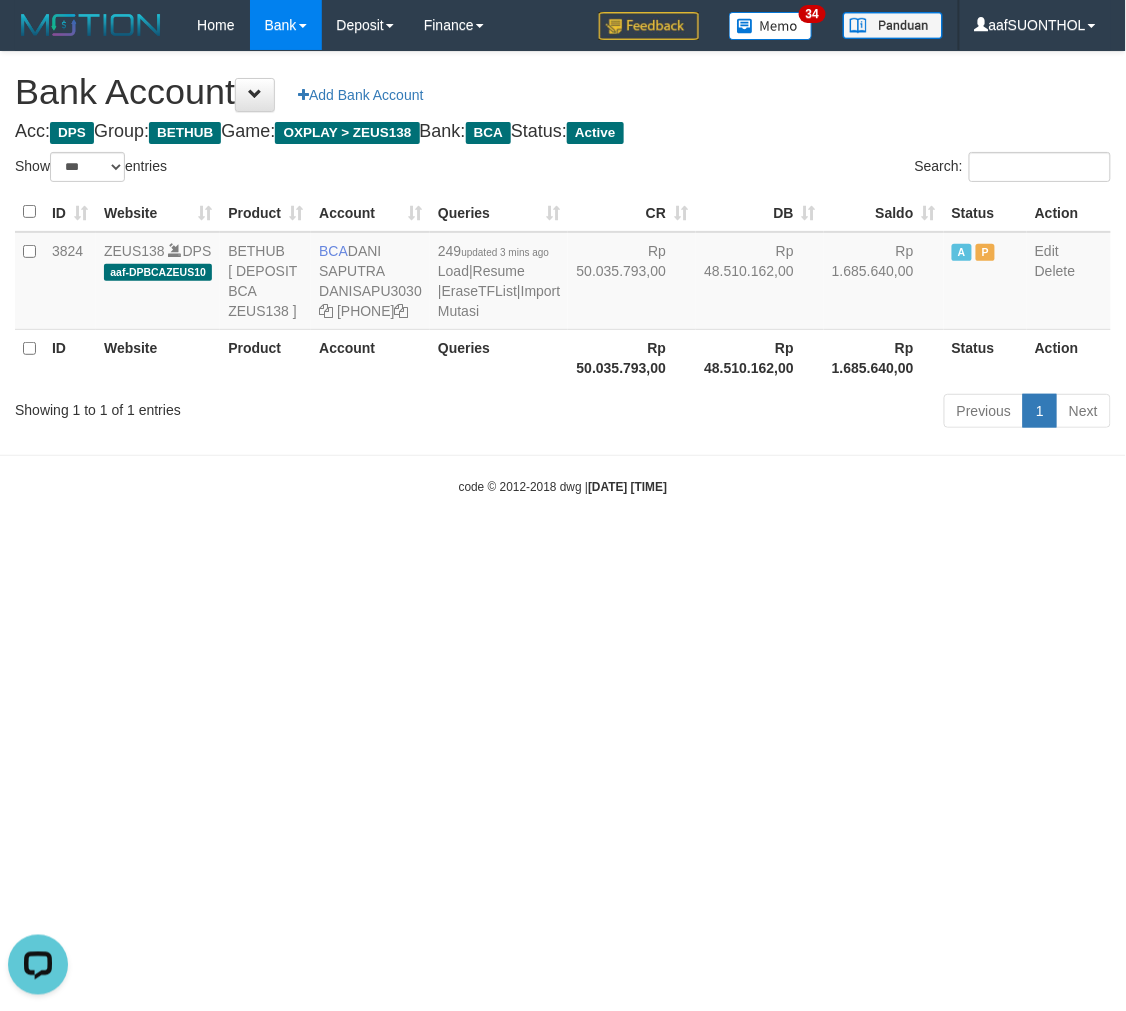 click on "Toggle navigation
Home
Bank
Account List
Load
By Website
Group
[OXPLAY]													ZEUS138
By Load Group (DPS)
Sync" at bounding box center [563, 273] 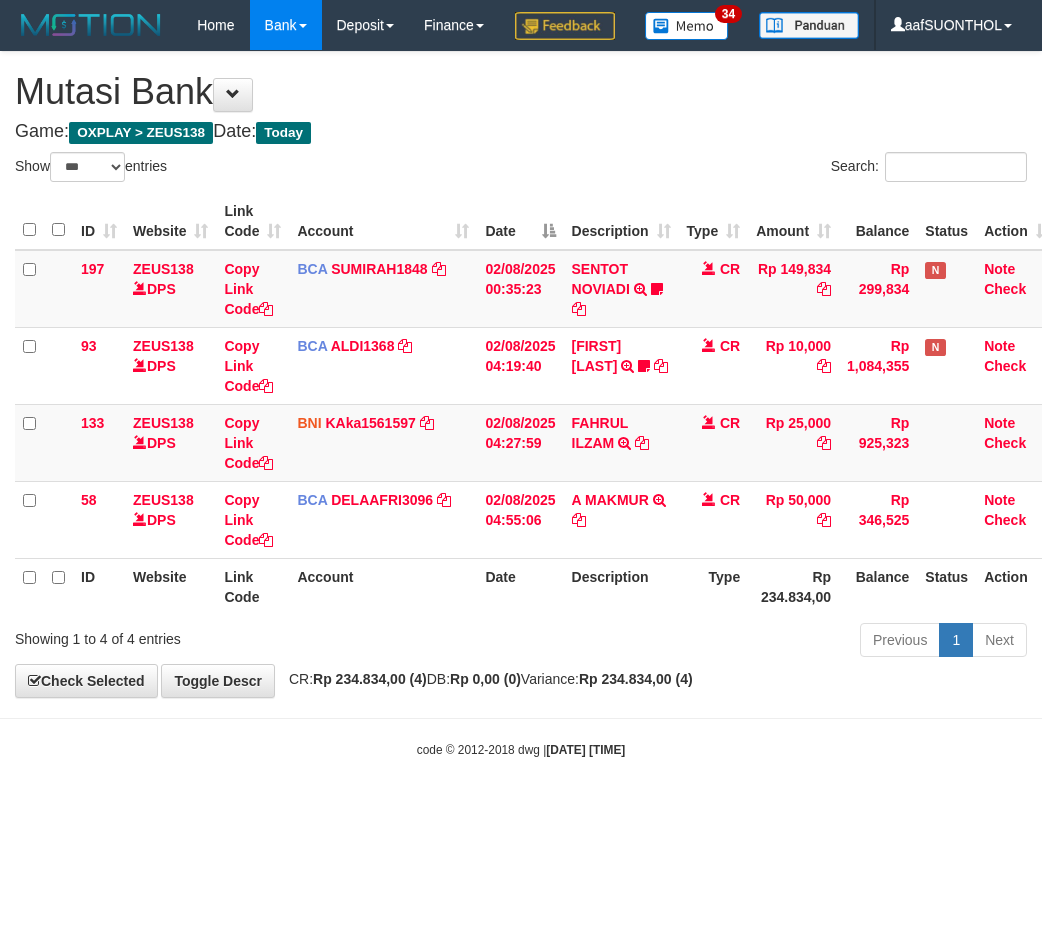 select on "***" 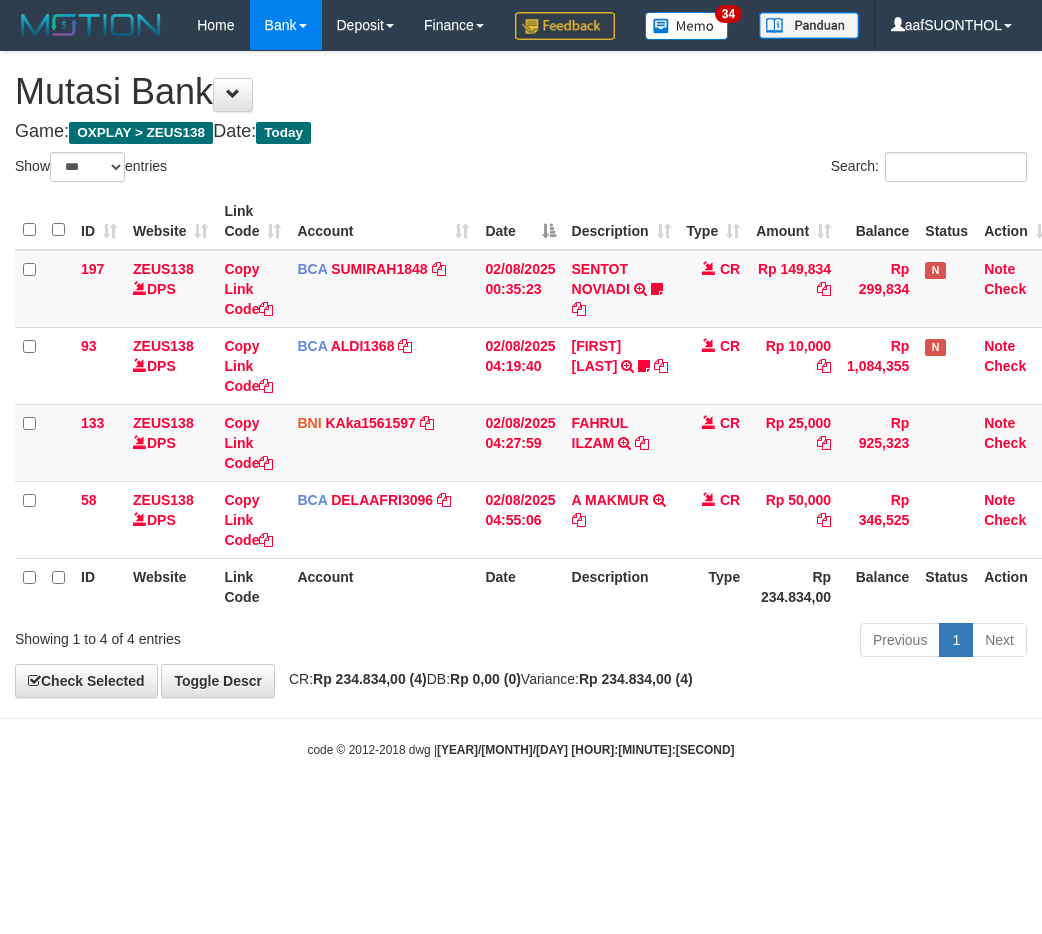 select on "***" 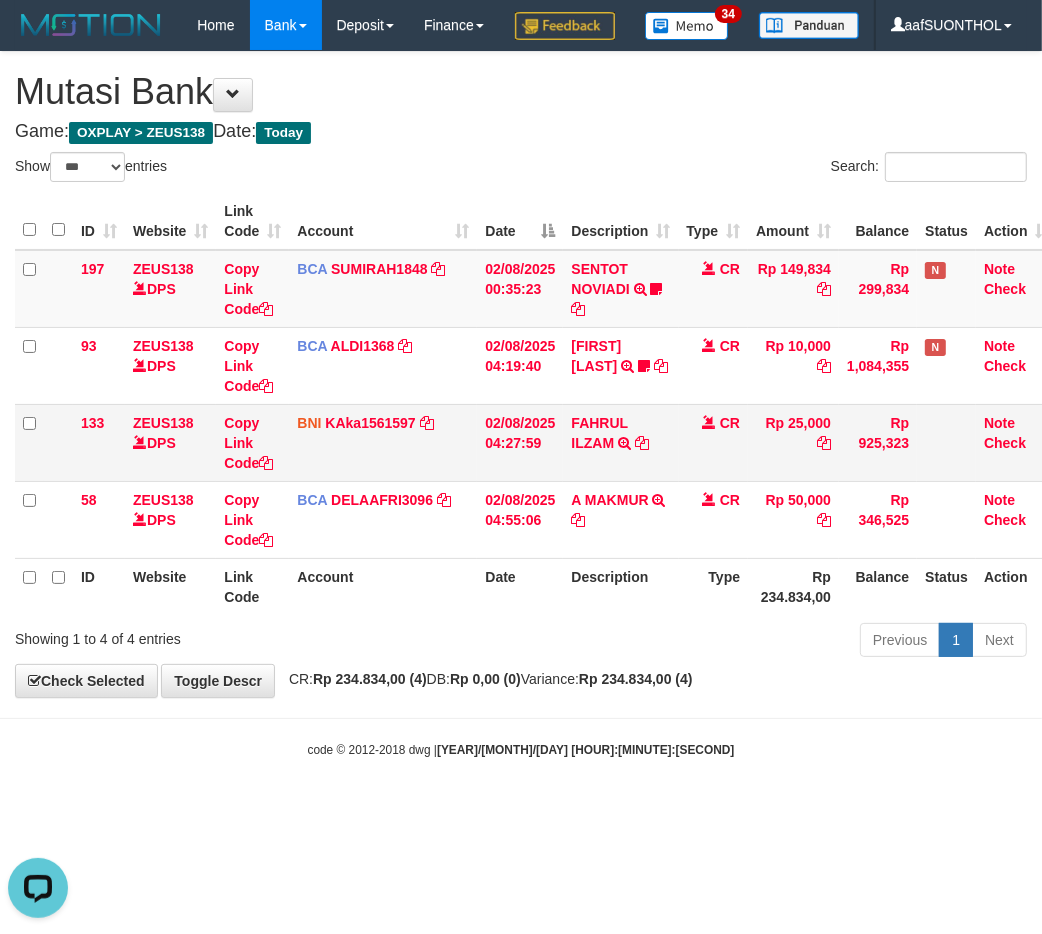 scroll, scrollTop: 0, scrollLeft: 0, axis: both 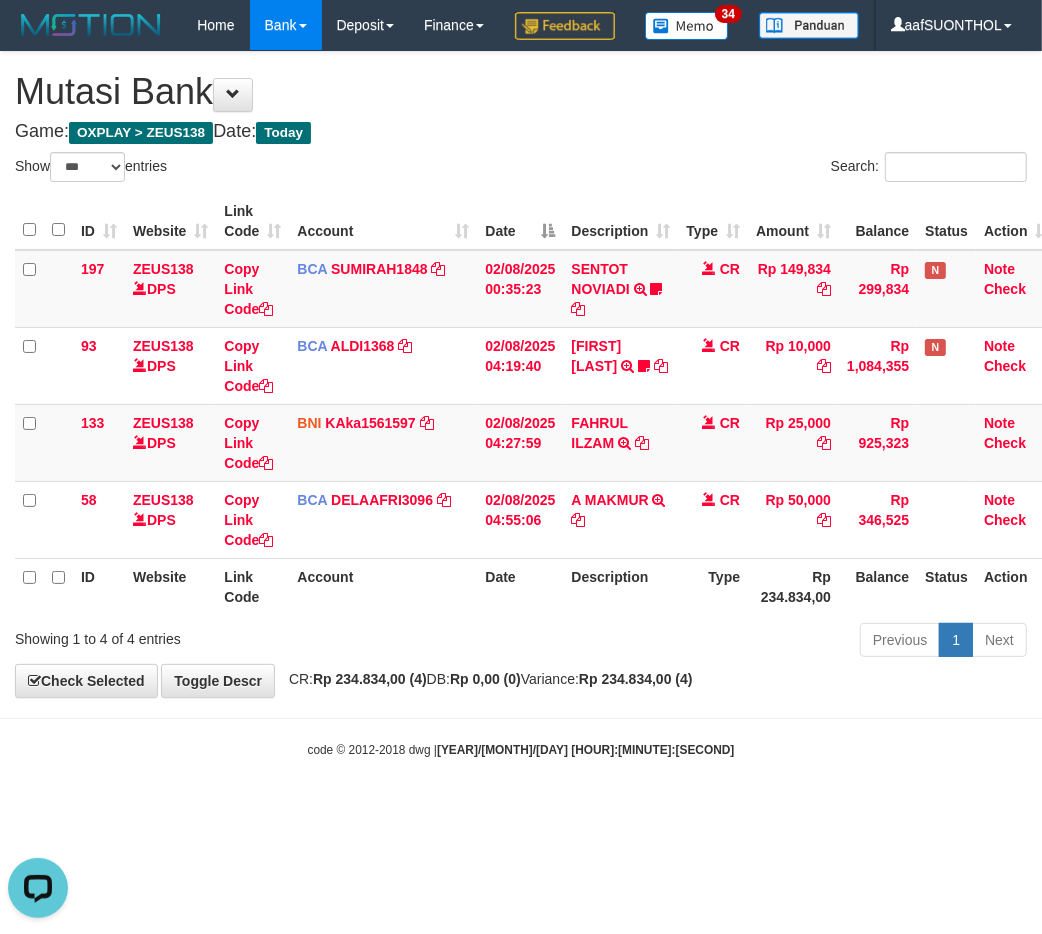 drag, startPoint x: 478, startPoint y: 728, endPoint x: 481, endPoint y: 740, distance: 12.369317 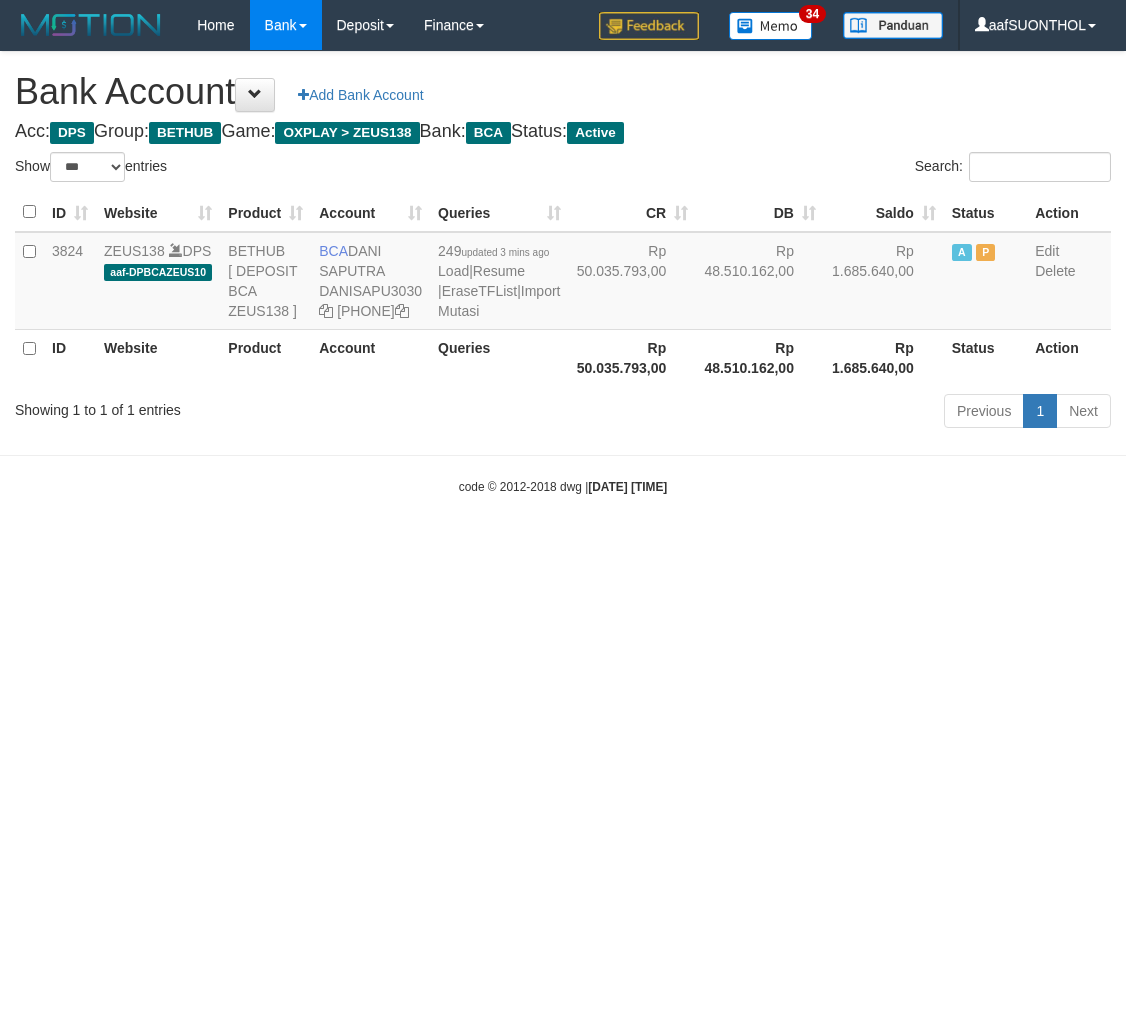 select on "***" 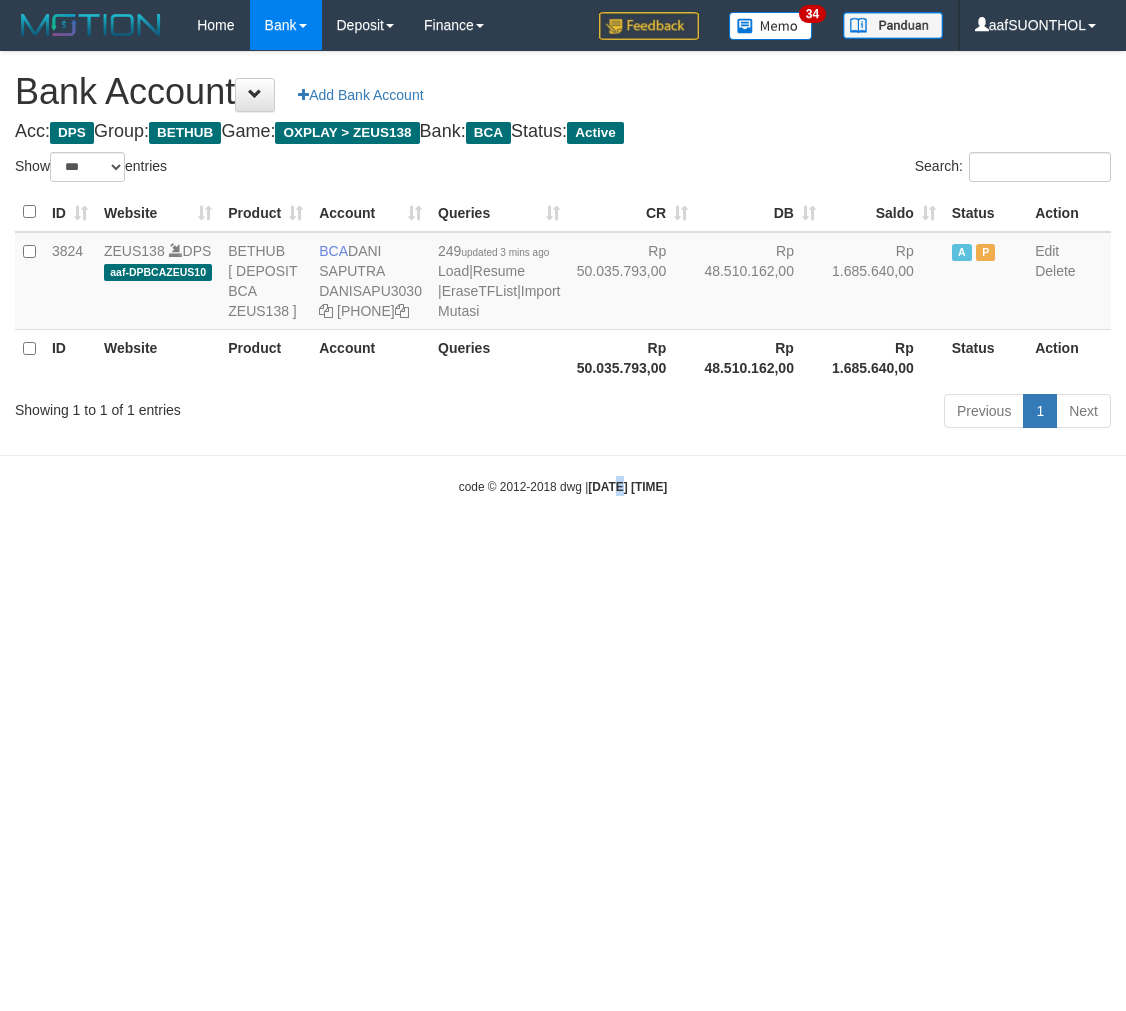 scroll, scrollTop: 0, scrollLeft: 0, axis: both 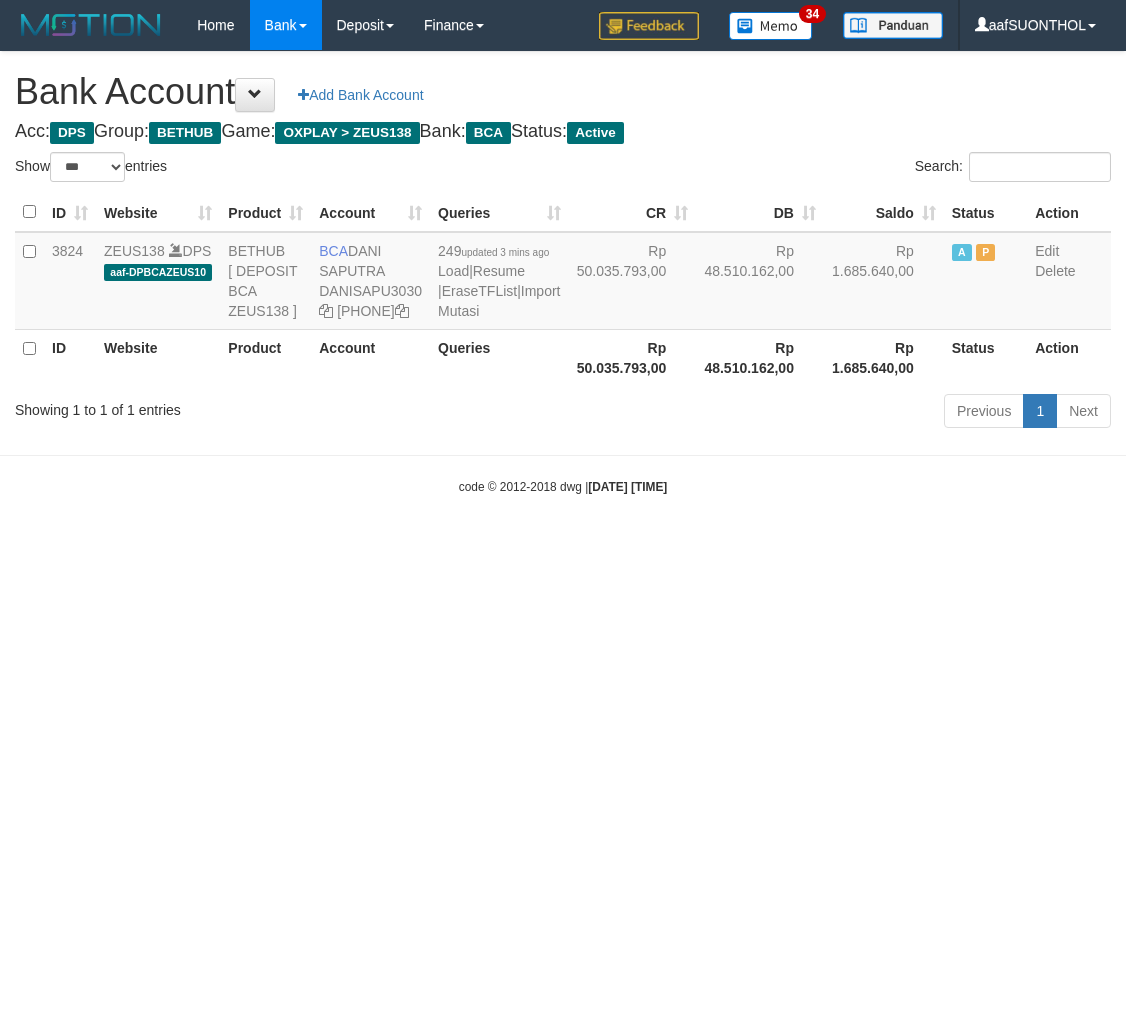 select on "***" 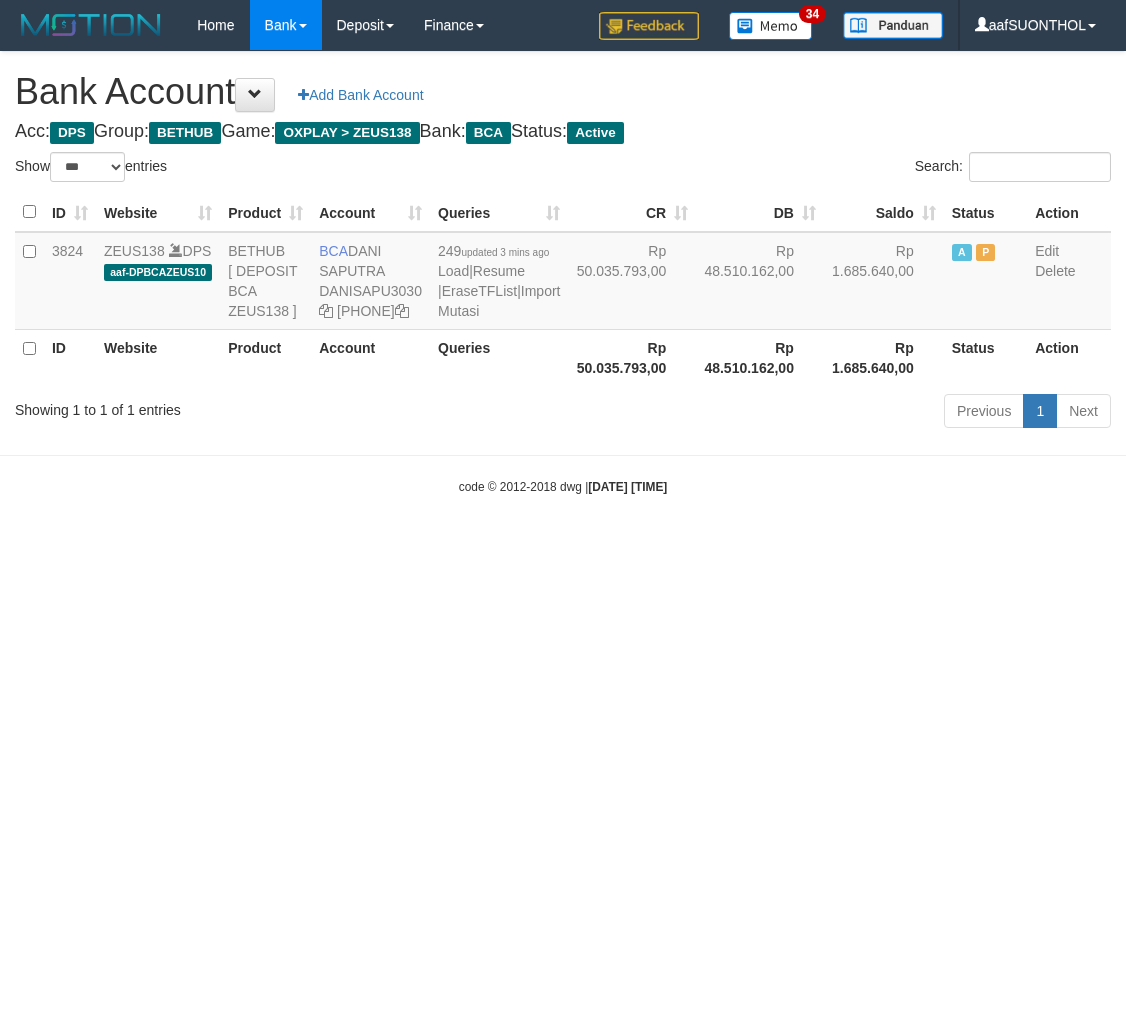 scroll, scrollTop: 0, scrollLeft: 0, axis: both 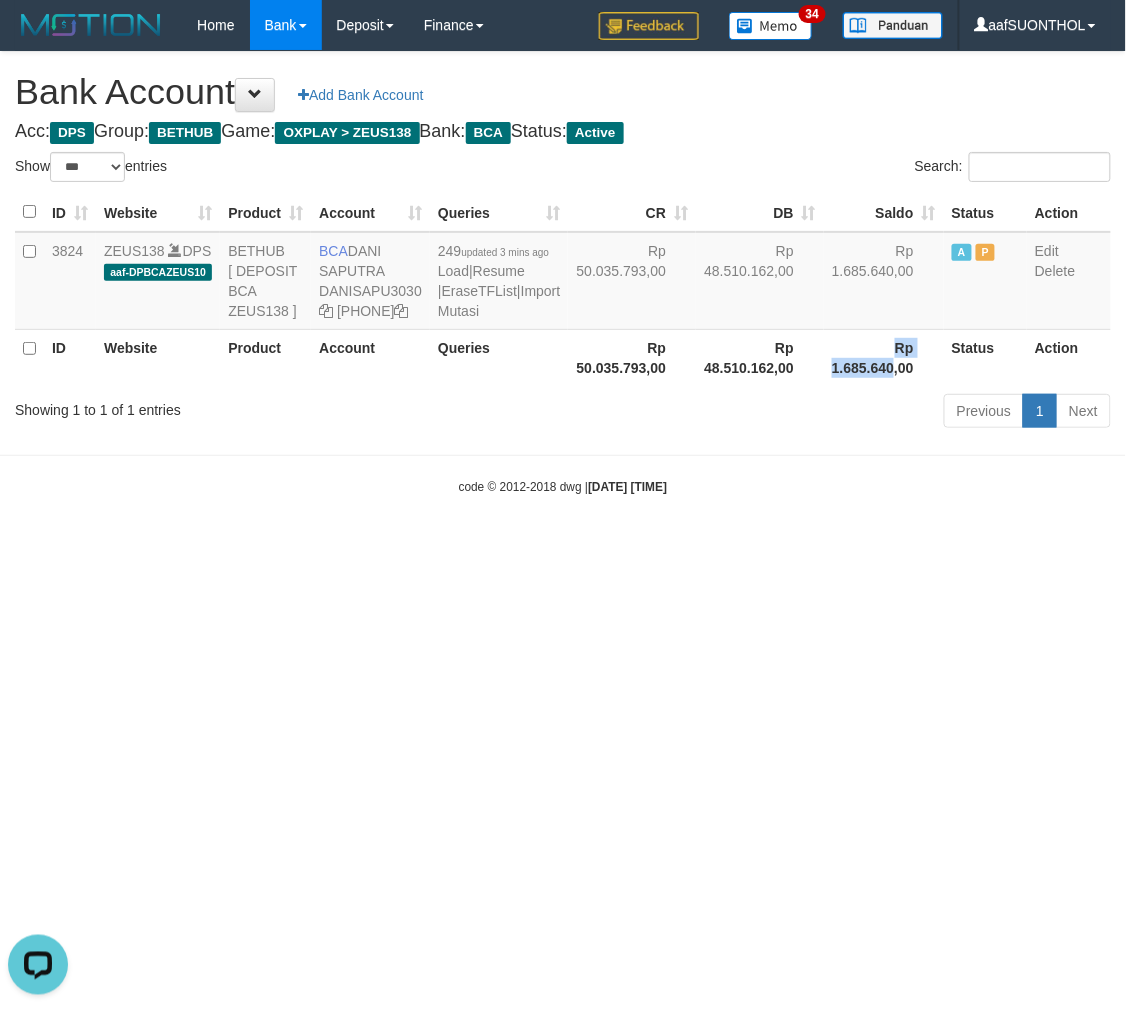 drag, startPoint x: 847, startPoint y: 422, endPoint x: 975, endPoint y: 442, distance: 129.55309 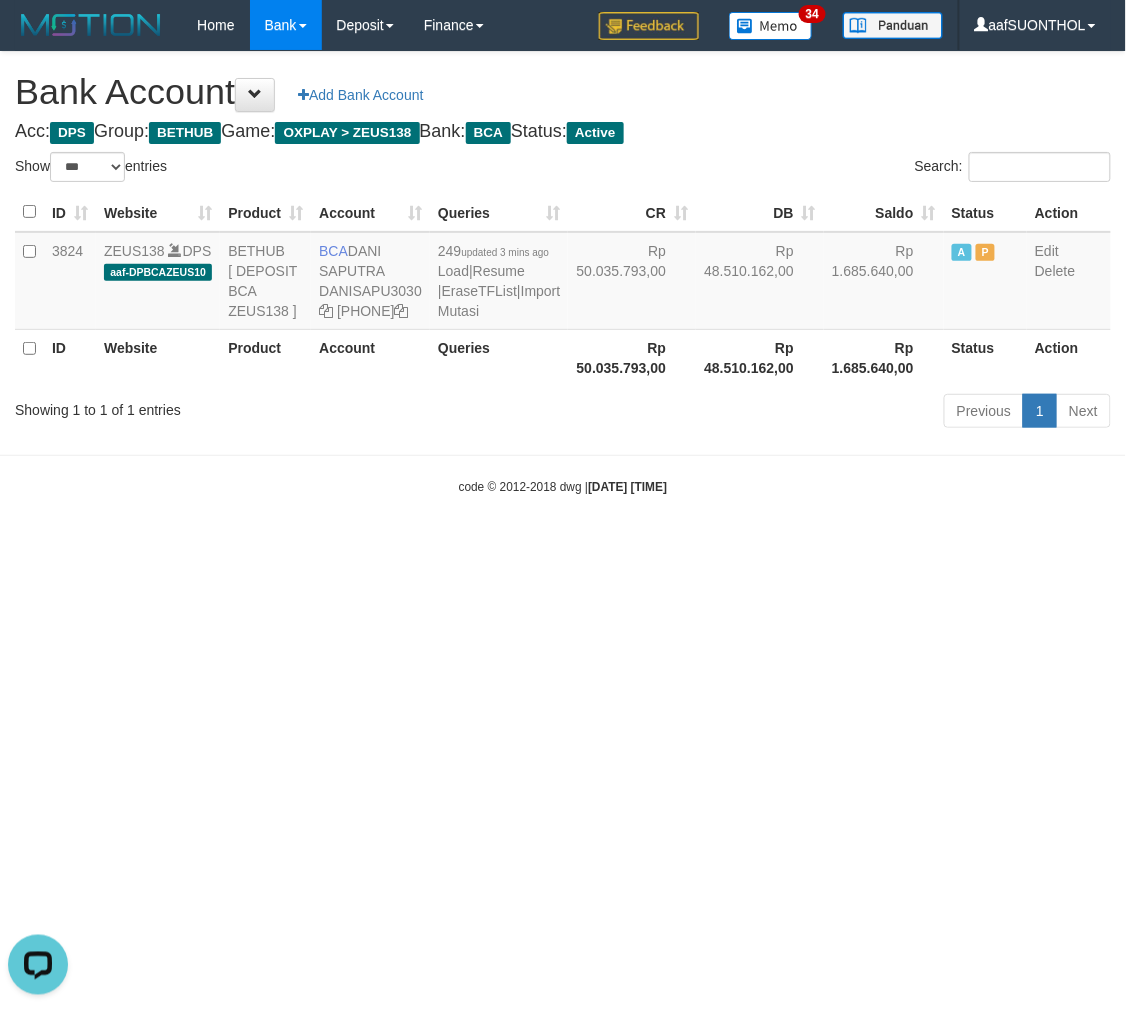 click on "Toggle navigation
Home
Bank
Account List
Load
By Website
Group
[OXPLAY]													ZEUS138
By Load Group (DPS)
Sync" at bounding box center (563, 273) 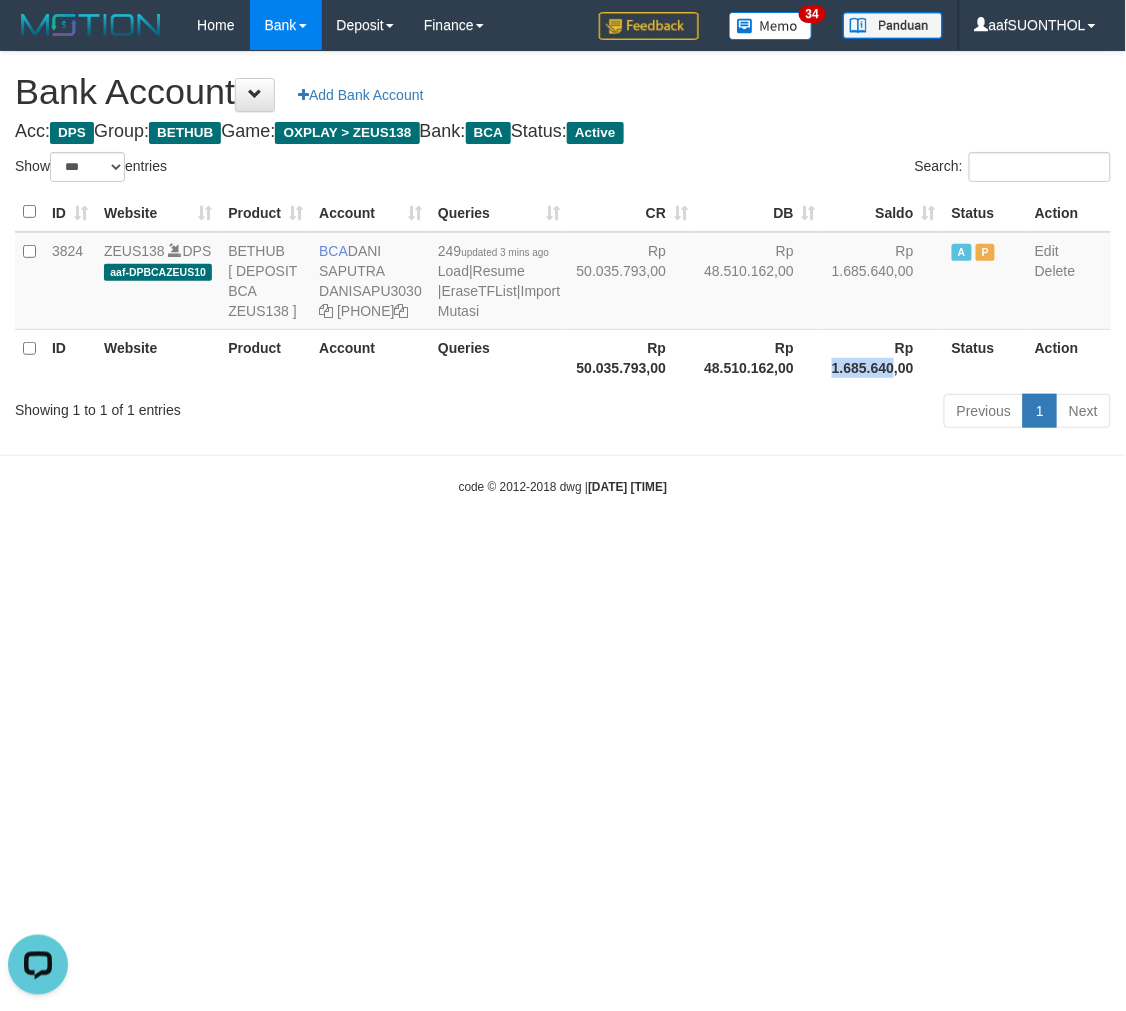 drag, startPoint x: 848, startPoint y: 427, endPoint x: 782, endPoint y: 432, distance: 66.189125 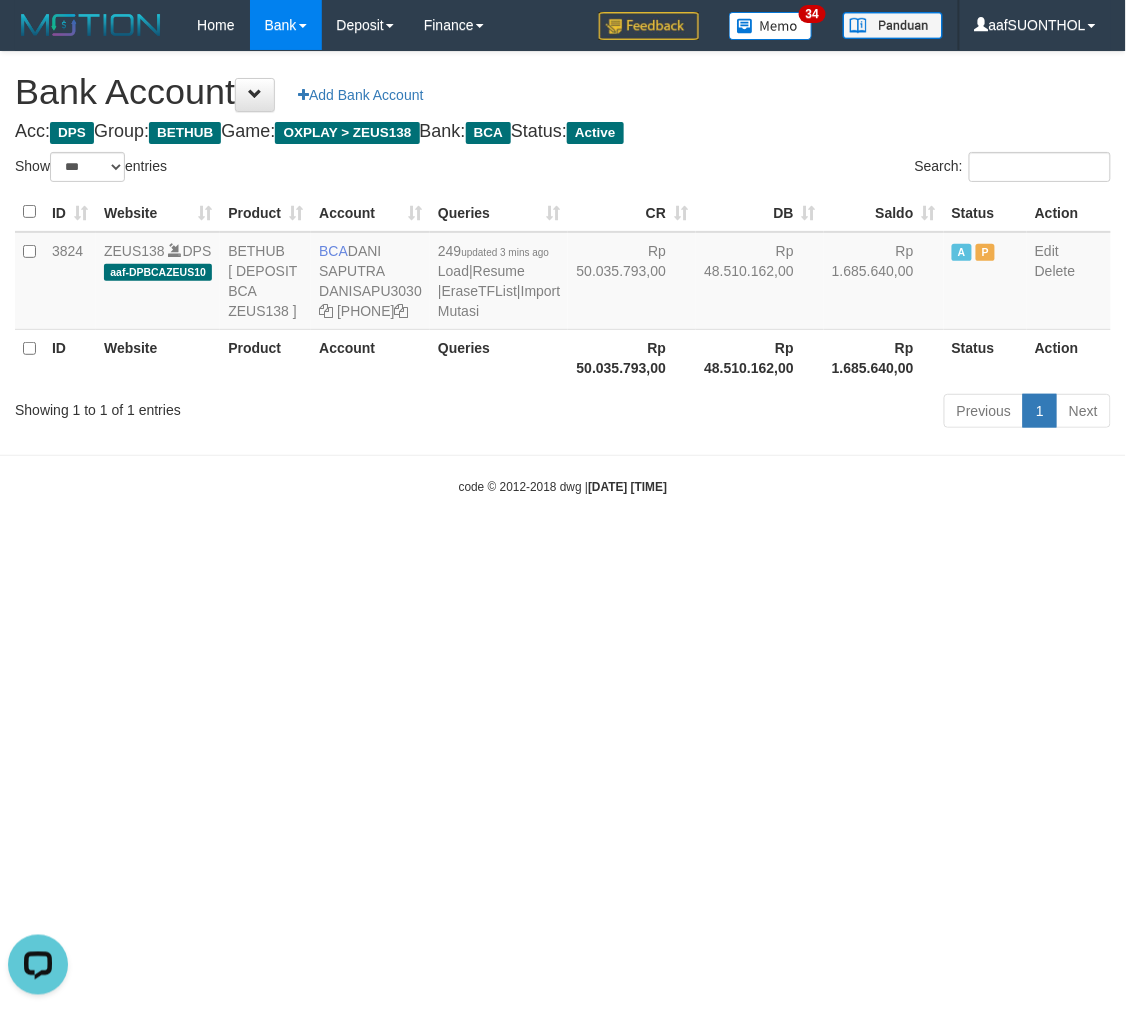 drag, startPoint x: 363, startPoint y: 711, endPoint x: 312, endPoint y: 675, distance: 62.425957 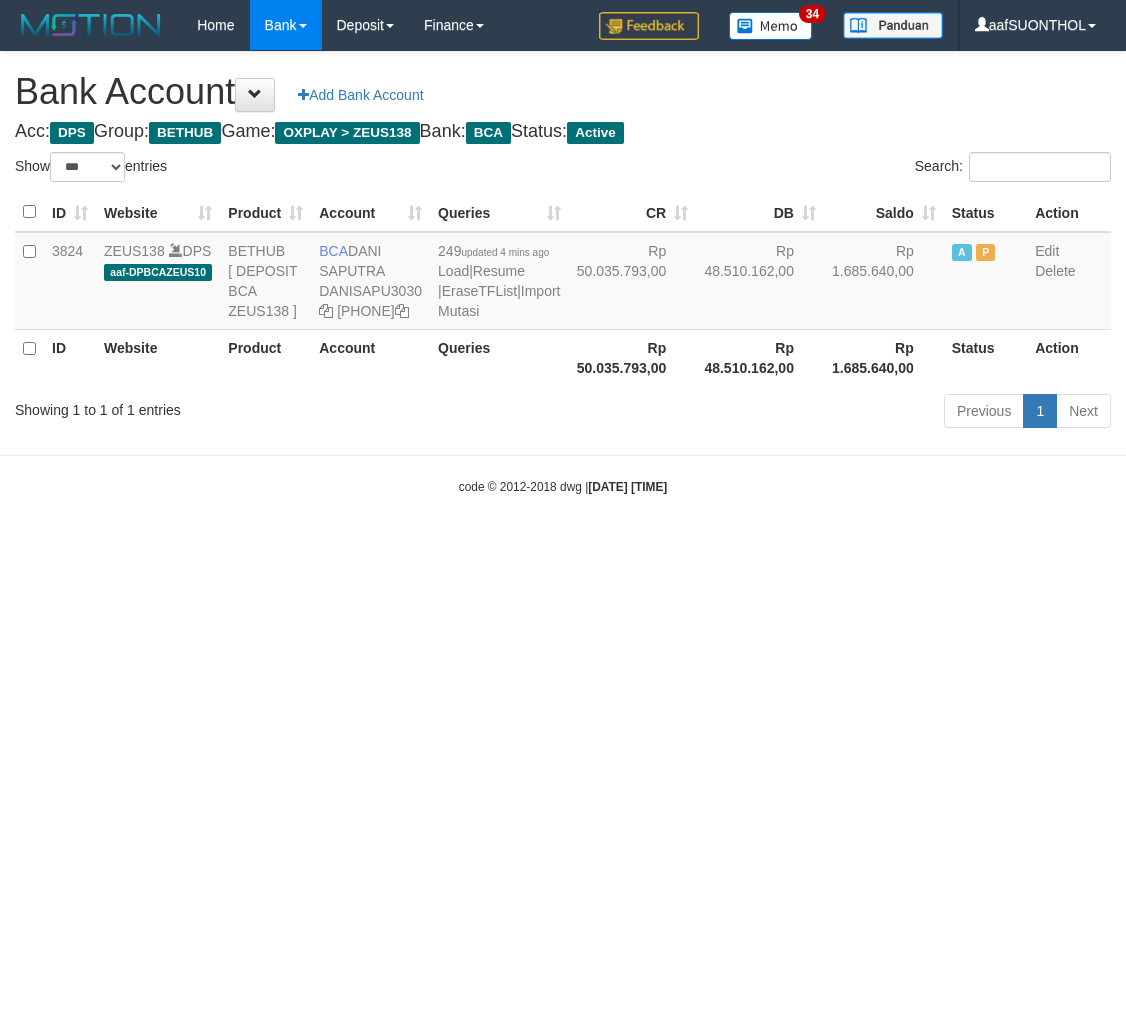 select on "***" 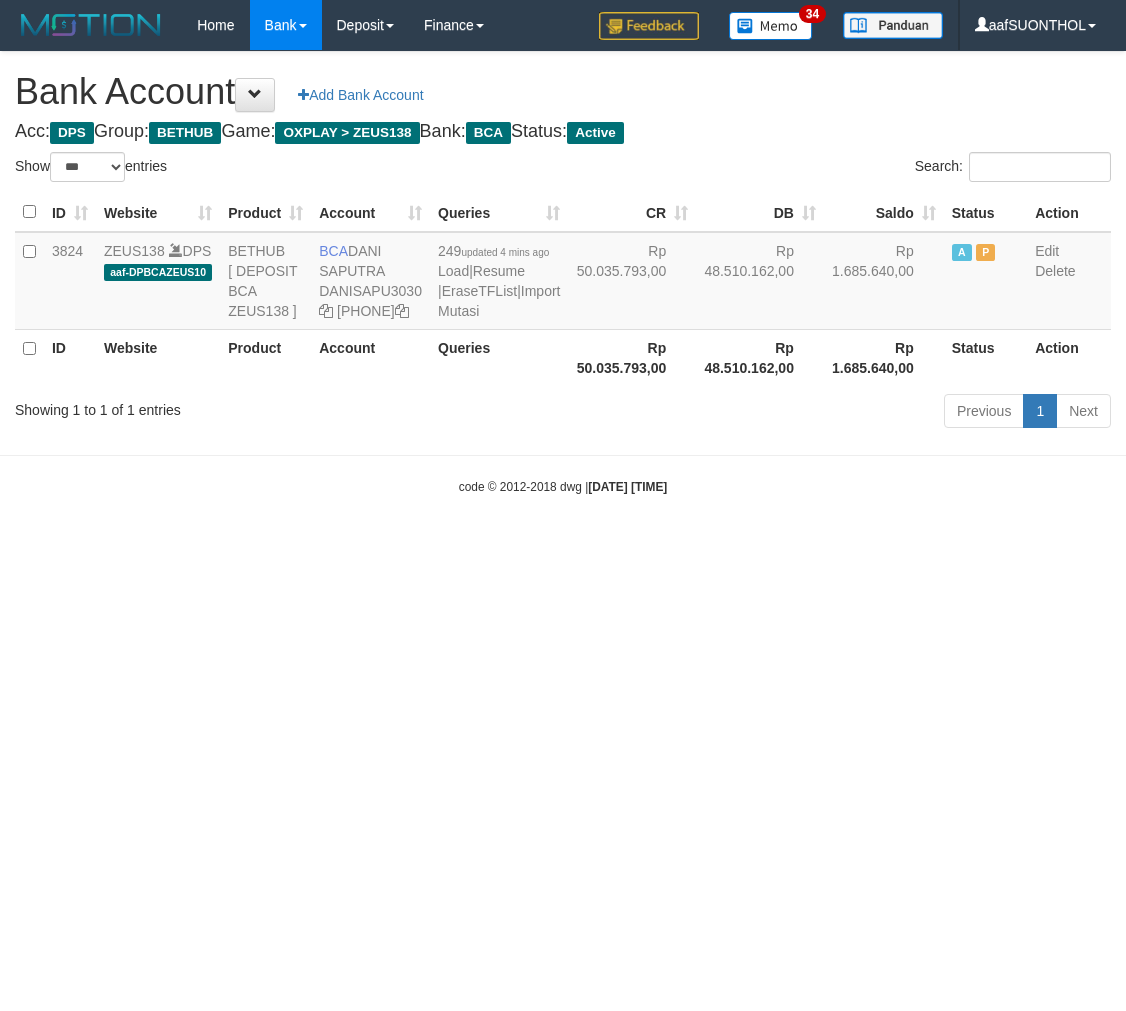scroll, scrollTop: 0, scrollLeft: 0, axis: both 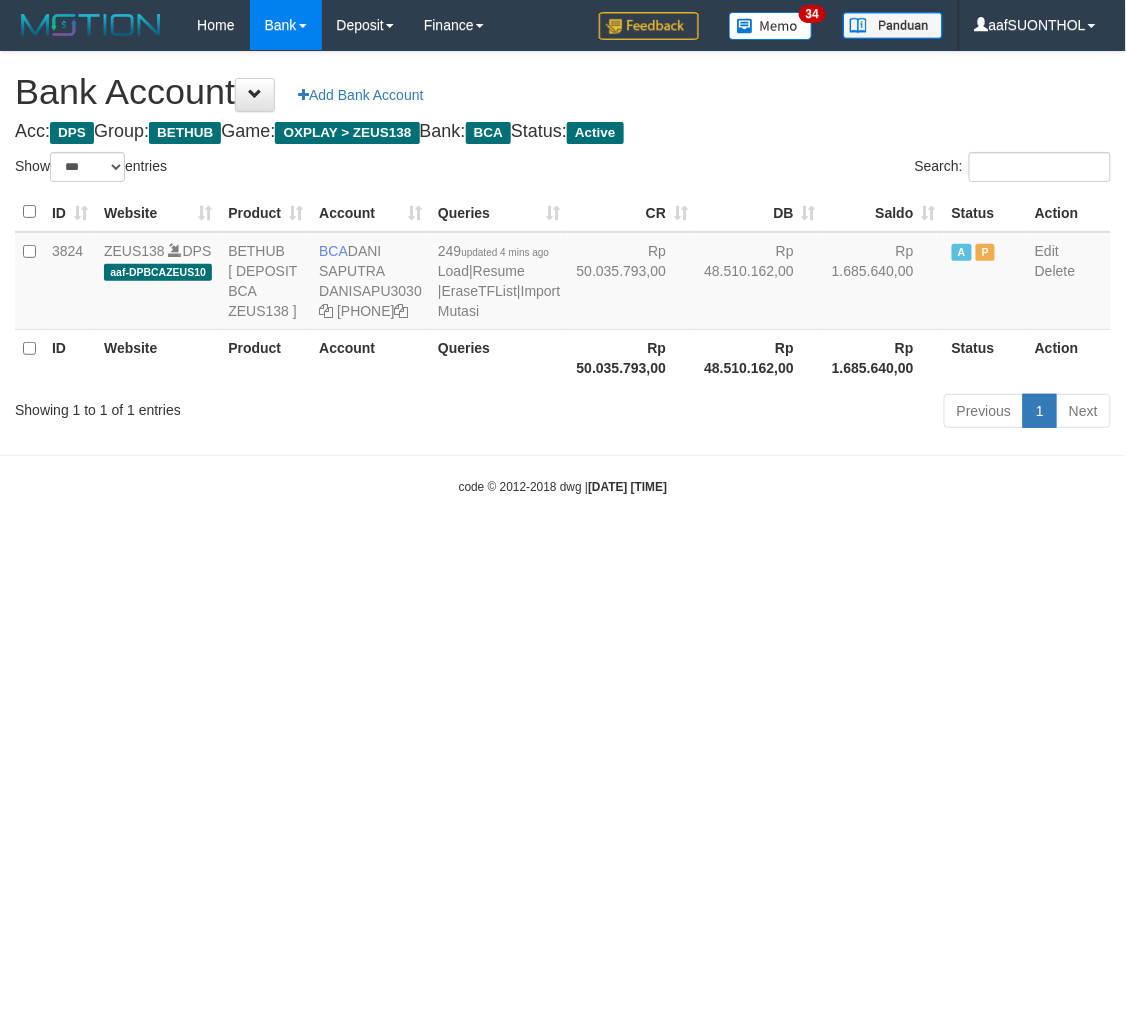 drag, startPoint x: 496, startPoint y: 817, endPoint x: 473, endPoint y: 796, distance: 31.144823 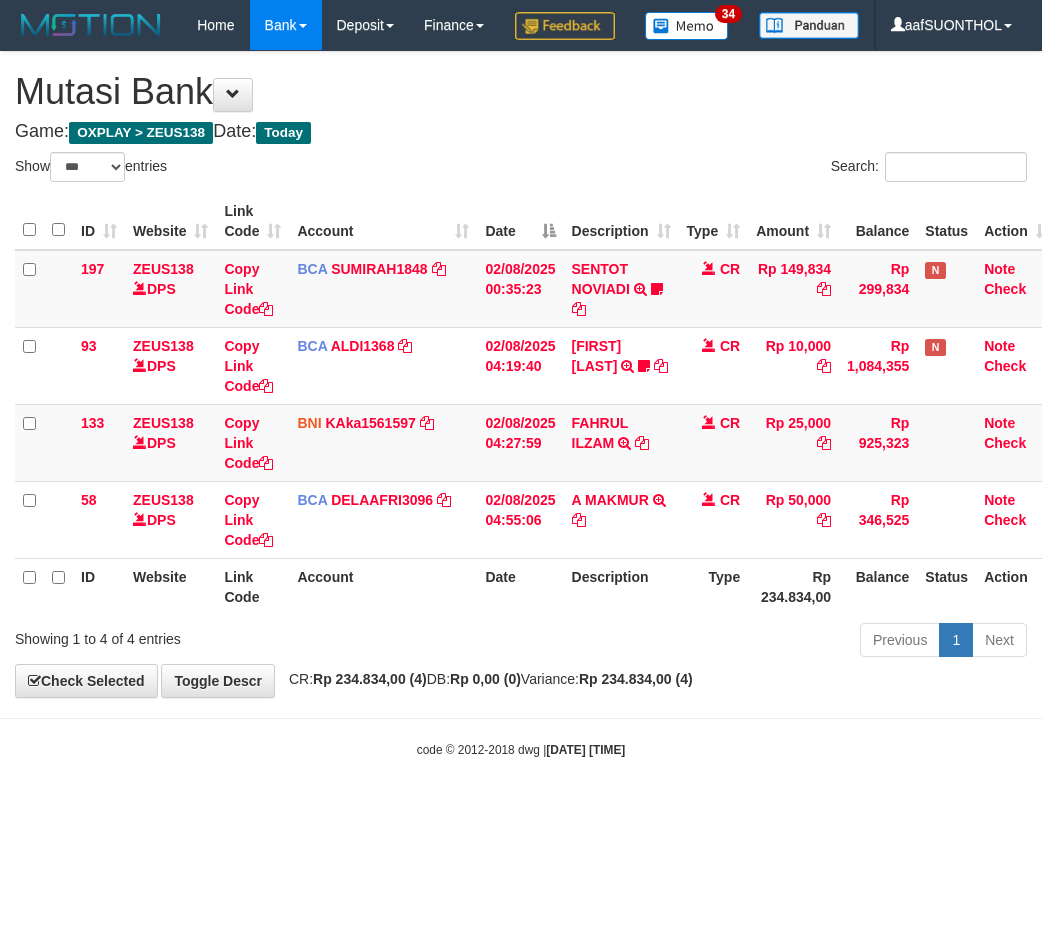 select on "***" 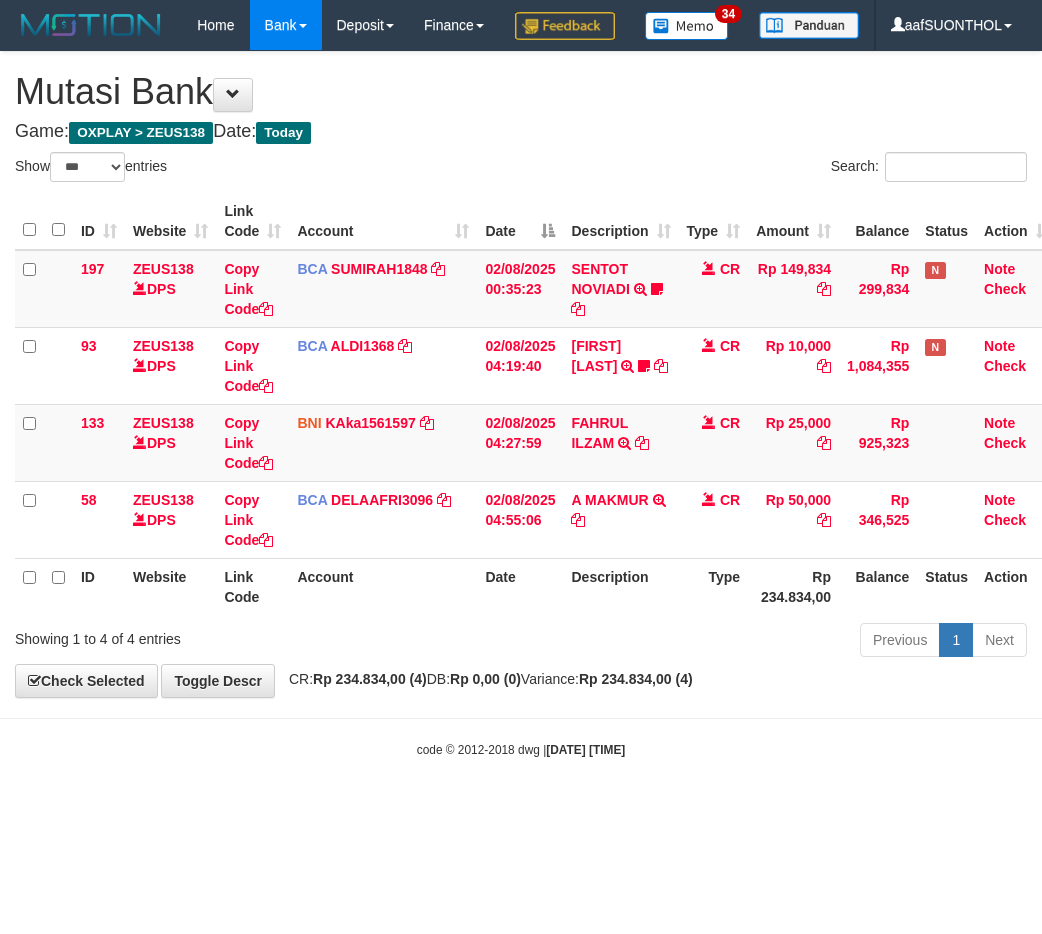 scroll, scrollTop: 0, scrollLeft: 0, axis: both 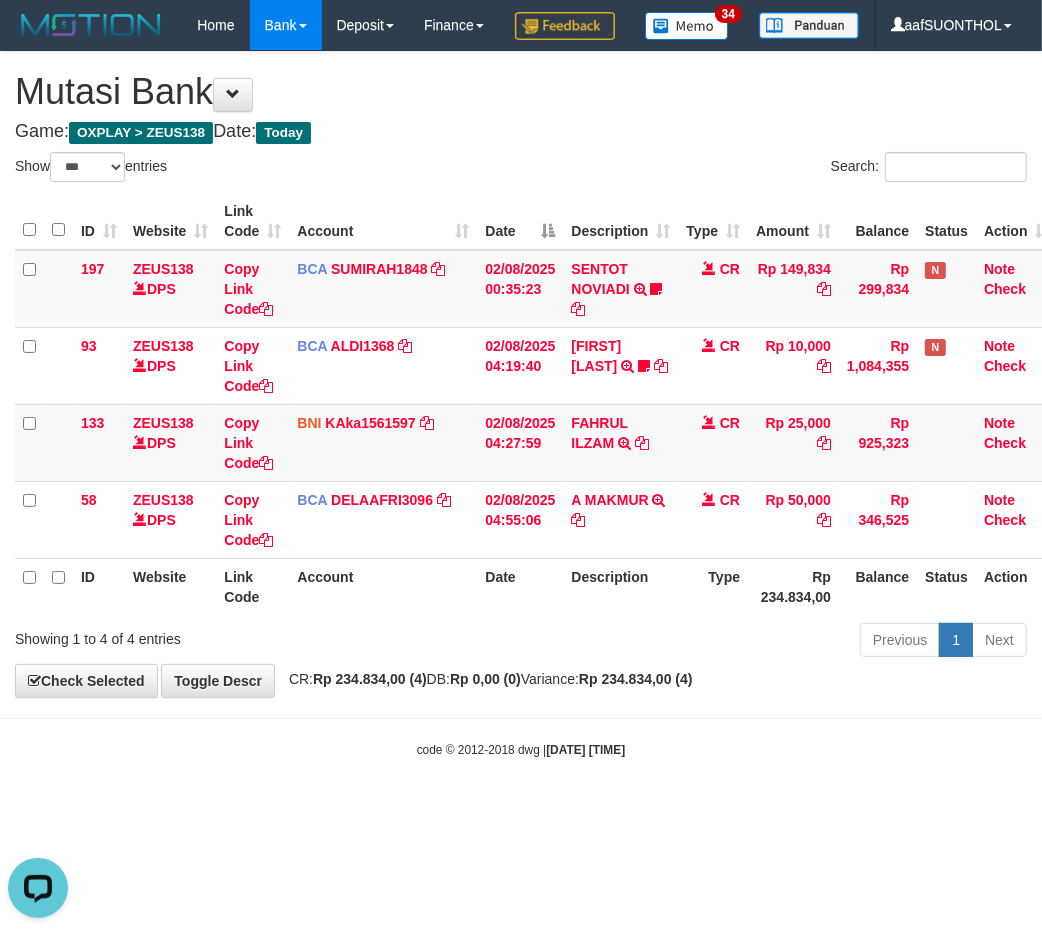 click on "code © 2012-2018 dwg |  2025/08/02 04:55:42" at bounding box center [521, 749] 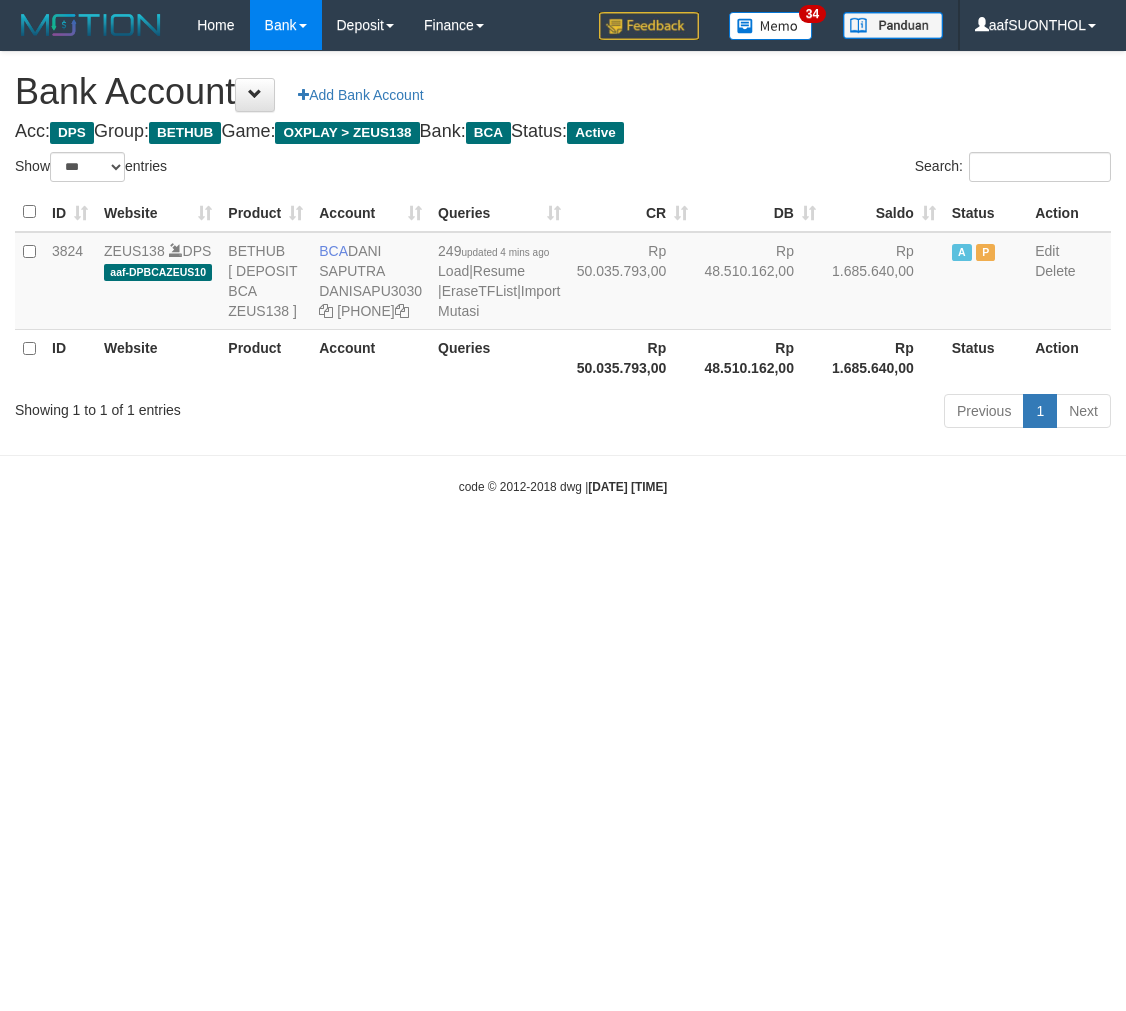 select on "***" 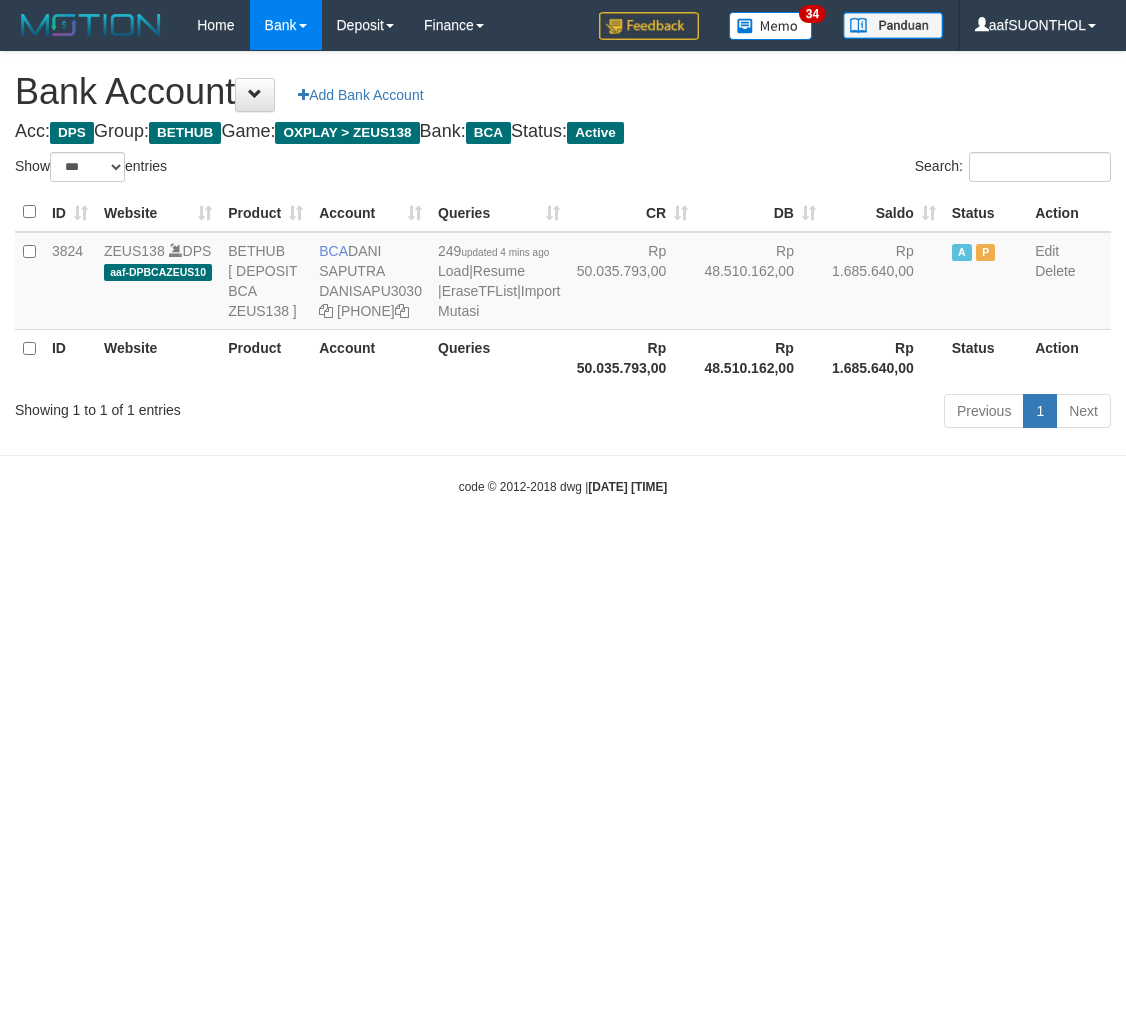 scroll, scrollTop: 0, scrollLeft: 0, axis: both 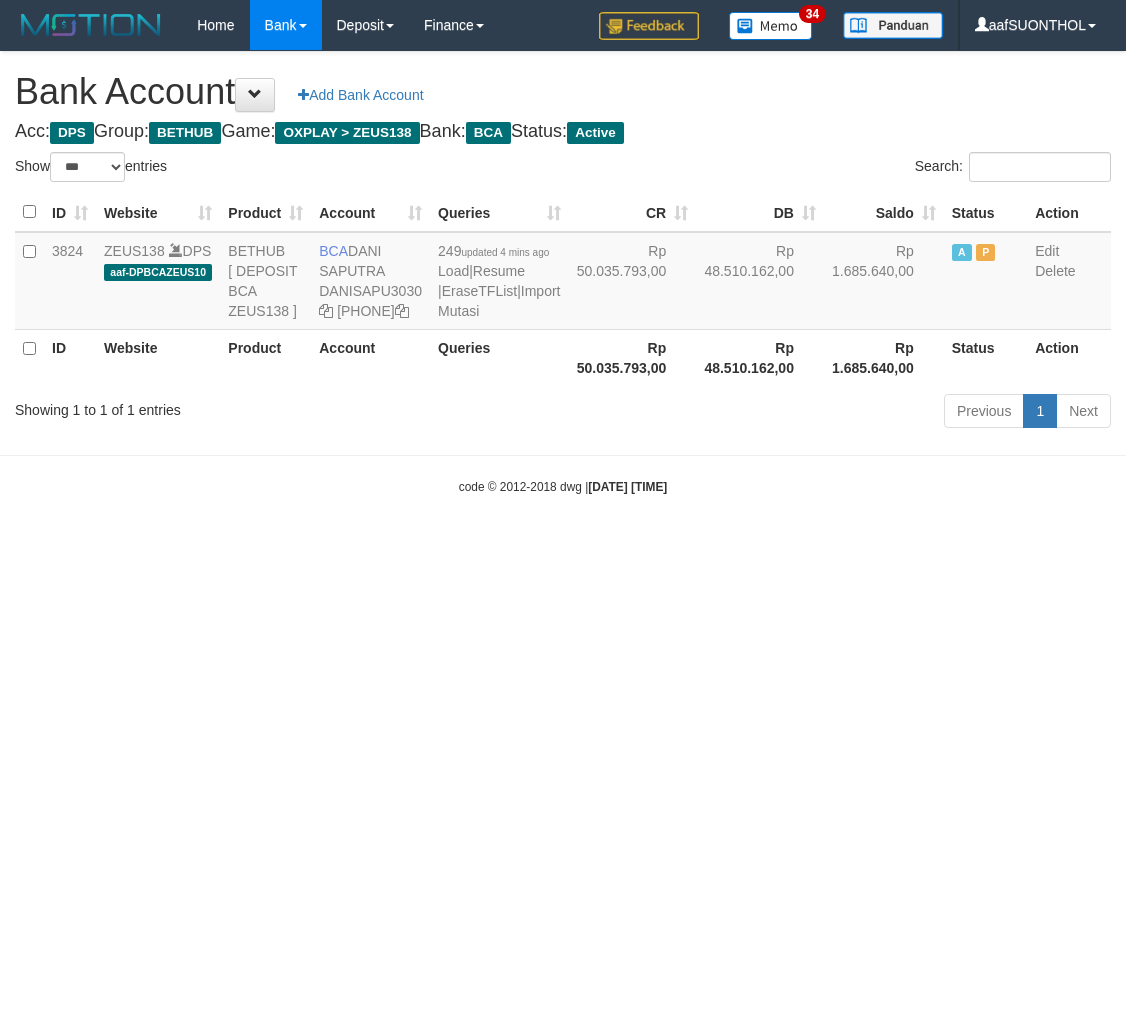 select on "***" 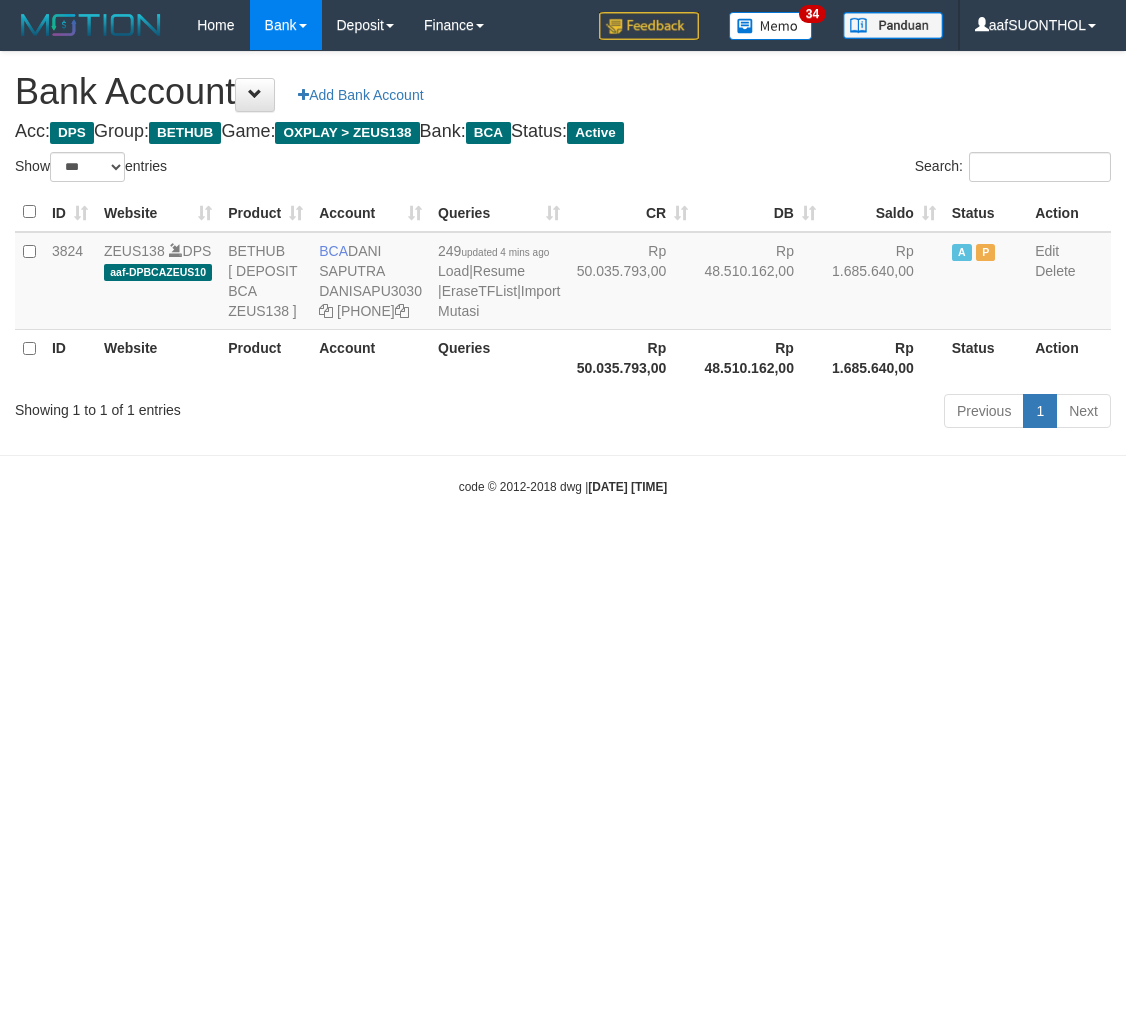 scroll, scrollTop: 0, scrollLeft: 0, axis: both 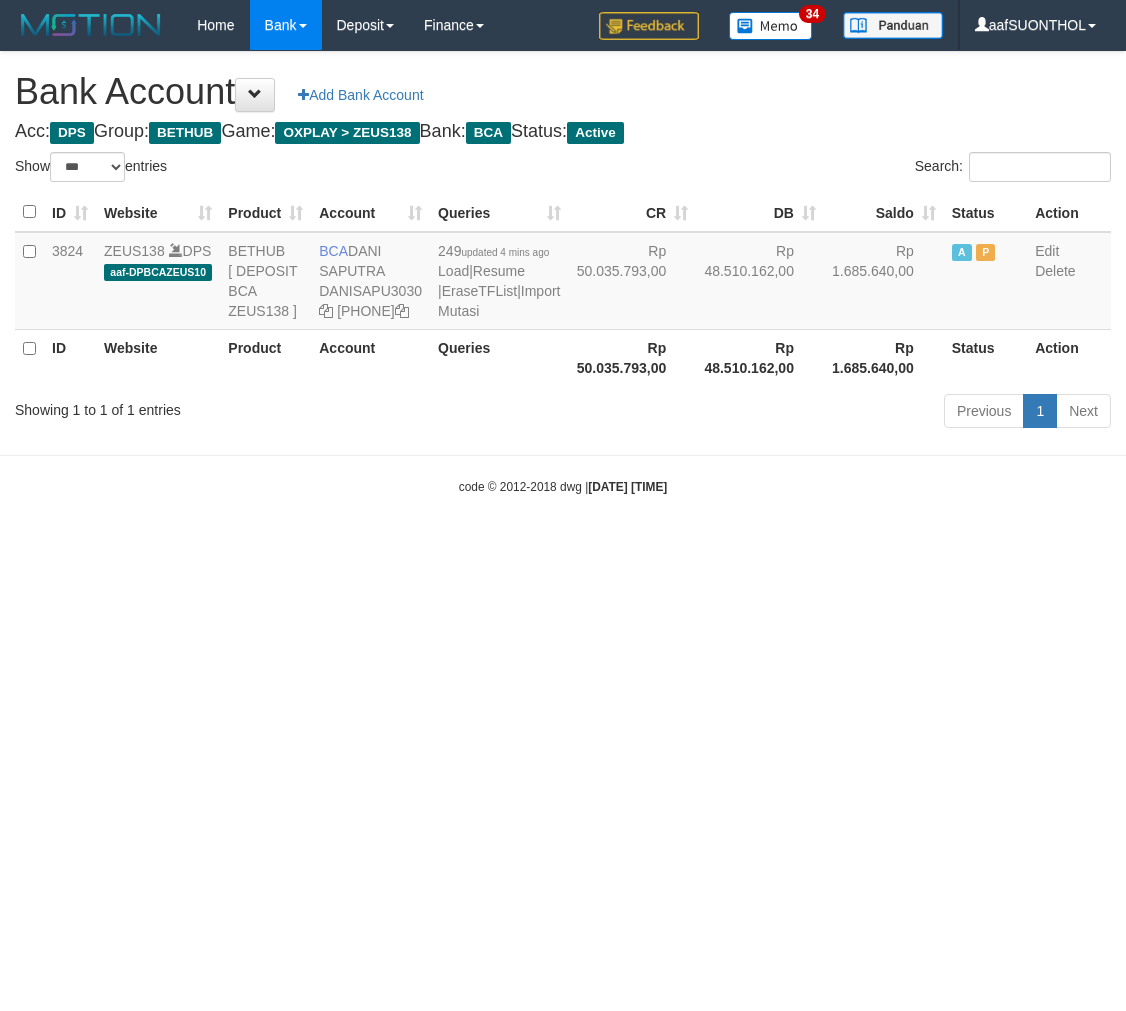 select on "***" 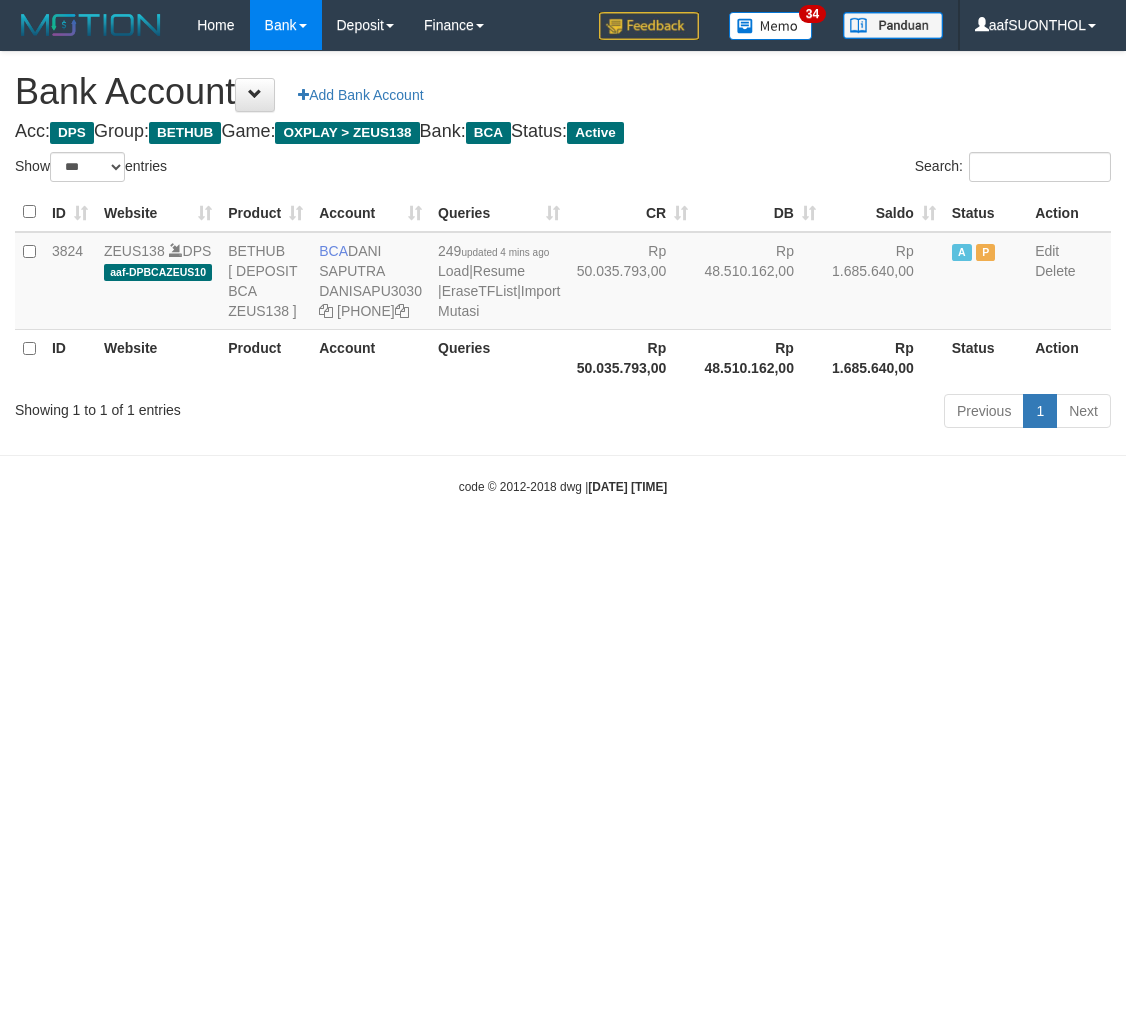 scroll, scrollTop: 0, scrollLeft: 0, axis: both 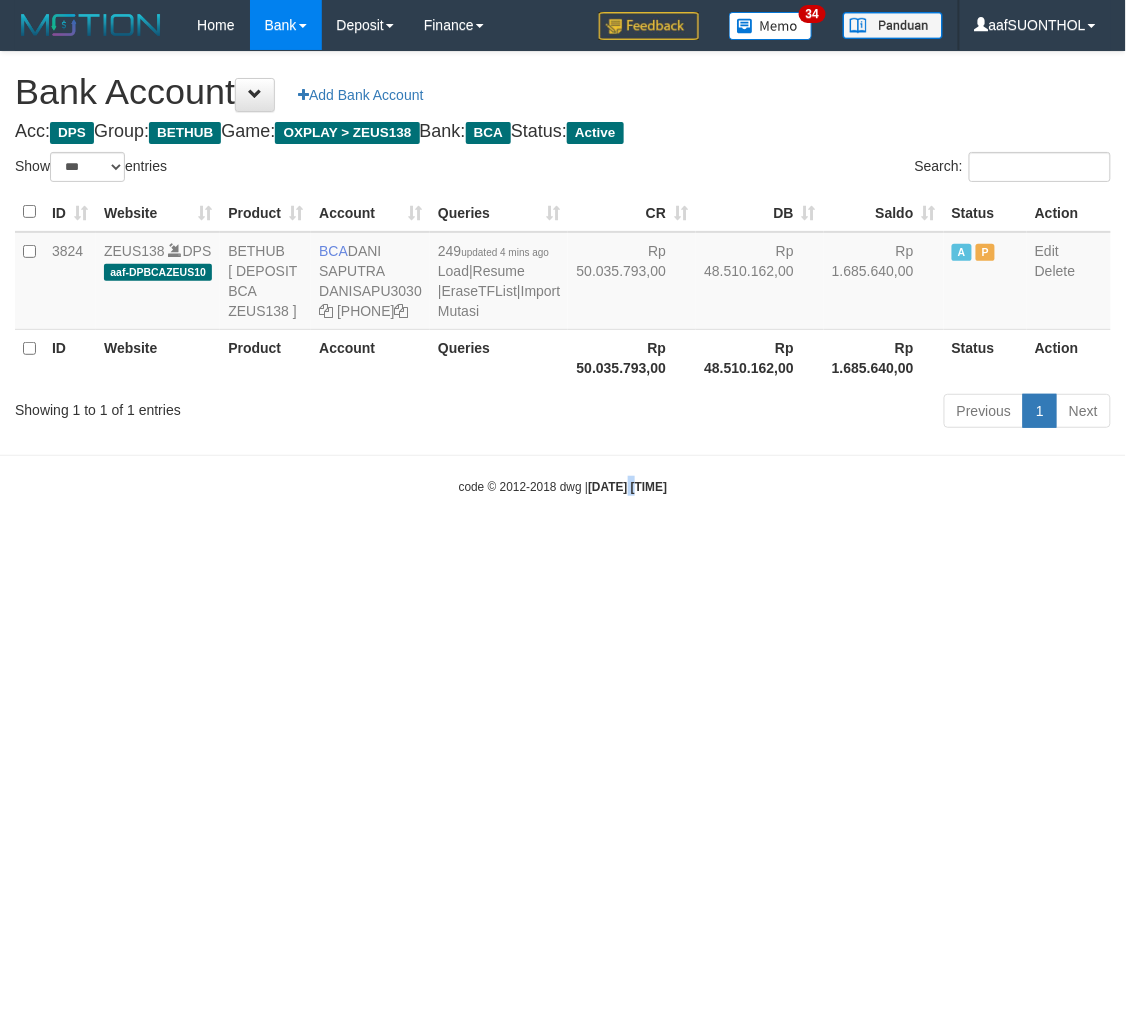 drag, startPoint x: 622, startPoint y: 638, endPoint x: 611, endPoint y: 640, distance: 11.18034 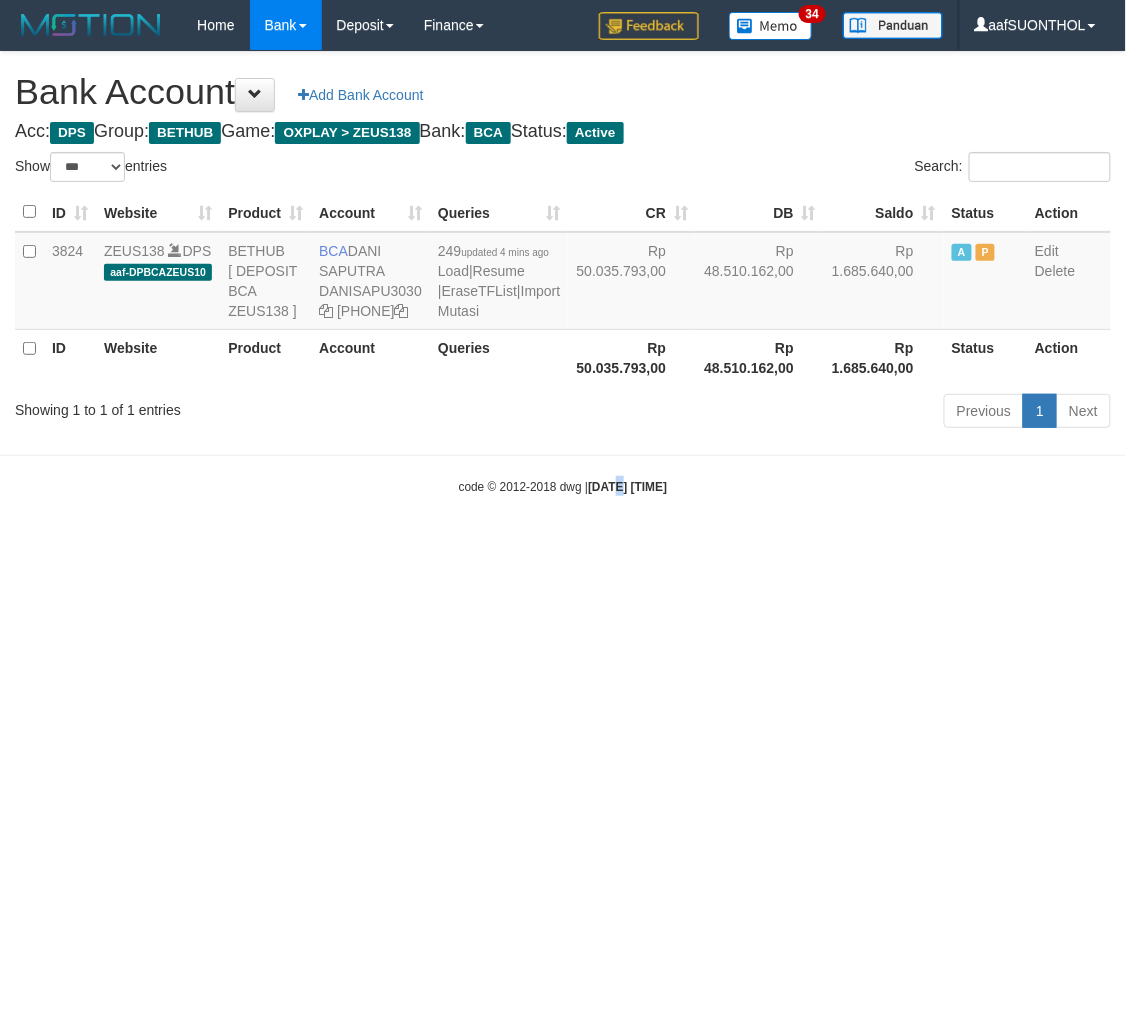 click on "Toggle navigation
Home
Bank
Account List
Load
By Website
Group
[OXPLAY]													ZEUS138
By Load Group (DPS)
Sync" at bounding box center [563, 273] 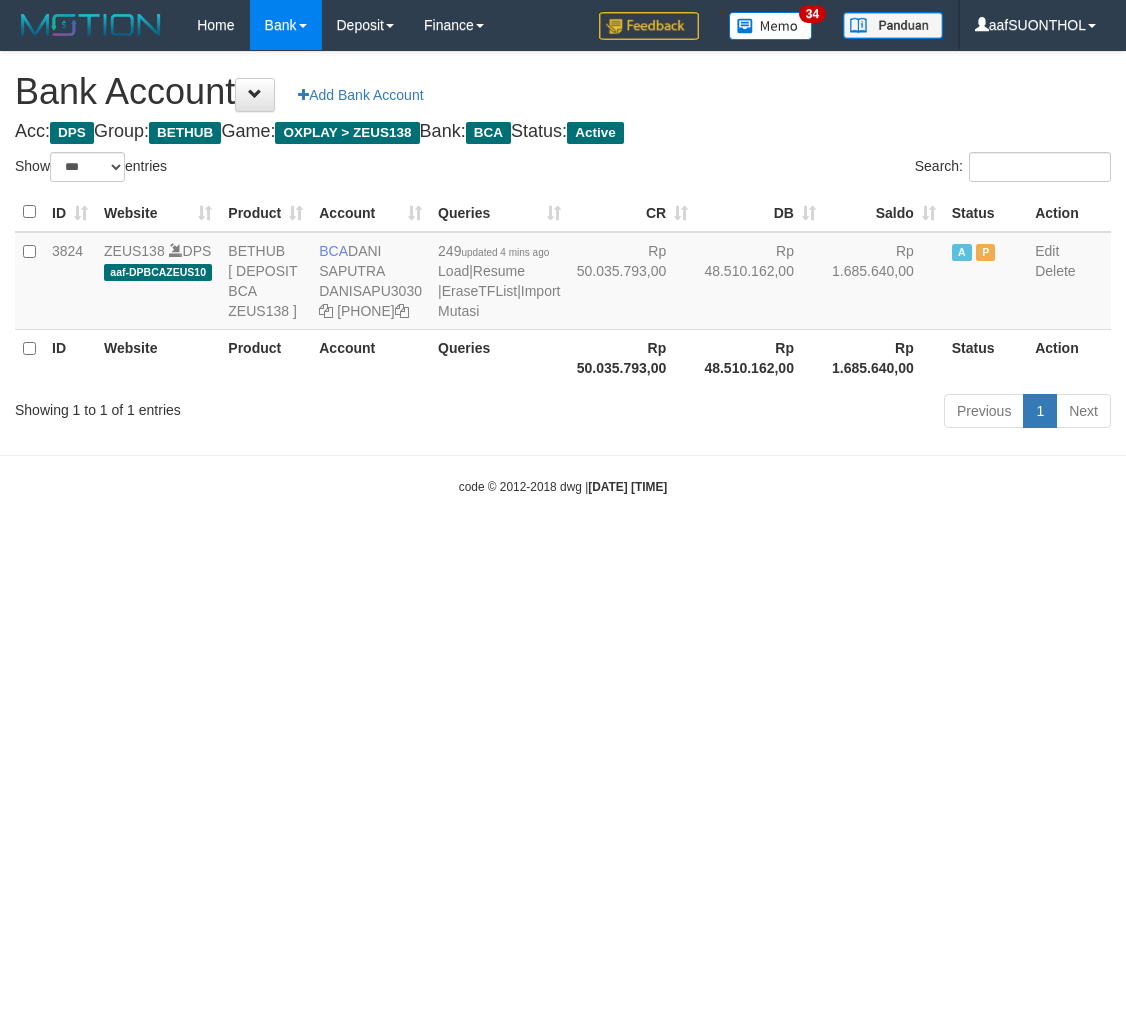 select on "***" 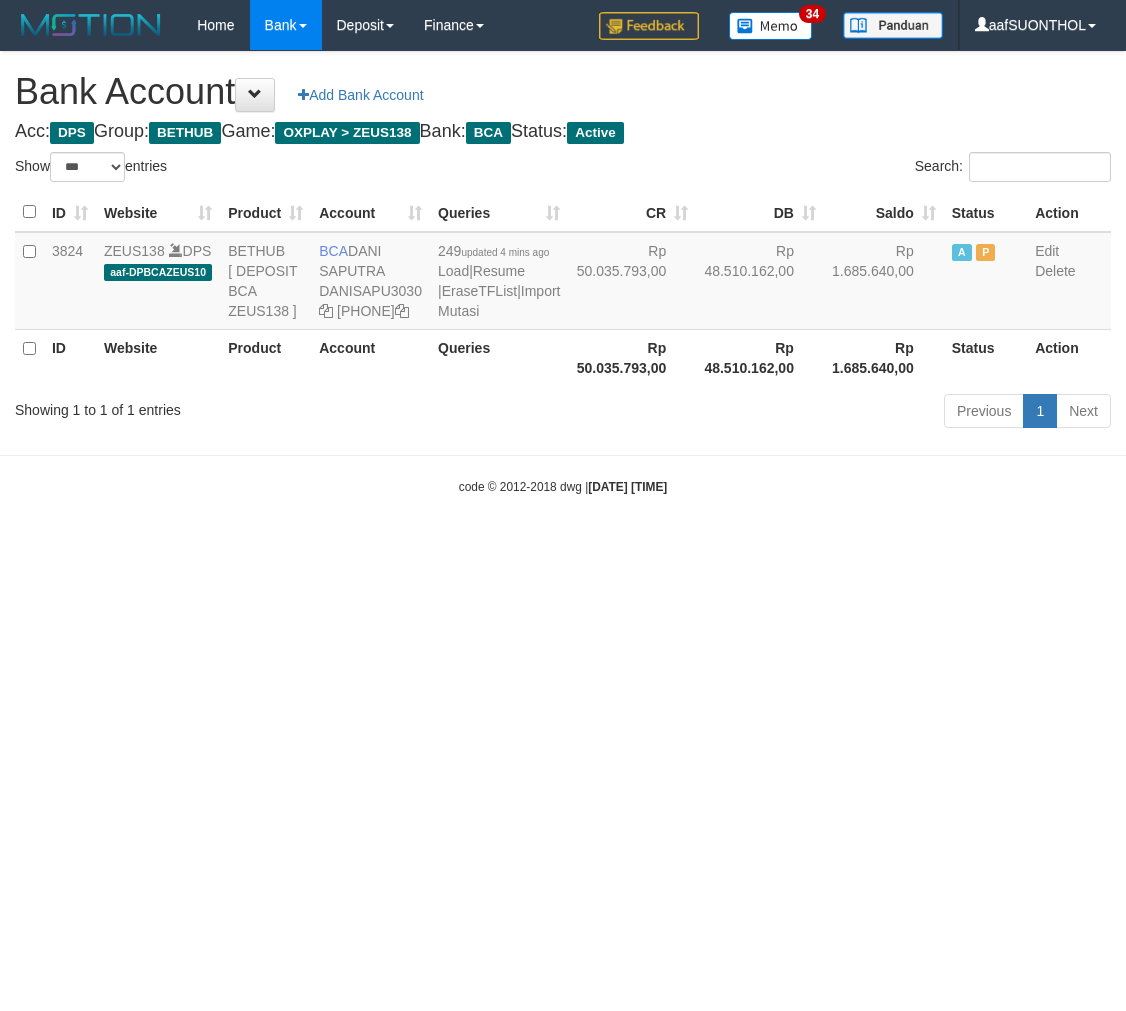 scroll, scrollTop: 0, scrollLeft: 0, axis: both 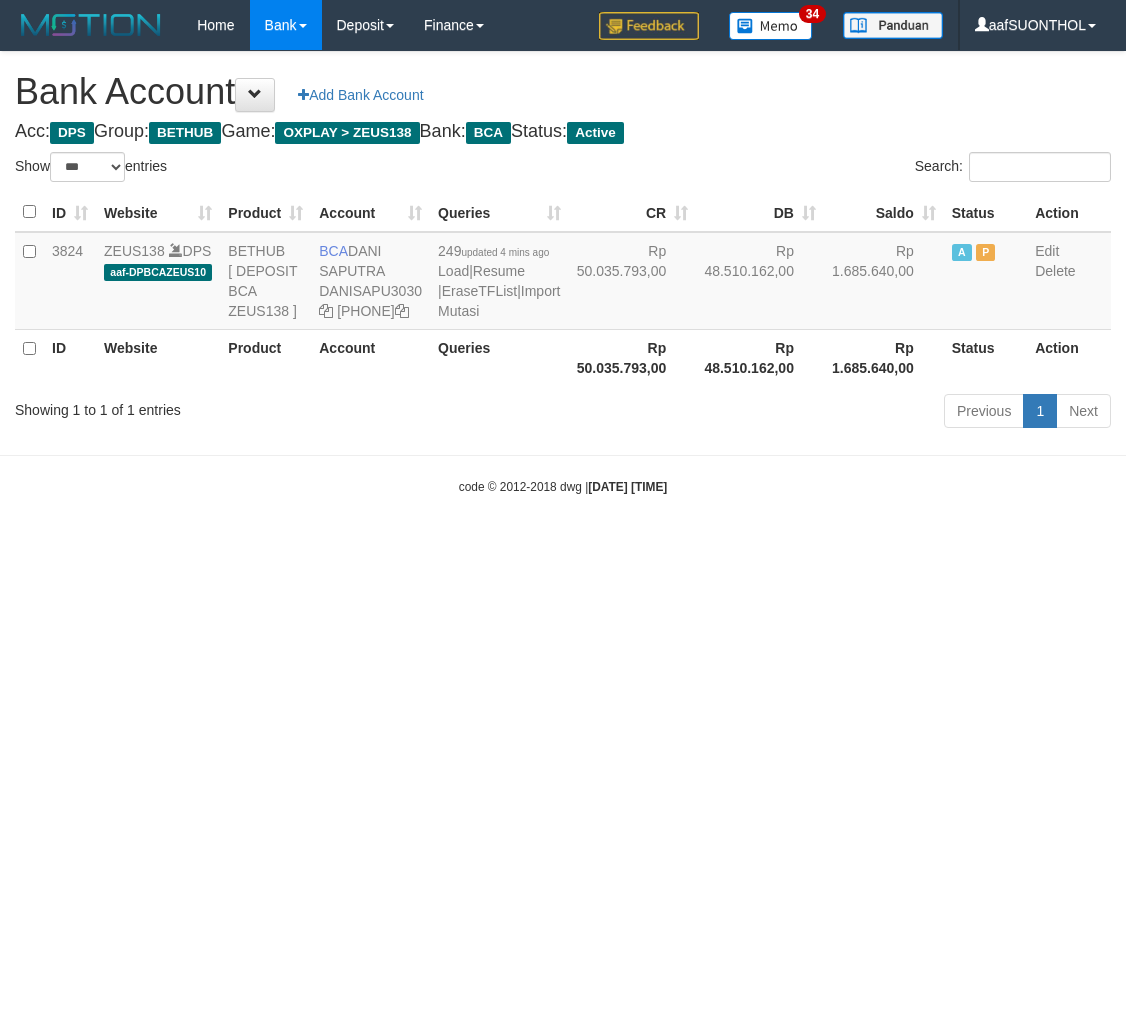 select on "***" 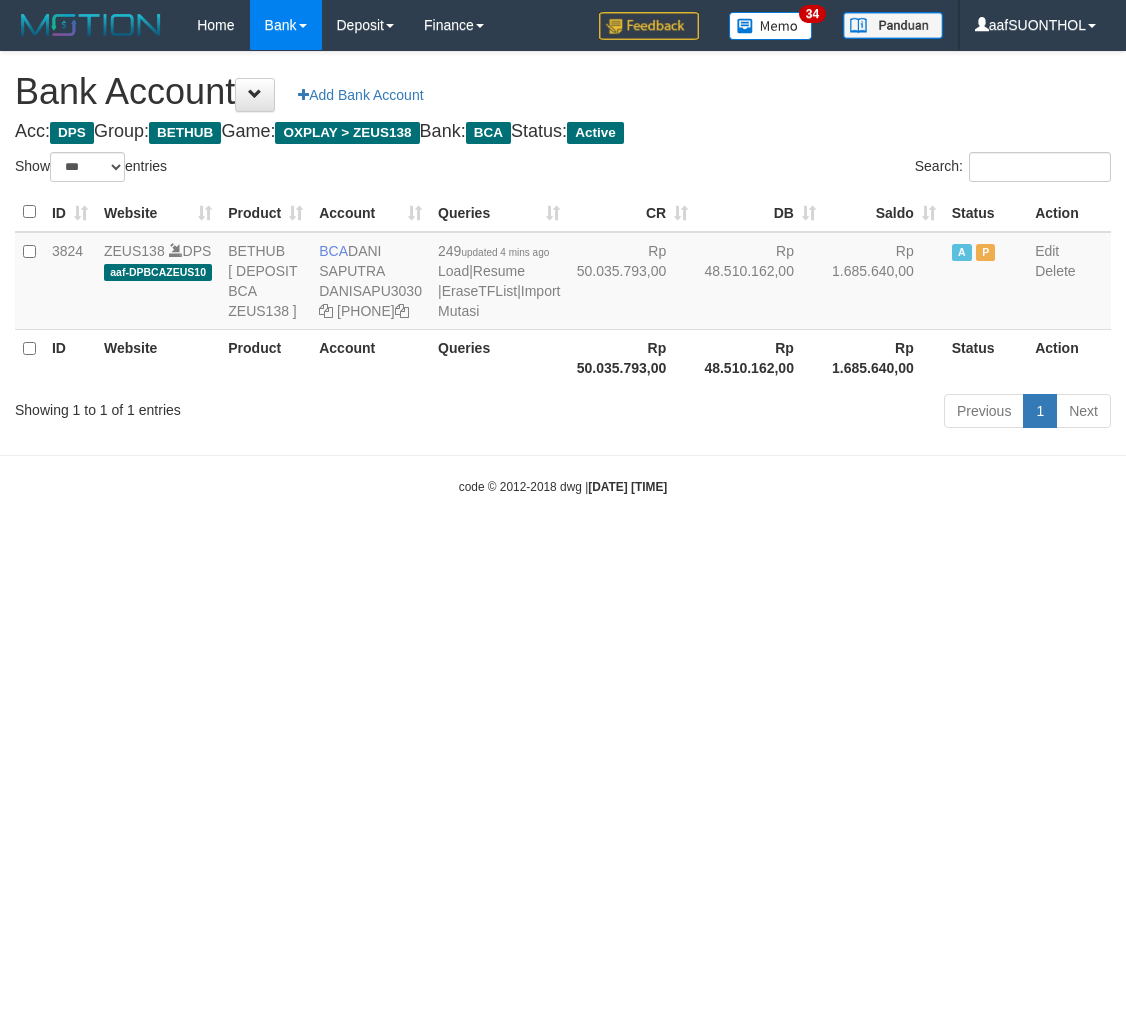 scroll, scrollTop: 0, scrollLeft: 0, axis: both 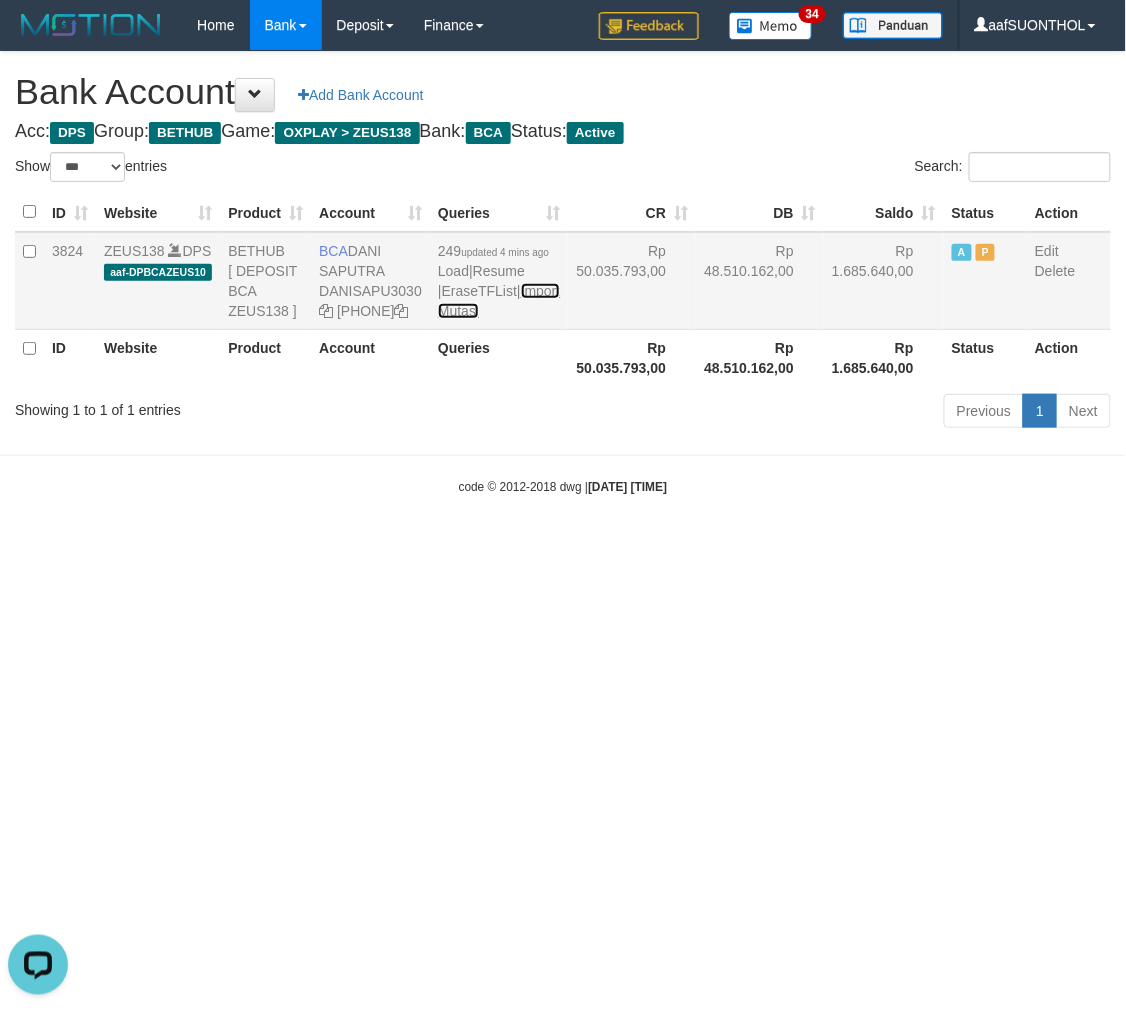 click on "Import Mutasi" at bounding box center (499, 301) 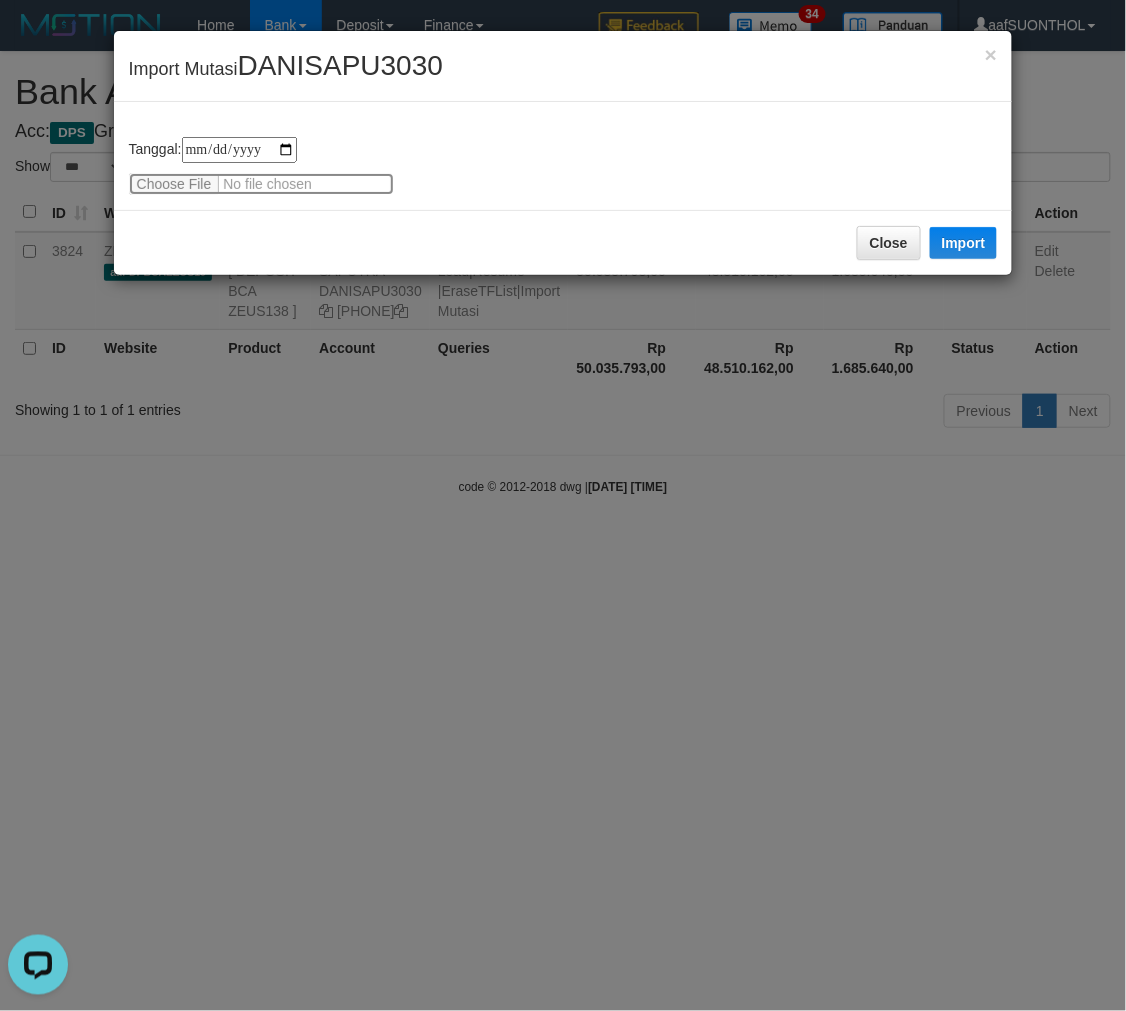 click at bounding box center [261, 184] 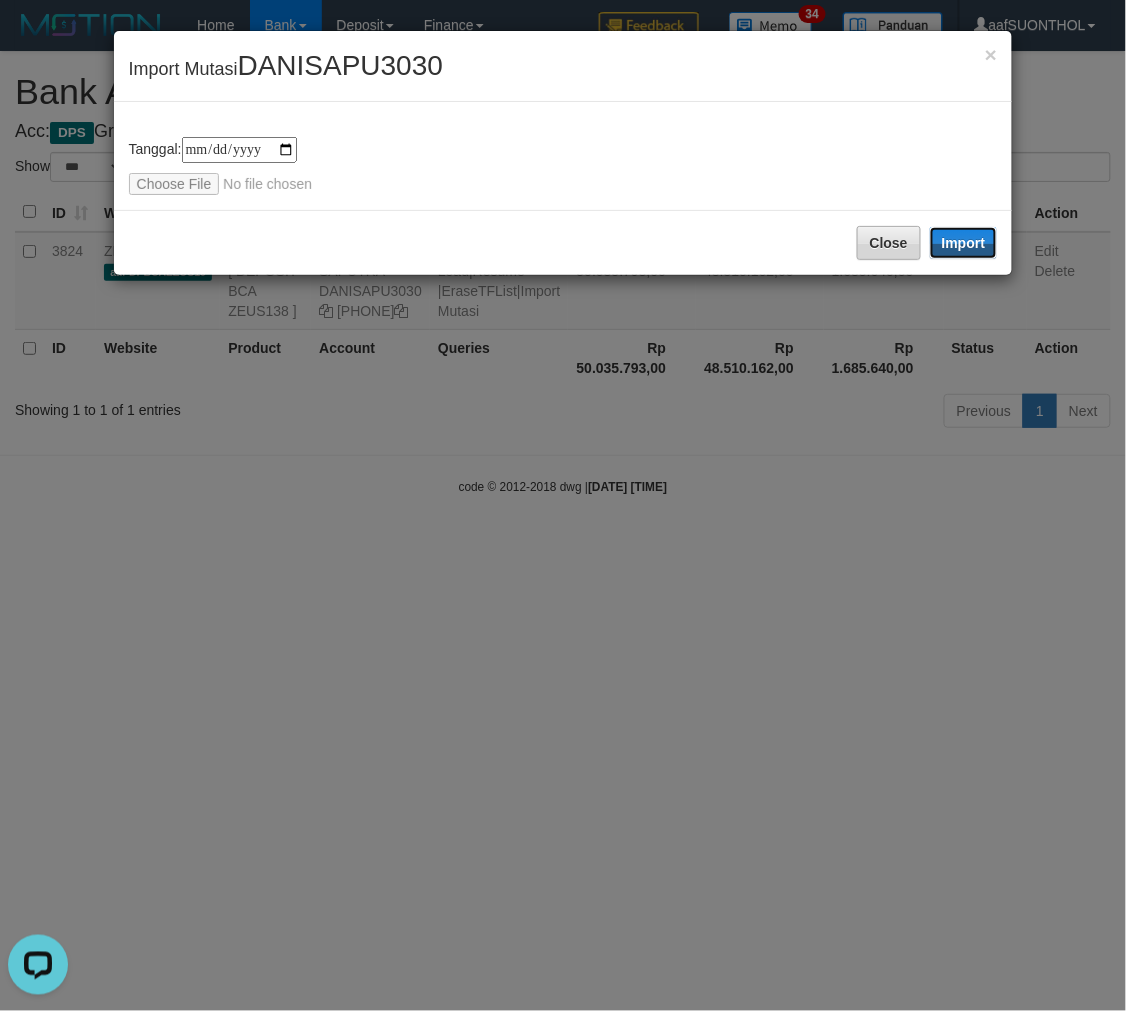 click on "Import" at bounding box center (964, 243) 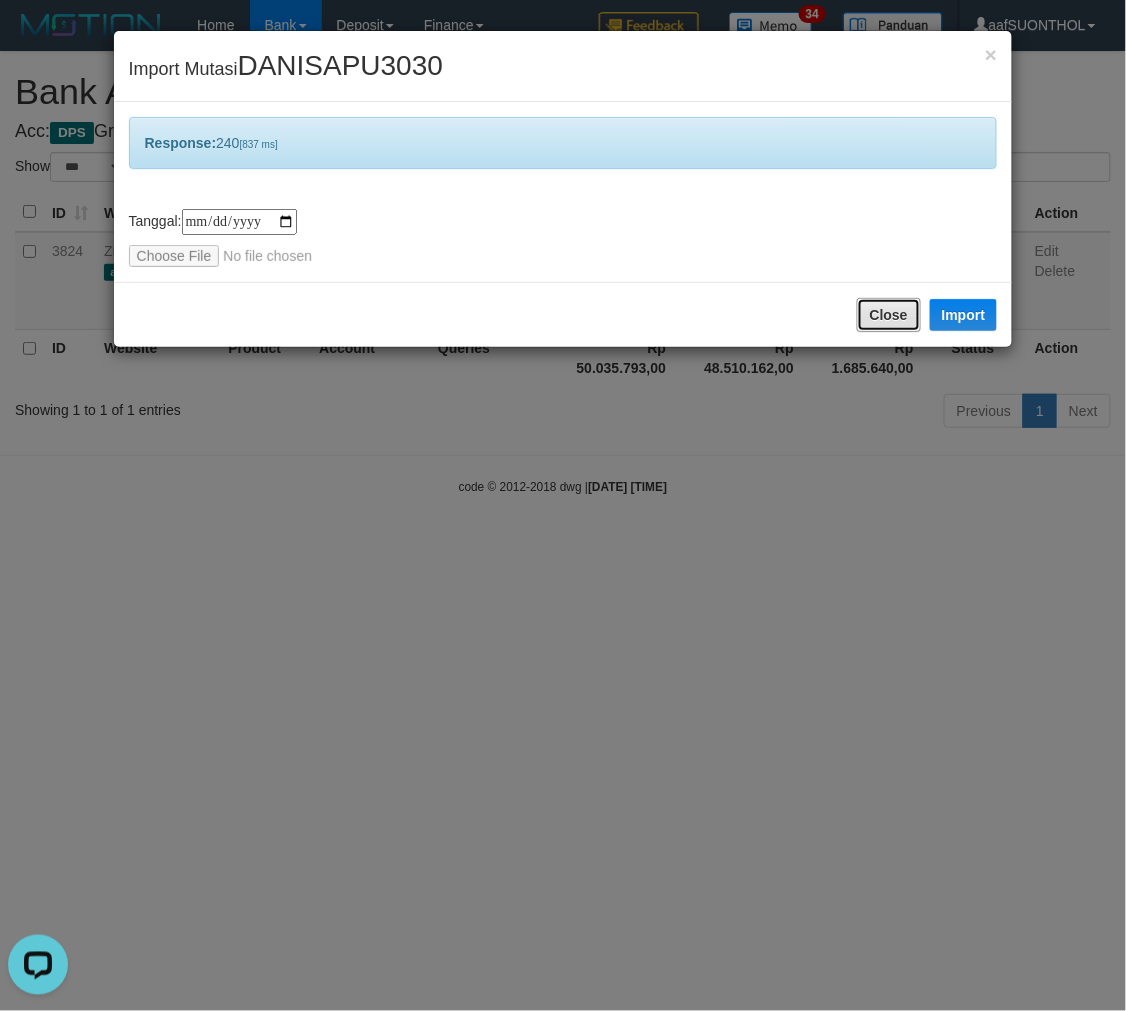 click on "Close" at bounding box center (889, 315) 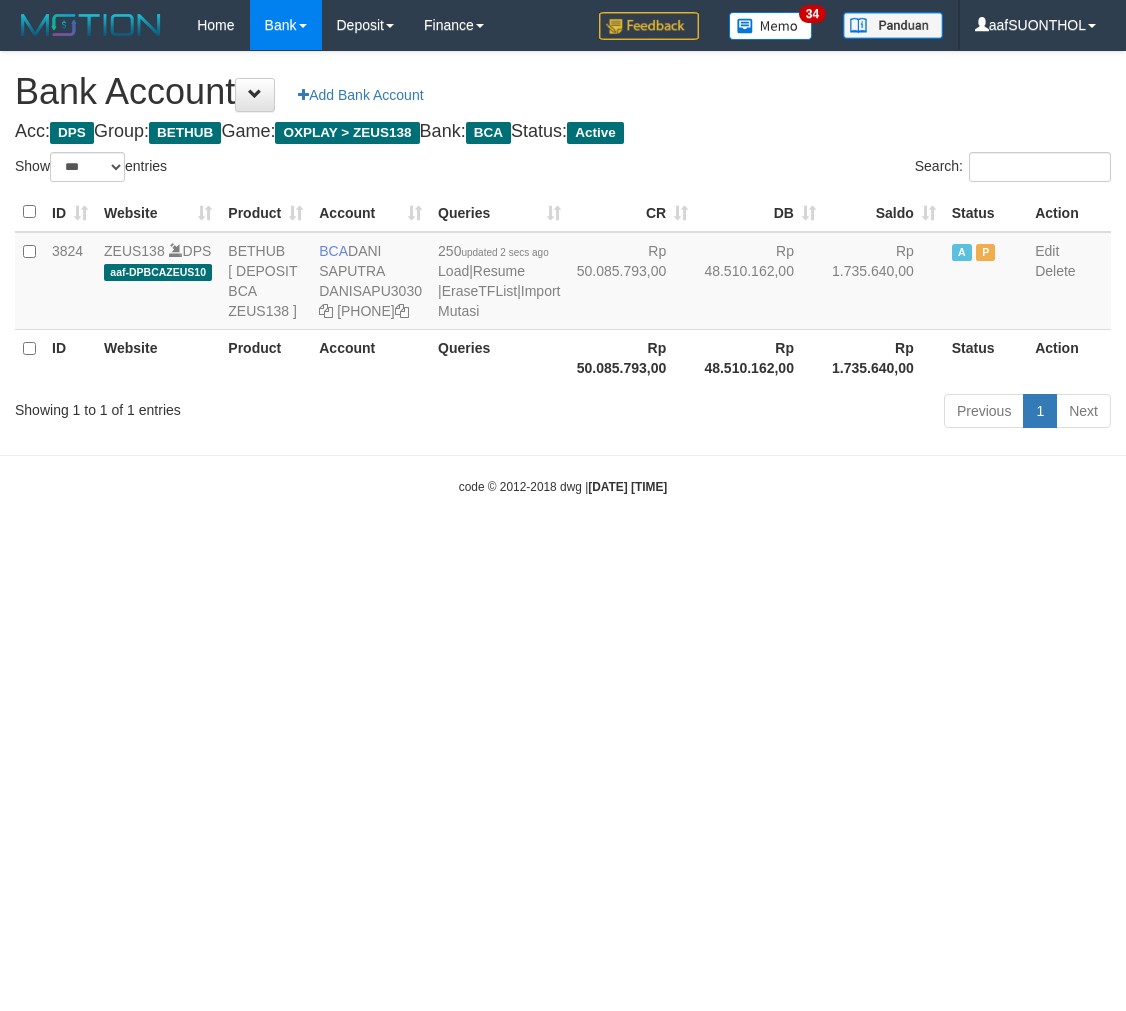 select on "***" 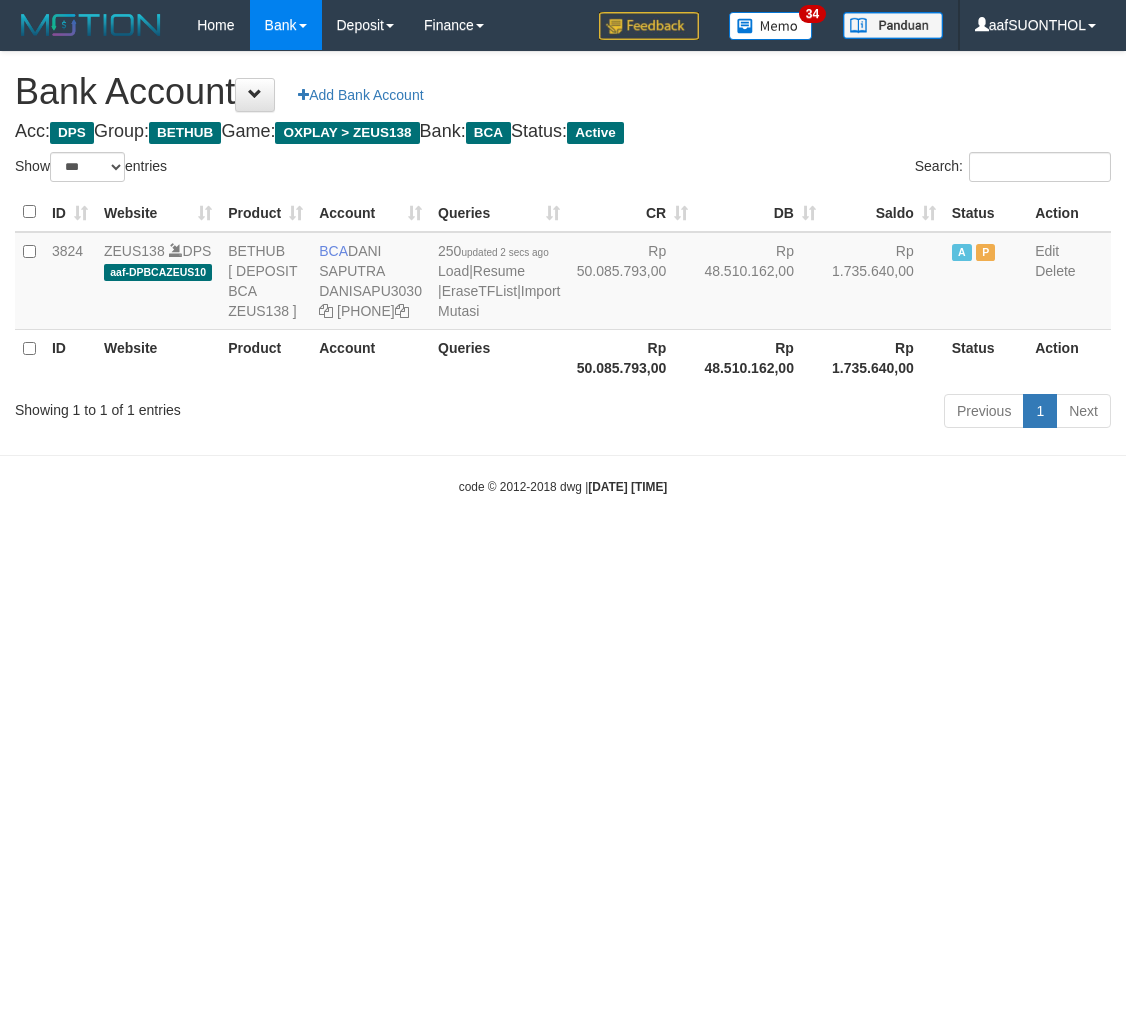 scroll, scrollTop: 0, scrollLeft: 0, axis: both 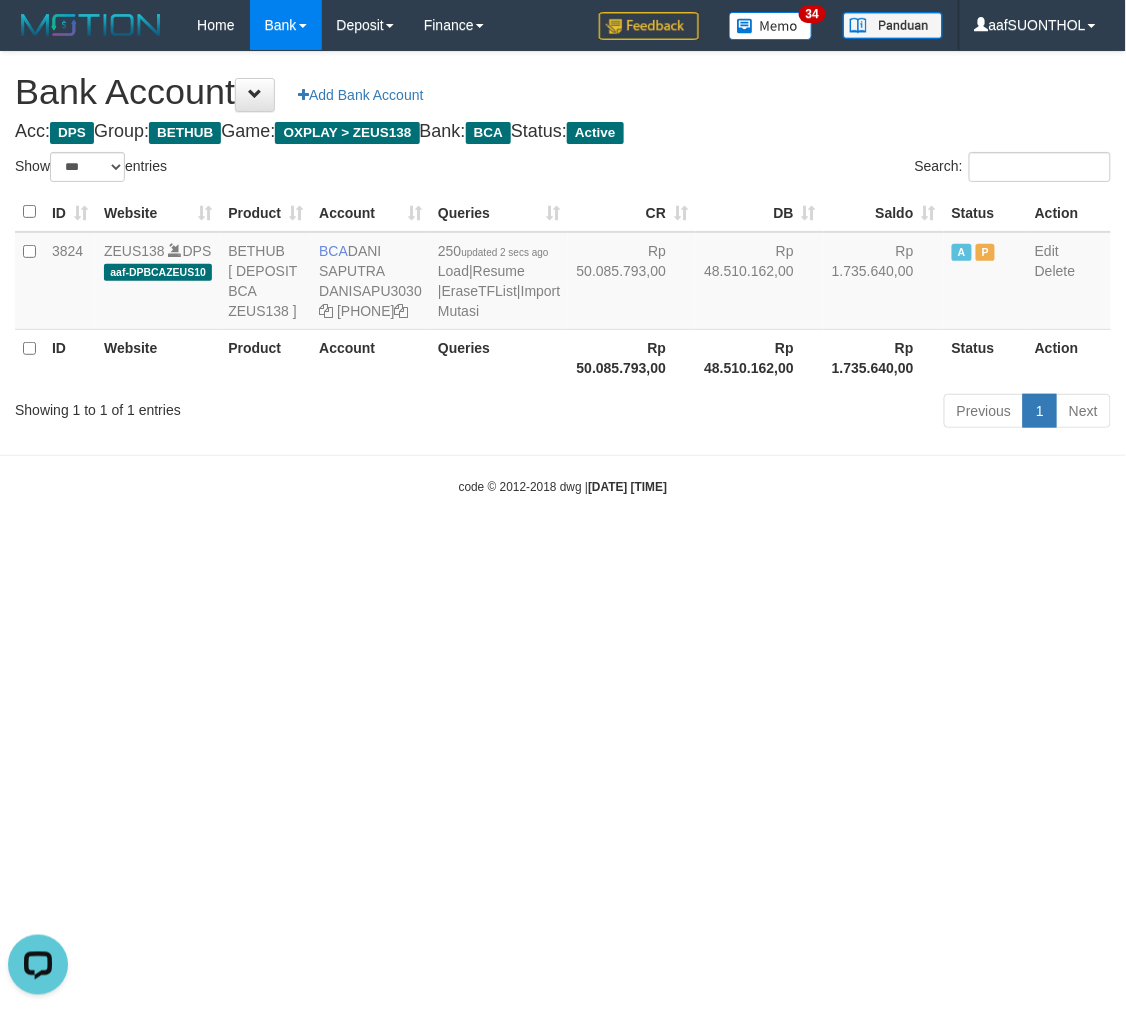 click on "Toggle navigation
Home
Bank
Account List
Load
By Website
Group
[OXPLAY]													ZEUS138
By Load Group (DPS)
Sync" at bounding box center (563, 273) 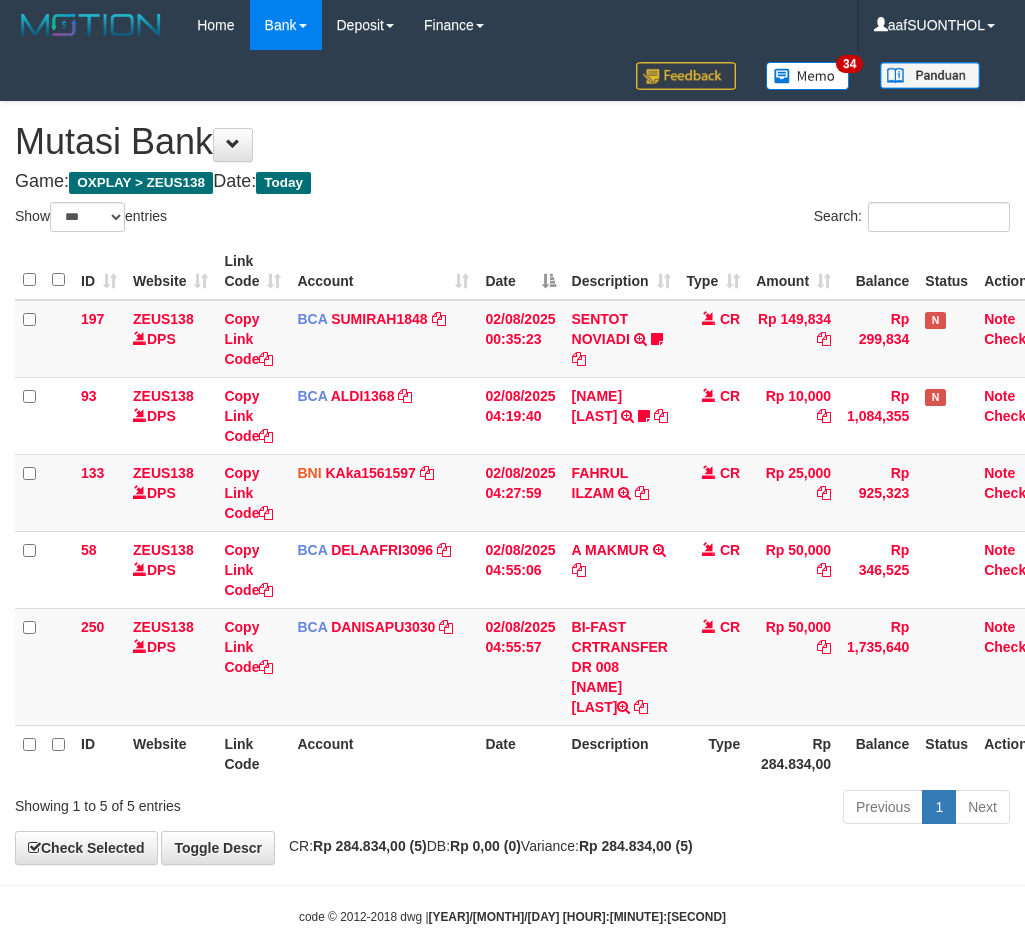 select on "***" 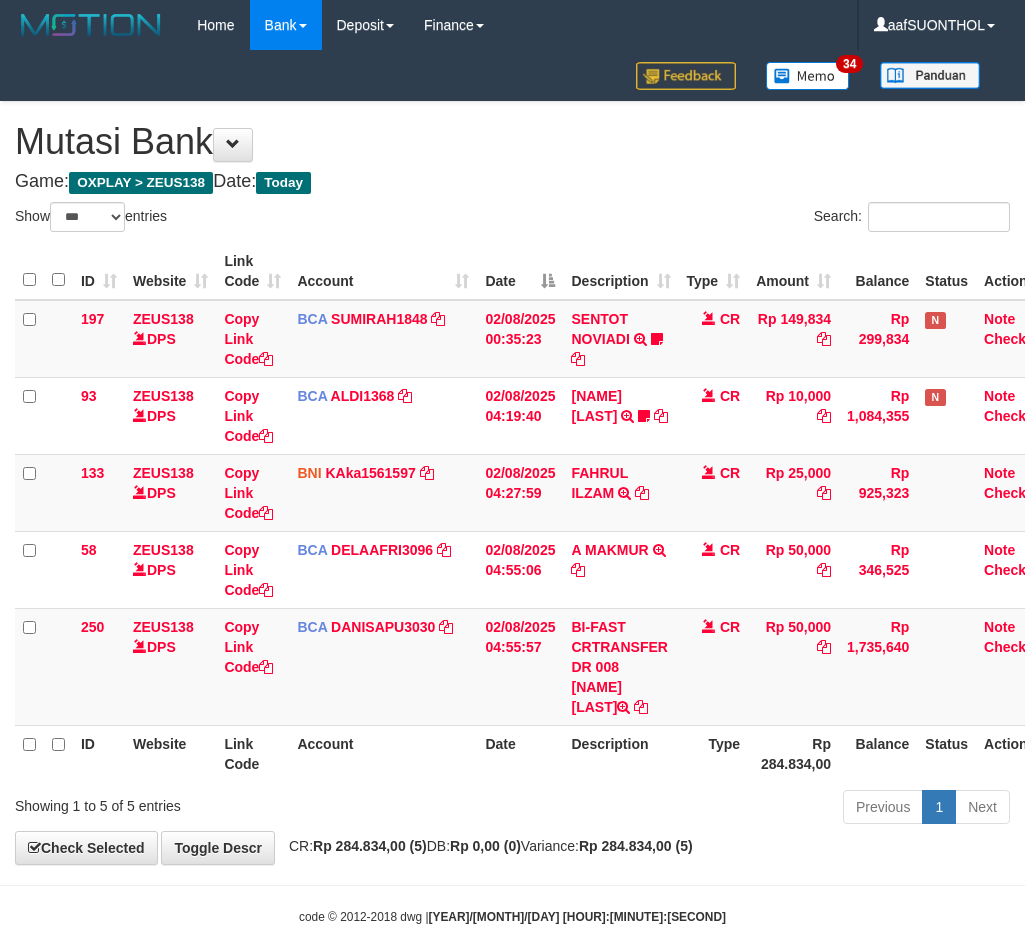 scroll, scrollTop: 0, scrollLeft: 0, axis: both 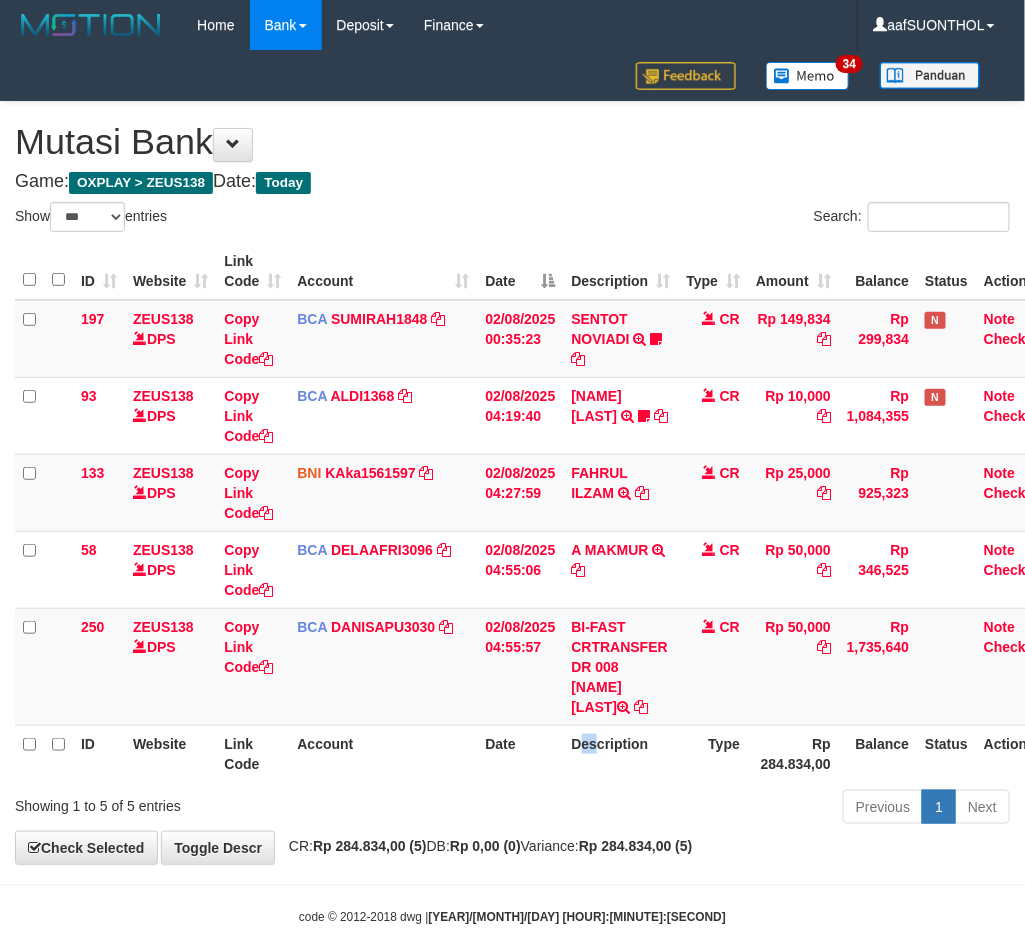 drag, startPoint x: 593, startPoint y: 778, endPoint x: 560, endPoint y: 762, distance: 36.67424 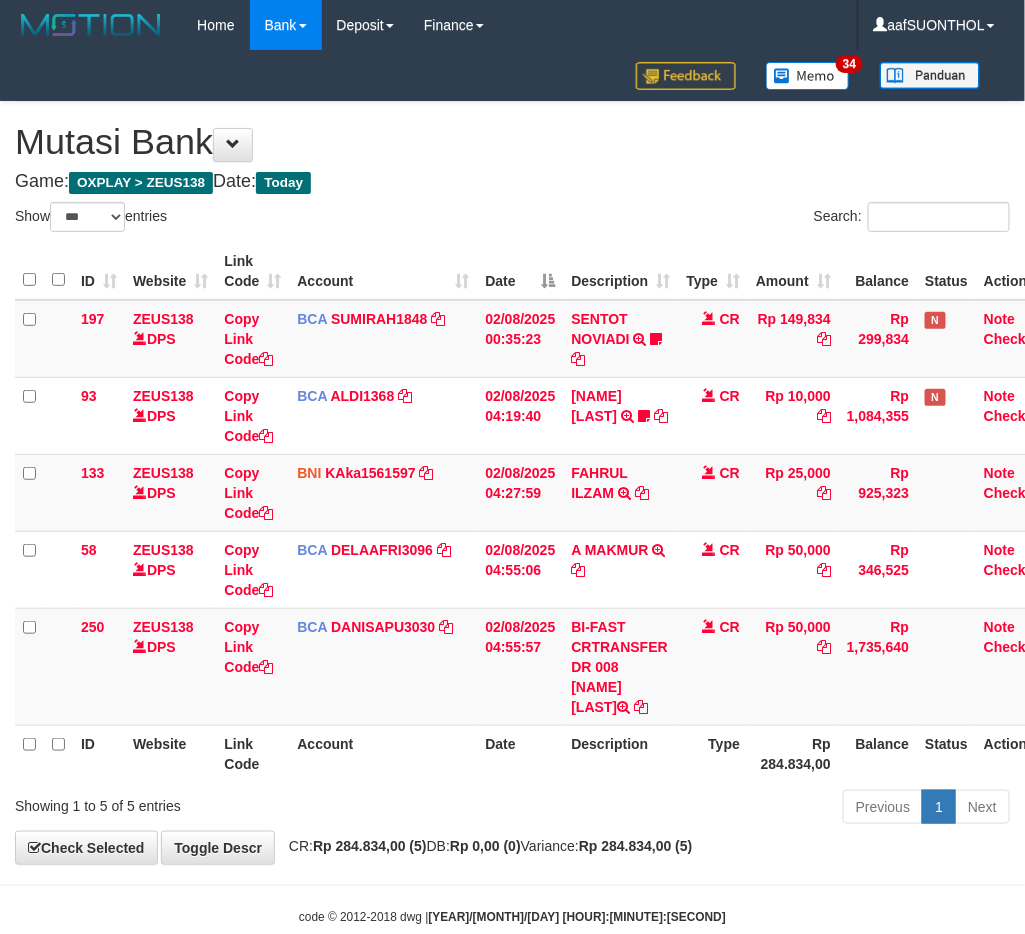 click on "Date" at bounding box center [520, 753] 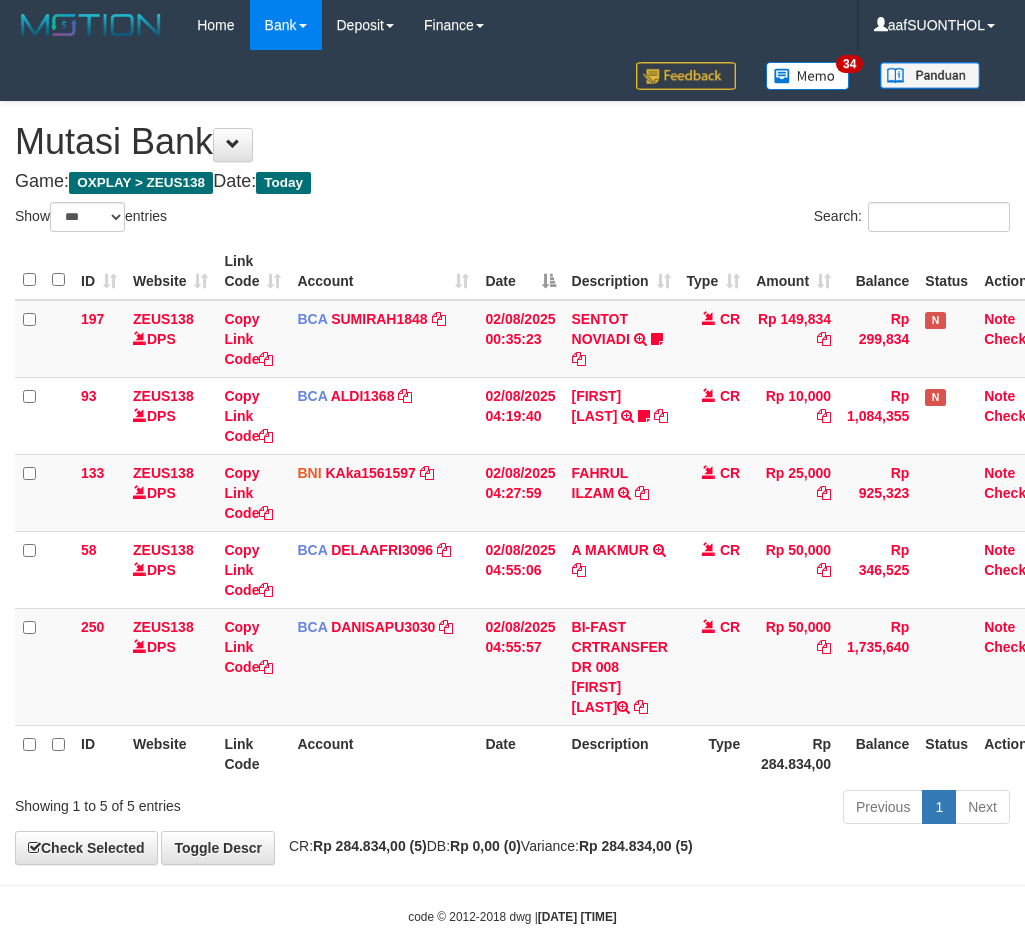 select on "***" 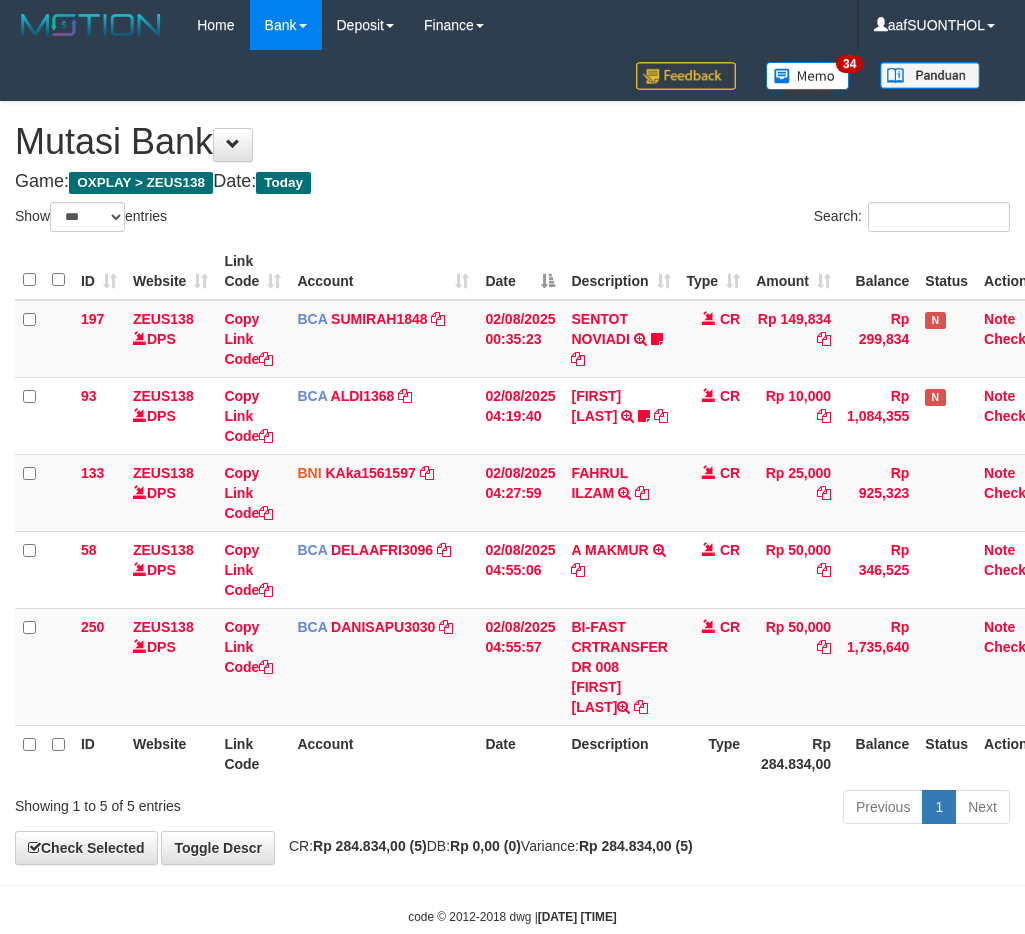 scroll, scrollTop: 0, scrollLeft: 0, axis: both 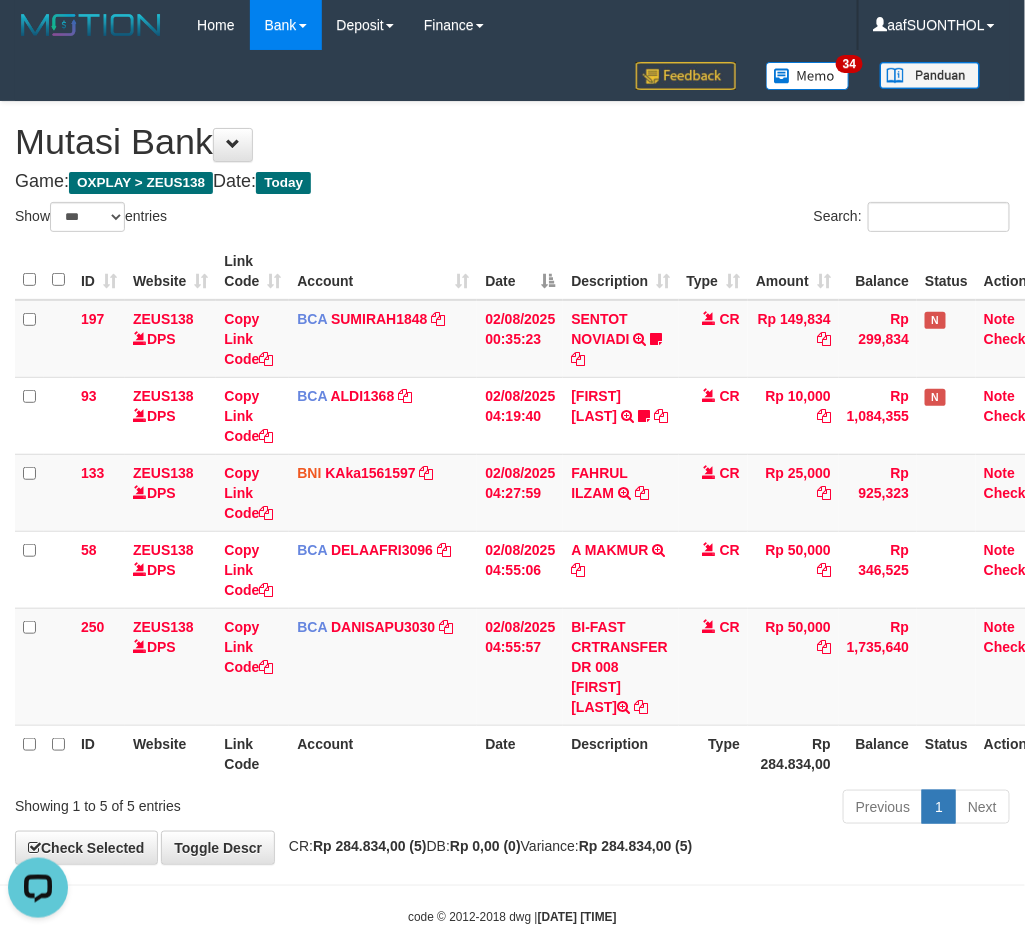 click on "Previous 1 Next" at bounding box center [726, 809] 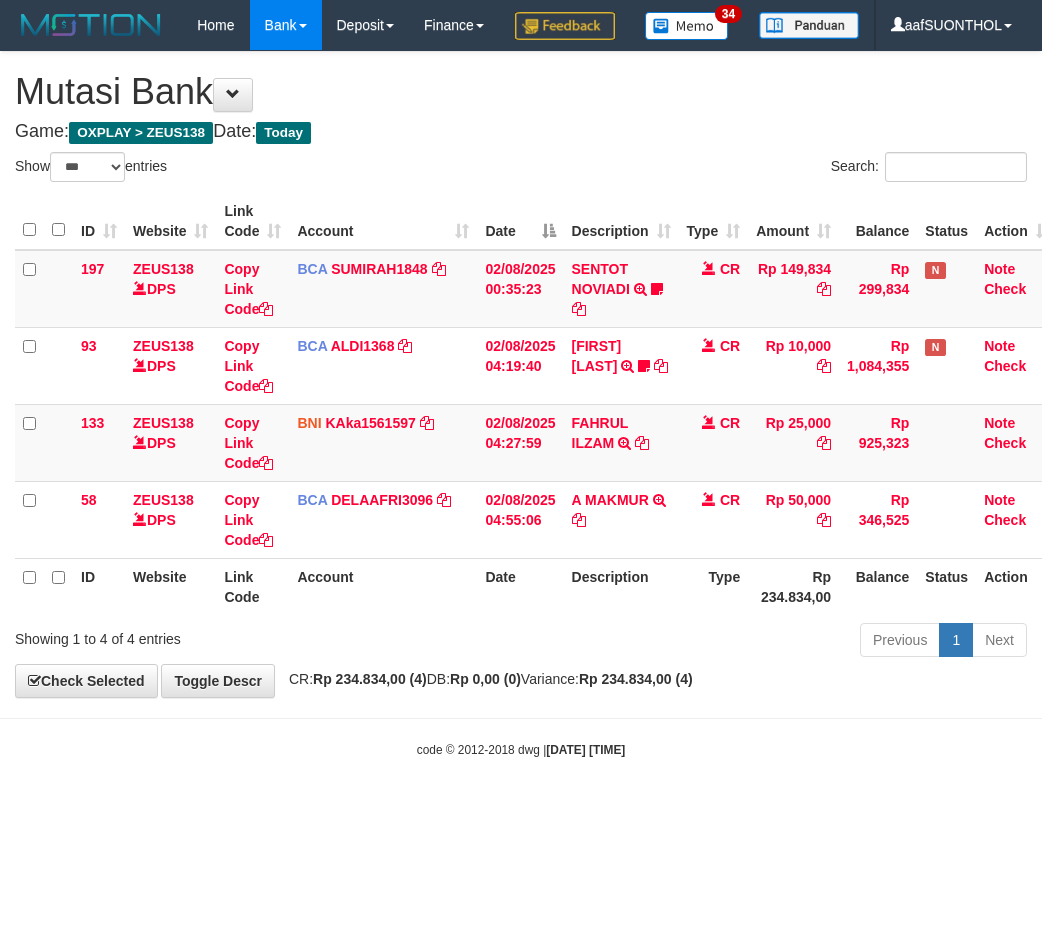 select on "***" 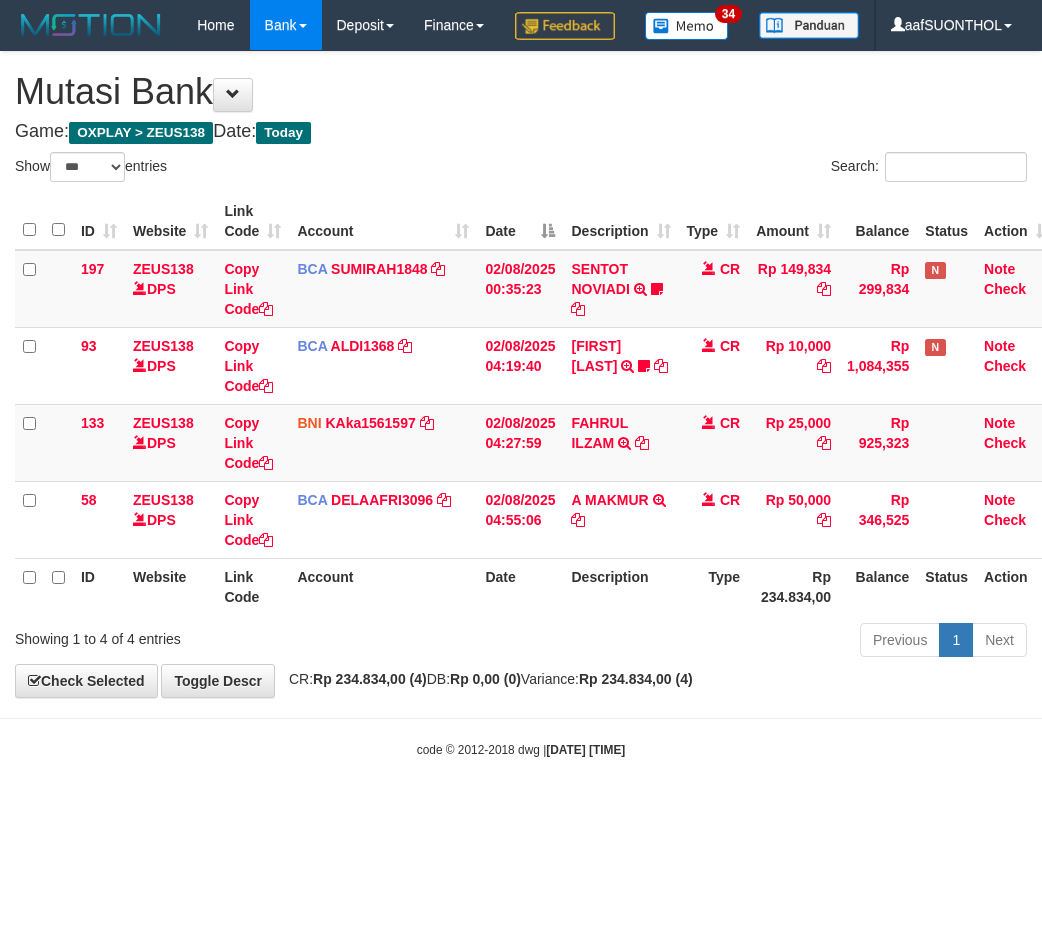 scroll, scrollTop: 0, scrollLeft: 0, axis: both 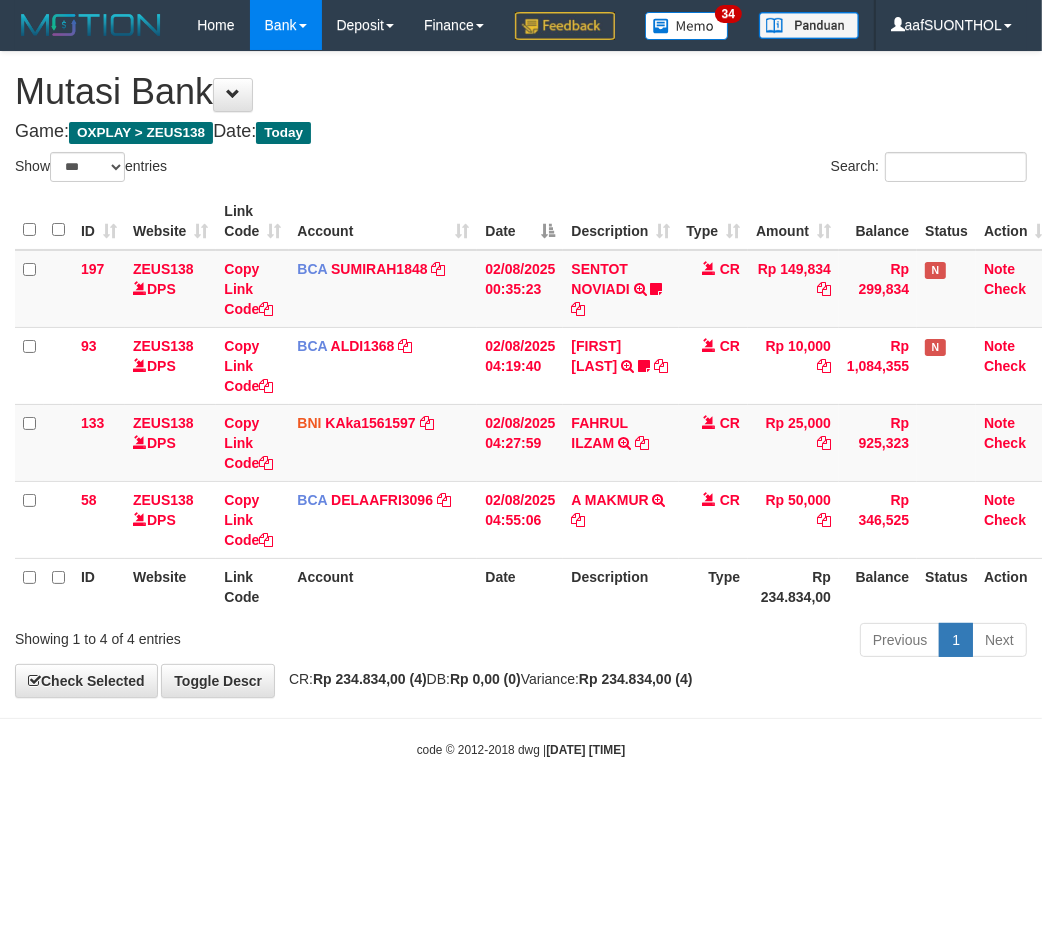 drag, startPoint x: 398, startPoint y: 773, endPoint x: 383, endPoint y: 768, distance: 15.811388 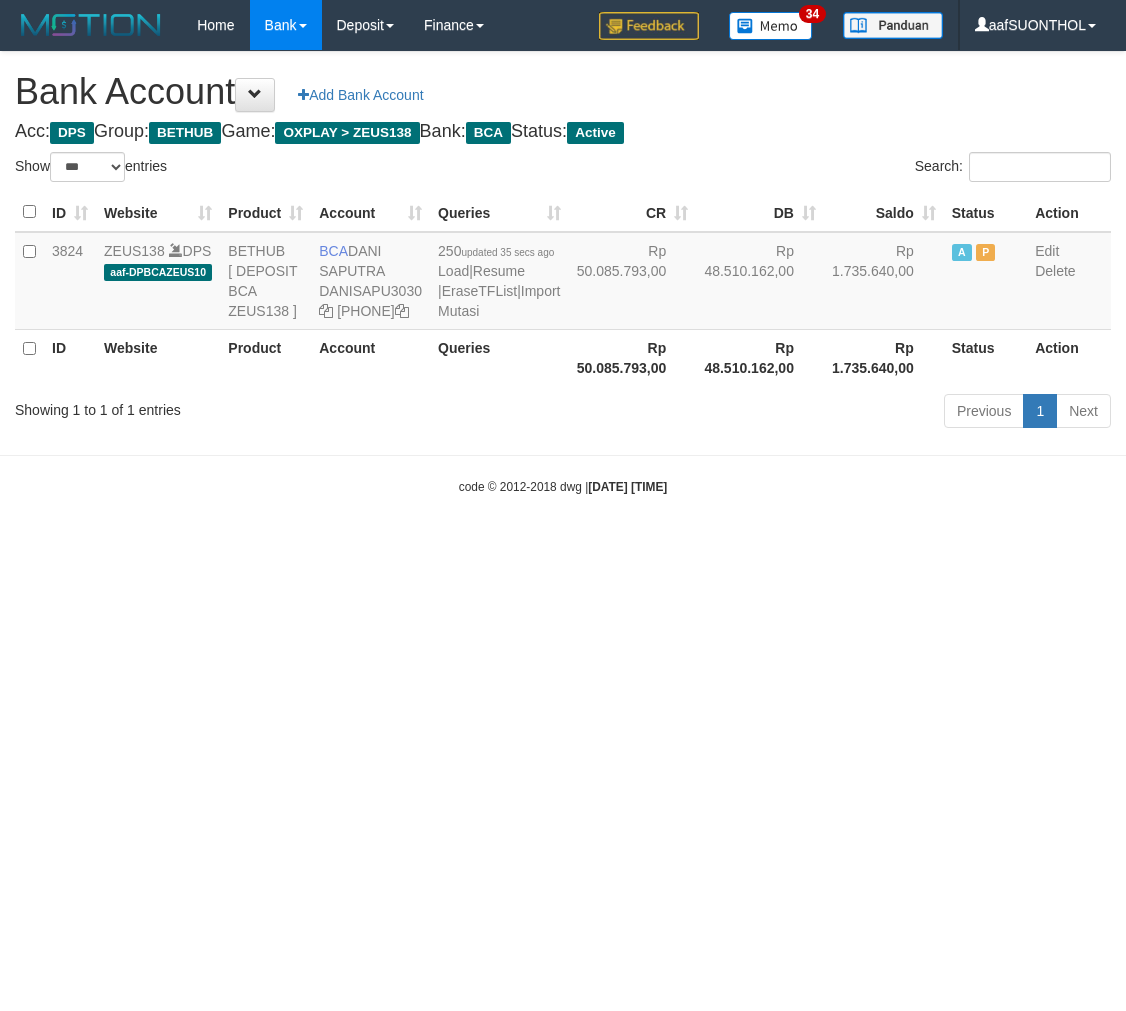 select on "***" 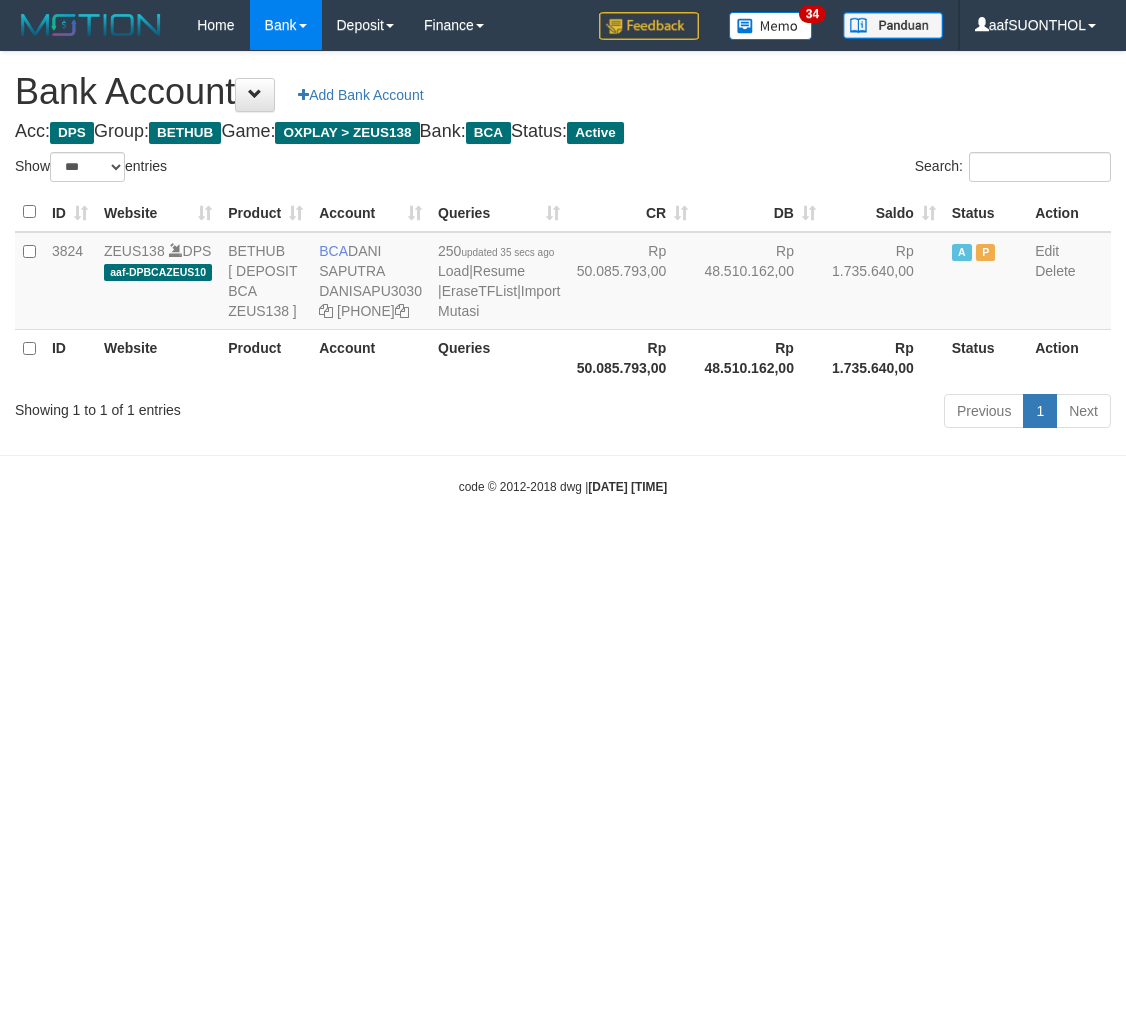 scroll, scrollTop: 0, scrollLeft: 0, axis: both 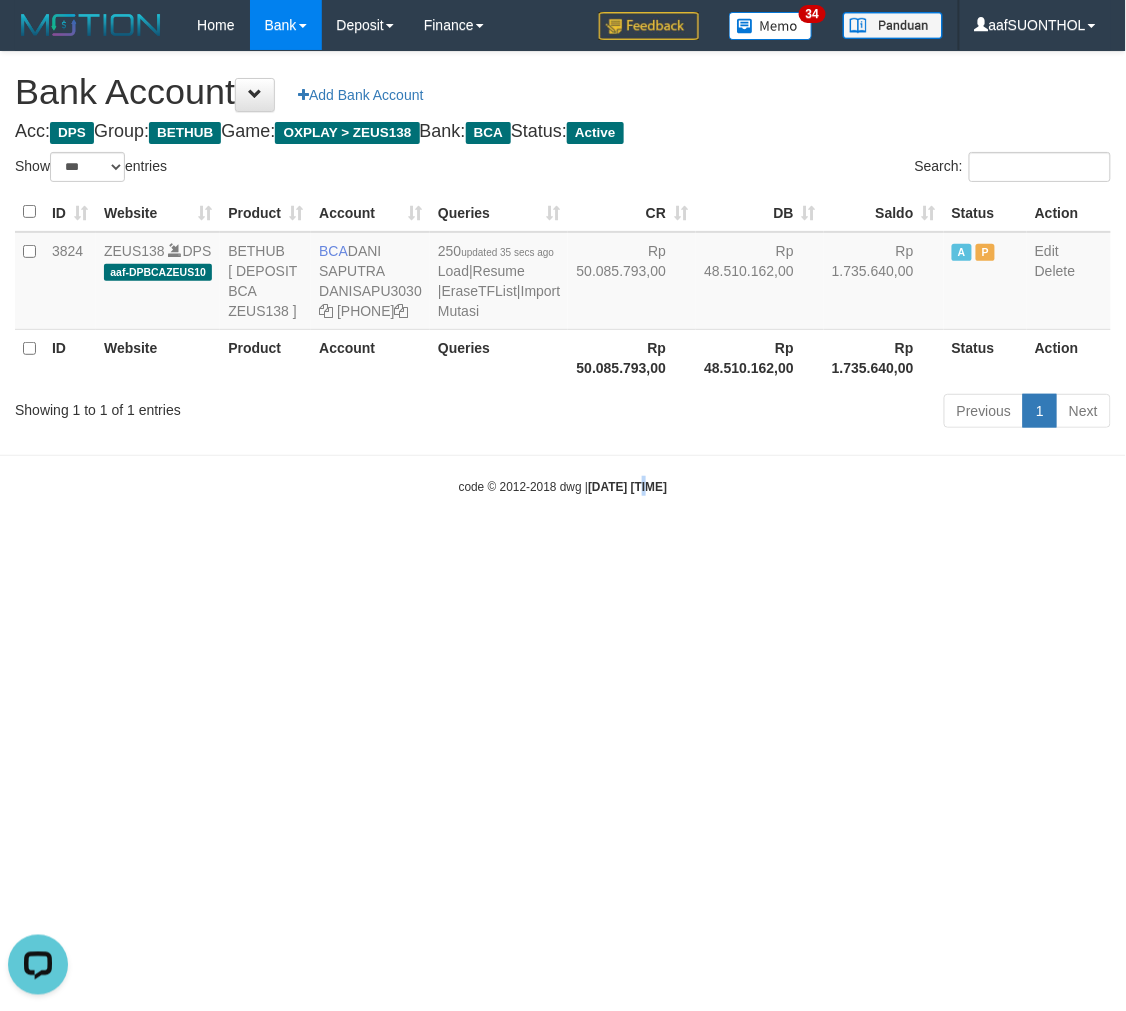 click on "Toggle navigation
Home
Bank
Account List
Load
By Website
Group
[OXPLAY]													ZEUS138
By Load Group (DPS)
Sync" at bounding box center (563, 273) 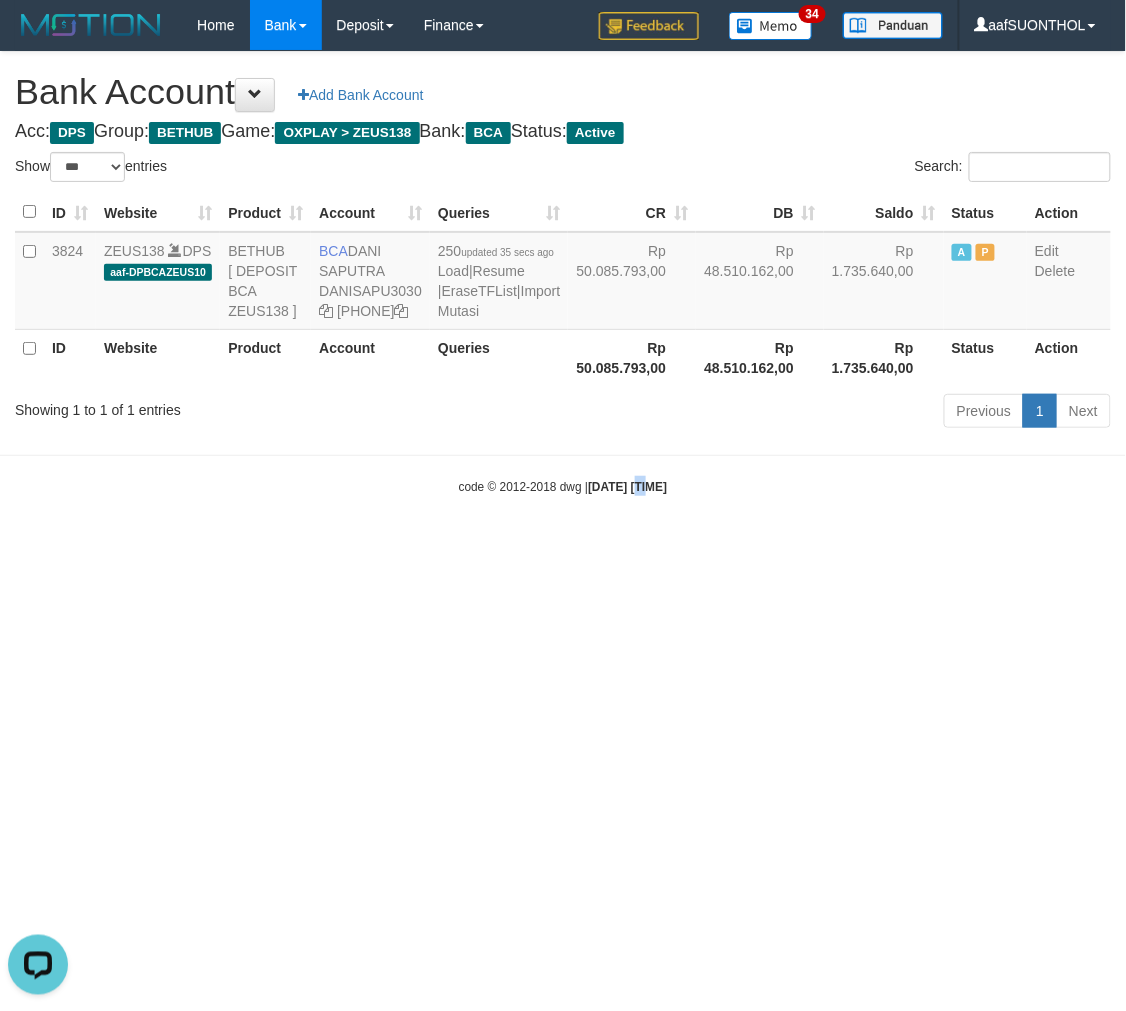 drag, startPoint x: 627, startPoint y: 763, endPoint x: 850, endPoint y: 755, distance: 223.14345 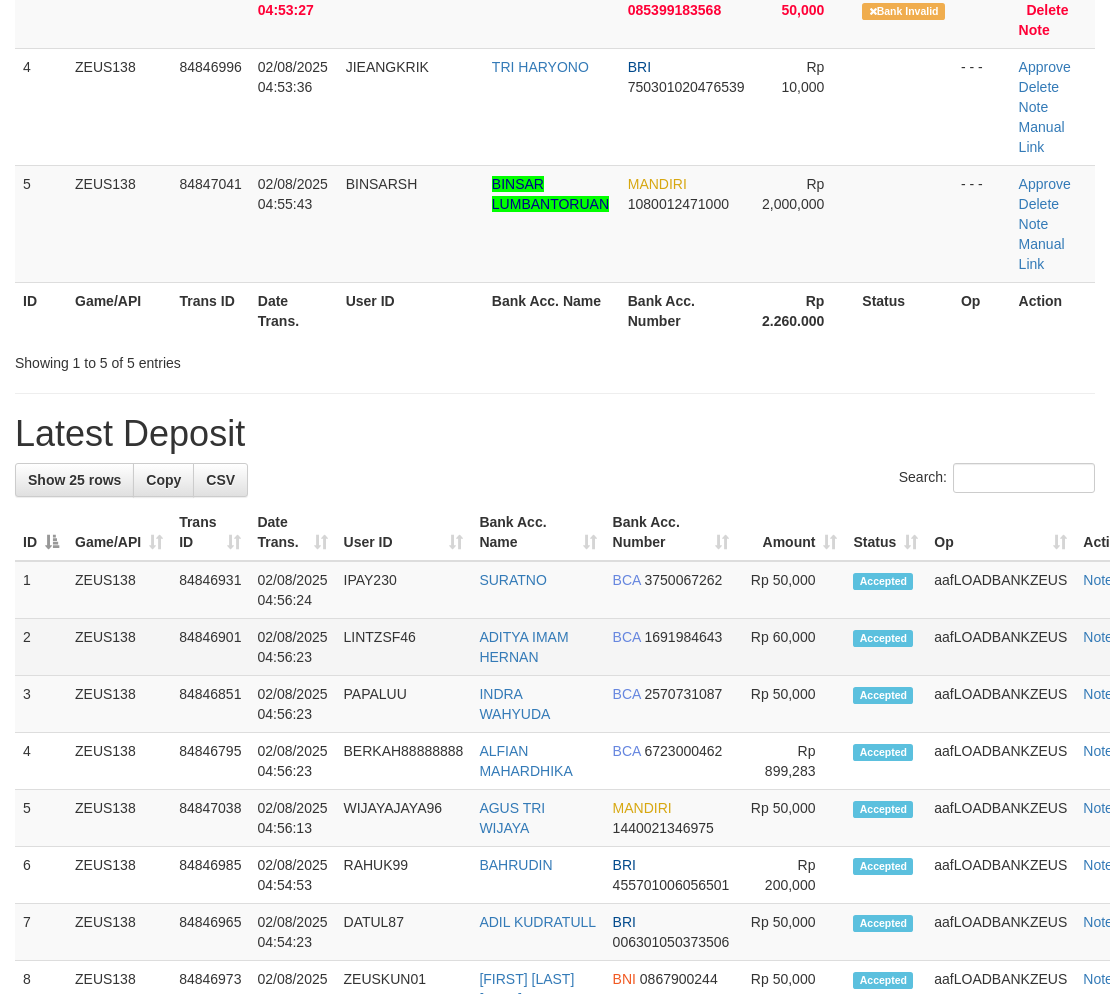 scroll, scrollTop: 216, scrollLeft: 0, axis: vertical 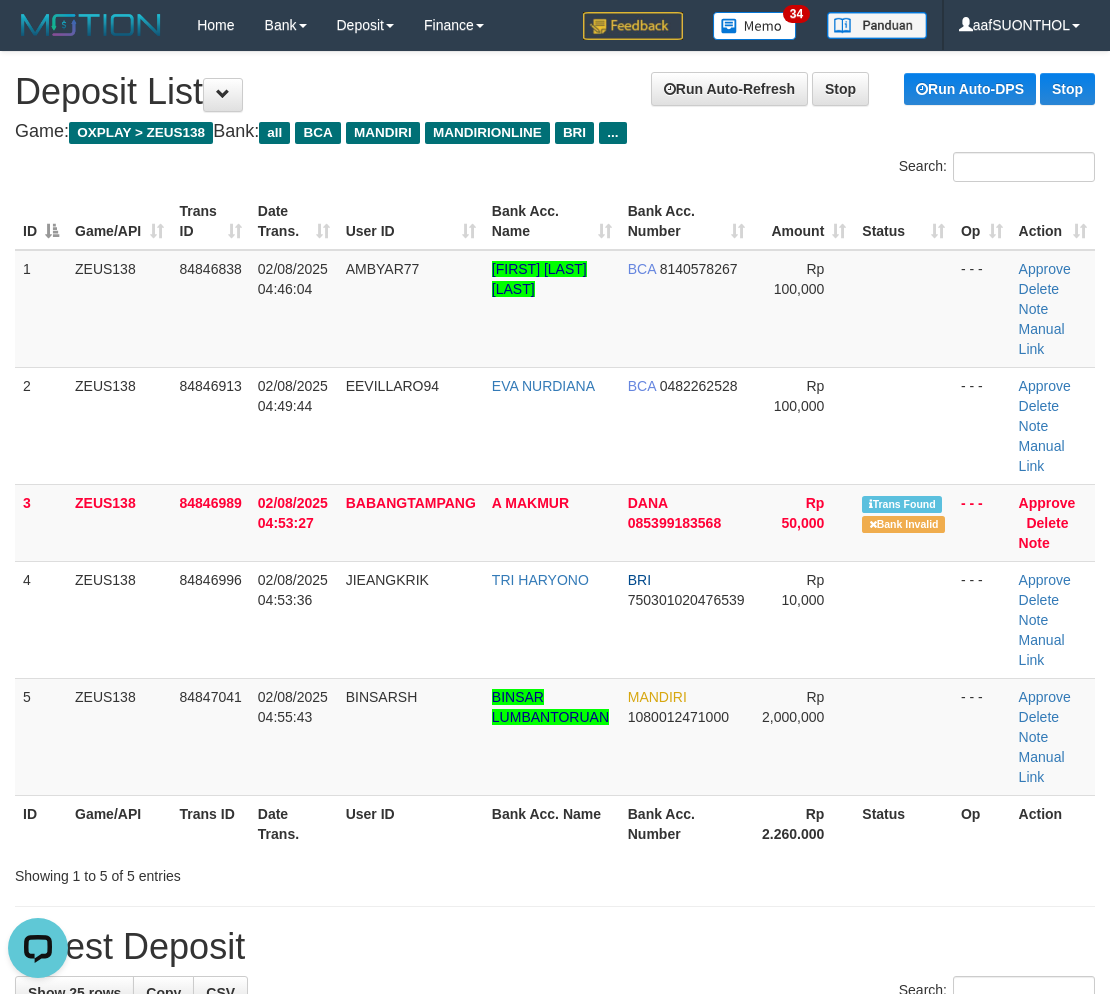 click on "**********" at bounding box center (555, 1352) 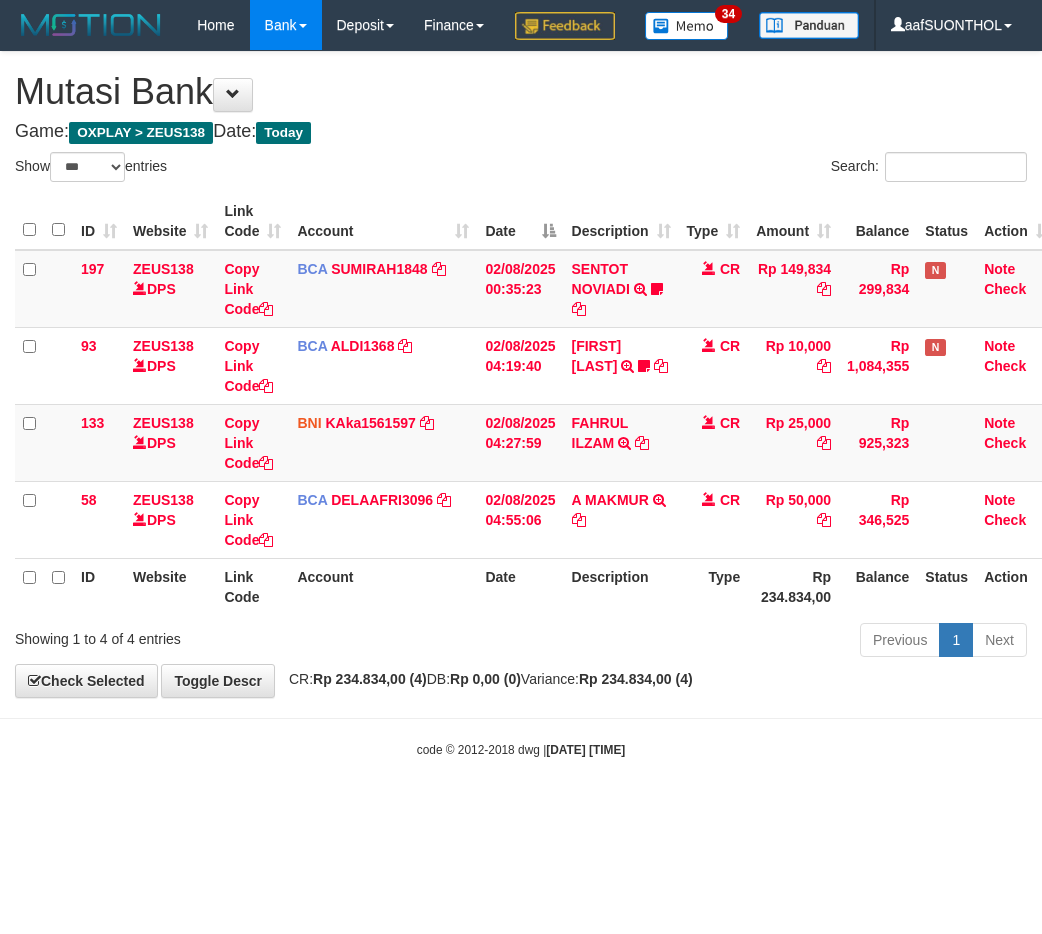 select on "***" 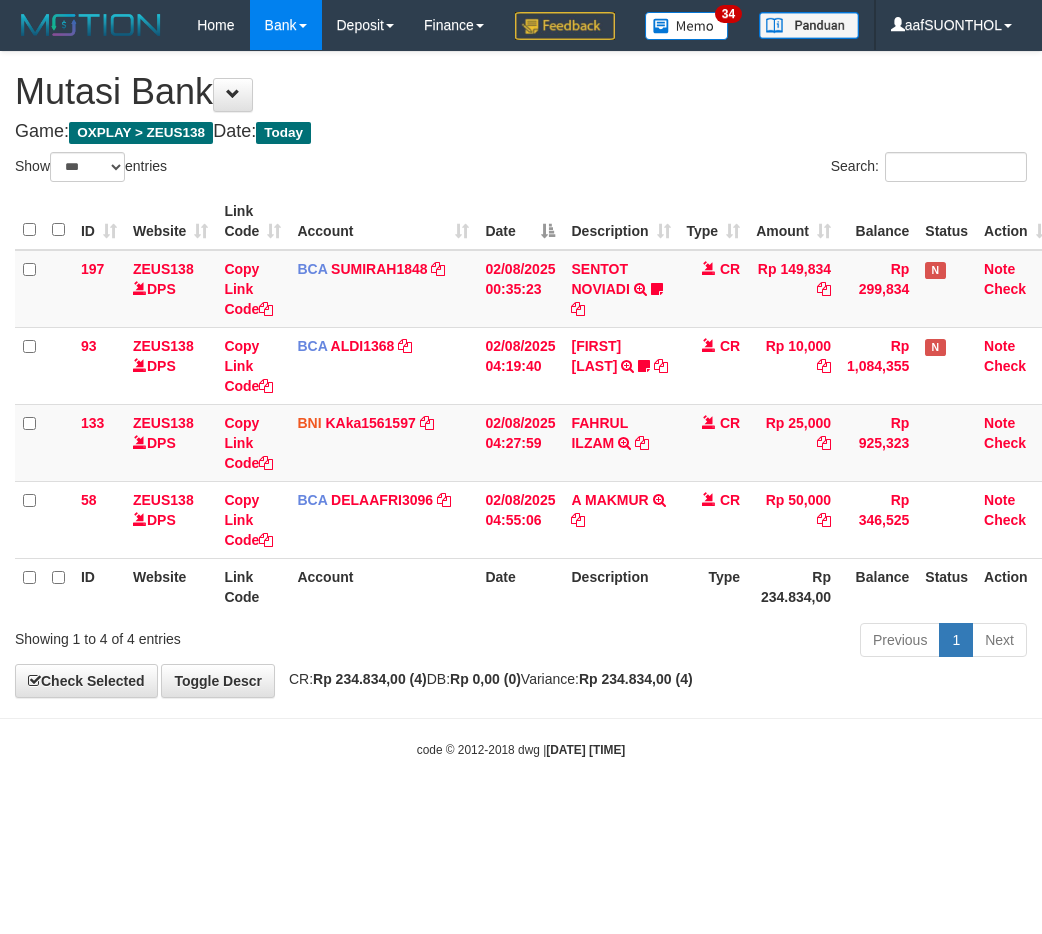 scroll, scrollTop: 0, scrollLeft: 0, axis: both 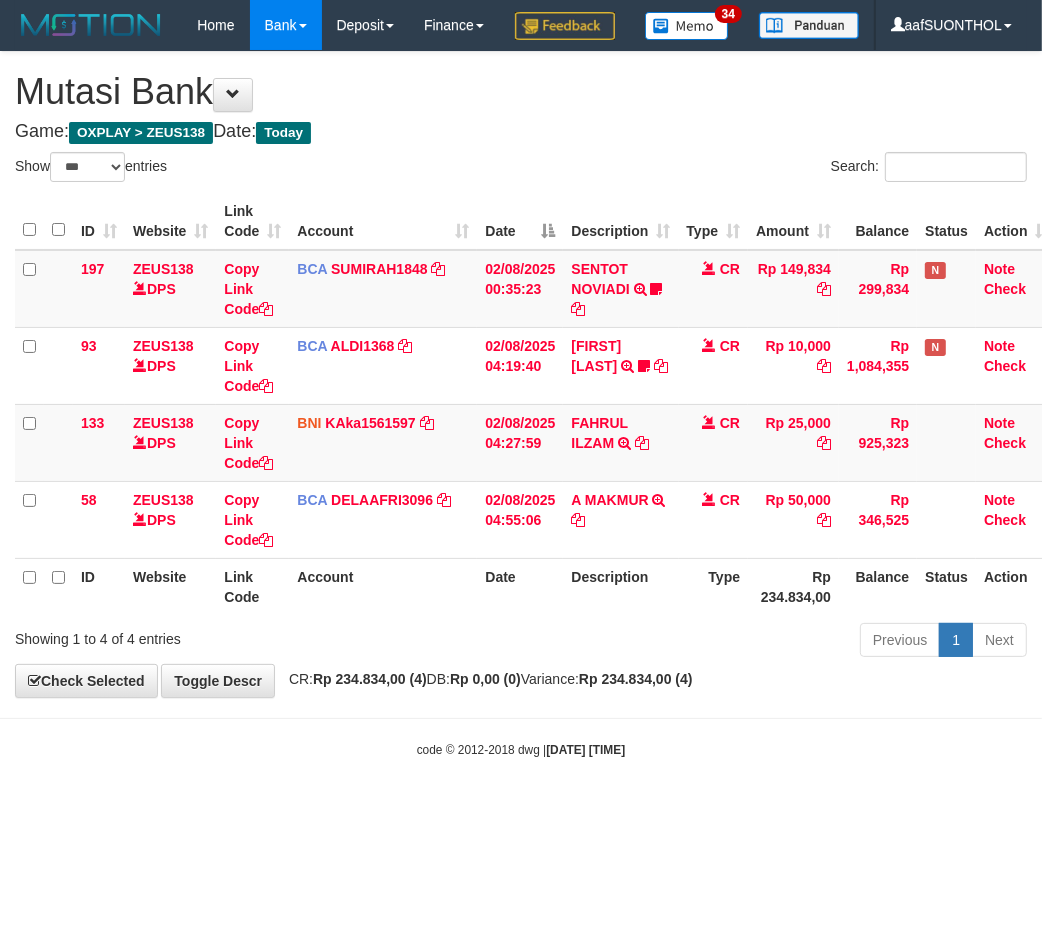 click on "Toggle navigation
Home
Bank
Account List
Load
By Website
Group
[OXPLAY]													ZEUS138
By Load Group (DPS)" at bounding box center [521, 404] 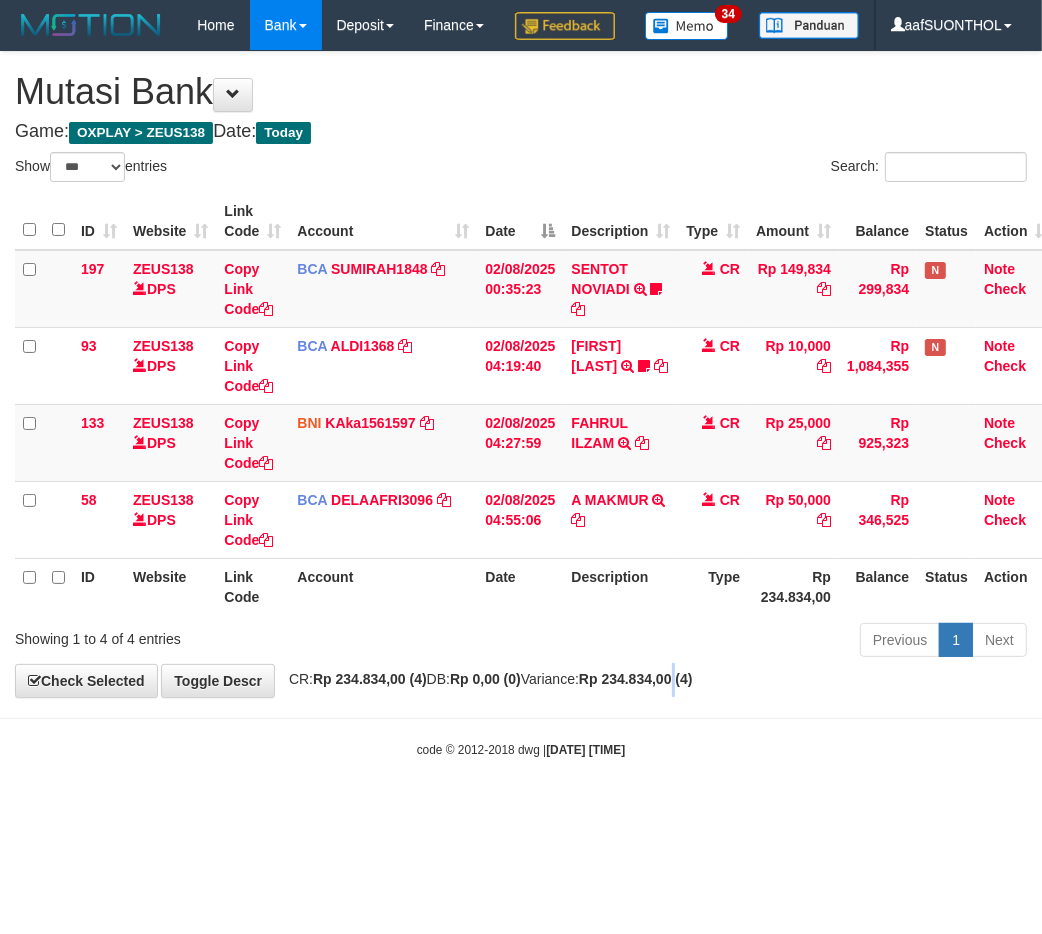 click on "**********" at bounding box center [521, 374] 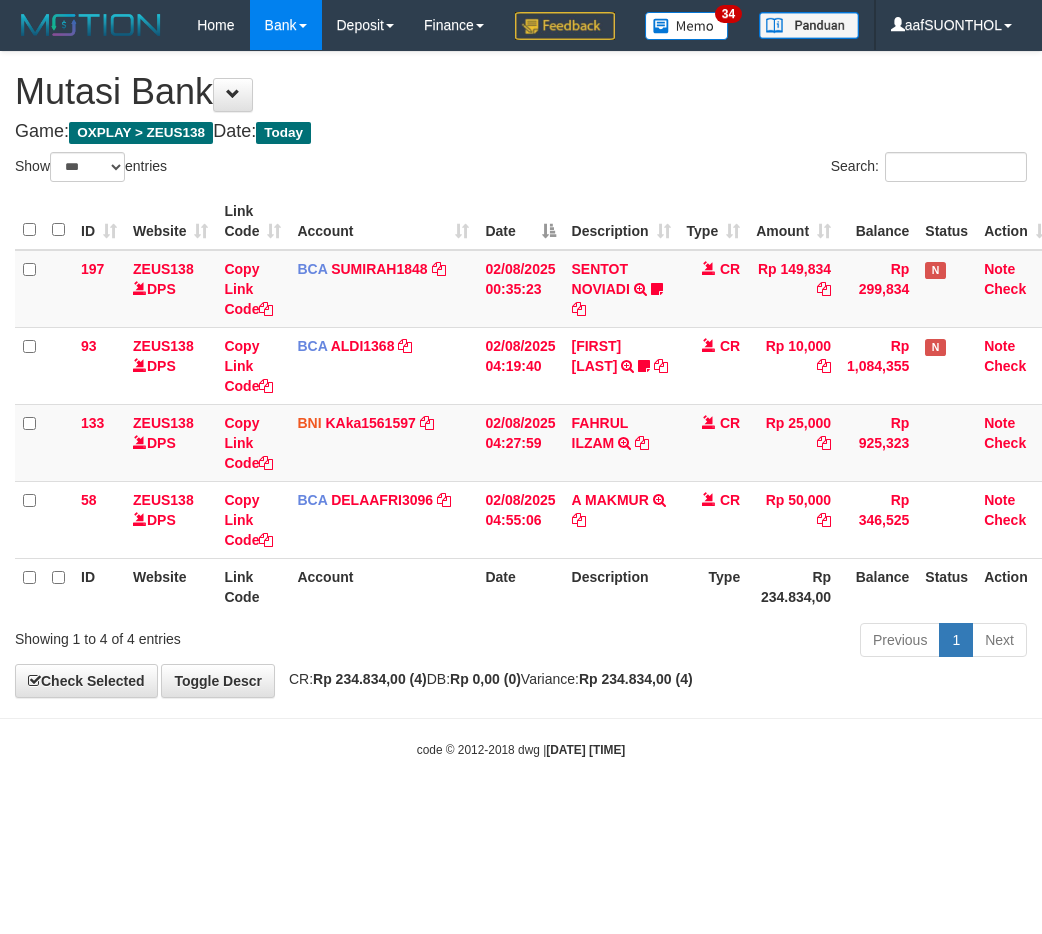 select on "***" 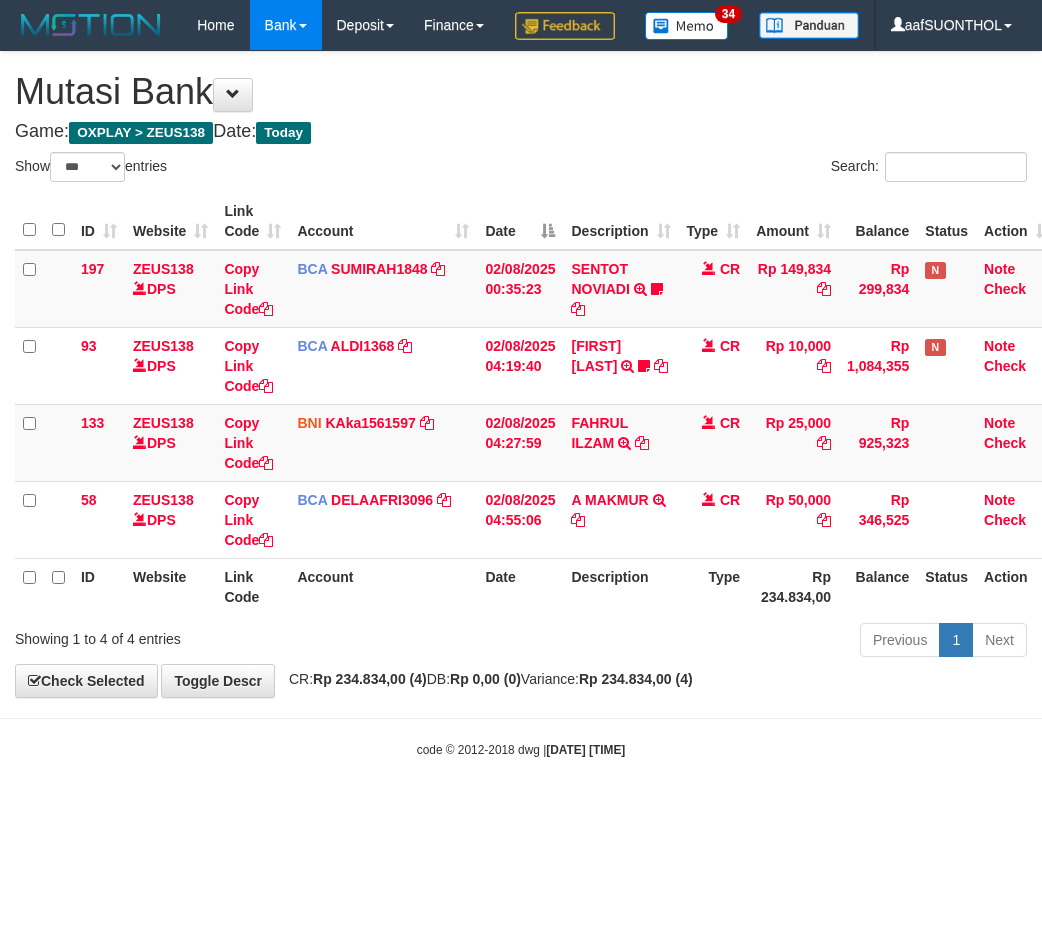 scroll, scrollTop: 0, scrollLeft: 0, axis: both 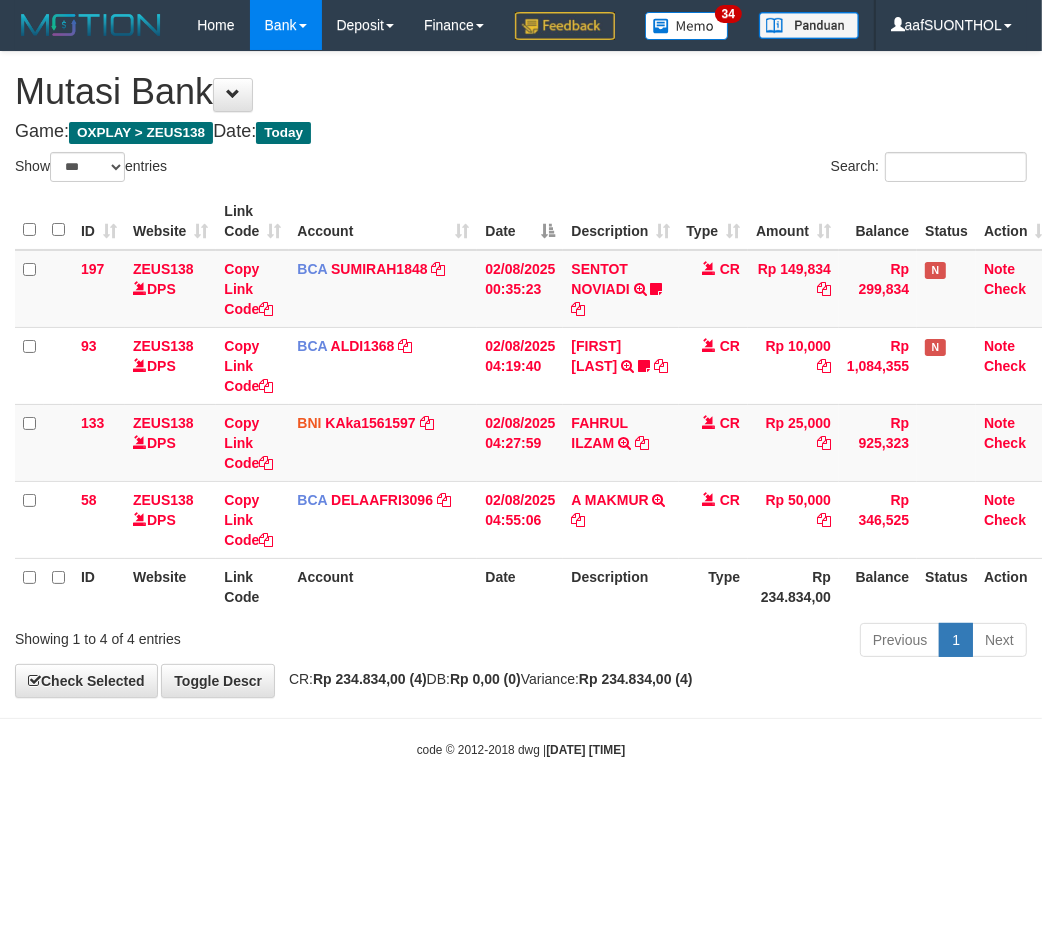 drag, startPoint x: 731, startPoint y: 831, endPoint x: 705, endPoint y: 813, distance: 31.622776 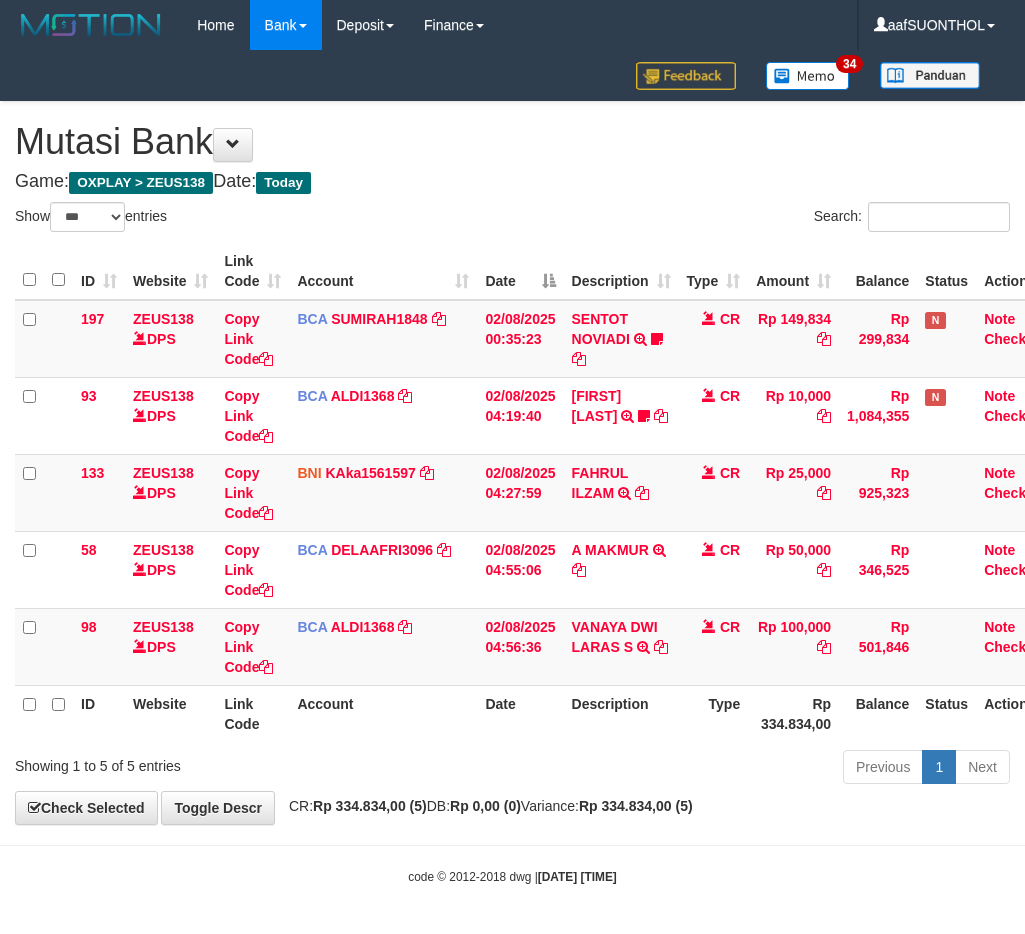 select on "***" 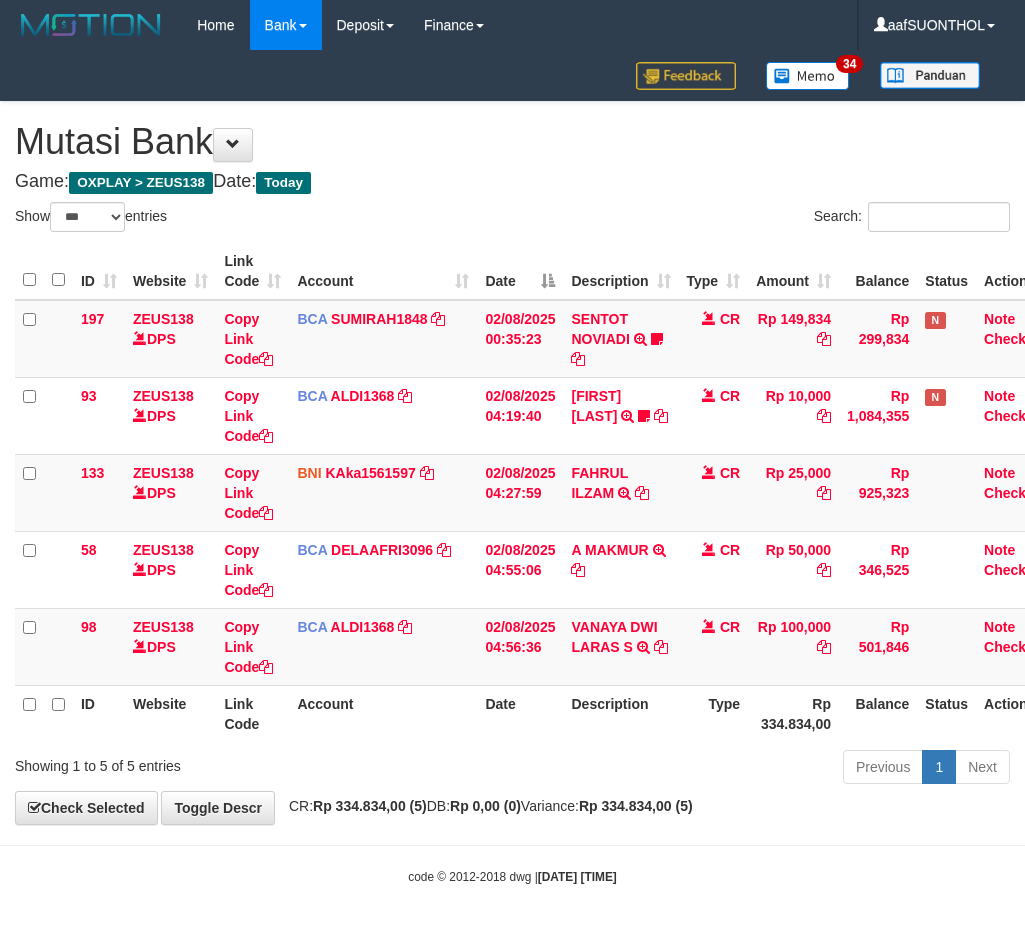 scroll, scrollTop: 0, scrollLeft: 0, axis: both 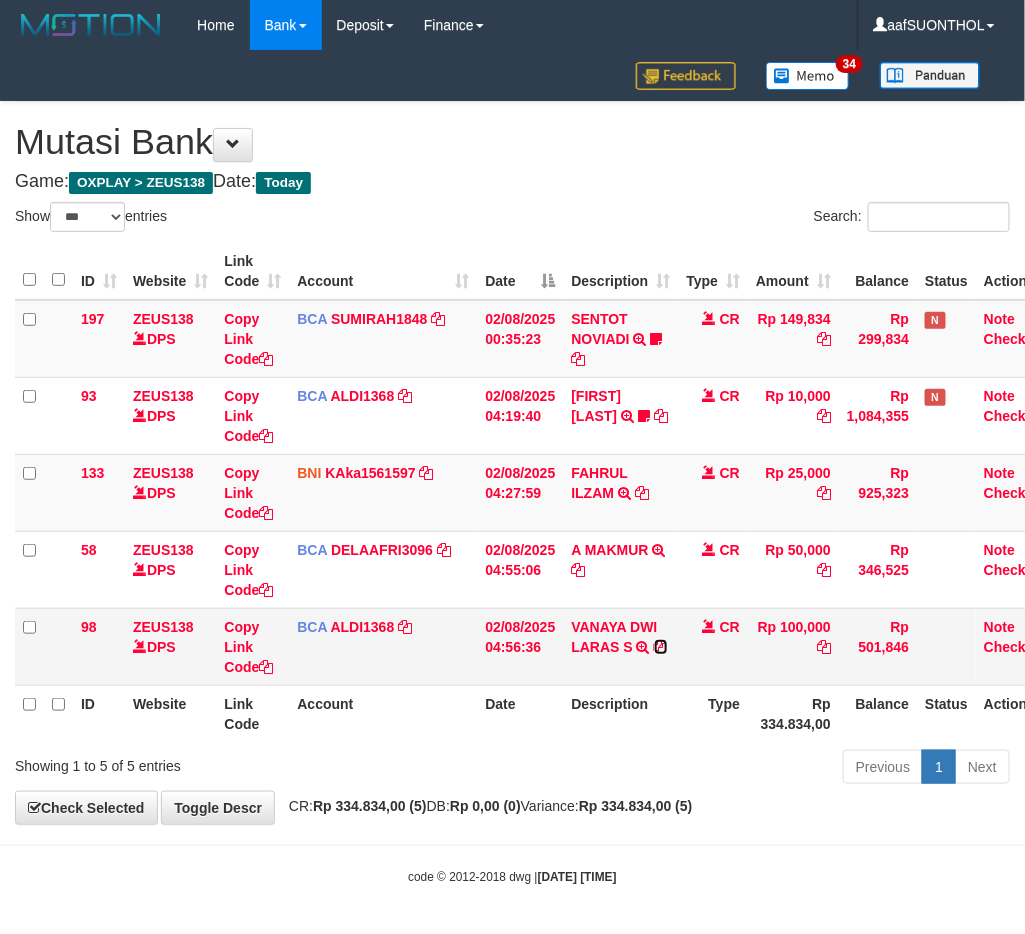 click at bounding box center [661, 647] 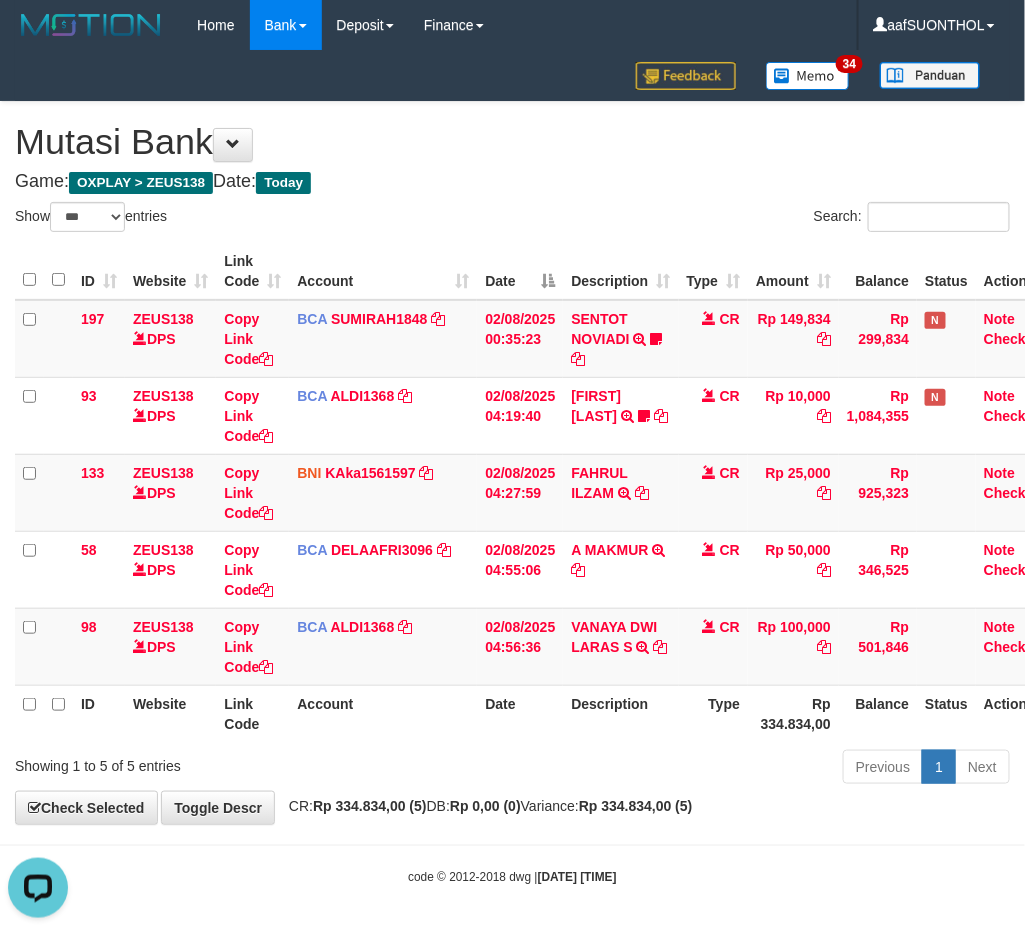 scroll, scrollTop: 0, scrollLeft: 0, axis: both 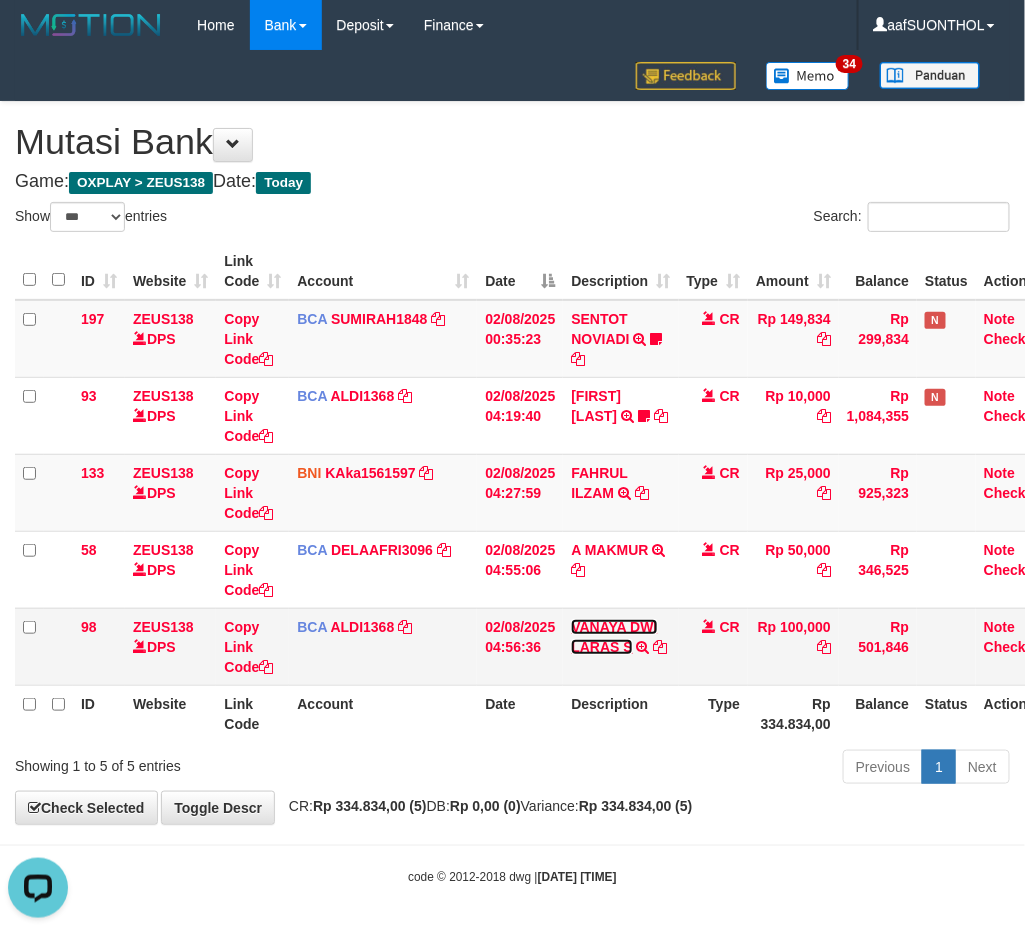 click on "VANAYA DWI LARAS S" at bounding box center (614, 637) 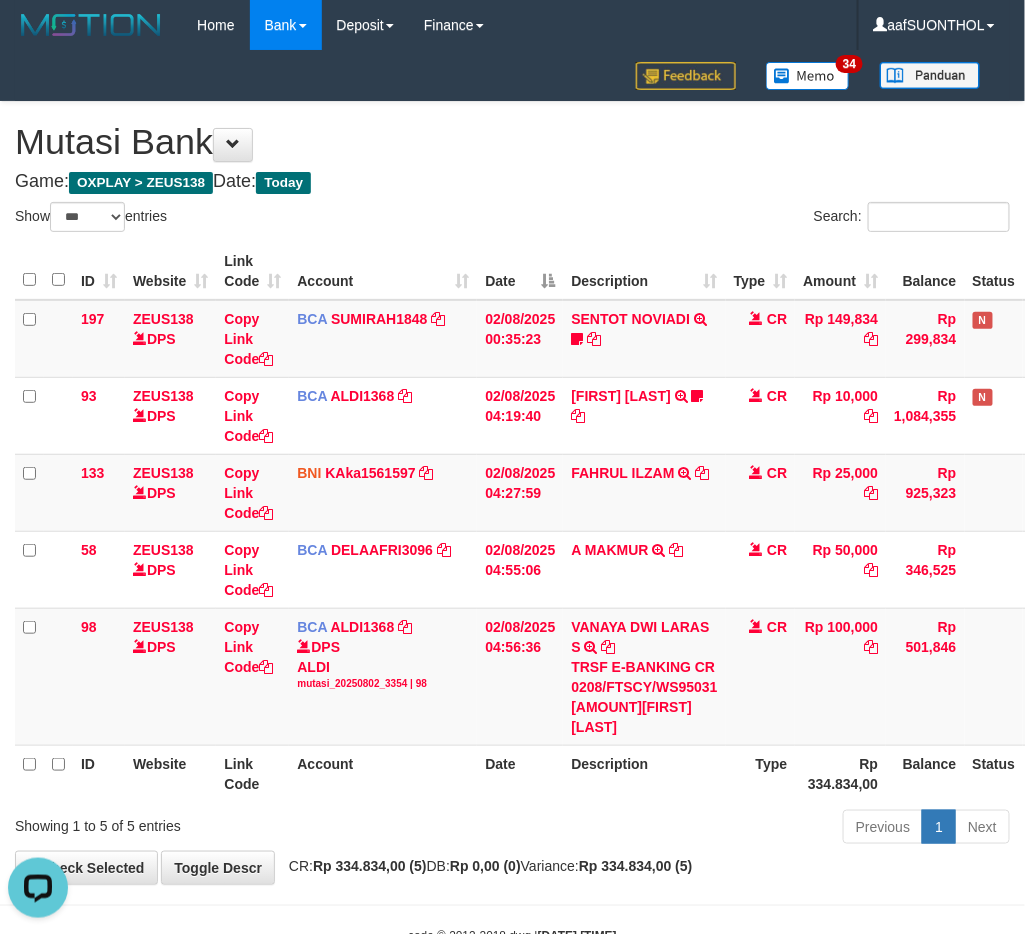 click on "Previous 1 Next" at bounding box center (726, 829) 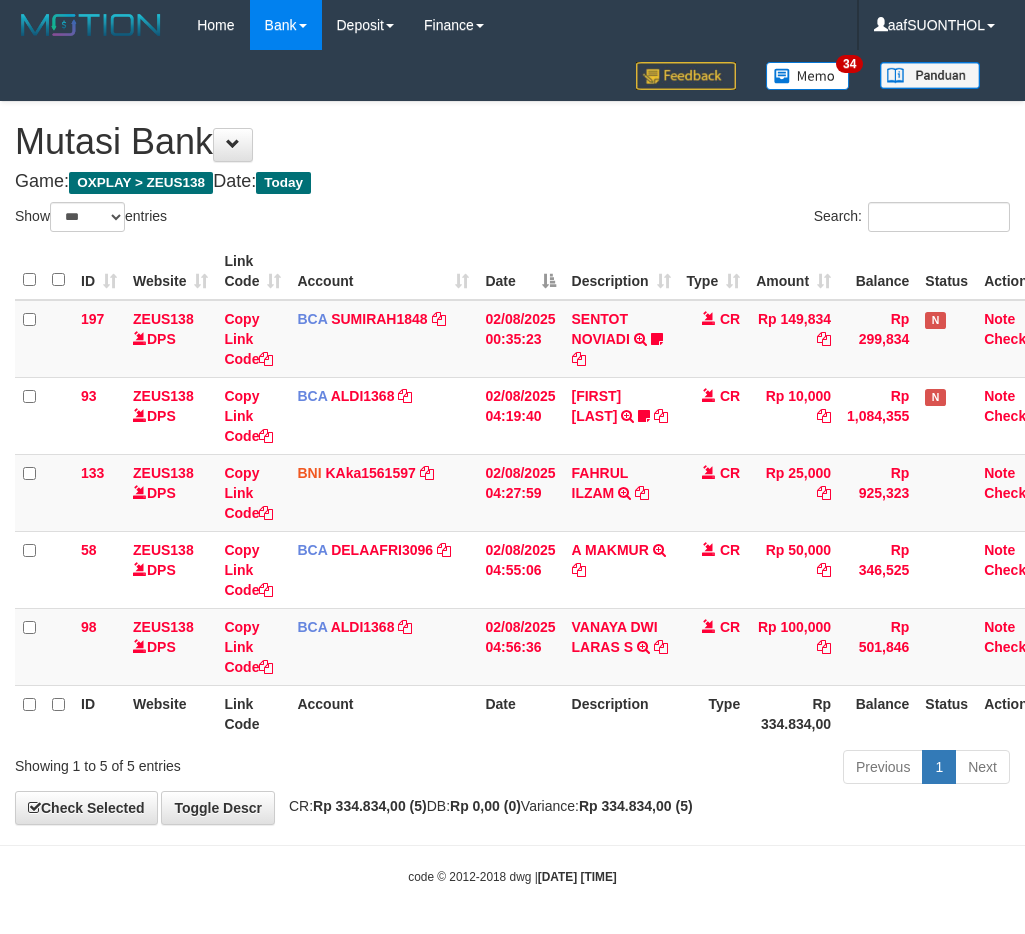 select on "***" 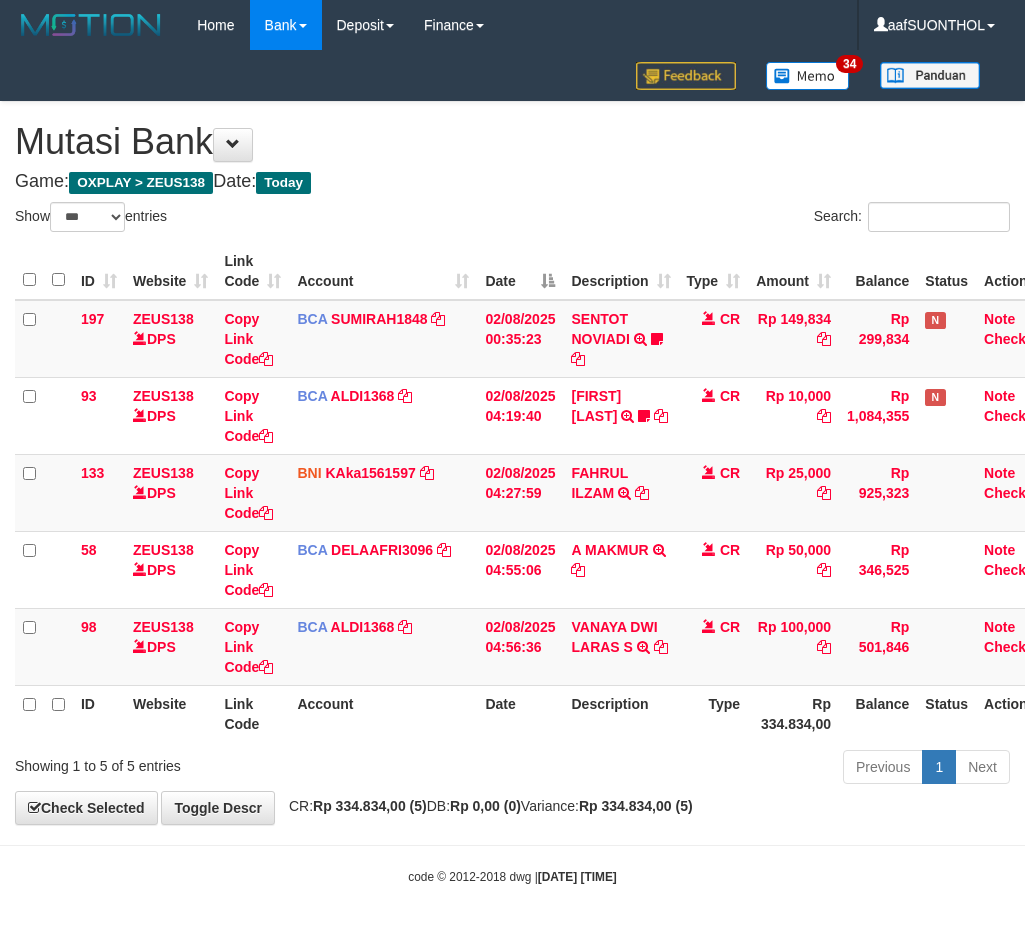 scroll, scrollTop: 0, scrollLeft: 0, axis: both 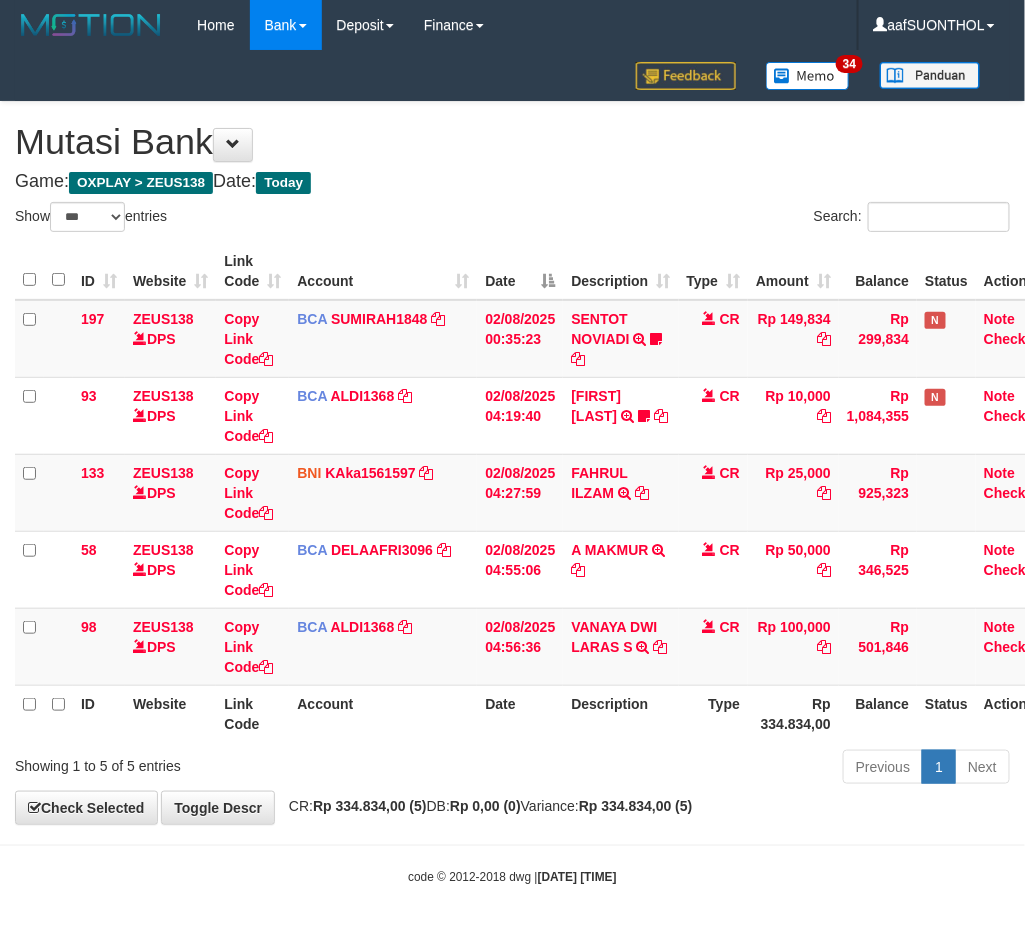 click on "Toggle navigation
Home
Bank
Account List
Load
By Website
Group
[OXPLAY]													ZEUS138
By Load Group (DPS)" at bounding box center (512, 468) 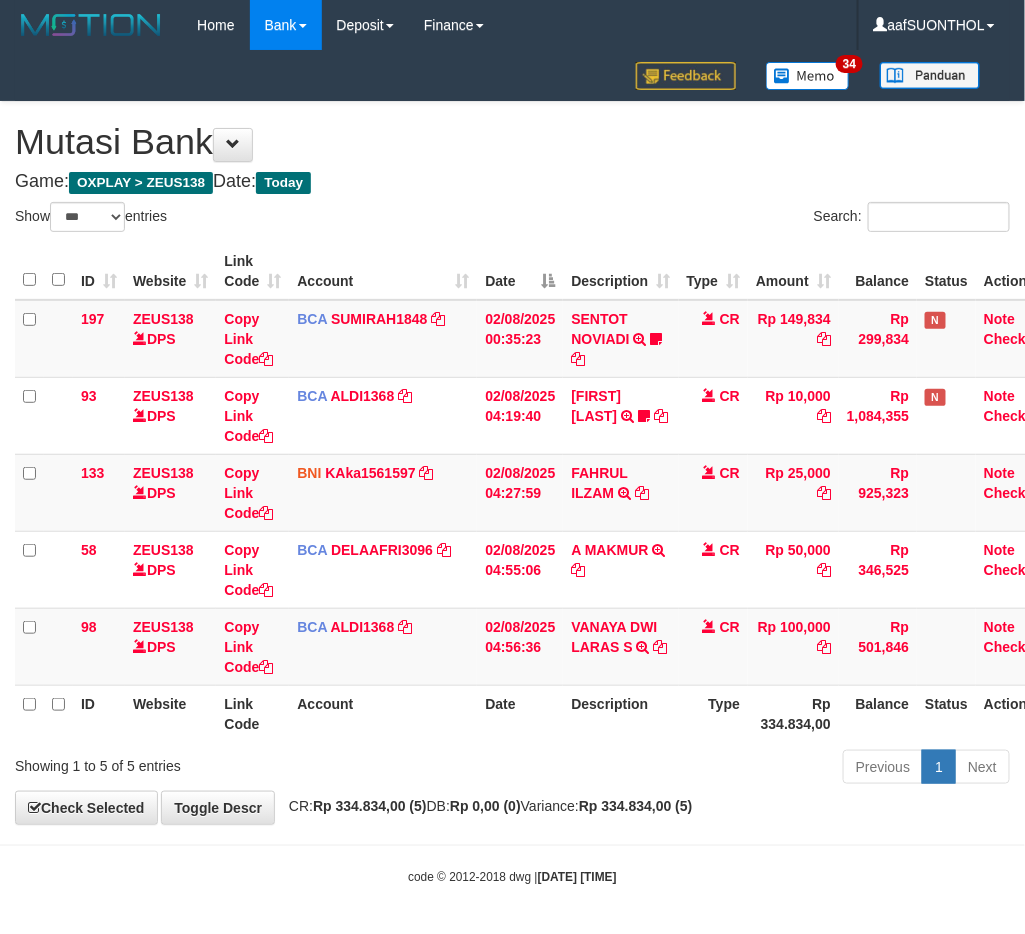 drag, startPoint x: 452, startPoint y: 848, endPoint x: 471, endPoint y: 830, distance: 26.172504 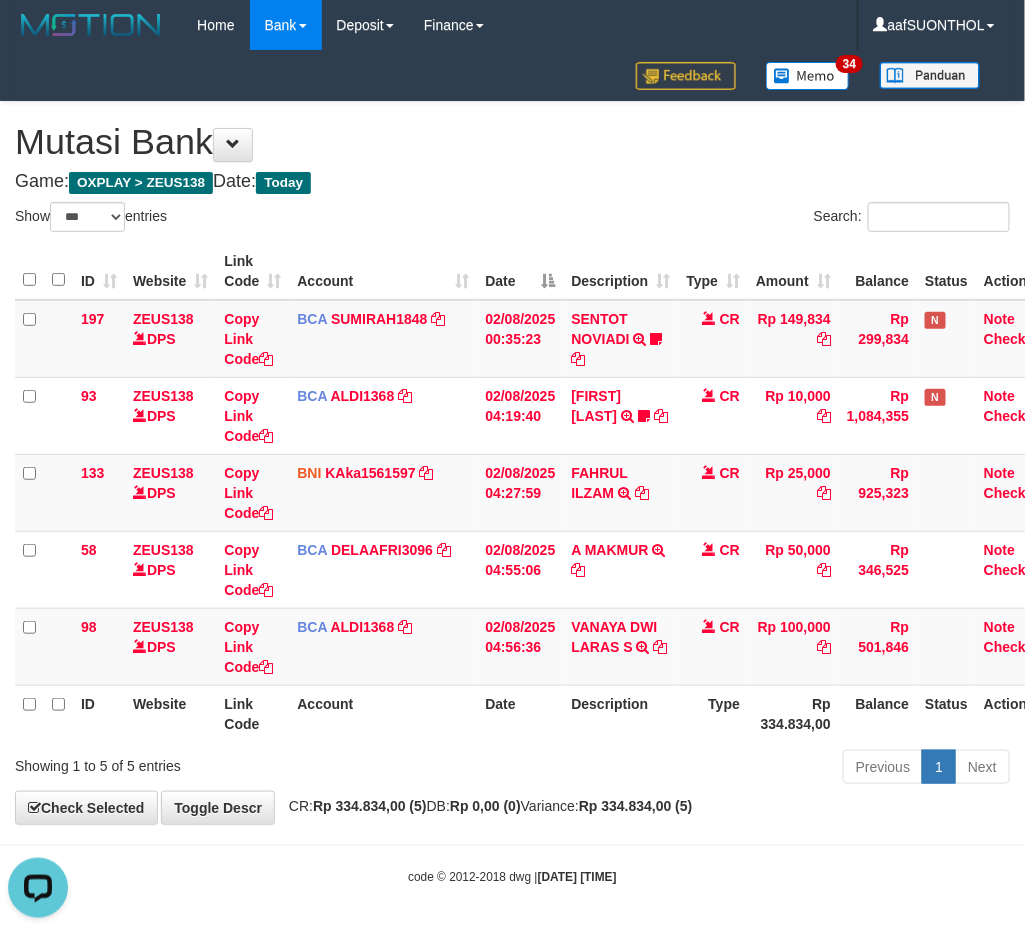 scroll, scrollTop: 0, scrollLeft: 0, axis: both 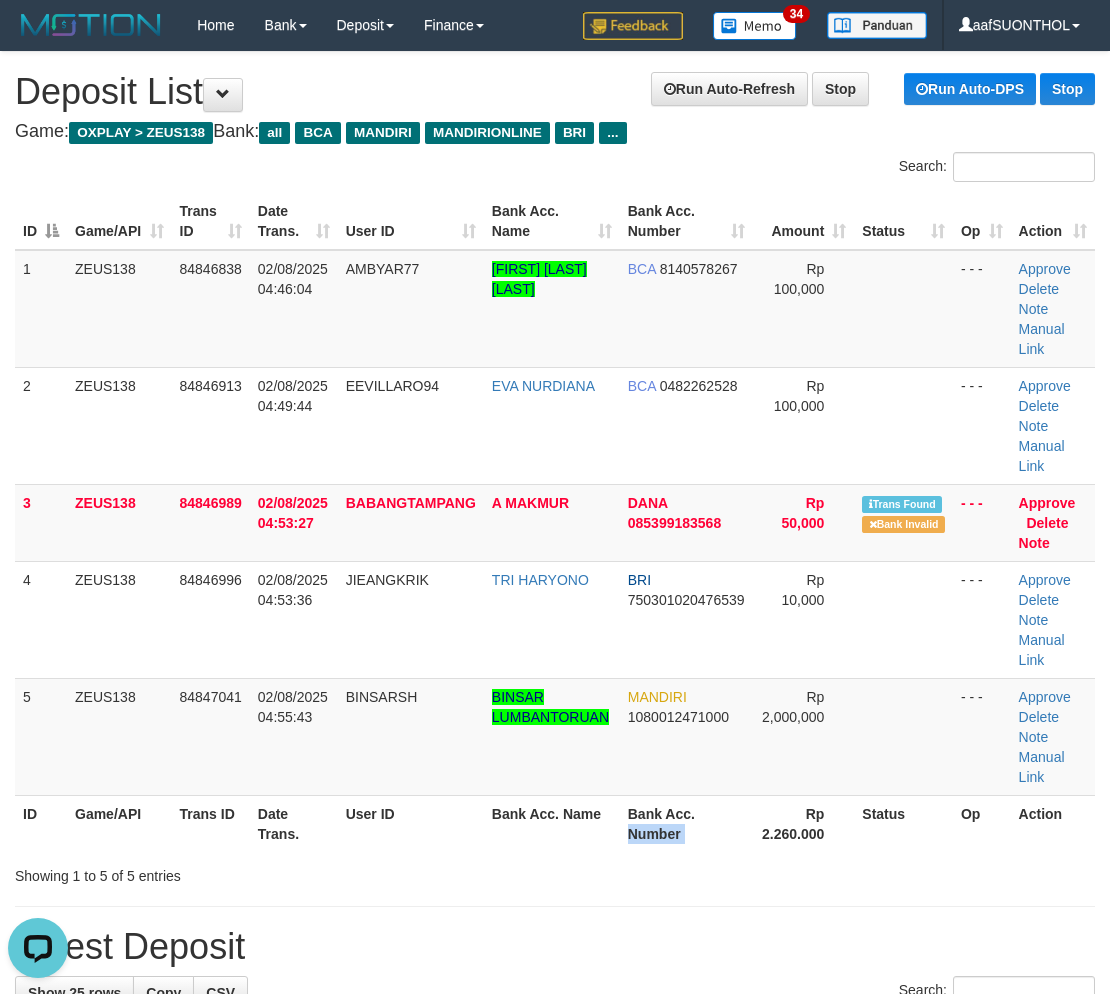 click on "ID Game/API Trans ID Date Trans. User ID Bank Acc. Name Bank Acc. Number Rp 2.260.000 Status Op Action" at bounding box center [555, 823] 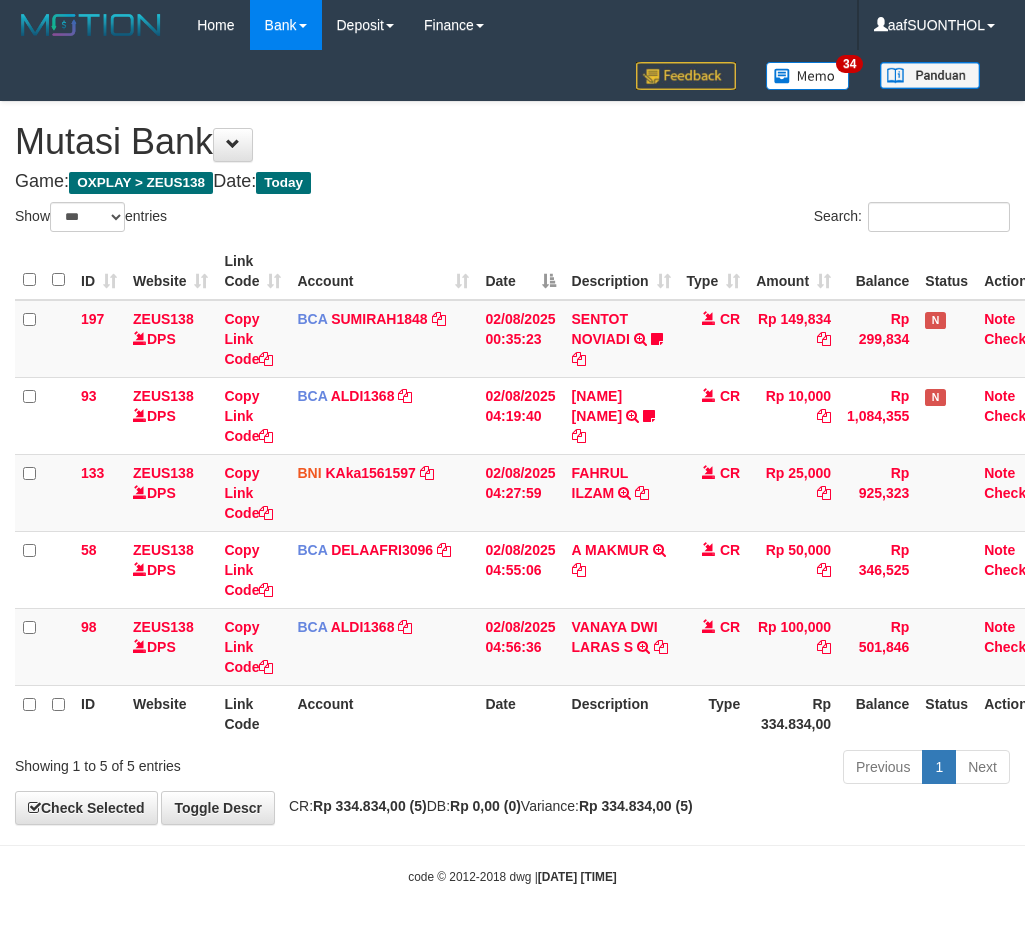select on "***" 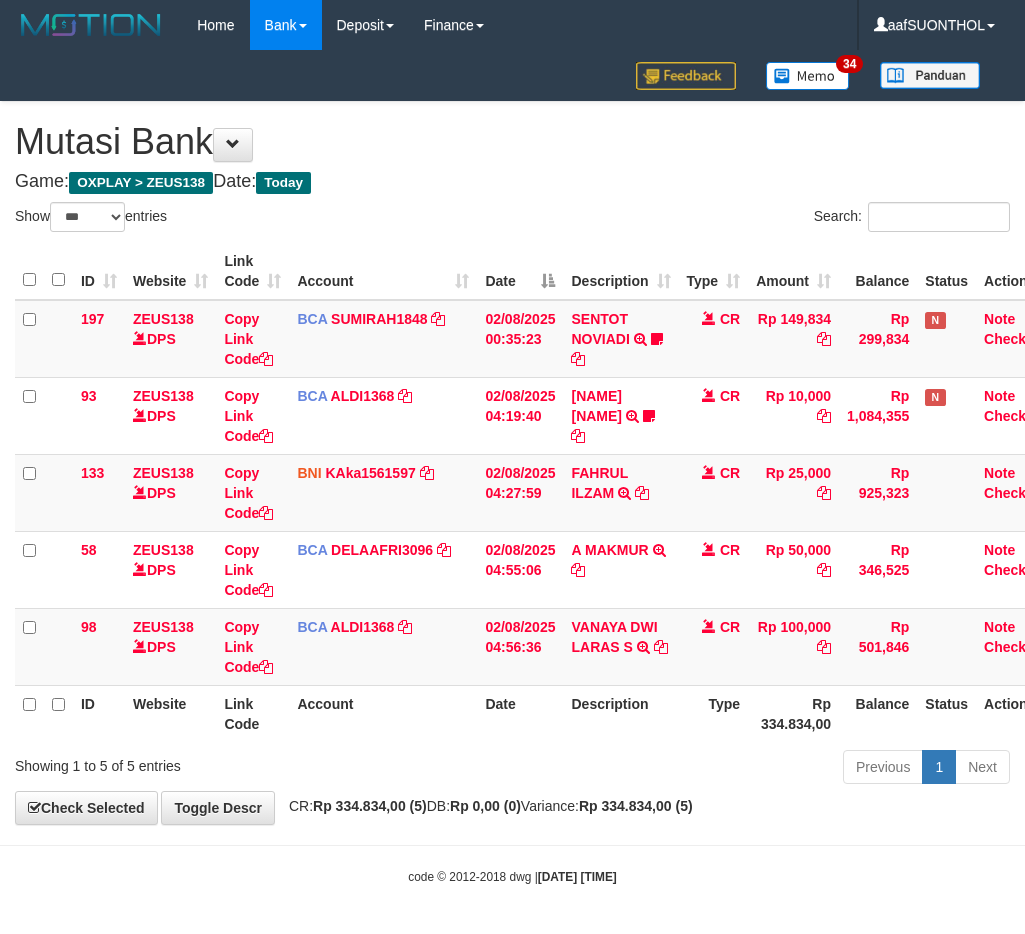 scroll, scrollTop: 0, scrollLeft: 0, axis: both 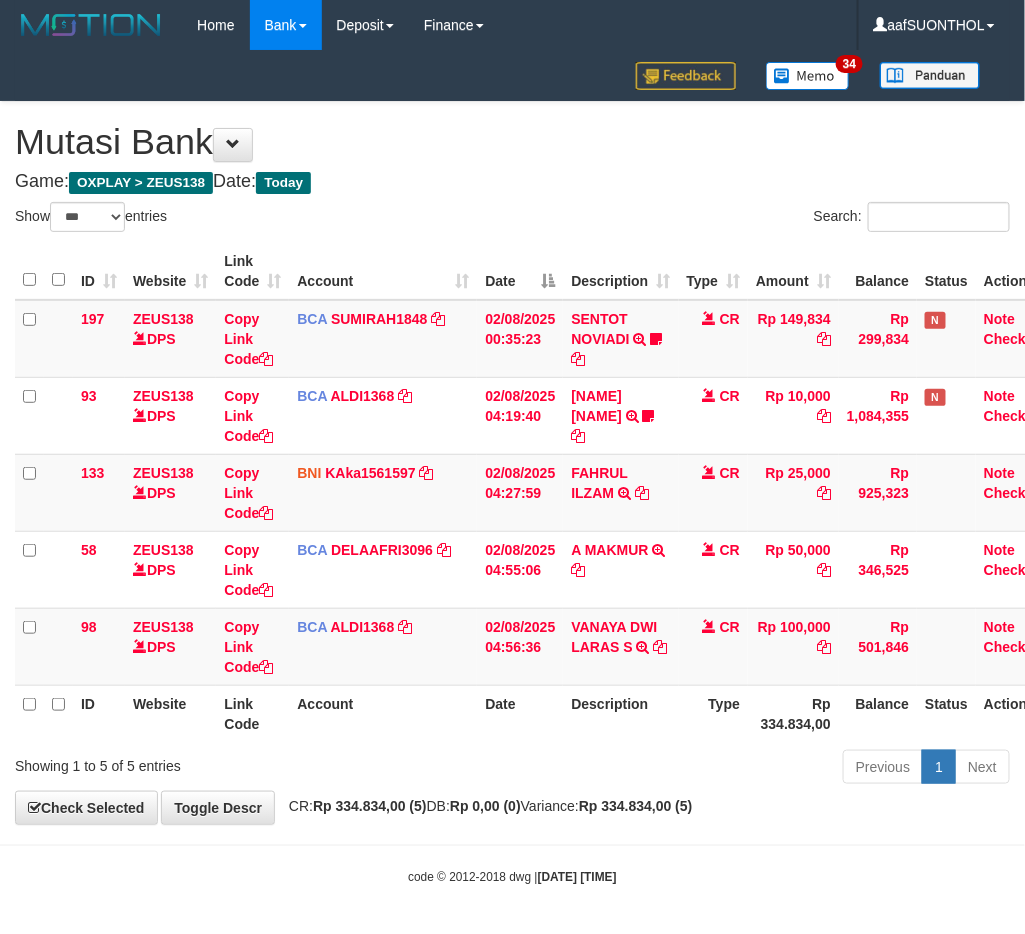 click on "Previous 1 Next" at bounding box center [726, 769] 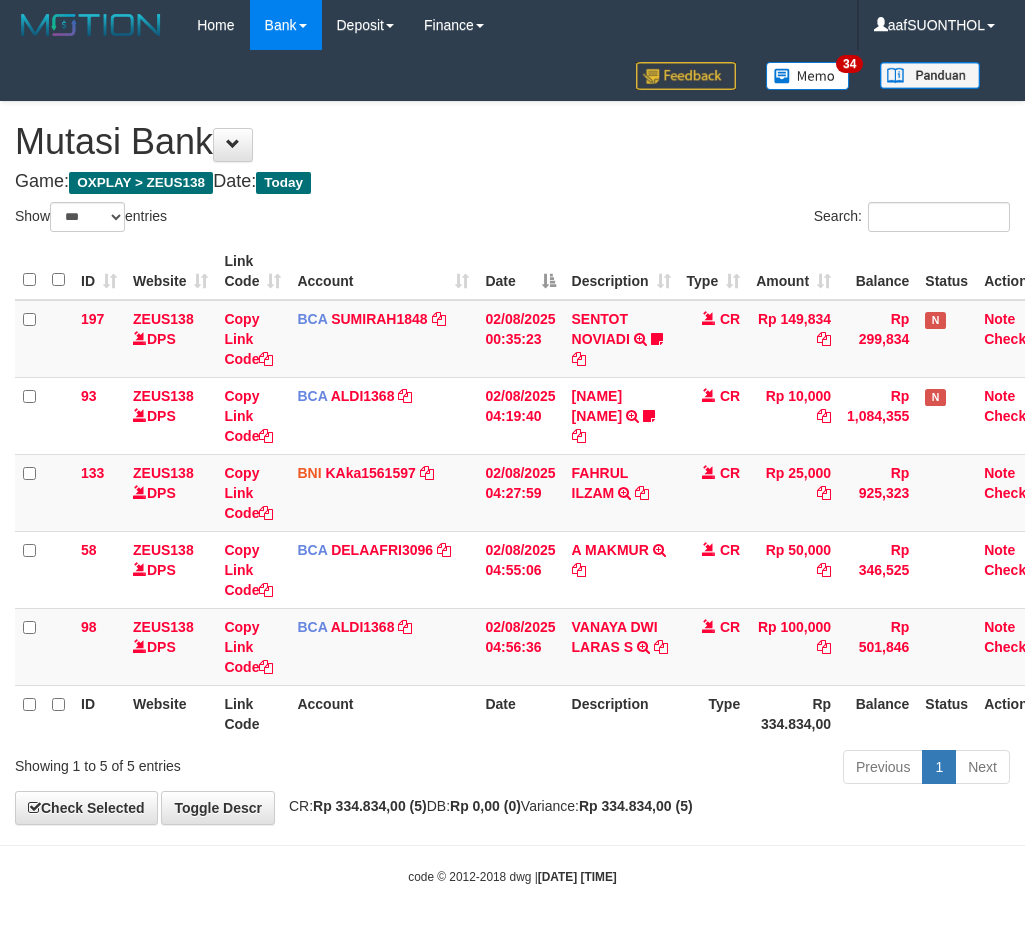 select on "***" 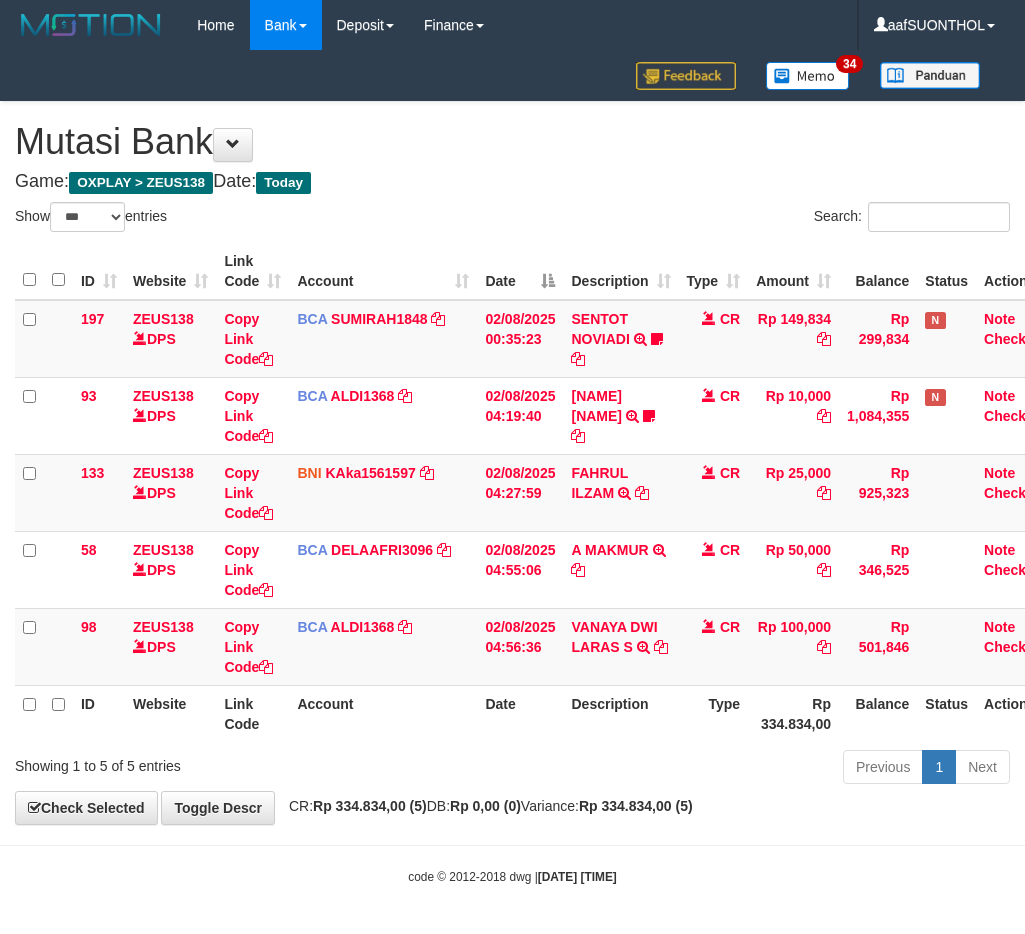 scroll, scrollTop: 0, scrollLeft: 0, axis: both 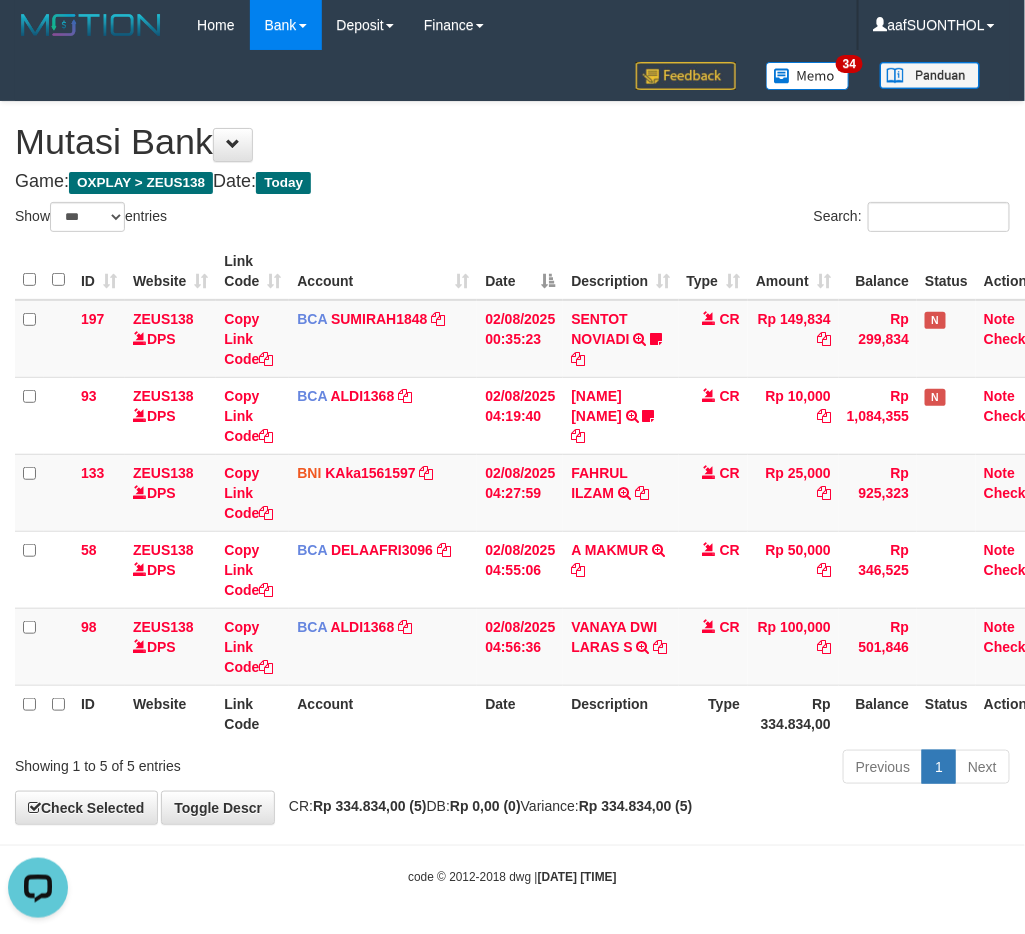 click on "Previous 1 Next" at bounding box center (726, 769) 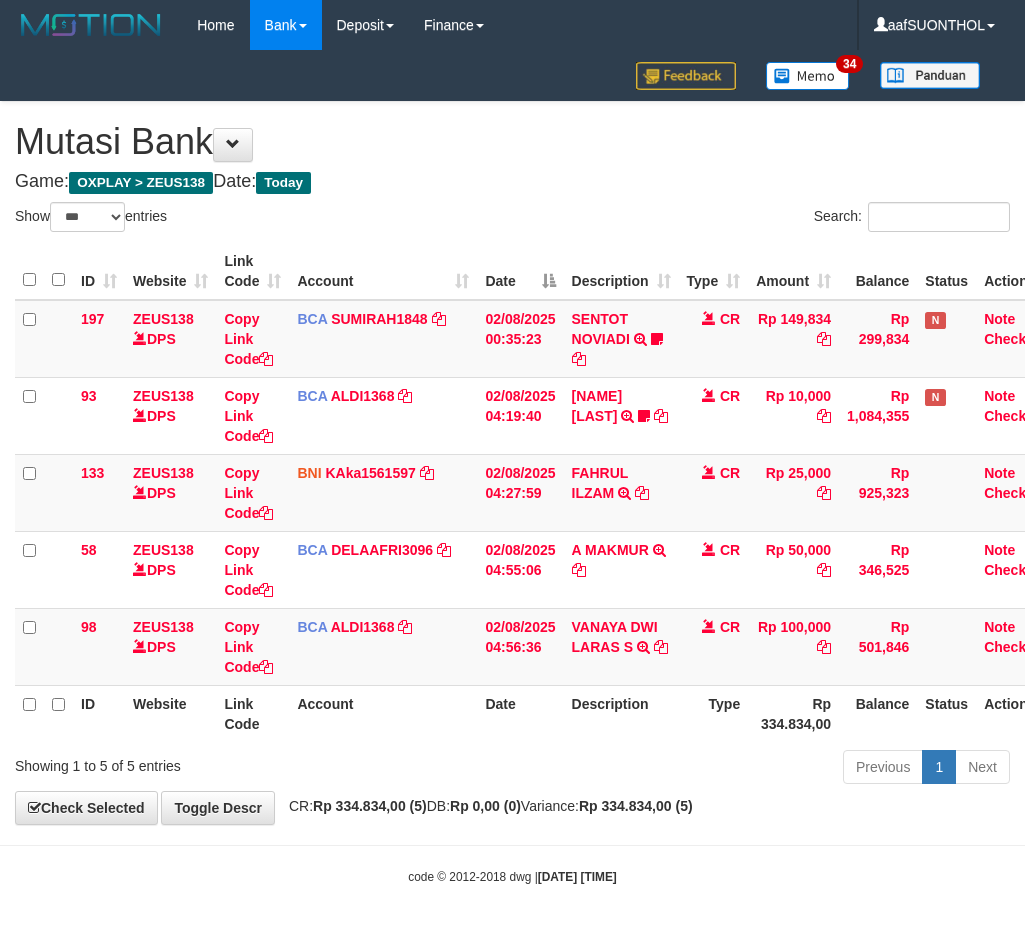 select on "***" 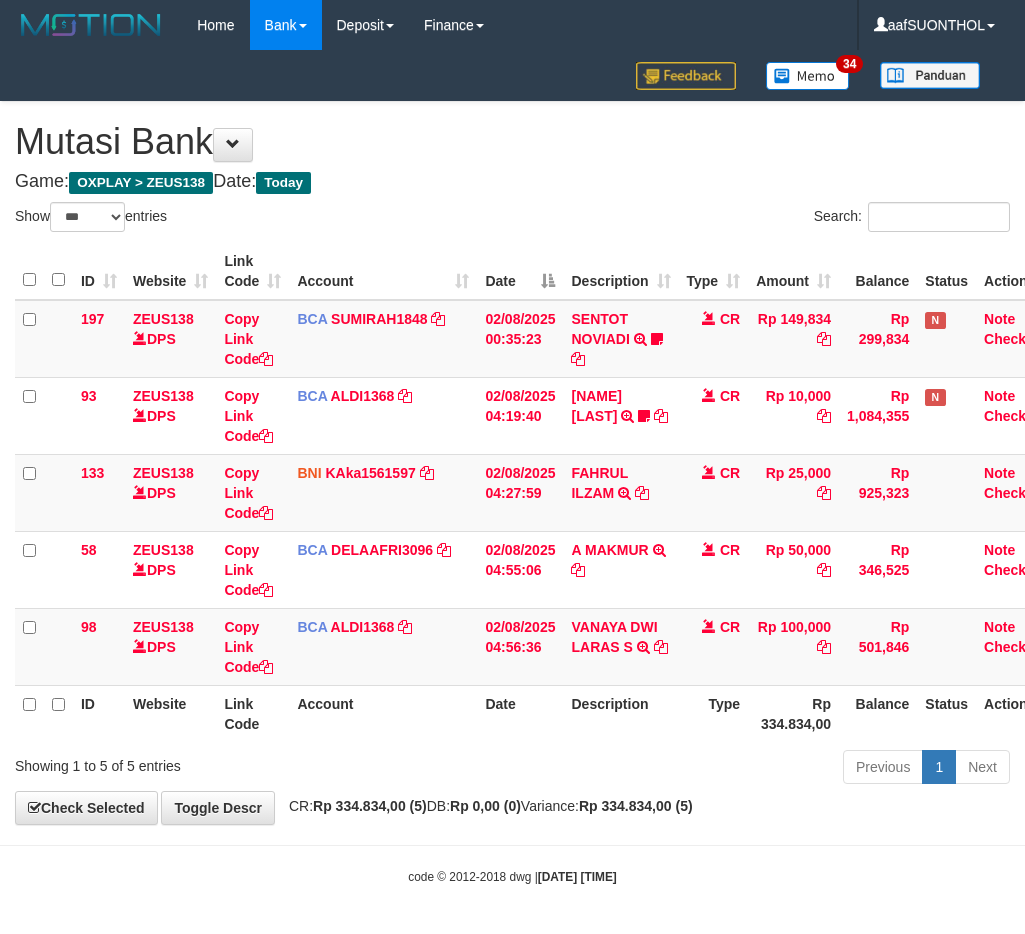 scroll, scrollTop: 0, scrollLeft: 0, axis: both 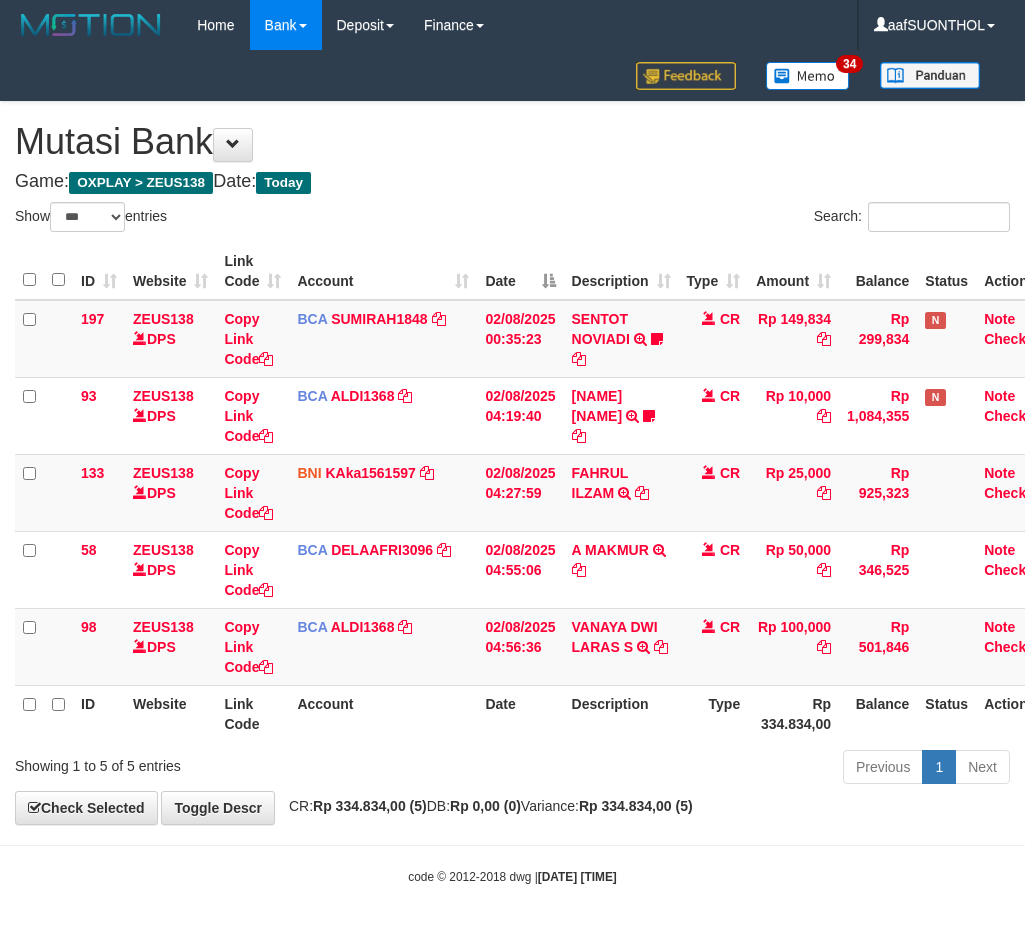 select on "***" 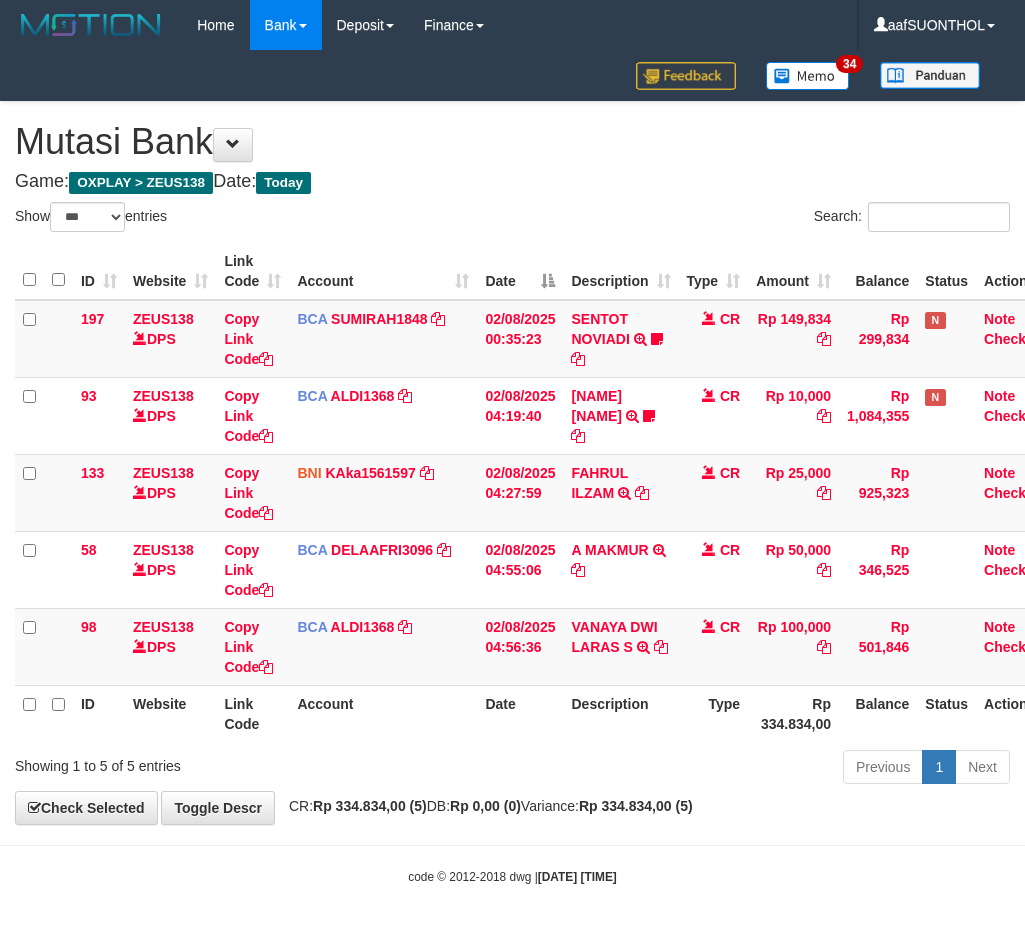 scroll, scrollTop: 0, scrollLeft: 0, axis: both 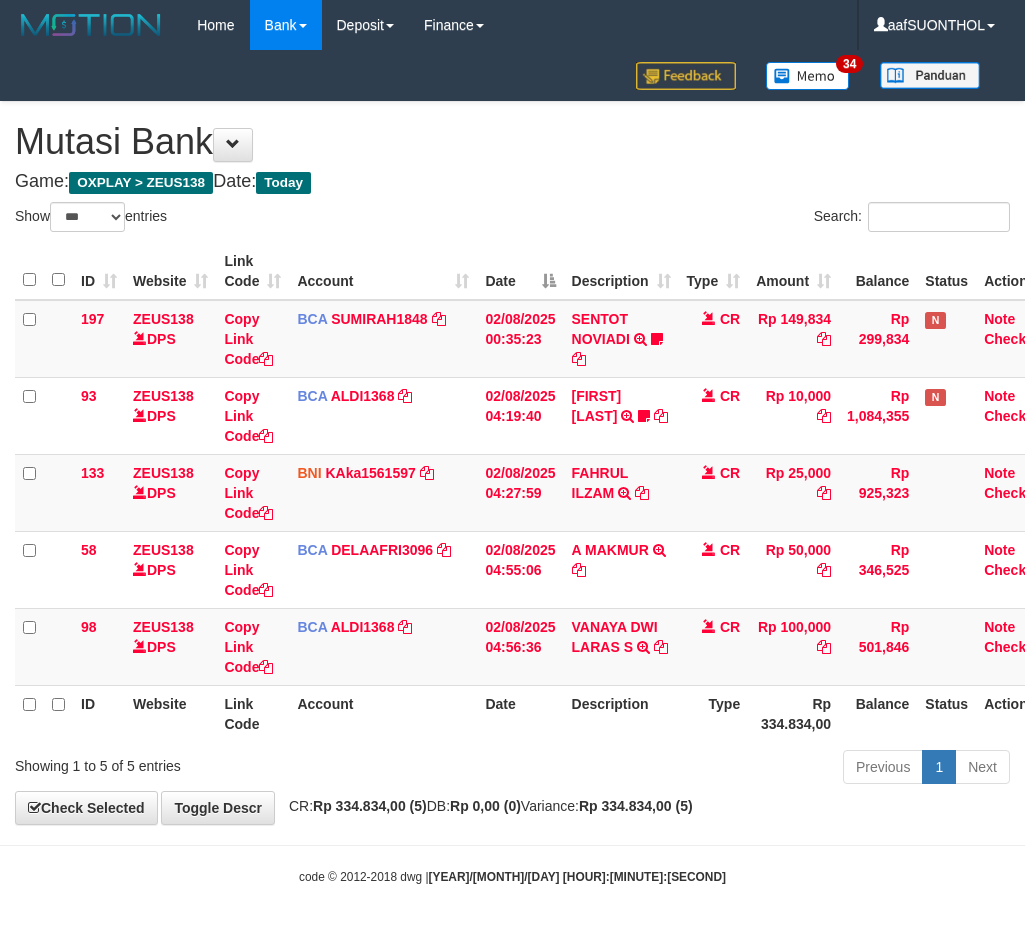select on "***" 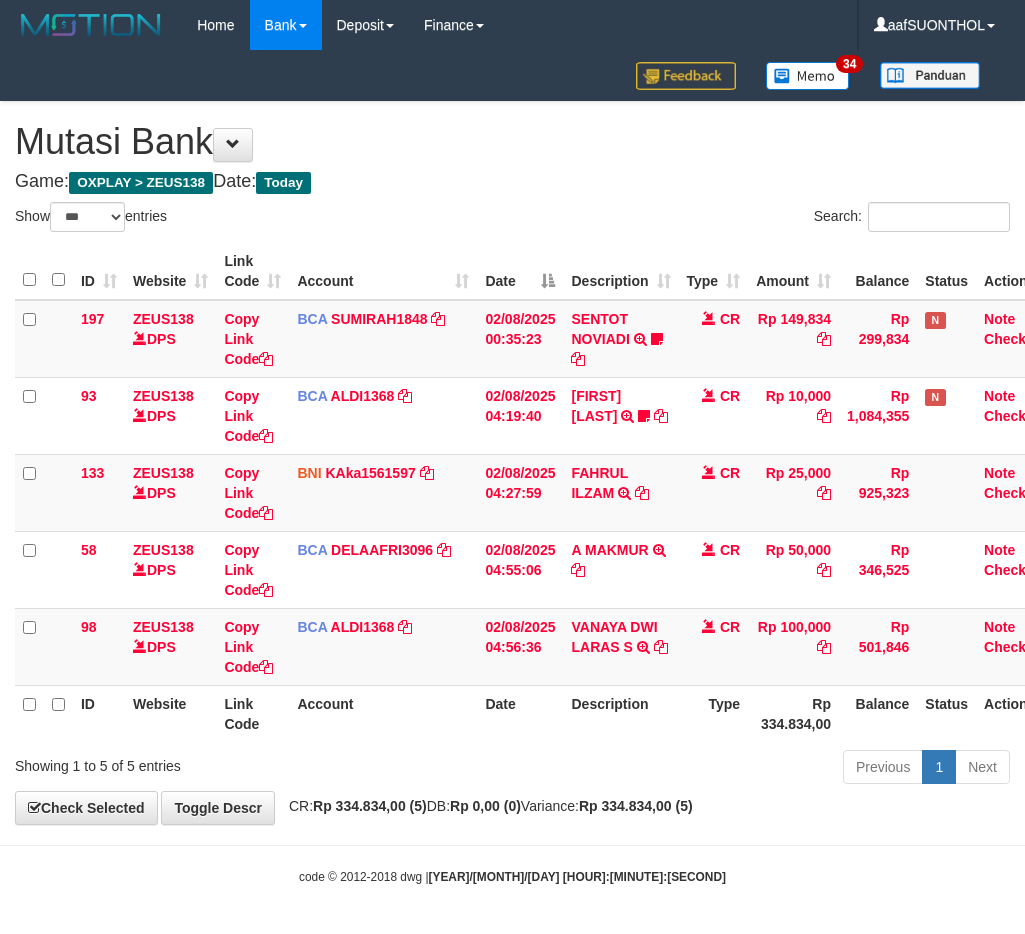 scroll, scrollTop: 0, scrollLeft: 0, axis: both 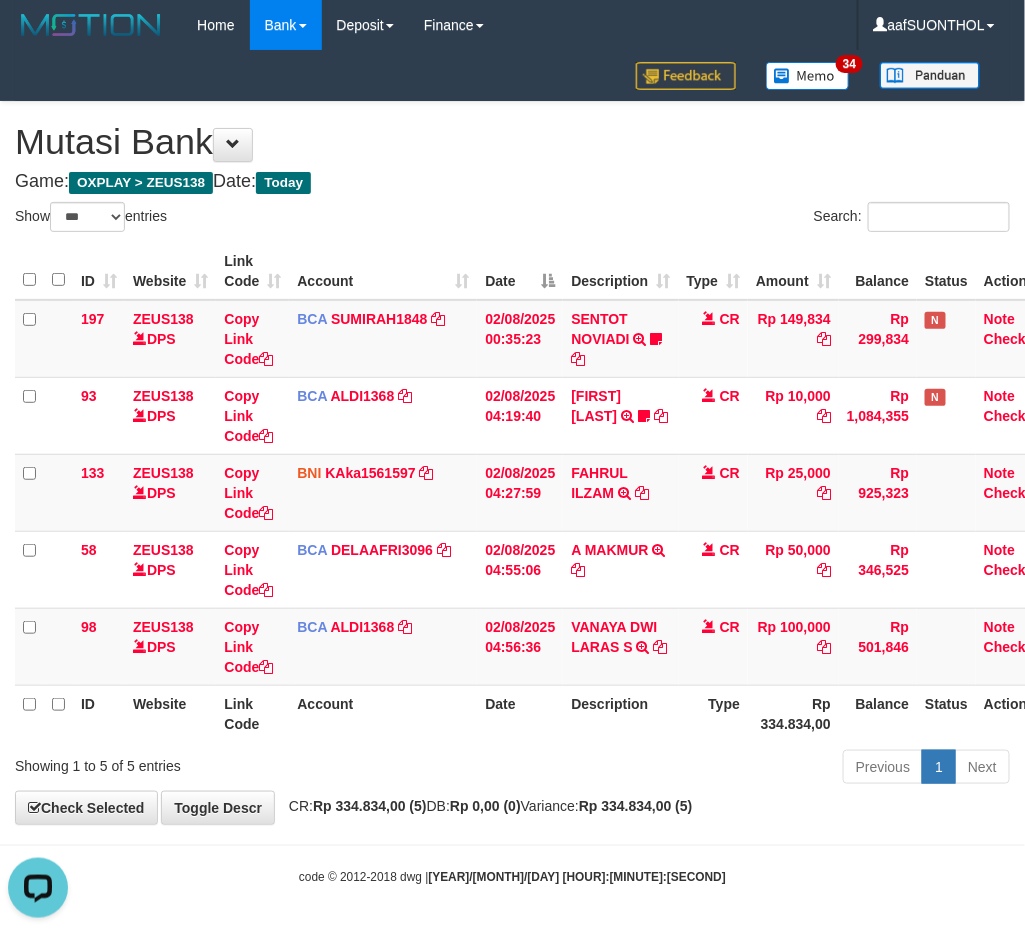 click on "Account" at bounding box center [383, 713] 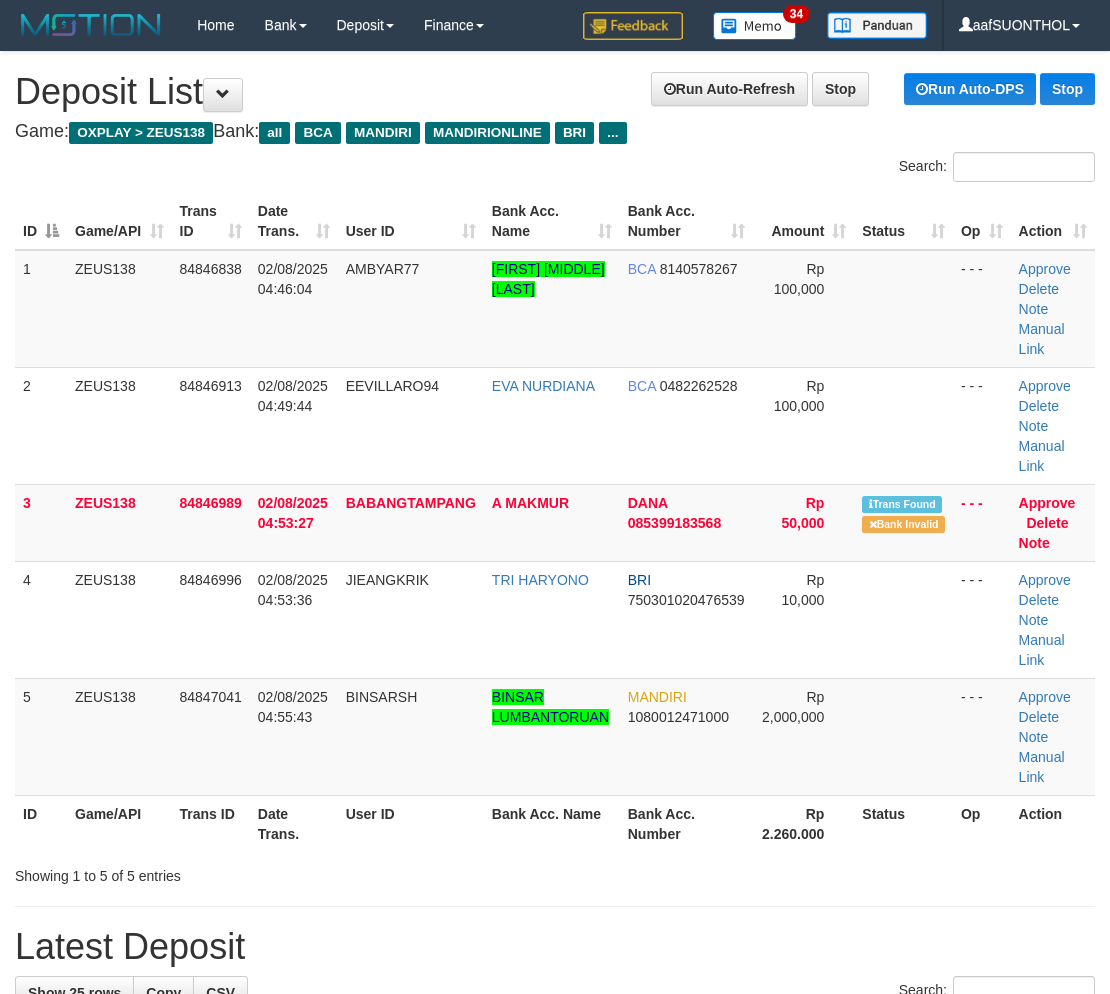 scroll, scrollTop: 0, scrollLeft: 0, axis: both 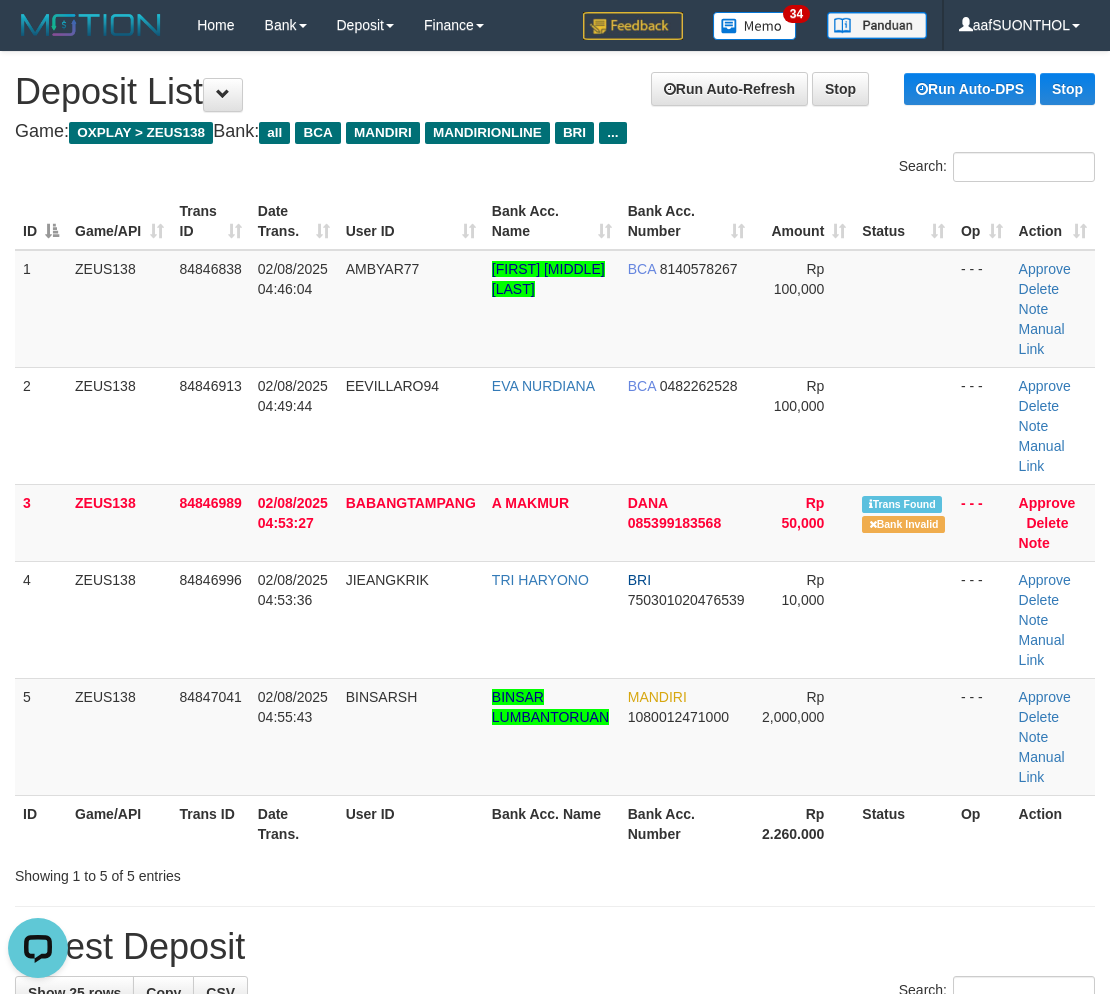 click on "ID Game/API Trans ID Date Trans. User ID Bank Acc. Name Bank Acc. Number Amount Status Op Action
1
ZEUS138
84846838
[DATE] [TIME]
AMBYAR77
[FIRST] [MIDDLE] [LAST]
BCA
0482262528
Rp 100,000
- - -
Approve
Delete
Note
Manual Link
2
ZEUS138
84846913
[DATE] [TIME]
EEVILLARO94
[FIRST] [LAST]
BCA
0482262528
Rp 100,000
ID" at bounding box center (555, 522) 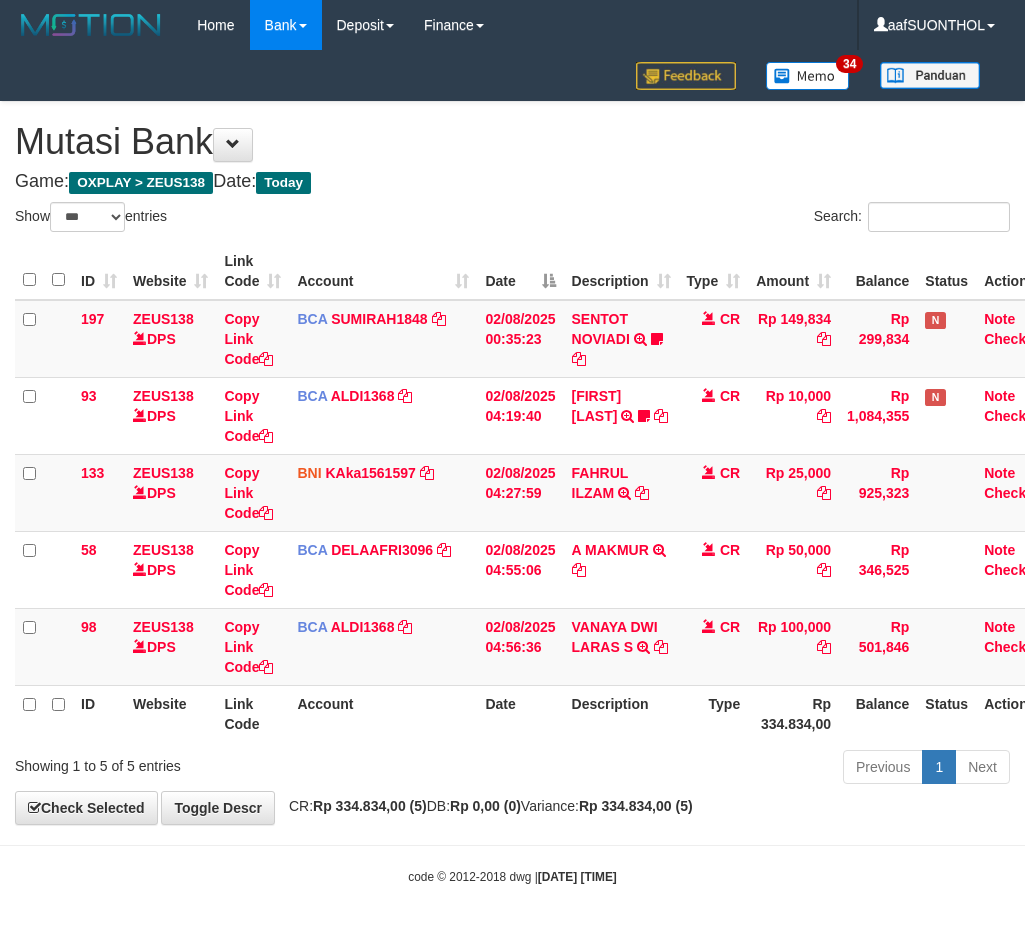 select on "***" 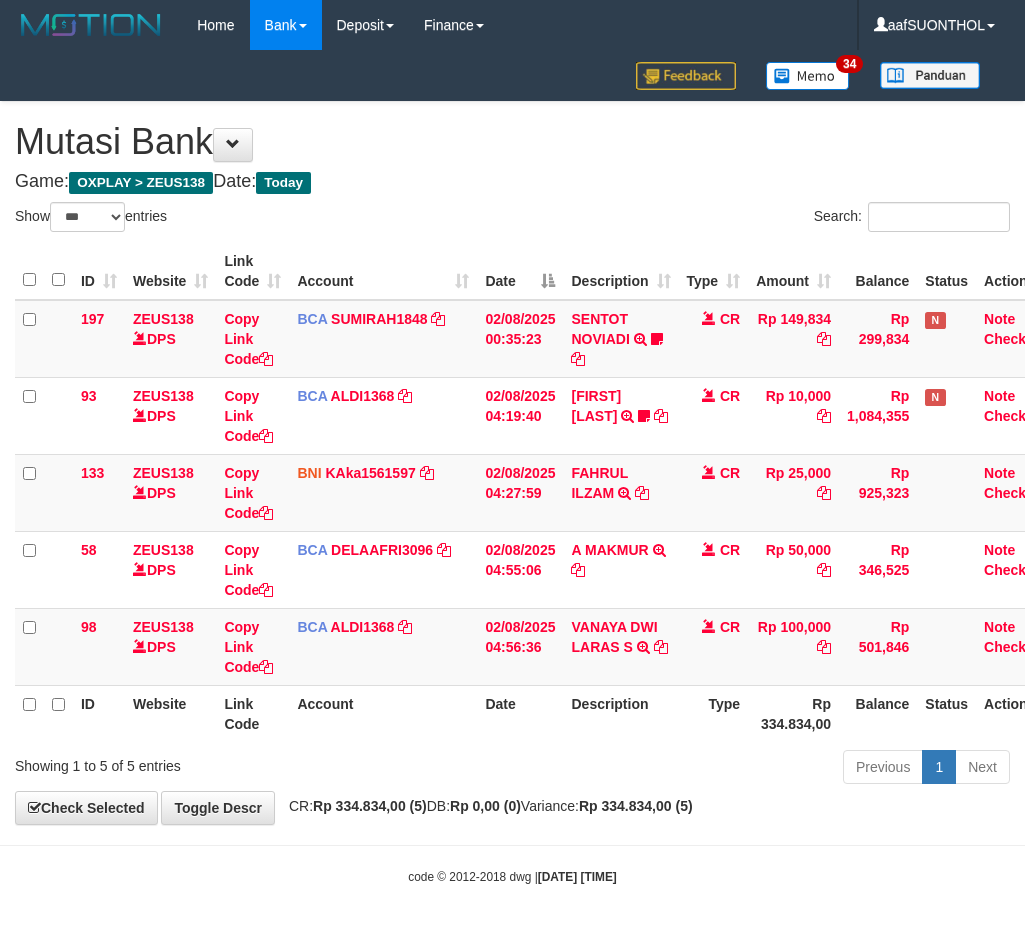 scroll, scrollTop: 0, scrollLeft: 0, axis: both 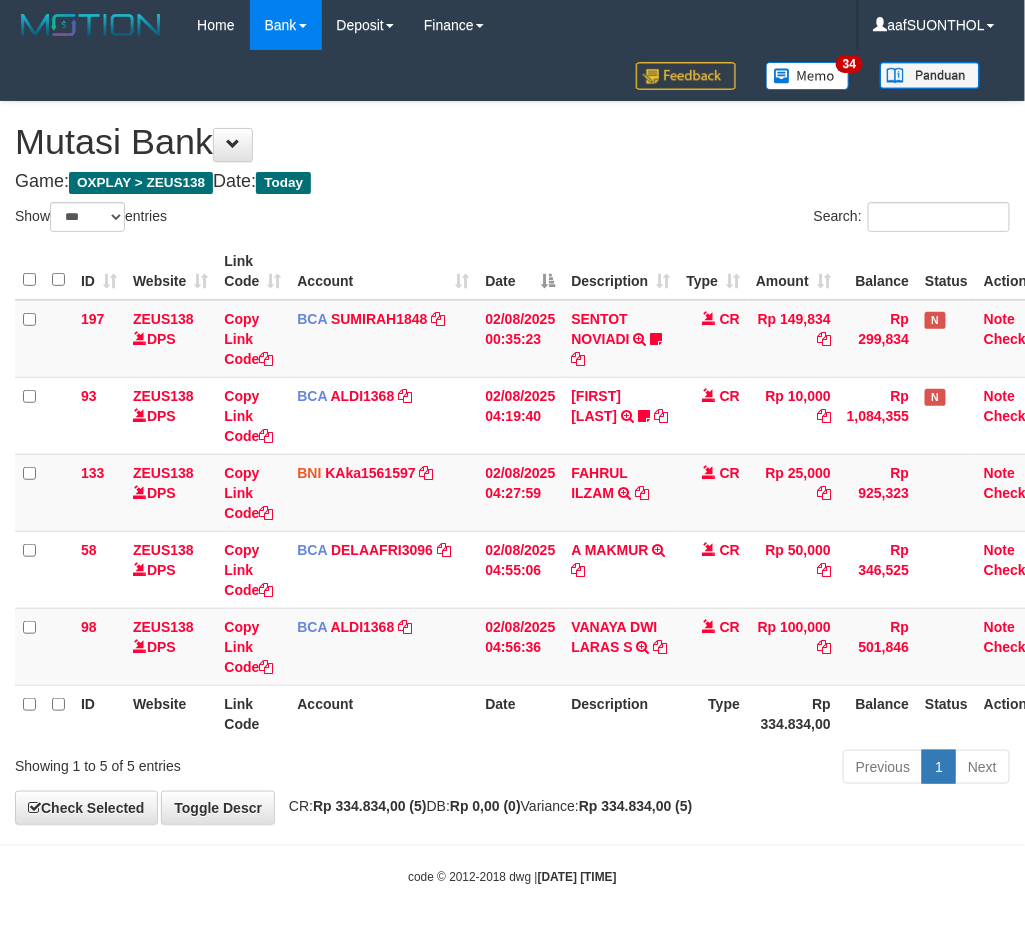 click on "CR:  Rp 334.834,00 (5)      DB:  Rp 0,00 (0)      Variance:  Rp 334.834,00 (5)" at bounding box center (486, 806) 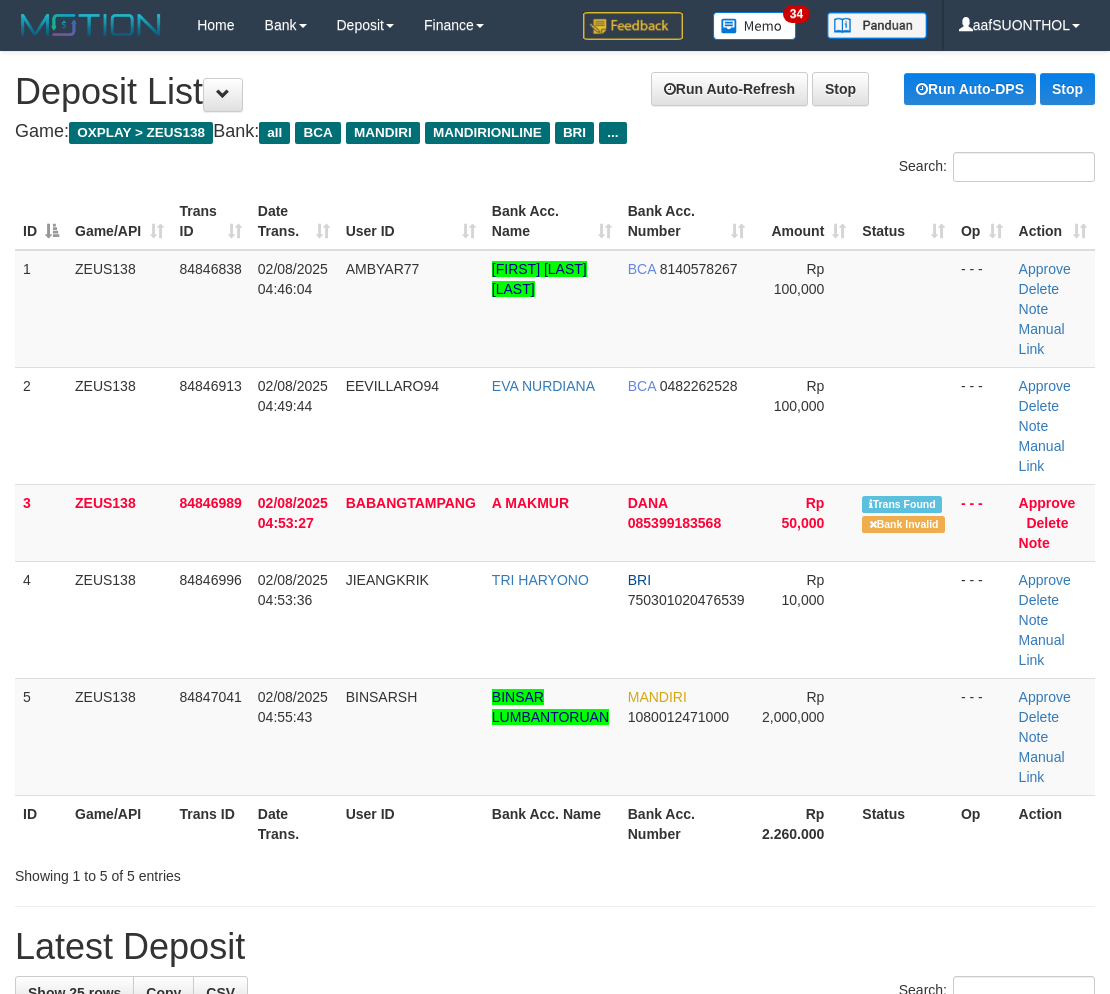 scroll, scrollTop: 0, scrollLeft: 0, axis: both 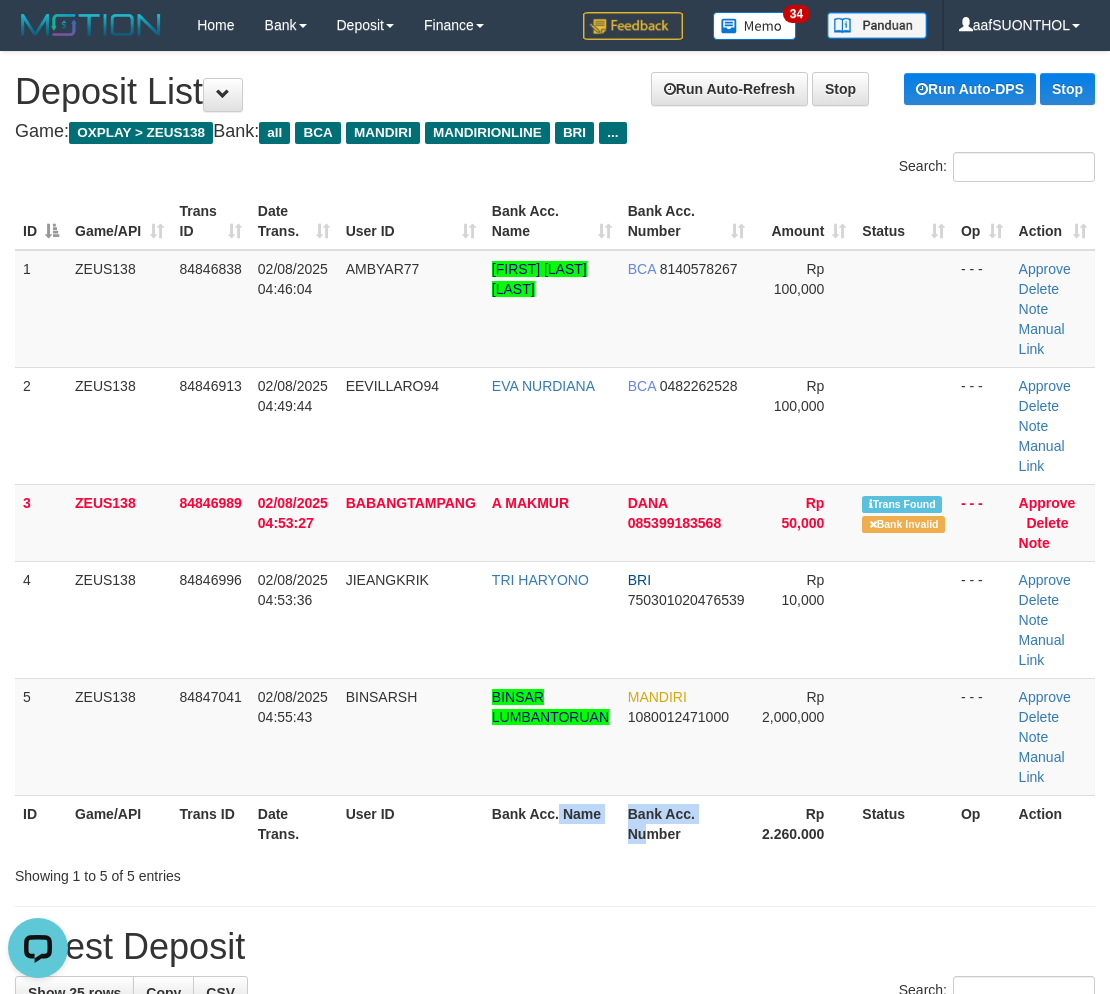 drag, startPoint x: 647, startPoint y: 831, endPoint x: 557, endPoint y: 840, distance: 90.44888 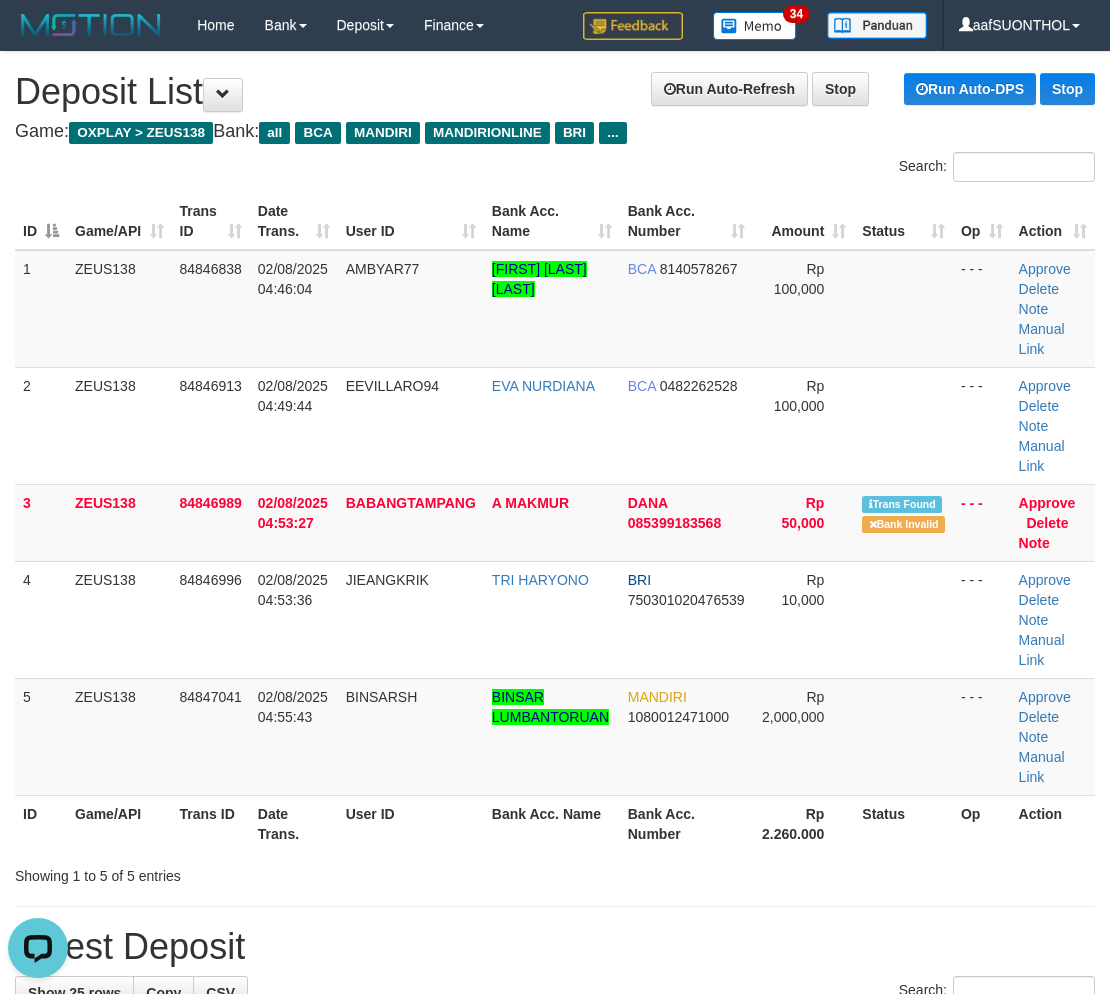 click on "Search:
ID Game/API Trans ID Date Trans. User ID Bank Acc. Name Bank Acc. Number Amount Status Op Action
1
ZEUS138
84846838
02/08/2025 04:46:04
AMBYAR77
VANAYA DWI LARAS SAVIRA
BCA
8140578267
Rp 100,000
- - -
Approve
Delete
Note
Manual Link
2
ZEUS138
84846913
02/08/2025 04:49:44
EEVILLARO94
EVA NURDIANA
BCA
0482262528
Rp 100,000" at bounding box center [555, 519] 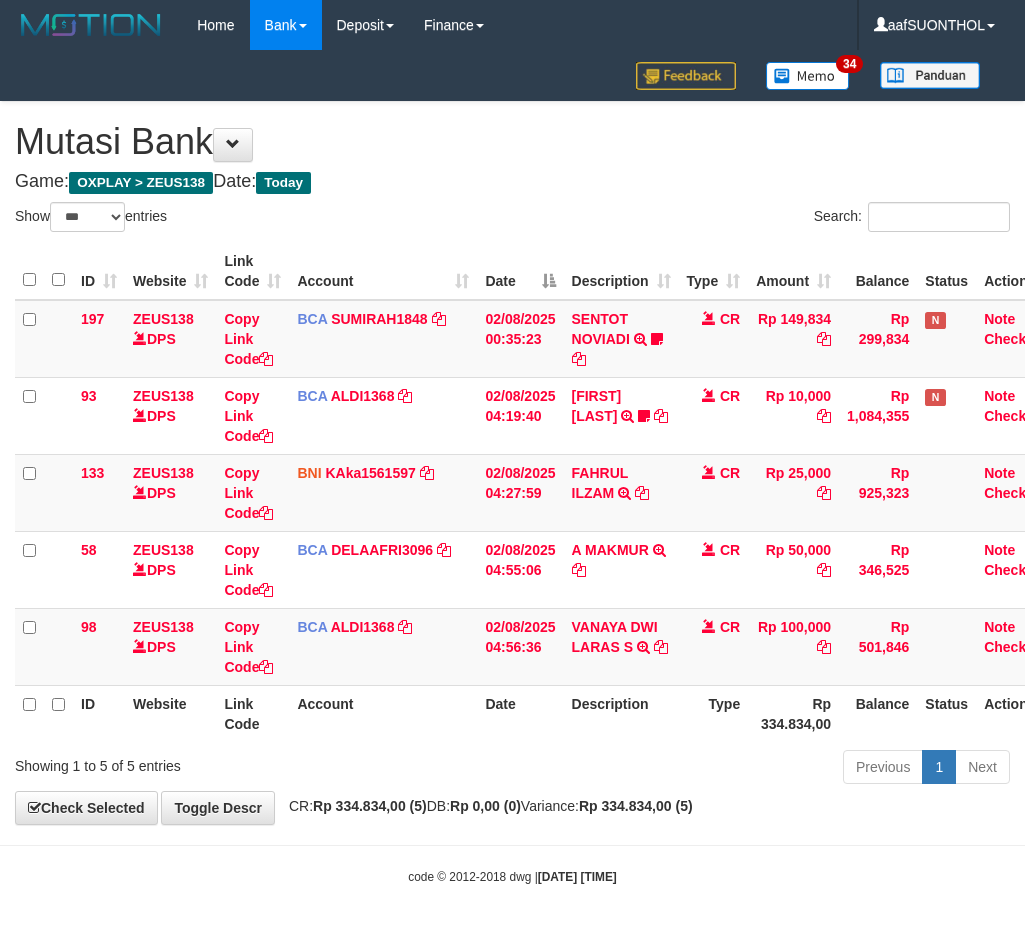 select on "***" 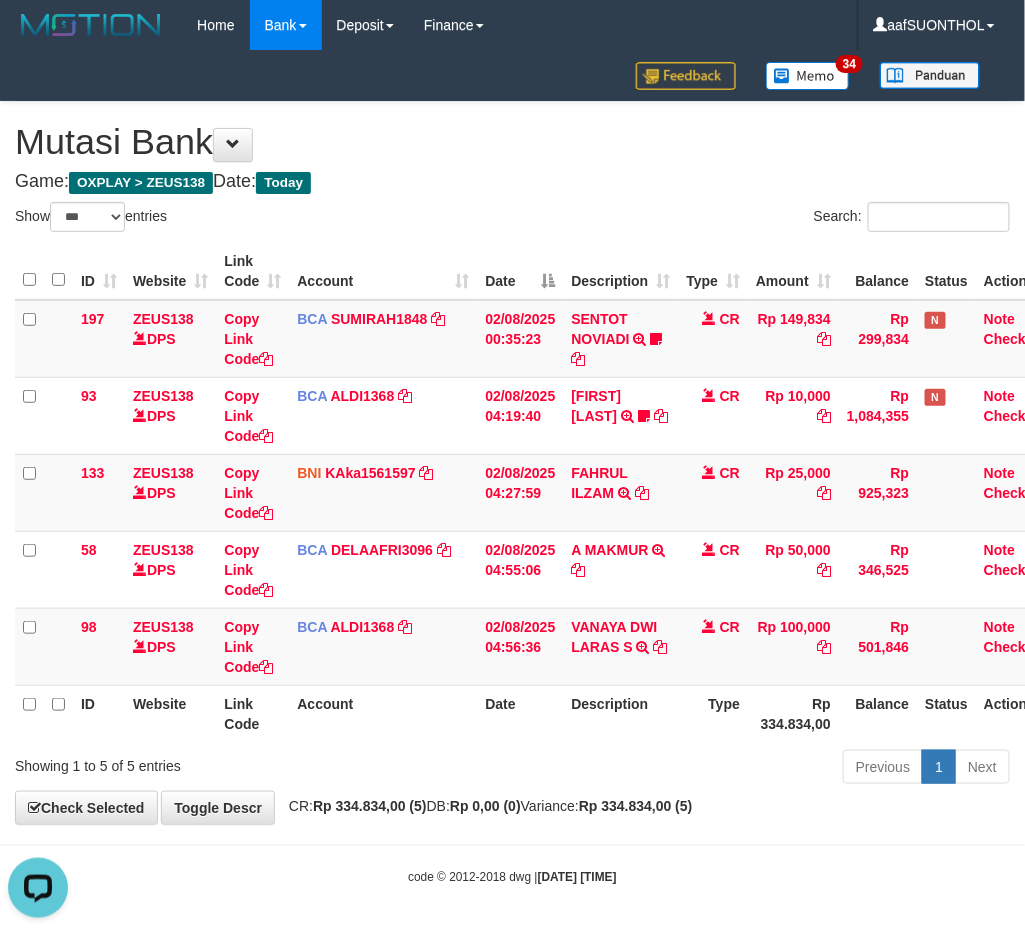 scroll, scrollTop: 0, scrollLeft: 0, axis: both 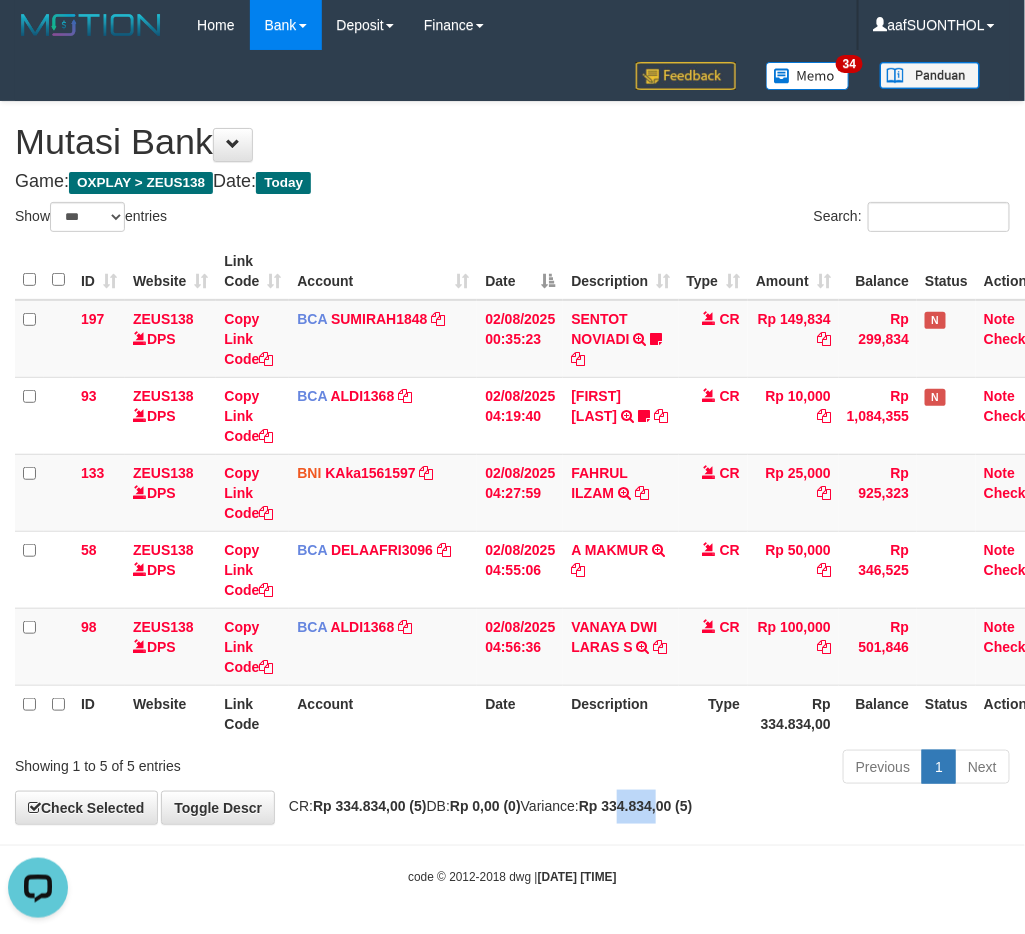 drag, startPoint x: 703, startPoint y: 806, endPoint x: 633, endPoint y: 808, distance: 70.028564 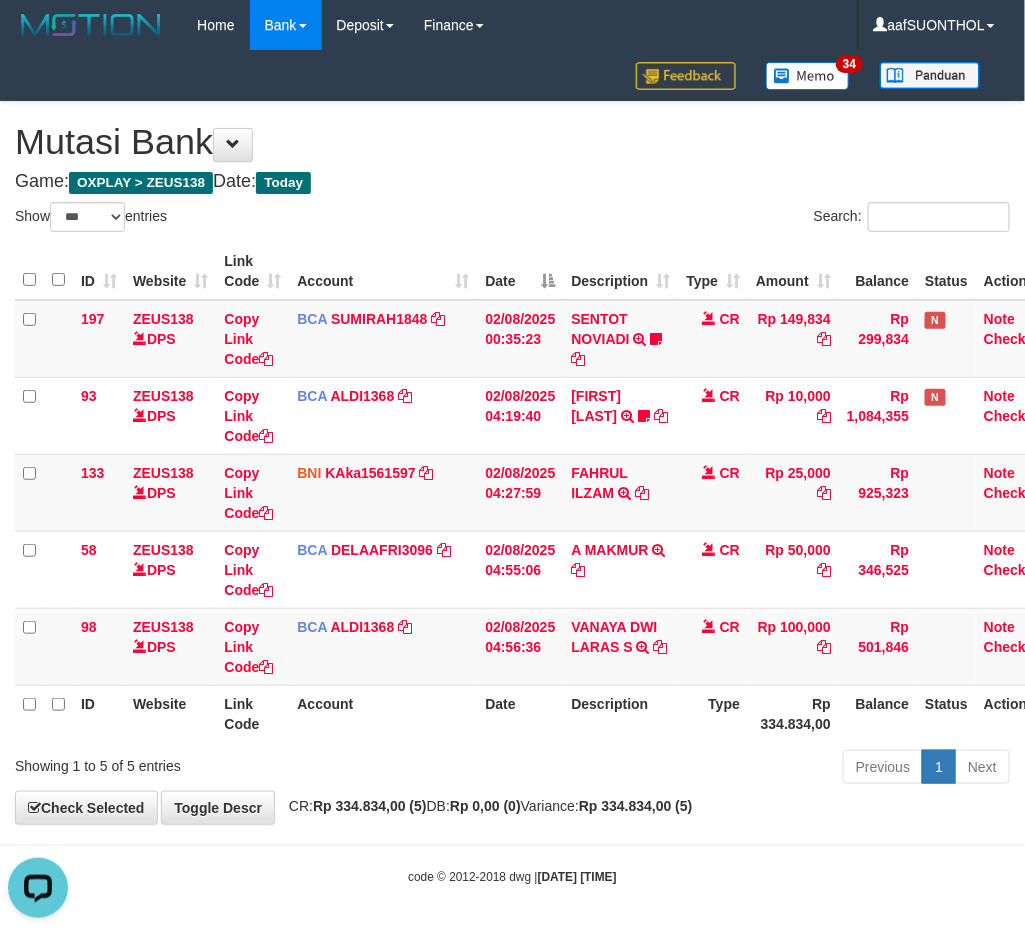 click on "CR:  Rp 334.834,00 (5)      DB:  Rp 0,00 (0)      Variance:  Rp 334.834,00 (5)" at bounding box center [486, 806] 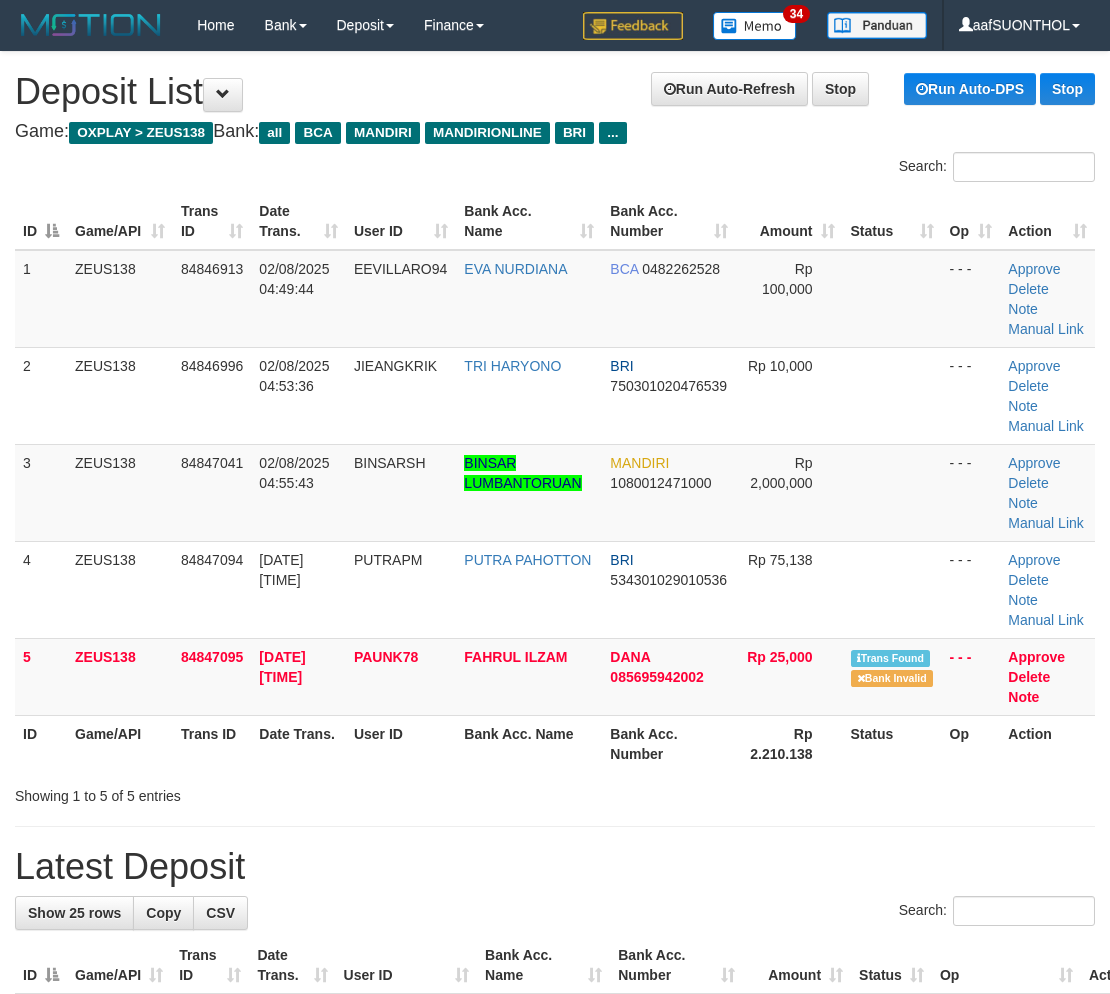 scroll, scrollTop: 0, scrollLeft: 0, axis: both 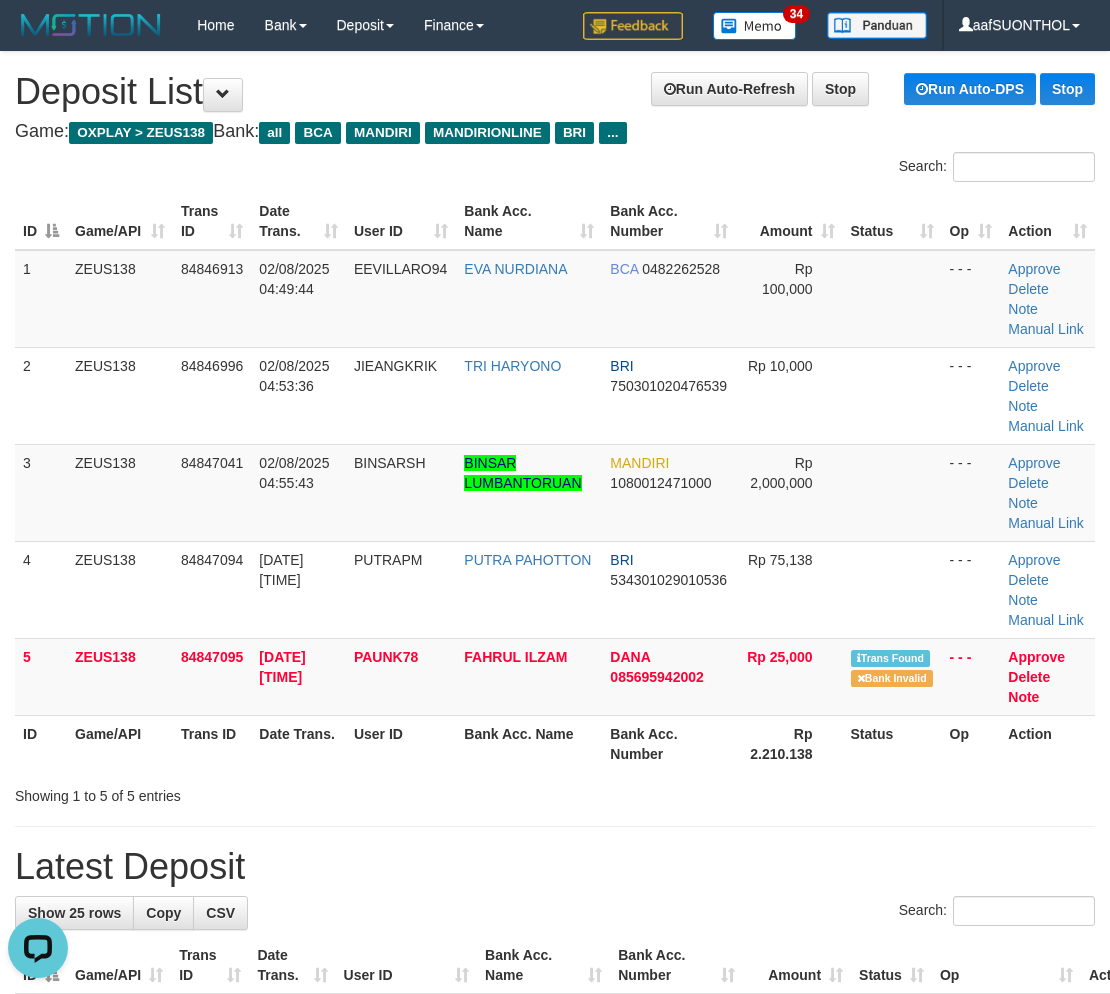 click on "Showing 1 to 5 of 5 entries" at bounding box center (555, 792) 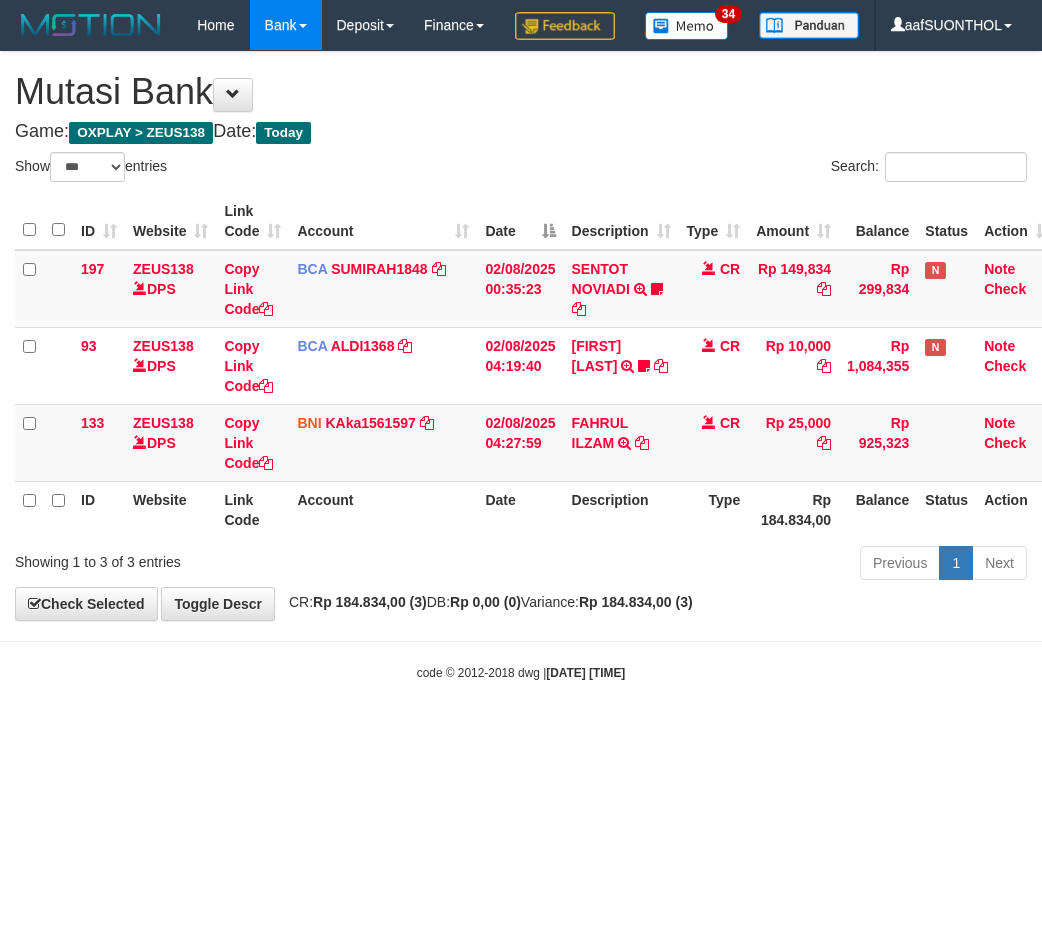 select on "***" 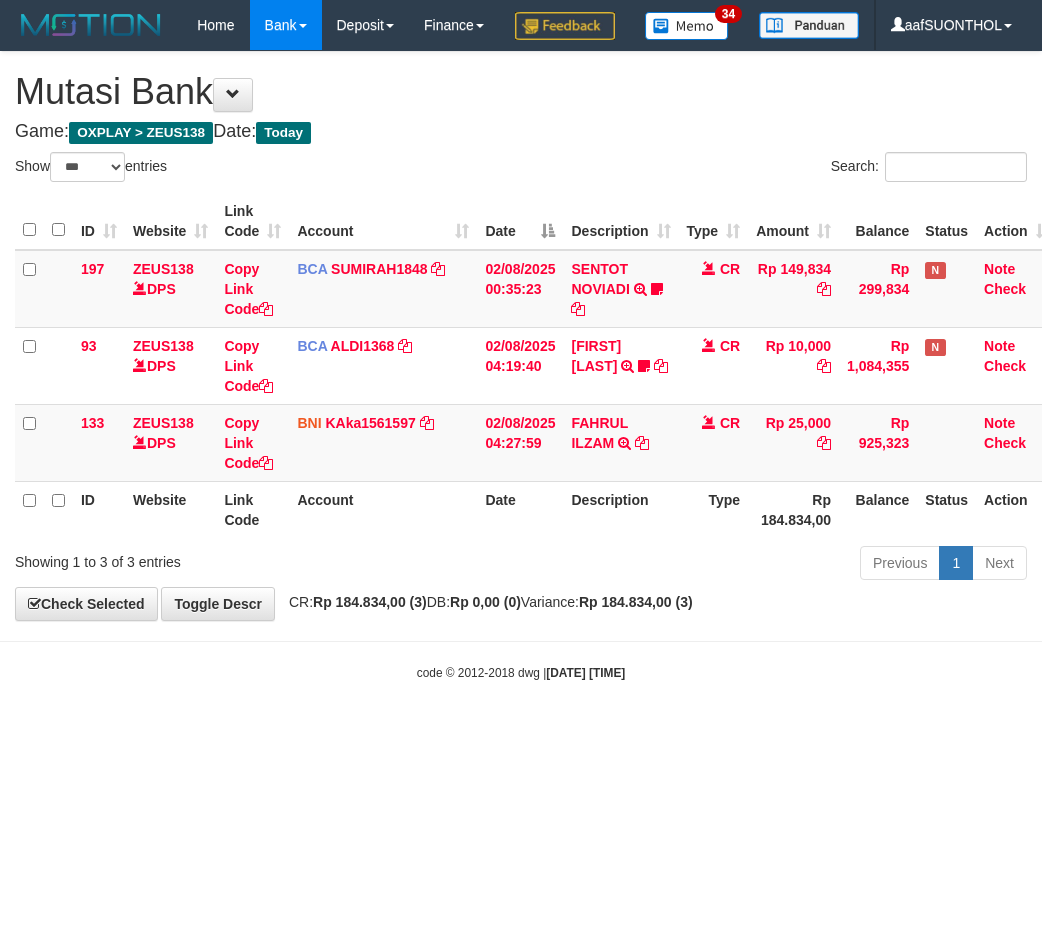 scroll, scrollTop: 0, scrollLeft: 0, axis: both 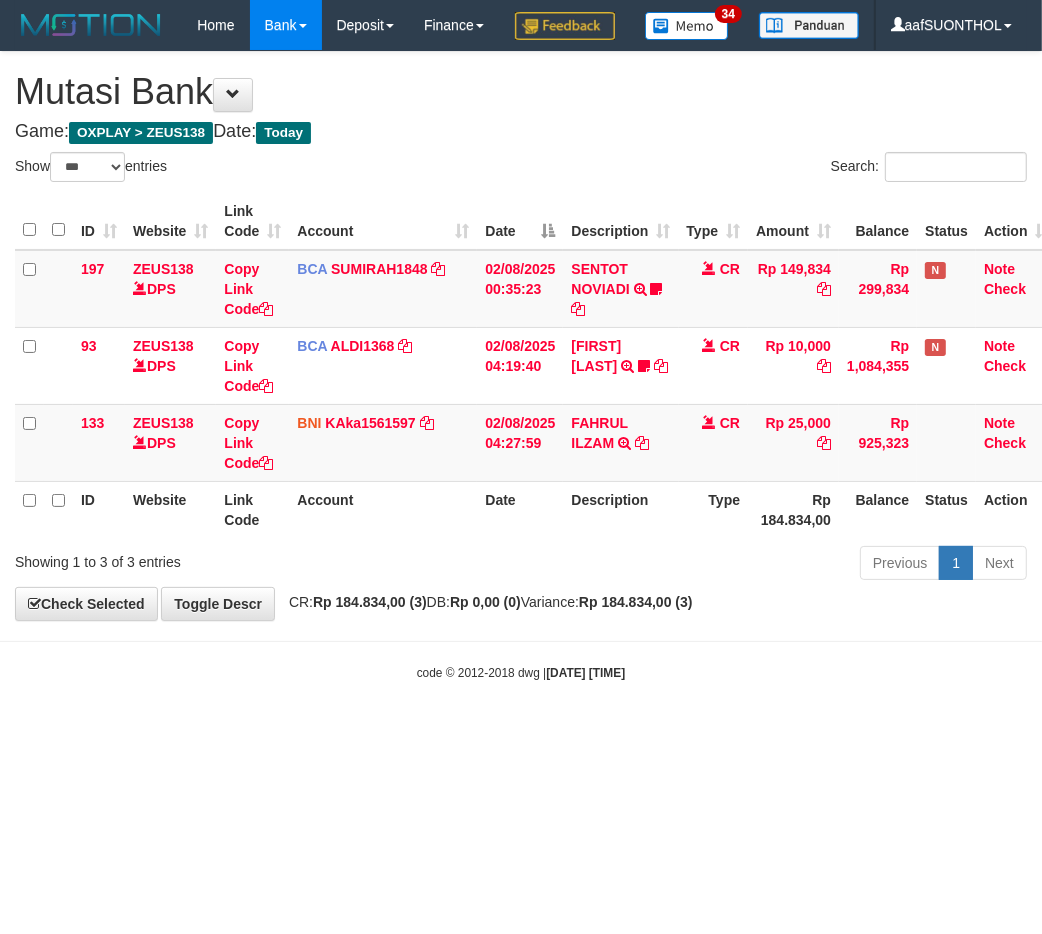 click on "Toggle navigation
Home
Bank
Account List
Load
By Website
Group
[OXPLAY]													ZEUS138
By Load Group (DPS)" at bounding box center (521, 366) 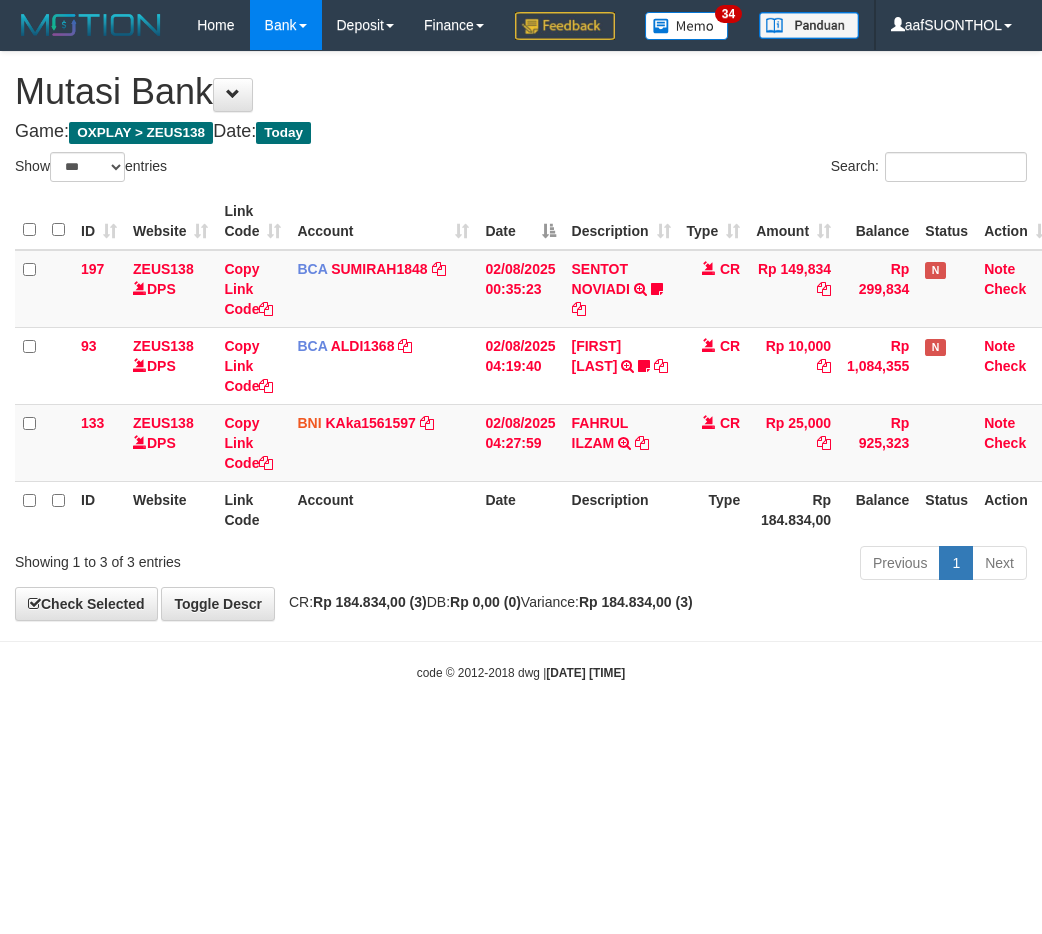 select on "***" 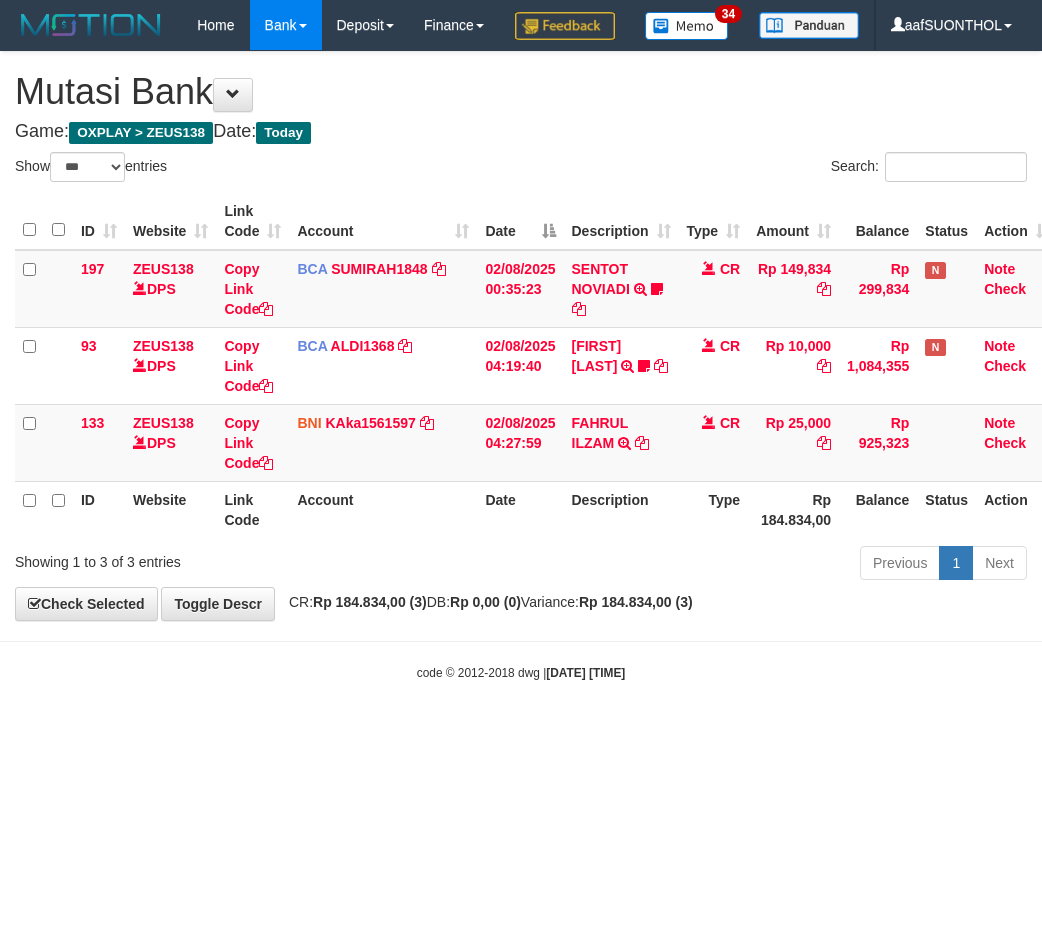 scroll, scrollTop: 0, scrollLeft: 0, axis: both 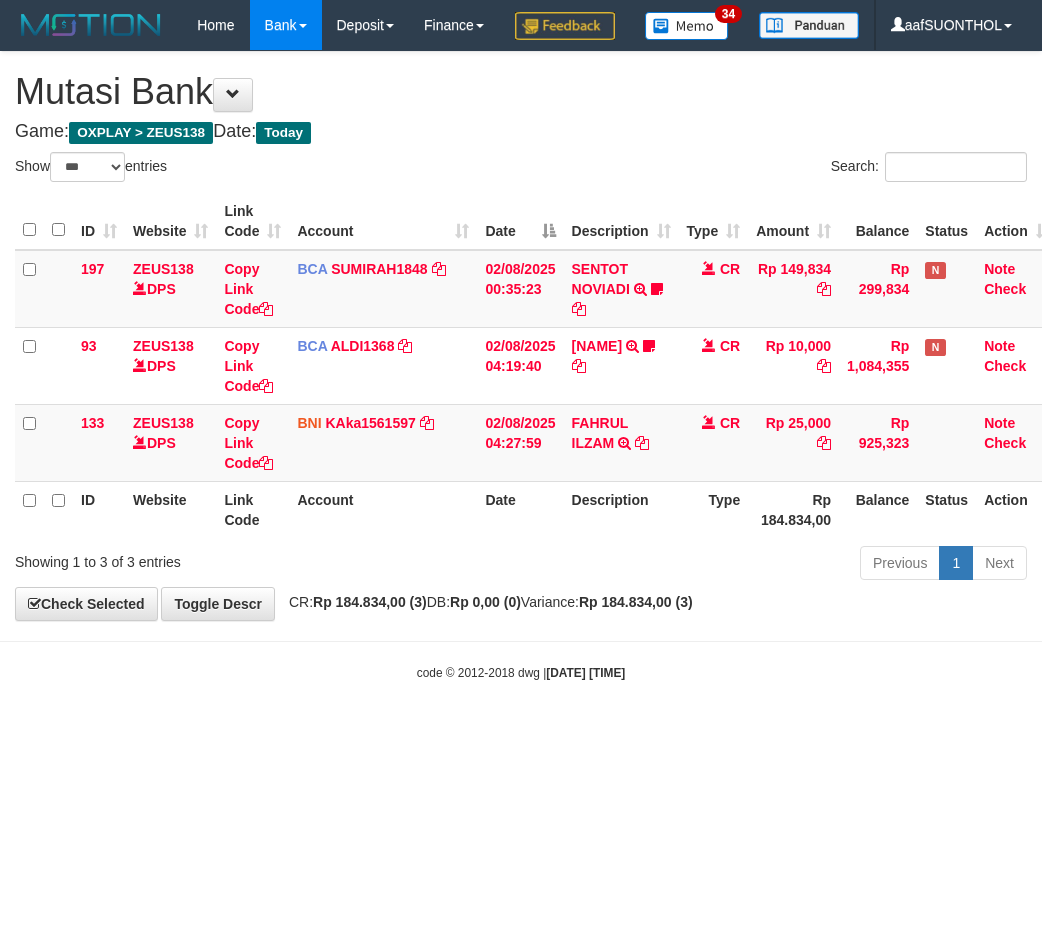 select on "***" 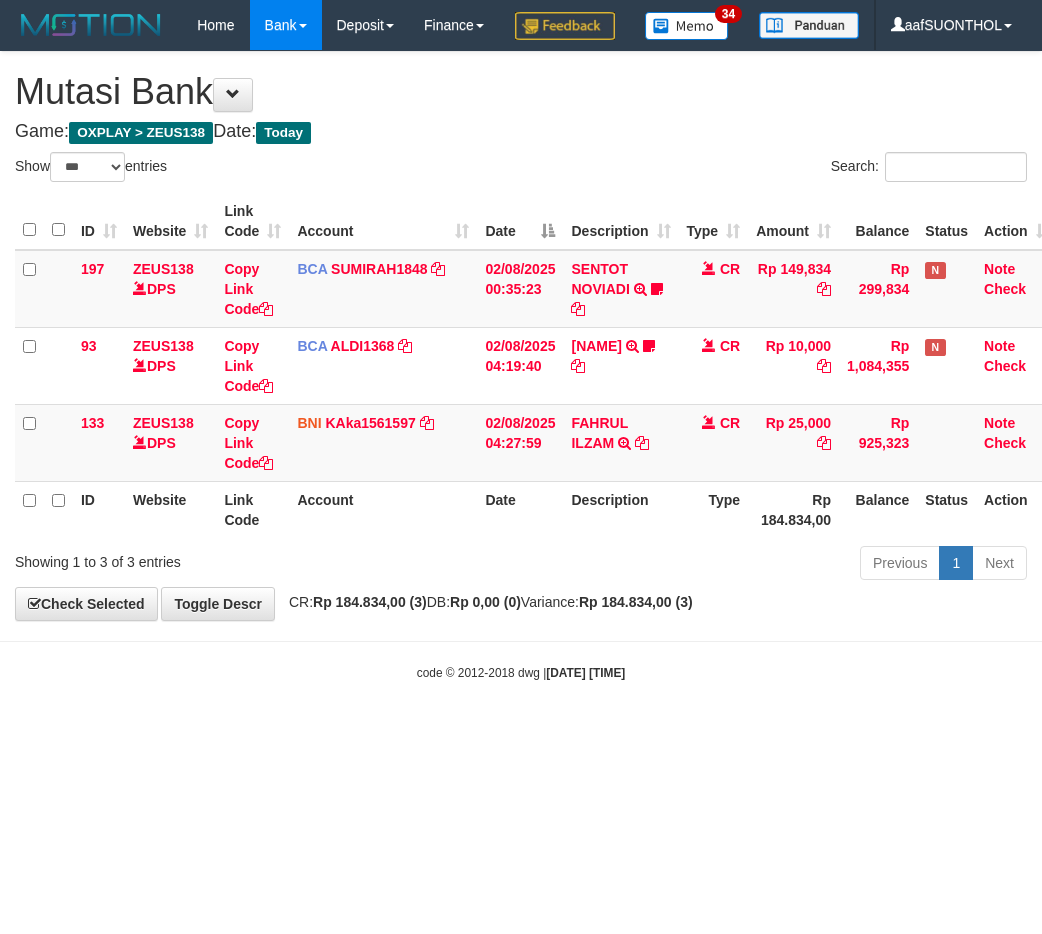 scroll, scrollTop: 0, scrollLeft: 0, axis: both 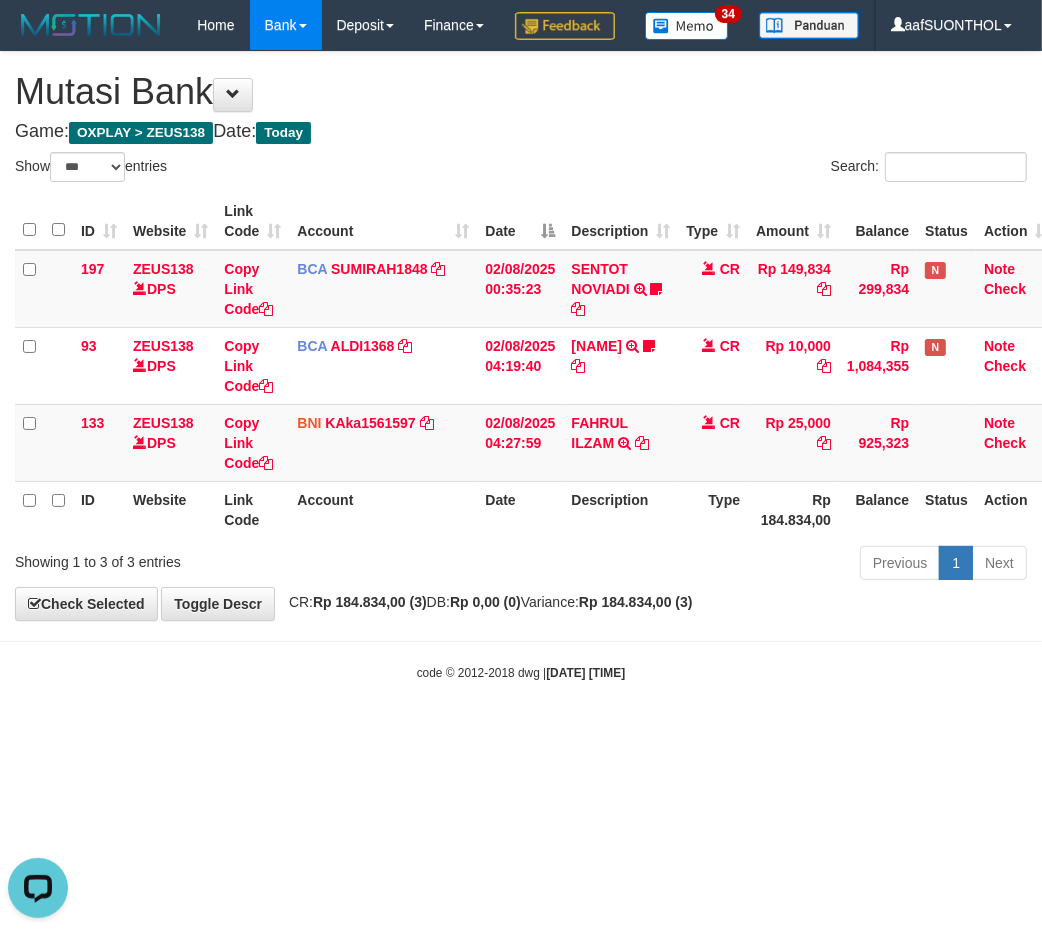 click on "CR:  Rp 184.834,00 (3)      DB:  Rp 0,00 (0)      Variance:  Rp 184.834,00 (3)" at bounding box center [486, 602] 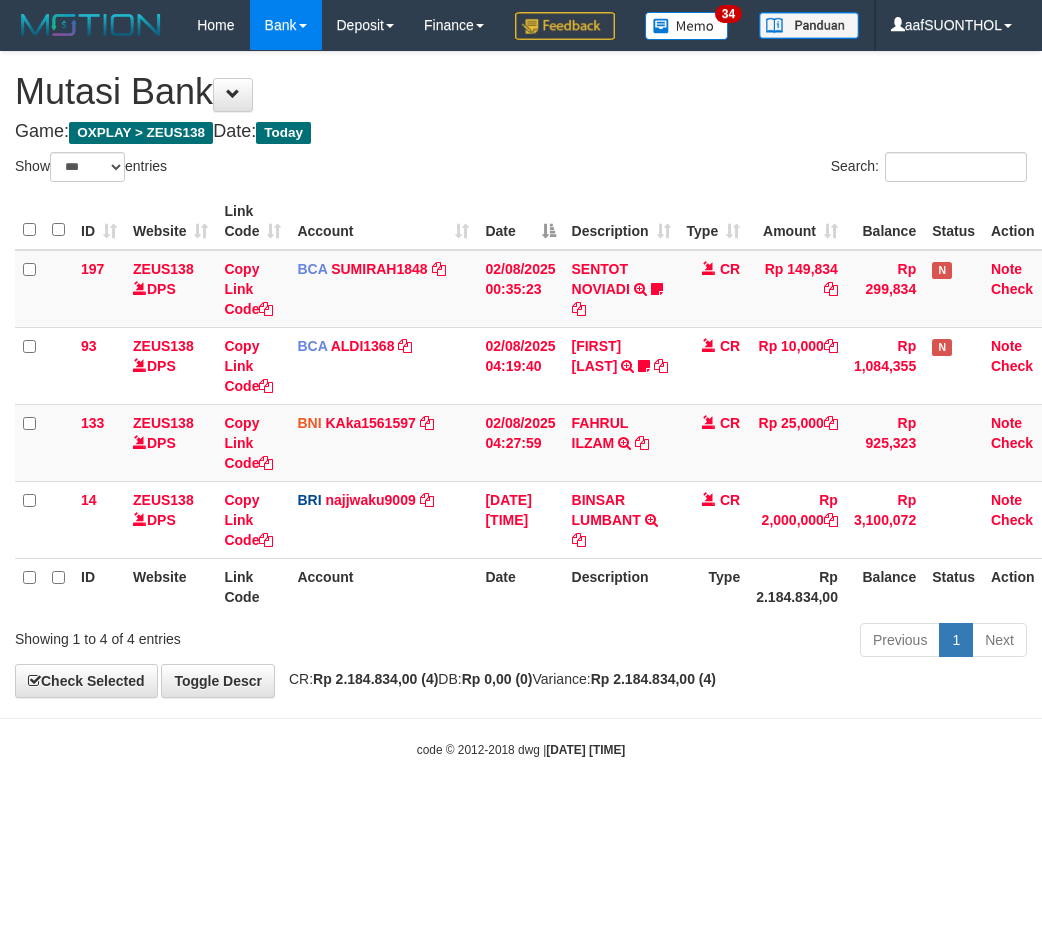 select on "***" 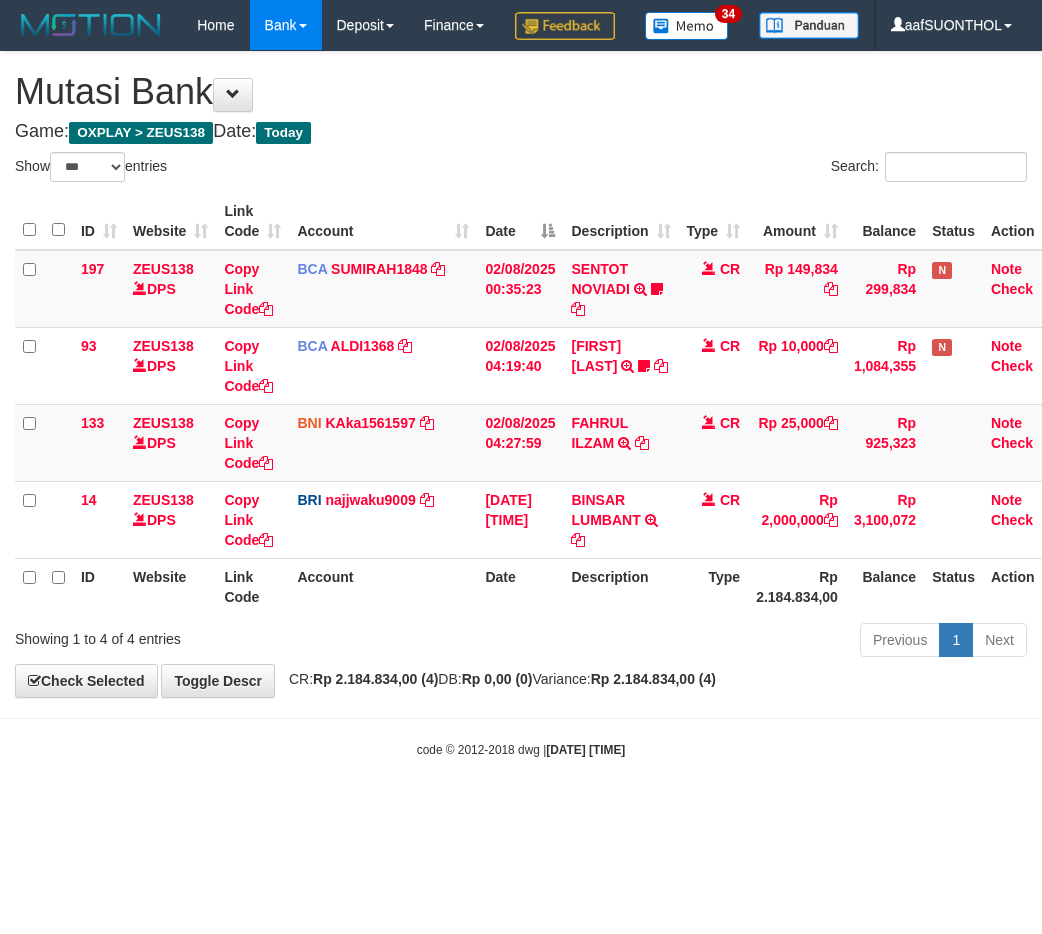 scroll, scrollTop: 0, scrollLeft: 0, axis: both 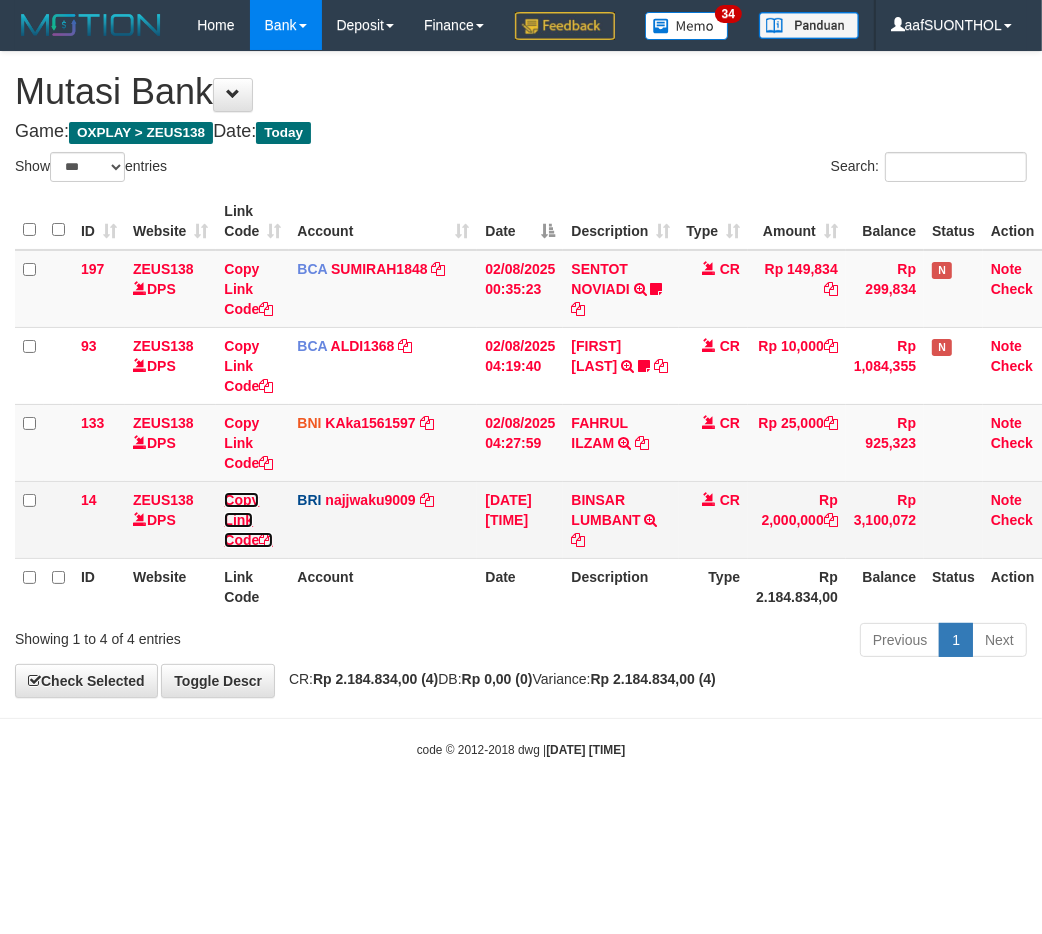click on "Copy Link Code" at bounding box center [248, 520] 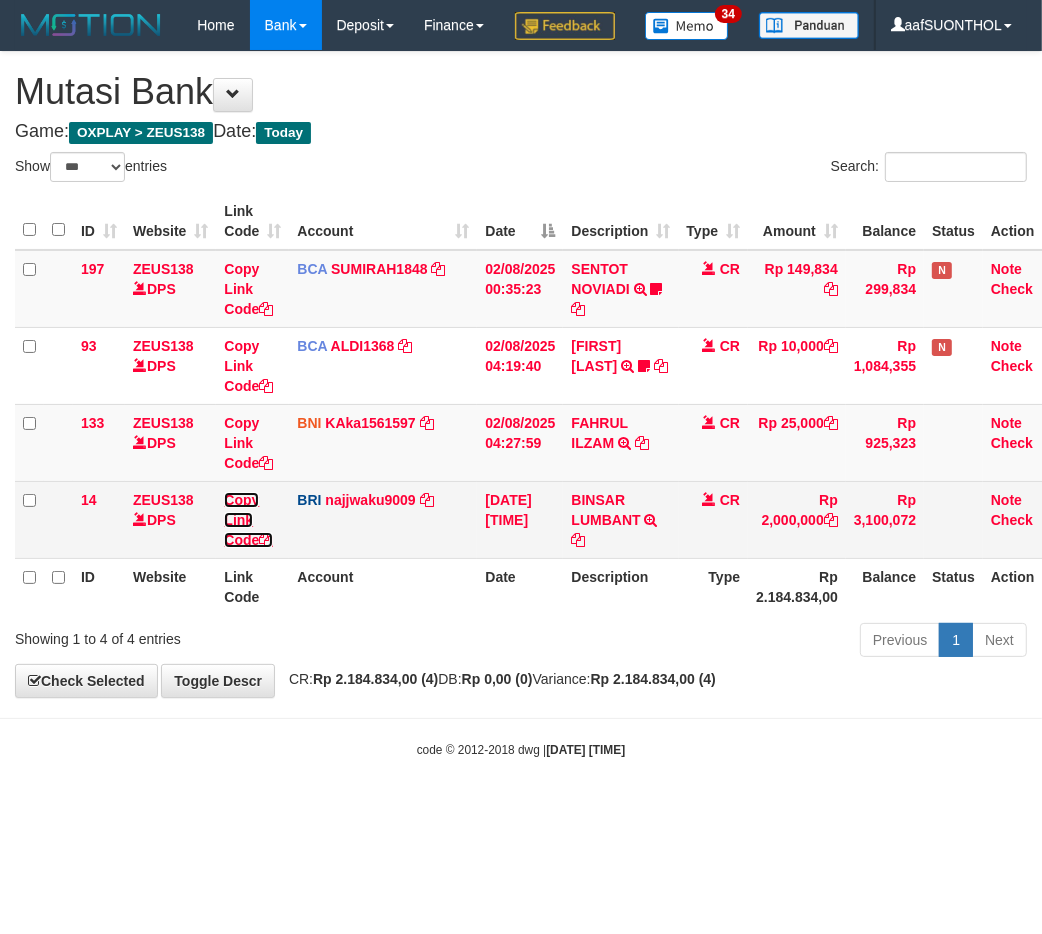 click on "Copy Link Code" at bounding box center [248, 520] 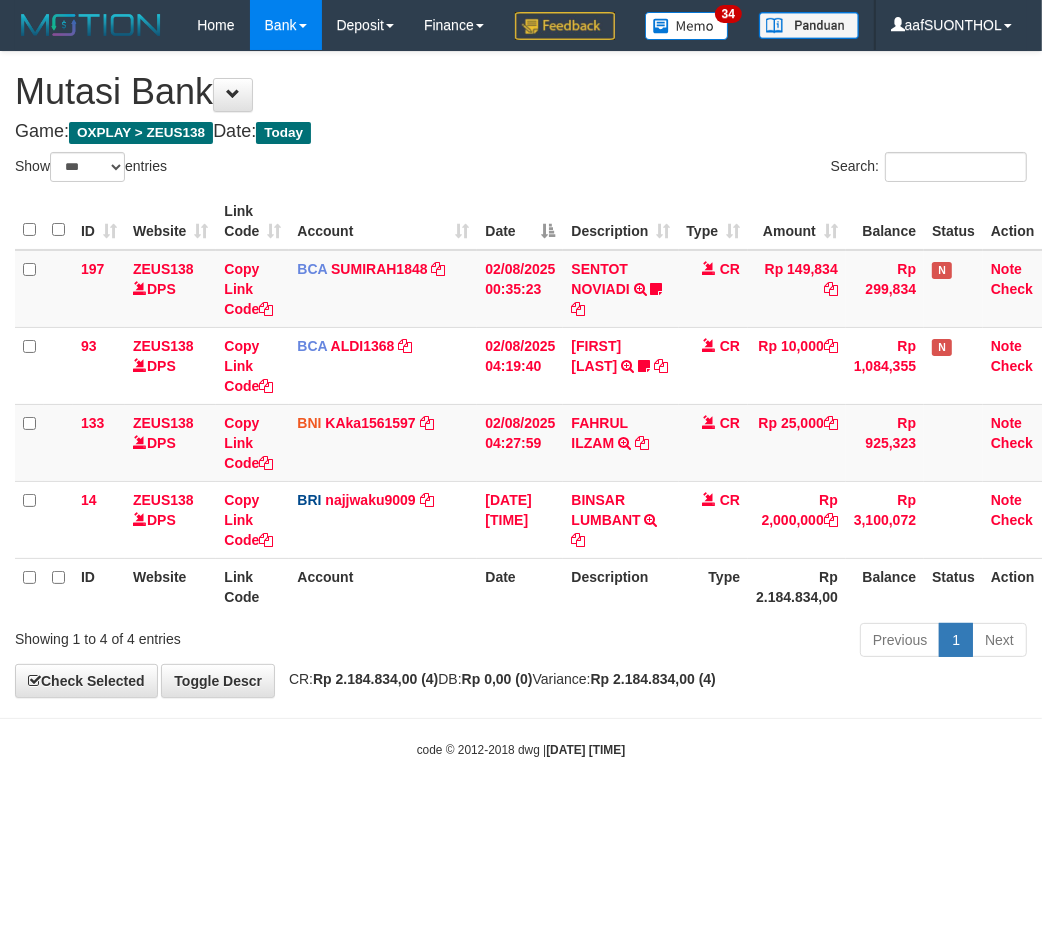 scroll, scrollTop: 274, scrollLeft: 0, axis: vertical 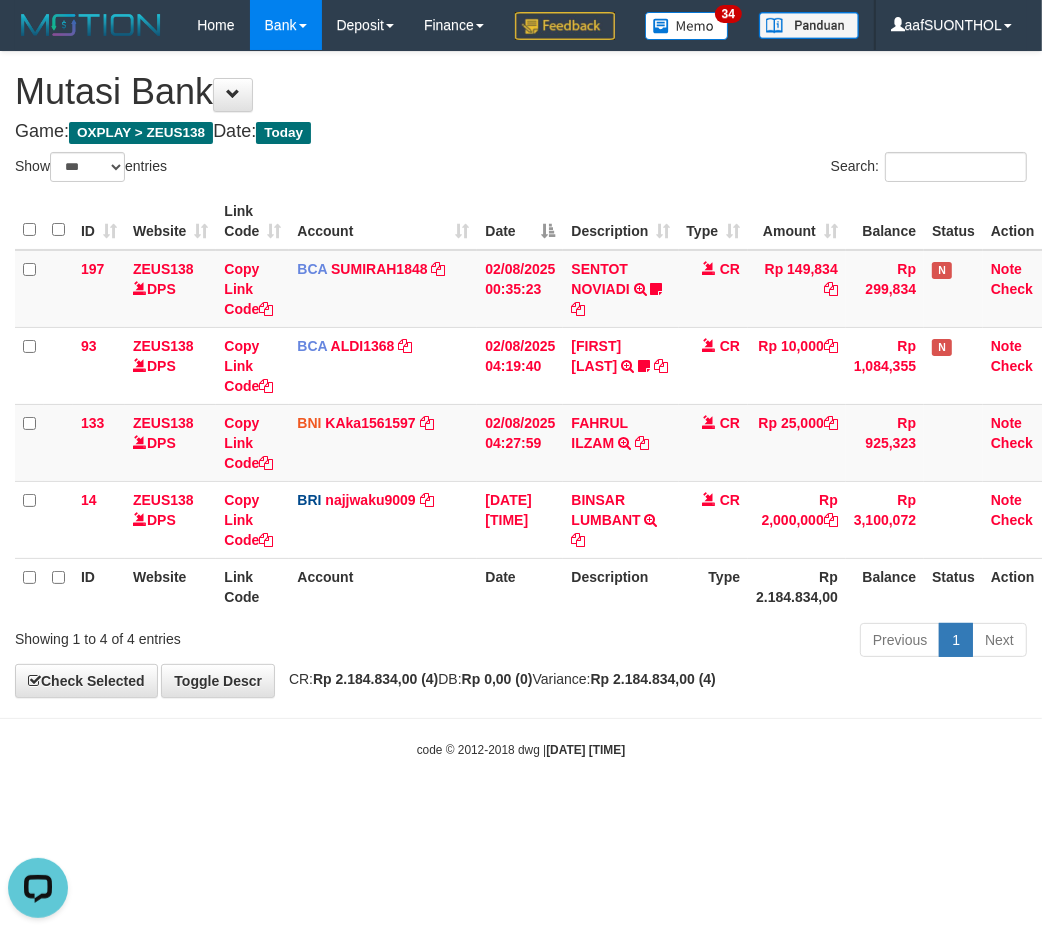 click on "ID Website Link Code Account Date Description Type Rp 2.184.834,00 Balance Status Action" at bounding box center [540, 586] 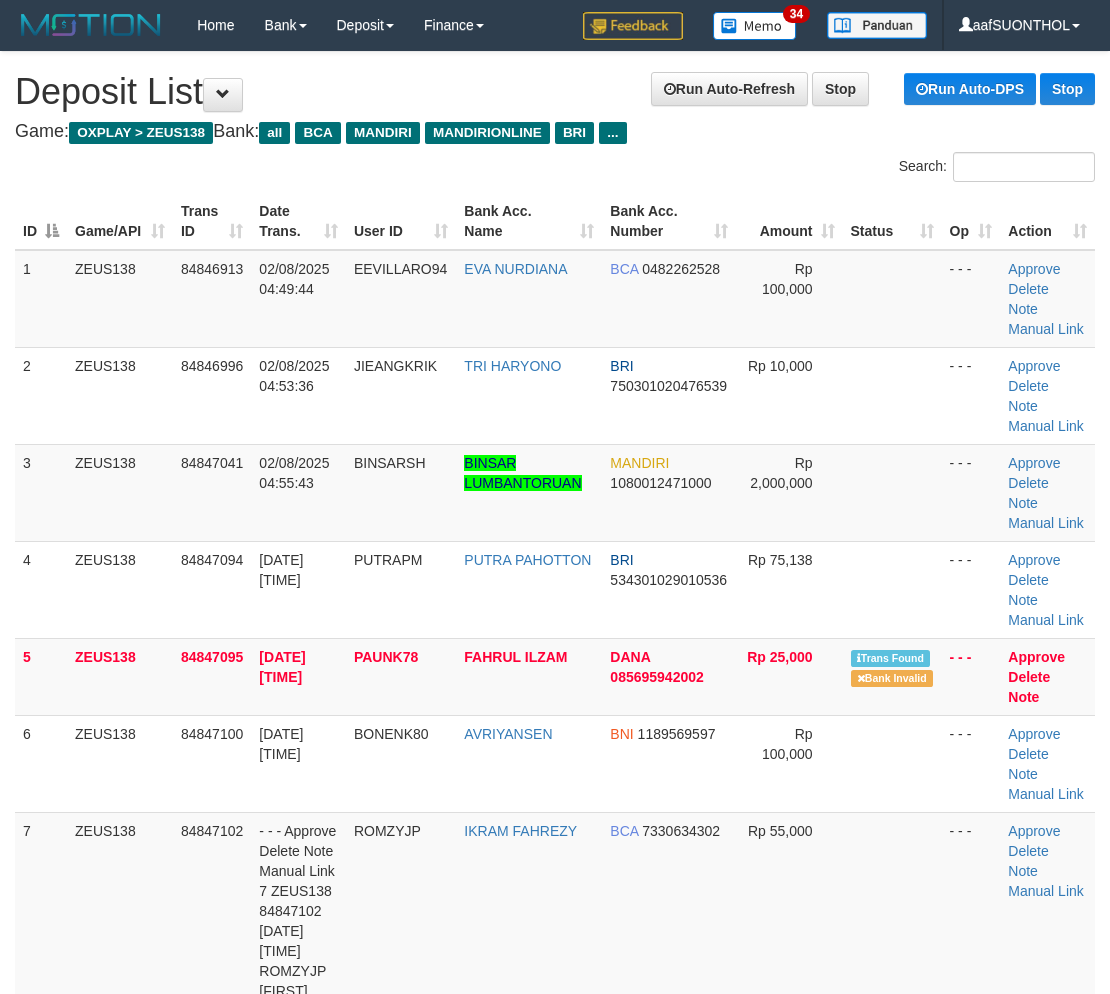 scroll, scrollTop: 0, scrollLeft: 0, axis: both 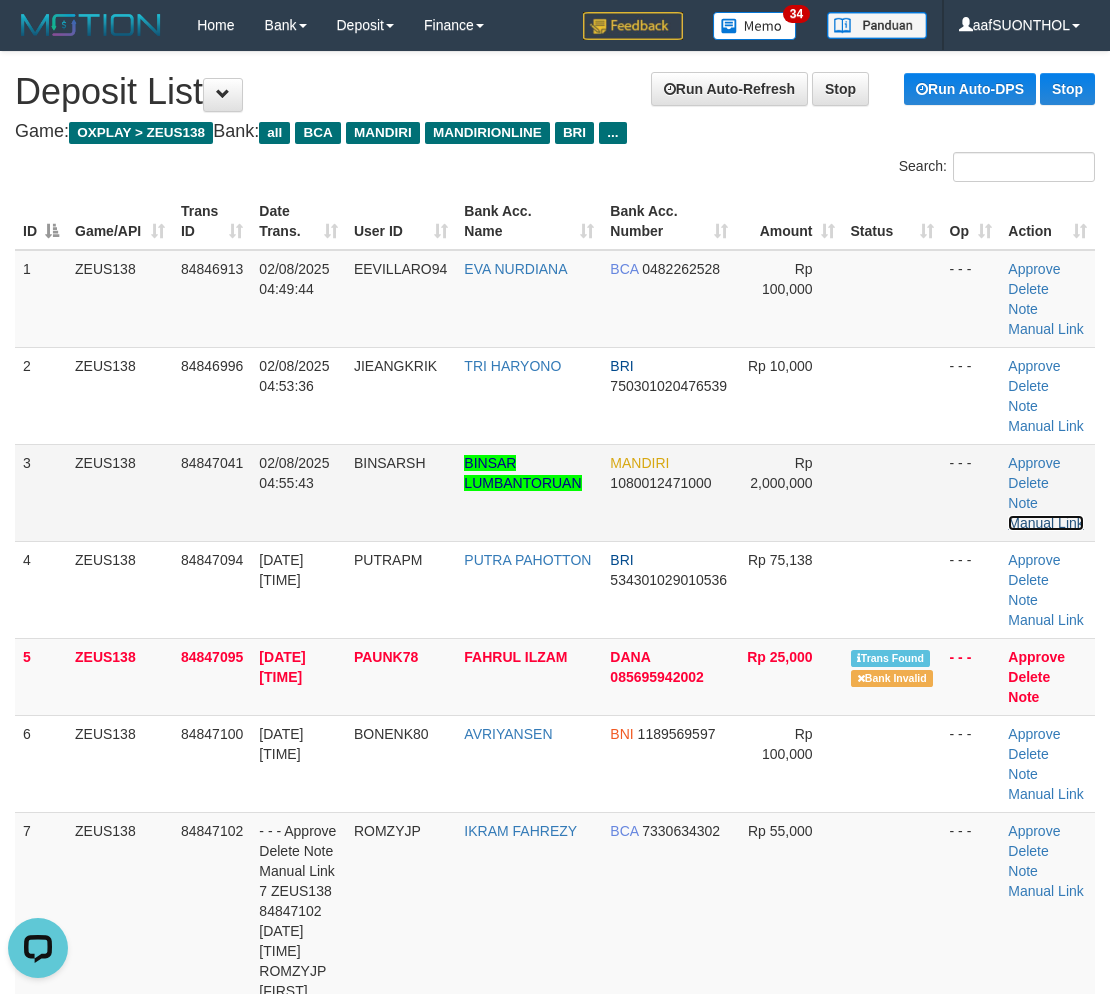 click on "Manual Link" at bounding box center [1046, 523] 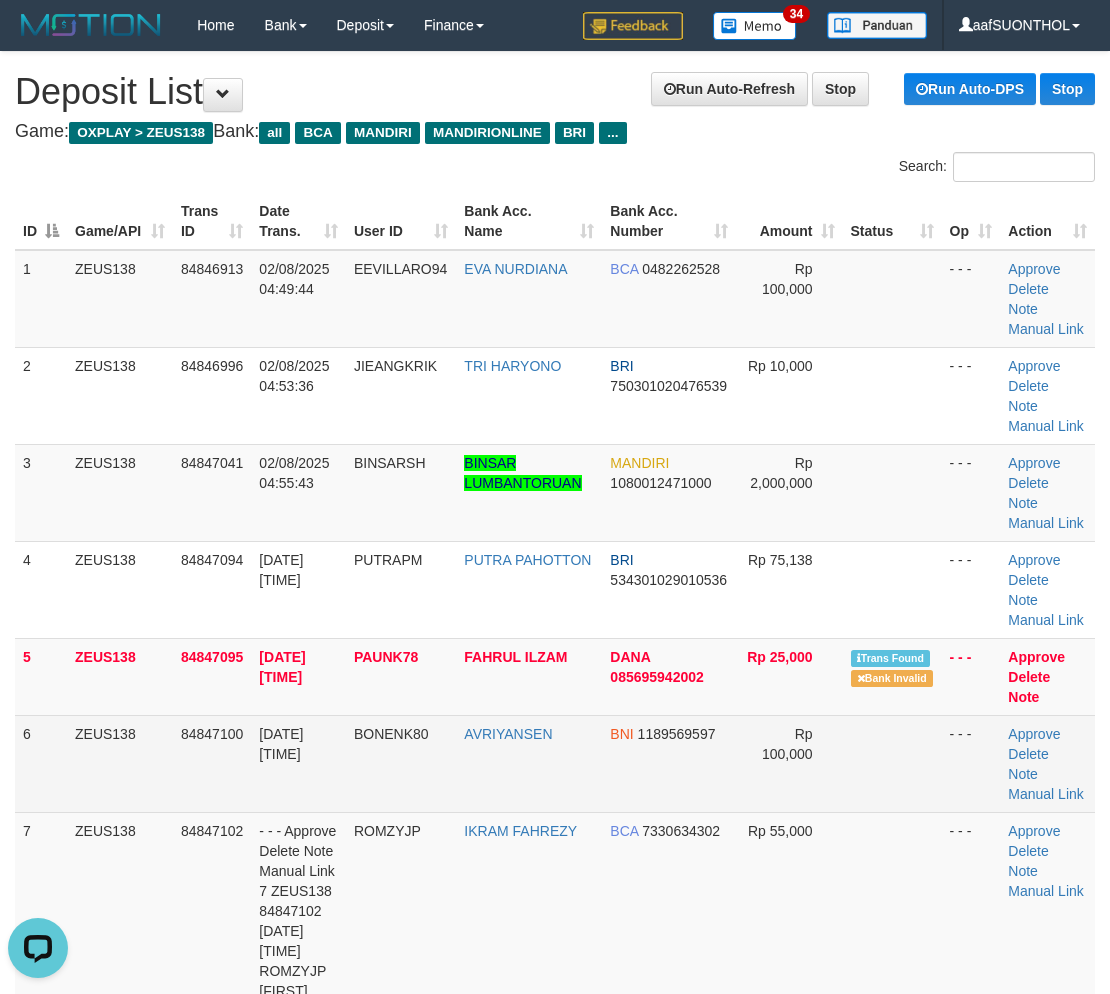 click on "Rp 100,000" at bounding box center (789, 763) 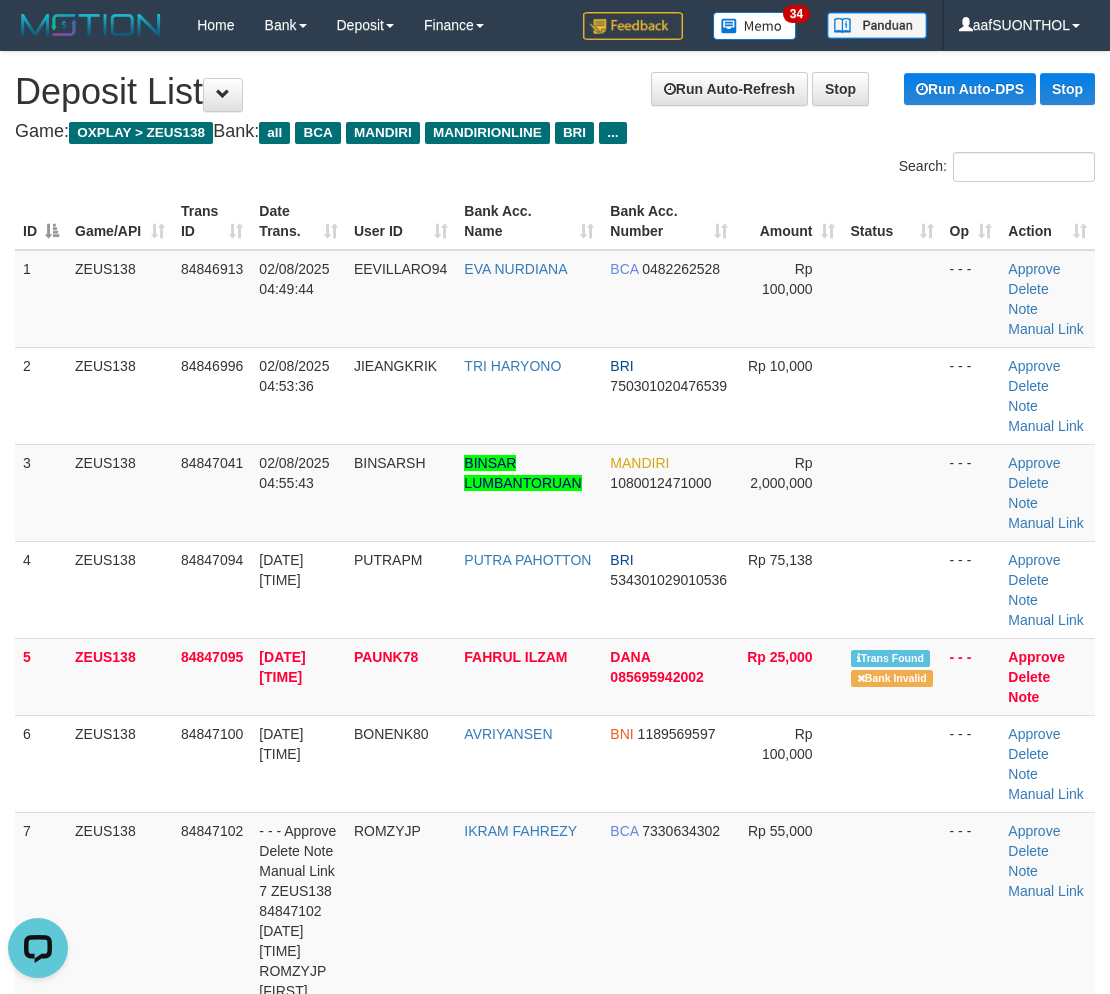 drag, startPoint x: 817, startPoint y: 807, endPoint x: 1116, endPoint y: 808, distance: 299.00168 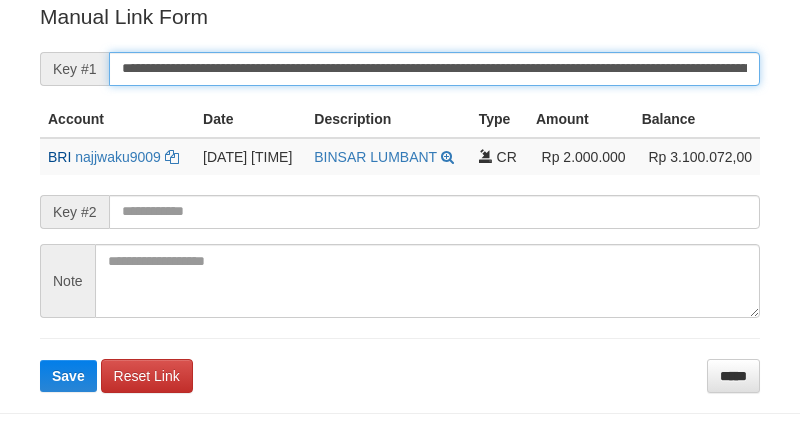 scroll, scrollTop: 404, scrollLeft: 0, axis: vertical 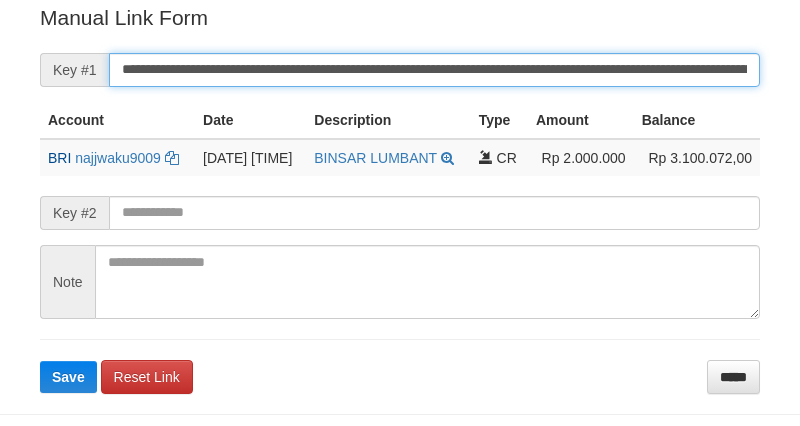 drag, startPoint x: 221, startPoint y: 76, endPoint x: 202, endPoint y: 76, distance: 19 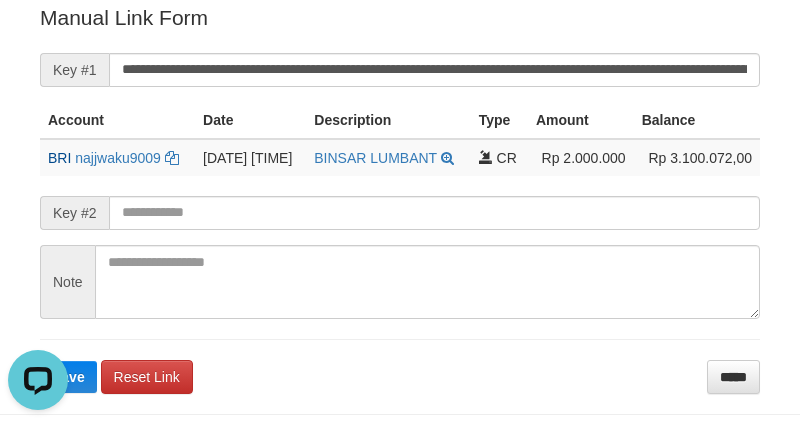scroll, scrollTop: 0, scrollLeft: 0, axis: both 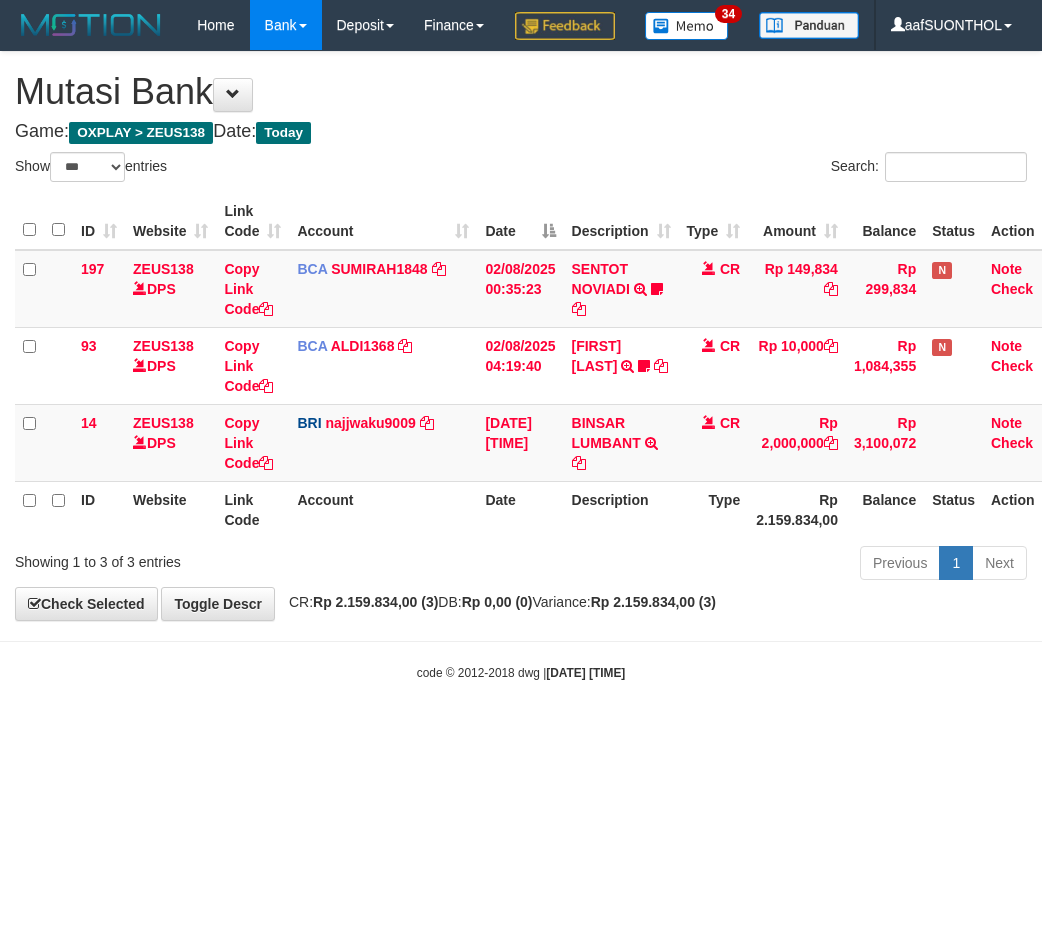 select on "***" 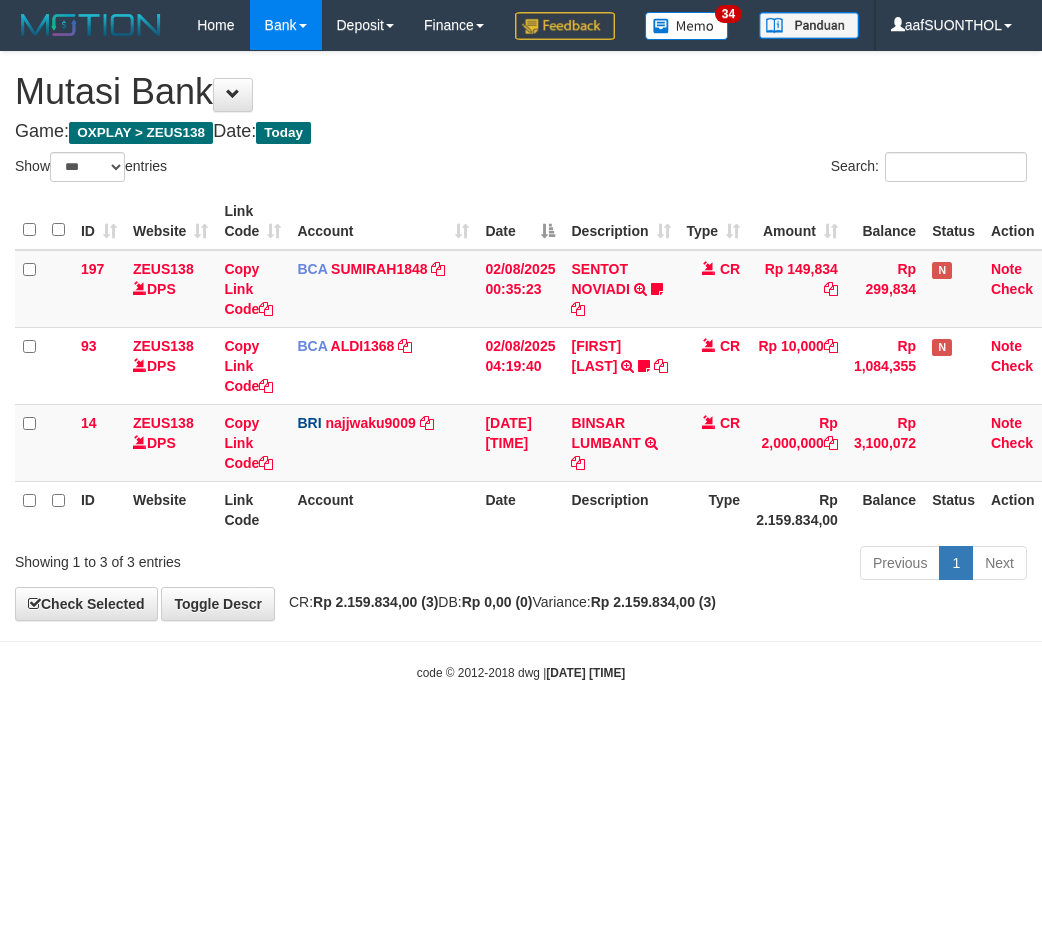 scroll, scrollTop: 0, scrollLeft: 0, axis: both 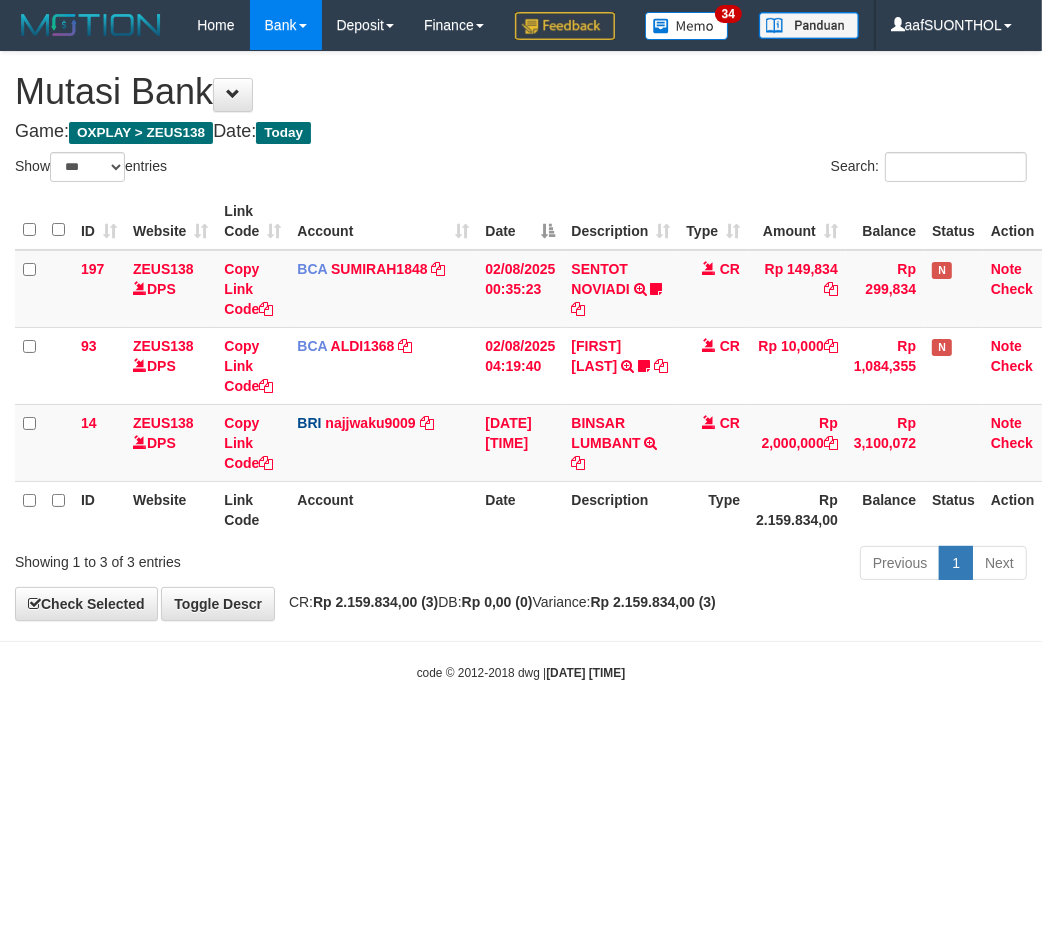 drag, startPoint x: 677, startPoint y: 761, endPoint x: 634, endPoint y: 761, distance: 43 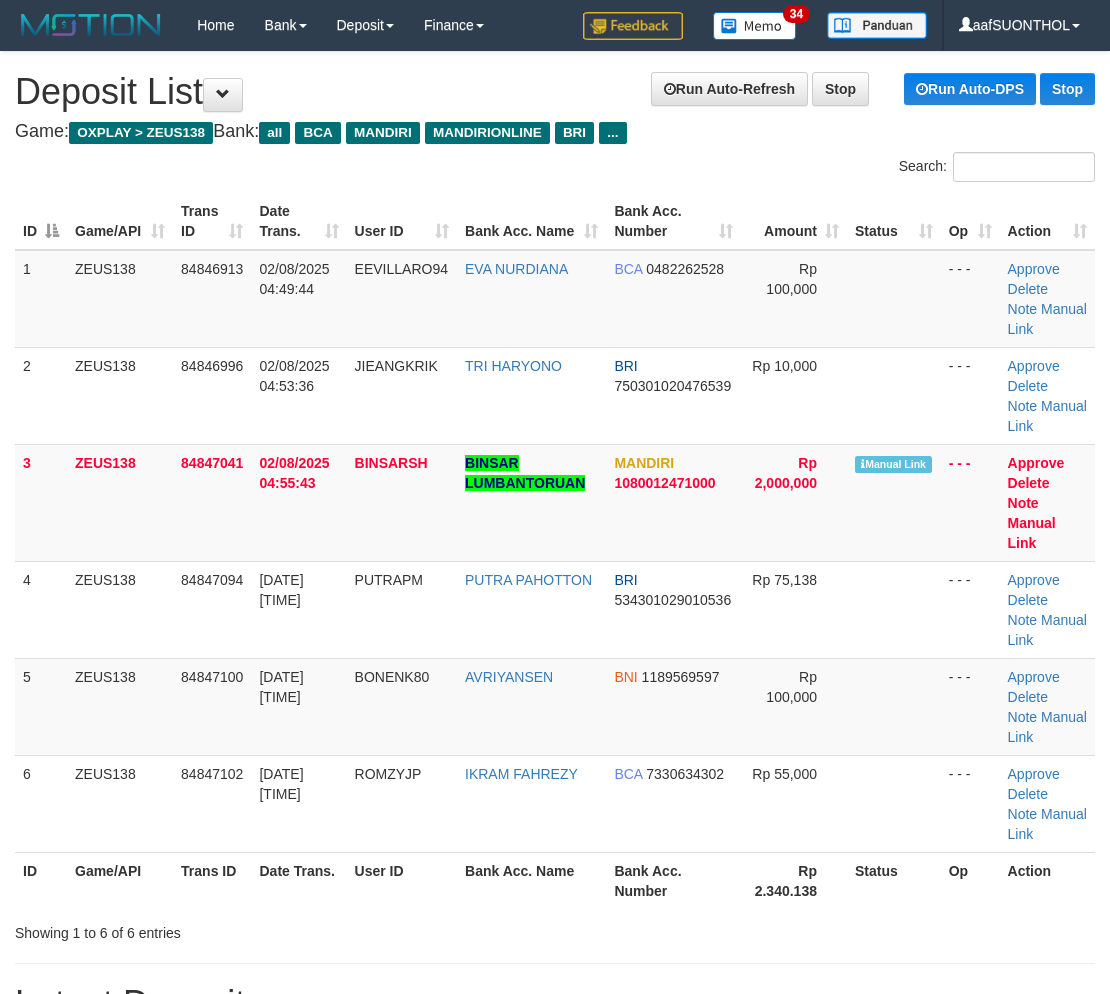 scroll, scrollTop: 0, scrollLeft: 0, axis: both 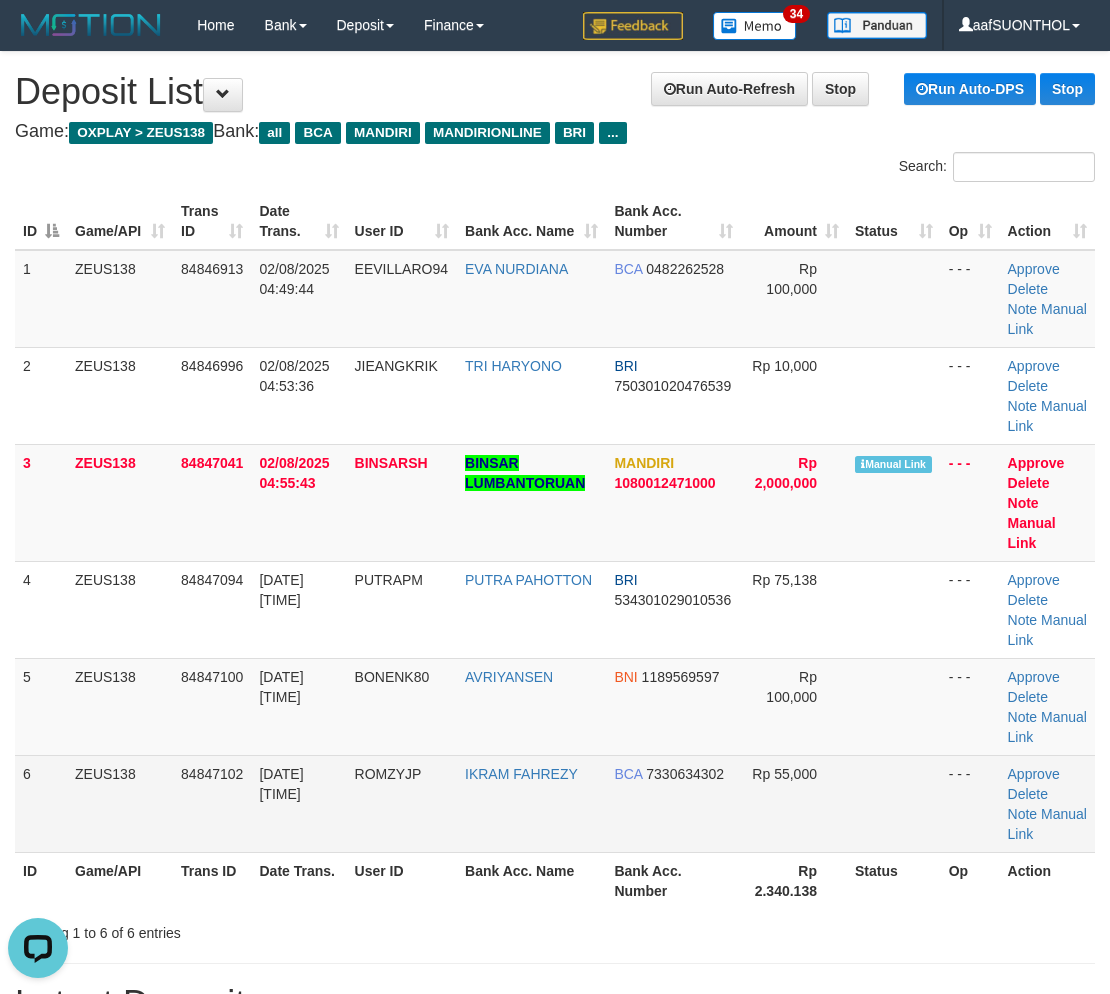 drag, startPoint x: 888, startPoint y: 791, endPoint x: 871, endPoint y: 791, distance: 17 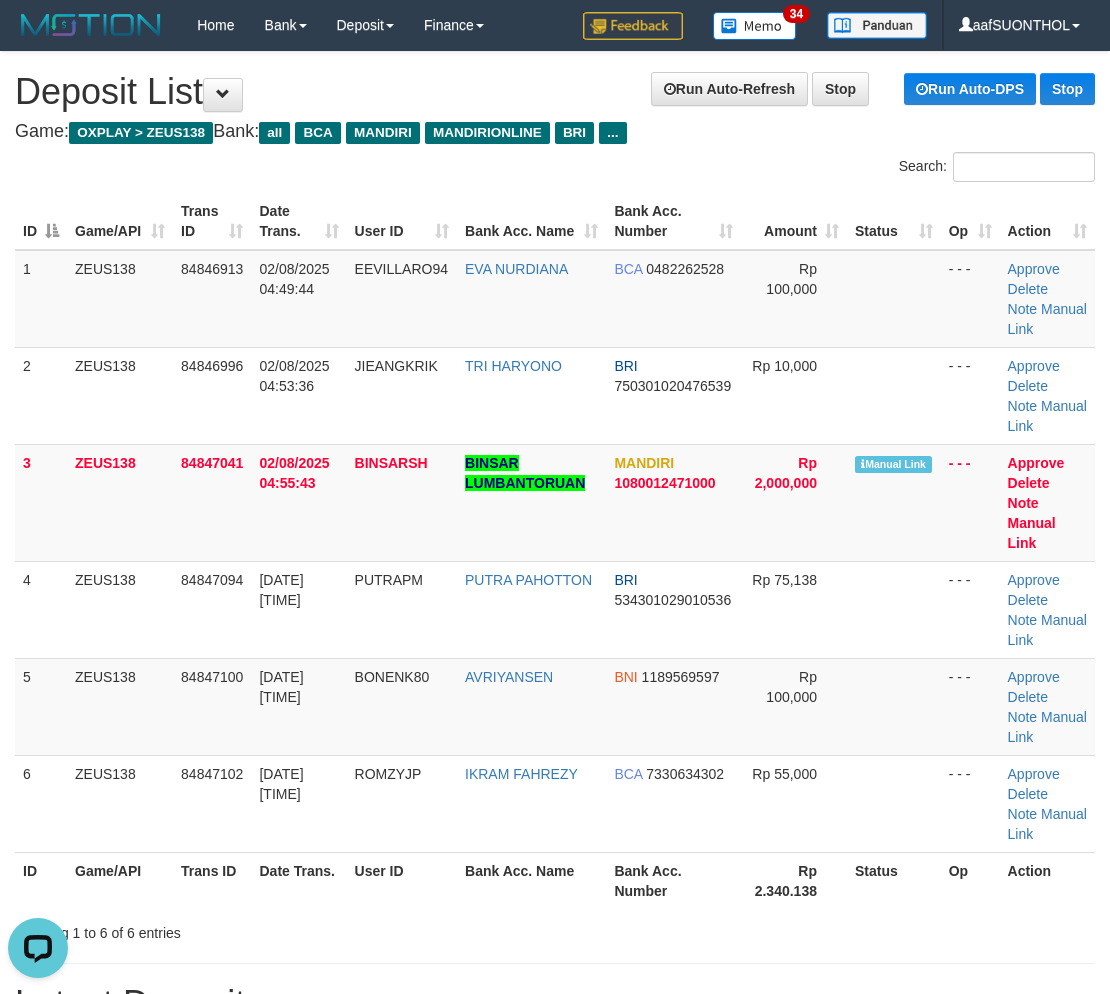 drag, startPoint x: 920, startPoint y: 804, endPoint x: 1117, endPoint y: 772, distance: 199.58206 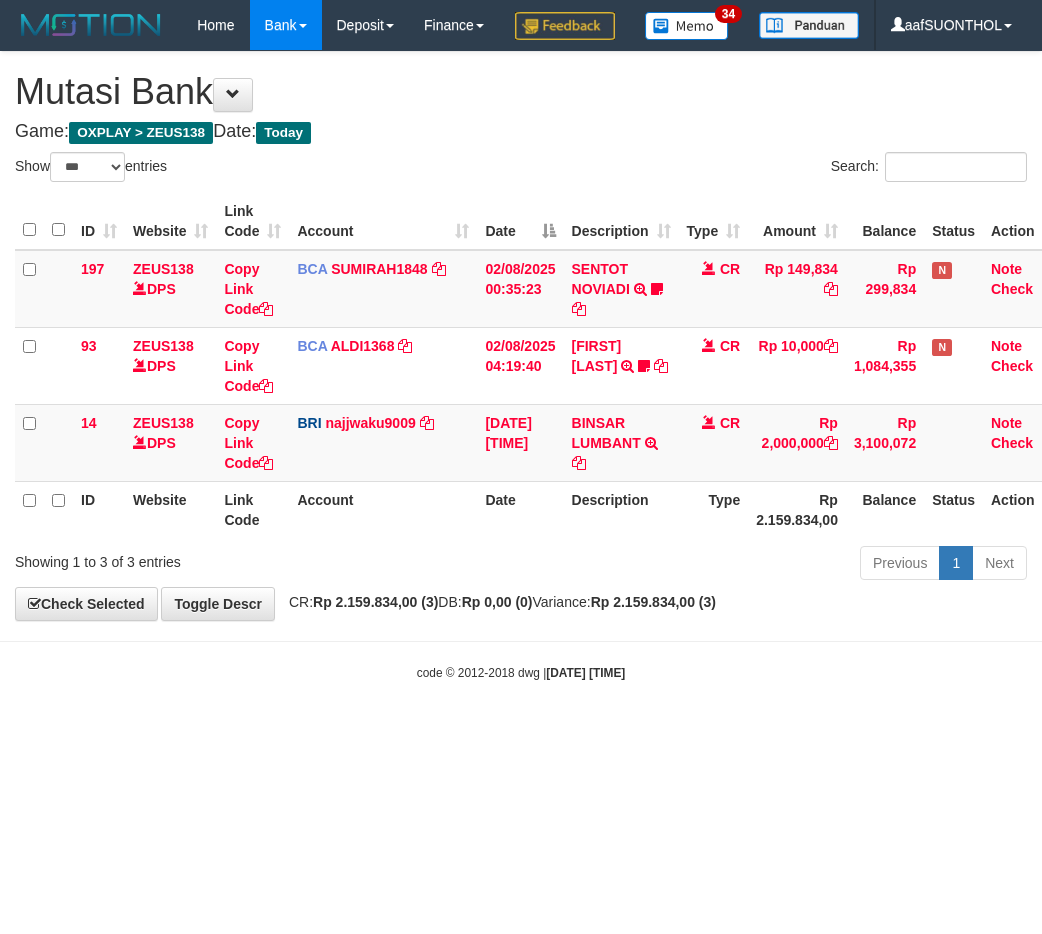 select on "***" 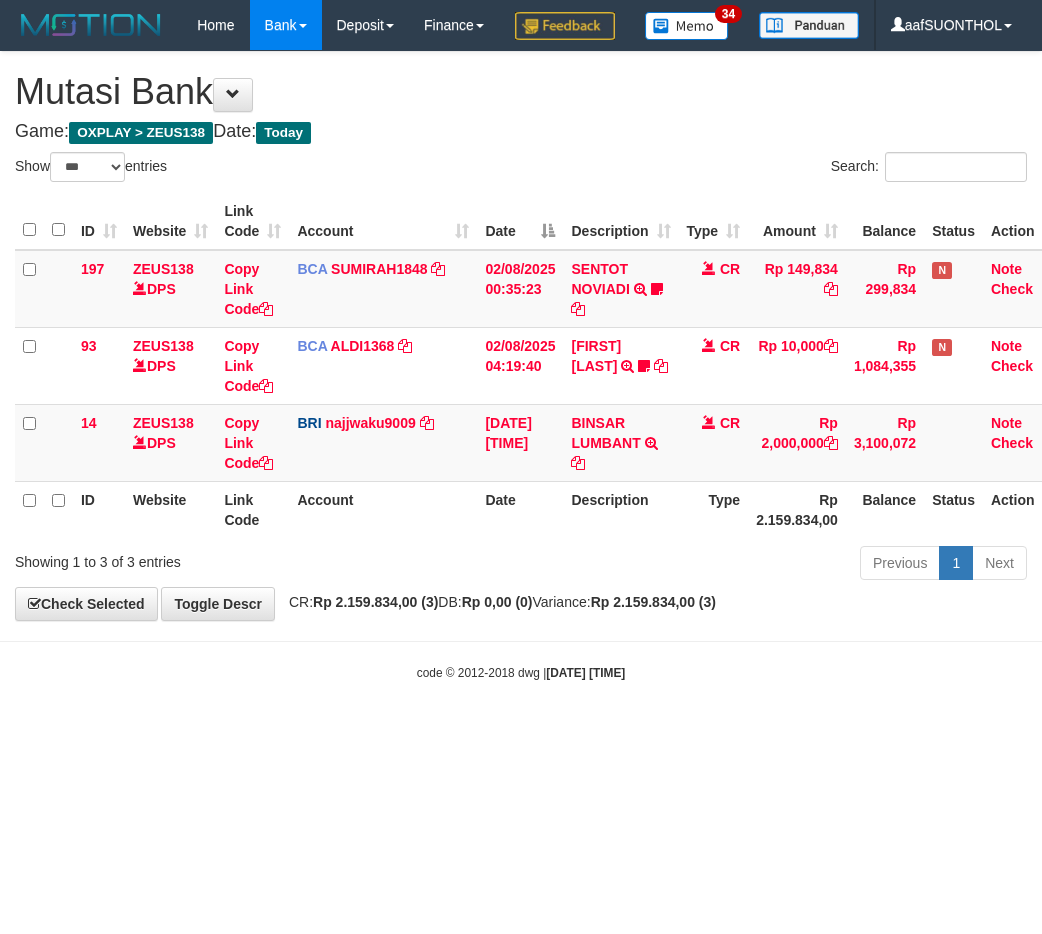 scroll, scrollTop: 0, scrollLeft: 0, axis: both 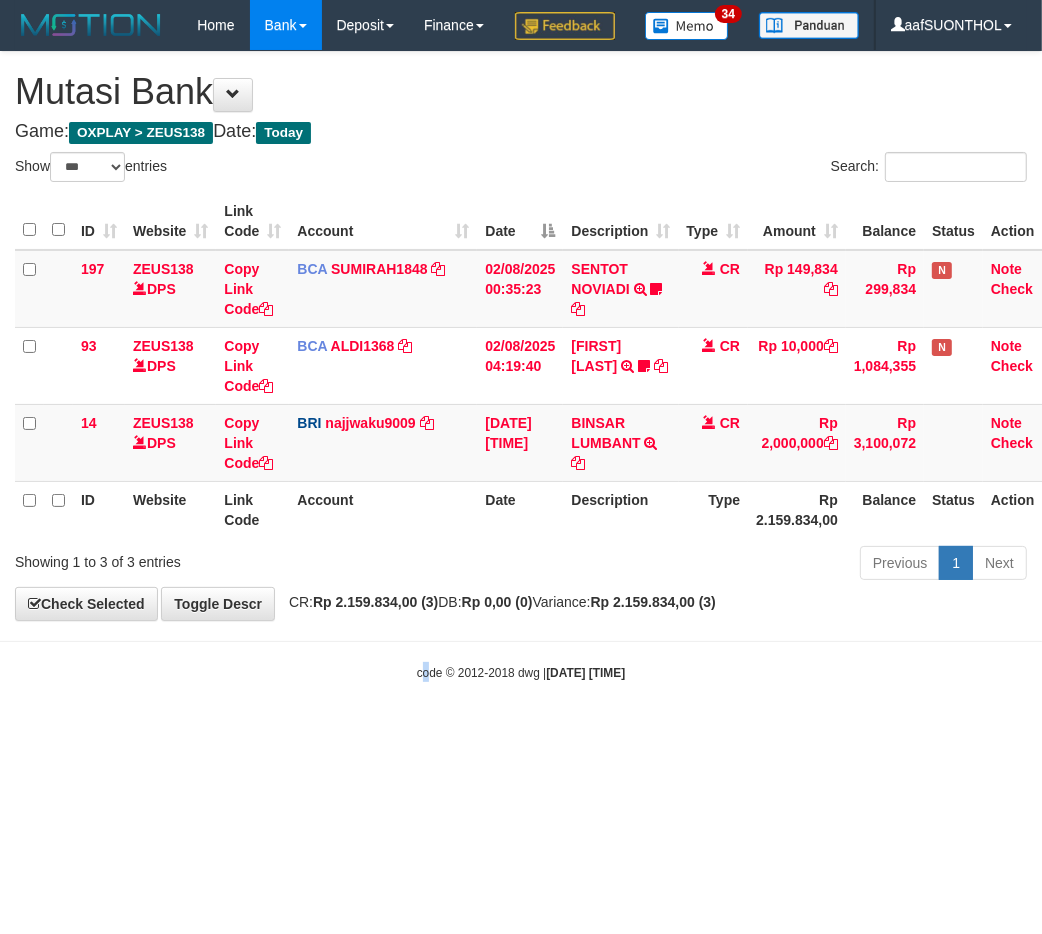 click on "Toggle navigation
Home
Bank
Account List
Load
By Website
Group
[OXPLAY]													ZEUS138
By Load Group (DPS)
Sync" at bounding box center [521, 366] 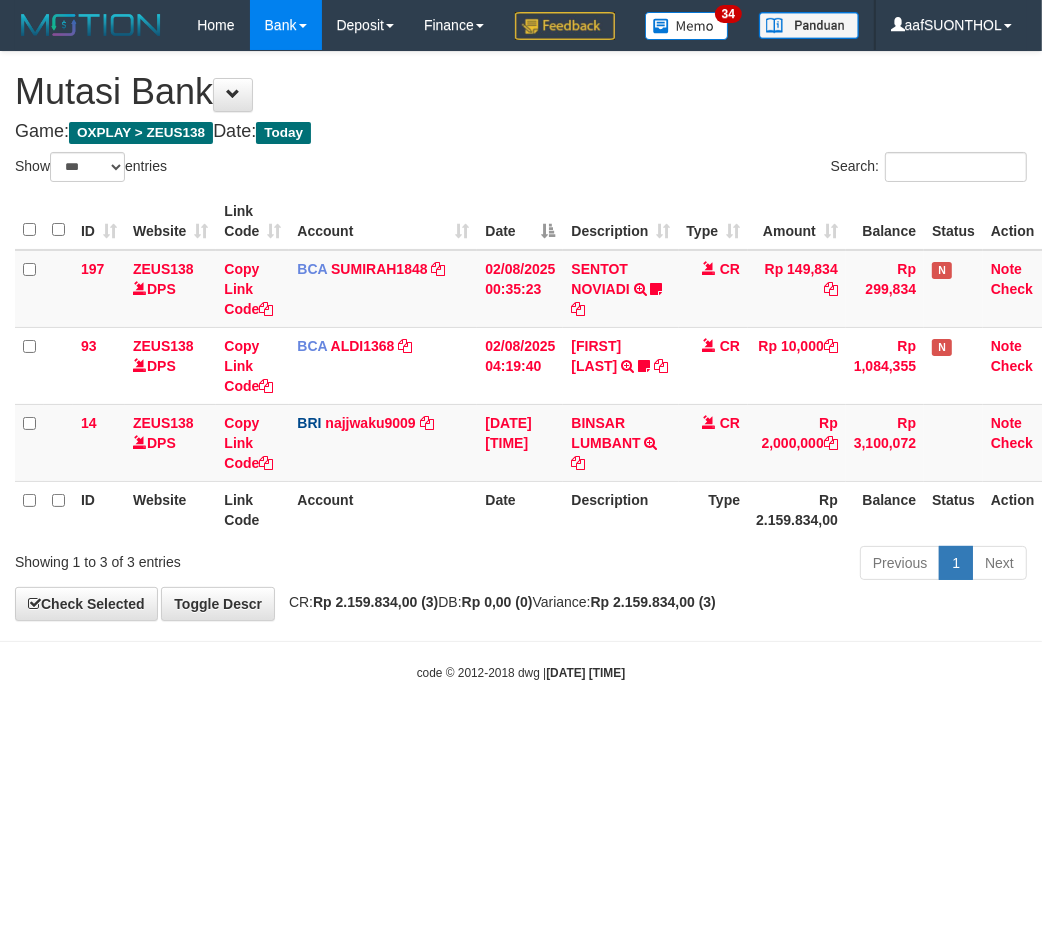 drag, startPoint x: 377, startPoint y: 810, endPoint x: 3, endPoint y: 805, distance: 374.03342 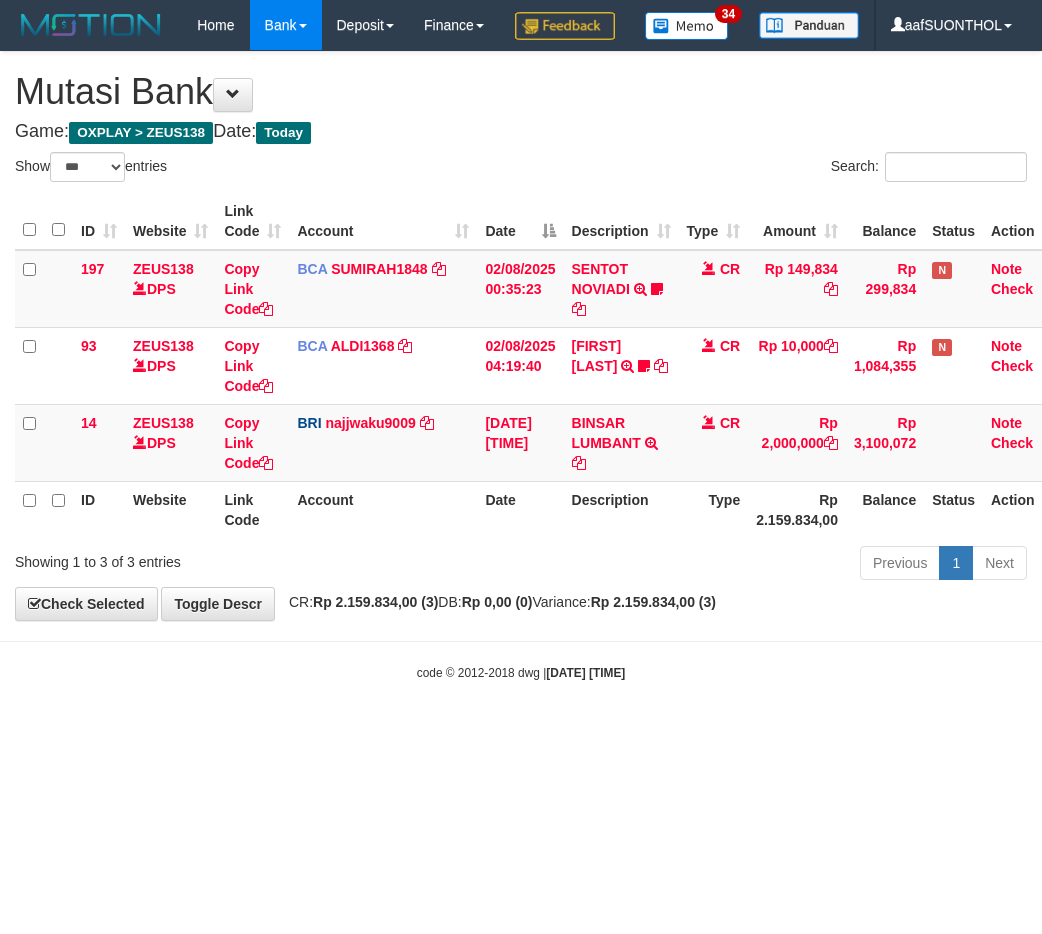select on "***" 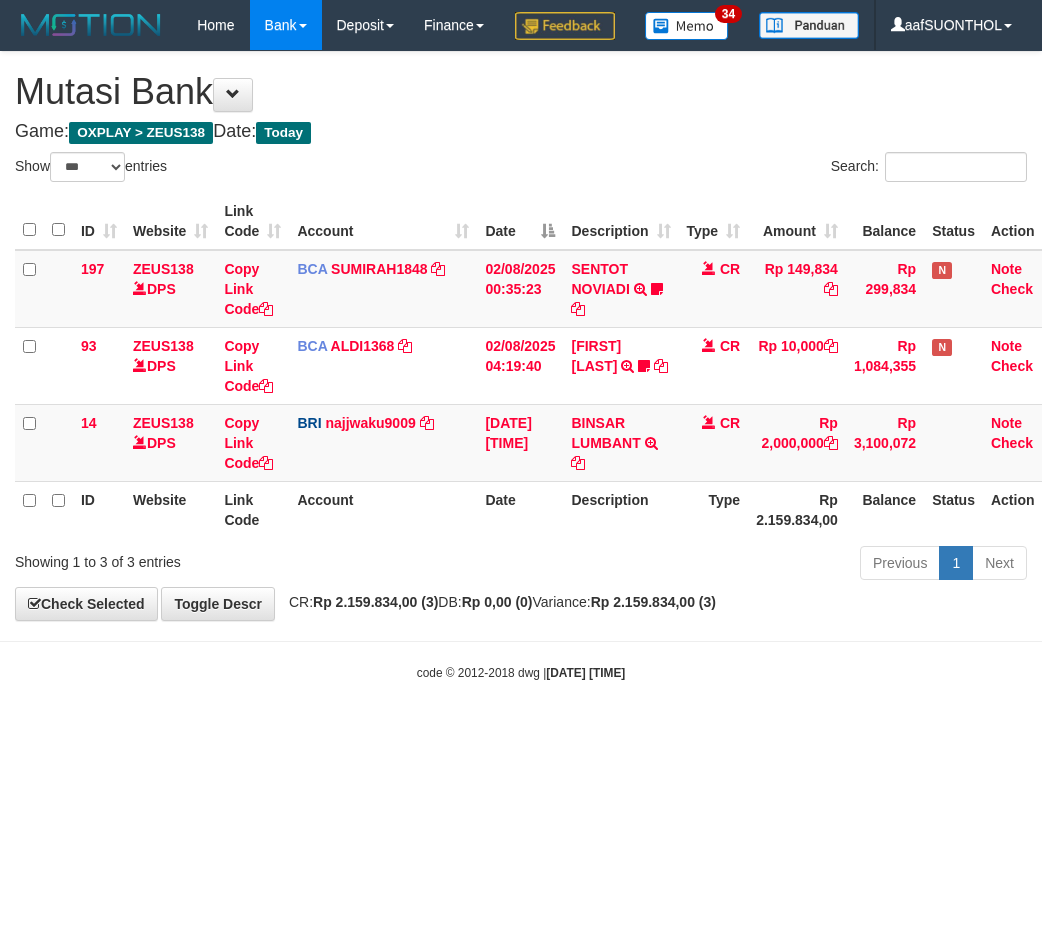 scroll, scrollTop: 0, scrollLeft: 0, axis: both 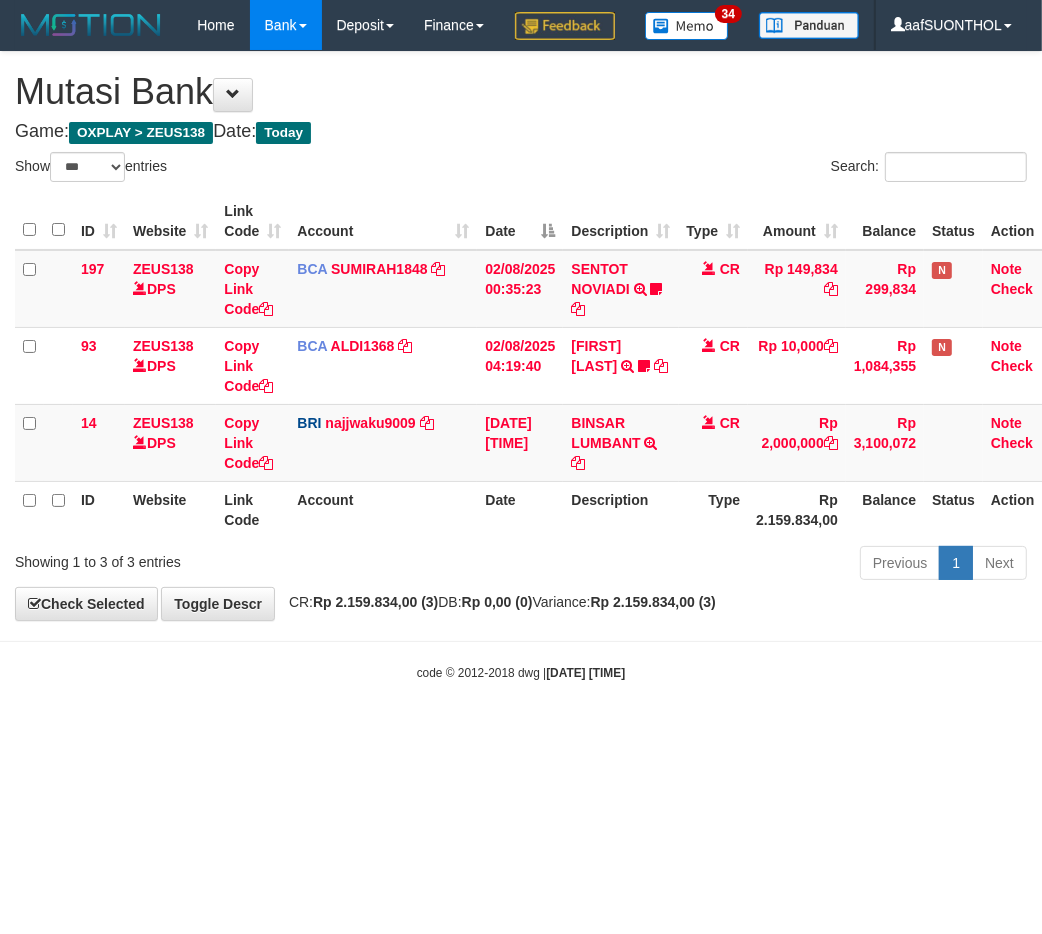 drag, startPoint x: 803, startPoint y: 730, endPoint x: 776, endPoint y: 730, distance: 27 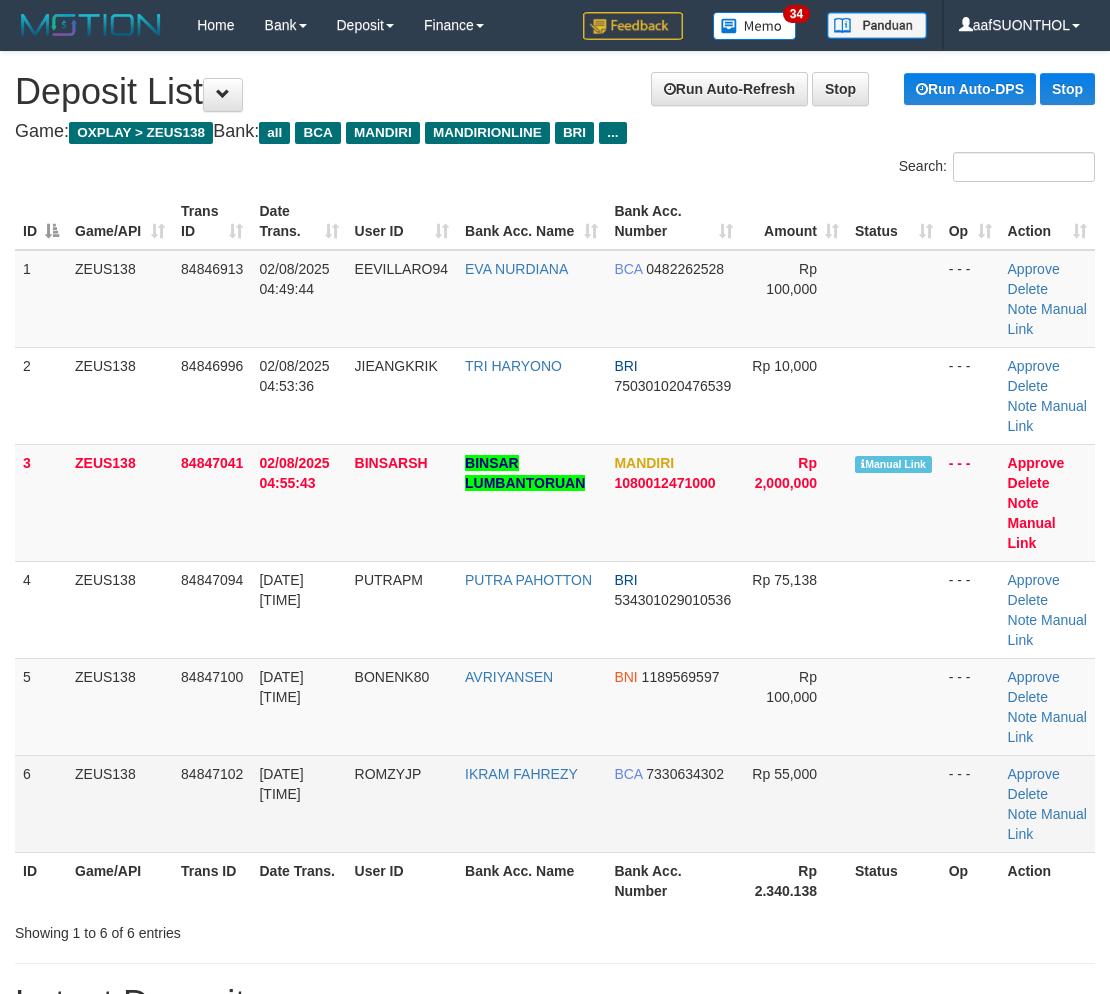 scroll, scrollTop: 0, scrollLeft: 0, axis: both 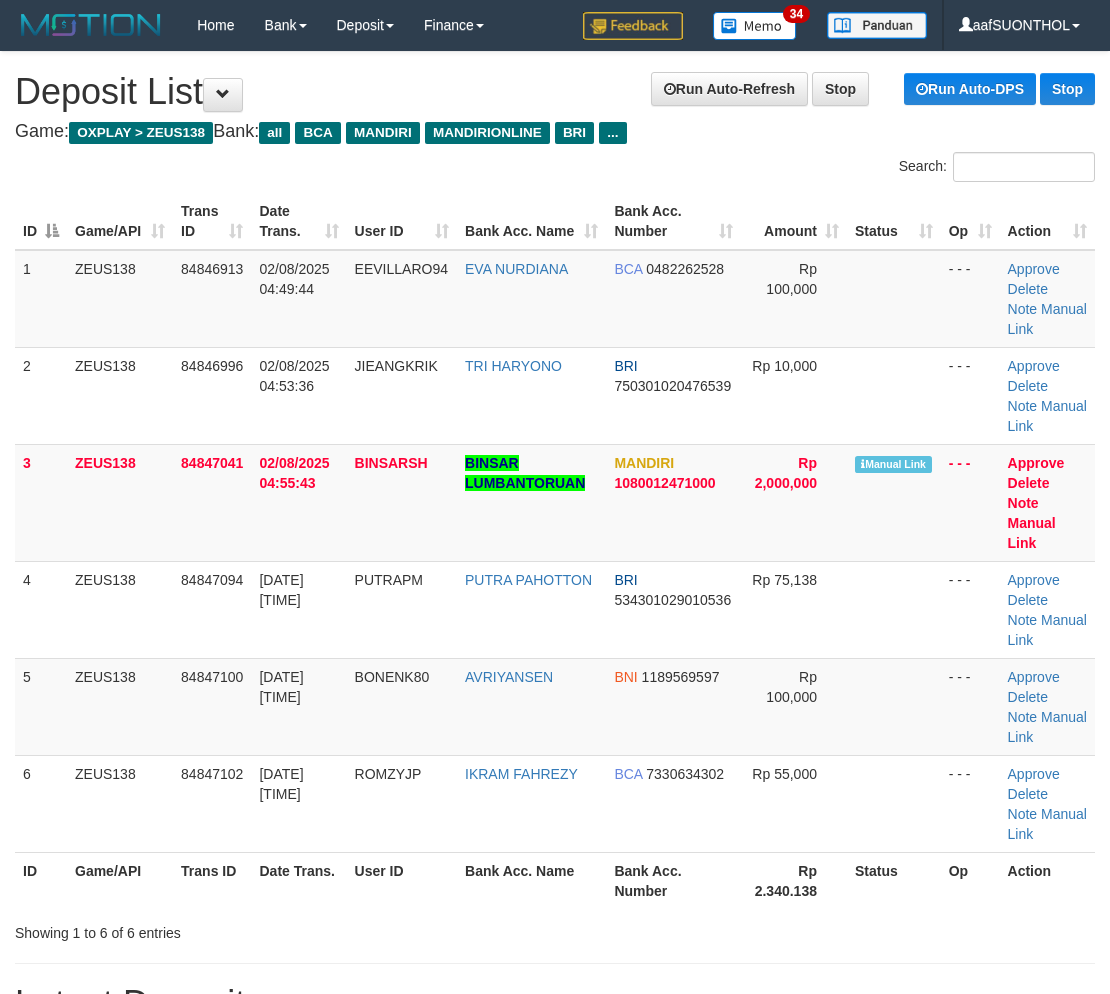 drag, startPoint x: 907, startPoint y: 790, endPoint x: 1123, endPoint y: 812, distance: 217.11748 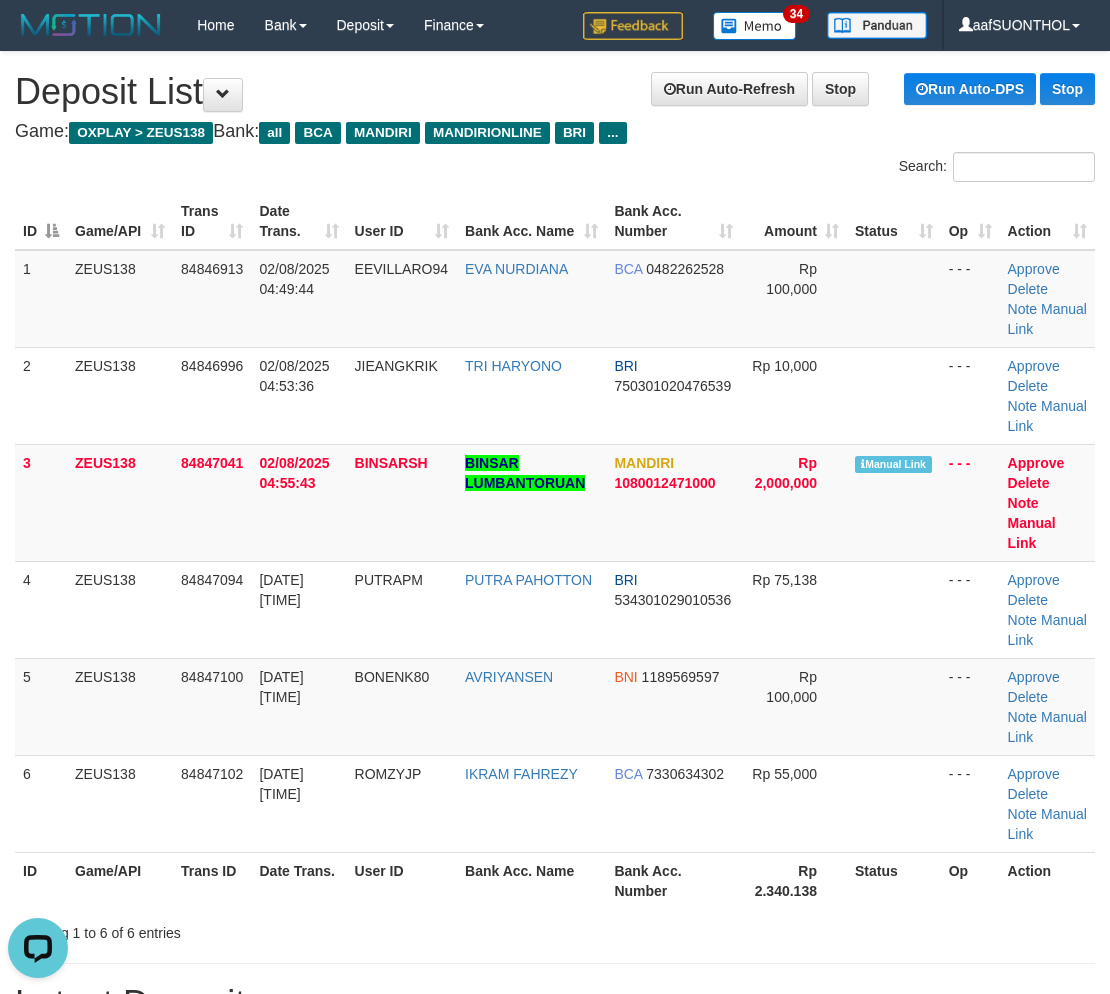 scroll, scrollTop: 0, scrollLeft: 0, axis: both 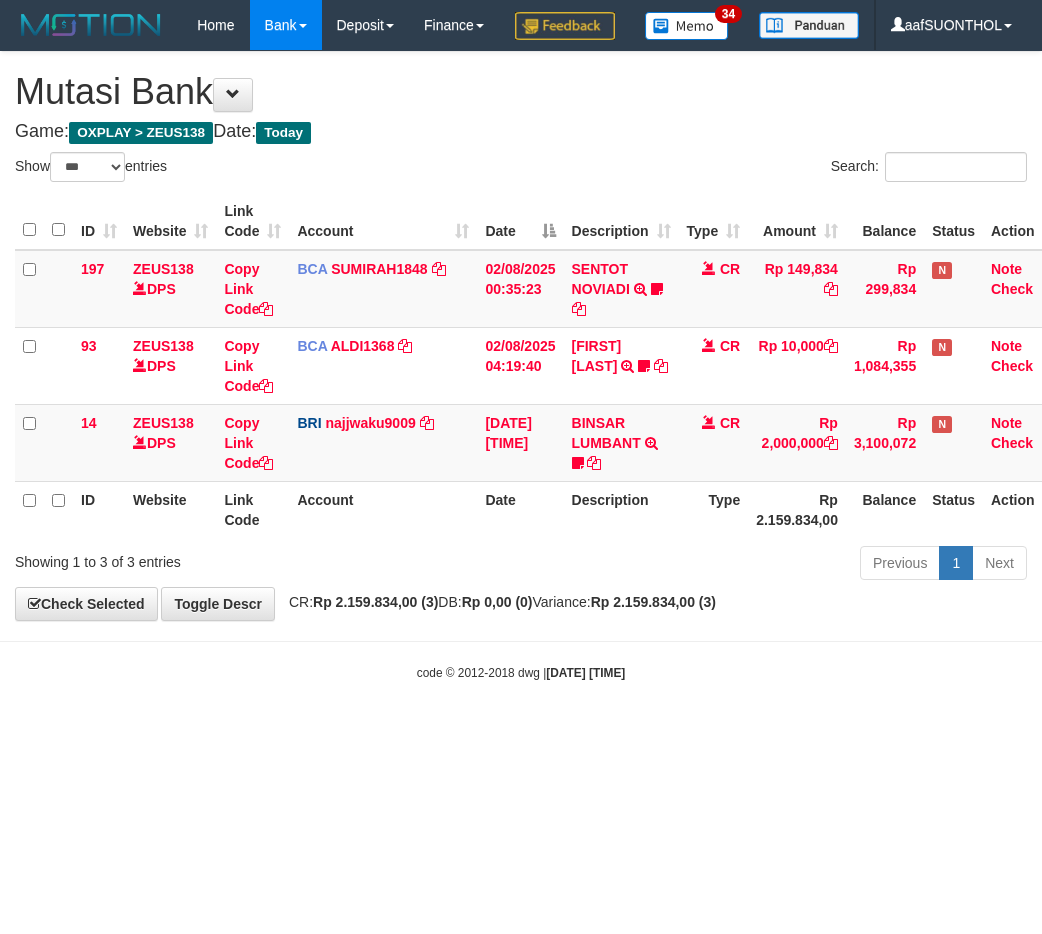 select on "***" 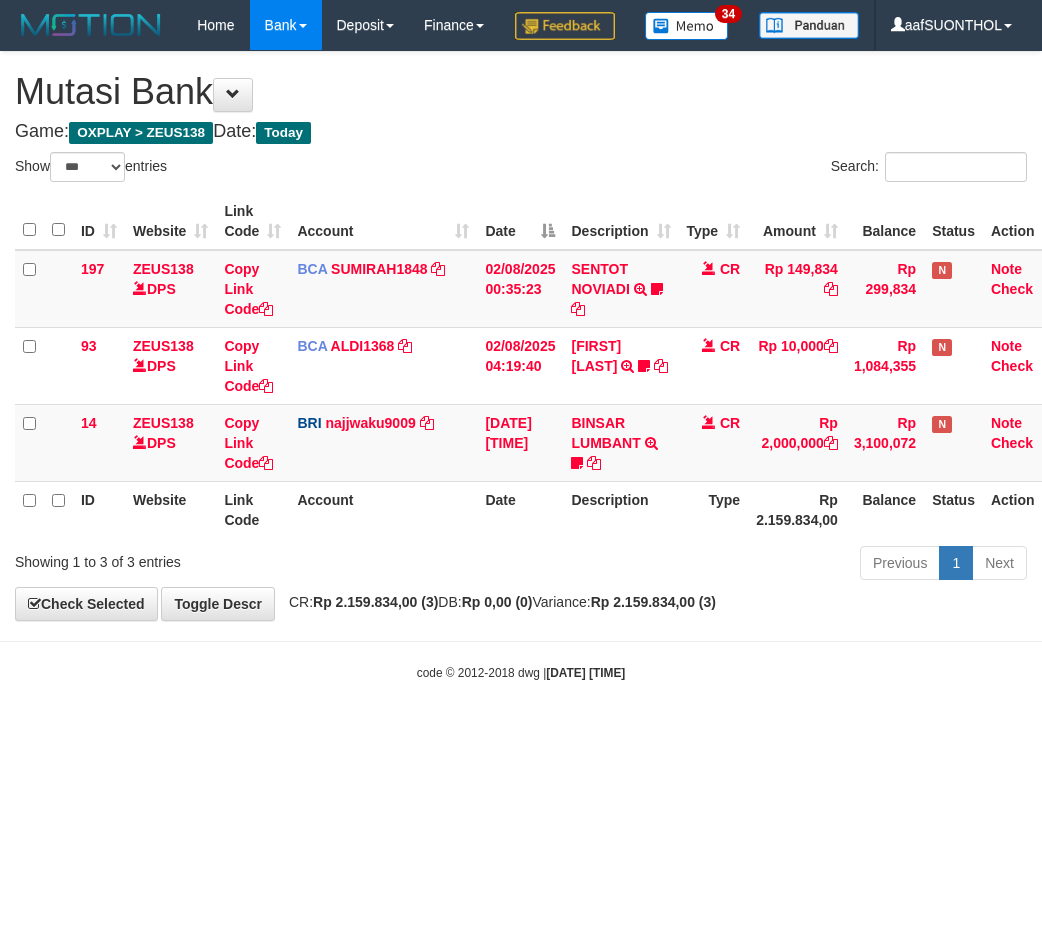 scroll, scrollTop: 0, scrollLeft: 0, axis: both 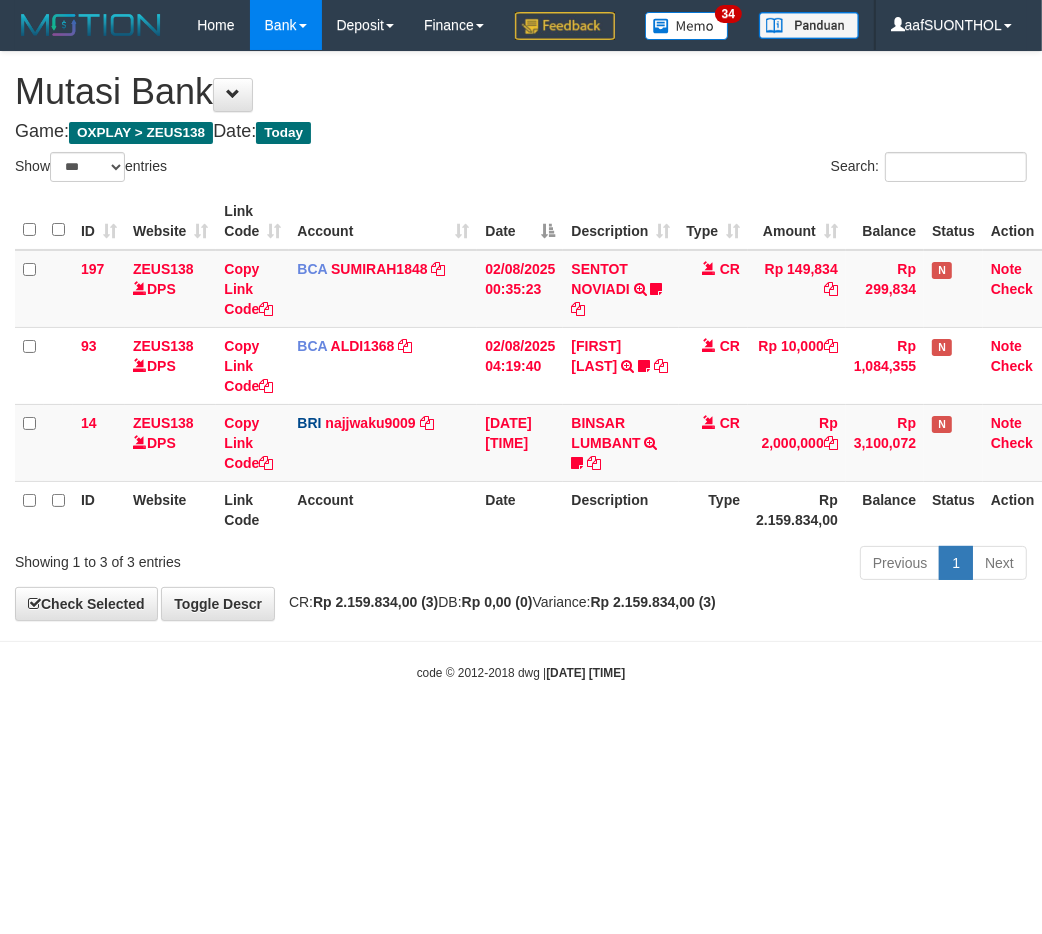 click on "Toggle navigation
Home
Bank
Account List
Load
By Website
Group
[OXPLAY]													ZEUS138
By Load Group (DPS)
Sync" at bounding box center (521, 366) 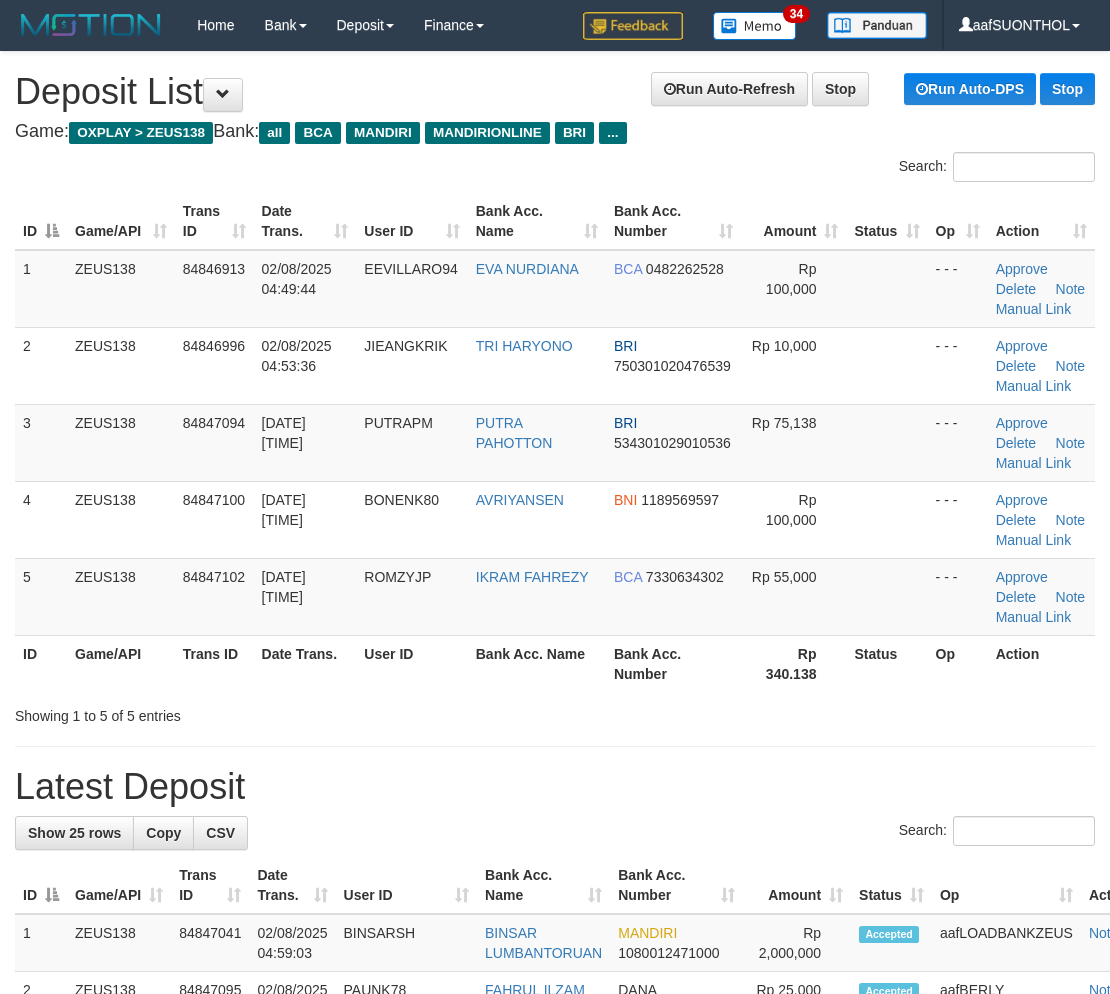 scroll, scrollTop: 0, scrollLeft: 0, axis: both 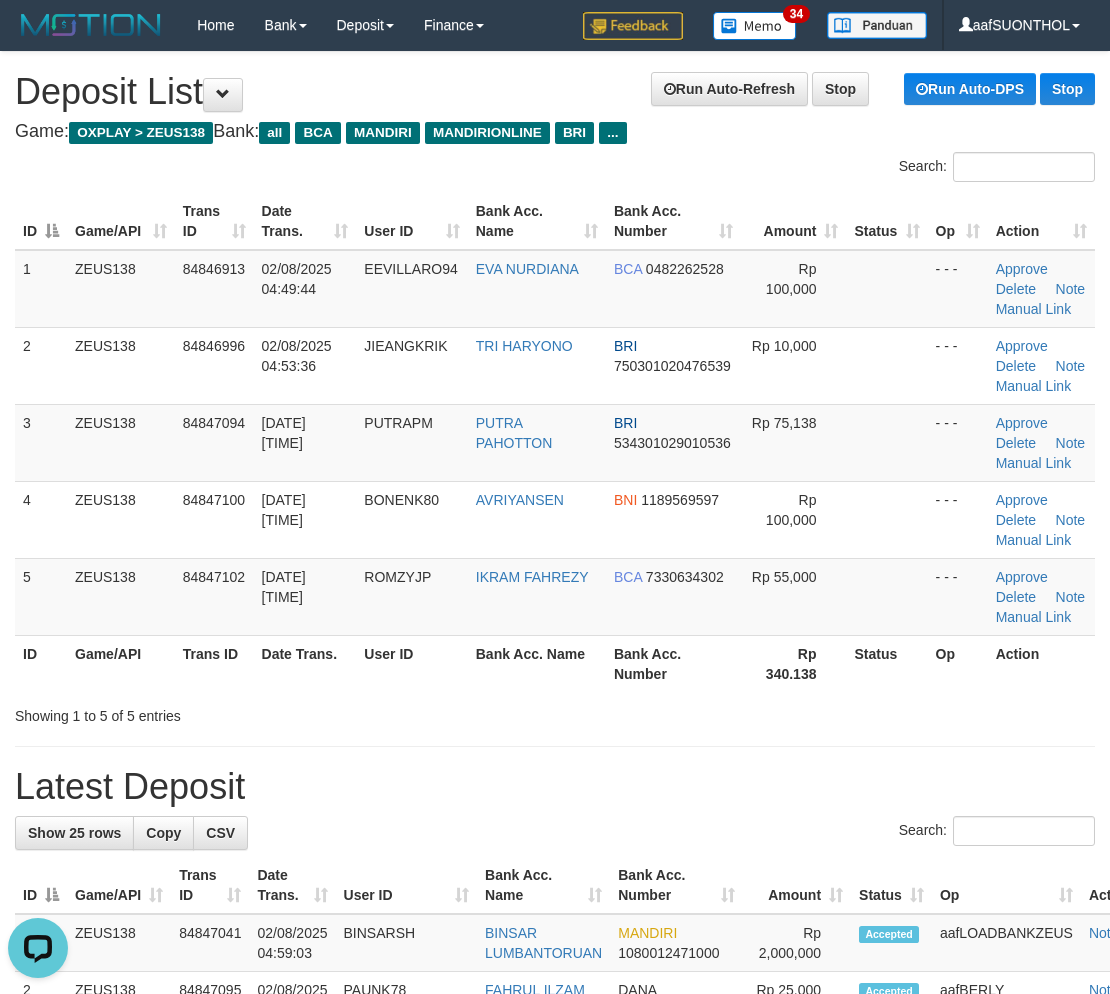 drag, startPoint x: 431, startPoint y: 815, endPoint x: 441, endPoint y: 826, distance: 14.866069 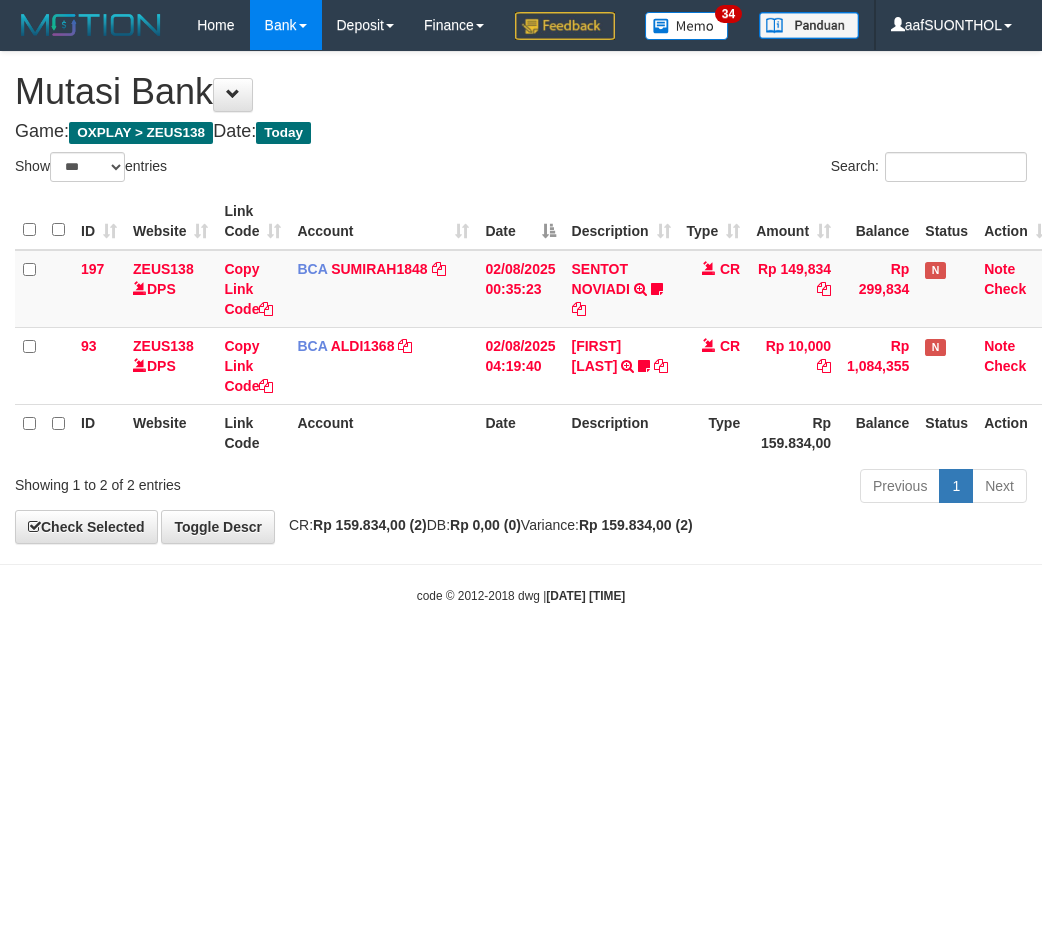 select on "***" 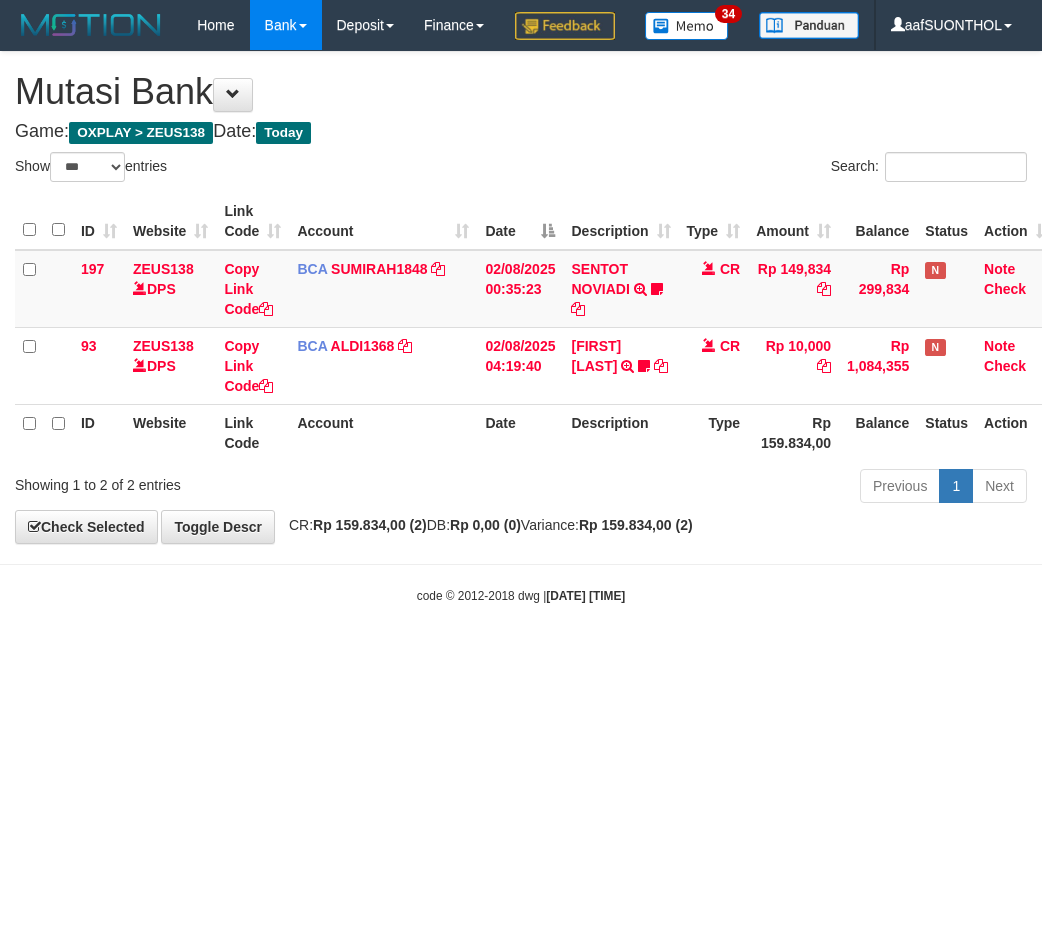 scroll, scrollTop: 0, scrollLeft: 0, axis: both 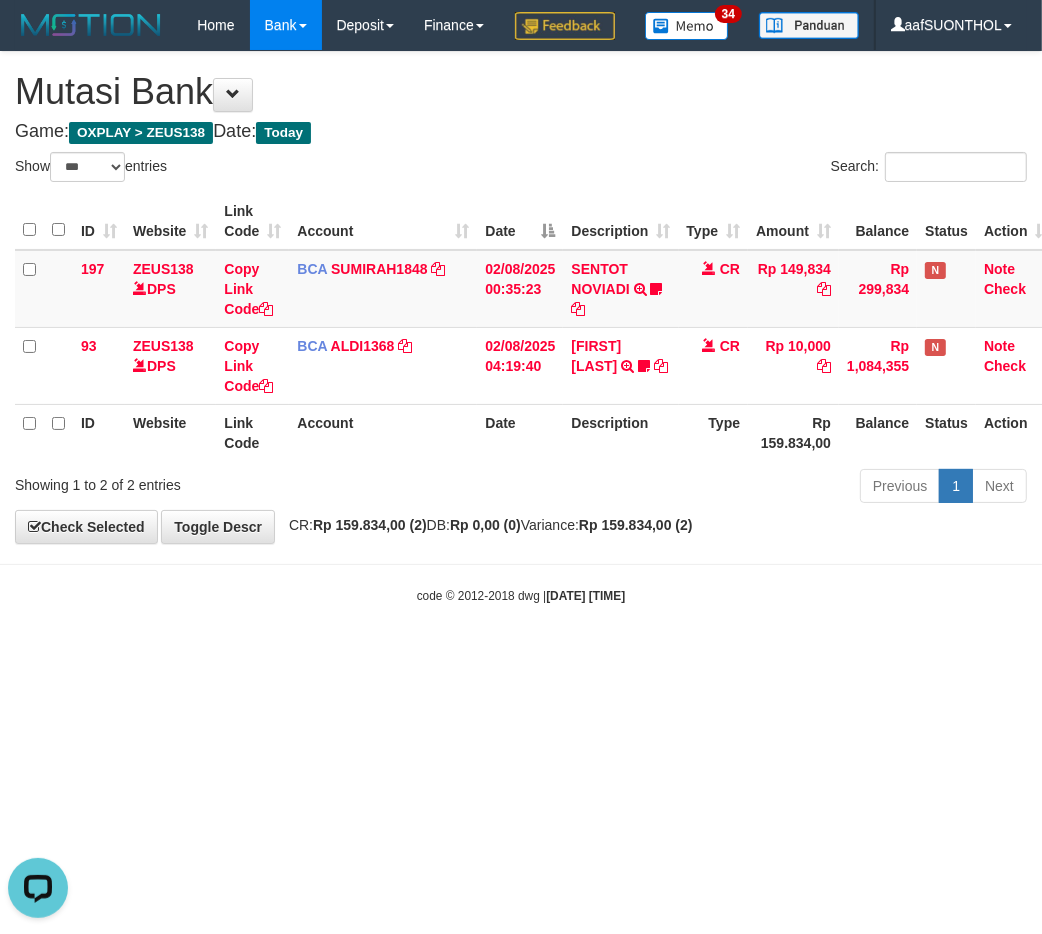 drag, startPoint x: 857, startPoint y: 738, endPoint x: 813, endPoint y: 740, distance: 44.04543 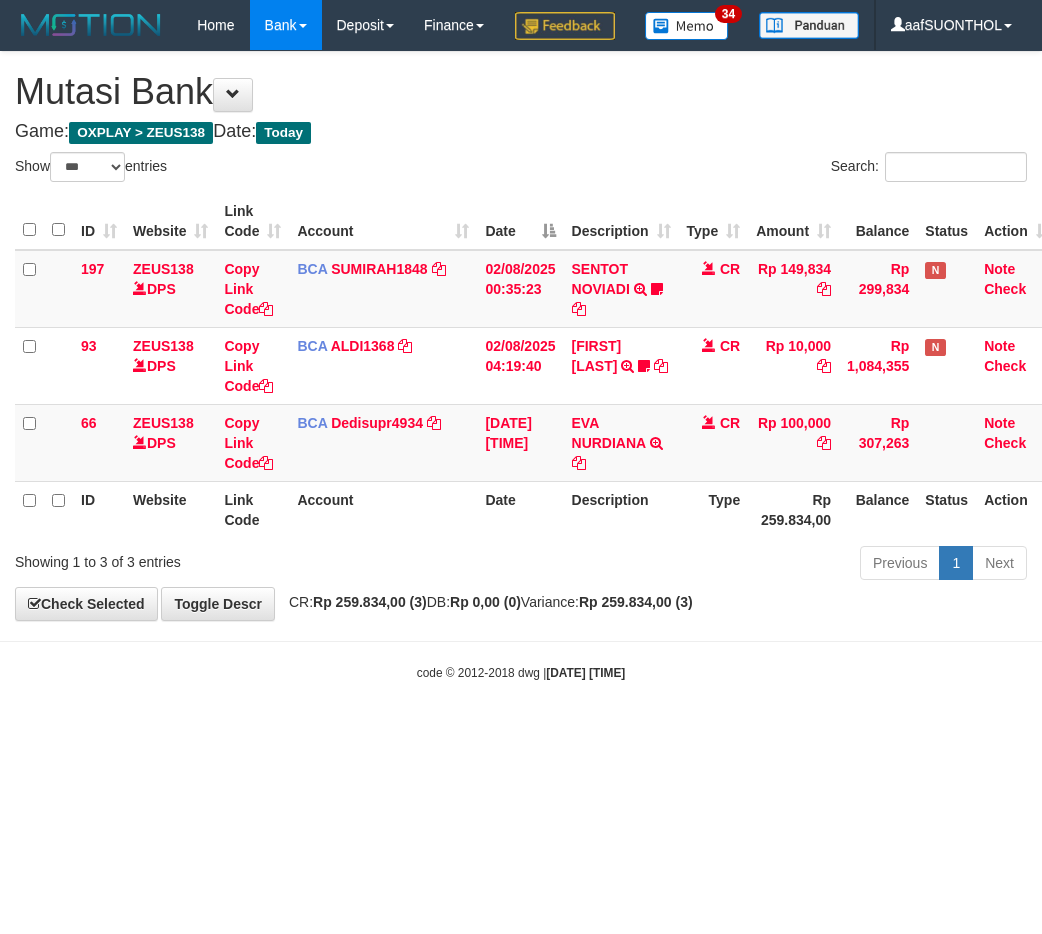 select on "***" 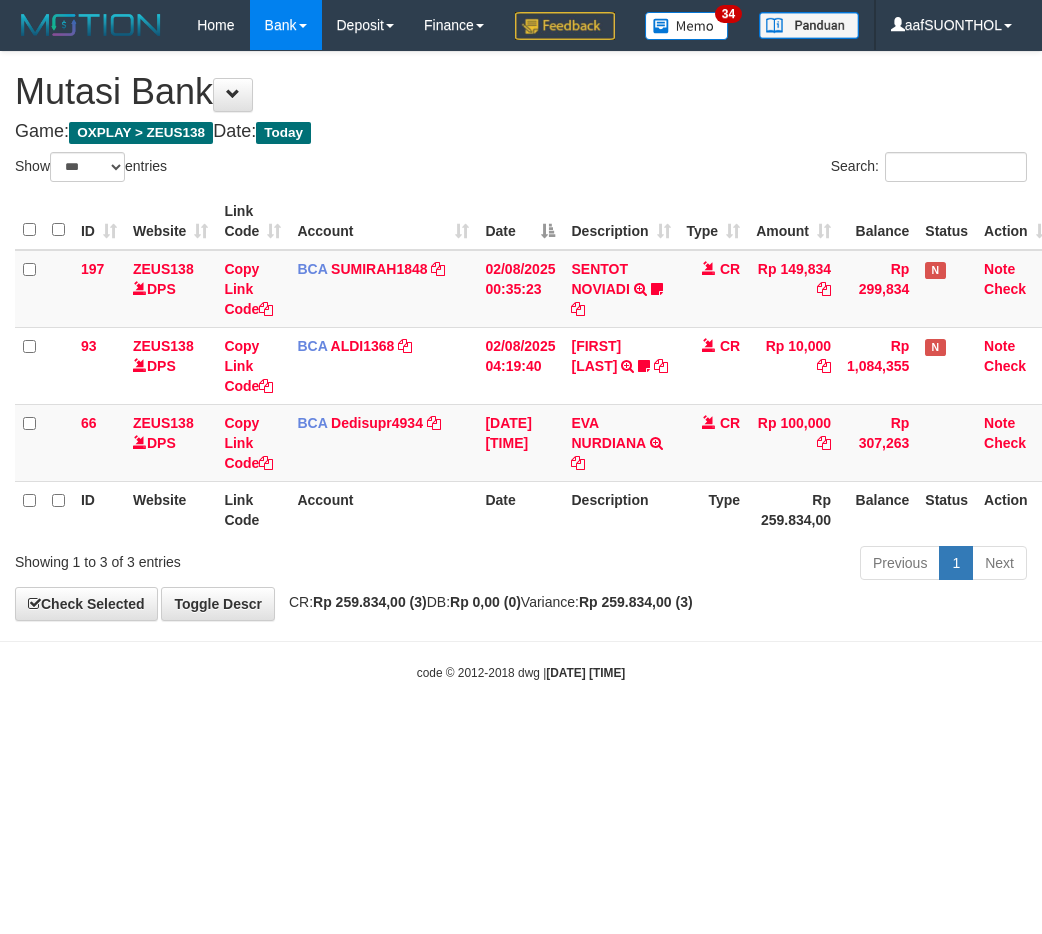 scroll, scrollTop: 0, scrollLeft: 0, axis: both 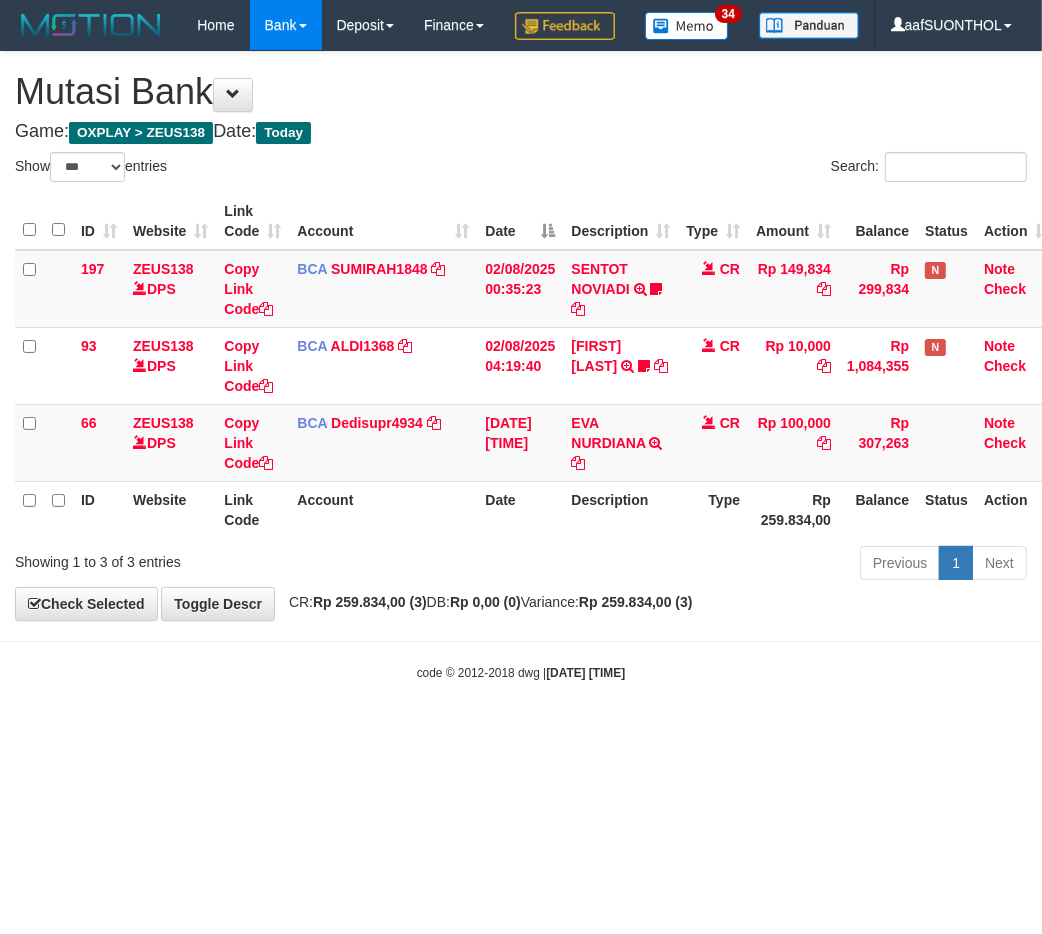 click on "Toggle navigation
Home
Bank
Account List
Load
By Website
Group
[OXPLAY]													ZEUS138
By Load Group (DPS)" at bounding box center (521, 366) 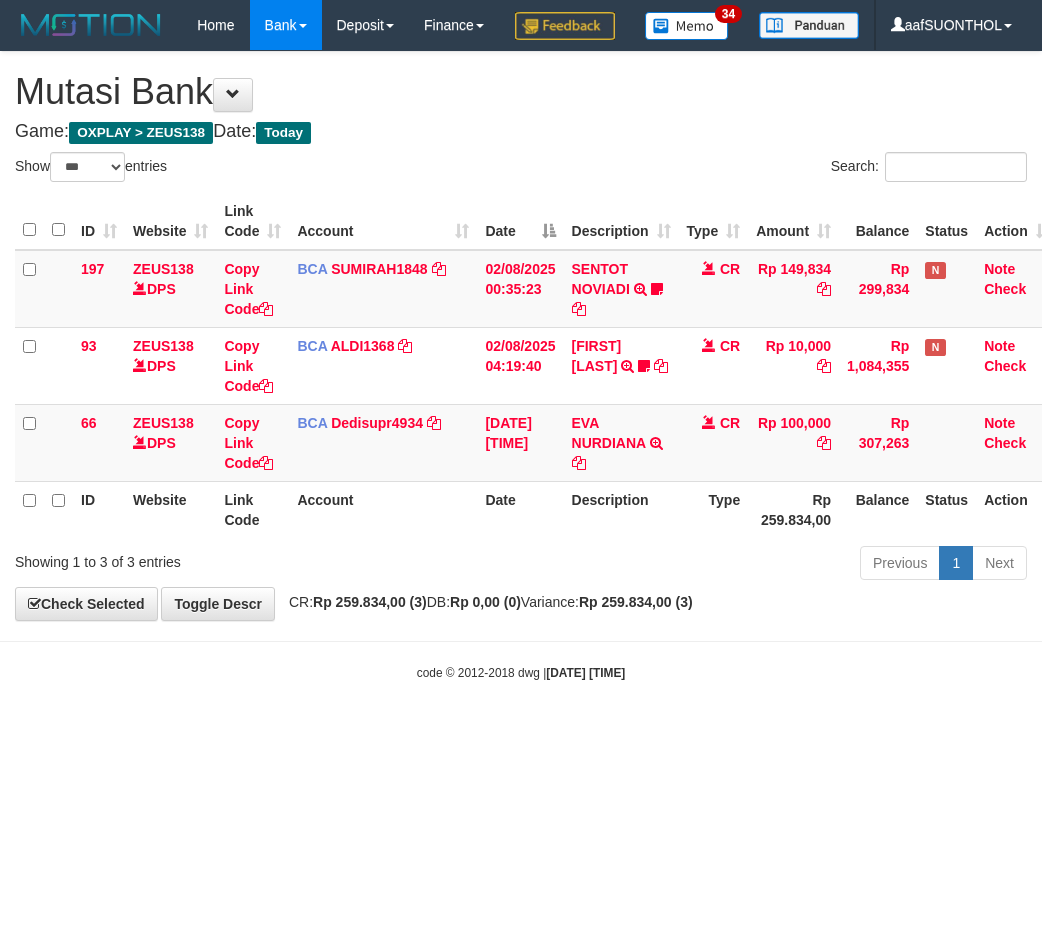 select on "***" 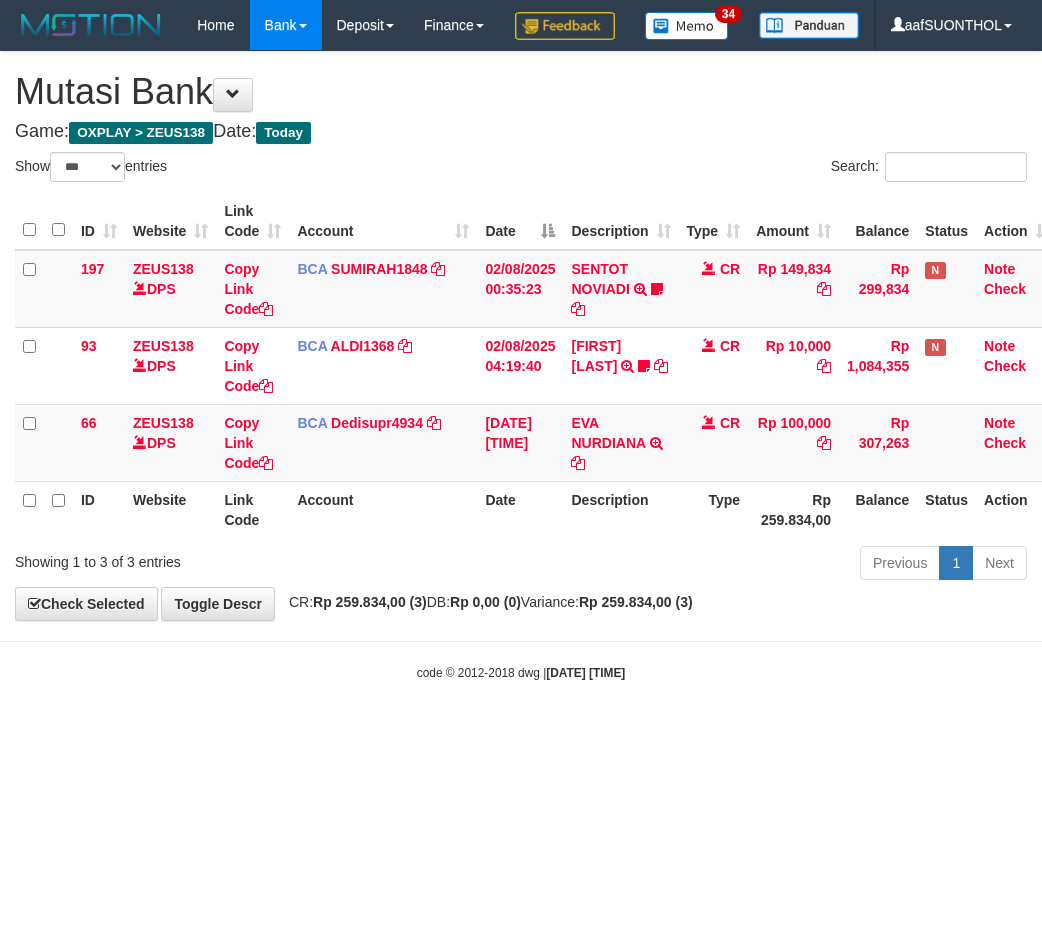 scroll, scrollTop: 0, scrollLeft: 0, axis: both 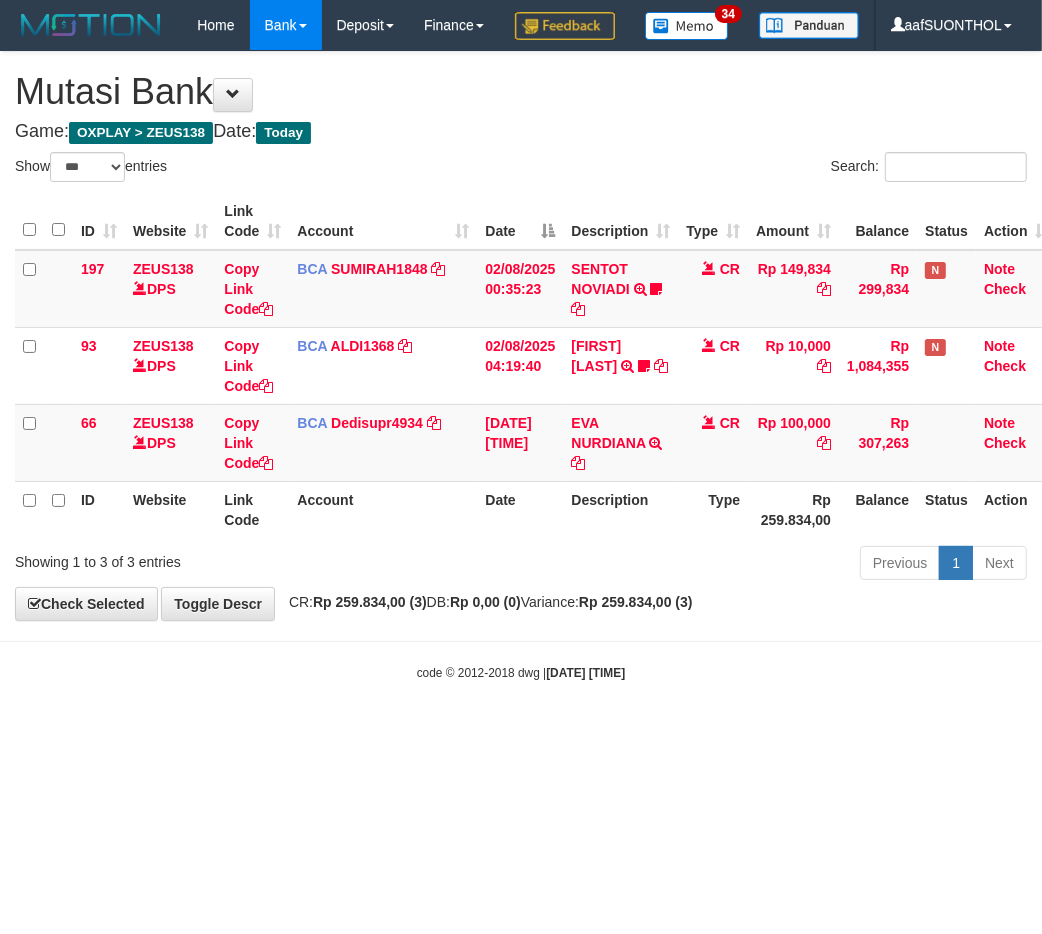 click on "code © 2012-2018 dwg |  2025/08/02 05:00:17" at bounding box center (521, 672) 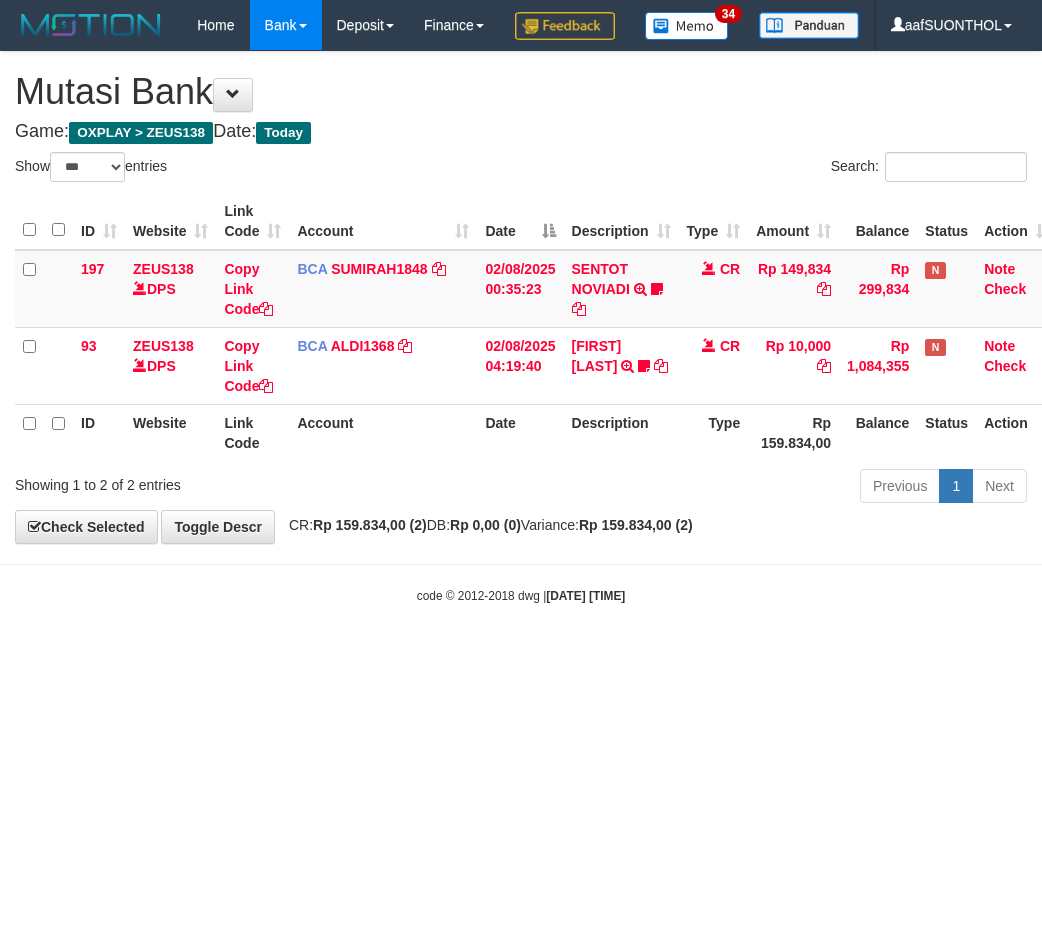 select on "***" 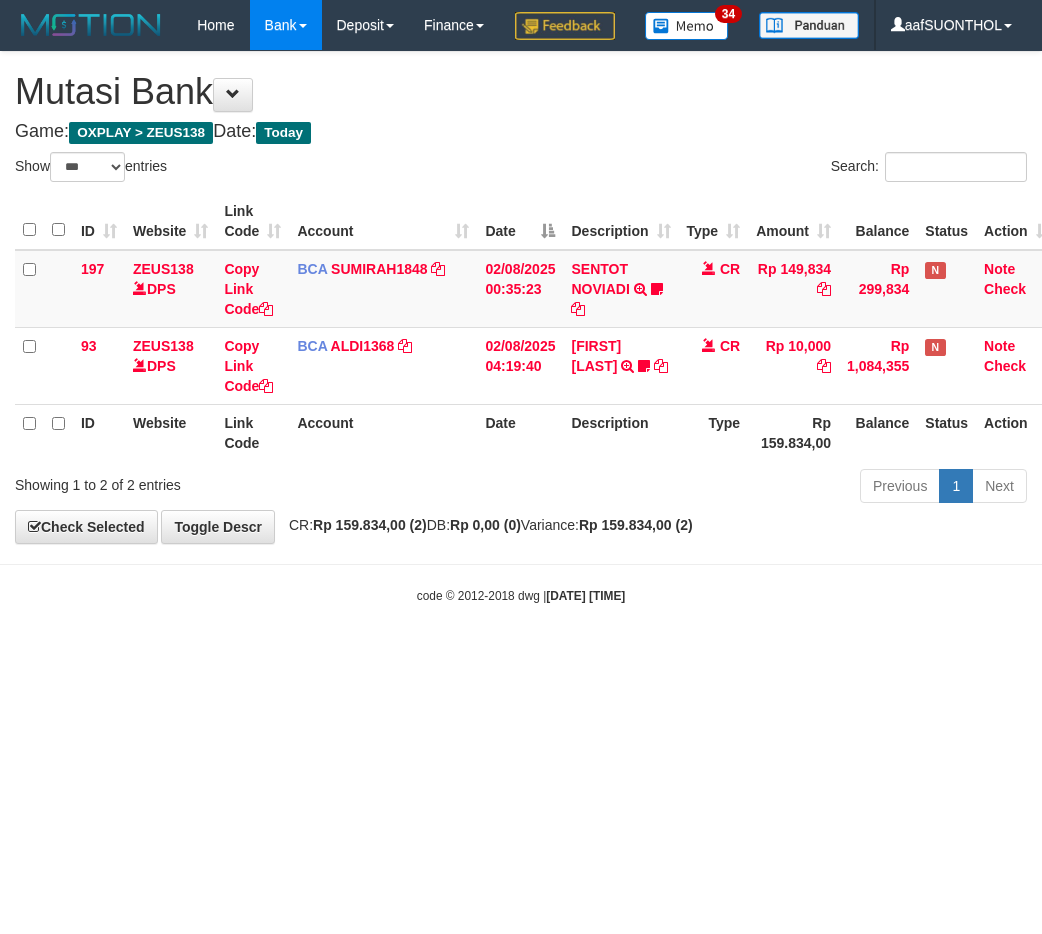 scroll, scrollTop: 0, scrollLeft: 0, axis: both 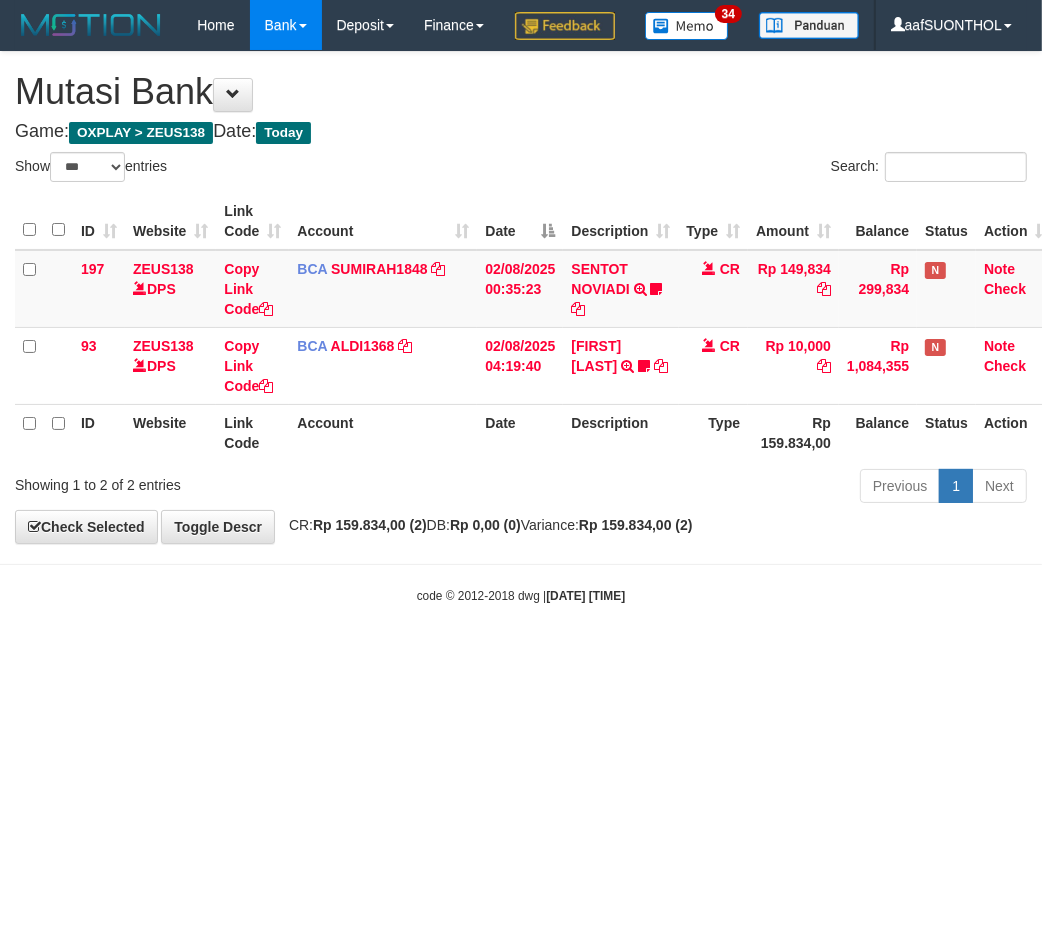 click on "Toggle navigation
Home
Bank
Account List
Load
By Website
Group
[OXPLAY]													ZEUS138
By Load Group (DPS)
Sync" at bounding box center (521, 327) 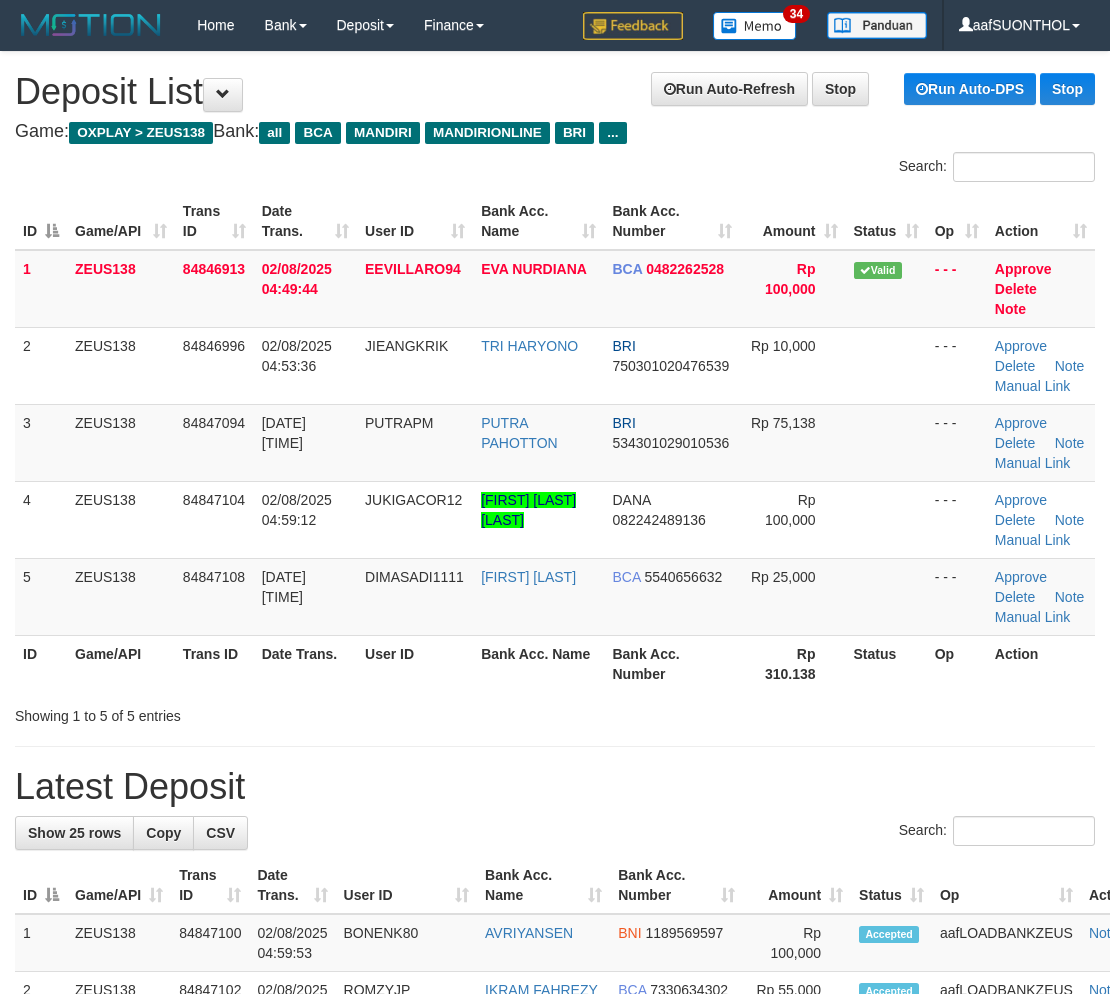 scroll, scrollTop: 0, scrollLeft: 0, axis: both 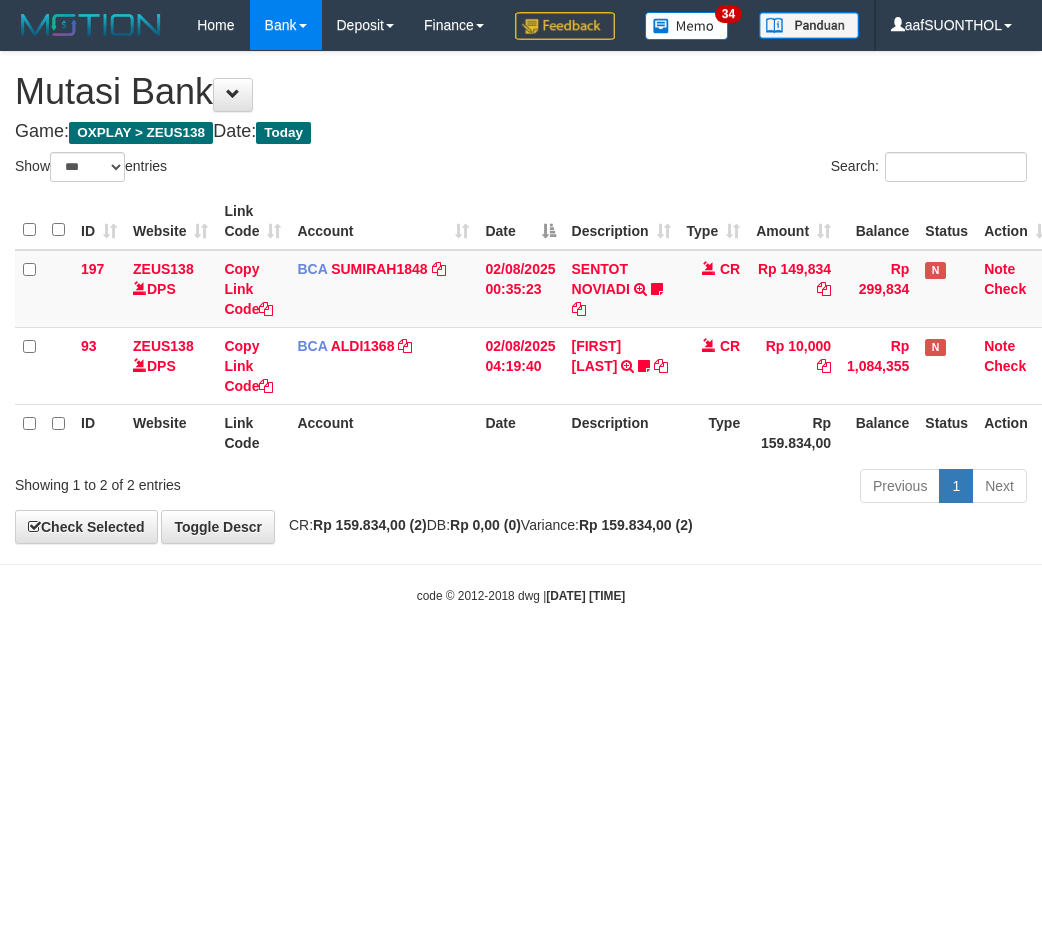 select on "***" 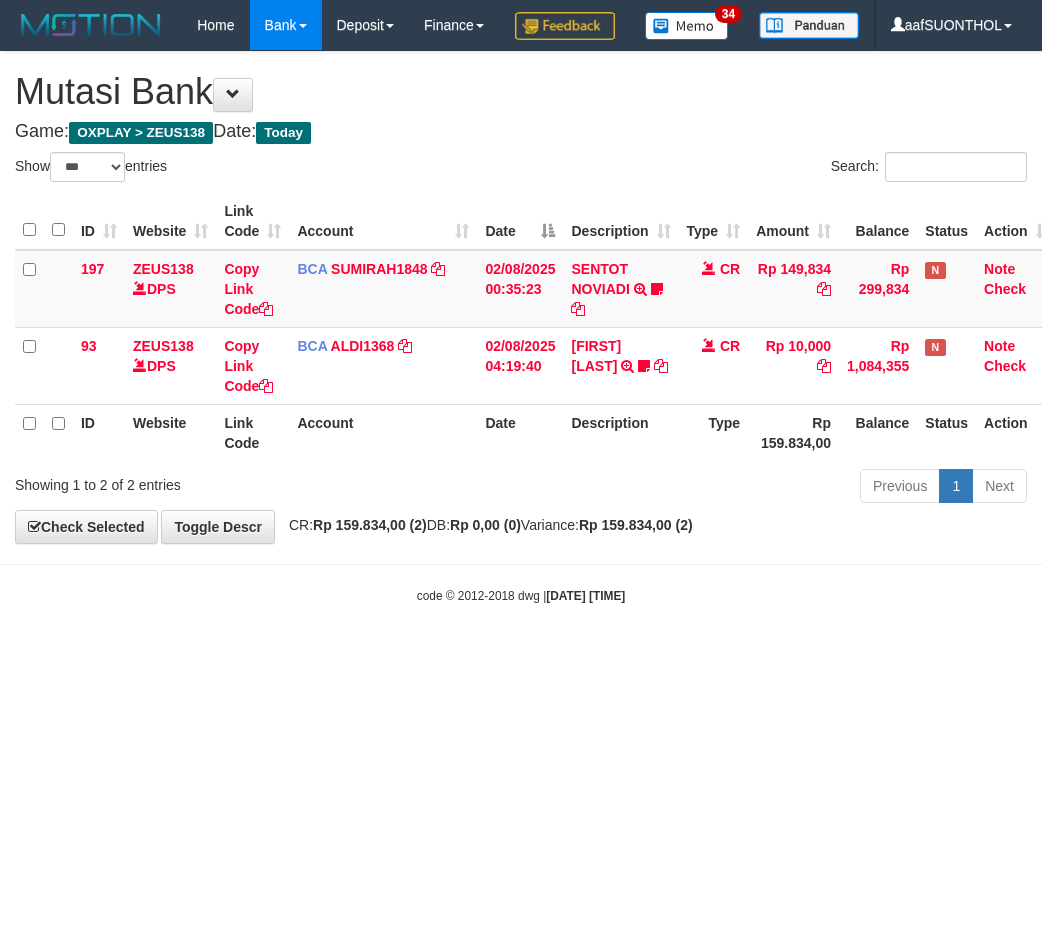 scroll, scrollTop: 0, scrollLeft: 0, axis: both 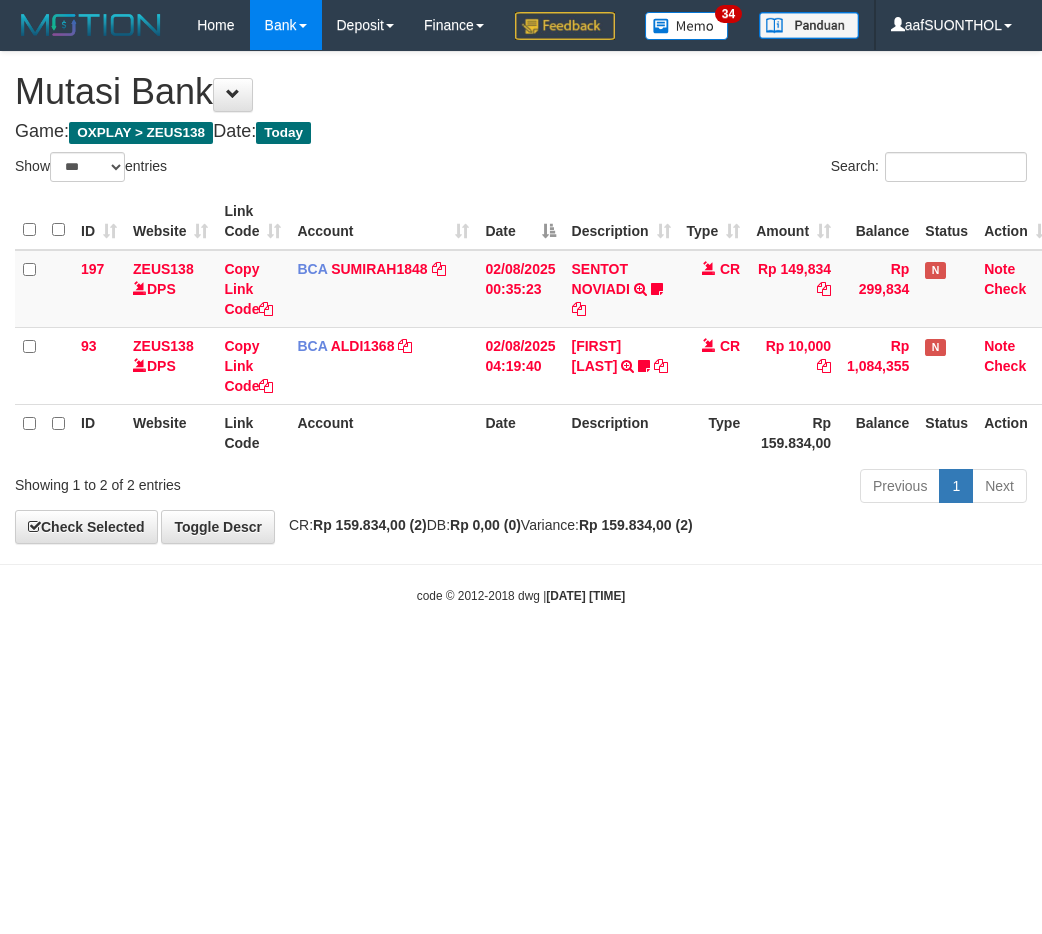 select on "***" 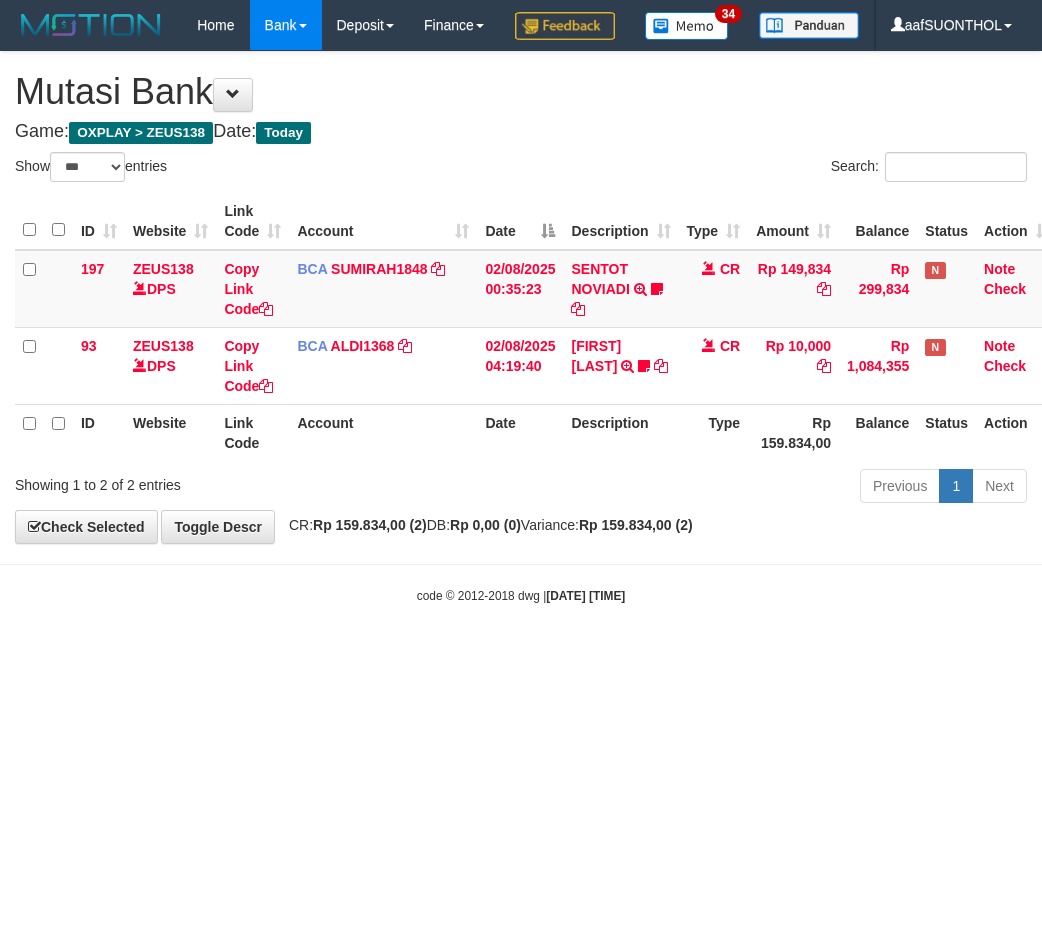scroll, scrollTop: 0, scrollLeft: 0, axis: both 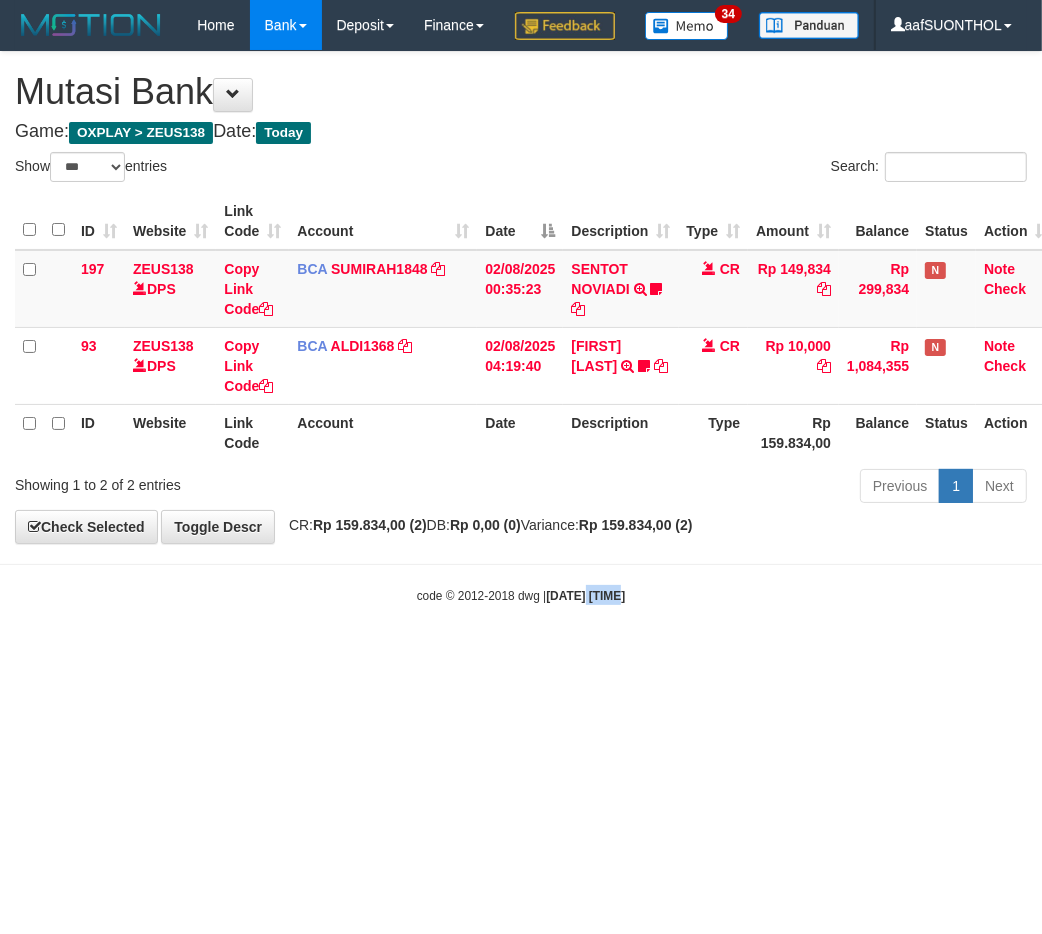 drag, startPoint x: 600, startPoint y: 897, endPoint x: 551, endPoint y: 887, distance: 50.01 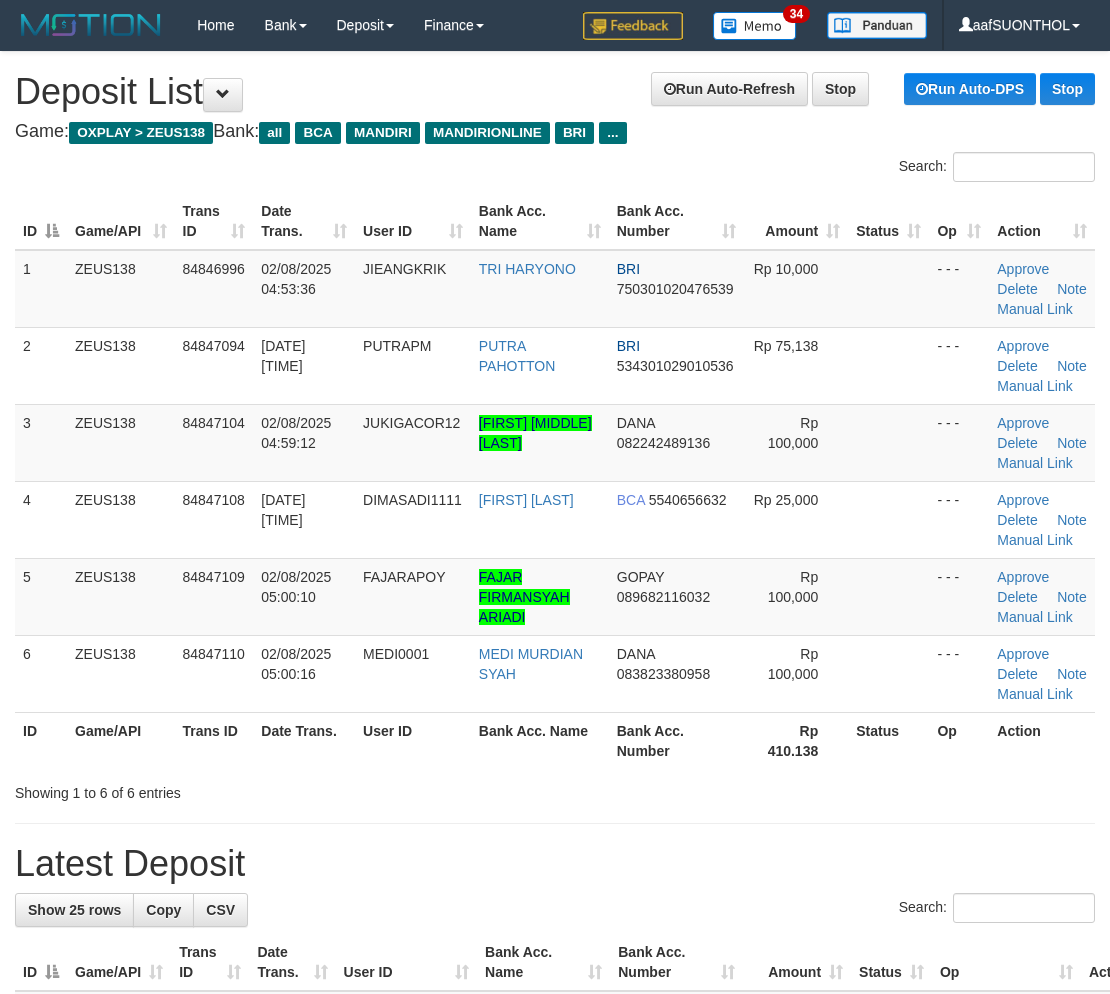 scroll, scrollTop: 0, scrollLeft: 0, axis: both 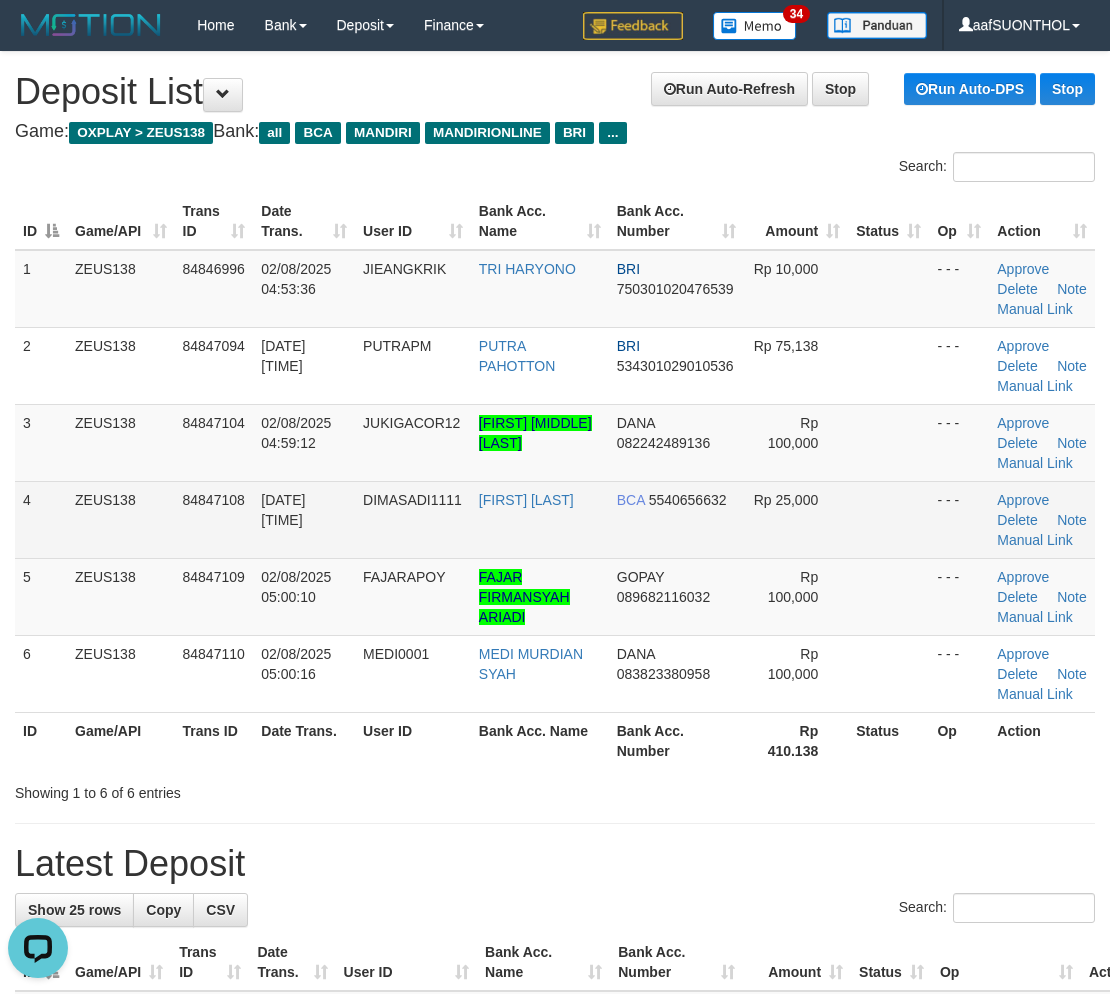 click at bounding box center (888, 519) 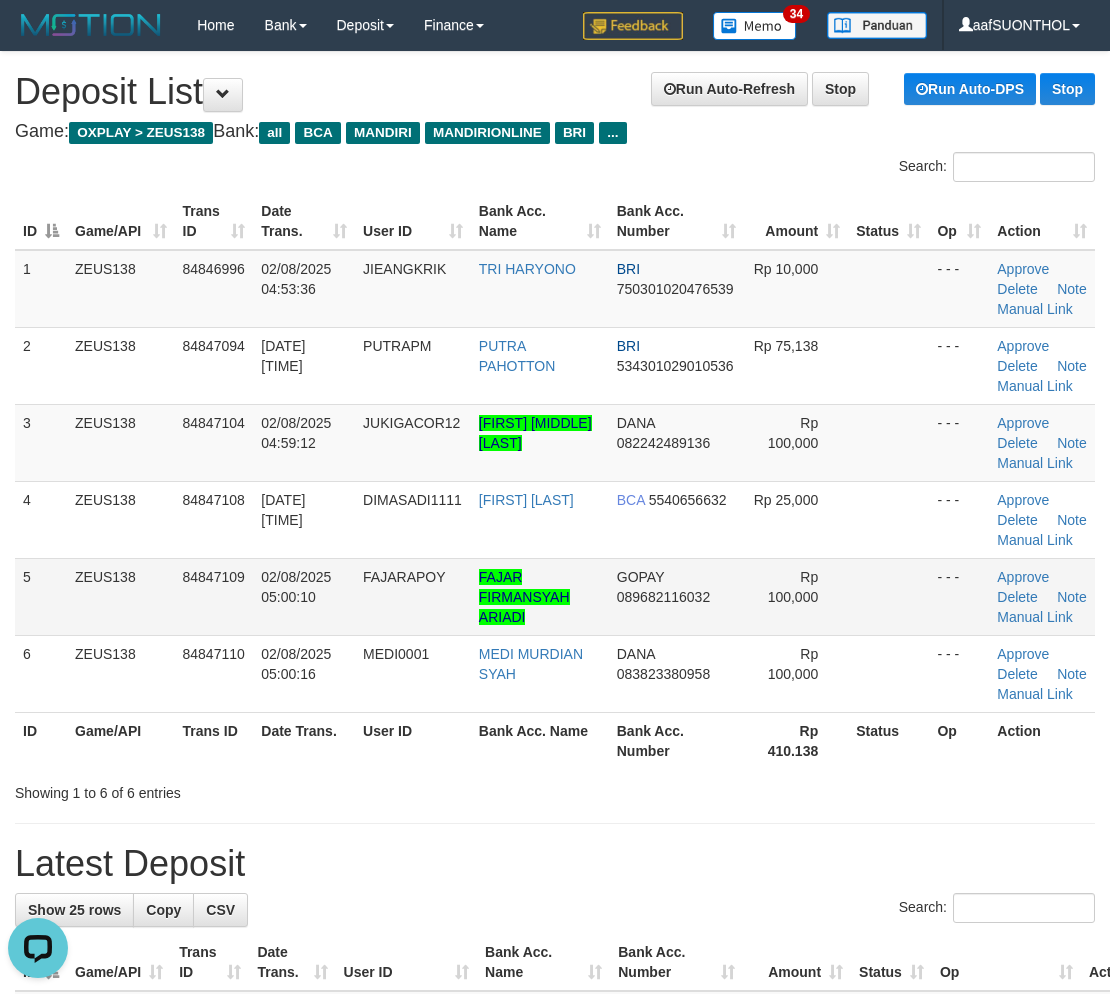 click at bounding box center (888, 519) 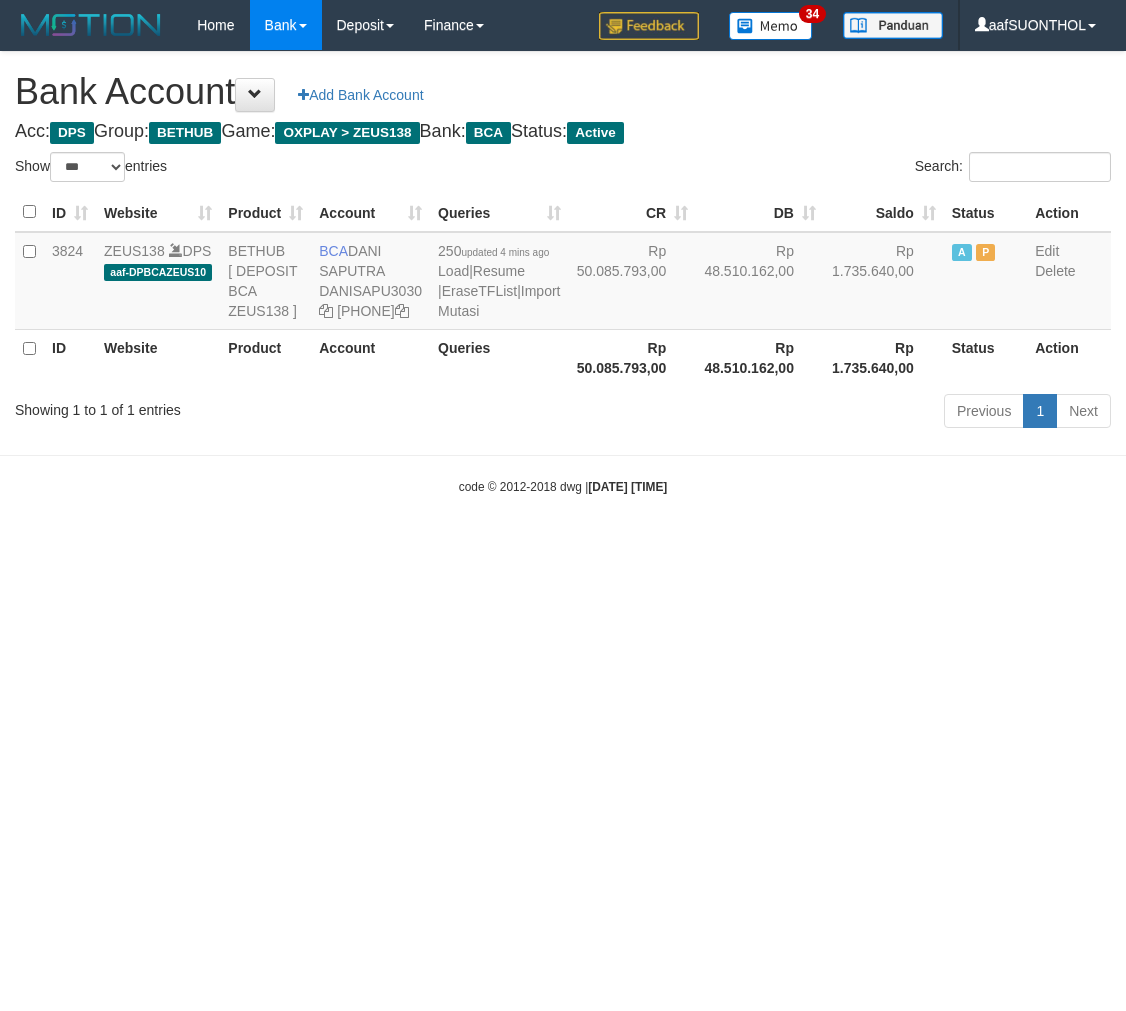 select on "***" 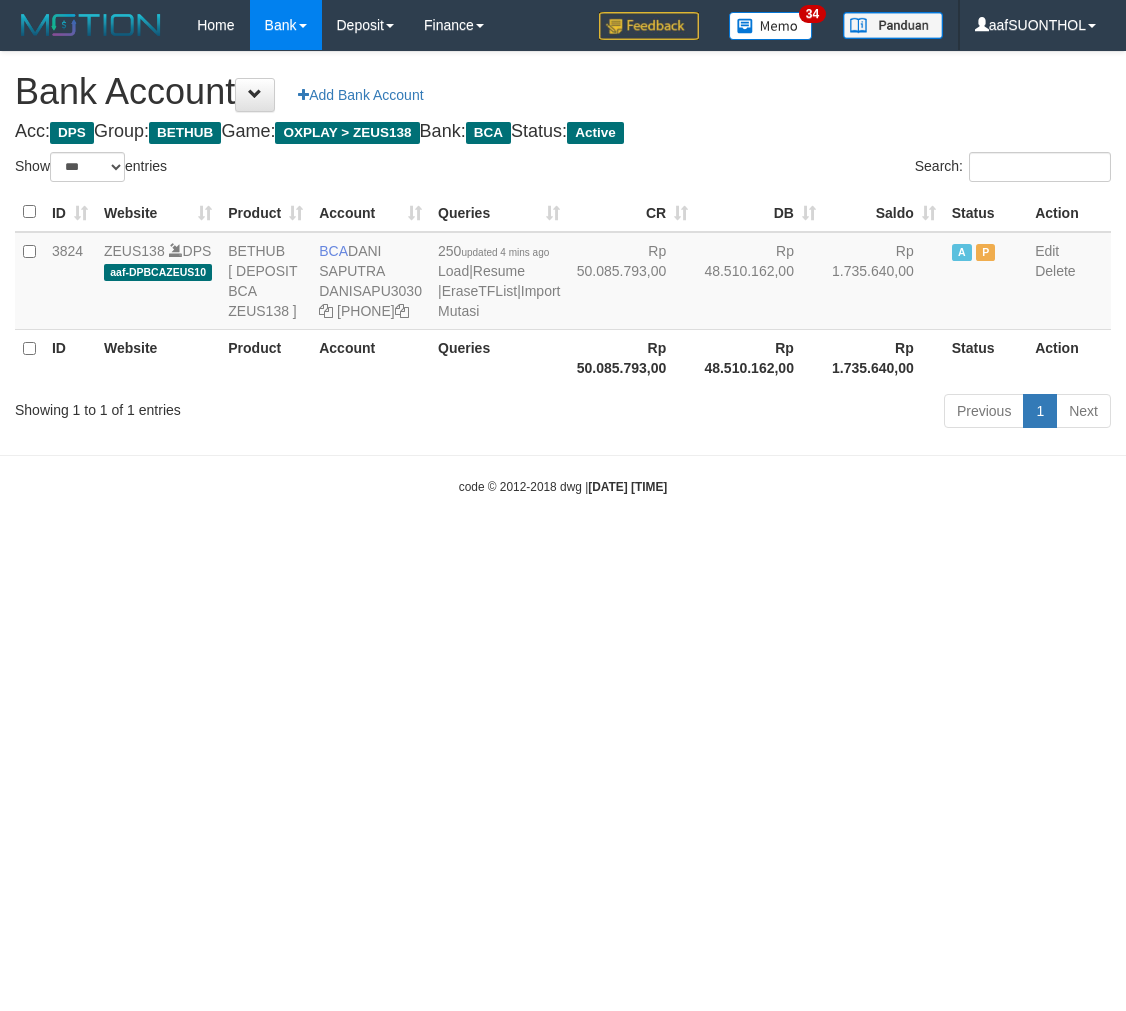 scroll, scrollTop: 0, scrollLeft: 0, axis: both 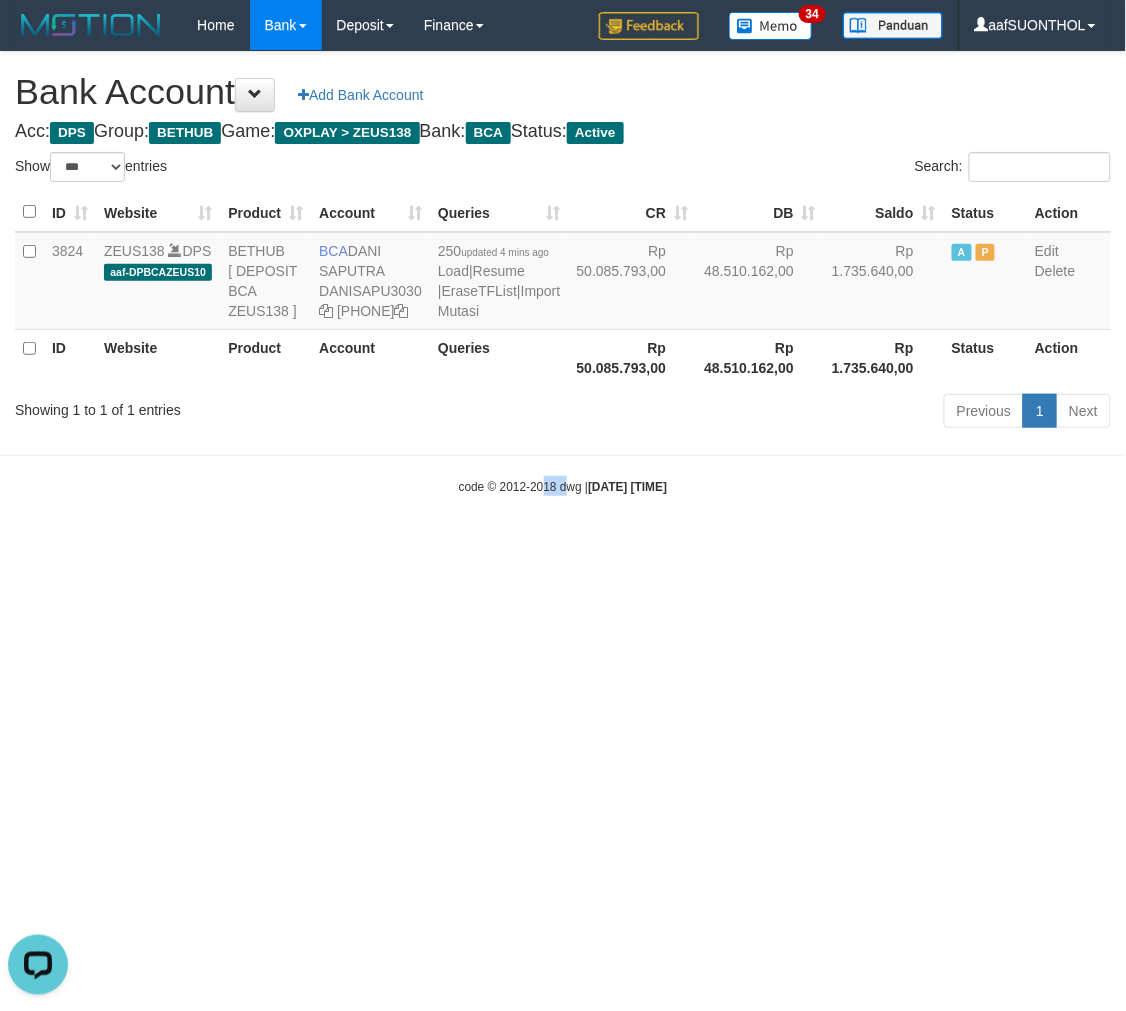 drag, startPoint x: 525, startPoint y: 821, endPoint x: 516, endPoint y: 812, distance: 12.727922 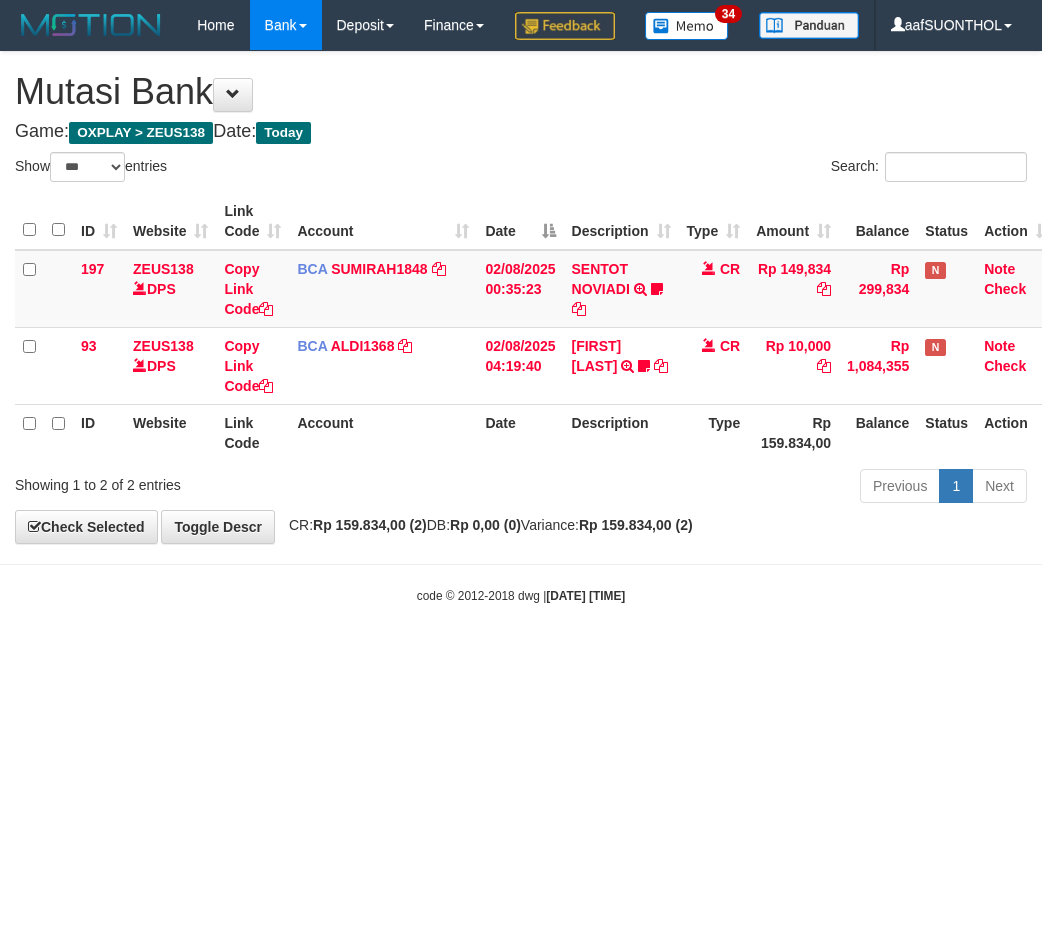 select on "***" 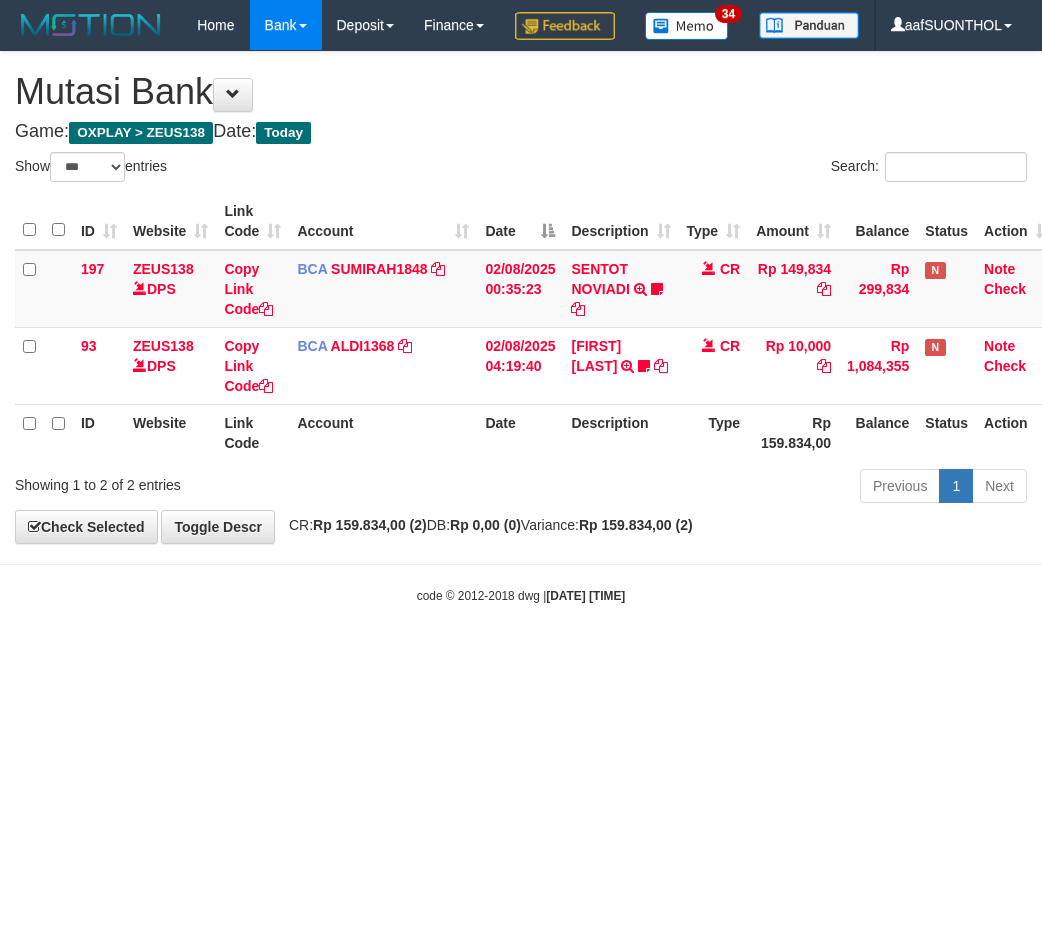 scroll, scrollTop: 0, scrollLeft: 0, axis: both 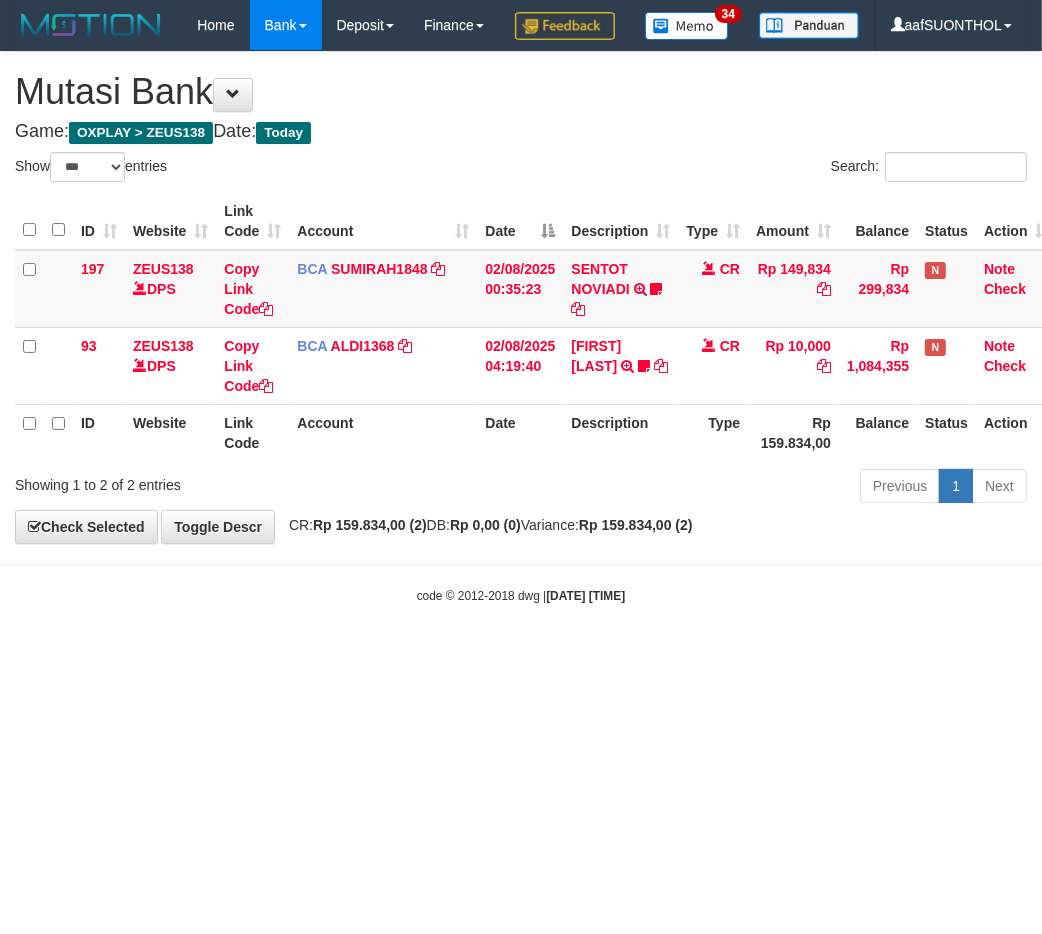 click on "Toggle navigation
Home
Bank
Account List
Load
By Website
Group
[OXPLAY]													ZEUS138
By Load Group (DPS)
Sync" at bounding box center [521, 327] 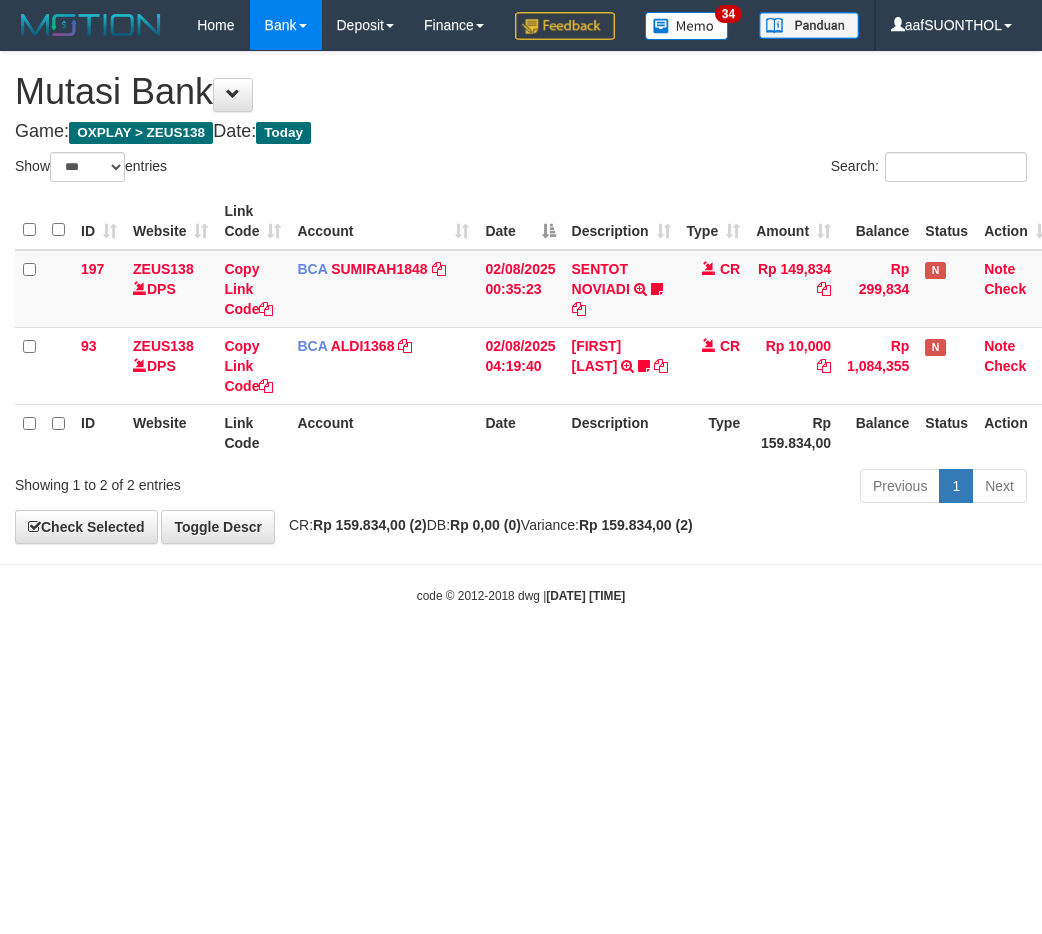select on "***" 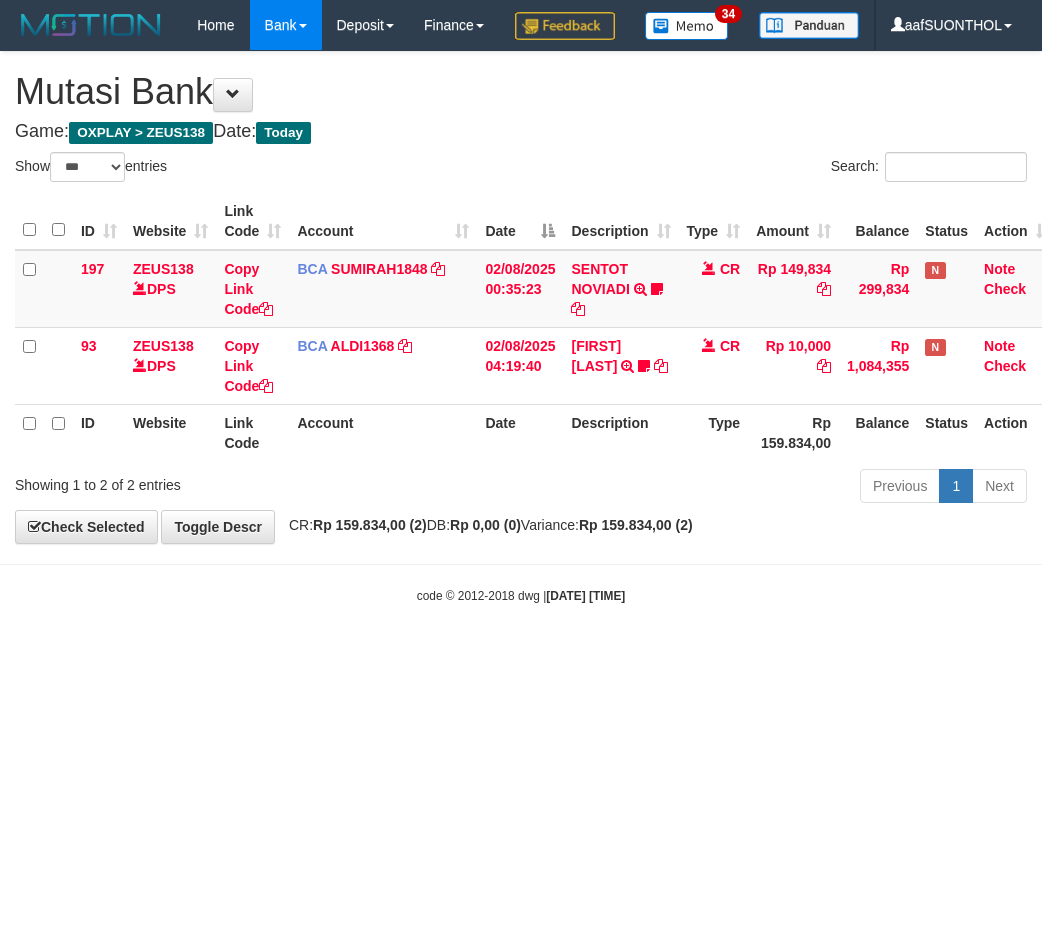 scroll, scrollTop: 0, scrollLeft: 0, axis: both 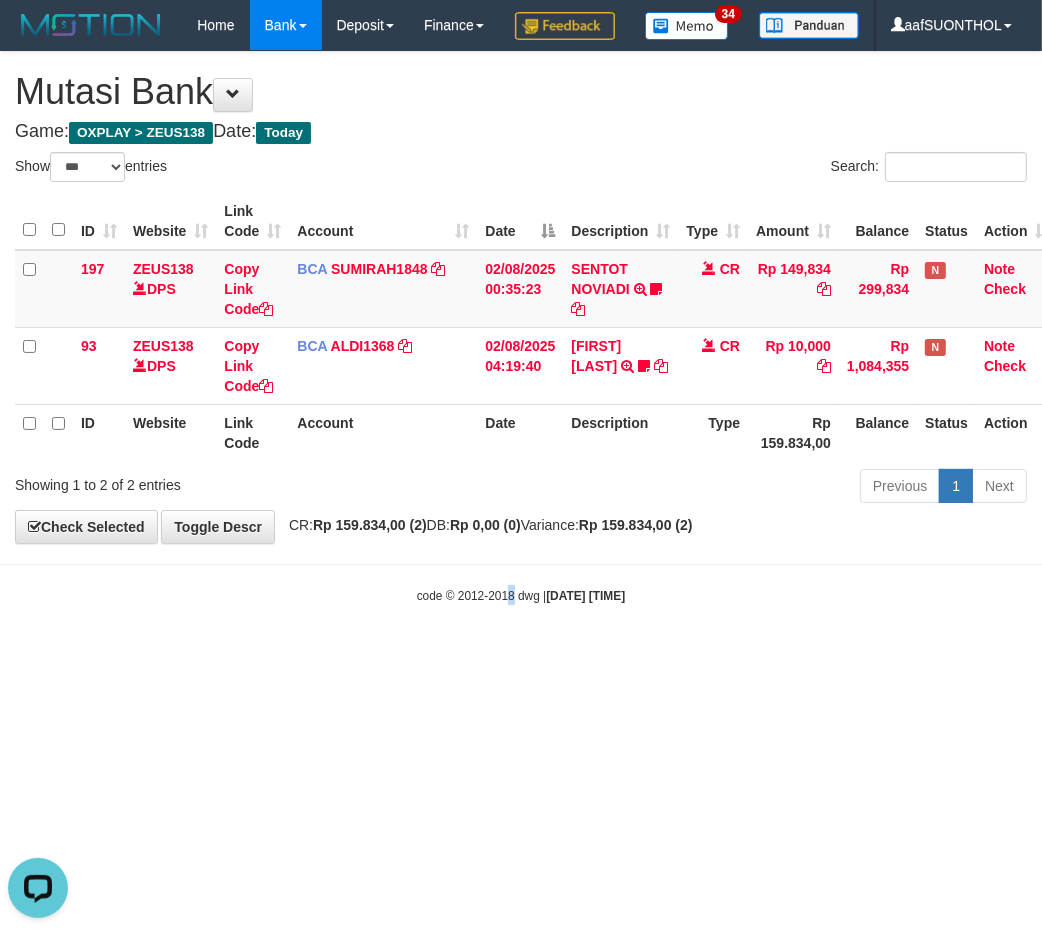 click on "Toggle navigation
Home
Bank
Account List
Load
By Website
Group
[OXPLAY]													ZEUS138
By Load Group (DPS)" at bounding box center (521, 327) 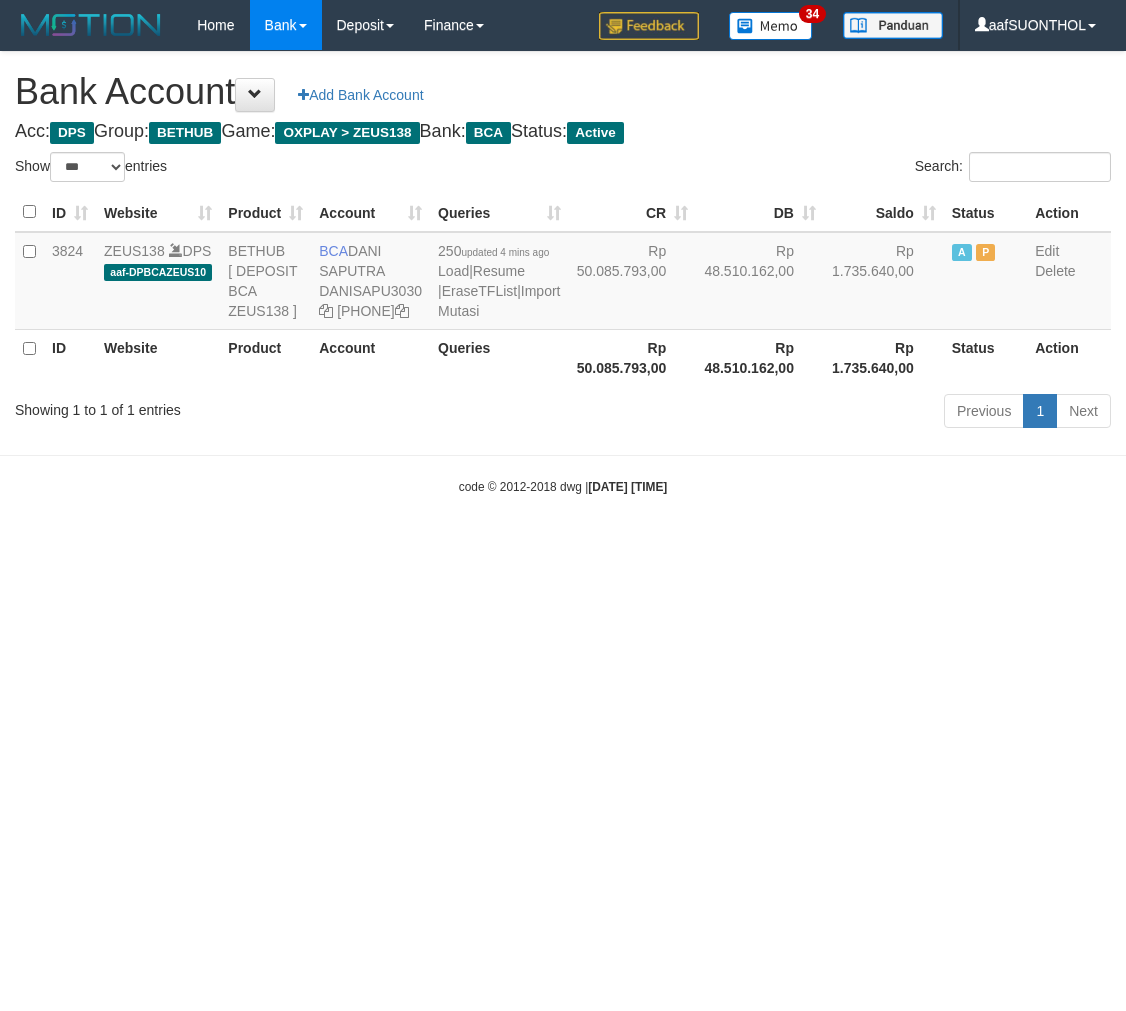 select on "***" 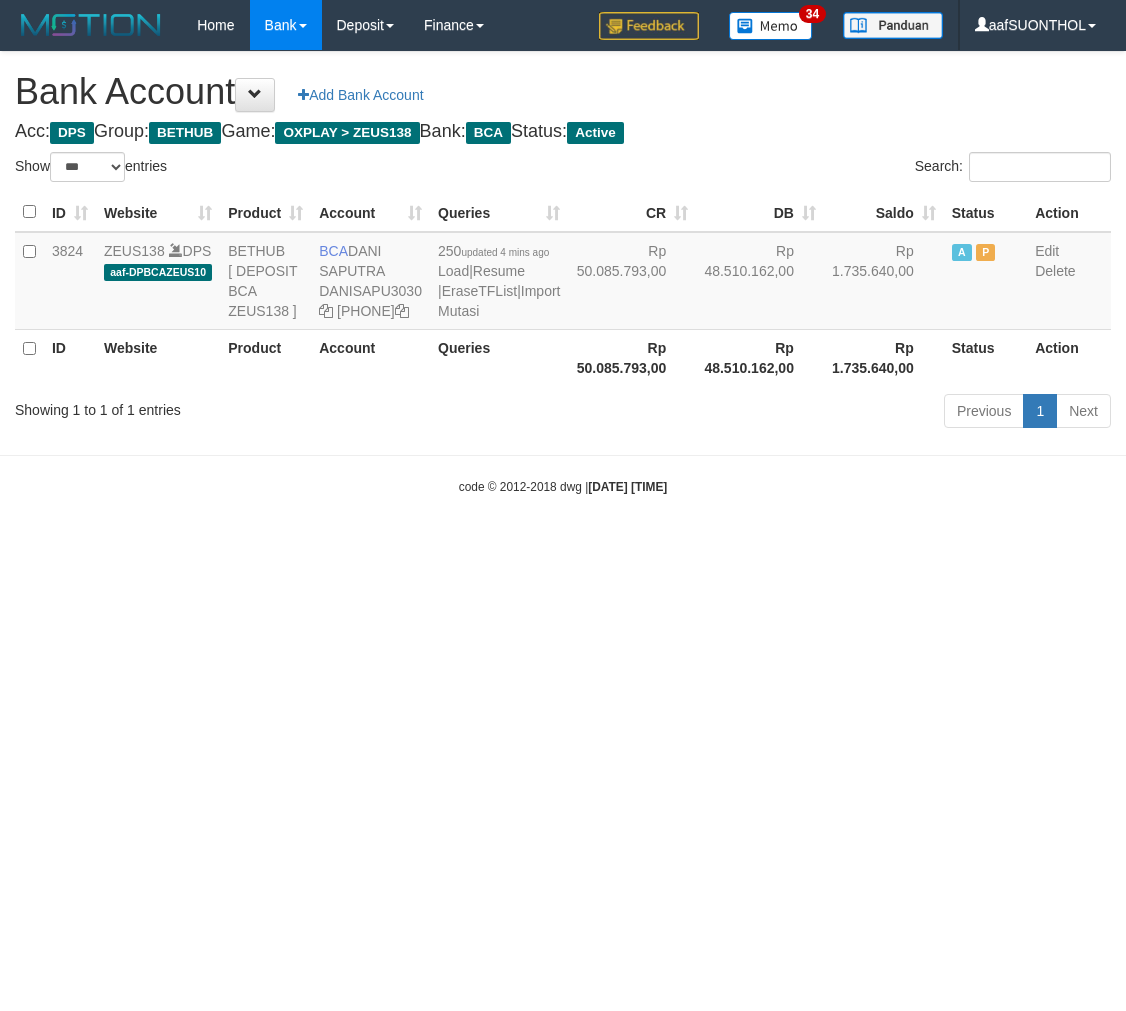 scroll, scrollTop: 0, scrollLeft: 0, axis: both 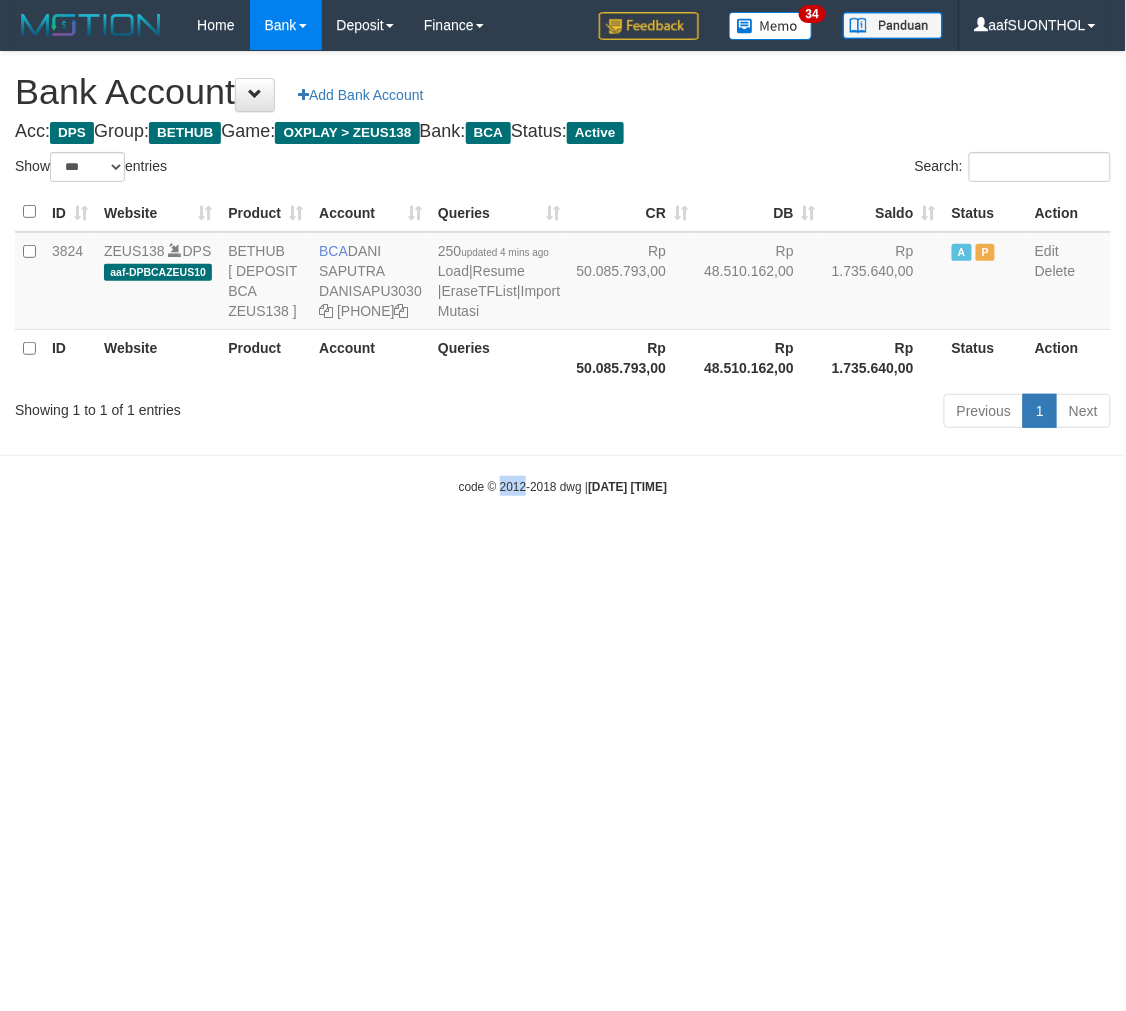 drag, startPoint x: 0, startPoint y: 0, endPoint x: 501, endPoint y: 801, distance: 944.7762 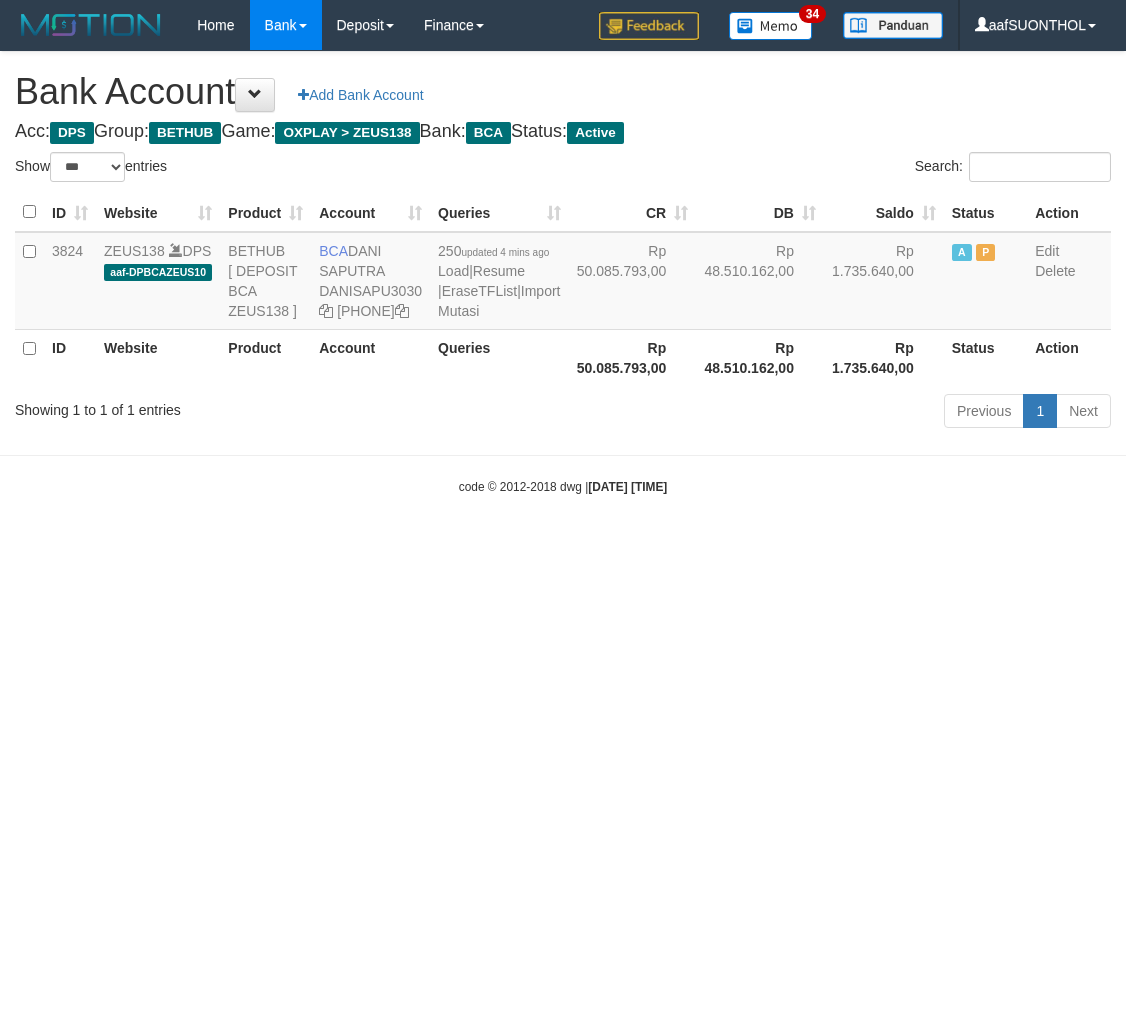 select on "***" 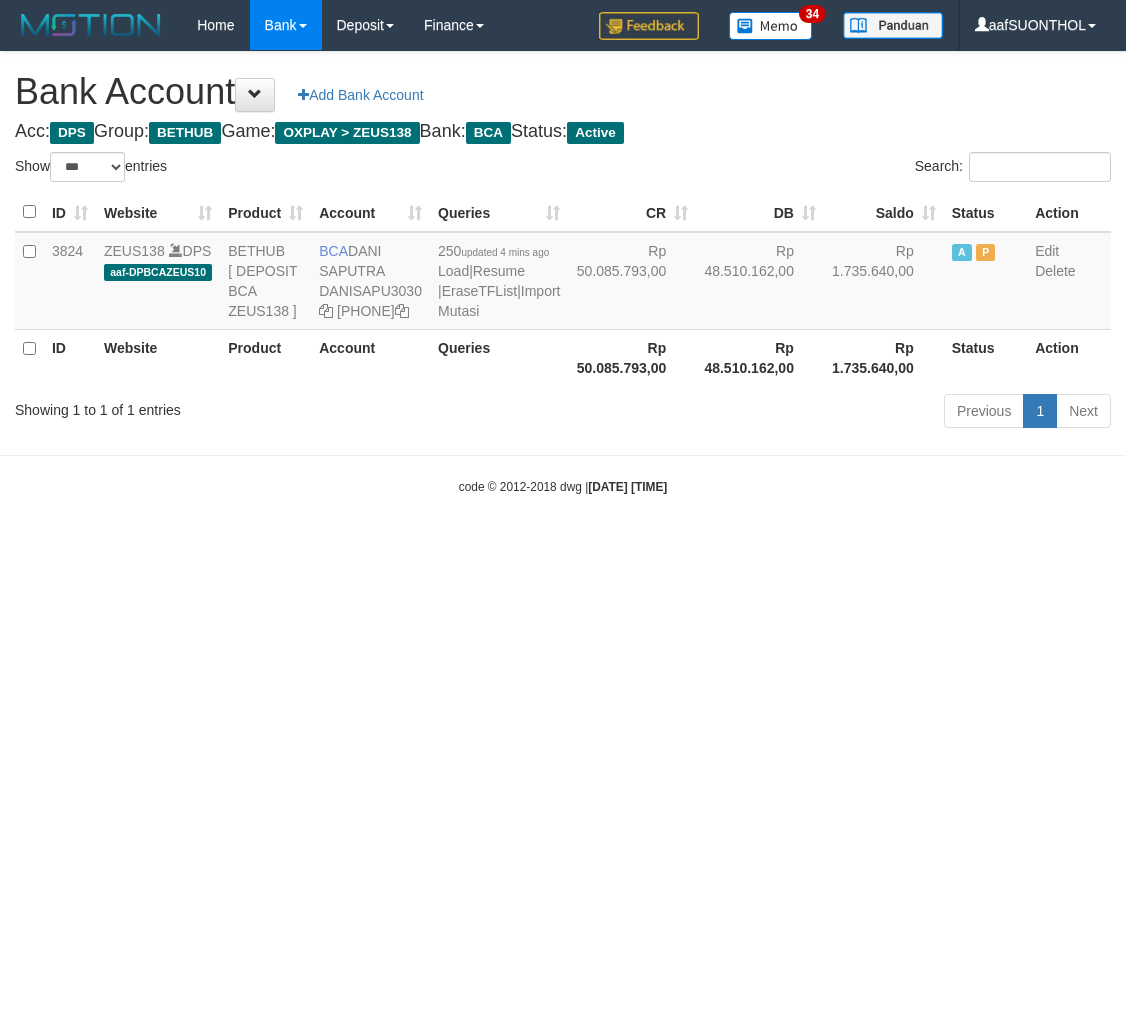 scroll, scrollTop: 0, scrollLeft: 0, axis: both 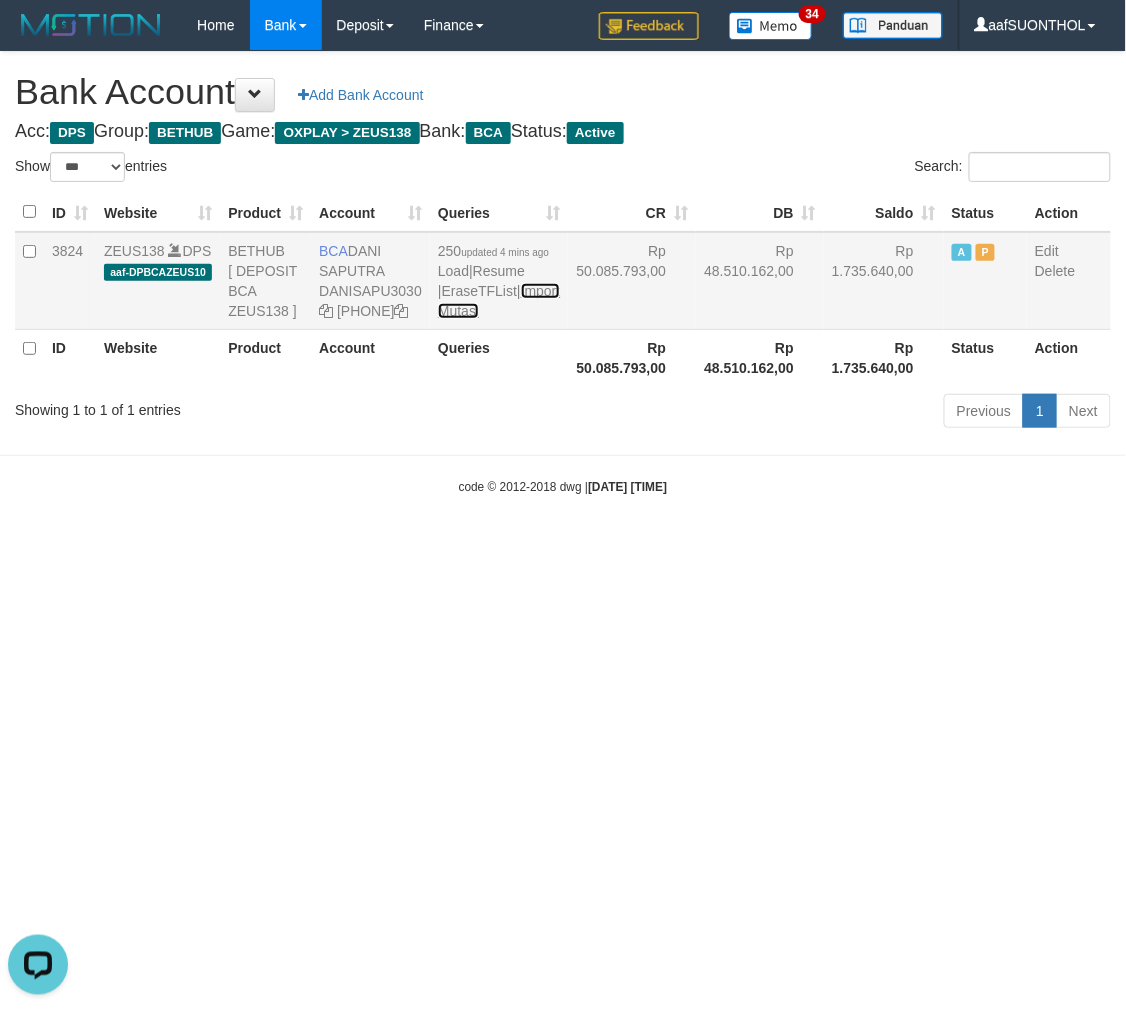 click on "Import Mutasi" at bounding box center [499, 301] 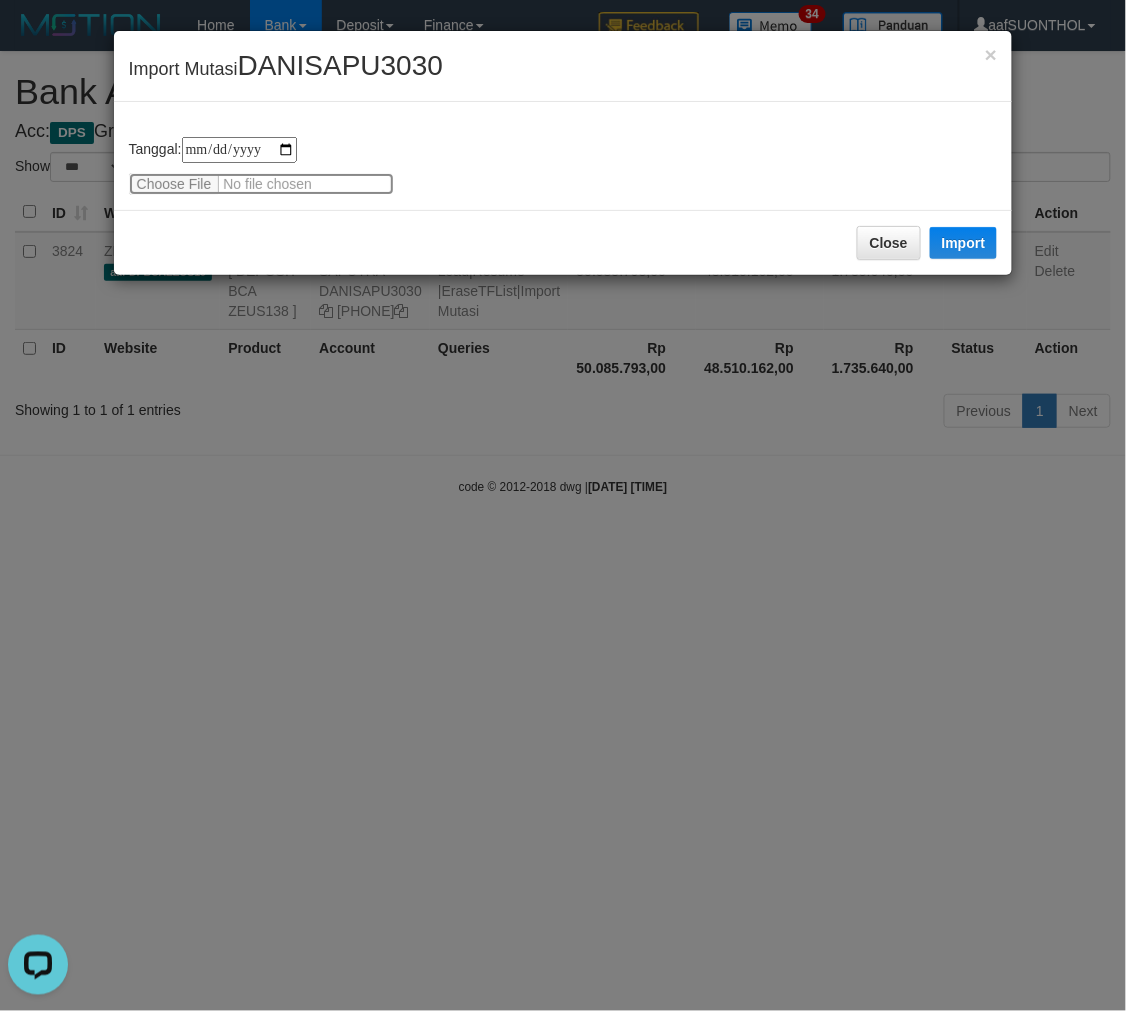 click at bounding box center (261, 184) 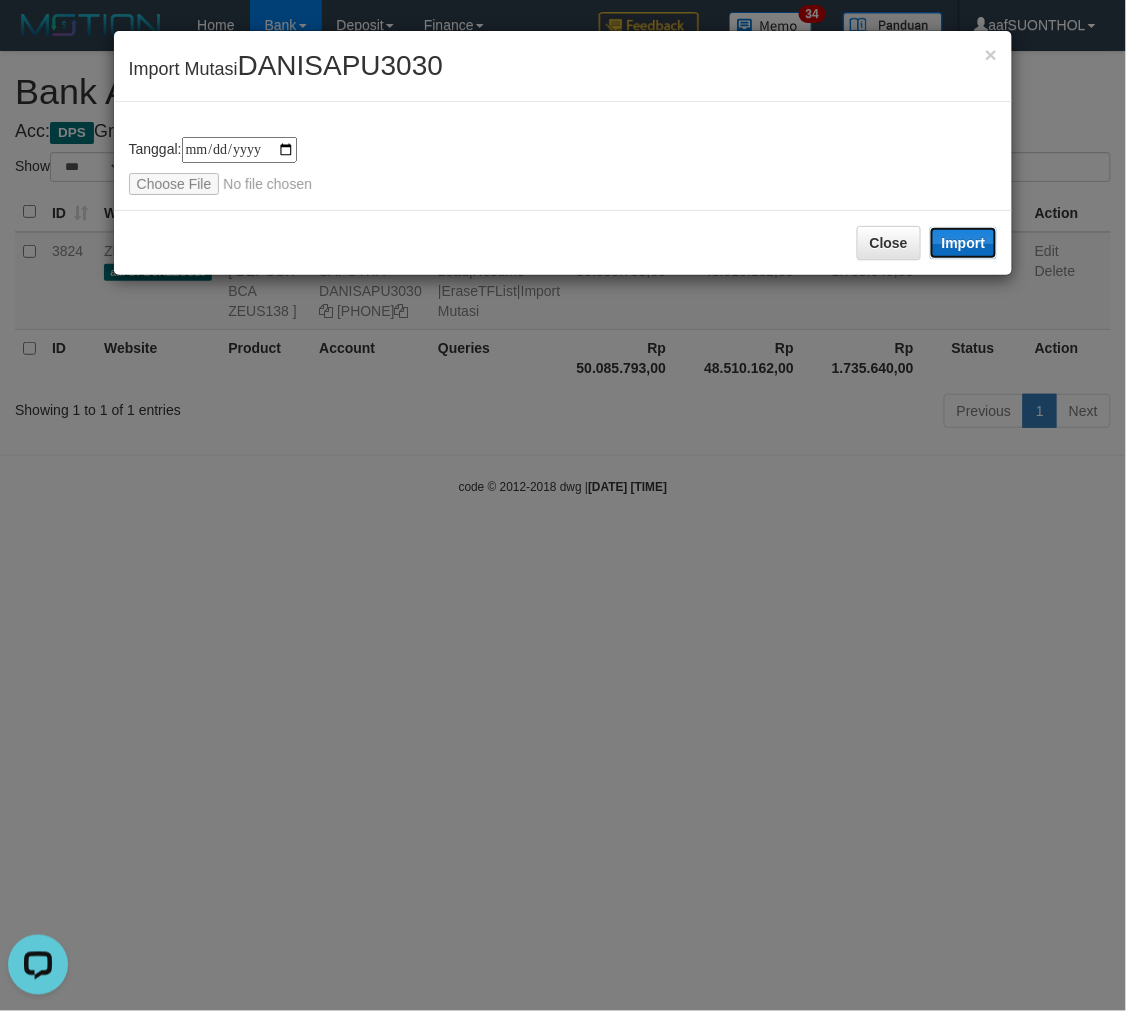 click on "Import" at bounding box center (964, 243) 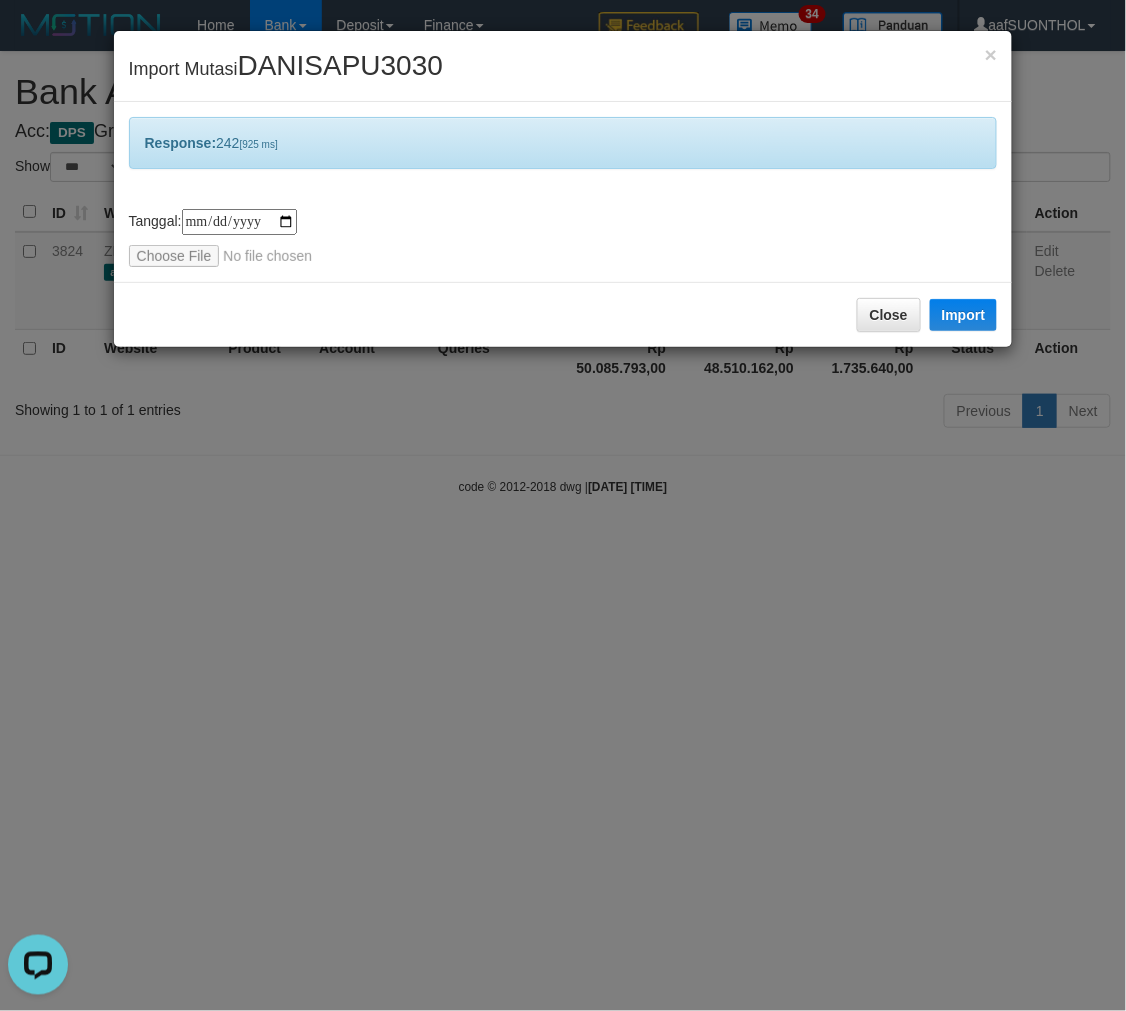 drag, startPoint x: 673, startPoint y: 796, endPoint x: 646, endPoint y: 794, distance: 27.073973 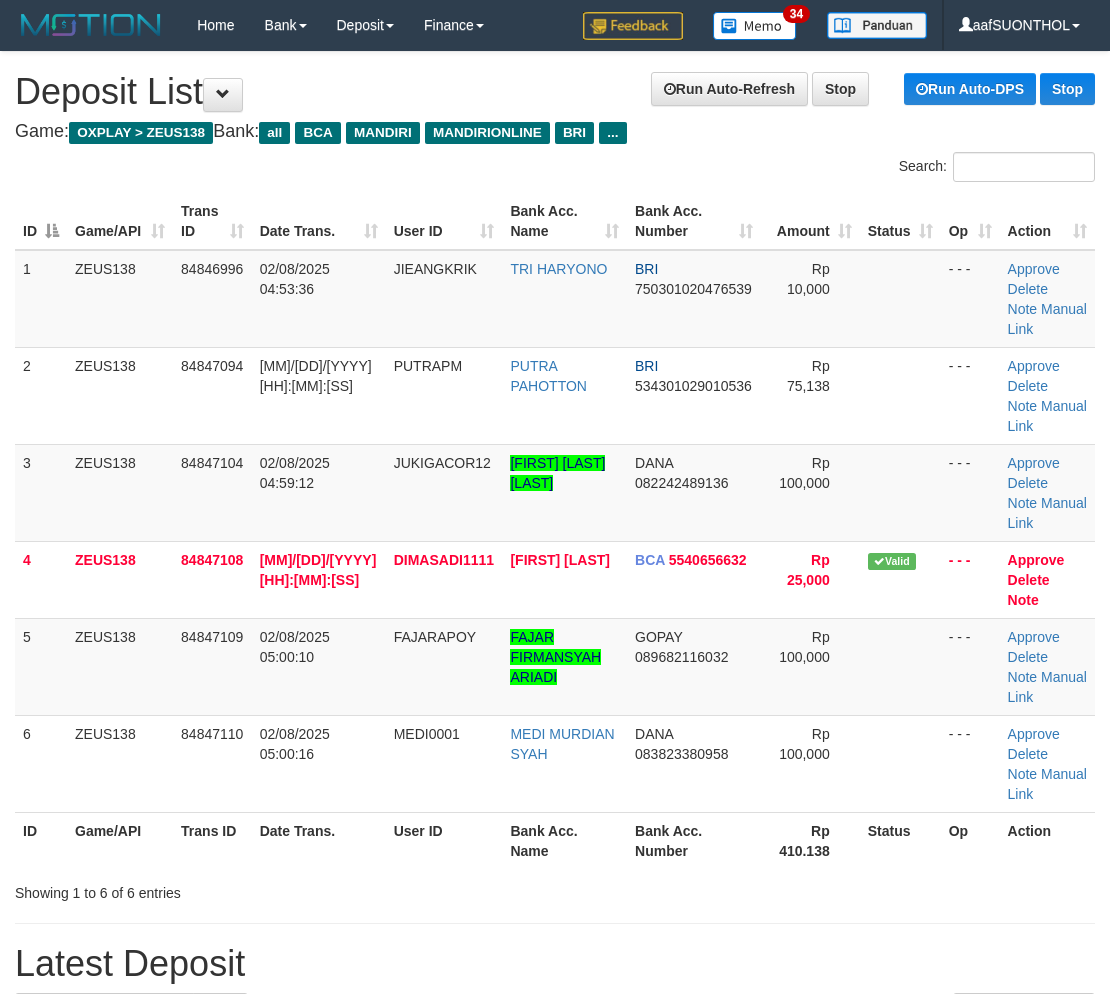 scroll, scrollTop: 0, scrollLeft: 0, axis: both 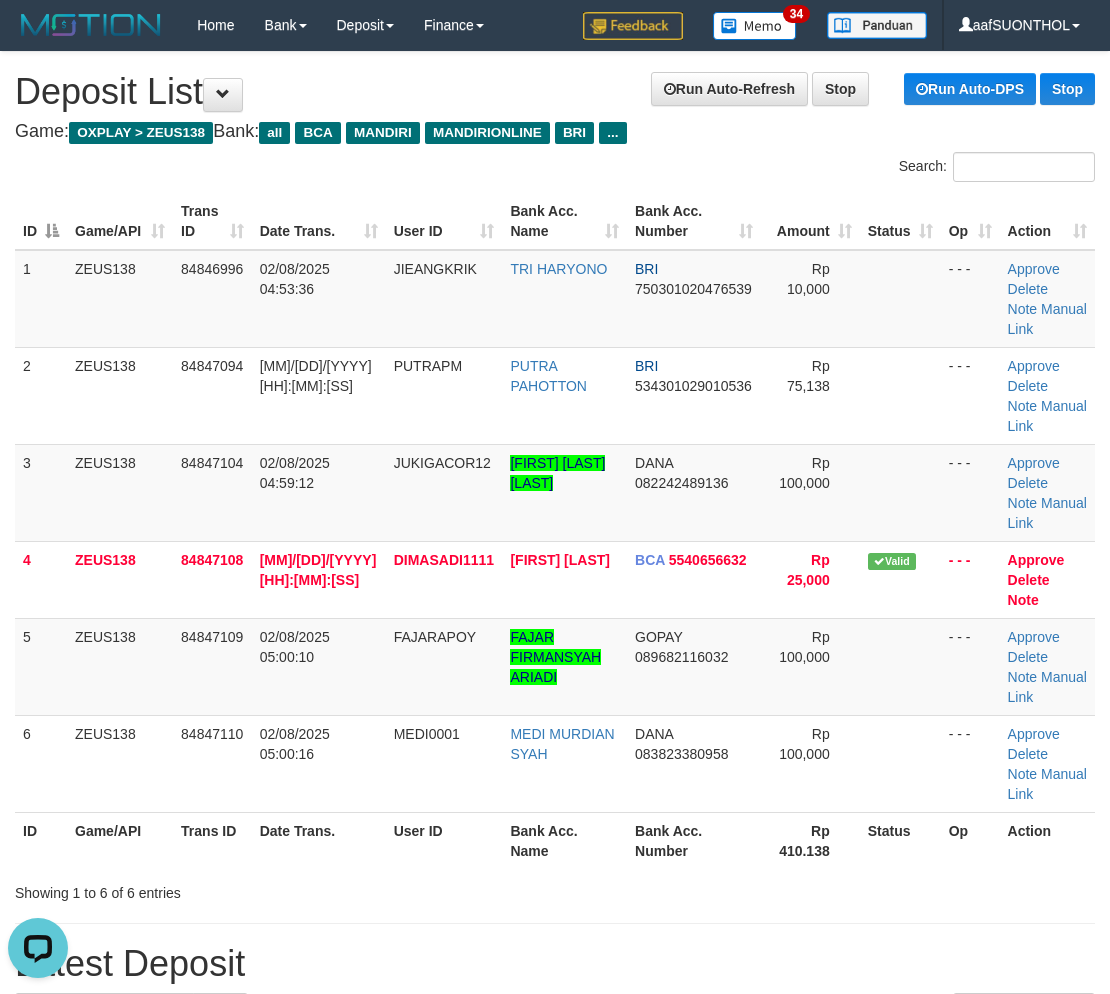 click on "Latest Deposit" at bounding box center (555, 964) 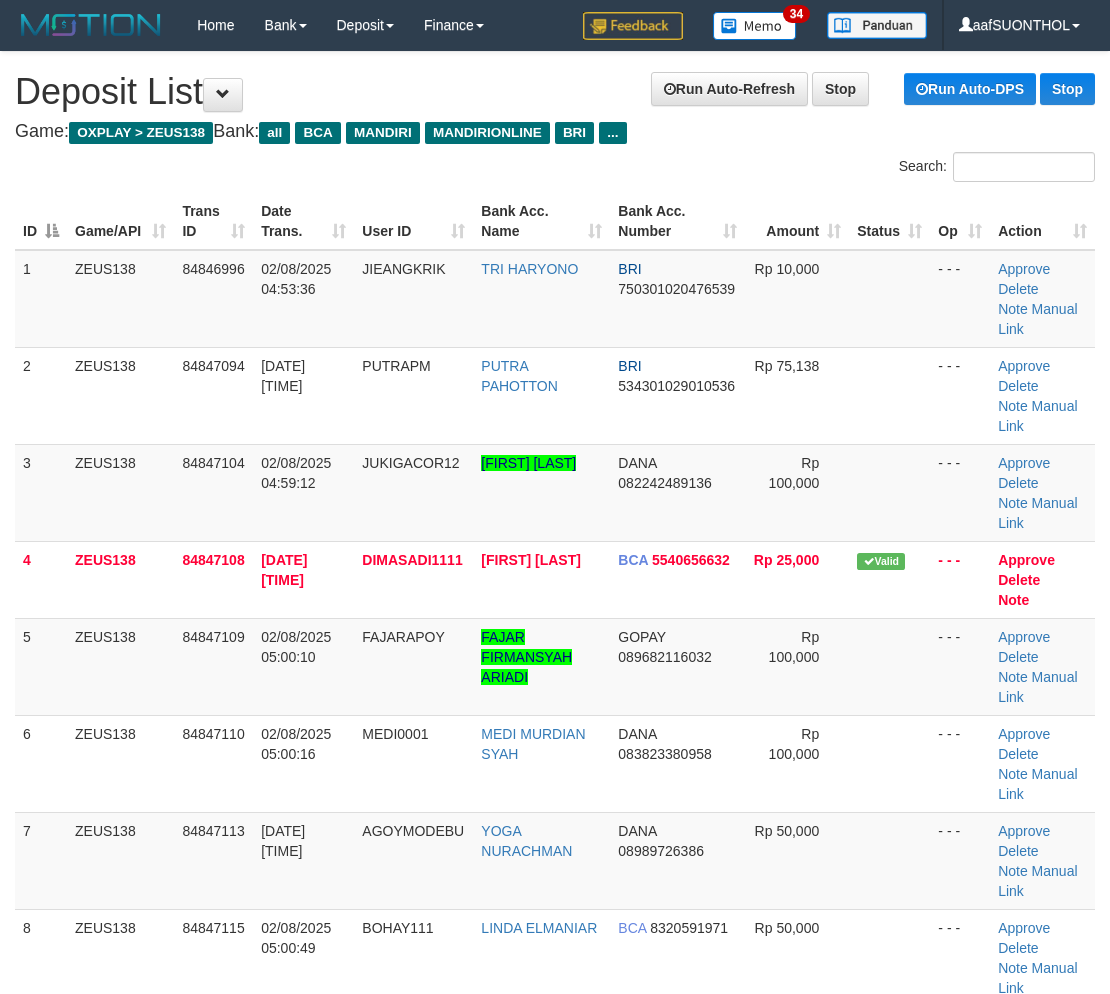 scroll, scrollTop: 0, scrollLeft: 0, axis: both 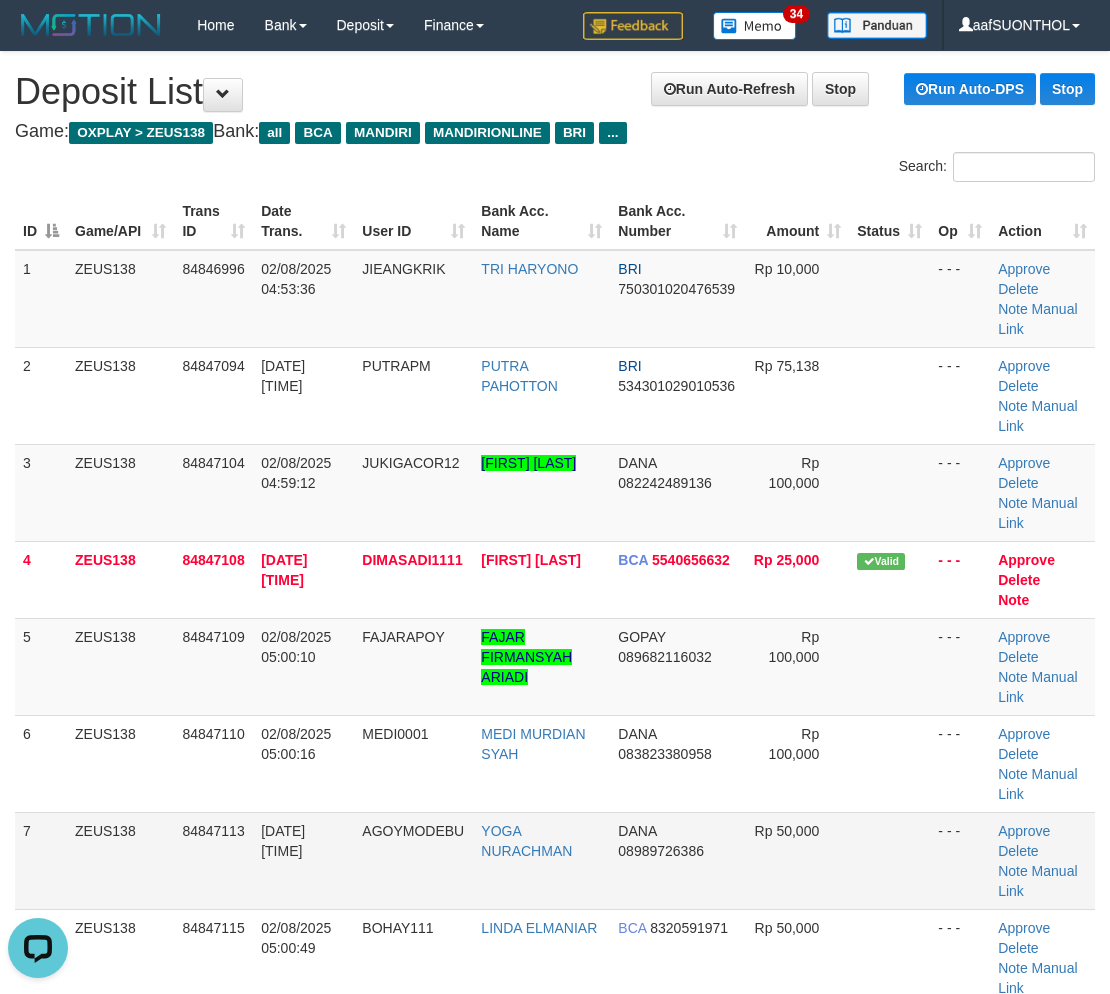 click at bounding box center [889, 860] 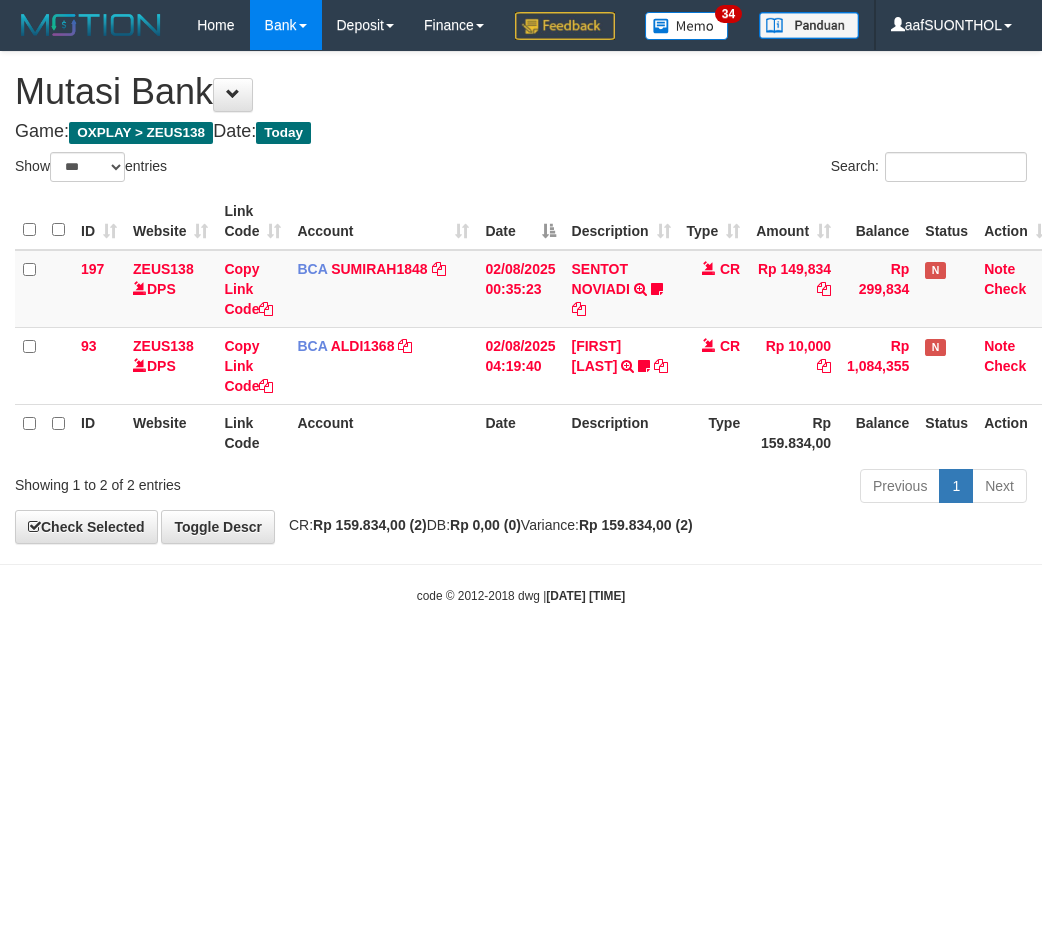 select on "***" 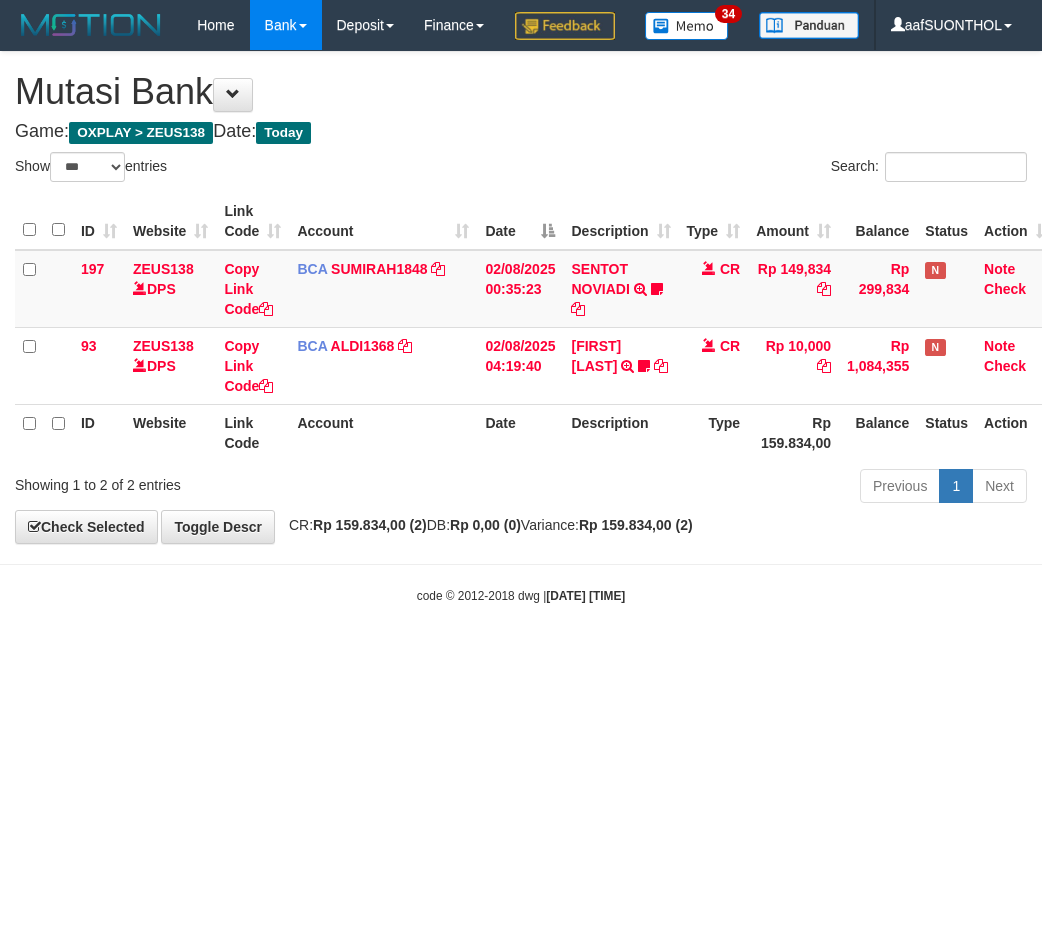 scroll, scrollTop: 0, scrollLeft: 0, axis: both 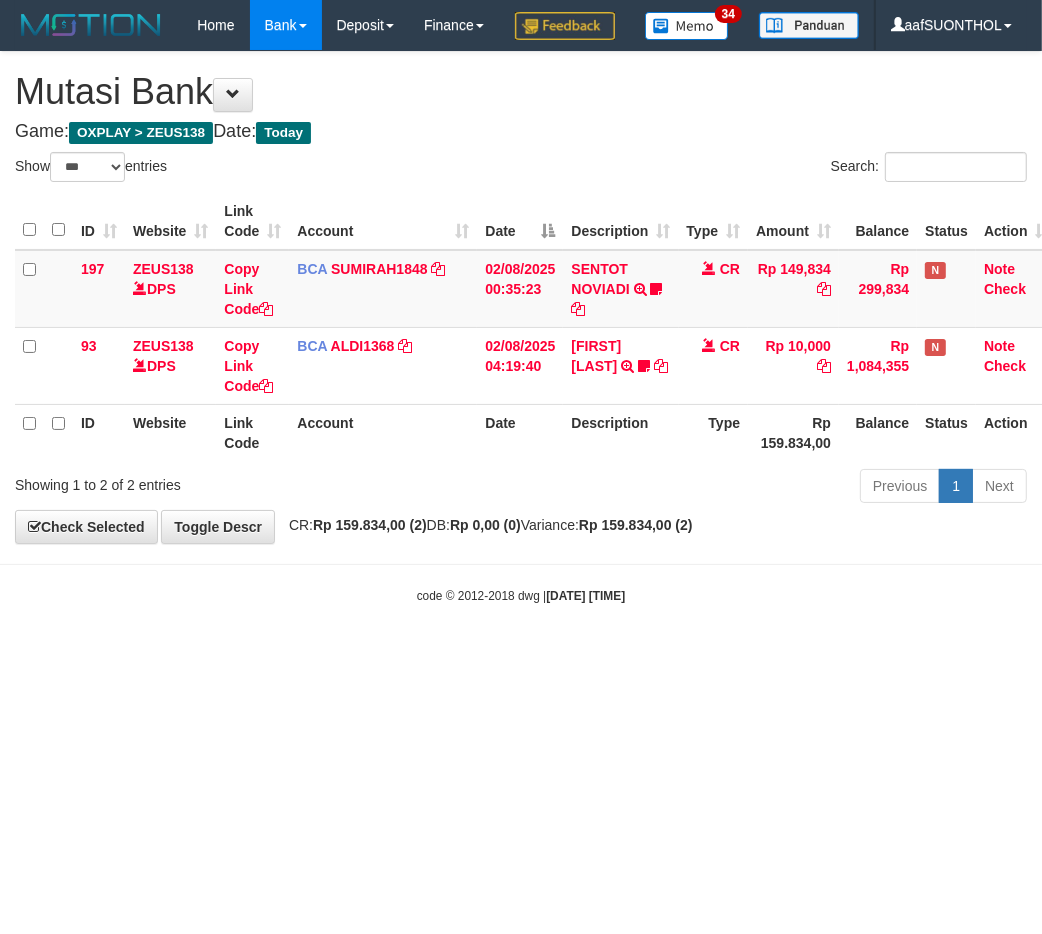 click on "Toggle navigation
Home
Bank
Account List
Load
By Website
Group
[OXPLAY]													ZEUS138
By Load Group (DPS)" at bounding box center (521, 327) 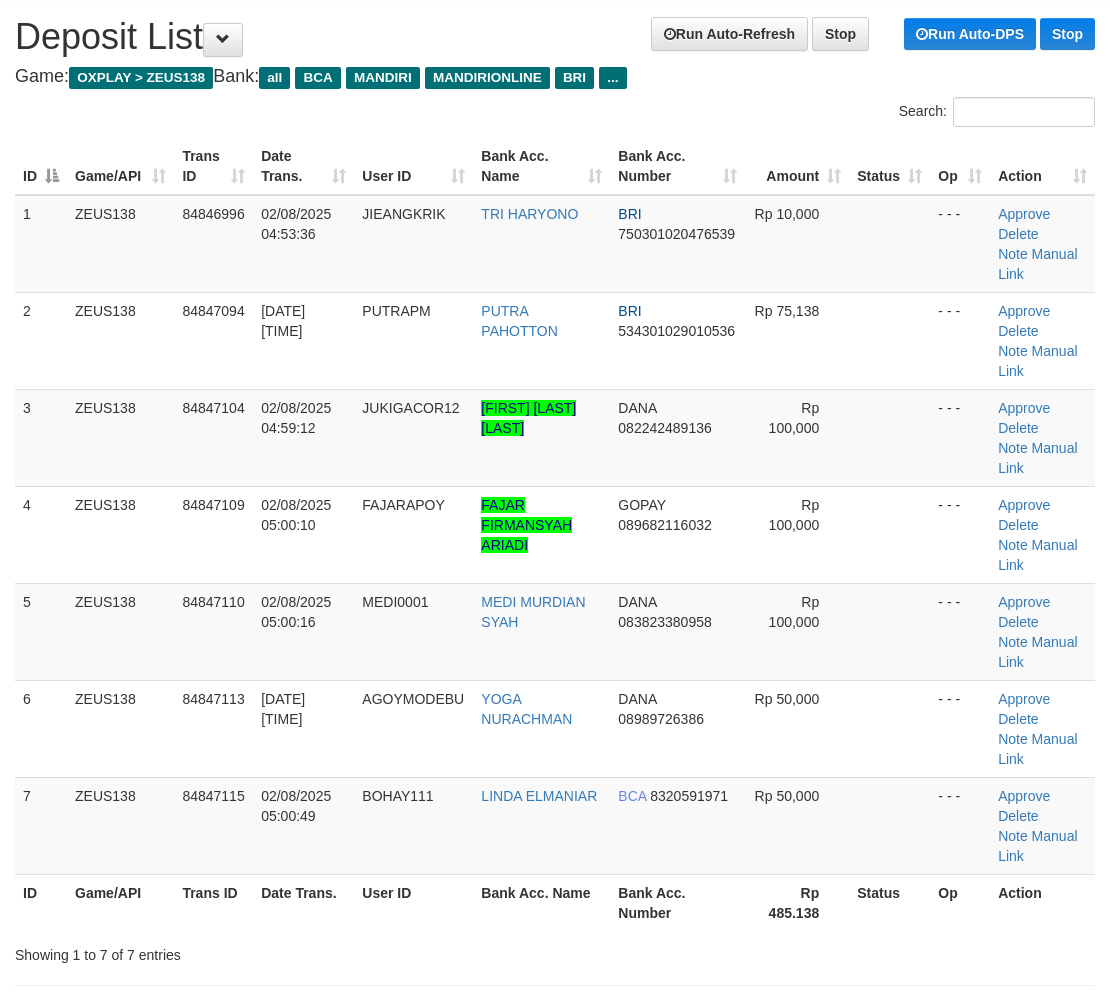 scroll, scrollTop: 111, scrollLeft: 0, axis: vertical 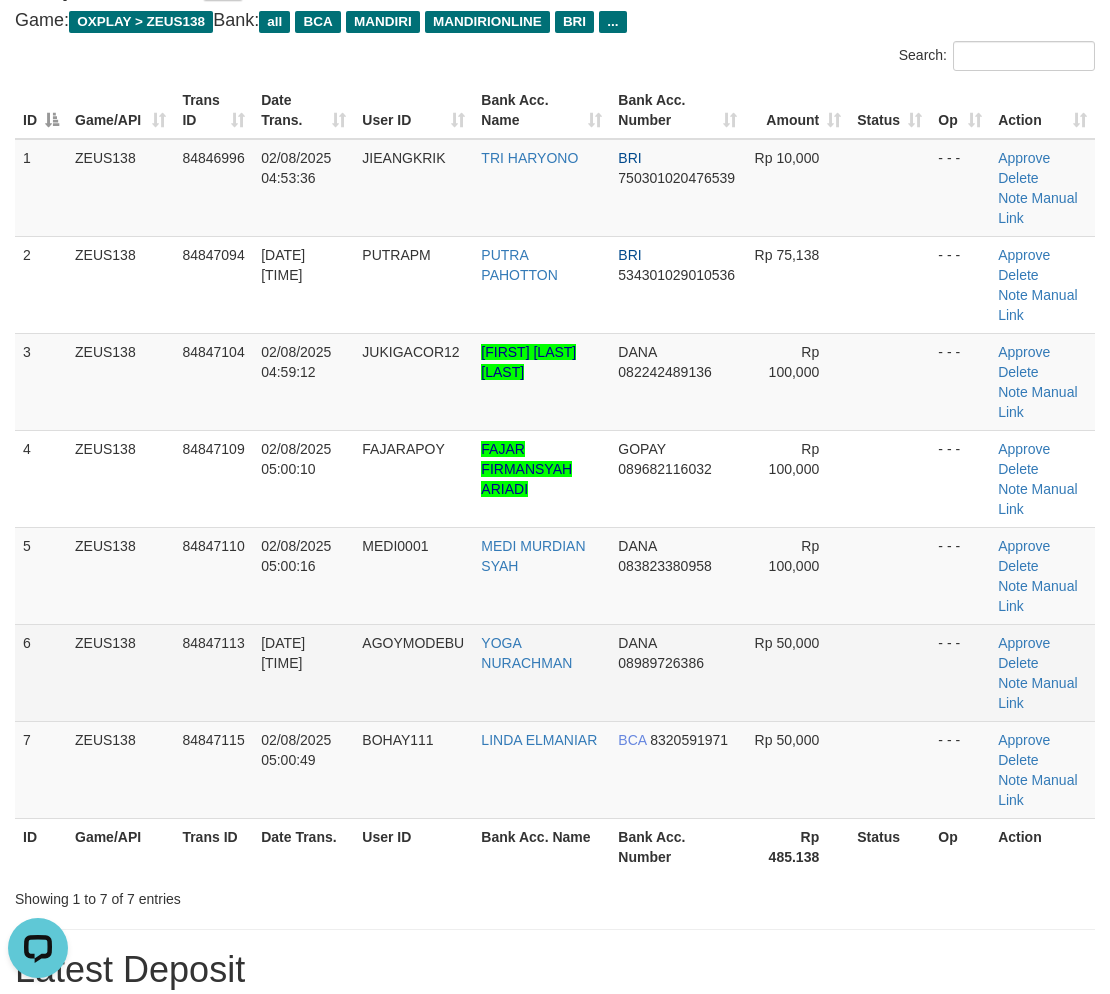 click at bounding box center (889, 672) 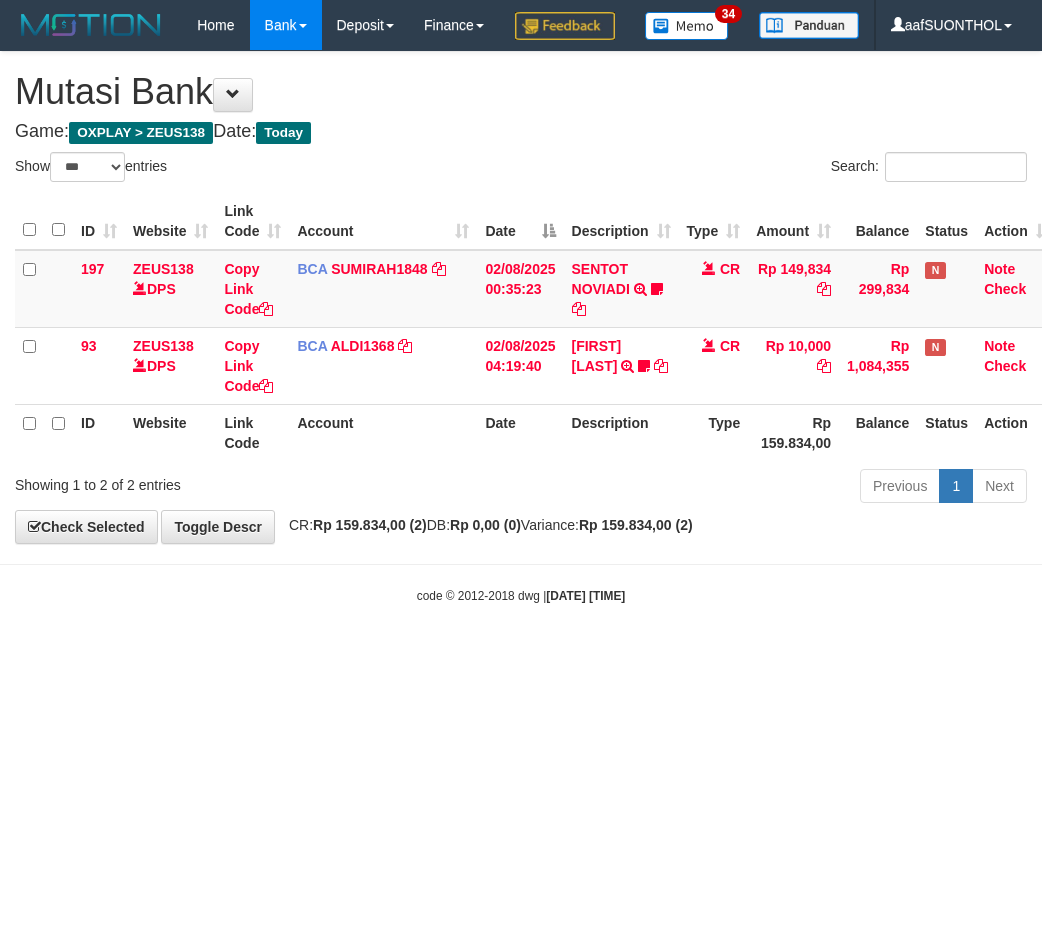 select on "***" 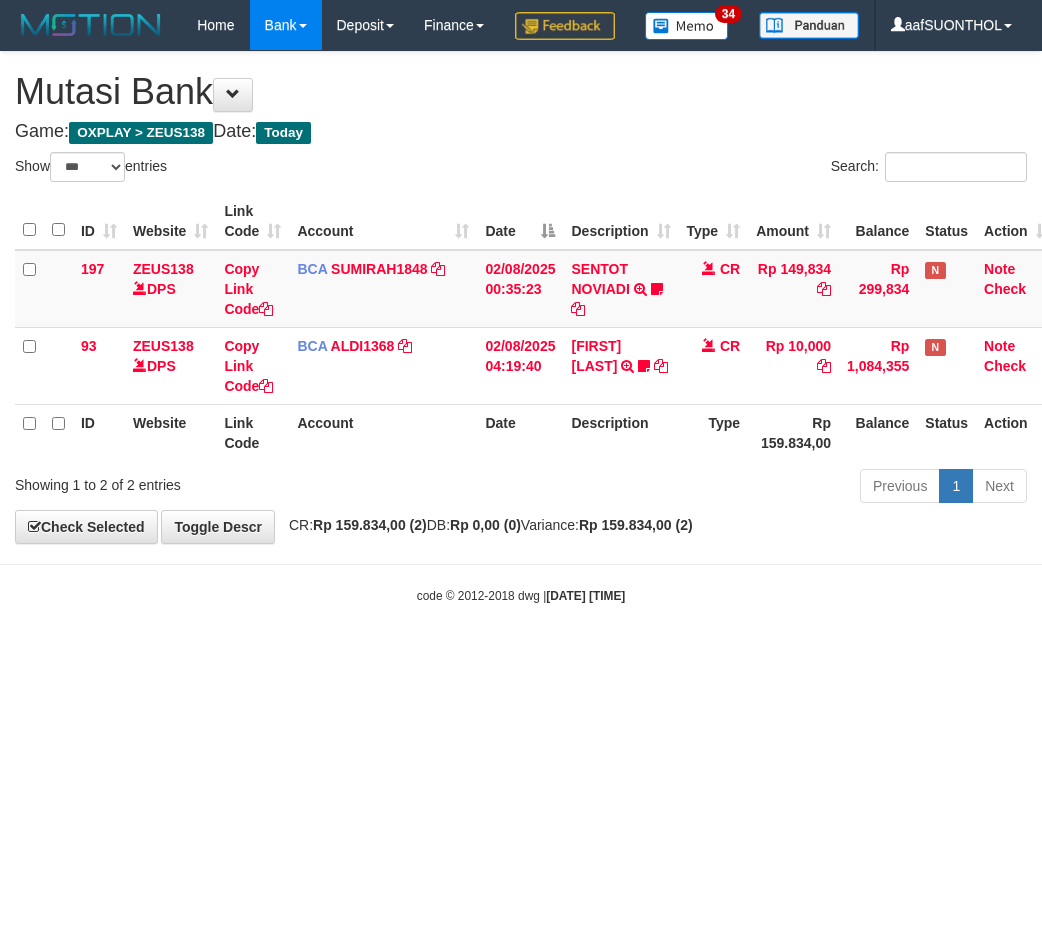 scroll, scrollTop: 0, scrollLeft: 0, axis: both 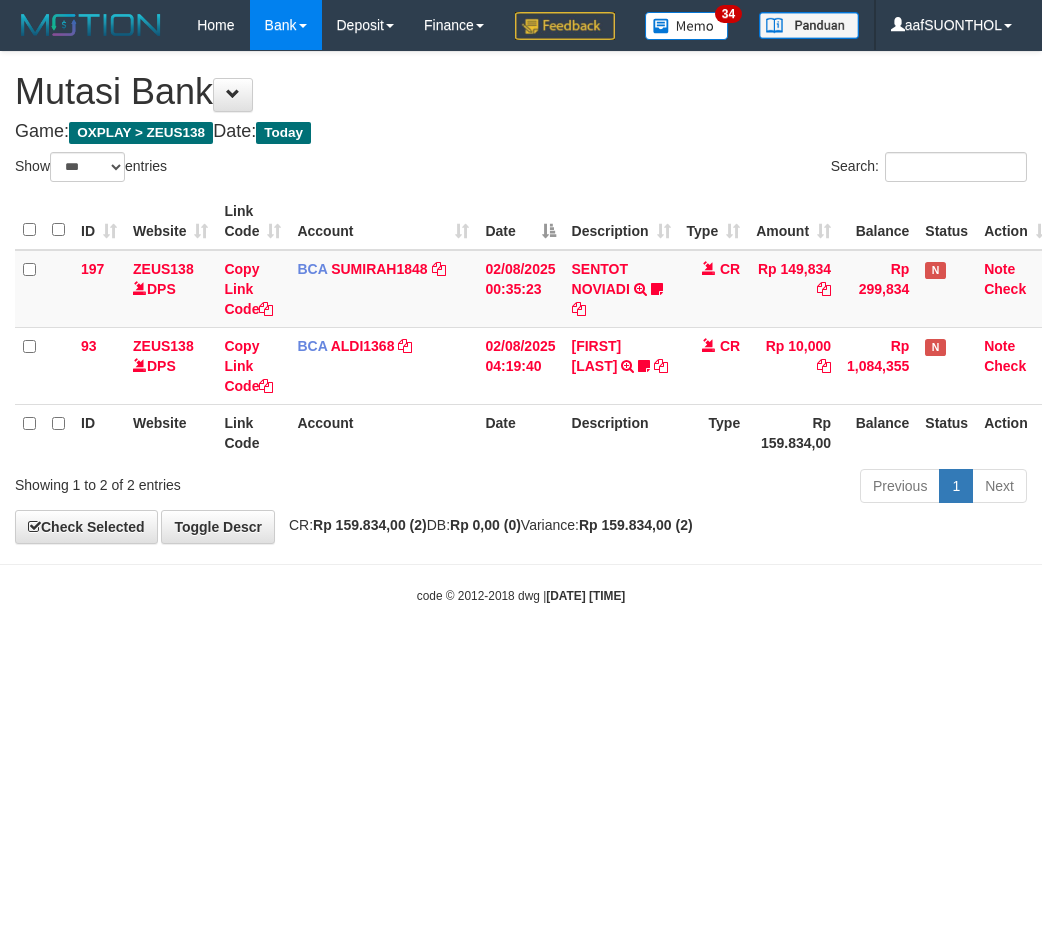select on "***" 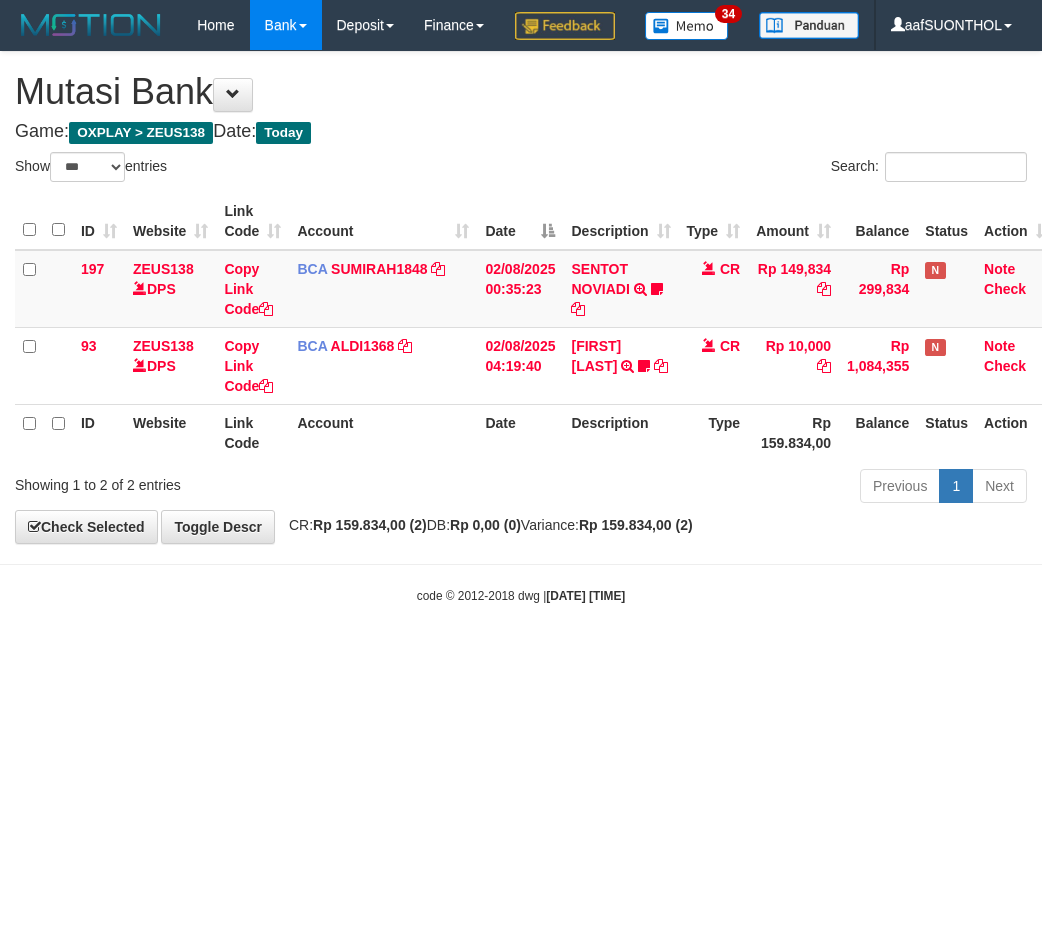 scroll, scrollTop: 0, scrollLeft: 0, axis: both 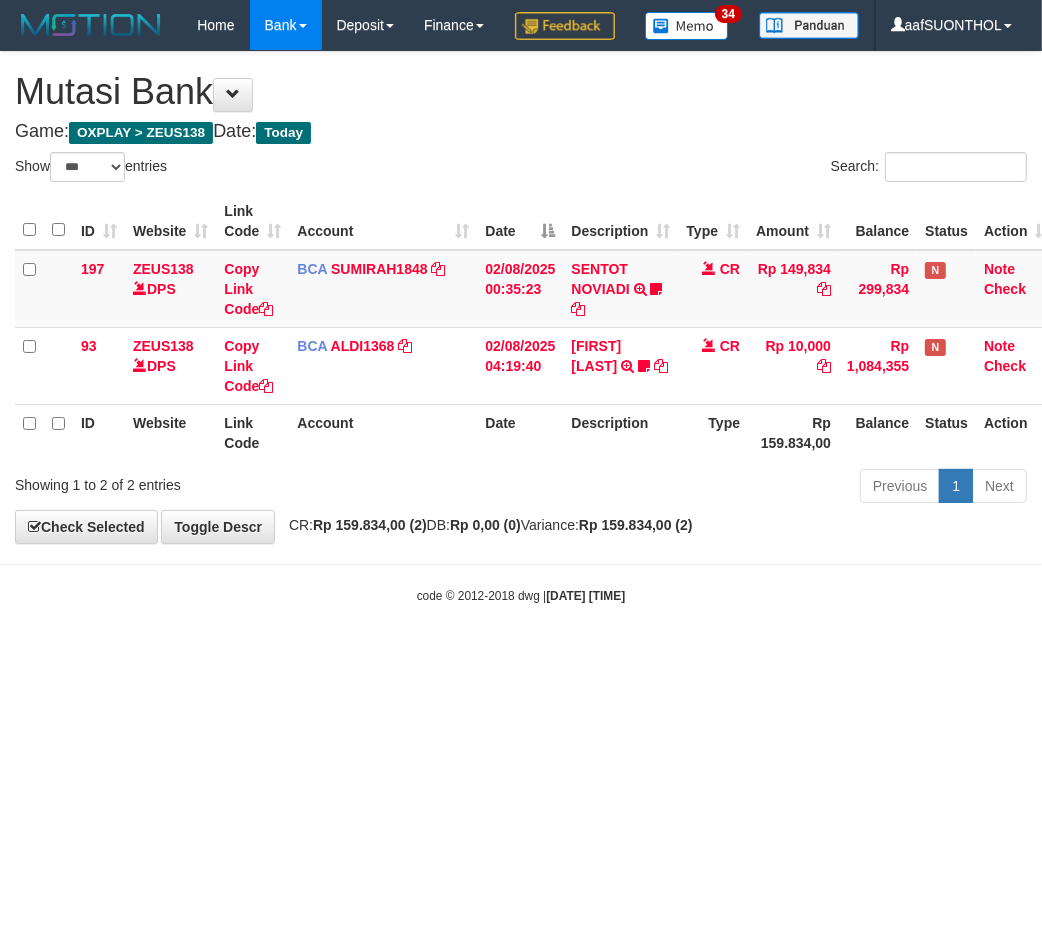 click on "Toggle navigation
Home
Bank
Account List
Load
By Website
Group
[OXPLAY]													ZEUS138
By Load Group (DPS)
Sync" at bounding box center [521, 327] 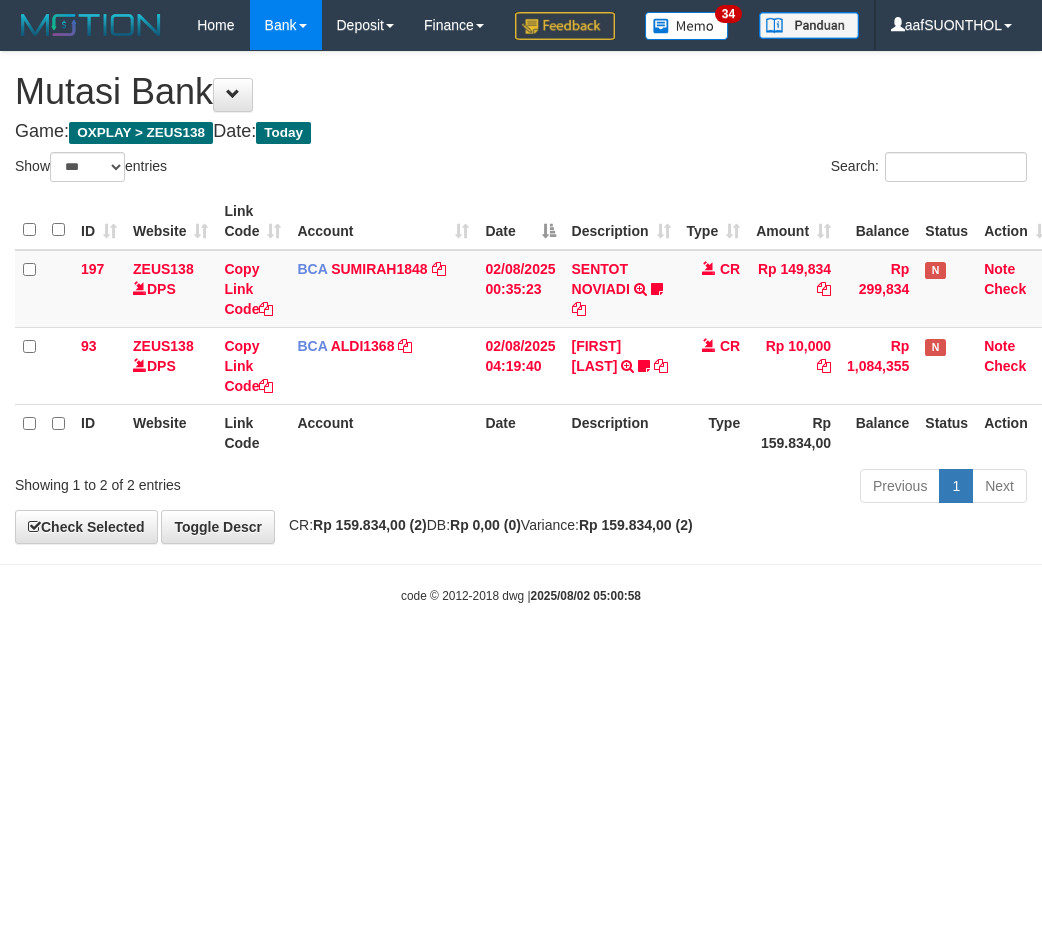 select on "***" 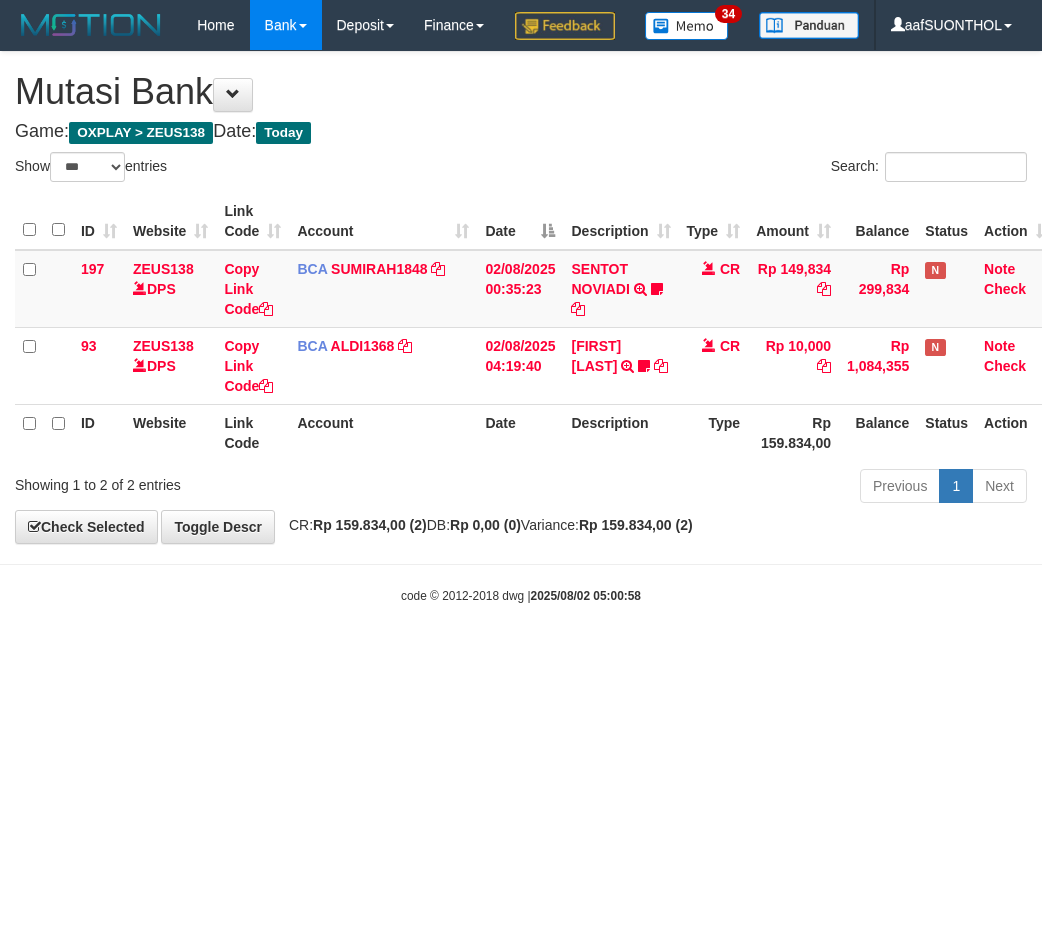 scroll, scrollTop: 0, scrollLeft: 0, axis: both 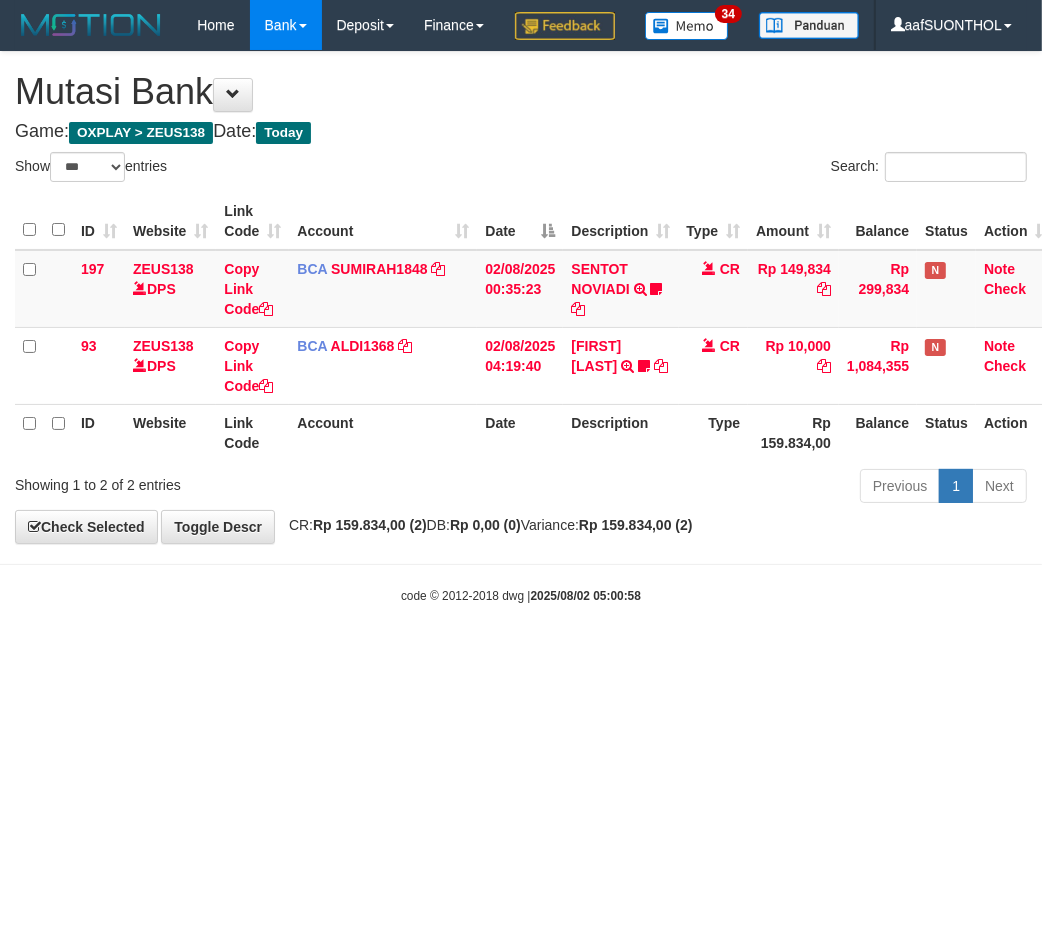drag, startPoint x: 678, startPoint y: 644, endPoint x: 665, endPoint y: 642, distance: 13.152946 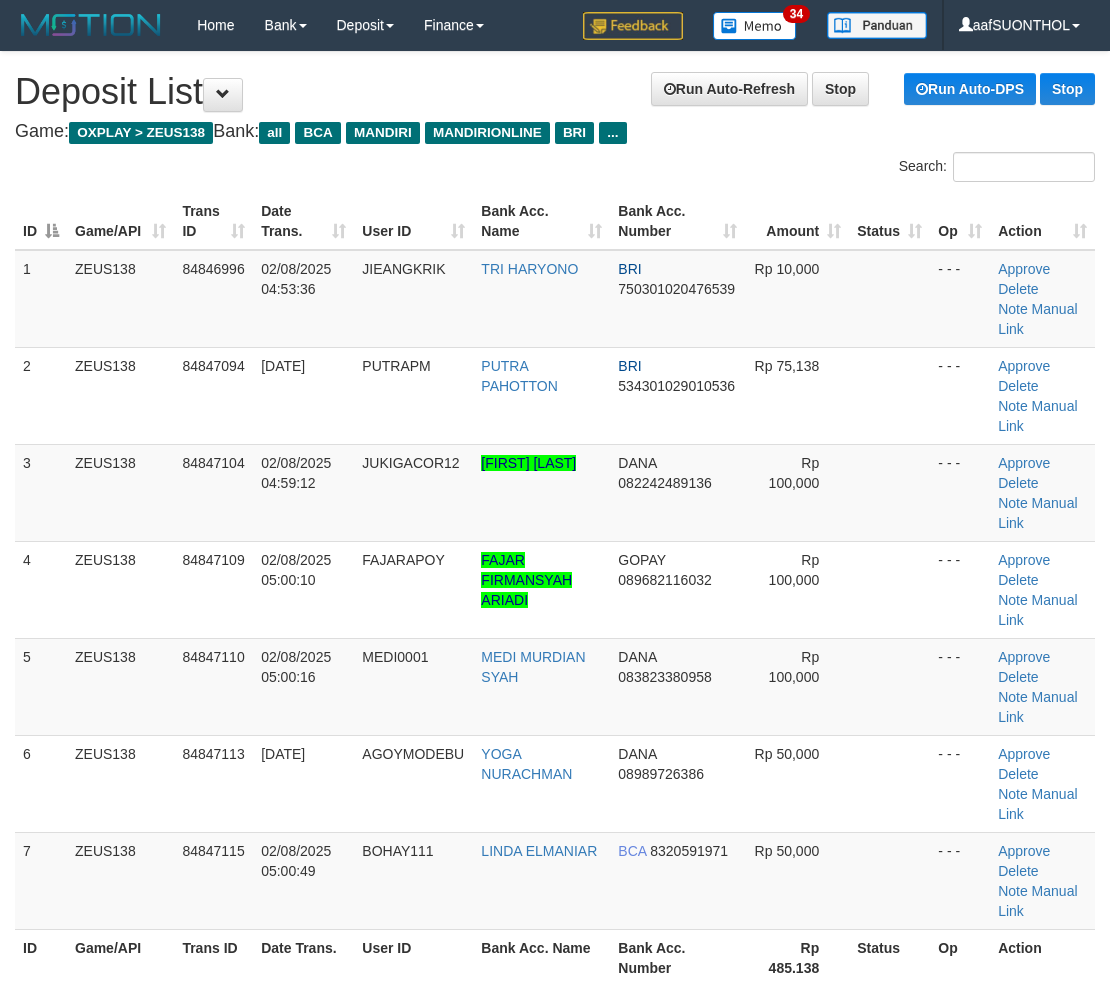 scroll, scrollTop: 112, scrollLeft: 0, axis: vertical 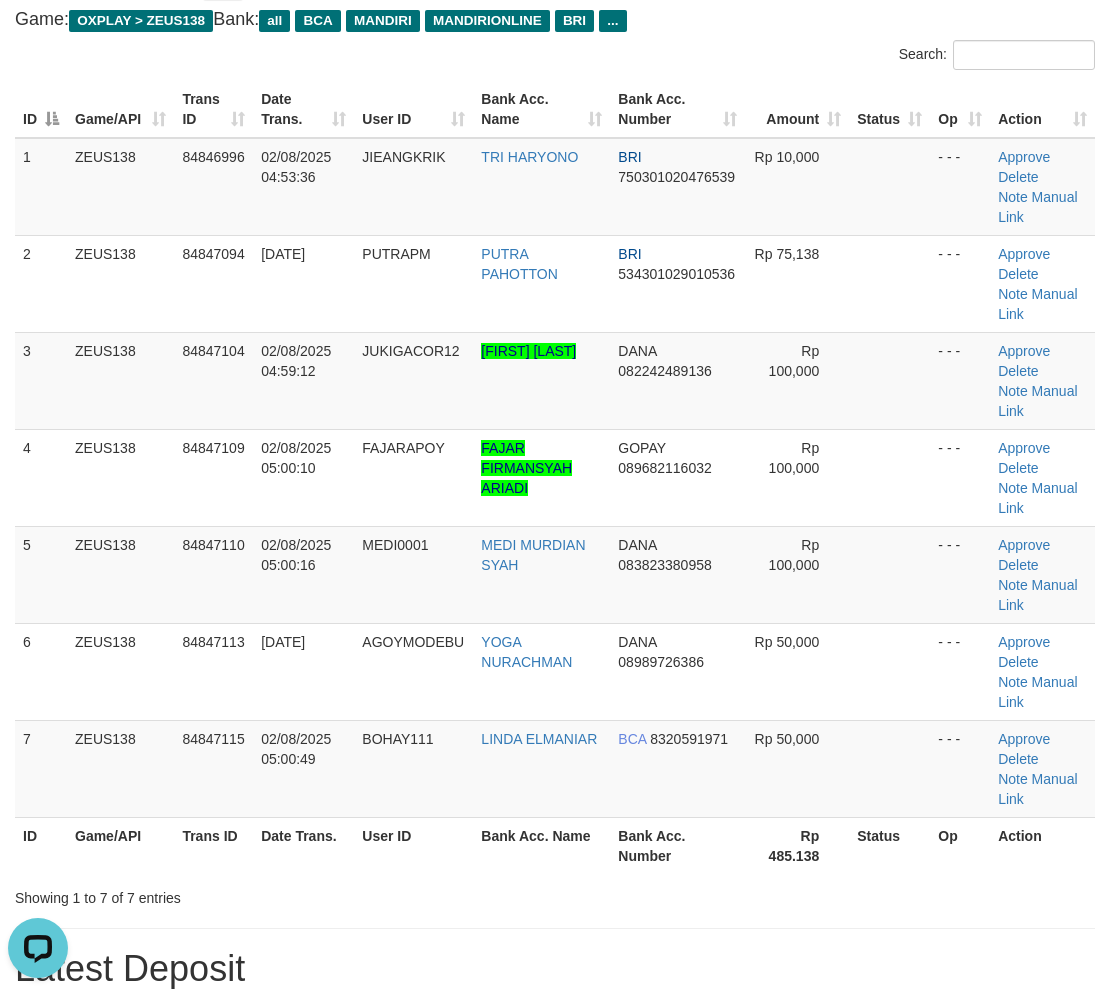 click on "ID Game/API Trans ID Date Trans. User ID Bank Acc. Name Bank Acc. Number Amount Status Op Action
1
ZEUS138
84846996
02/08/2025 04:53:36
JIEANGKRIK
TRI HARYONO
BRI
750301020476539
Rp 10,000
- - -
Approve
Delete
Note
Manual Link
2
ZEUS138
84847094
02/08/2025 04:58:08
PUTRAPM
PUTRA PAHOTTON
BRI
534301029010536
Rp 75,138
ID" at bounding box center [555, 477] 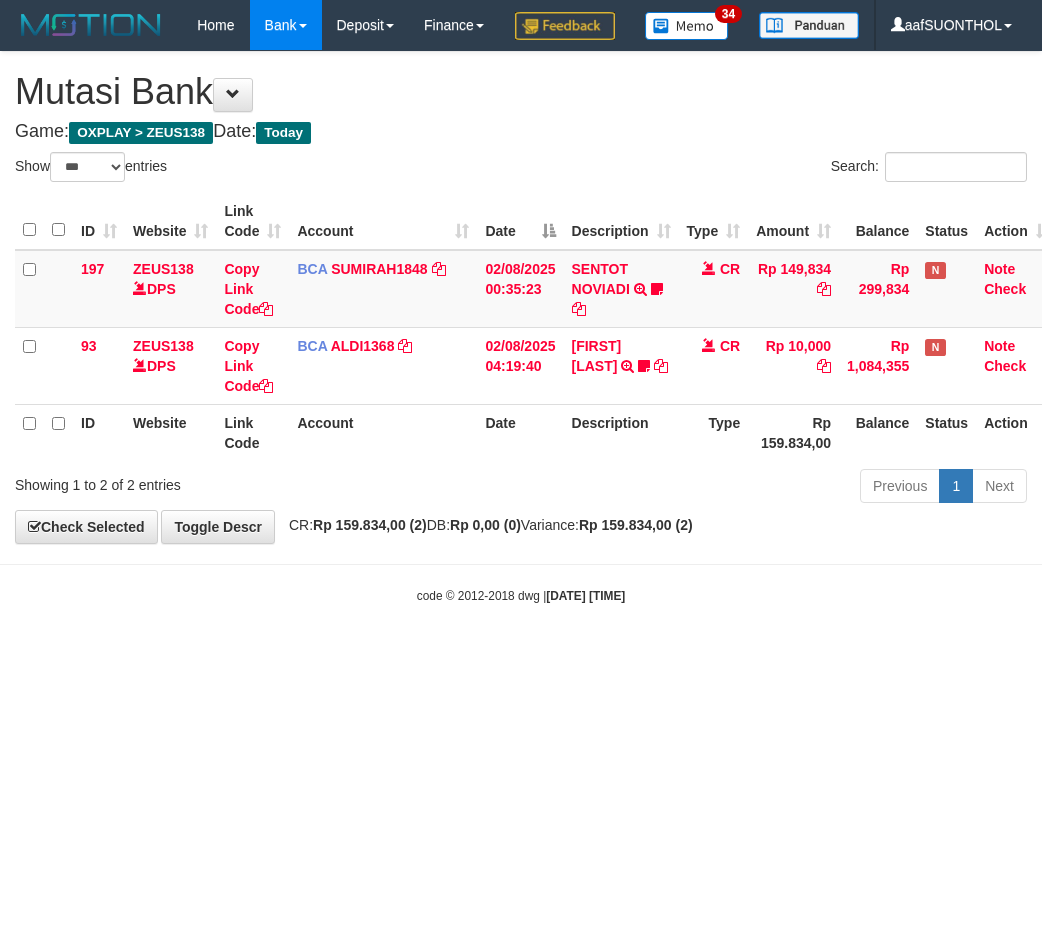 select on "***" 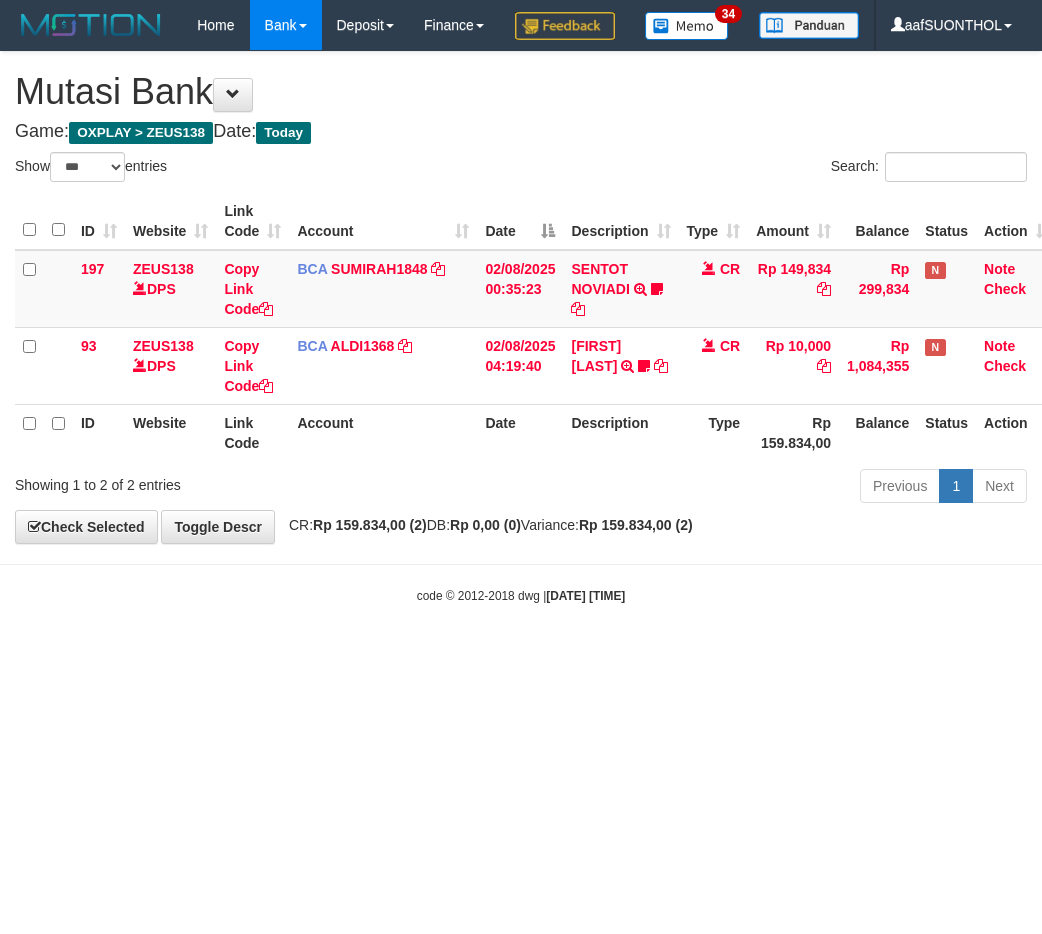 scroll, scrollTop: 0, scrollLeft: 0, axis: both 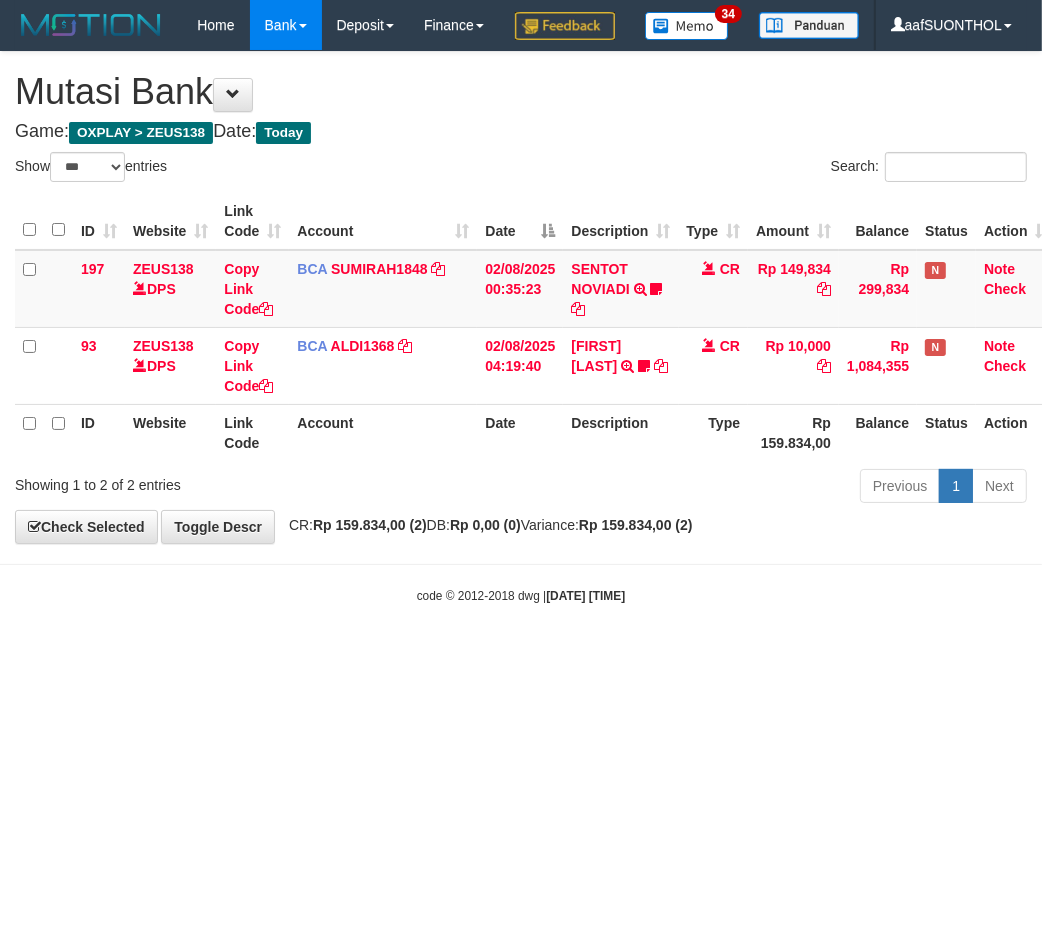click on "Toggle navigation
Home
Bank
Account List
Load
By Website
Group
[OXPLAY]													ZEUS138
By Load Group (DPS)
Sync" at bounding box center (521, 327) 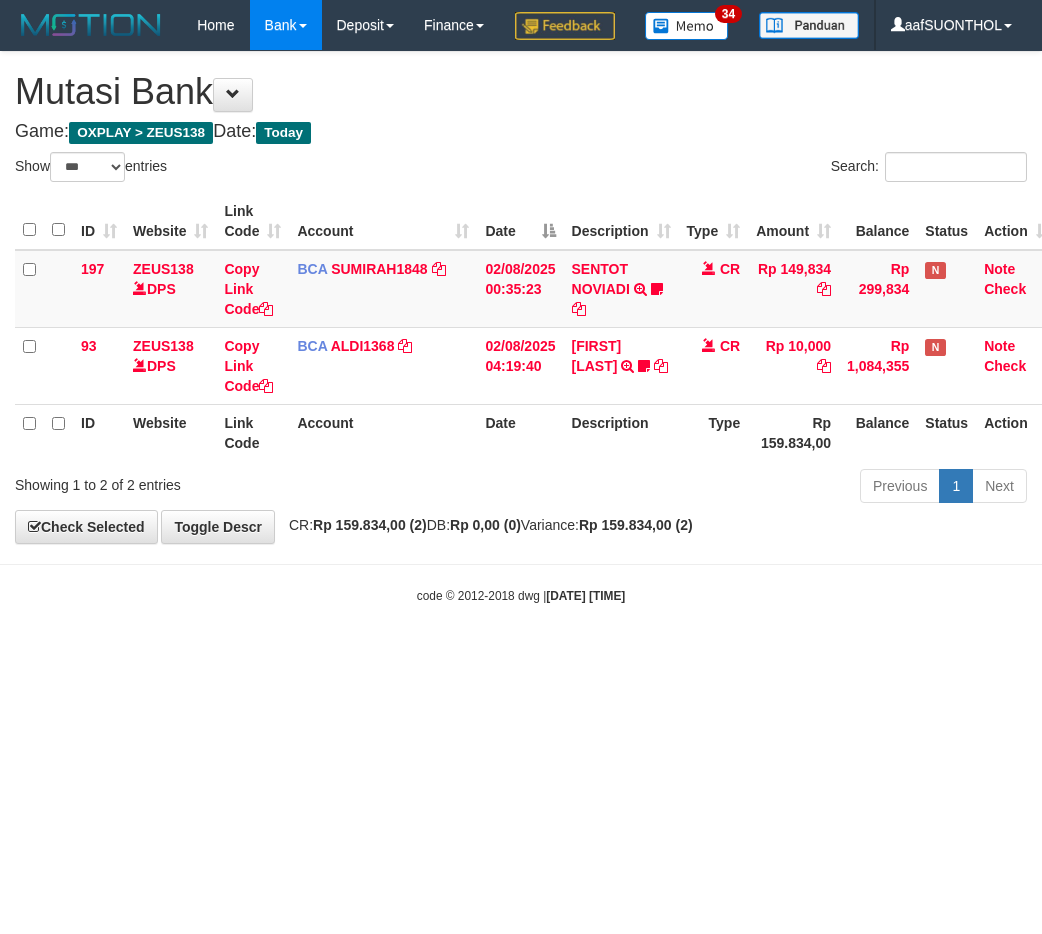 select on "***" 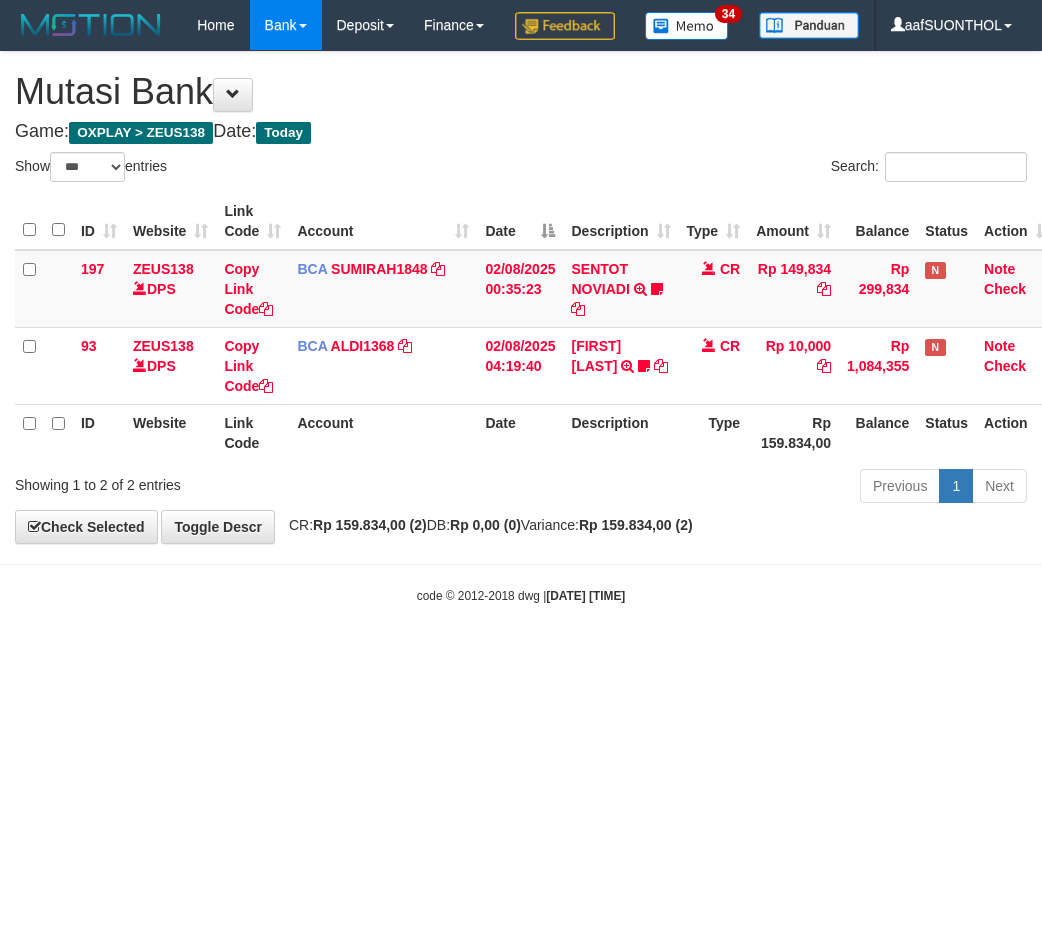 scroll, scrollTop: 0, scrollLeft: 0, axis: both 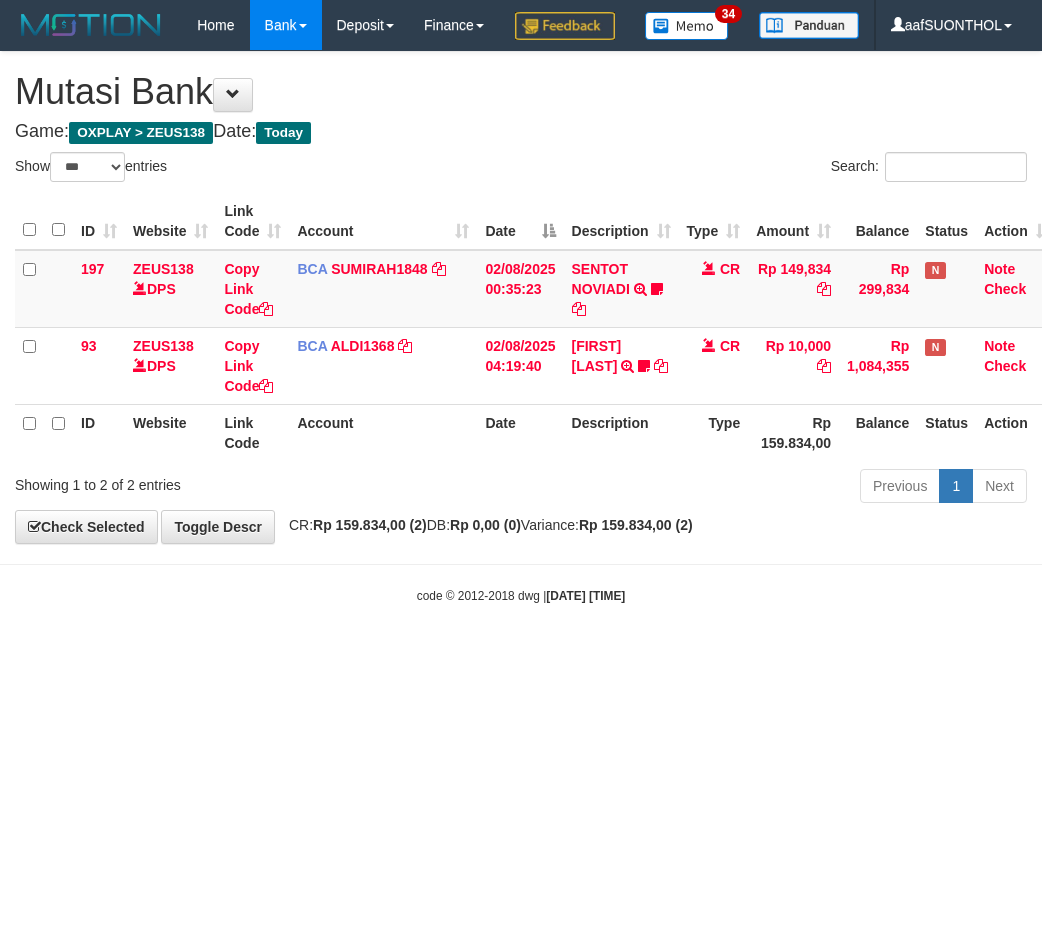 select on "***" 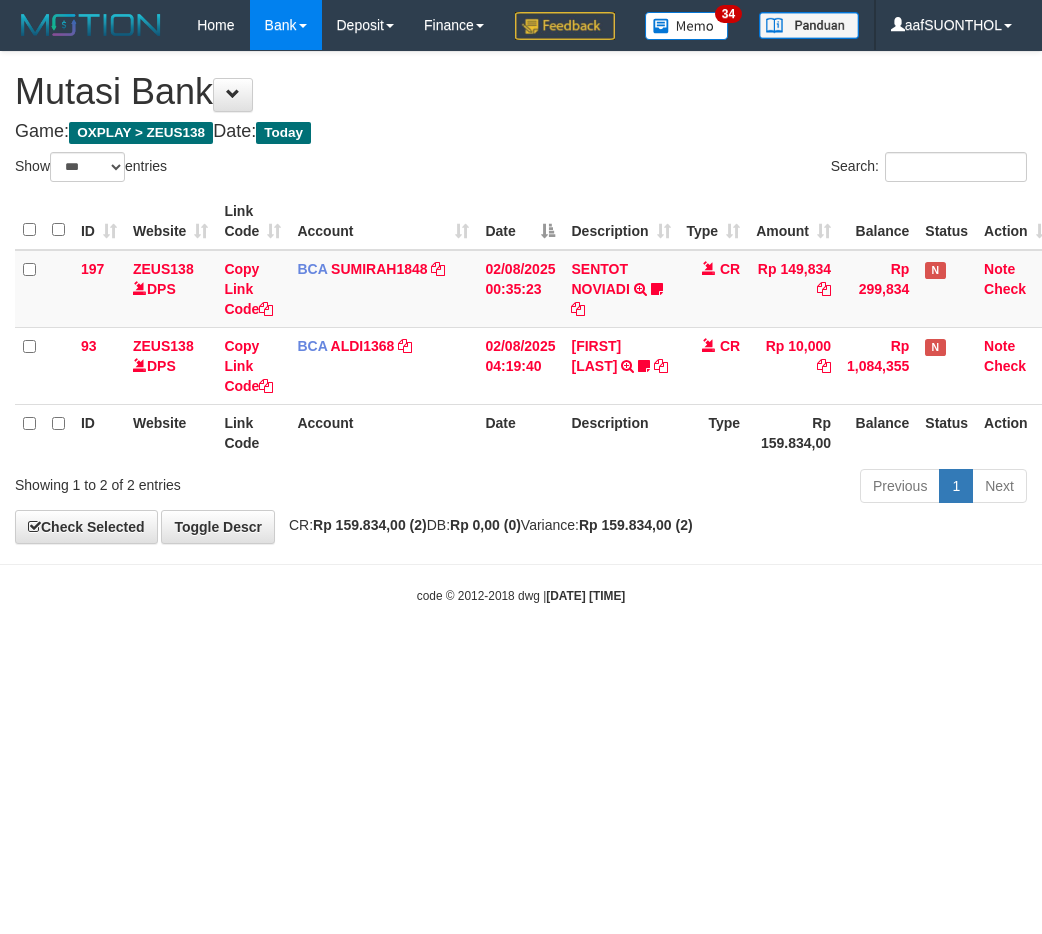 scroll, scrollTop: 0, scrollLeft: 0, axis: both 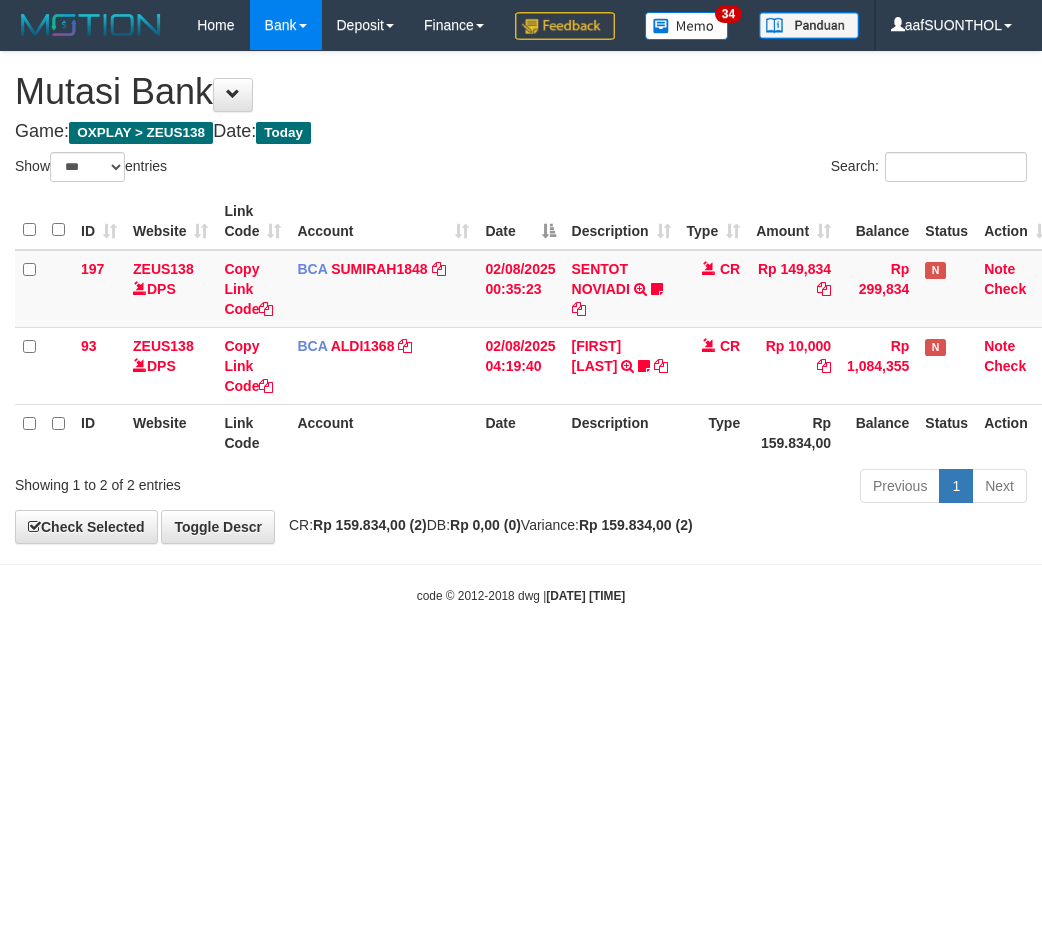 select on "***" 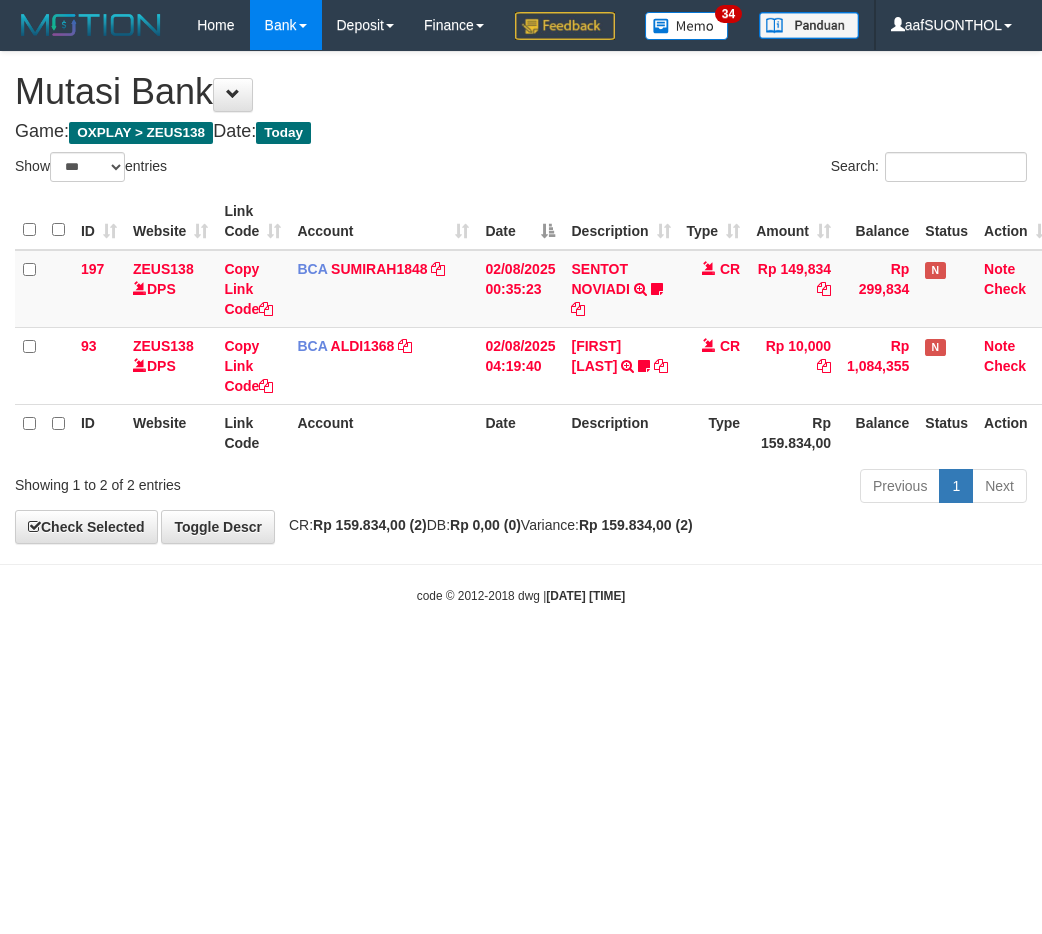 scroll, scrollTop: 0, scrollLeft: 0, axis: both 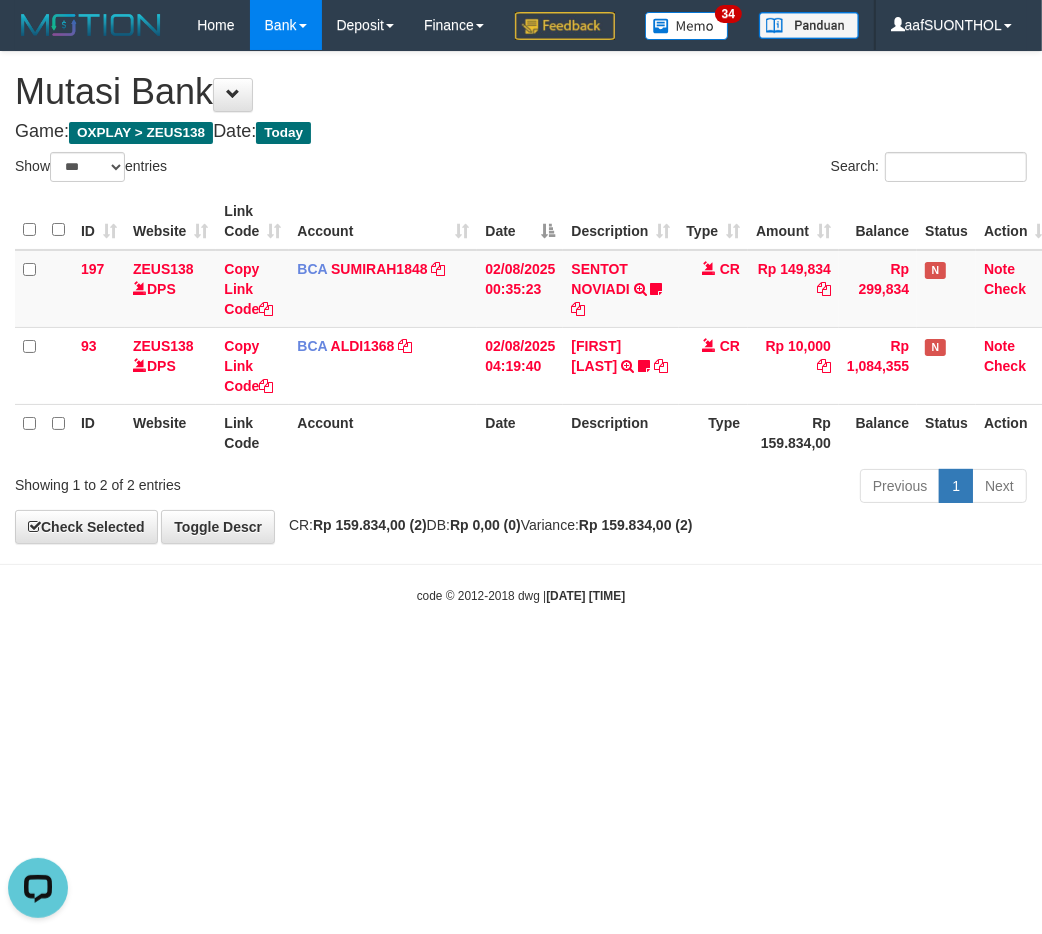 click on "Toggle navigation
Home
Bank
Account List
Load
By Website
Group
[OXPLAY]													ZEUS138
By Load Group (DPS)
Sync" at bounding box center [521, 327] 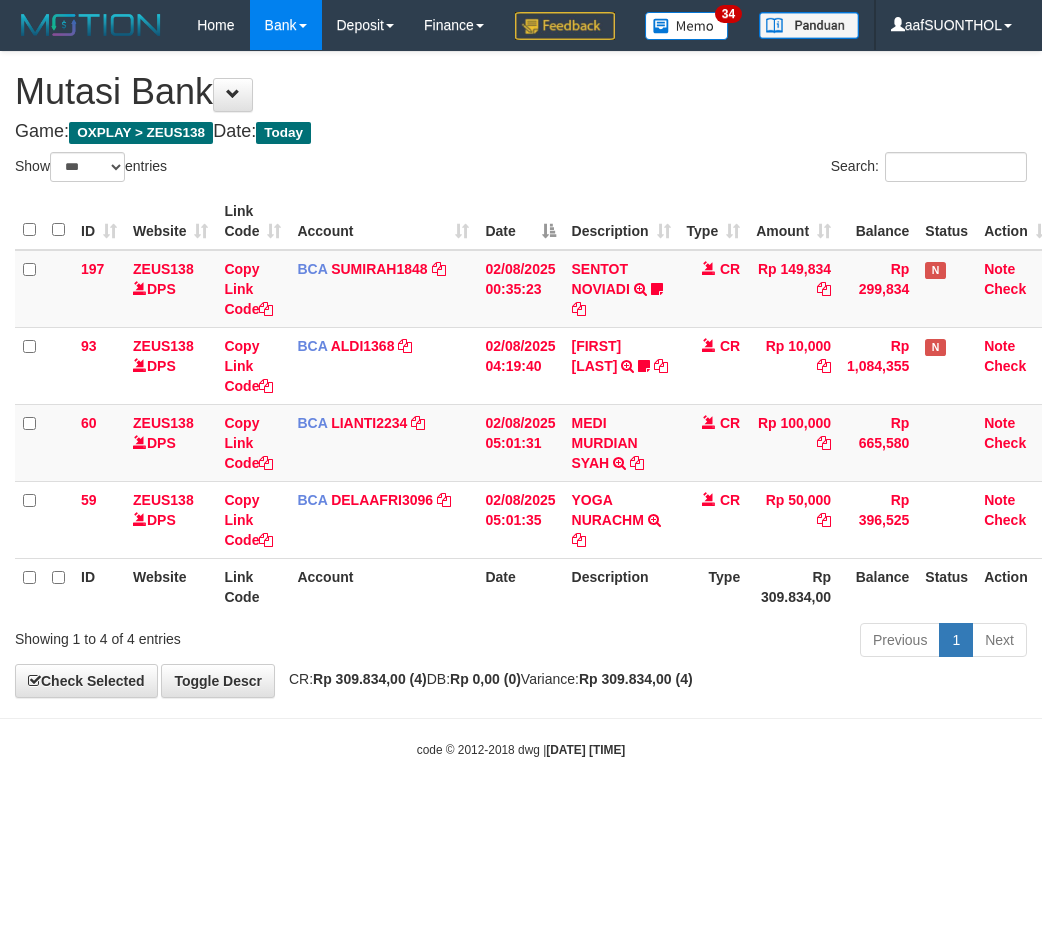 select on "***" 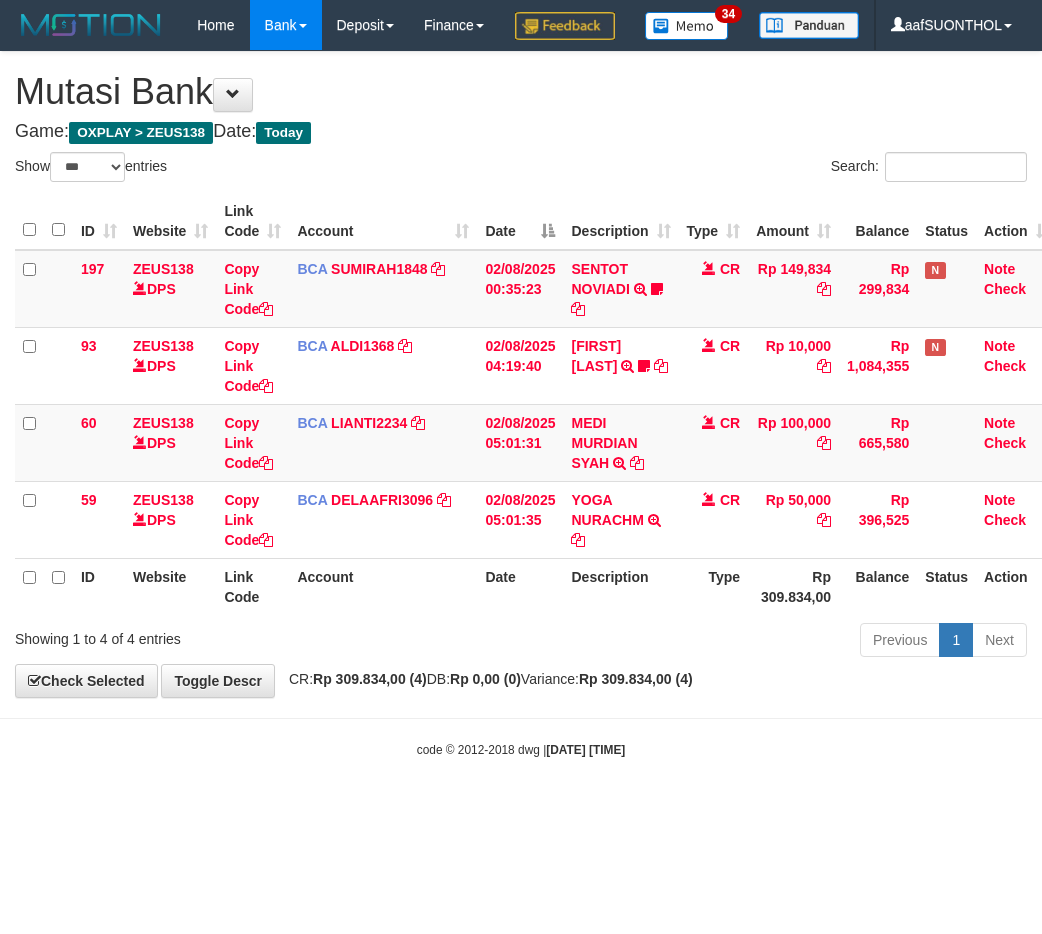 scroll, scrollTop: 0, scrollLeft: 0, axis: both 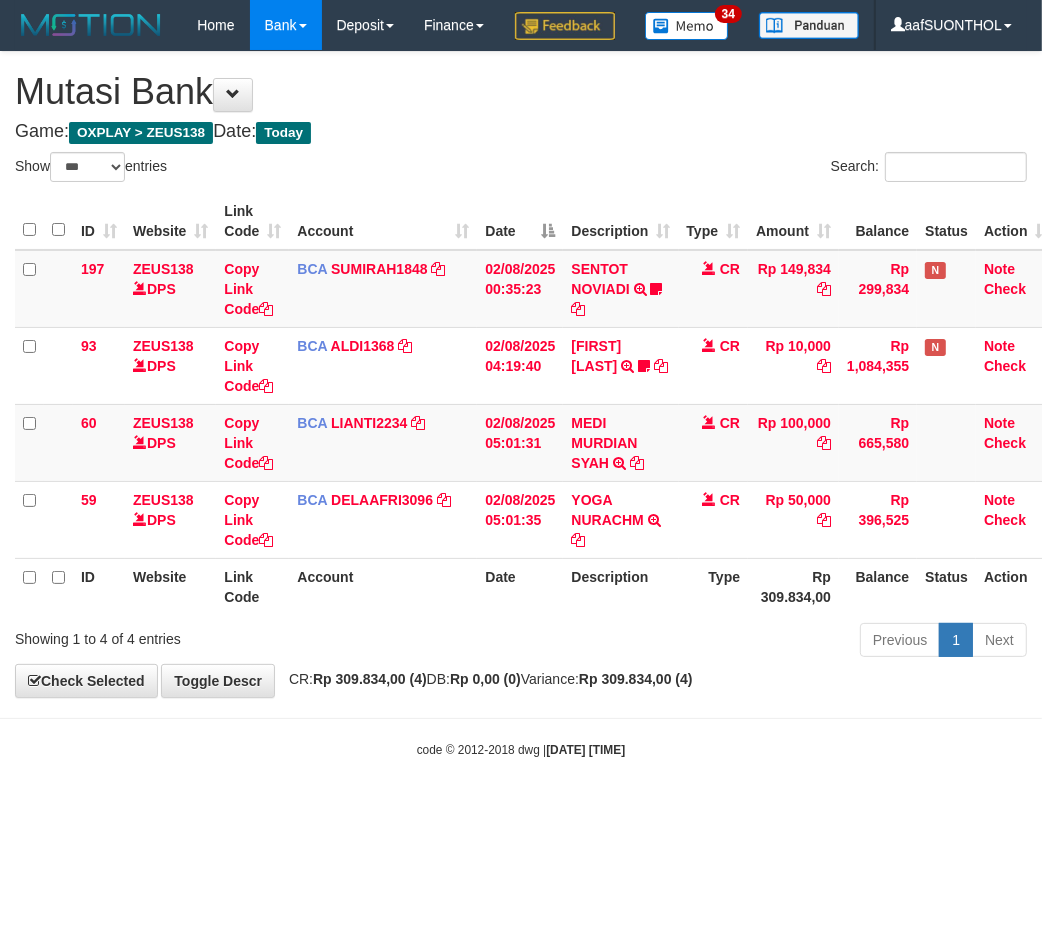 drag, startPoint x: 533, startPoint y: 758, endPoint x: 476, endPoint y: 760, distance: 57.035076 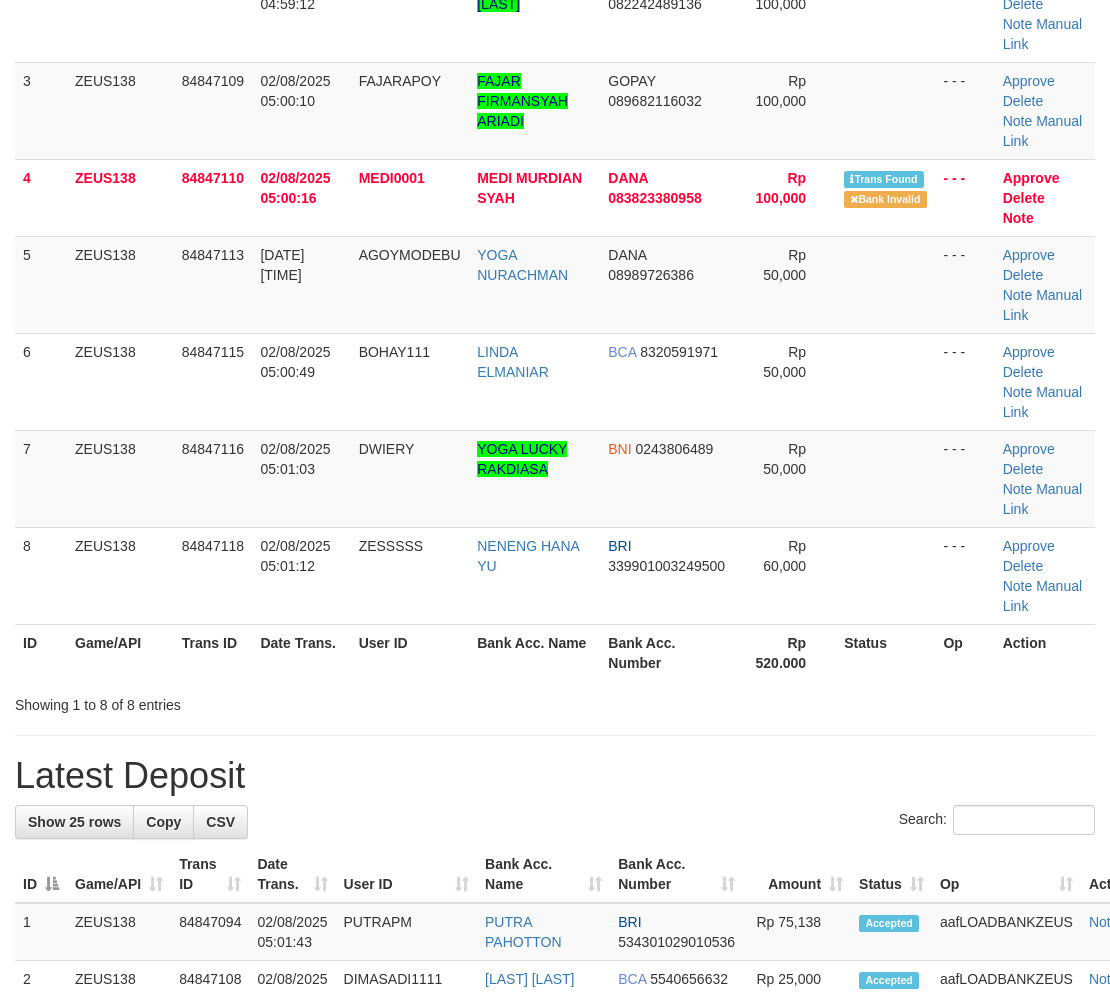 scroll, scrollTop: 395, scrollLeft: 0, axis: vertical 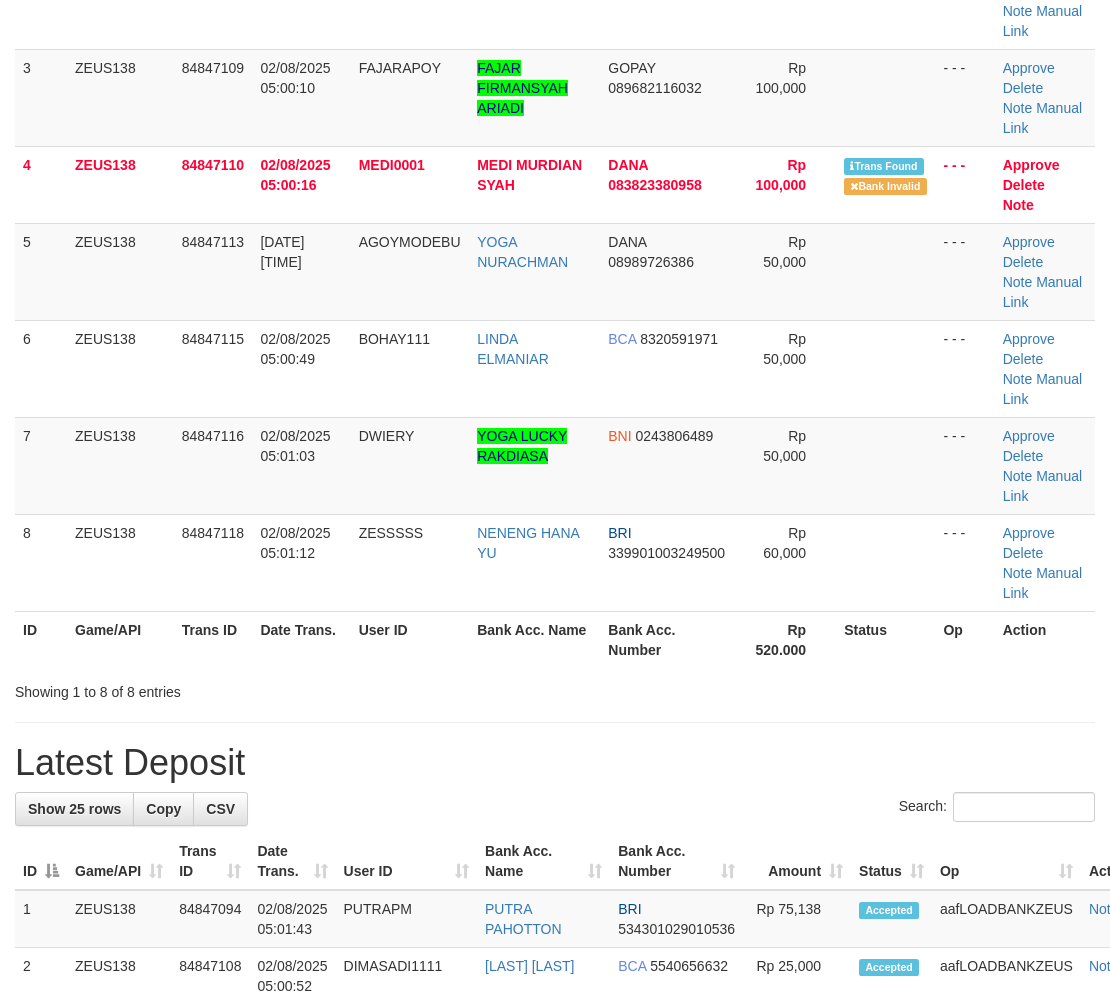 drag, startPoint x: 830, startPoint y: 750, endPoint x: 818, endPoint y: 751, distance: 12.0415945 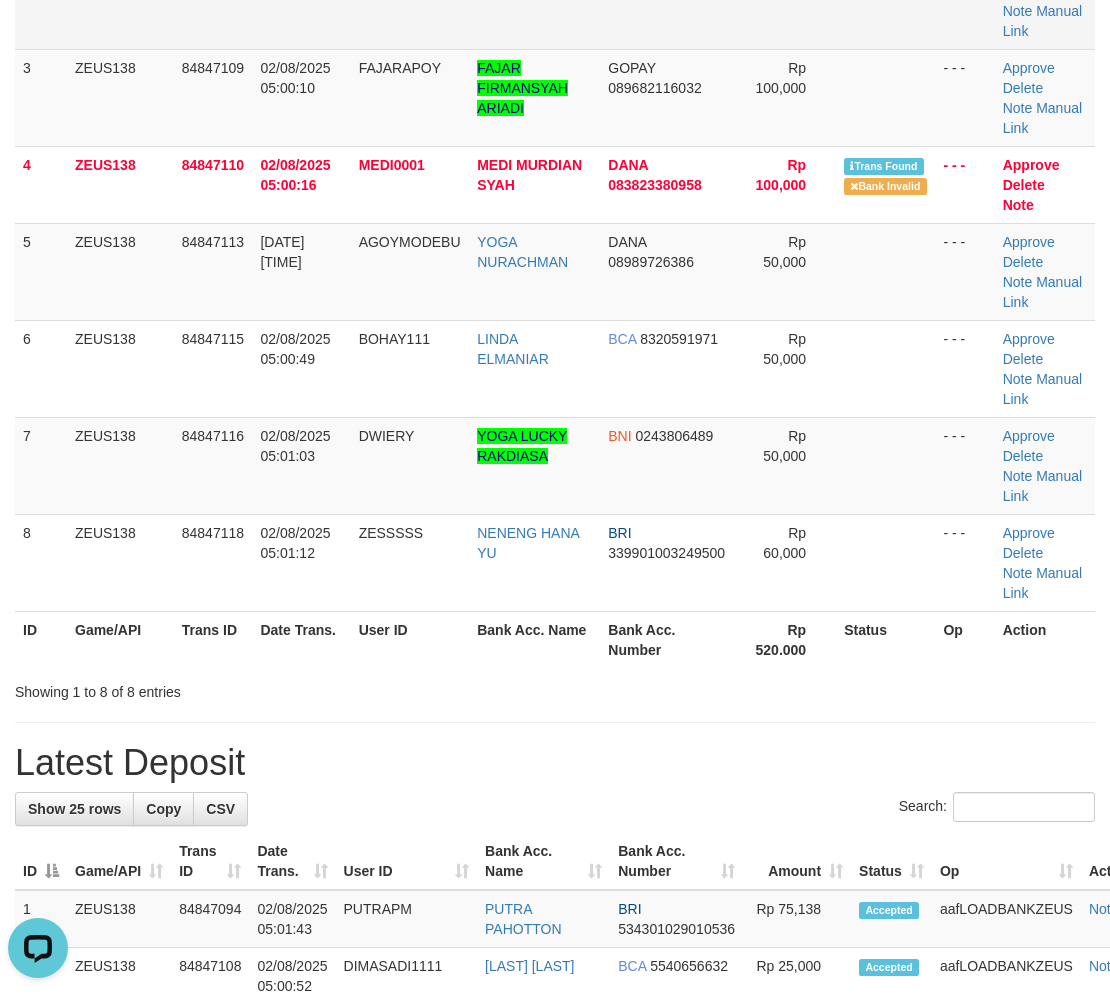 scroll, scrollTop: 0, scrollLeft: 0, axis: both 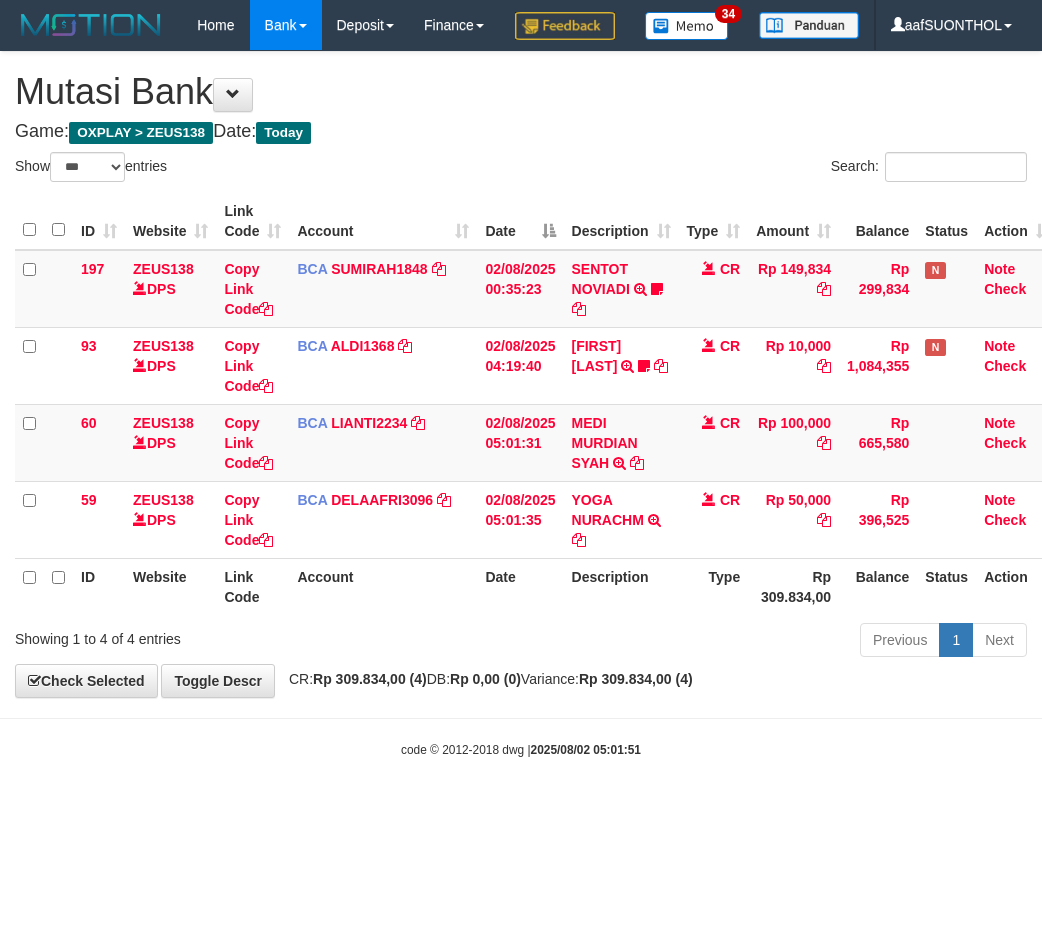 select on "***" 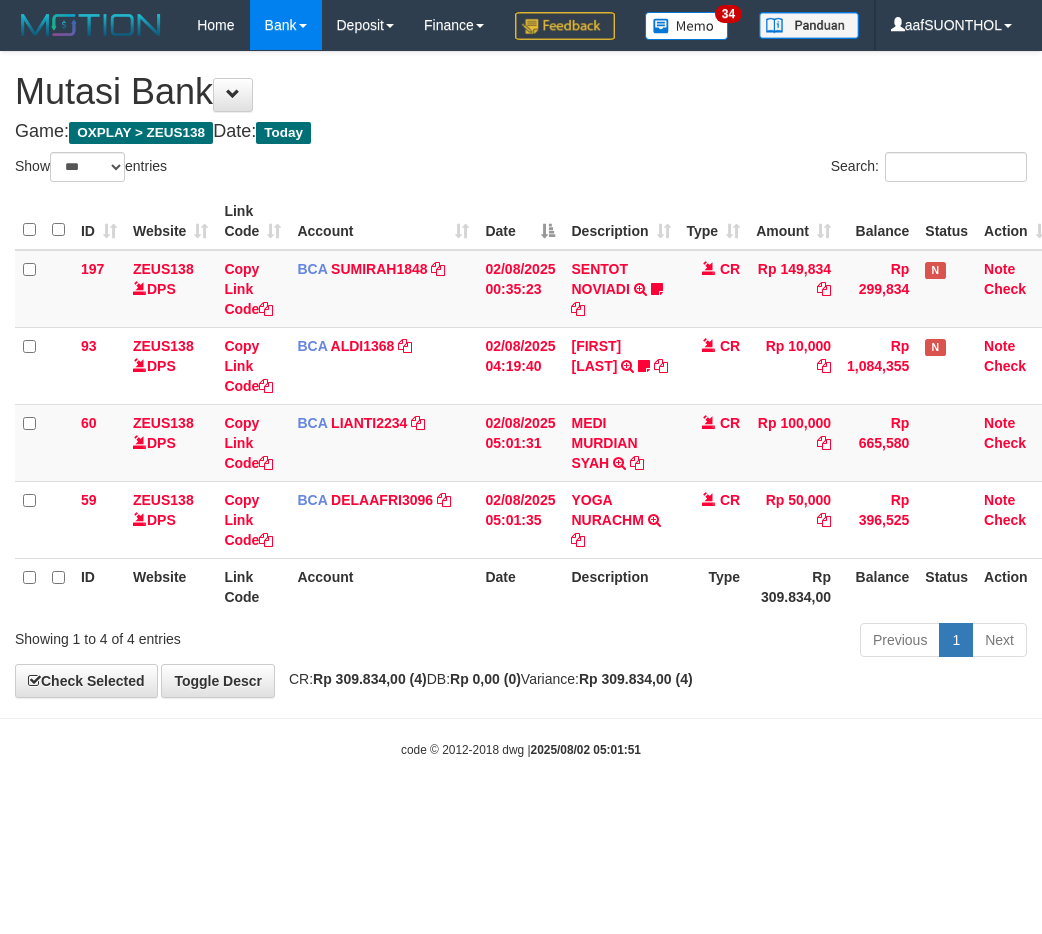 scroll, scrollTop: 0, scrollLeft: 0, axis: both 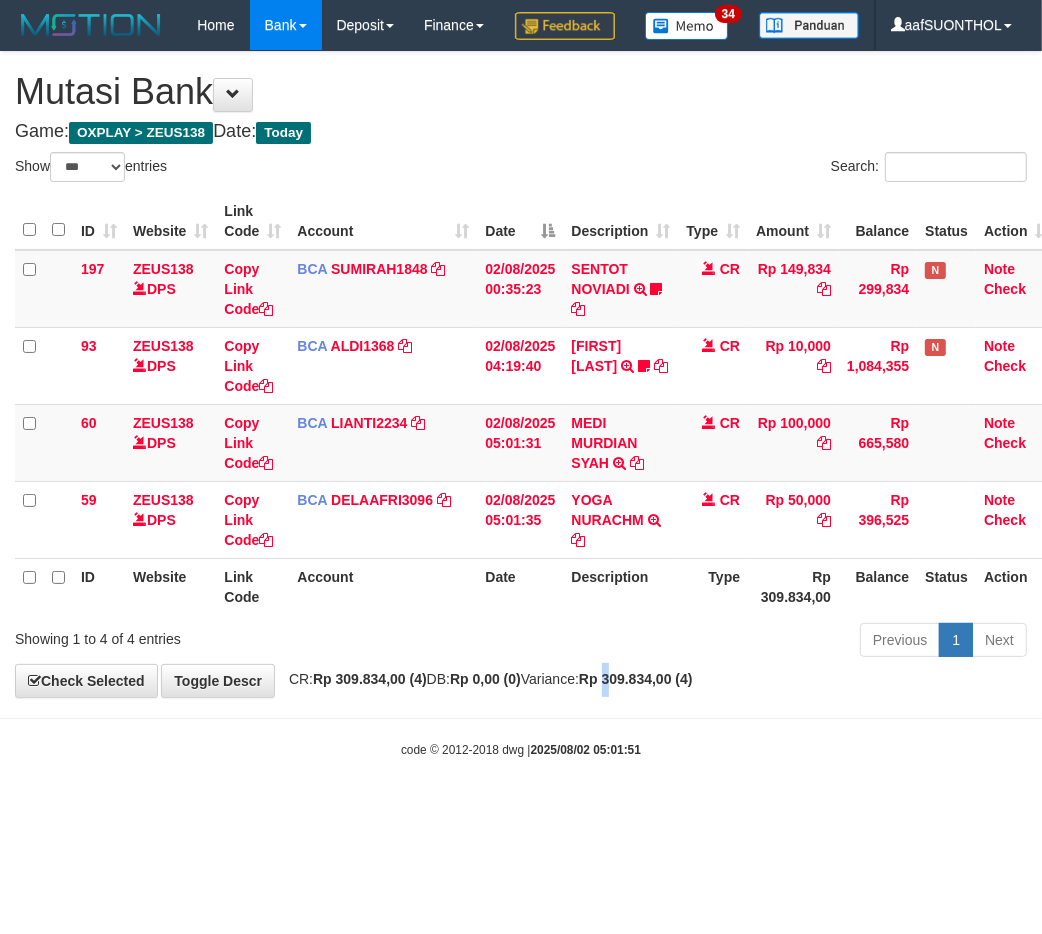 click on "**********" at bounding box center (521, 374) 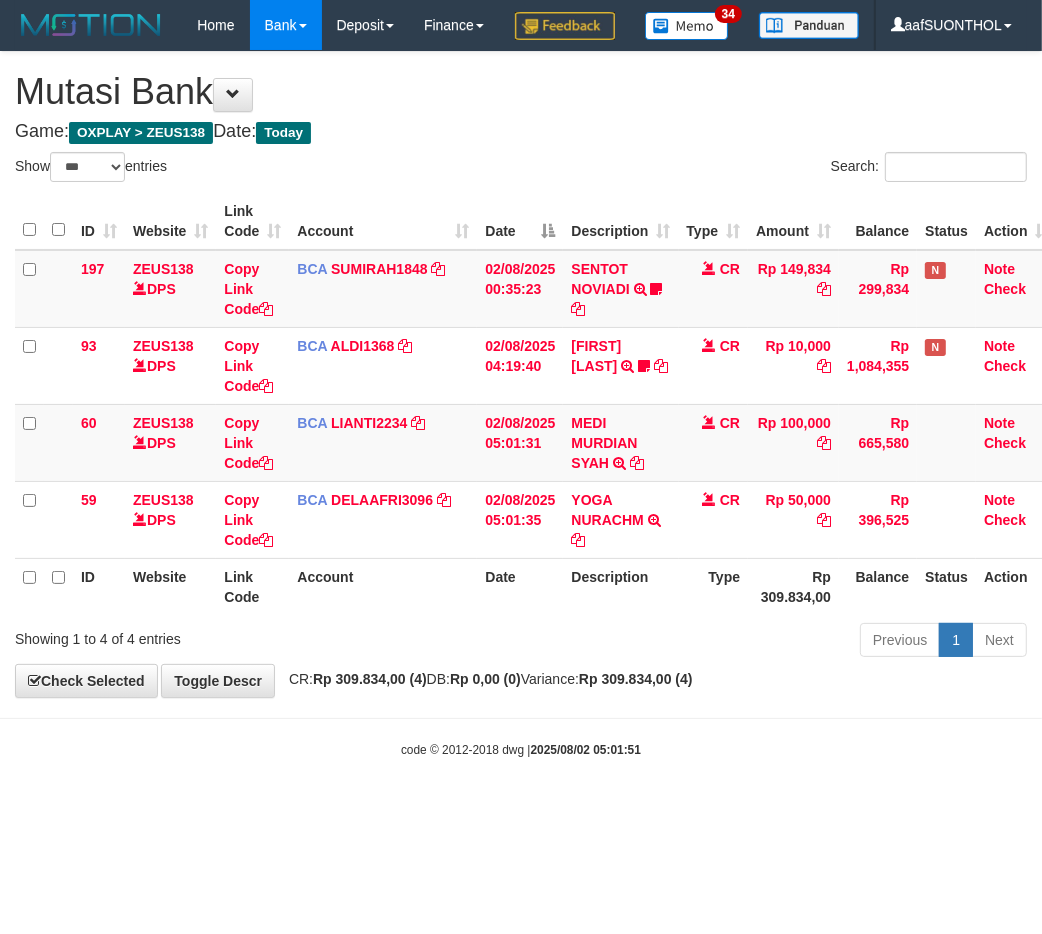 drag, startPoint x: 653, startPoint y: 754, endPoint x: 574, endPoint y: 732, distance: 82.006096 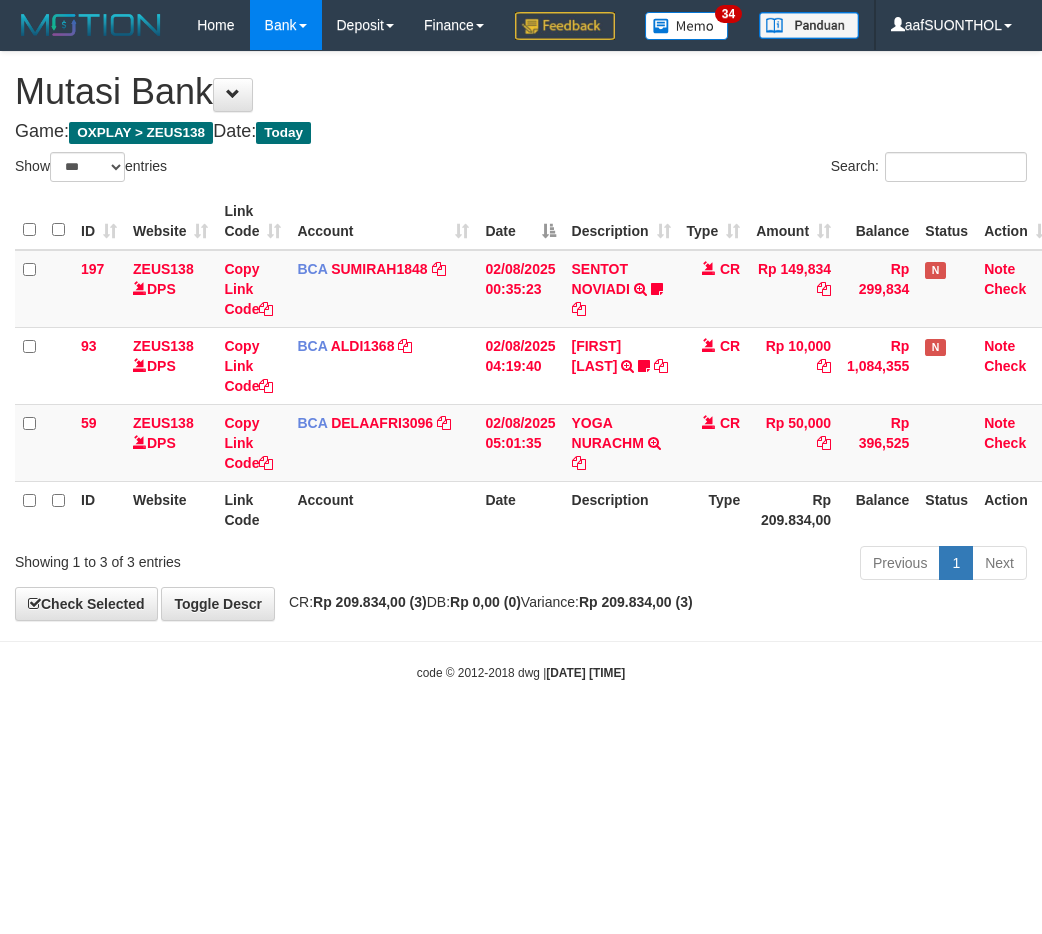 select on "***" 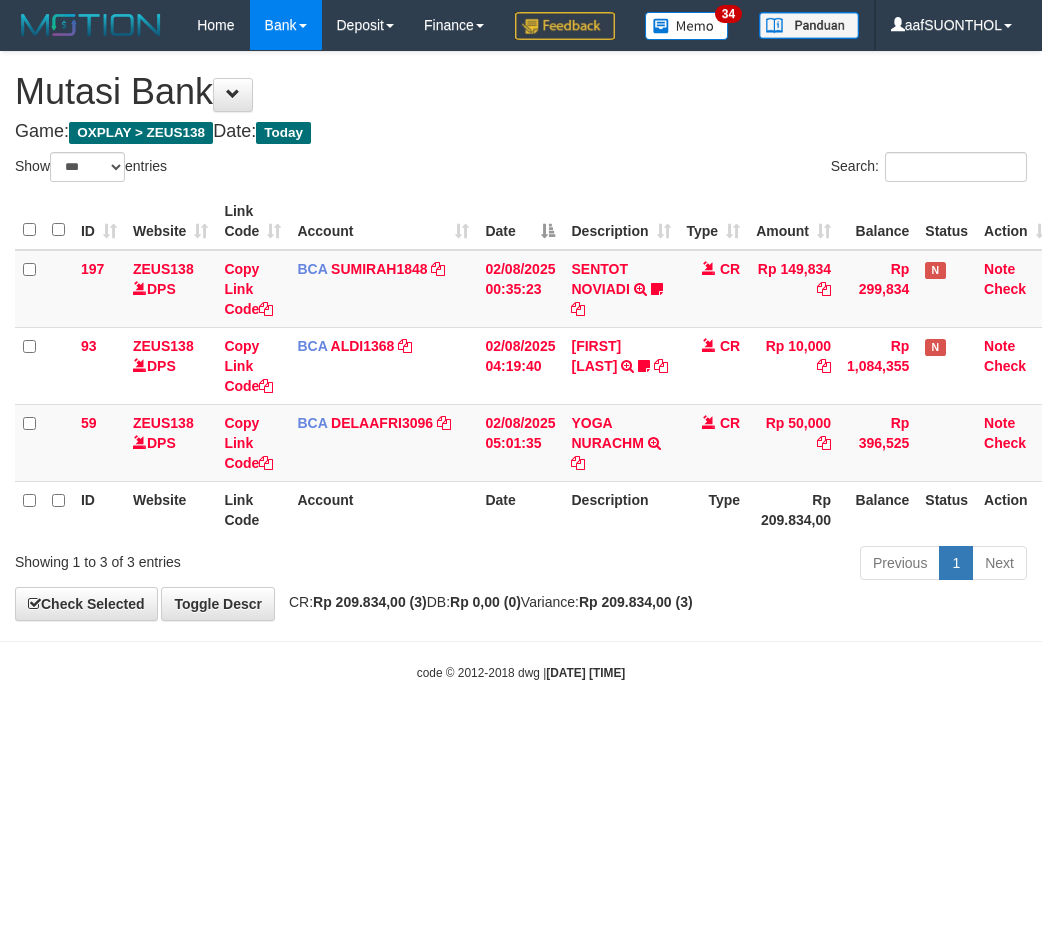 scroll, scrollTop: 0, scrollLeft: 0, axis: both 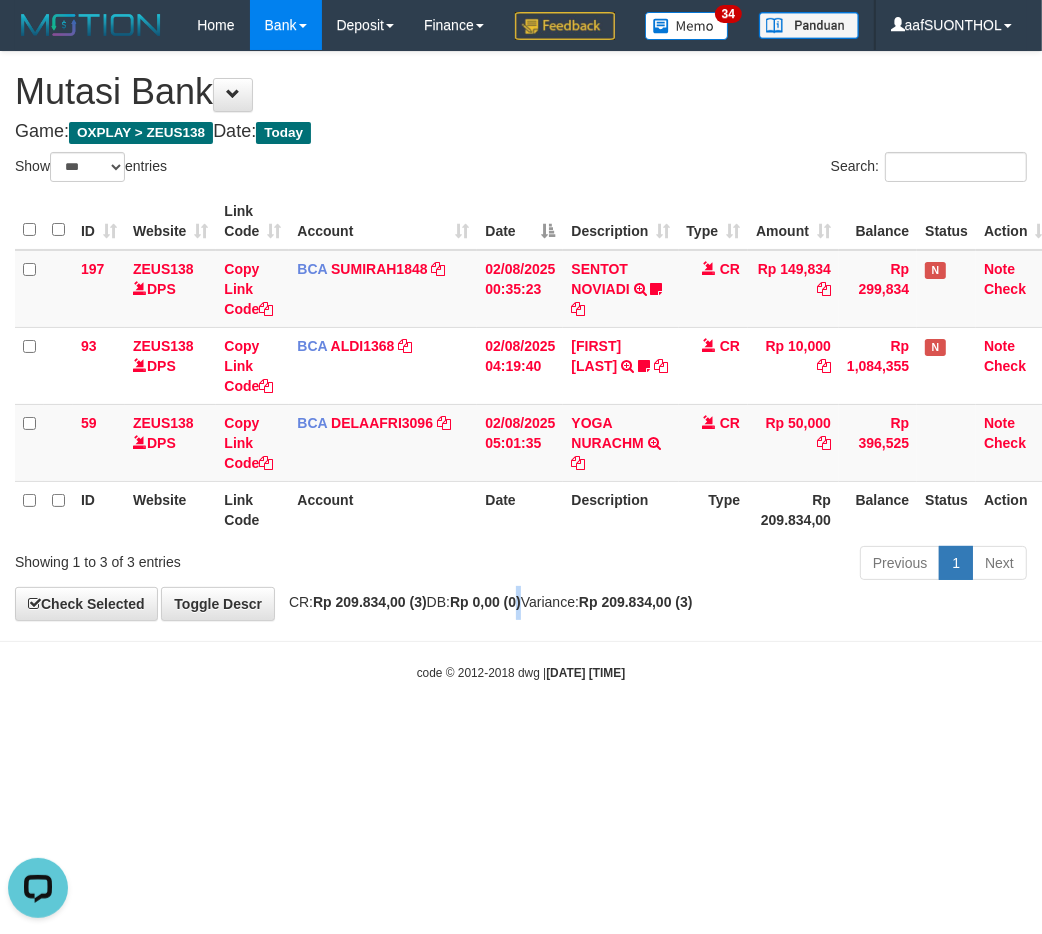 click on "CR:  Rp 209.834,00 (3)      DB:  Rp 0,00 (0)      Variance:  Rp 209.834,00 (3)" at bounding box center (486, 602) 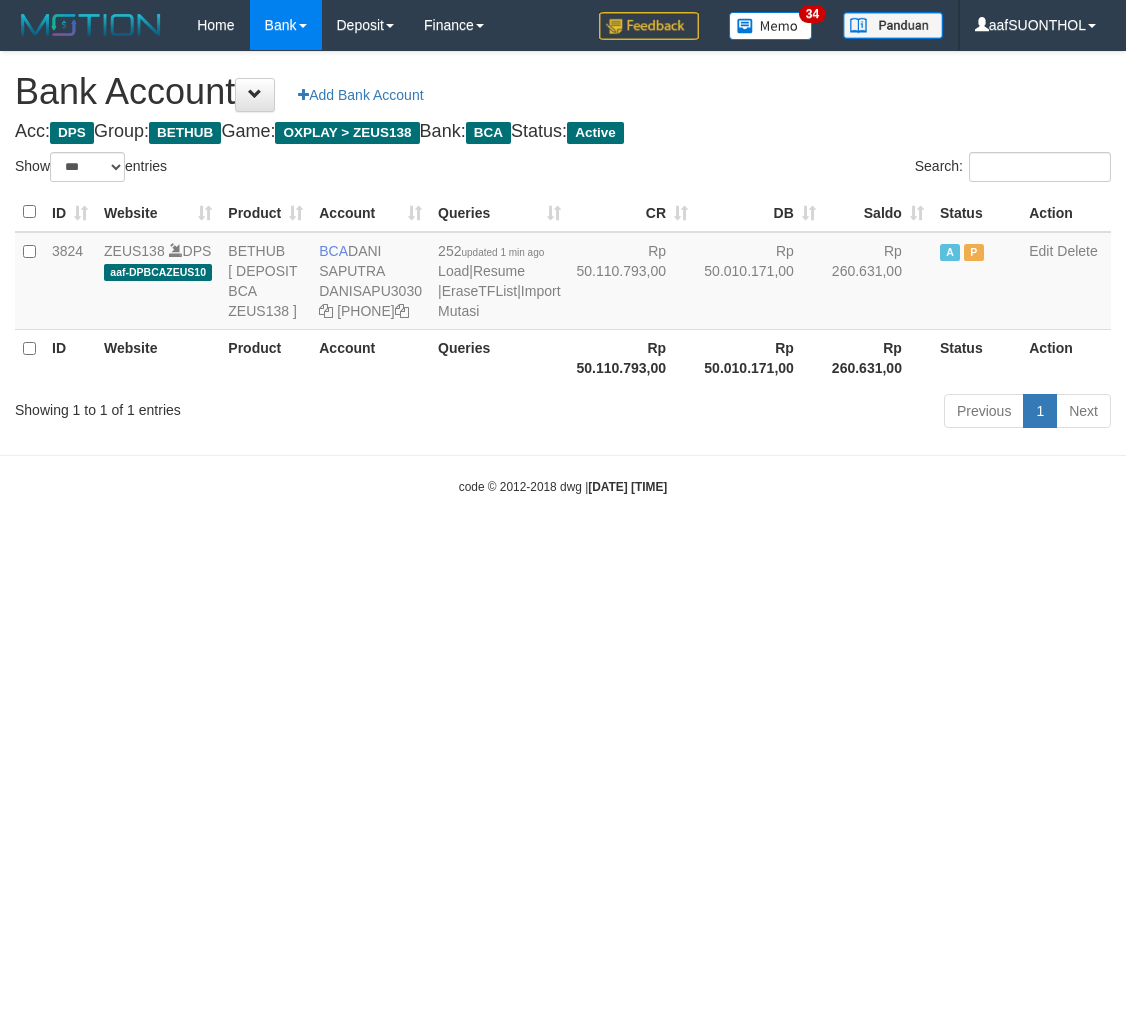 select on "***" 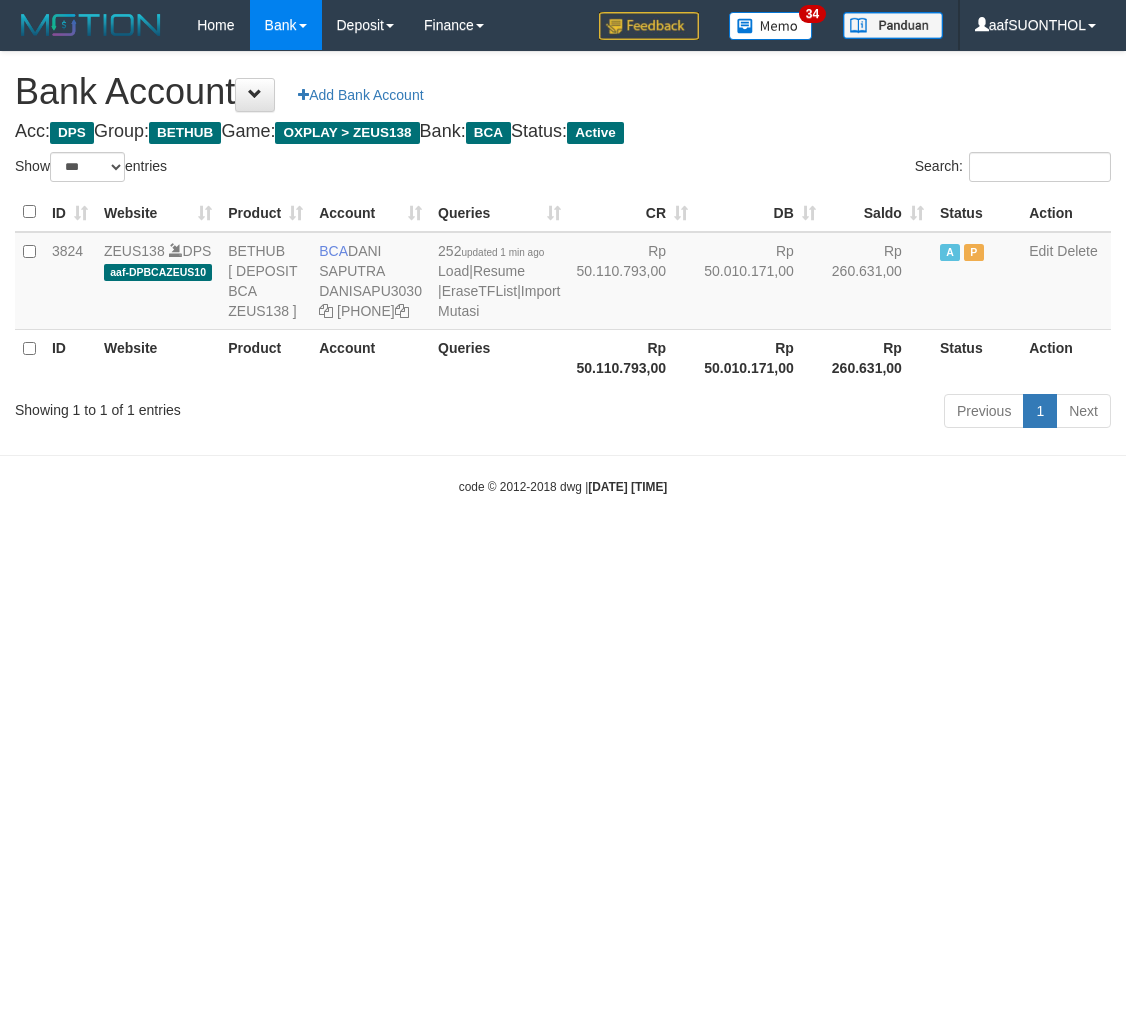 scroll, scrollTop: 0, scrollLeft: 0, axis: both 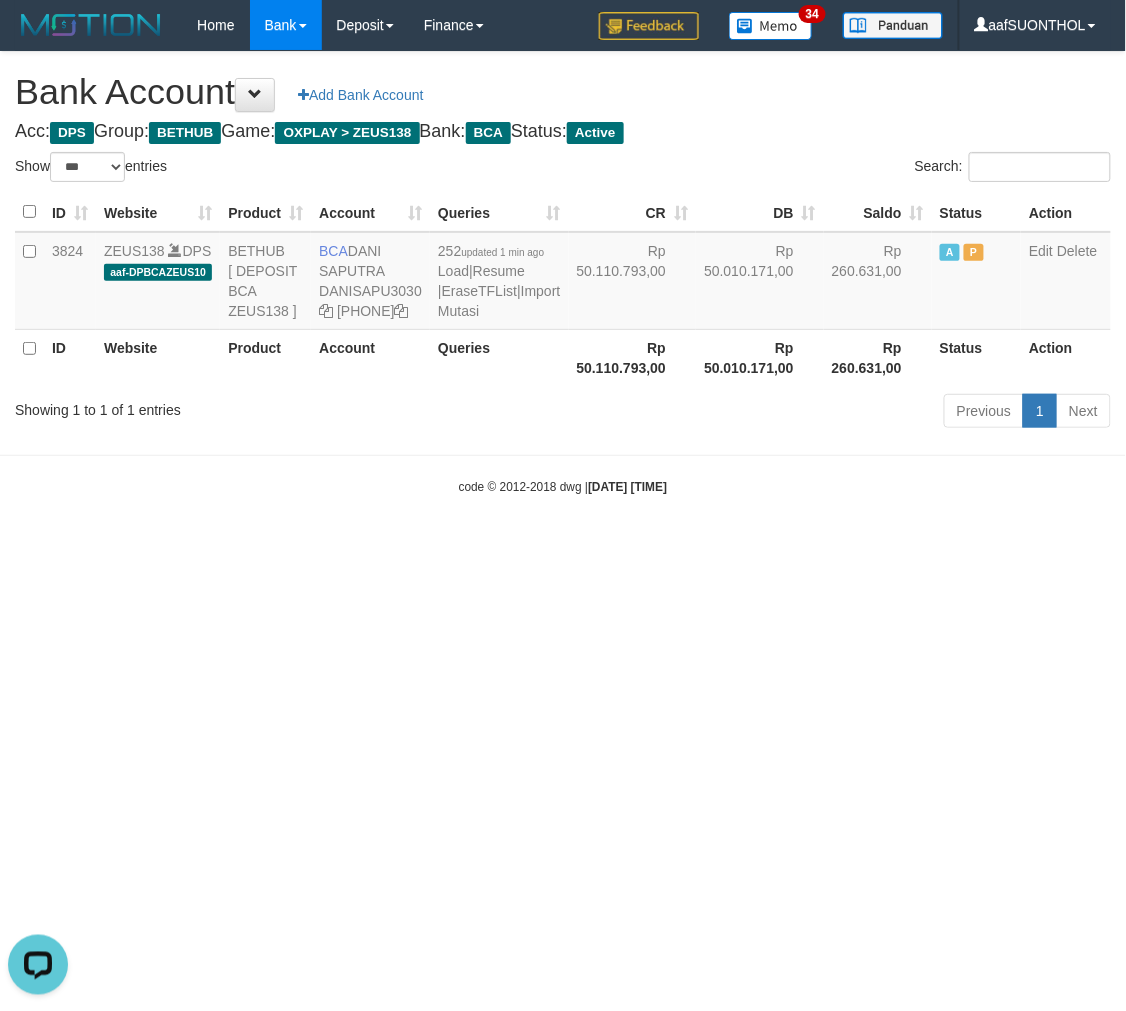 click on "Toggle navigation
Home
Bank
Account List
Load
By Website
Group
[OXPLAY]													ZEUS138
By Load Group (DPS)
Sync" at bounding box center (563, 273) 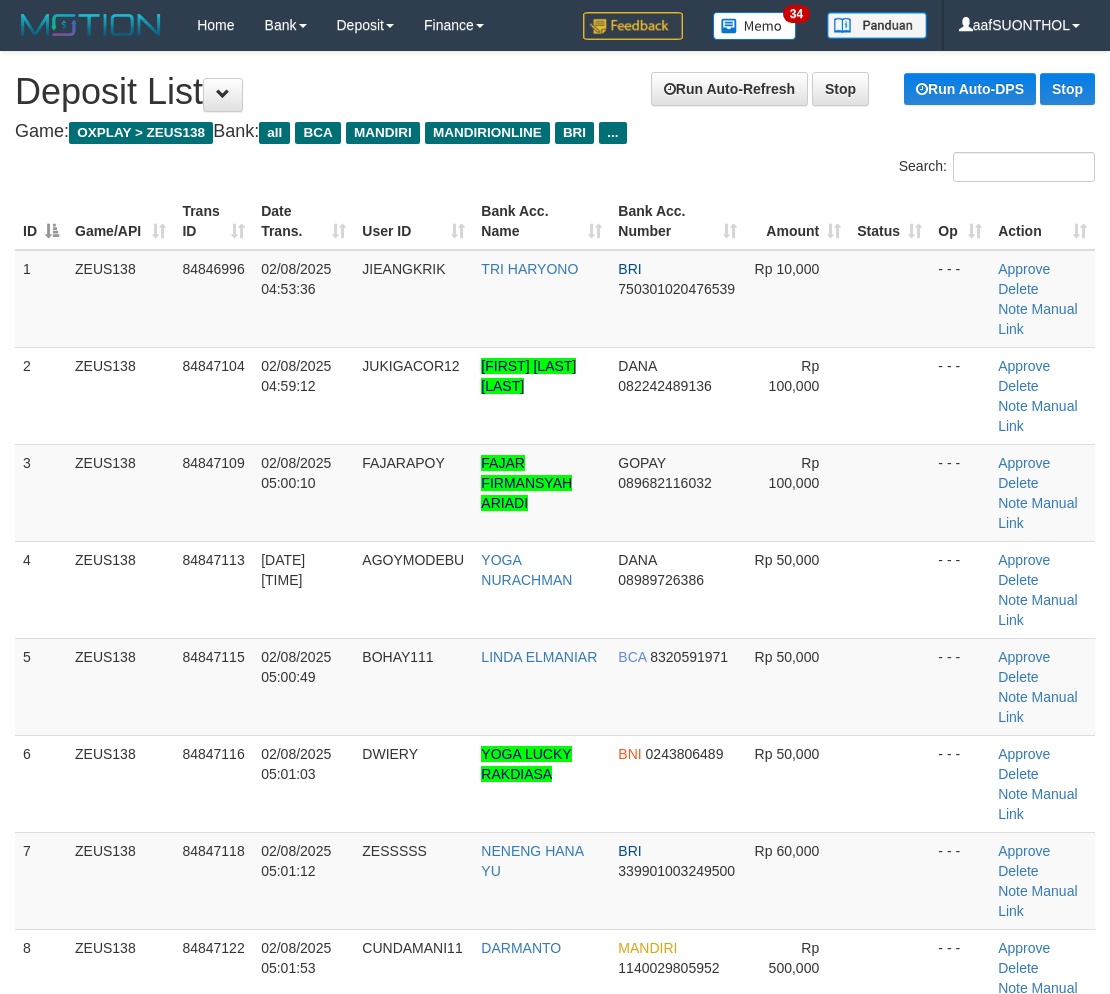 scroll, scrollTop: 395, scrollLeft: 0, axis: vertical 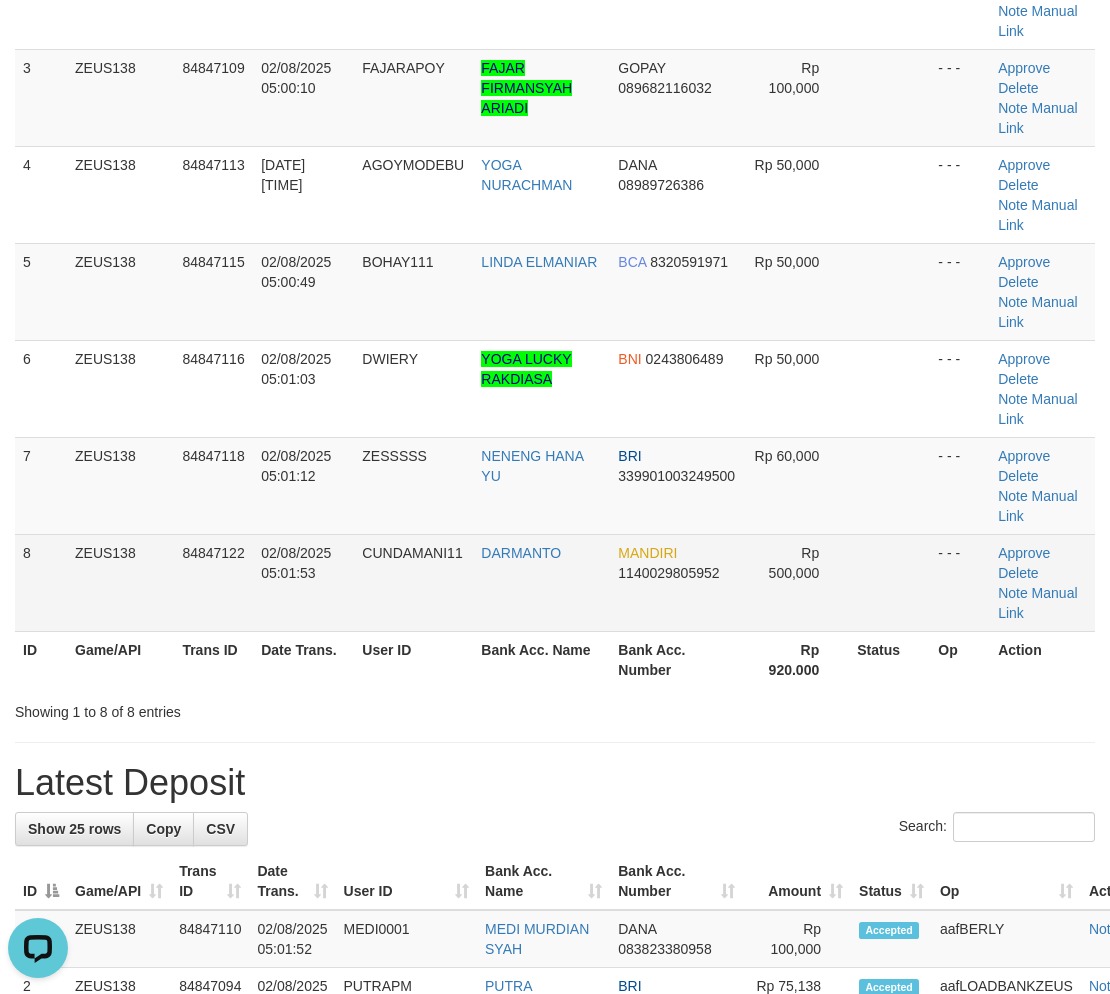 click at bounding box center (889, 582) 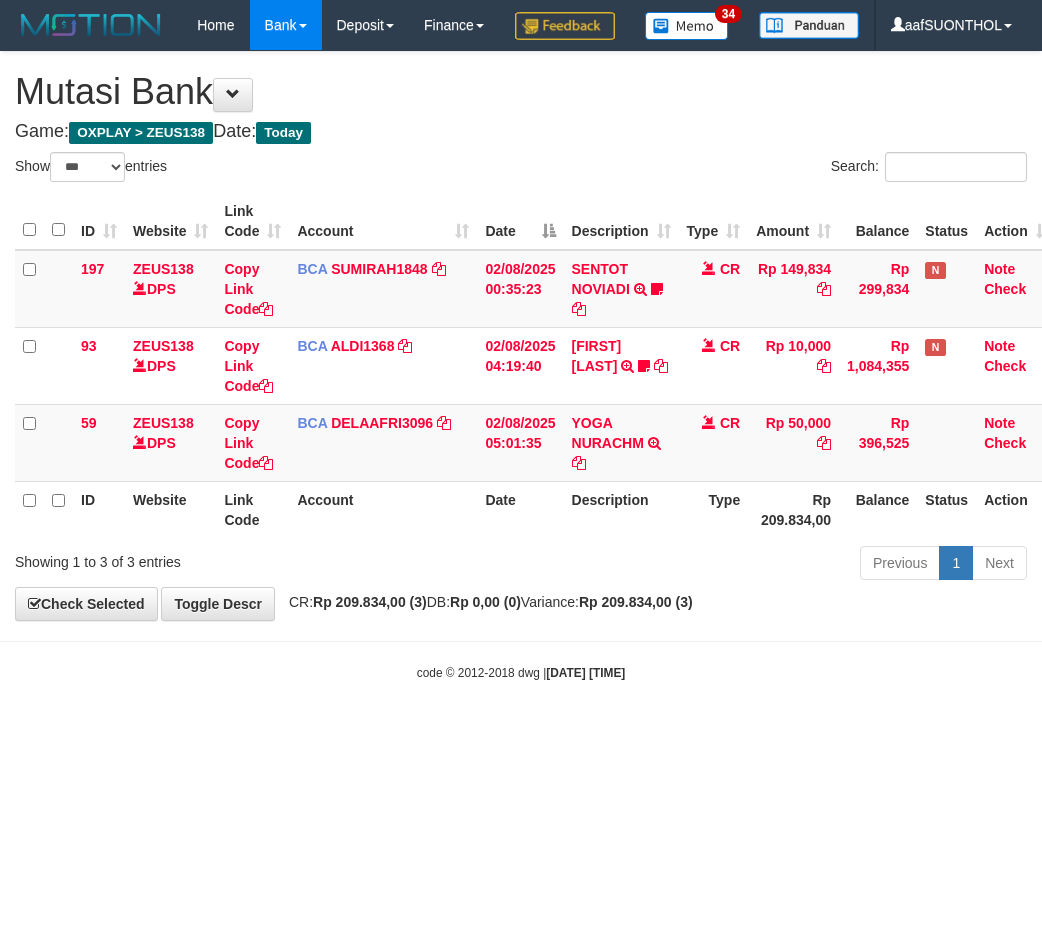 select on "***" 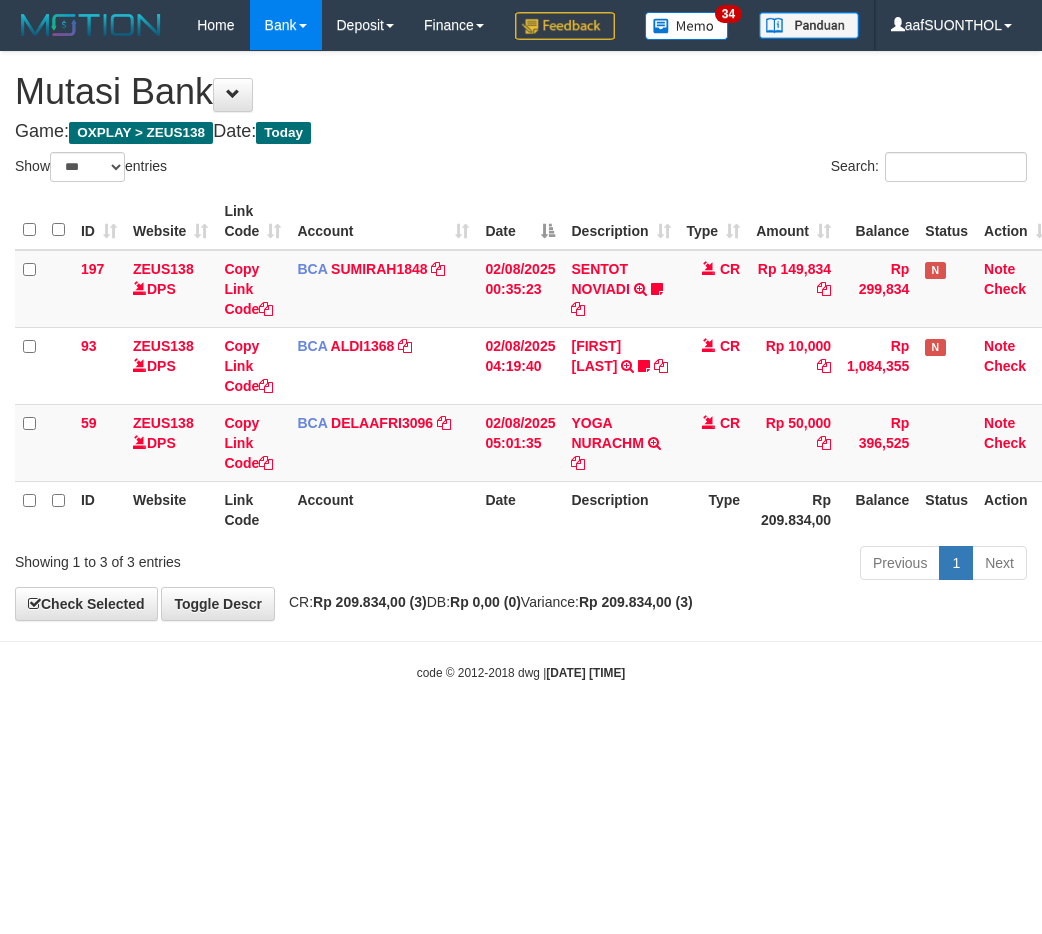 scroll, scrollTop: 0, scrollLeft: 0, axis: both 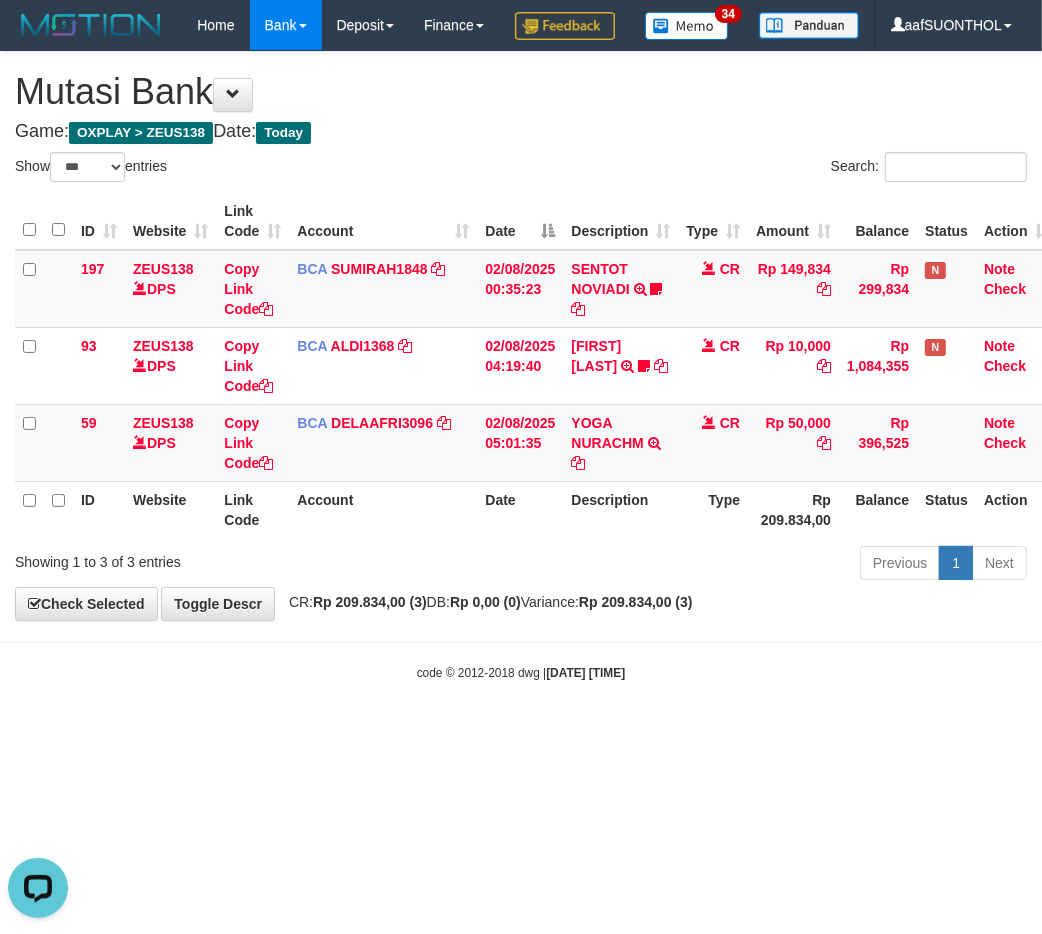 click on "Toggle navigation
Home
Bank
Account List
Load
By Website
Group
[OXPLAY]													ZEUS138
By Load Group (DPS)" at bounding box center [521, 366] 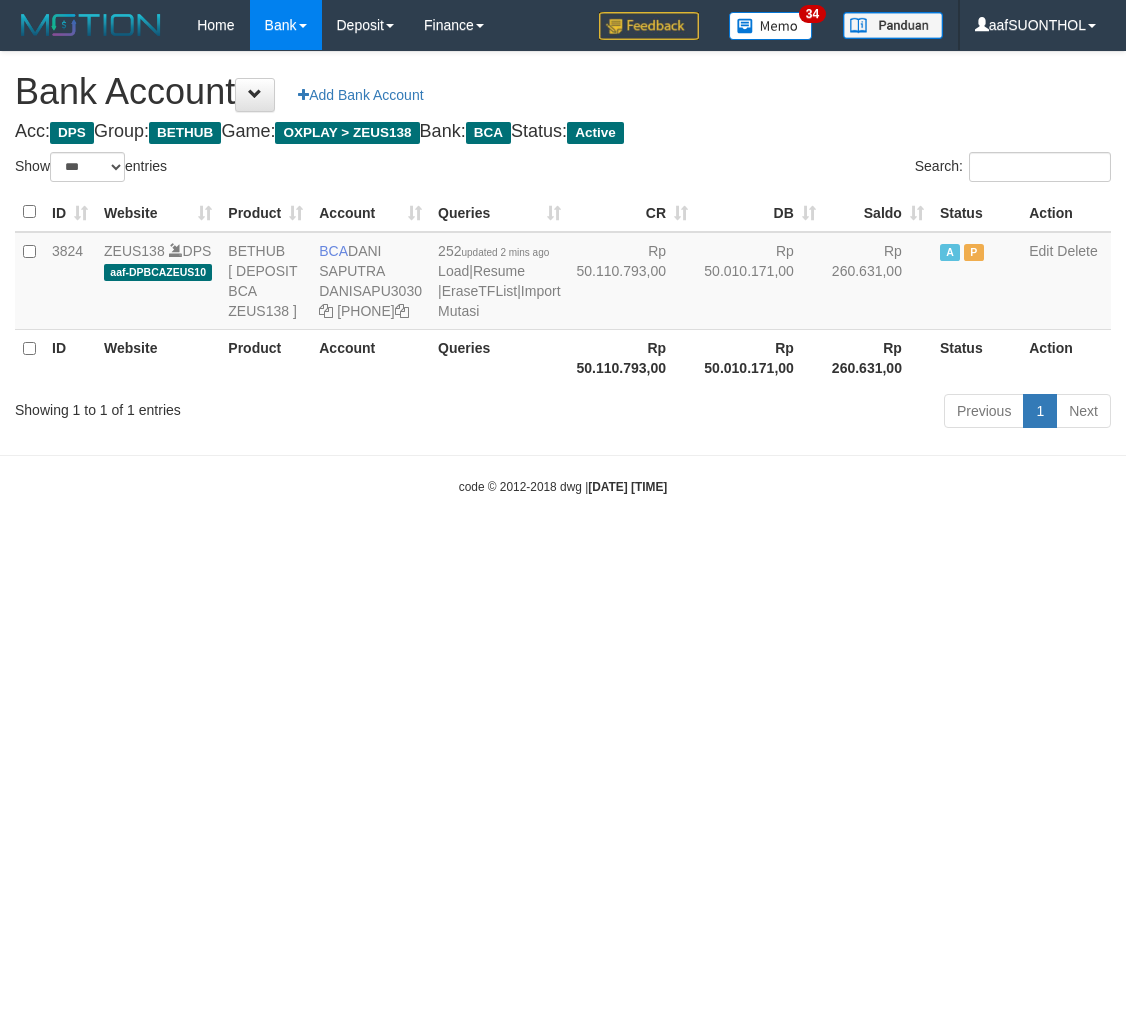 select on "***" 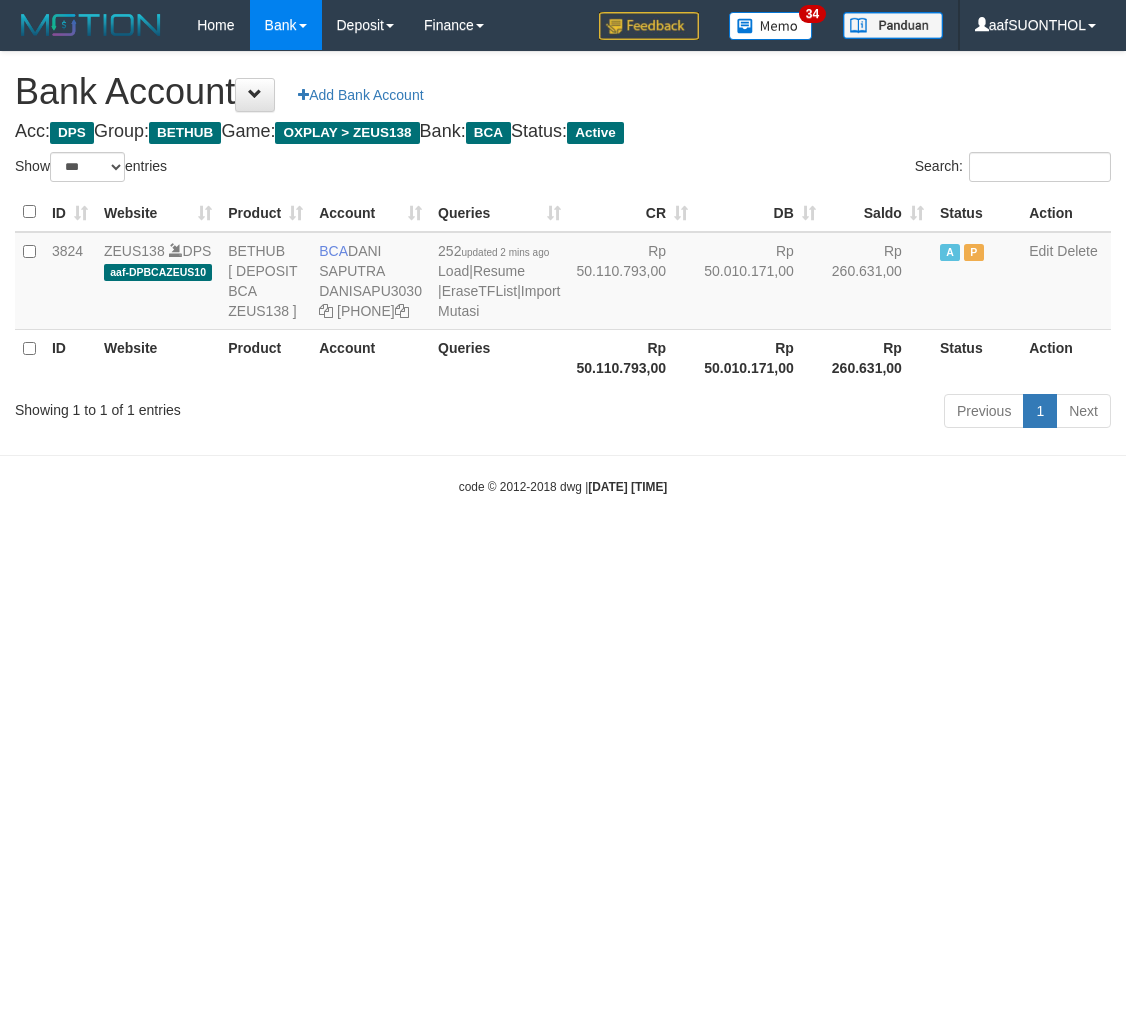 scroll, scrollTop: 0, scrollLeft: 0, axis: both 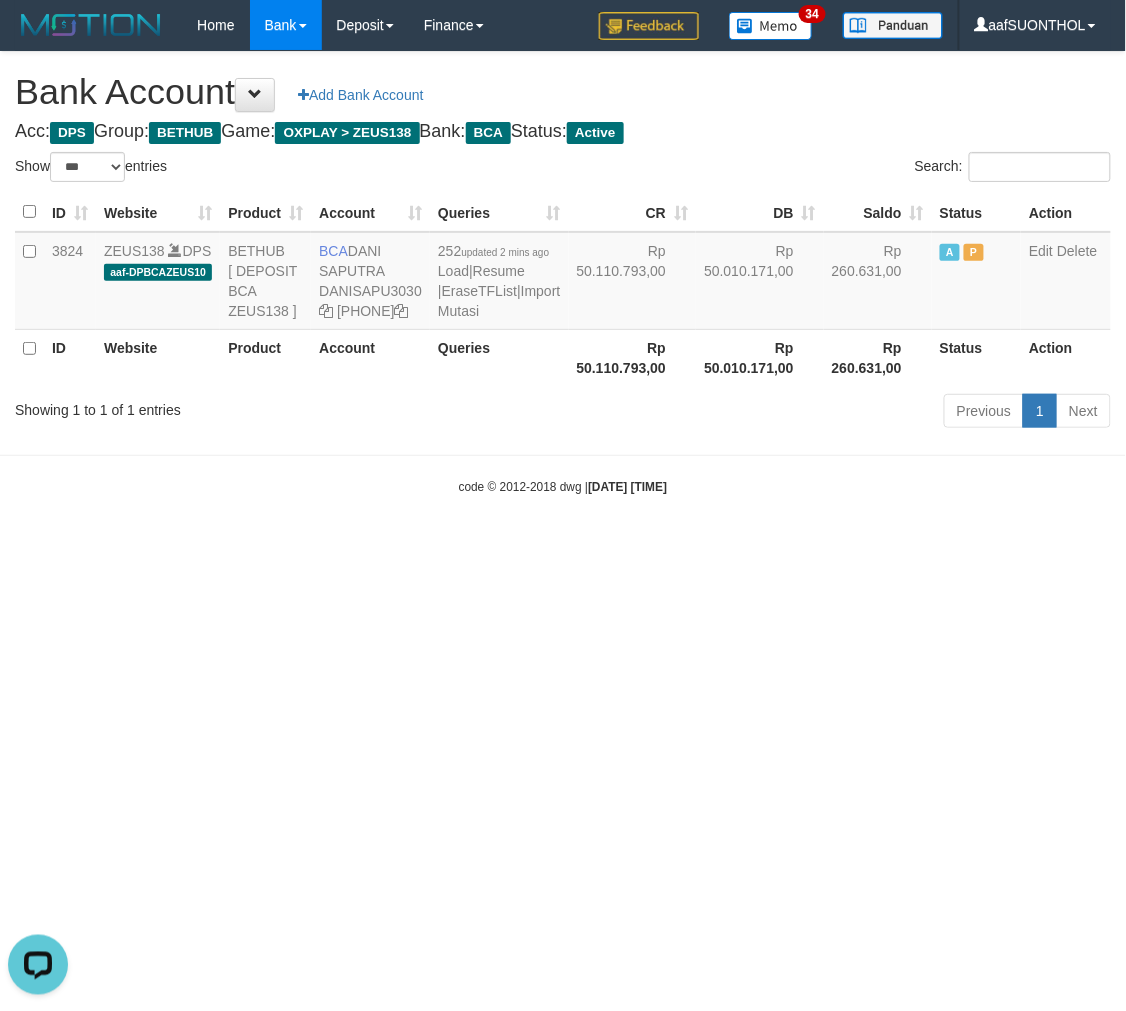 drag, startPoint x: 722, startPoint y: 734, endPoint x: 711, endPoint y: 732, distance: 11.18034 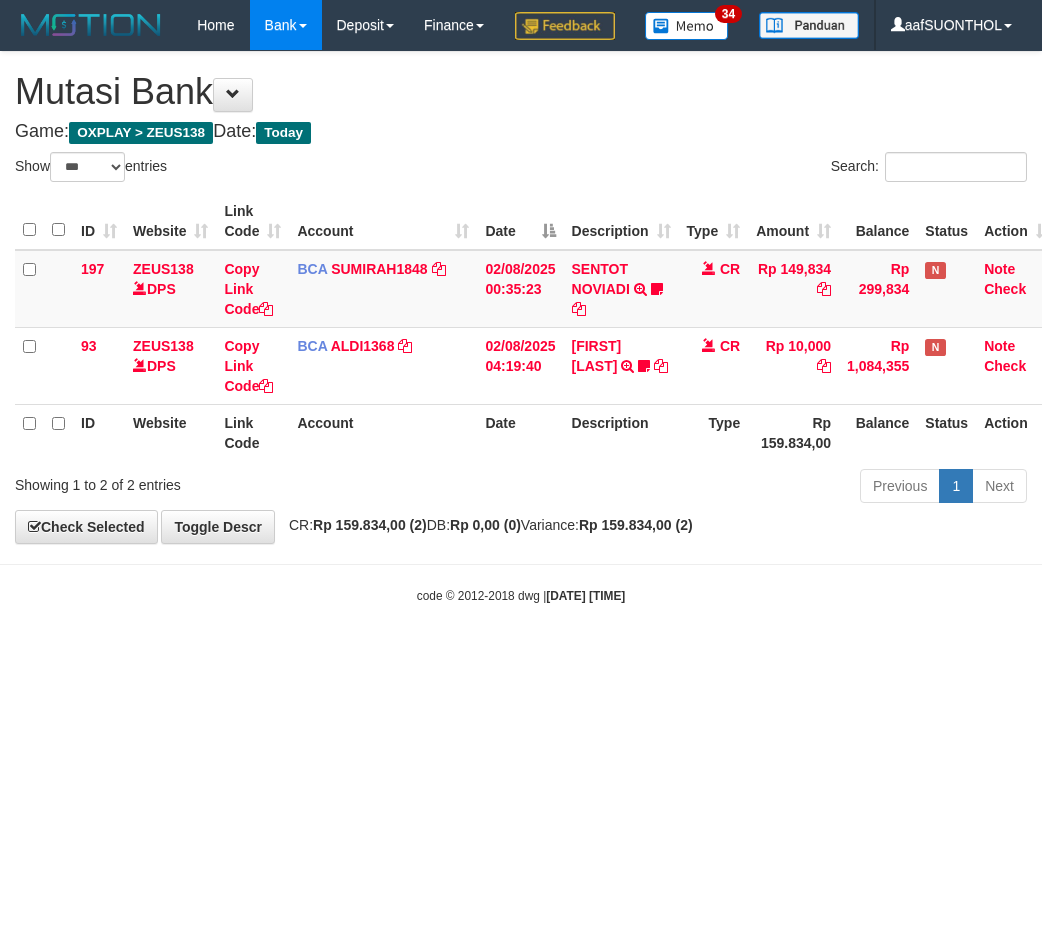 select on "***" 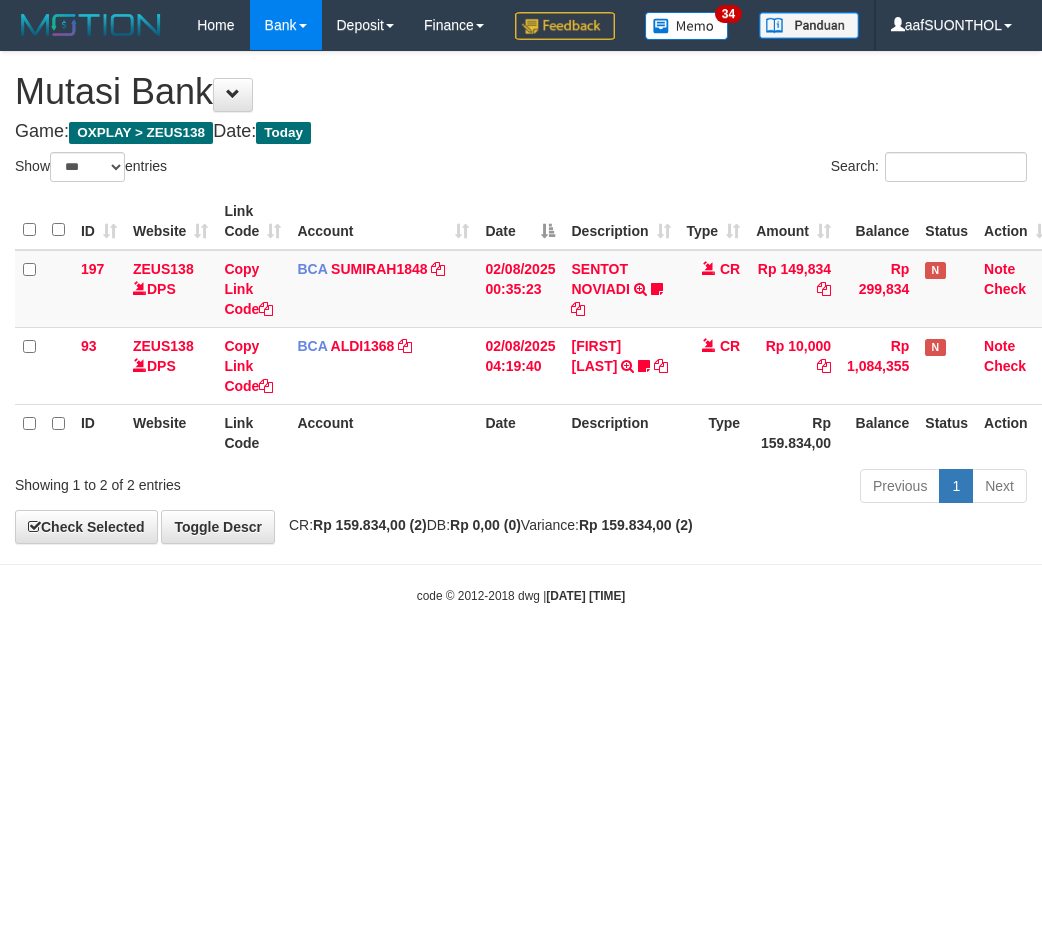 scroll, scrollTop: 0, scrollLeft: 0, axis: both 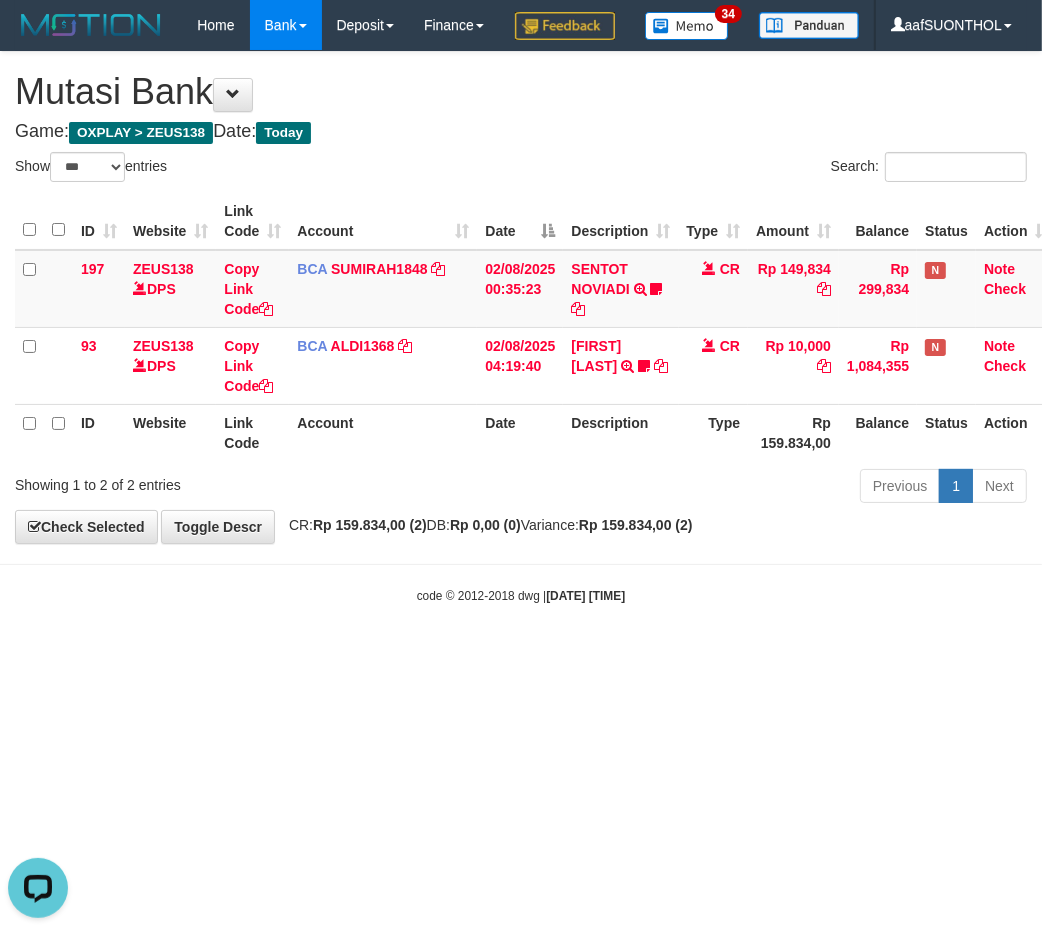 click on "Toggle navigation
Home
Bank
Account List
Load
By Website
Group
[OXPLAY]													ZEUS138
By Load Group (DPS)
Sync" at bounding box center [521, 327] 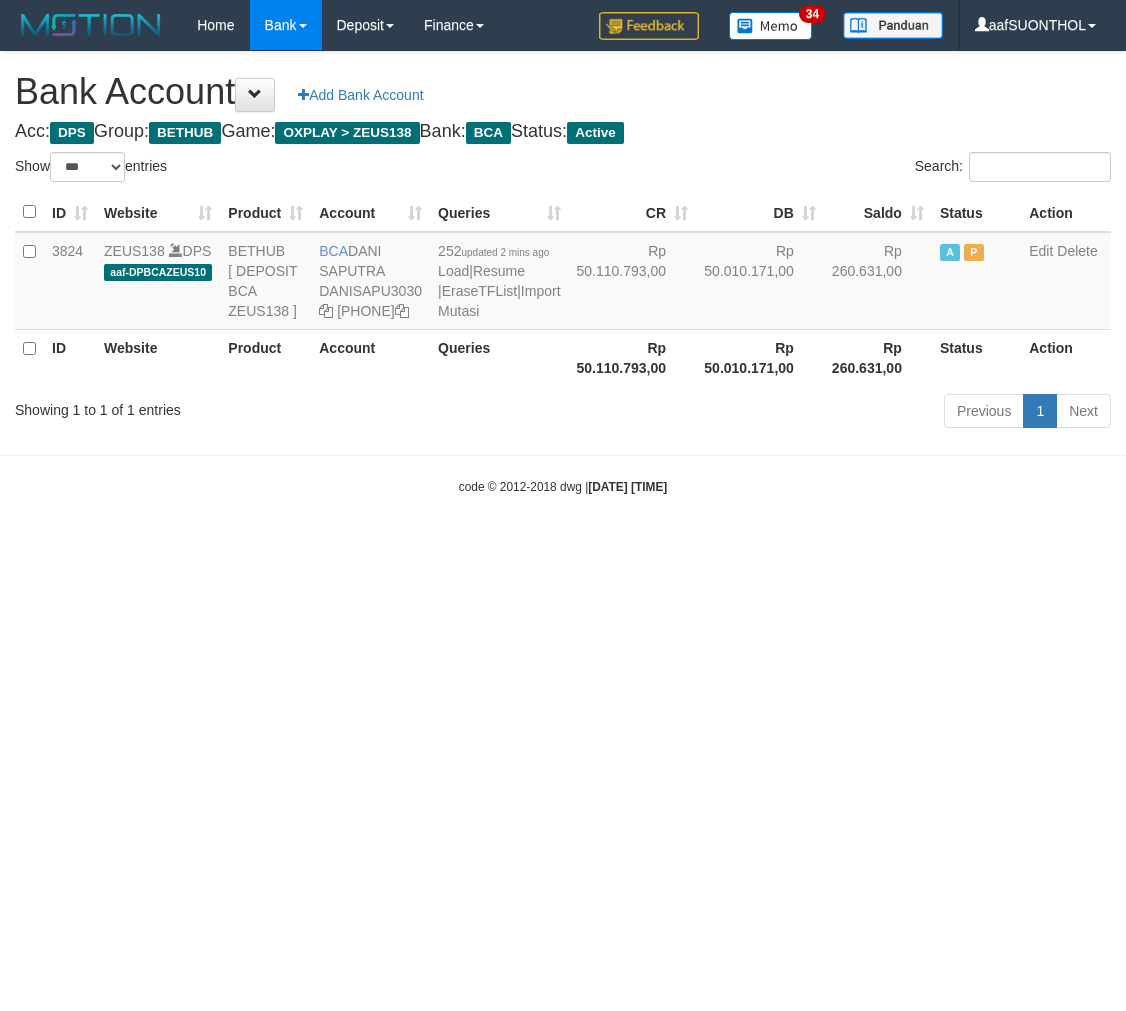 select on "***" 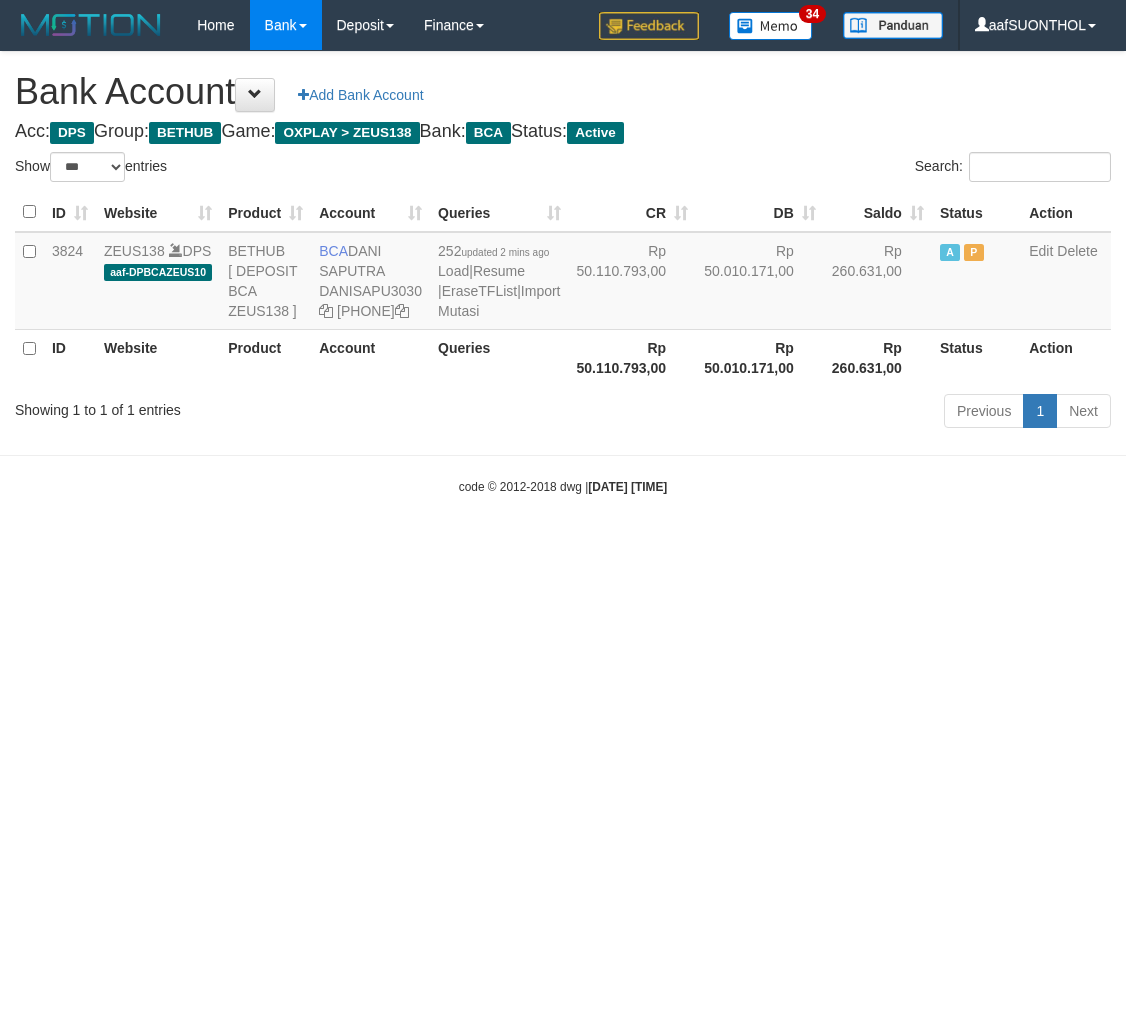 scroll, scrollTop: 0, scrollLeft: 0, axis: both 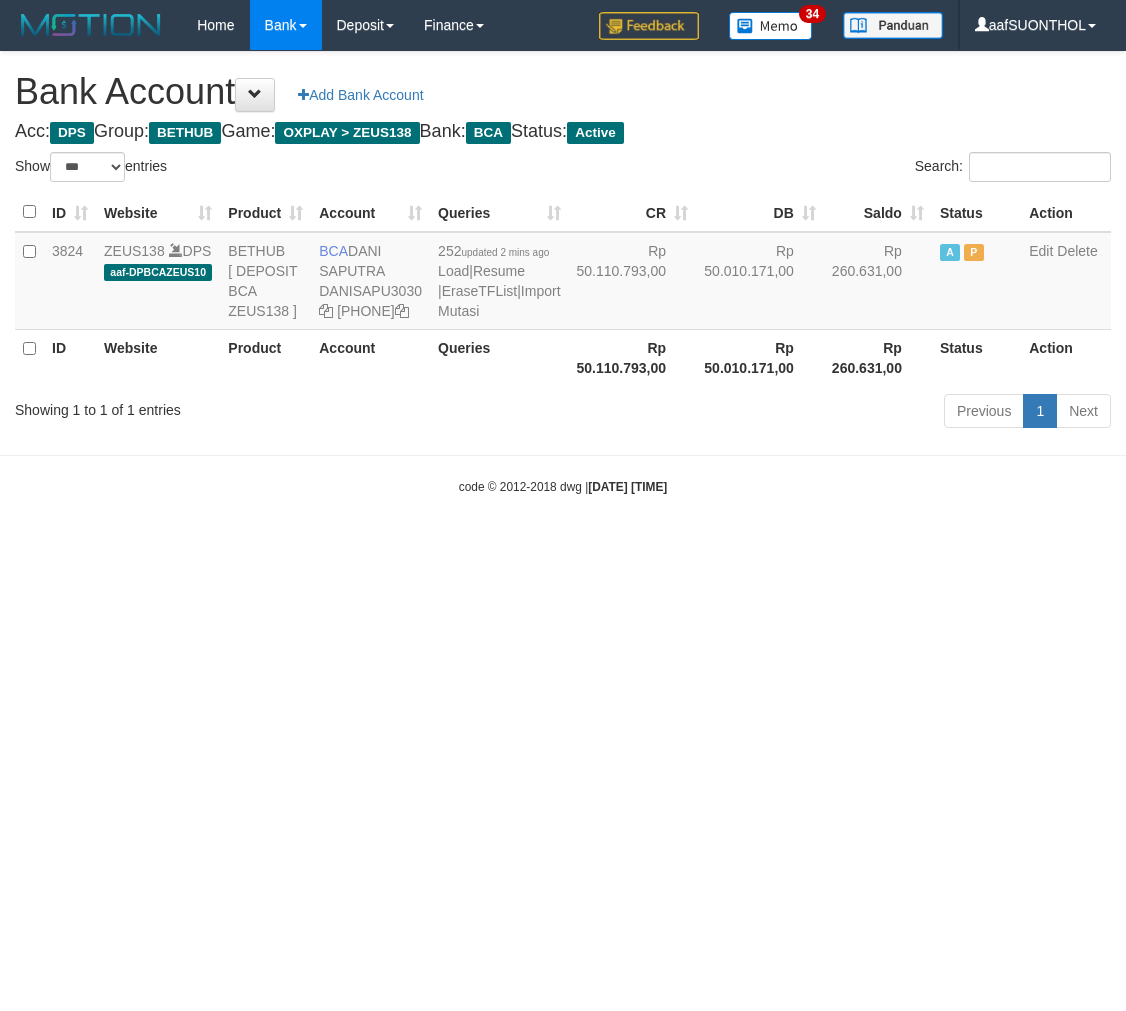 select on "***" 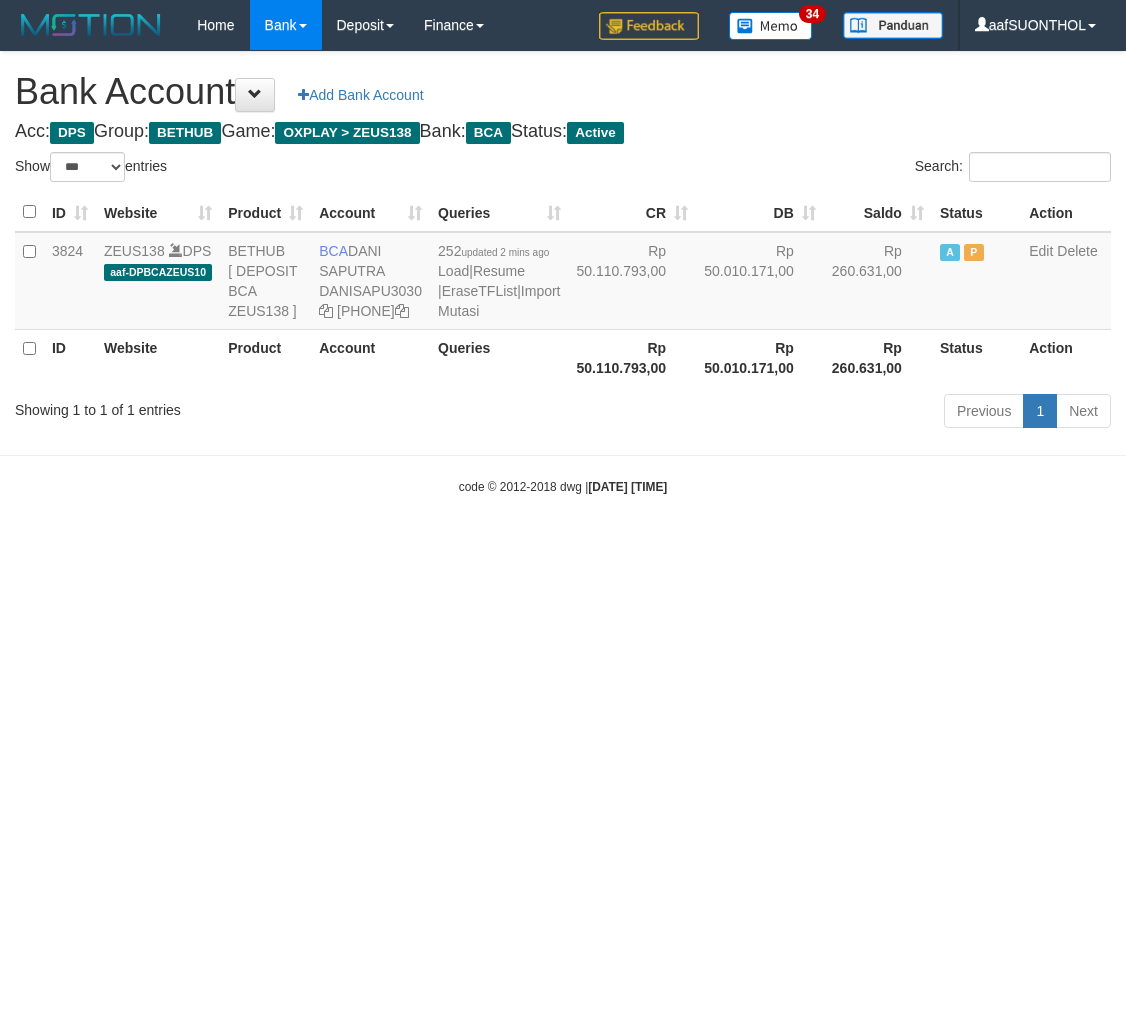 scroll, scrollTop: 0, scrollLeft: 0, axis: both 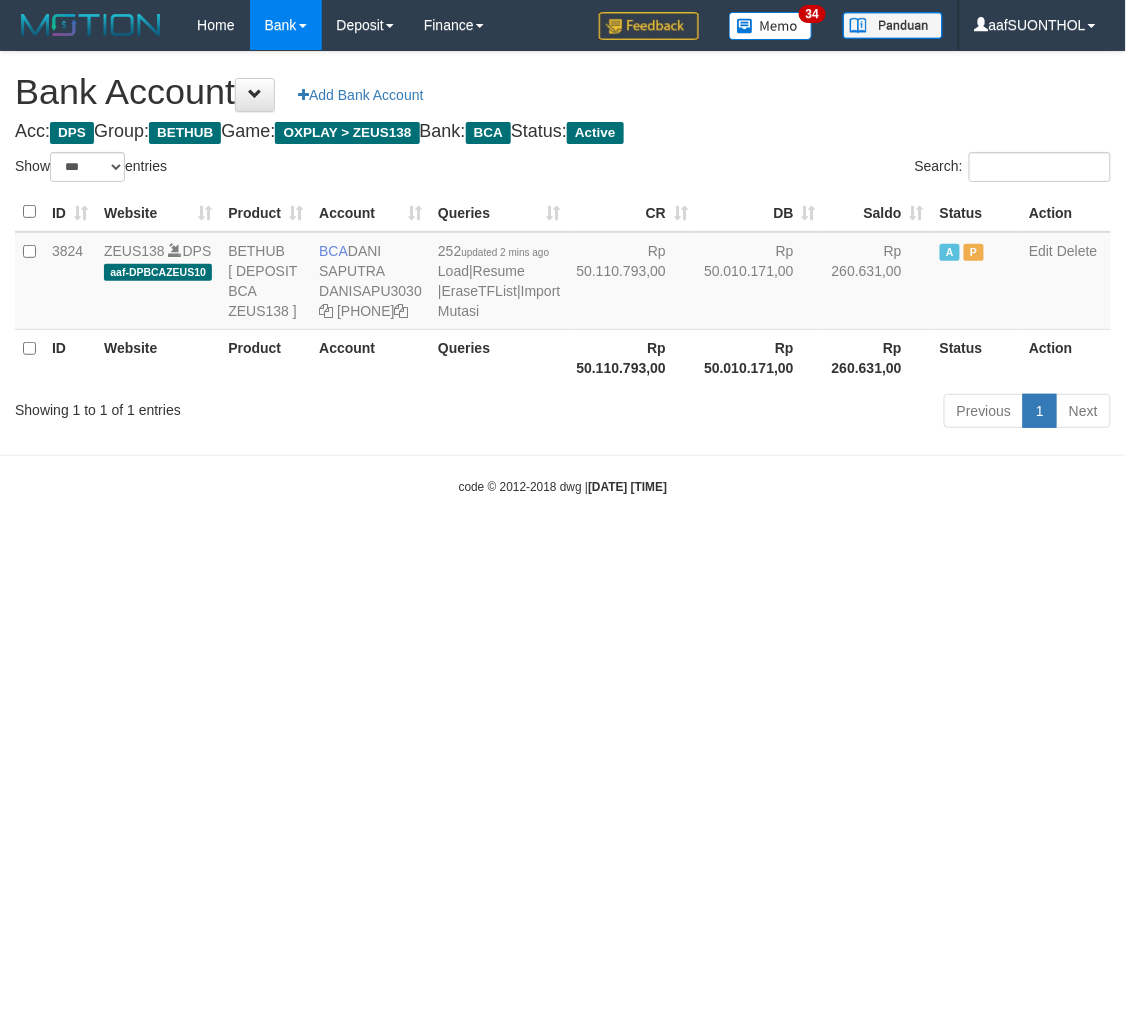 click on "Toggle navigation
Home
Bank
Account List
Load
By Website
Group
[OXPLAY]													ZEUS138
By Load Group (DPS)
Sync" at bounding box center [563, 273] 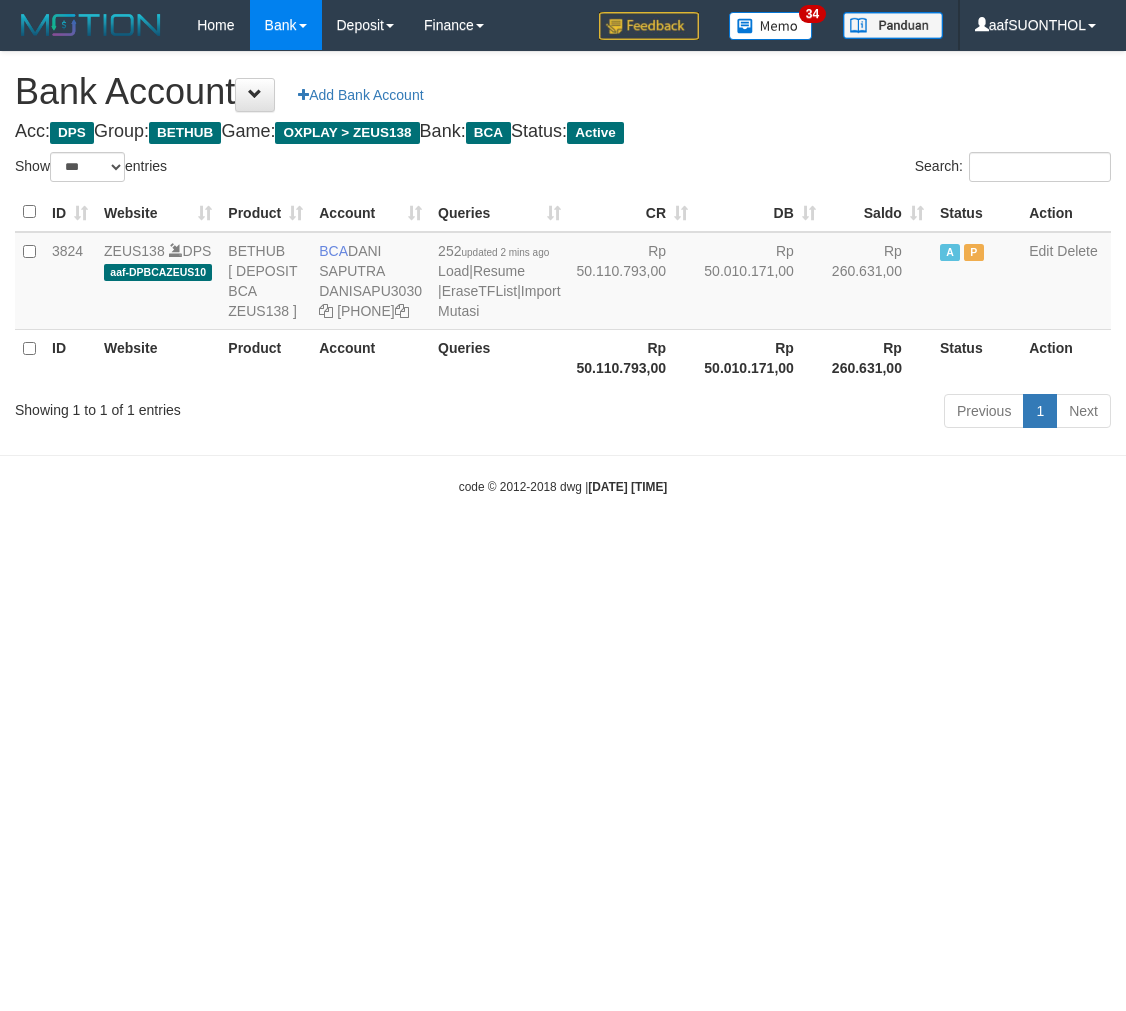 select on "***" 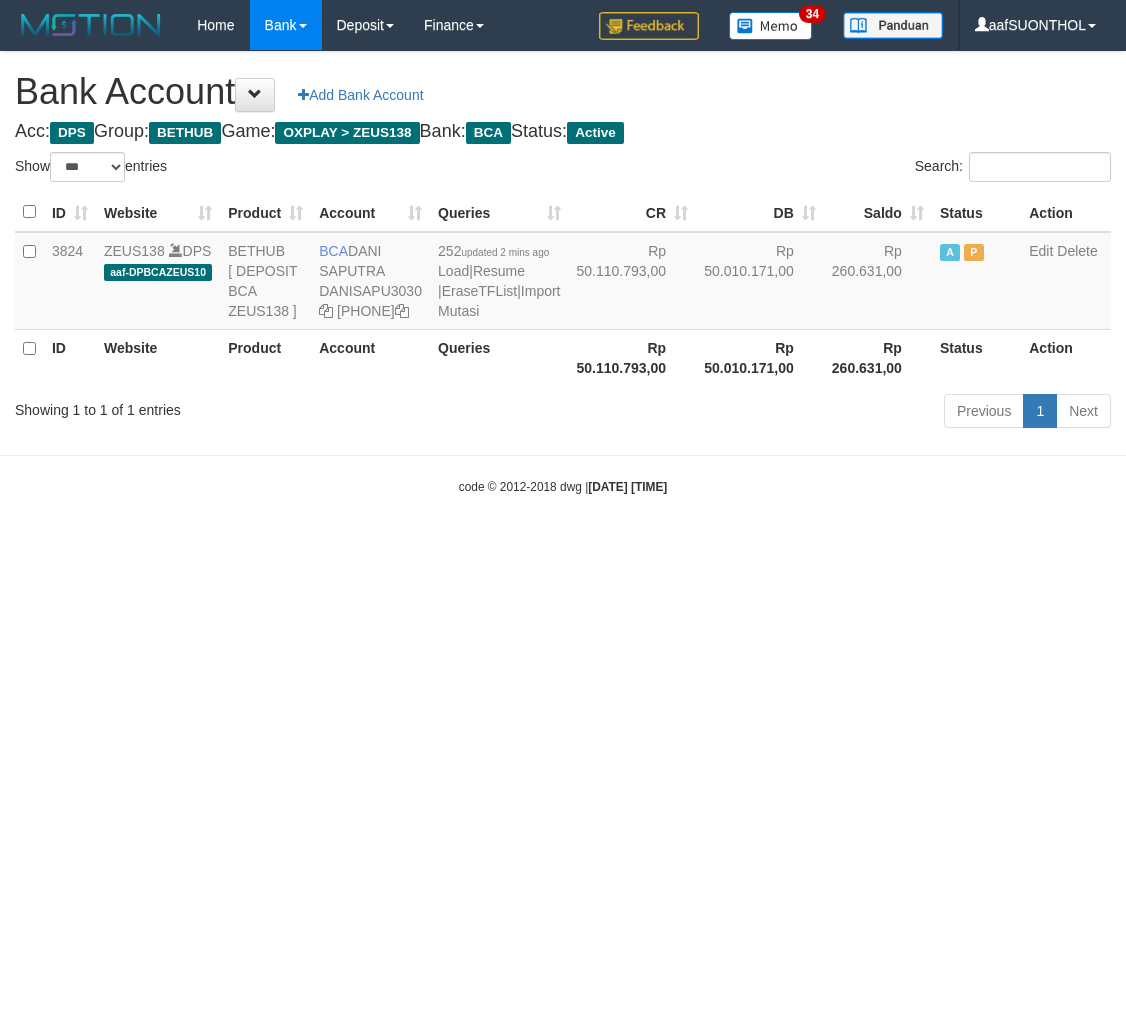 scroll, scrollTop: 0, scrollLeft: 0, axis: both 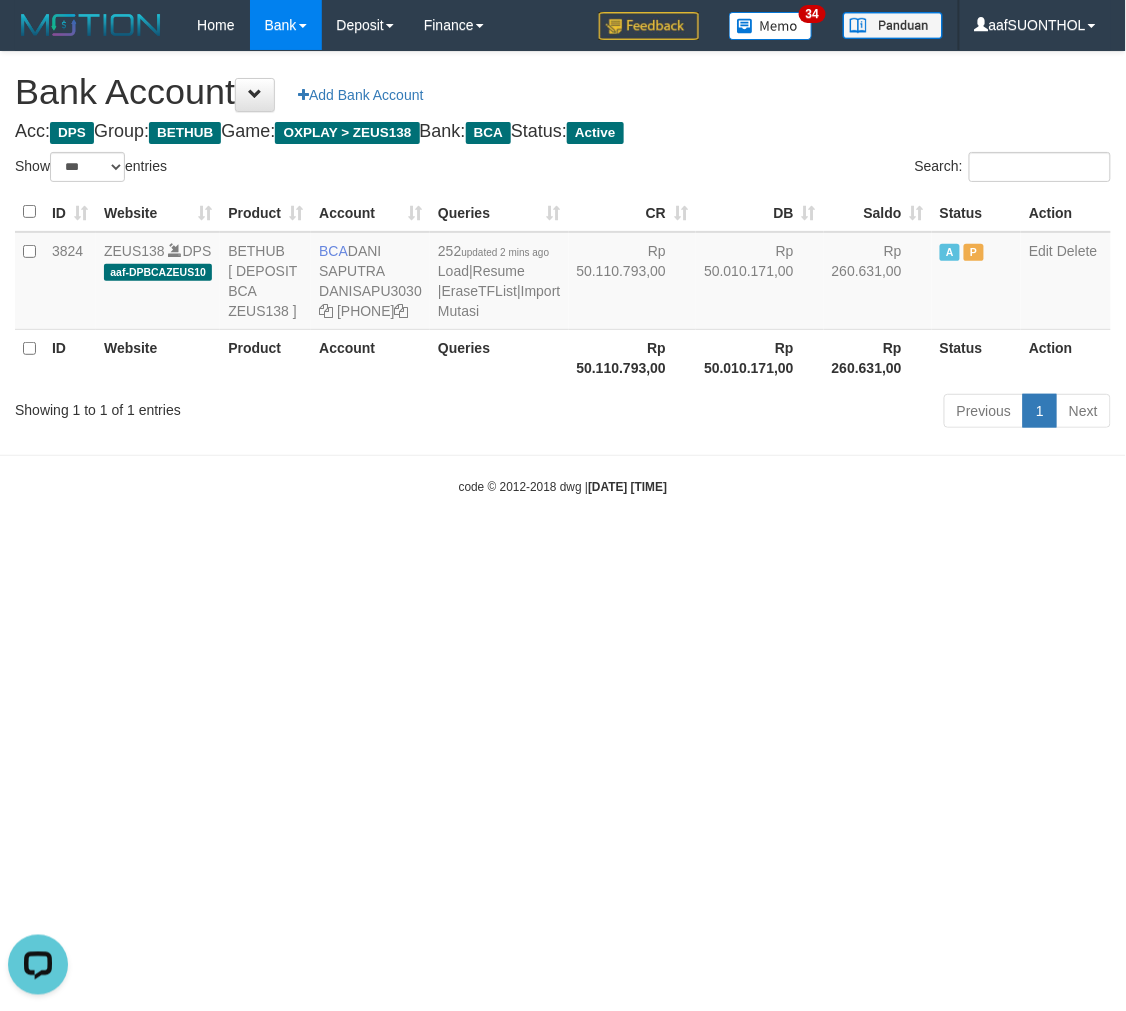 drag, startPoint x: 848, startPoint y: 662, endPoint x: 792, endPoint y: 654, distance: 56.568542 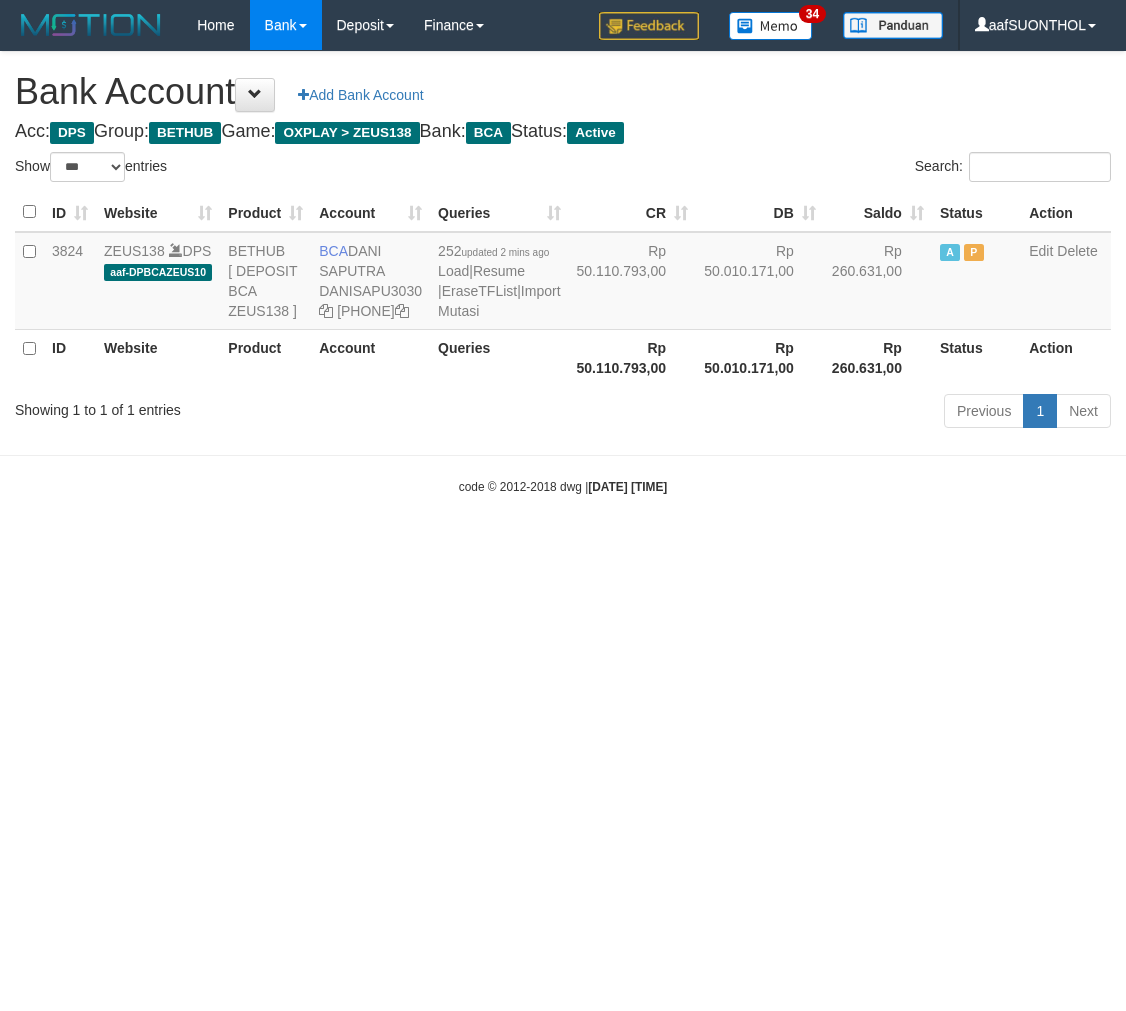select on "***" 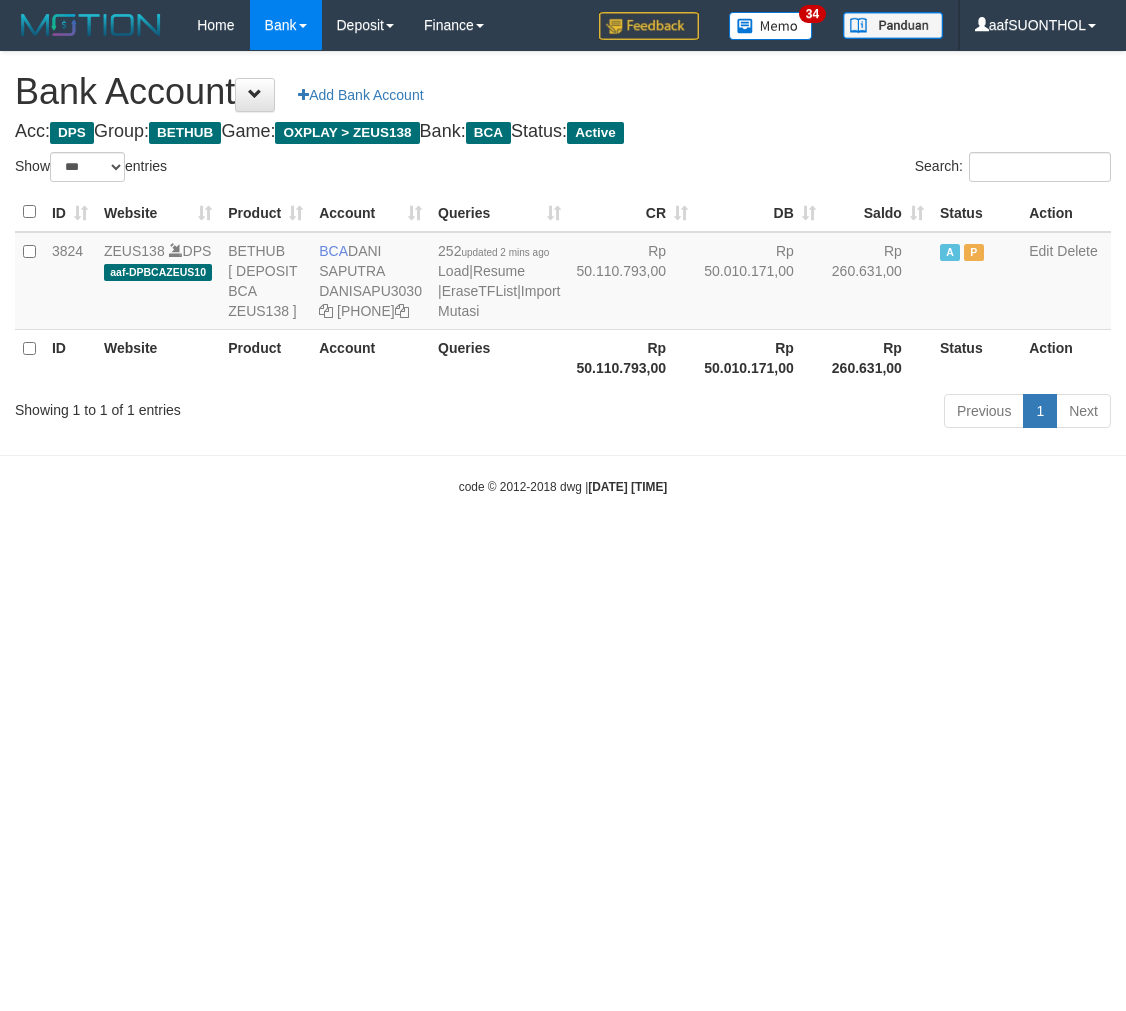 click on "Toggle navigation
Home
Bank
Account List
Load
By Website
Group
[OXPLAY]													ZEUS138
By Load Group (DPS)
Sync" at bounding box center (563, 273) 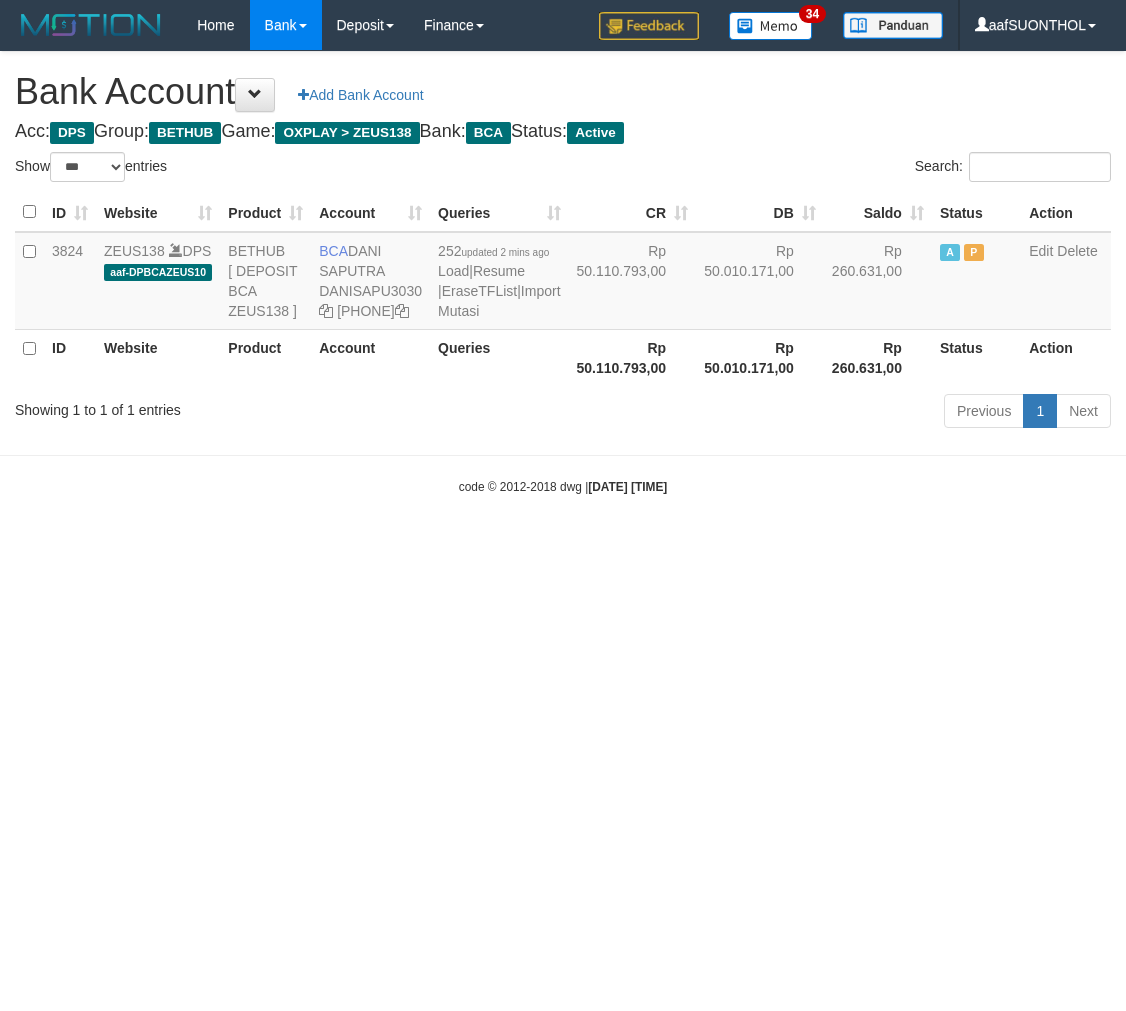 select on "***" 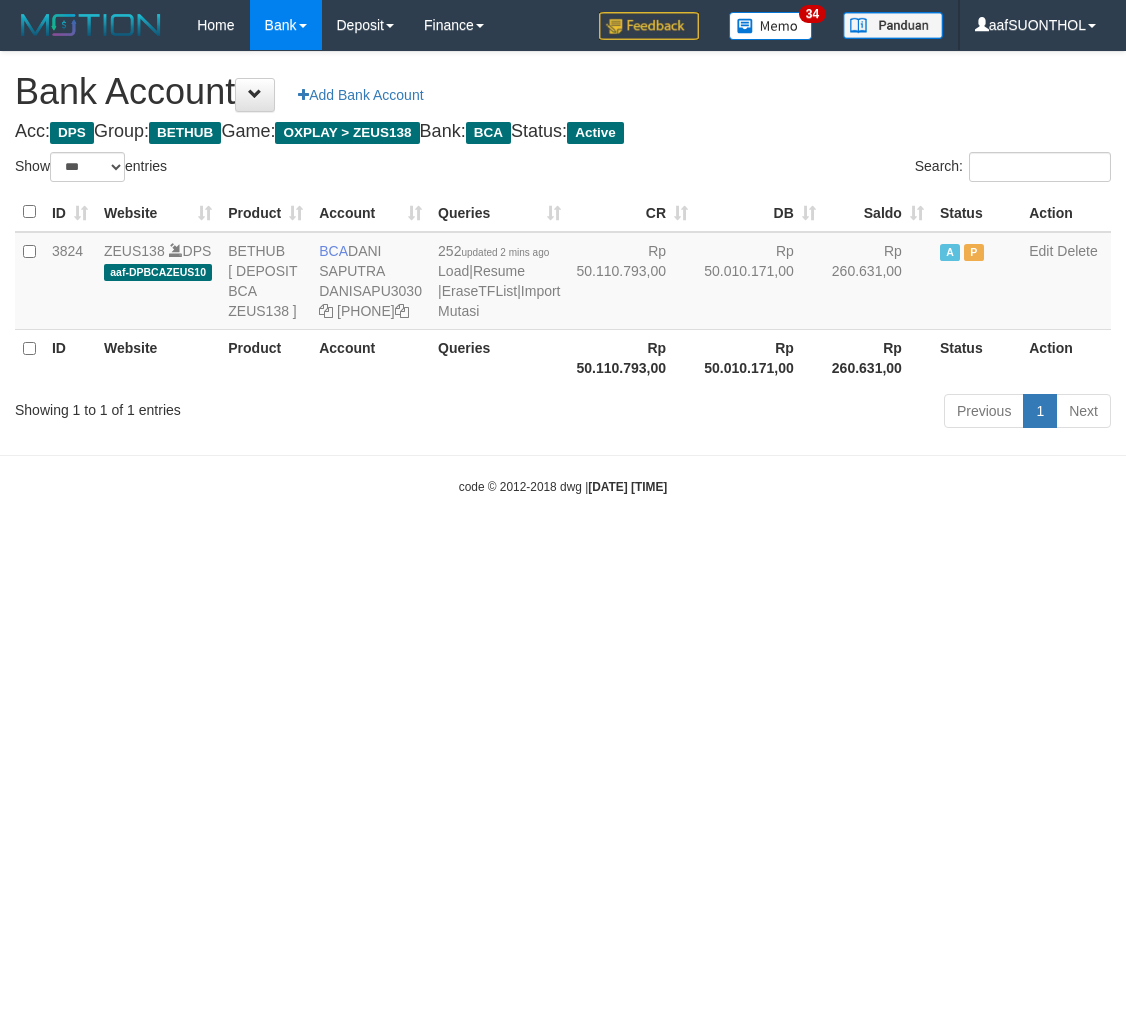 scroll, scrollTop: 0, scrollLeft: 0, axis: both 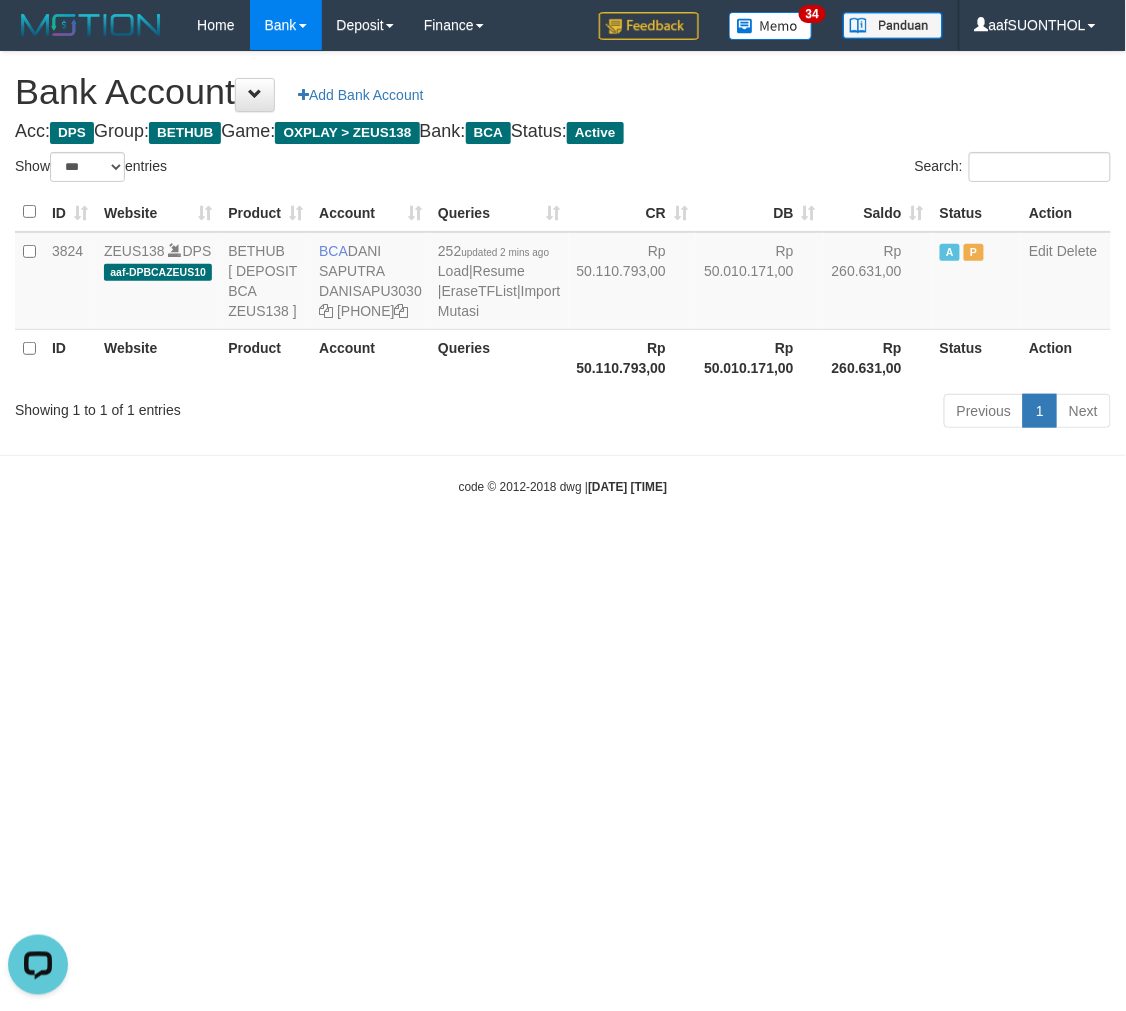 click on "Toggle navigation
Home
Bank
Account List
Load
By Website
Group
[OXPLAY]													ZEUS138
By Load Group (DPS)
Sync" at bounding box center (563, 273) 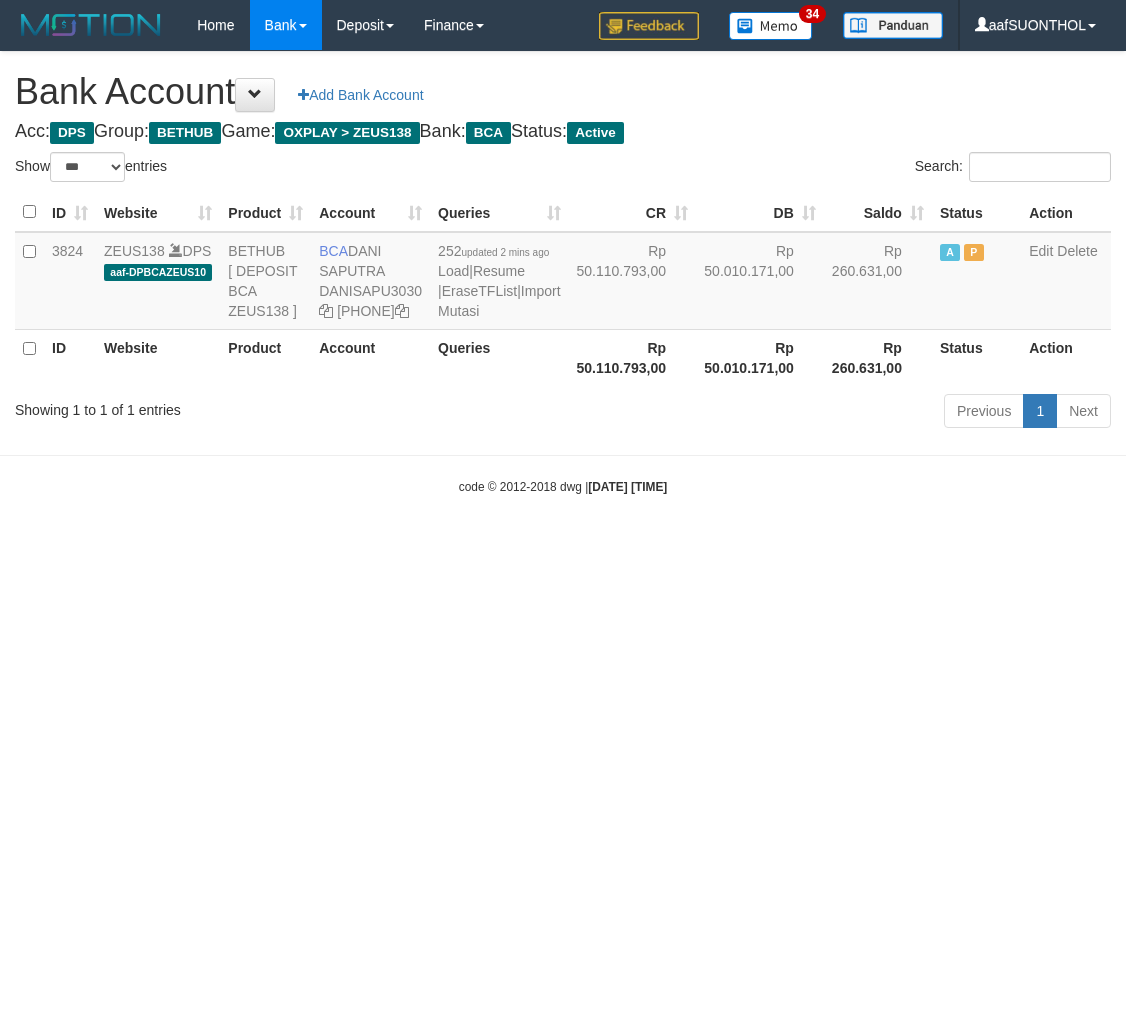 select on "***" 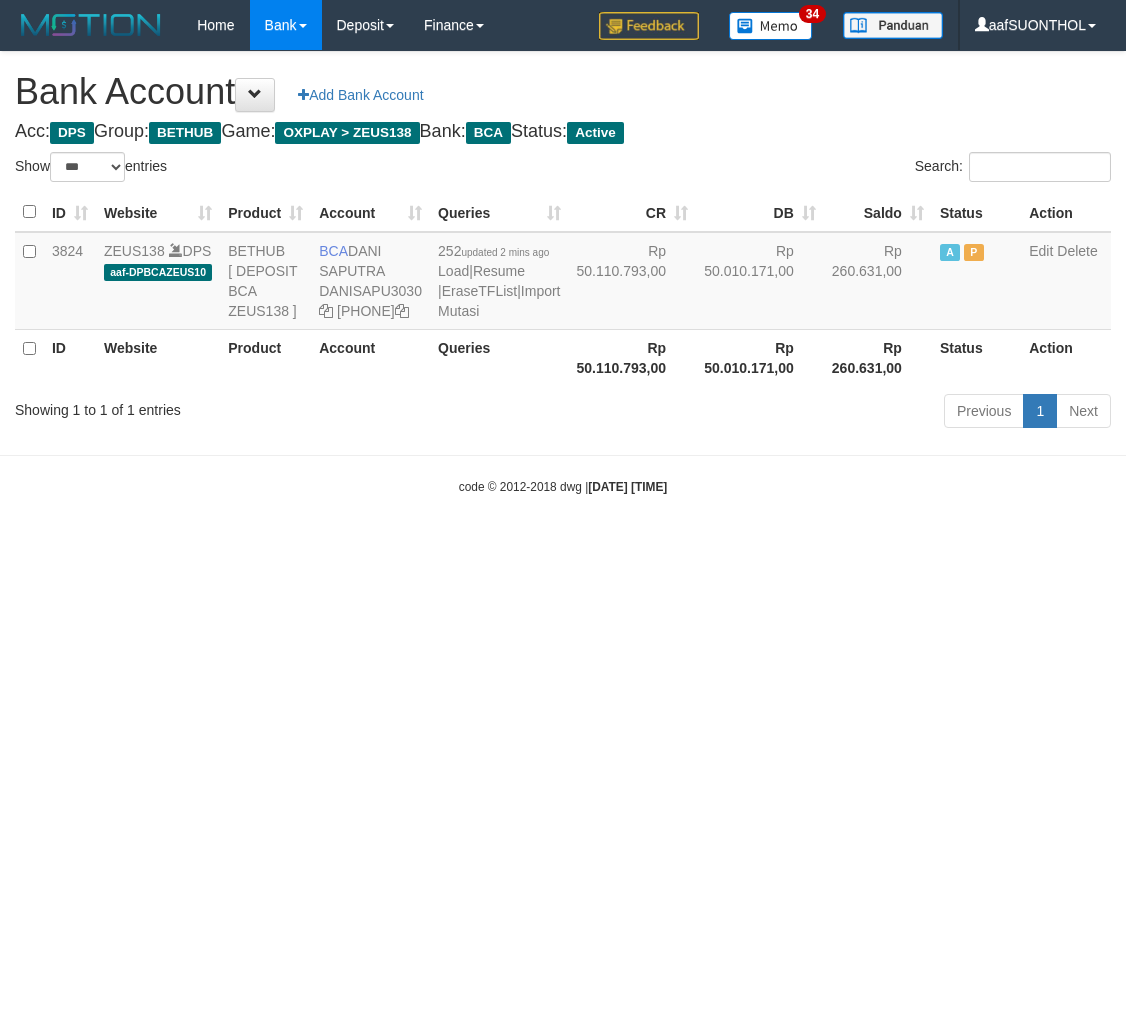 scroll, scrollTop: 0, scrollLeft: 0, axis: both 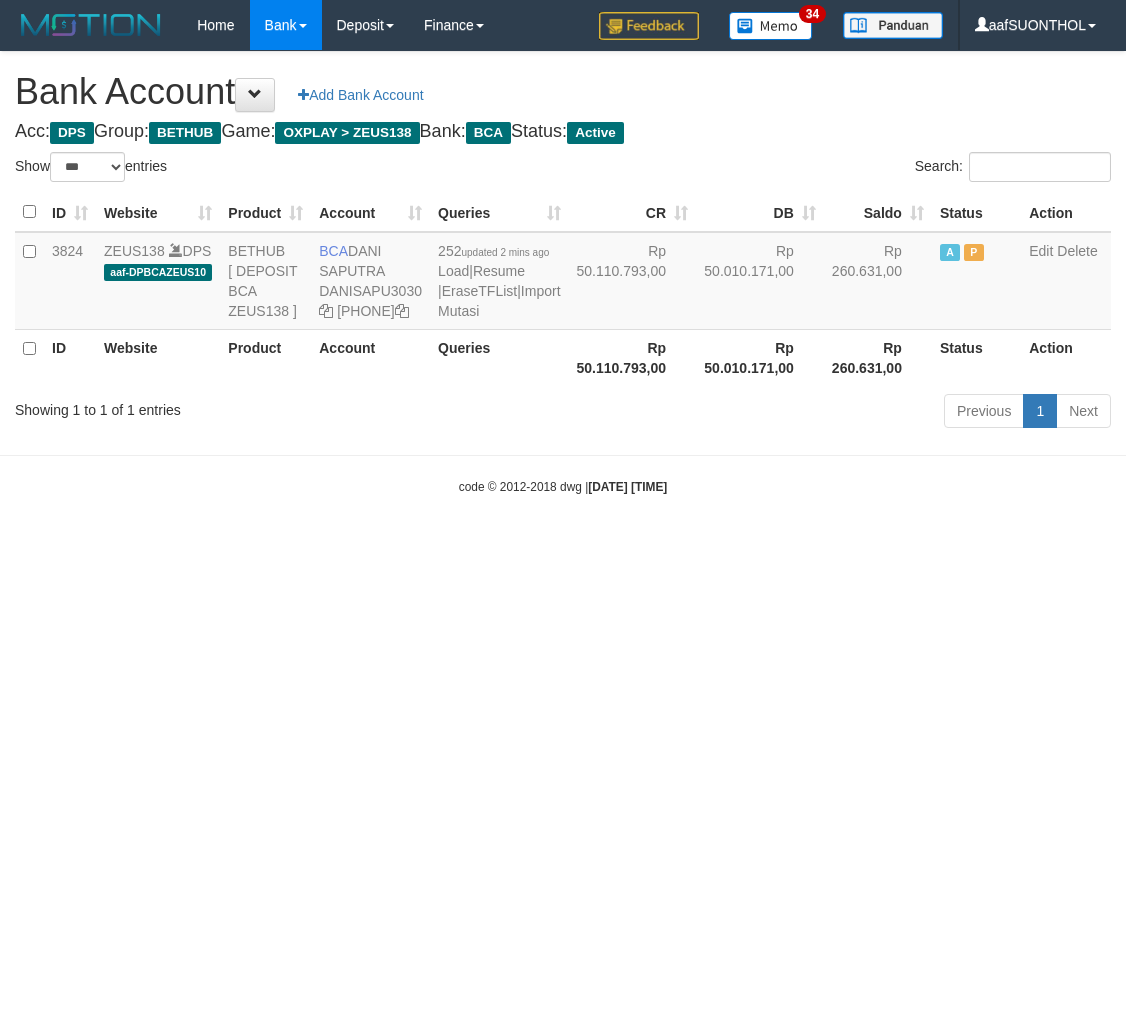 select on "***" 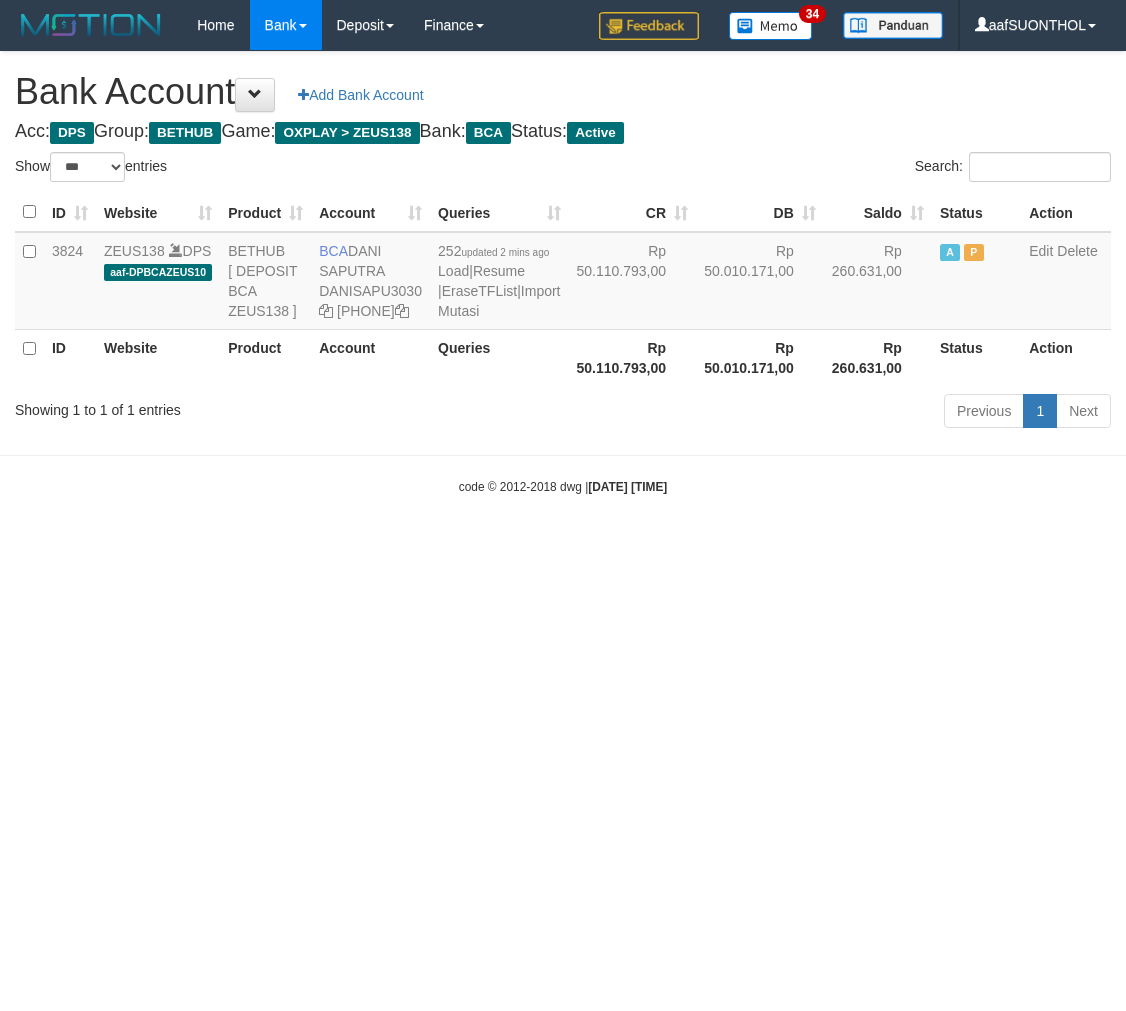 scroll, scrollTop: 0, scrollLeft: 0, axis: both 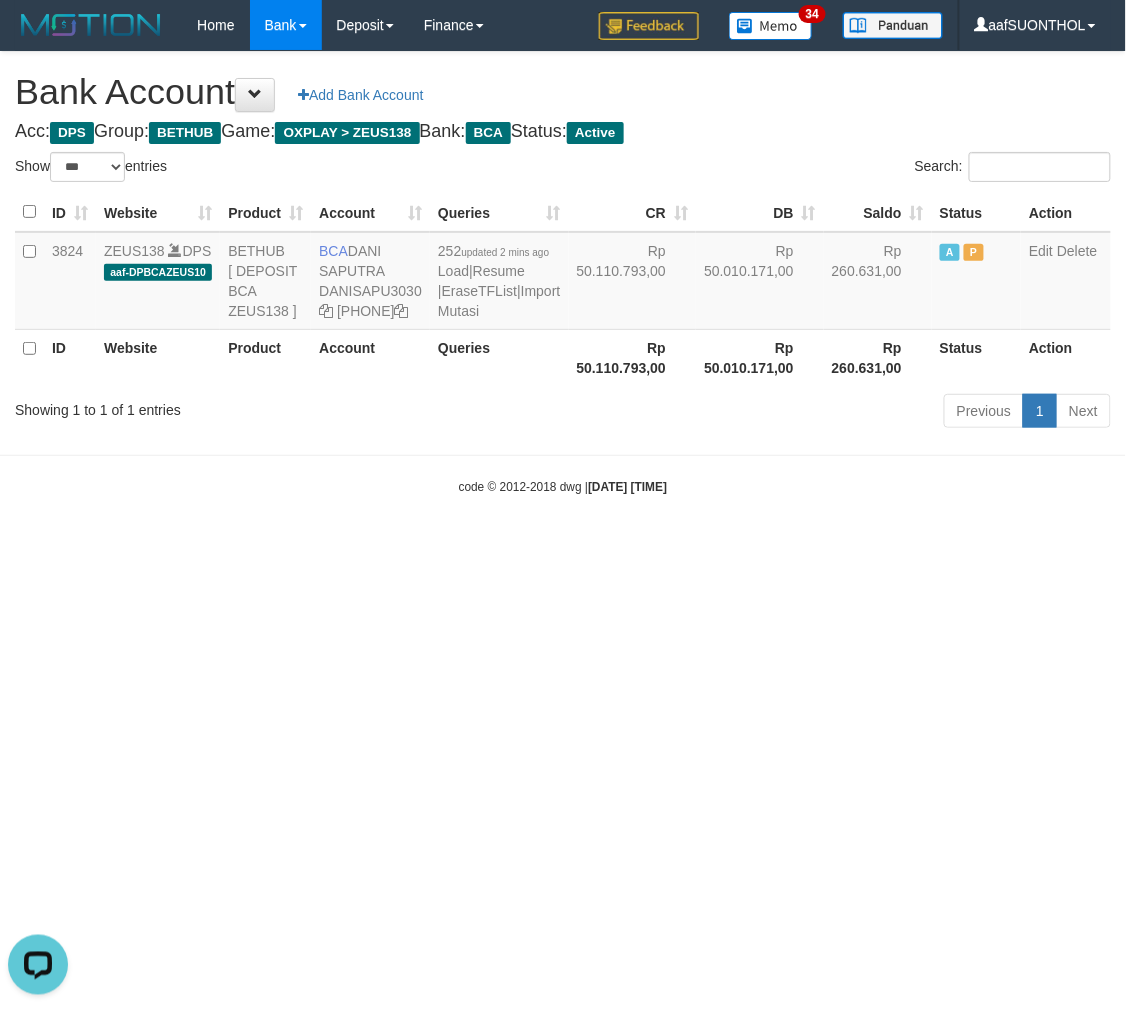 click on "Toggle navigation
Home
Bank
Account List
Load
By Website
Group
[OXPLAY]													ZEUS138
By Load Group (DPS)
Sync" at bounding box center [563, 273] 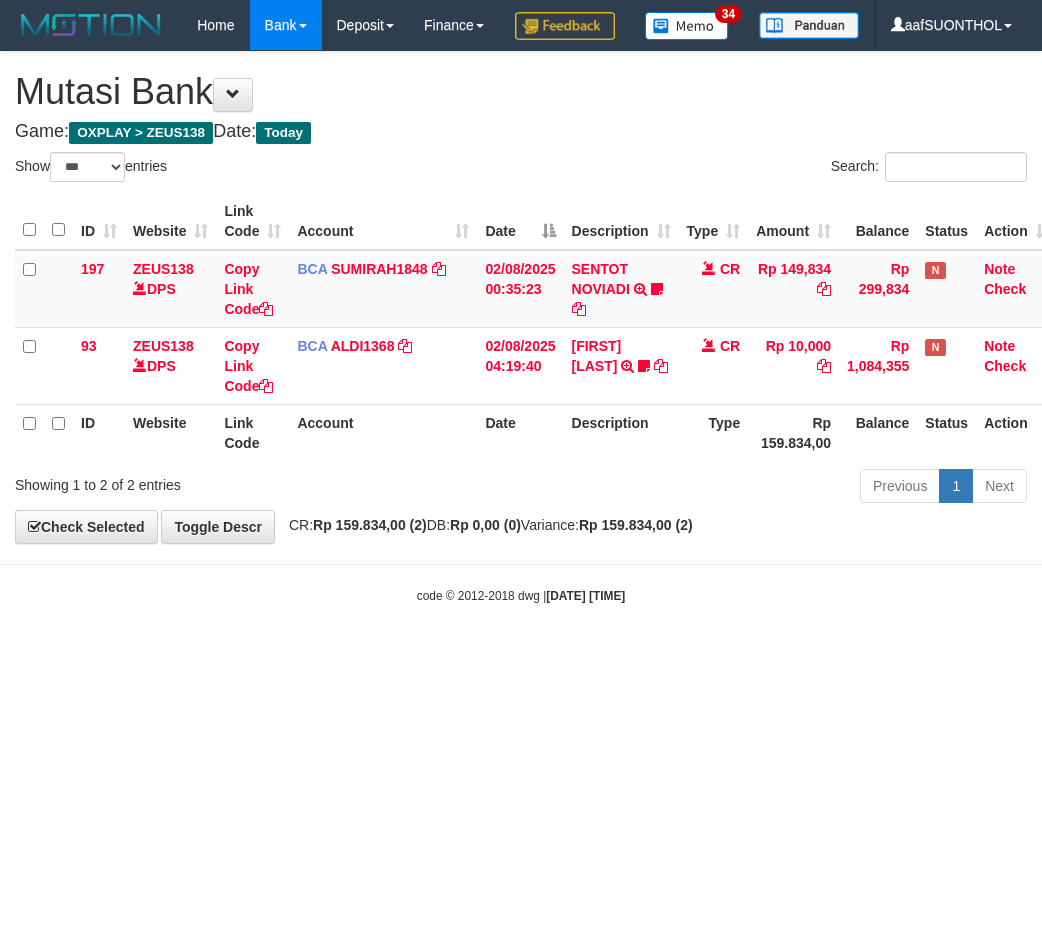 select on "***" 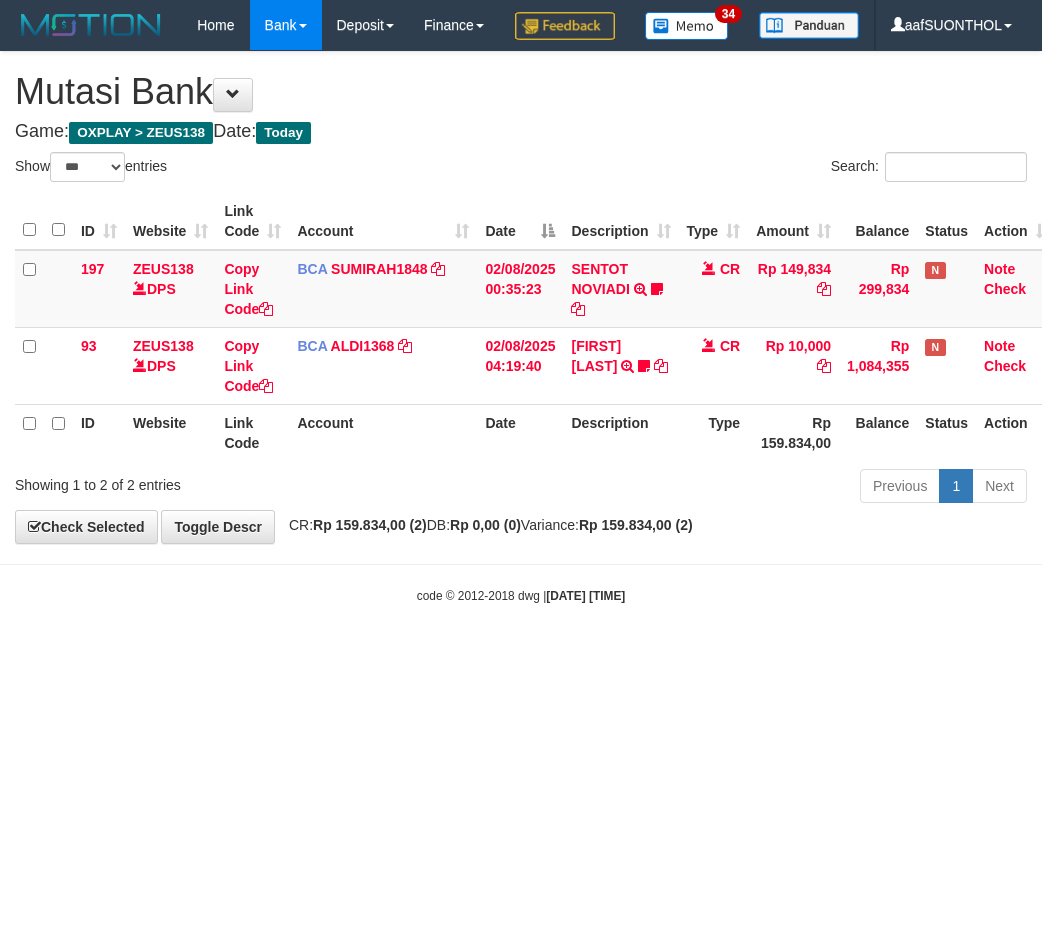 scroll, scrollTop: 0, scrollLeft: 0, axis: both 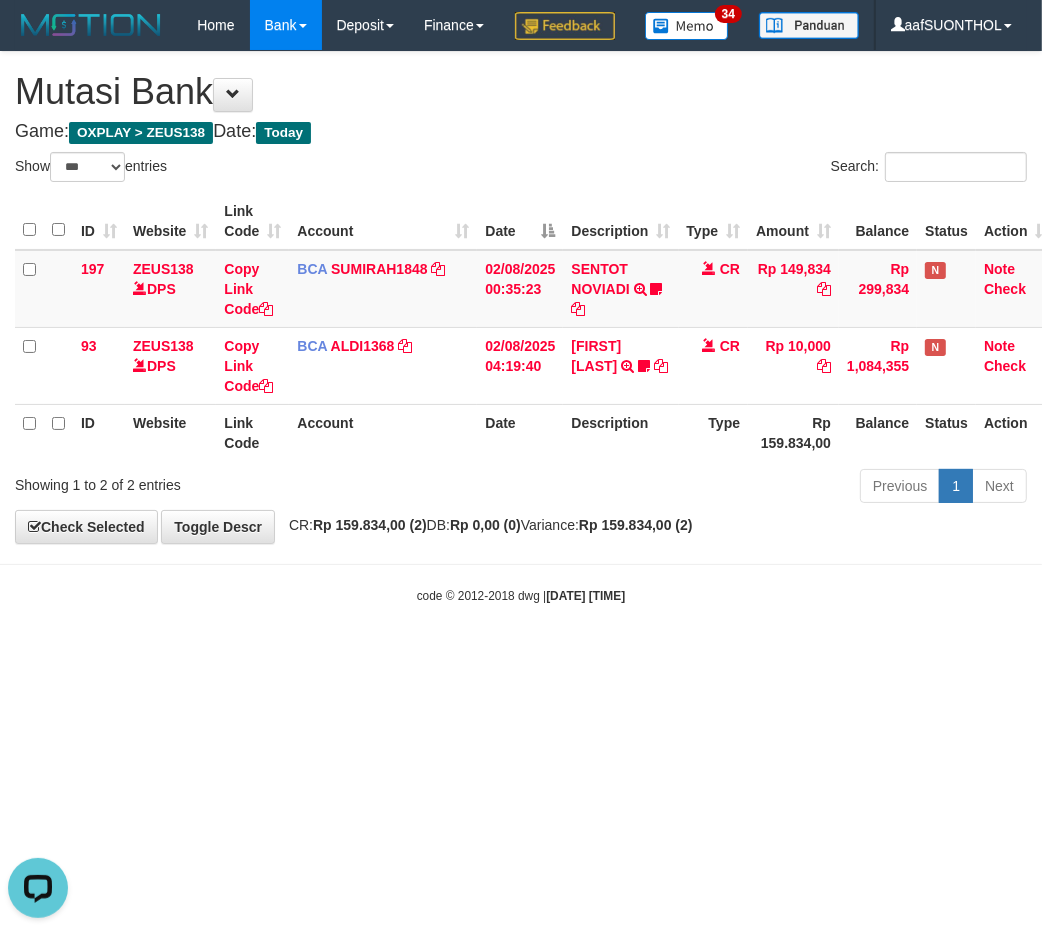 click on "Toggle navigation
Home
Bank
Account List
Load
By Website
Group
[OXPLAY]													ZEUS138
By Load Group (DPS)" at bounding box center [521, 327] 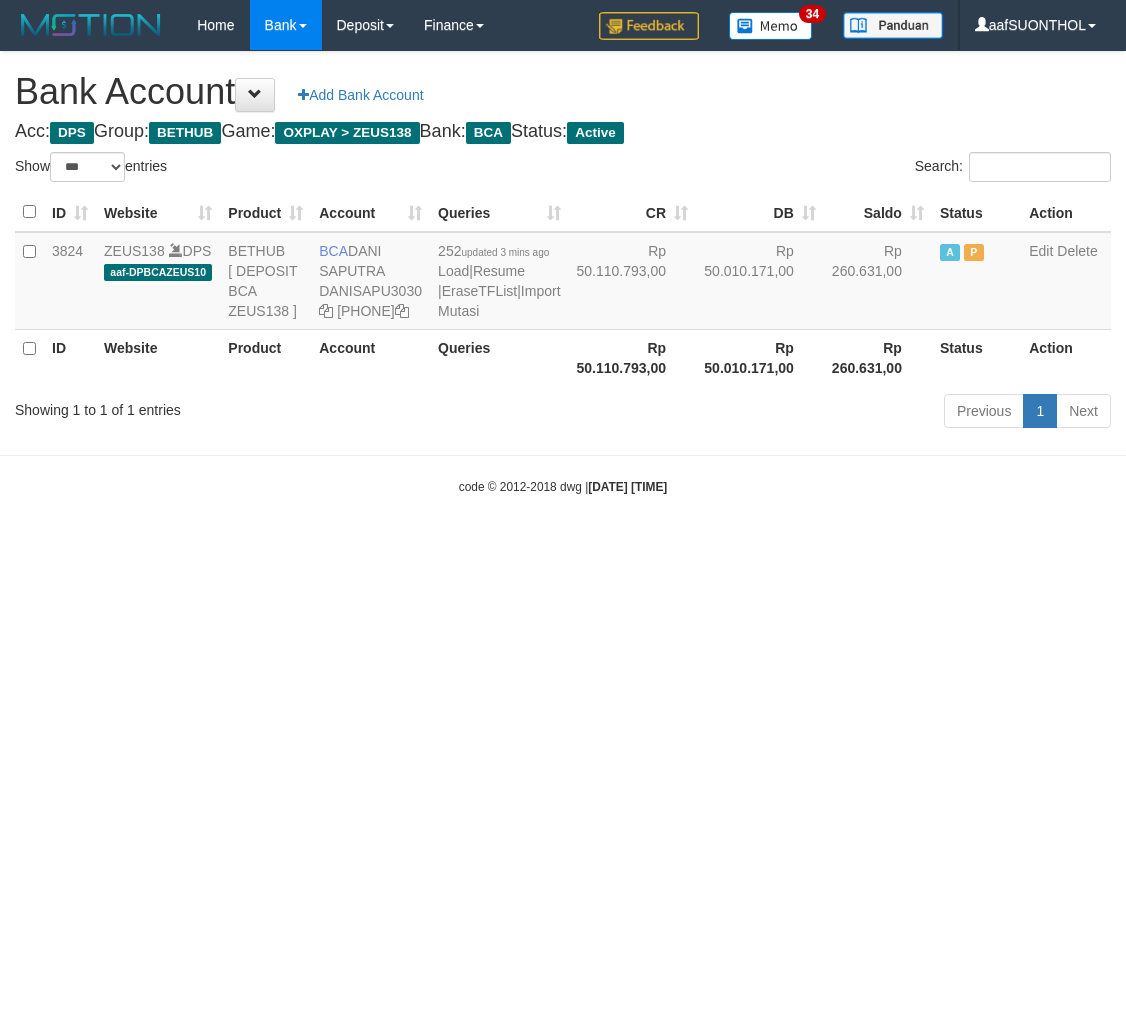 select on "***" 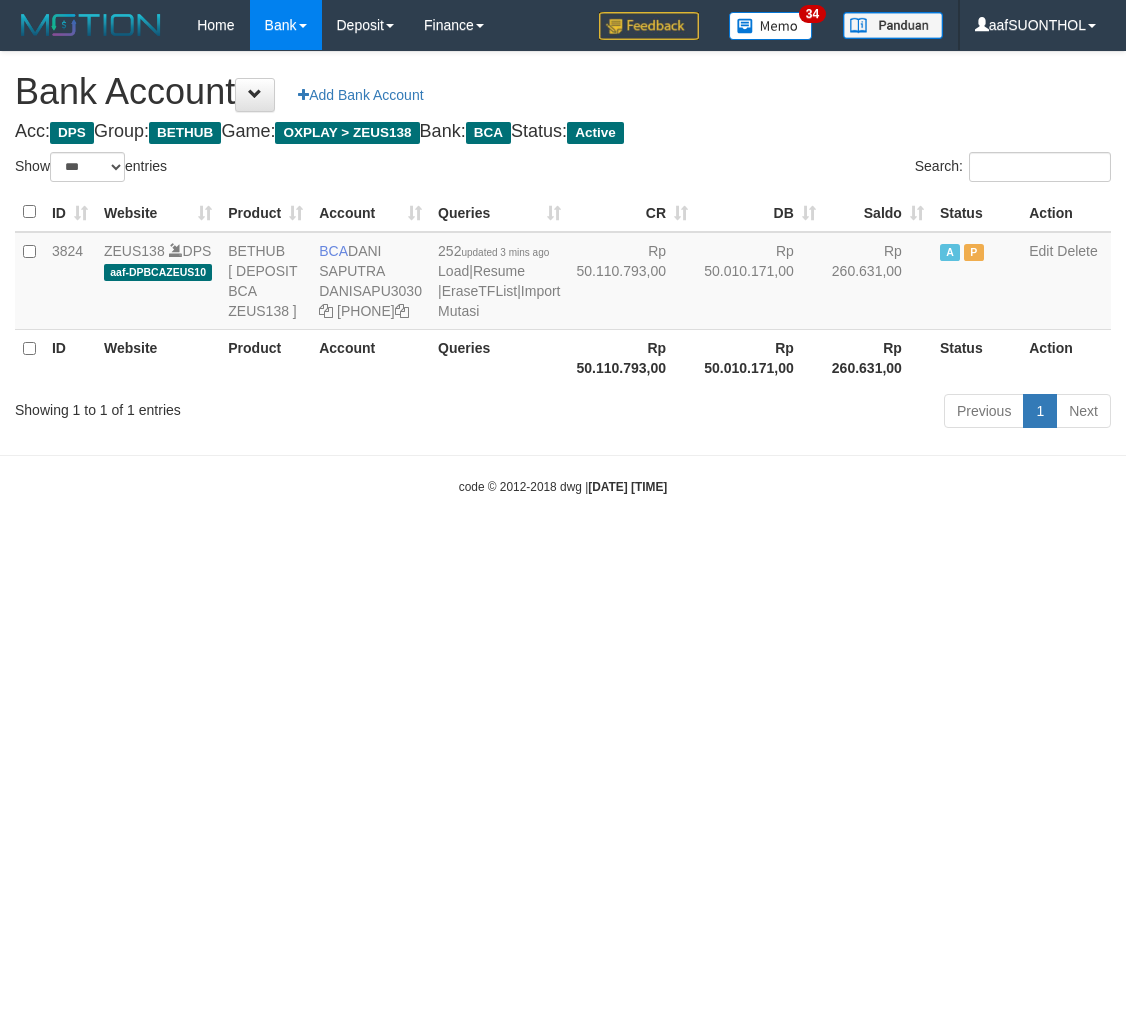 scroll, scrollTop: 0, scrollLeft: 0, axis: both 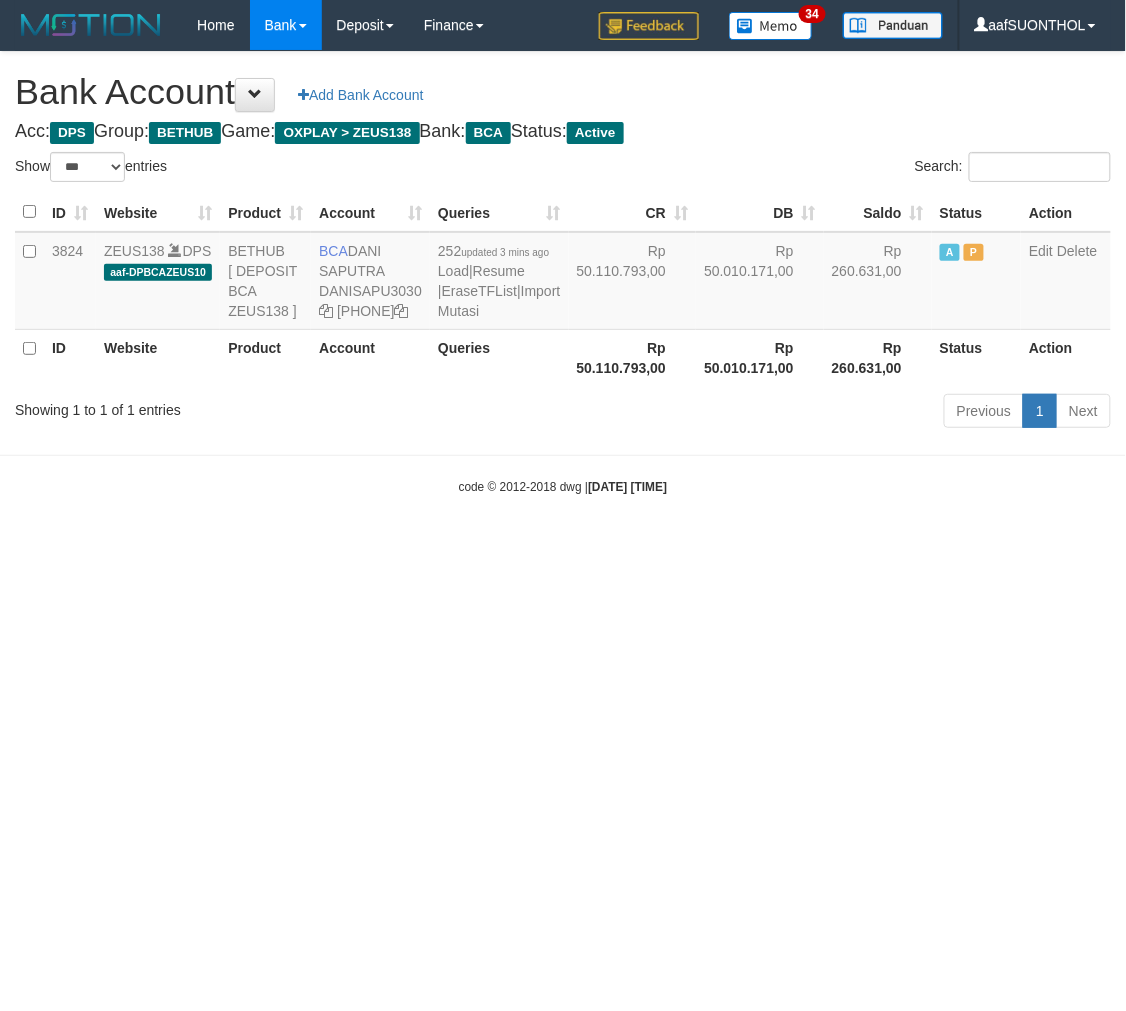 click on "Toggle navigation
Home
Bank
Account List
Load
By Website
Group
[OXPLAY]													ZEUS138
By Load Group (DPS)
Sync" at bounding box center (563, 273) 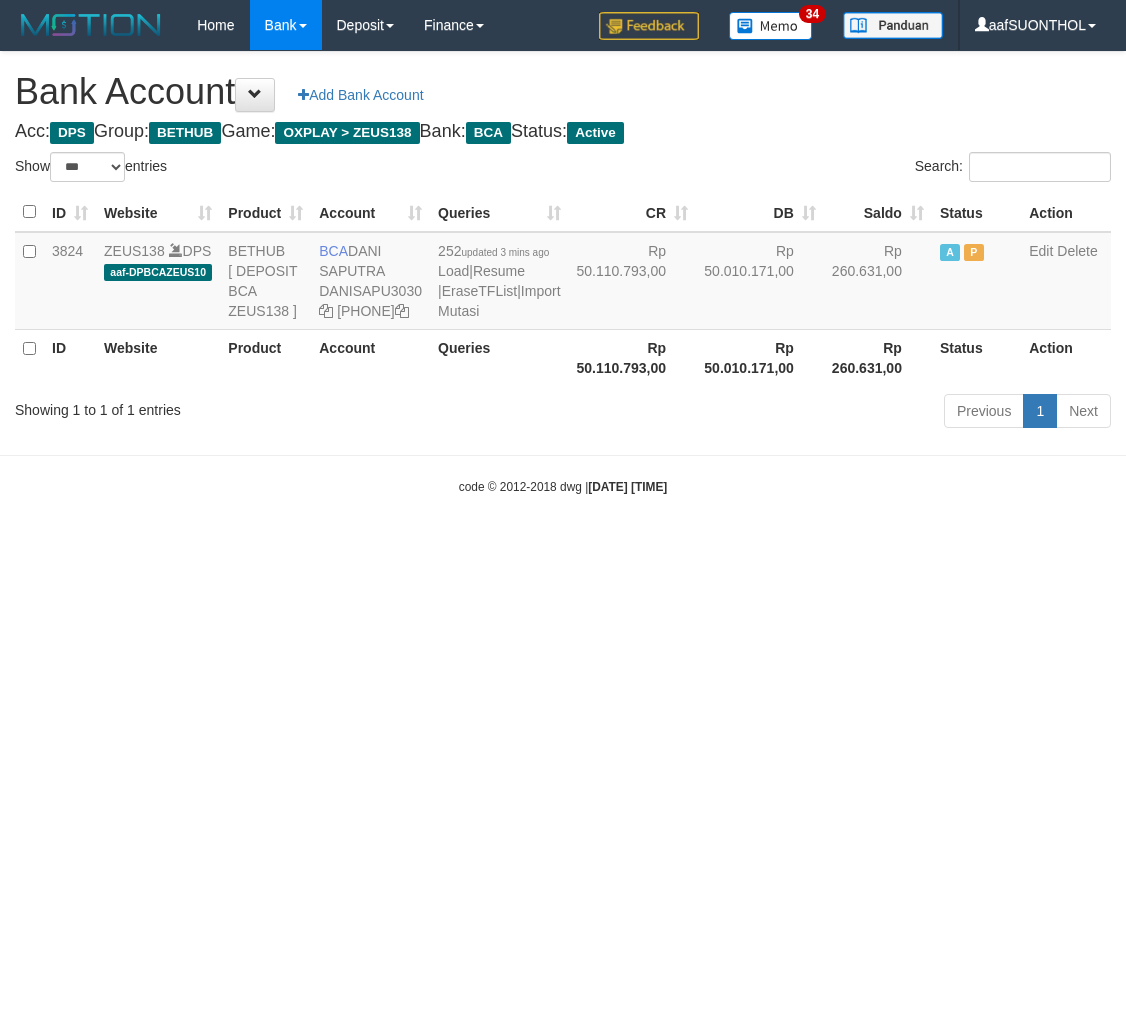 select on "***" 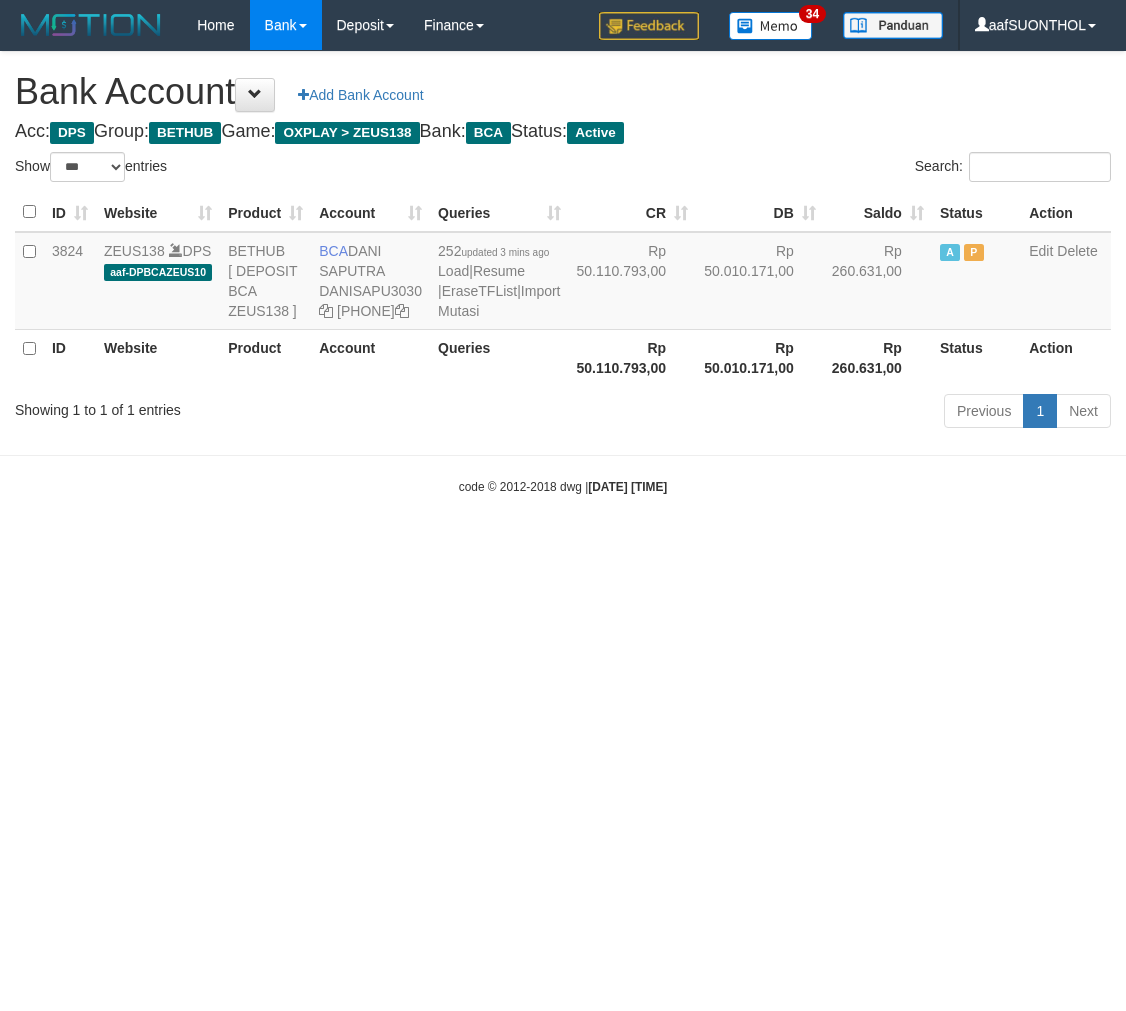 scroll, scrollTop: 0, scrollLeft: 0, axis: both 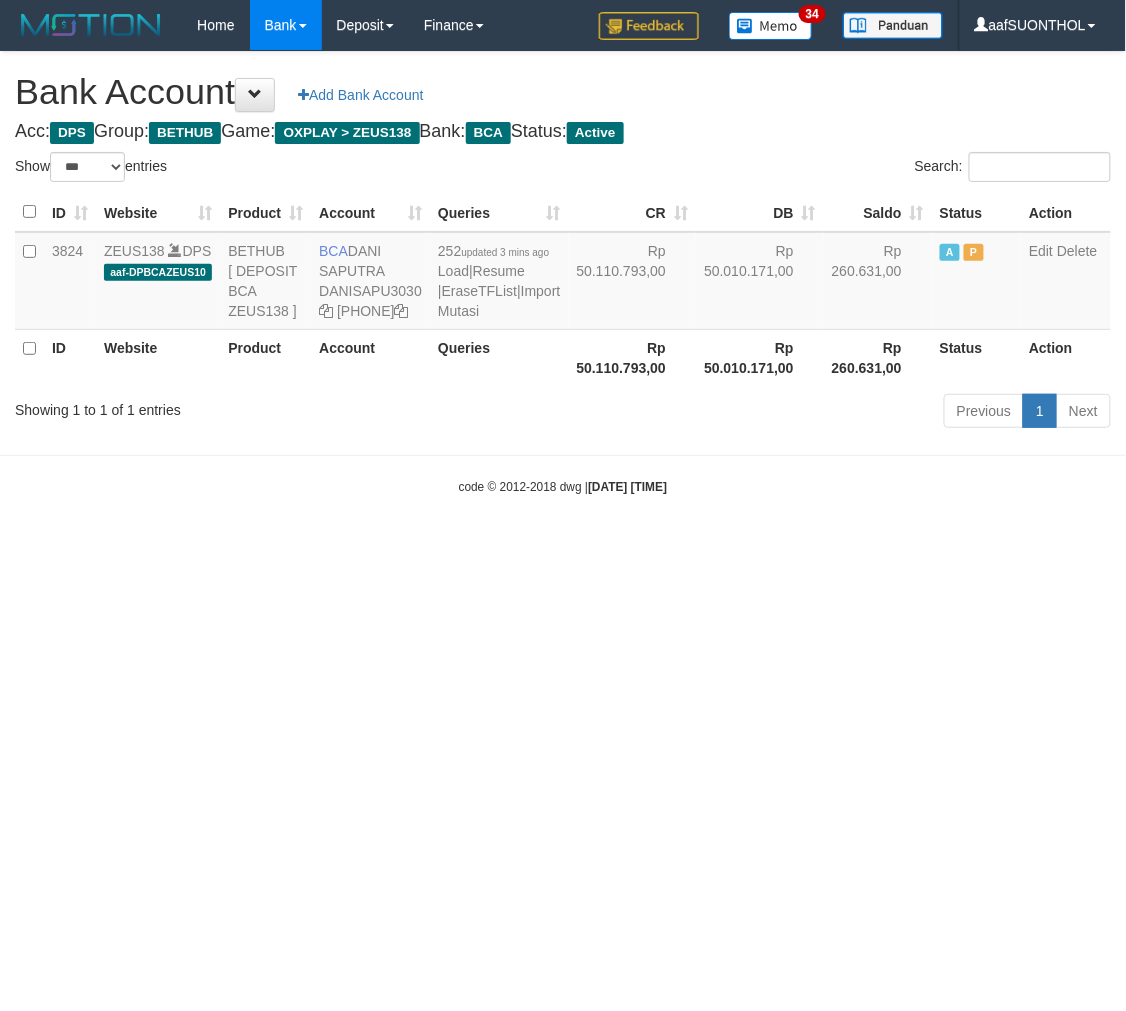 click on "Toggle navigation
Home
Bank
Account List
Load
By Website
Group
[OXPLAY]													ZEUS138
By Load Group (DPS)
Sync" at bounding box center [563, 273] 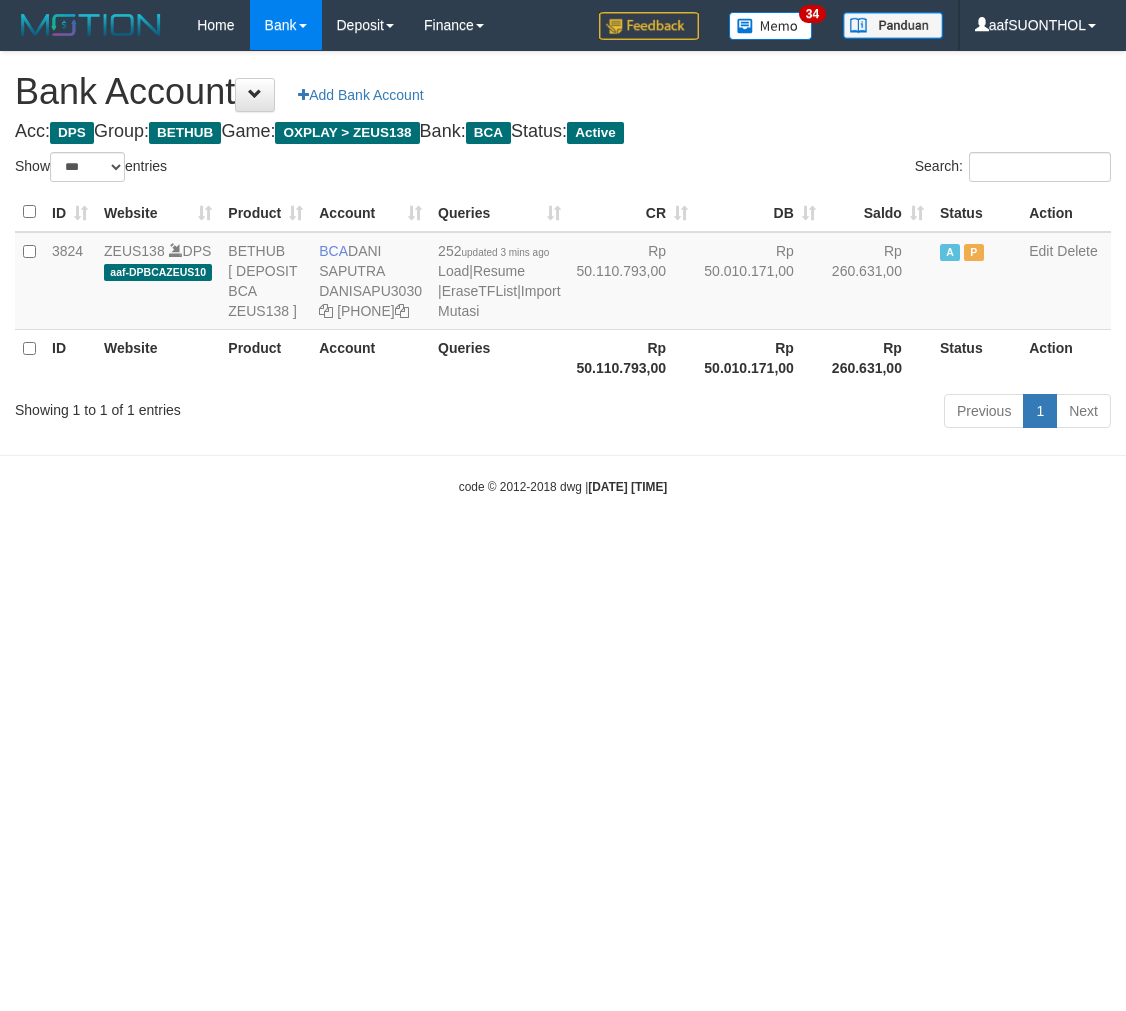 select on "***" 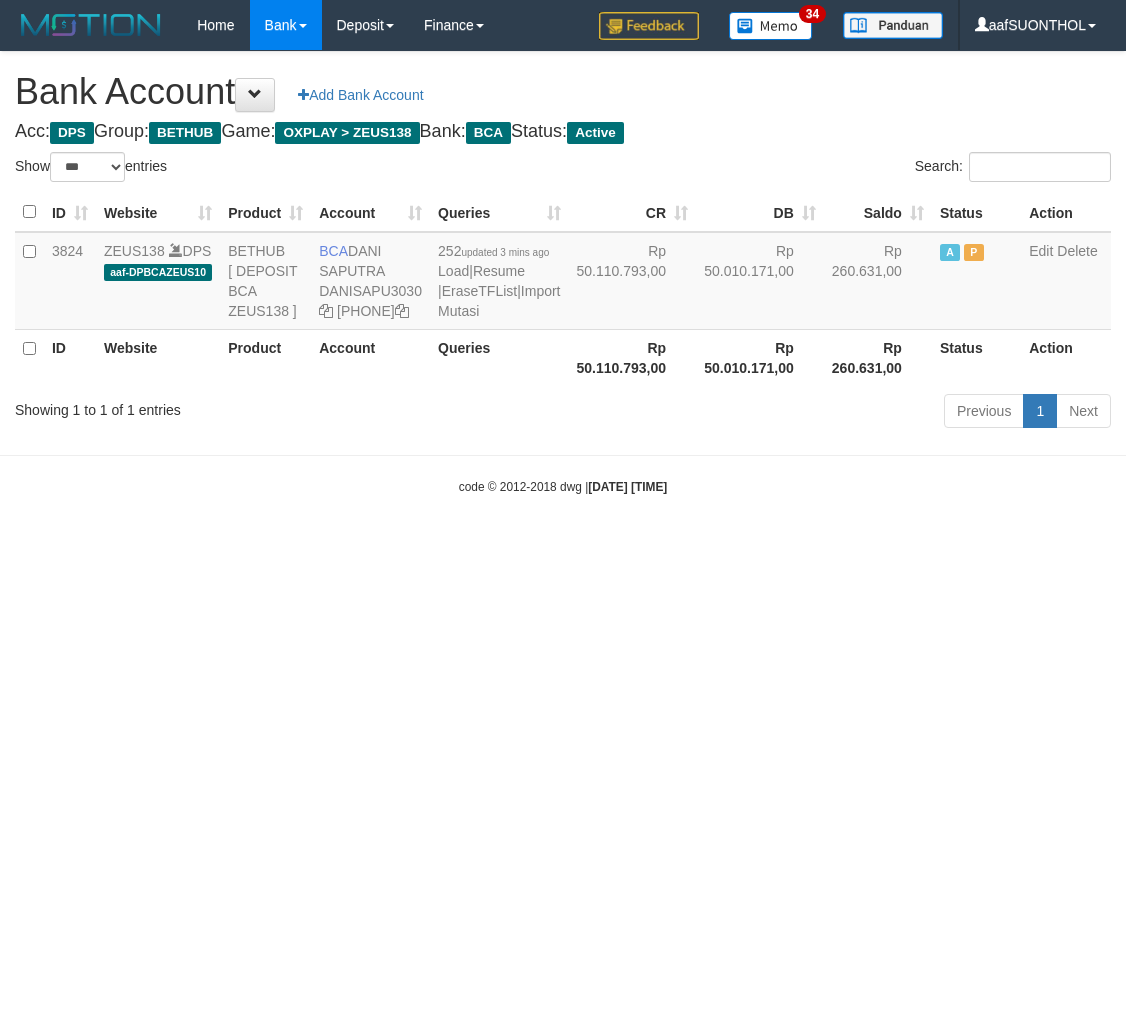 scroll, scrollTop: 0, scrollLeft: 0, axis: both 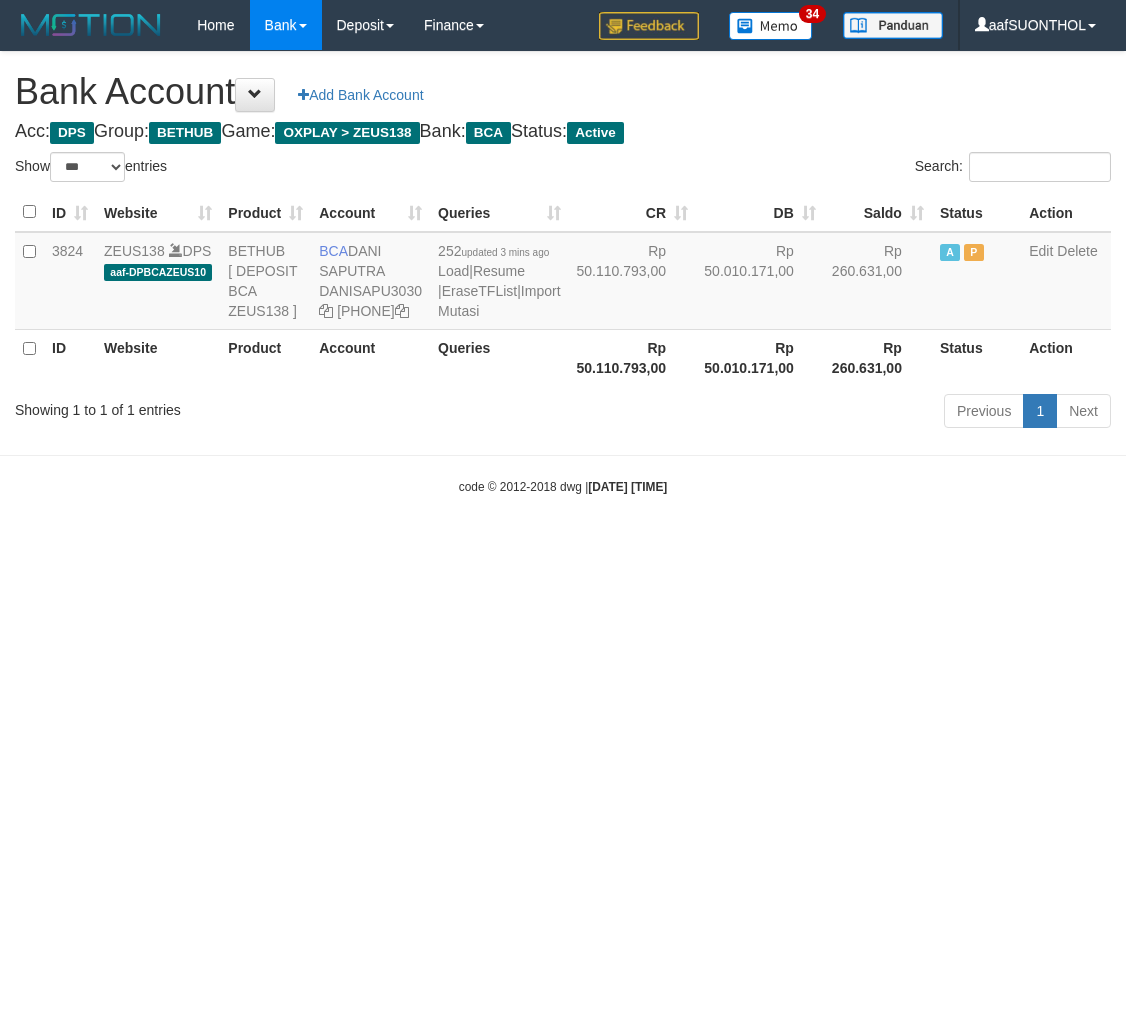 select on "***" 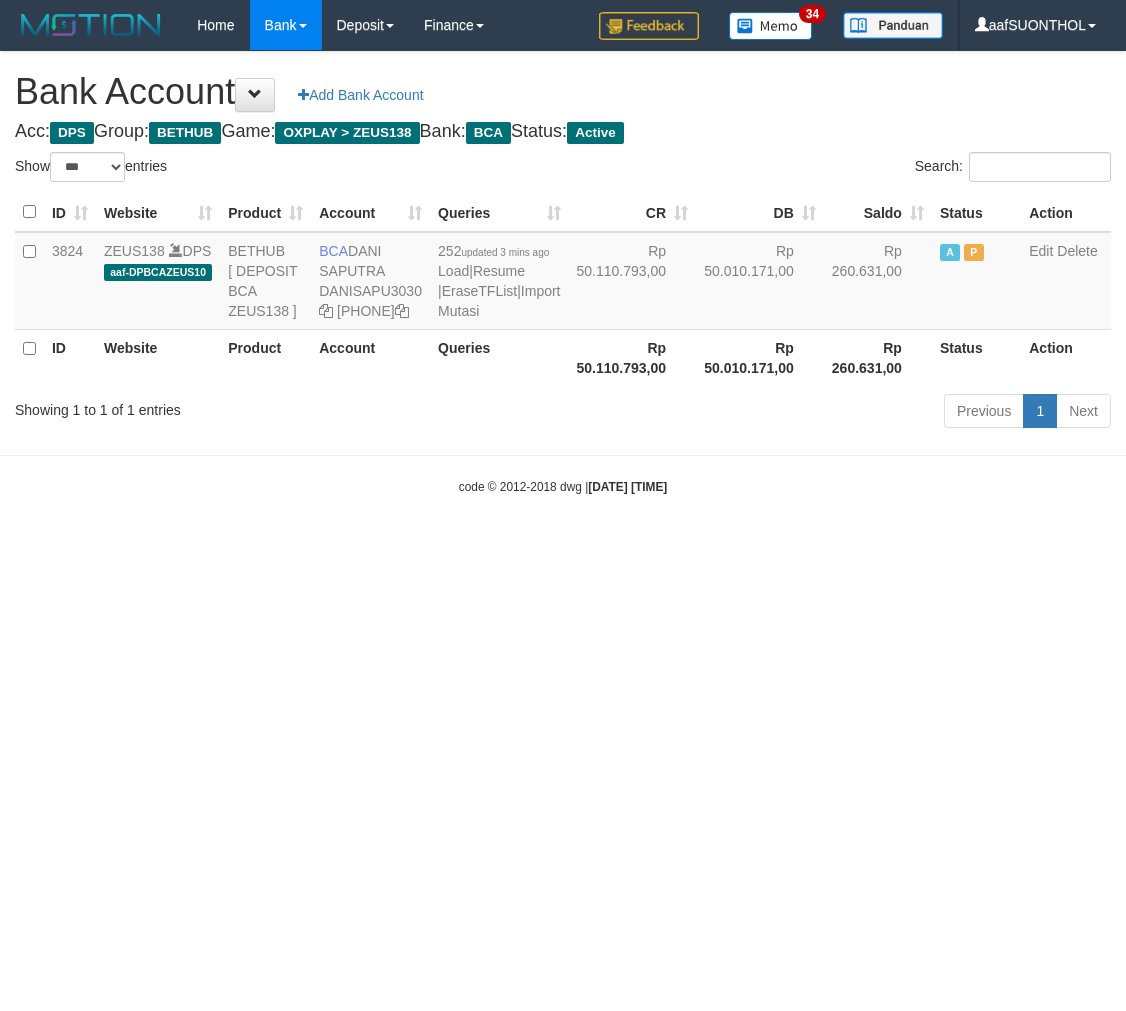 scroll, scrollTop: 0, scrollLeft: 0, axis: both 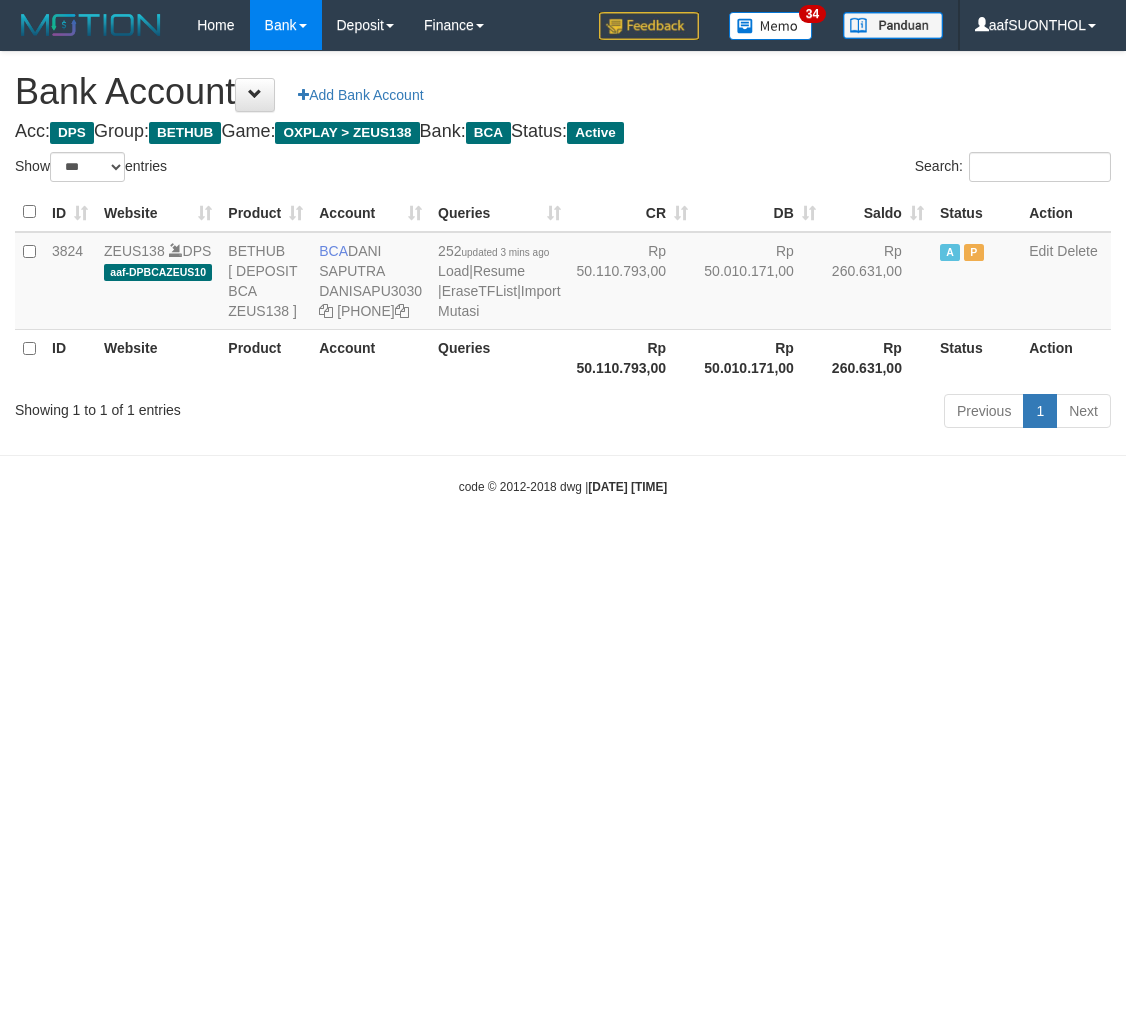 select on "***" 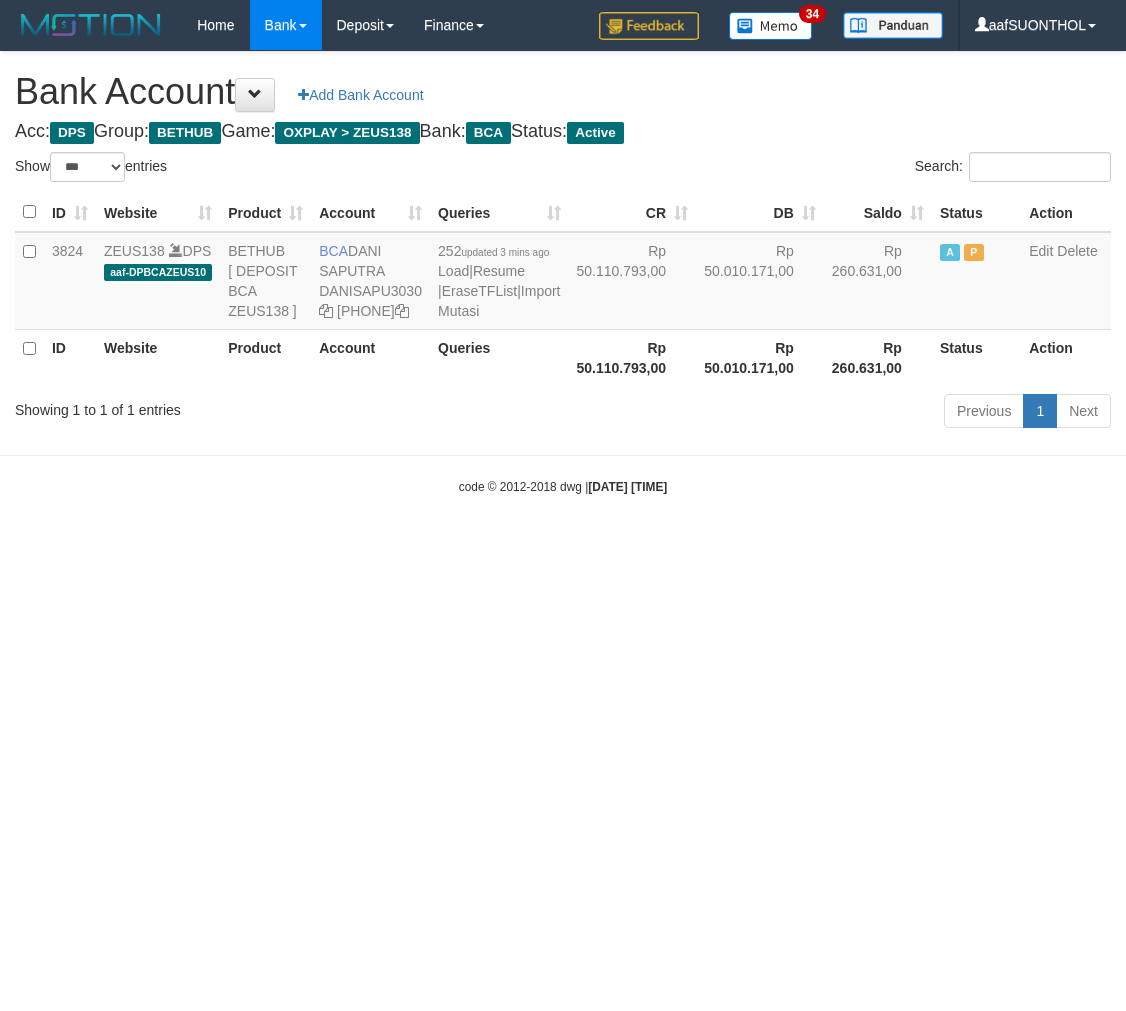 scroll, scrollTop: 0, scrollLeft: 0, axis: both 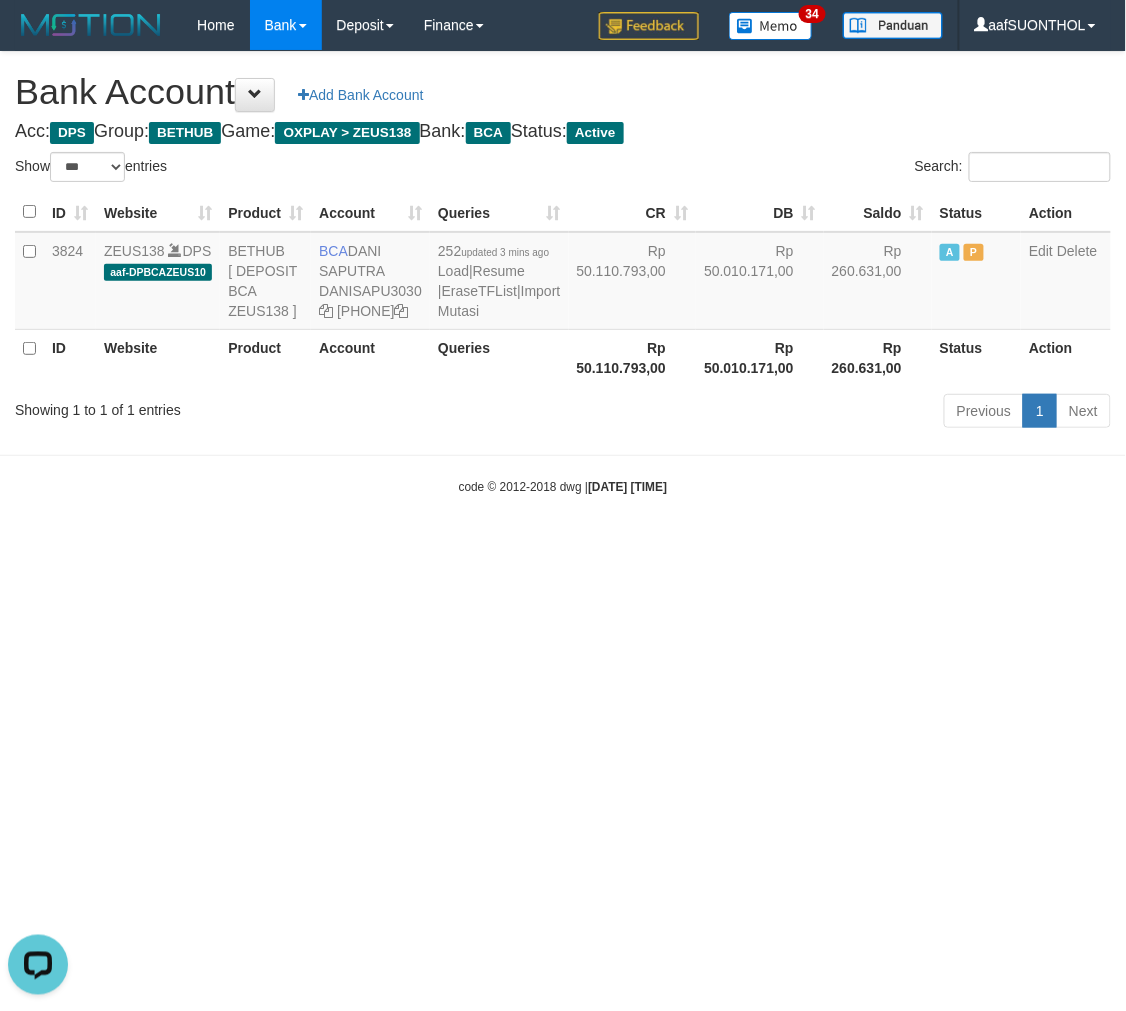 drag, startPoint x: 442, startPoint y: 772, endPoint x: 431, endPoint y: 768, distance: 11.7046995 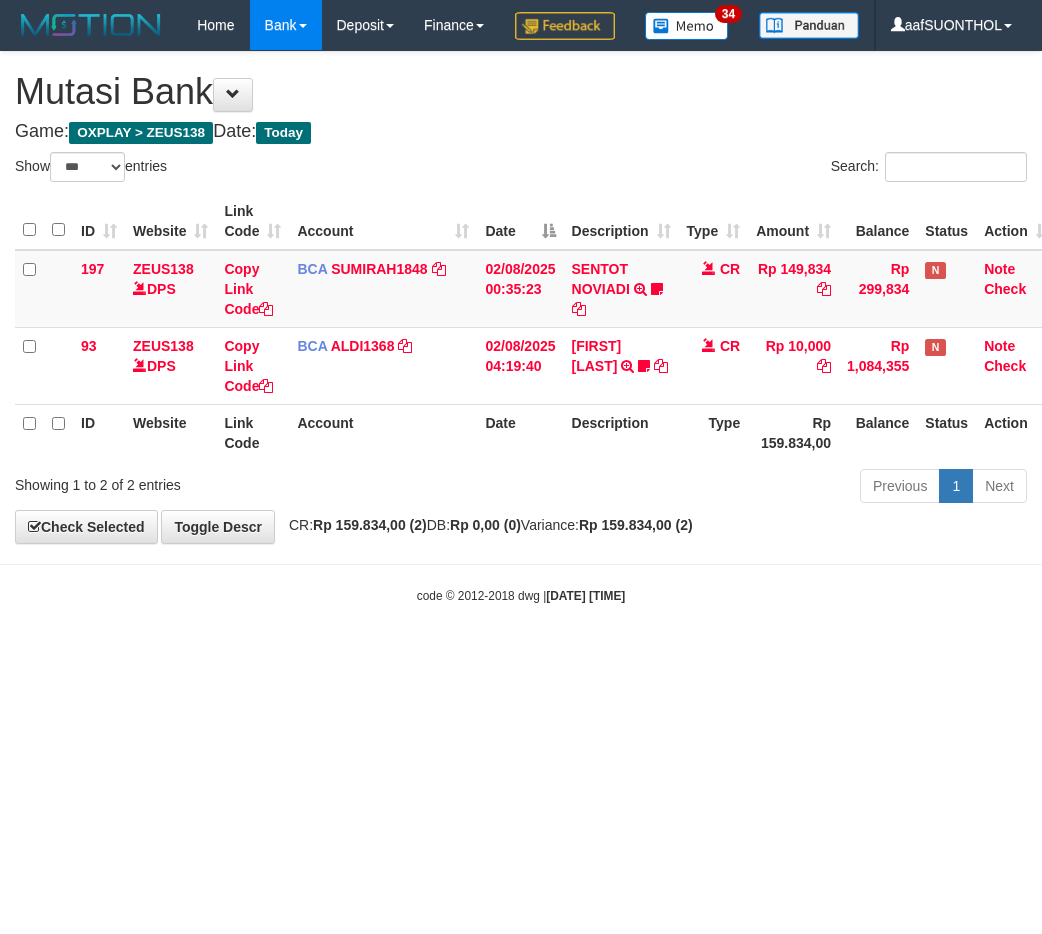 select on "***" 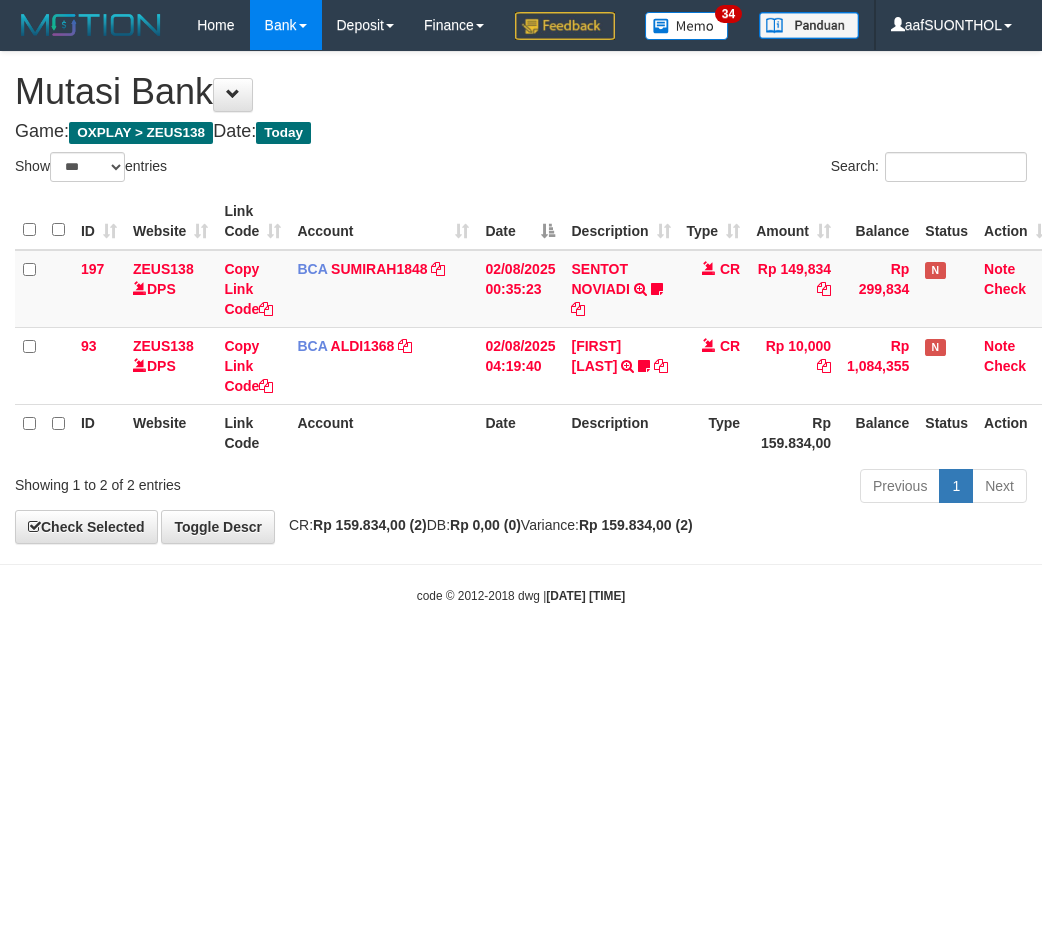 scroll, scrollTop: 0, scrollLeft: 0, axis: both 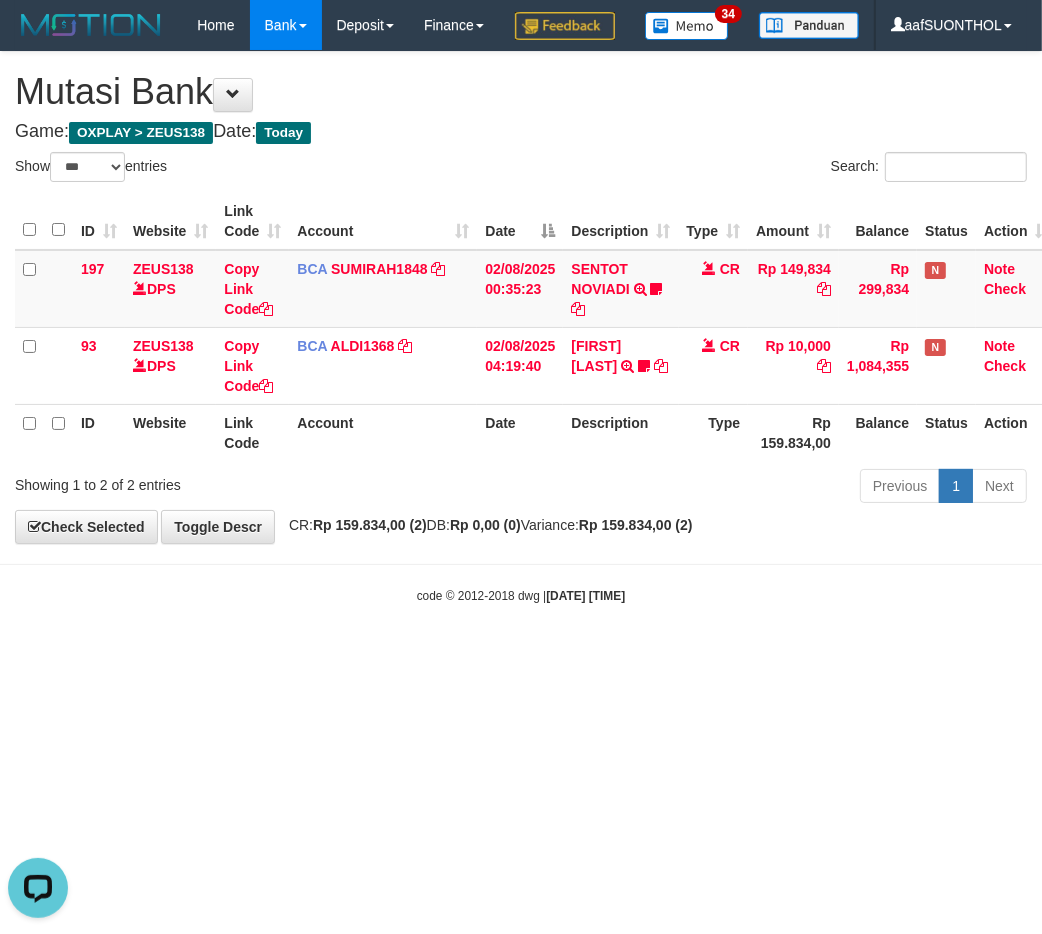 click on "Toggle navigation
Home
Bank
Account List
Load
By Website
Group
[OXPLAY]													ZEUS138
By Load Group (DPS)" at bounding box center [521, 327] 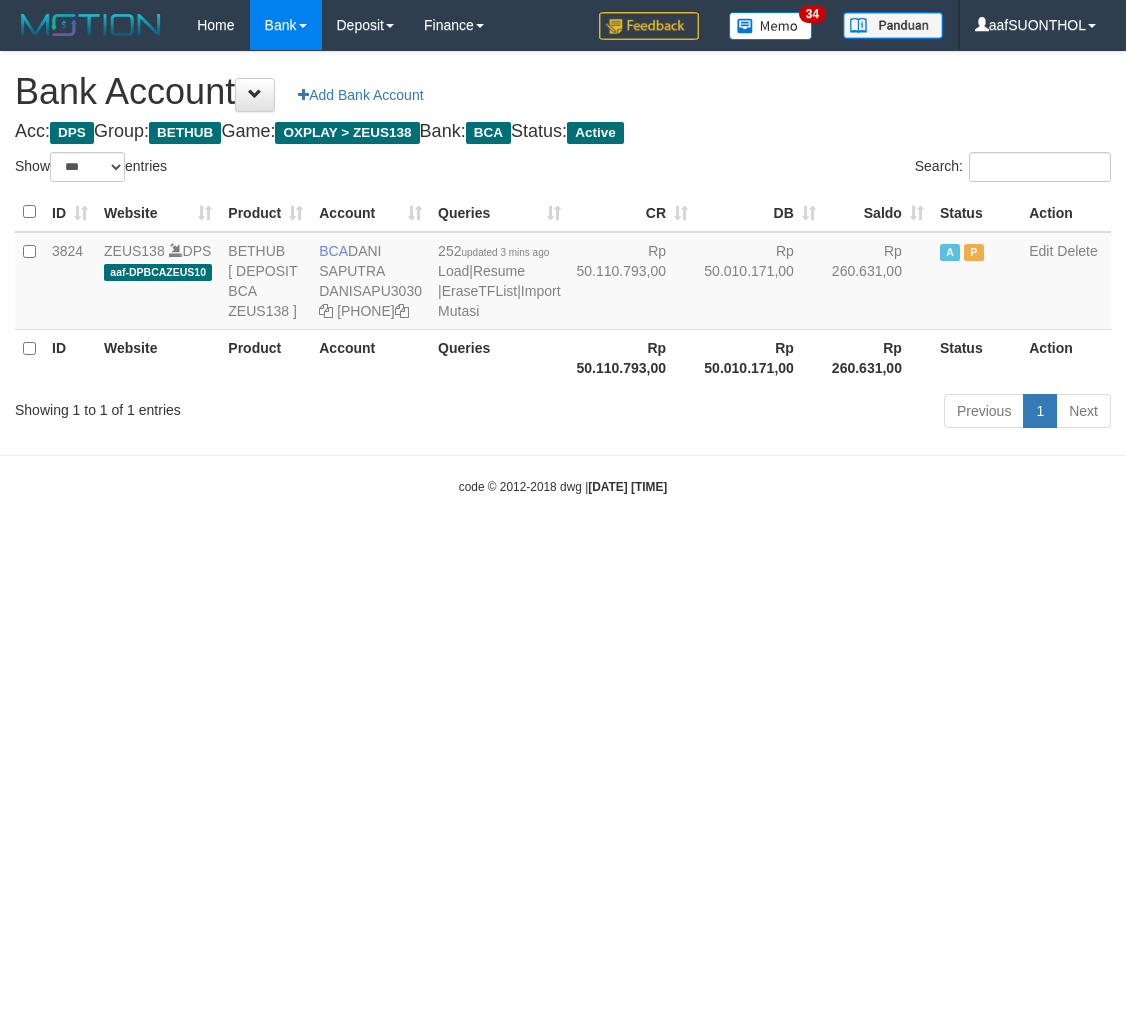 select on "***" 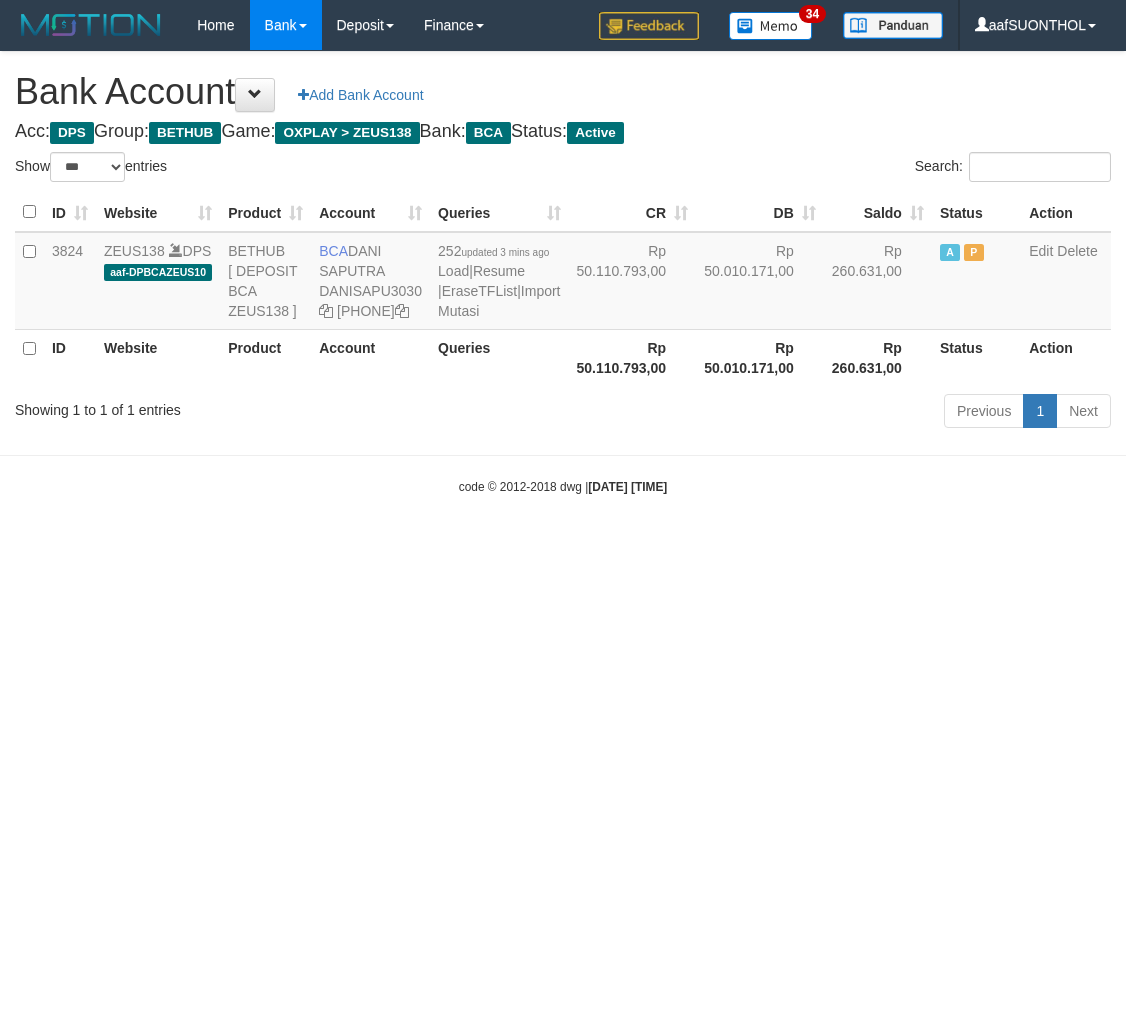 scroll, scrollTop: 0, scrollLeft: 0, axis: both 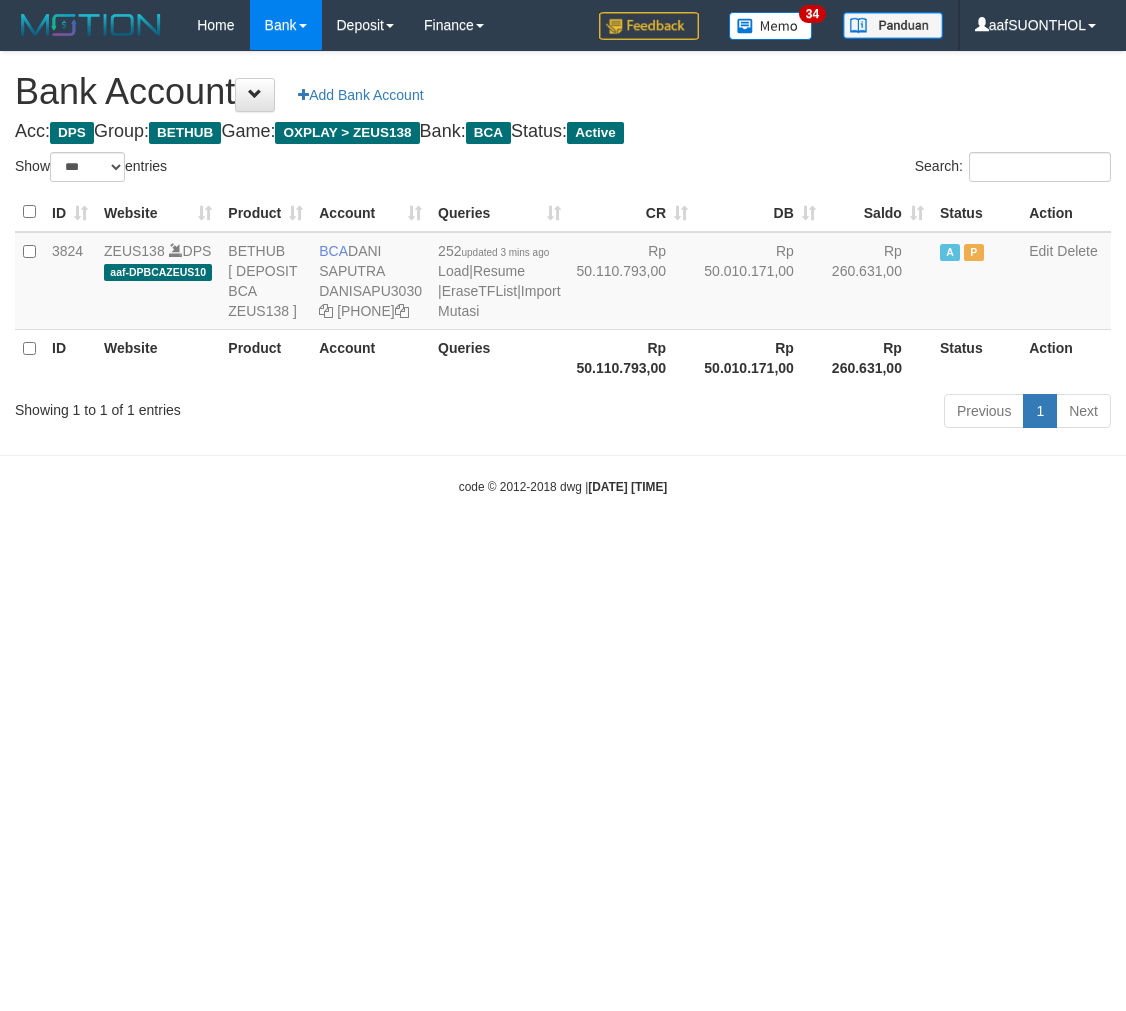 select on "***" 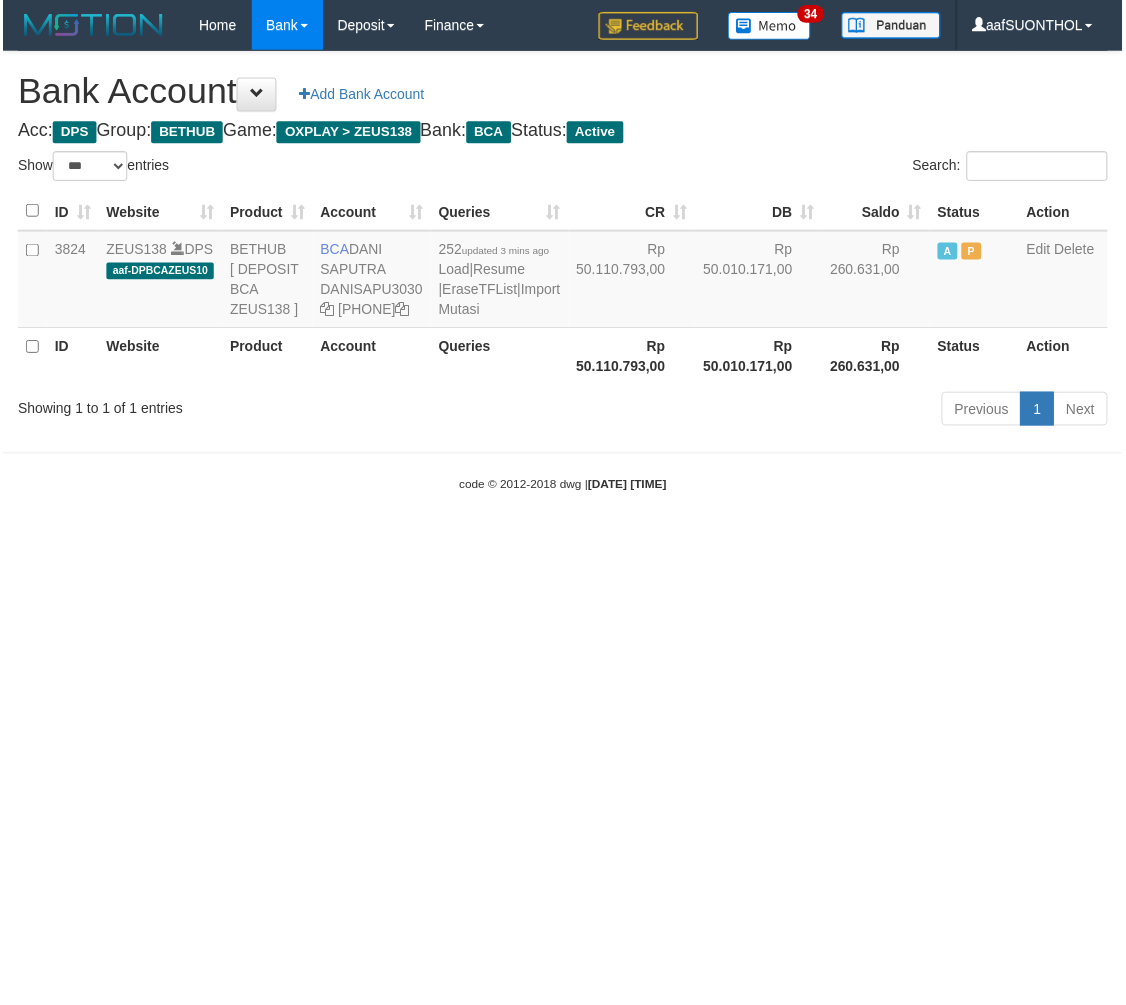 scroll, scrollTop: 0, scrollLeft: 0, axis: both 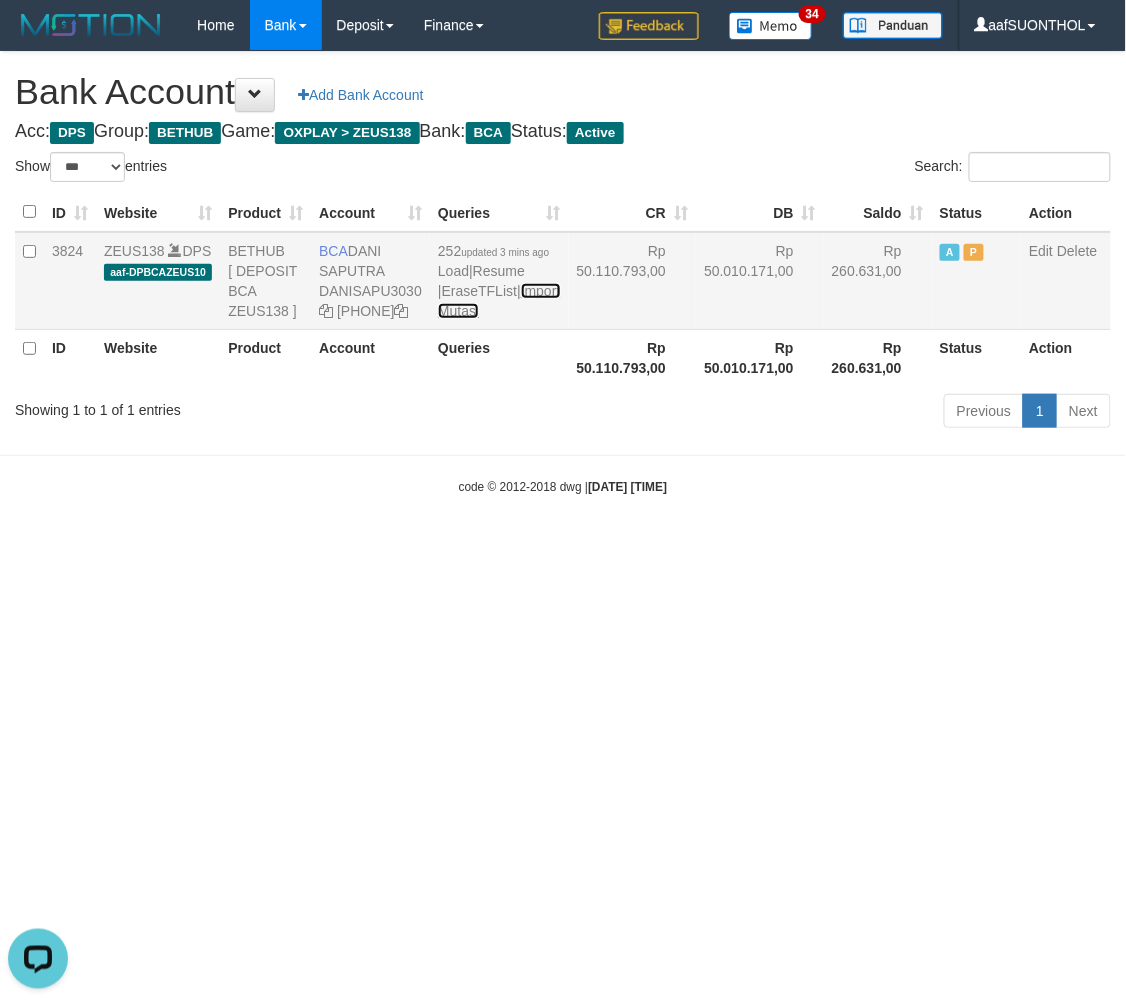 click on "Import Mutasi" at bounding box center (499, 301) 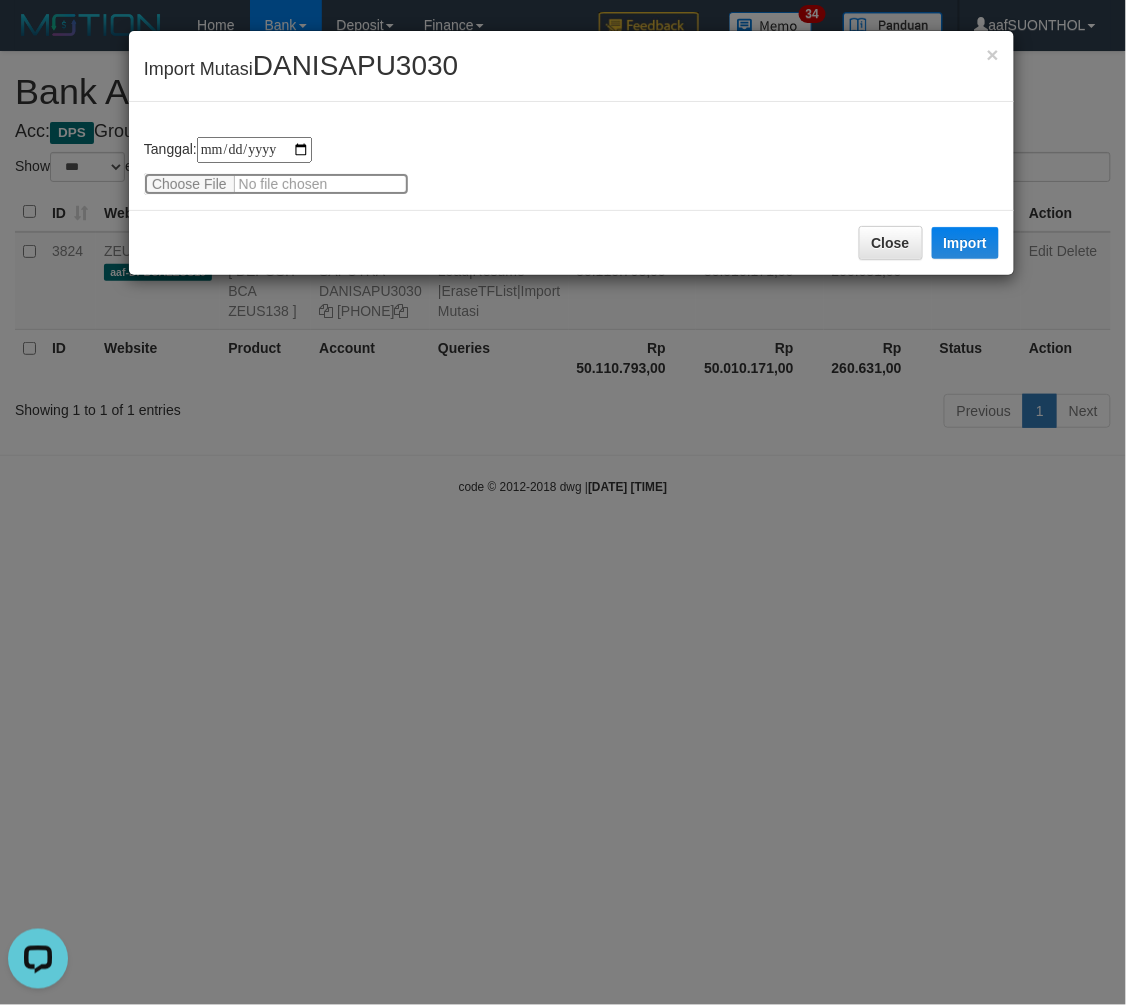 click at bounding box center (276, 184) 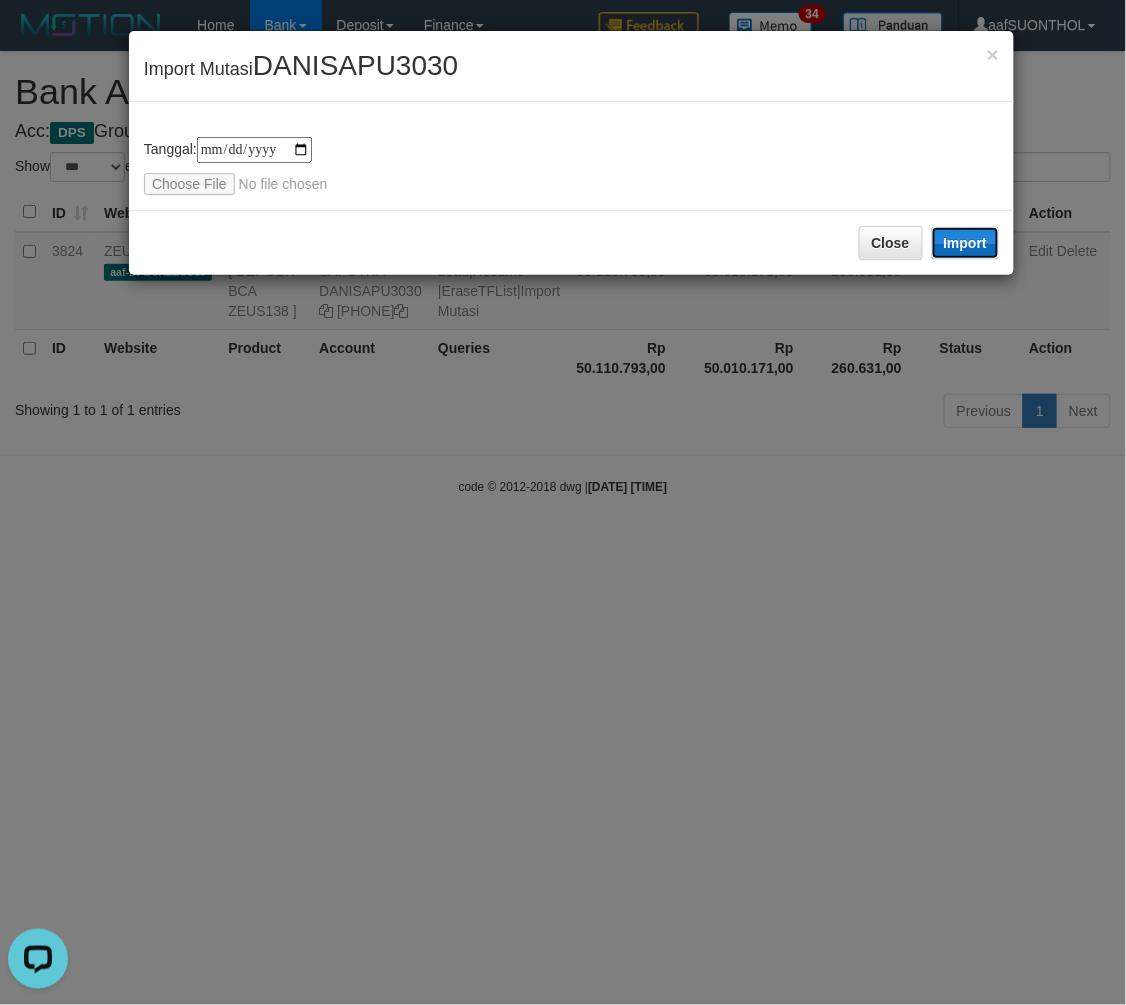 click on "Import" at bounding box center (966, 243) 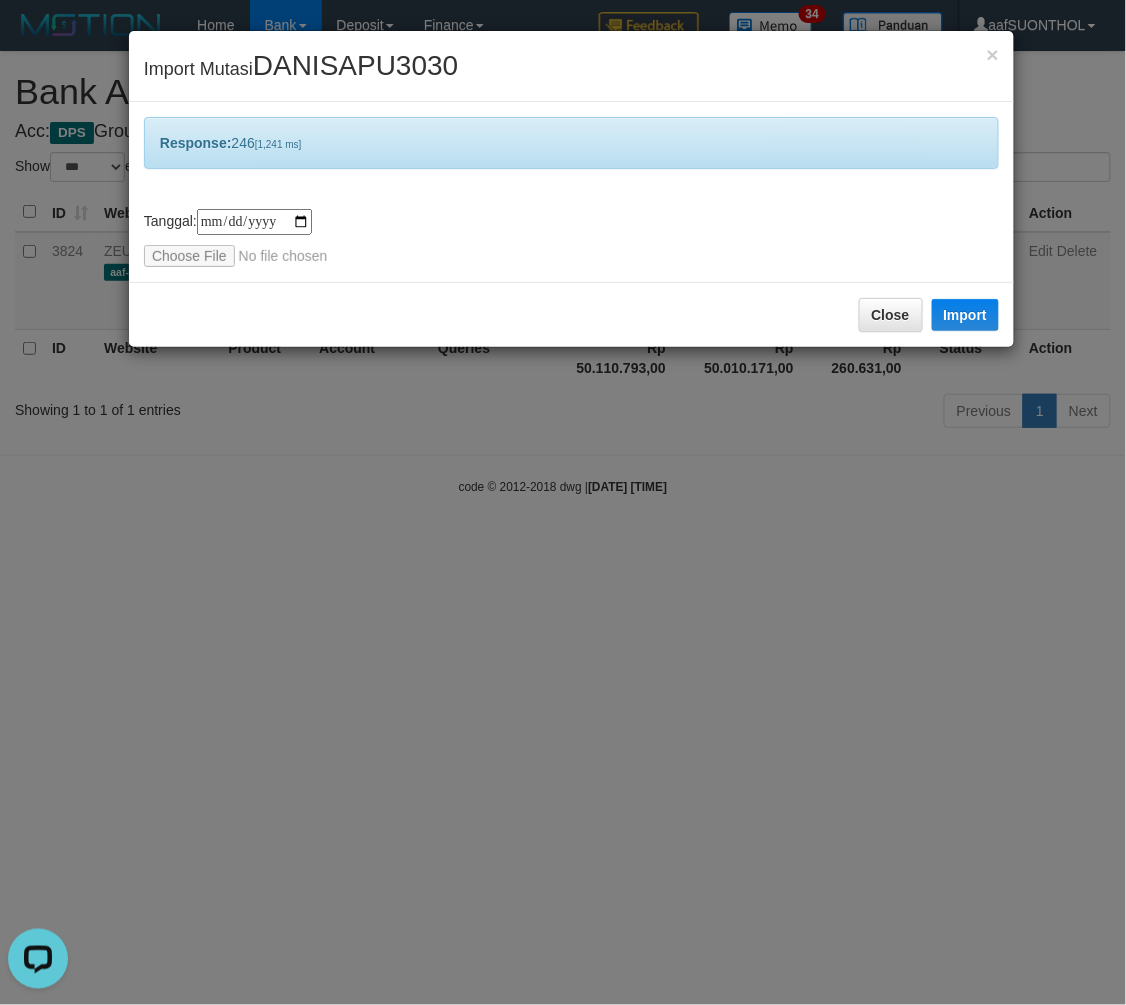 click on "**********" at bounding box center (563, 502) 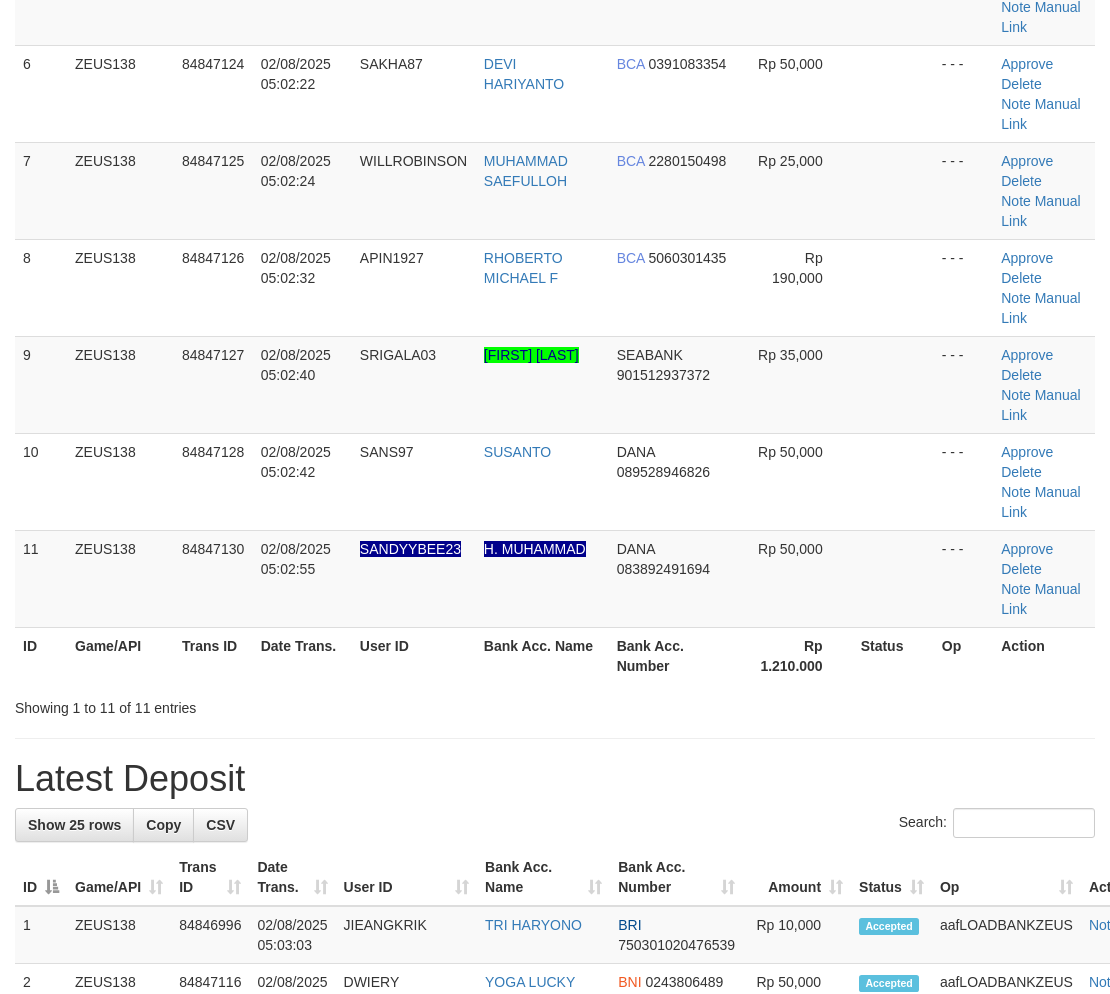 scroll, scrollTop: 395, scrollLeft: 0, axis: vertical 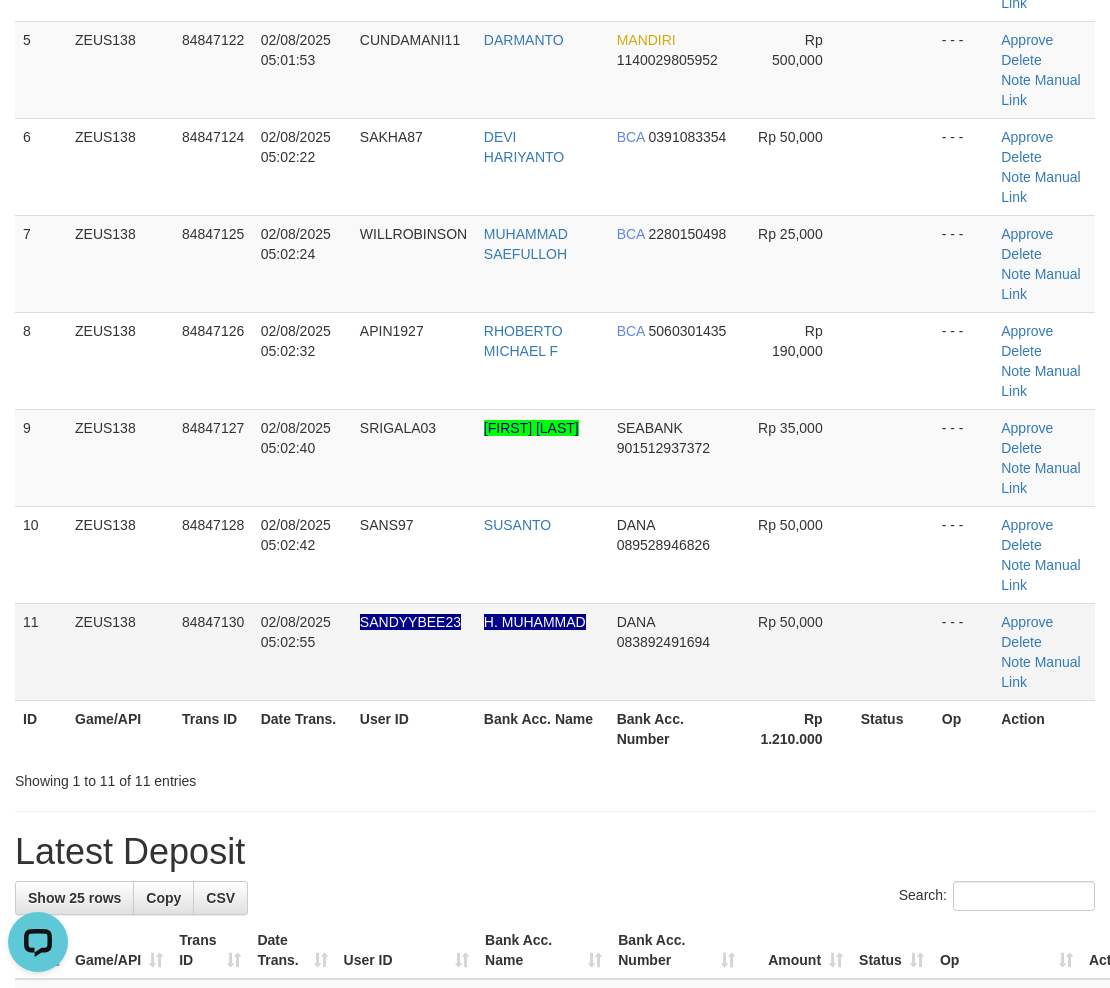click on "DANA
083892491694" at bounding box center (676, 651) 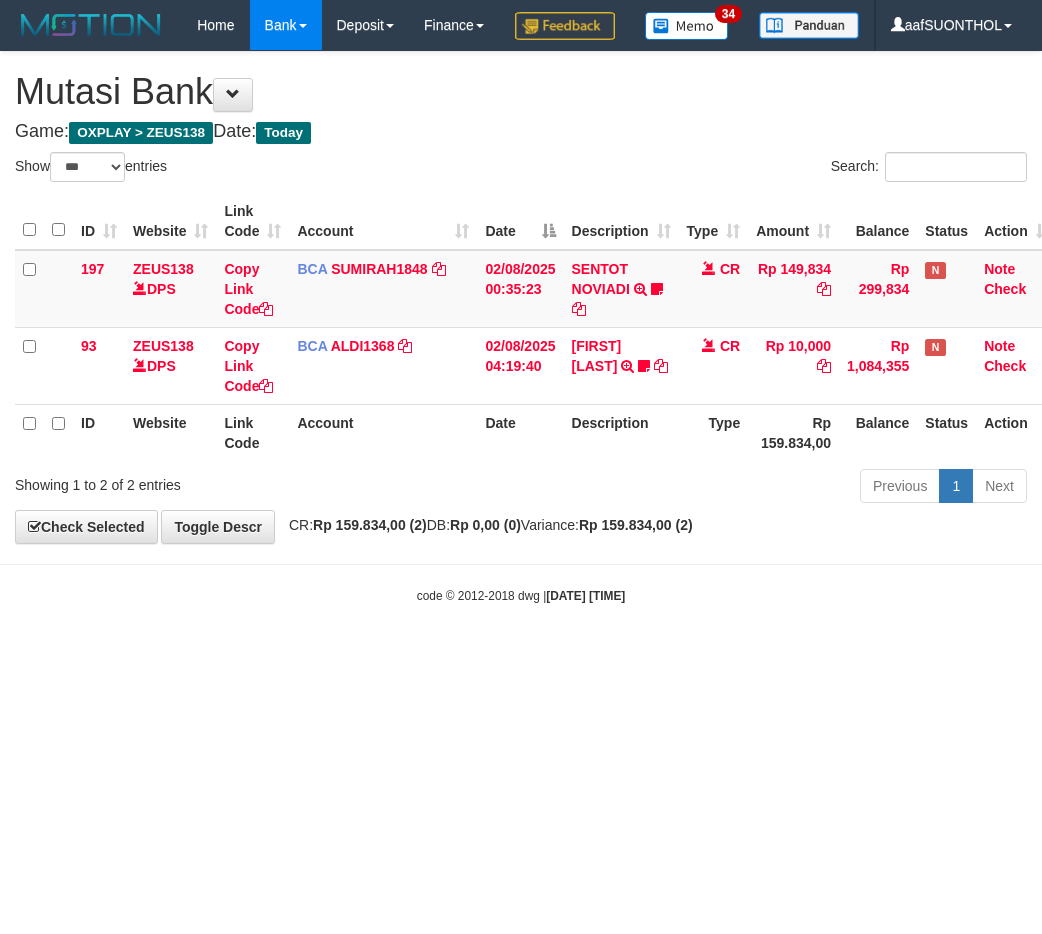 select on "***" 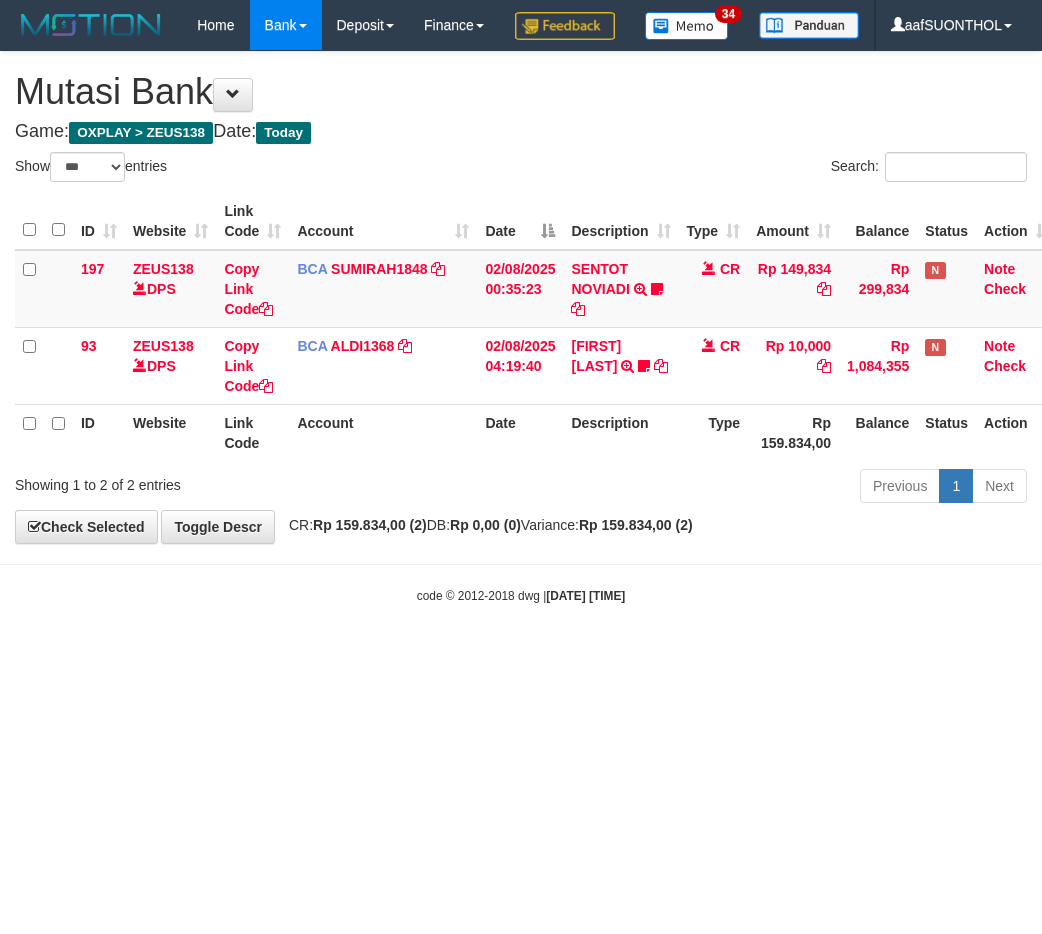scroll, scrollTop: 0, scrollLeft: 0, axis: both 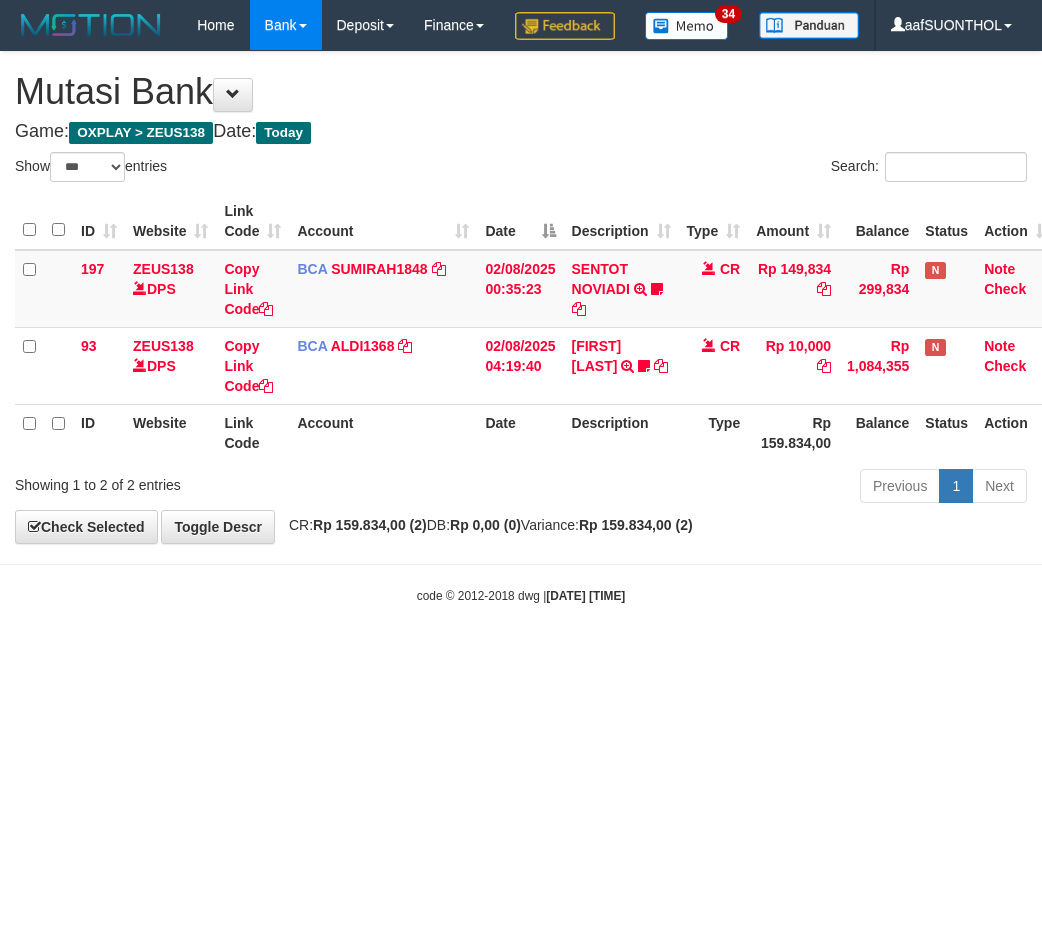 select on "***" 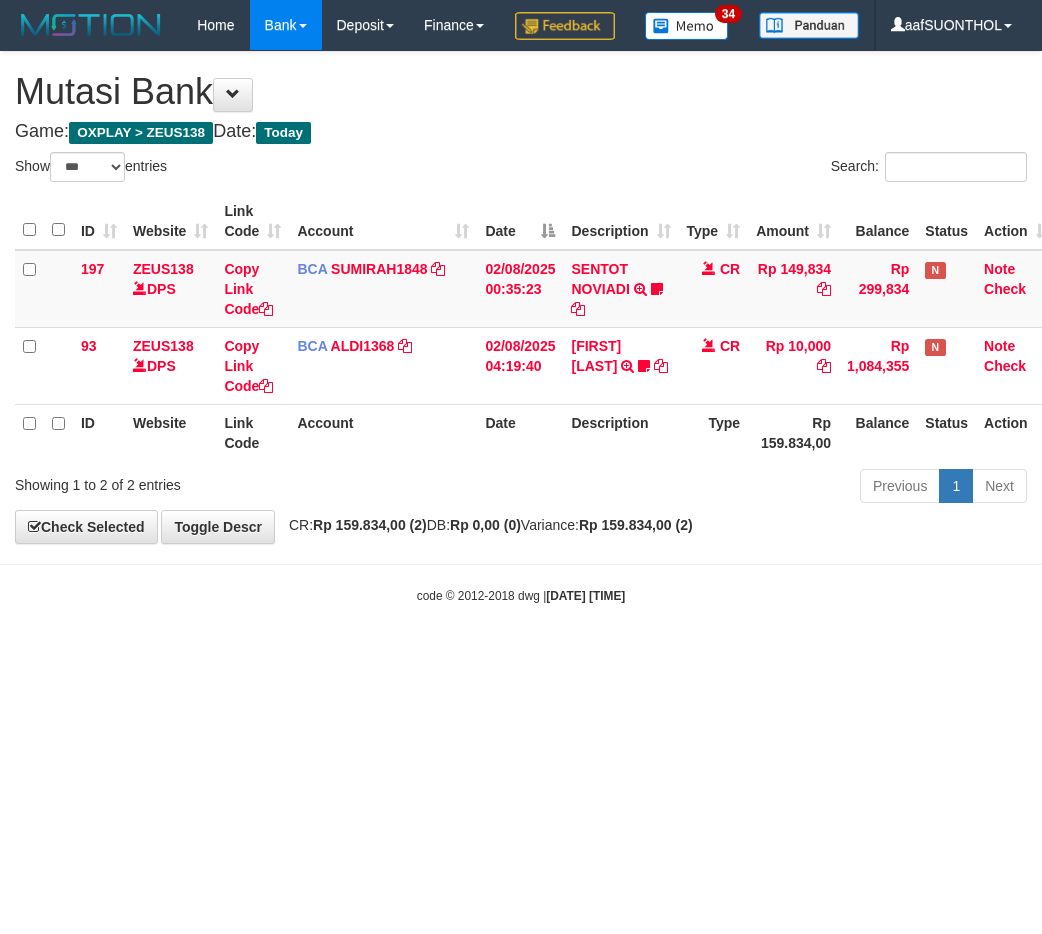 scroll, scrollTop: 0, scrollLeft: 0, axis: both 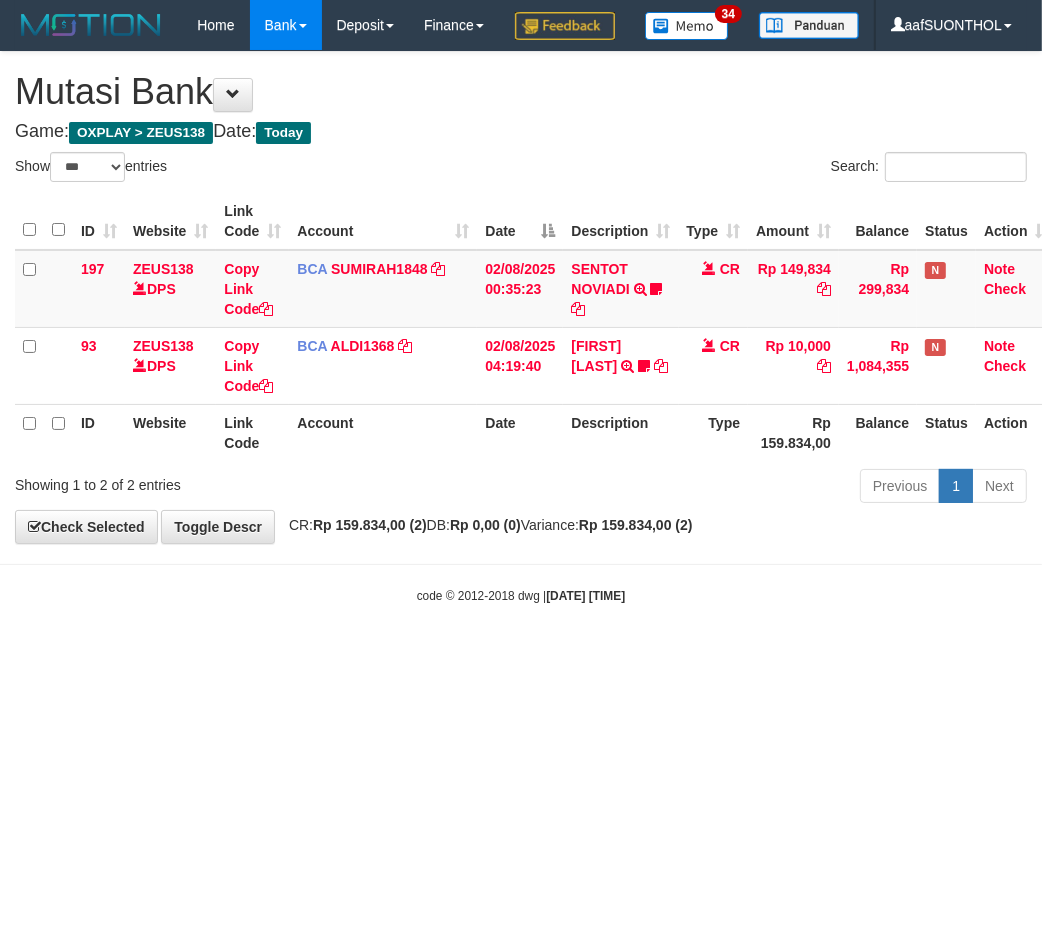 click on "Toggle navigation
Home
Bank
Account List
Load
By Website
Group
[OXPLAY]													ZEUS138
By Load Group (DPS)
Sync" at bounding box center (521, 327) 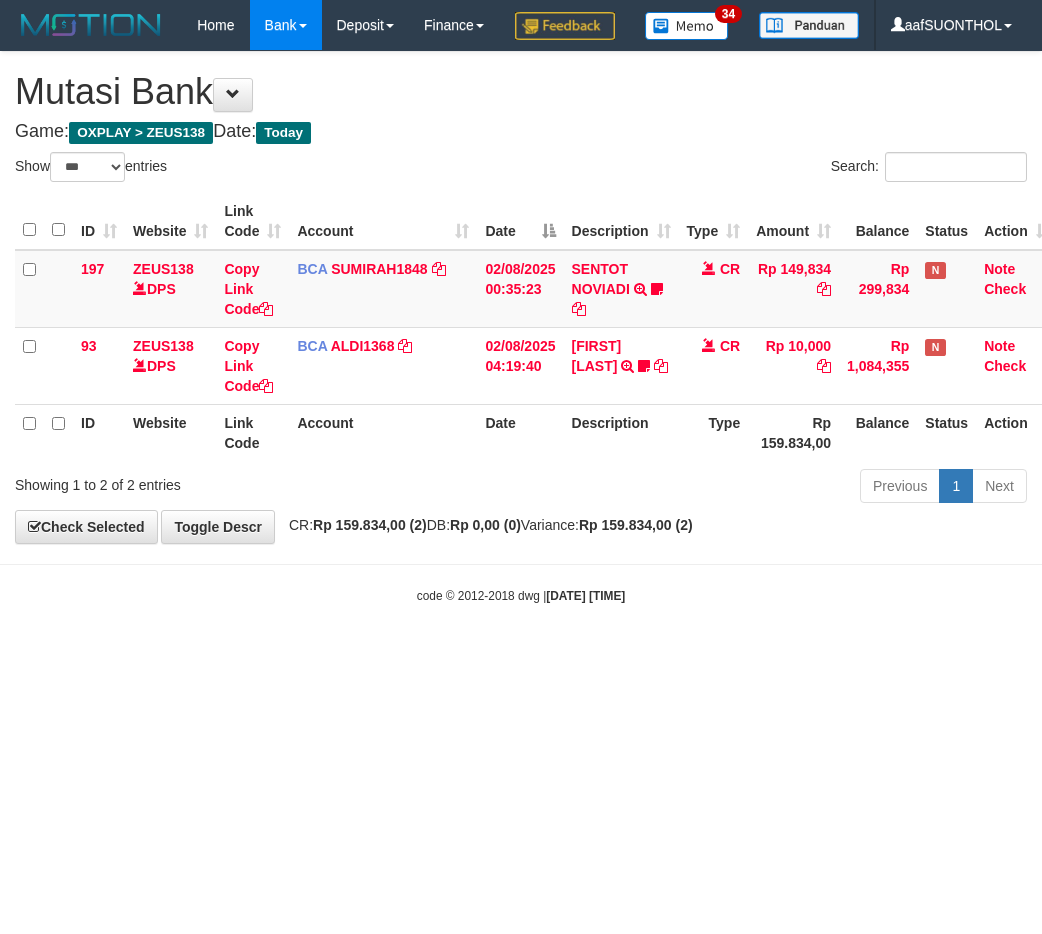 select on "***" 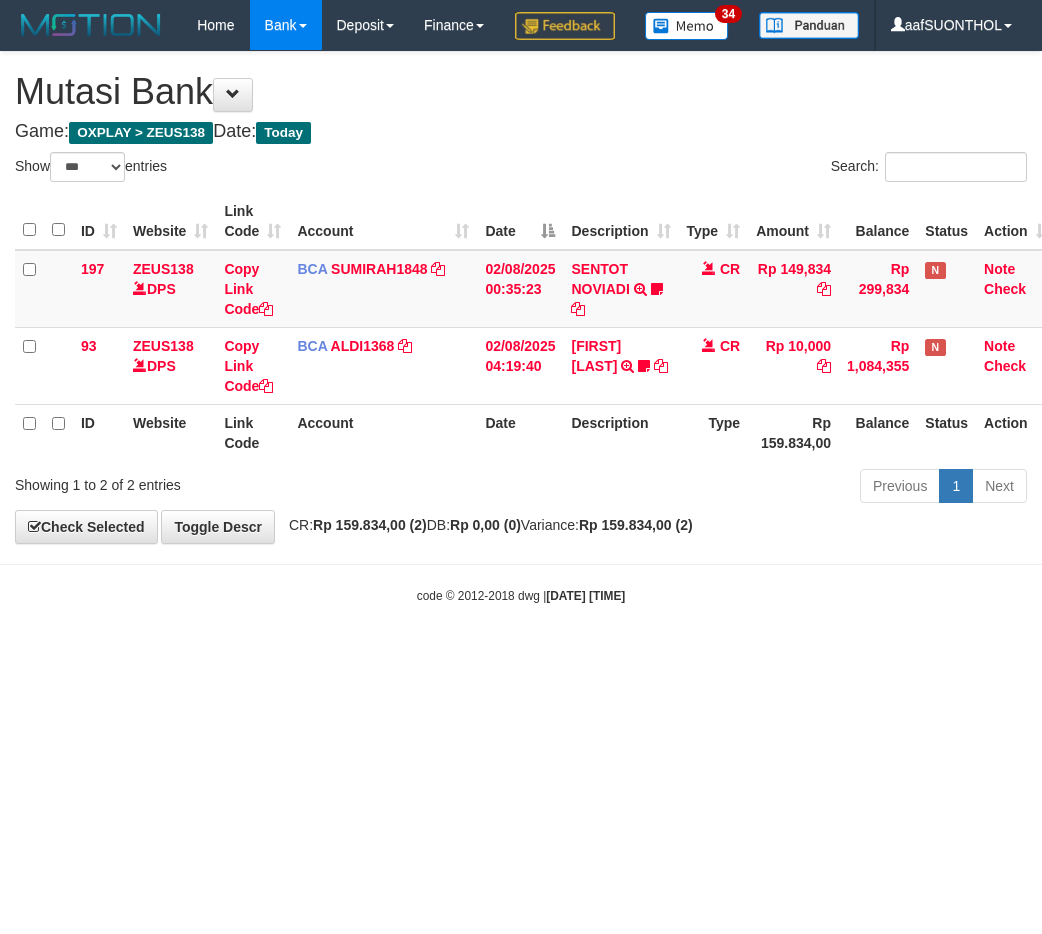 scroll, scrollTop: 0, scrollLeft: 0, axis: both 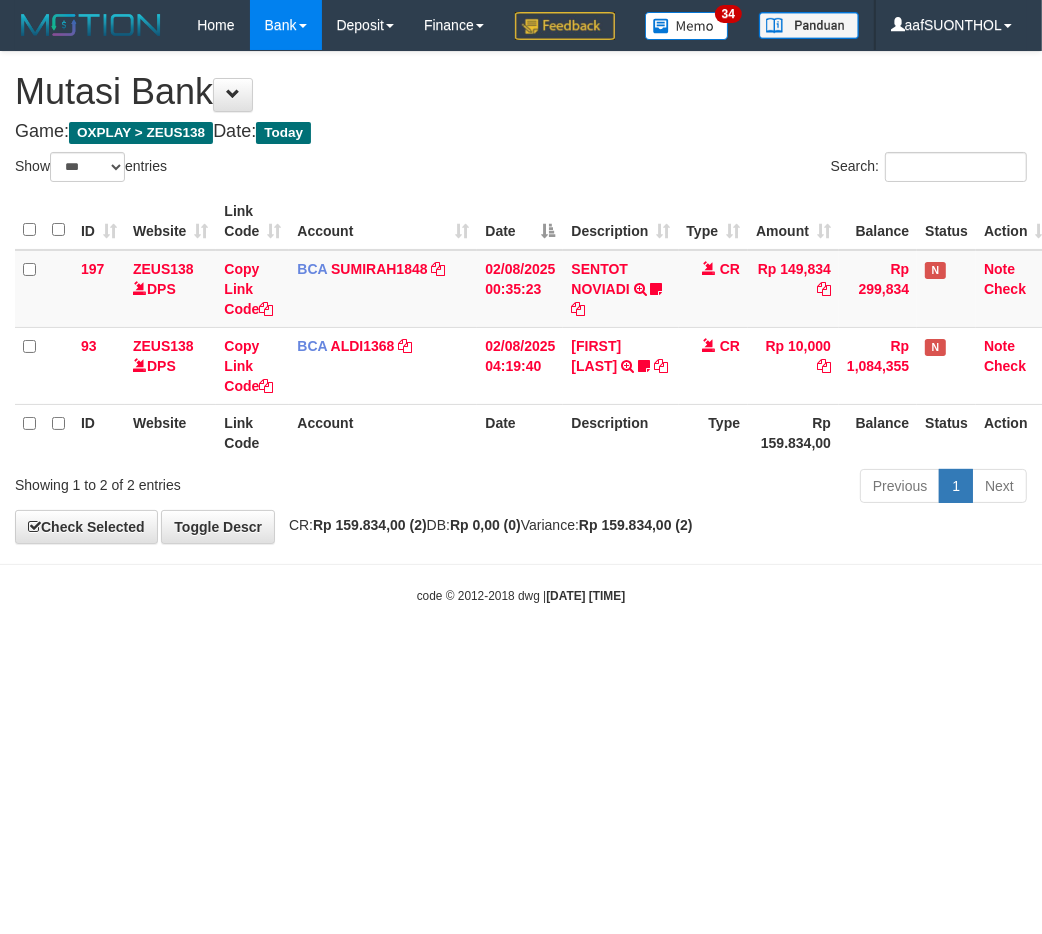 drag, startPoint x: 693, startPoint y: 727, endPoint x: 683, endPoint y: 725, distance: 10.198039 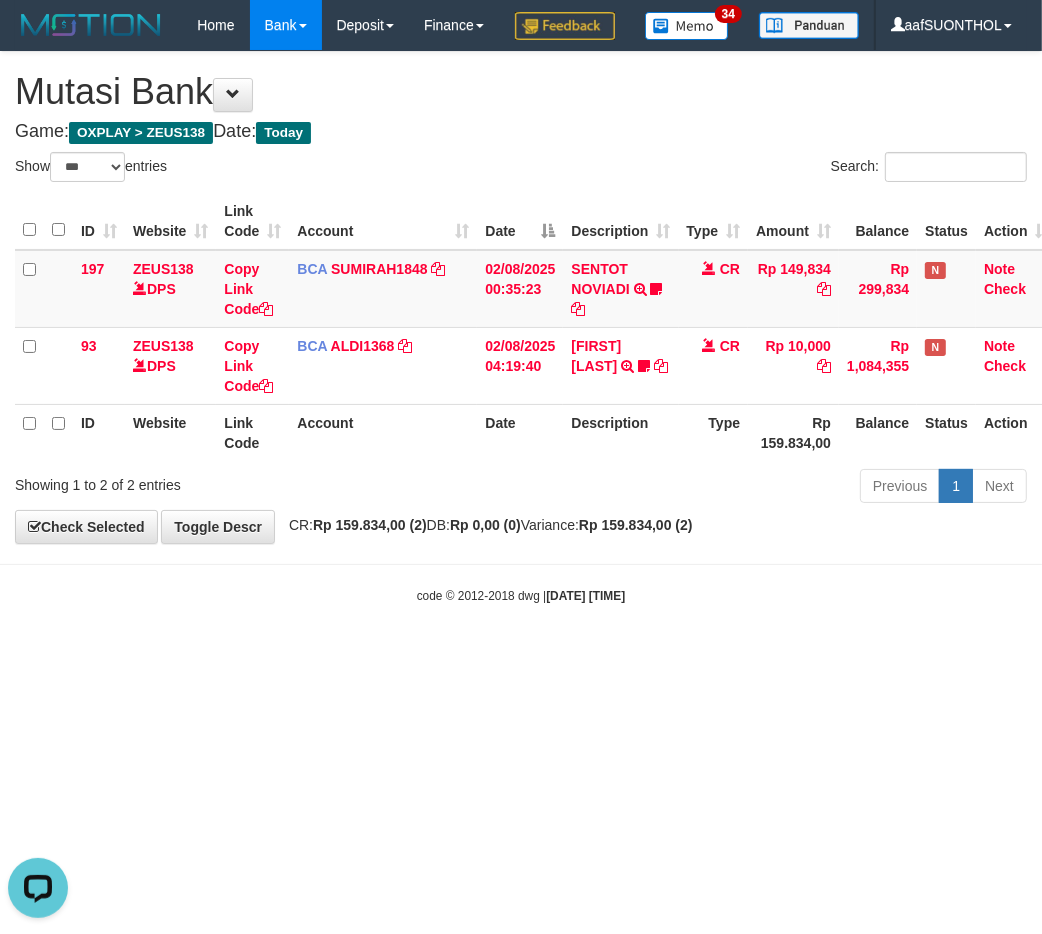 scroll, scrollTop: 0, scrollLeft: 0, axis: both 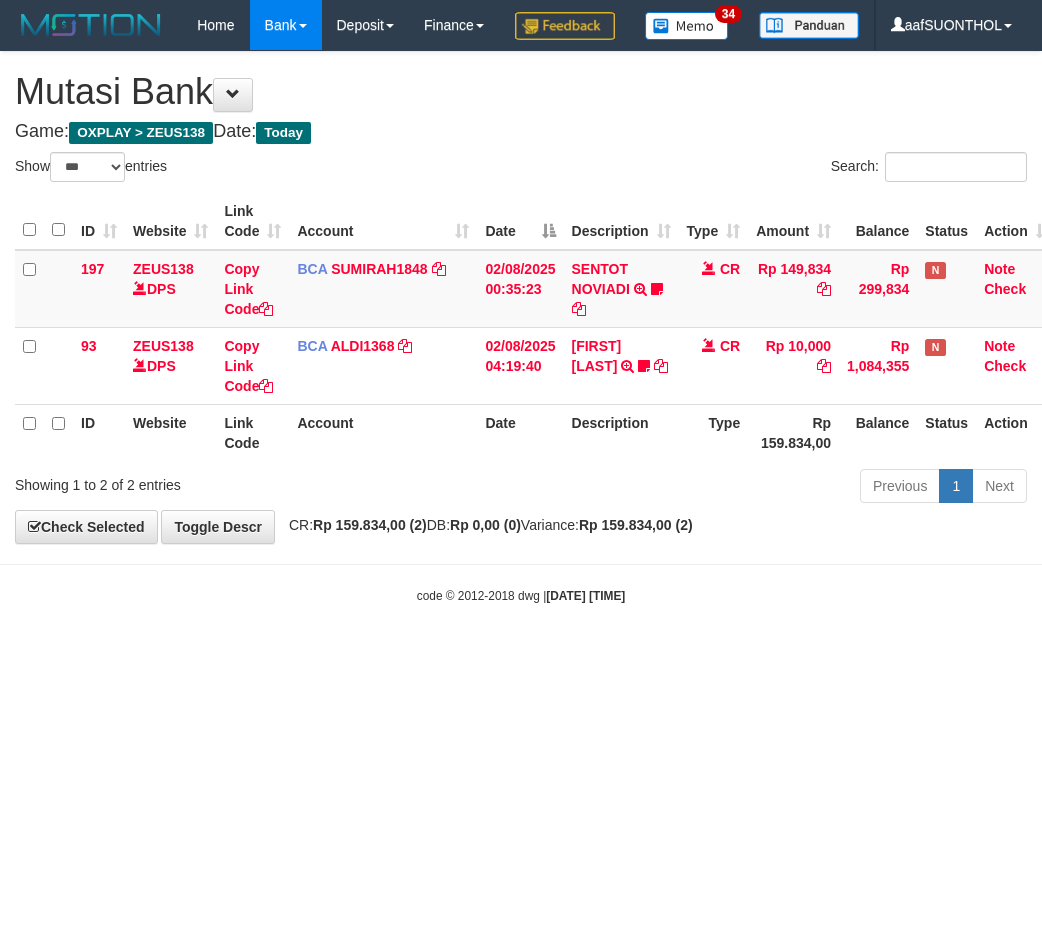 select on "***" 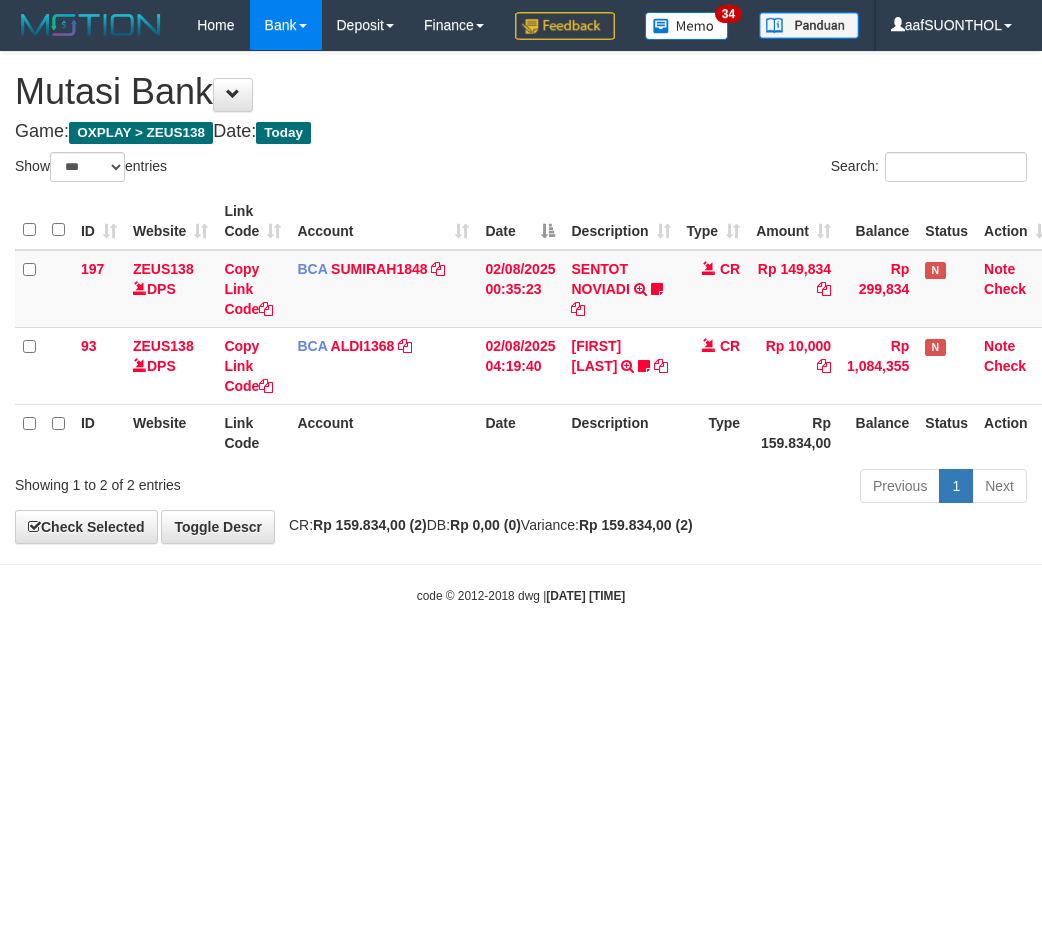scroll, scrollTop: 0, scrollLeft: 0, axis: both 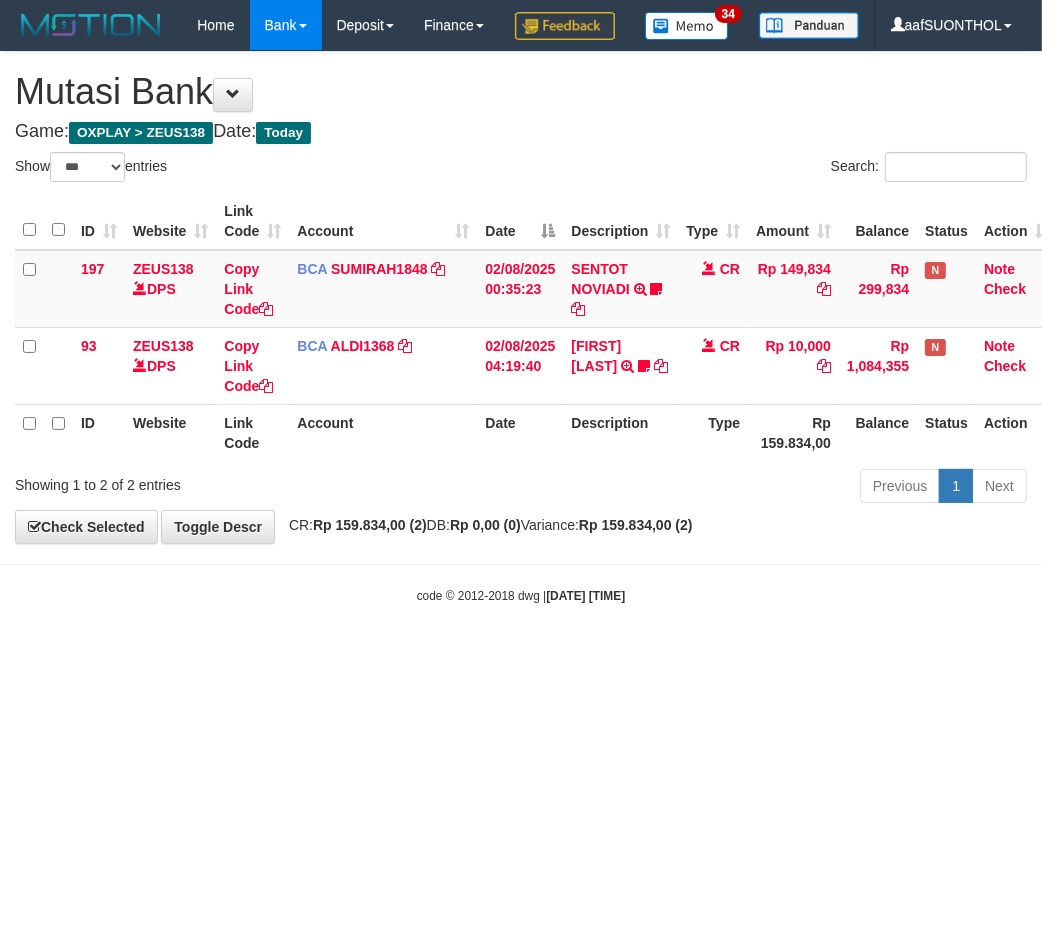 click on "Toggle navigation
Home
Bank
Account List
Load
By Website
Group
[OXPLAY]													ZEUS138
By Load Group (DPS)
Sync" at bounding box center (521, 327) 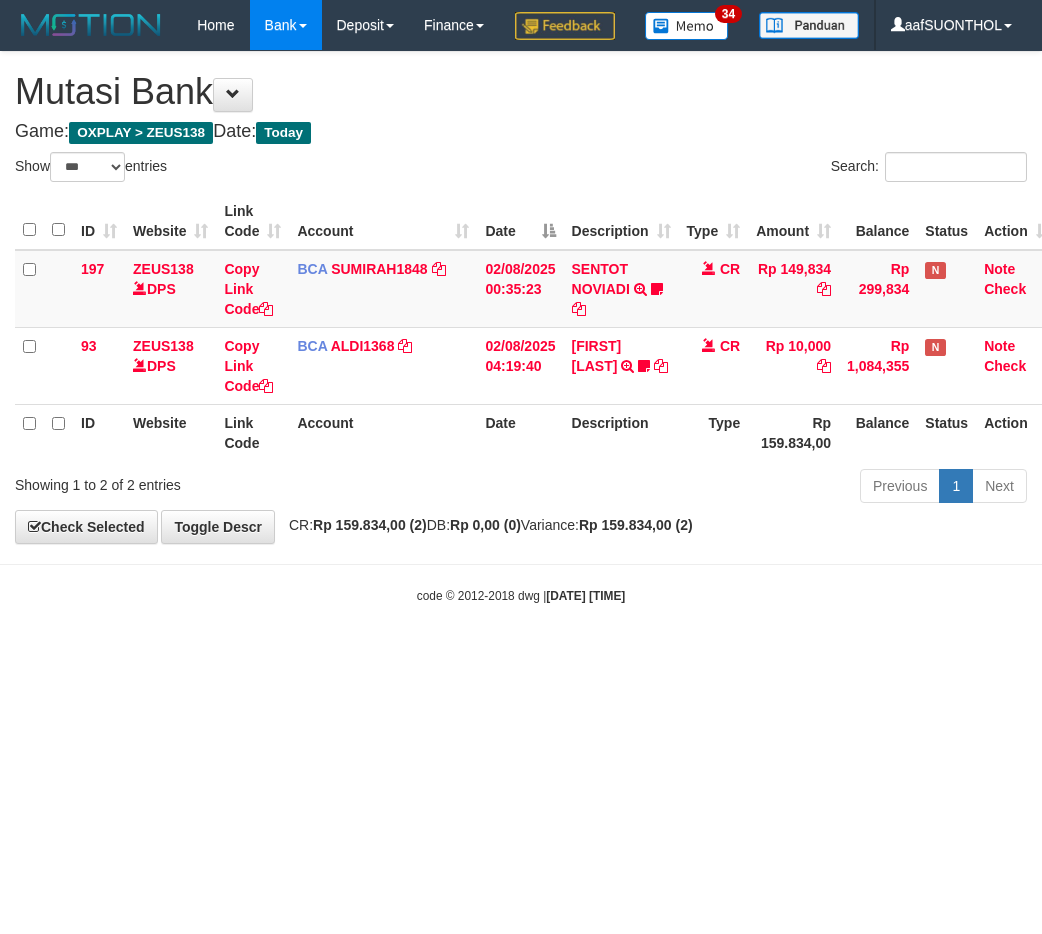 select on "***" 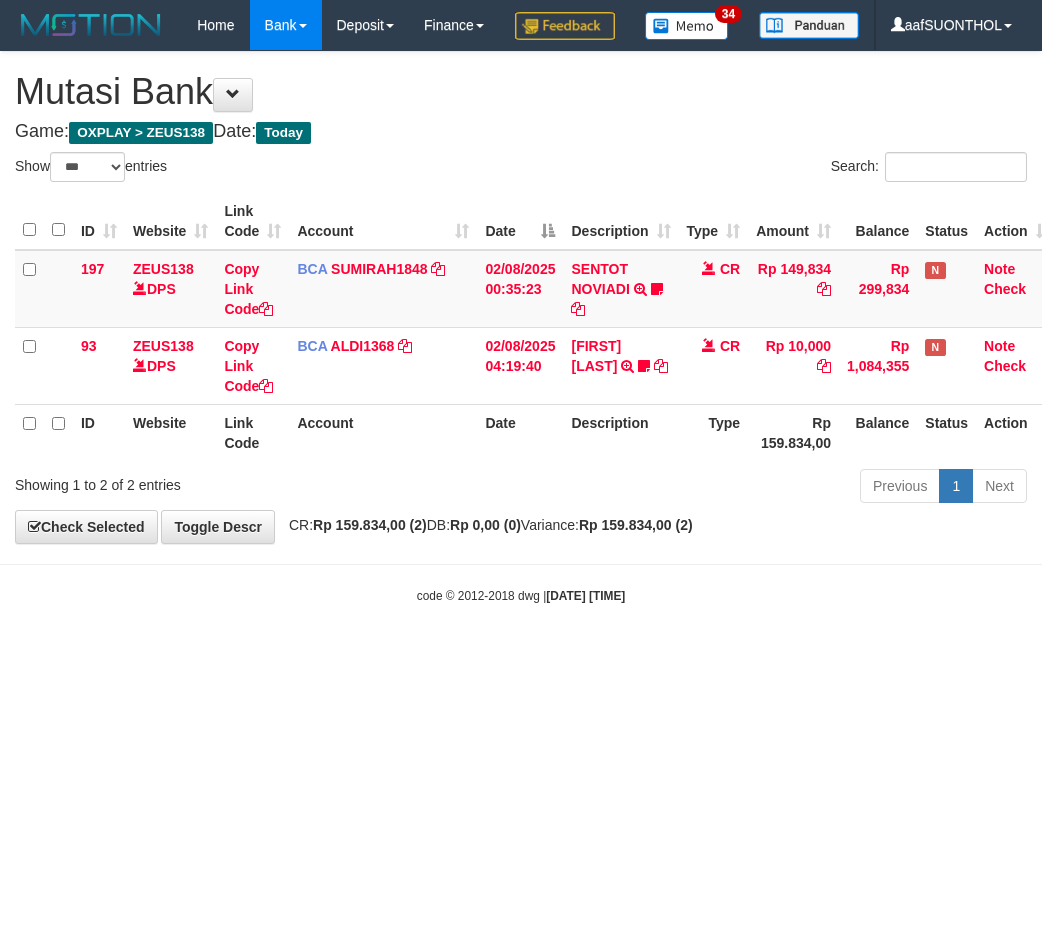 scroll, scrollTop: 0, scrollLeft: 0, axis: both 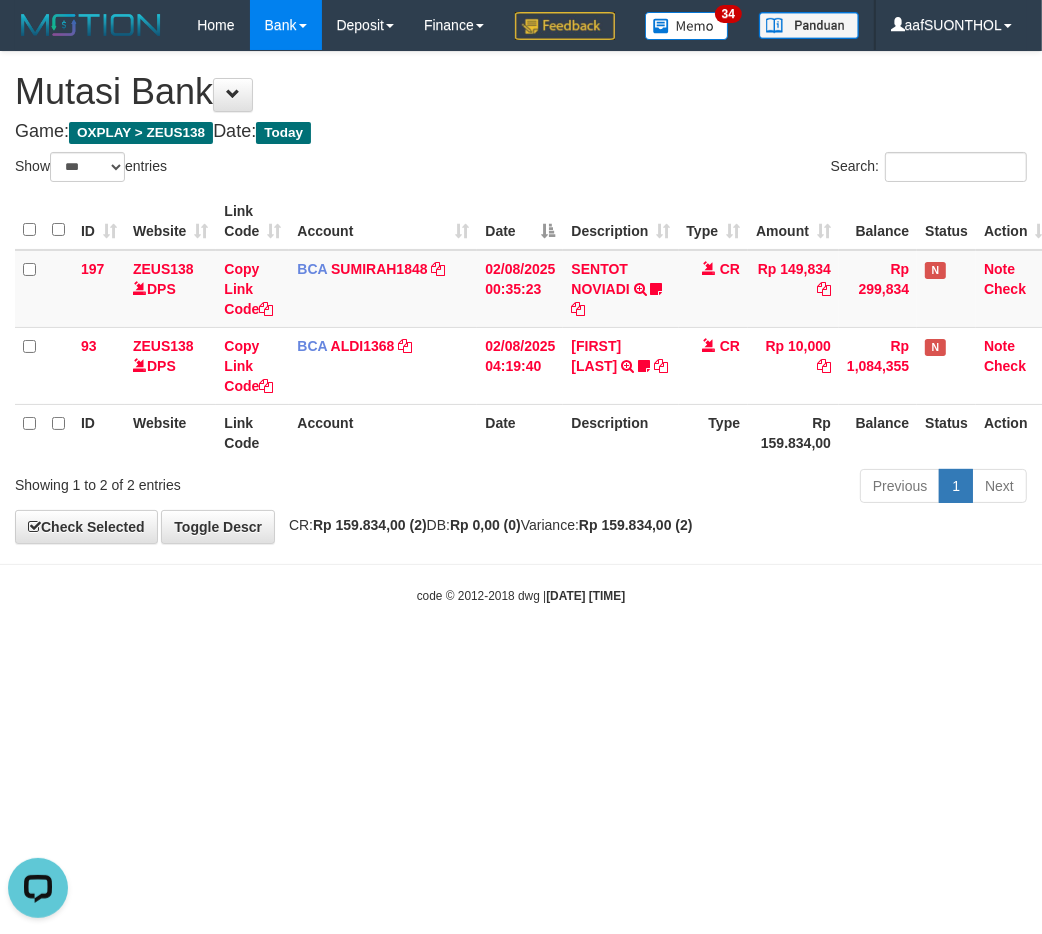 click on "Toggle navigation
Home
Bank
Account List
Load
By Website
Group
[OXPLAY]													ZEUS138
By Load Group (DPS)
Sync" at bounding box center (521, 327) 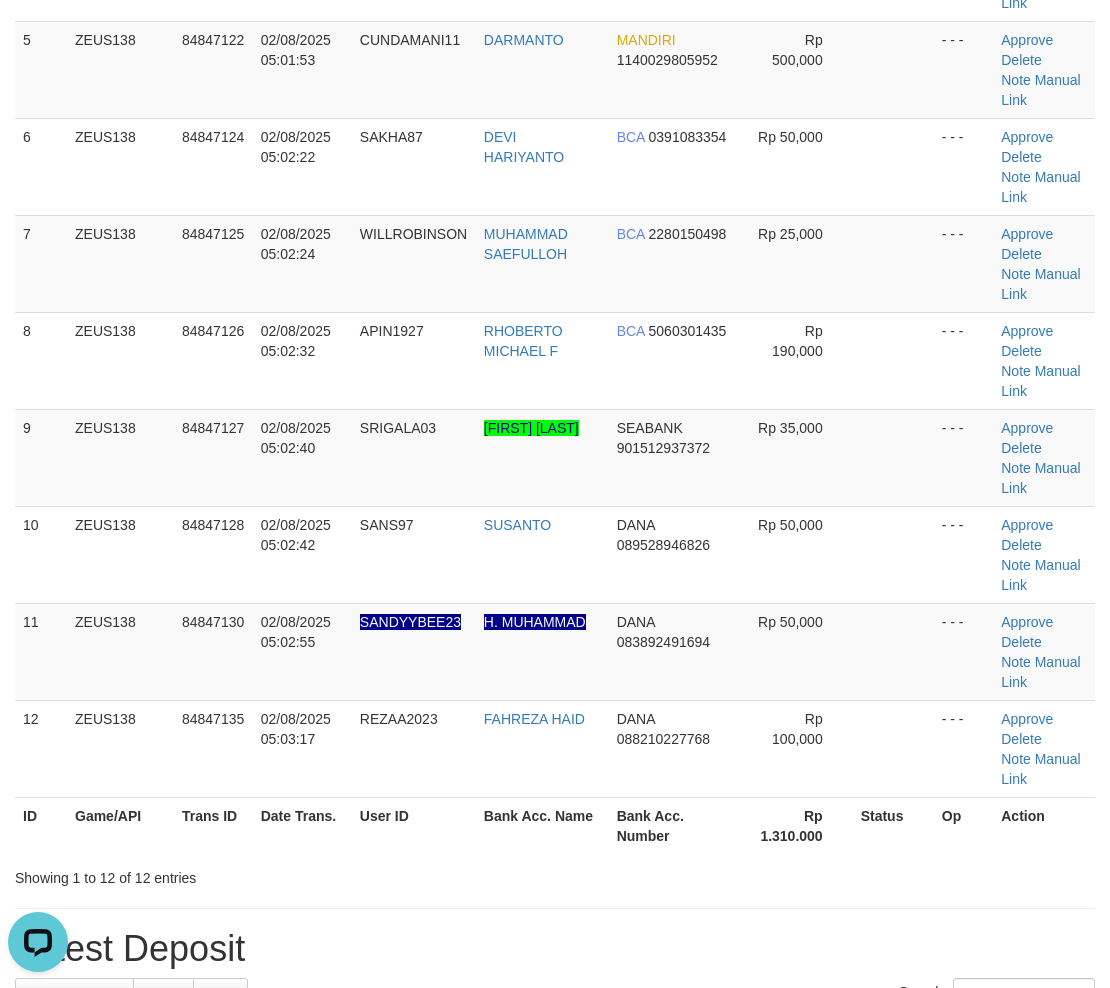 scroll, scrollTop: 0, scrollLeft: 0, axis: both 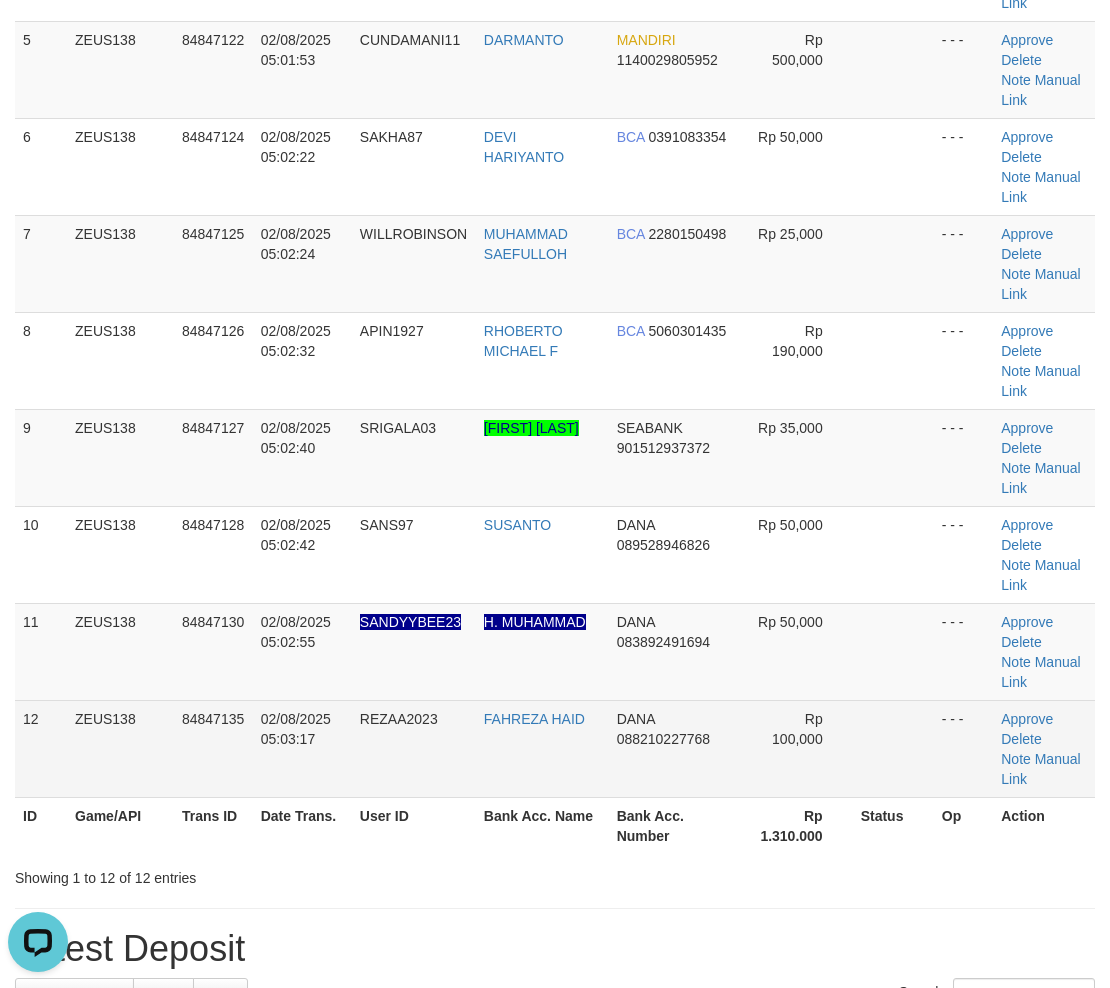 click at bounding box center [893, 748] 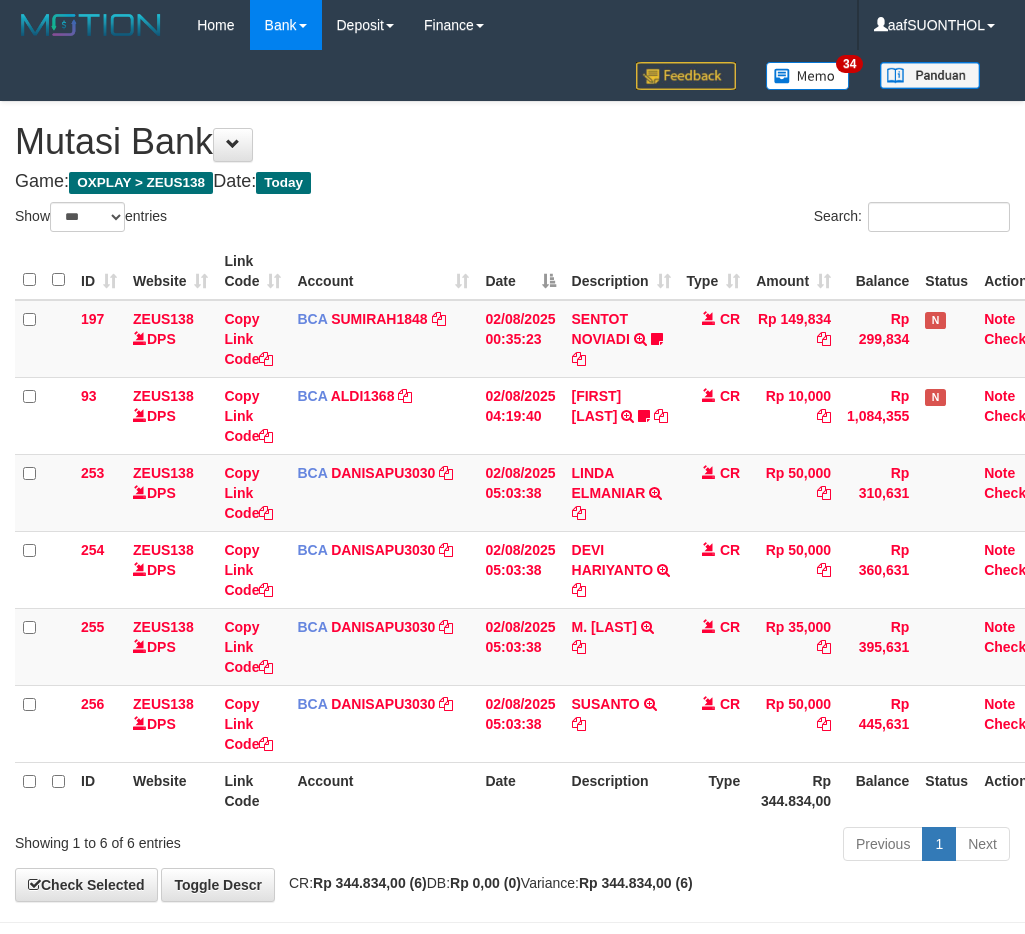 select on "***" 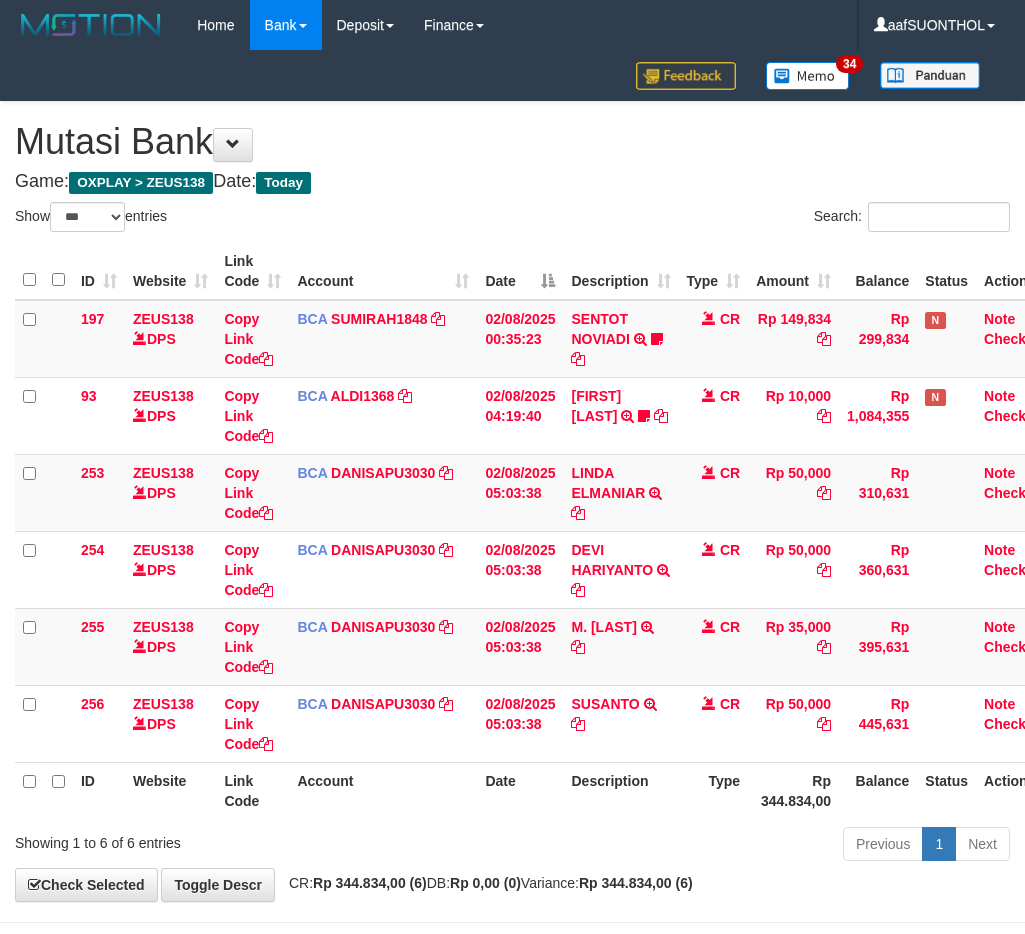 scroll, scrollTop: 0, scrollLeft: 0, axis: both 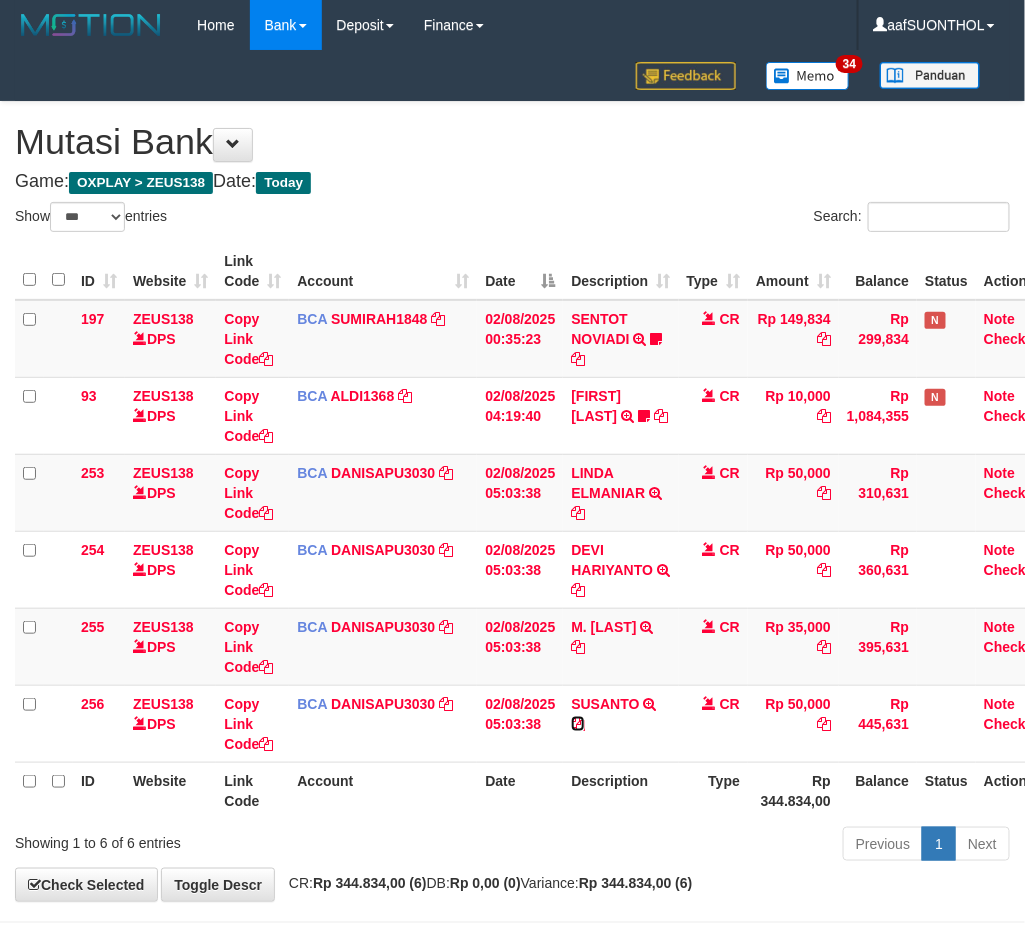 drag, startPoint x: 582, startPoint y: 720, endPoint x: 203, endPoint y: 837, distance: 396.64847 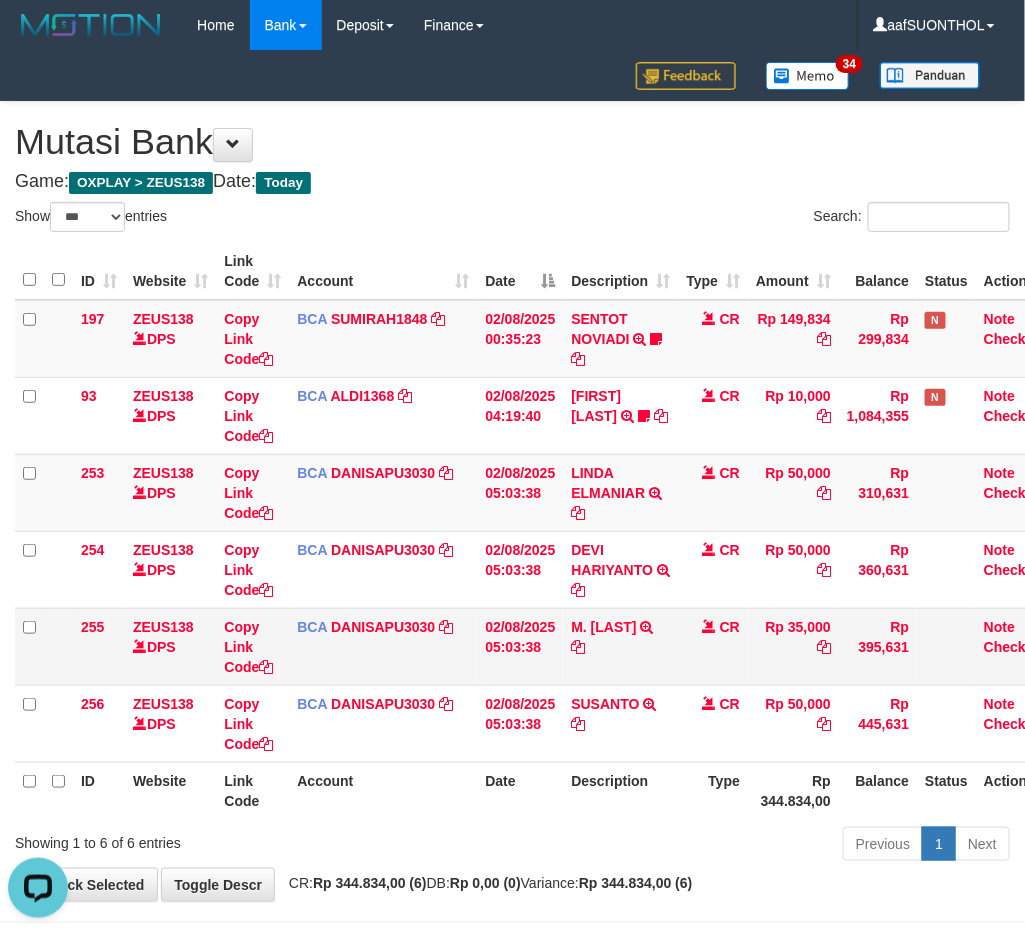 scroll, scrollTop: 0, scrollLeft: 0, axis: both 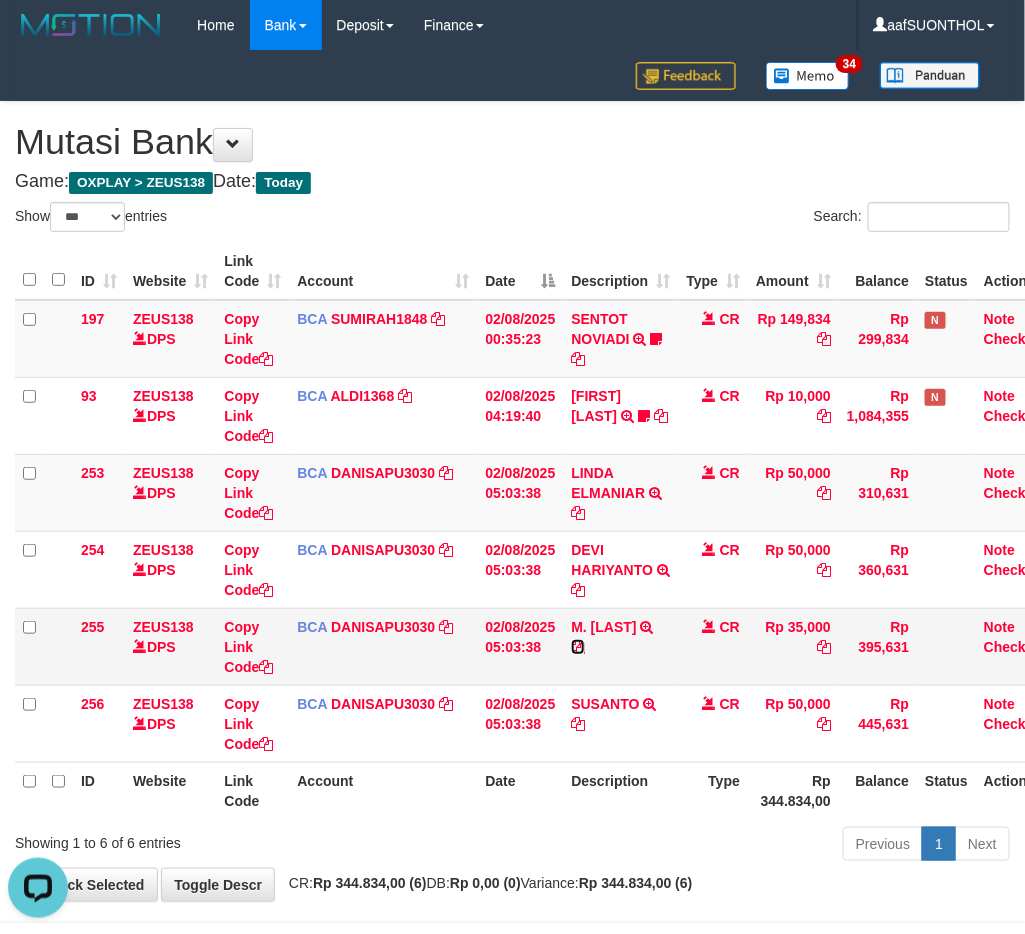 click at bounding box center (578, 647) 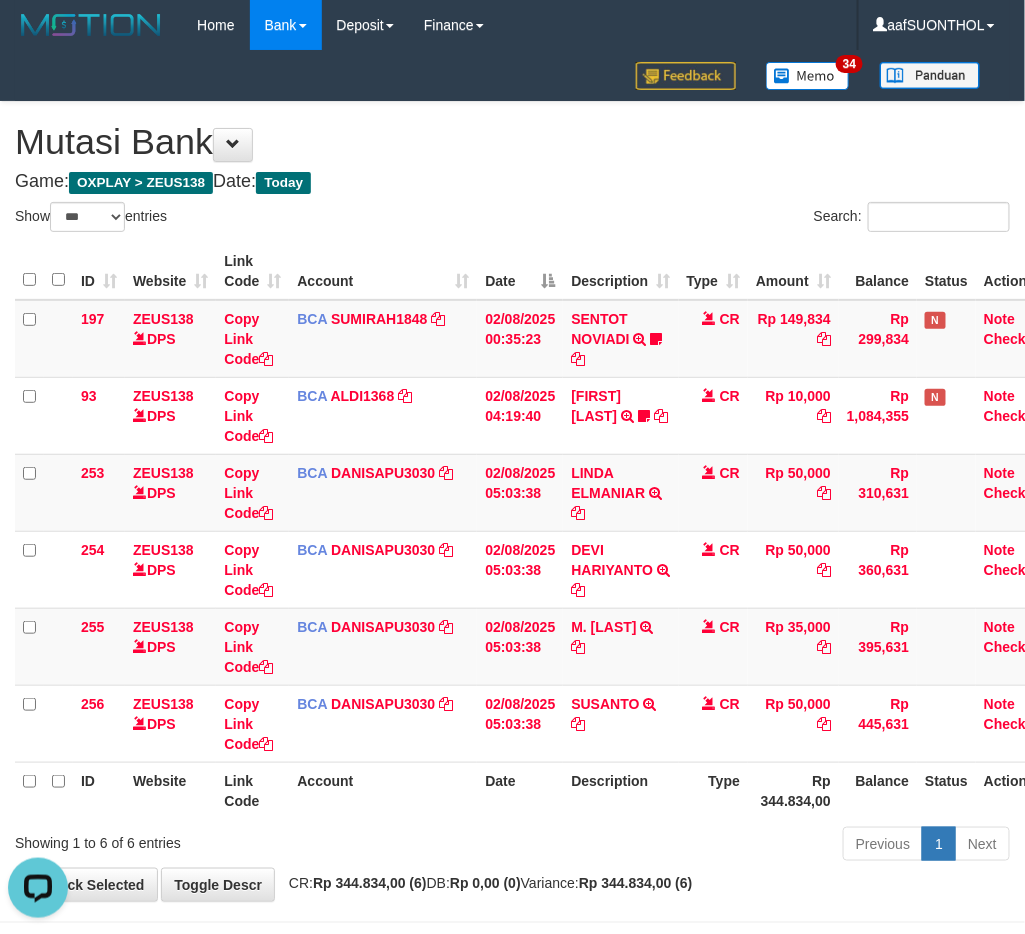 click on "Date" at bounding box center [520, 790] 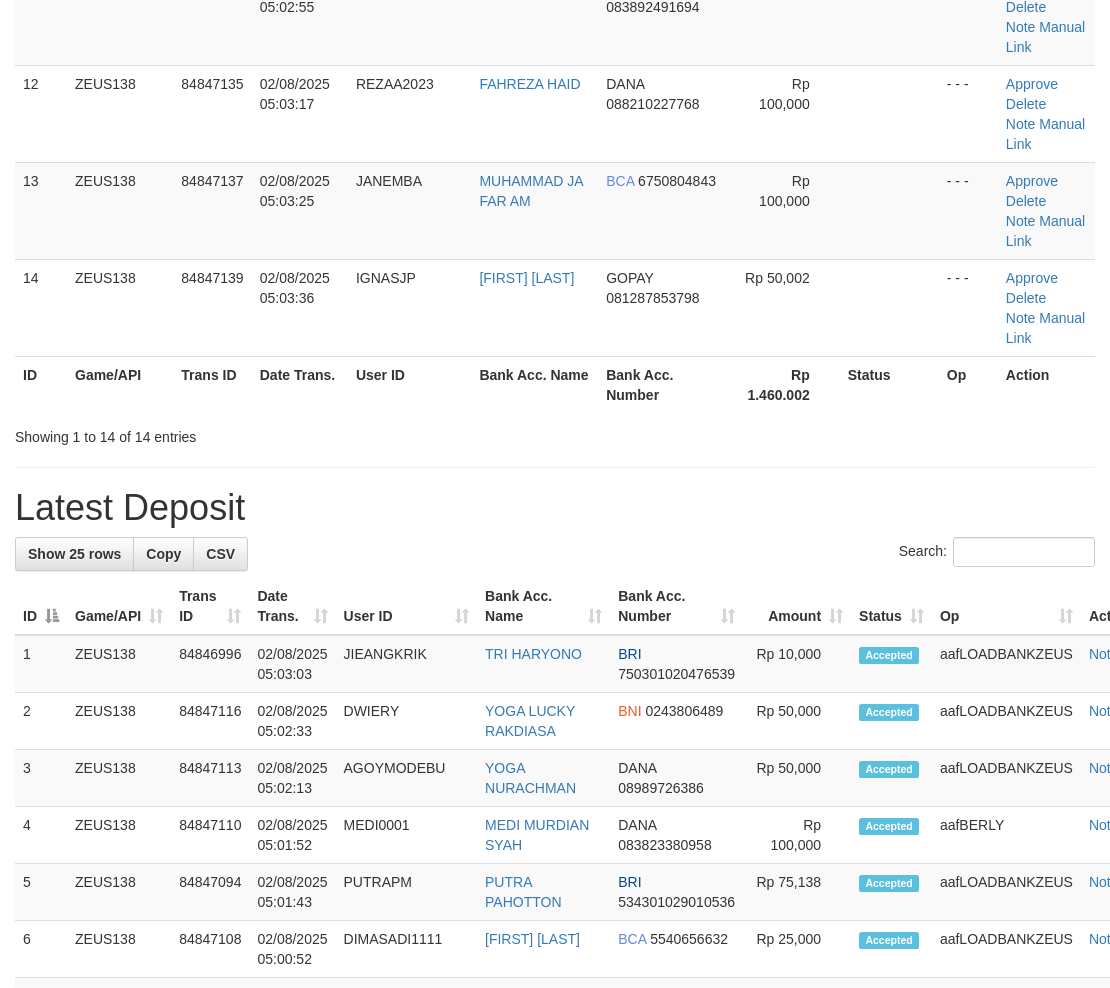 scroll, scrollTop: 617, scrollLeft: 0, axis: vertical 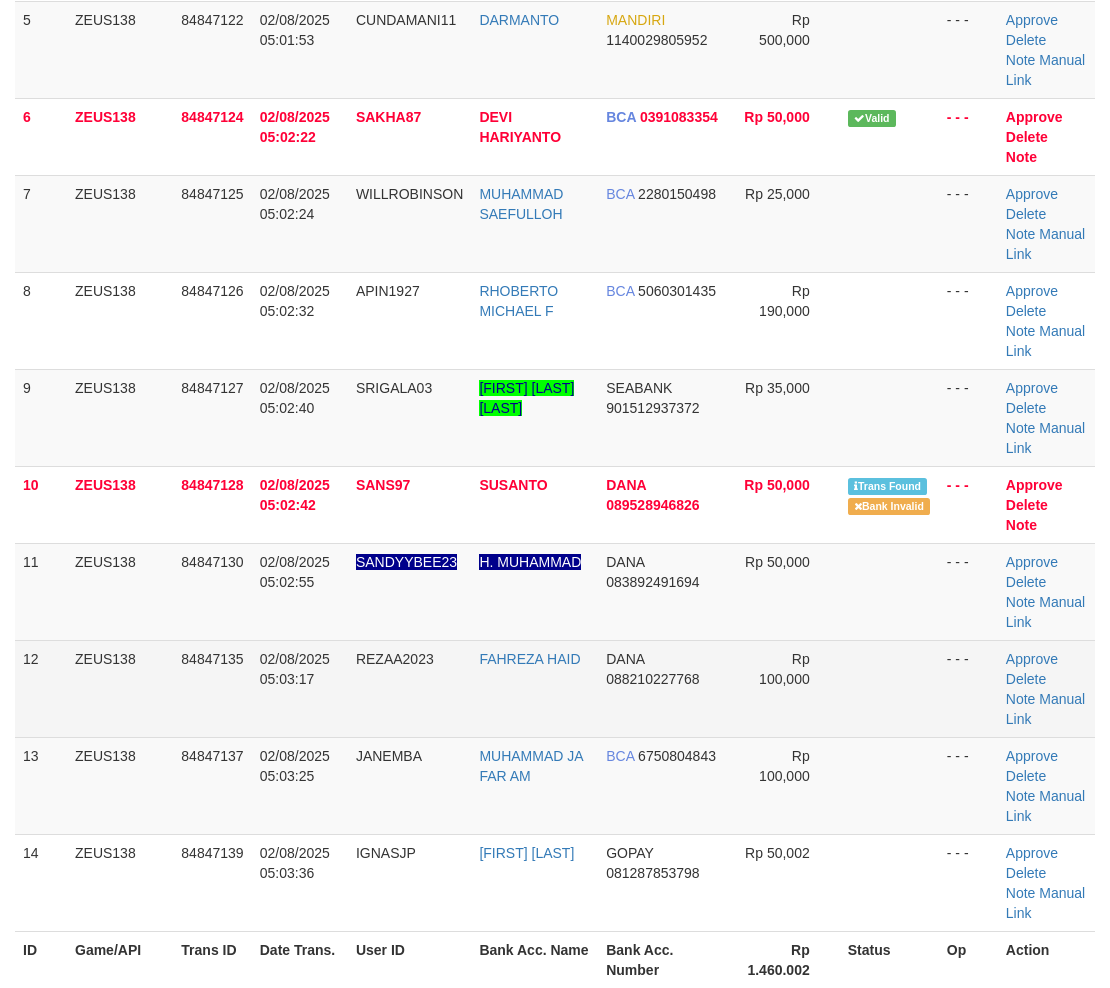 click at bounding box center (889, 688) 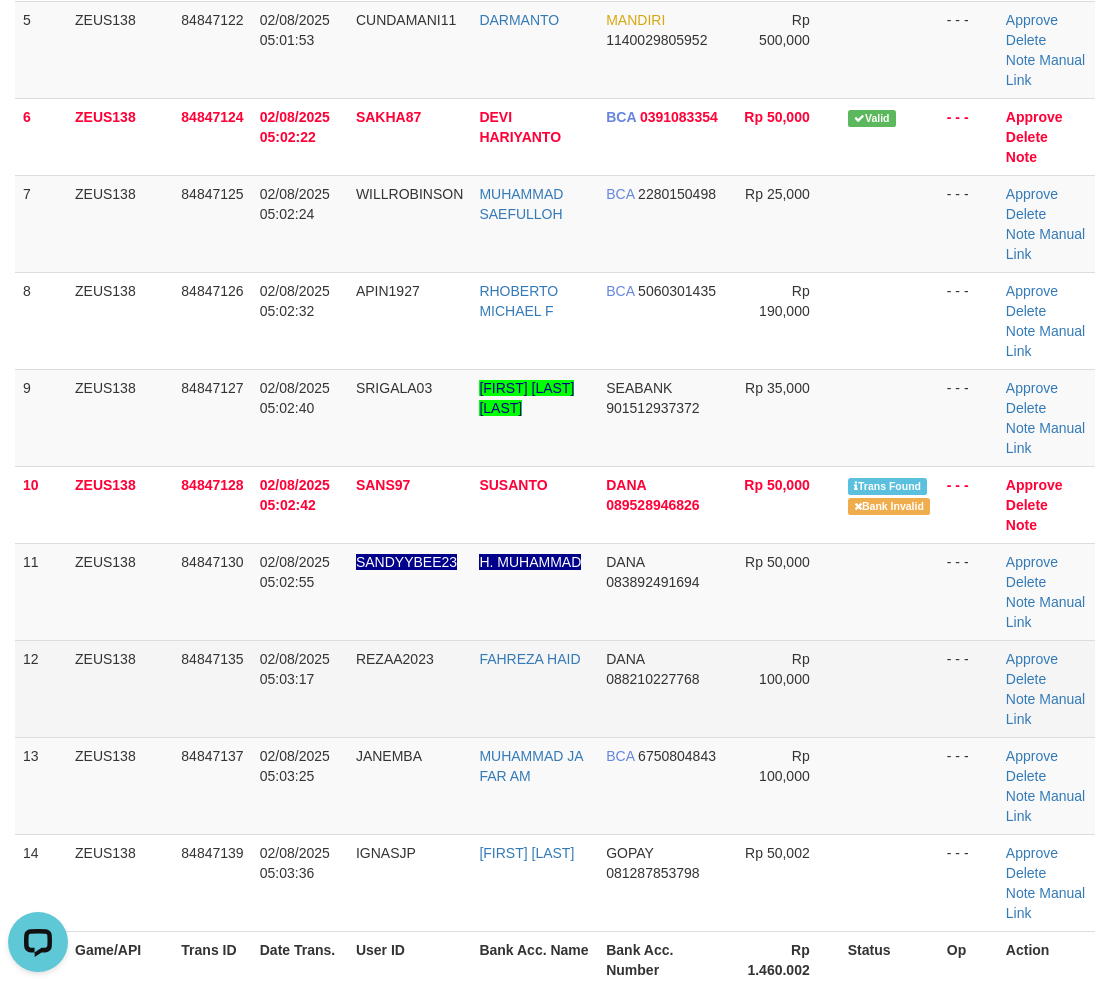 scroll, scrollTop: 0, scrollLeft: 0, axis: both 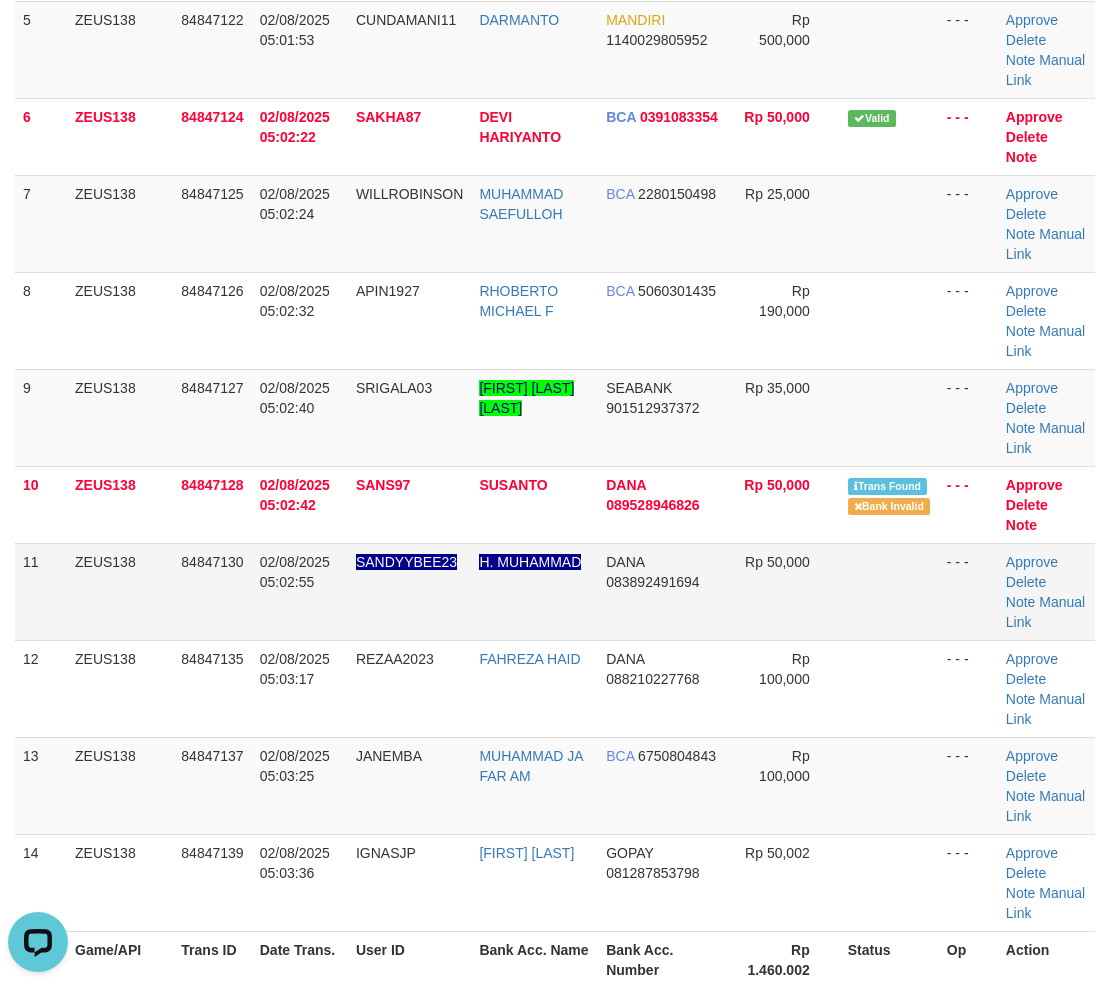 click at bounding box center [889, 591] 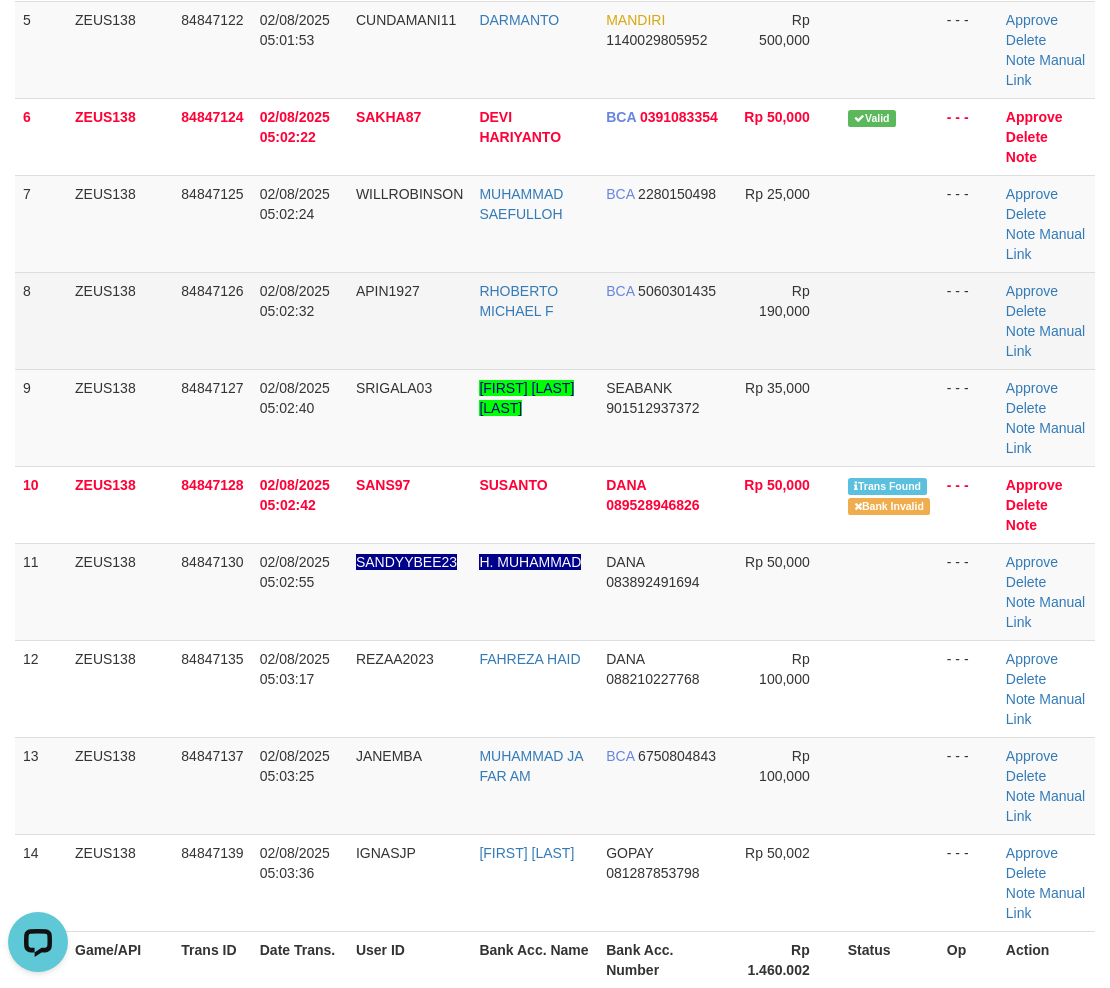 click on "- - -" at bounding box center [968, 320] 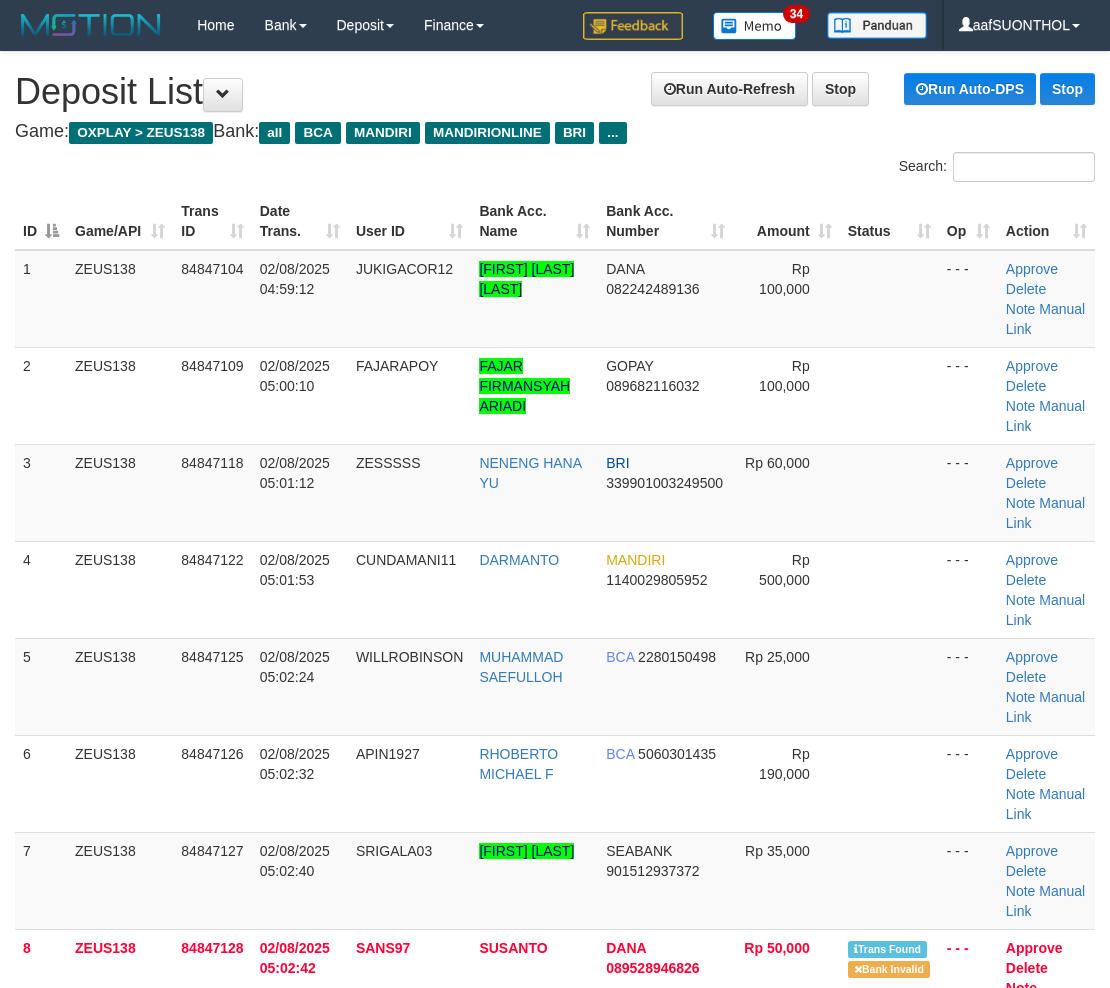 scroll, scrollTop: 811, scrollLeft: 0, axis: vertical 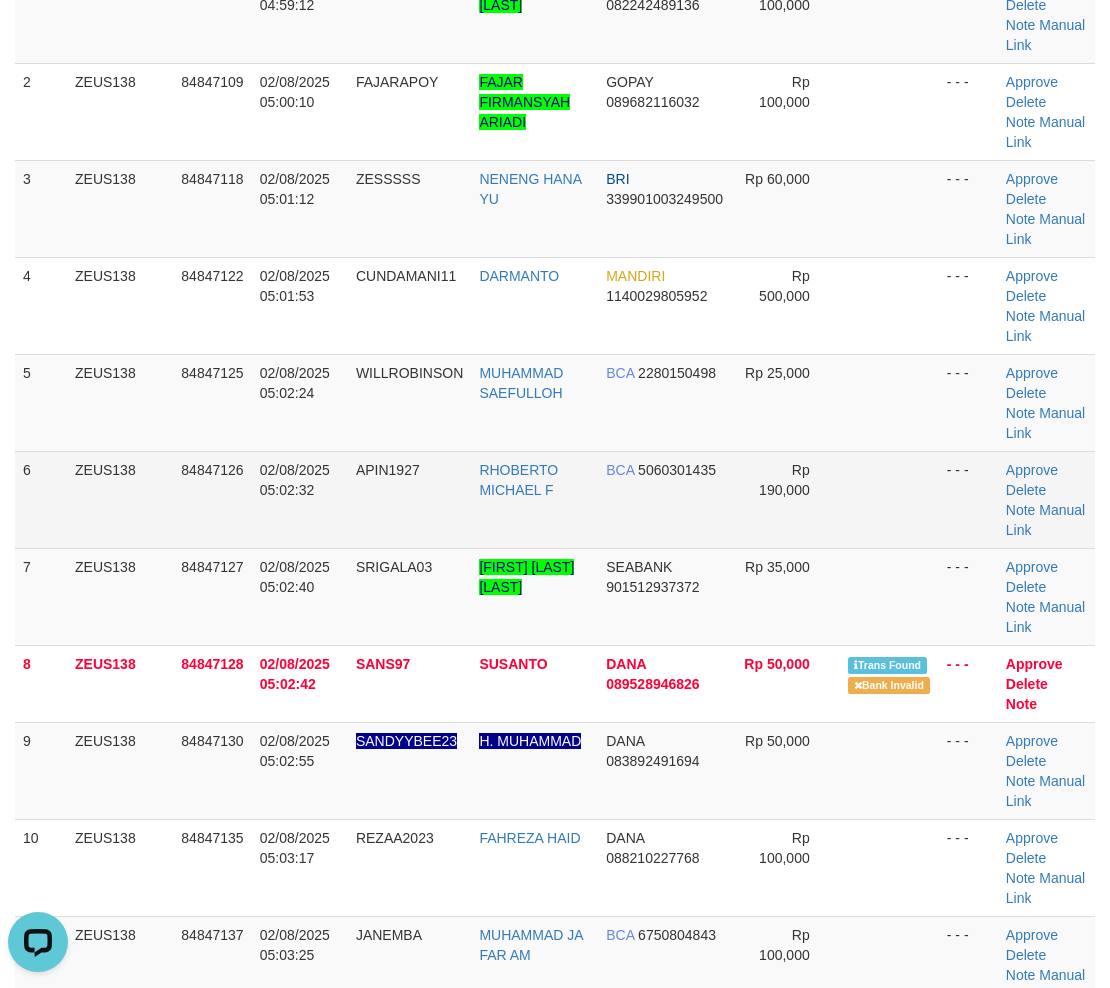 click at bounding box center [889, 499] 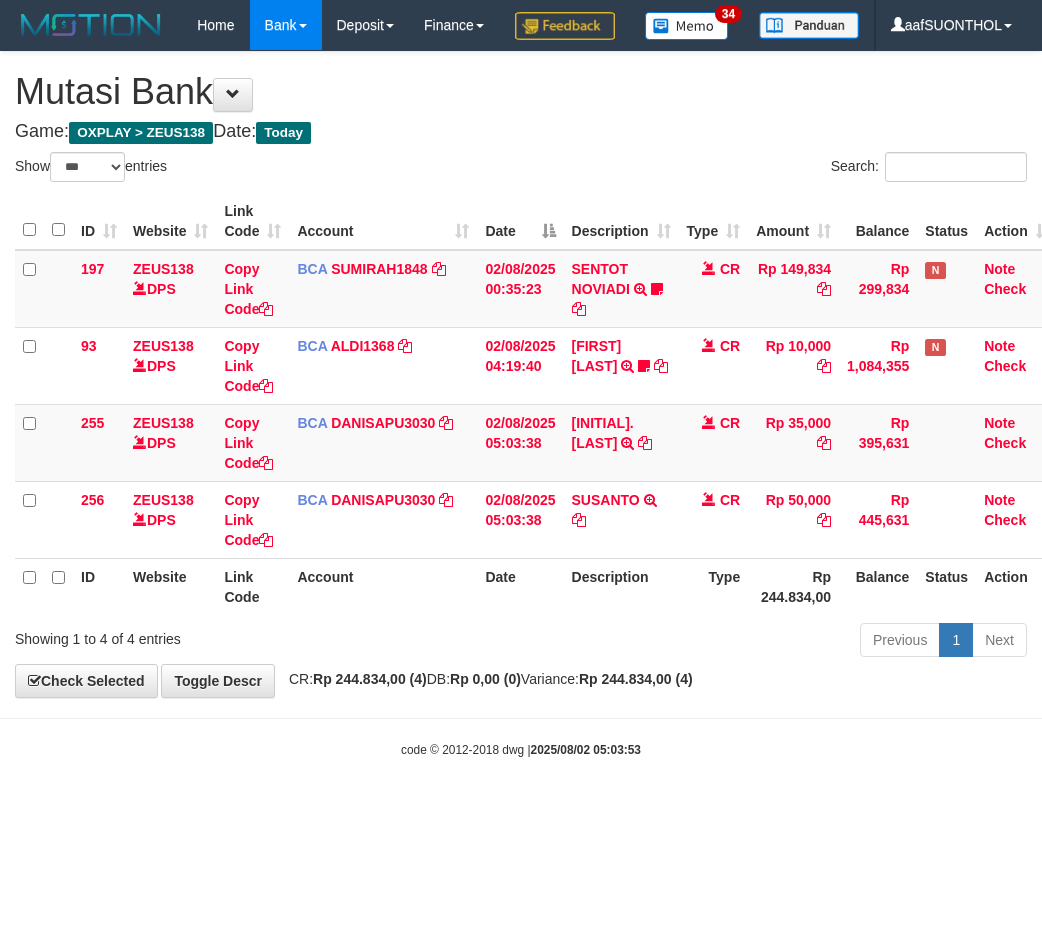 select on "***" 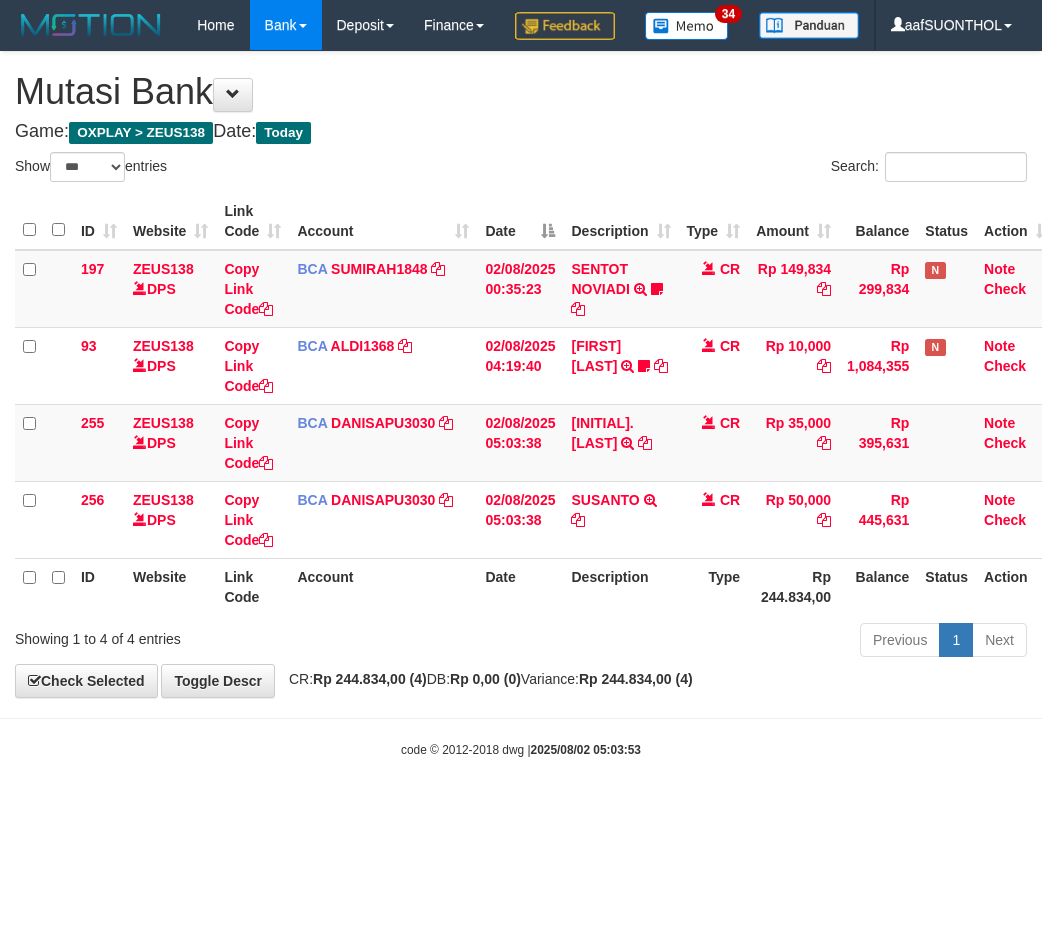 scroll, scrollTop: 0, scrollLeft: 0, axis: both 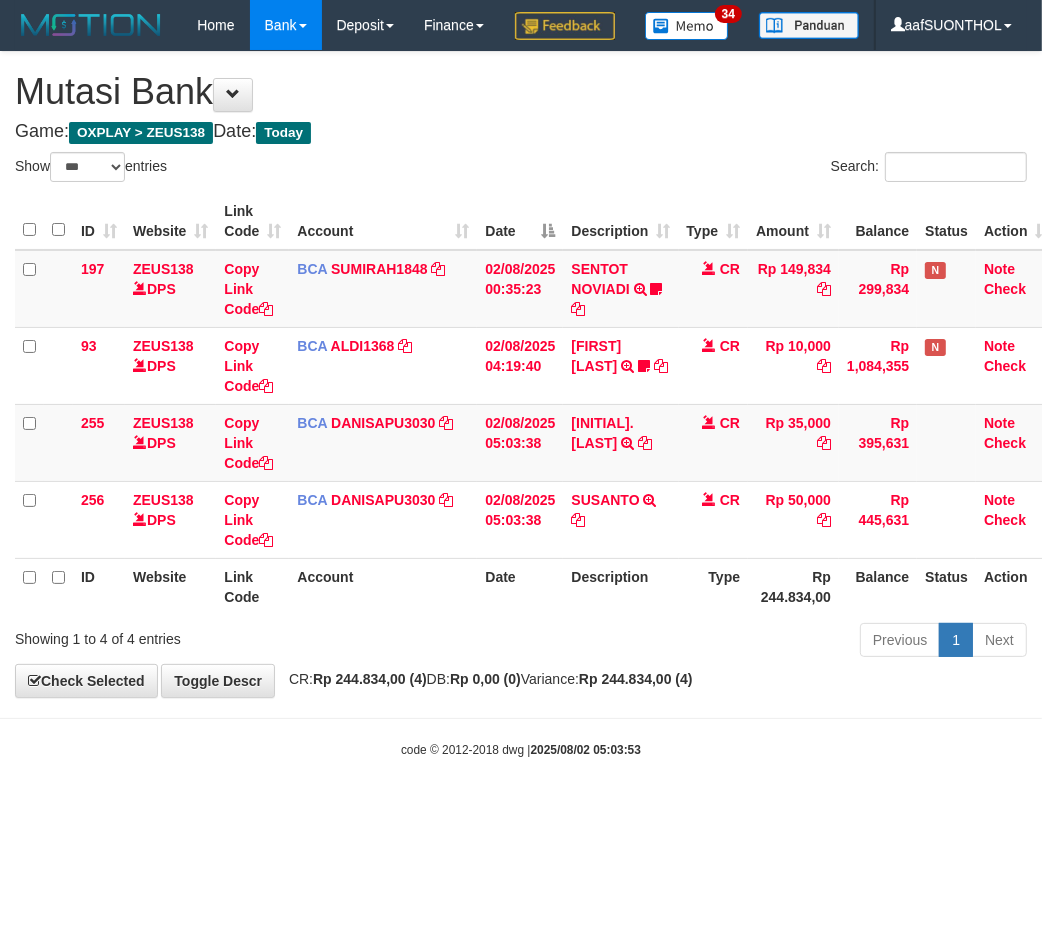 click on "Toggle navigation
Home
Bank
Account List
Load
By Website
Group
[OXPLAY]													ZEUS138
By Load Group (DPS)" at bounding box center [521, 404] 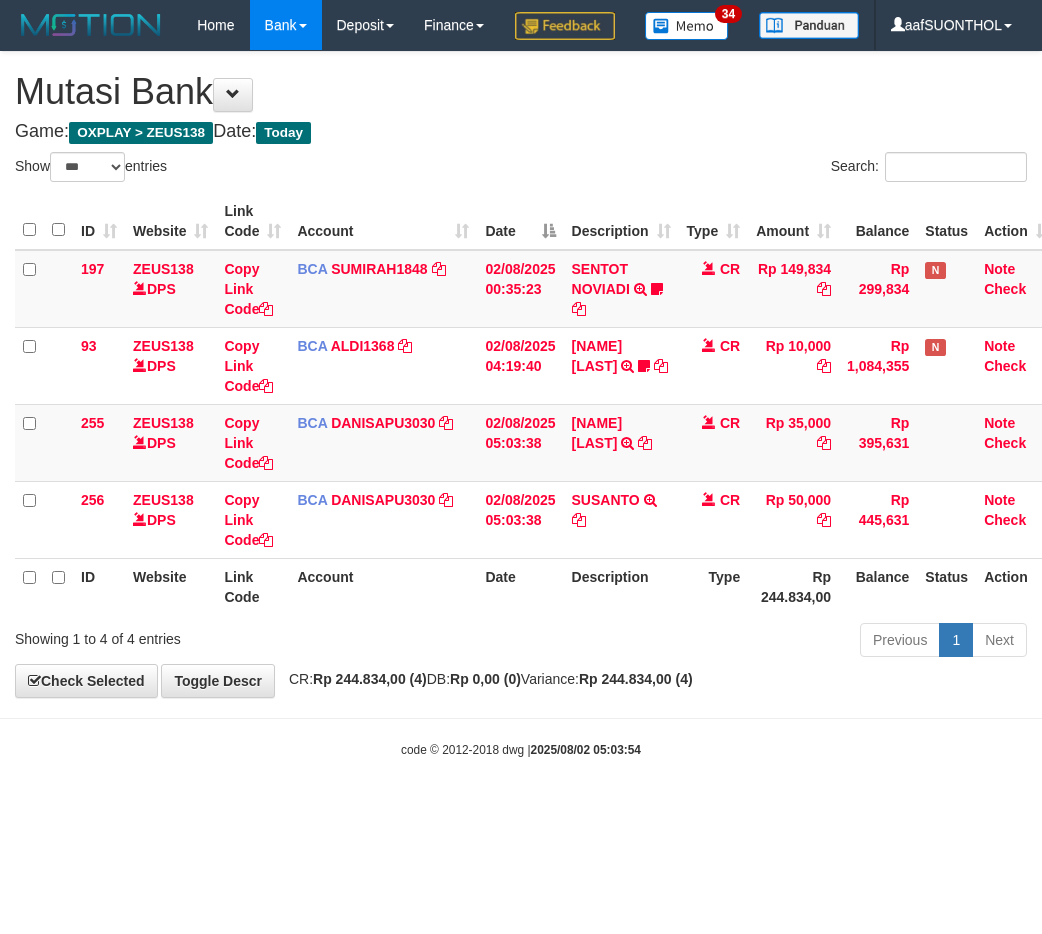 select on "***" 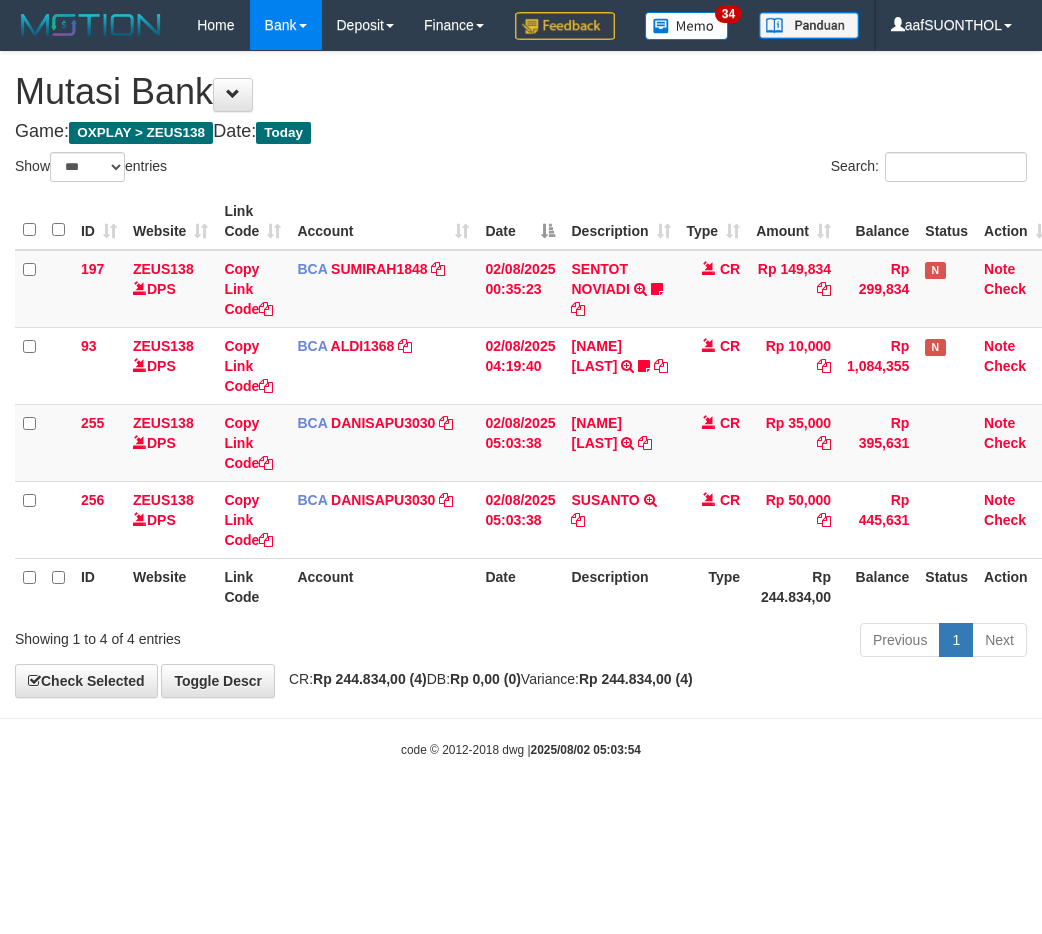 scroll, scrollTop: 0, scrollLeft: 0, axis: both 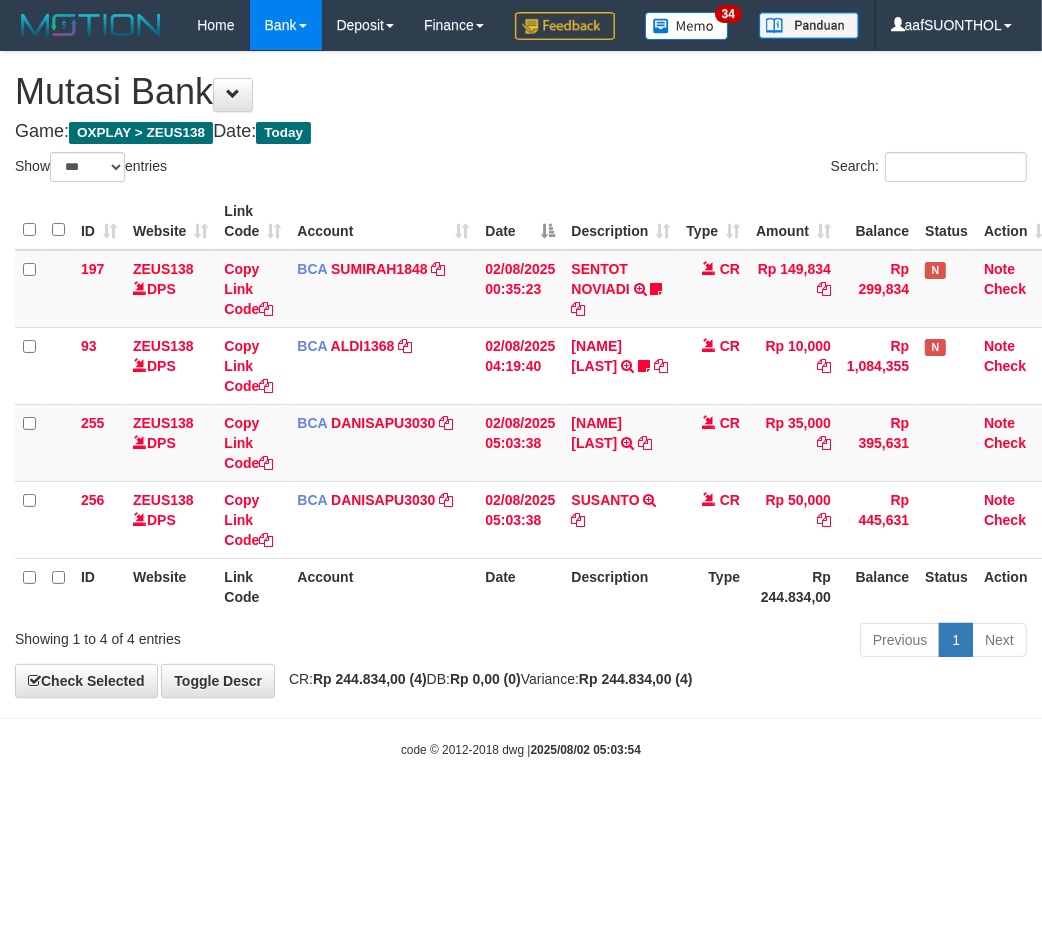 click on "Previous 1 Next" at bounding box center [738, 642] 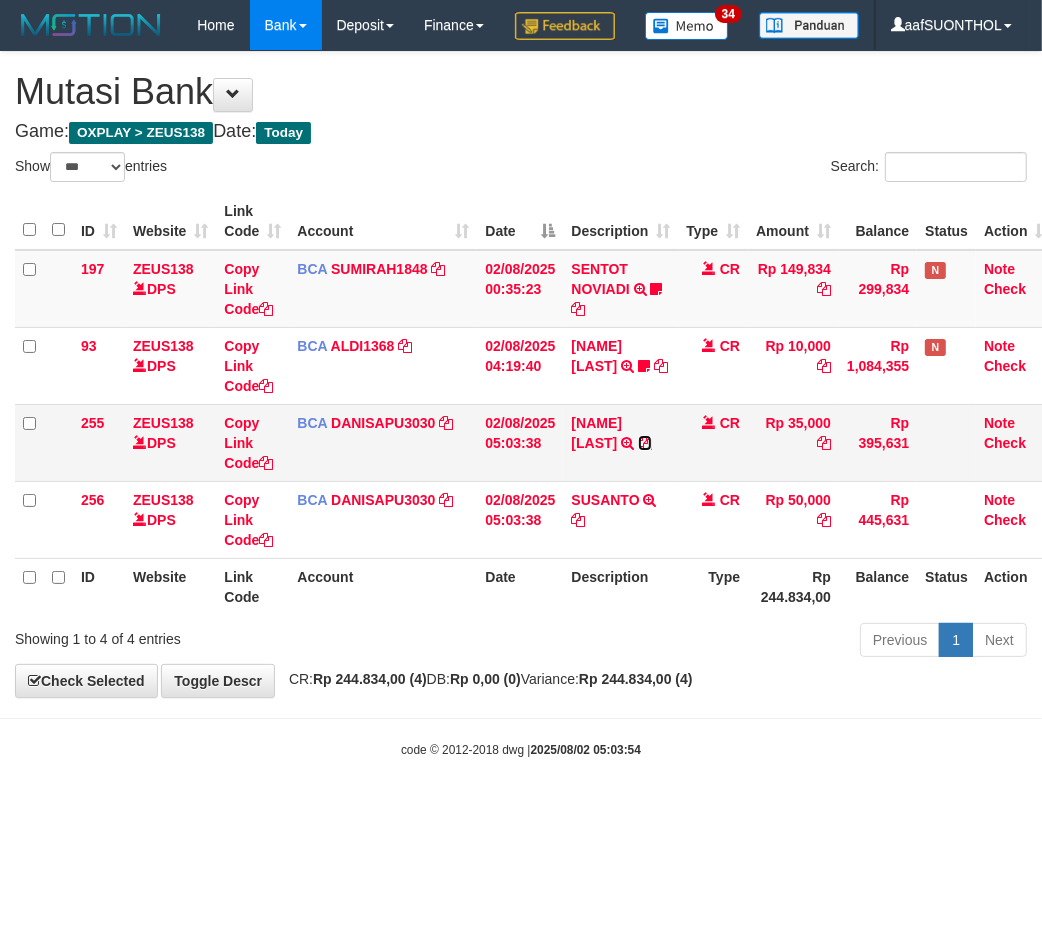 click at bounding box center (645, 443) 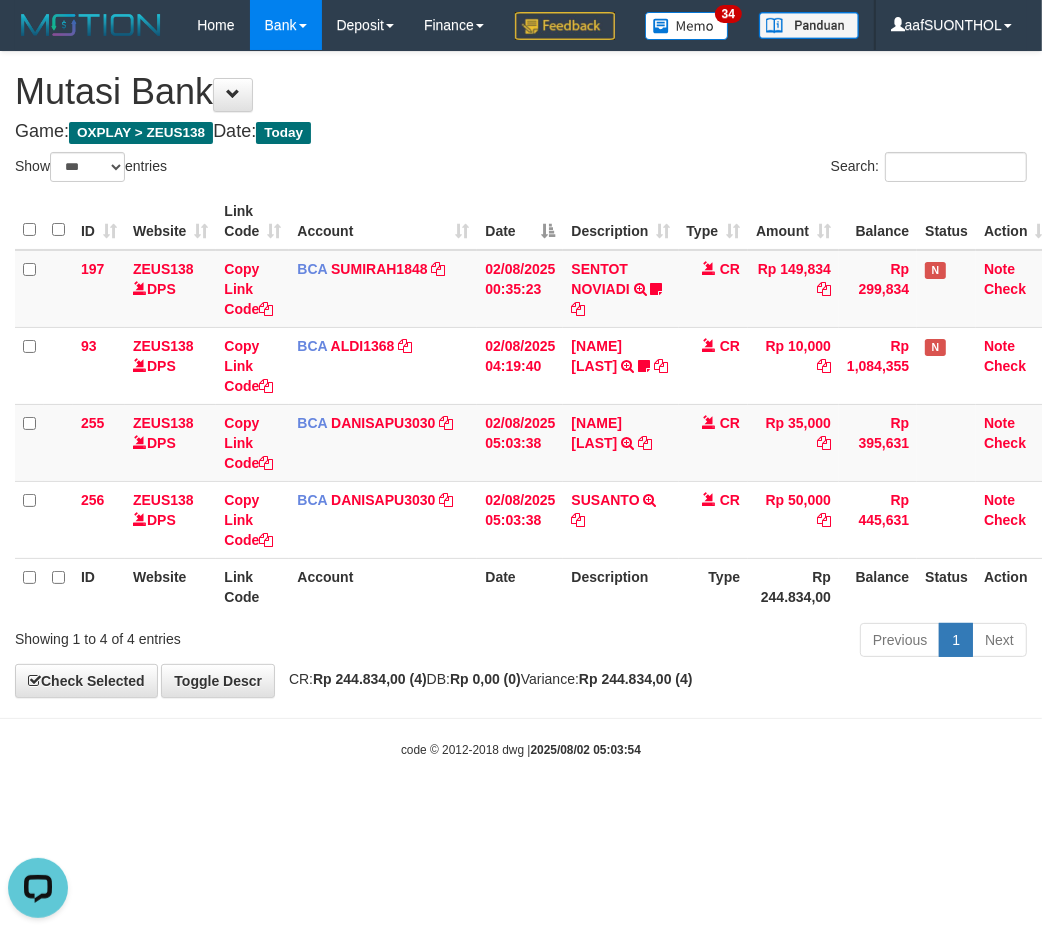 scroll, scrollTop: 0, scrollLeft: 0, axis: both 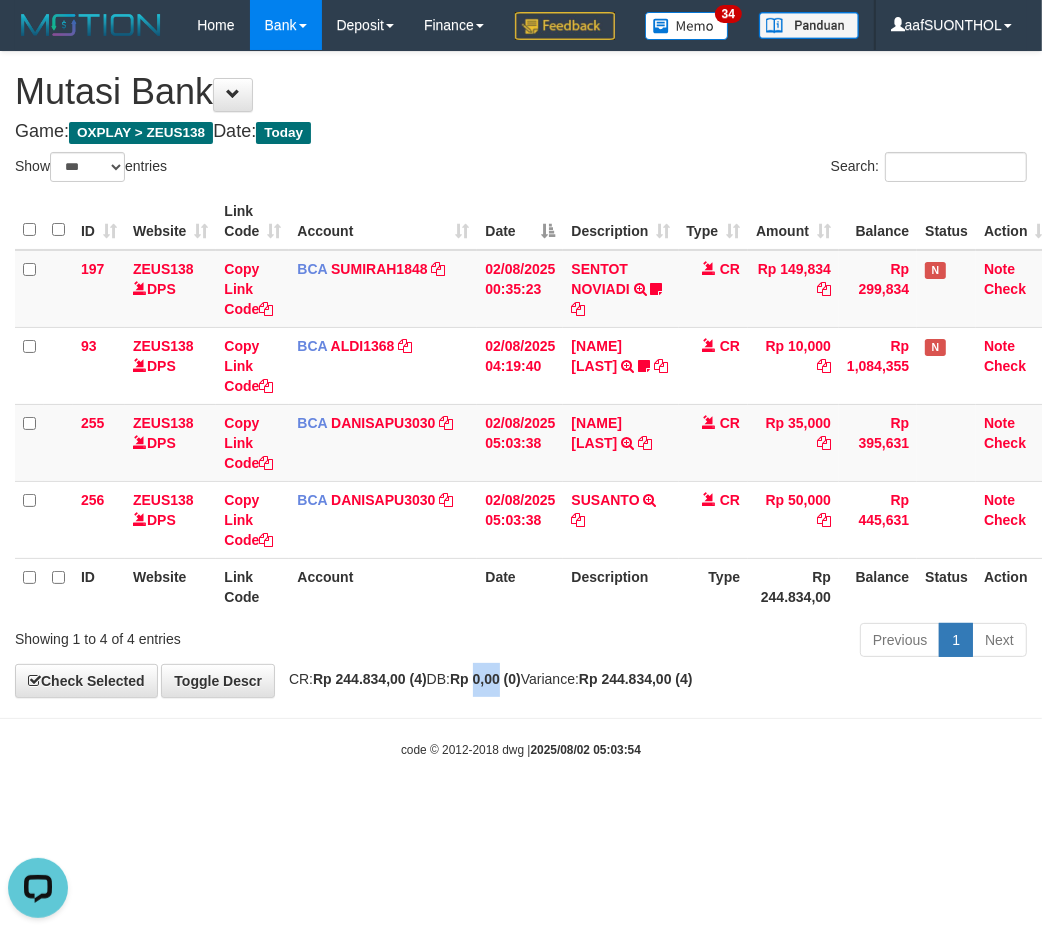 click on "Rp 0,00 (0)" at bounding box center (485, 679) 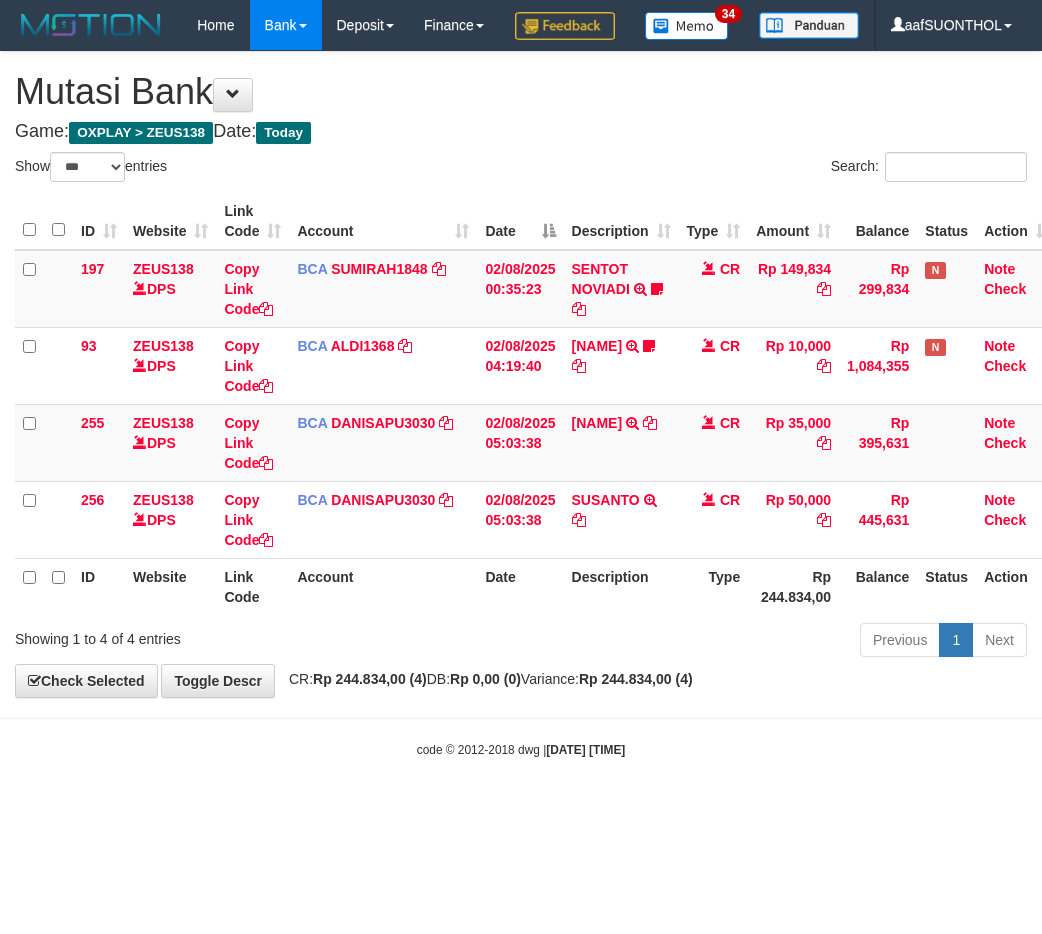 select on "***" 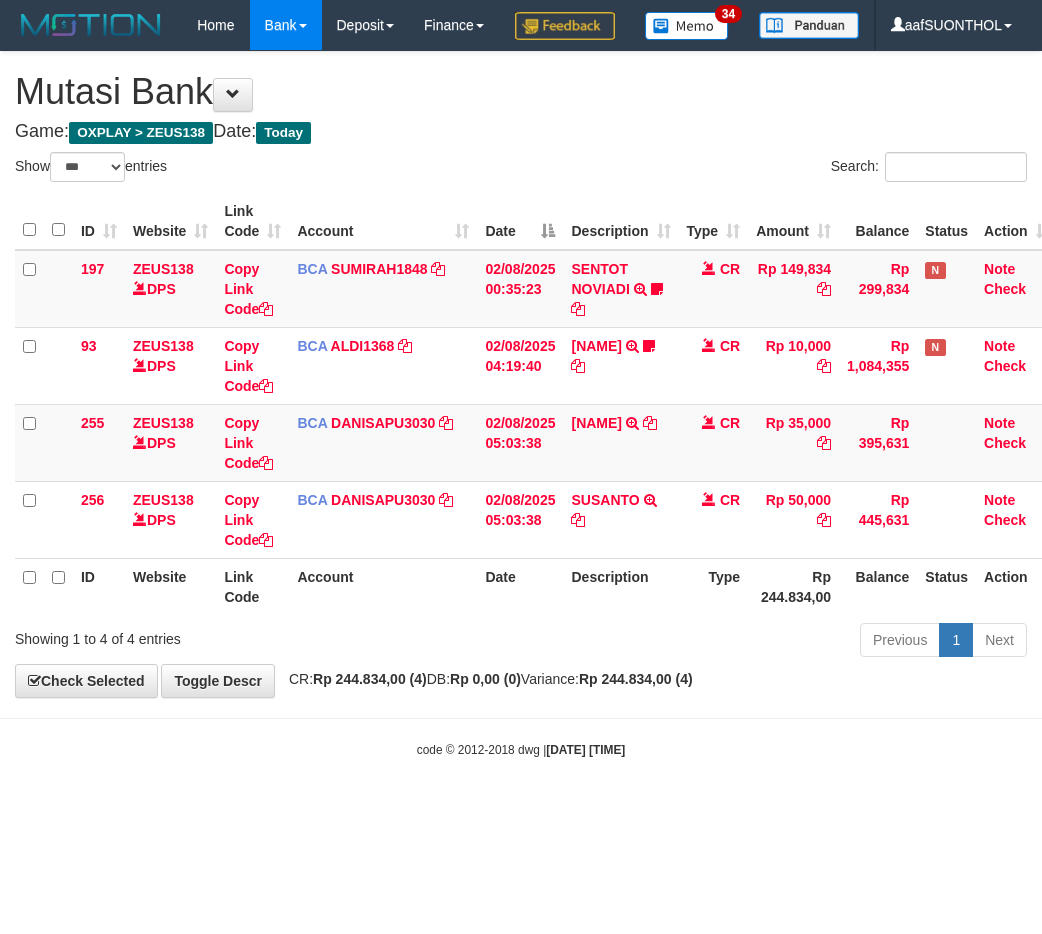 scroll, scrollTop: 0, scrollLeft: 0, axis: both 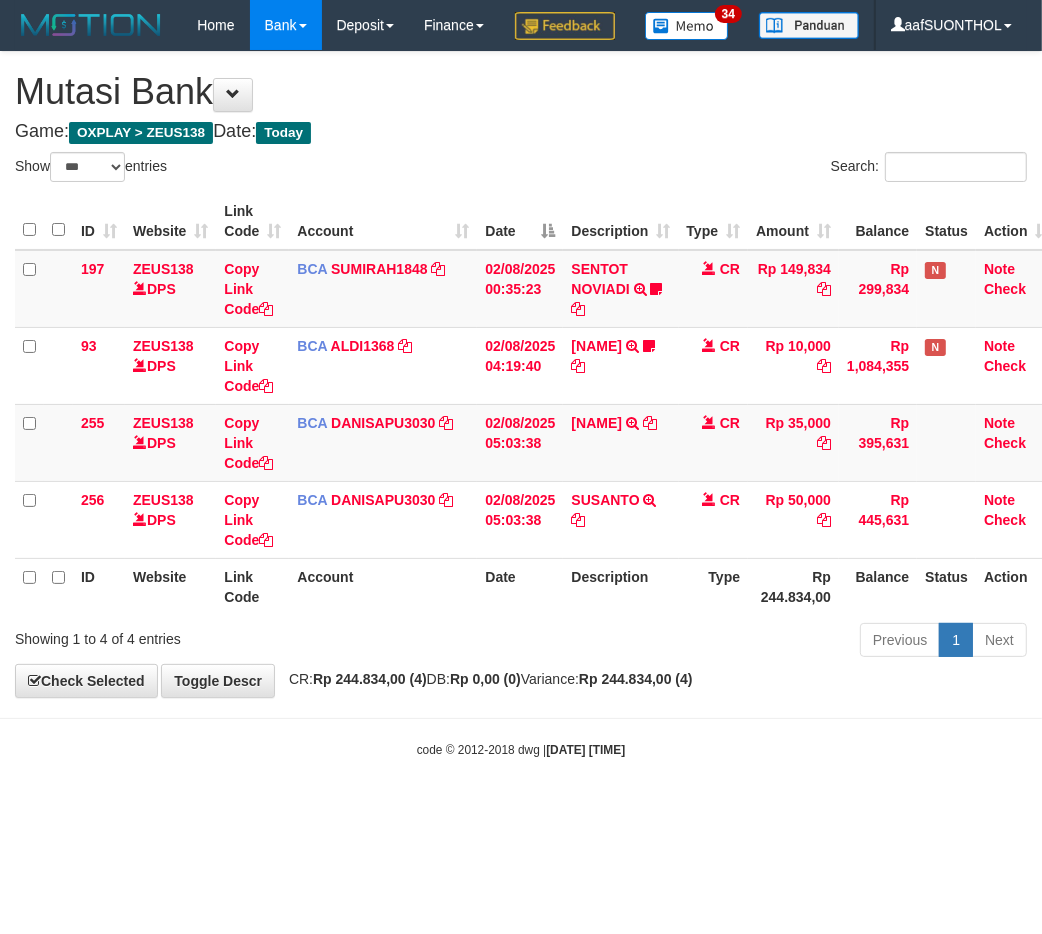 drag, startPoint x: 0, startPoint y: 0, endPoint x: 532, endPoint y: 695, distance: 875.24225 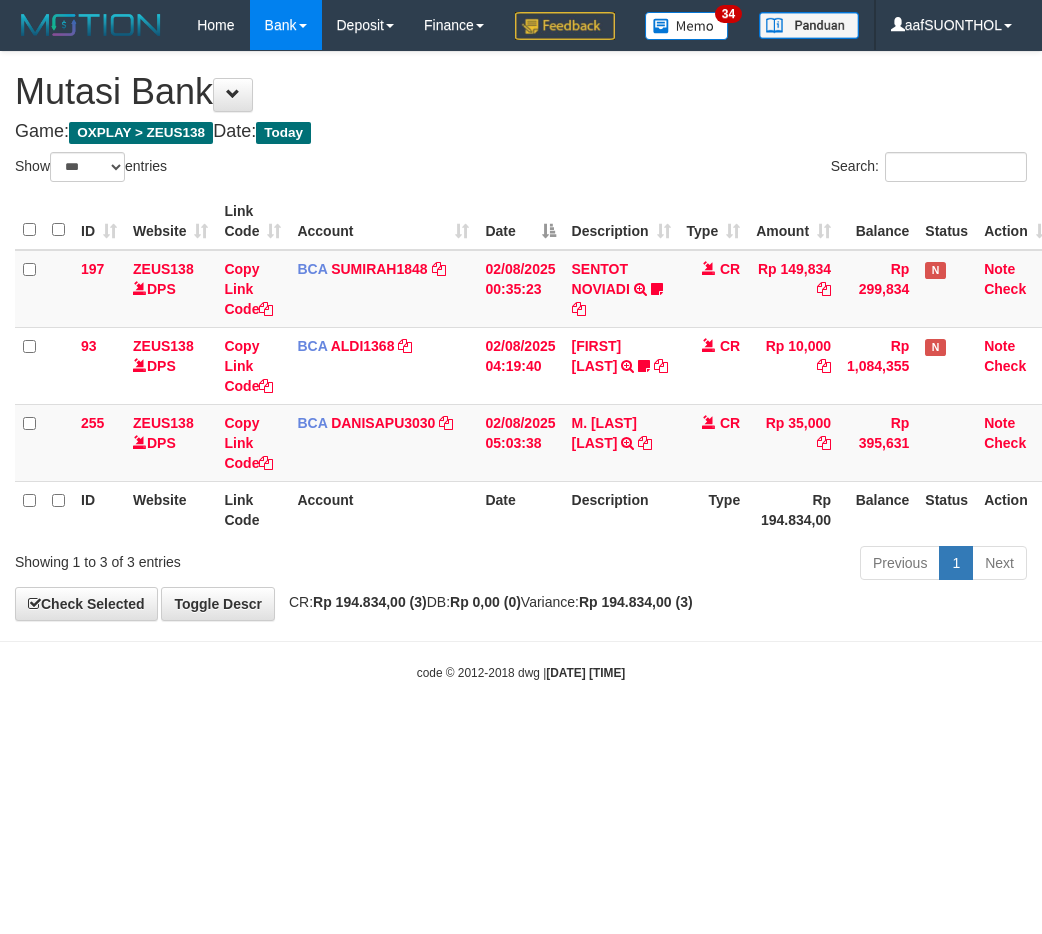 select on "***" 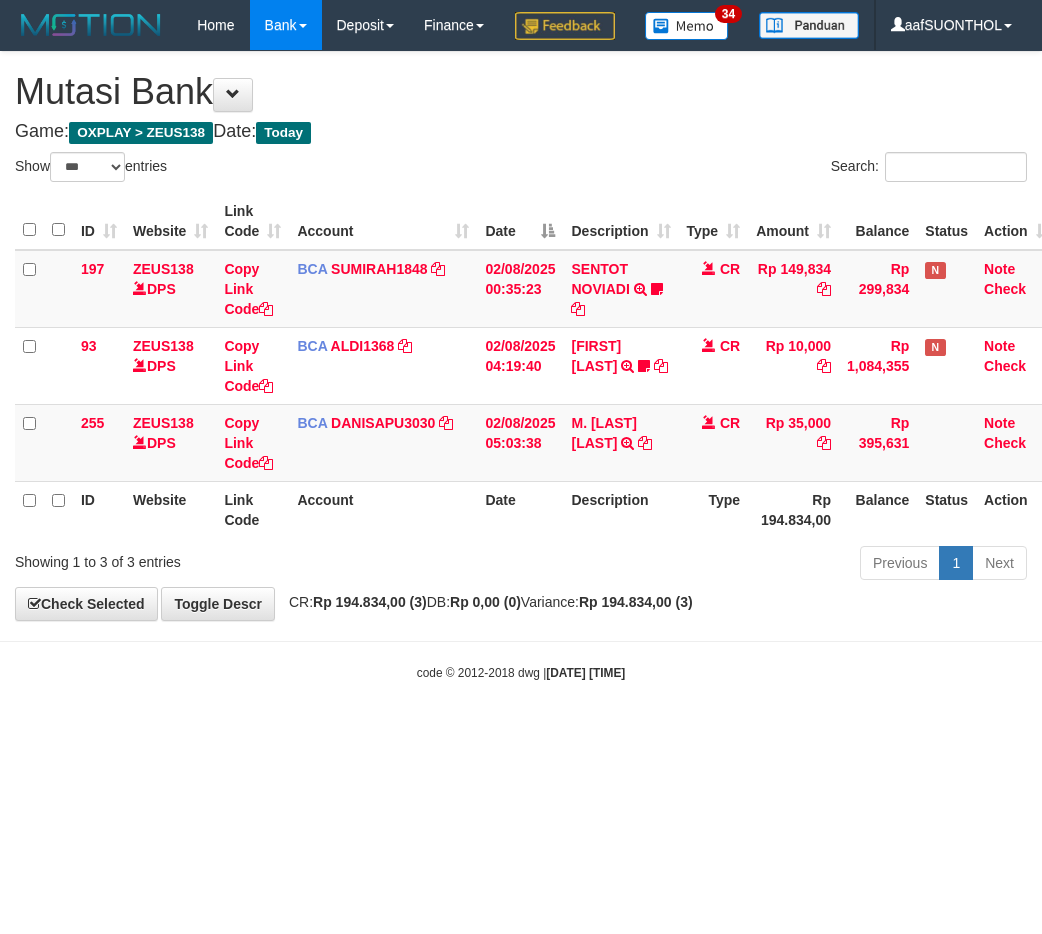 scroll, scrollTop: 0, scrollLeft: 0, axis: both 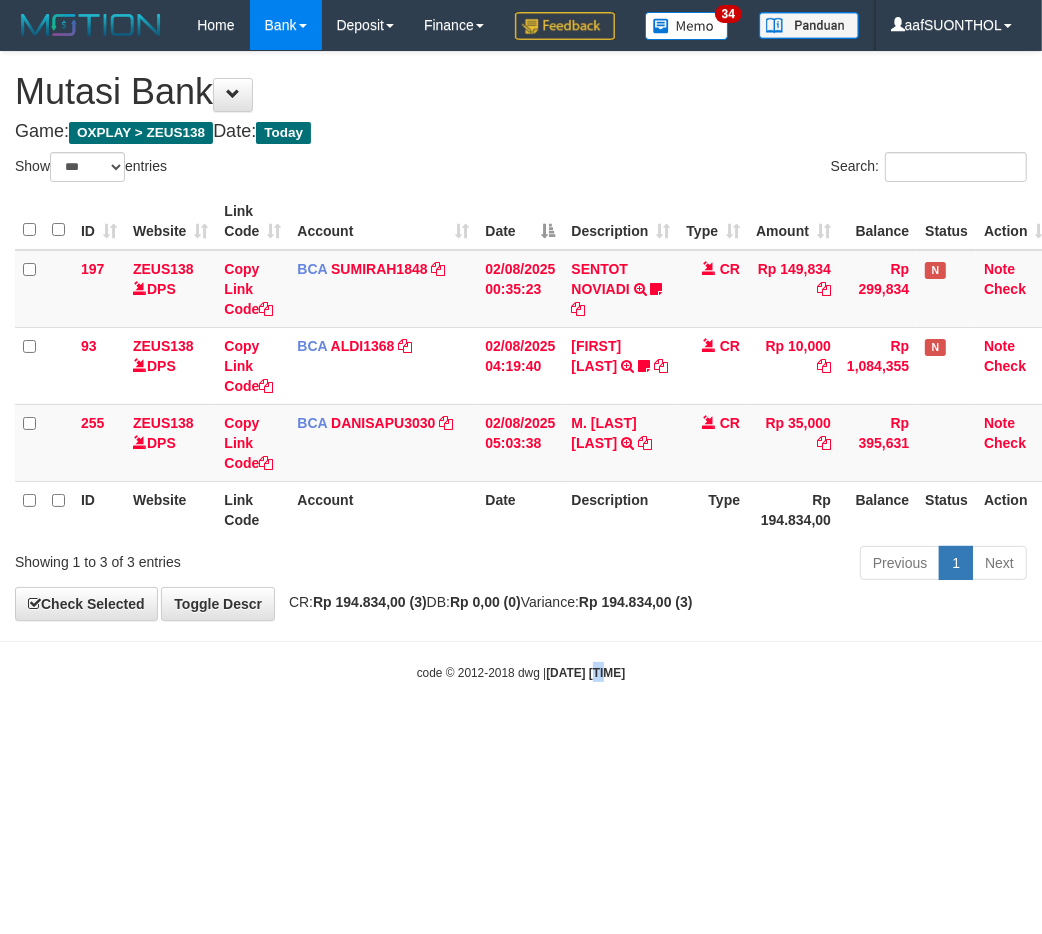click on "Toggle navigation
Home
Bank
Account List
Load
By Website
Group
[OXPLAY]													ZEUS138
By Load Group (DPS)" at bounding box center (521, 366) 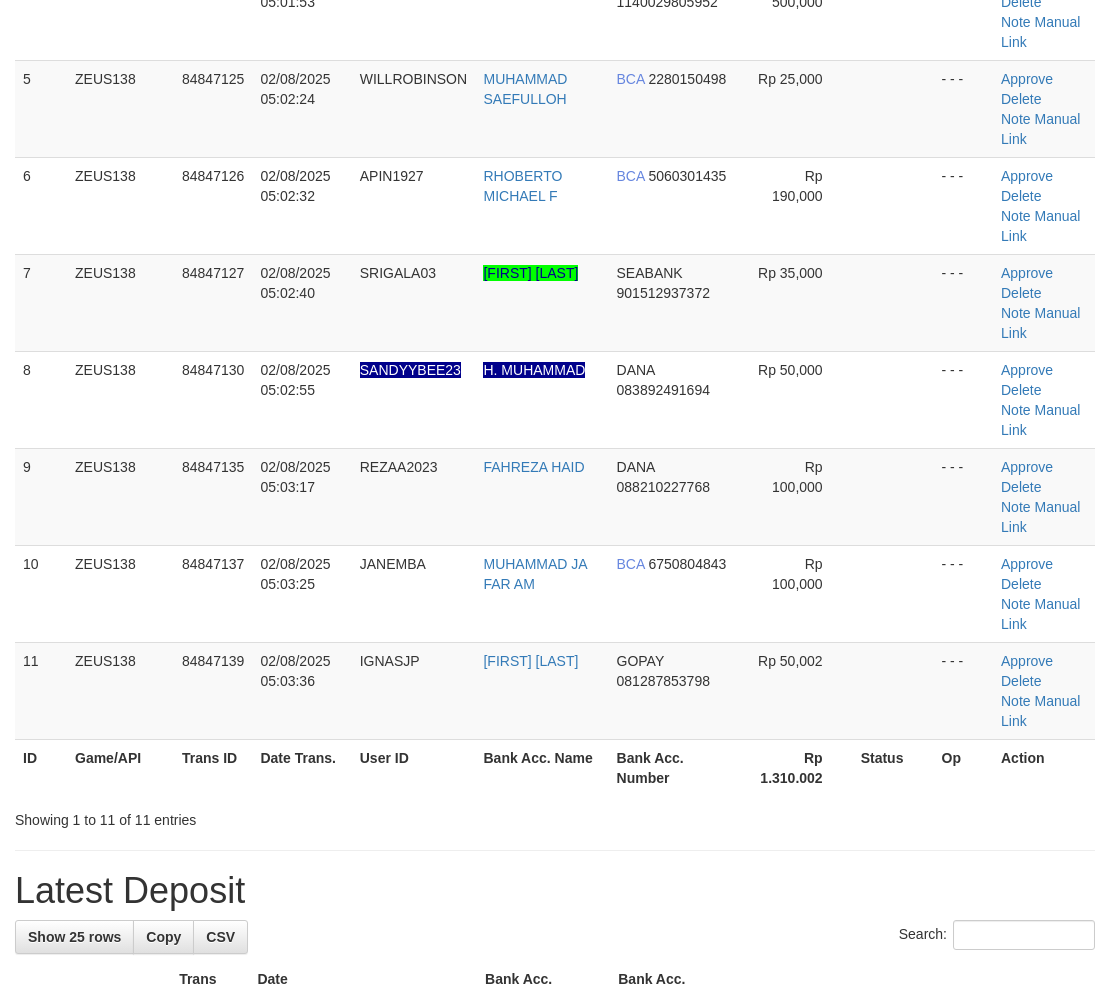 scroll, scrollTop: 284, scrollLeft: 0, axis: vertical 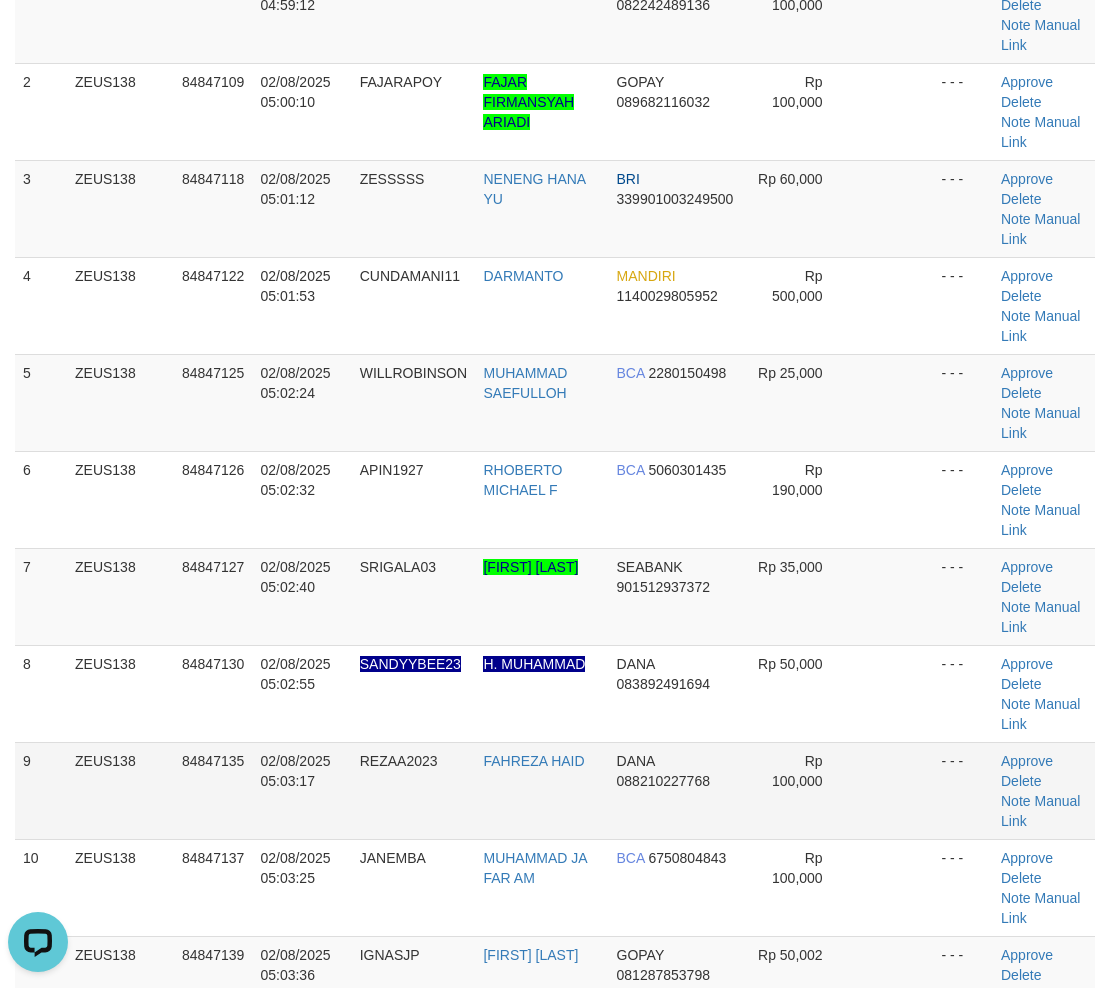 click on "Rp 100,000" at bounding box center (797, 790) 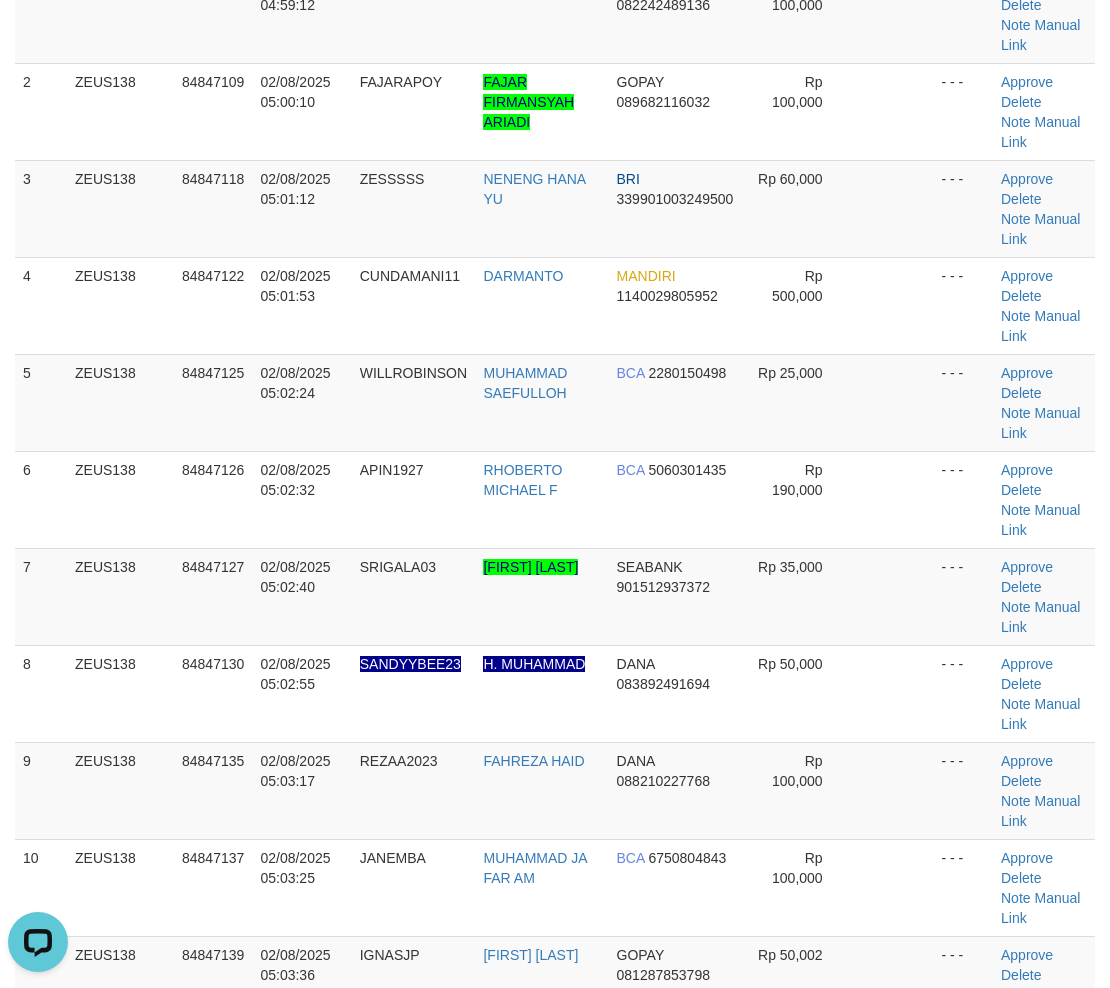 drag, startPoint x: 835, startPoint y: 830, endPoint x: 1123, endPoint y: 782, distance: 291.9726 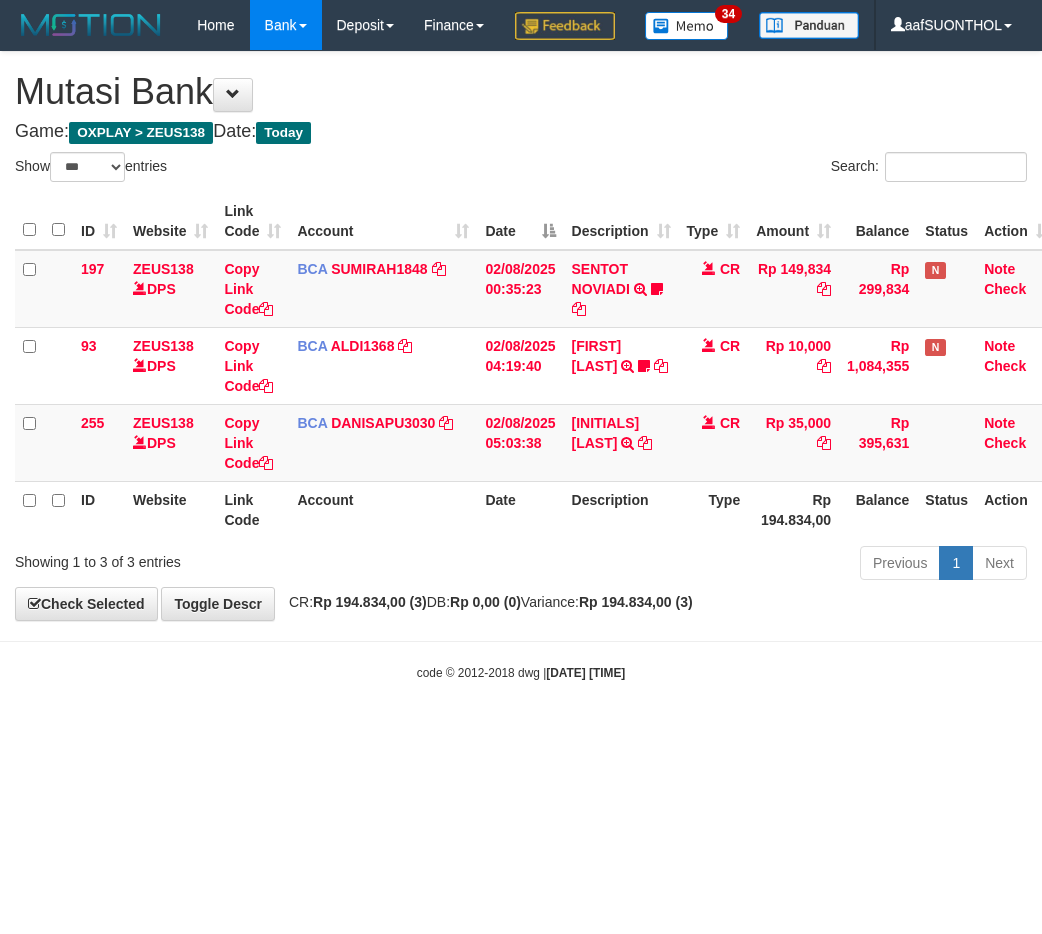select on "***" 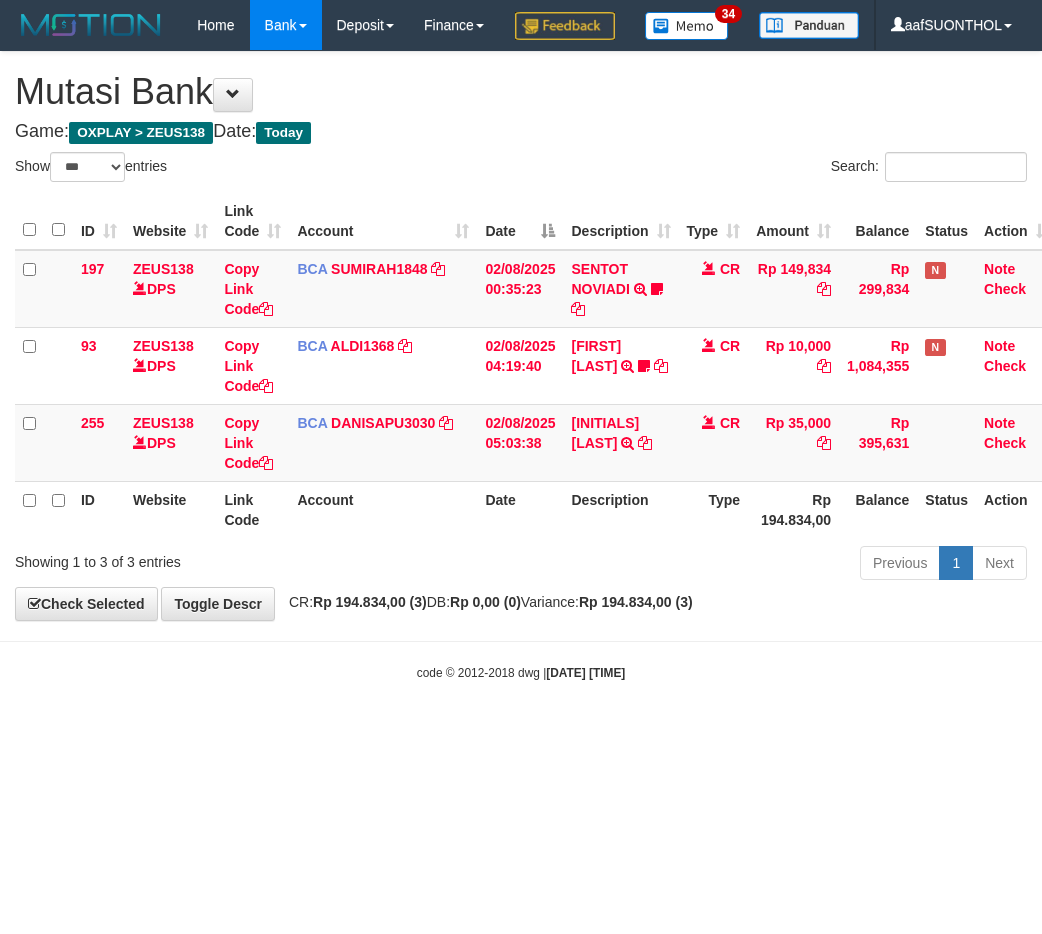 scroll, scrollTop: 0, scrollLeft: 0, axis: both 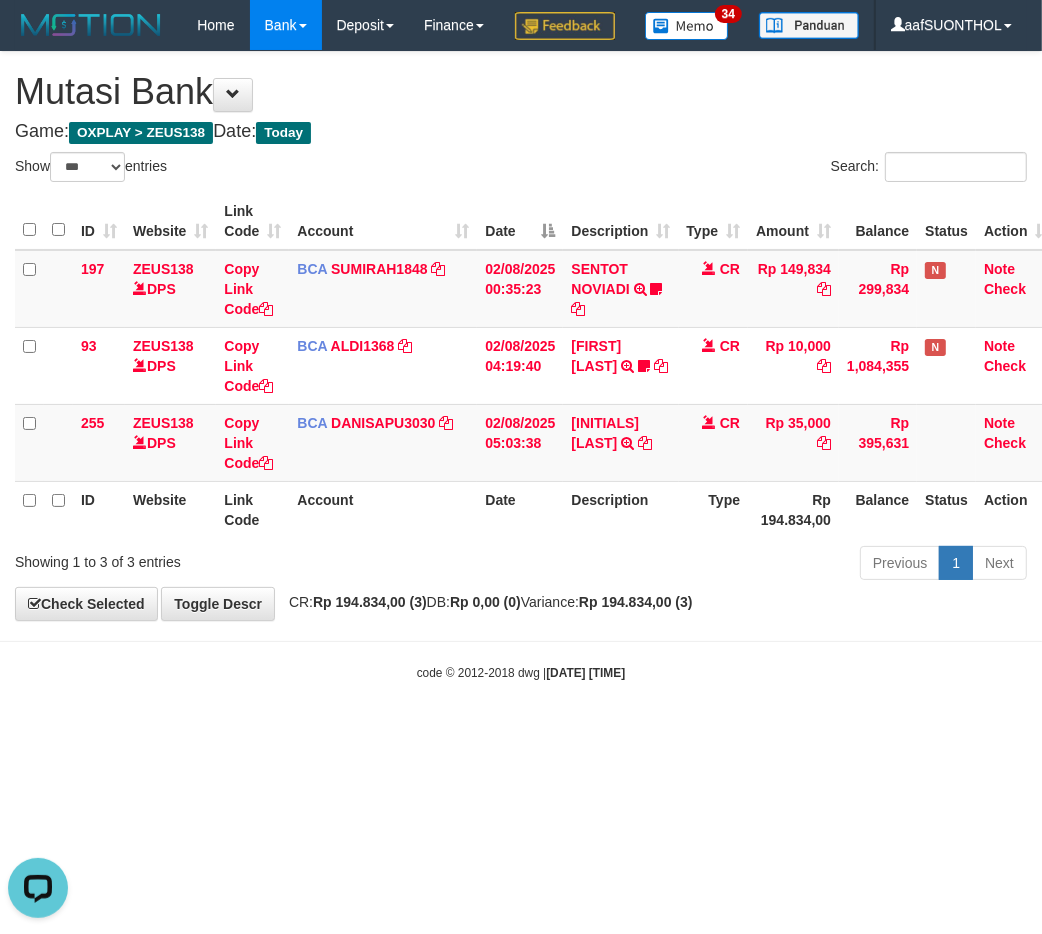 click on "Toggle navigation
Home
Bank
Account List
Load
By Website
Group
[OXPLAY]													ZEUS138
By Load Group (DPS)" at bounding box center (521, 366) 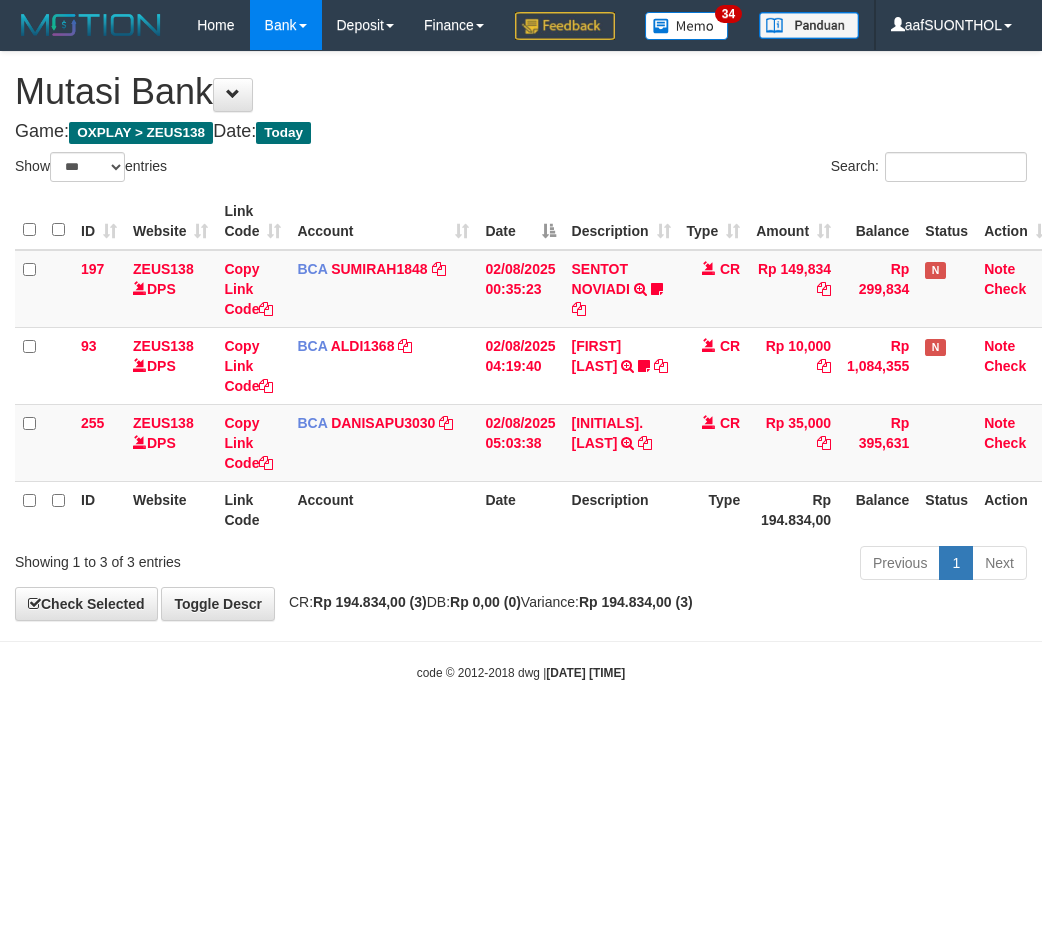 select on "***" 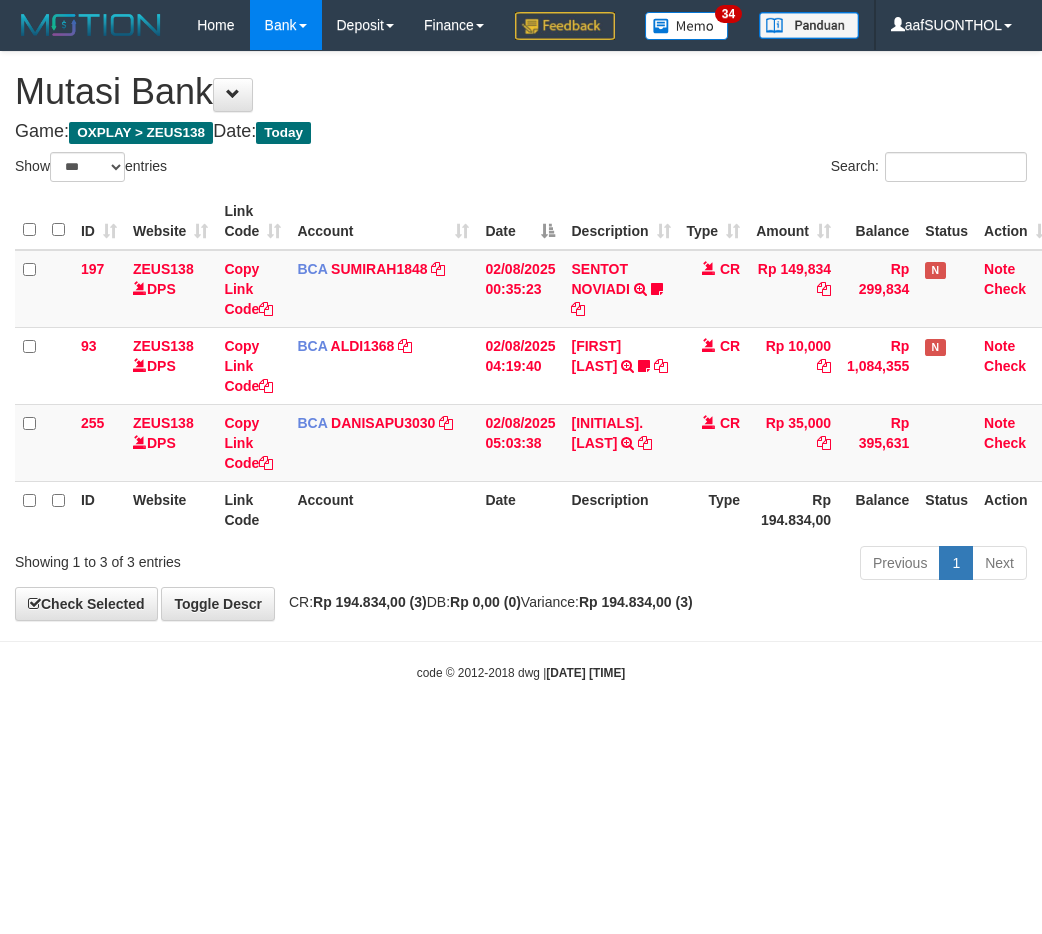 scroll, scrollTop: 0, scrollLeft: 0, axis: both 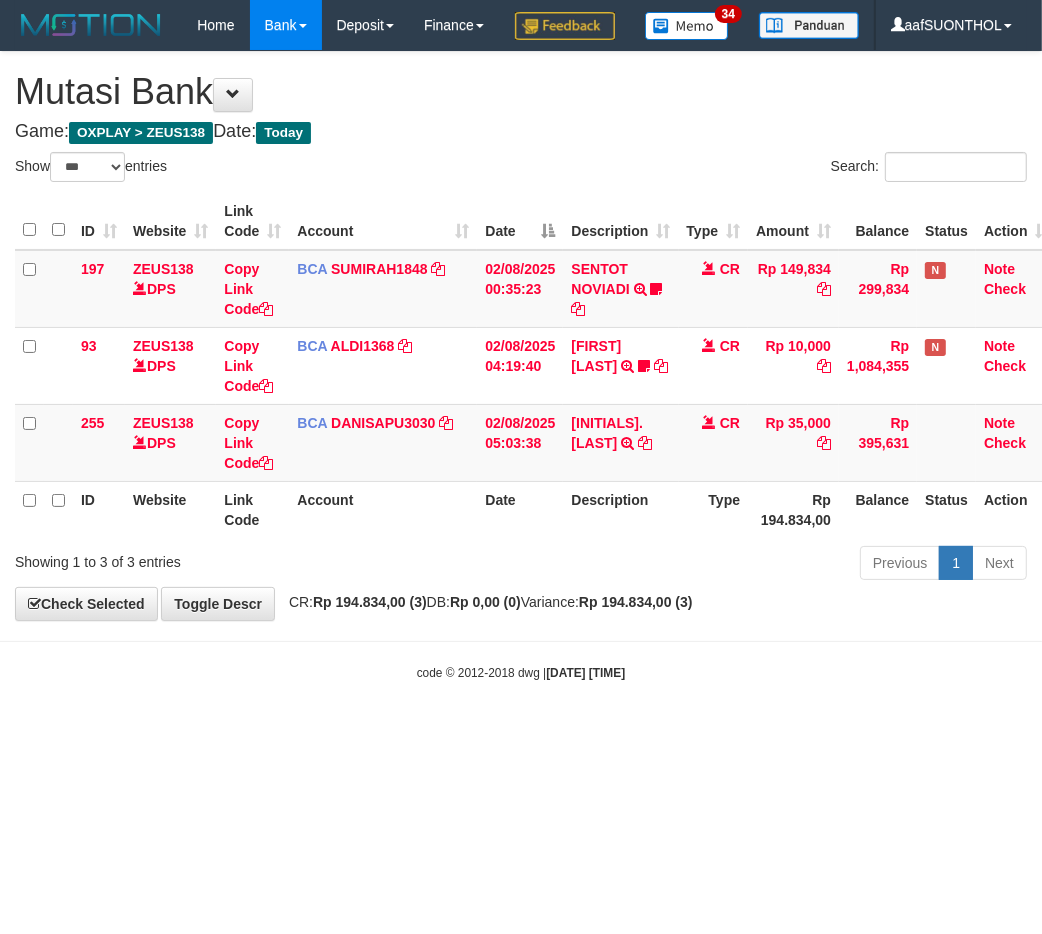 click on "Toggle navigation
Home
Bank
Account List
Load
By Website
Group
[OXPLAY]													ZEUS138
By Load Group (DPS)" at bounding box center [521, 366] 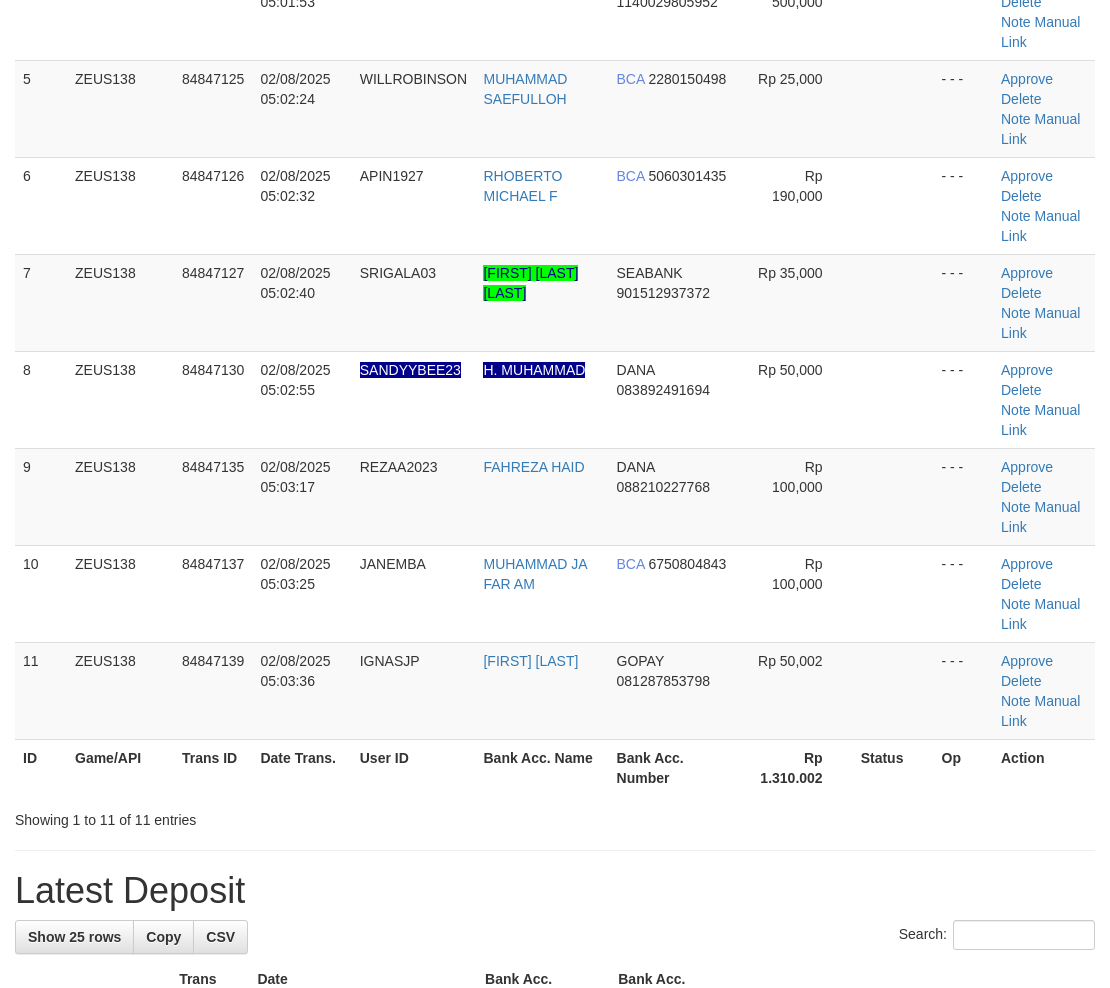 scroll, scrollTop: 284, scrollLeft: 0, axis: vertical 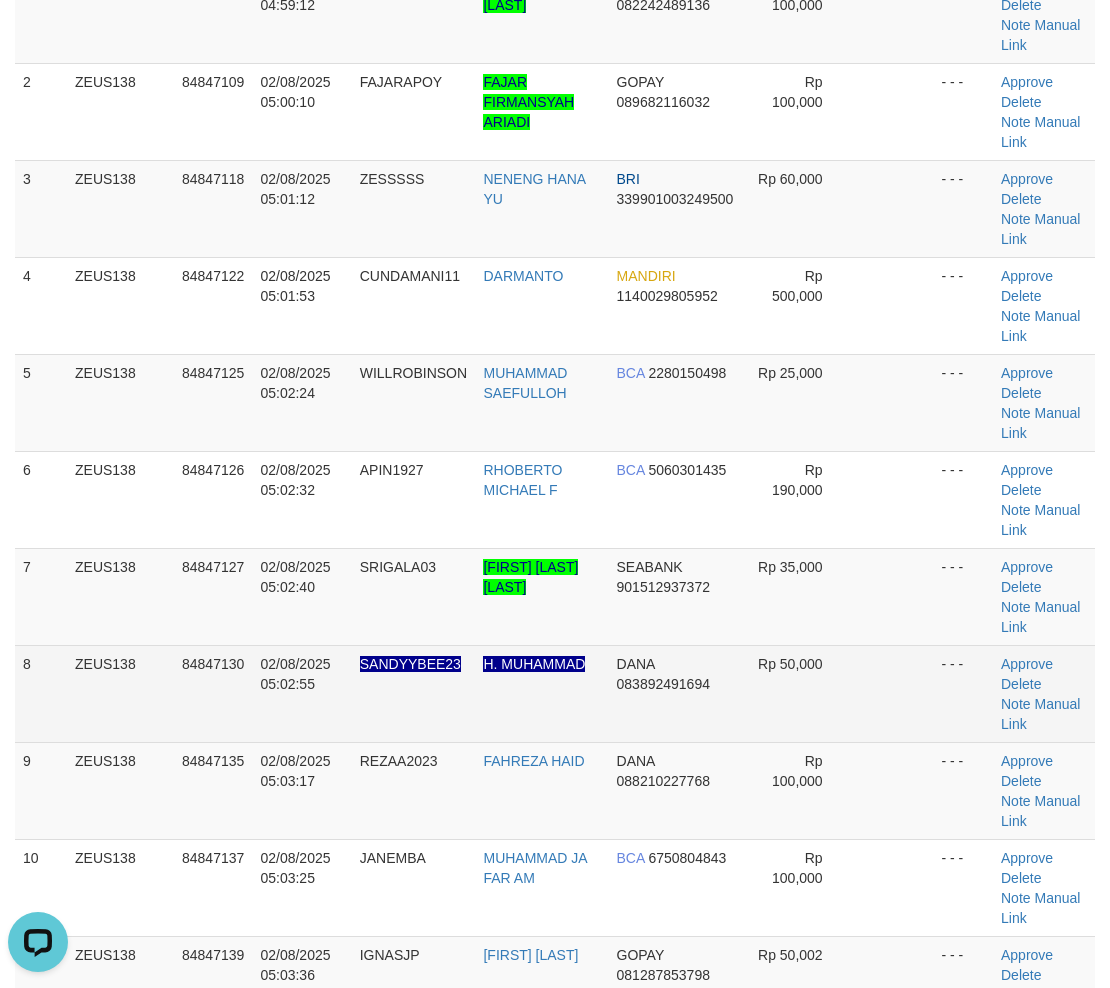 click at bounding box center (893, 693) 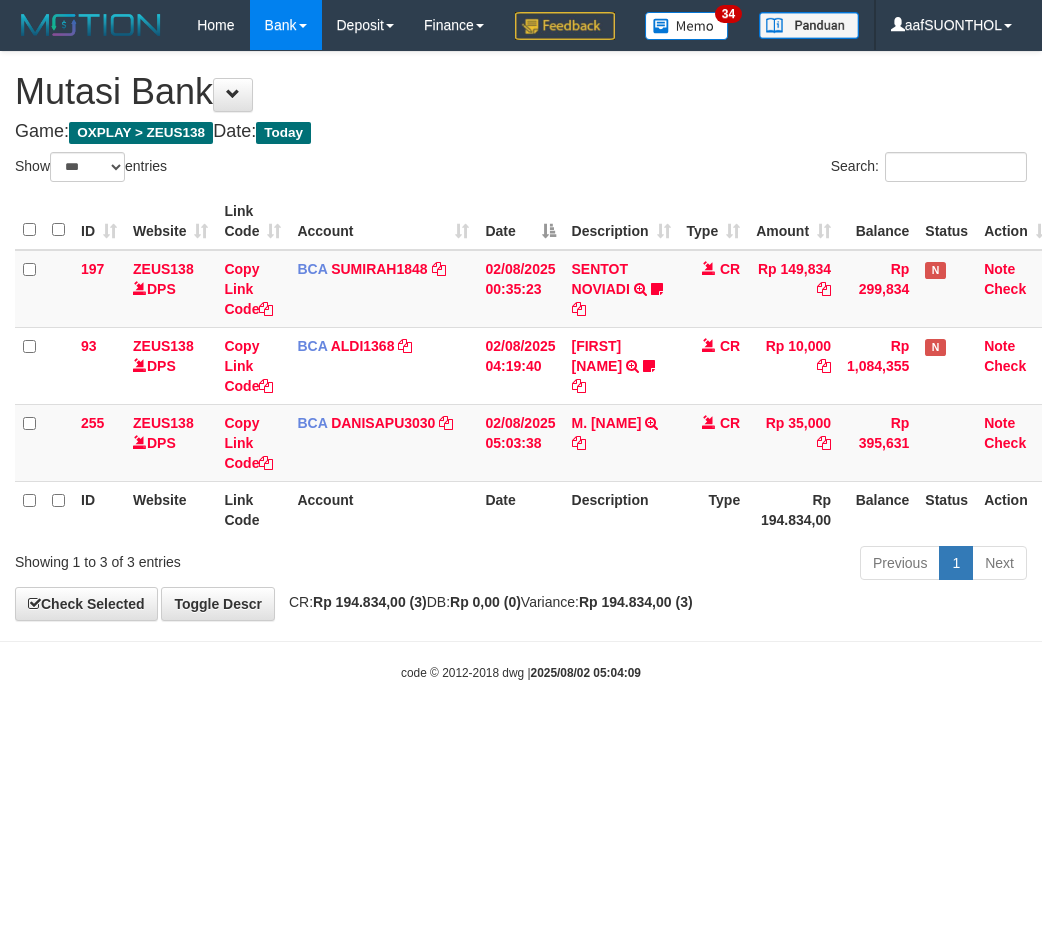 select on "***" 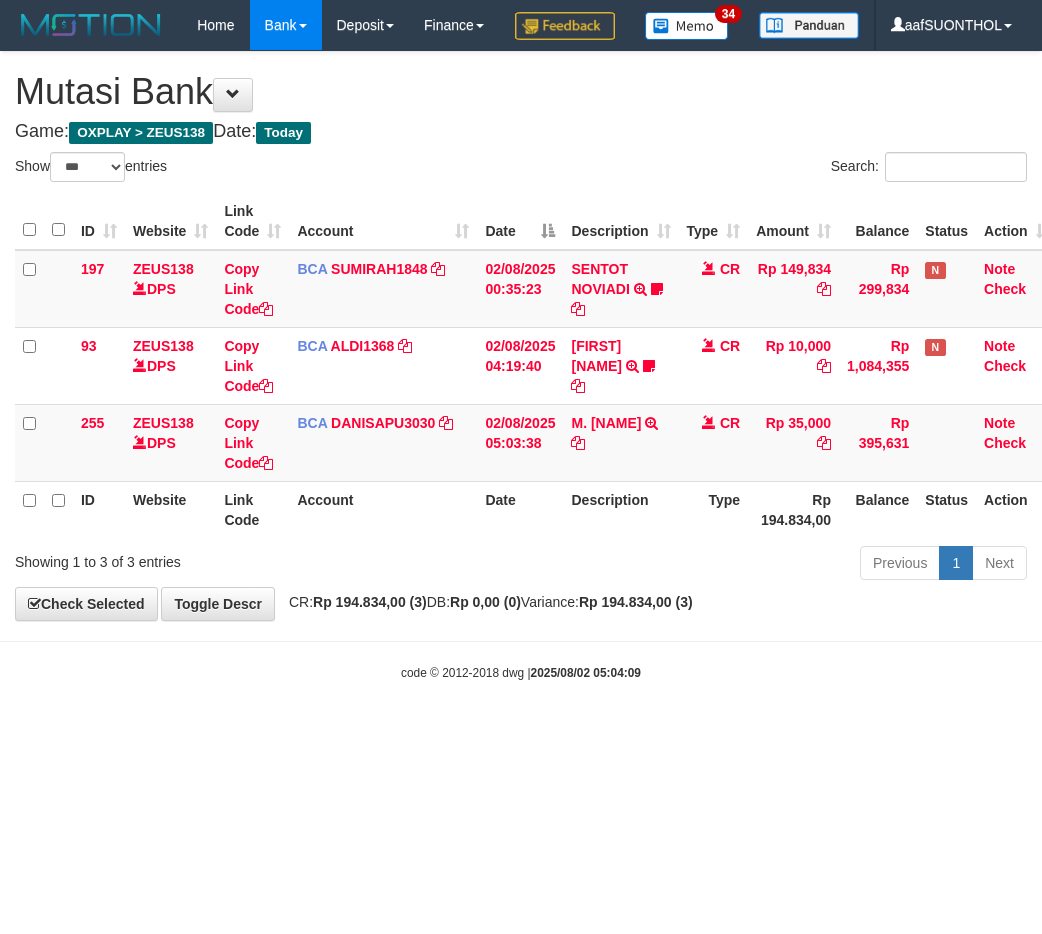 scroll, scrollTop: 0, scrollLeft: 0, axis: both 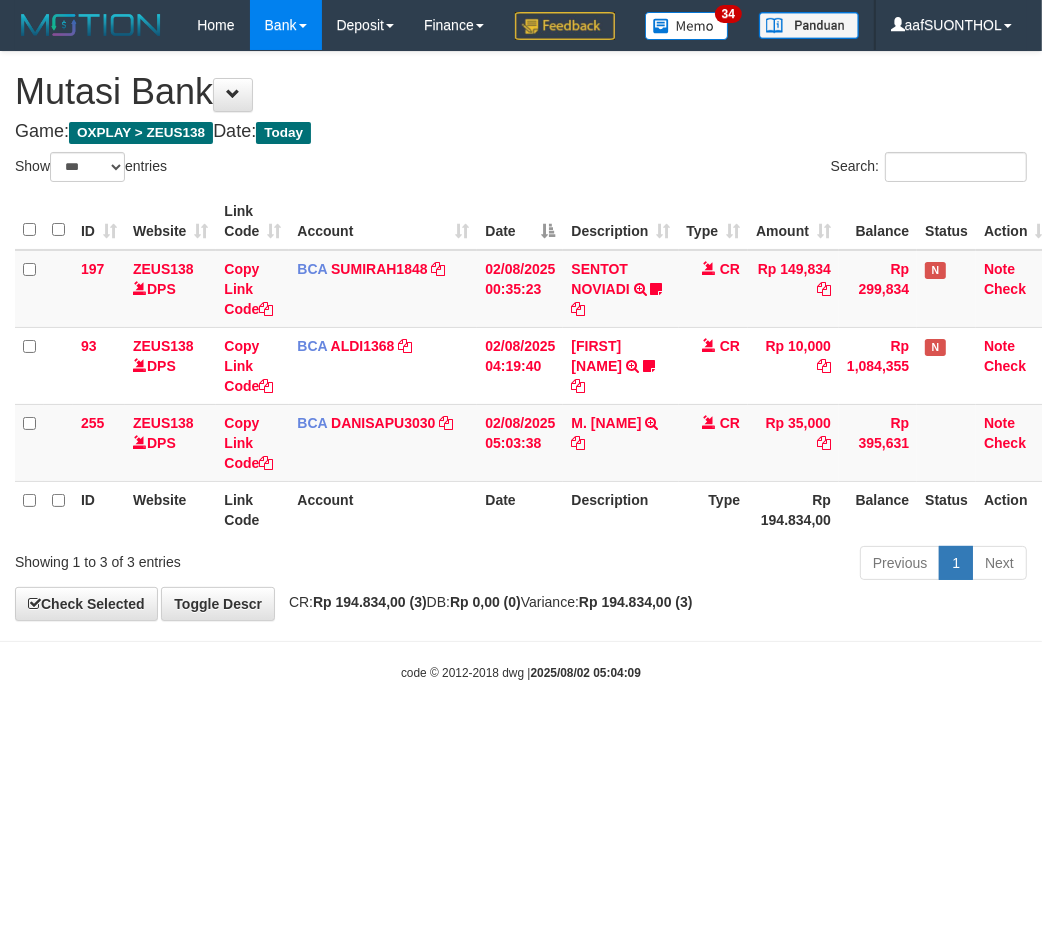 click on "Toggle navigation
Home
Bank
Account List
Load
By Website
Group
[OXPLAY]													ZEUS138
By Load Group (DPS)" at bounding box center [521, 366] 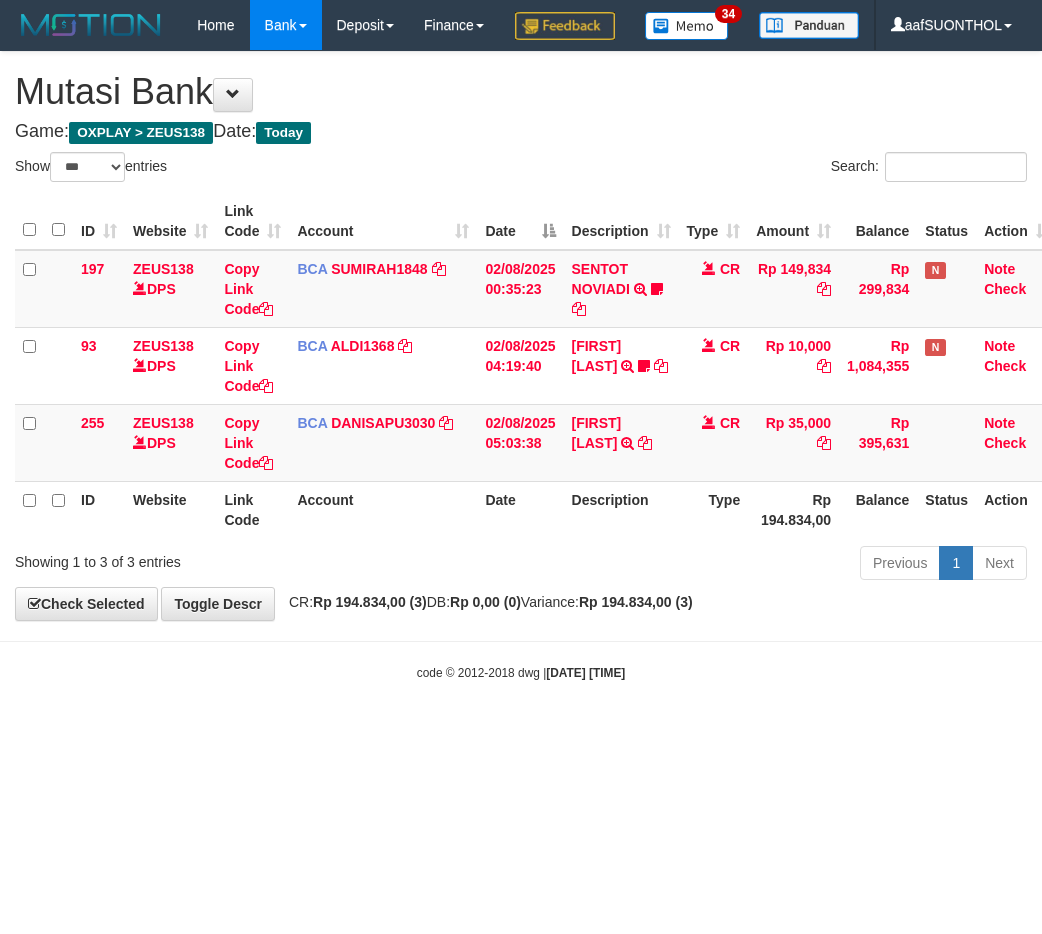 select on "***" 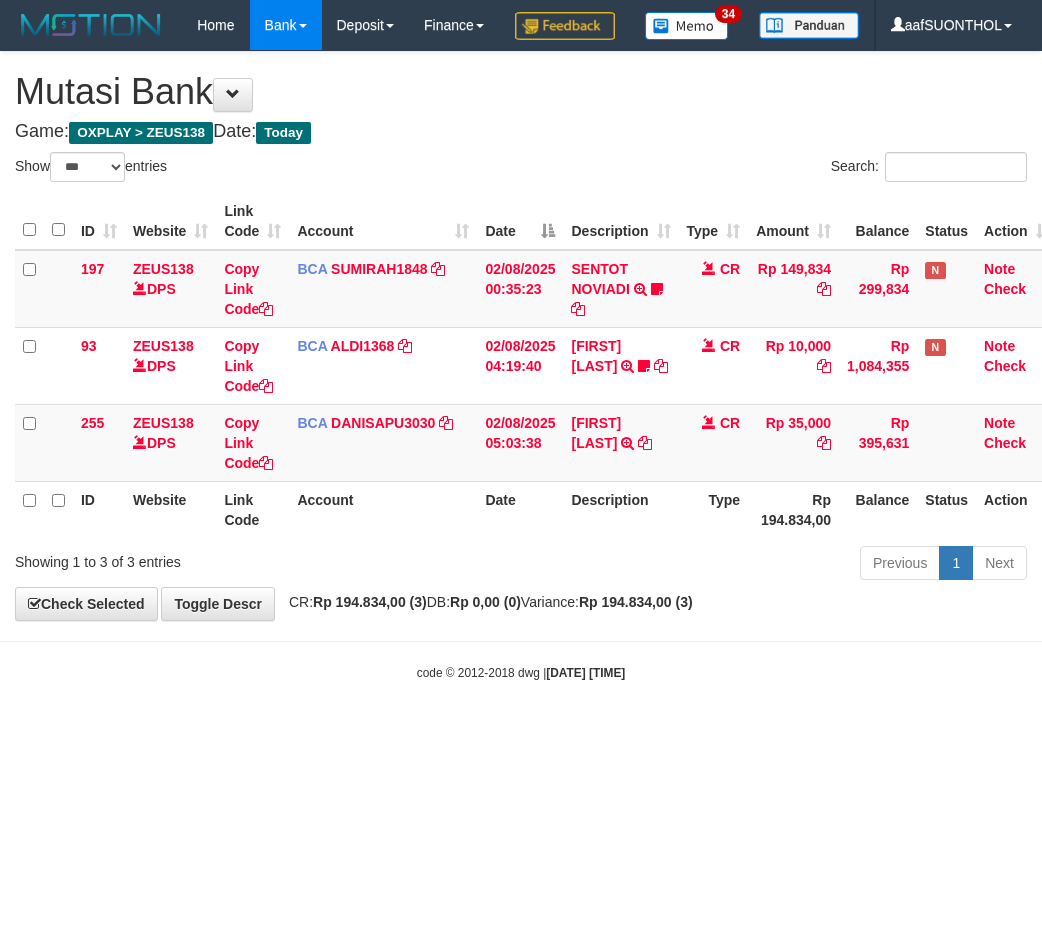 scroll, scrollTop: 0, scrollLeft: 0, axis: both 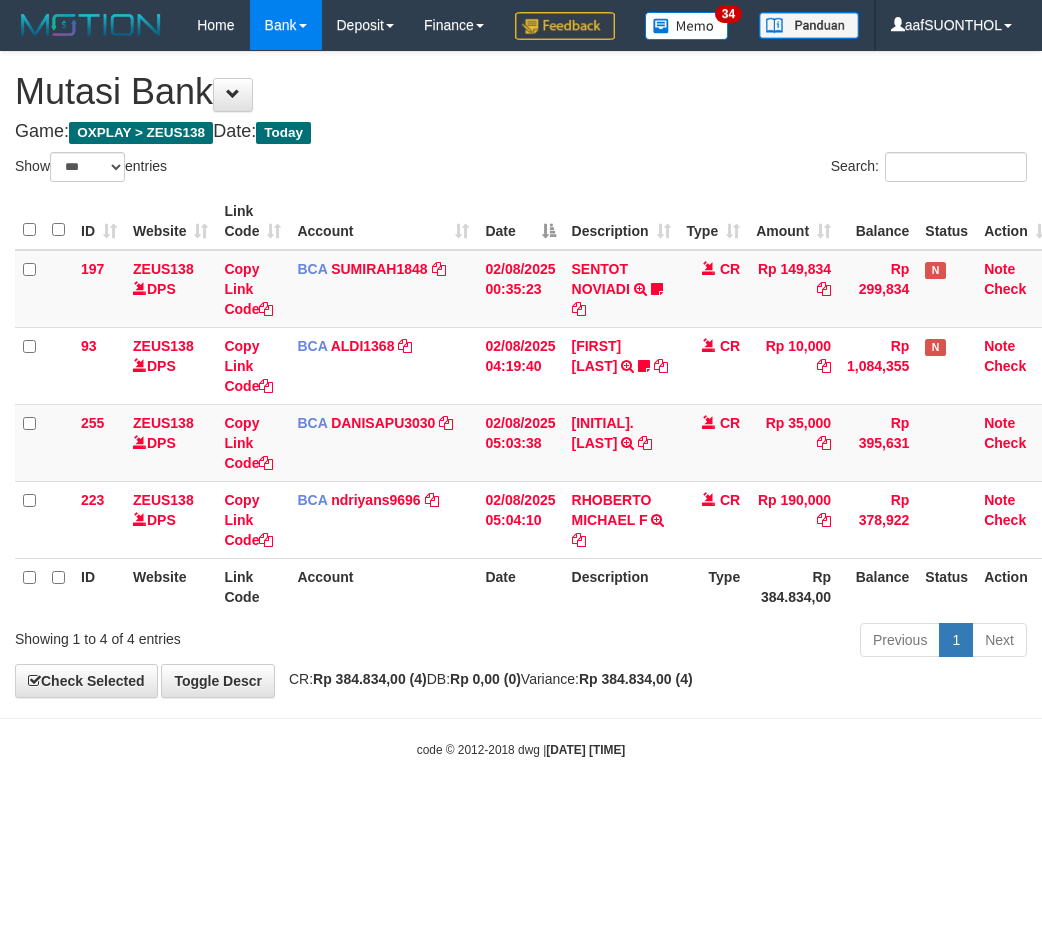 select on "***" 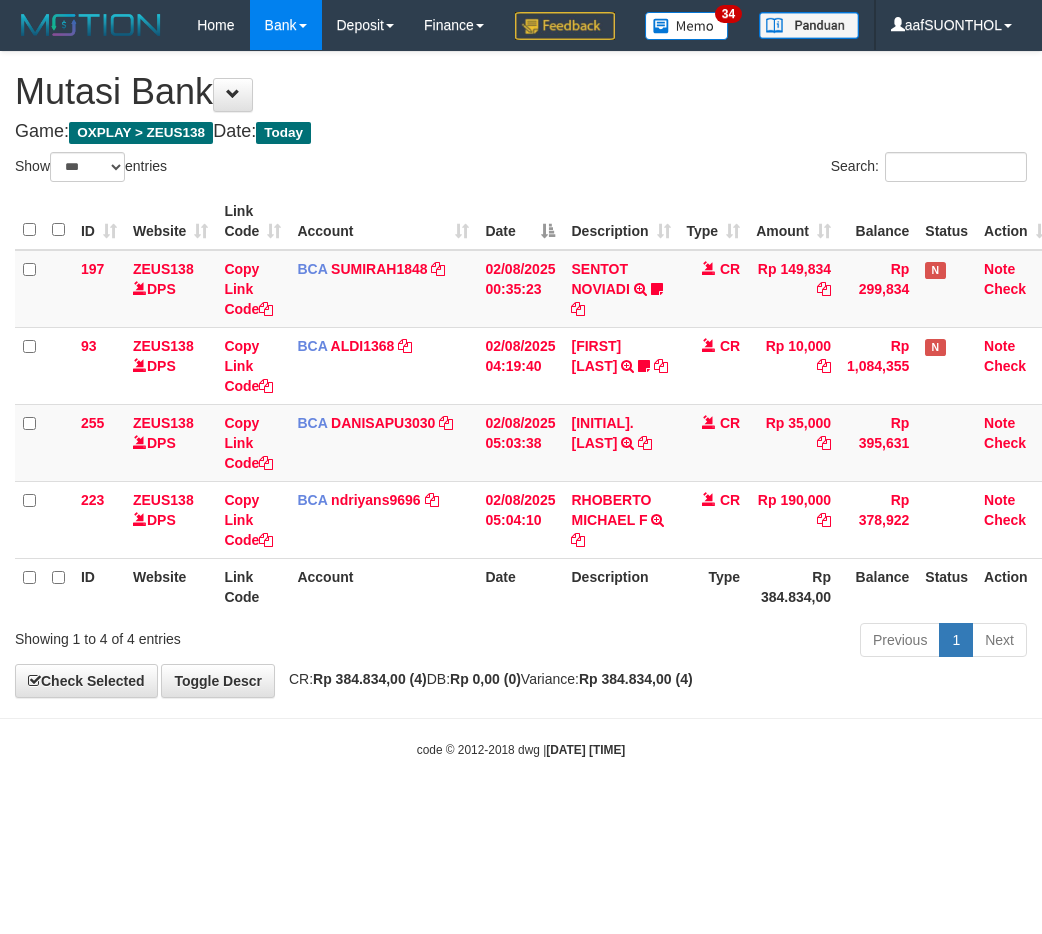 scroll, scrollTop: 0, scrollLeft: 0, axis: both 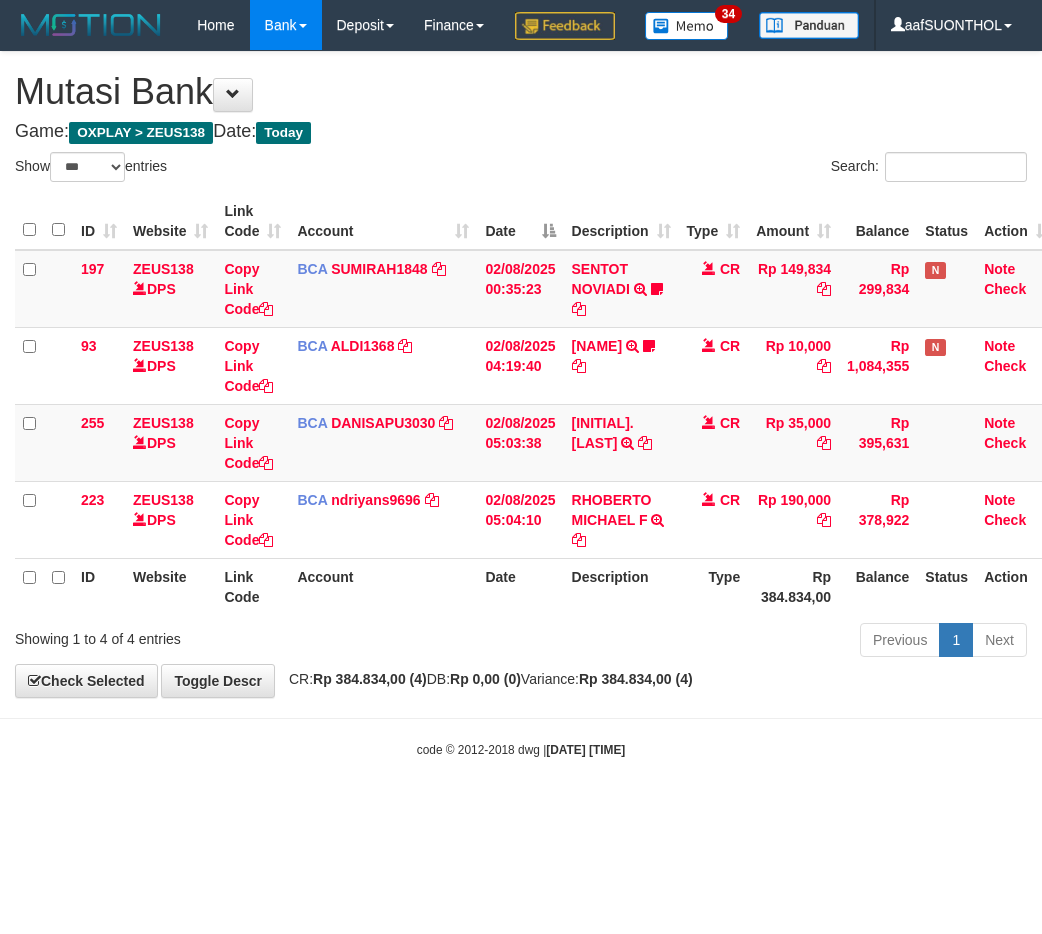 select on "***" 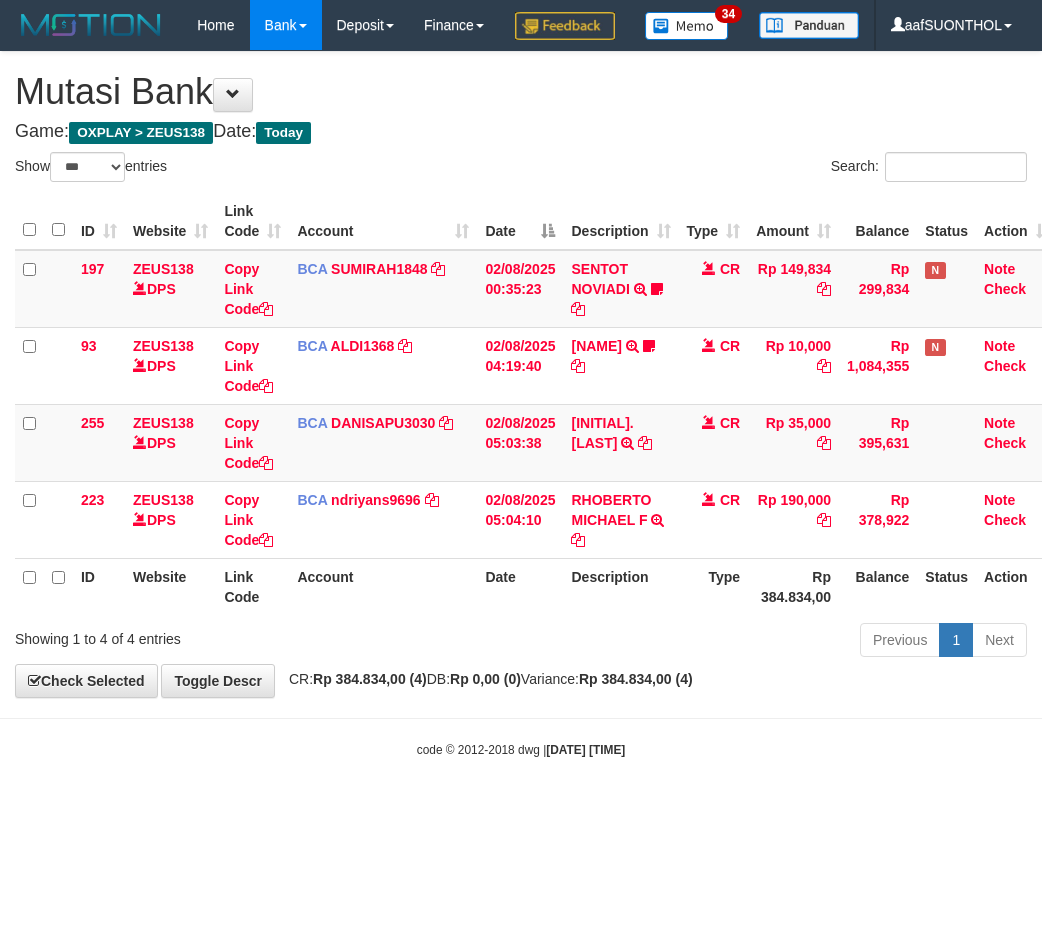 scroll, scrollTop: 0, scrollLeft: 0, axis: both 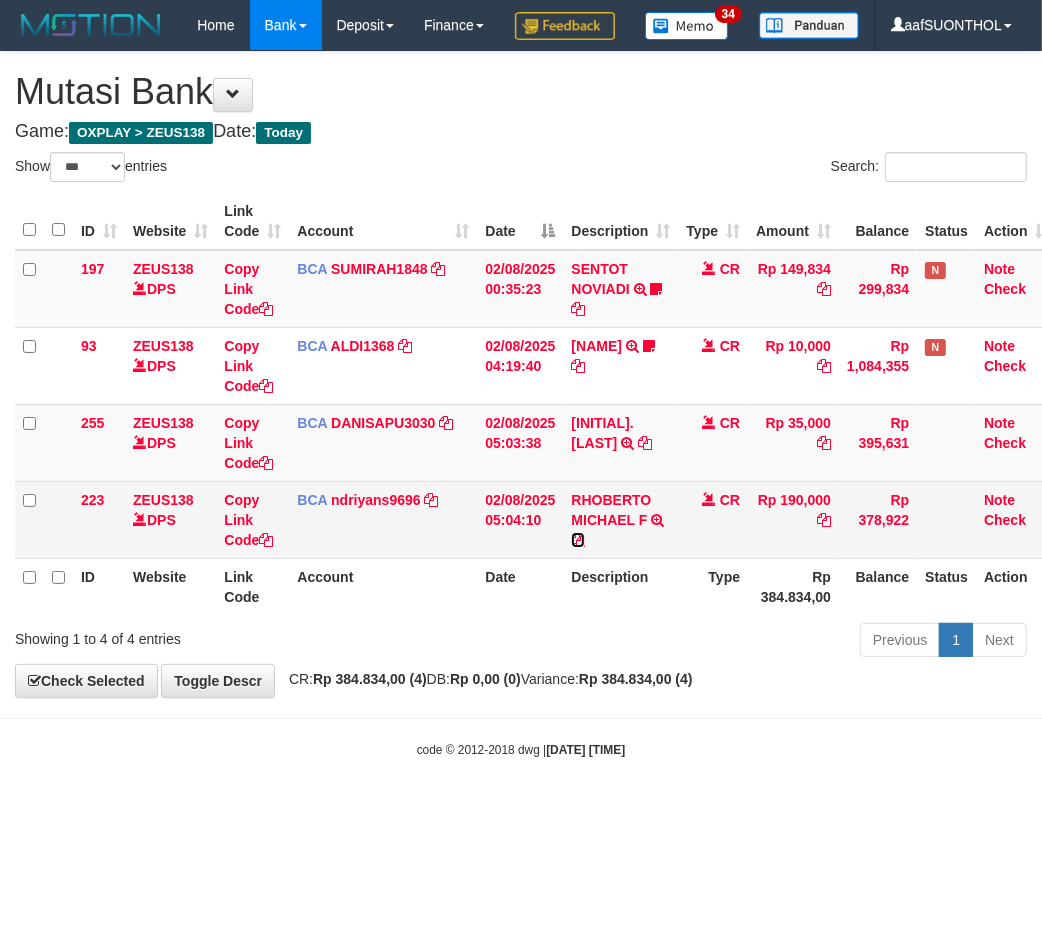click at bounding box center (578, 540) 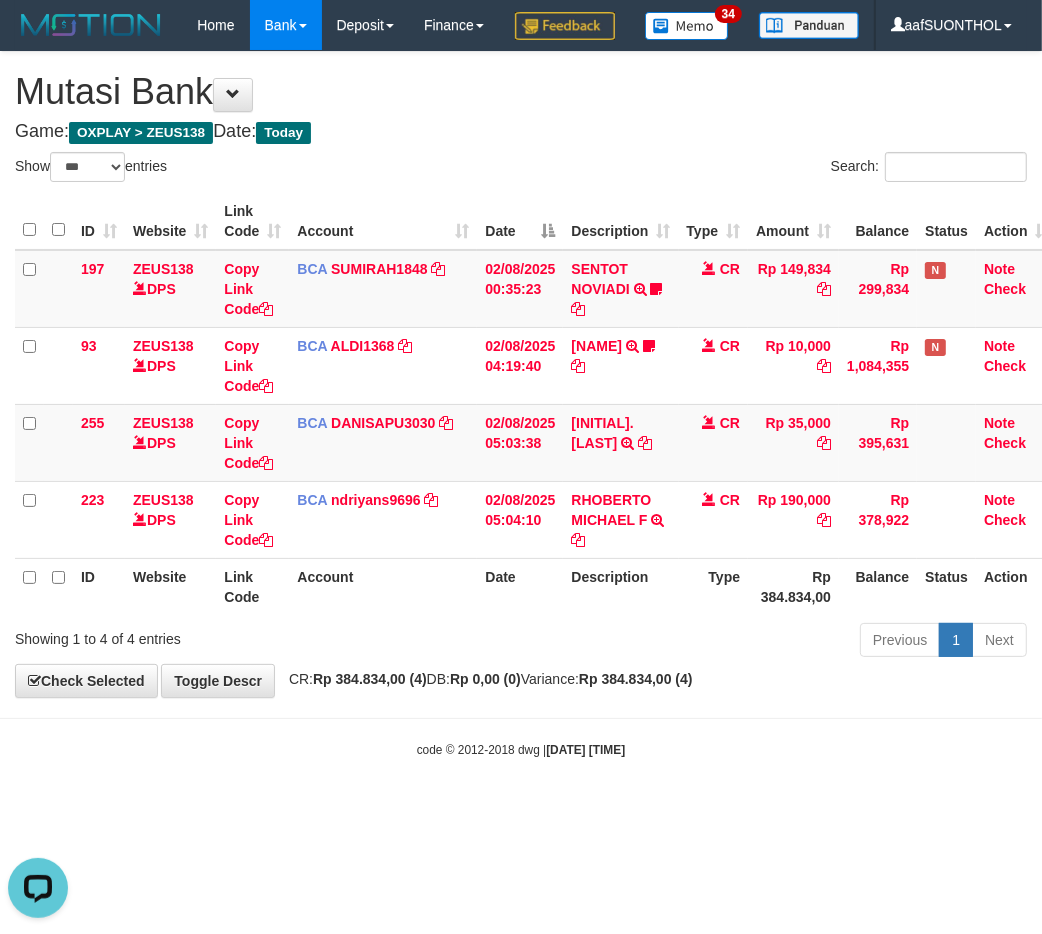 scroll, scrollTop: 0, scrollLeft: 0, axis: both 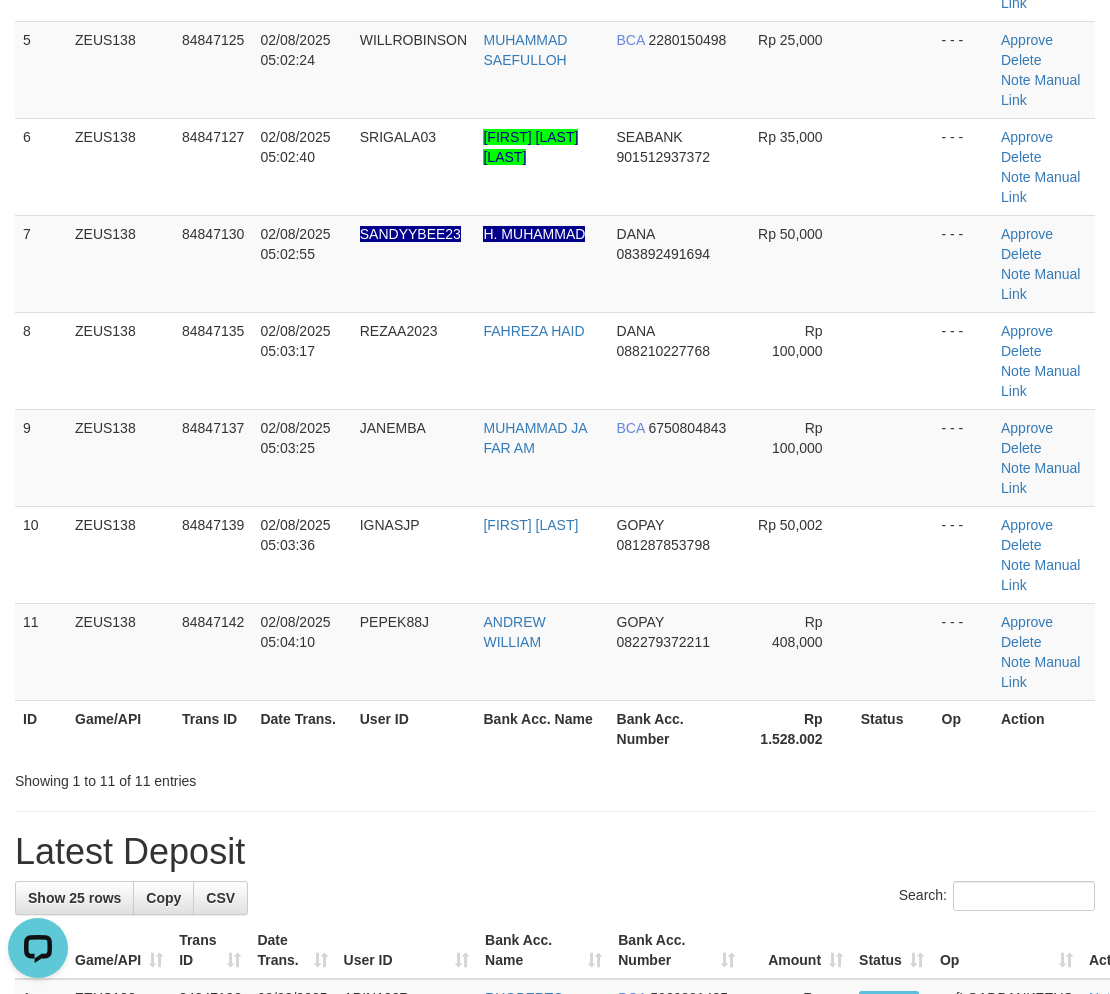 drag, startPoint x: 844, startPoint y: 826, endPoint x: 1125, endPoint y: 727, distance: 297.92953 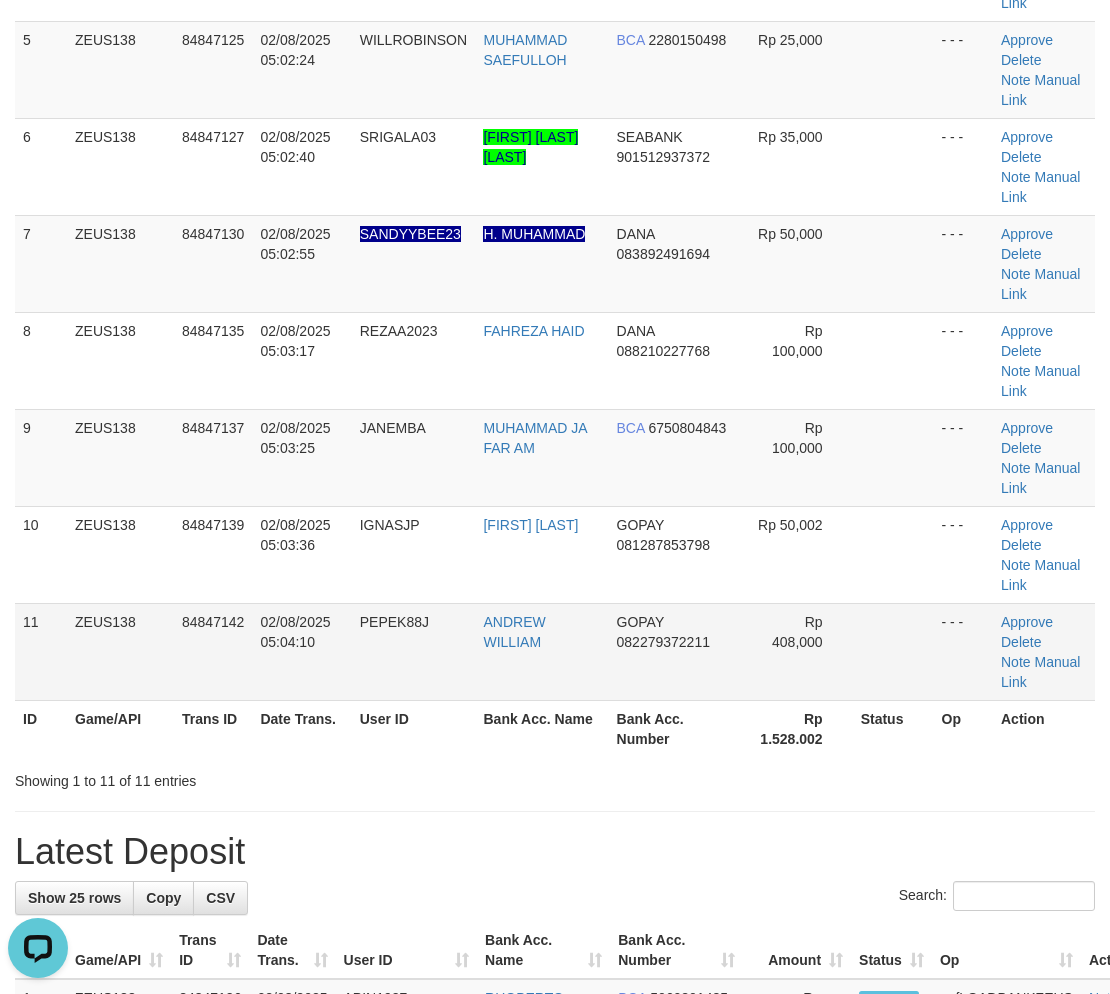 click at bounding box center [893, 651] 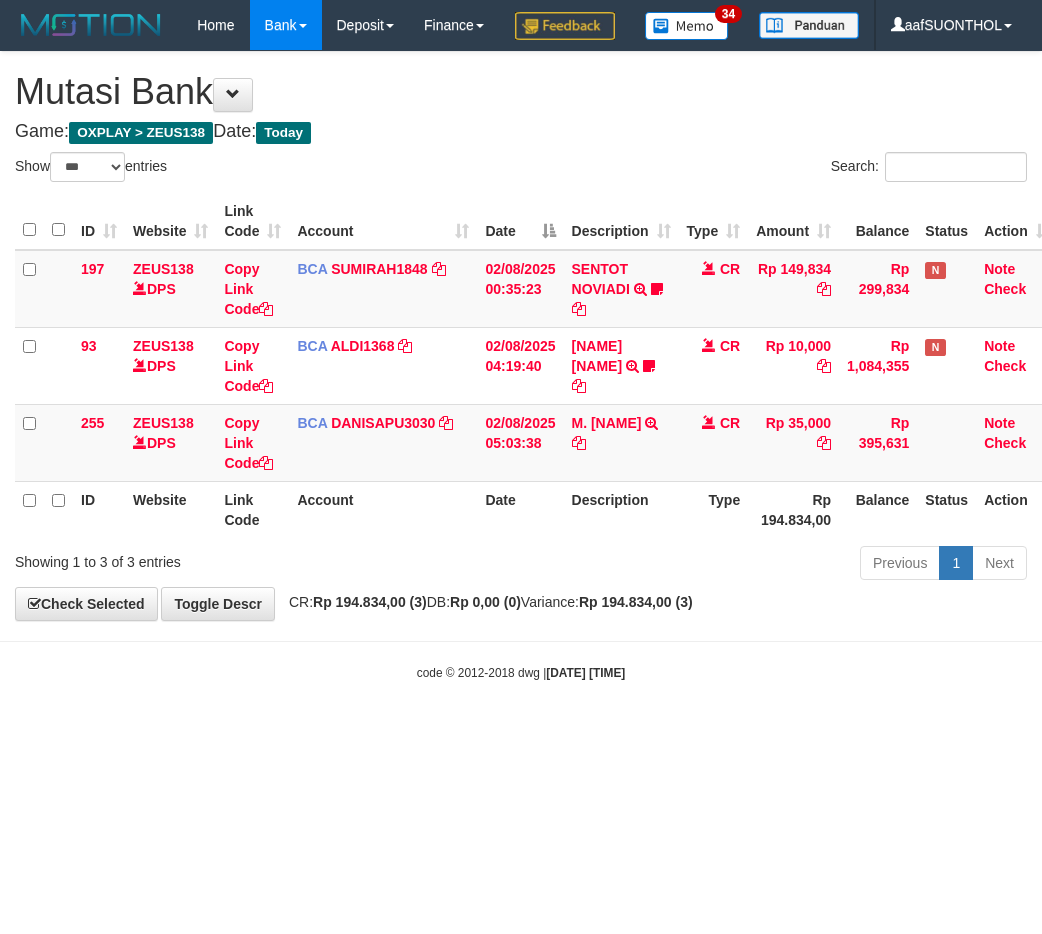select on "***" 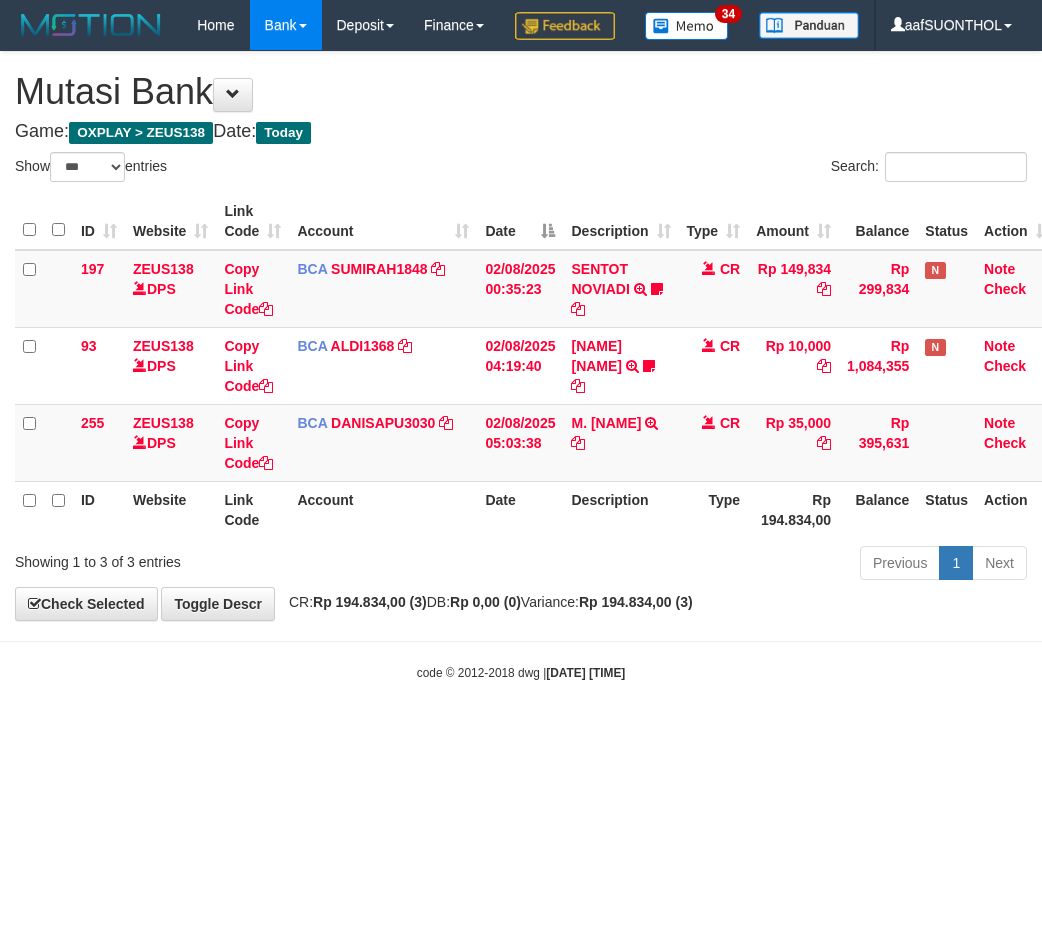 scroll, scrollTop: 0, scrollLeft: 0, axis: both 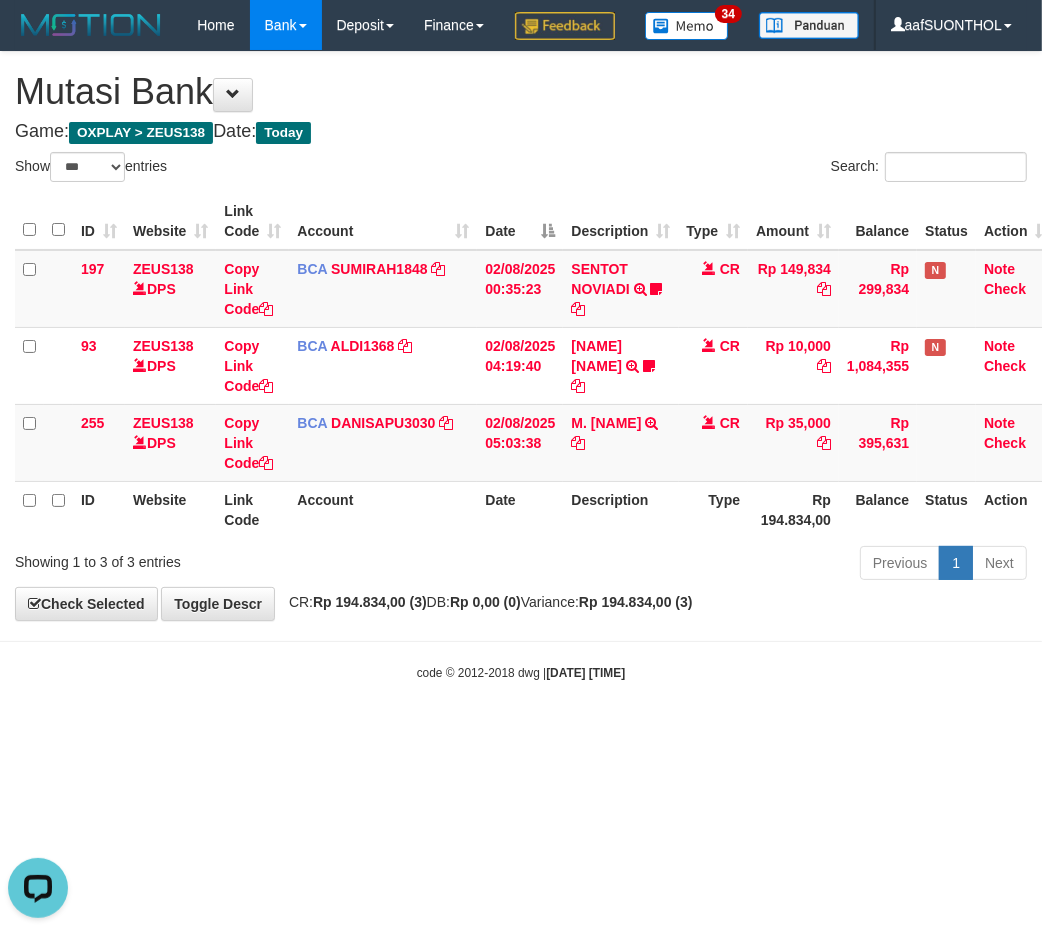 click on "**********" at bounding box center [521, 336] 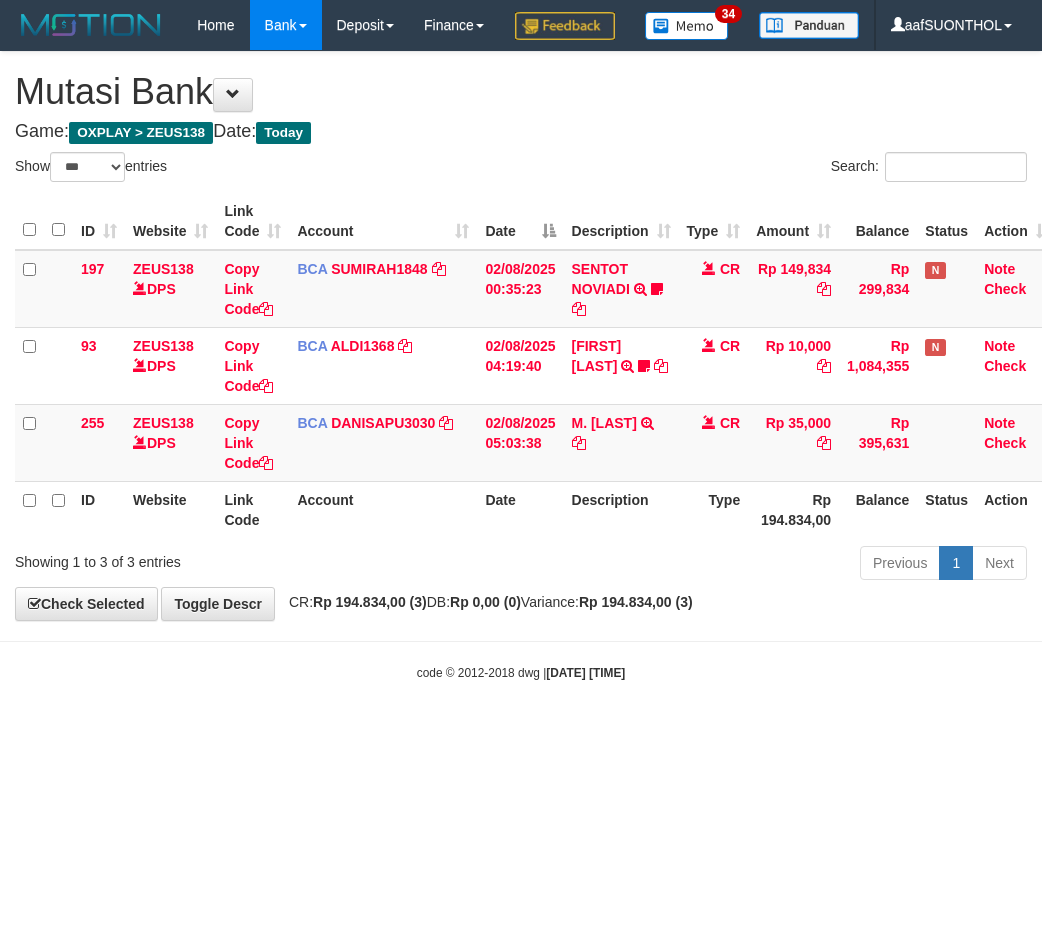 select on "***" 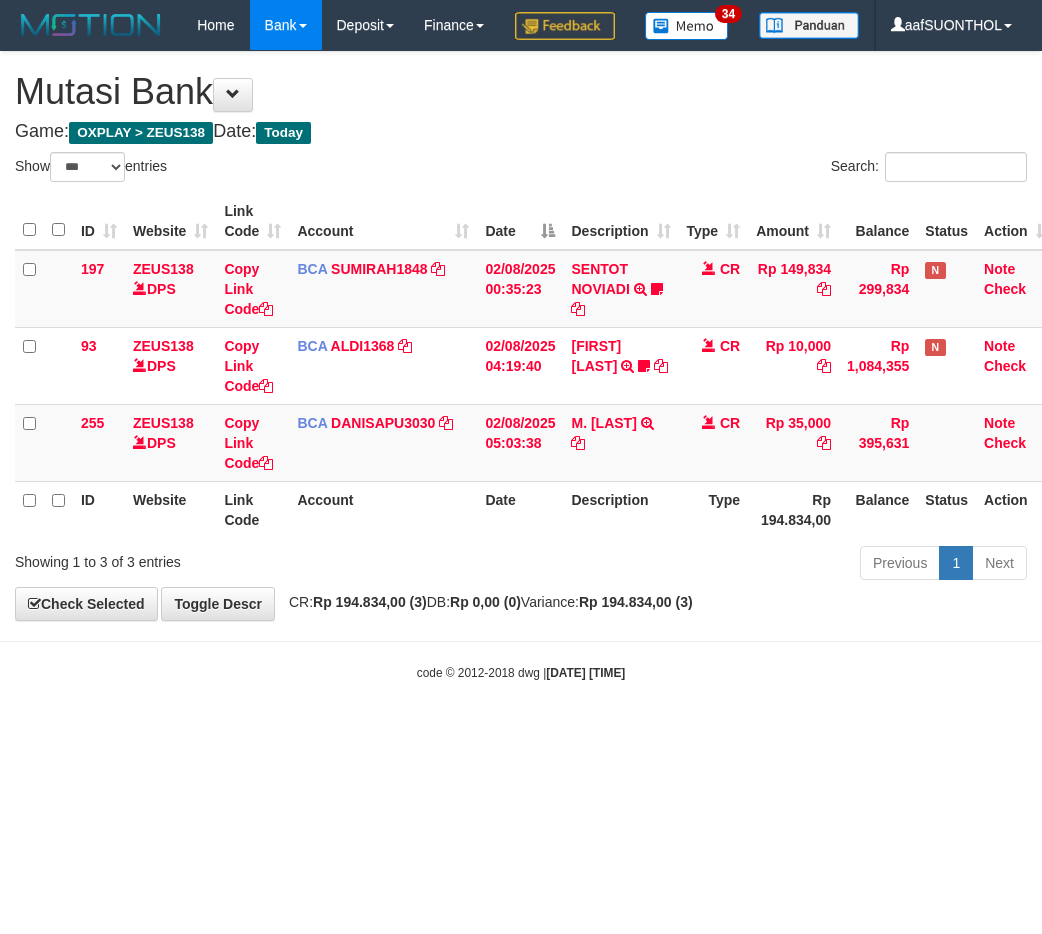 scroll, scrollTop: 0, scrollLeft: 0, axis: both 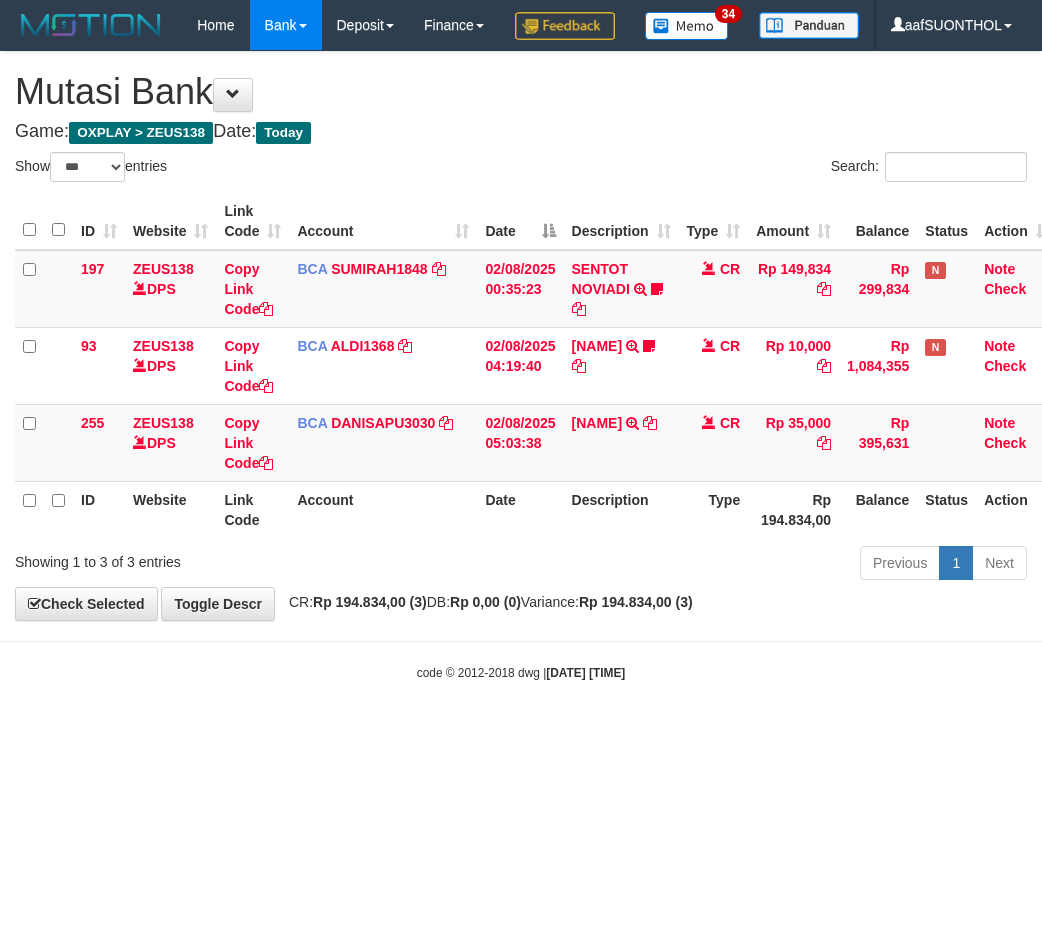 select on "***" 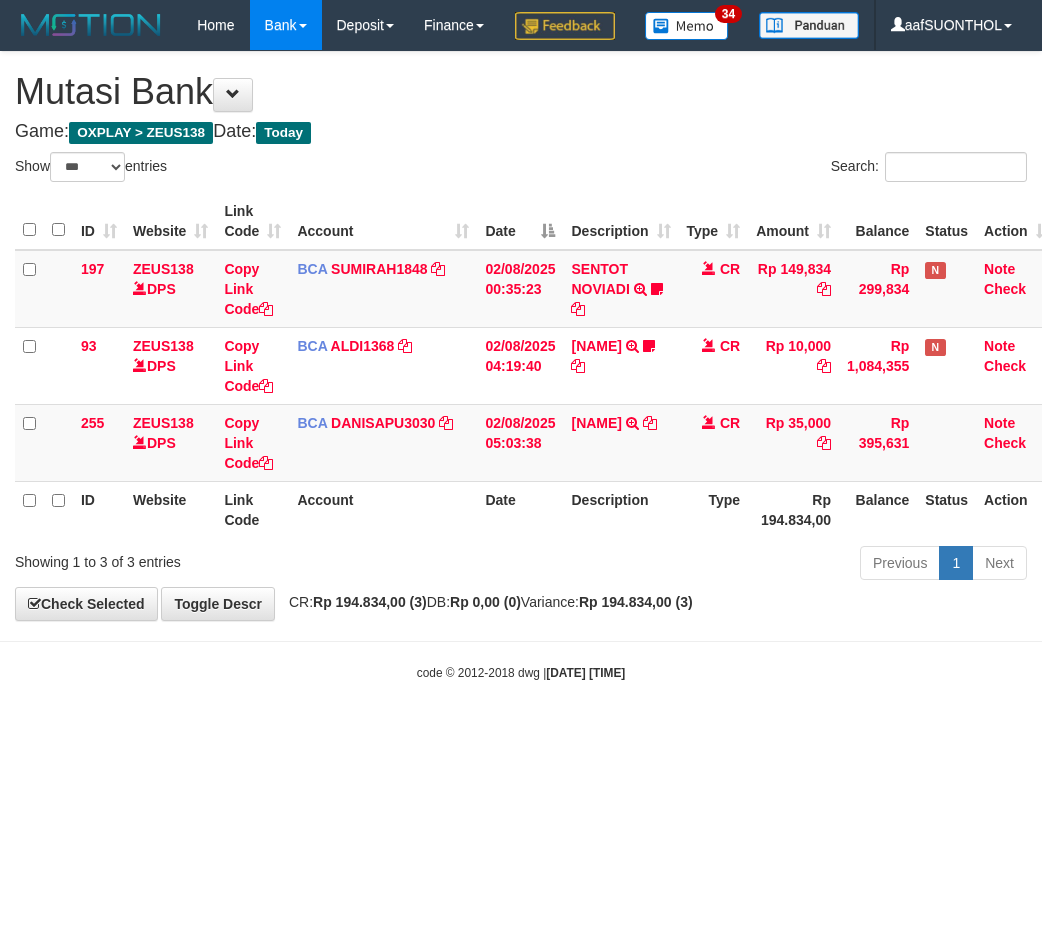 scroll, scrollTop: 0, scrollLeft: 0, axis: both 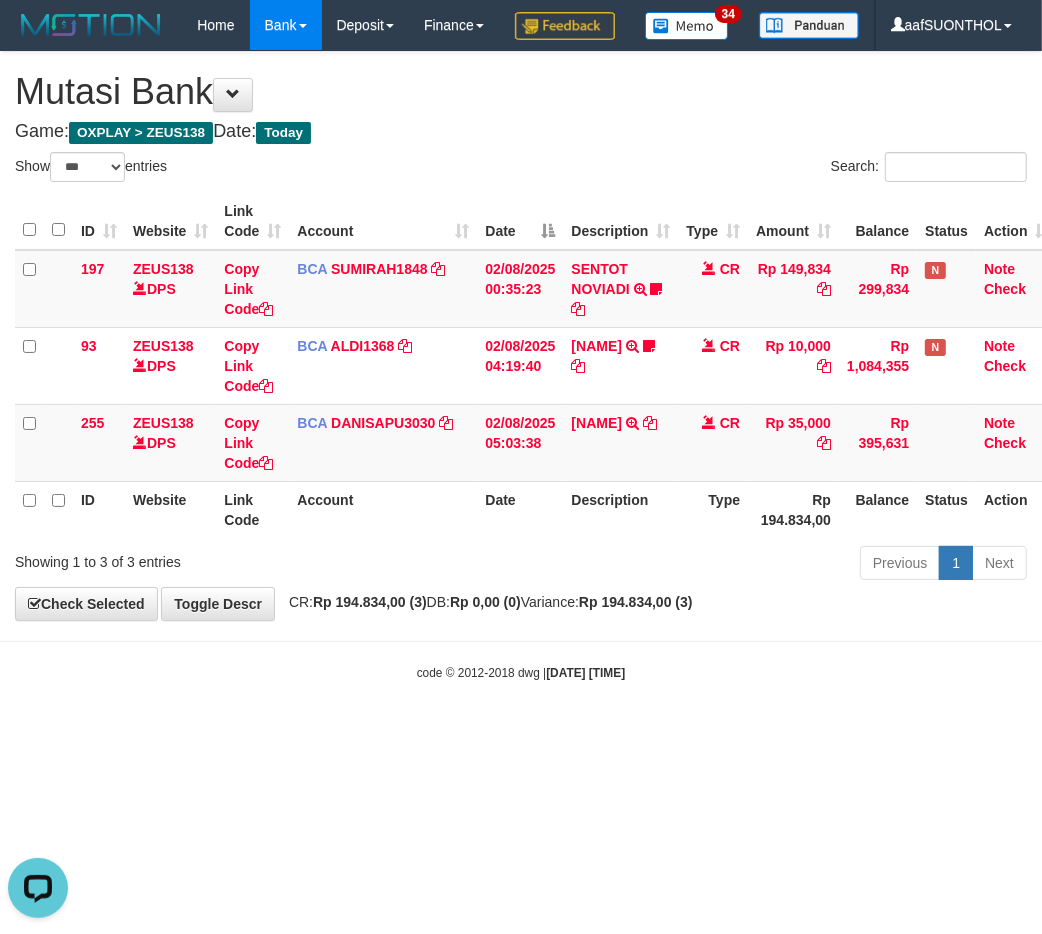 drag, startPoint x: 734, startPoint y: 658, endPoint x: 704, endPoint y: 646, distance: 32.31099 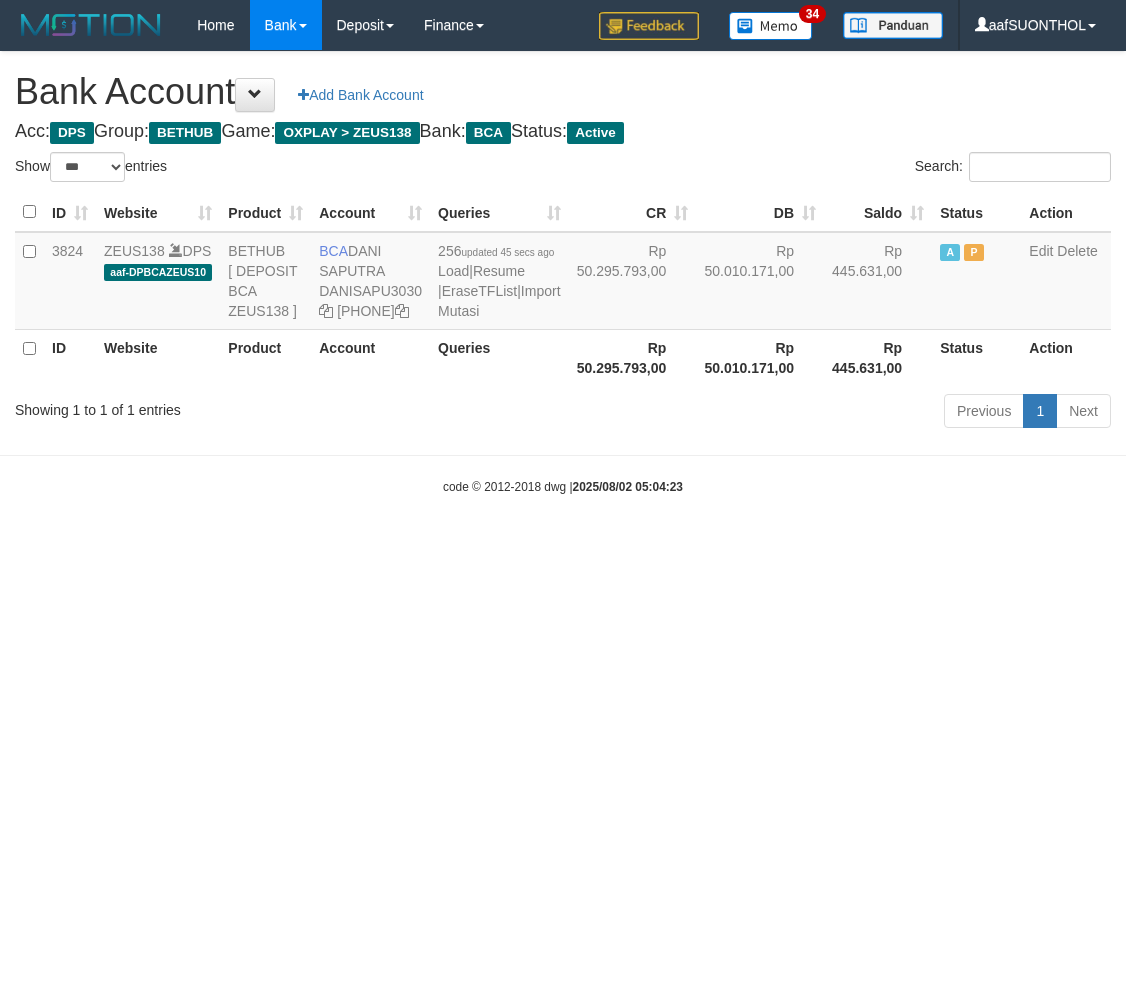 select on "***" 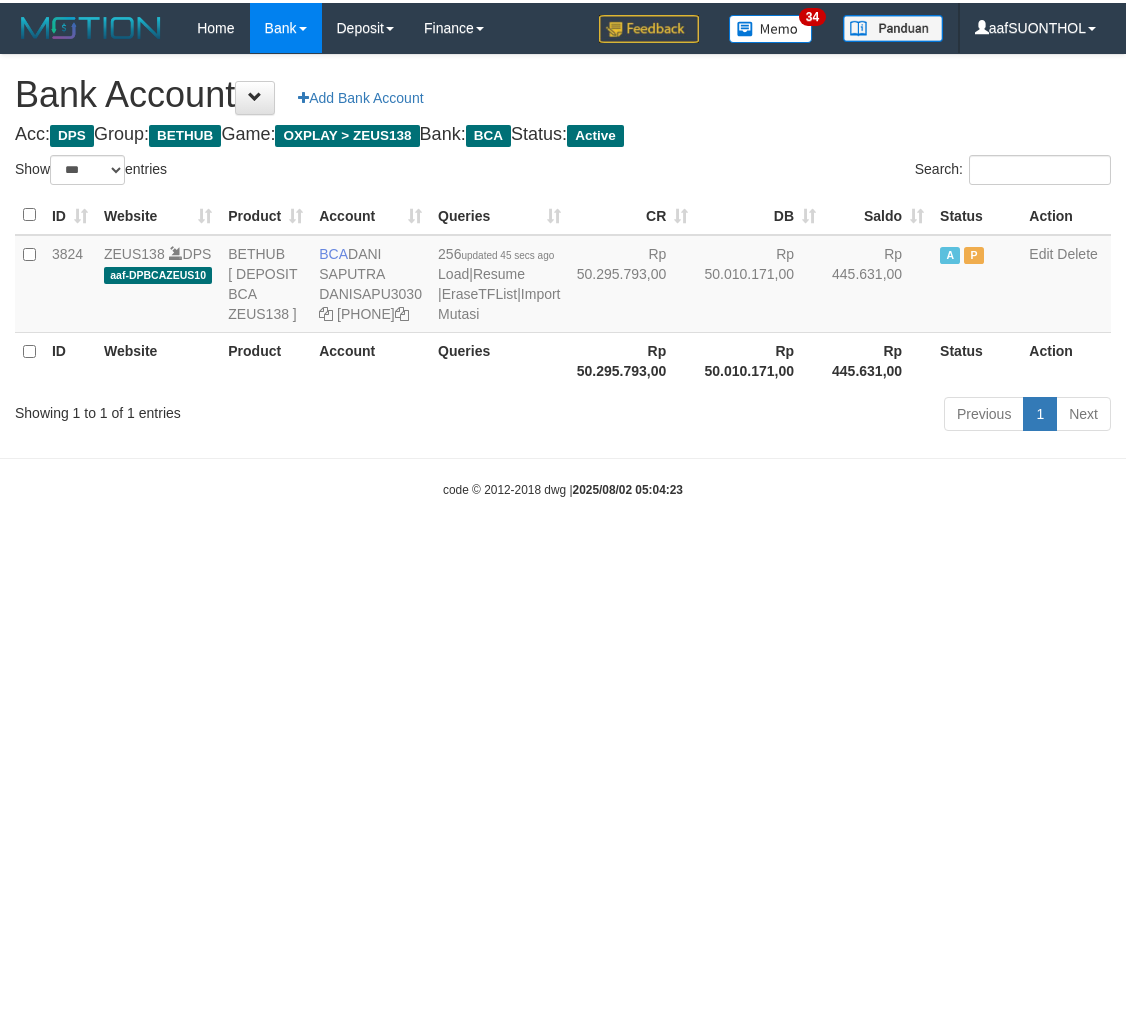 scroll, scrollTop: 0, scrollLeft: 0, axis: both 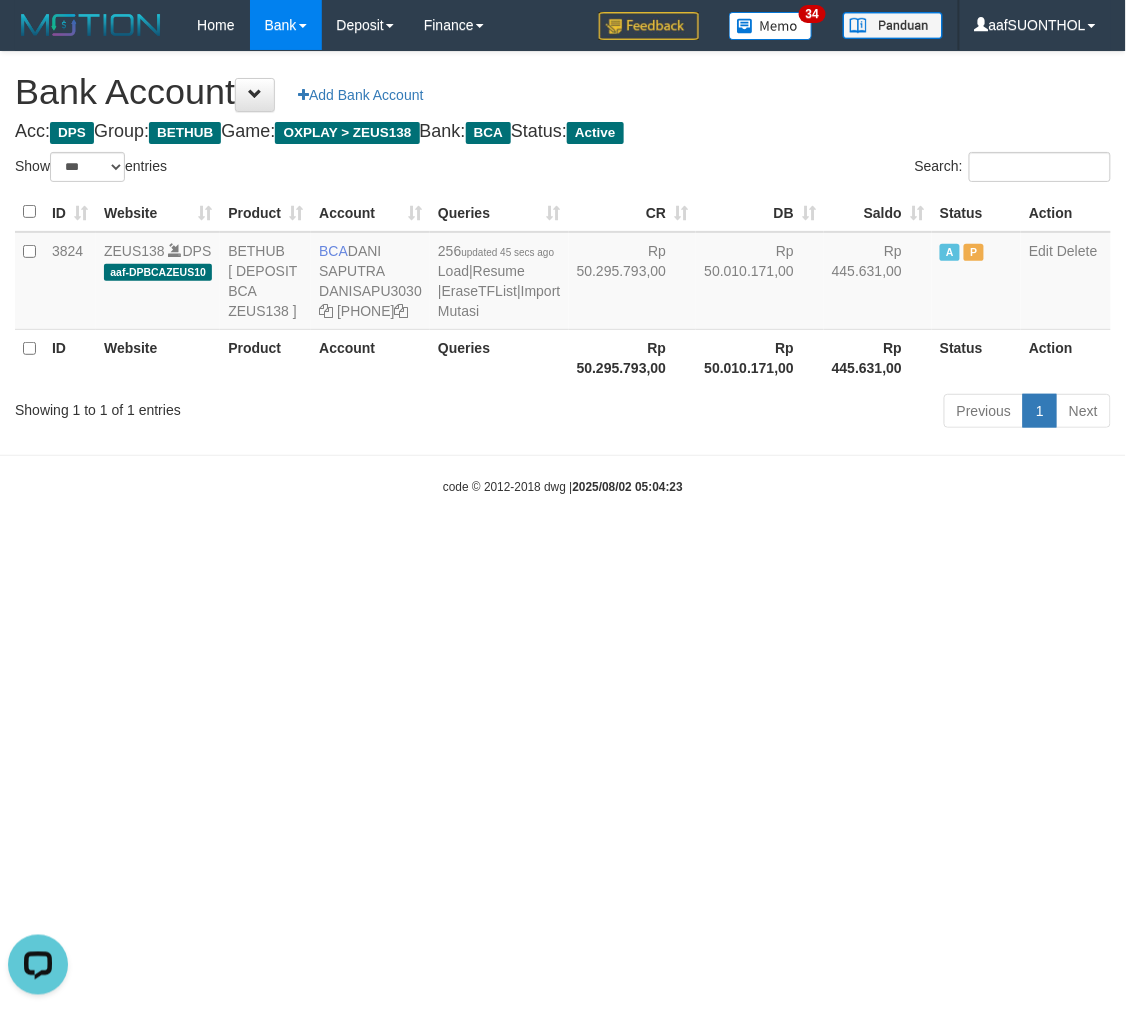 click on "Toggle navigation
Home
Bank
Account List
Load
By Website
Group
[OXPLAY]													ZEUS138
By Load Group (DPS)
Sync" at bounding box center [563, 273] 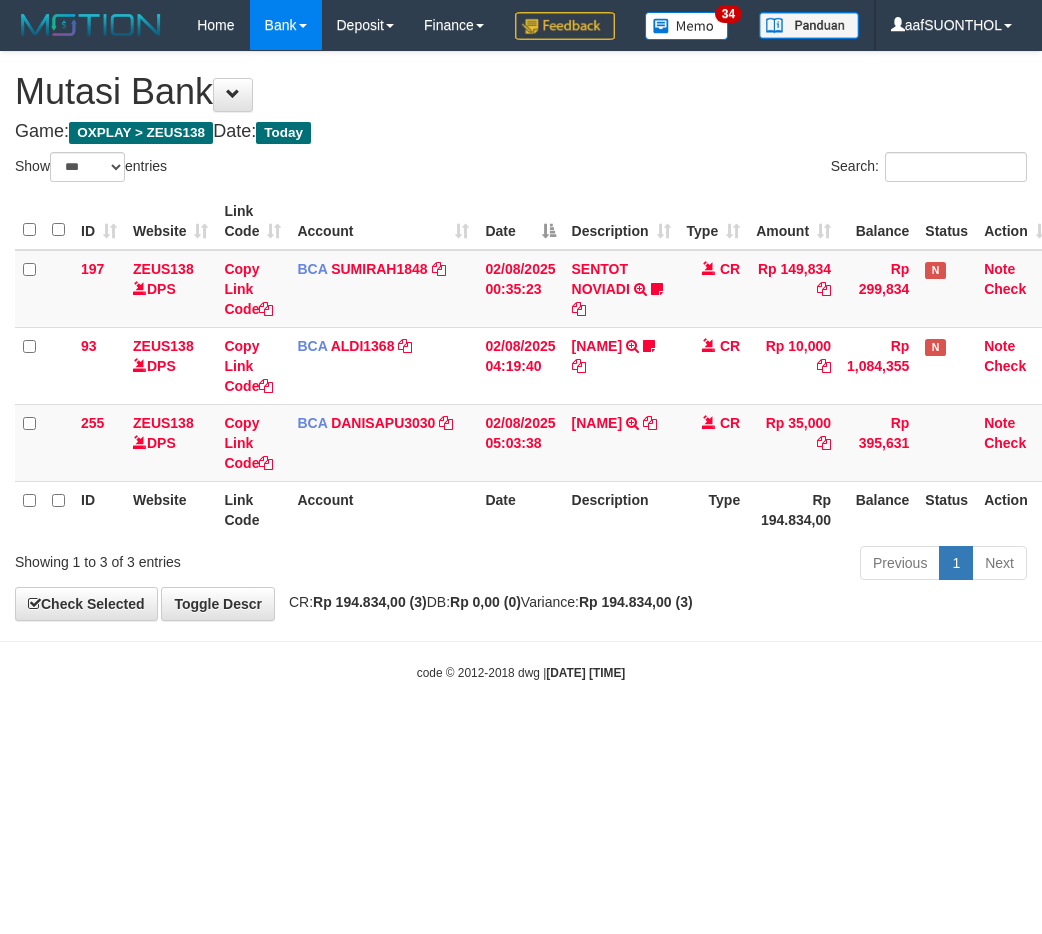 select on "***" 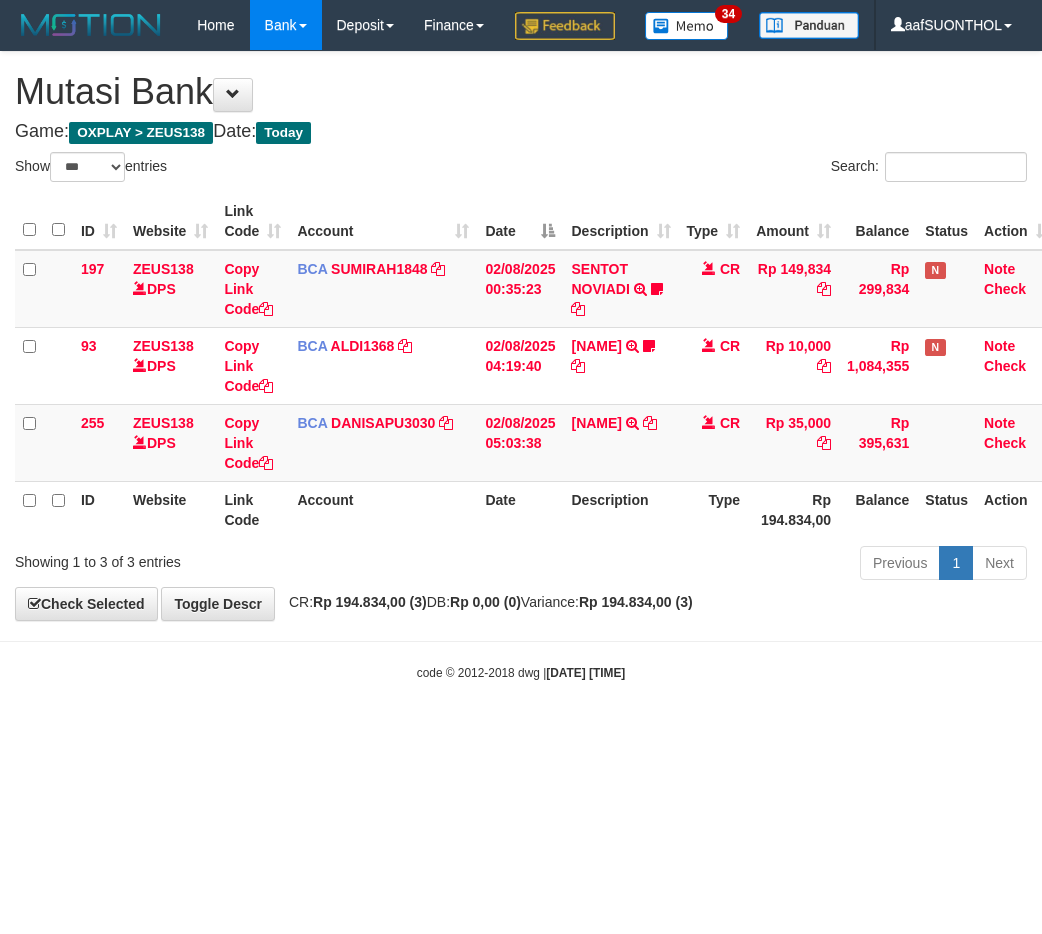 scroll, scrollTop: 0, scrollLeft: 0, axis: both 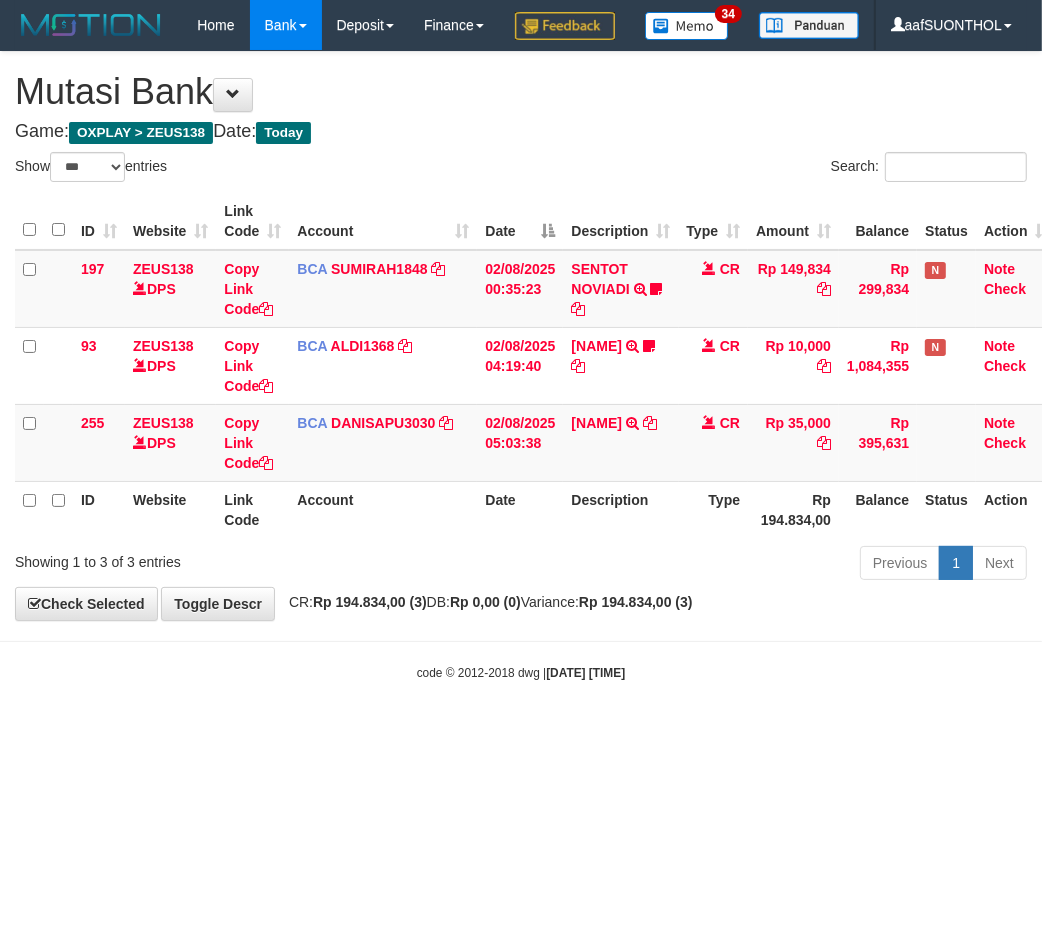 drag, startPoint x: 566, startPoint y: 701, endPoint x: 536, endPoint y: 683, distance: 34.98571 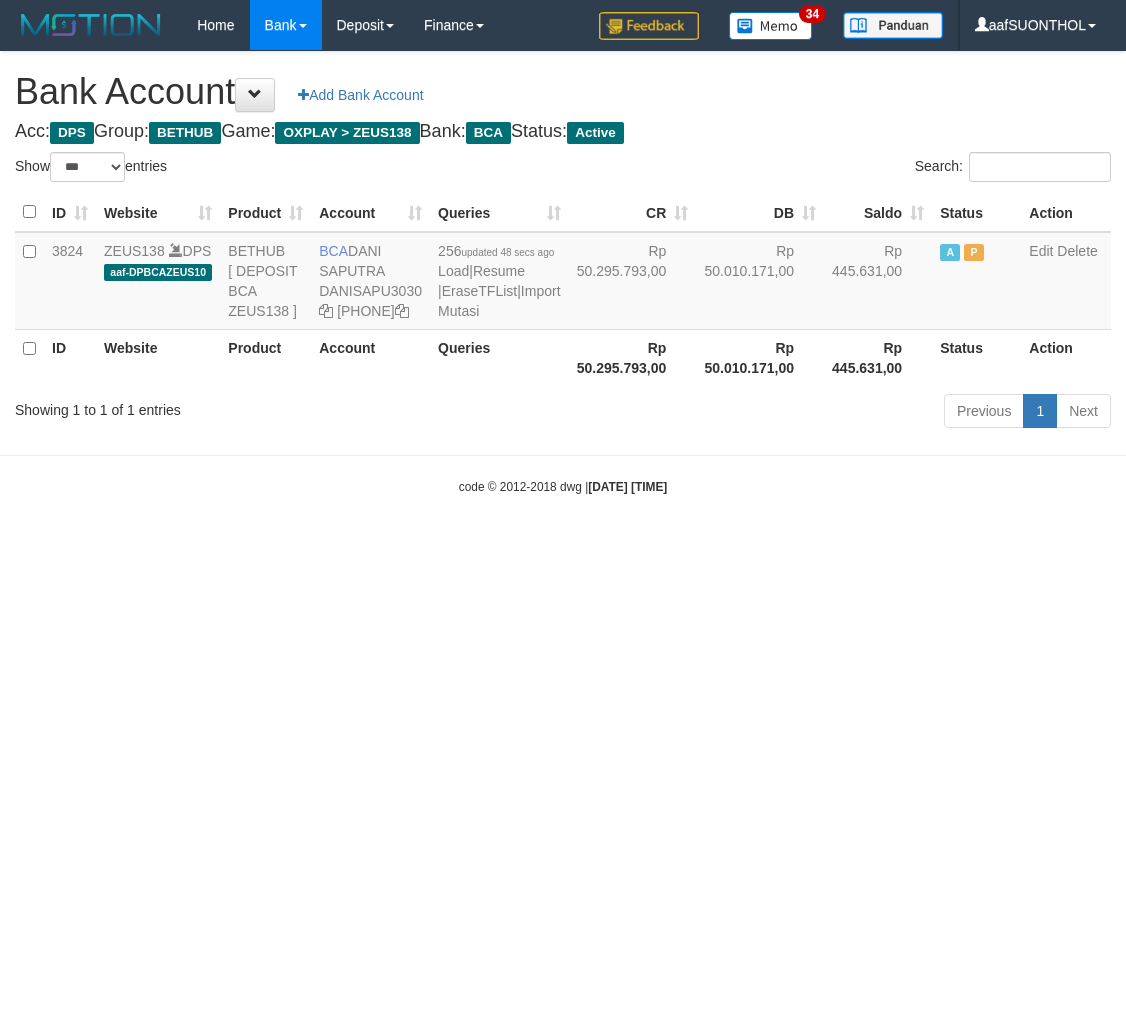 select on "***" 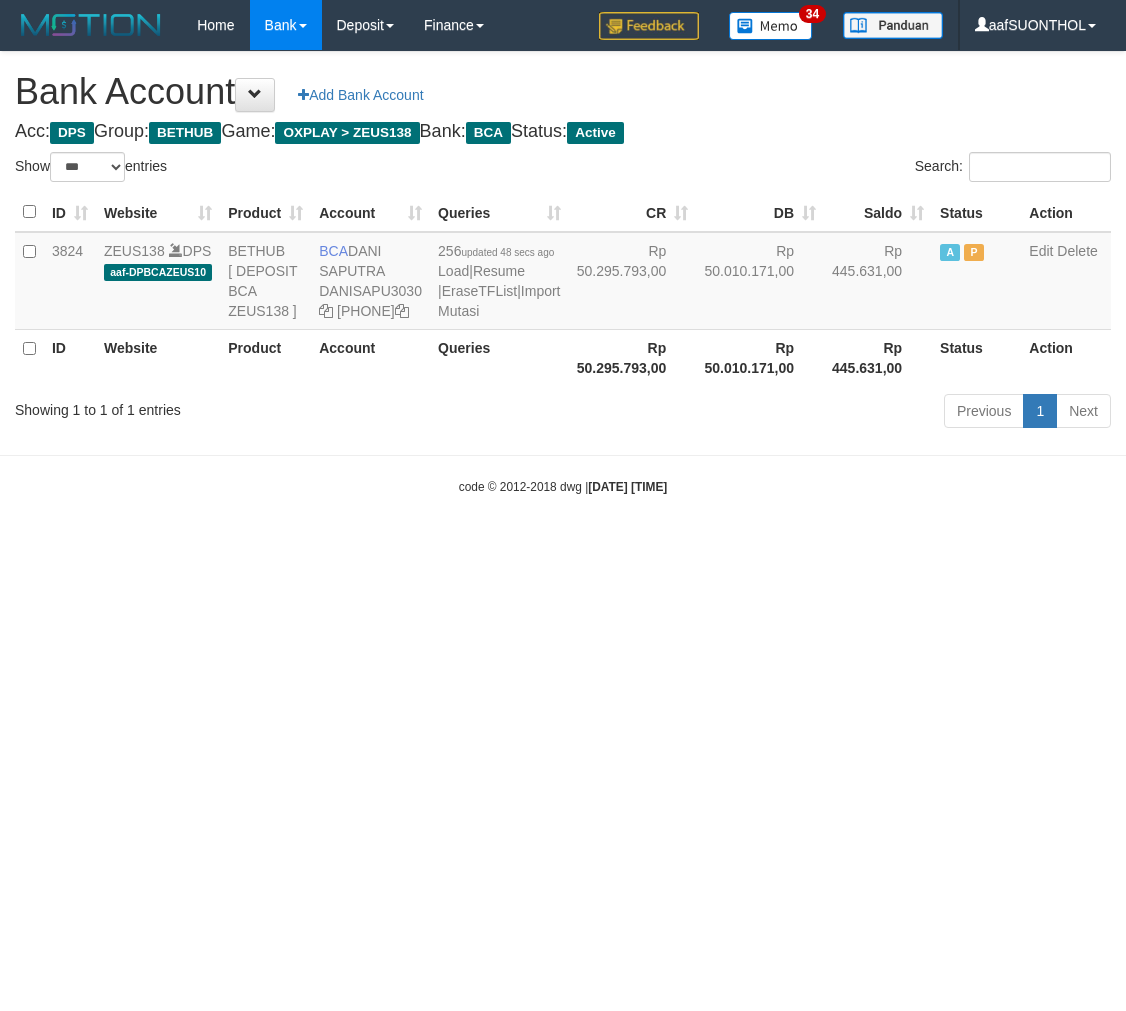 scroll, scrollTop: 0, scrollLeft: 0, axis: both 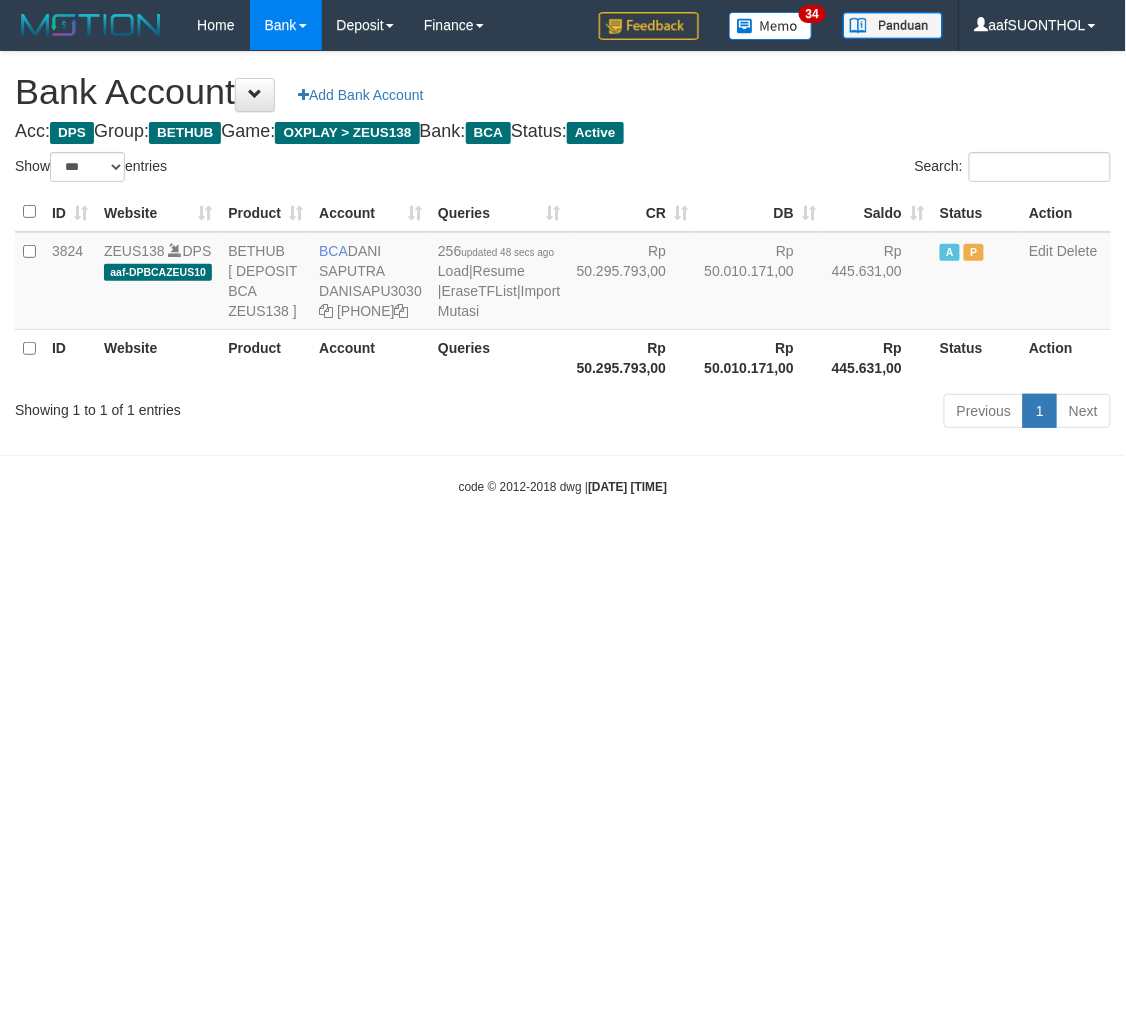 click on "Toggle navigation
Home
Bank
Account List
Load
By Website
Group
[OXPLAY]													ZEUS138
By Load Group (DPS)
Sync" at bounding box center [563, 273] 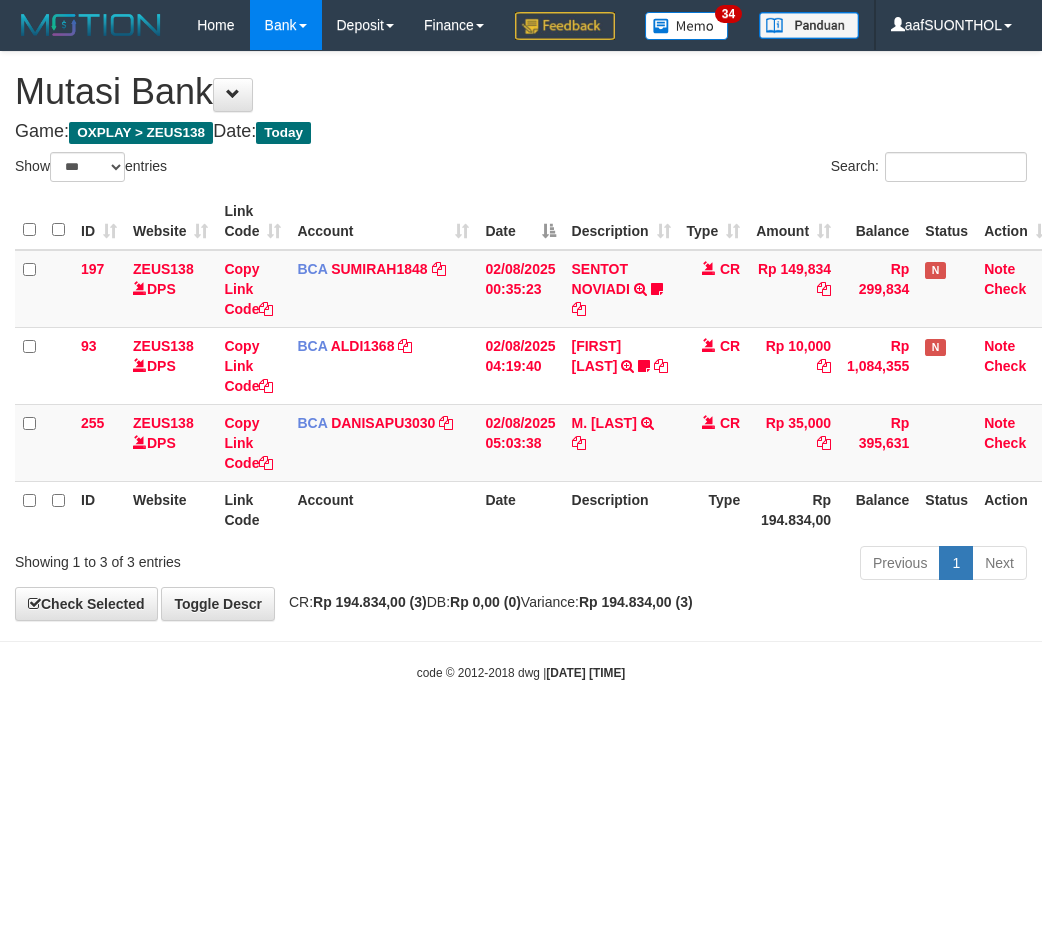 select on "***" 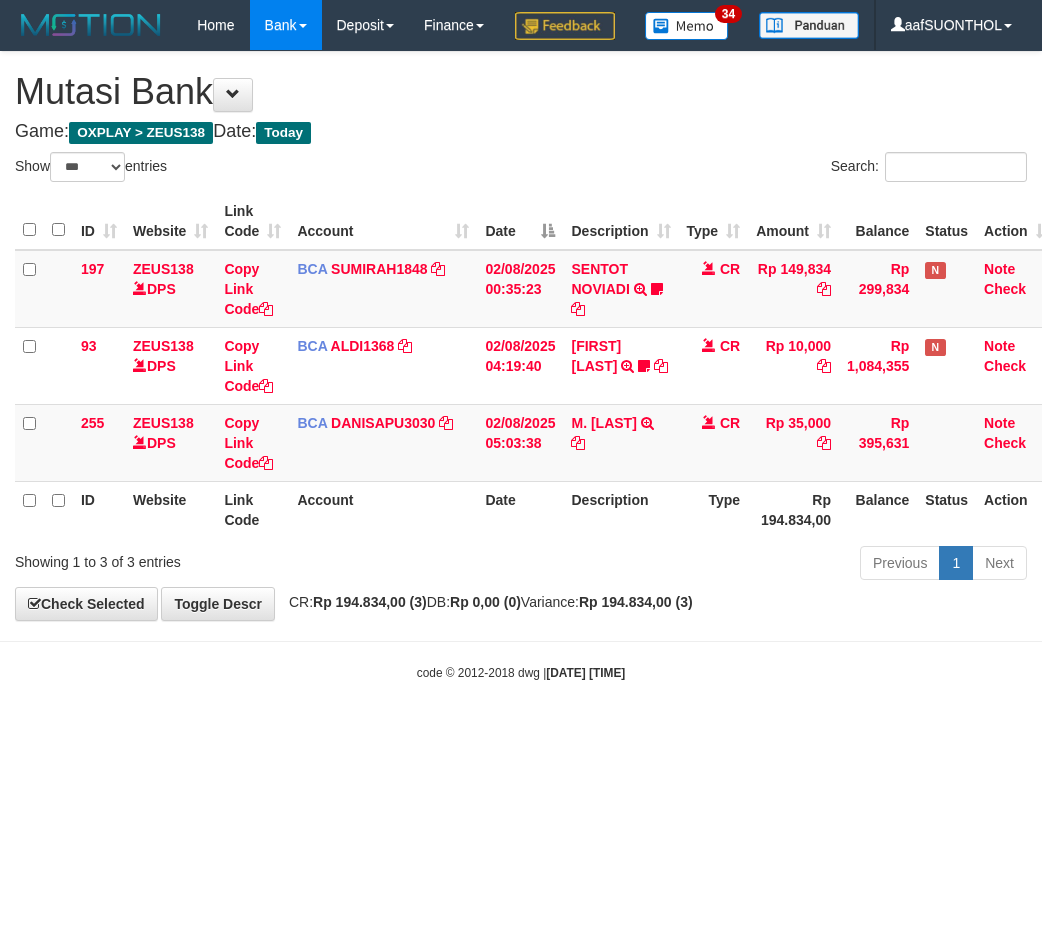 scroll, scrollTop: 0, scrollLeft: 0, axis: both 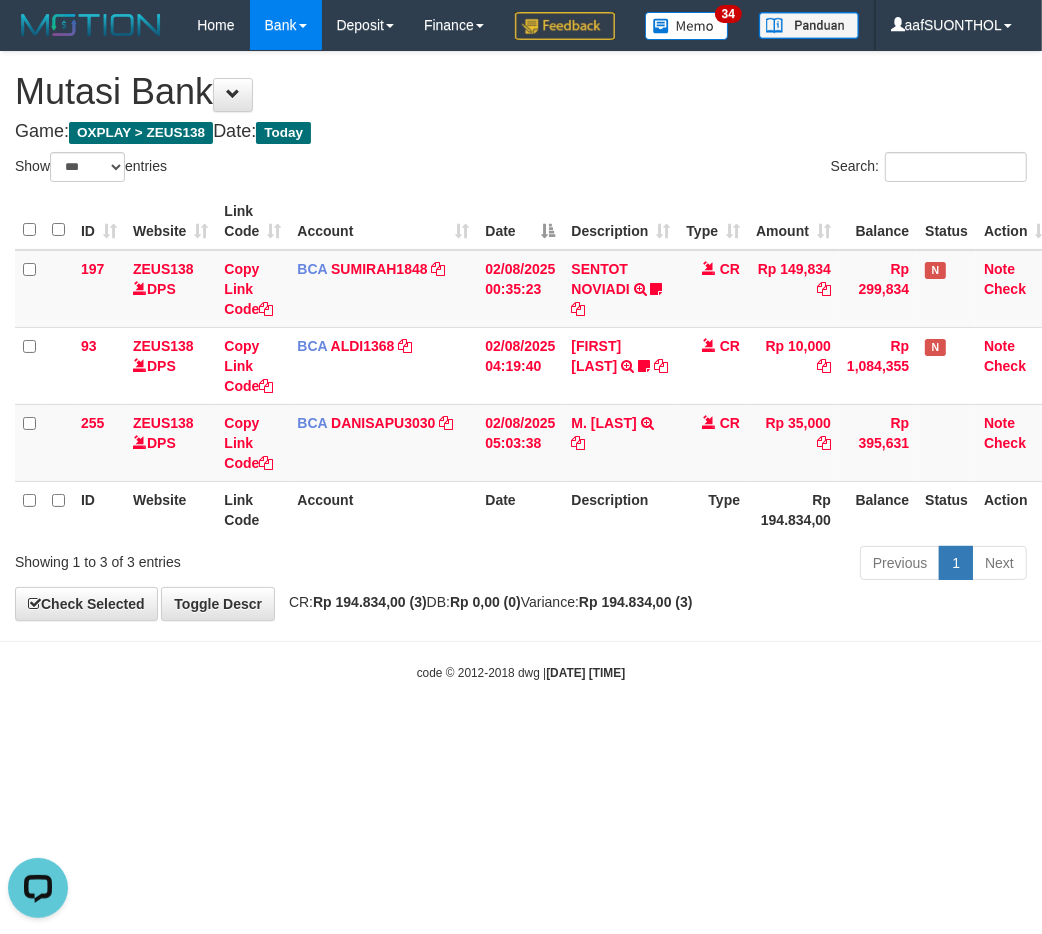 click on "**********" at bounding box center (521, 336) 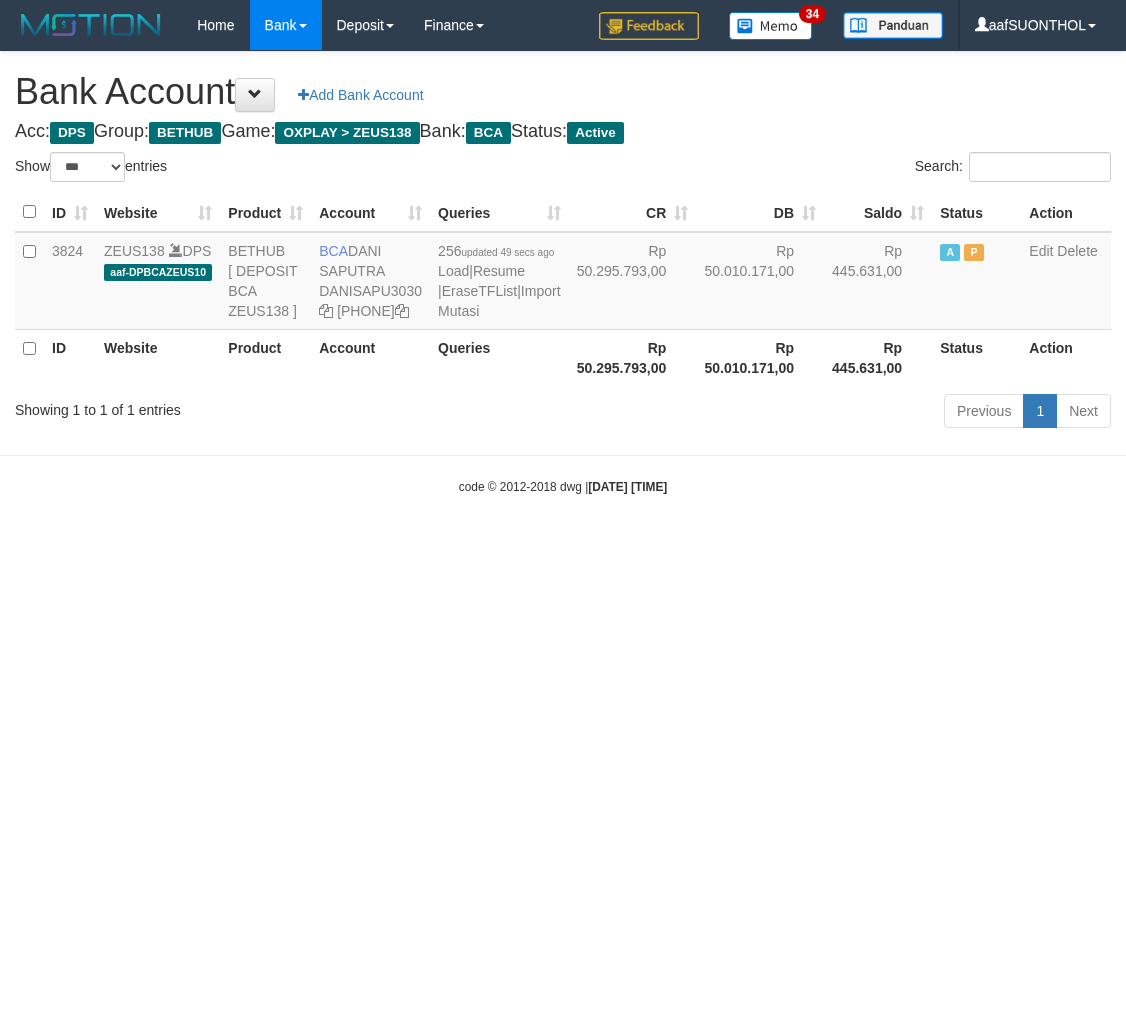 select on "***" 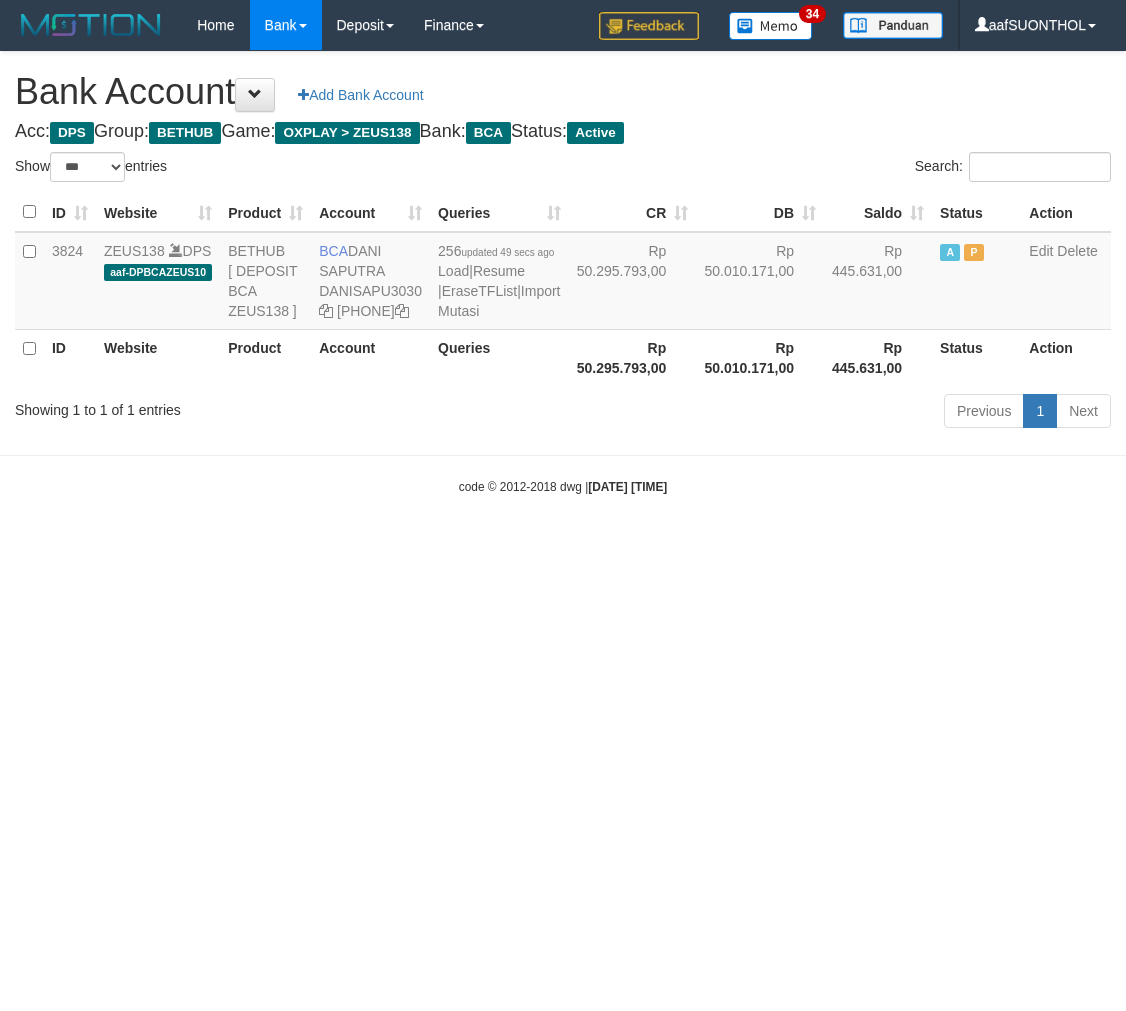 scroll, scrollTop: 0, scrollLeft: 0, axis: both 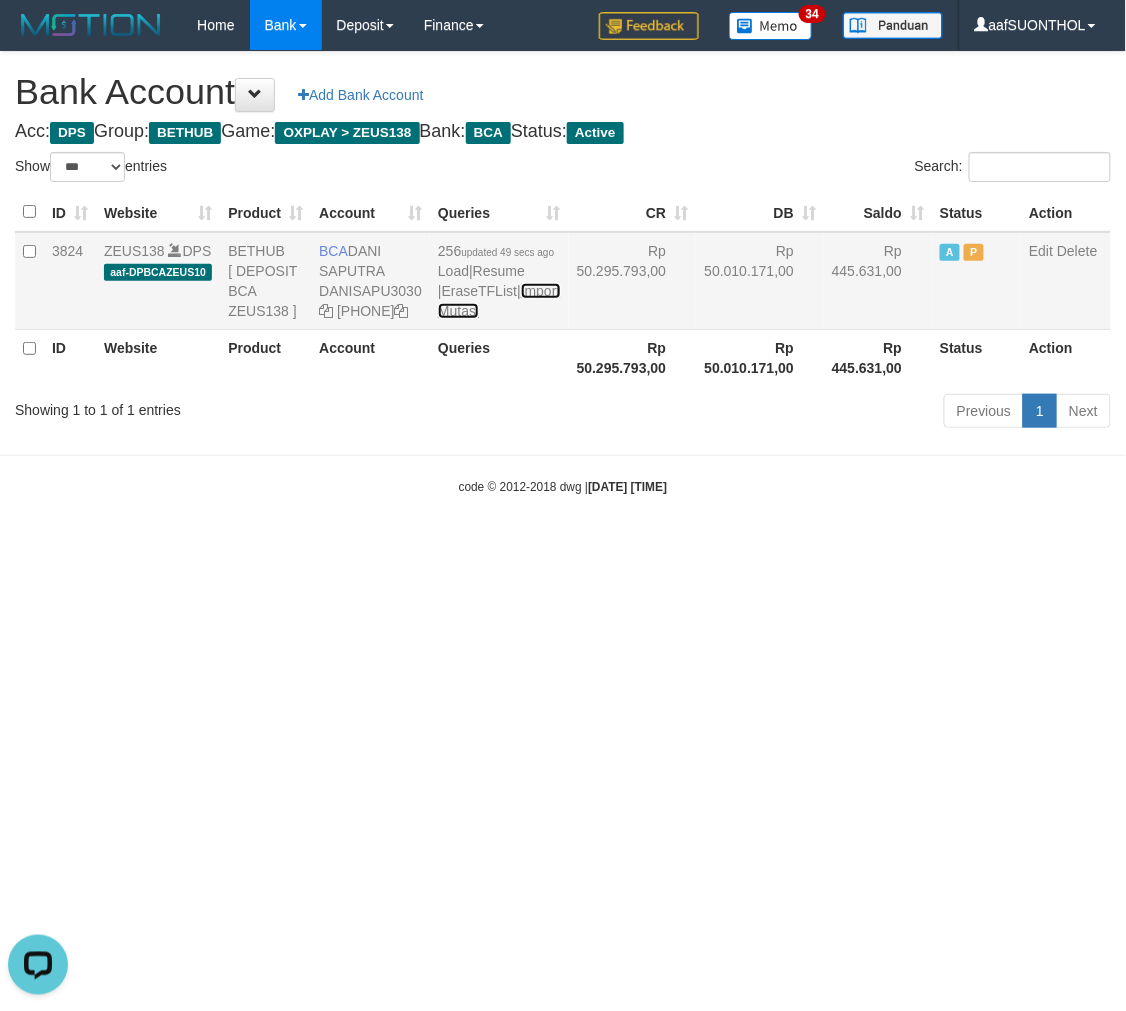click on "Import Mutasi" at bounding box center [499, 301] 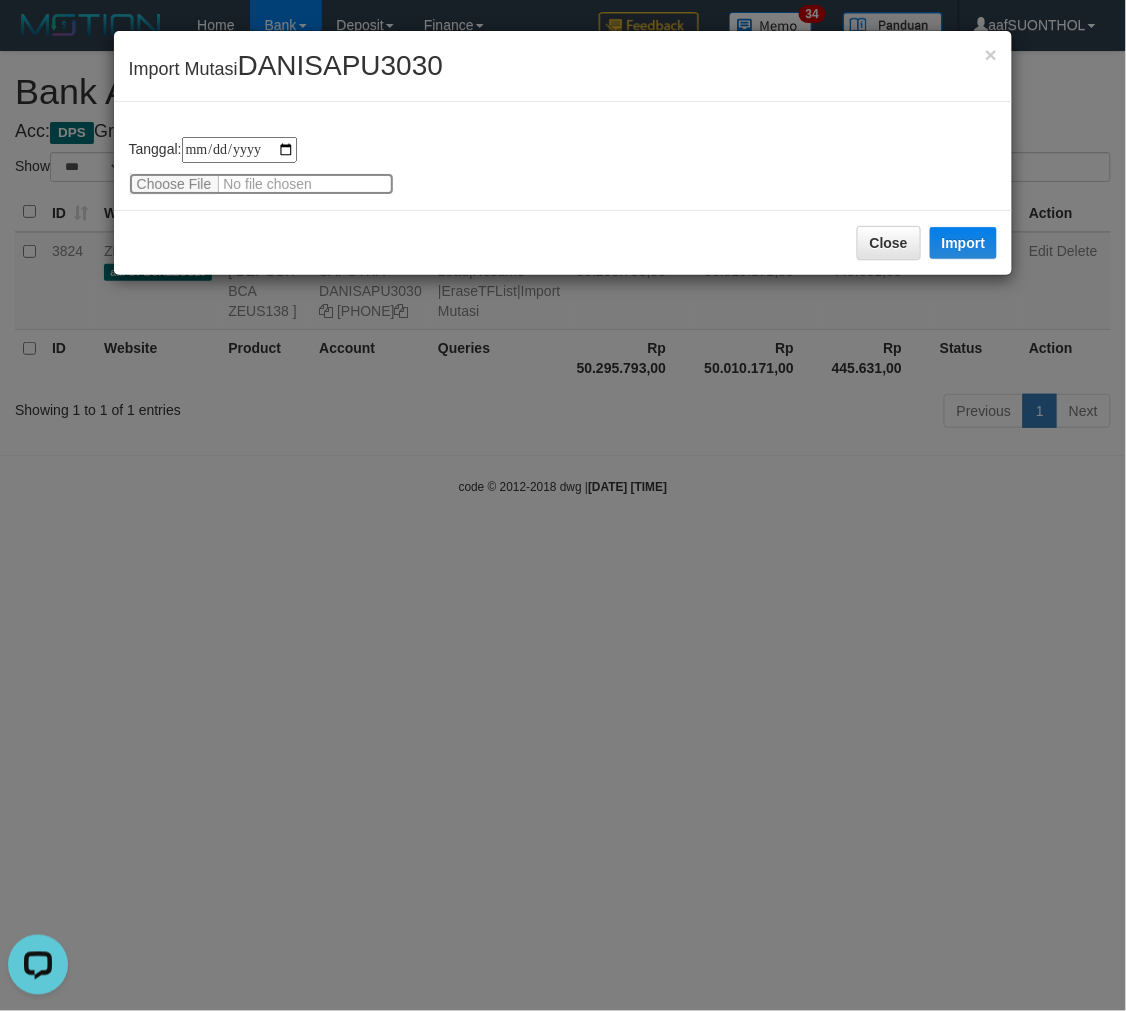 click at bounding box center (261, 184) 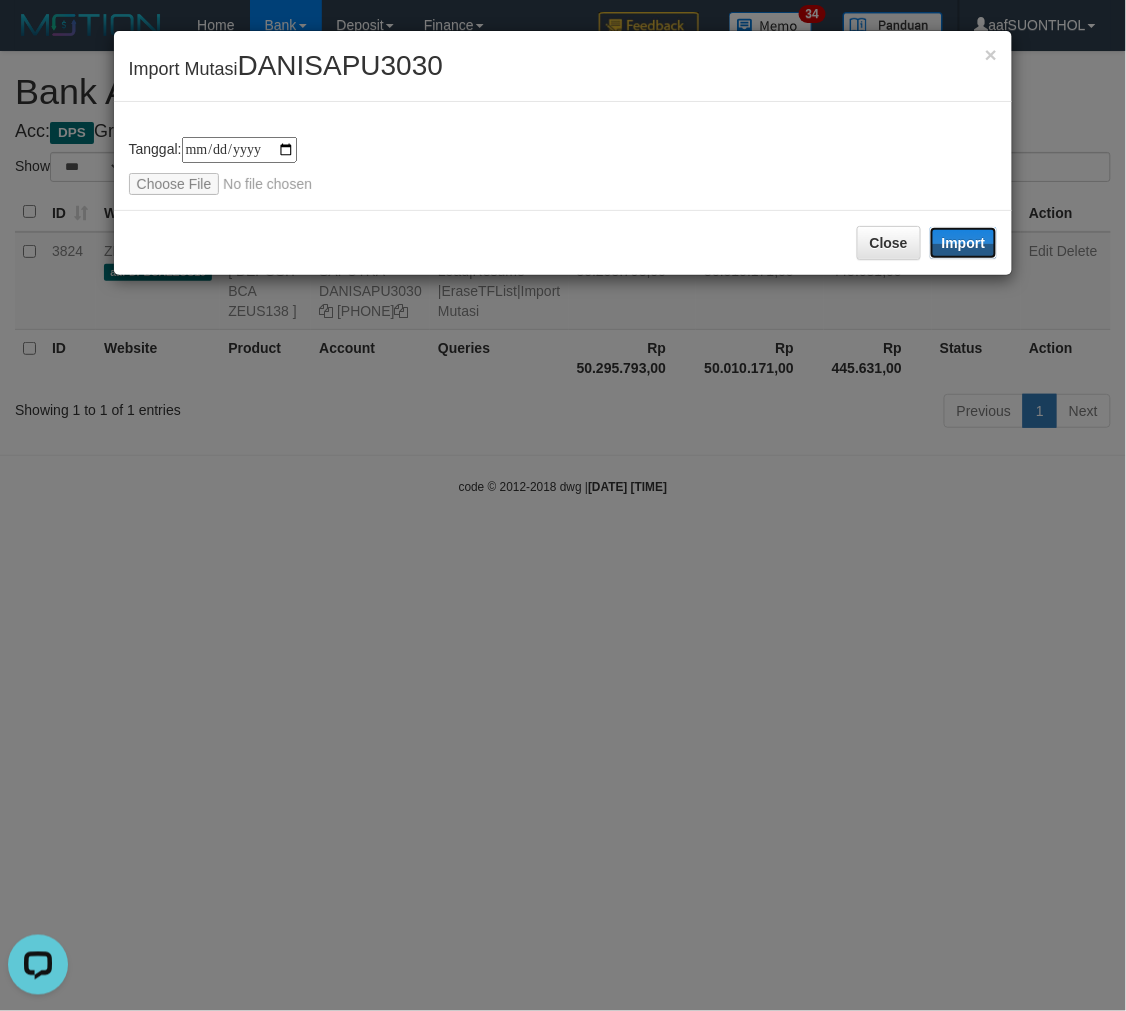 drag, startPoint x: 983, startPoint y: 238, endPoint x: 567, endPoint y: 0, distance: 479.27026 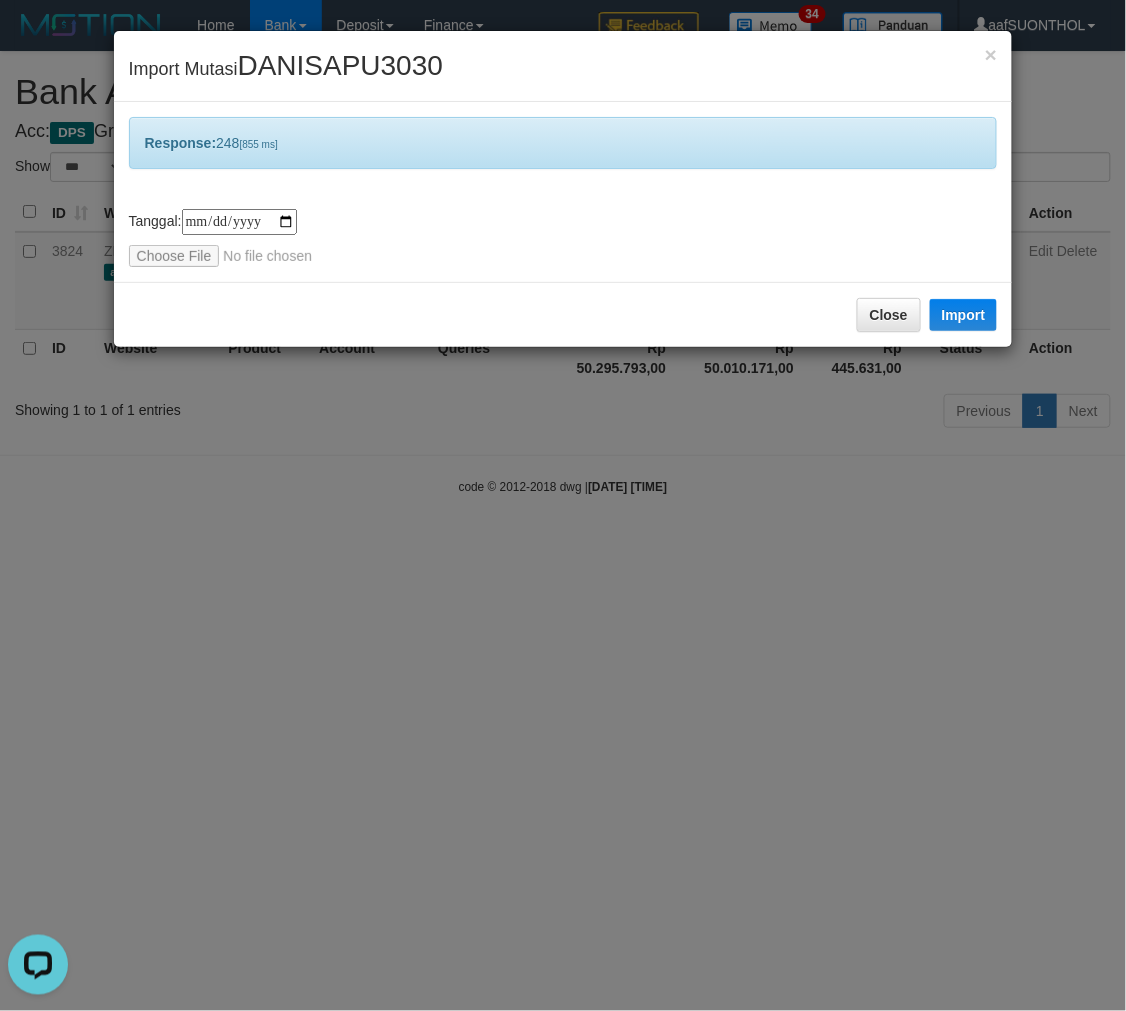 drag, startPoint x: 701, startPoint y: 650, endPoint x: 676, endPoint y: 634, distance: 29.681644 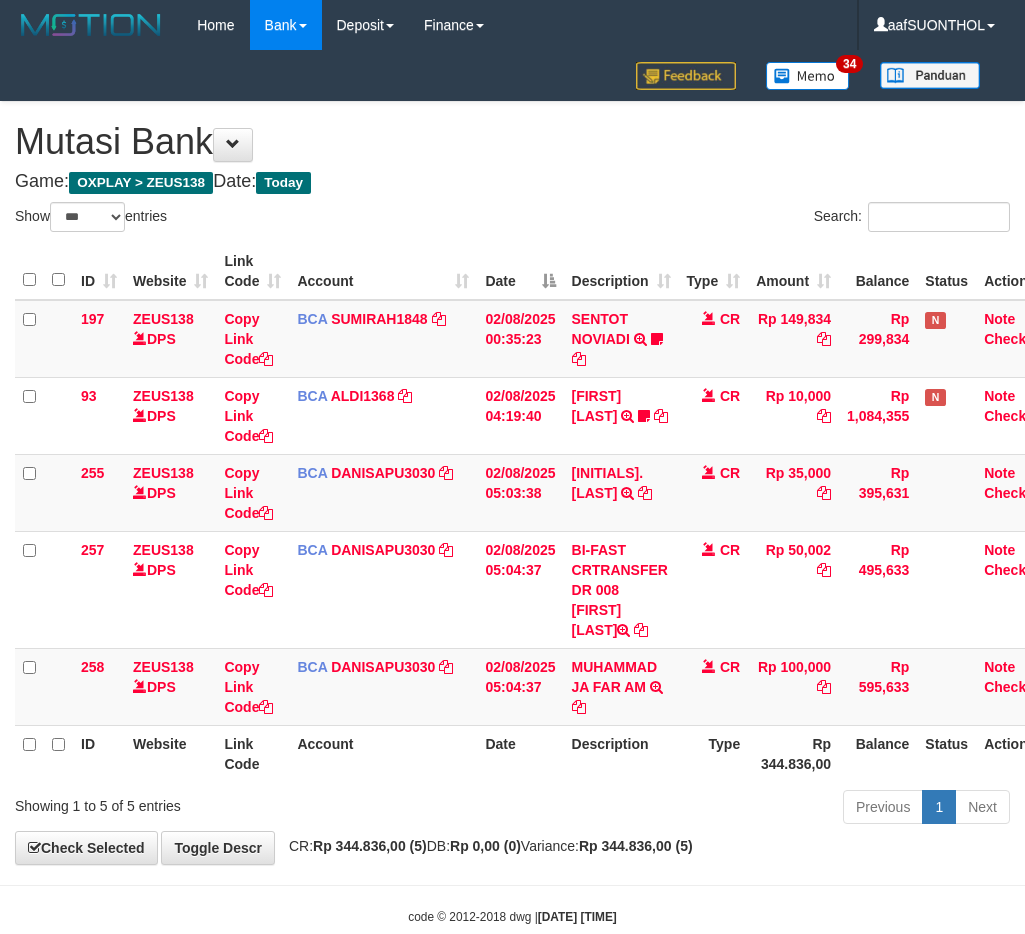 select on "***" 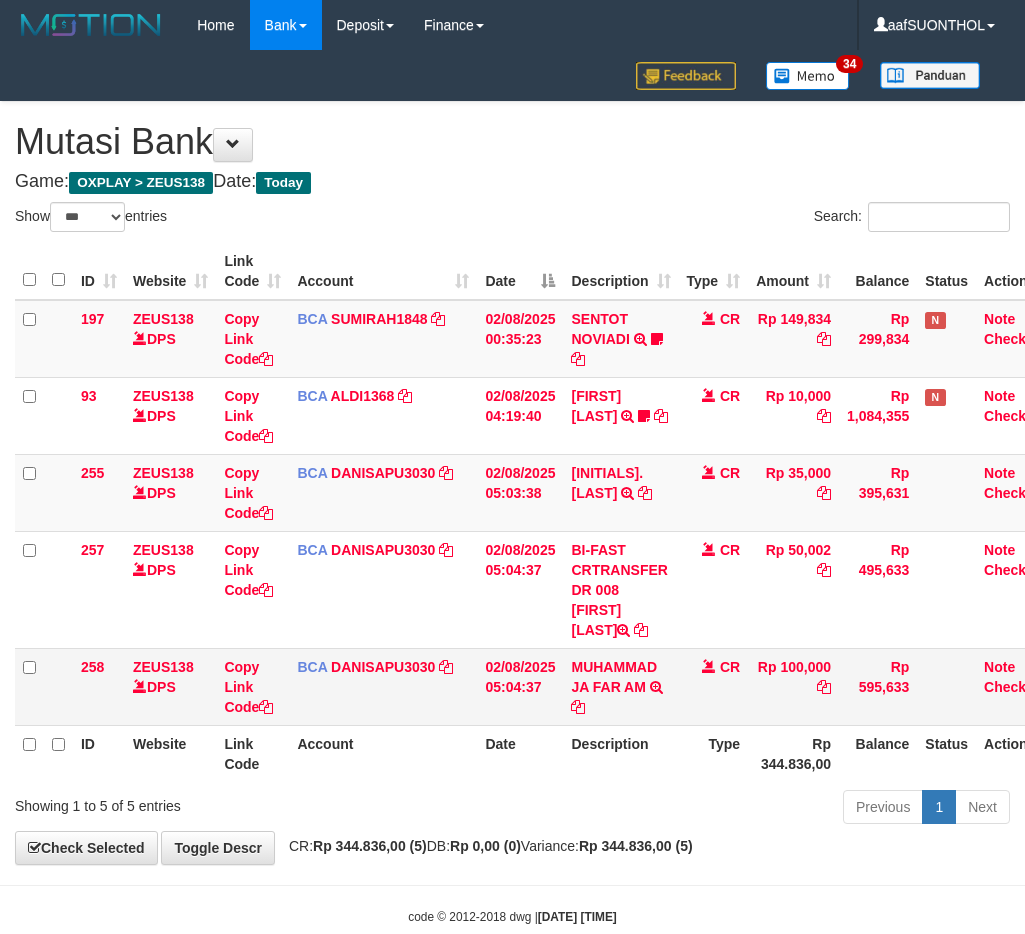 scroll, scrollTop: 0, scrollLeft: 0, axis: both 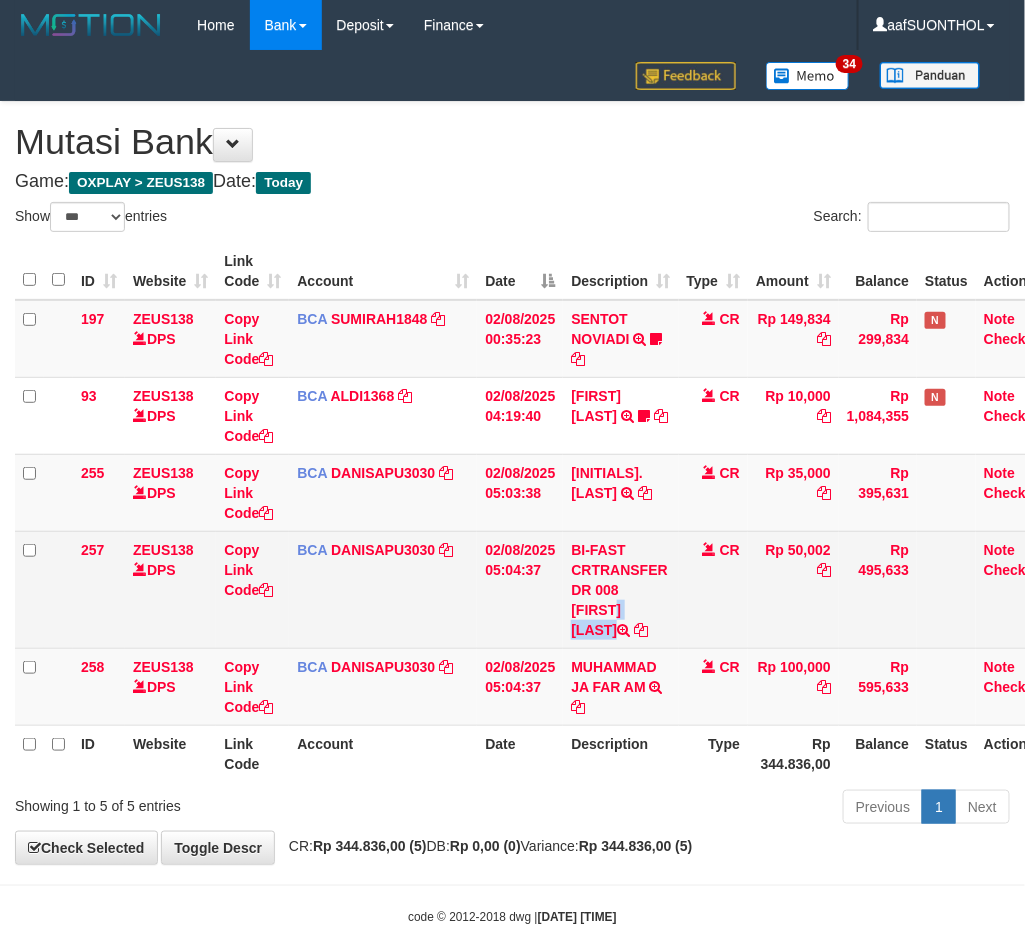 drag, startPoint x: 568, startPoint y: 614, endPoint x: 601, endPoint y: 635, distance: 39.115215 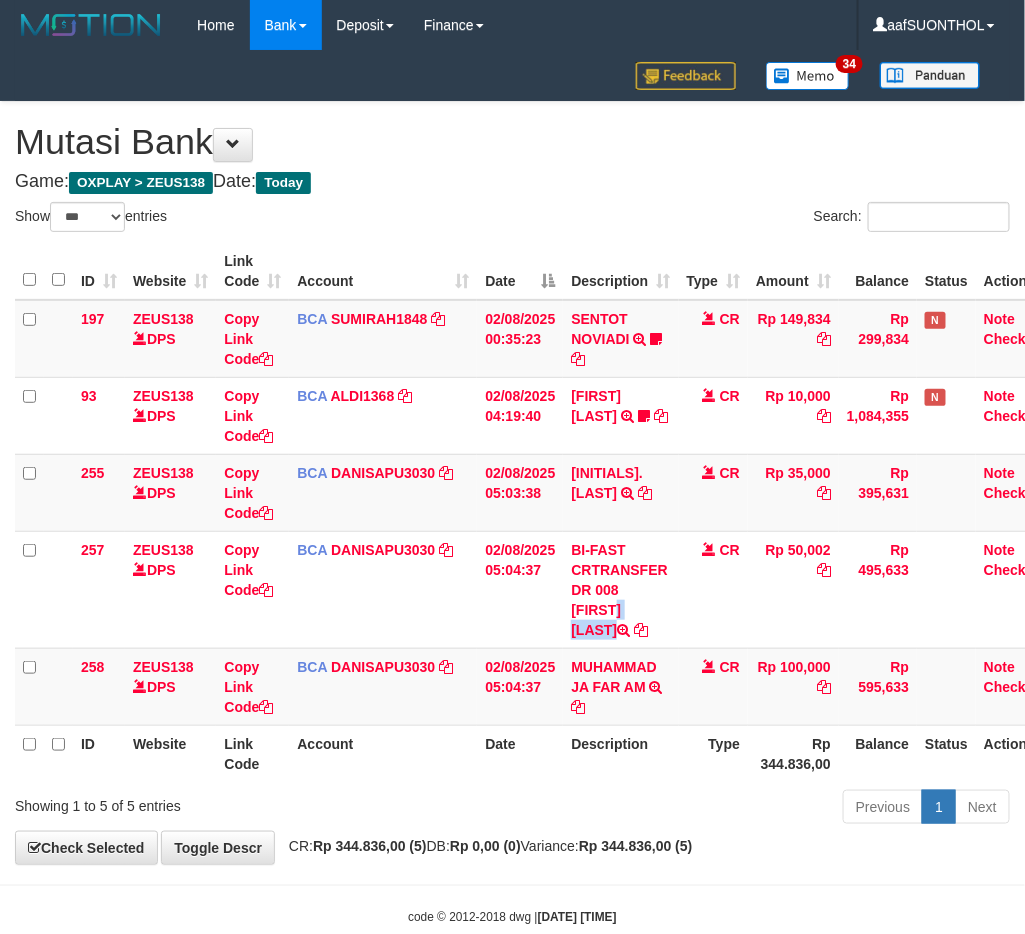 copy on "[FIRST] [LAST]" 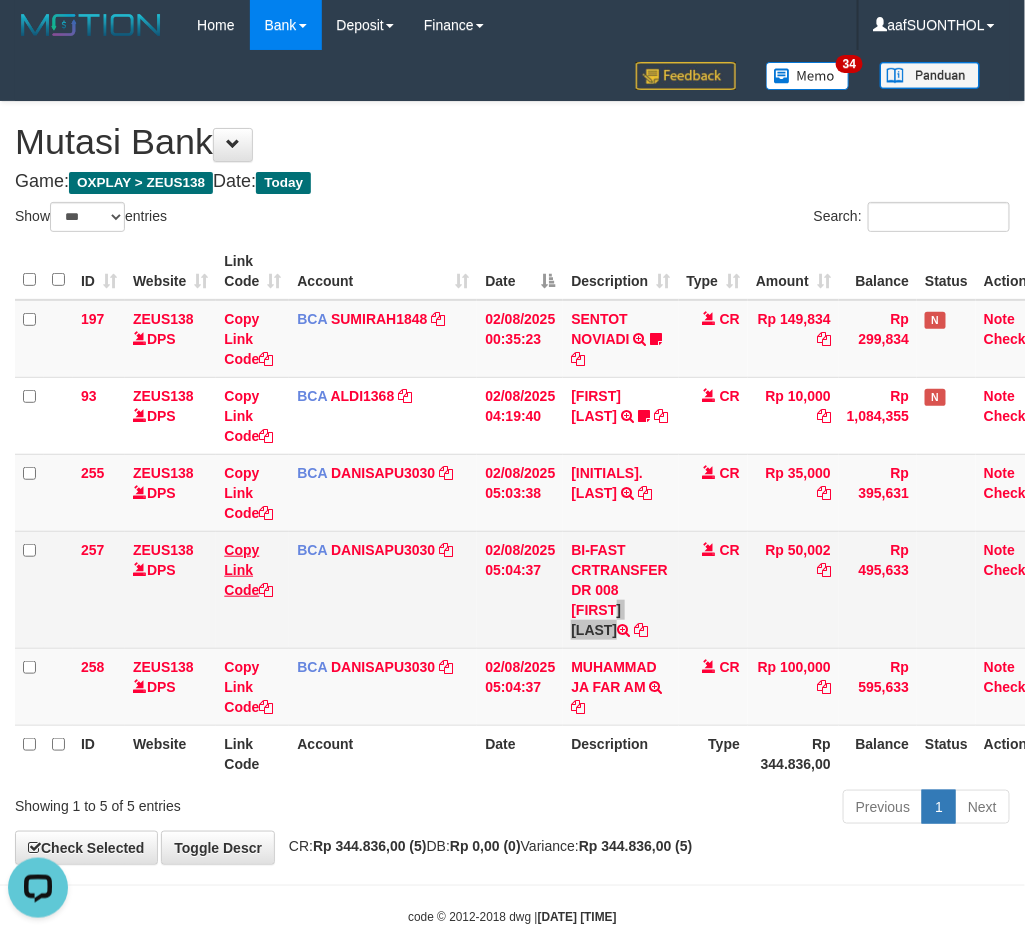 scroll, scrollTop: 0, scrollLeft: 0, axis: both 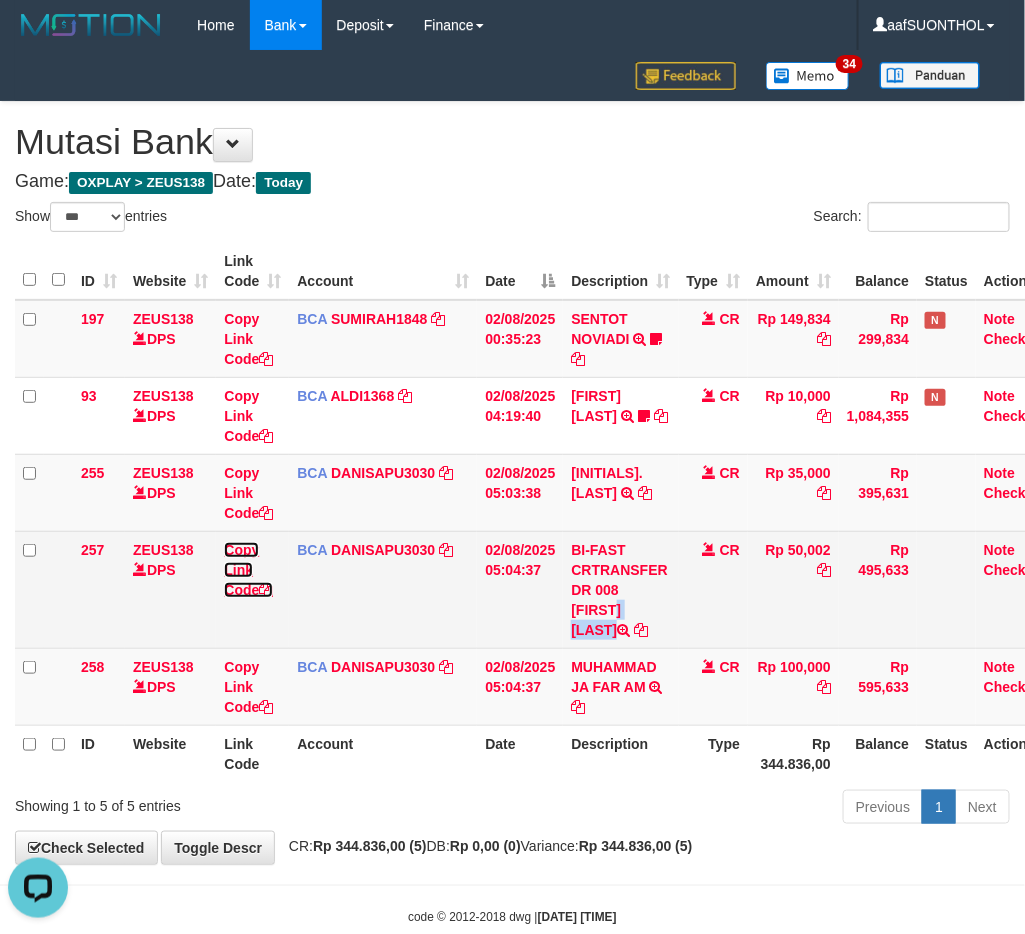 drag, startPoint x: 238, startPoint y: 583, endPoint x: 191, endPoint y: 598, distance: 49.335587 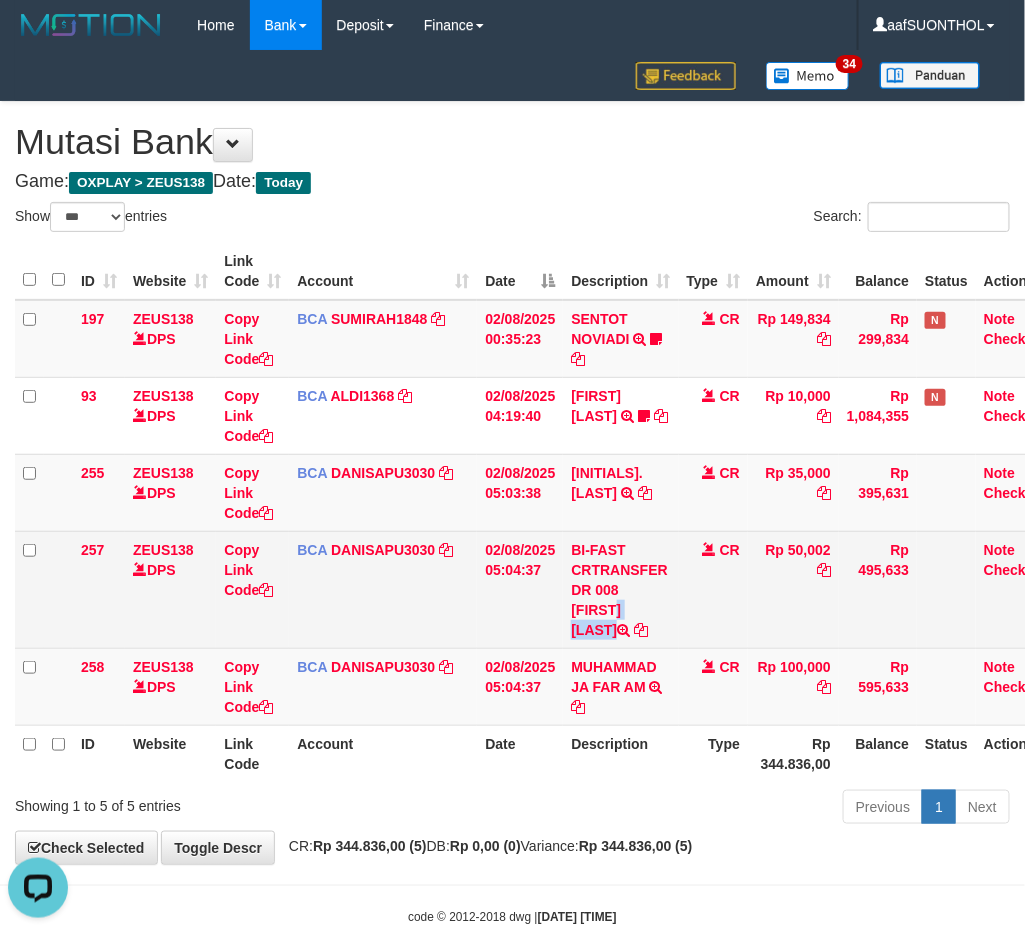 copy on "[FIRST] [LAST]" 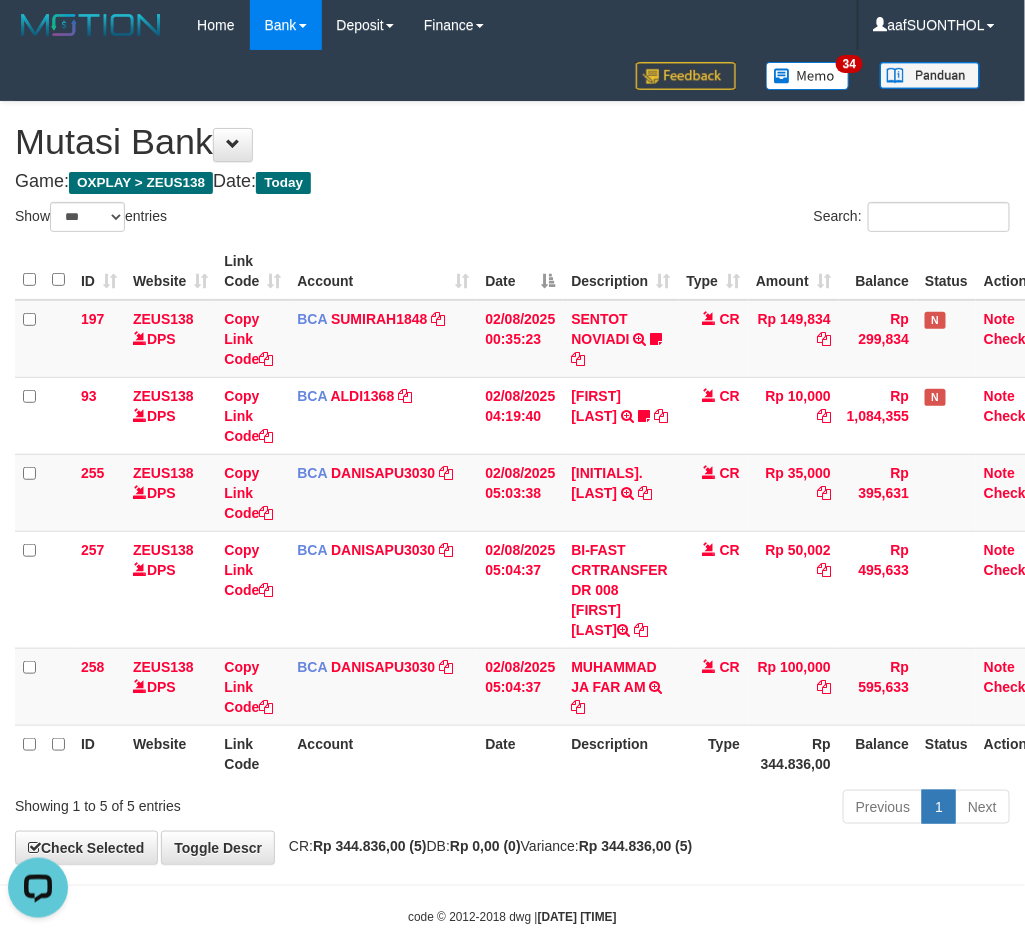 scroll, scrollTop: 297, scrollLeft: 0, axis: vertical 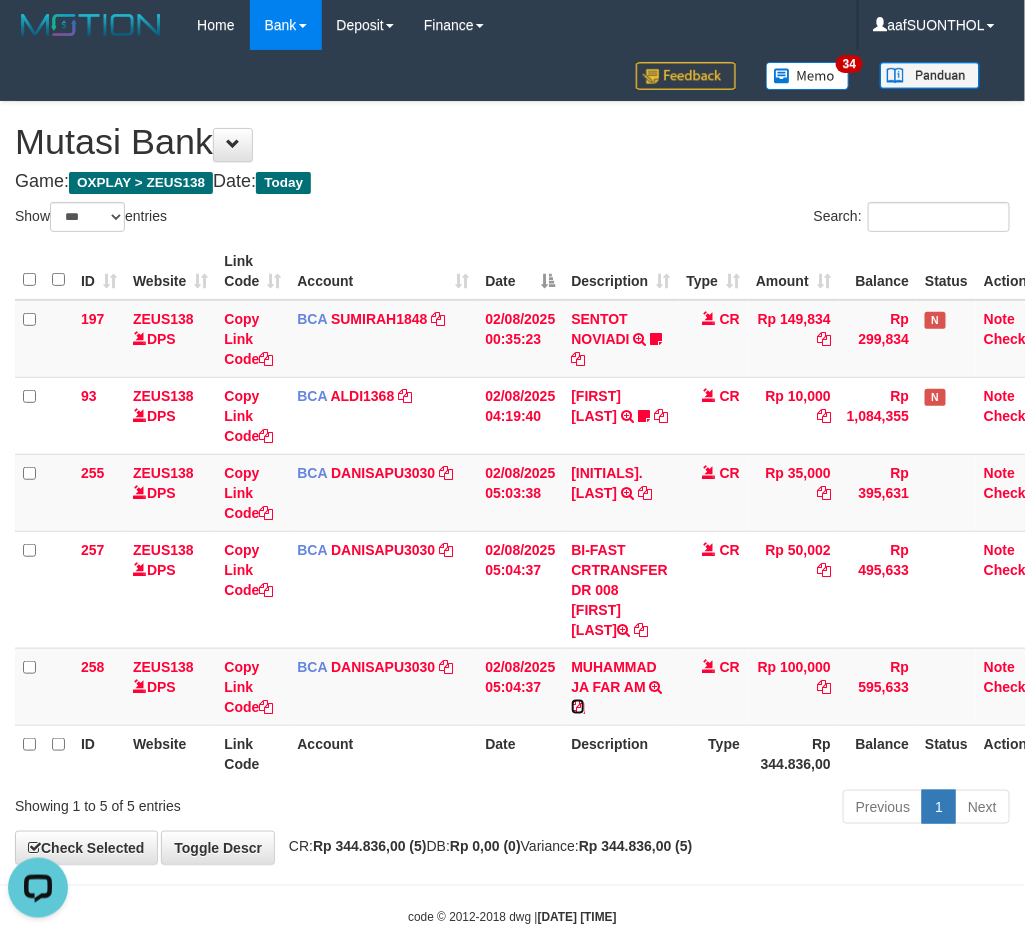drag, startPoint x: 653, startPoint y: 682, endPoint x: 361, endPoint y: 823, distance: 324.2607 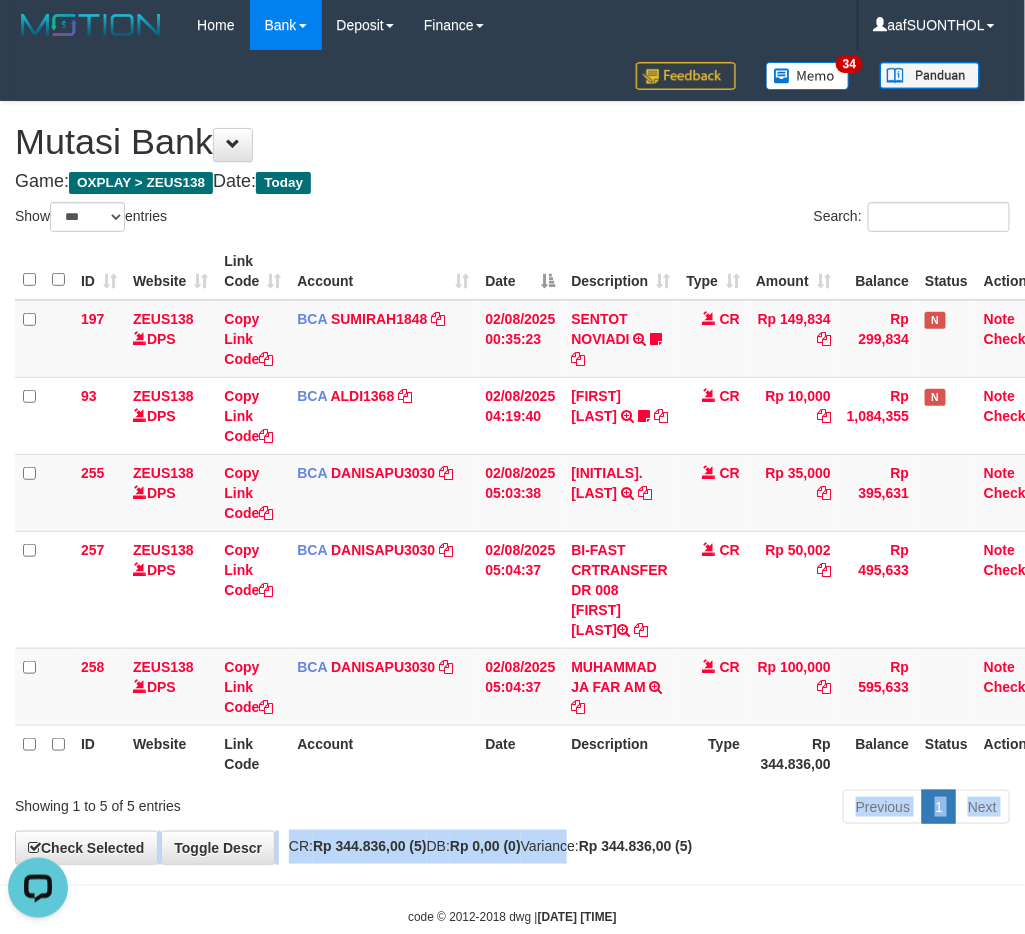 click on "**********" at bounding box center [512, 483] 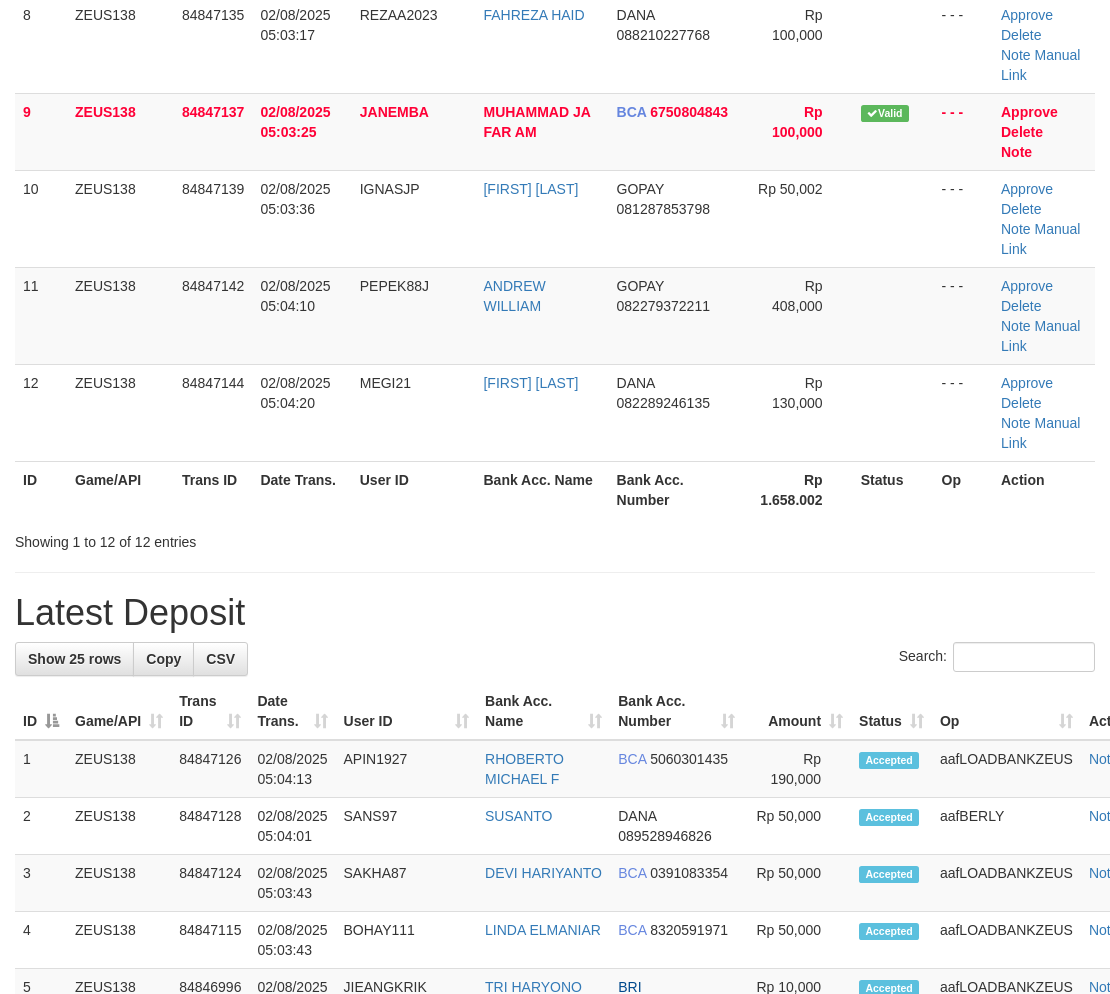 scroll, scrollTop: 617, scrollLeft: 0, axis: vertical 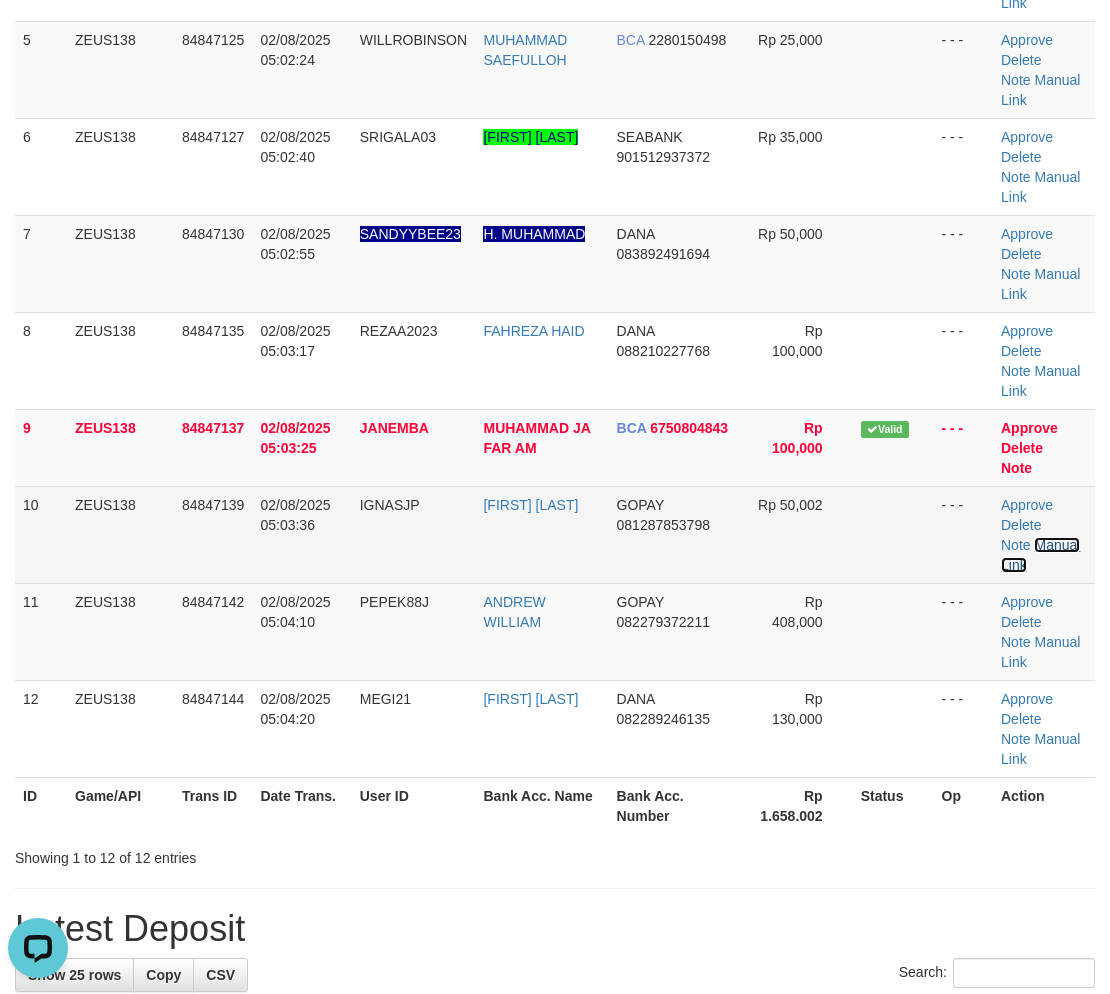 click on "Manual Link" at bounding box center [1040, 555] 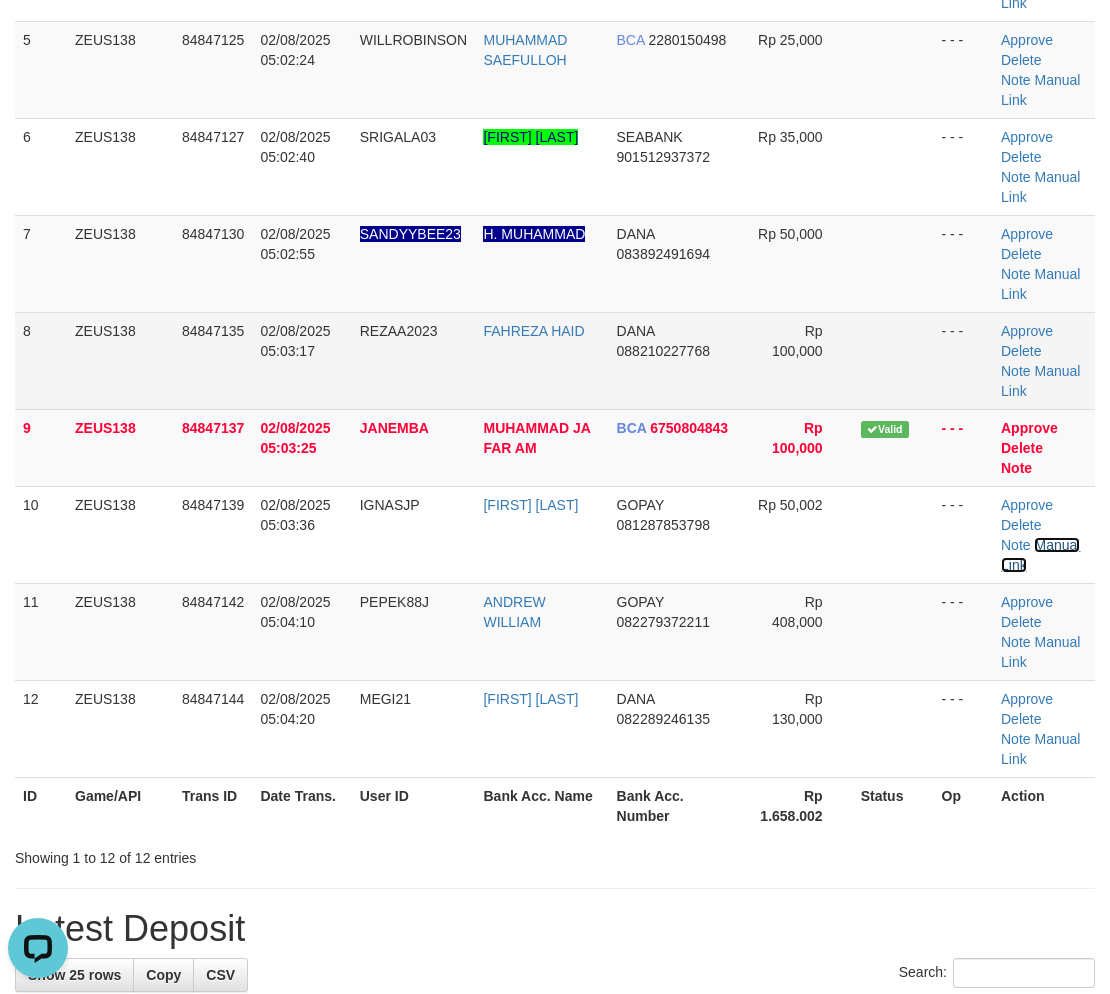 click on "Manual Link" at bounding box center [1040, 555] 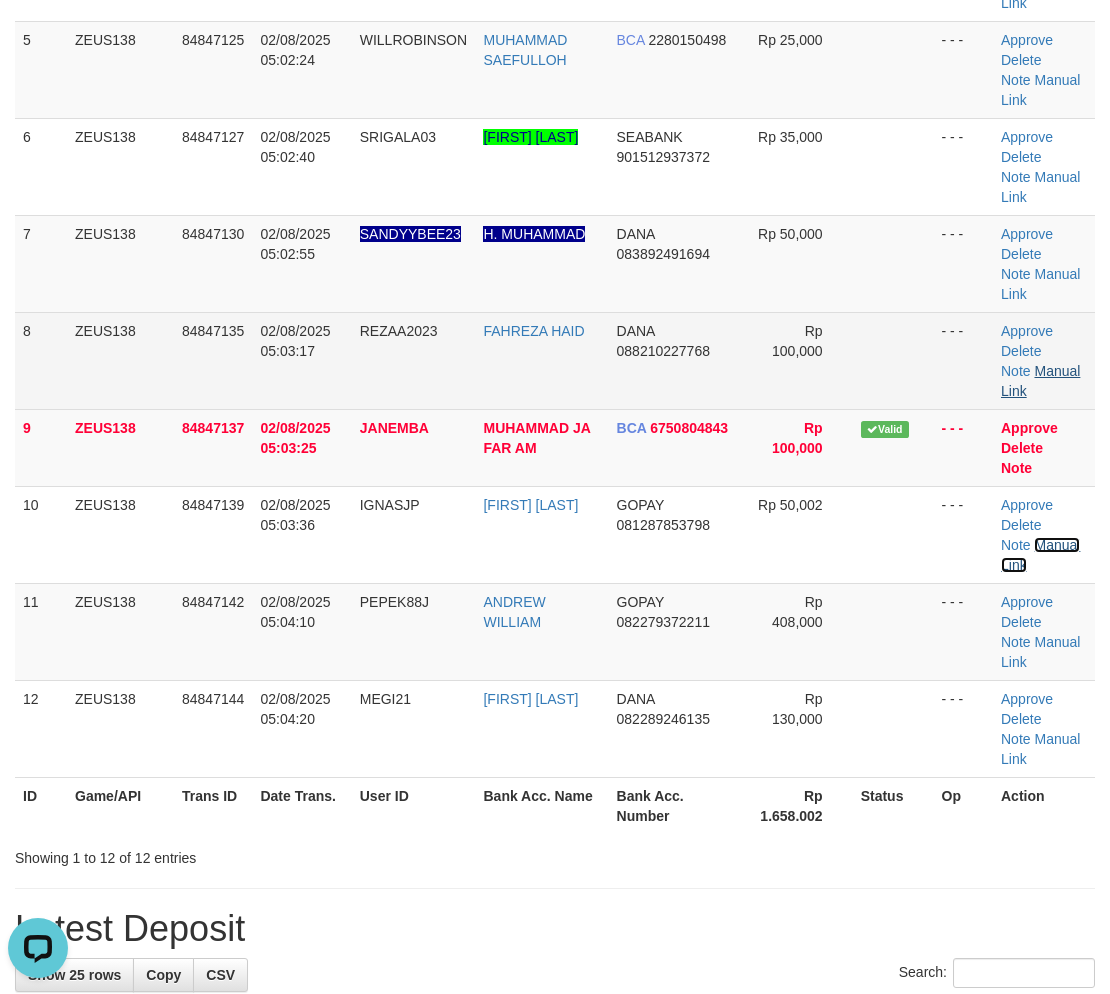 click on "Manual Link" at bounding box center [1040, 555] 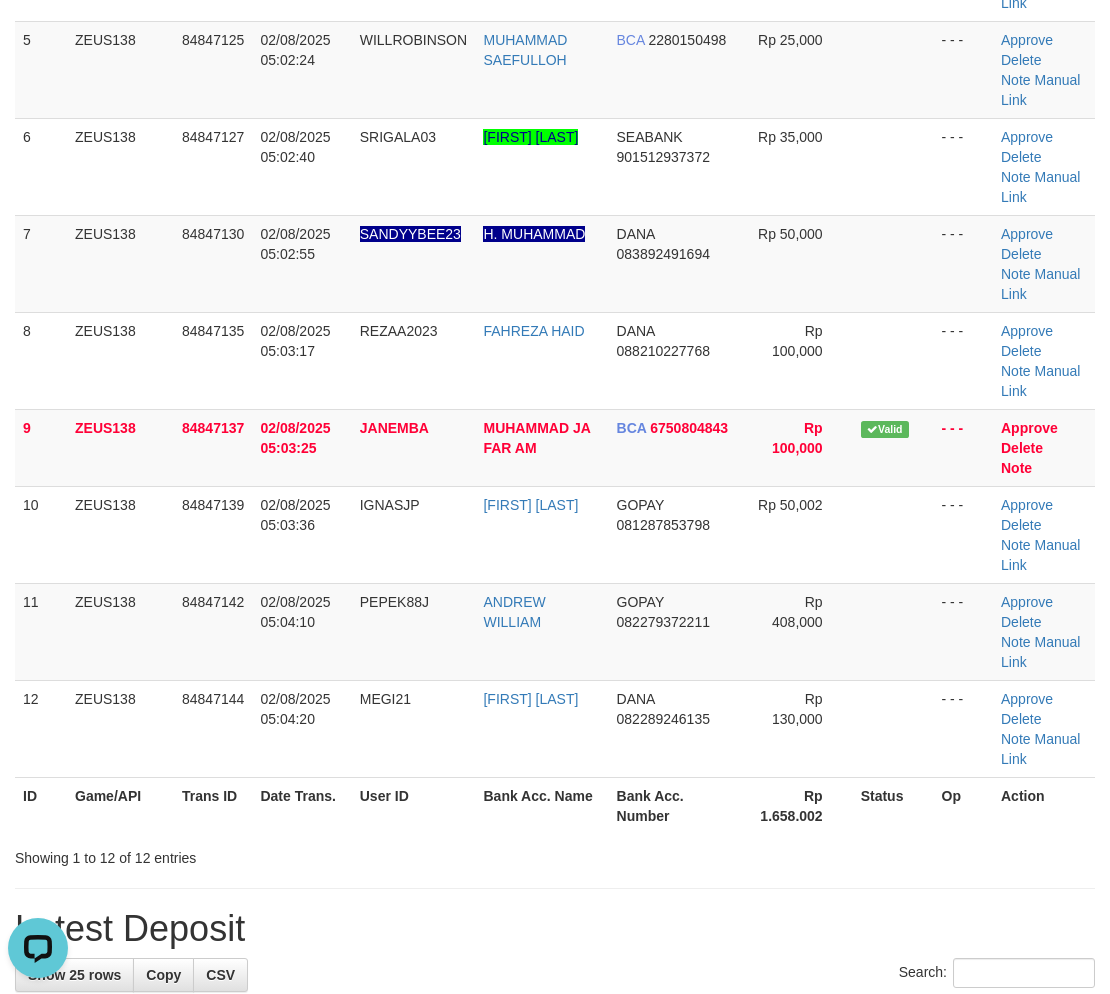 drag, startPoint x: 982, startPoint y: 887, endPoint x: 987, endPoint y: 877, distance: 11.18034 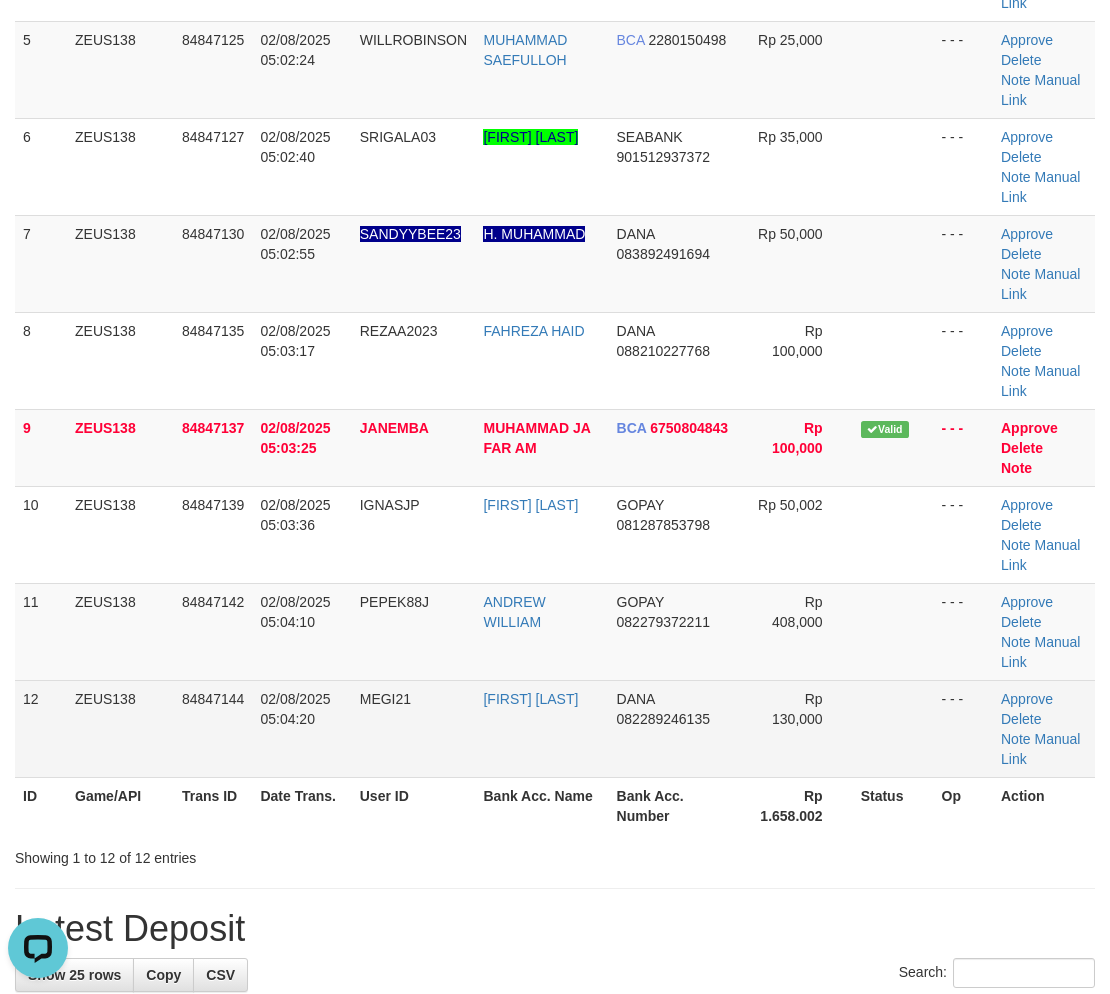 click on "Rp 130,000" at bounding box center [797, 728] 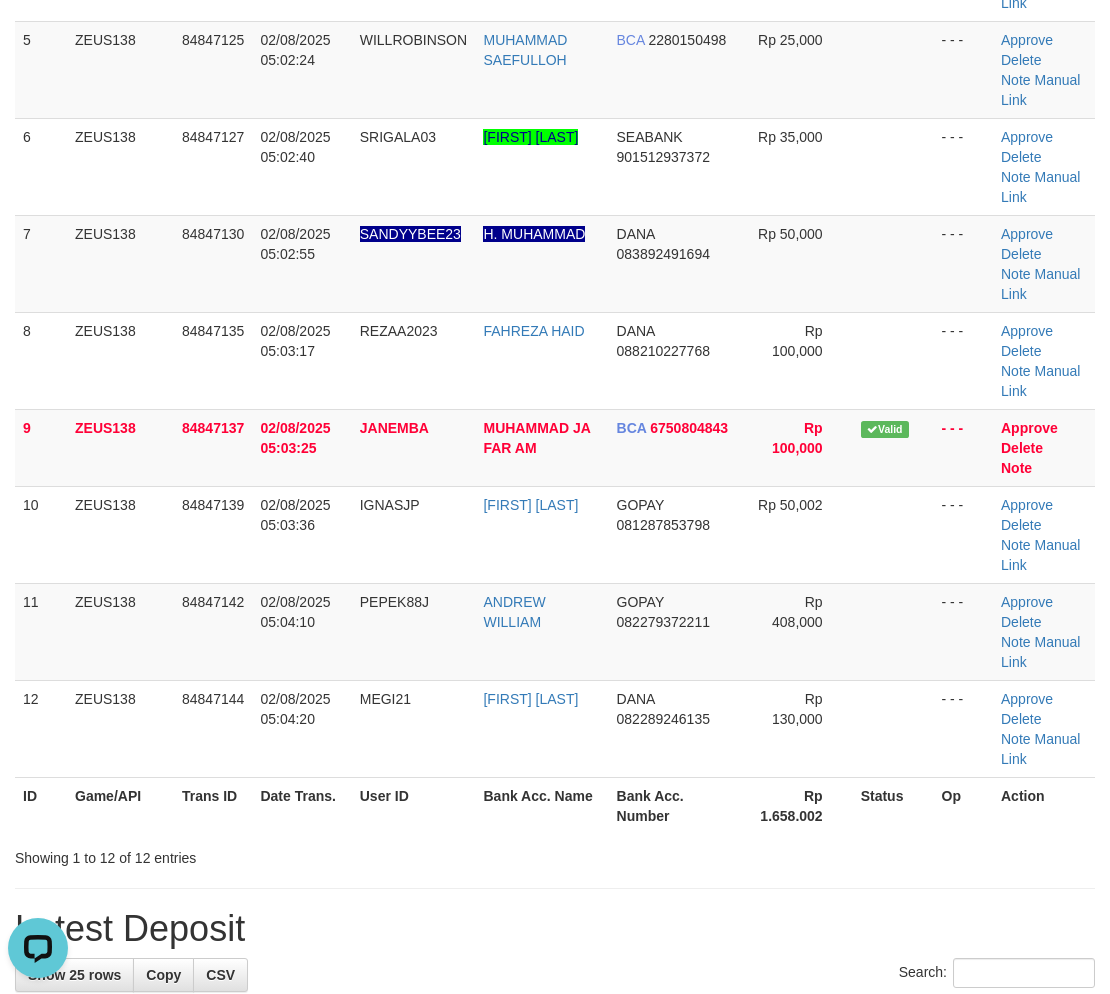 drag, startPoint x: 807, startPoint y: 774, endPoint x: 1124, endPoint y: 727, distance: 320.4653 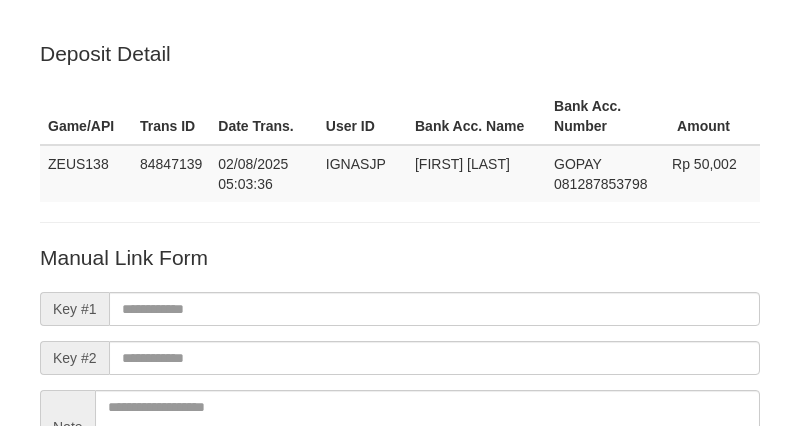 scroll, scrollTop: 223, scrollLeft: 0, axis: vertical 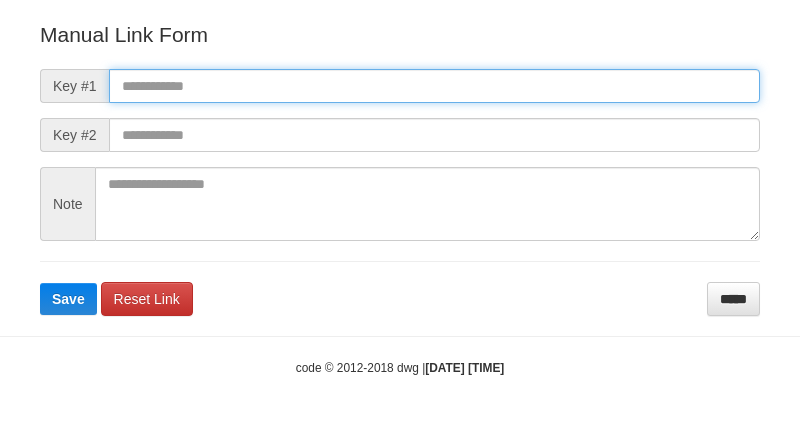 click at bounding box center [434, 86] 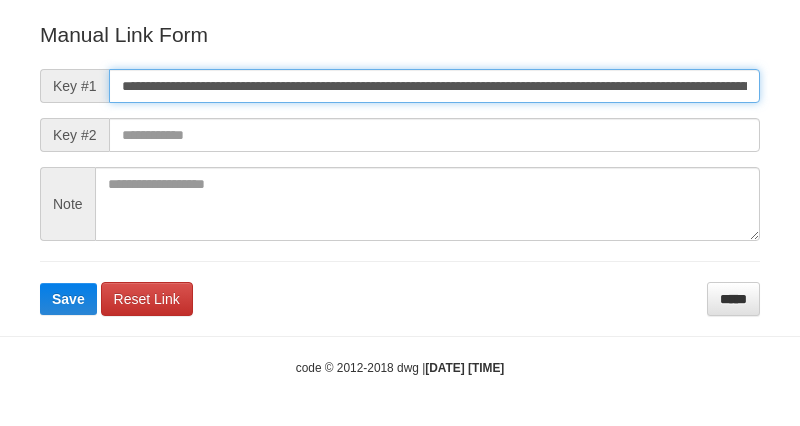 scroll, scrollTop: 0, scrollLeft: 1338, axis: horizontal 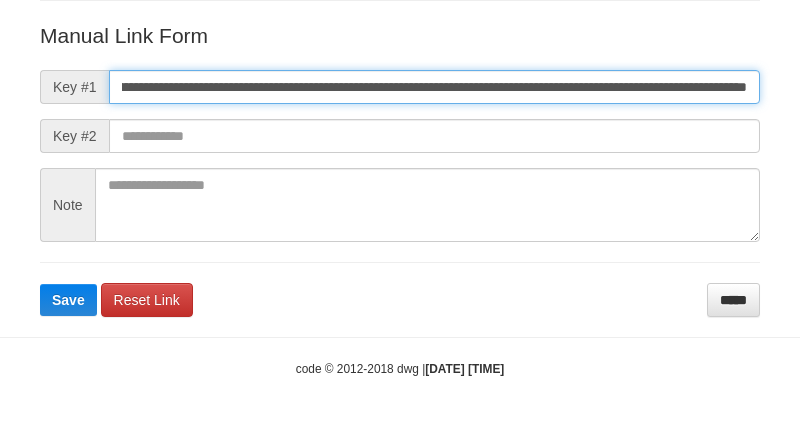 type on "**********" 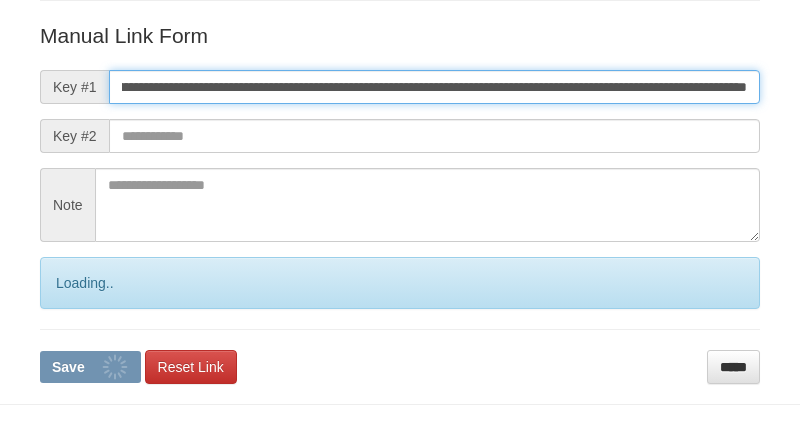 click on "Save" at bounding box center (90, 367) 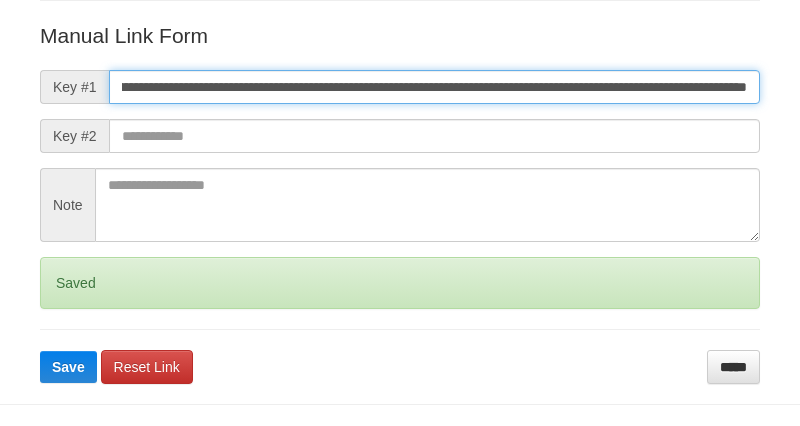 click on "Save" at bounding box center (68, 367) 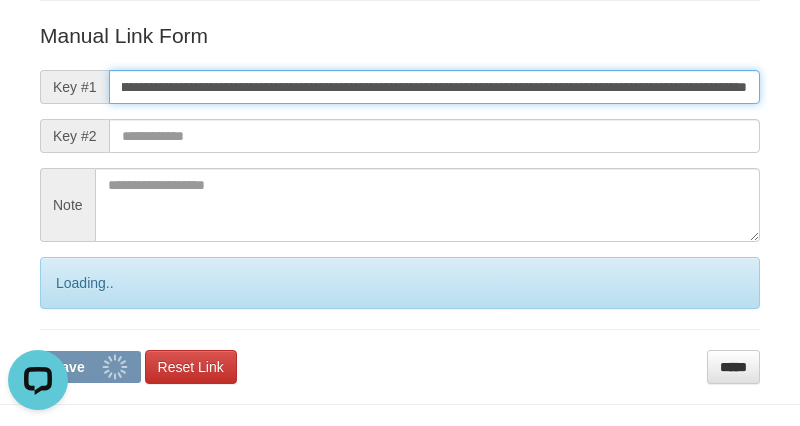 scroll, scrollTop: 0, scrollLeft: 0, axis: both 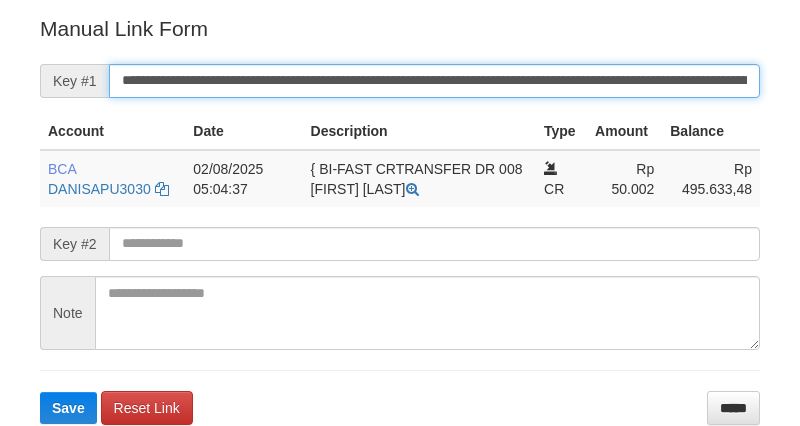 click on "Save" at bounding box center [68, 408] 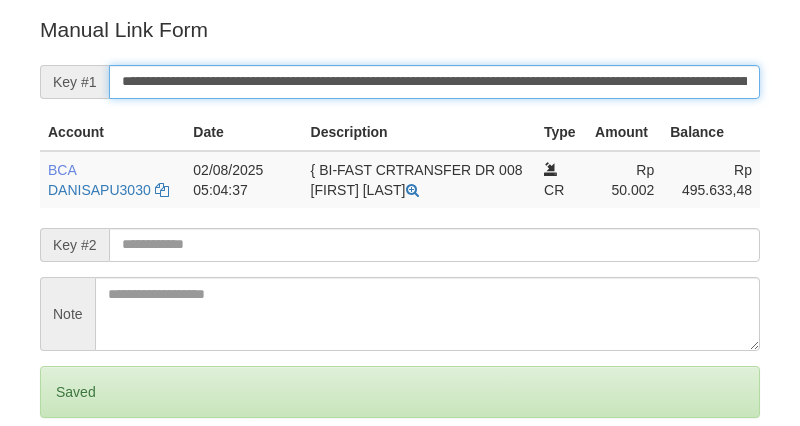 click on "Save" at bounding box center (68, 476) 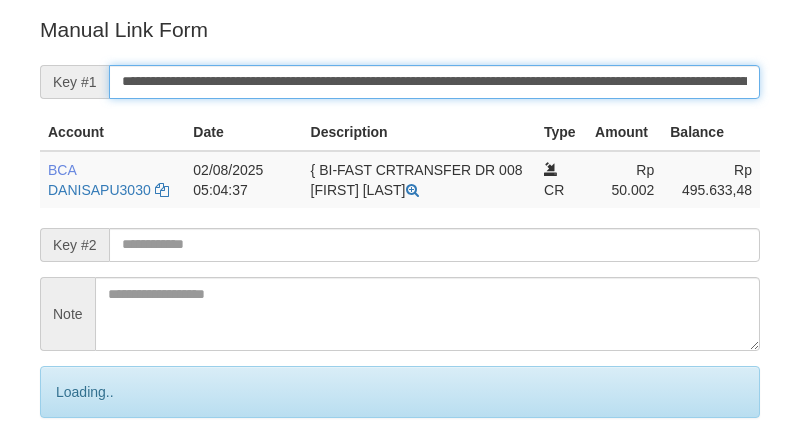 click on "Save" at bounding box center (90, 476) 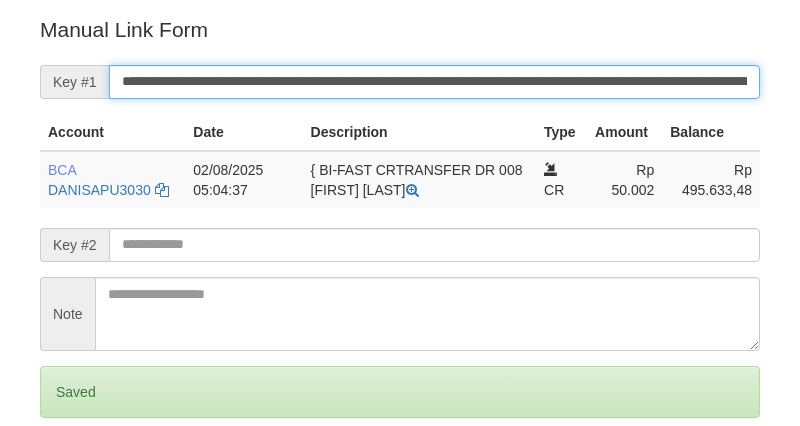 click on "Save" at bounding box center (68, 476) 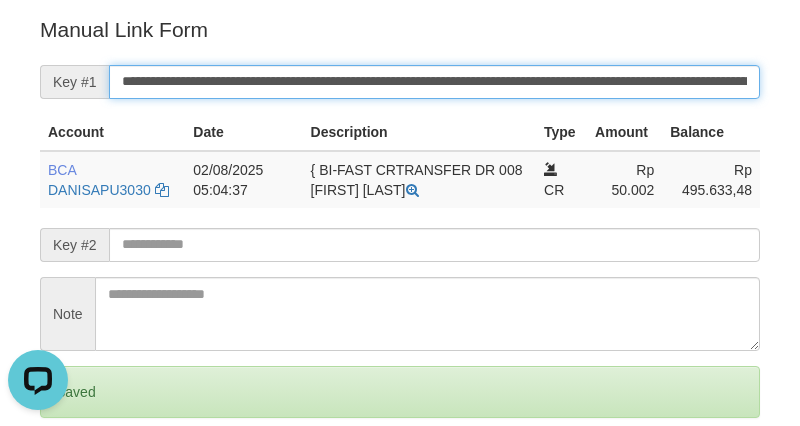 scroll, scrollTop: 0, scrollLeft: 0, axis: both 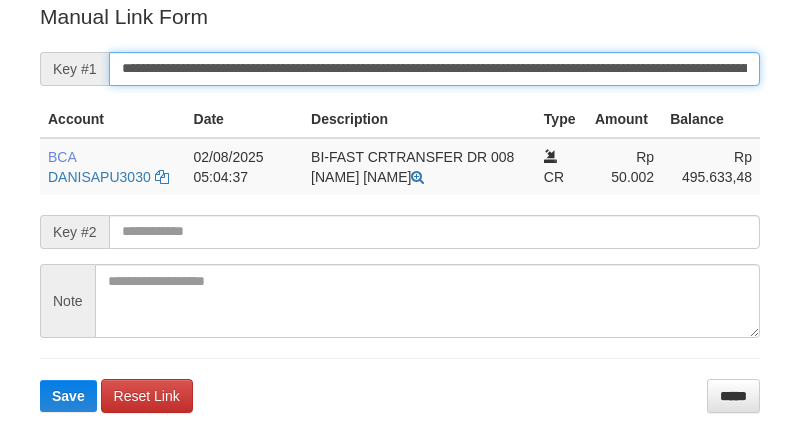 click on "Save" at bounding box center [68, 396] 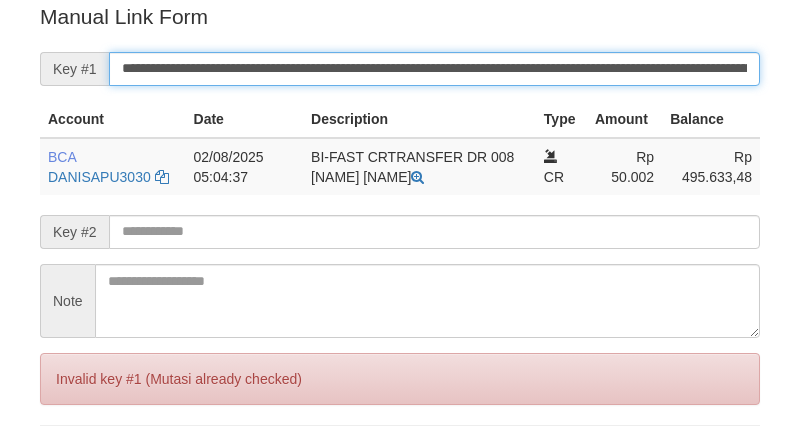 click on "Save" at bounding box center (68, 463) 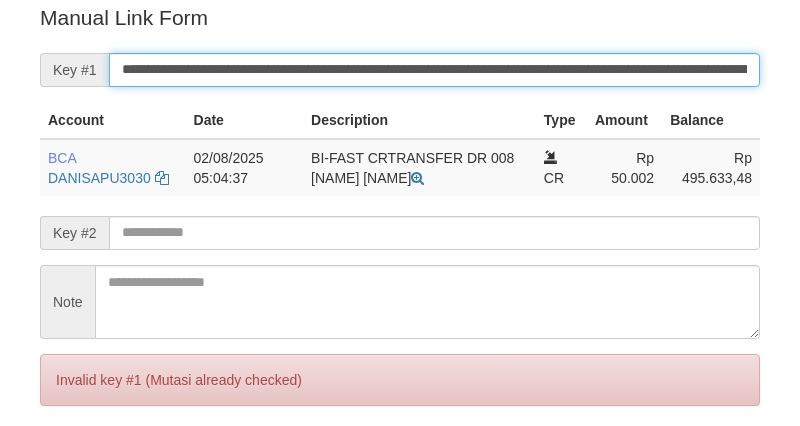 click on "Save" at bounding box center (68, 464) 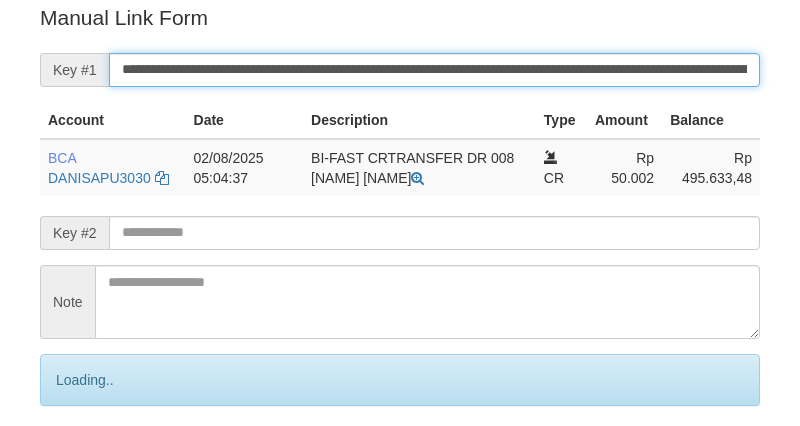drag, startPoint x: 354, startPoint y: 73, endPoint x: 430, endPoint y: 61, distance: 76.941536 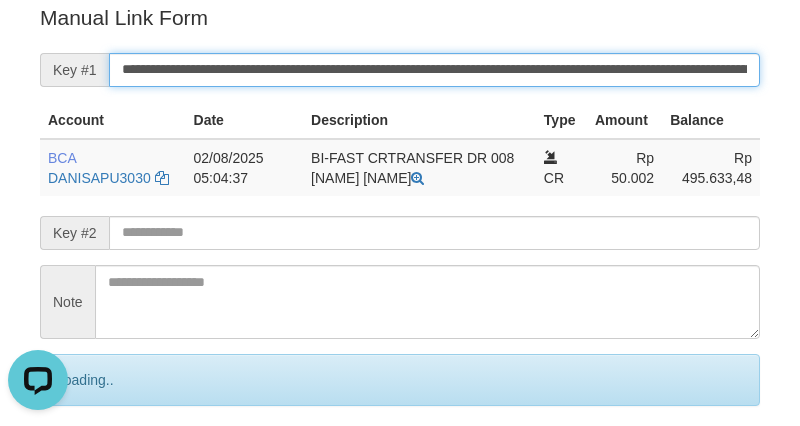 scroll, scrollTop: 0, scrollLeft: 0, axis: both 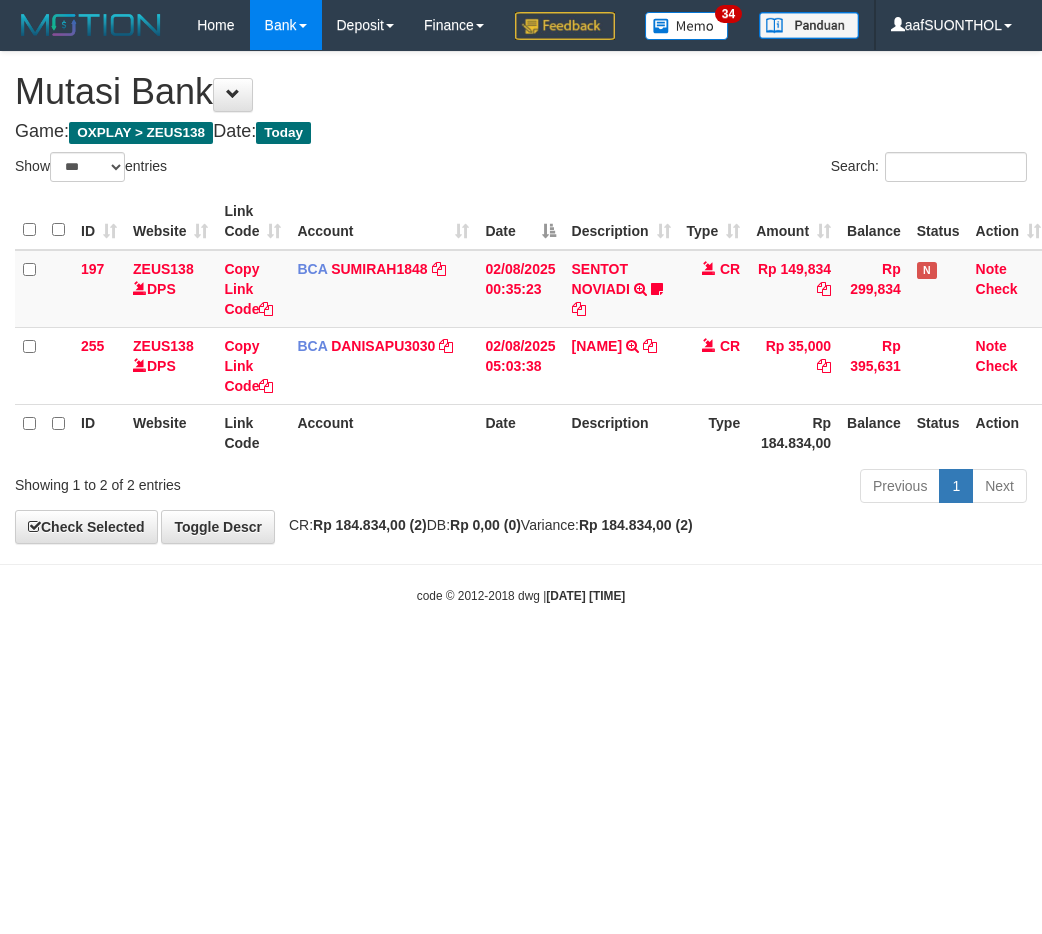 select on "***" 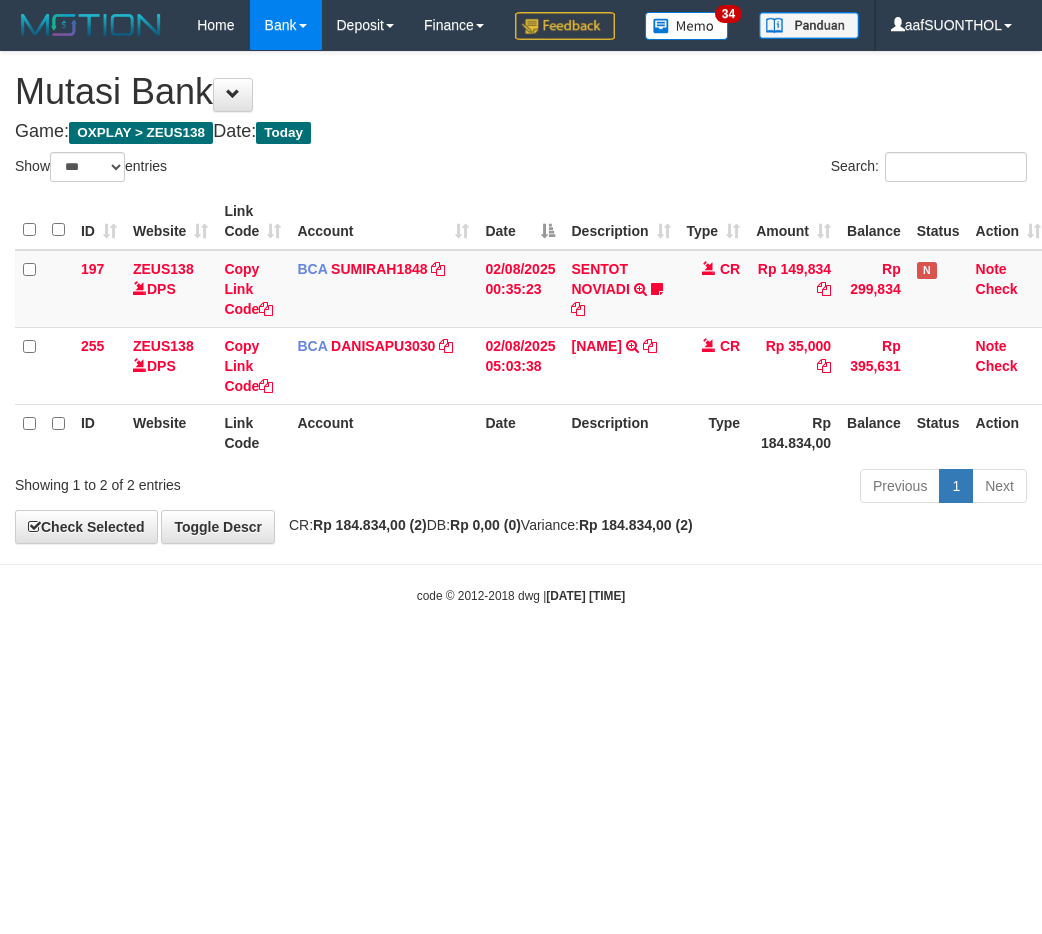 scroll, scrollTop: 0, scrollLeft: 0, axis: both 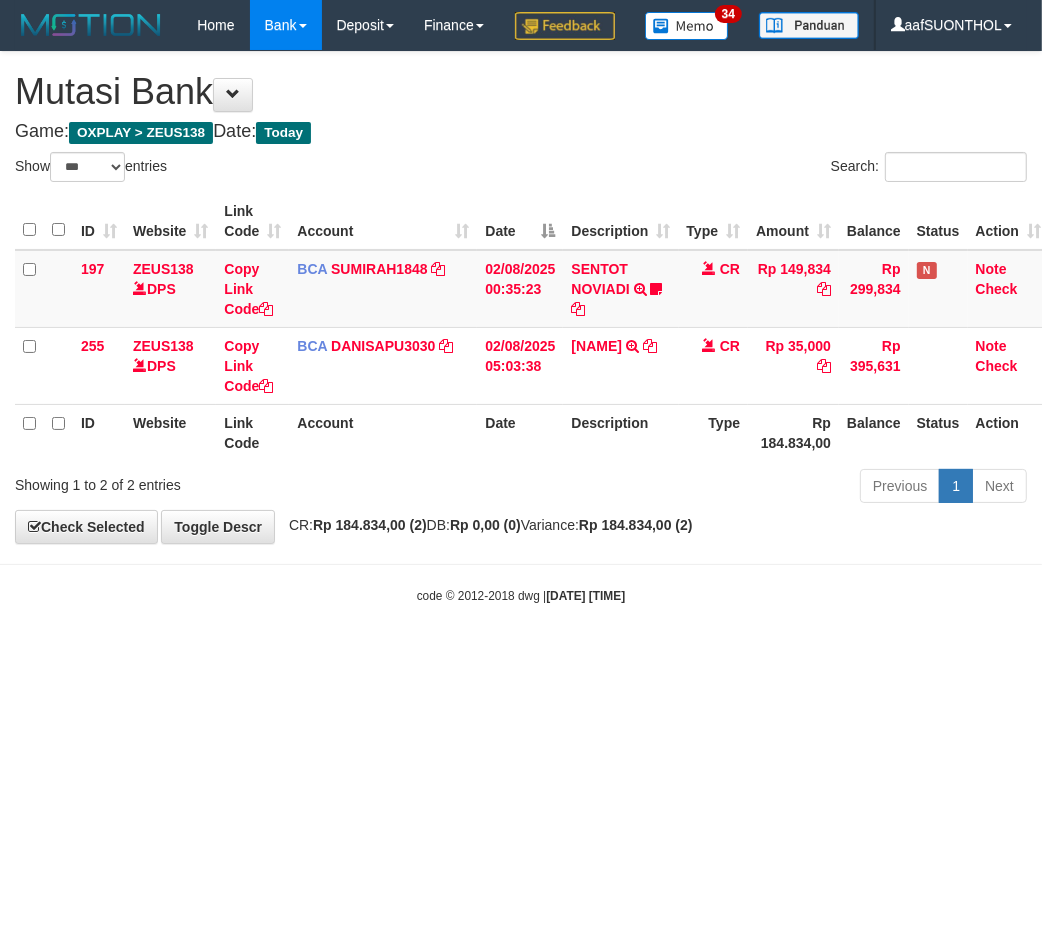 drag, startPoint x: 785, startPoint y: 693, endPoint x: 760, endPoint y: 684, distance: 26.57066 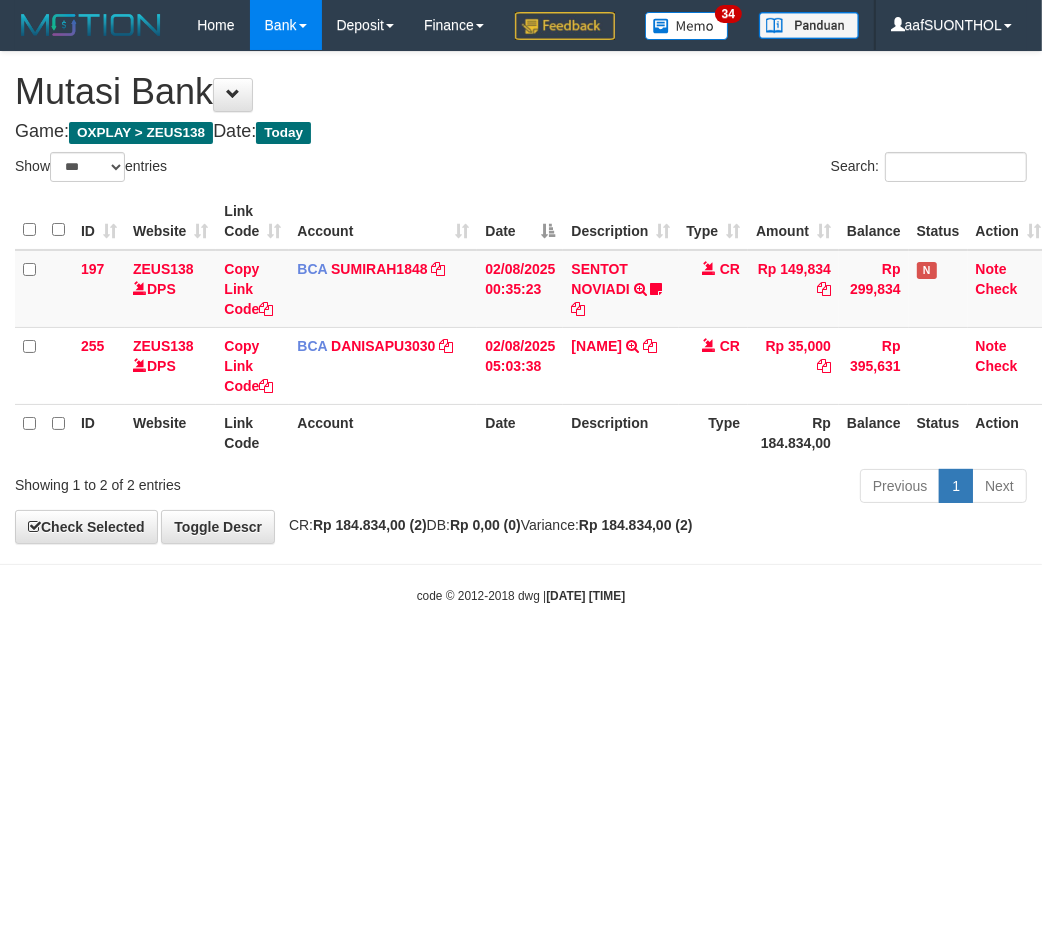 click on "Toggle navigation
Home
Bank
Account List
Load
By Website
Group
[OXPLAY]													ZEUS138
By Load Group (DPS)" at bounding box center [521, 327] 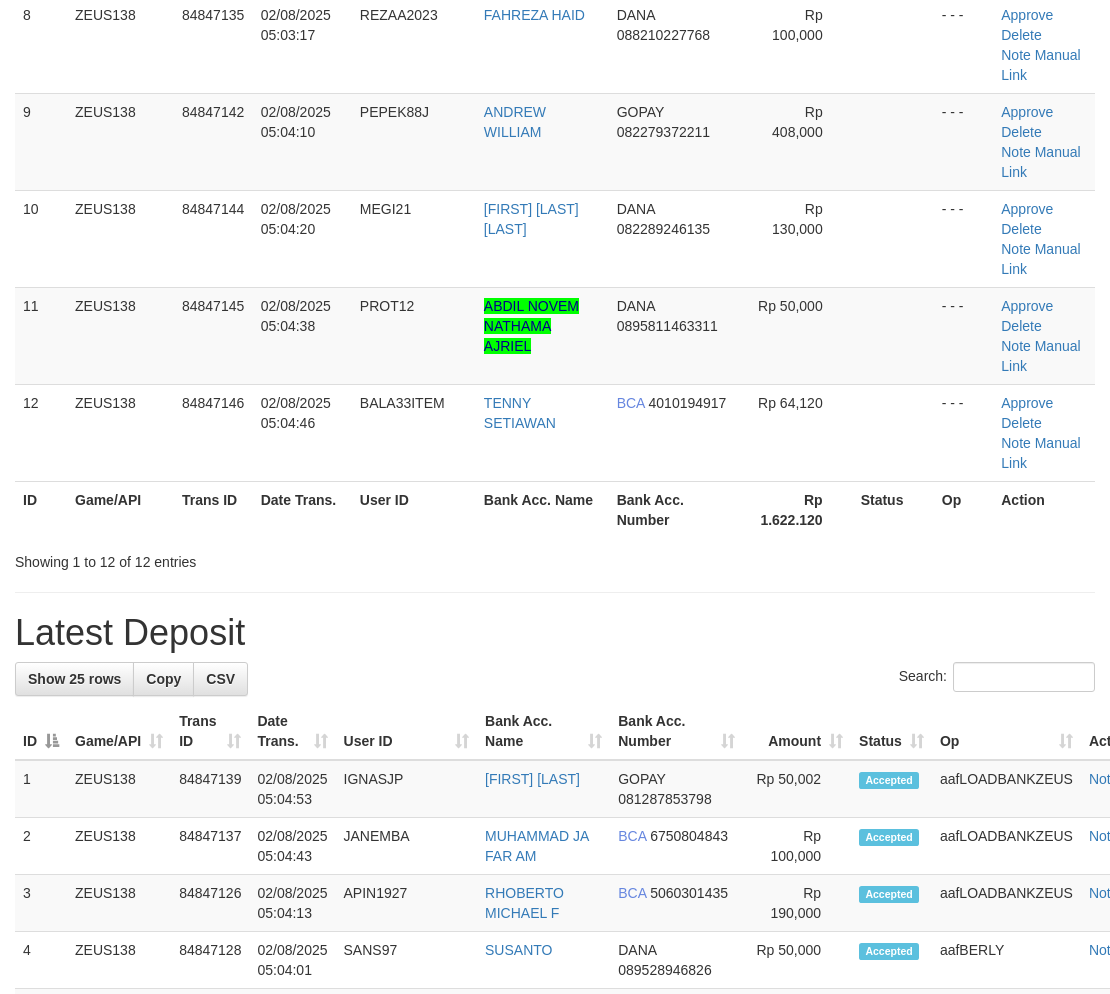 scroll, scrollTop: 617, scrollLeft: 0, axis: vertical 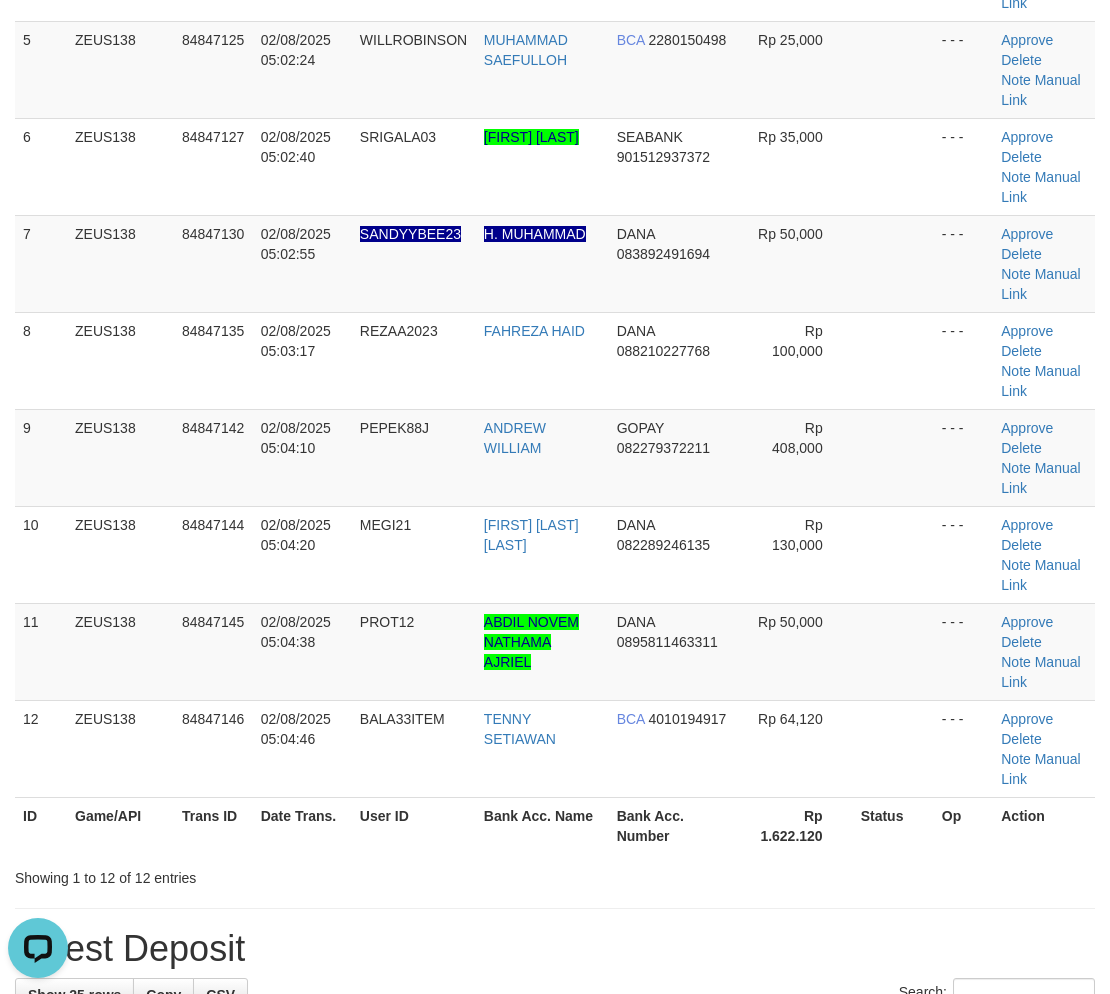 click on "Rp 1.622.120" at bounding box center (797, 825) 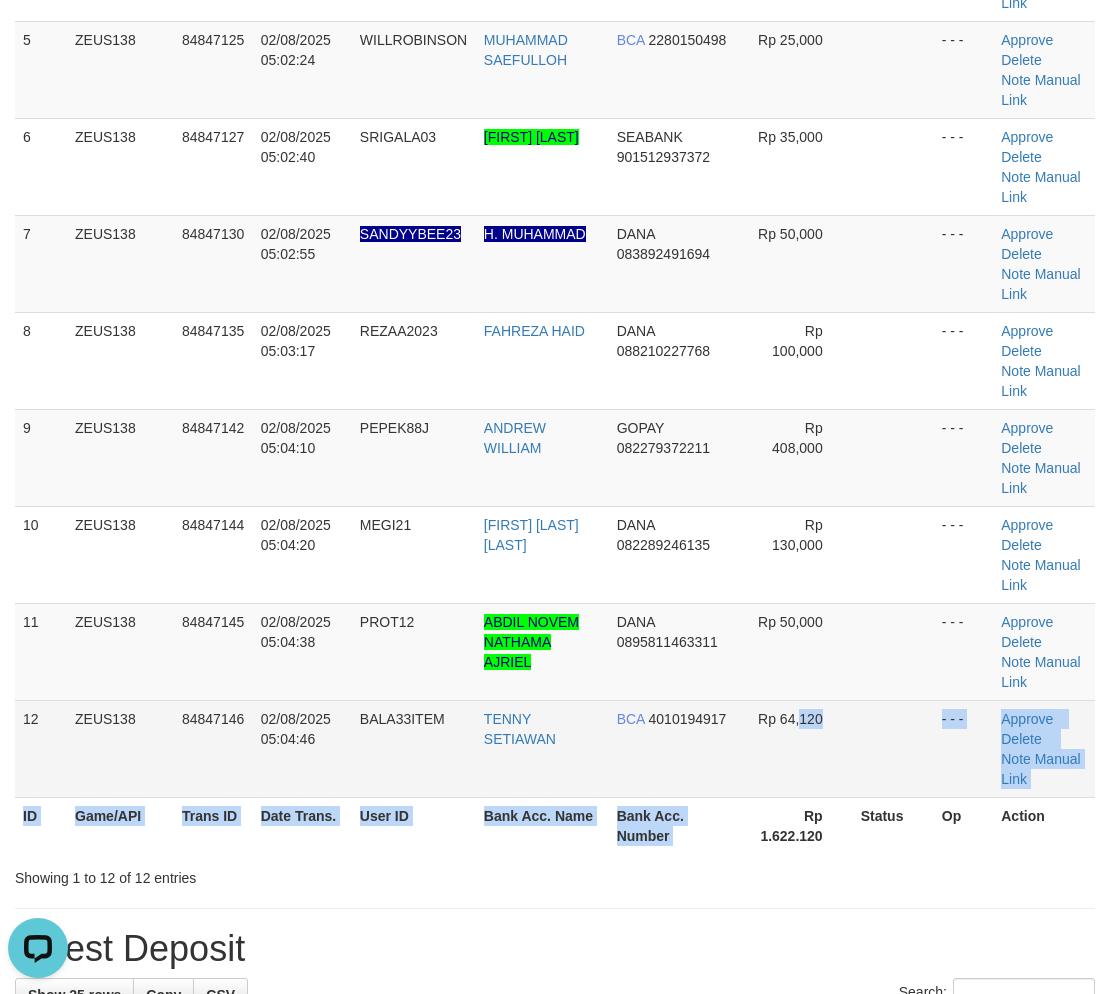 click on "ID Game/API Trans ID Date Trans. User ID Bank Acc. Name Bank Acc. Number Amount Status Op Action
1
ZEUS138
84847104
02/08/2025 04:59:12
JUKIGACOR12
ANDRI KHAIRUL RIZQI
DANA
082242489136
Rp 100,000
- - -
Approve
Delete
Note
Manual Link
2
ZEUS138
84847109
02/08/2025 05:00:10
FAJARAPOY
FAJAR FIRMANSYAH ARIADI
GOPAY" at bounding box center (555, 215) 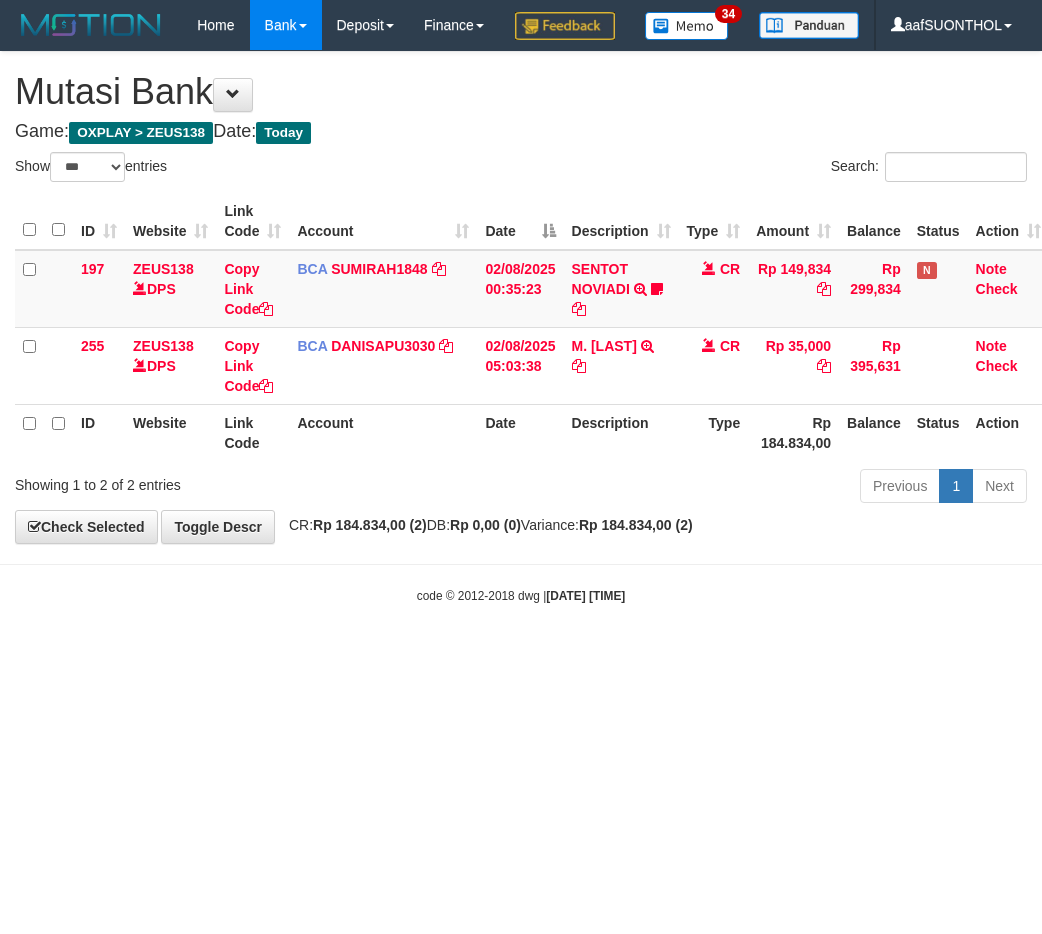 select on "***" 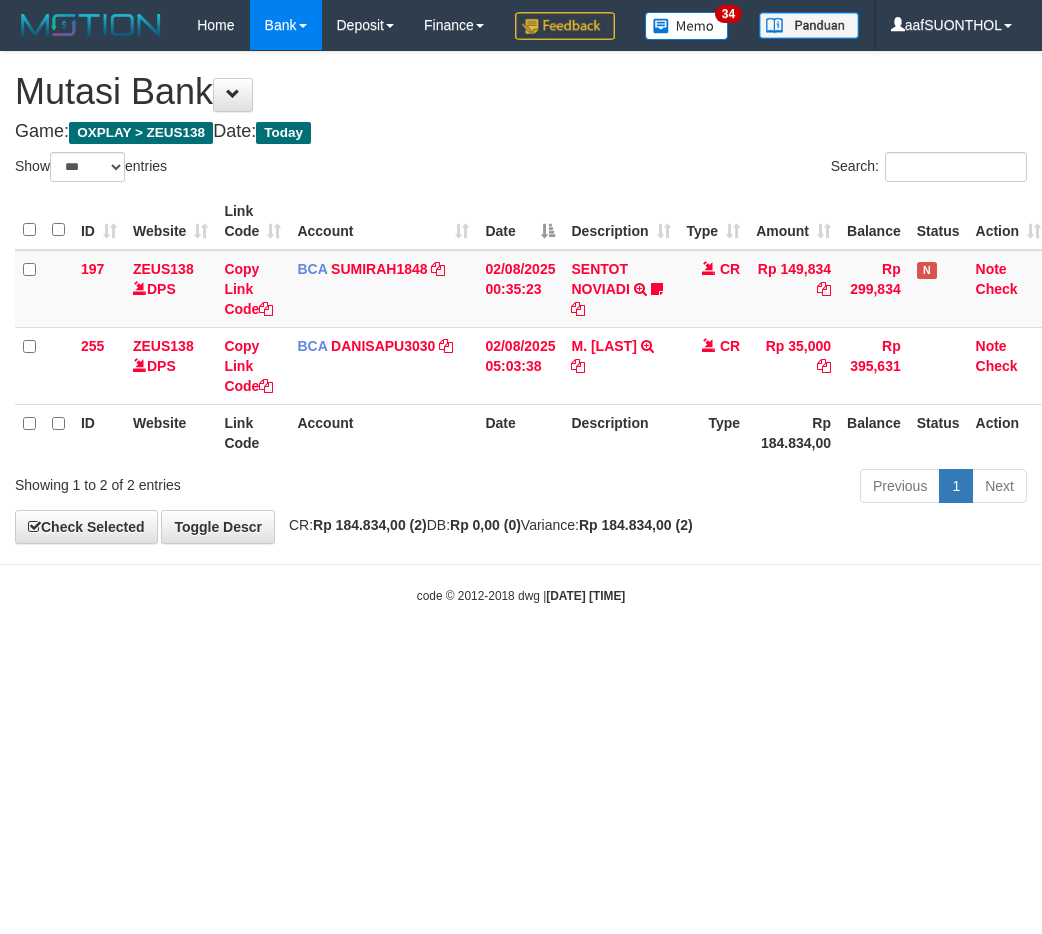 scroll, scrollTop: 0, scrollLeft: 0, axis: both 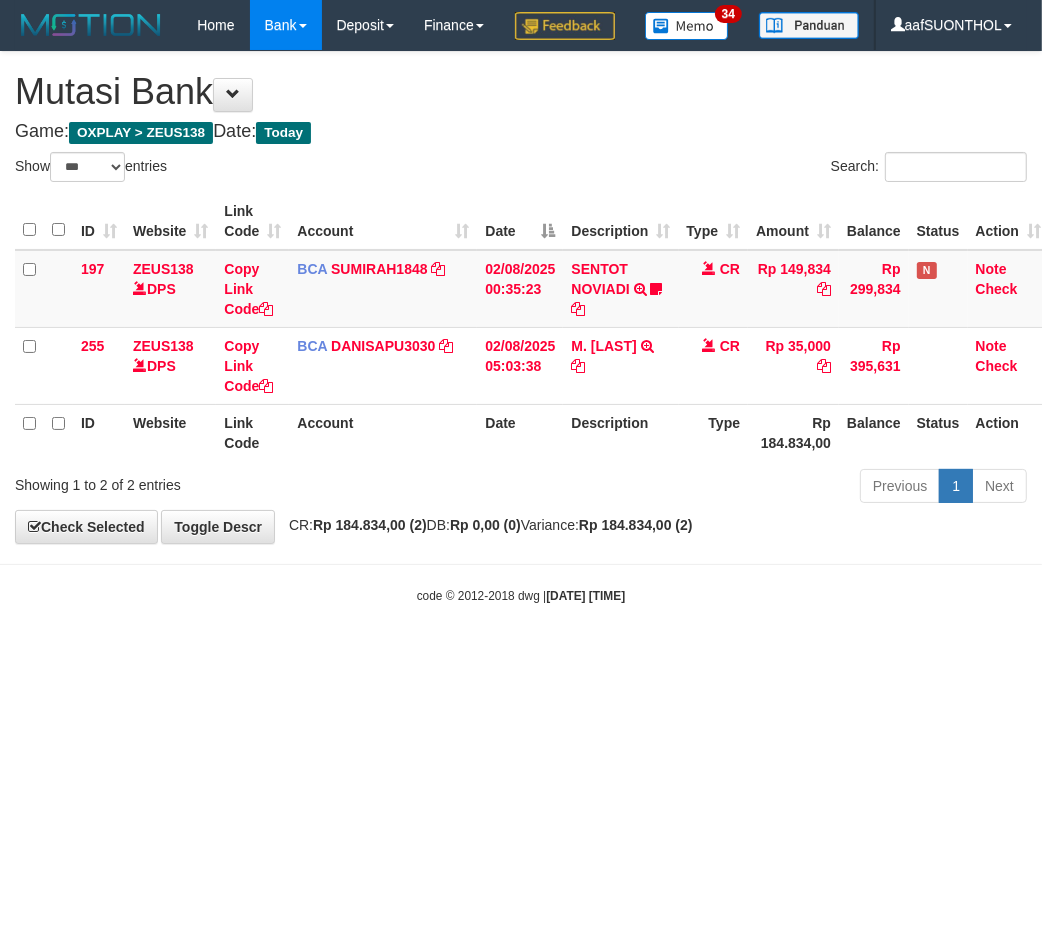 click on "Toggle navigation
Home
Bank
Account List
Load
By Website
Group
[OXPLAY]													ZEUS138
By Load Group (DPS)" at bounding box center [521, 327] 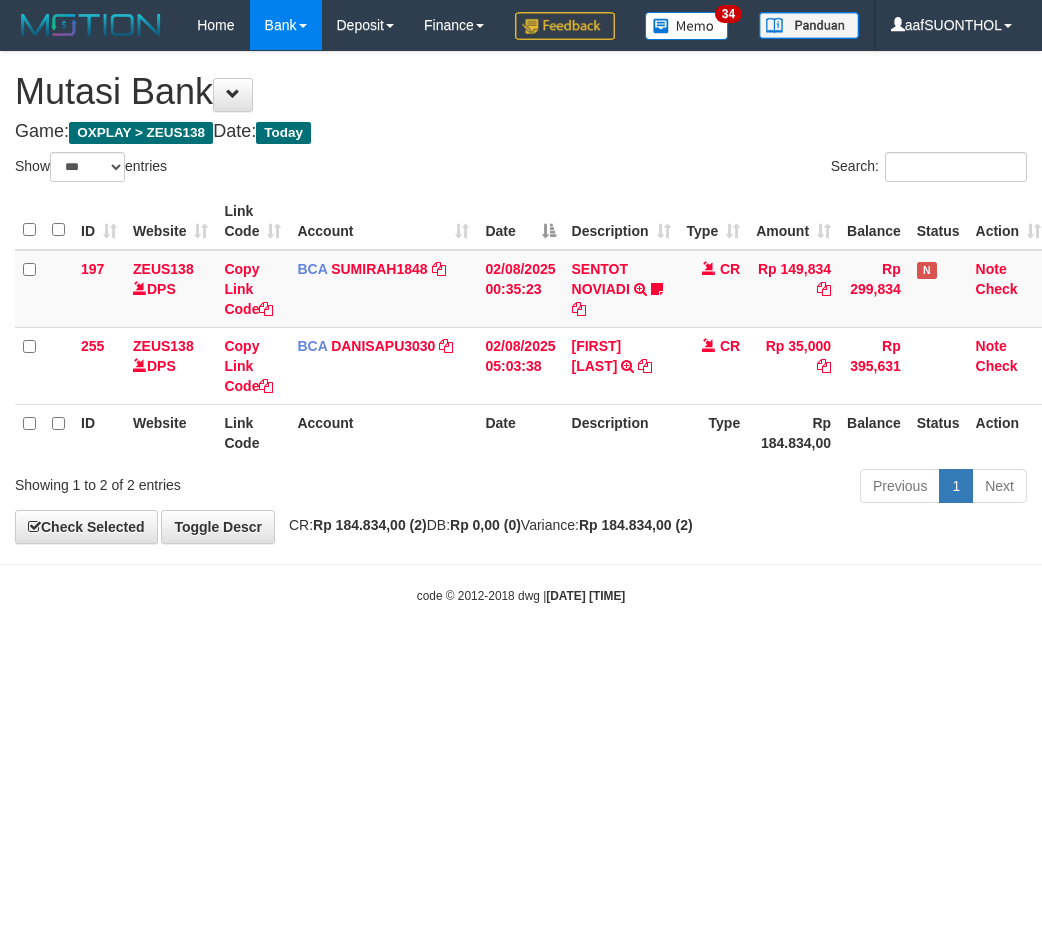 select on "***" 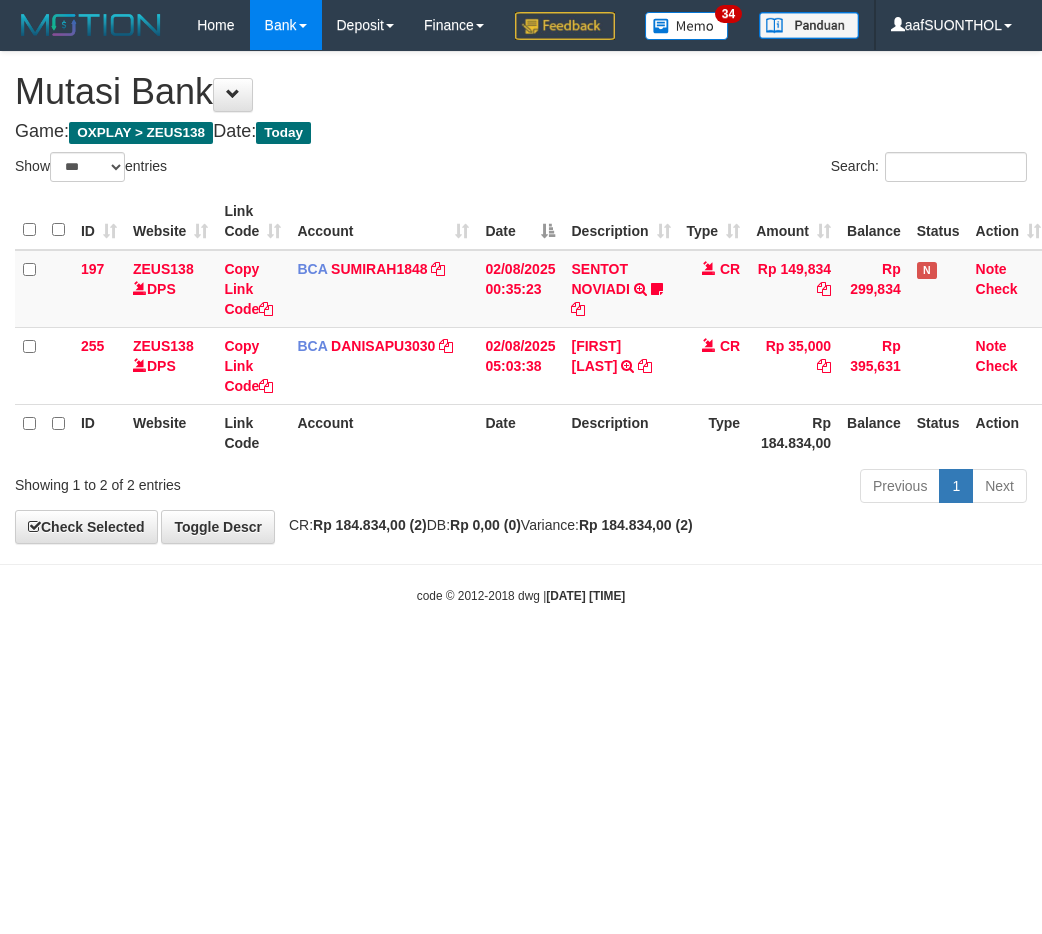 scroll, scrollTop: 0, scrollLeft: 0, axis: both 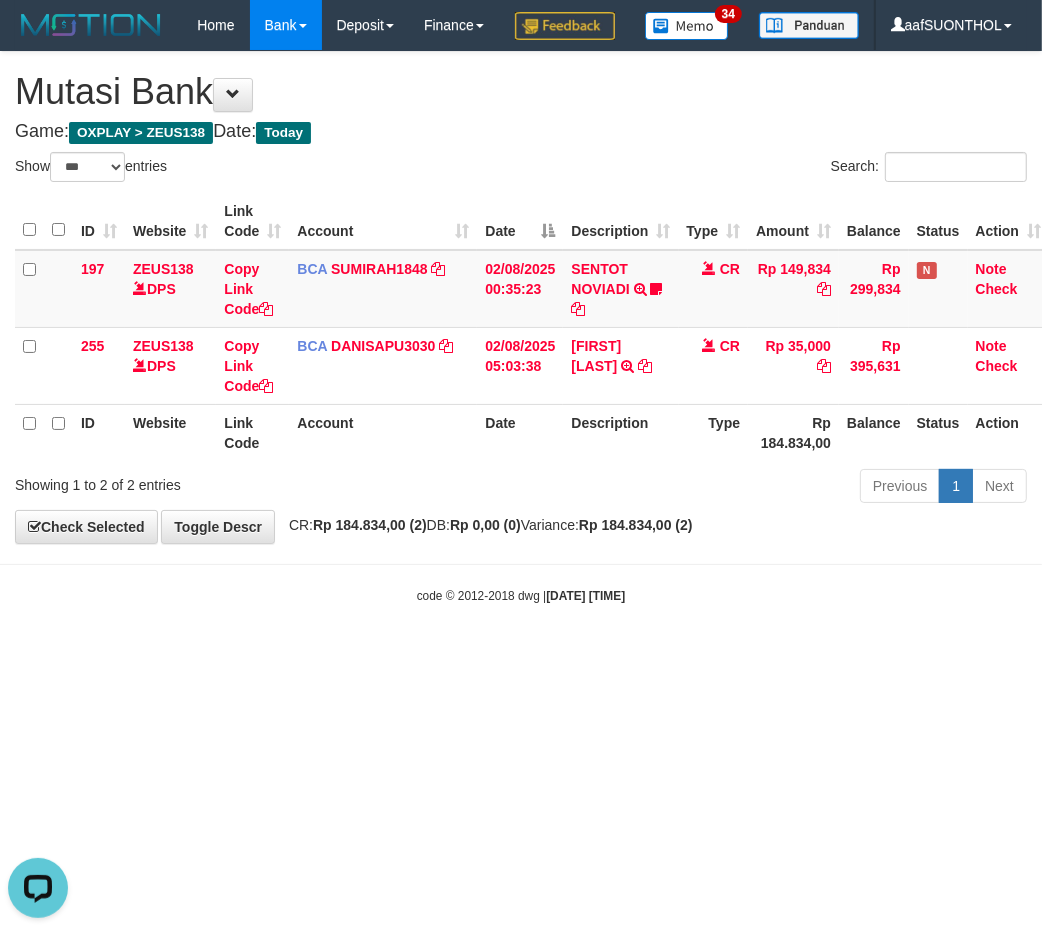 click on "Toggle navigation
Home
Bank
Account List
Load
By Website
Group
[OXPLAY]													ZEUS138
By Load Group (DPS)
Sync" at bounding box center [521, 327] 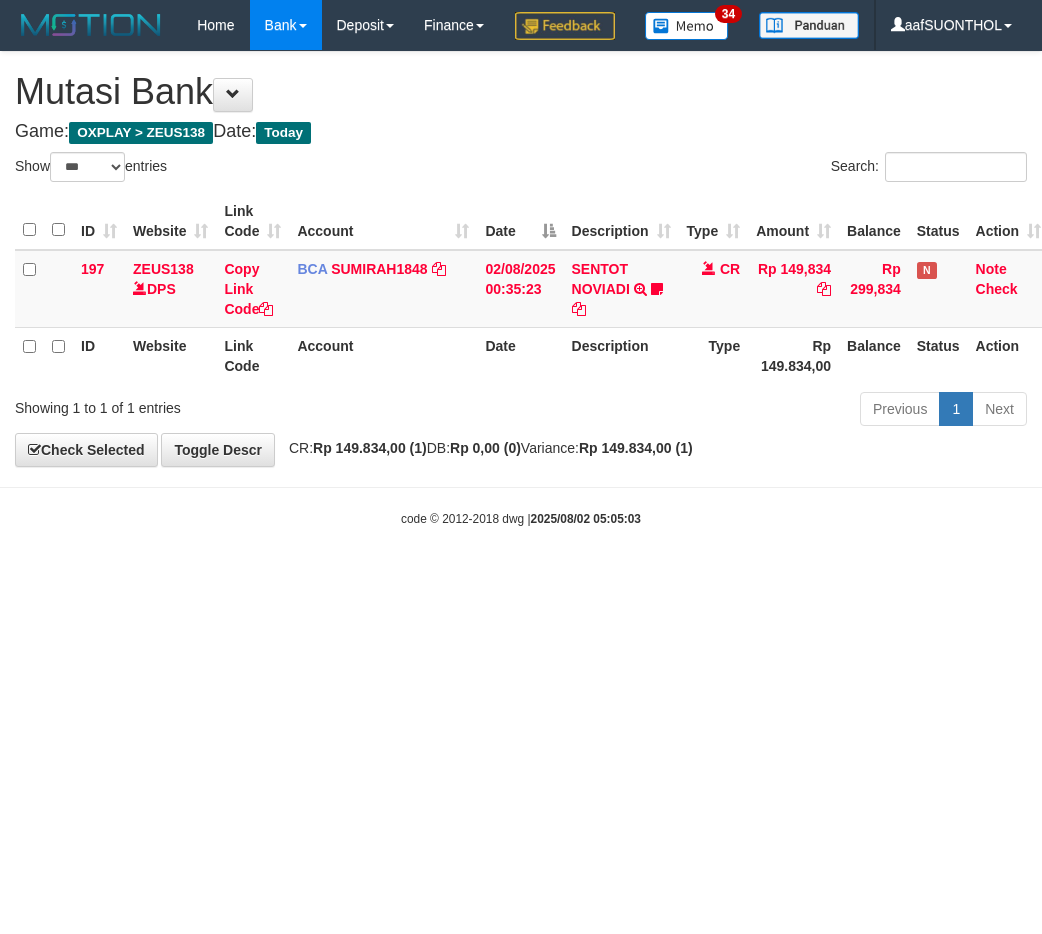 select on "***" 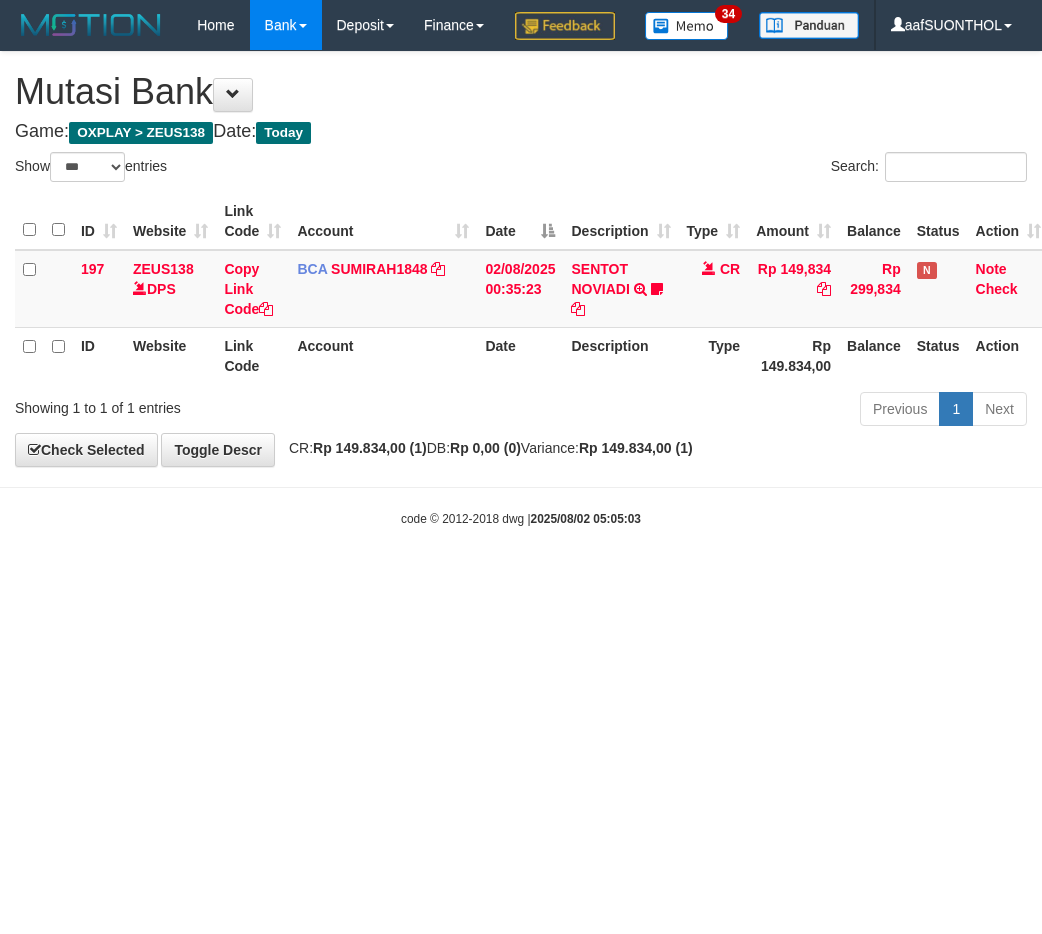 scroll, scrollTop: 0, scrollLeft: 0, axis: both 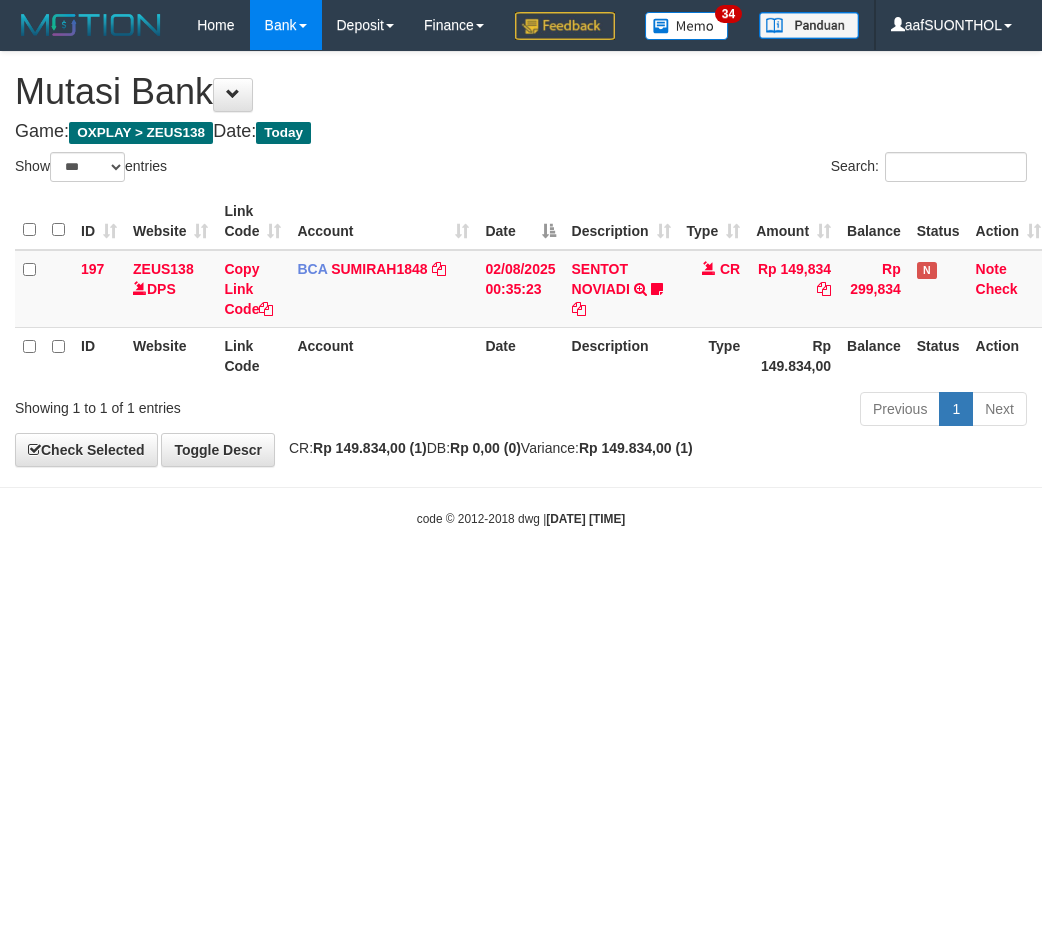 select on "***" 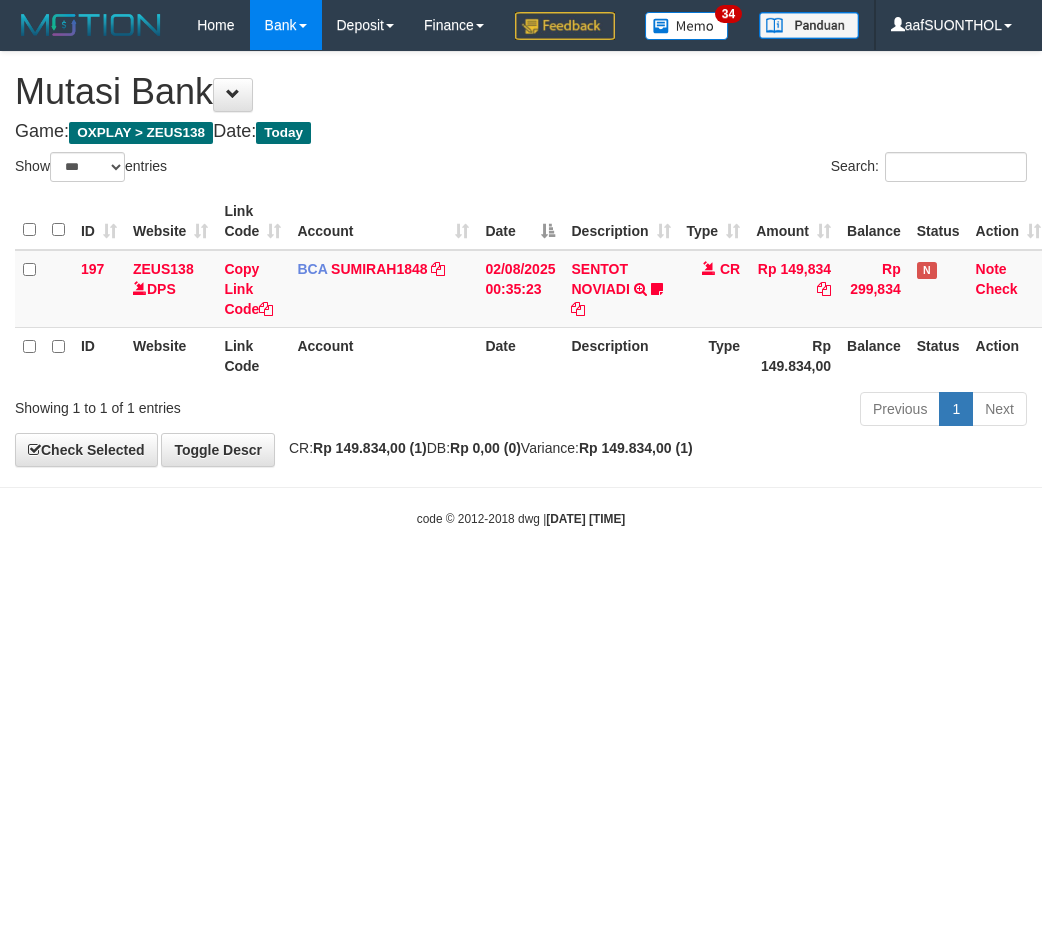 scroll, scrollTop: 0, scrollLeft: 0, axis: both 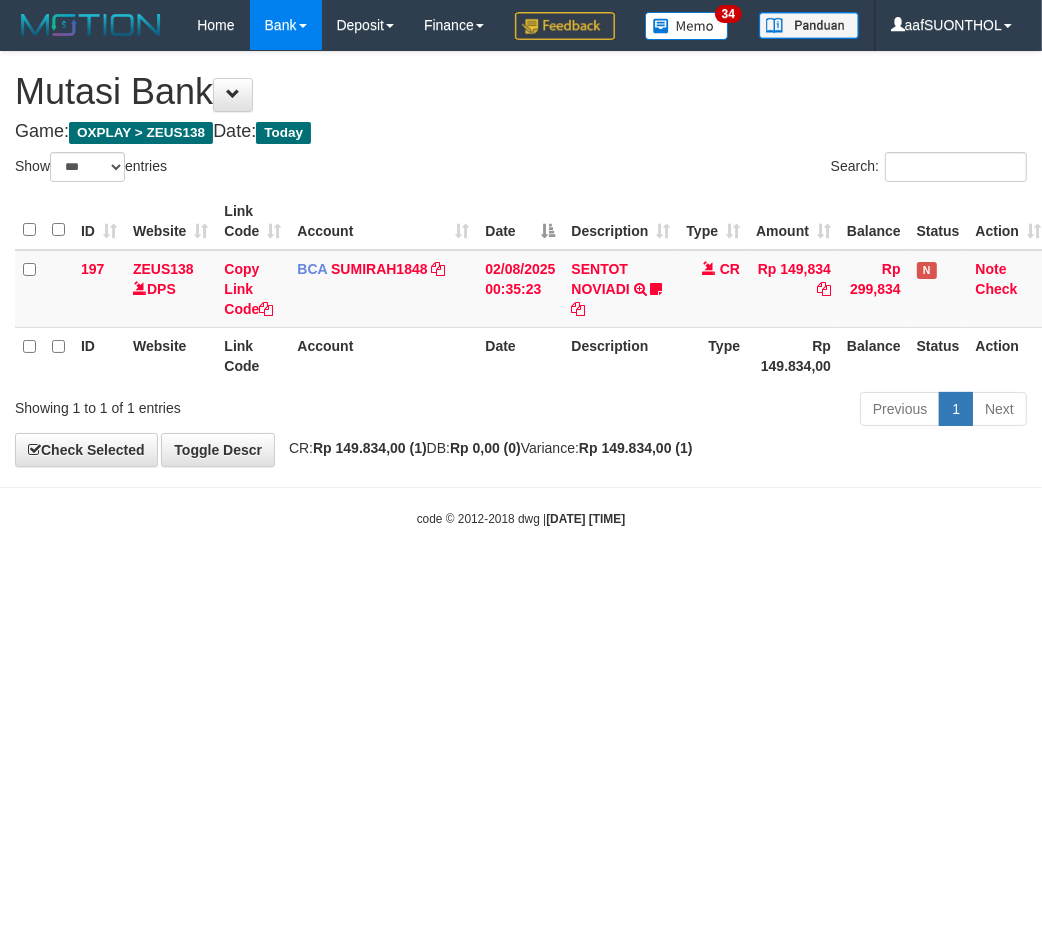 drag, startPoint x: 537, startPoint y: 620, endPoint x: 493, endPoint y: 620, distance: 44 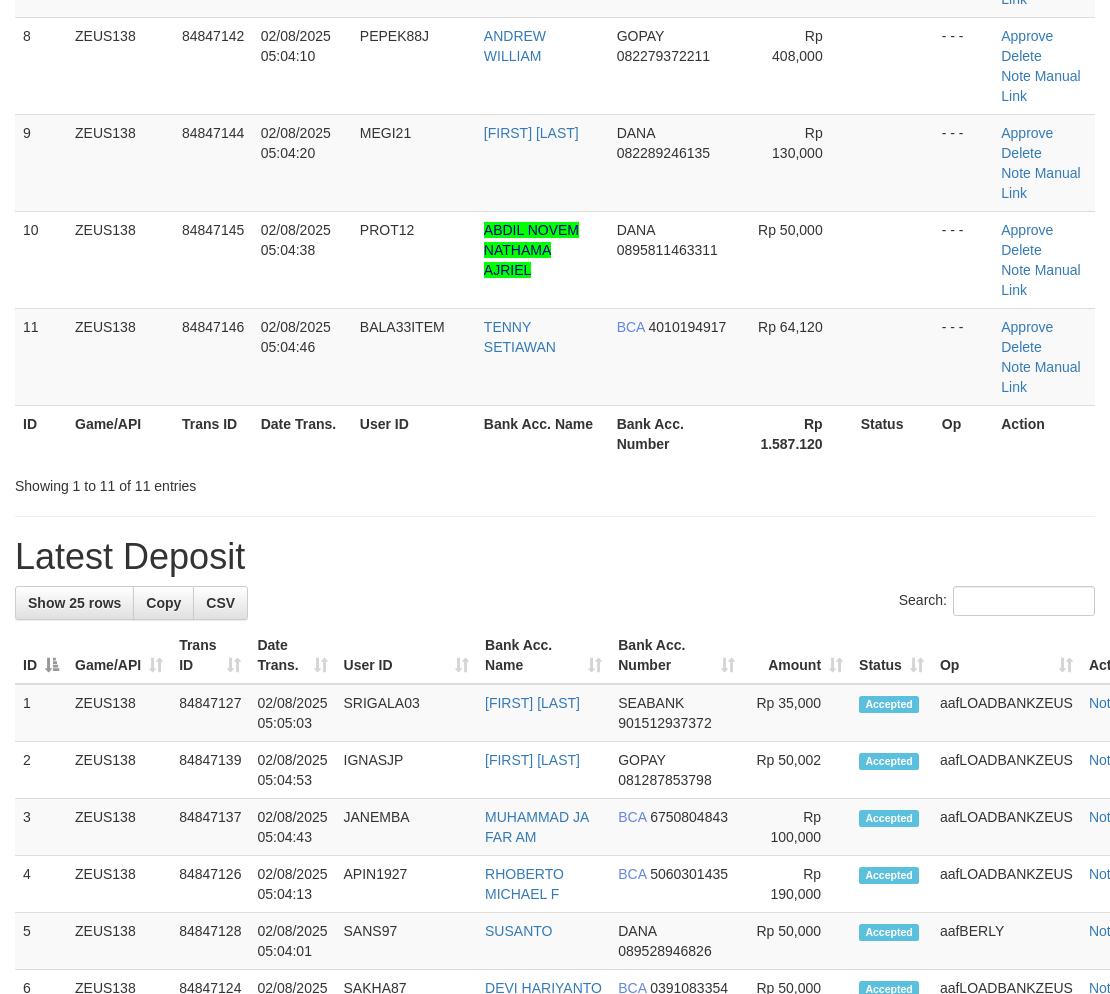click on "Amount" at bounding box center (797, 655) 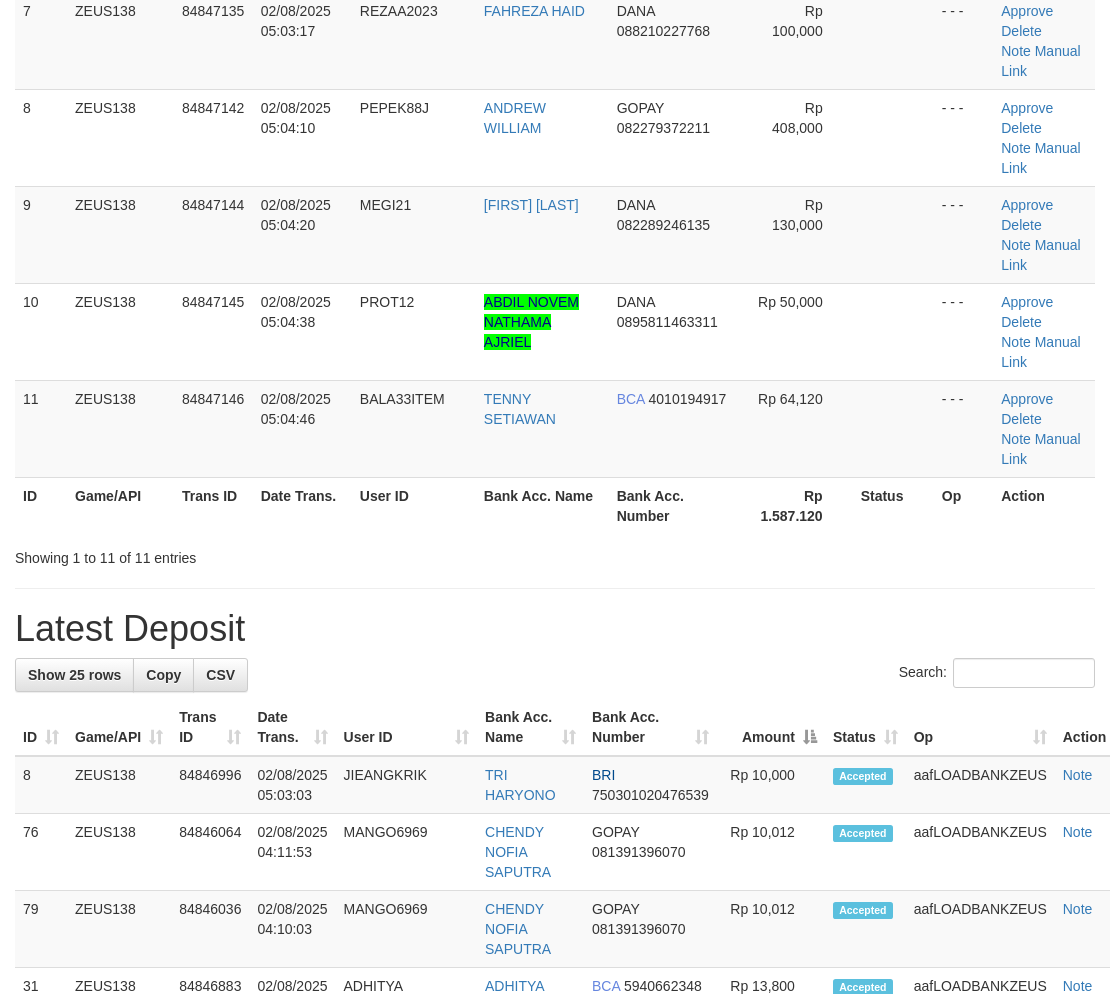 scroll, scrollTop: 801, scrollLeft: 0, axis: vertical 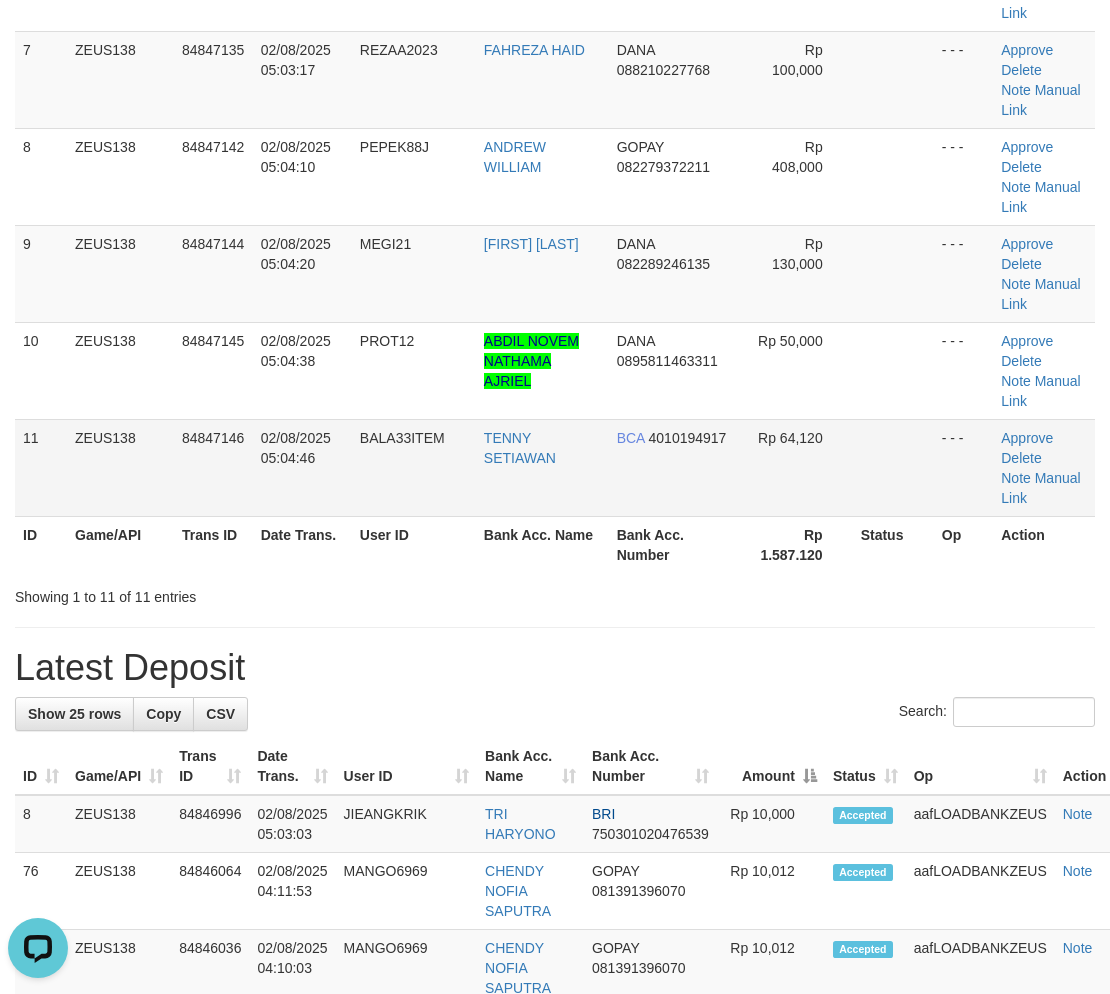 drag, startPoint x: 866, startPoint y: 496, endPoint x: 861, endPoint y: 511, distance: 15.811388 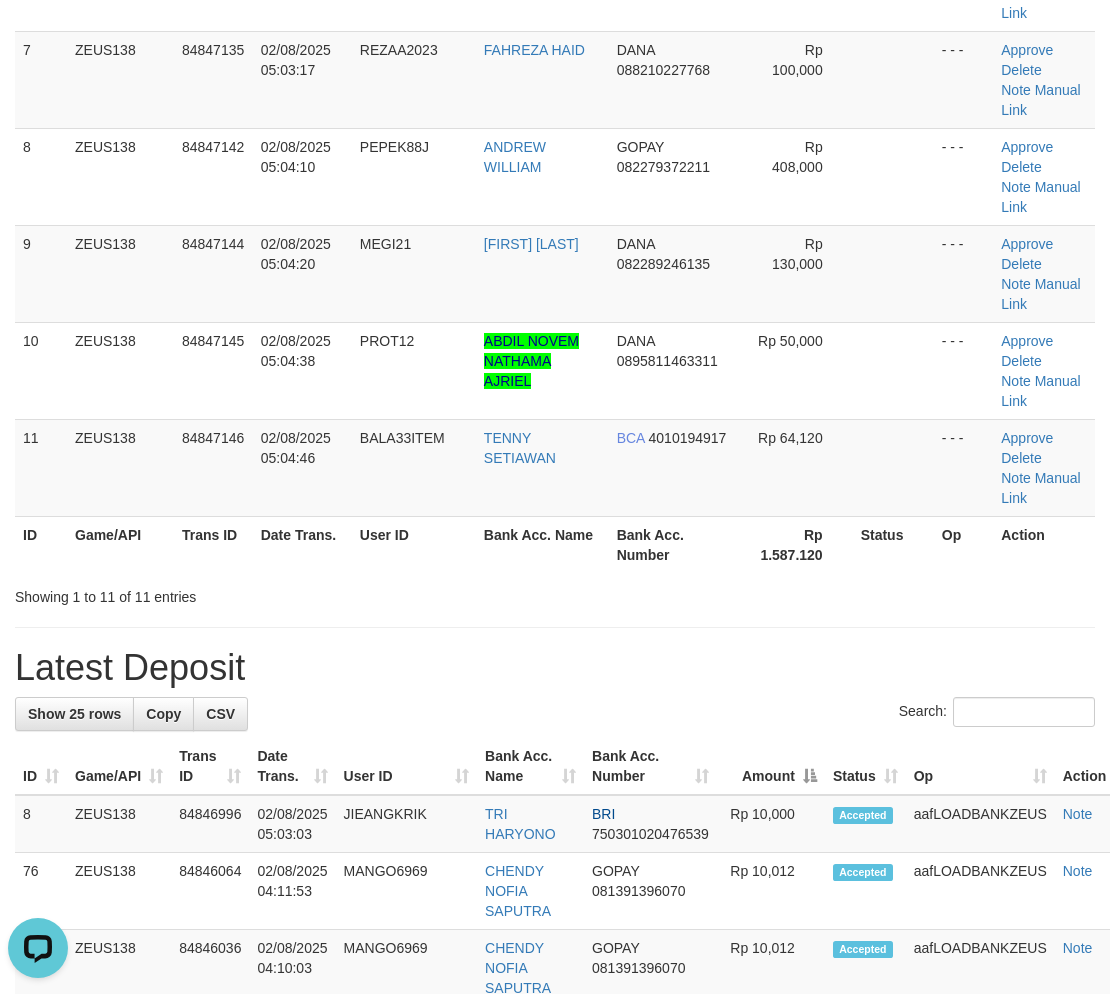 click on "Status" at bounding box center [893, 544] 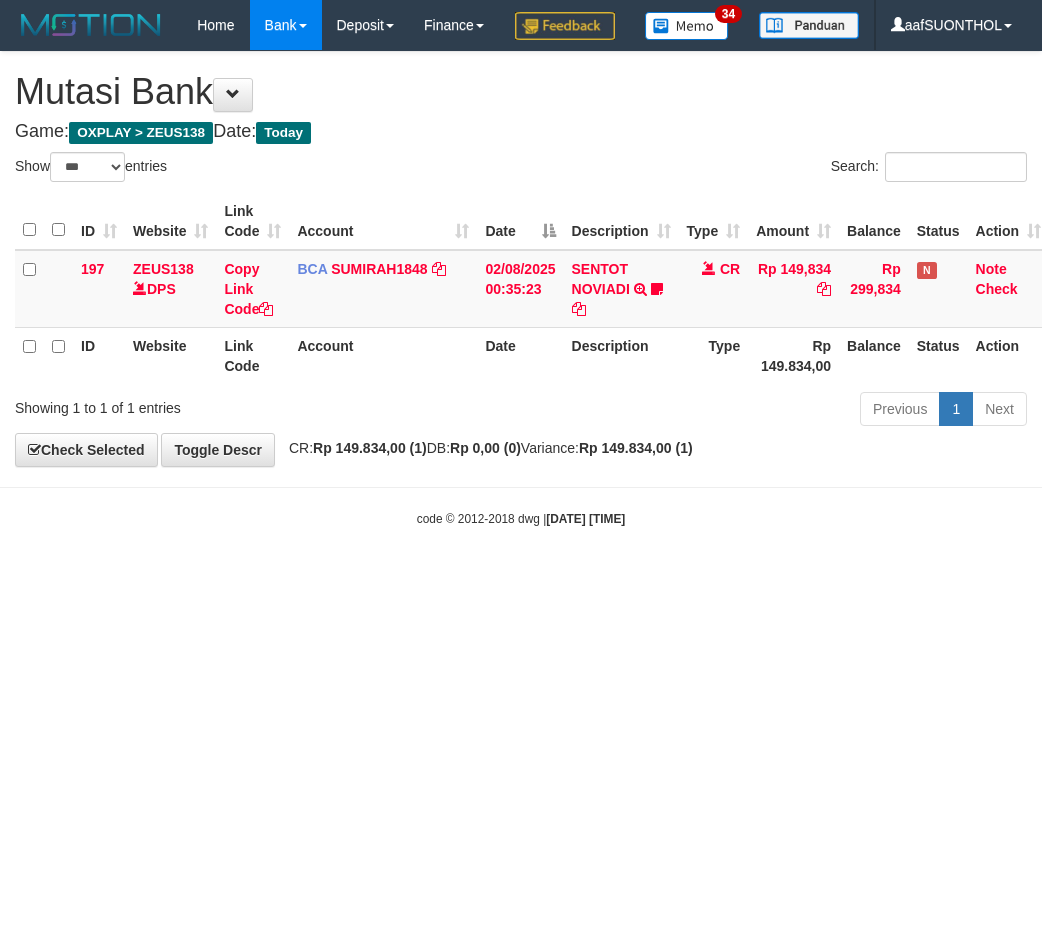 select on "***" 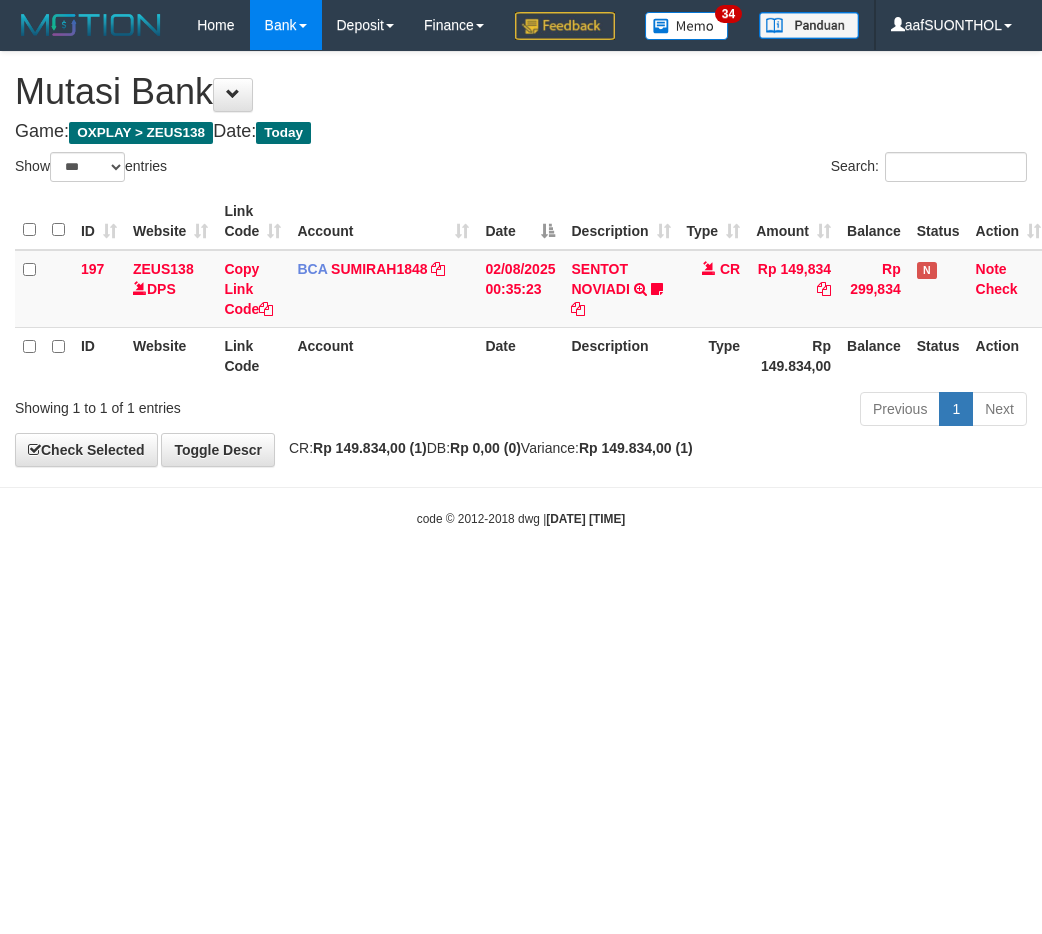 scroll, scrollTop: 0, scrollLeft: 0, axis: both 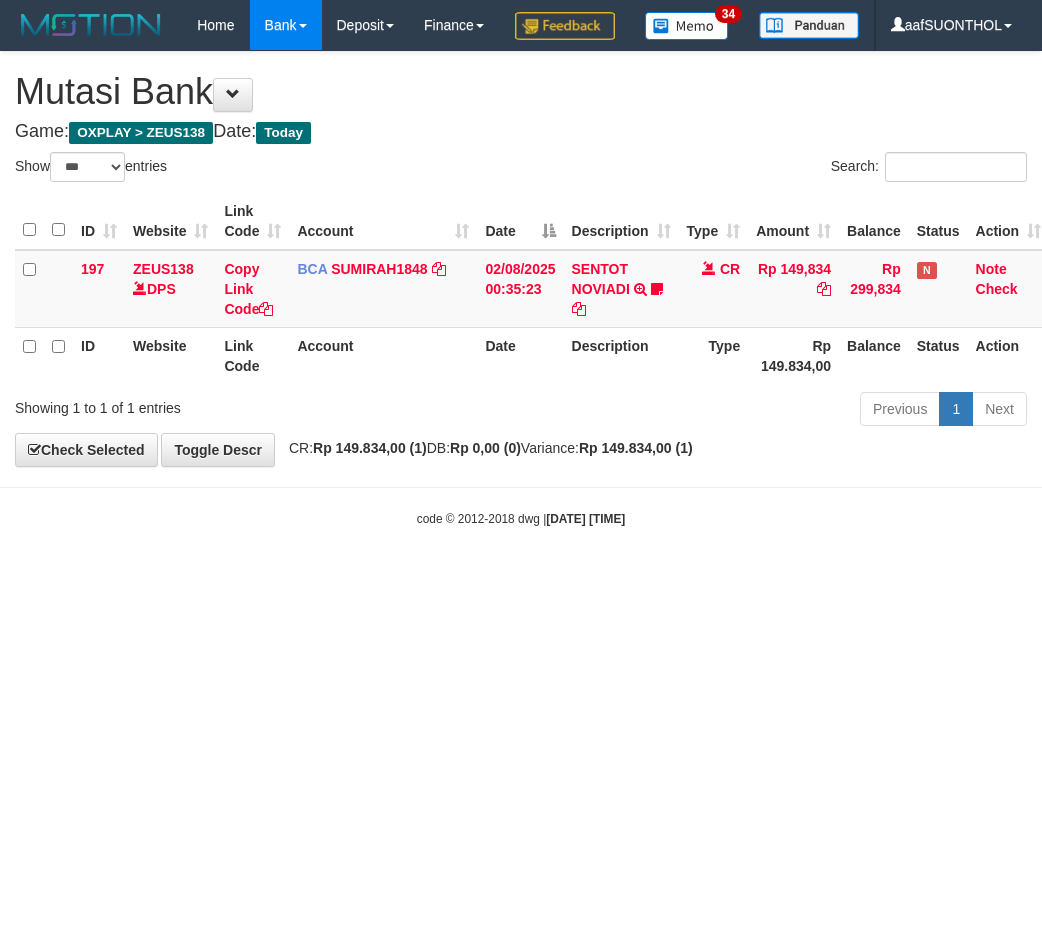 select on "***" 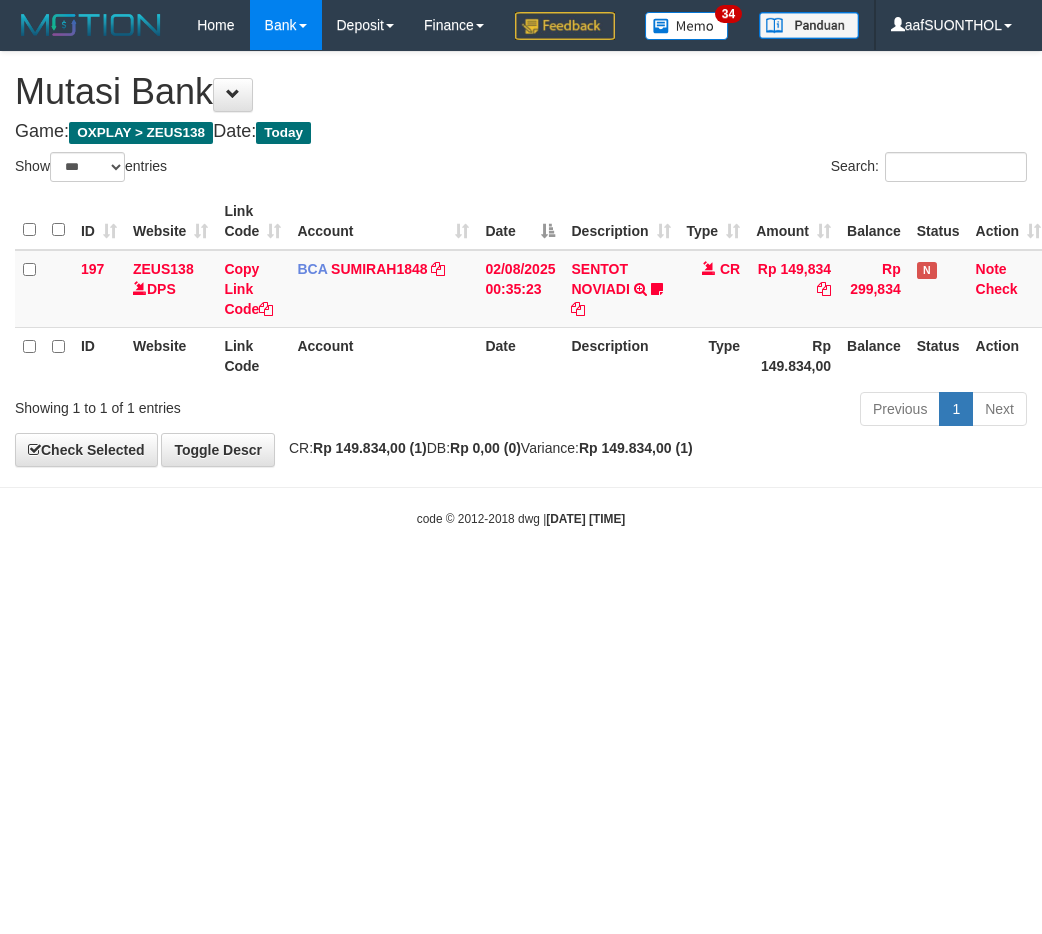 scroll, scrollTop: 0, scrollLeft: 0, axis: both 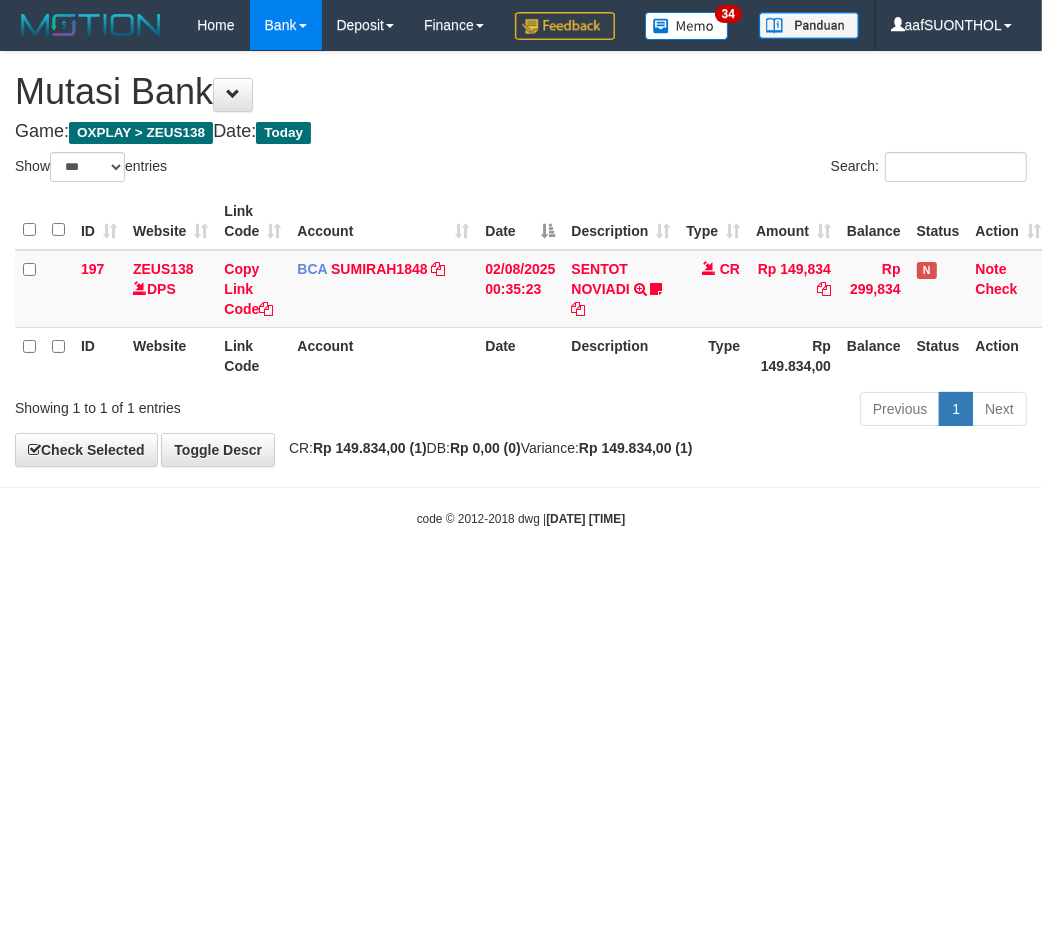 drag, startPoint x: 323, startPoint y: 697, endPoint x: 290, endPoint y: 691, distance: 33.54102 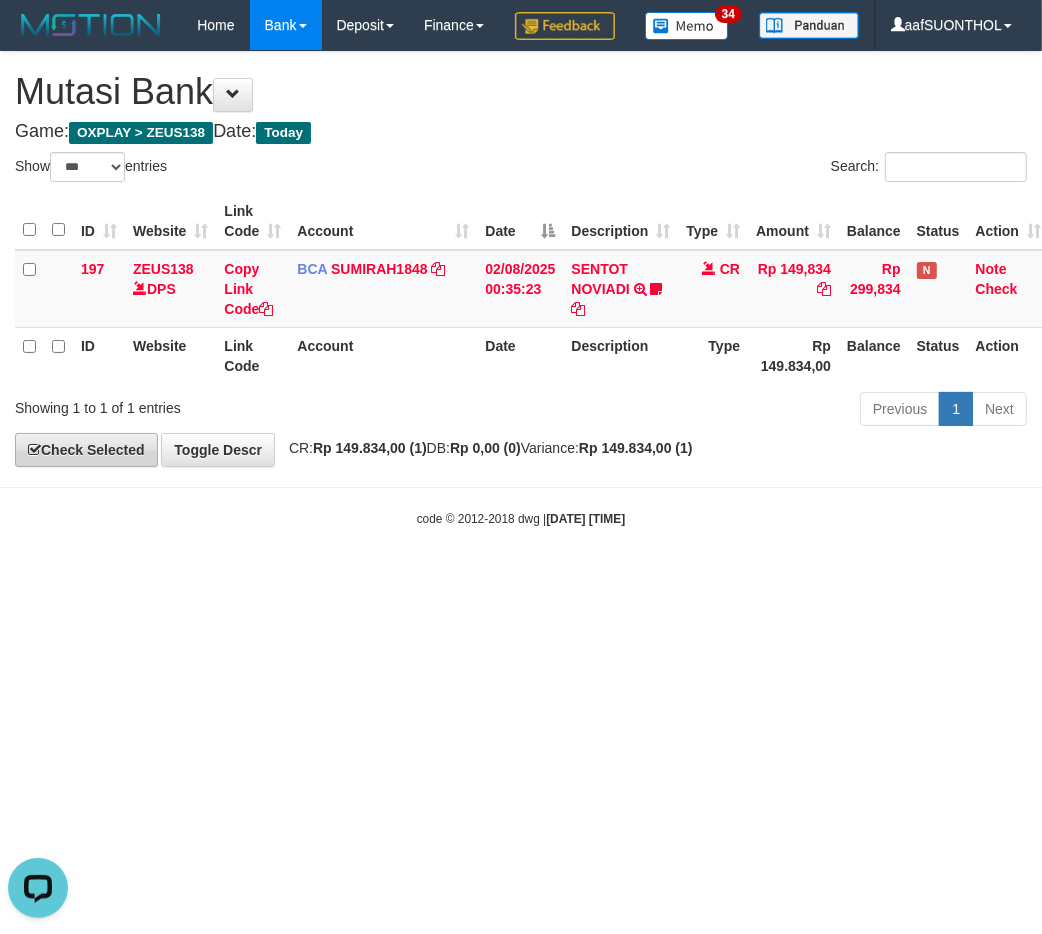 scroll, scrollTop: 0, scrollLeft: 0, axis: both 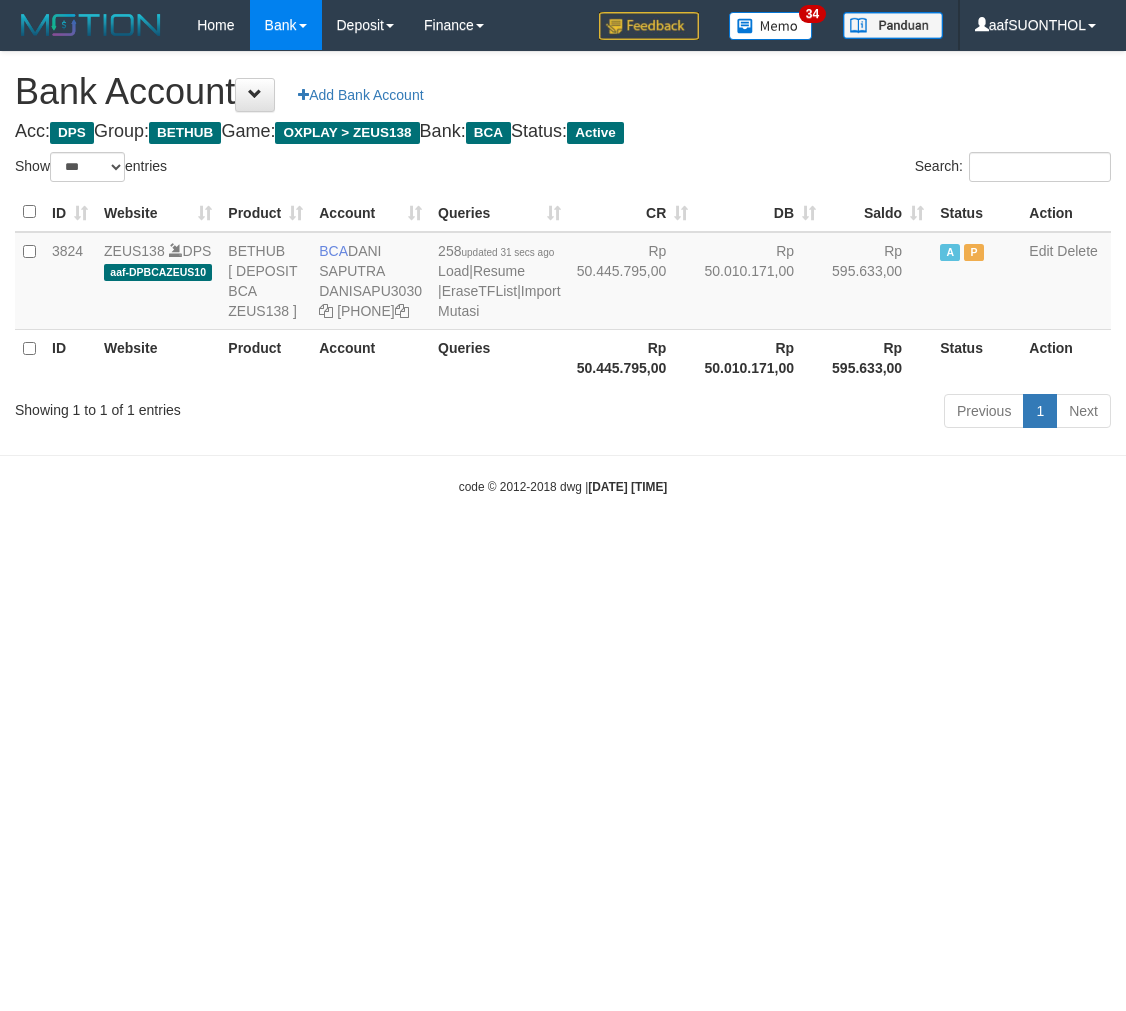 select on "***" 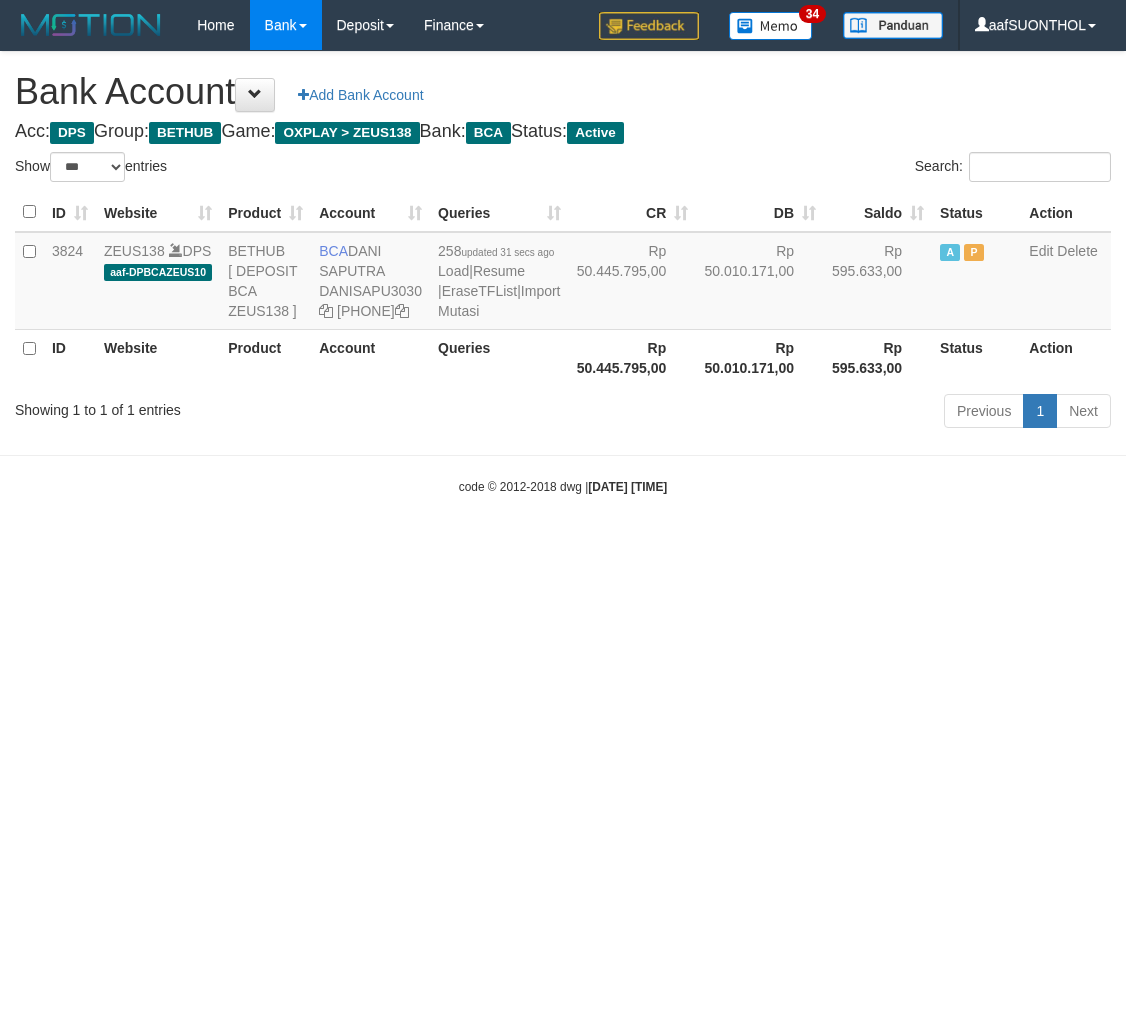 scroll, scrollTop: 0, scrollLeft: 0, axis: both 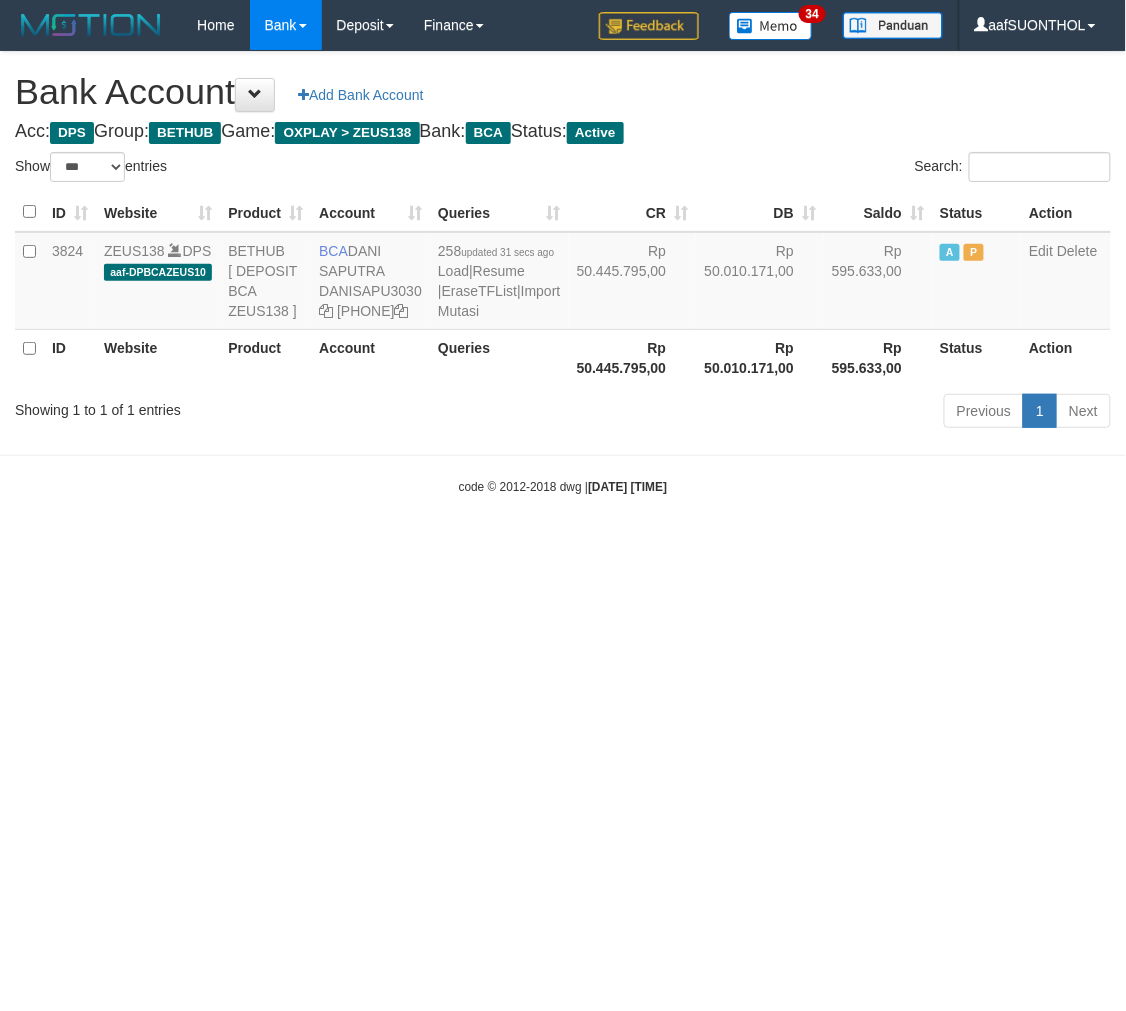 click on "Toggle navigation
Home
Bank
Account List
Load
By Website
Group
[OXPLAY]													ZEUS138
By Load Group (DPS)
Sync" at bounding box center (563, 273) 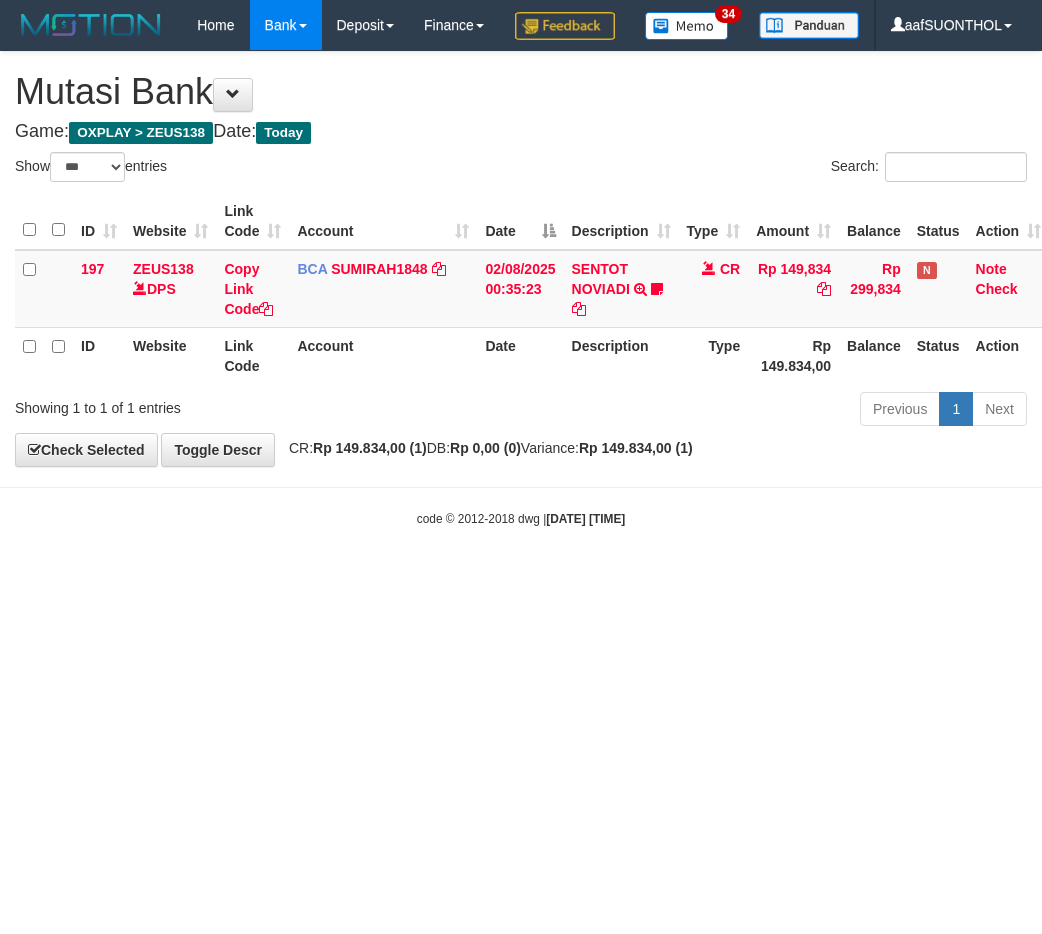 select on "***" 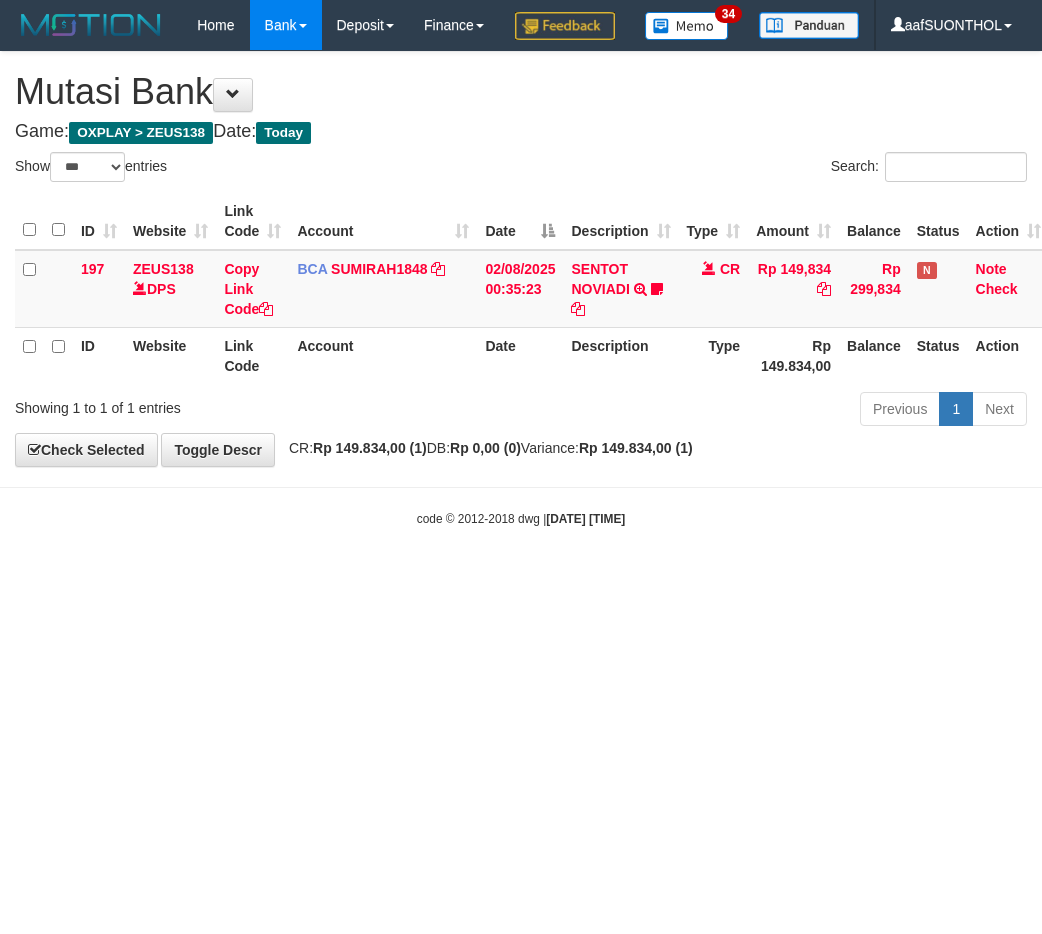 scroll, scrollTop: 0, scrollLeft: 0, axis: both 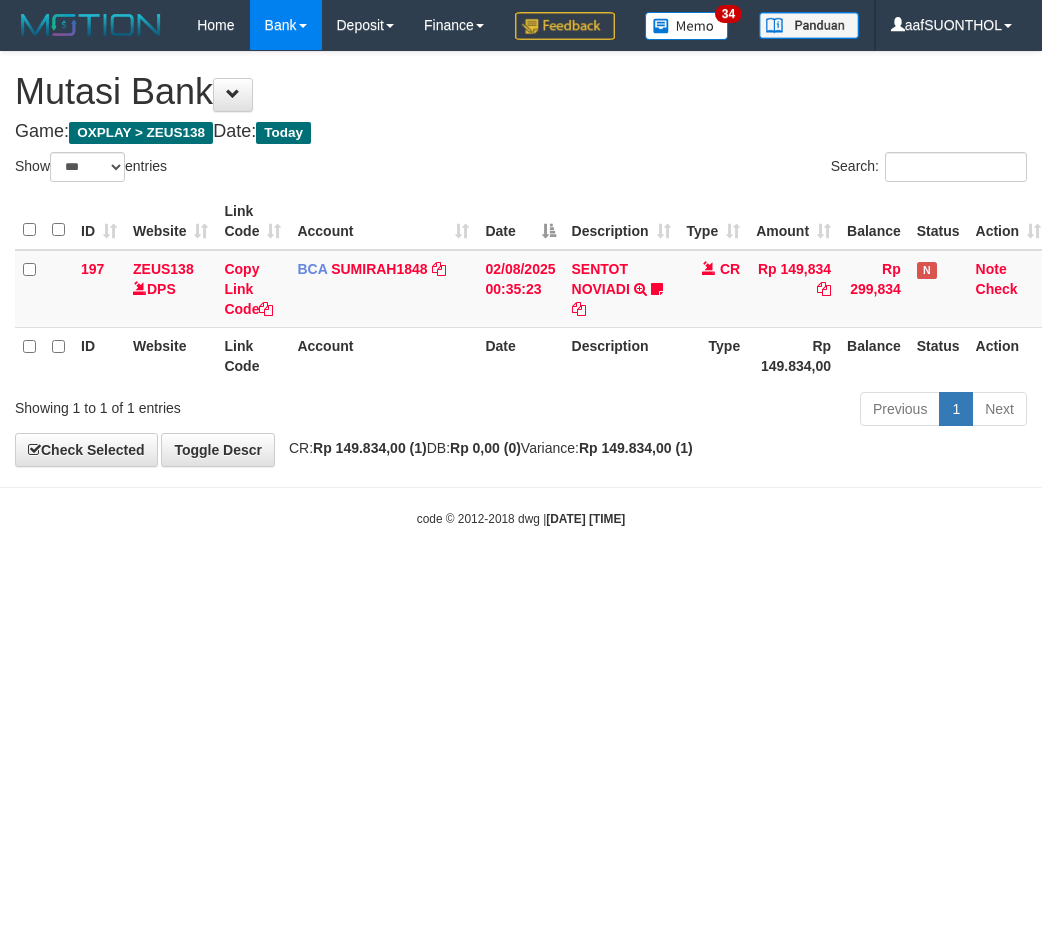 select on "***" 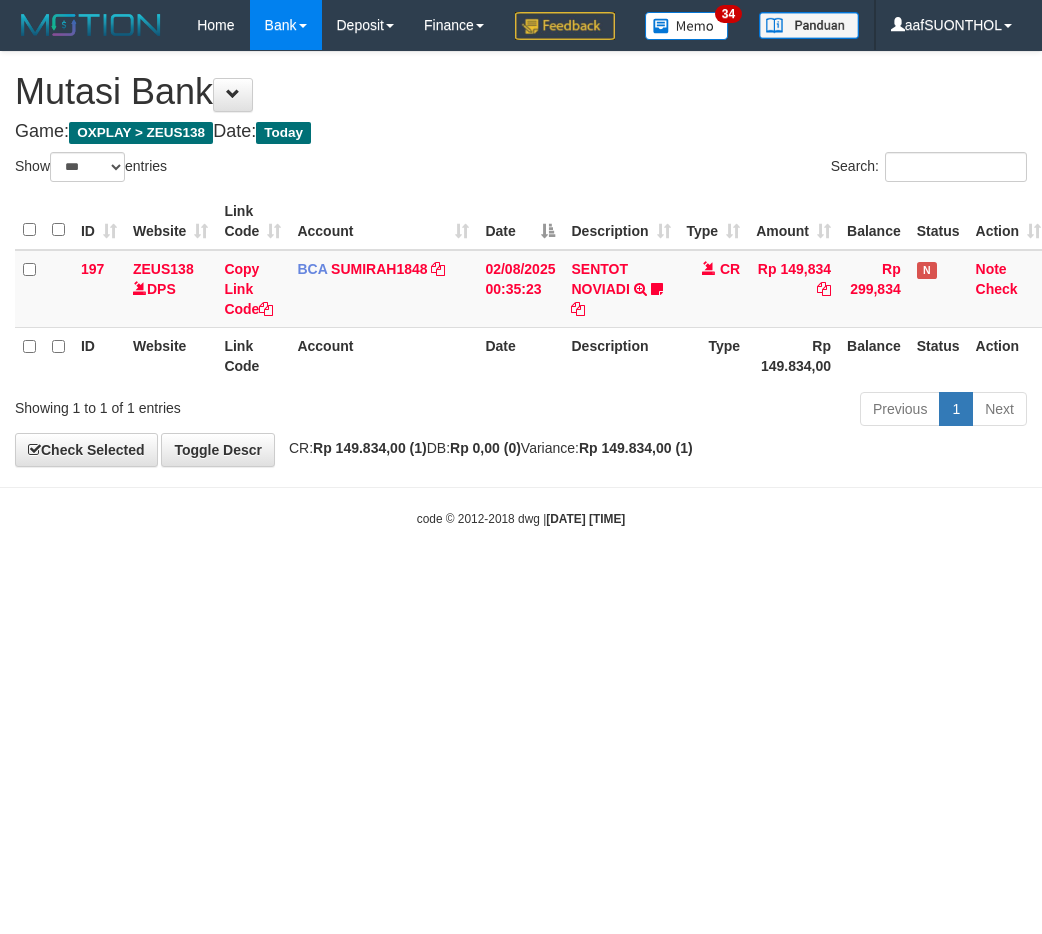 scroll, scrollTop: 0, scrollLeft: 0, axis: both 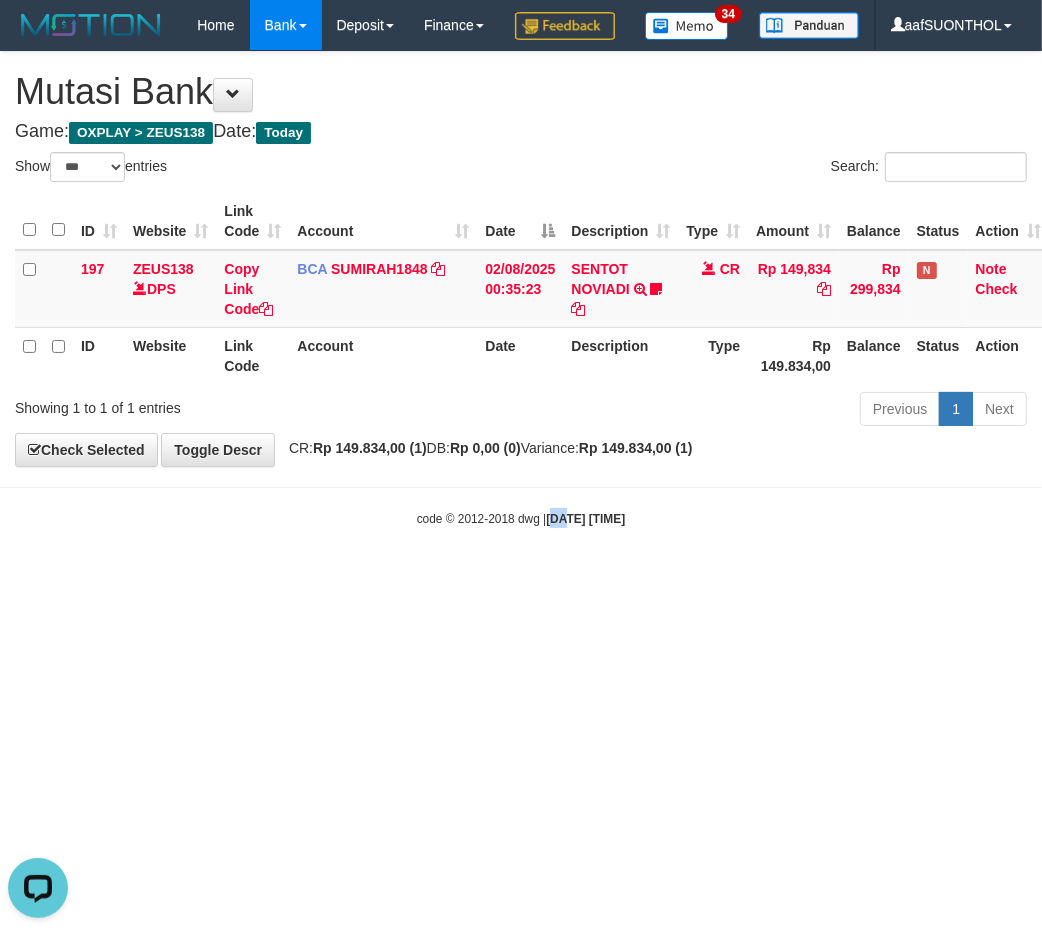 click on "Toggle navigation
Home
Bank
Account List
Load
By Website
Group
[OXPLAY]													ZEUS138
By Load Group (DPS)" at bounding box center [521, 289] 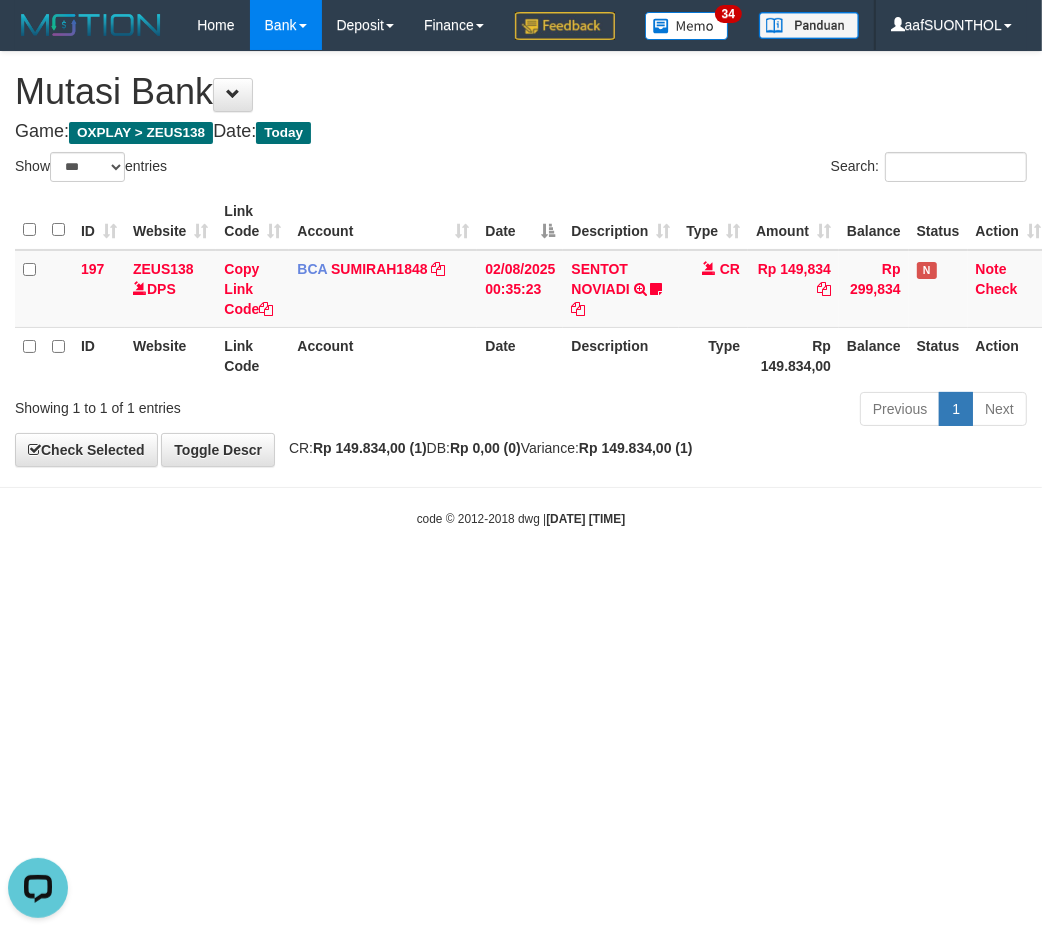 click on "Toggle navigation
Home
Bank
Account List
Load
By Website
Group
[OXPLAY]													ZEUS138
By Load Group (DPS)" at bounding box center [521, 289] 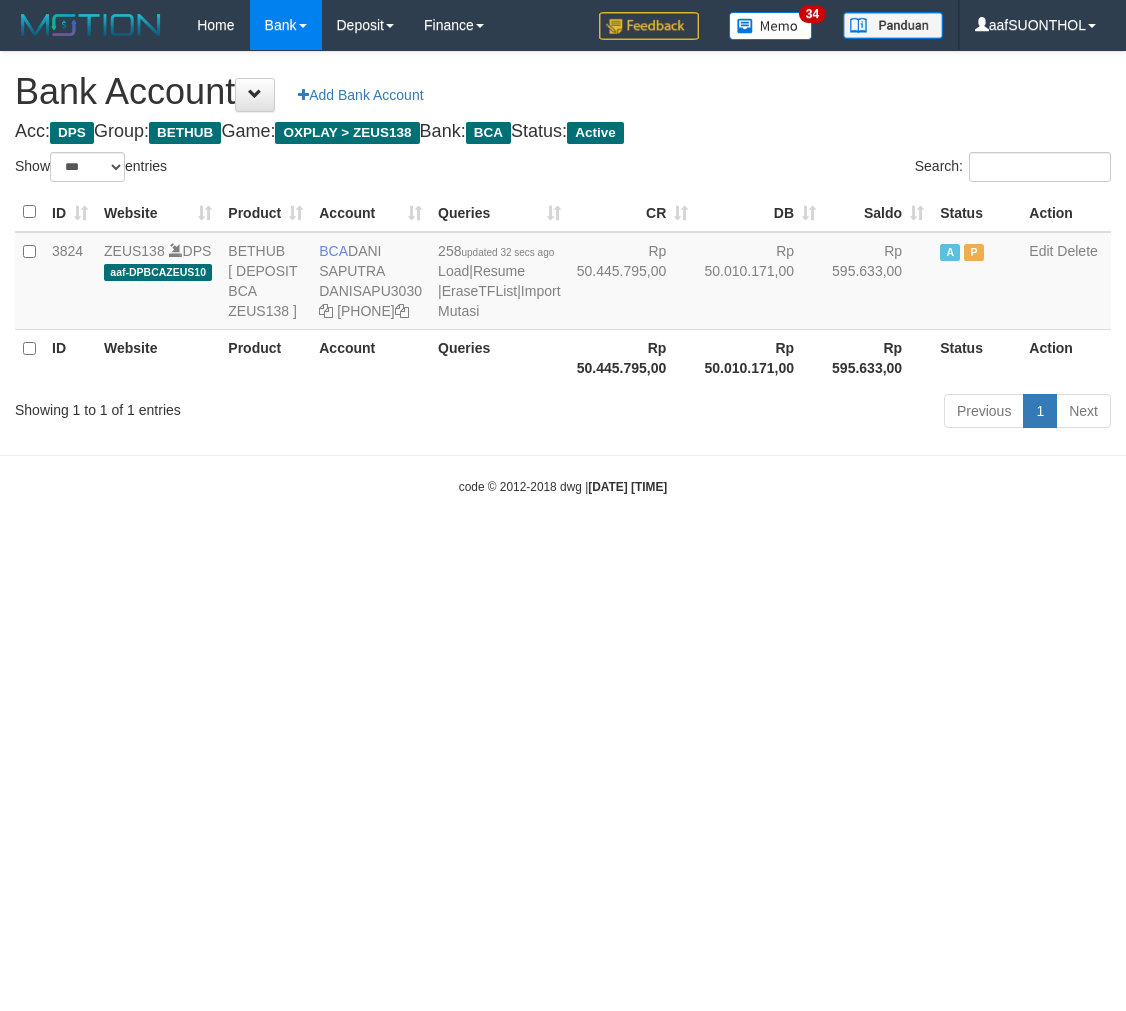 select on "***" 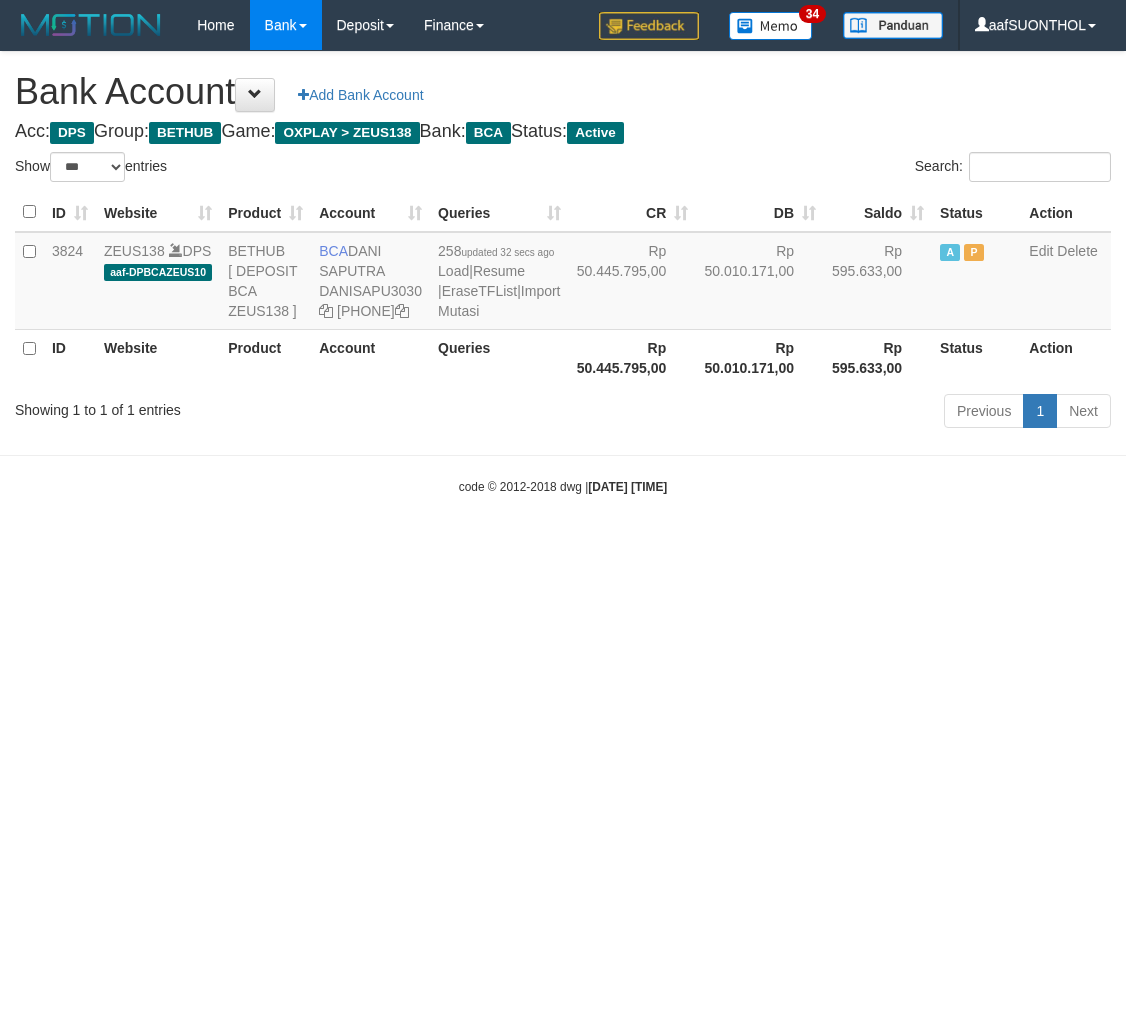 scroll, scrollTop: 0, scrollLeft: 0, axis: both 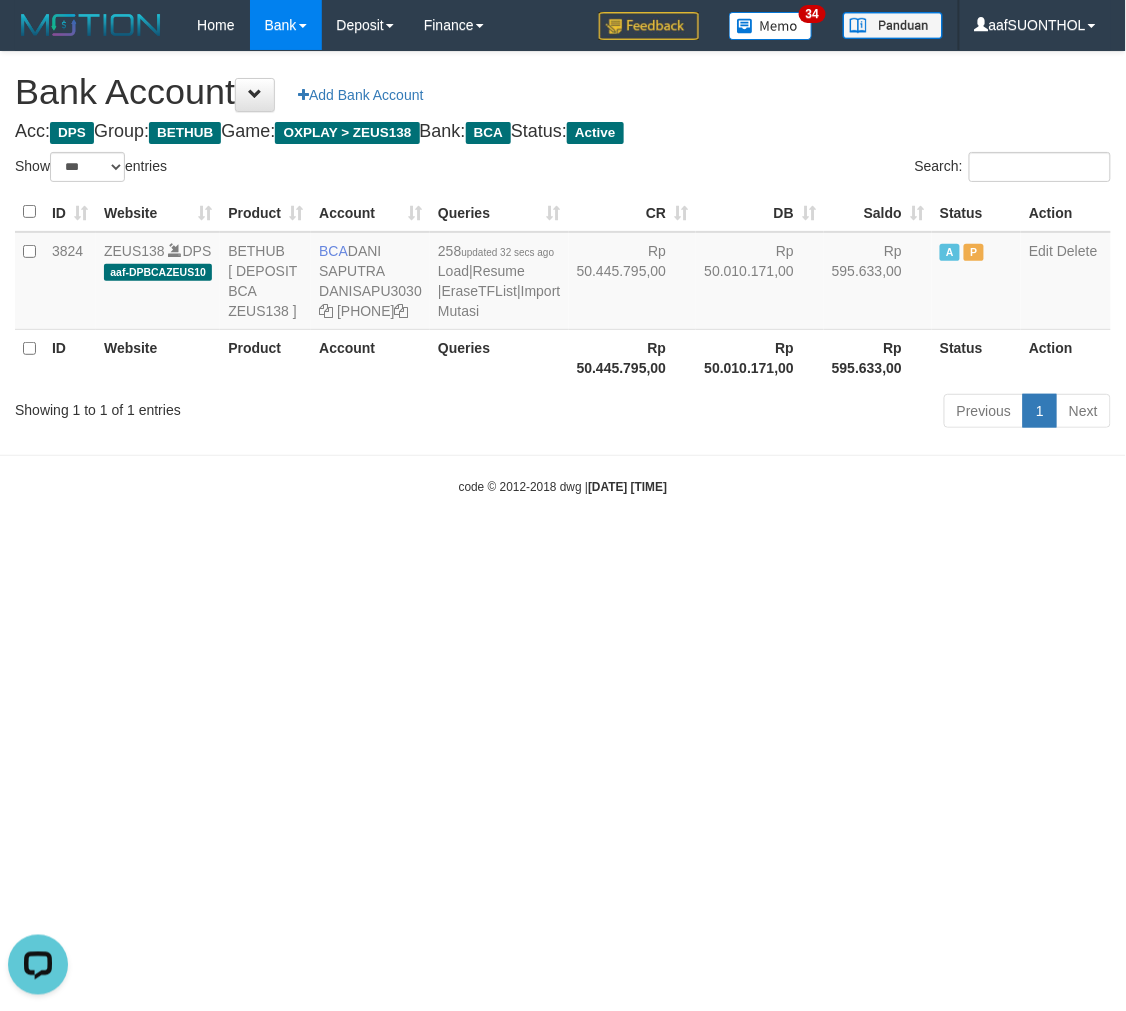 click on "Toggle navigation
Home
Bank
Account List
Load
By Website
Group
[OXPLAY]													ZEUS138
By Load Group (DPS)
Sync" at bounding box center (563, 273) 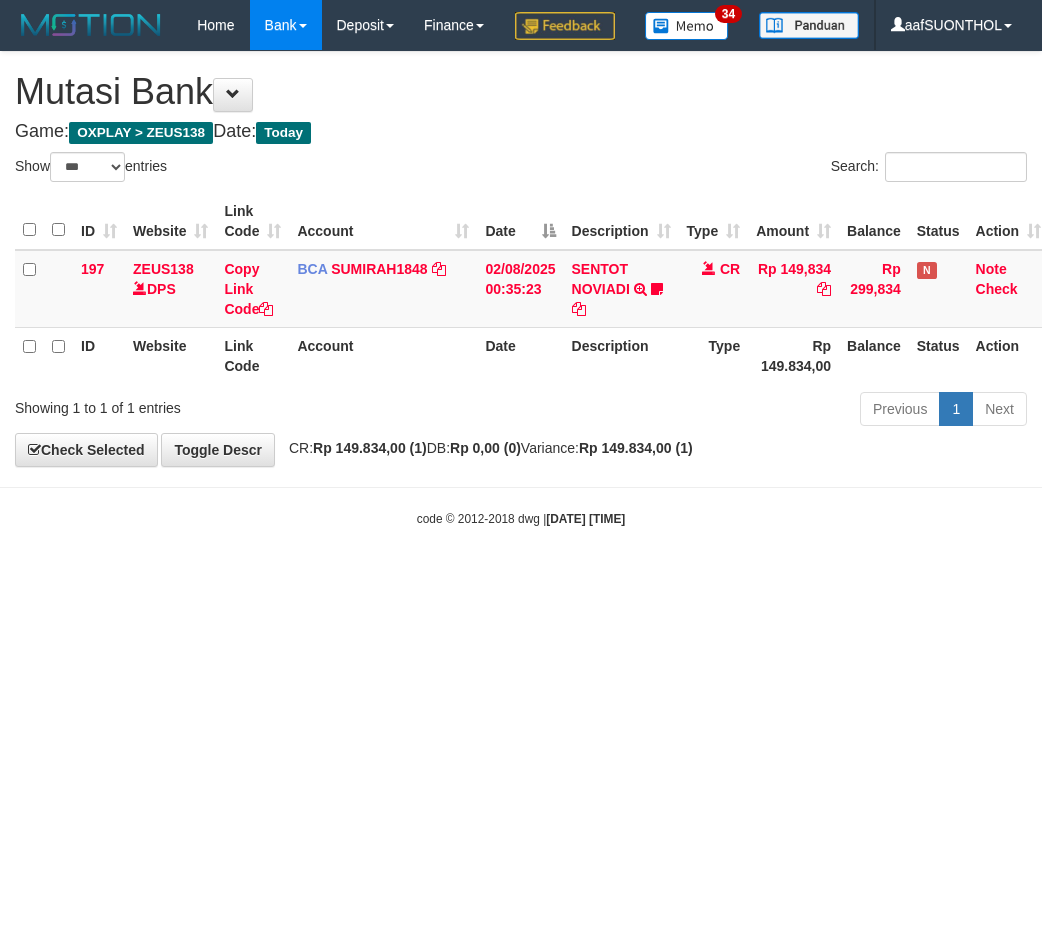 select on "***" 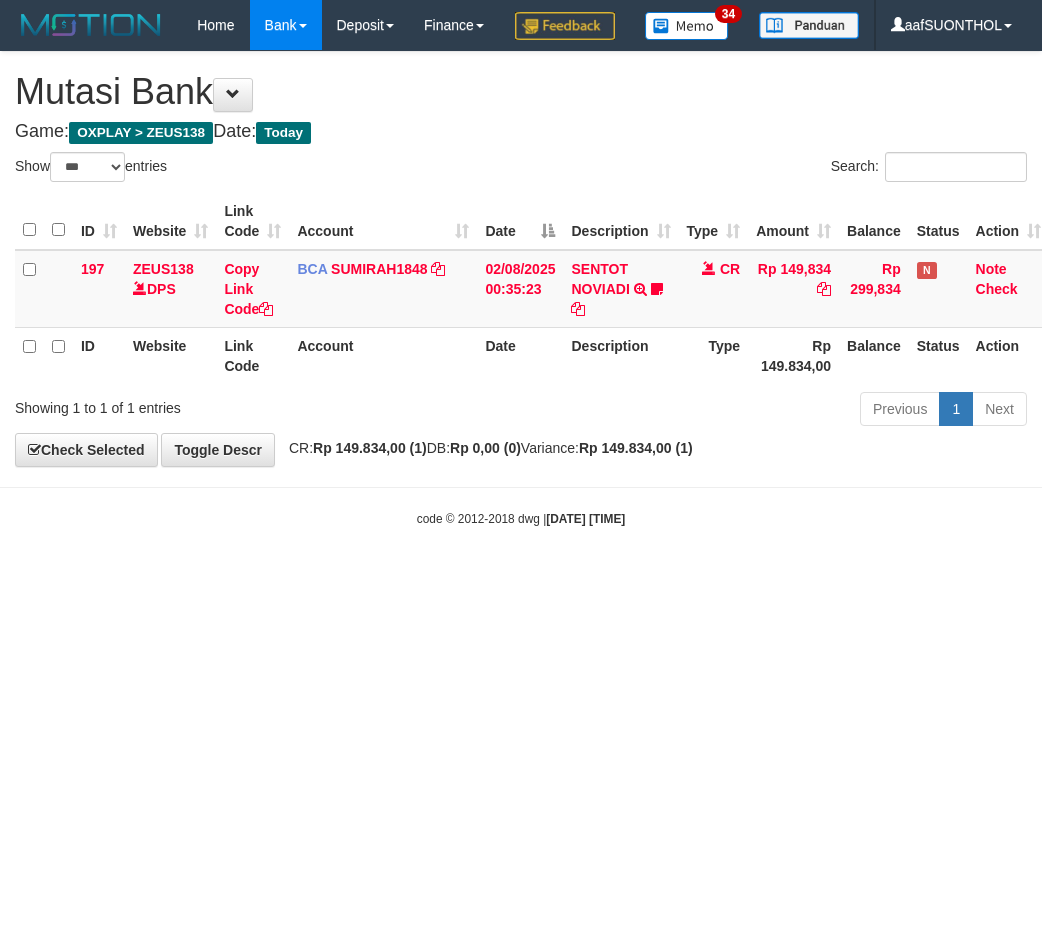 scroll, scrollTop: 0, scrollLeft: 0, axis: both 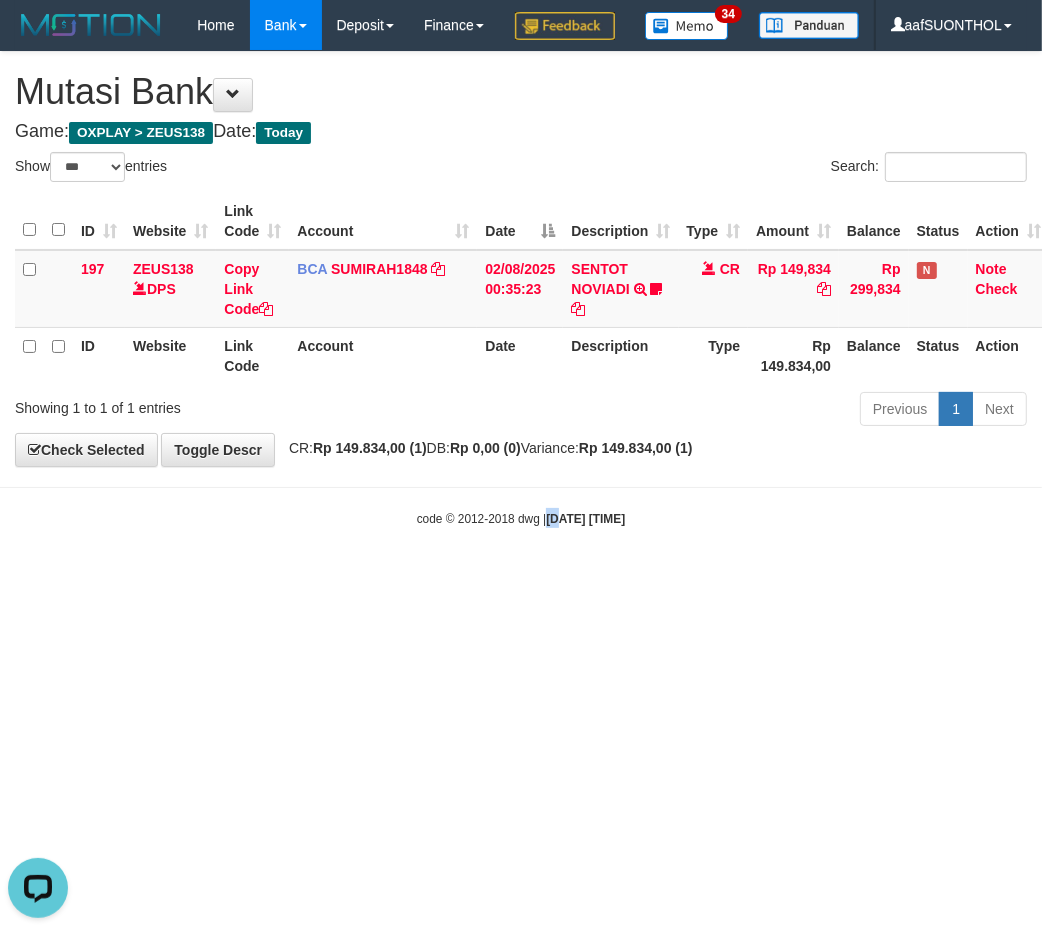 drag, startPoint x: 546, startPoint y: 621, endPoint x: 531, endPoint y: 604, distance: 22.671568 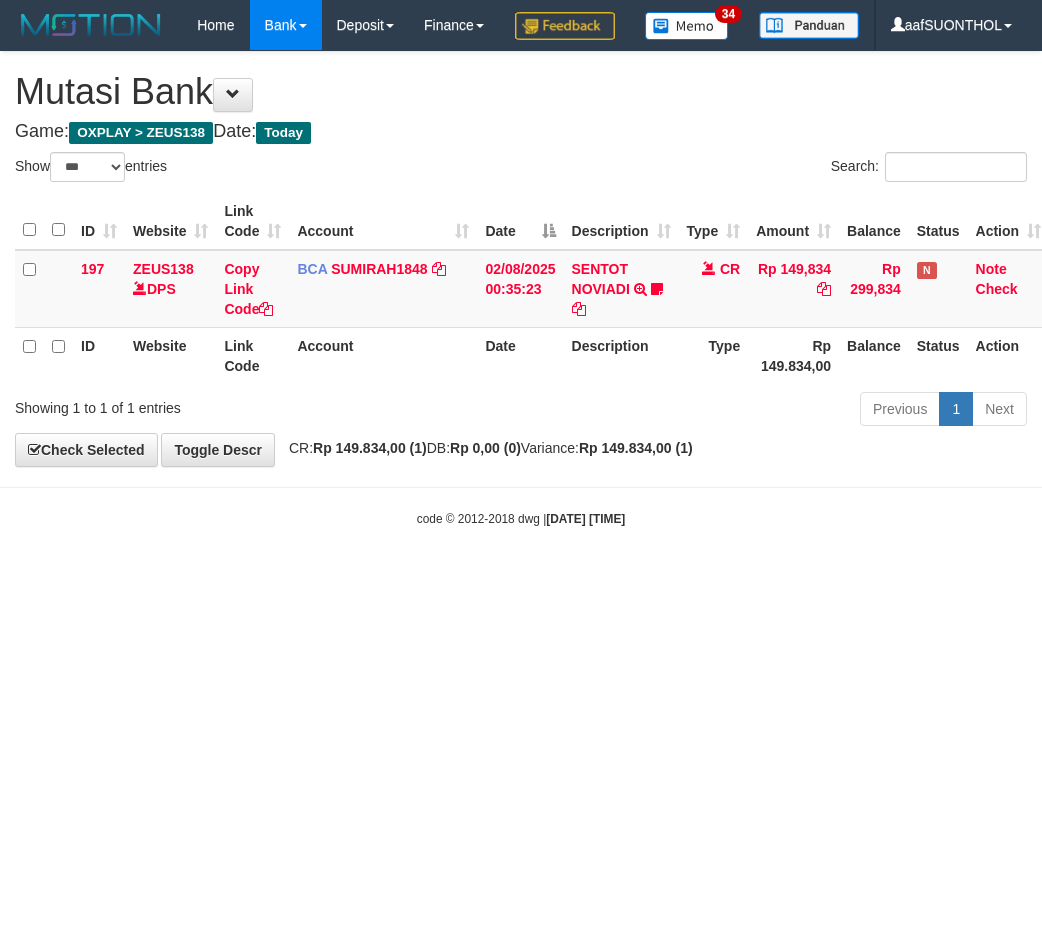select on "***" 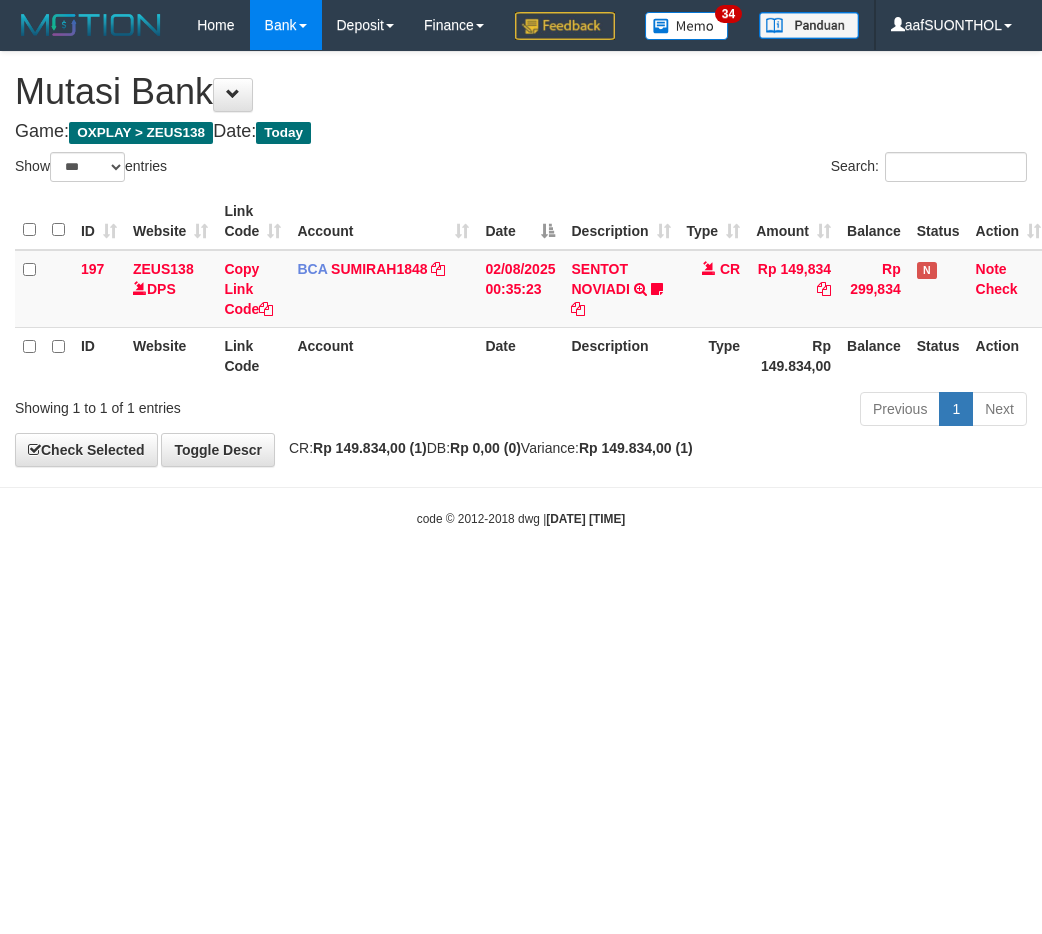 scroll, scrollTop: 0, scrollLeft: 0, axis: both 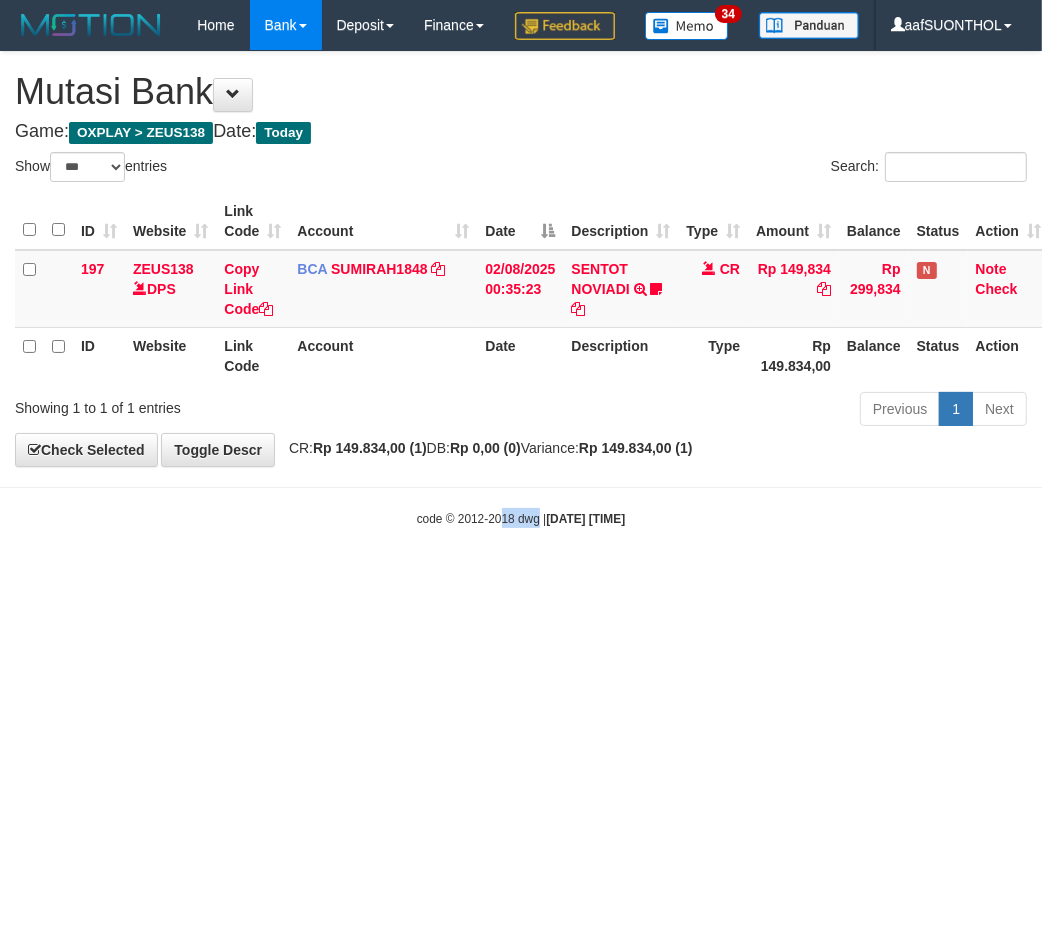 drag, startPoint x: 516, startPoint y: 642, endPoint x: 487, endPoint y: 646, distance: 29.274563 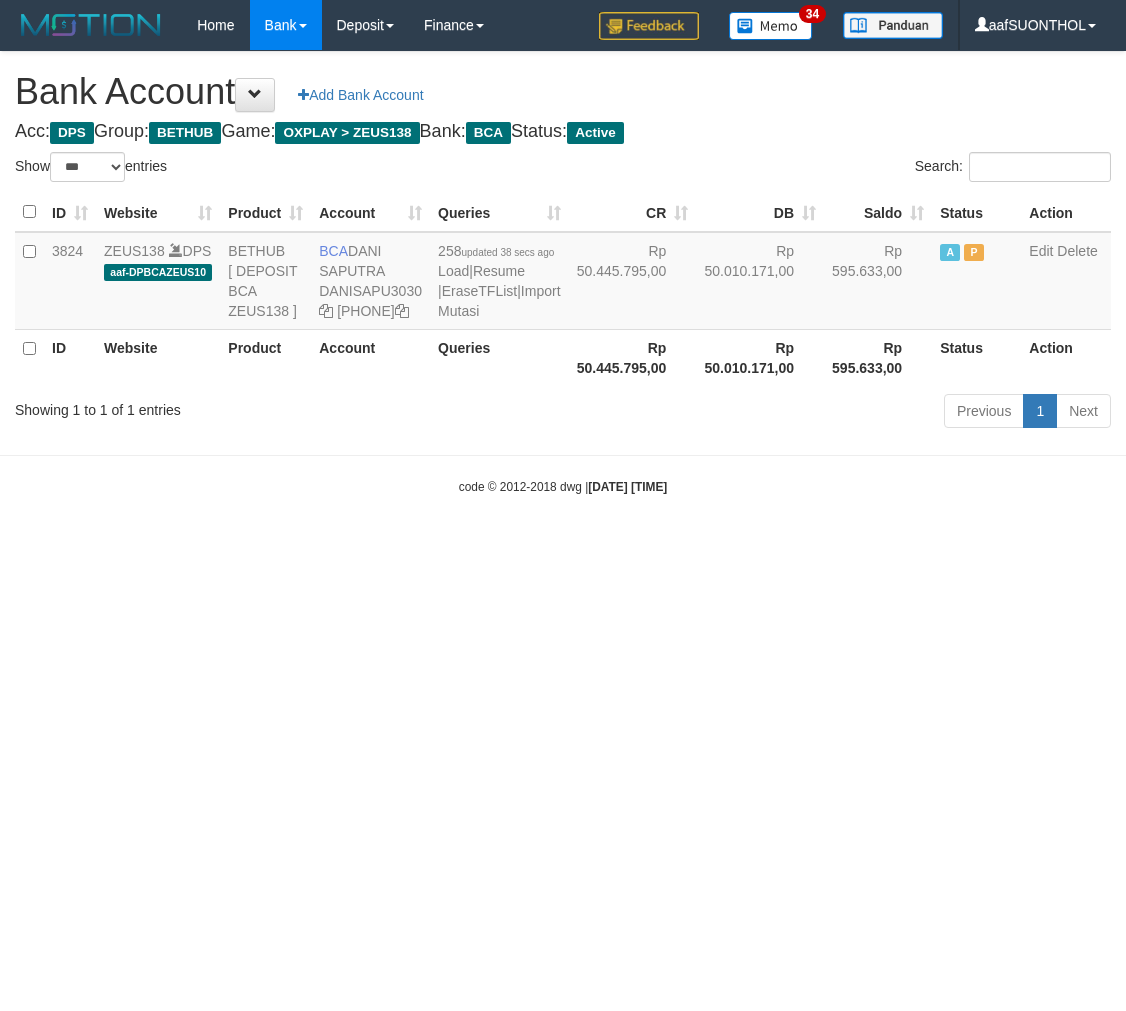 select on "***" 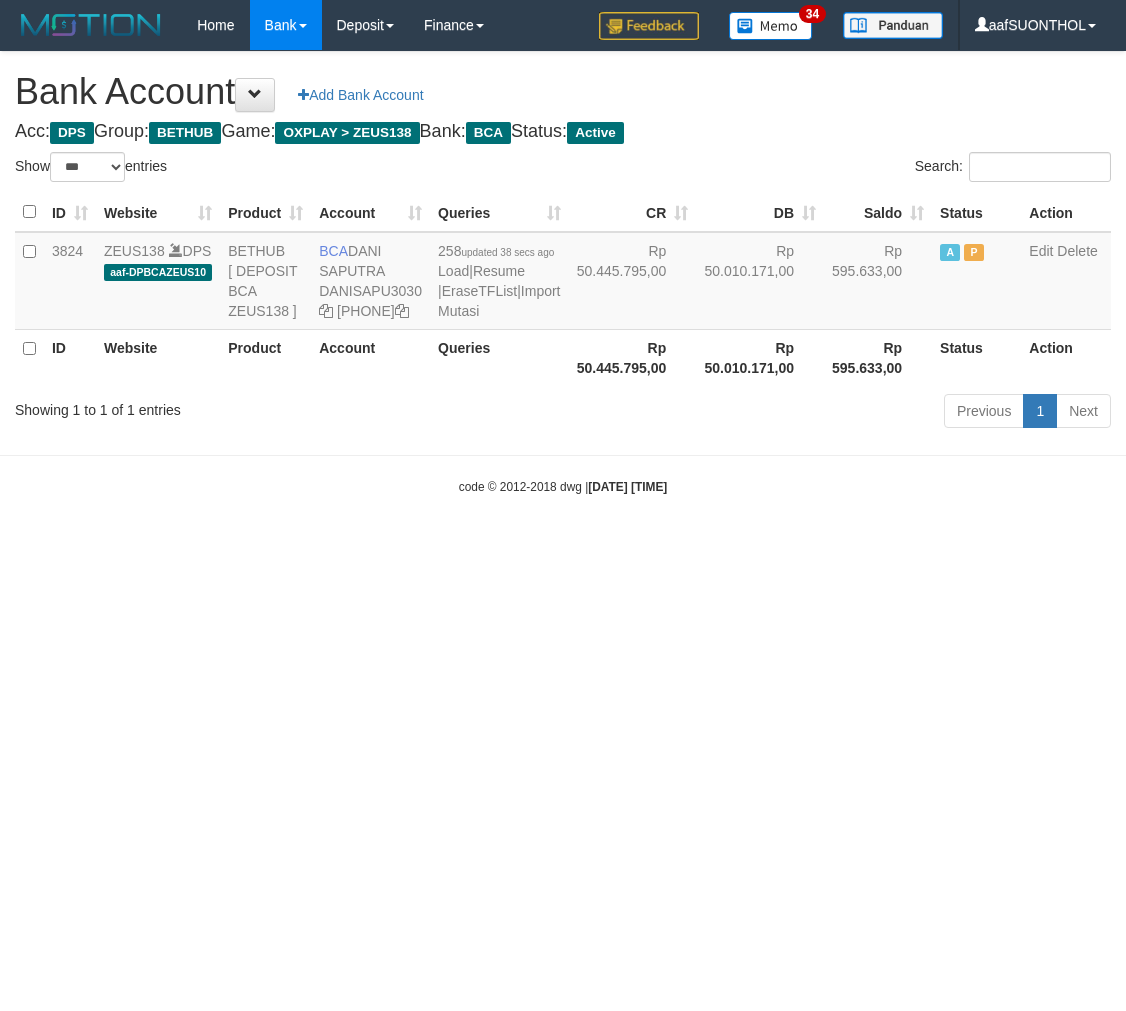 scroll, scrollTop: 0, scrollLeft: 0, axis: both 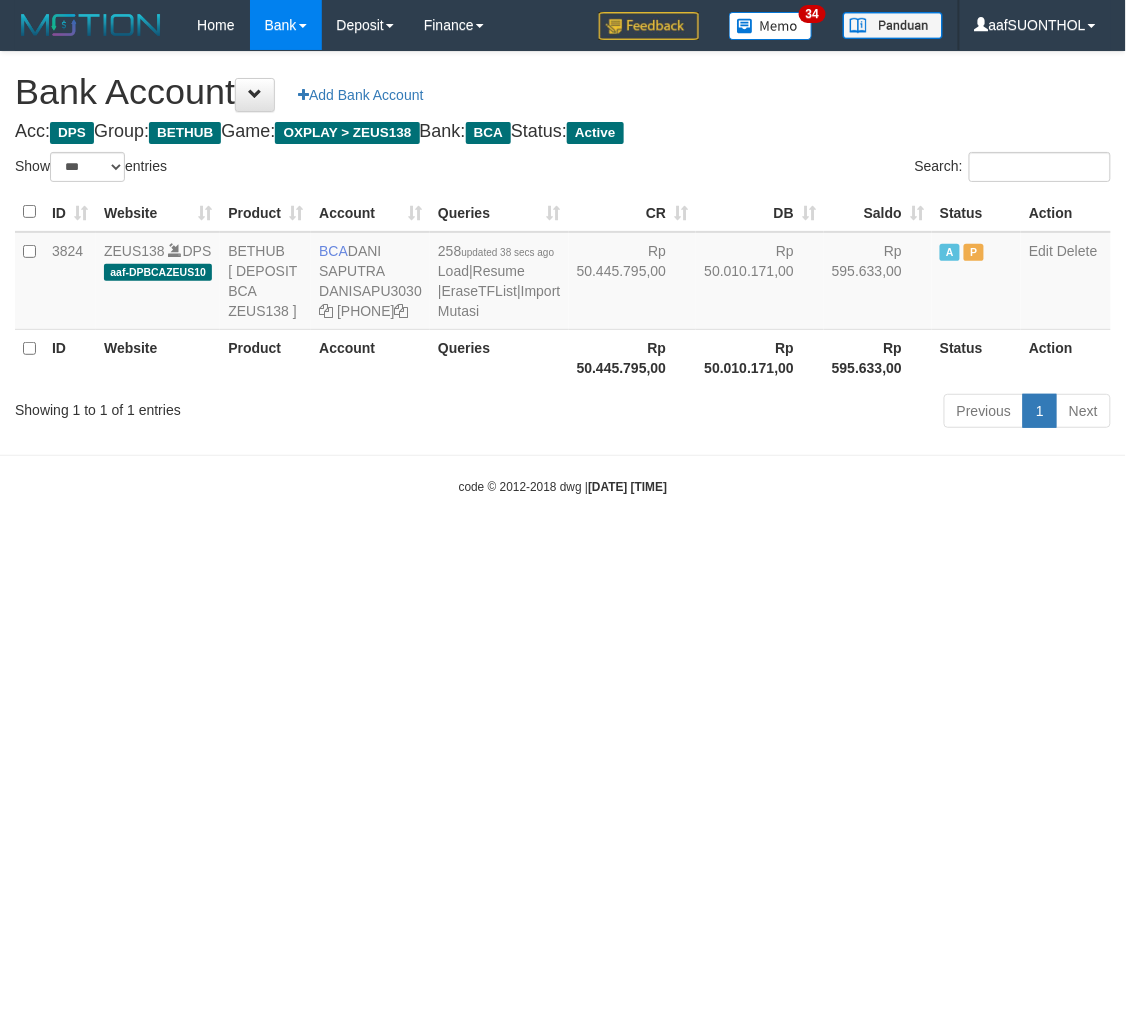drag, startPoint x: 725, startPoint y: 681, endPoint x: 705, endPoint y: 657, distance: 31.241 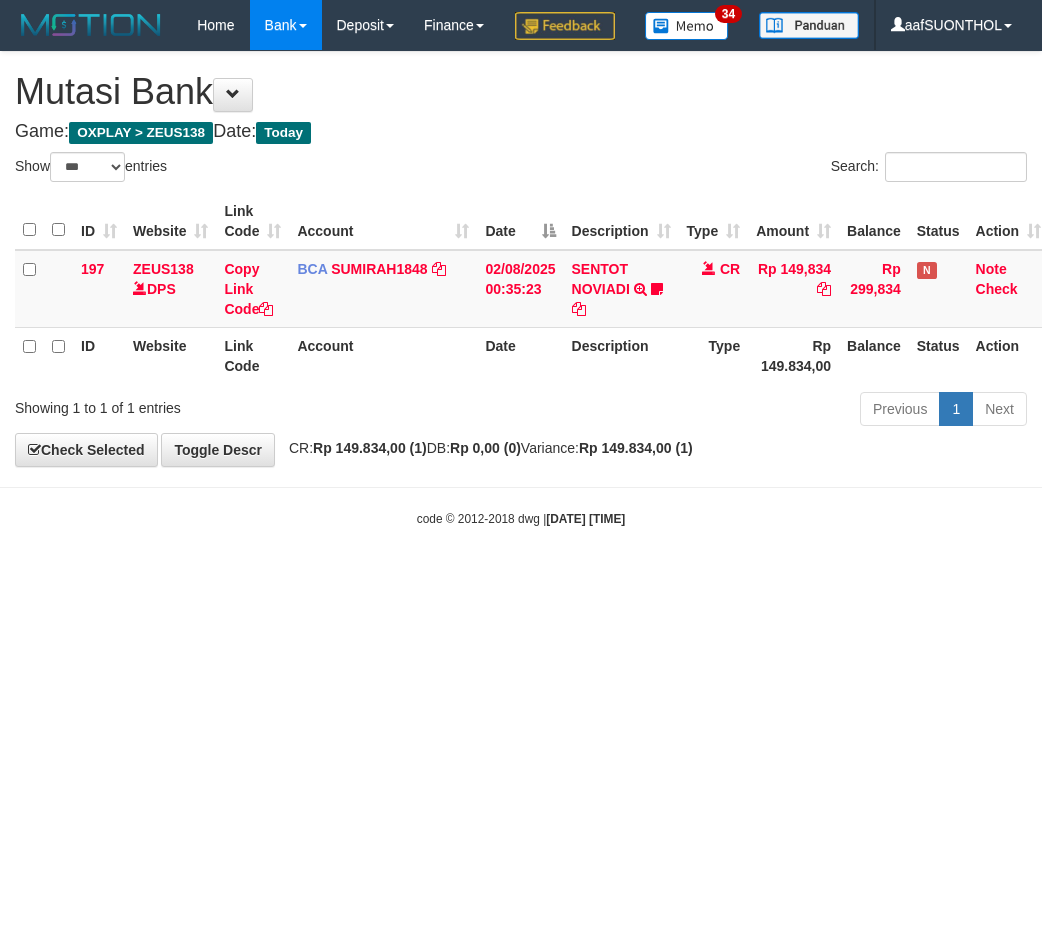 select on "***" 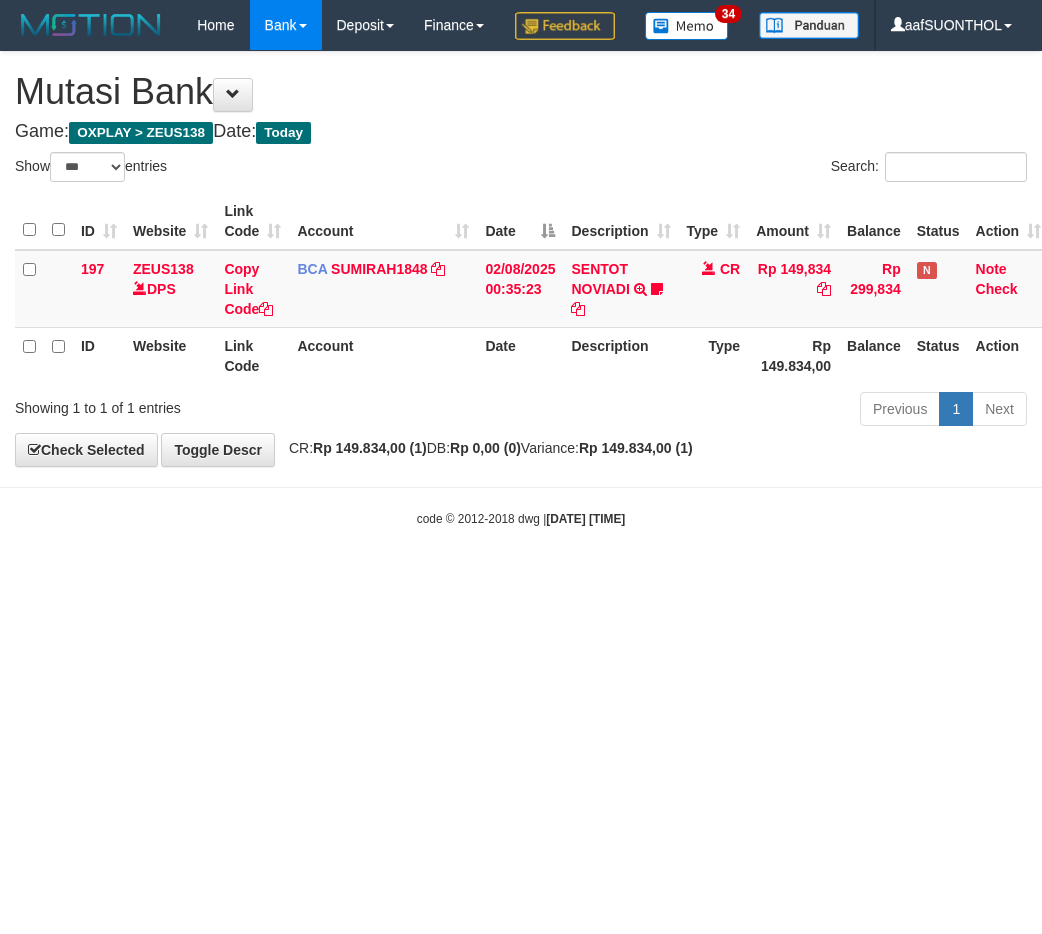 scroll, scrollTop: 0, scrollLeft: 0, axis: both 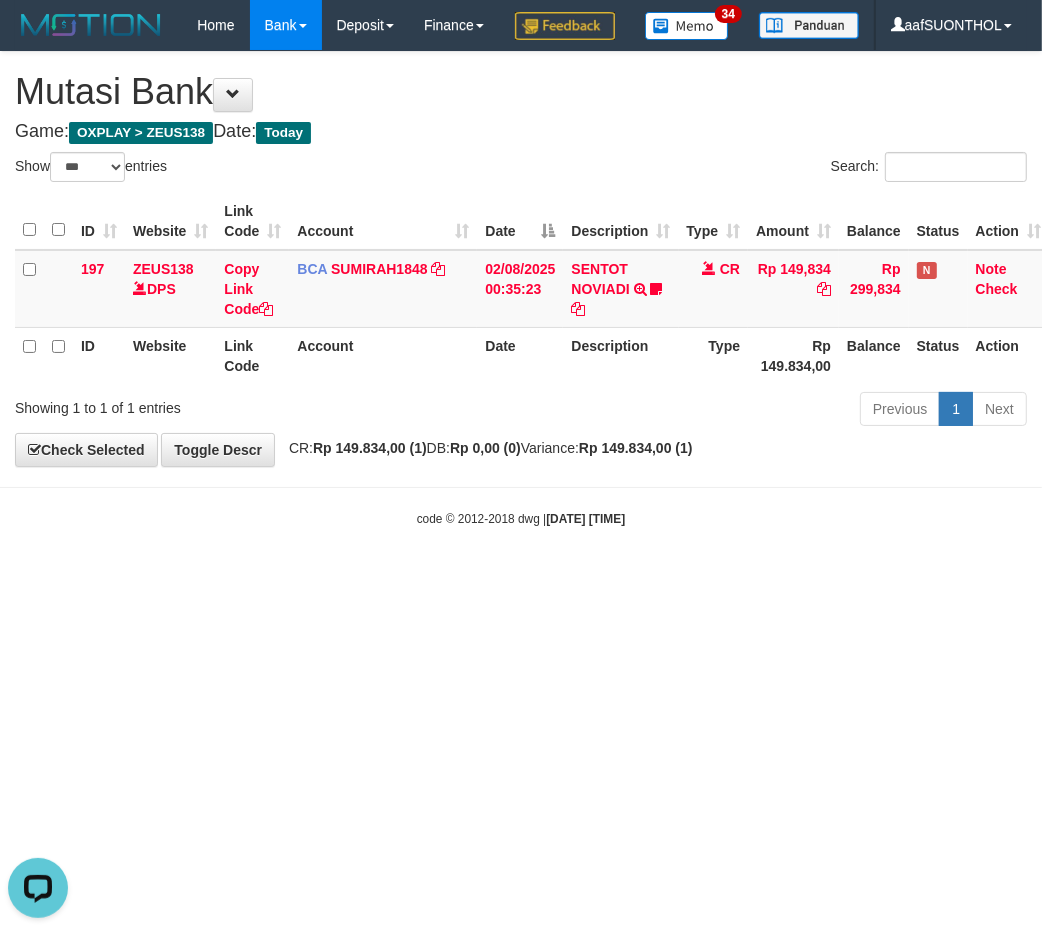 drag, startPoint x: 531, startPoint y: 751, endPoint x: 472, endPoint y: 702, distance: 76.6942 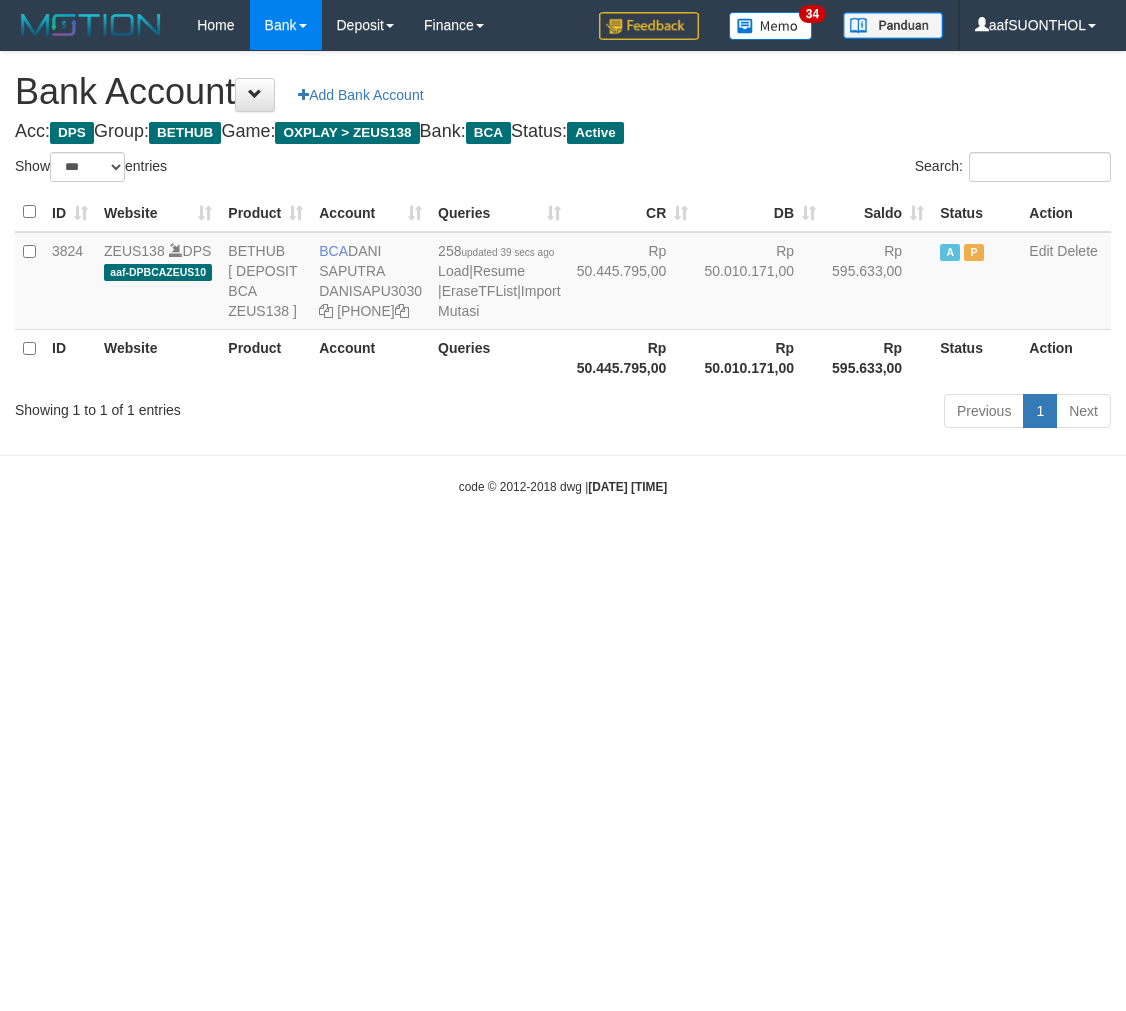 select on "***" 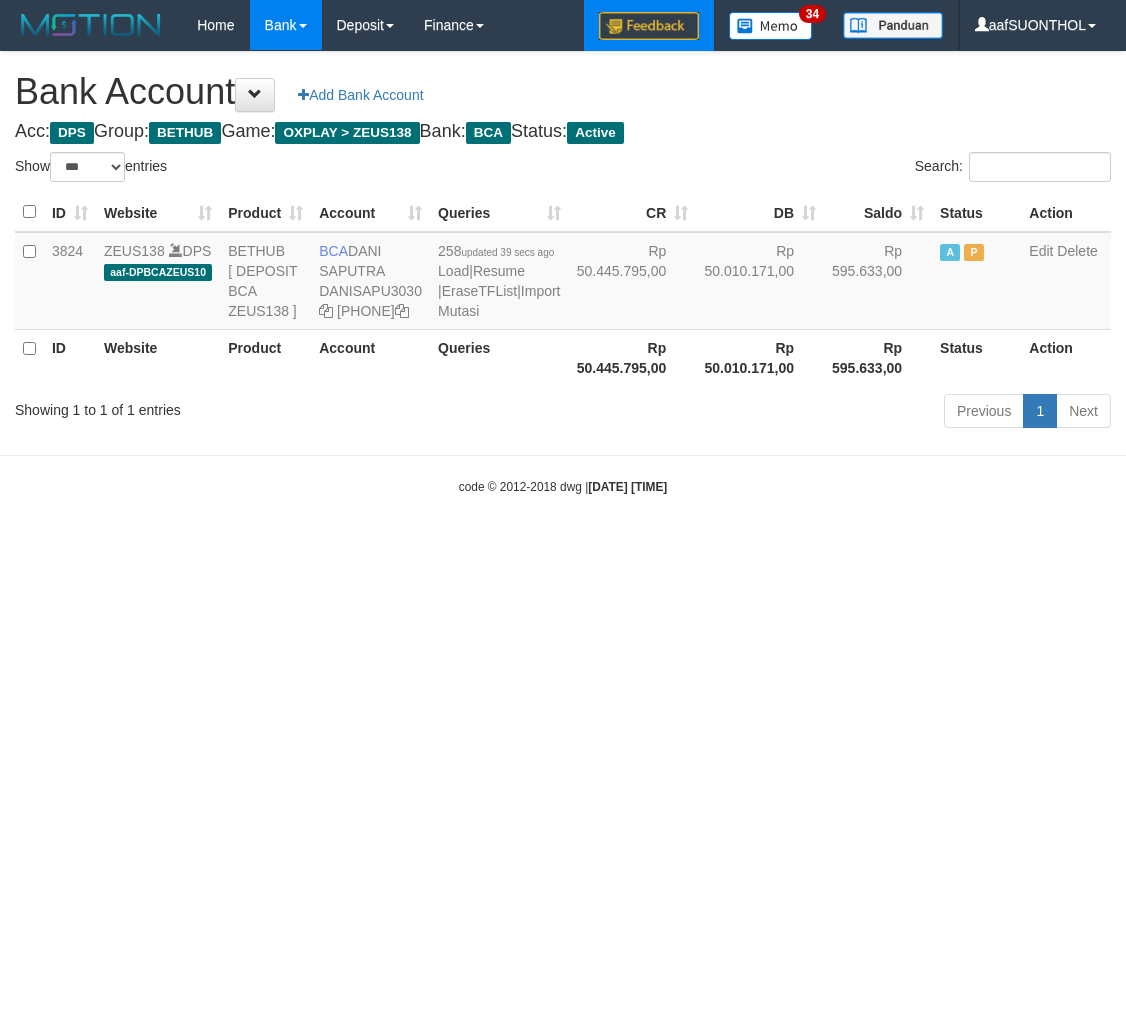 scroll, scrollTop: 0, scrollLeft: 0, axis: both 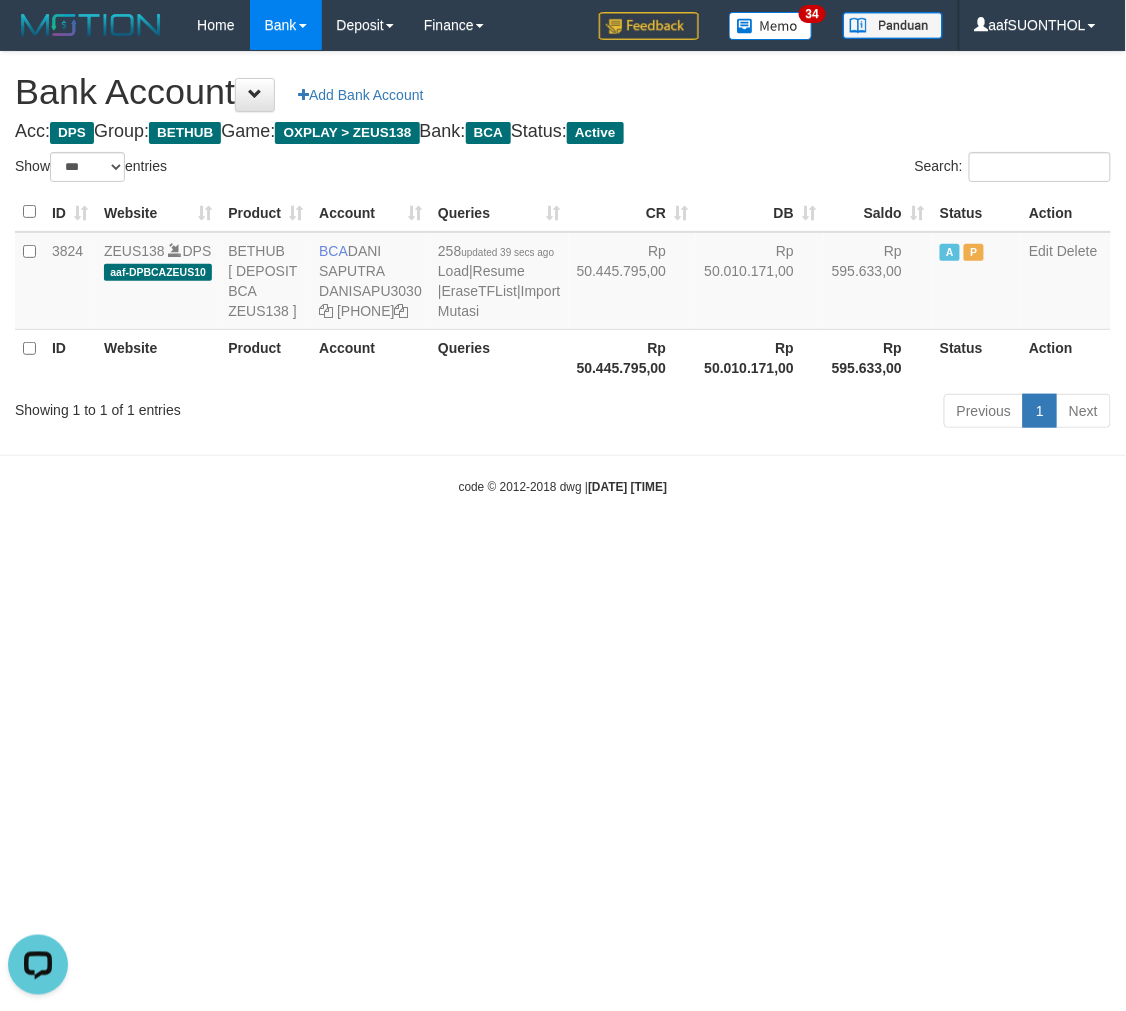 drag, startPoint x: 945, startPoint y: 633, endPoint x: 907, endPoint y: 606, distance: 46.615448 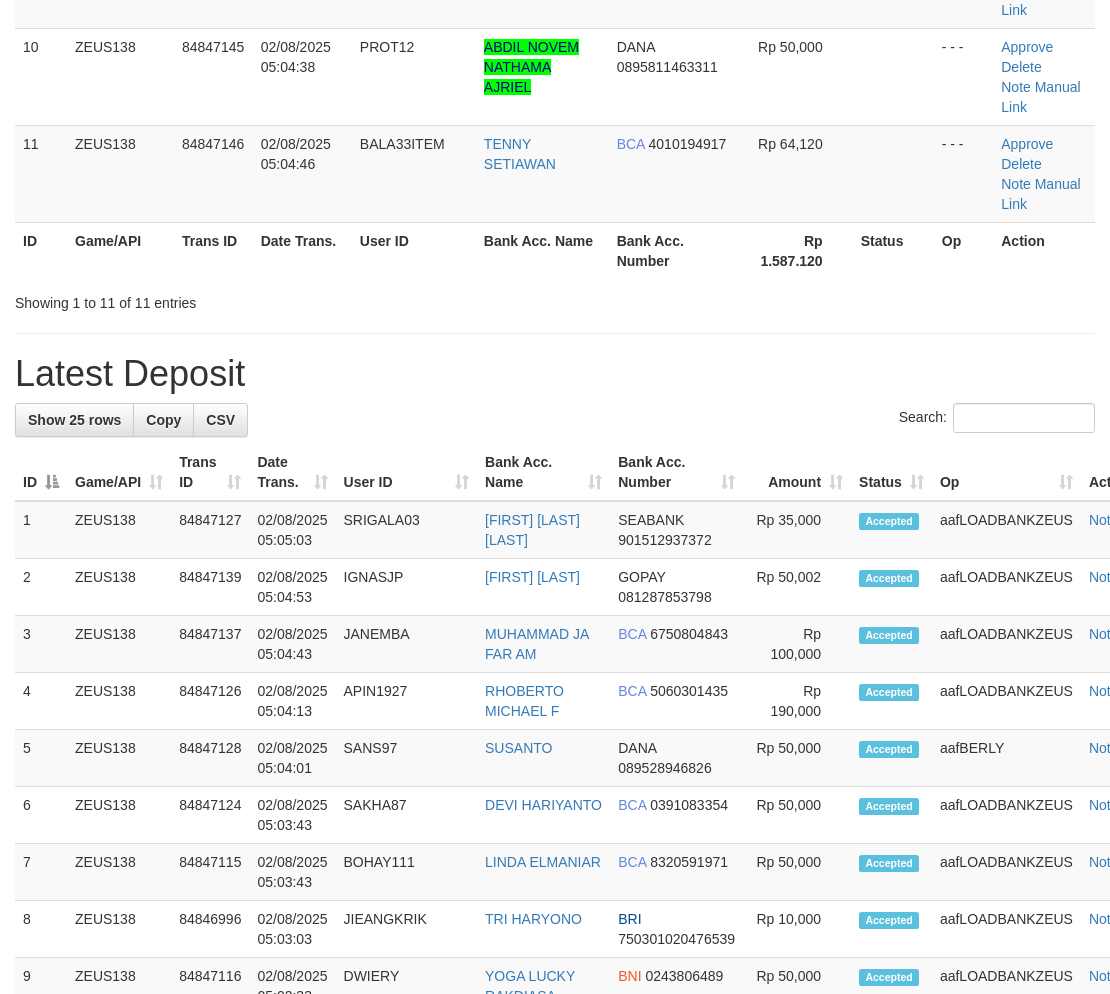 scroll, scrollTop: 801, scrollLeft: 0, axis: vertical 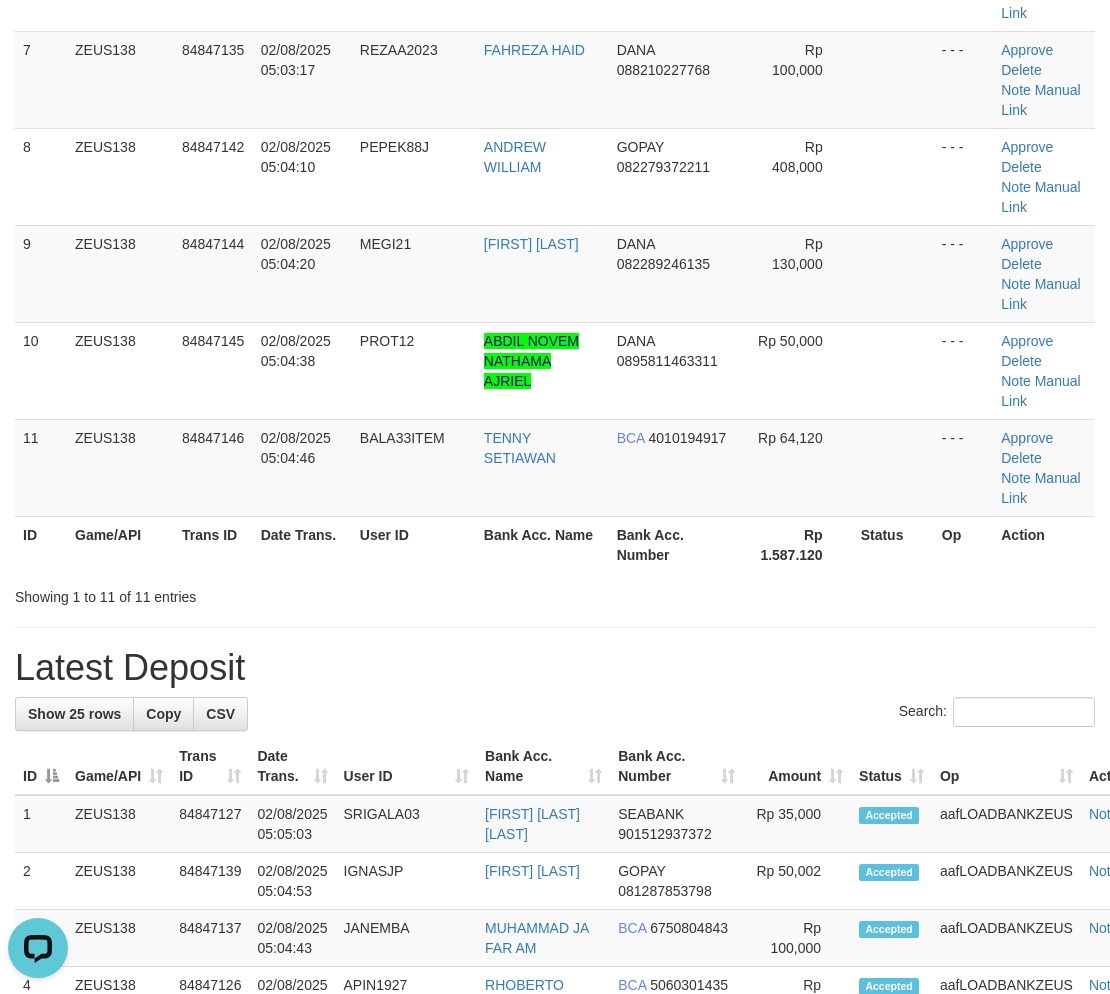 click on "Latest Deposit" at bounding box center (555, 668) 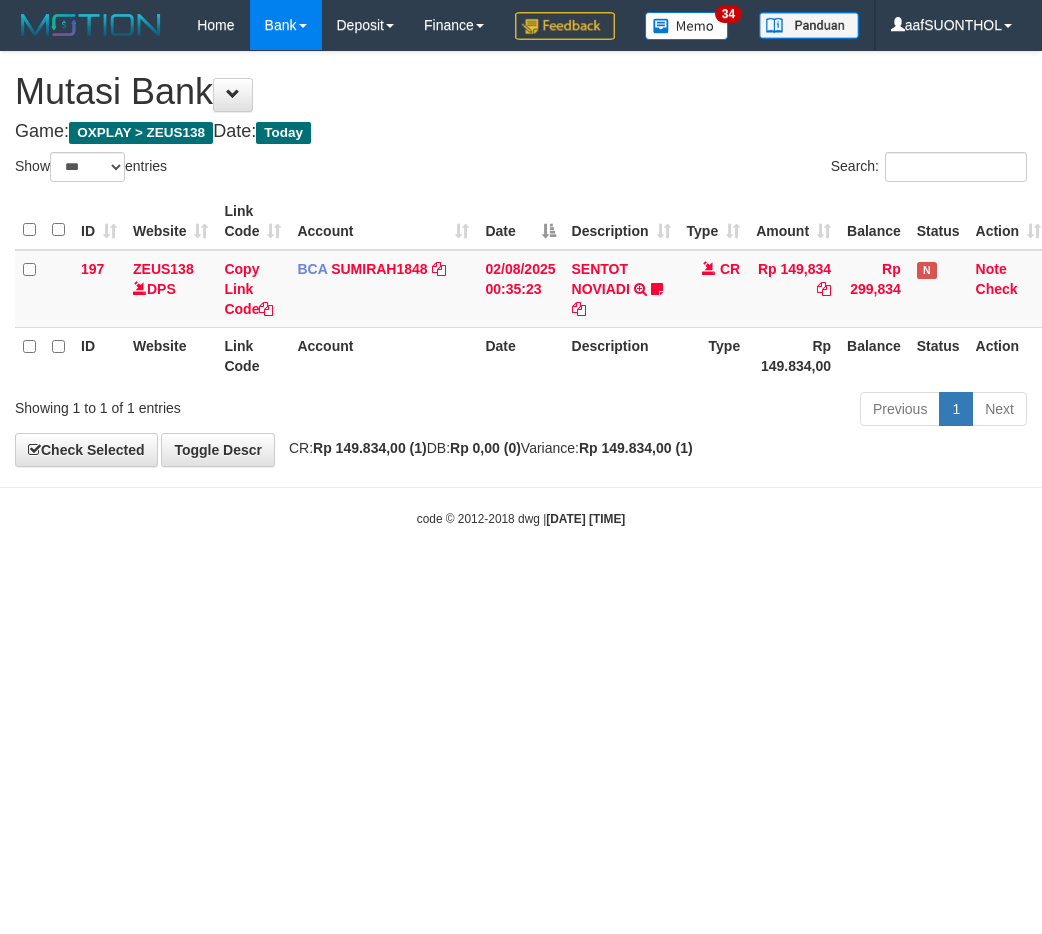 select on "***" 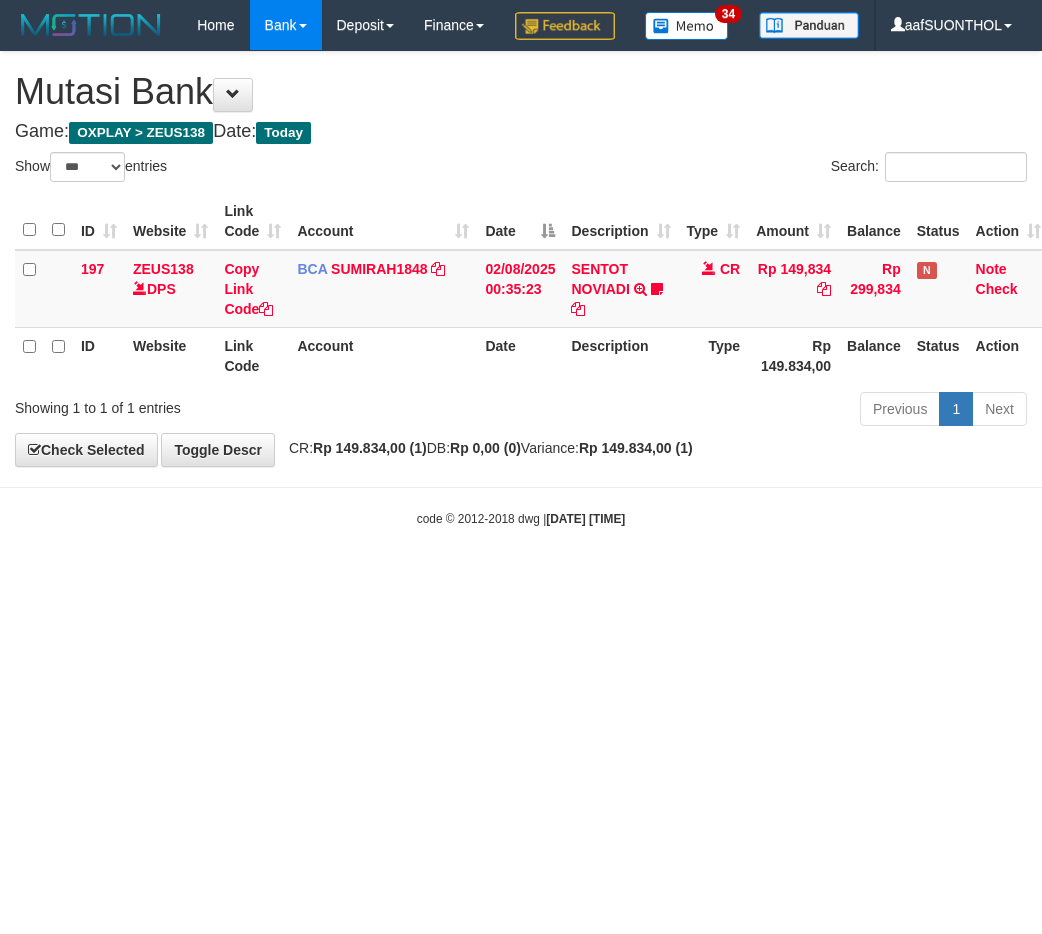 scroll, scrollTop: 0, scrollLeft: 0, axis: both 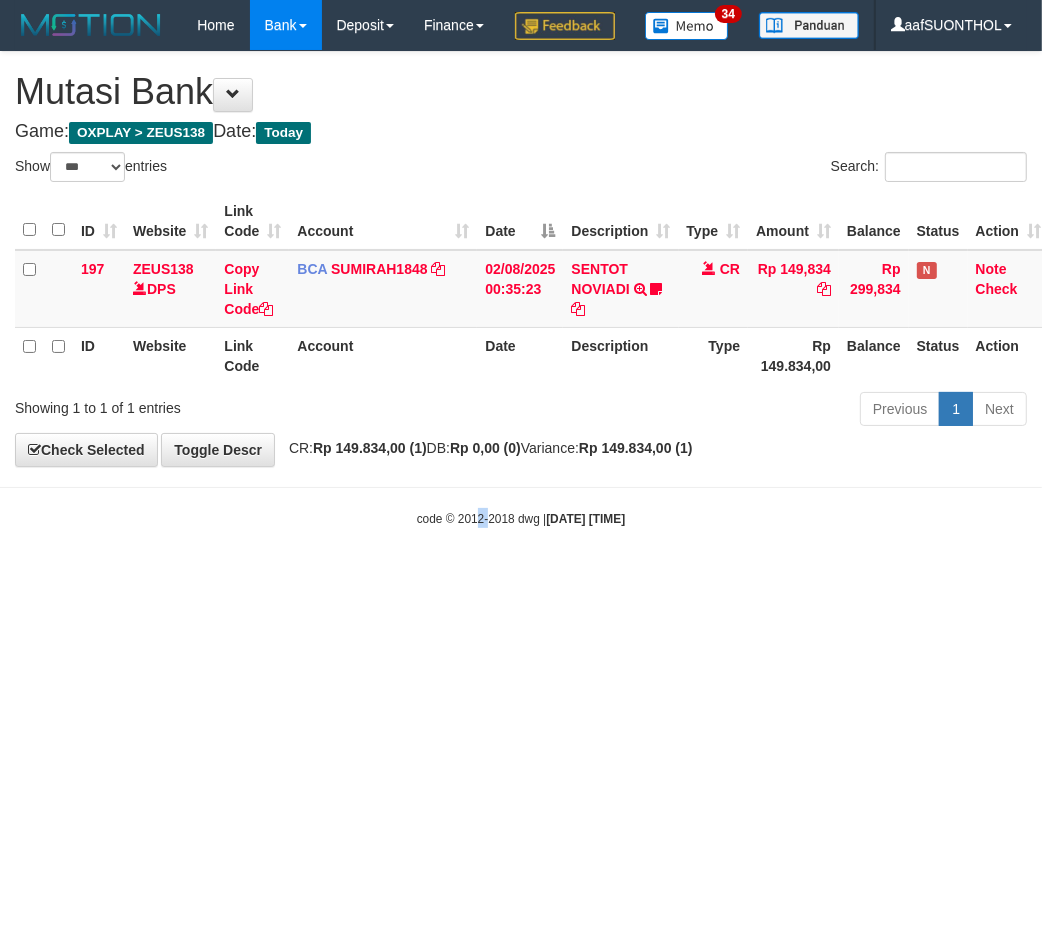 drag, startPoint x: 463, startPoint y: 693, endPoint x: 452, endPoint y: 674, distance: 21.954498 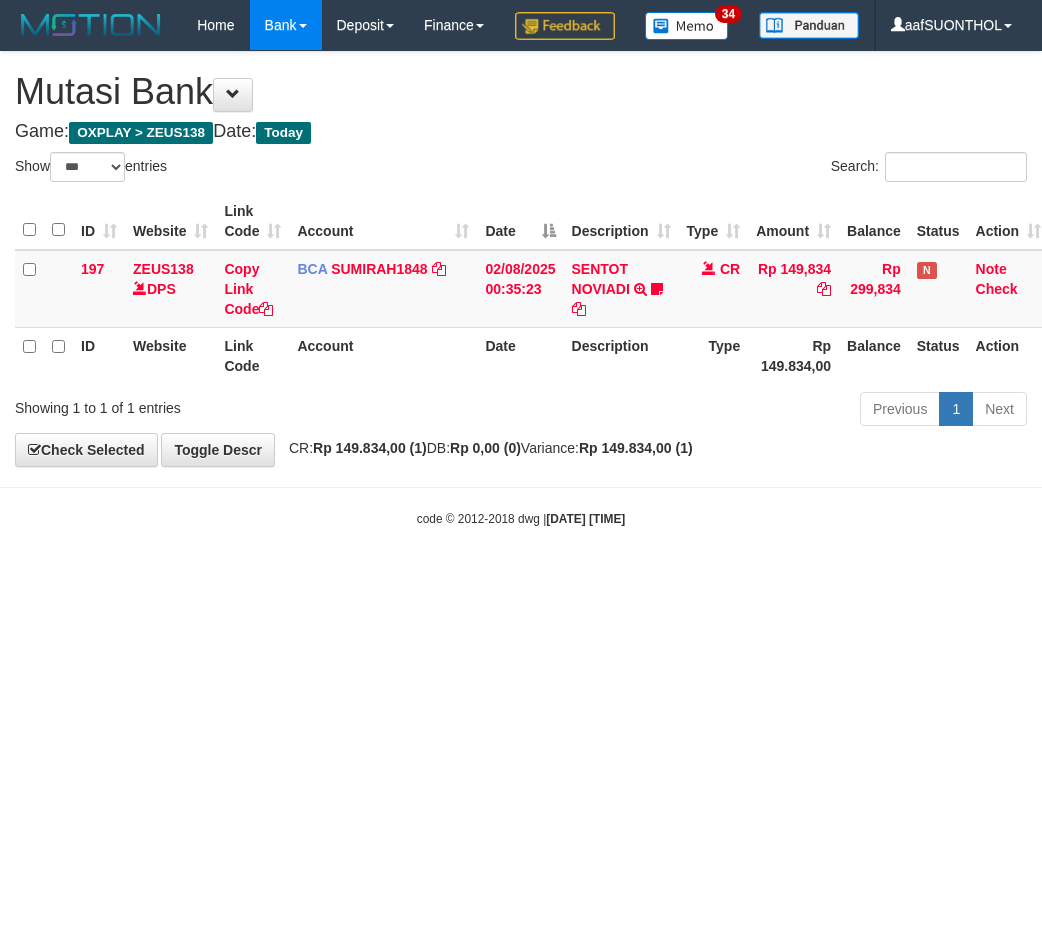 select on "***" 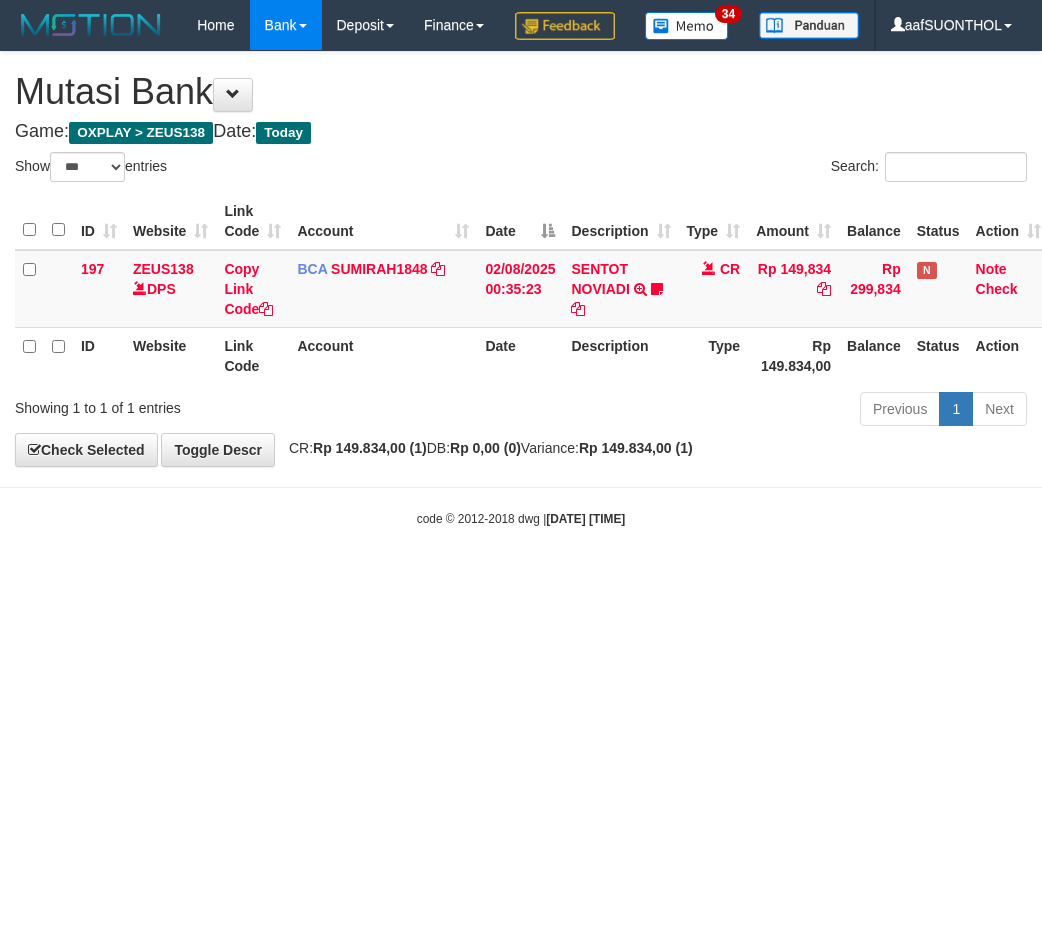 scroll, scrollTop: 0, scrollLeft: 0, axis: both 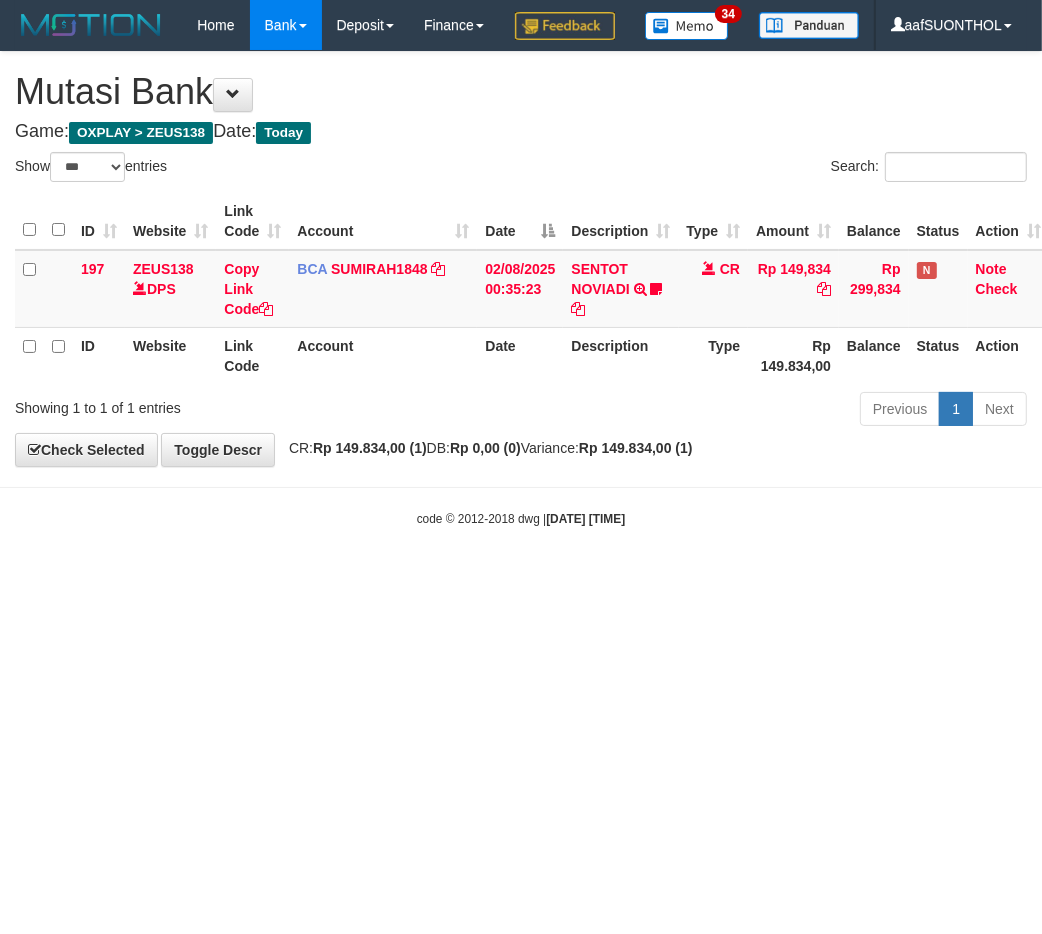 click on "Toggle navigation
Home
Bank
Account List
Load
By Website
Group
[OXPLAY]													ZEUS138
By Load Group (DPS)
Sync" at bounding box center (521, 289) 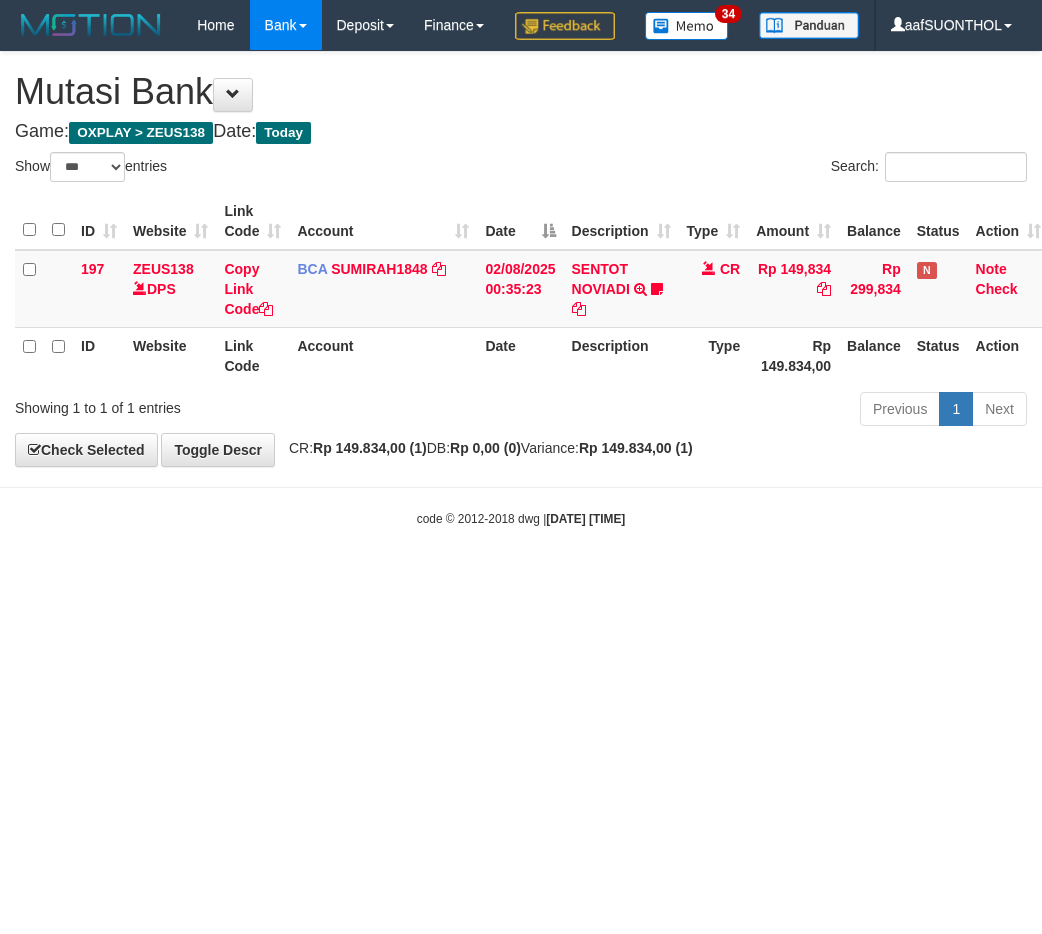 select on "***" 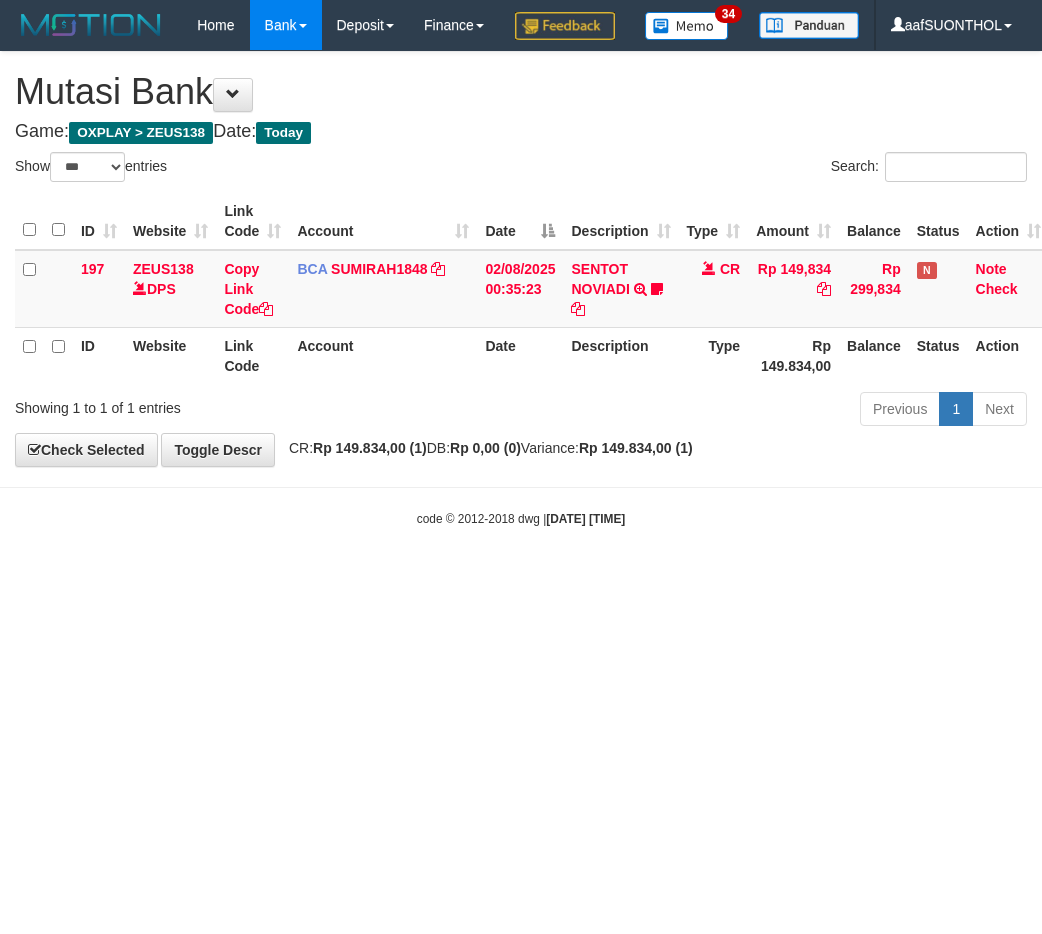 scroll, scrollTop: 0, scrollLeft: 0, axis: both 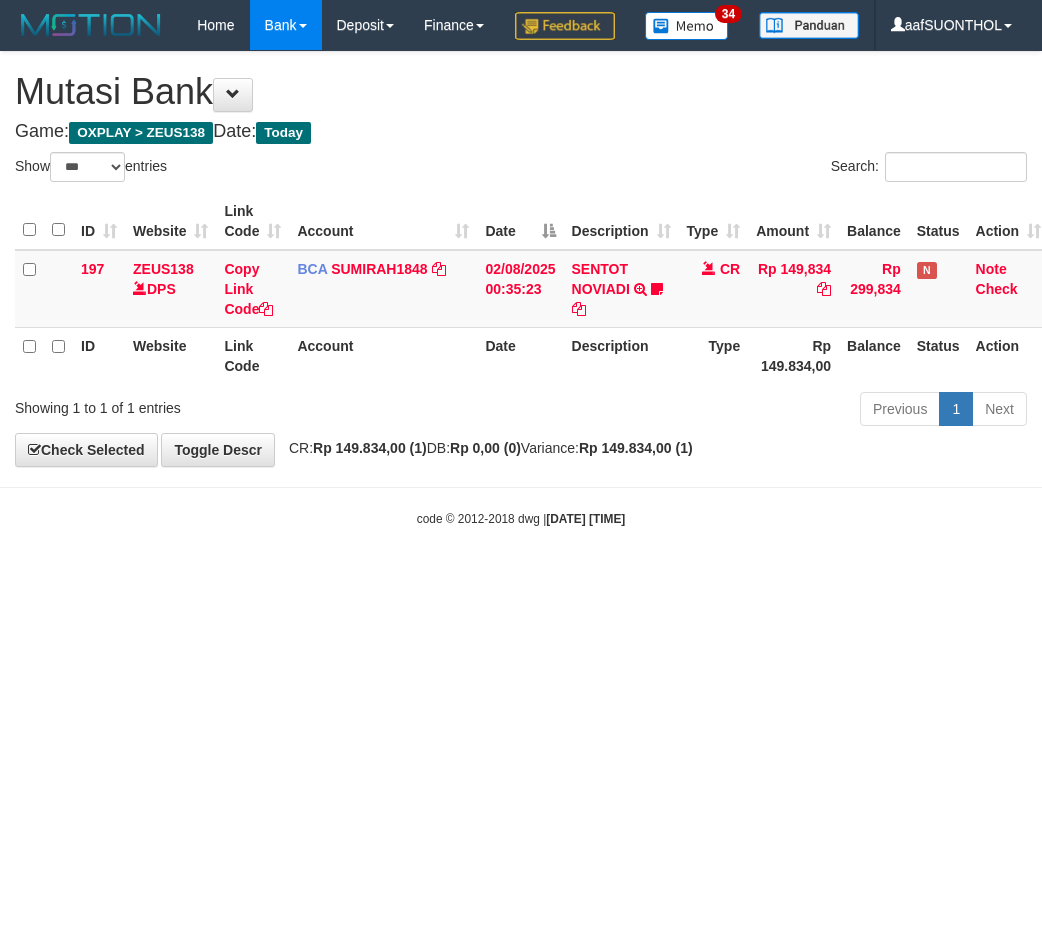select on "***" 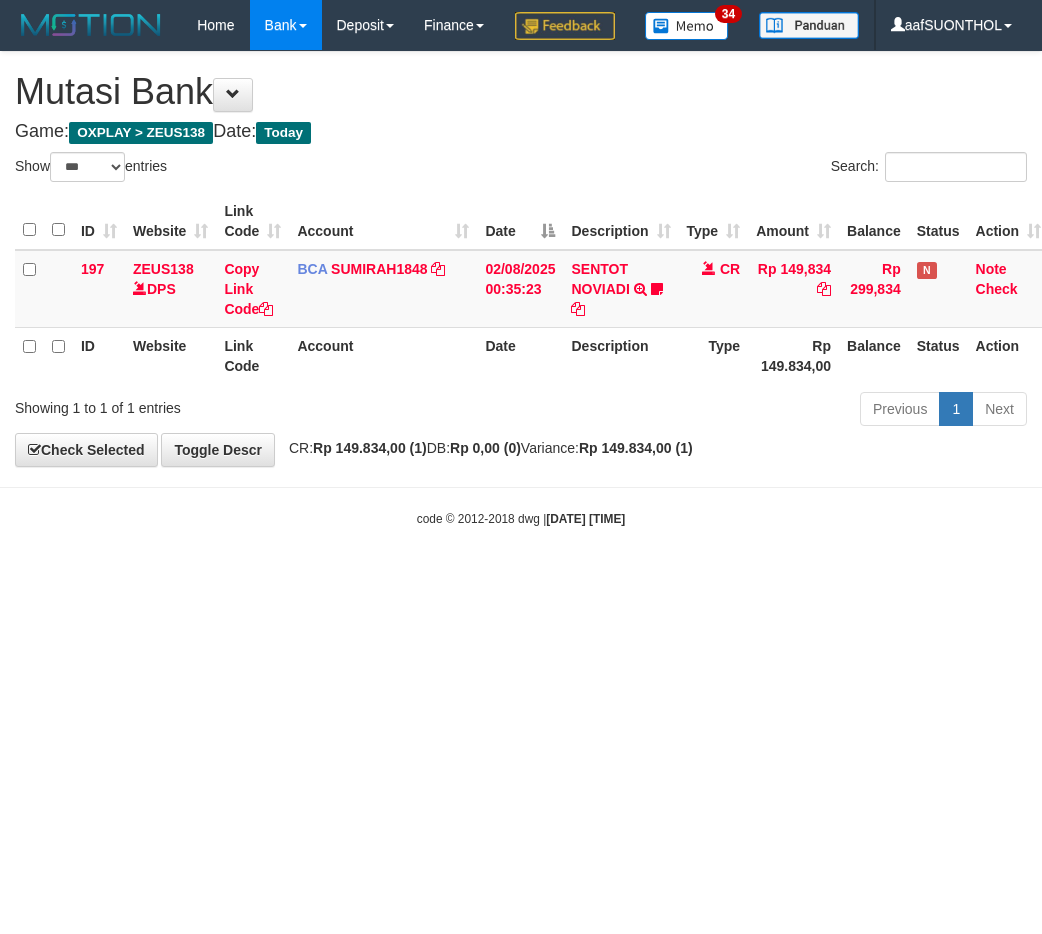 scroll, scrollTop: 0, scrollLeft: 0, axis: both 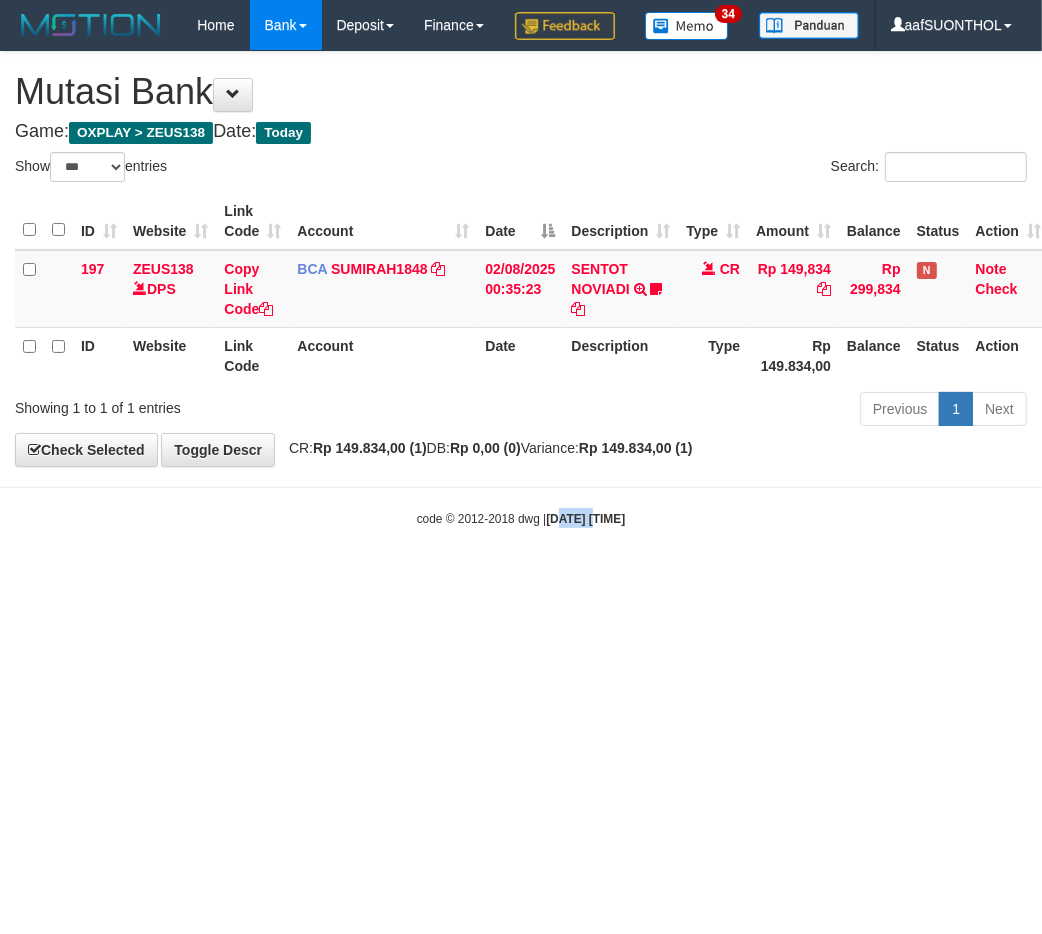 drag, startPoint x: 578, startPoint y: 665, endPoint x: 543, endPoint y: 652, distance: 37.336308 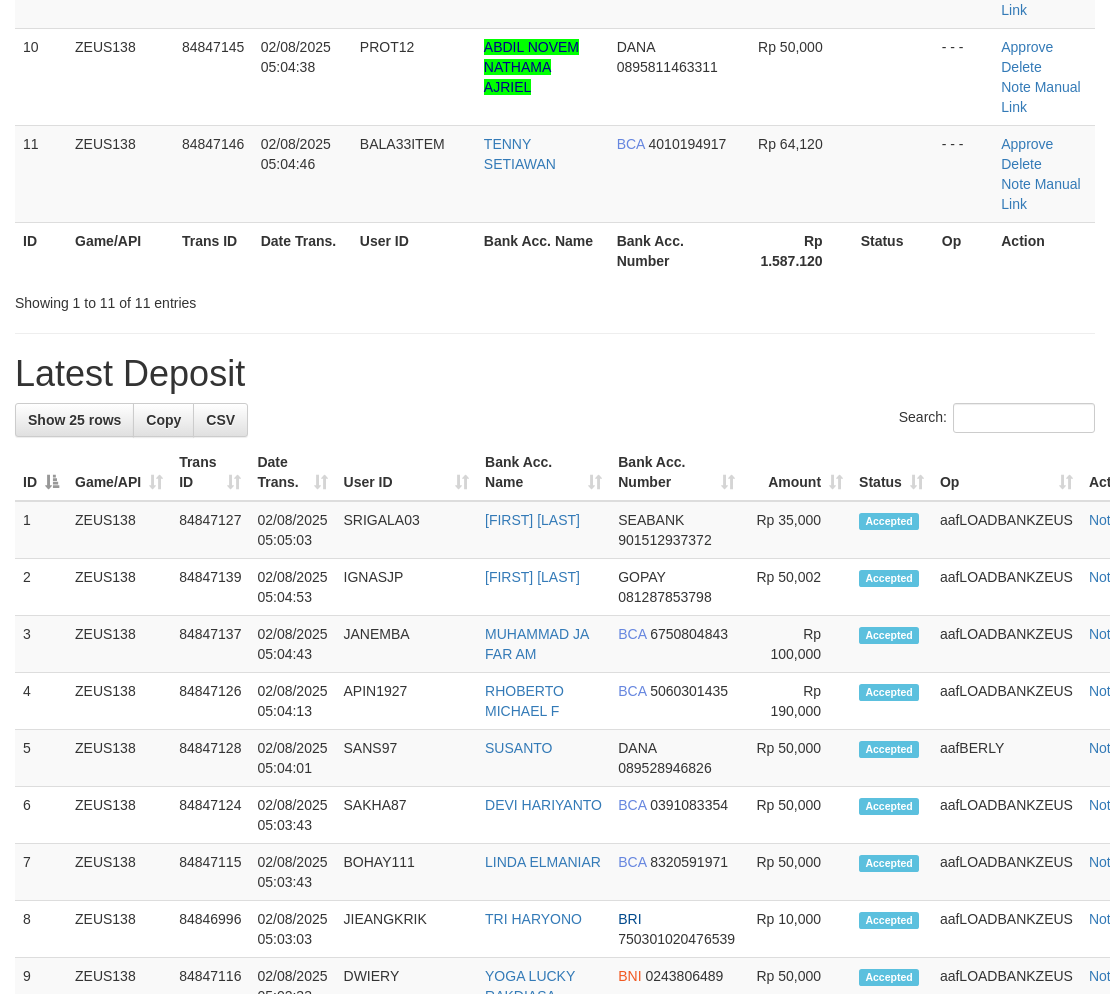 scroll, scrollTop: 801, scrollLeft: 0, axis: vertical 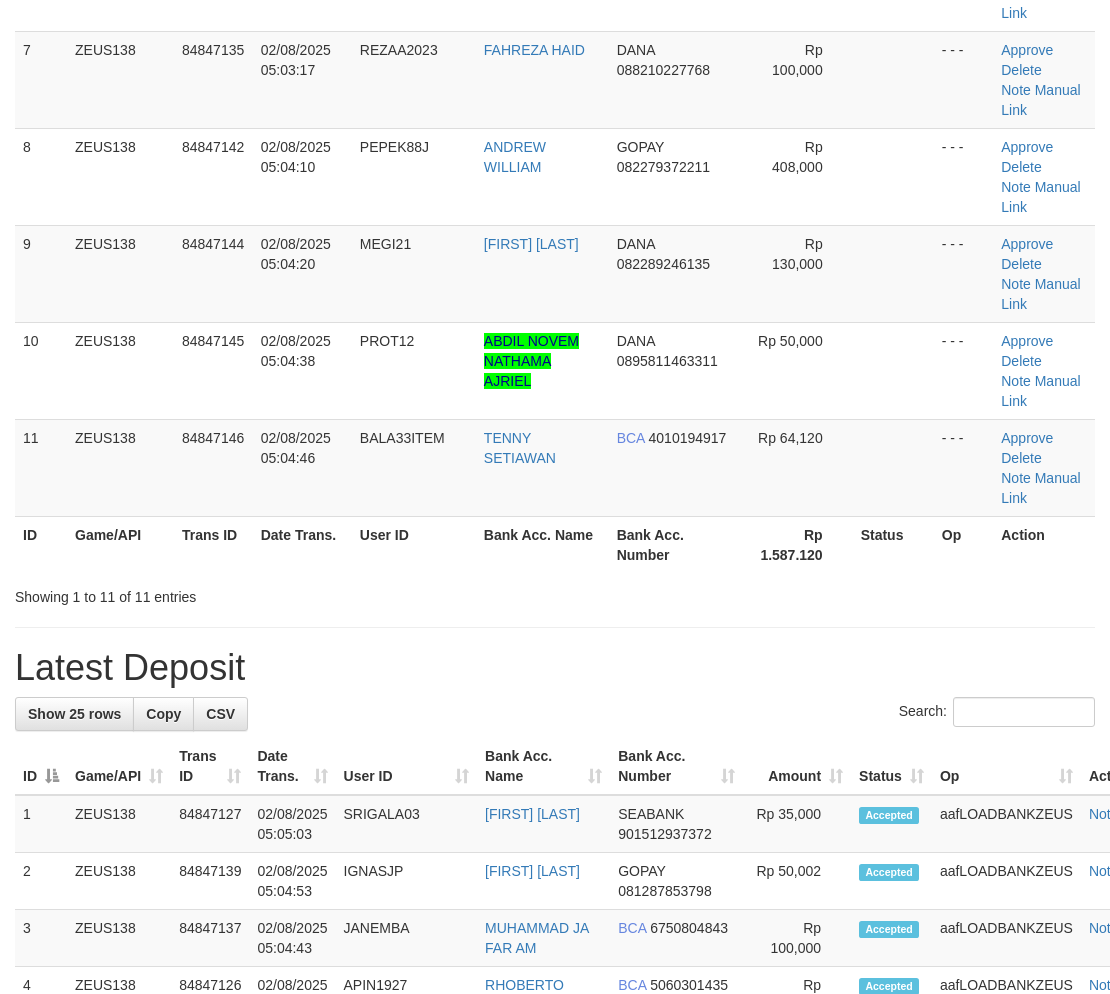 drag, startPoint x: 881, startPoint y: 538, endPoint x: 886, endPoint y: 551, distance: 13.928389 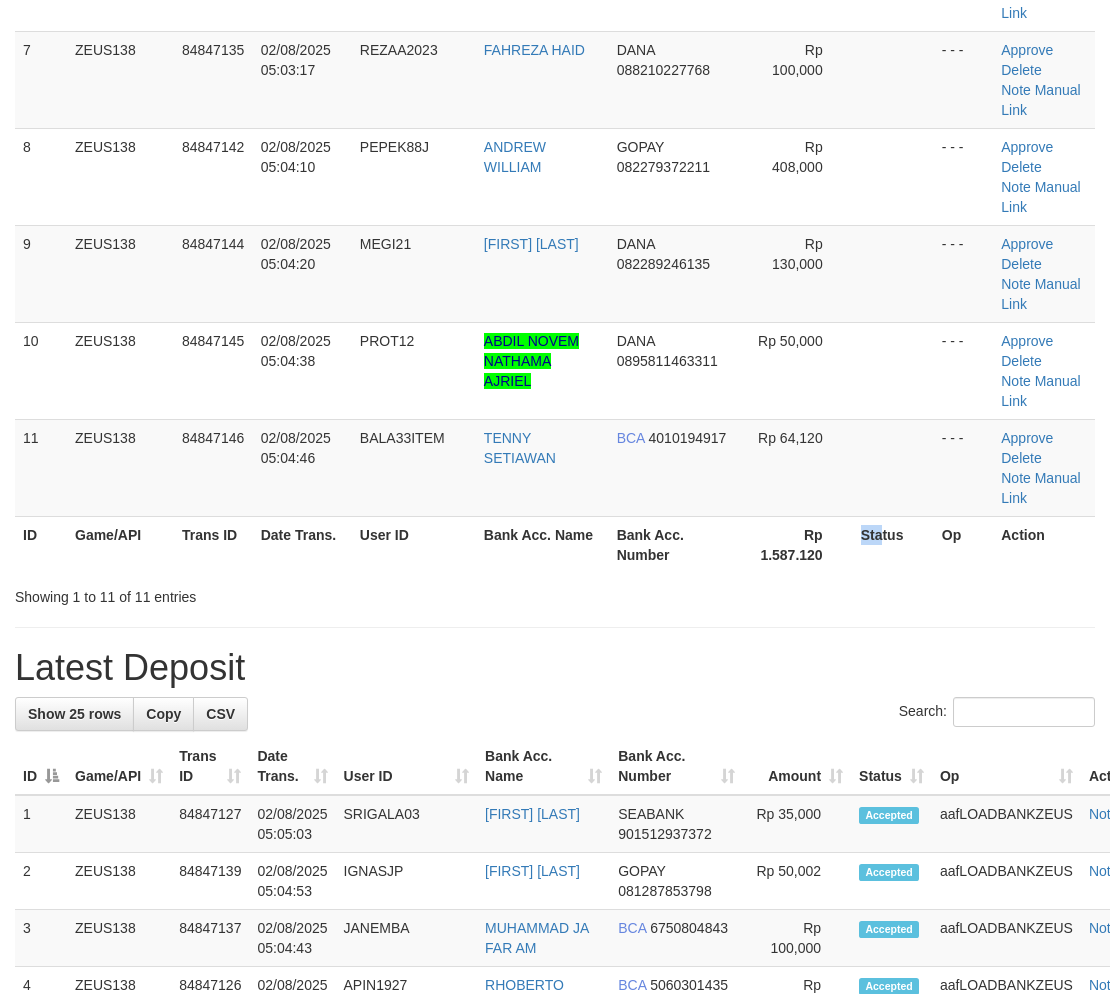 drag, startPoint x: 865, startPoint y: 547, endPoint x: 1122, endPoint y: 563, distance: 257.49756 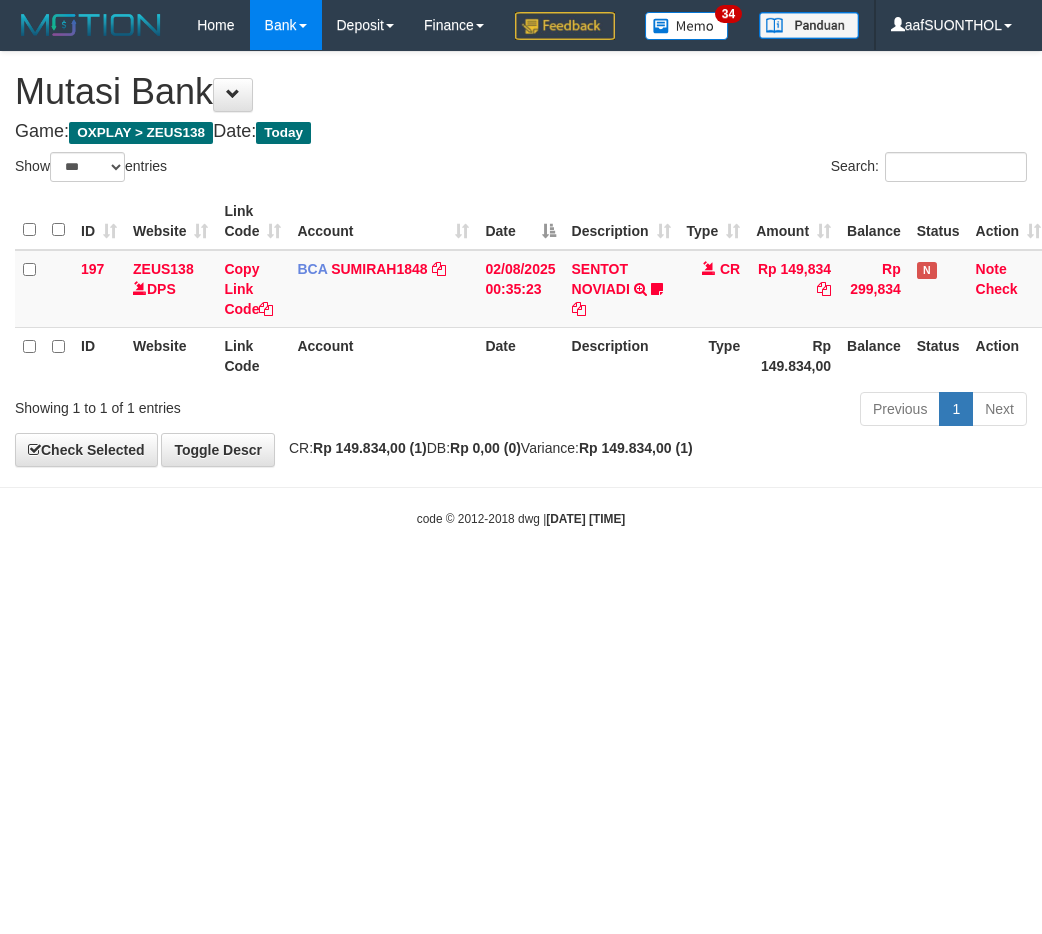 select on "***" 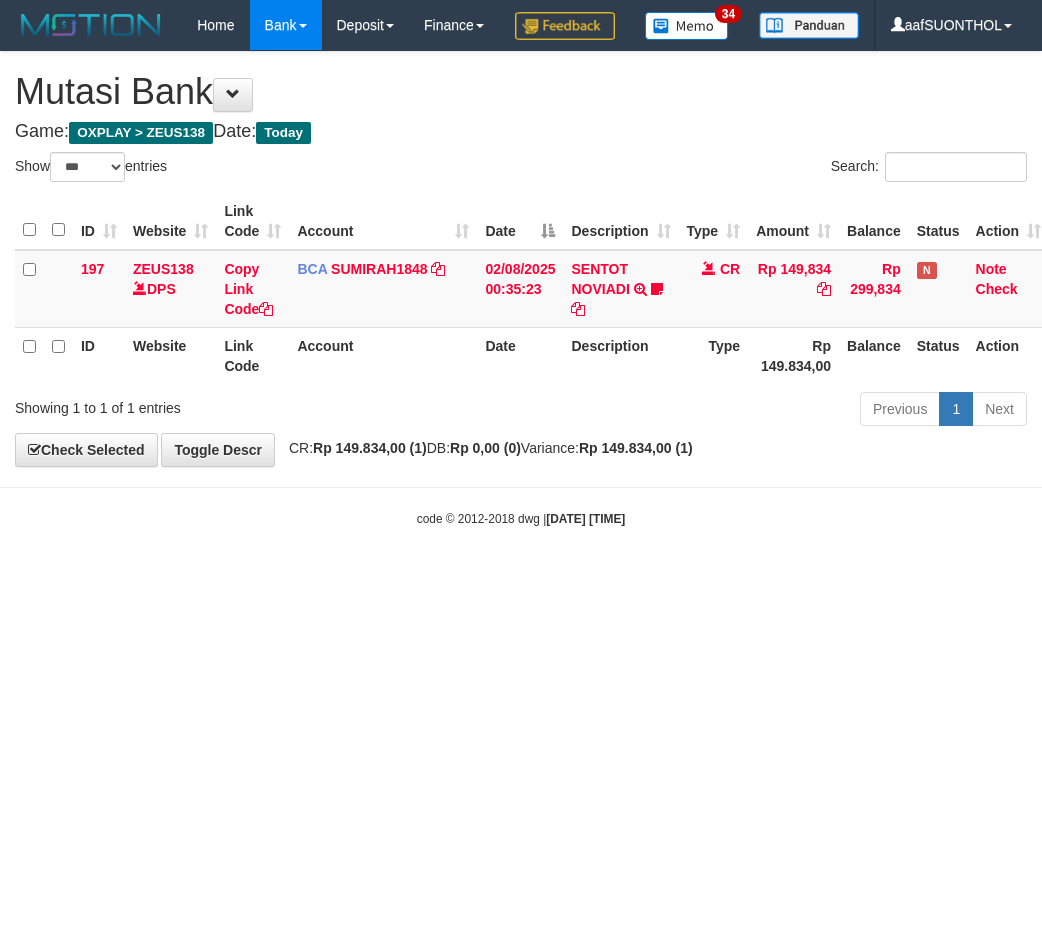 scroll, scrollTop: 0, scrollLeft: 0, axis: both 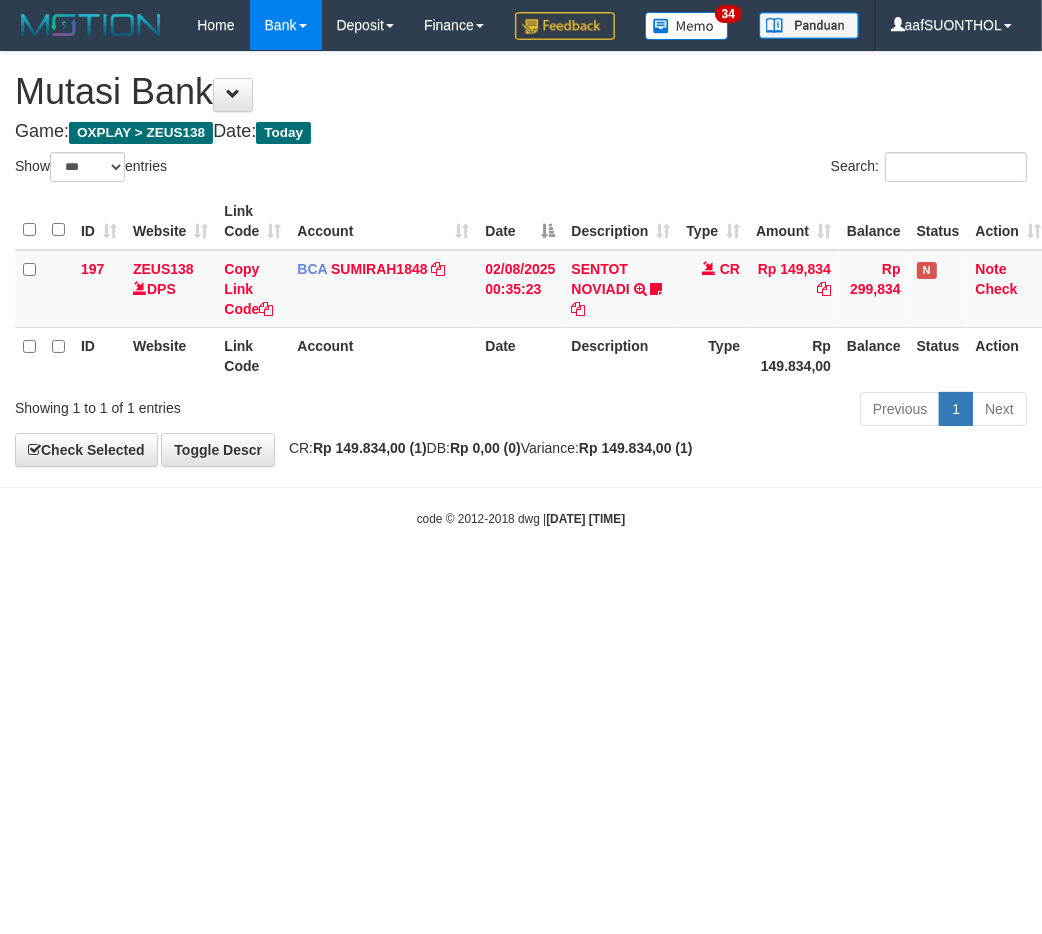 drag, startPoint x: 476, startPoint y: 624, endPoint x: 443, endPoint y: 612, distance: 35.1141 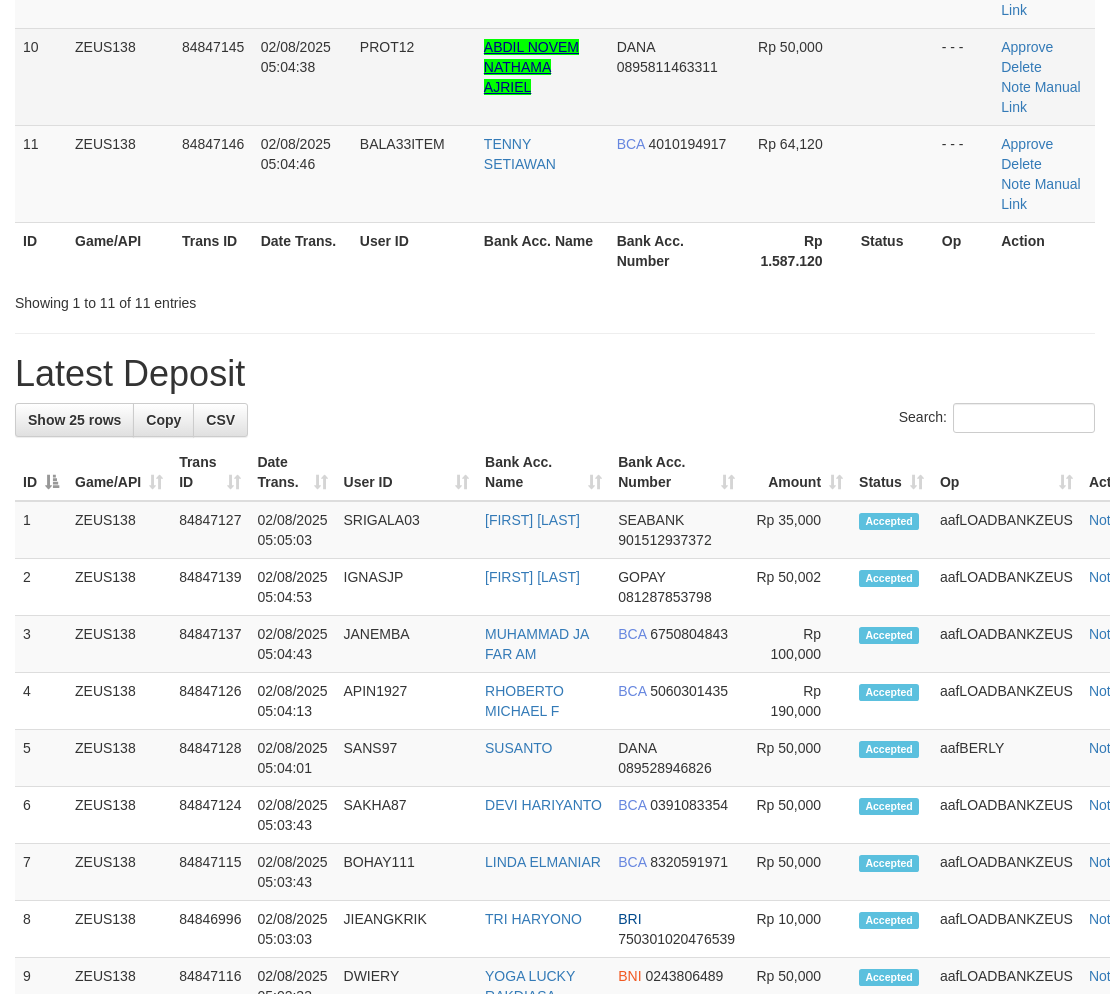 scroll, scrollTop: 801, scrollLeft: 0, axis: vertical 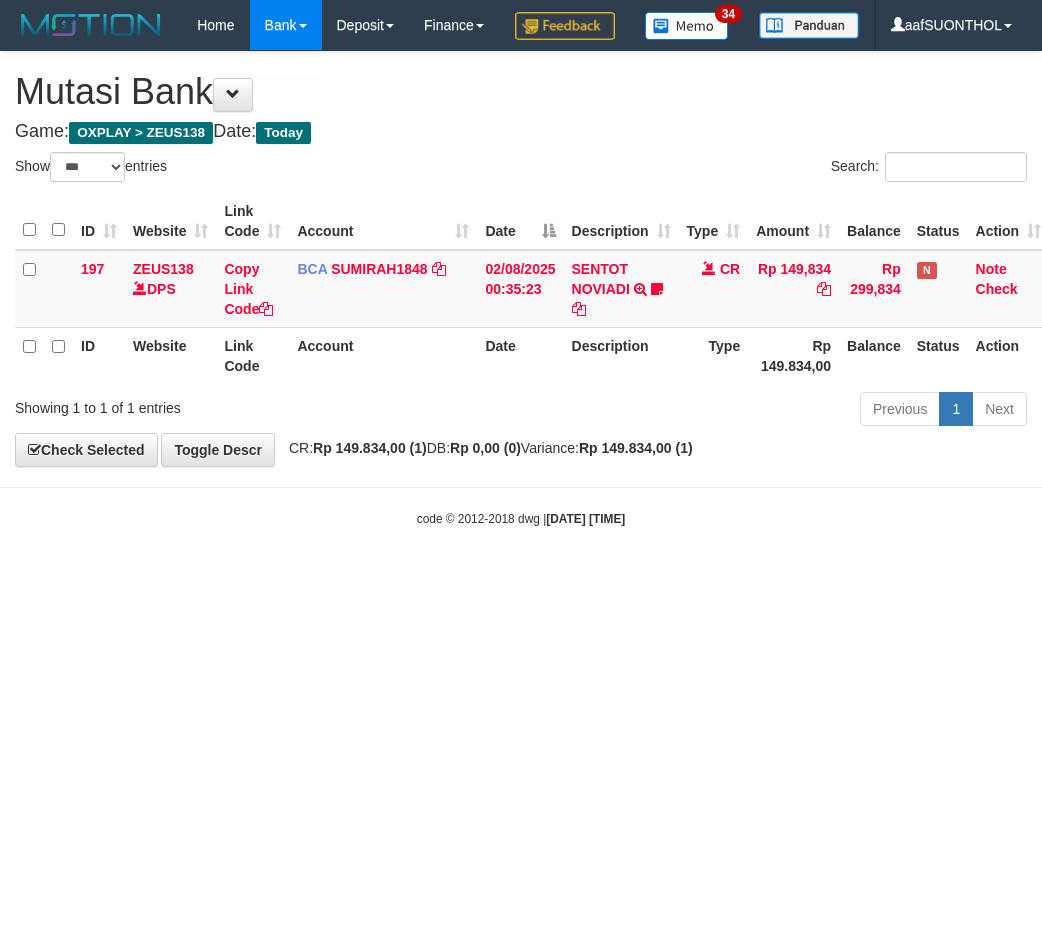 select on "***" 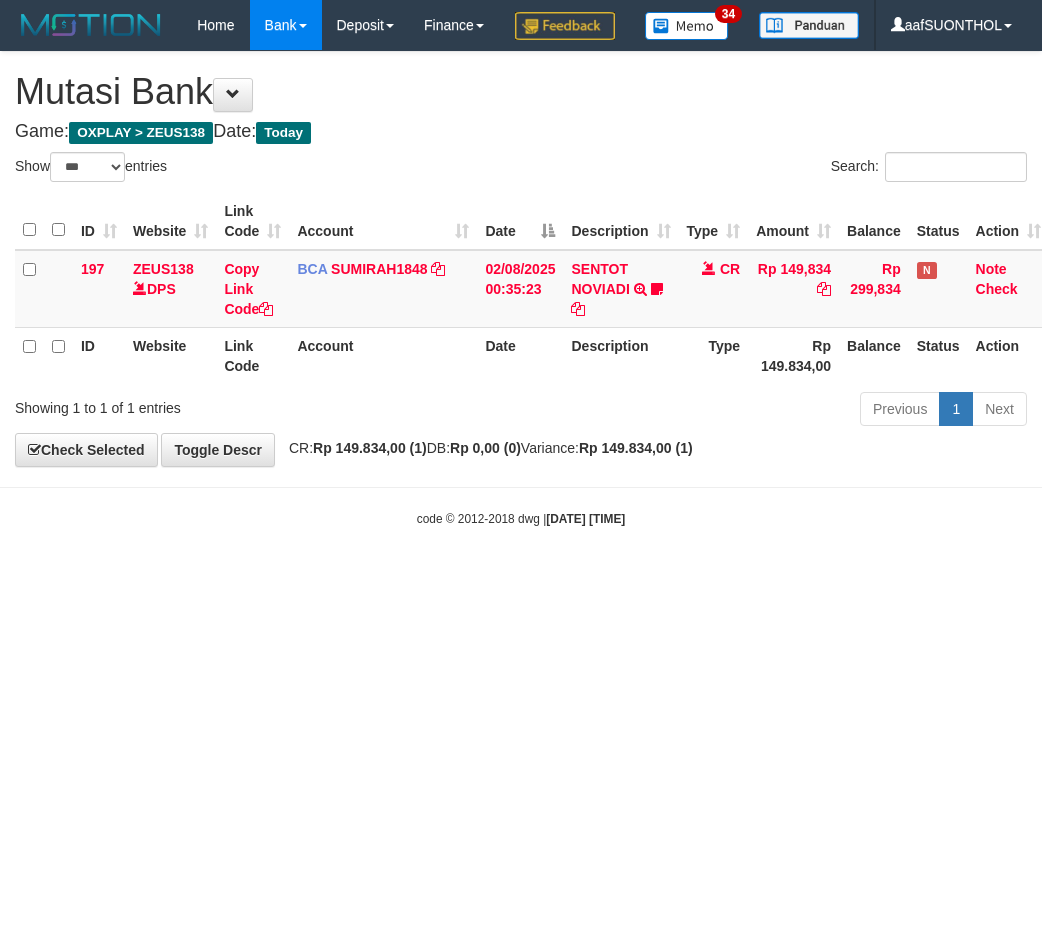 scroll, scrollTop: 0, scrollLeft: 0, axis: both 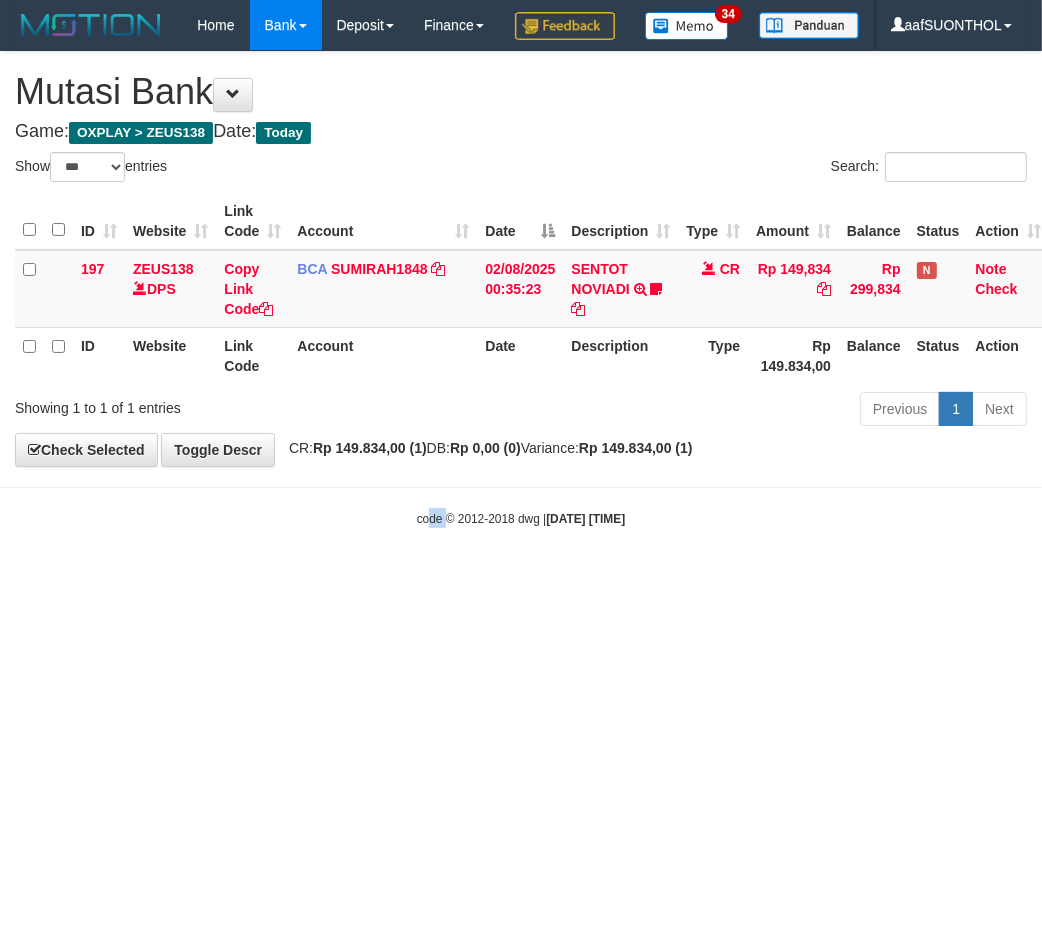 drag, startPoint x: 431, startPoint y: 721, endPoint x: 376, endPoint y: 703, distance: 57.870544 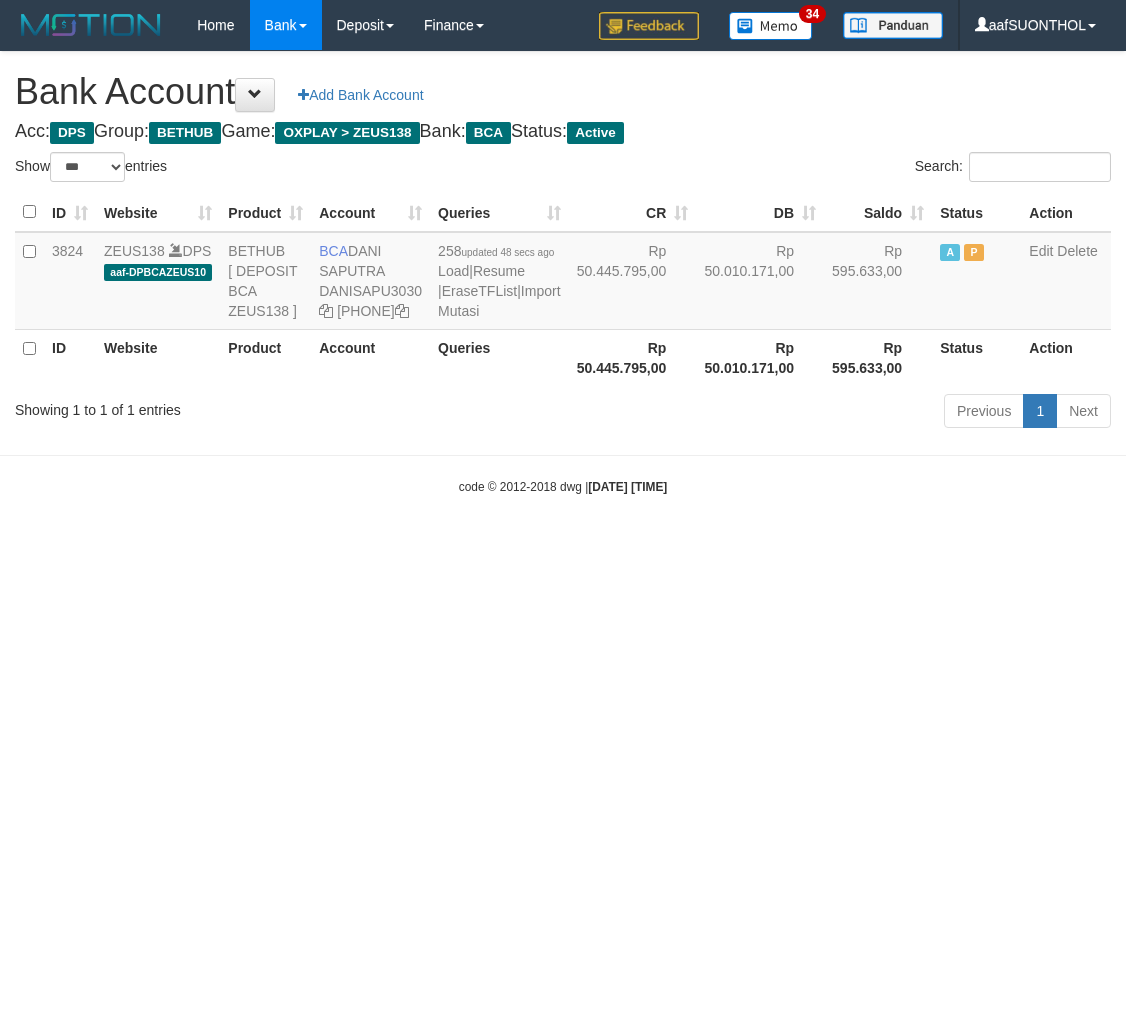 select on "***" 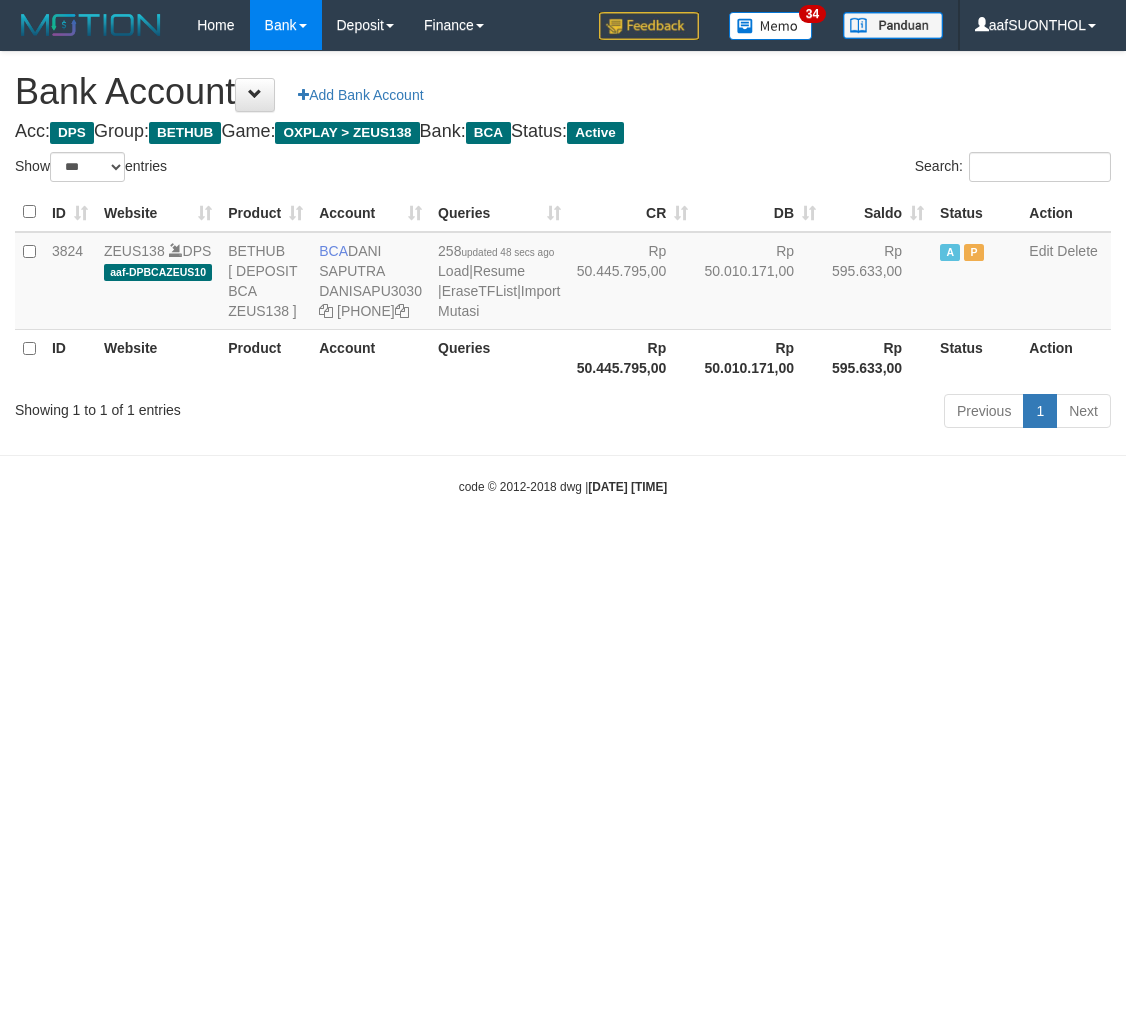 scroll, scrollTop: 0, scrollLeft: 0, axis: both 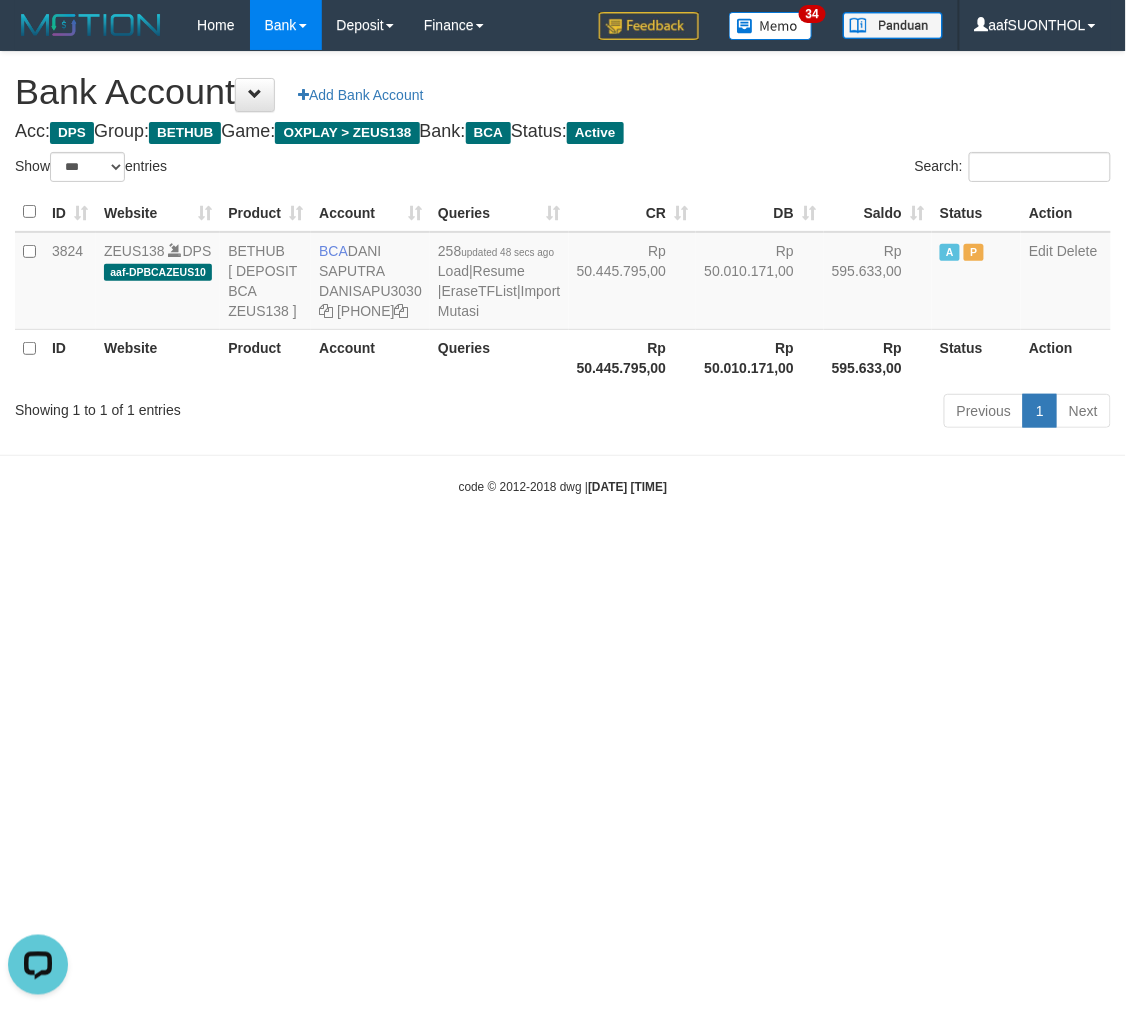 click on "Toggle navigation
Home
Bank
Account List
Load
By Website
Group
[OXPLAY]													ZEUS138
By Load Group (DPS)
Sync" at bounding box center [563, 273] 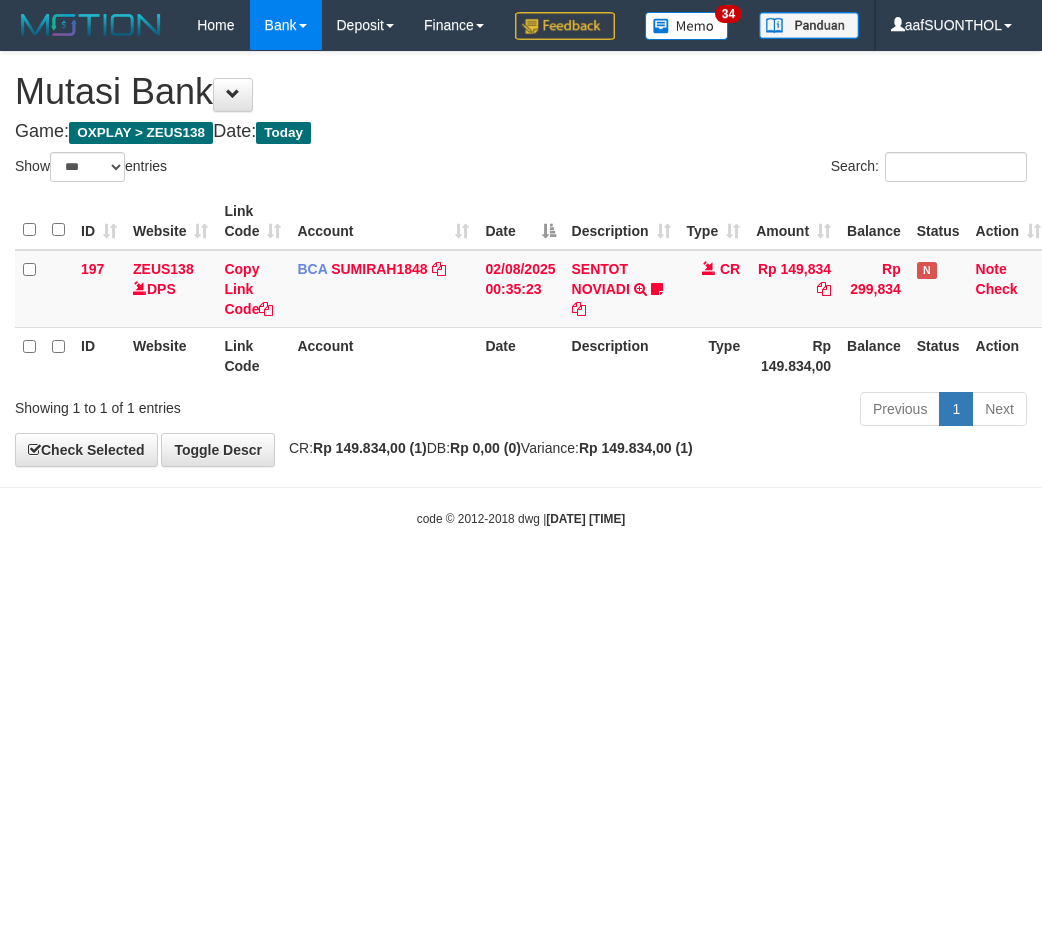 select on "***" 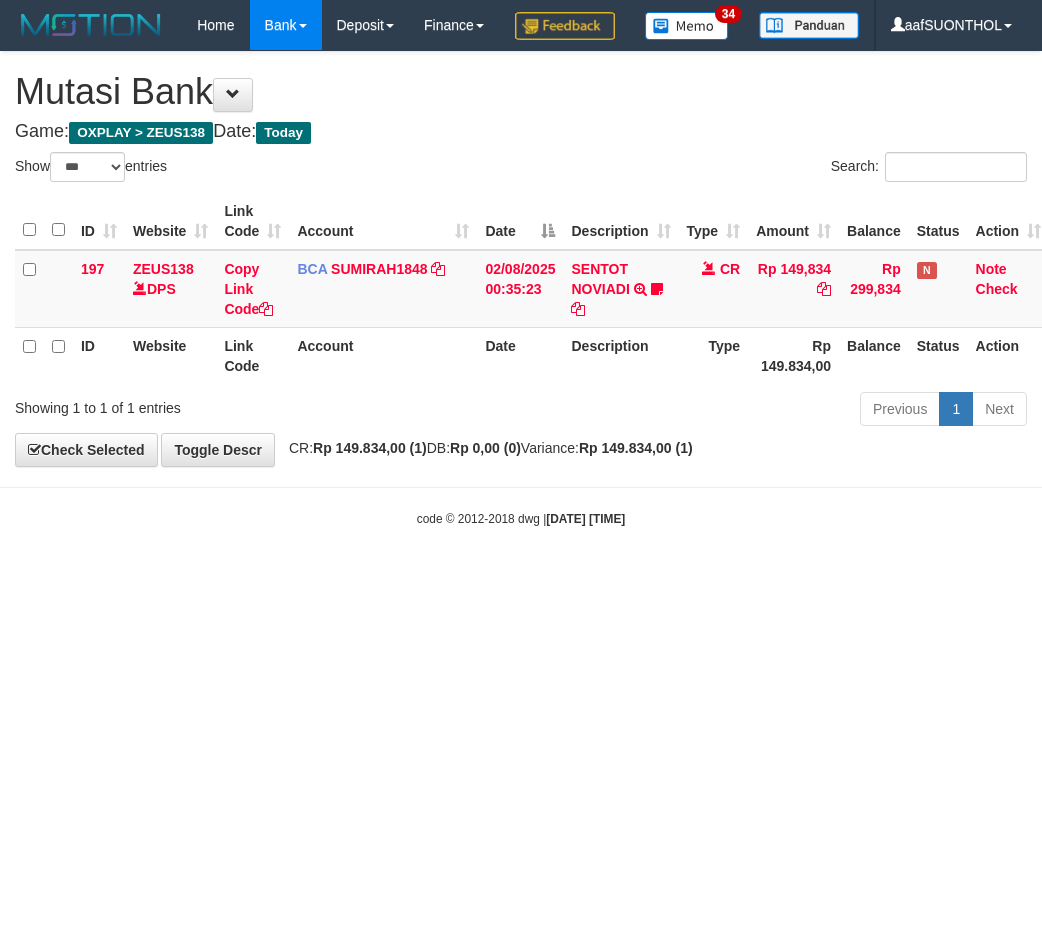scroll, scrollTop: 0, scrollLeft: 0, axis: both 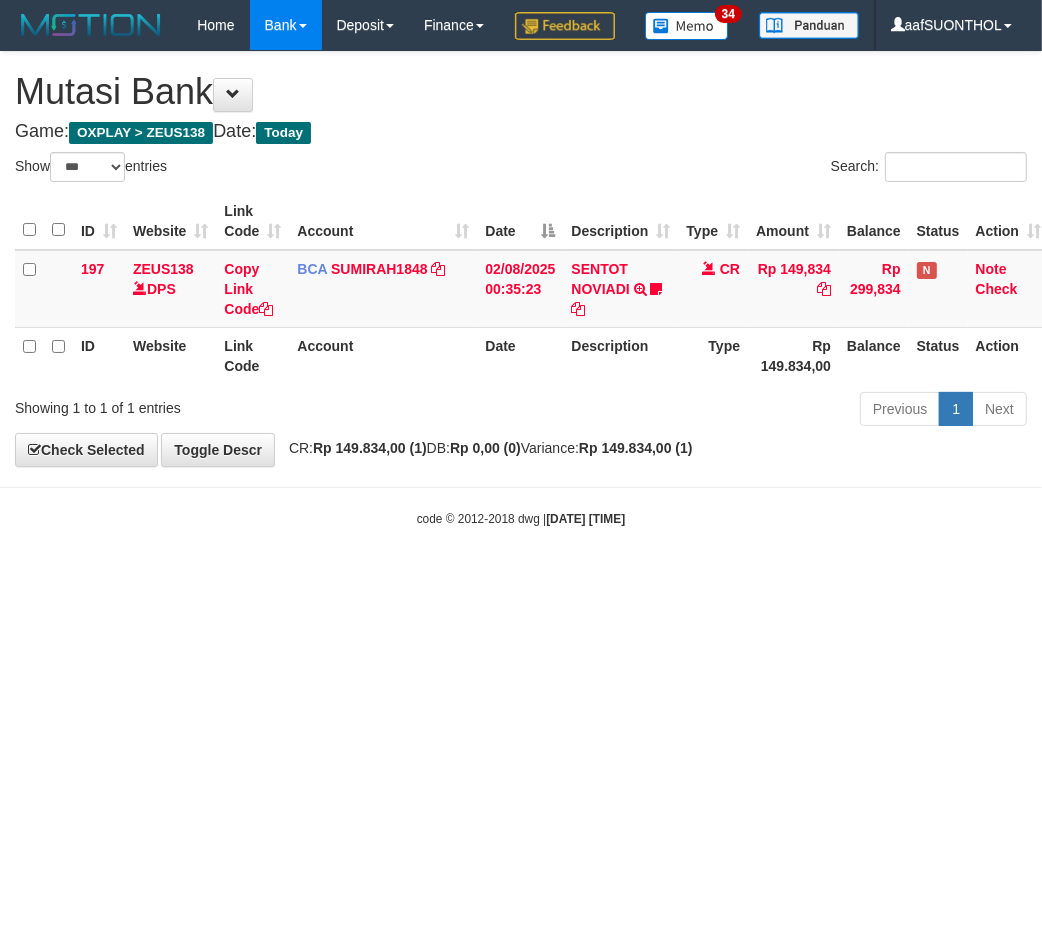 drag, startPoint x: 510, startPoint y: 685, endPoint x: 486, endPoint y: 682, distance: 24.186773 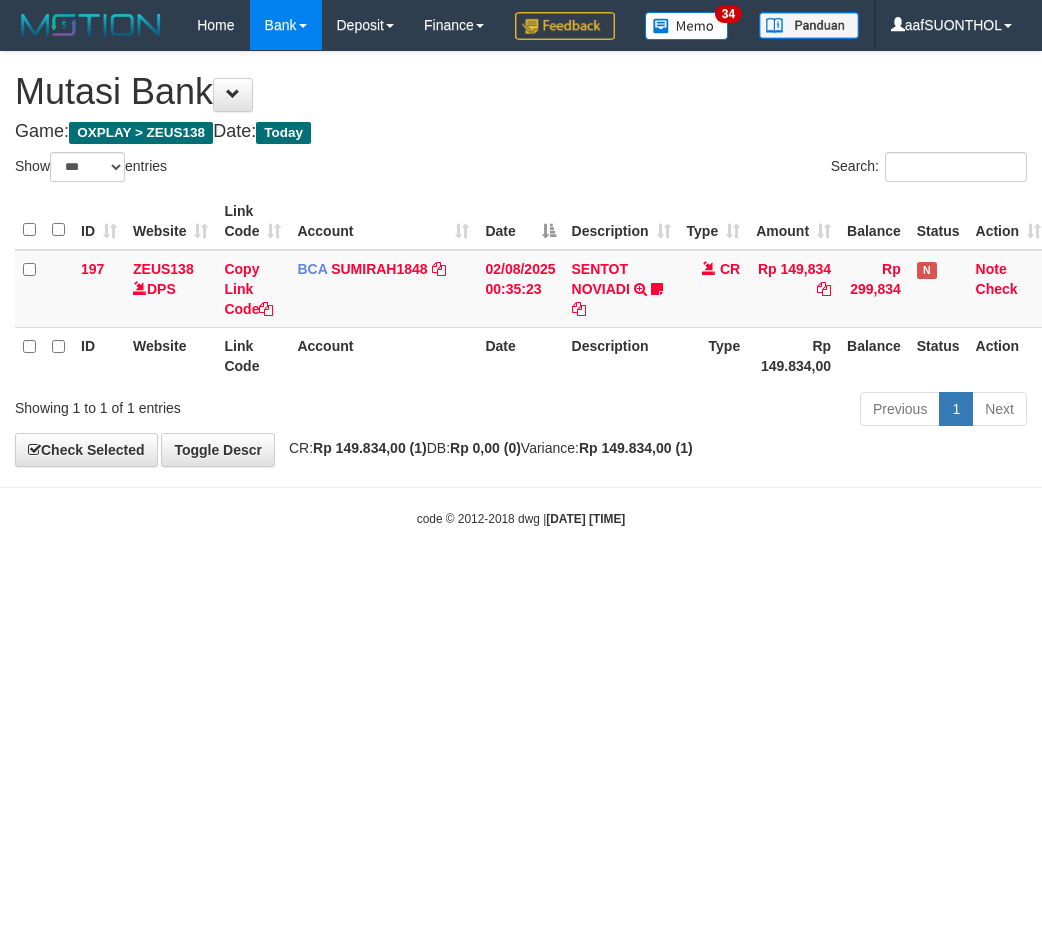 select on "***" 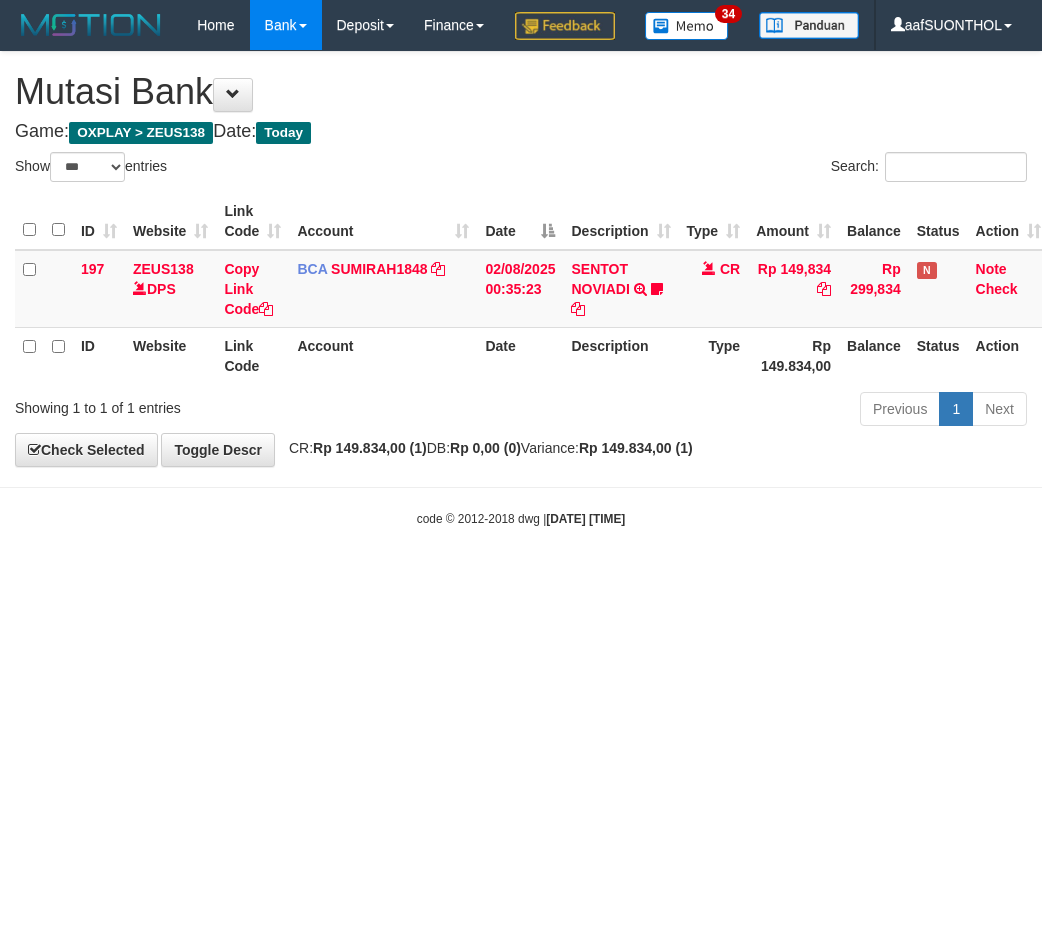 scroll, scrollTop: 0, scrollLeft: 0, axis: both 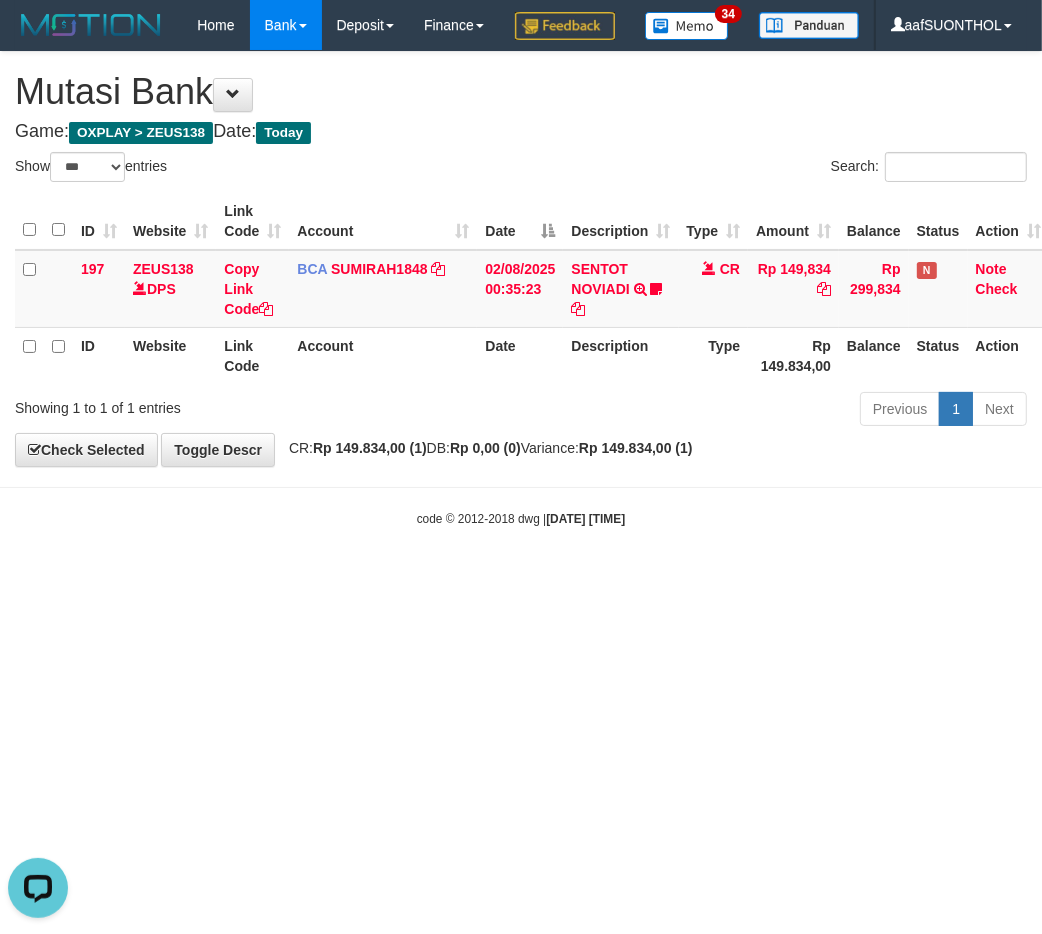 click on "Toggle navigation
Home
Bank
Account List
Load
By Website
Group
[OXPLAY]													ZEUS138
By Load Group (DPS)
Sync" at bounding box center (521, 289) 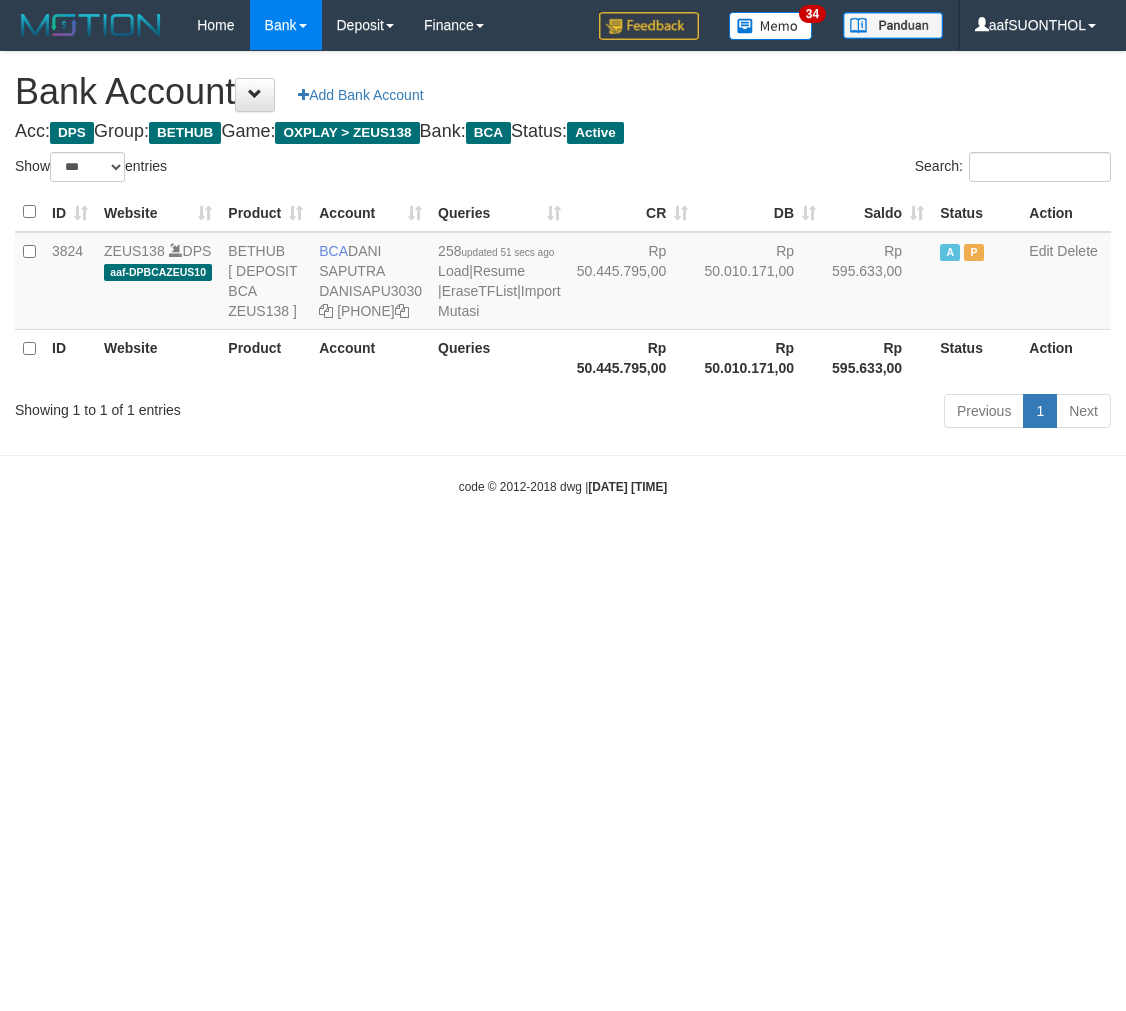 select on "***" 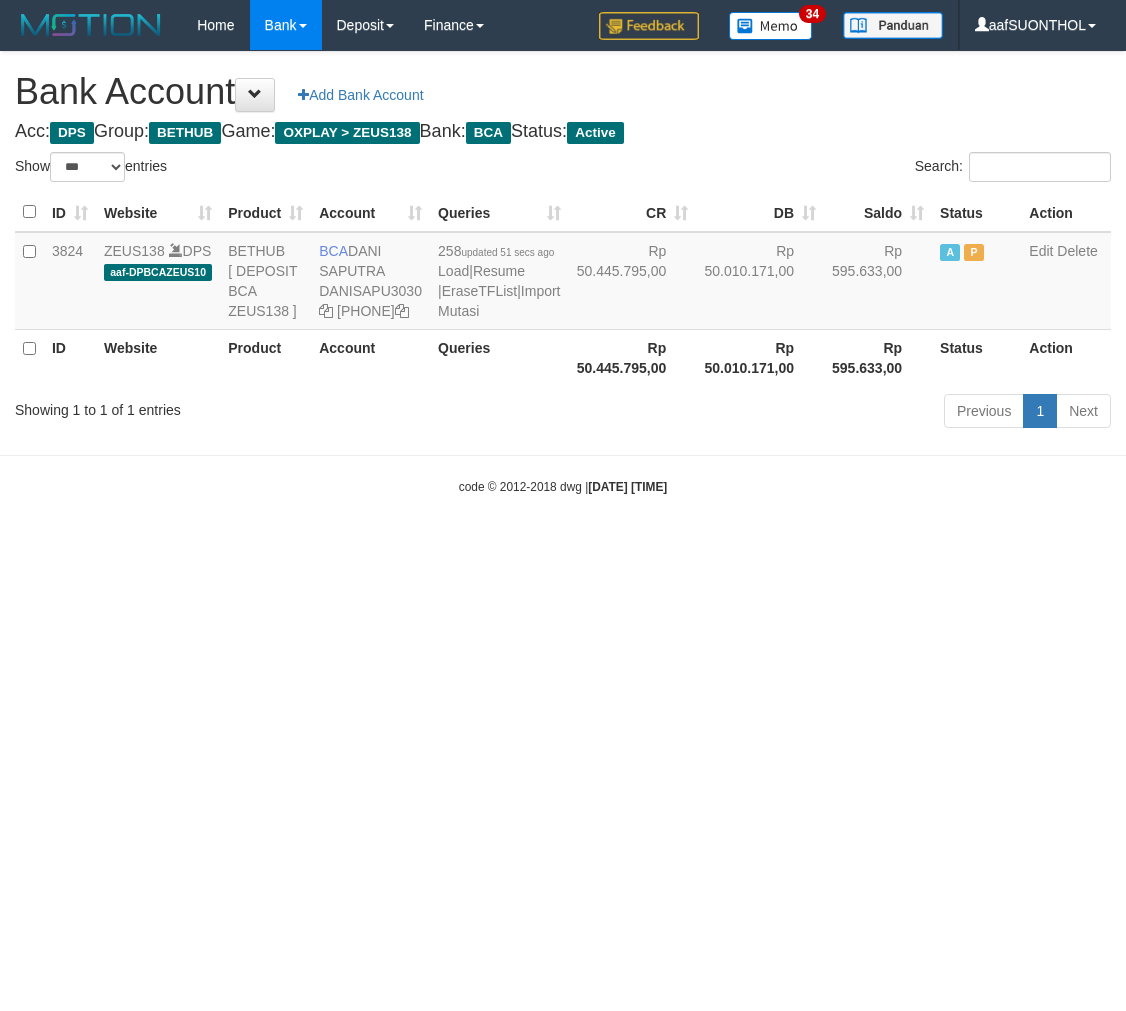 scroll, scrollTop: 0, scrollLeft: 0, axis: both 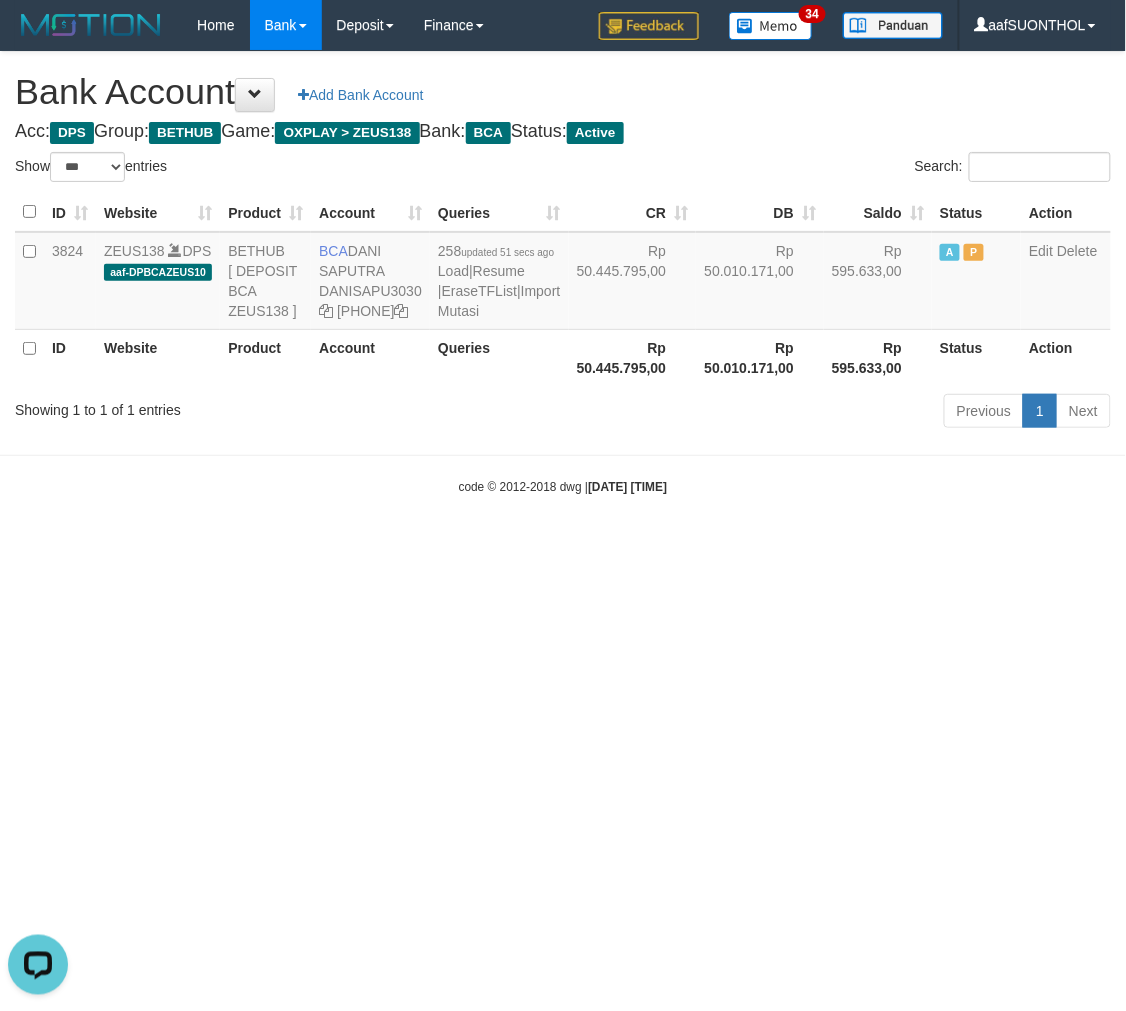 click on "Toggle navigation
Home
Bank
Account List
Load
By Website
Group
[OXPLAY]													ZEUS138
By Load Group (DPS)
Sync" at bounding box center [563, 273] 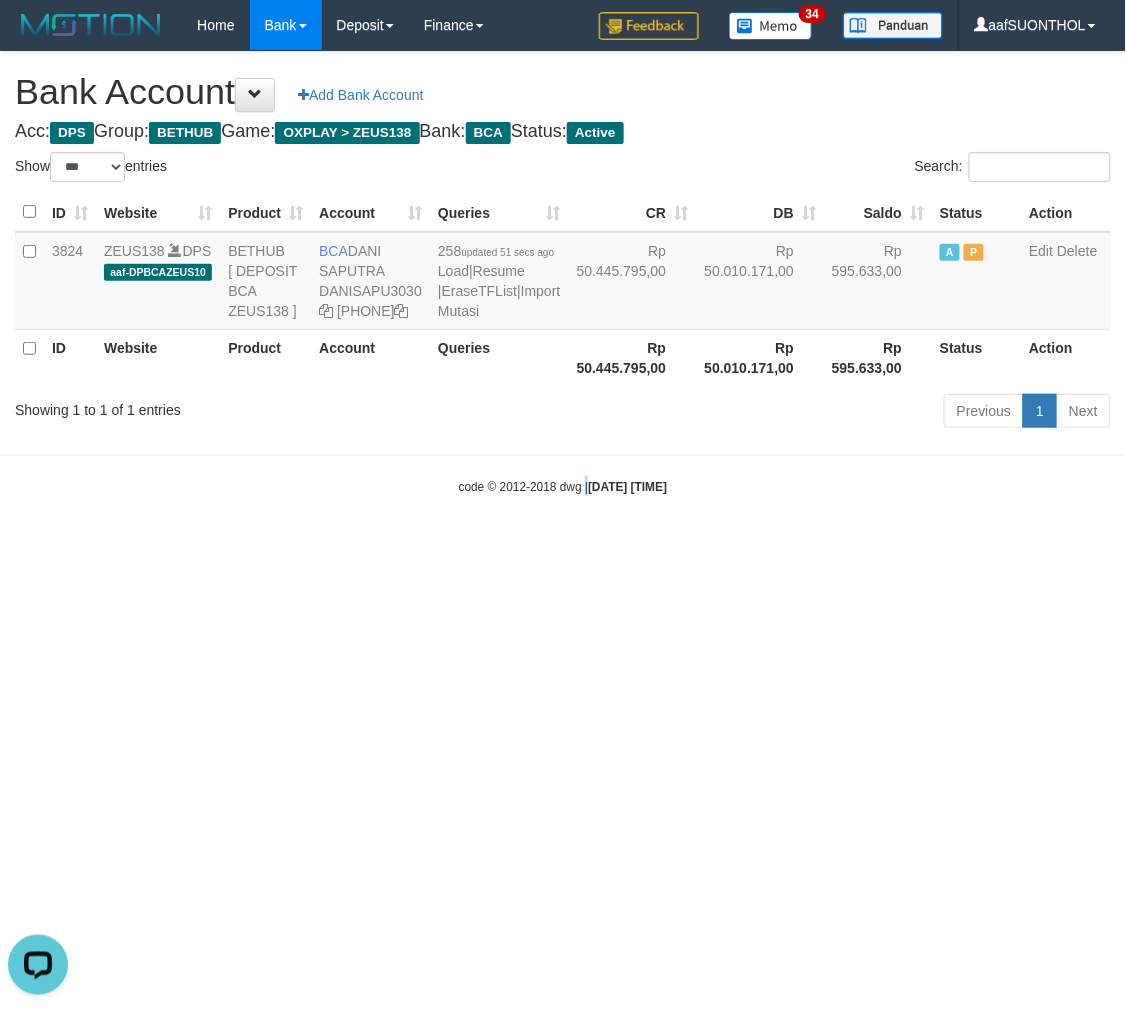 drag, startPoint x: 568, startPoint y: 795, endPoint x: 585, endPoint y: 801, distance: 18.027756 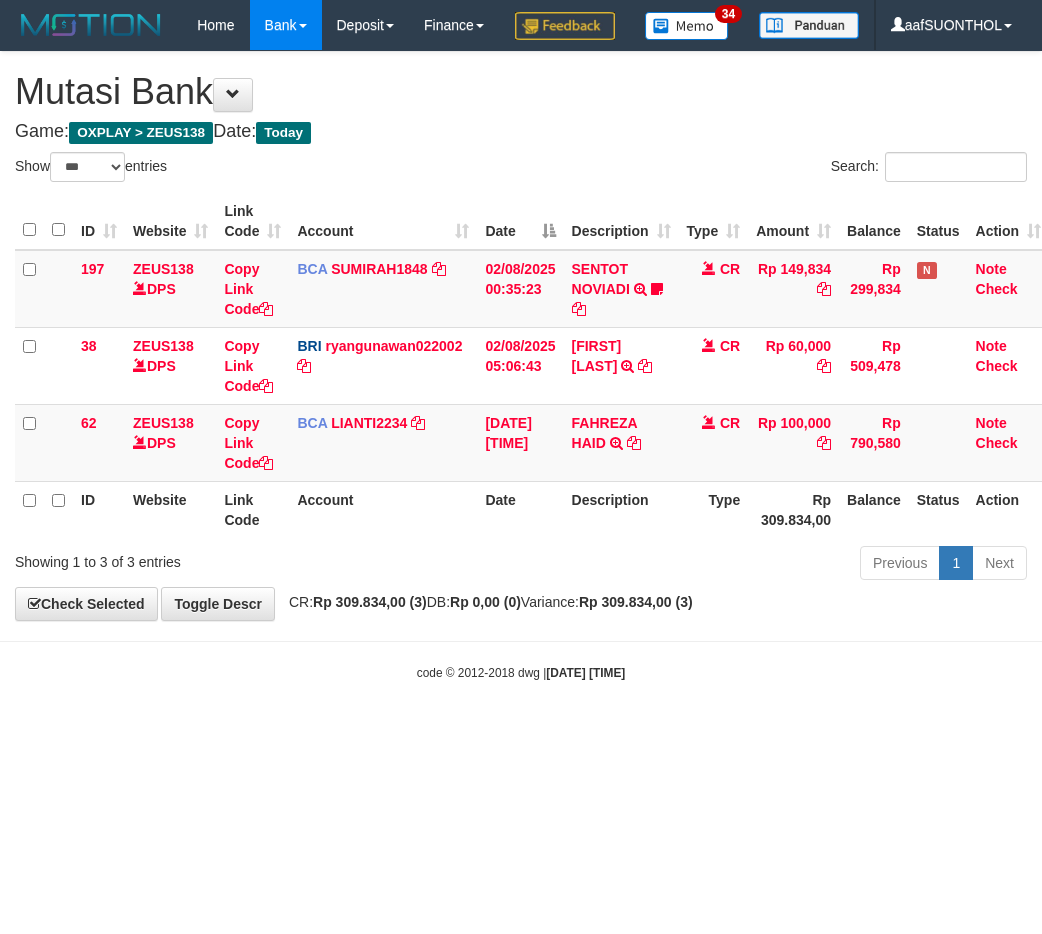 select on "***" 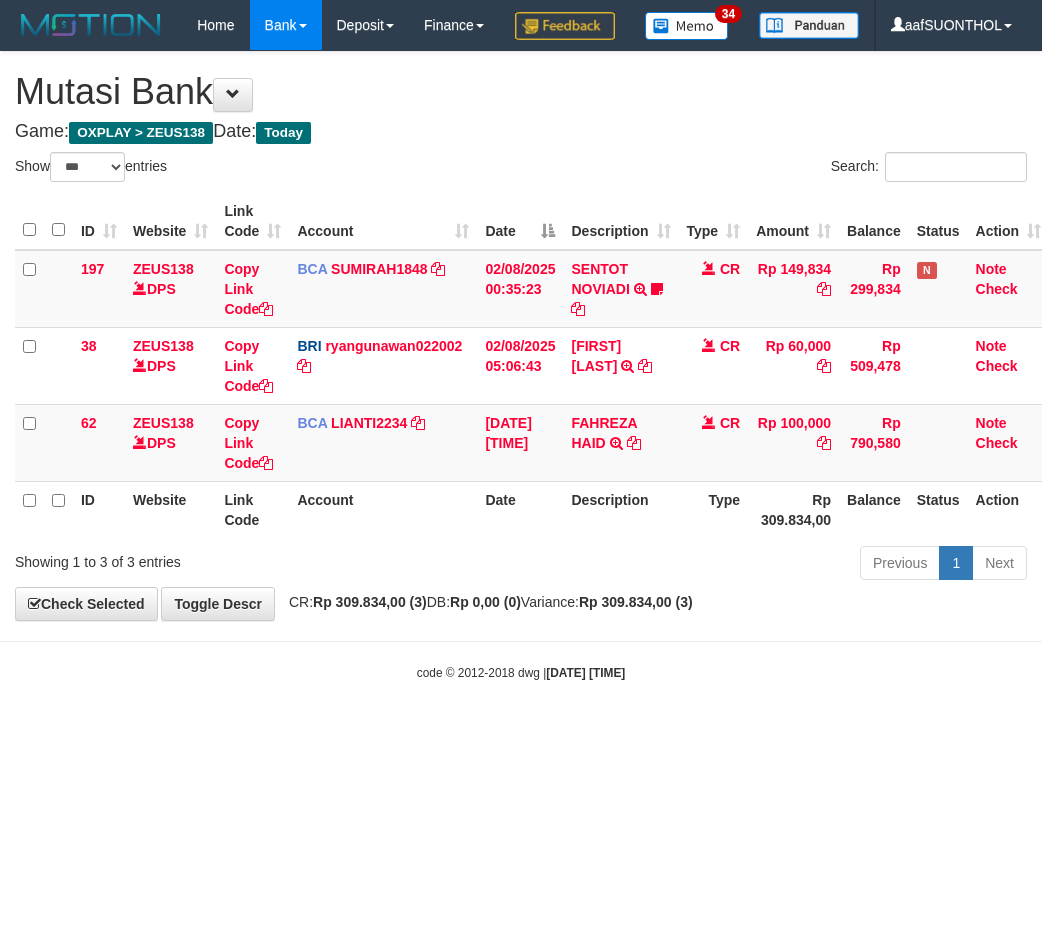 scroll, scrollTop: 0, scrollLeft: 0, axis: both 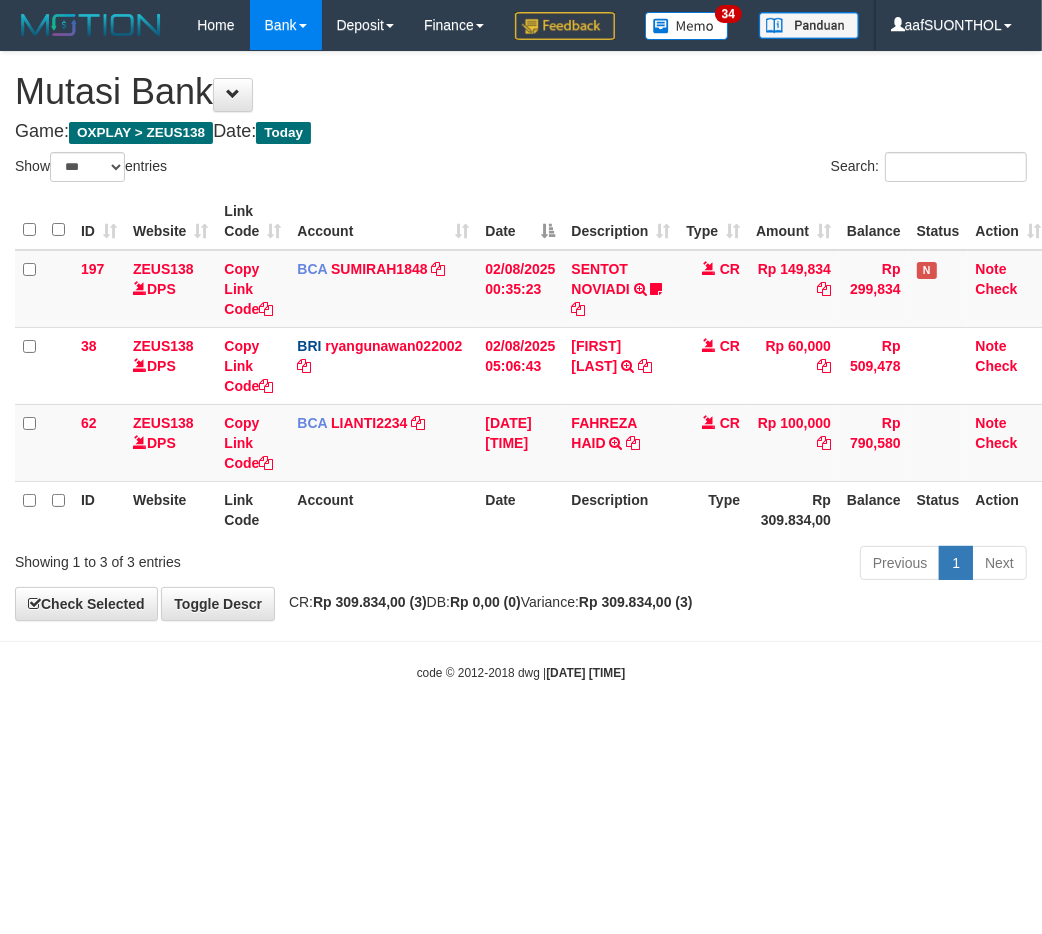drag, startPoint x: 752, startPoint y: 695, endPoint x: 698, endPoint y: 688, distance: 54.451813 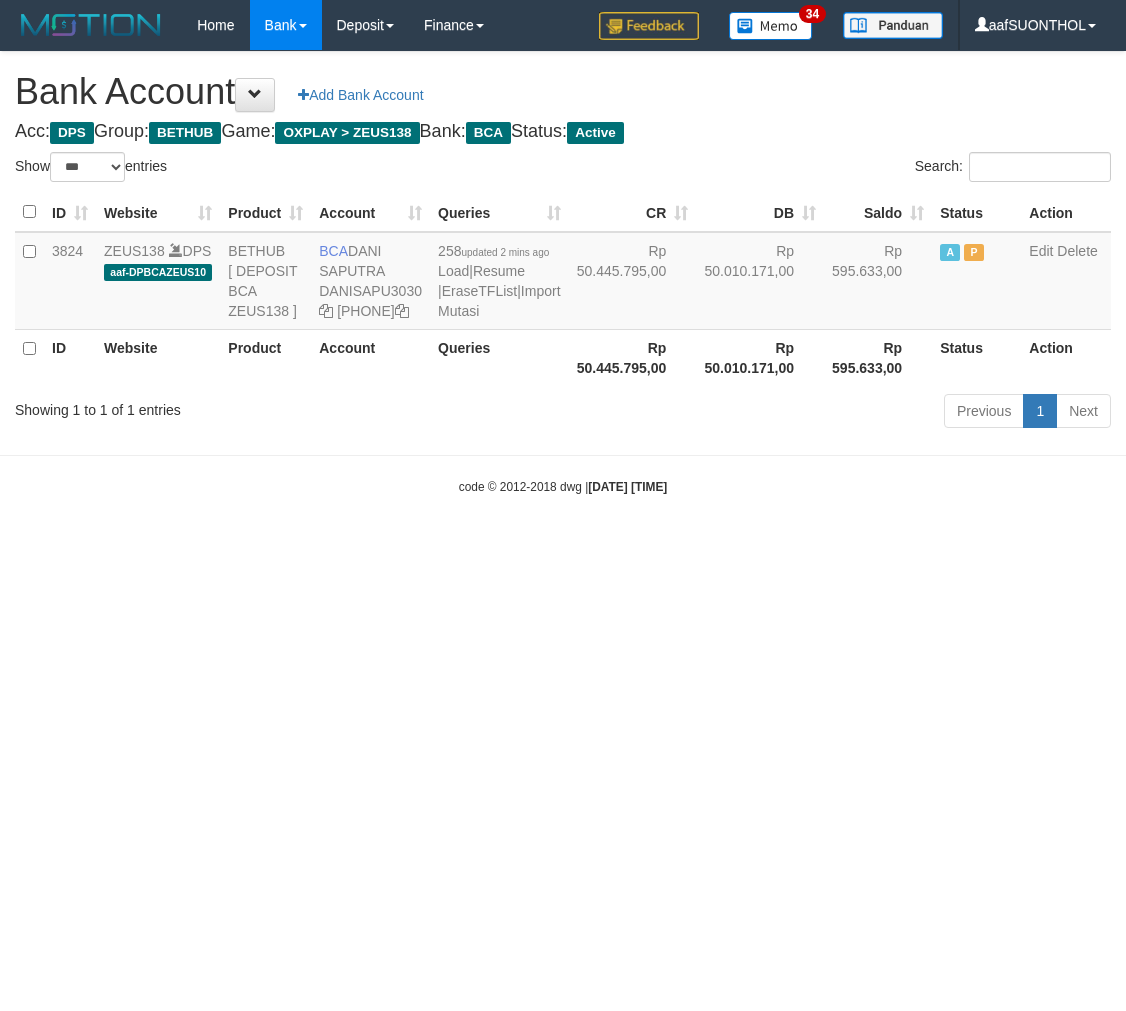 select on "***" 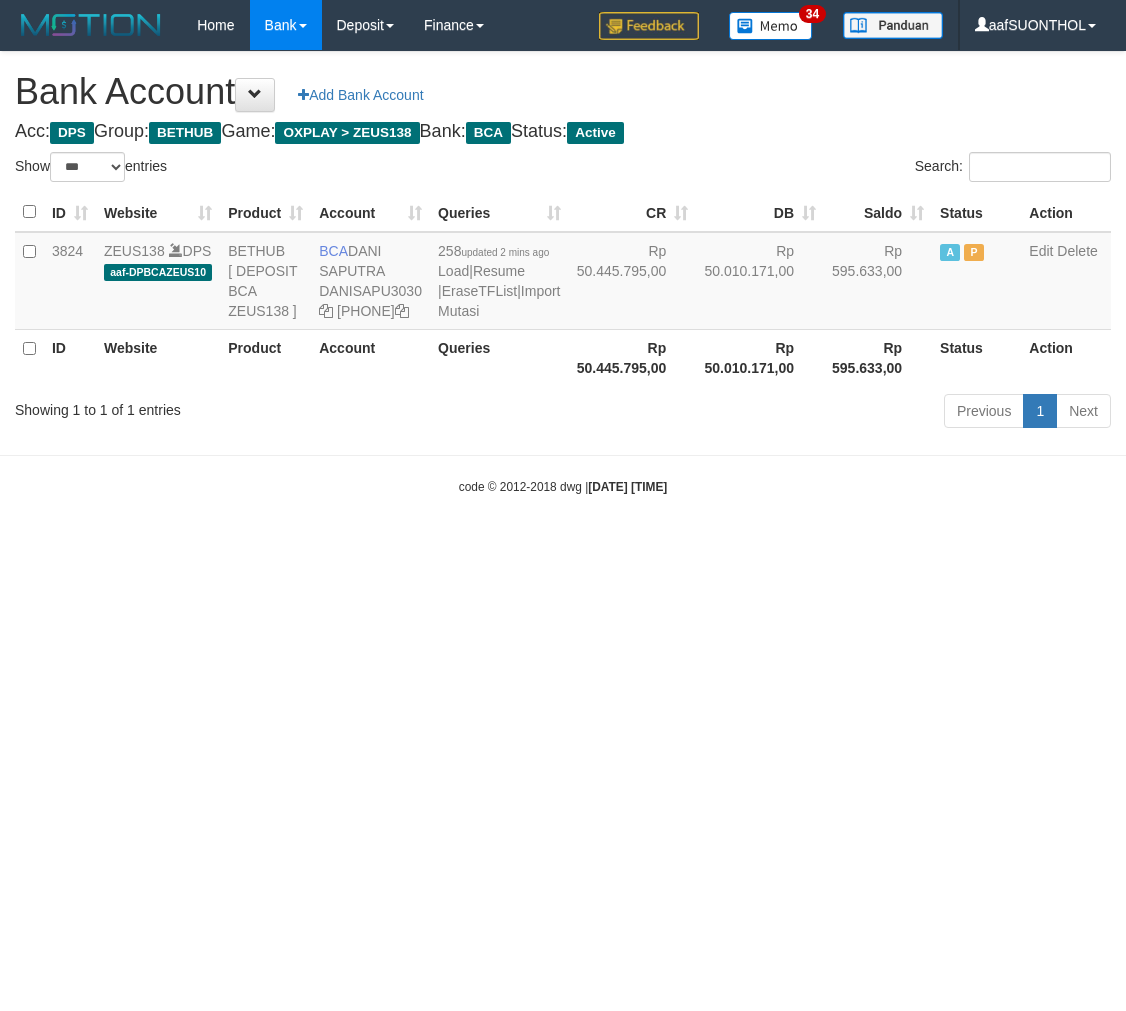 scroll, scrollTop: 0, scrollLeft: 0, axis: both 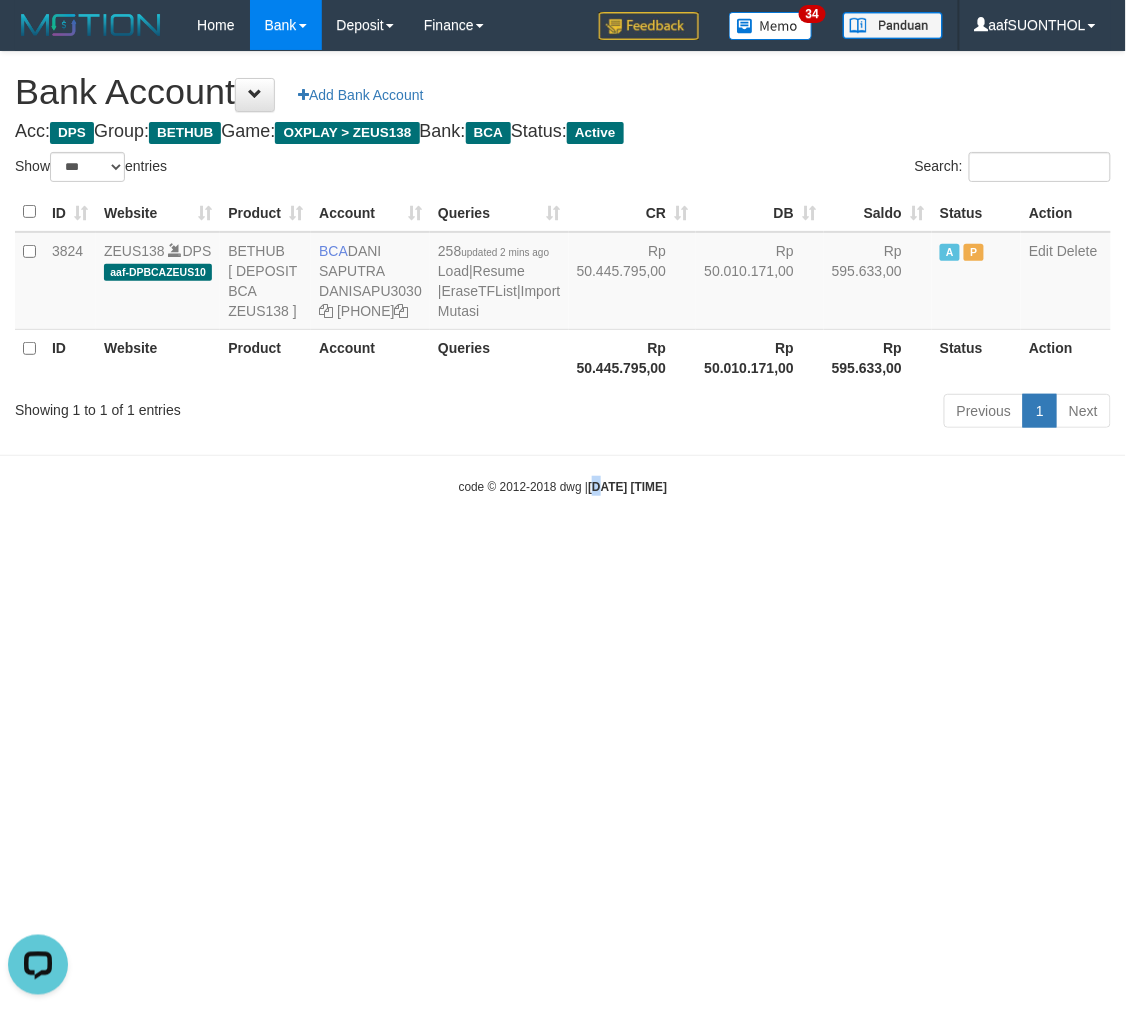 drag, startPoint x: 581, startPoint y: 668, endPoint x: 538, endPoint y: 663, distance: 43.289722 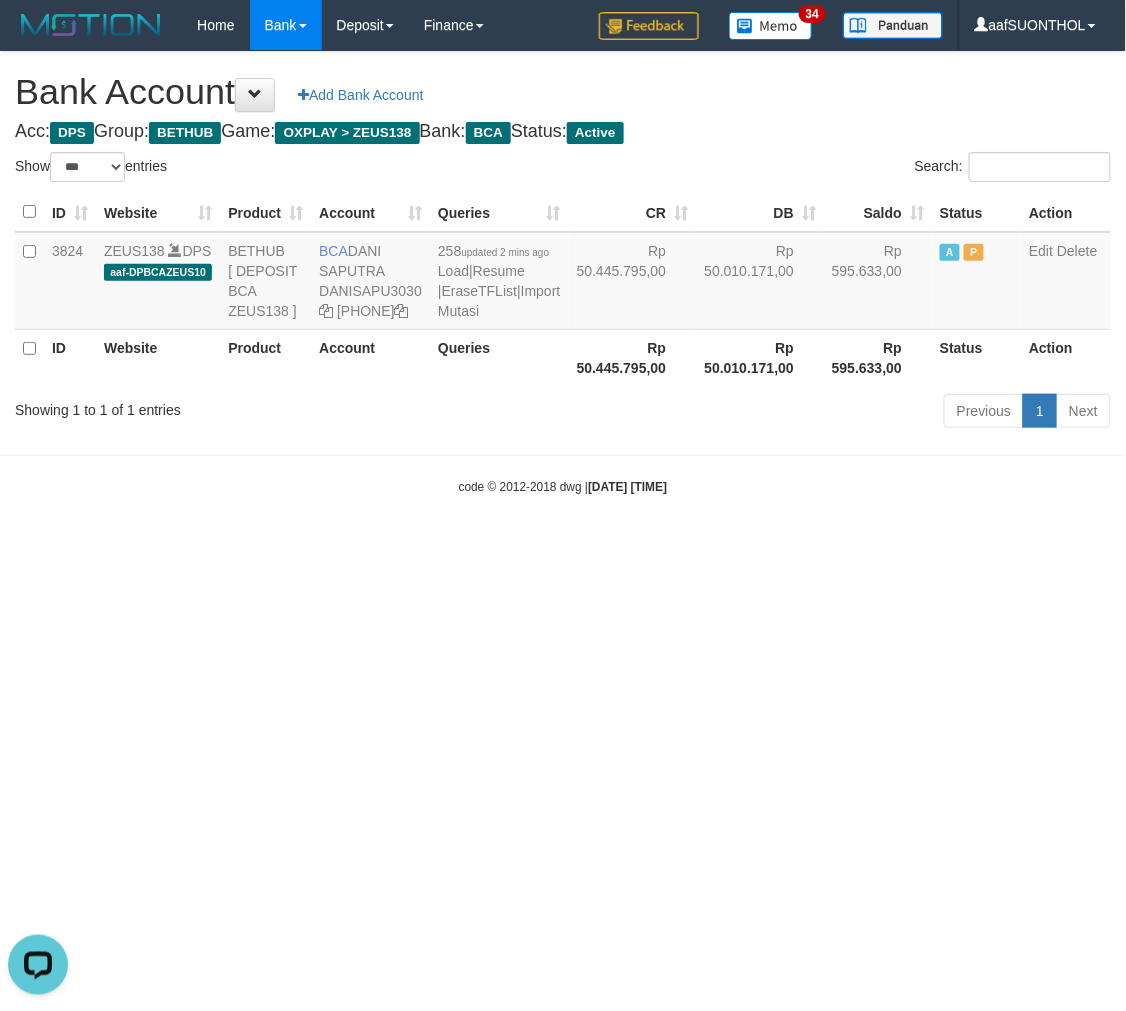 click on "Toggle navigation
Home
Bank
Account List
Load
By Website
Group
[OXPLAY]													ZEUS138
By Load Group (DPS)
Sync" at bounding box center (563, 273) 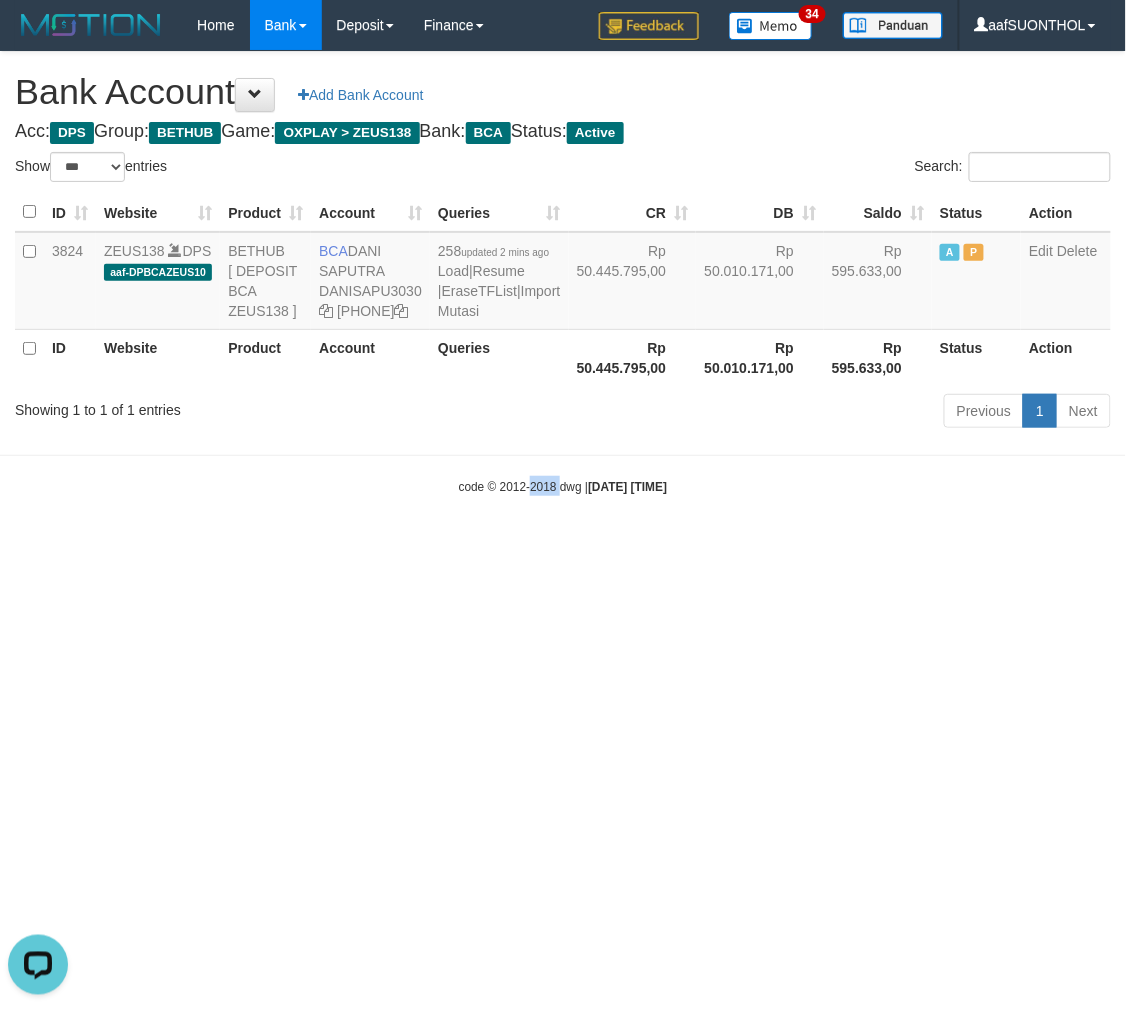 click on "Toggle navigation
Home
Bank
Account List
Load
By Website
Group
[OXPLAY]													ZEUS138
By Load Group (DPS)
Sync" at bounding box center (563, 273) 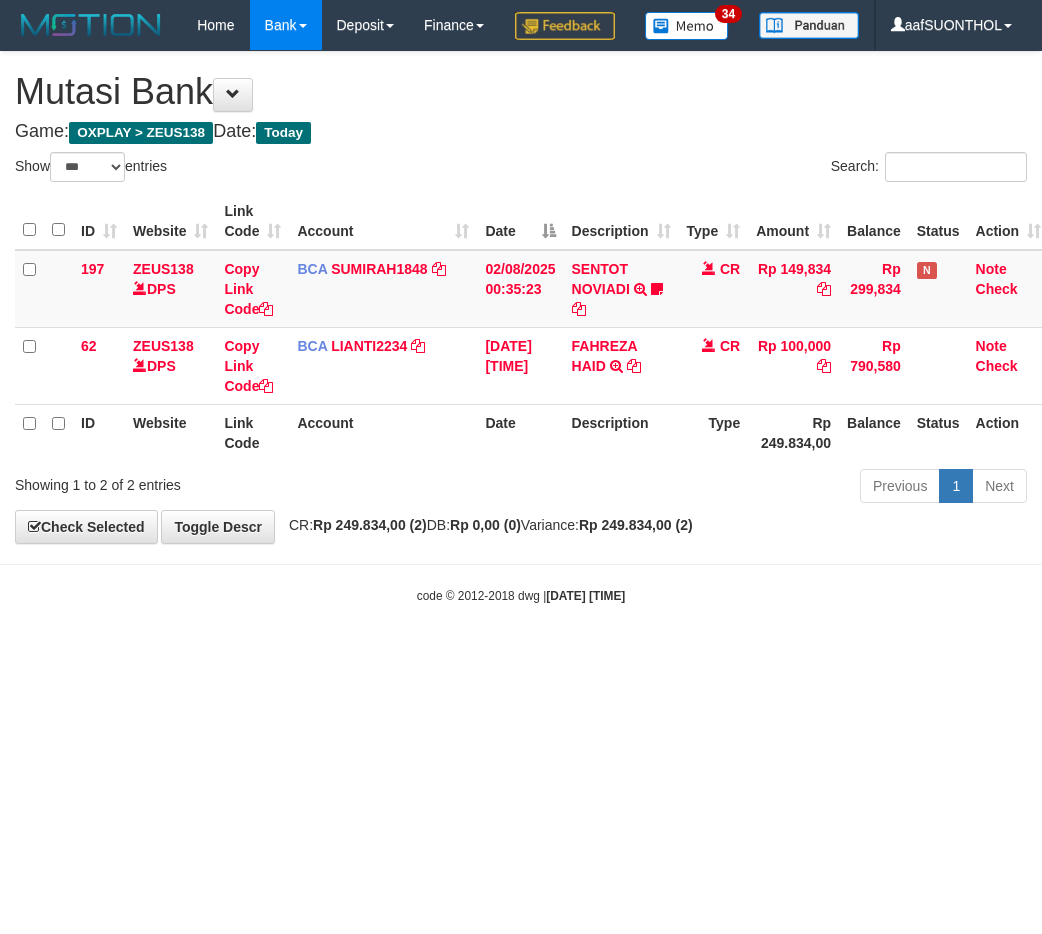 select on "***" 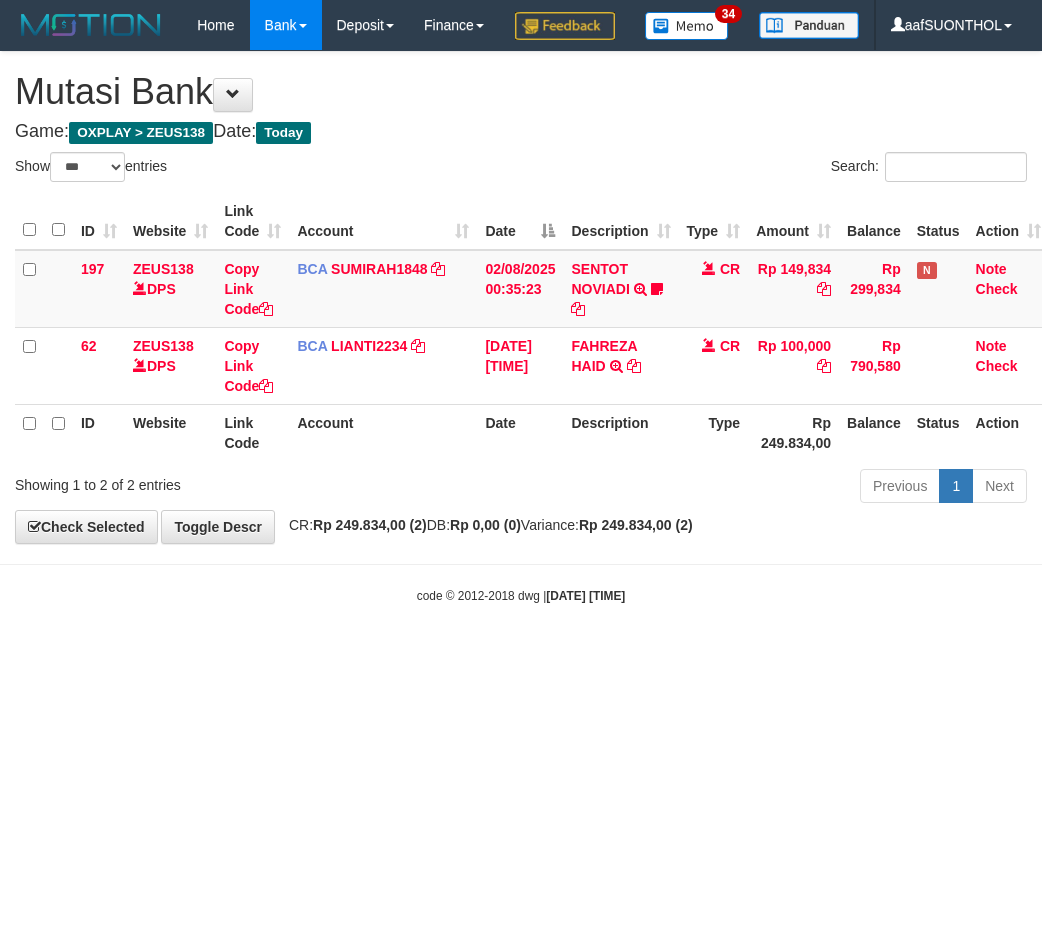 scroll, scrollTop: 0, scrollLeft: 0, axis: both 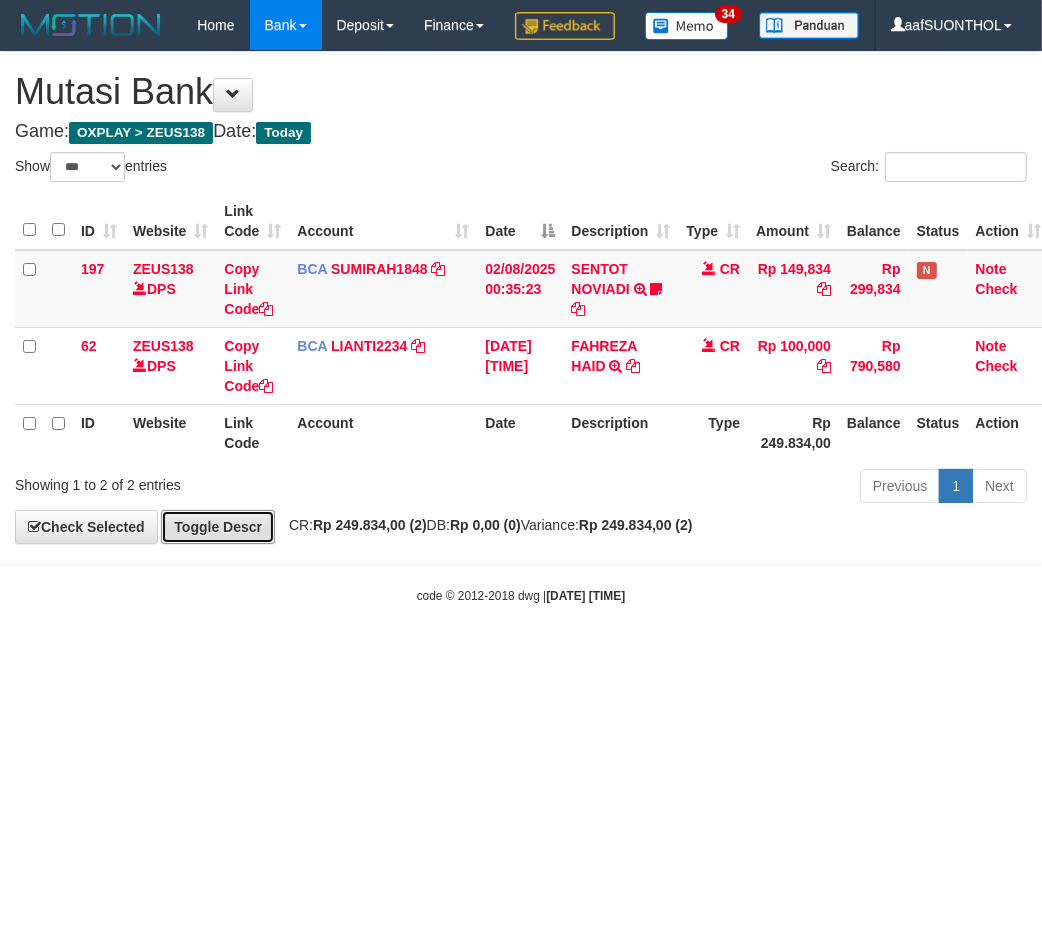click on "Toggle Descr" at bounding box center (218, 527) 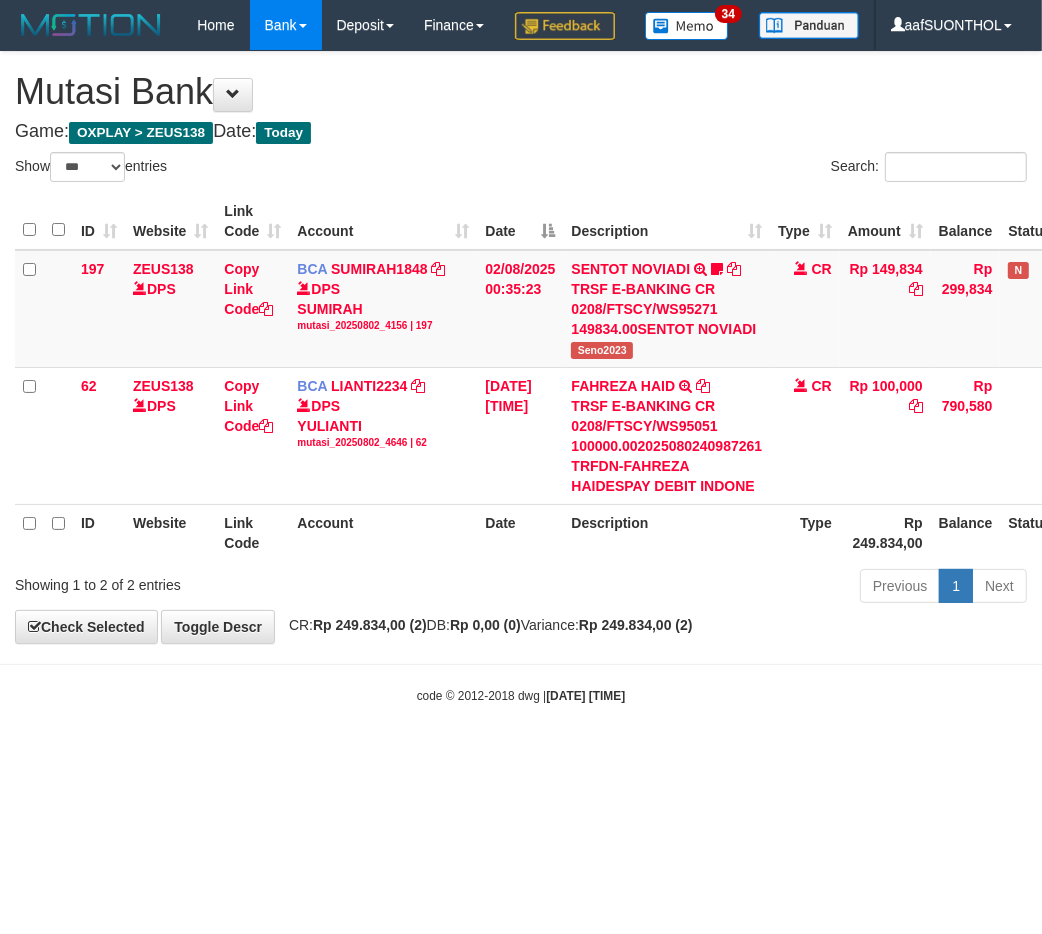 click on "Website" at bounding box center [170, 532] 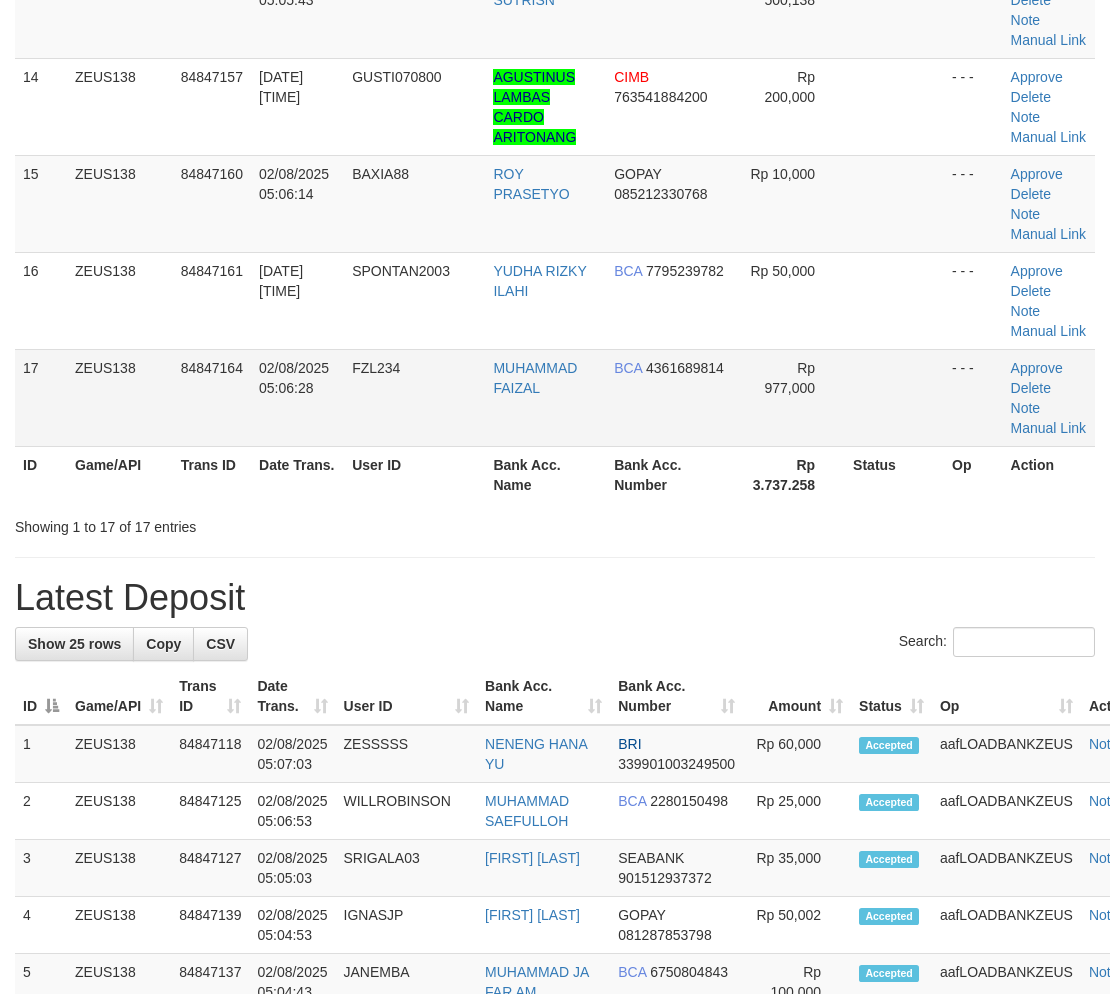 scroll, scrollTop: 1293, scrollLeft: 0, axis: vertical 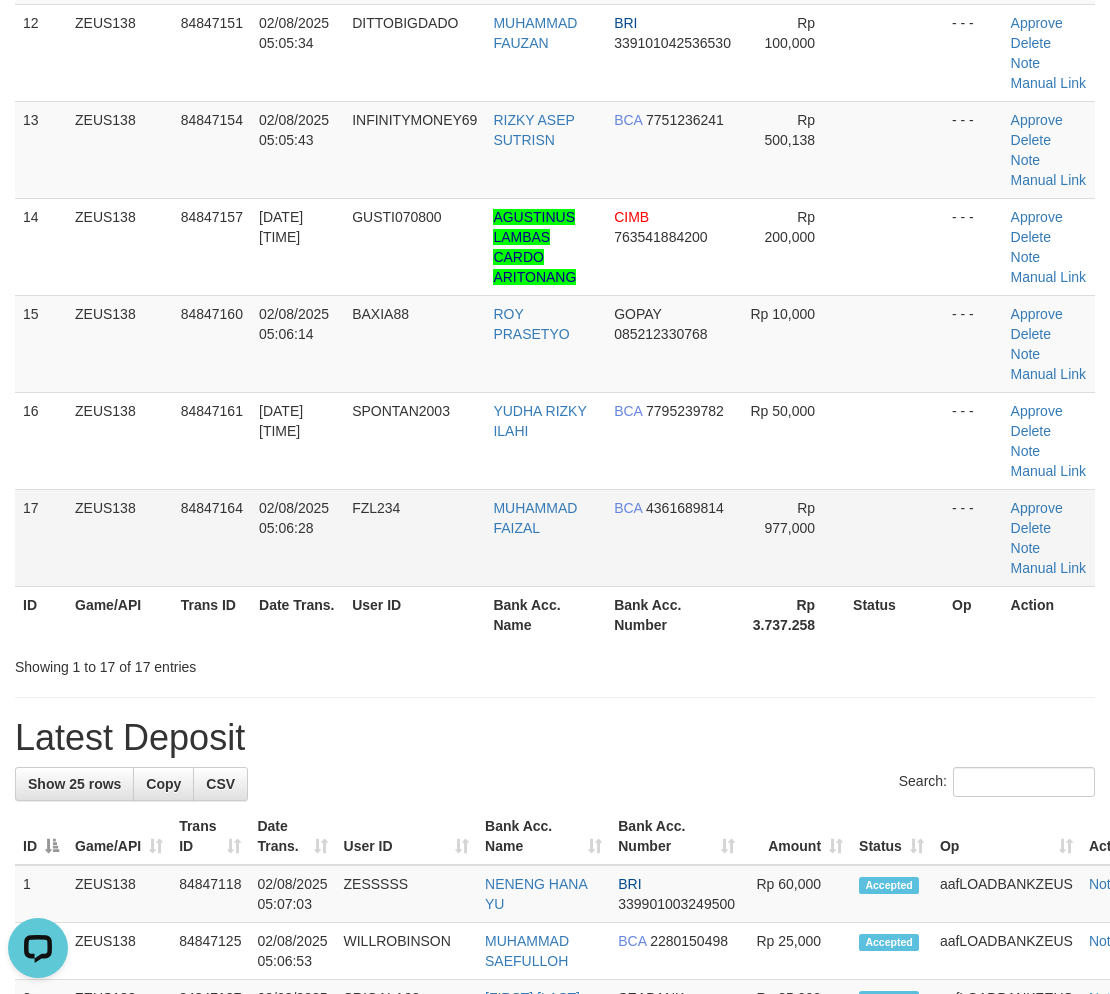 drag, startPoint x: 866, startPoint y: 827, endPoint x: 855, endPoint y: 828, distance: 11.045361 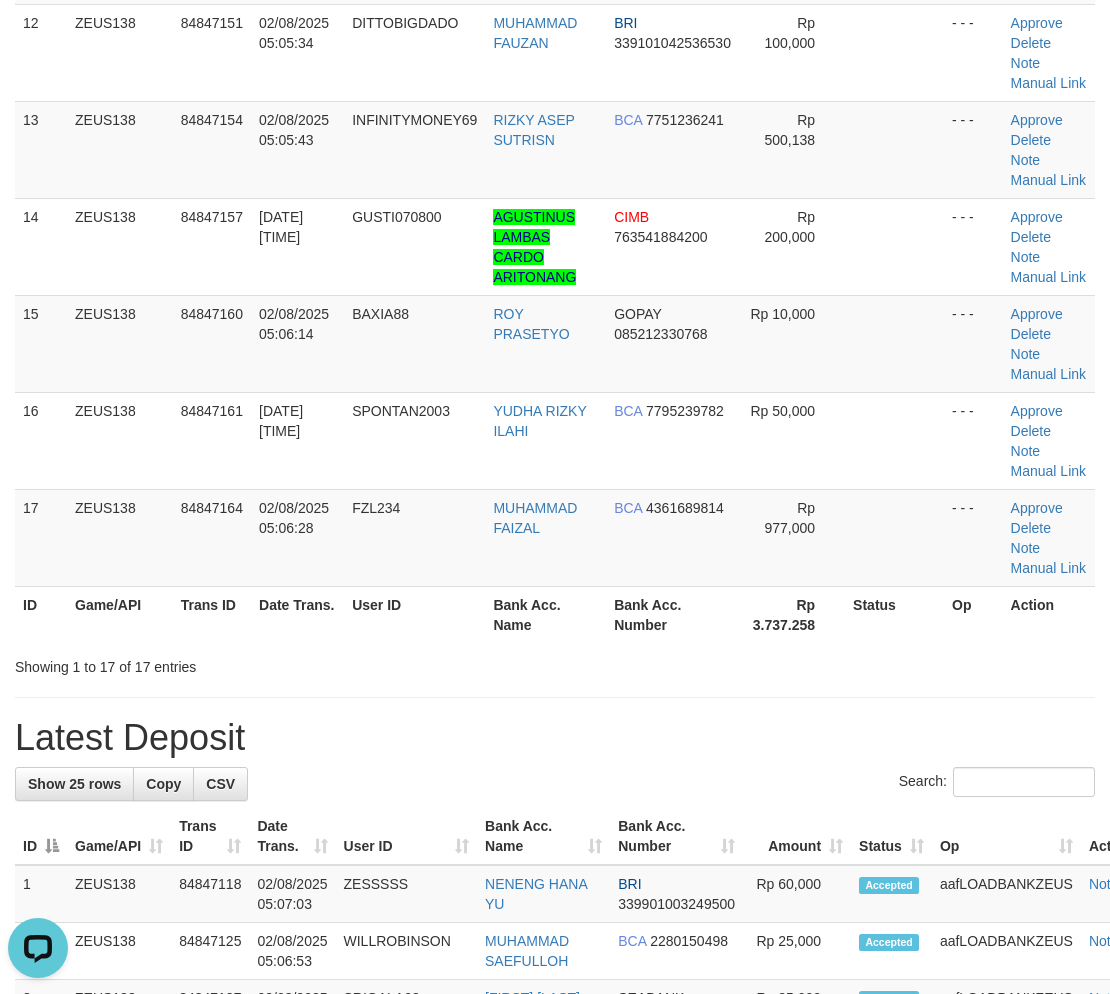 drag, startPoint x: 846, startPoint y: 830, endPoint x: 1100, endPoint y: 785, distance: 257.9554 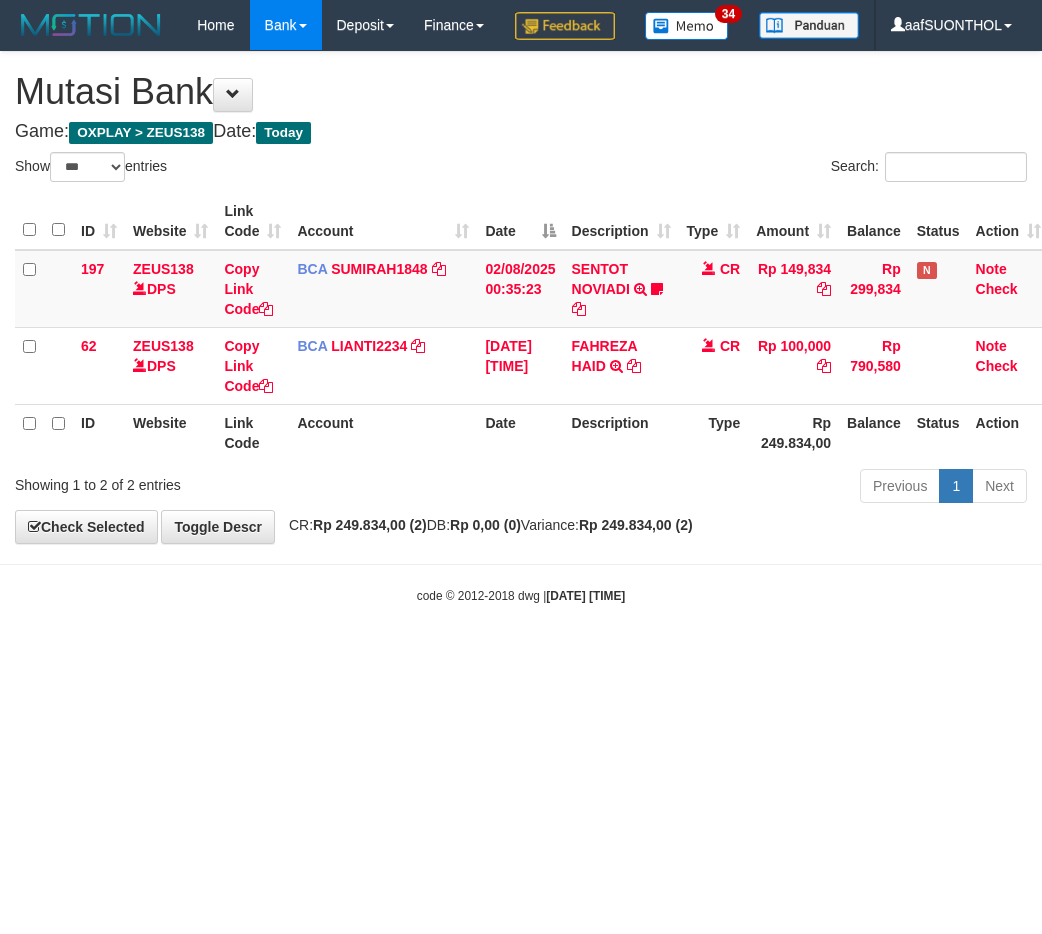 select on "***" 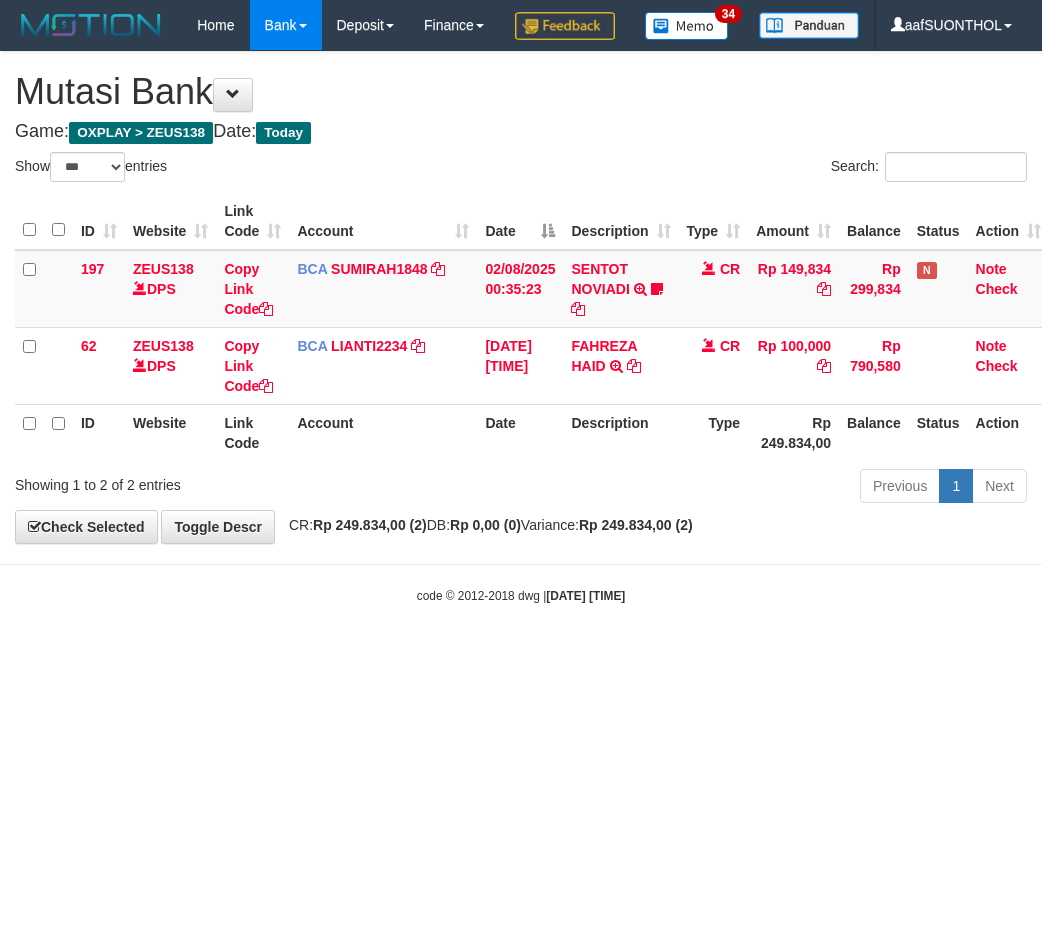 scroll, scrollTop: 0, scrollLeft: 0, axis: both 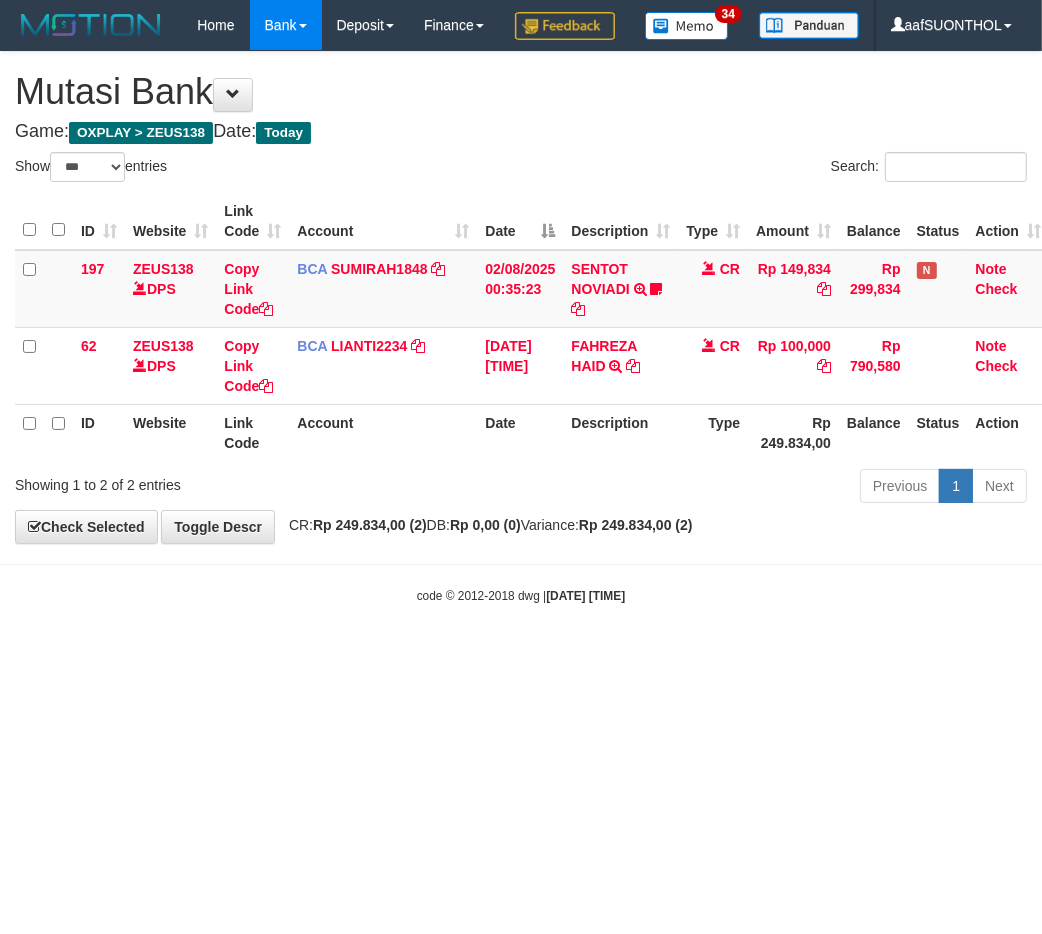 click on "Toggle navigation
Home
Bank
Account List
Load
By Website
Group
[OXPLAY]													ZEUS138
By Load Group (DPS)
Sync" at bounding box center [521, 327] 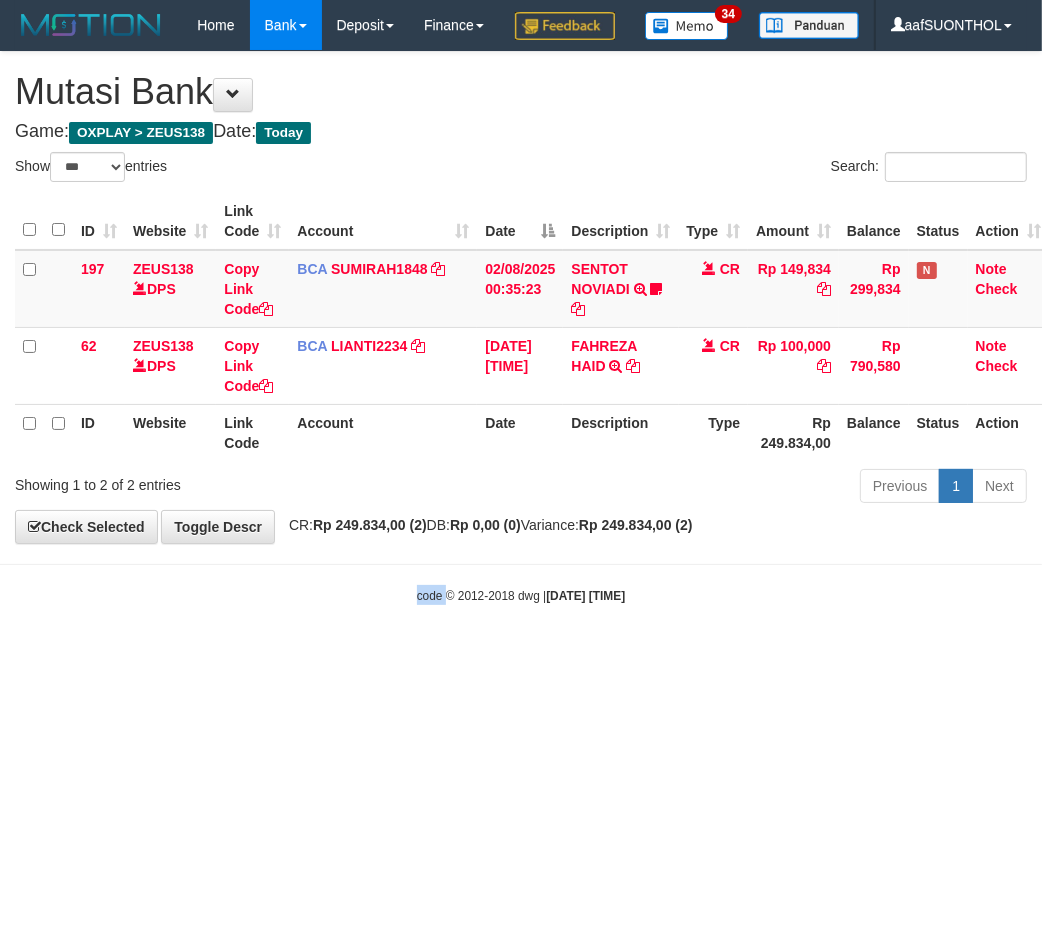 click on "Toggle navigation
Home
Bank
Account List
Load
By Website
Group
[OXPLAY]													ZEUS138
By Load Group (DPS)
Sync" at bounding box center [521, 327] 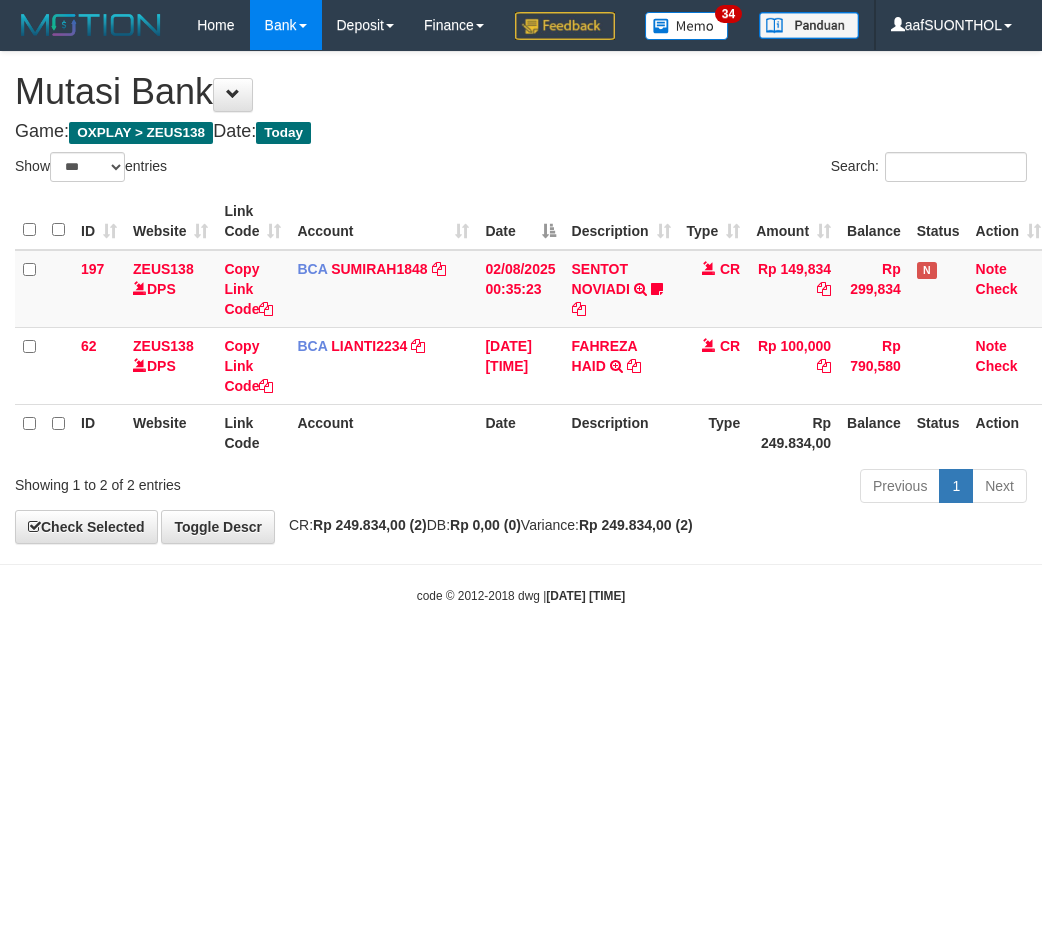 select on "***" 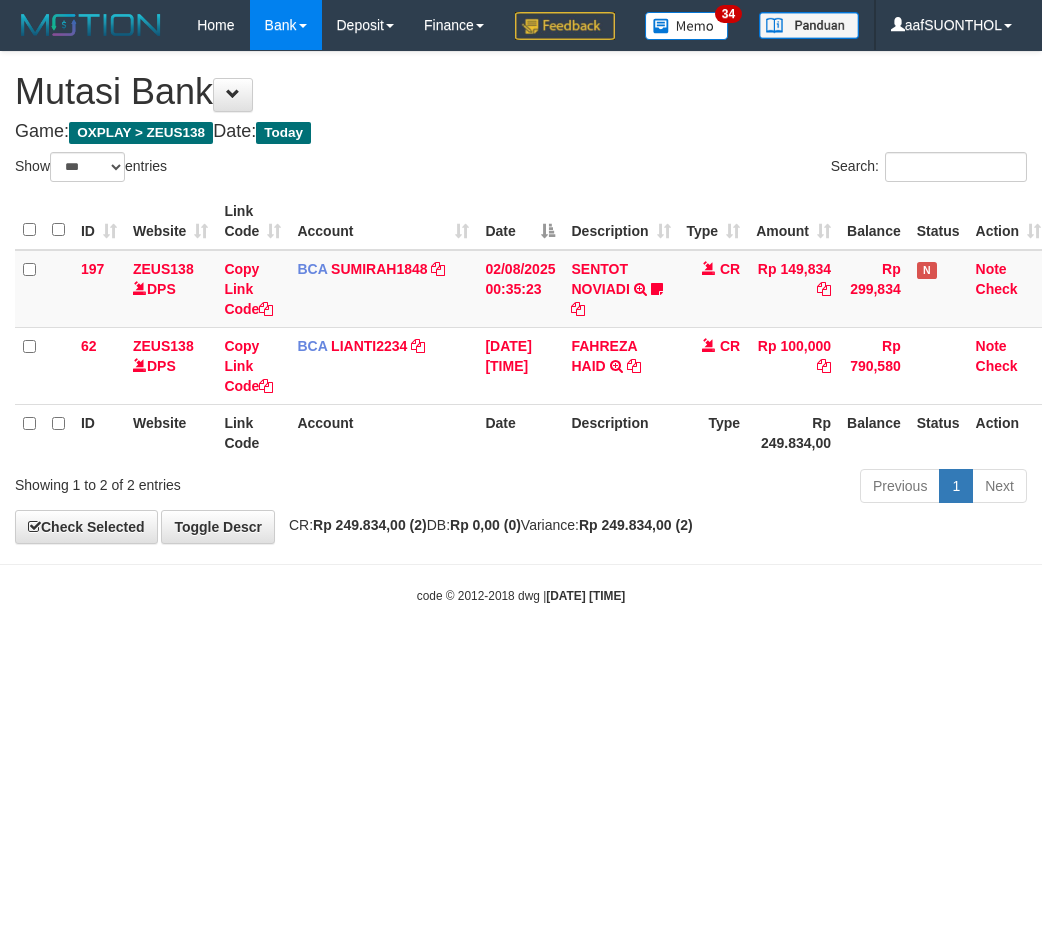 scroll, scrollTop: 0, scrollLeft: 0, axis: both 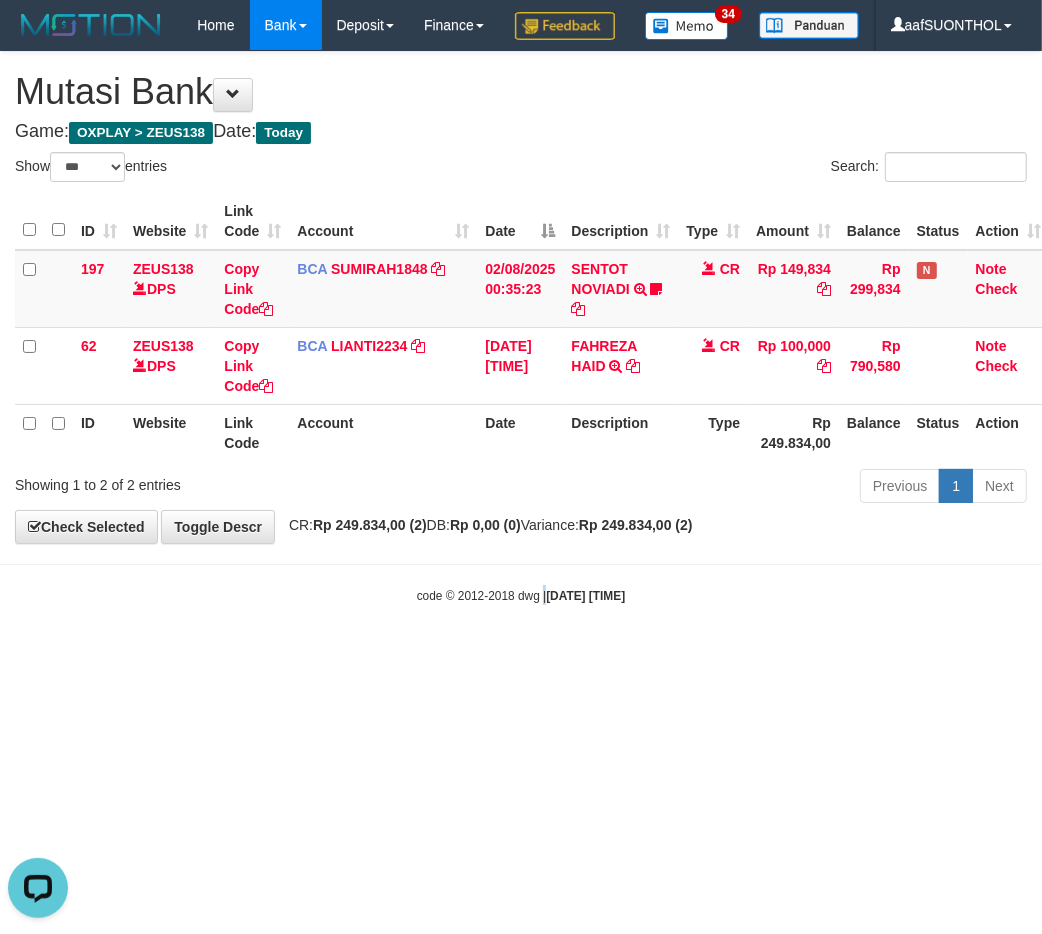 drag, startPoint x: 528, startPoint y: 793, endPoint x: 520, endPoint y: 781, distance: 14.422205 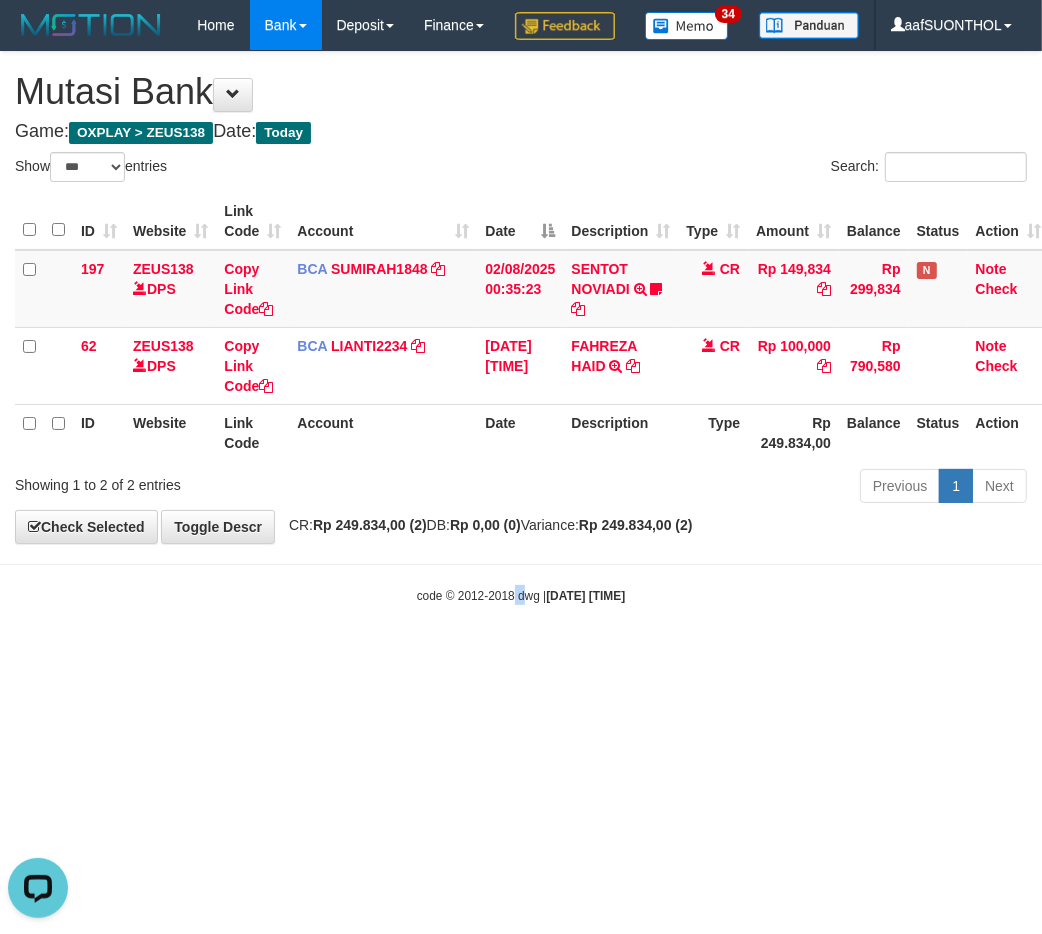 click on "Toggle navigation
Home
Bank
Account List
Load
By Website
Group
[OXPLAY]													ZEUS138
By Load Group (DPS)
Sync" at bounding box center (521, 327) 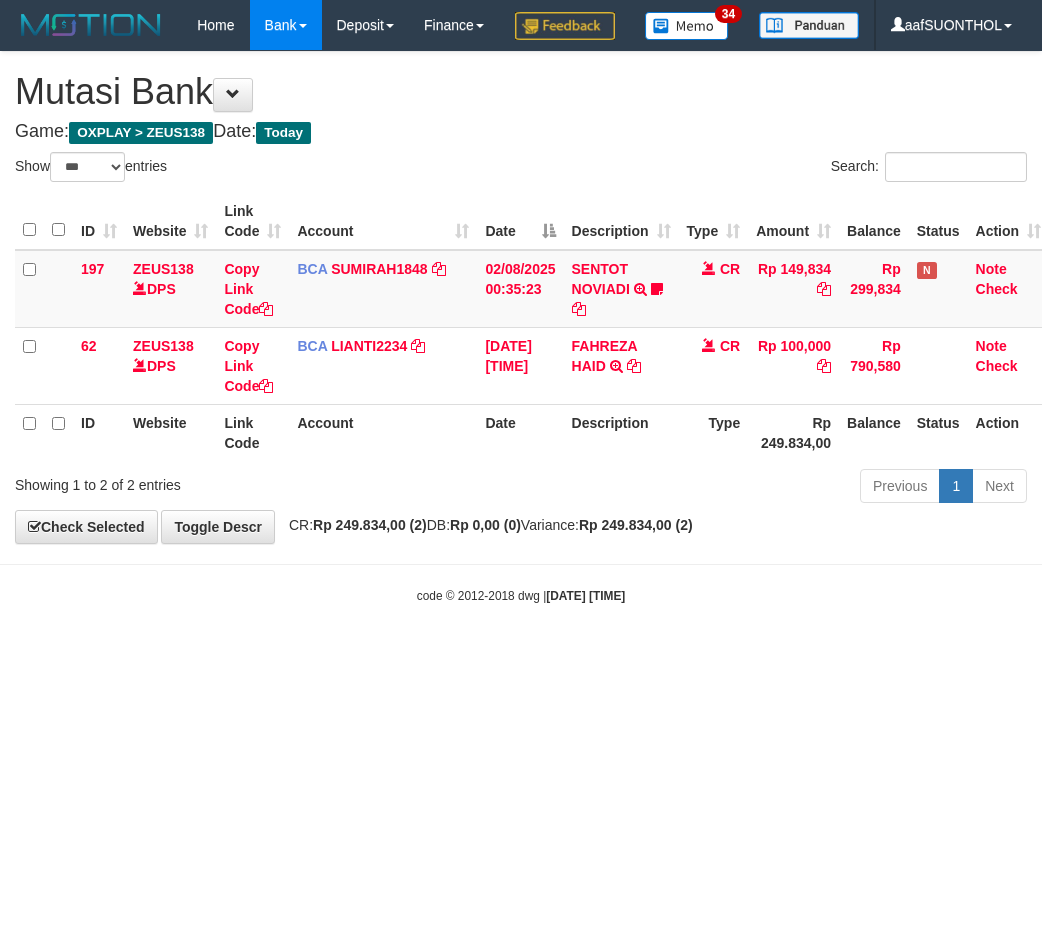 select on "***" 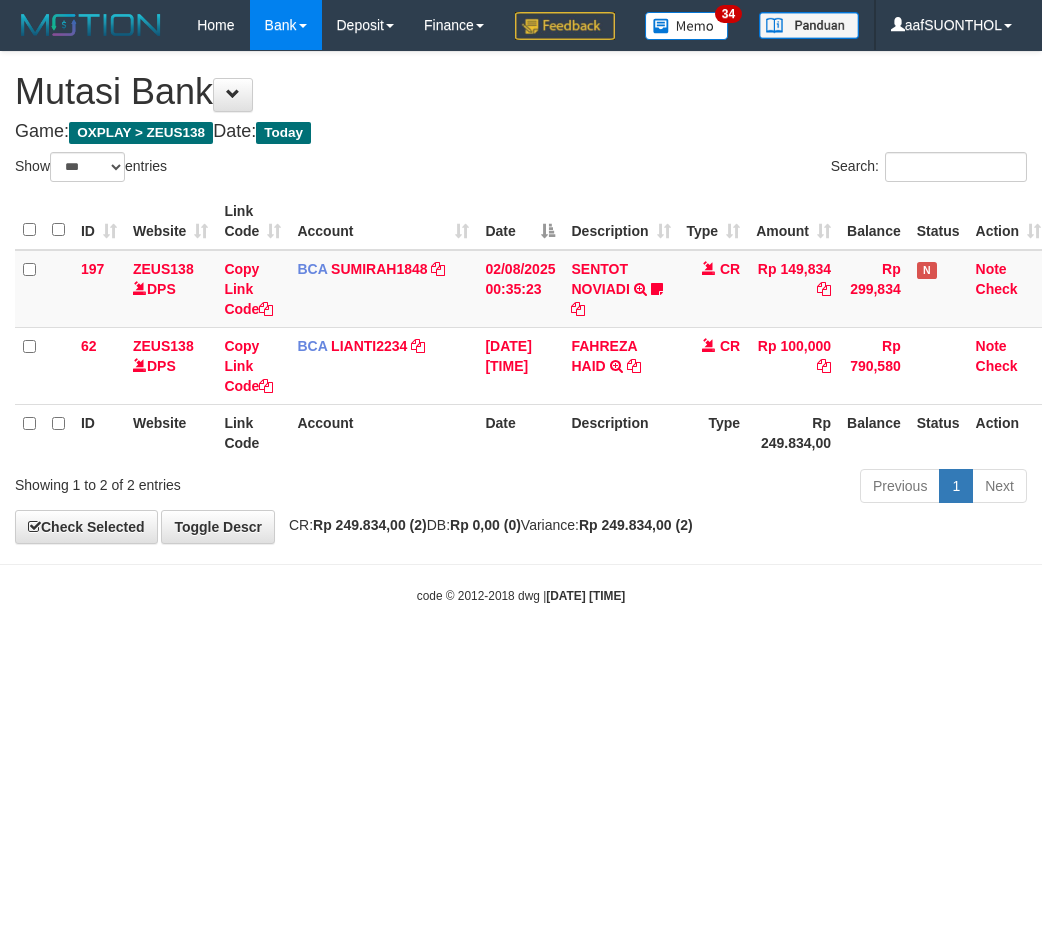 scroll, scrollTop: 0, scrollLeft: 0, axis: both 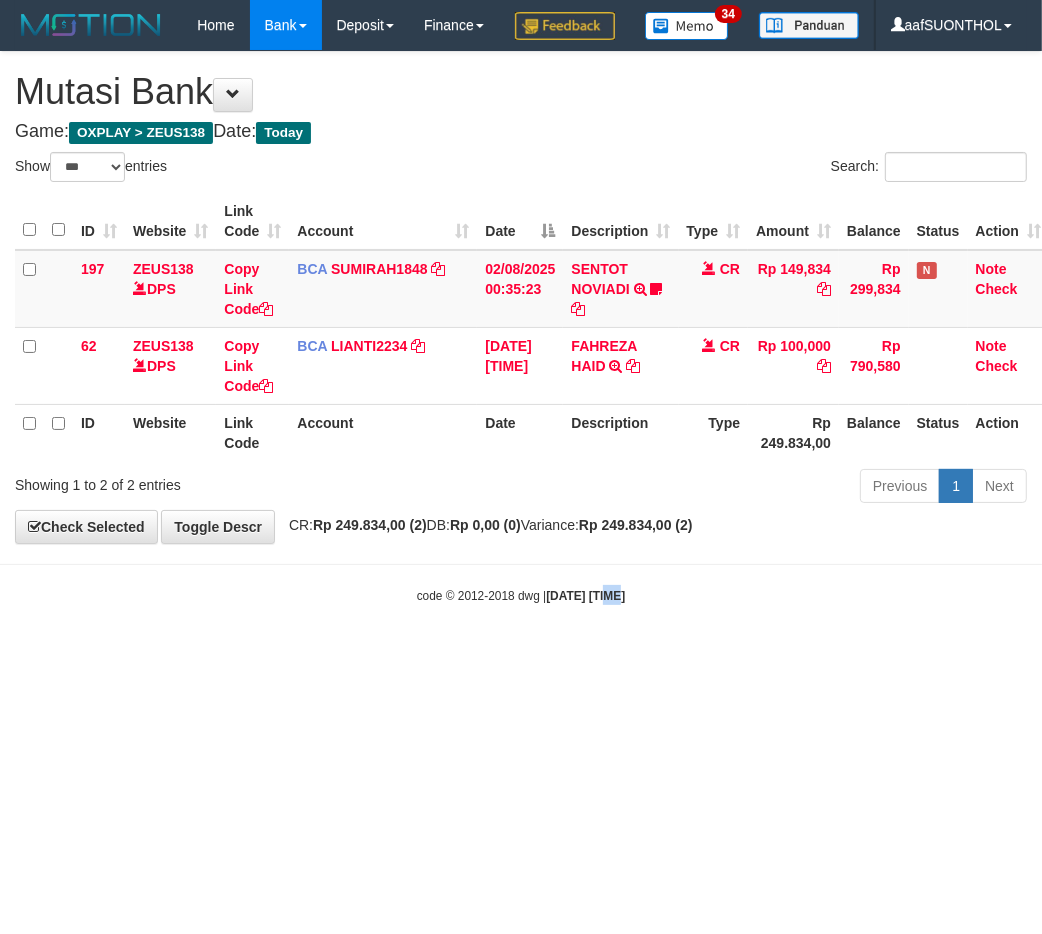 click on "Toggle navigation
Home
Bank
Account List
Load
By Website
Group
[OXPLAY]													ZEUS138
By Load Group (DPS)
Sync" at bounding box center (521, 327) 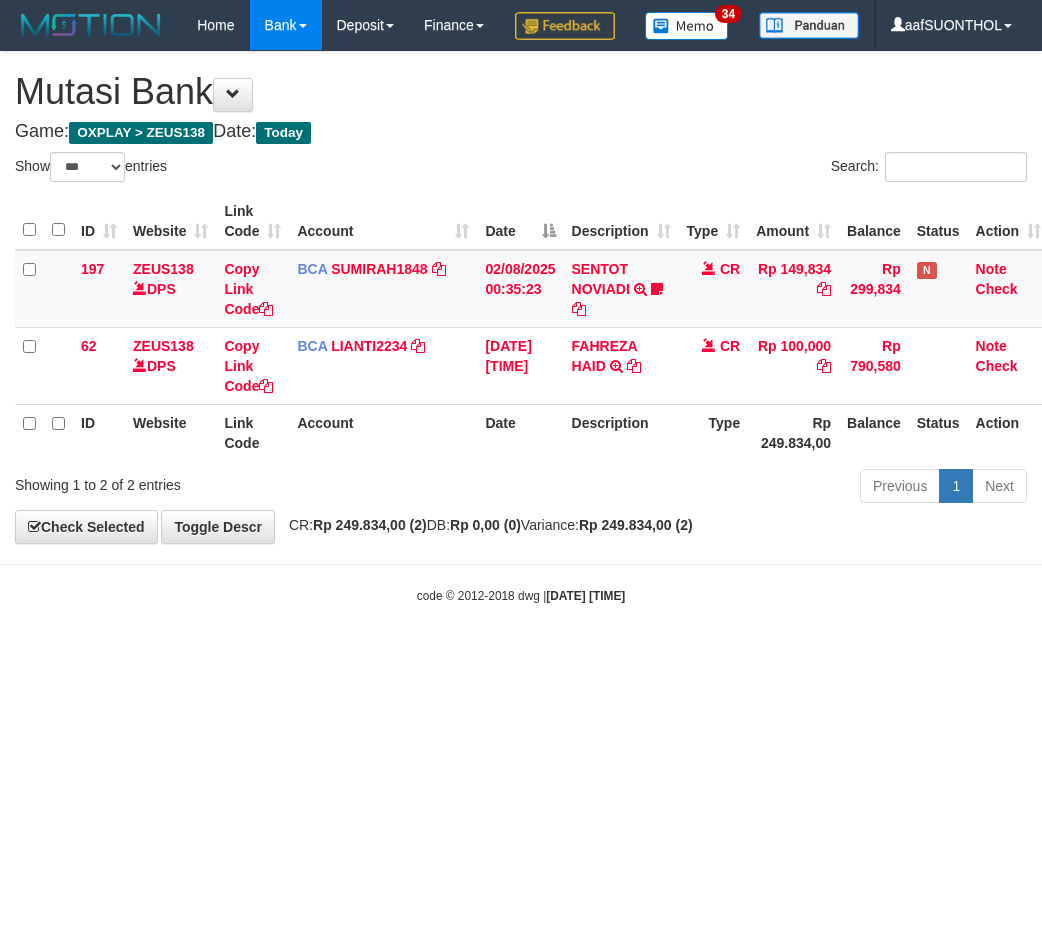 select on "***" 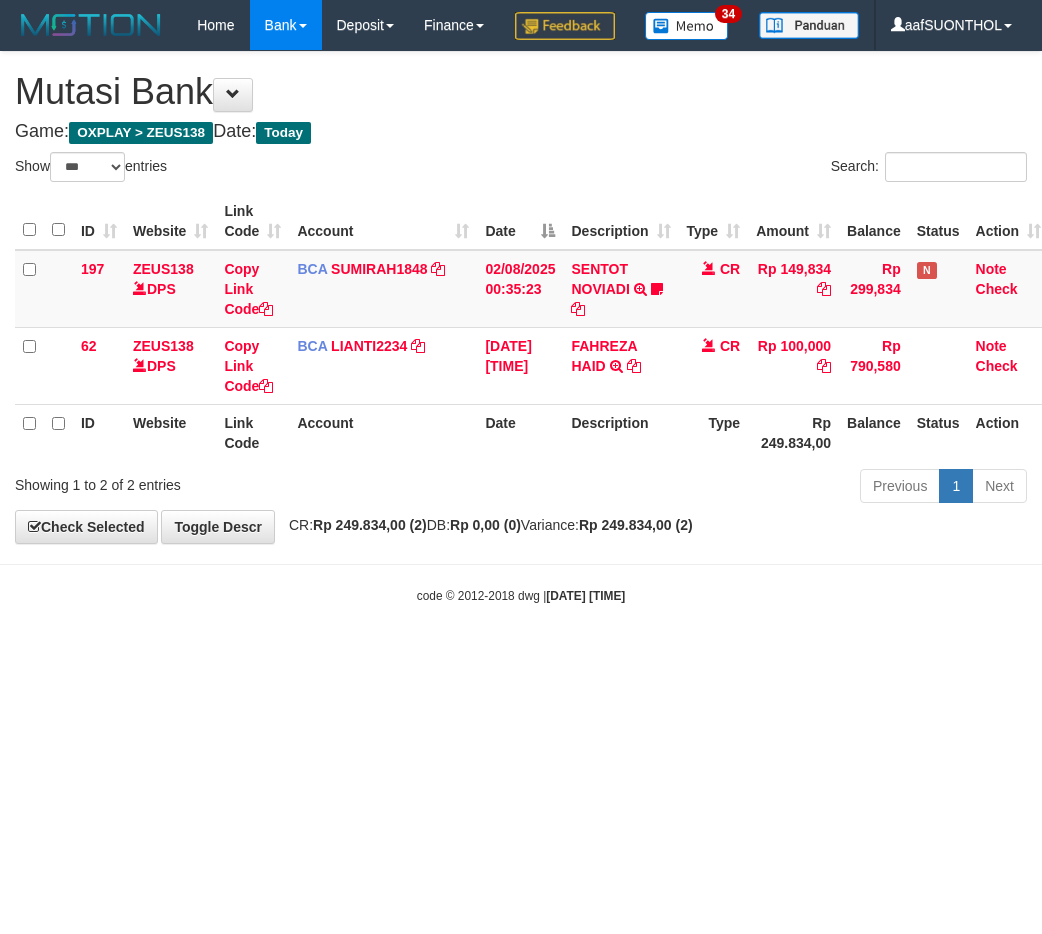 scroll, scrollTop: 0, scrollLeft: 0, axis: both 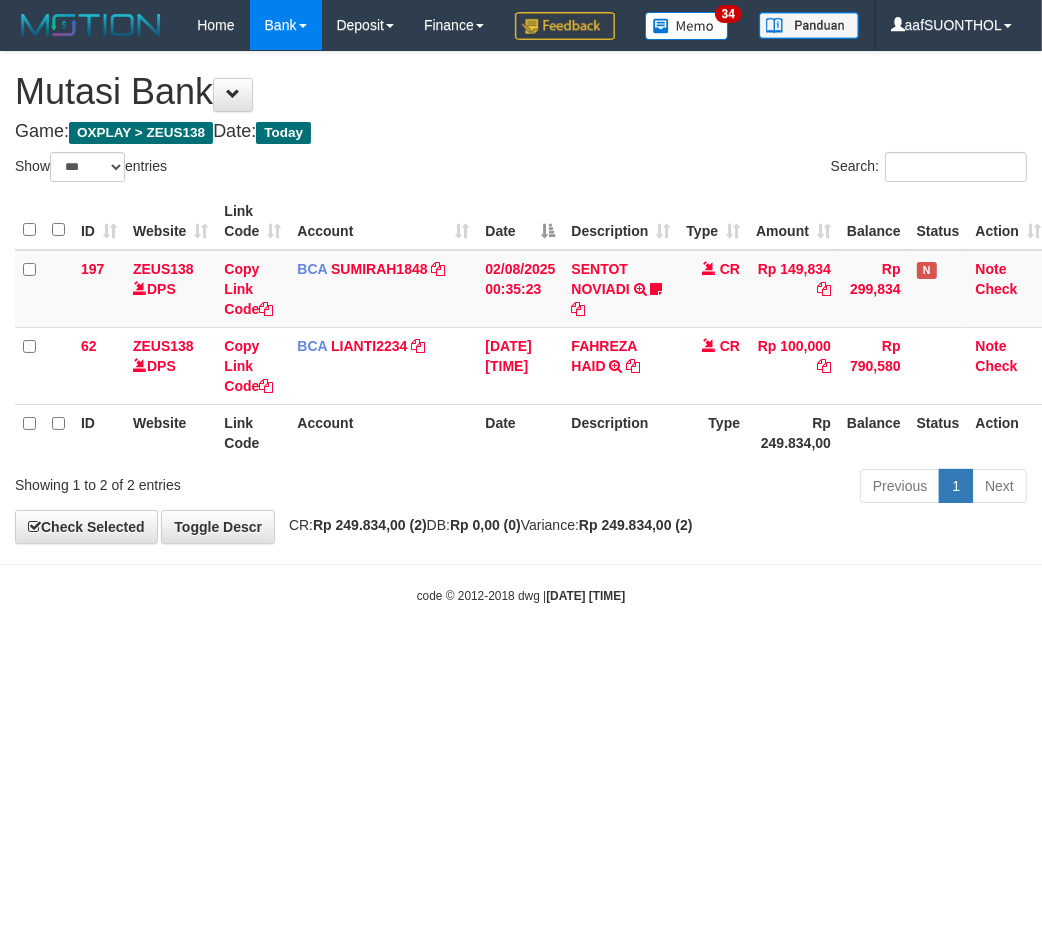 click on "Toggle navigation
Home
Bank
Account List
Load
By Website
Group
[OXPLAY]													ZEUS138
By Load Group (DPS)
Sync" at bounding box center (521, 327) 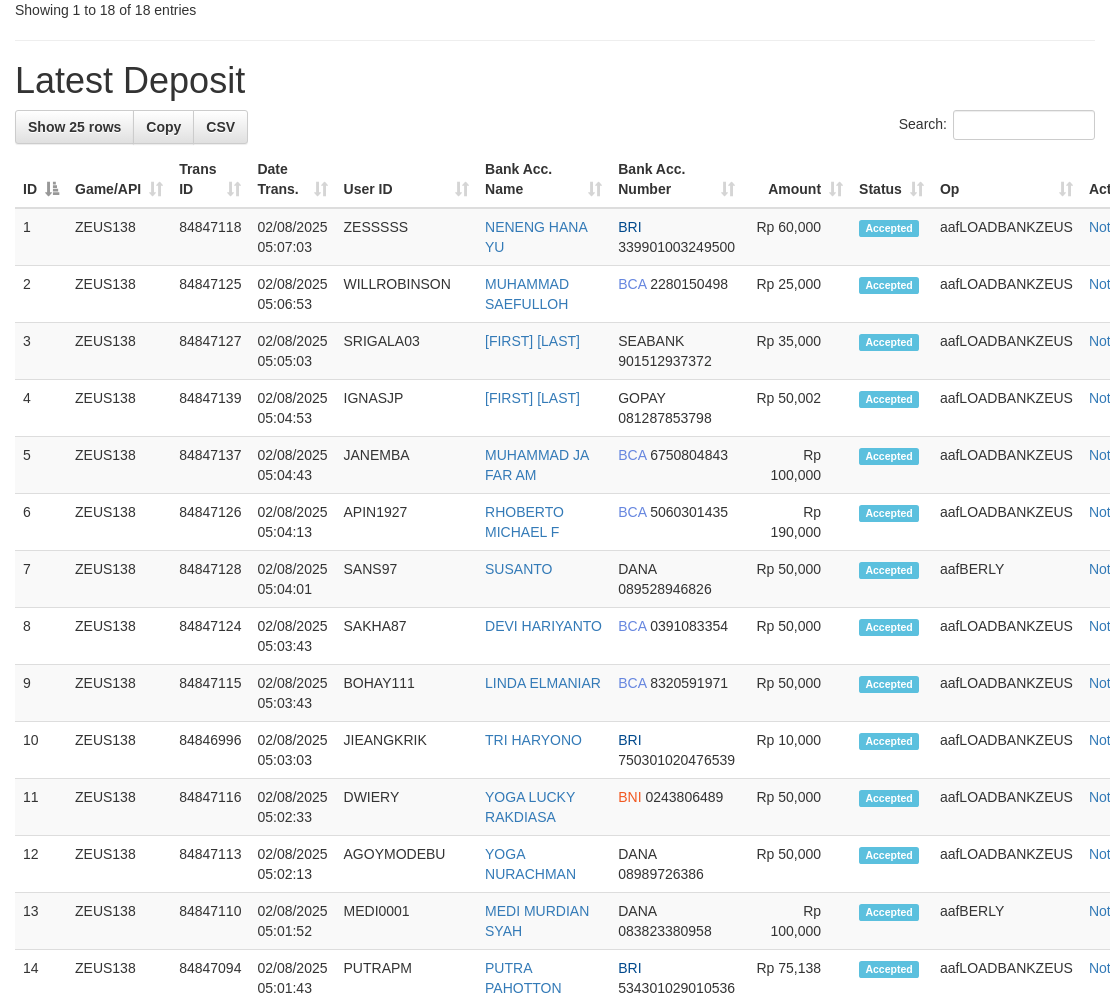 scroll, scrollTop: 1293, scrollLeft: 0, axis: vertical 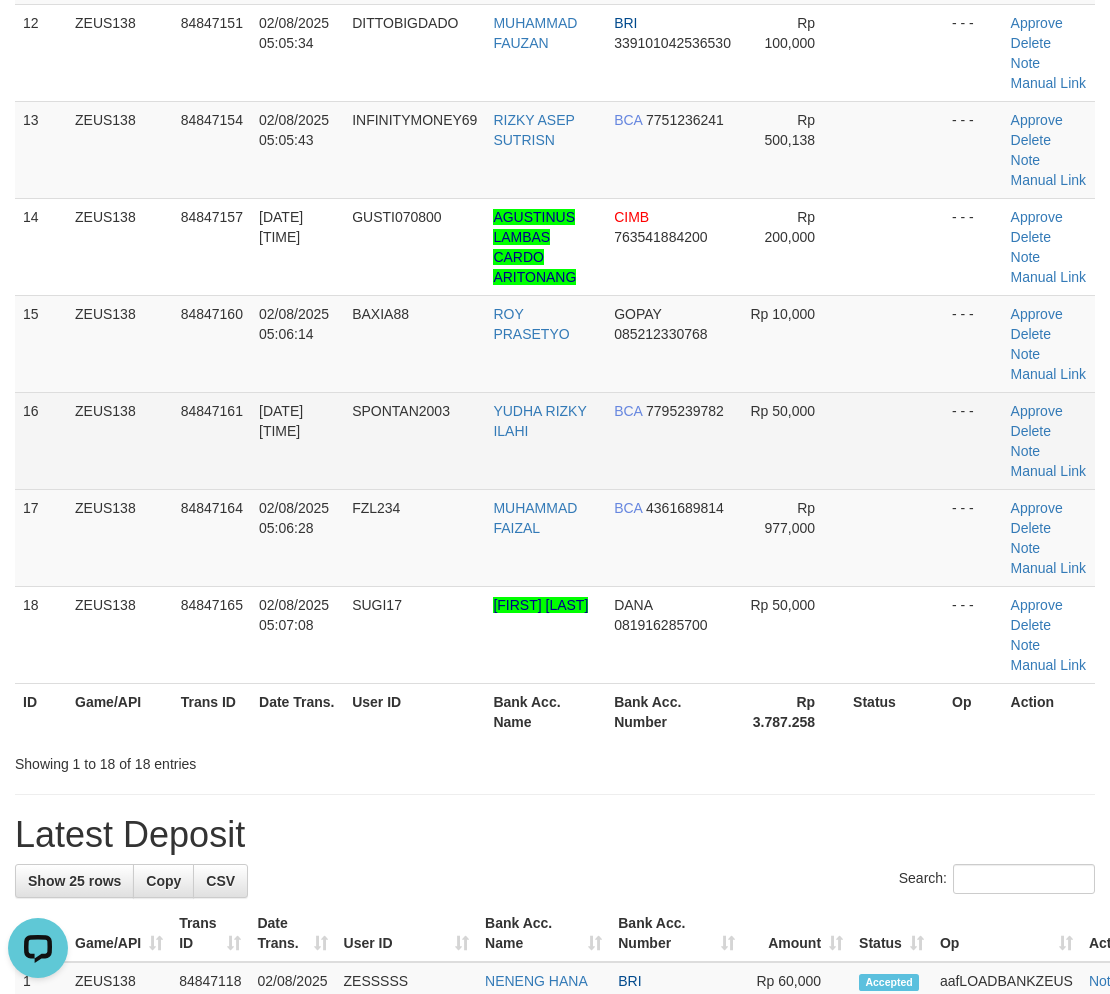 click on "Rp 50,000" at bounding box center (792, 440) 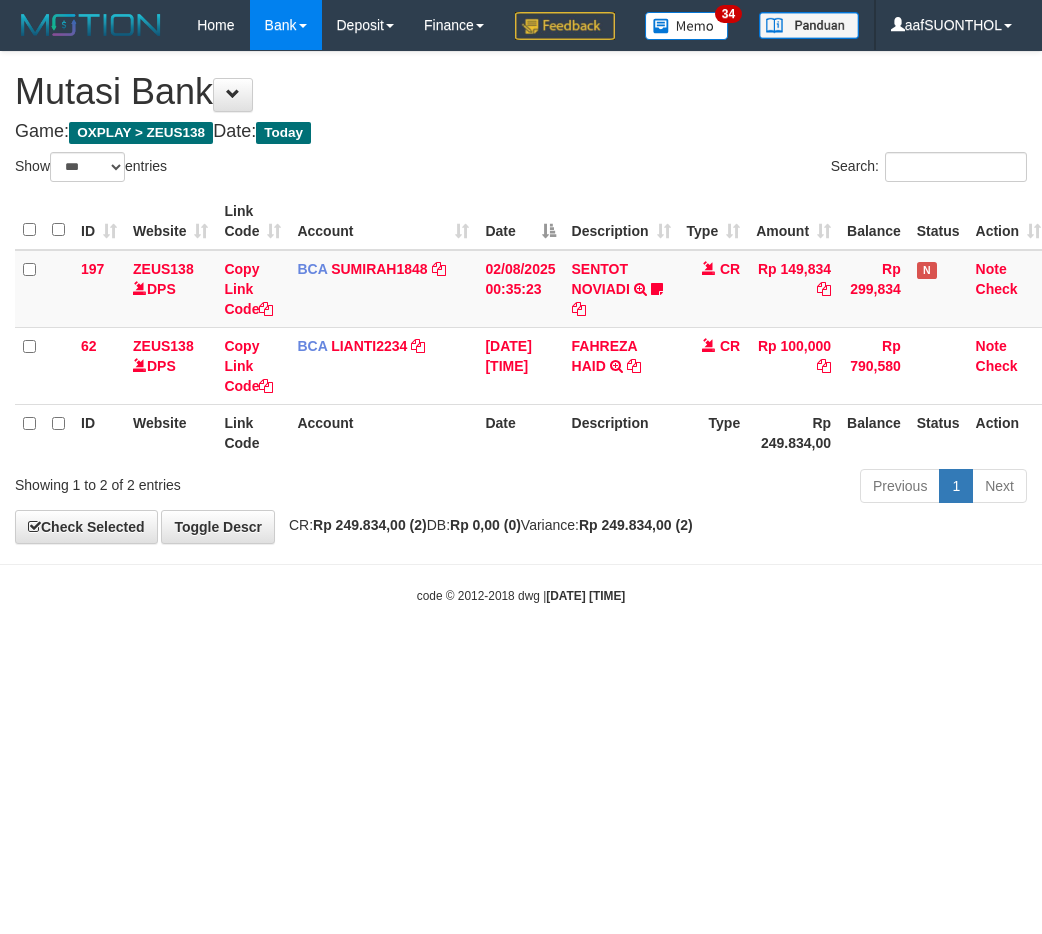select on "***" 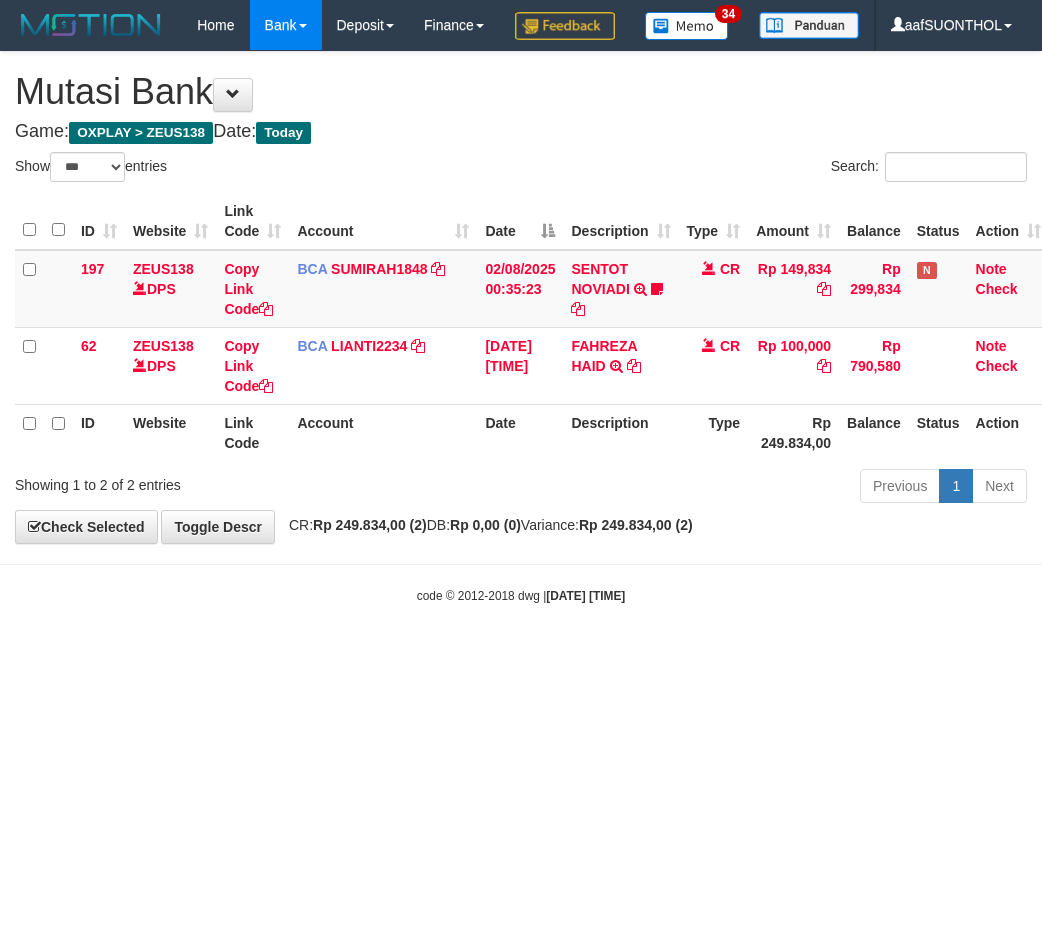 scroll, scrollTop: 0, scrollLeft: 0, axis: both 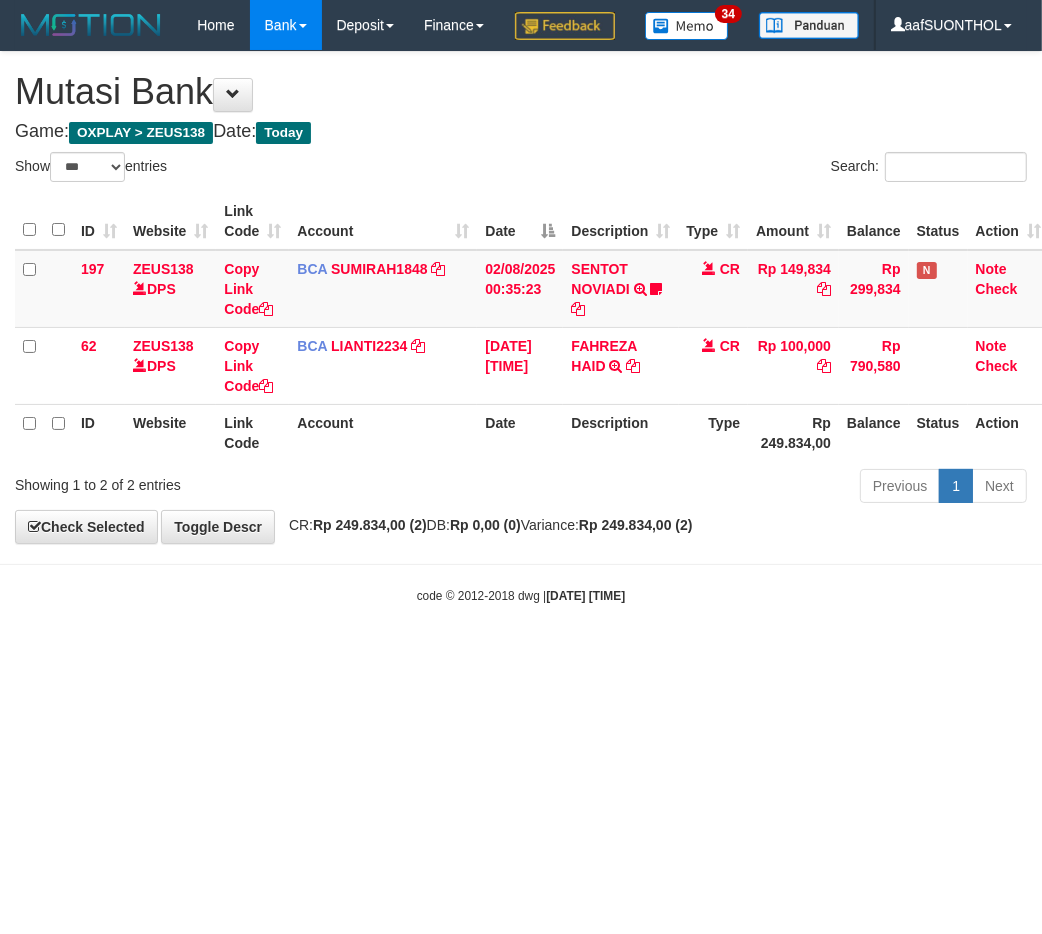 click on "Toggle navigation
Home
Bank
Account List
Load
By Website
Group
[OXPLAY]													ZEUS138
By Load Group (DPS)
Sync" at bounding box center [521, 327] 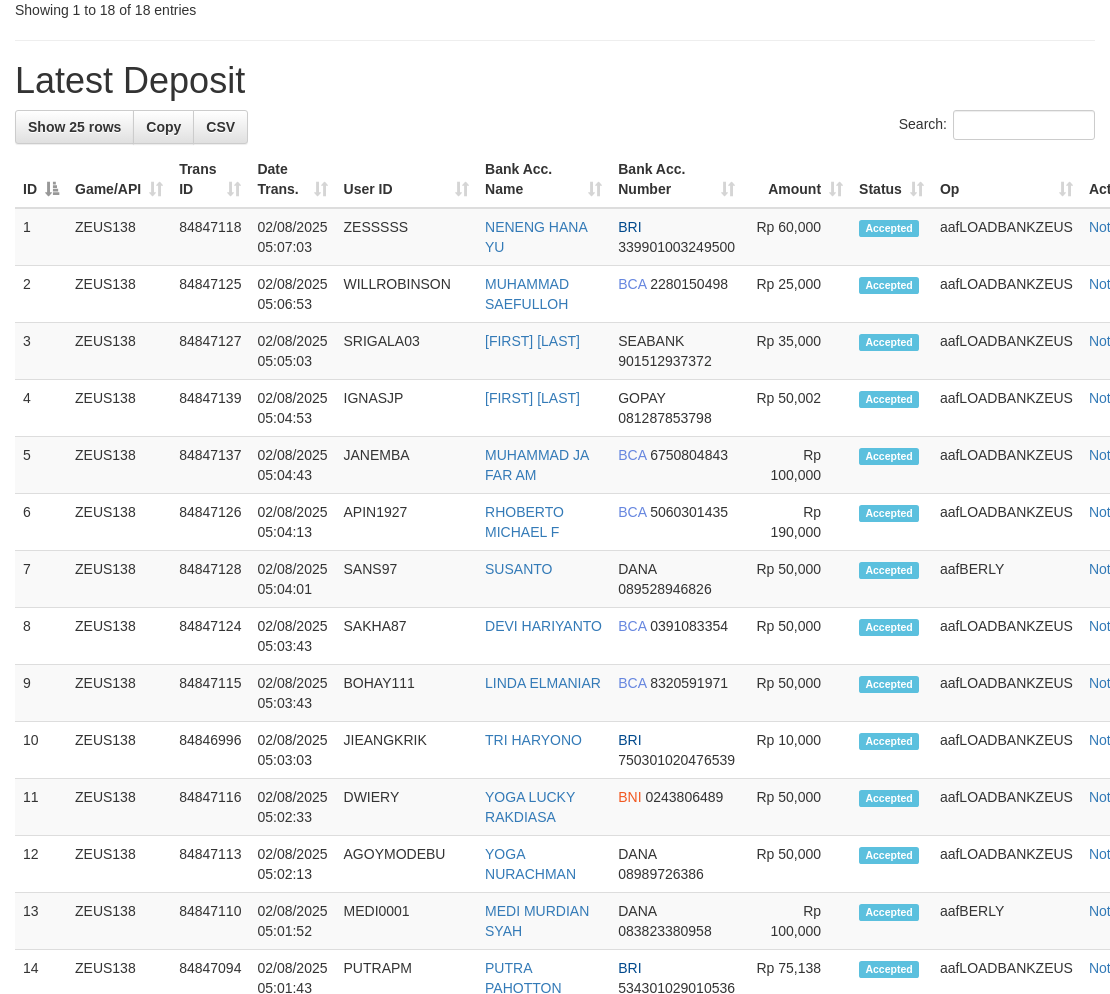 scroll, scrollTop: 1293, scrollLeft: 0, axis: vertical 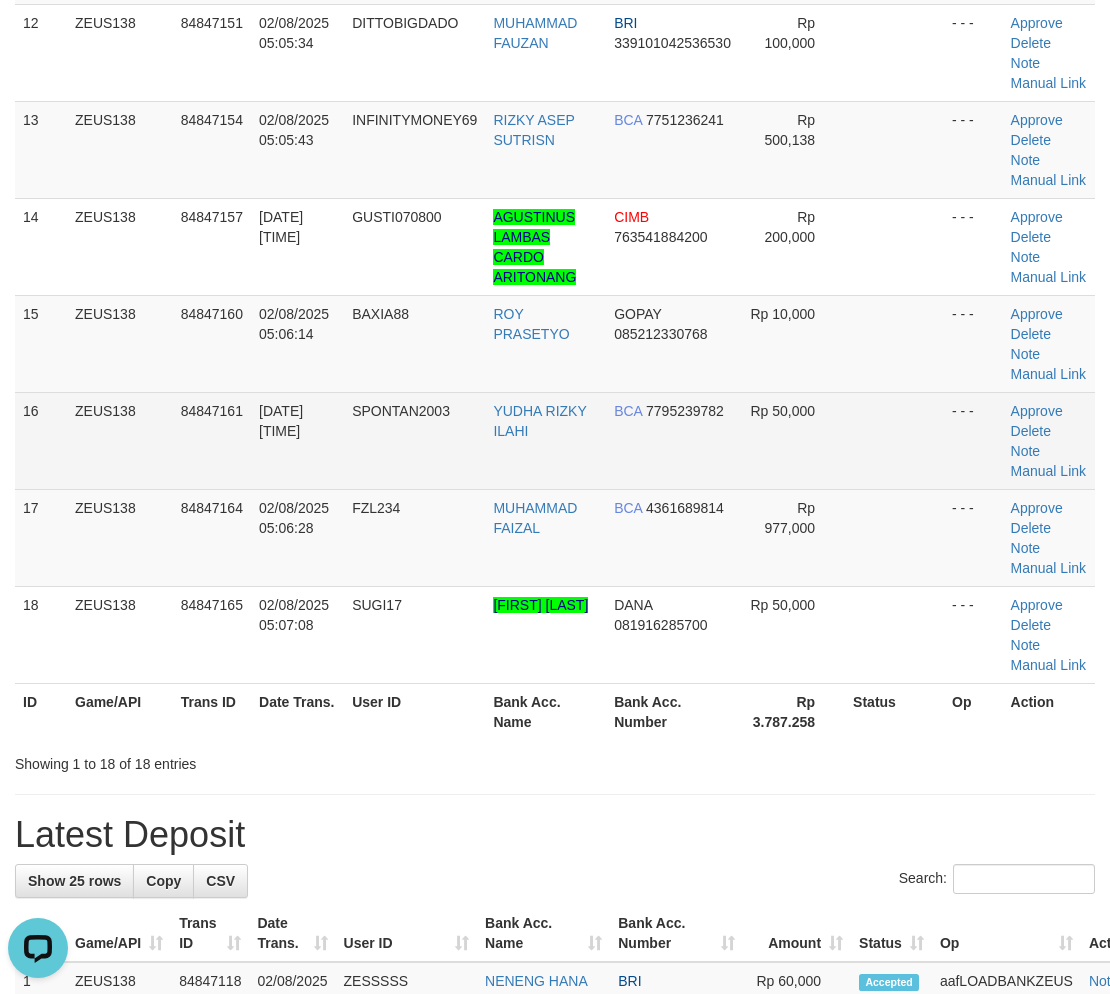 click at bounding box center [894, 440] 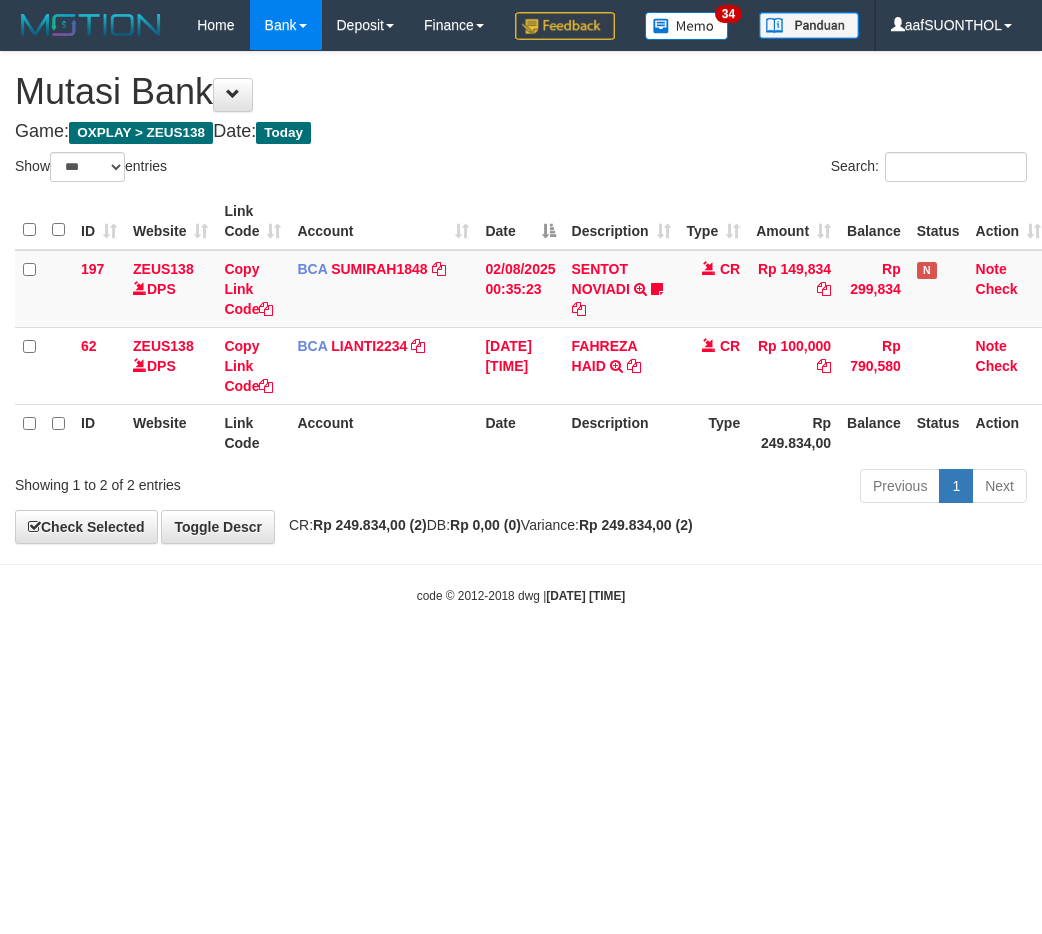 select on "***" 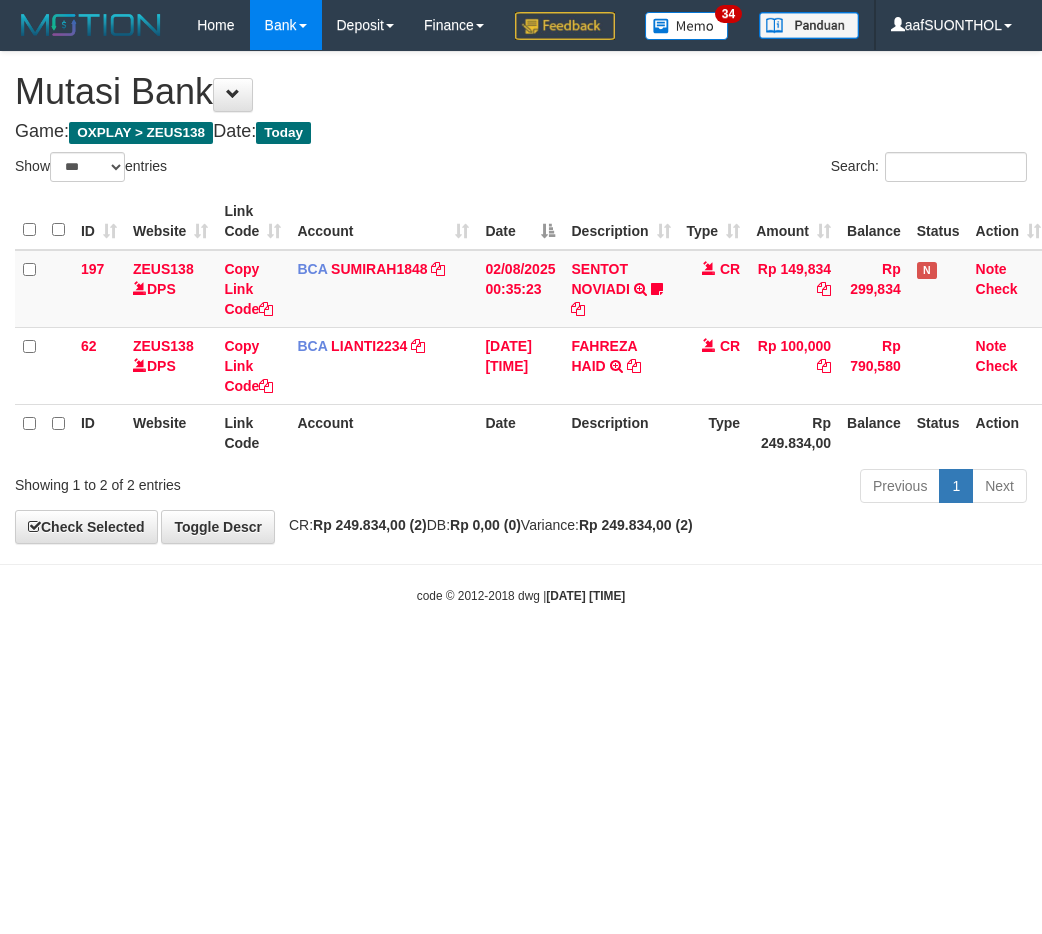 scroll, scrollTop: 0, scrollLeft: 0, axis: both 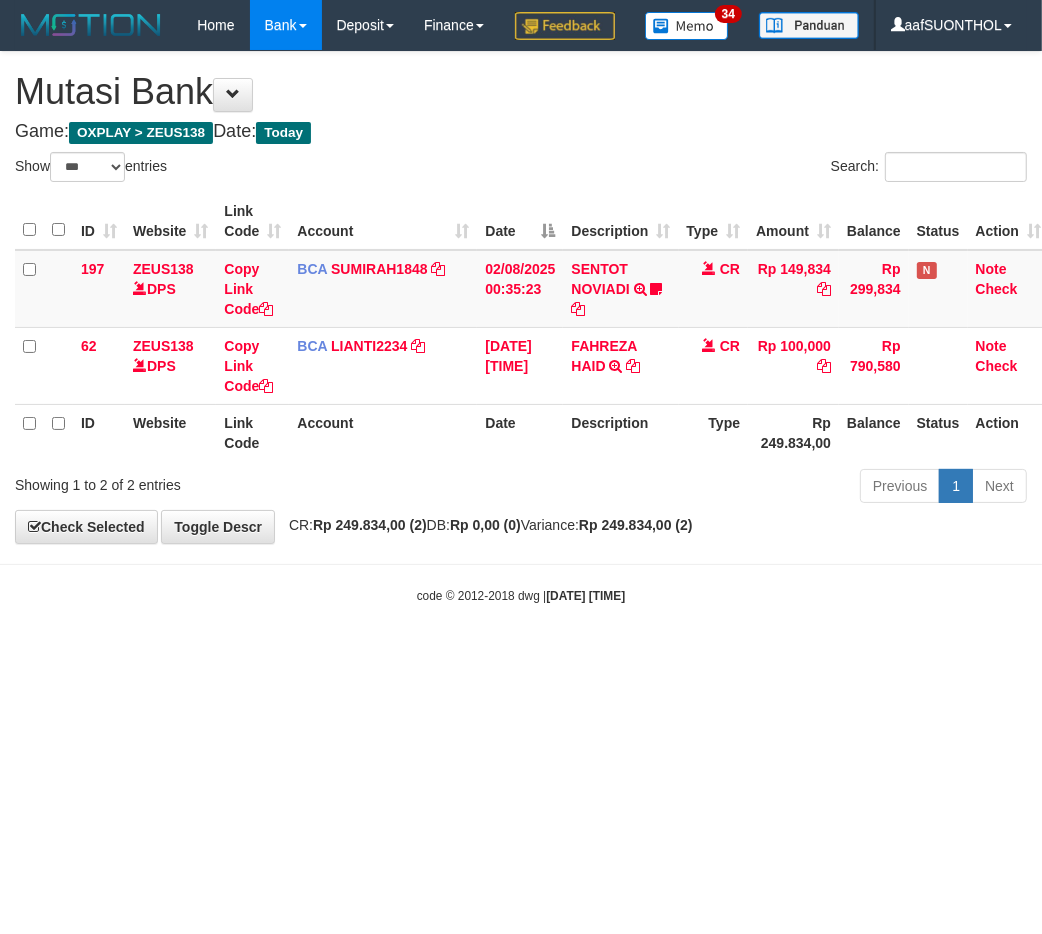drag, startPoint x: 521, startPoint y: 767, endPoint x: 492, endPoint y: 753, distance: 32.202484 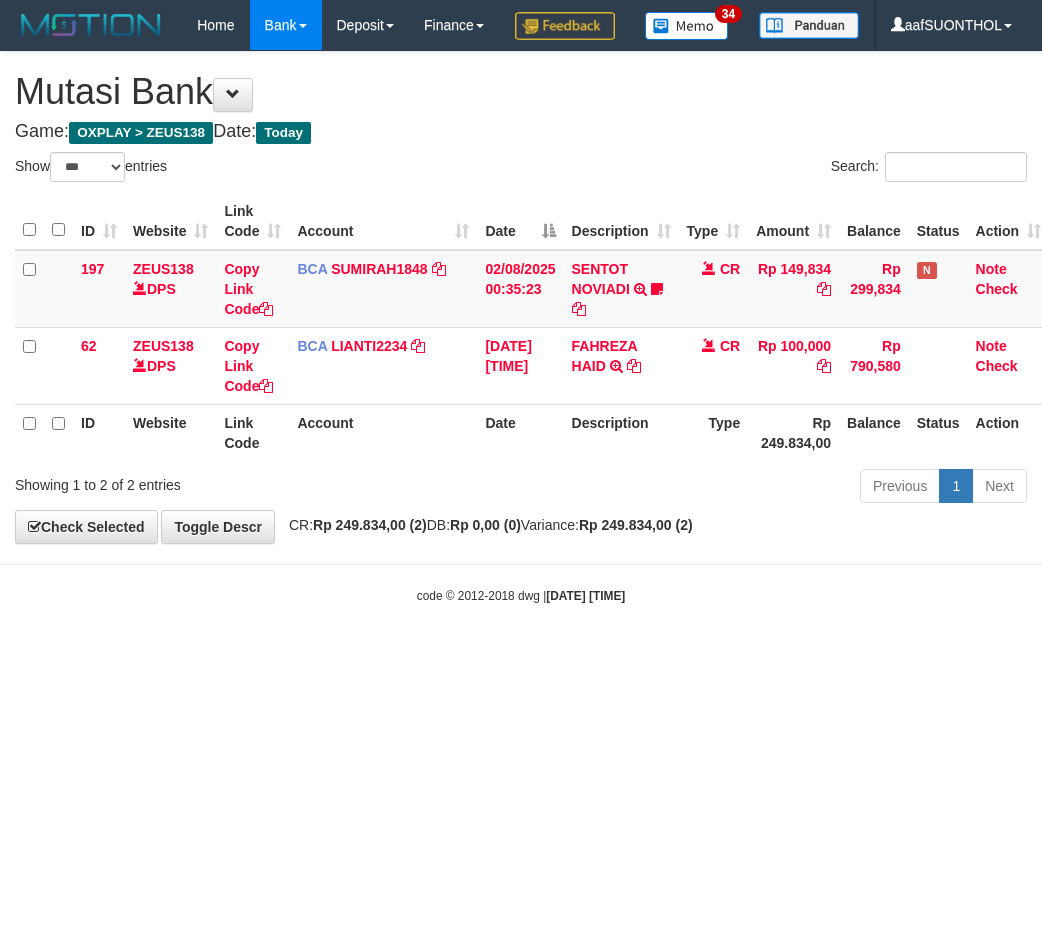 select on "***" 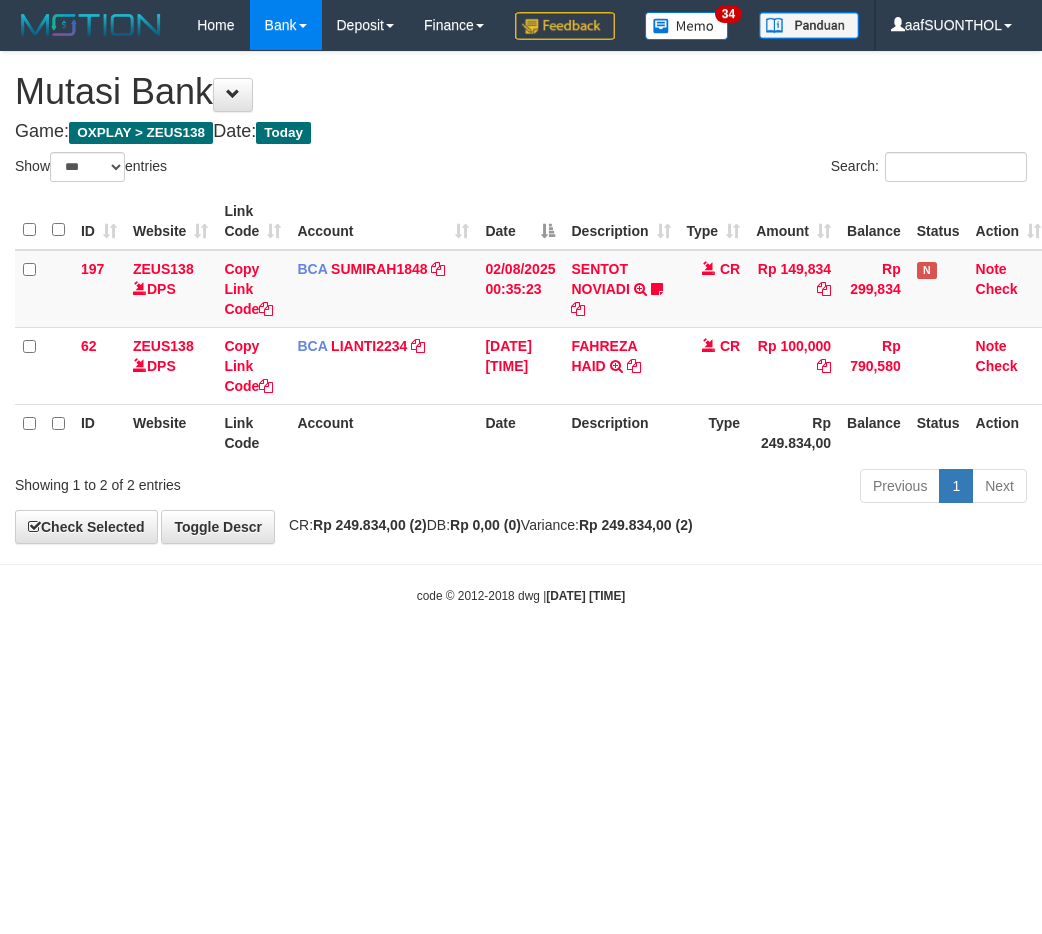 scroll, scrollTop: 0, scrollLeft: 0, axis: both 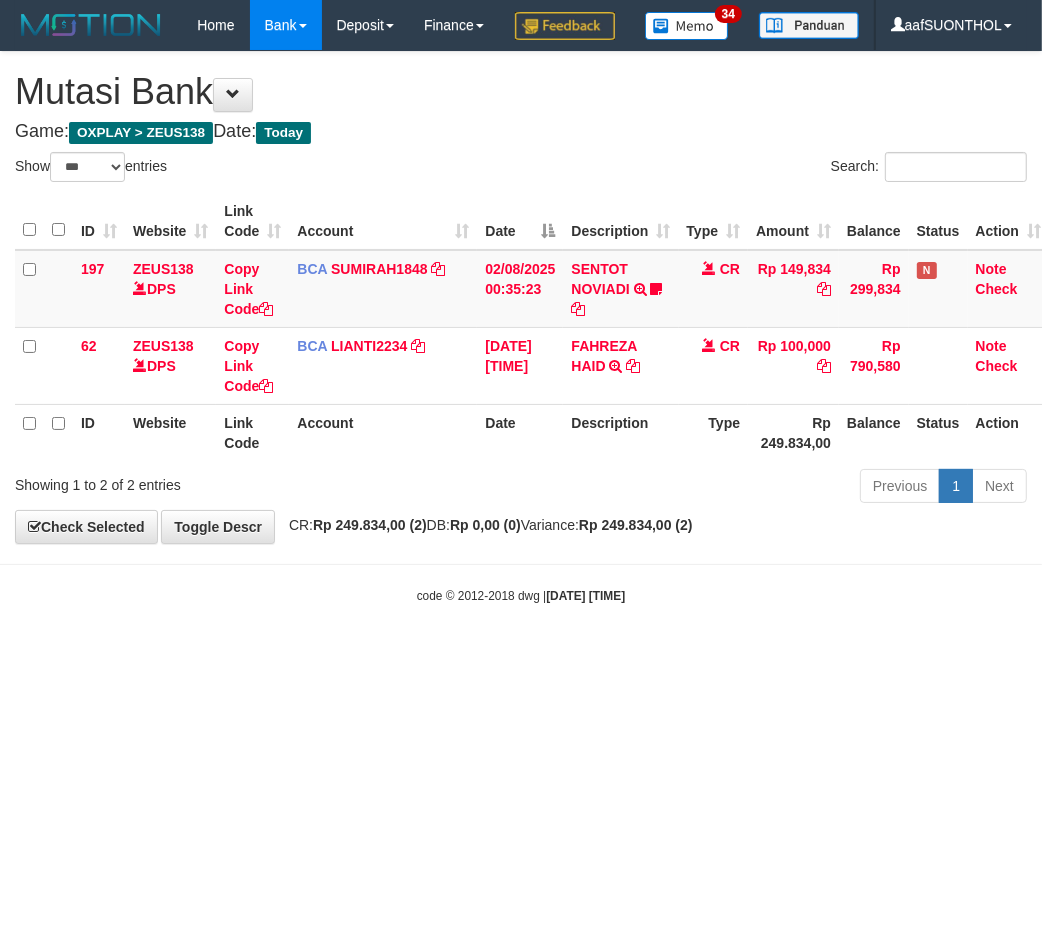 click on "Toggle navigation
Home
Bank
Account List
Load
By Website
Group
[OXPLAY]													ZEUS138
By Load Group (DPS)
Sync" at bounding box center (521, 327) 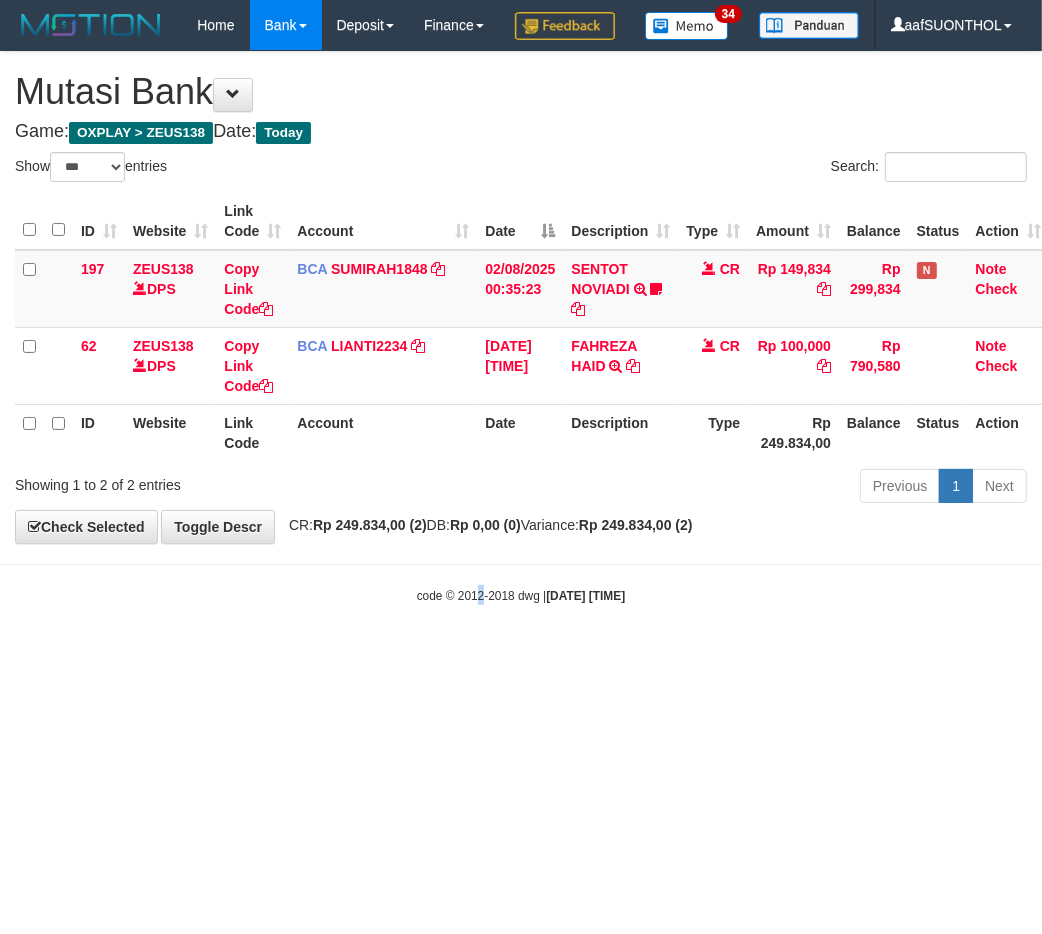 click on "Toggle navigation
Home
Bank
Account List
Load
By Website
Group
[OXPLAY]													ZEUS138
By Load Group (DPS)
Sync" at bounding box center [521, 327] 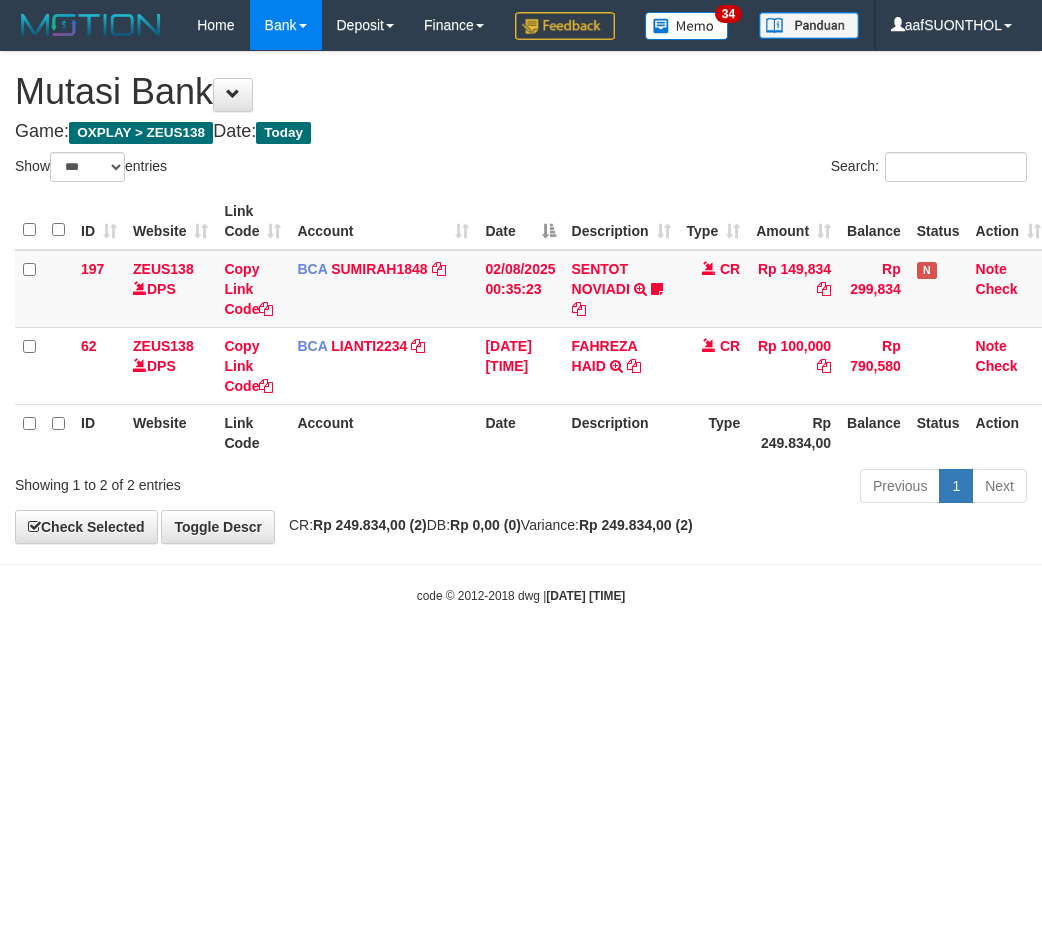 select on "***" 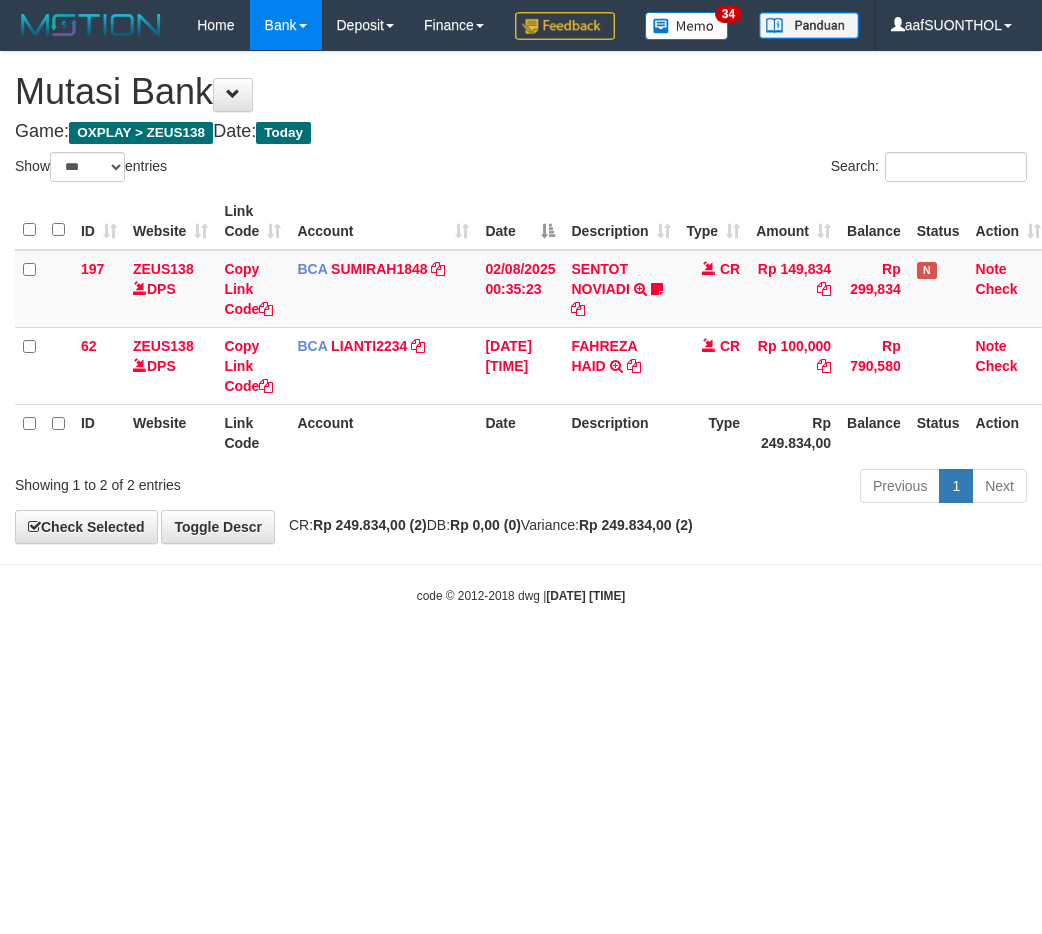 scroll, scrollTop: 0, scrollLeft: 0, axis: both 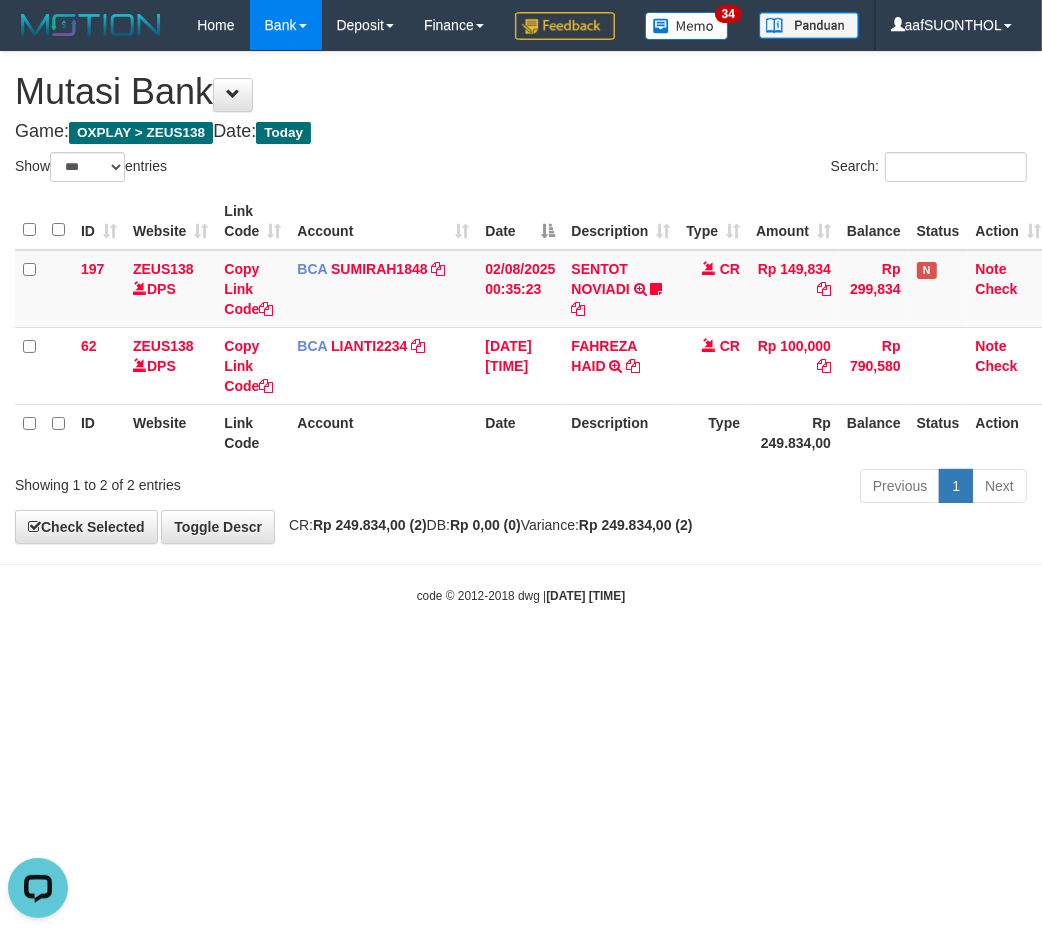 click on "Toggle navigation
Home
Bank
Account List
Load
By Website
Group
[OXPLAY]													ZEUS138
By Load Group (DPS)
Sync" at bounding box center (521, 327) 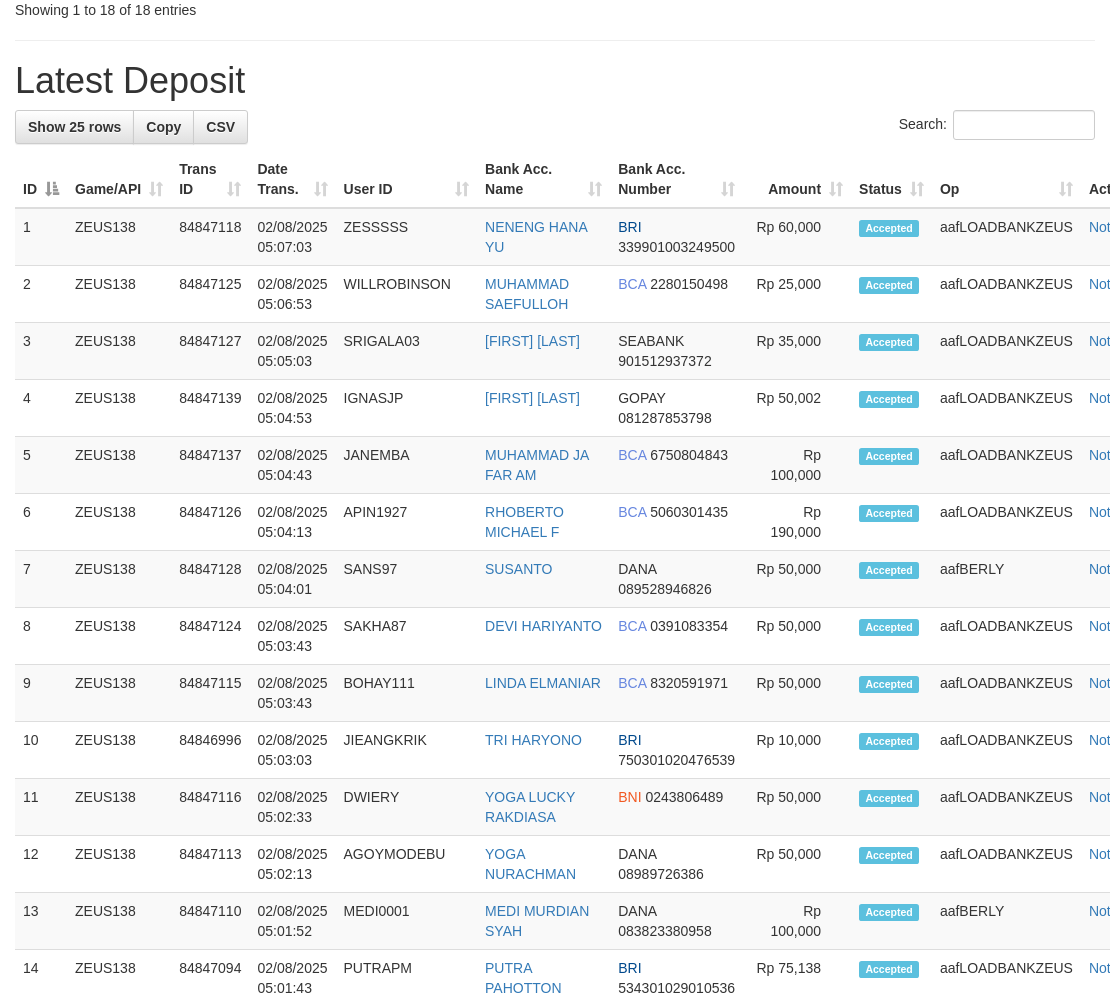 scroll, scrollTop: 1293, scrollLeft: 0, axis: vertical 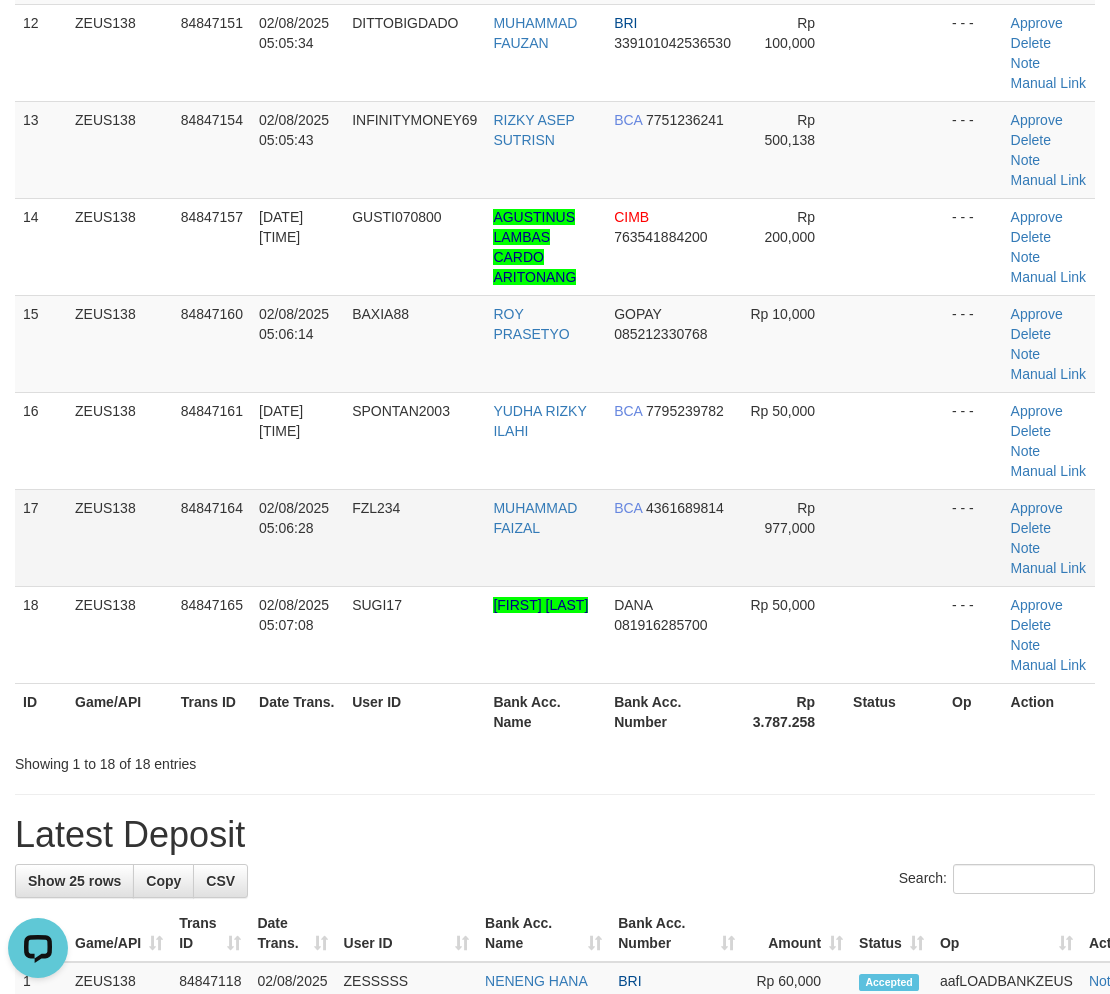 click on "Rp 977,000" at bounding box center [792, 537] 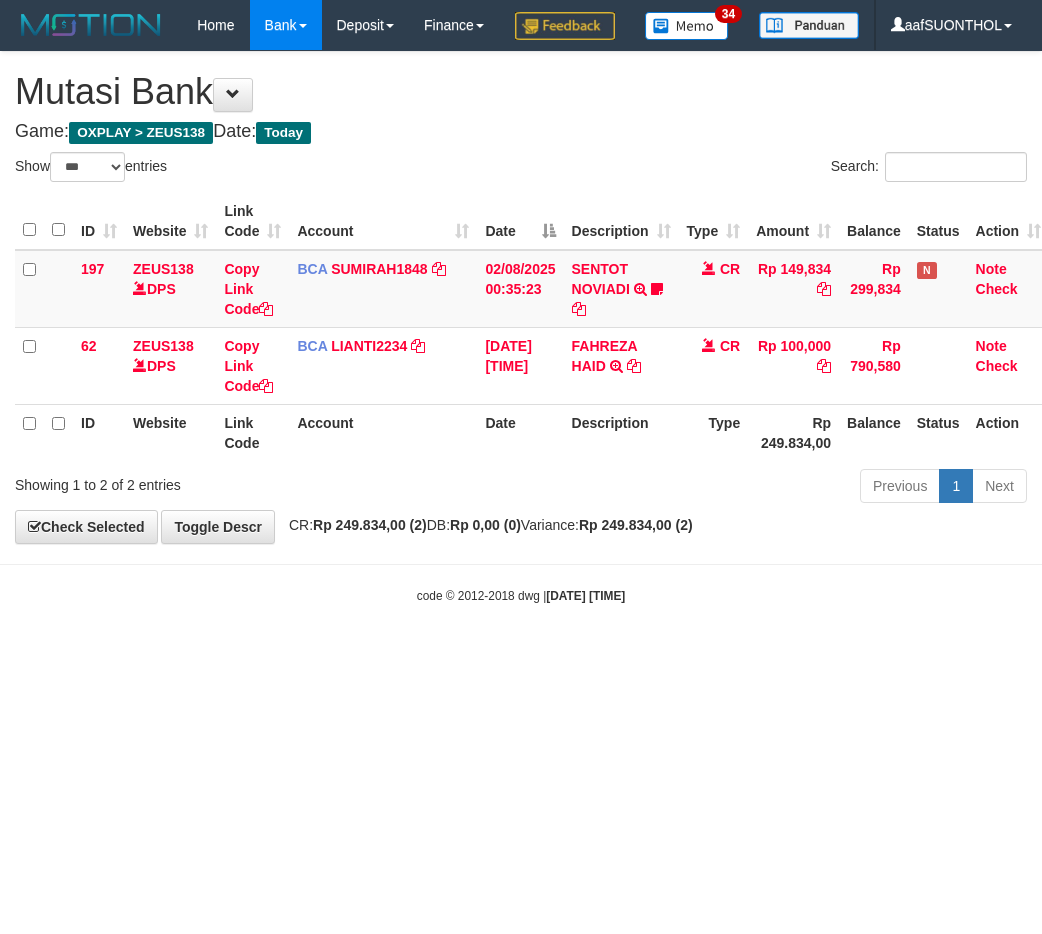 select on "***" 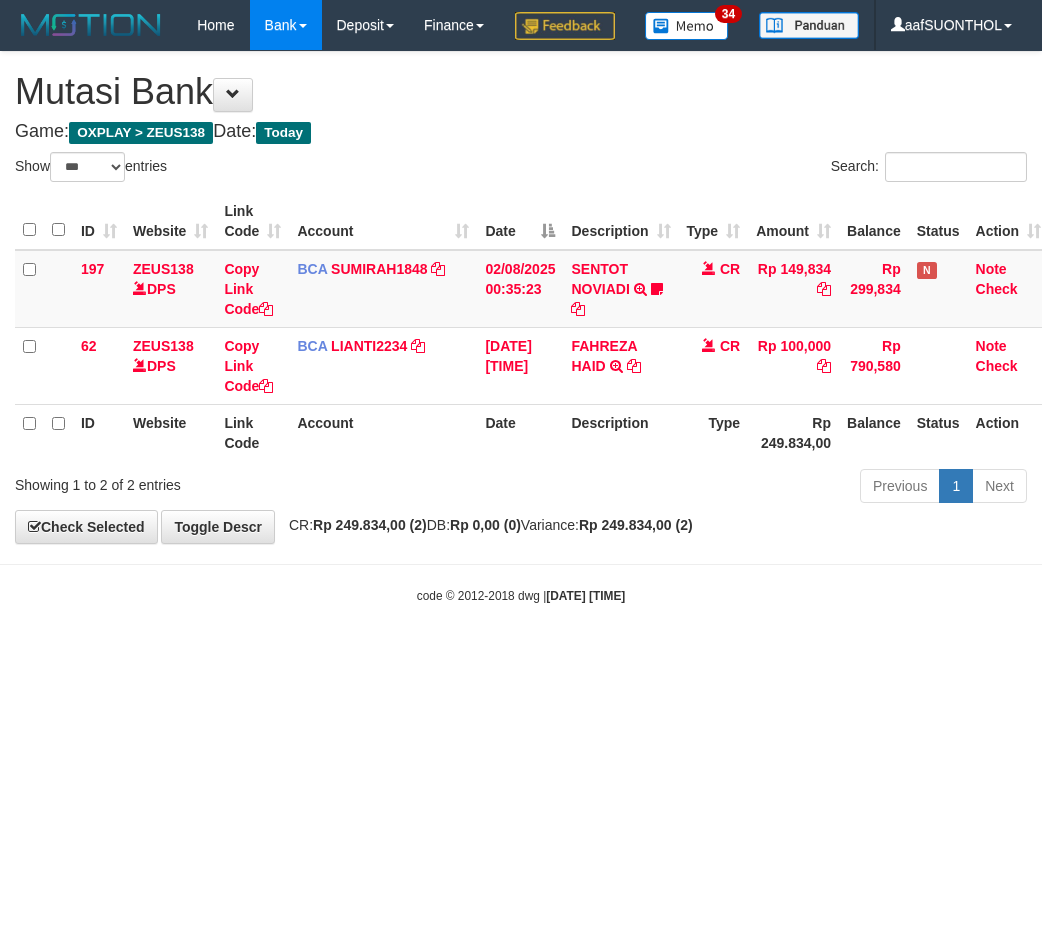 scroll, scrollTop: 0, scrollLeft: 0, axis: both 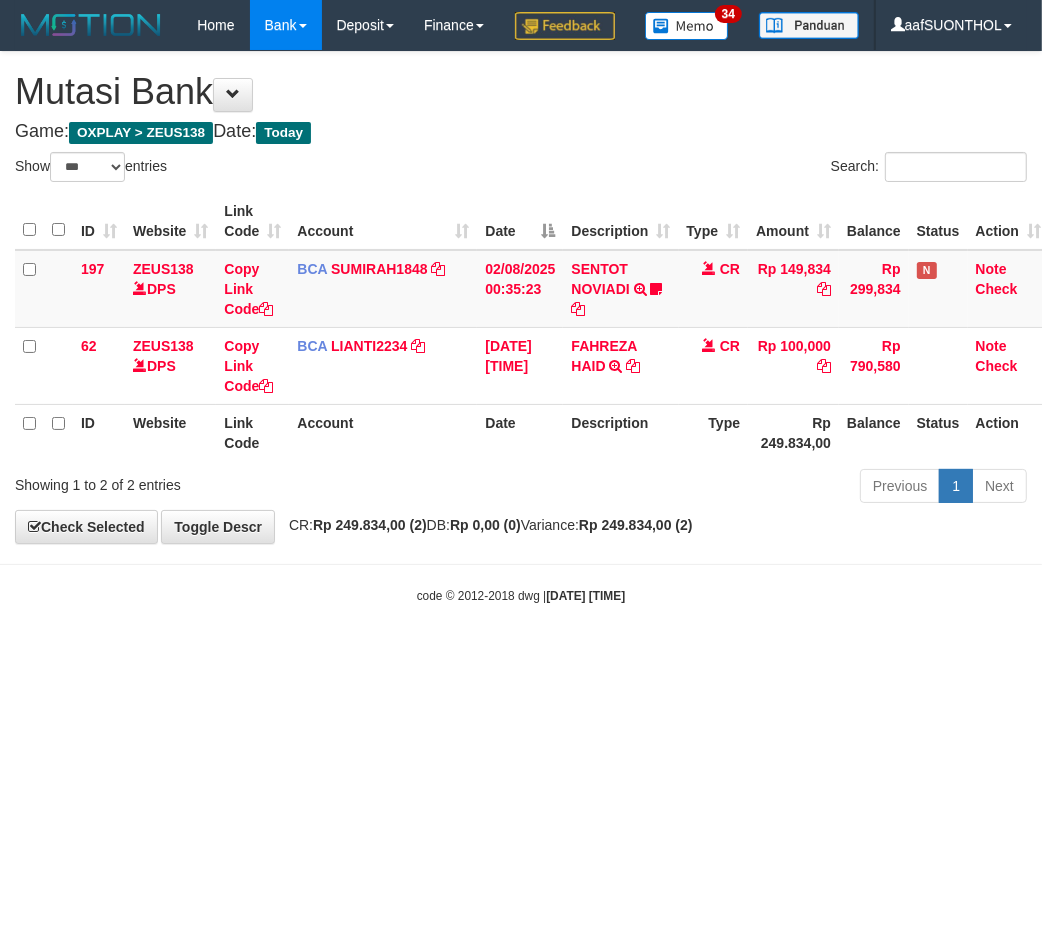 drag, startPoint x: 398, startPoint y: 721, endPoint x: 387, endPoint y: 721, distance: 11 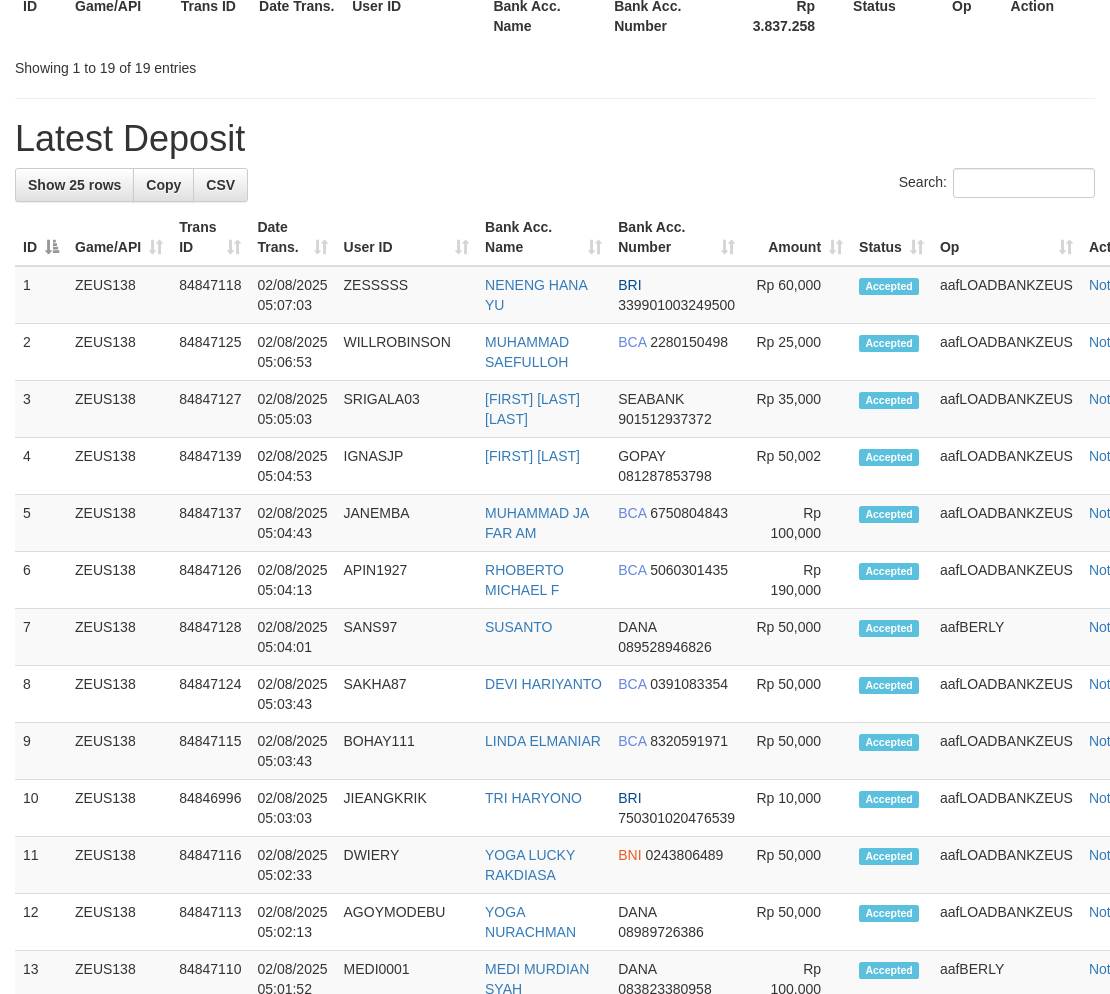 scroll, scrollTop: 1293, scrollLeft: 0, axis: vertical 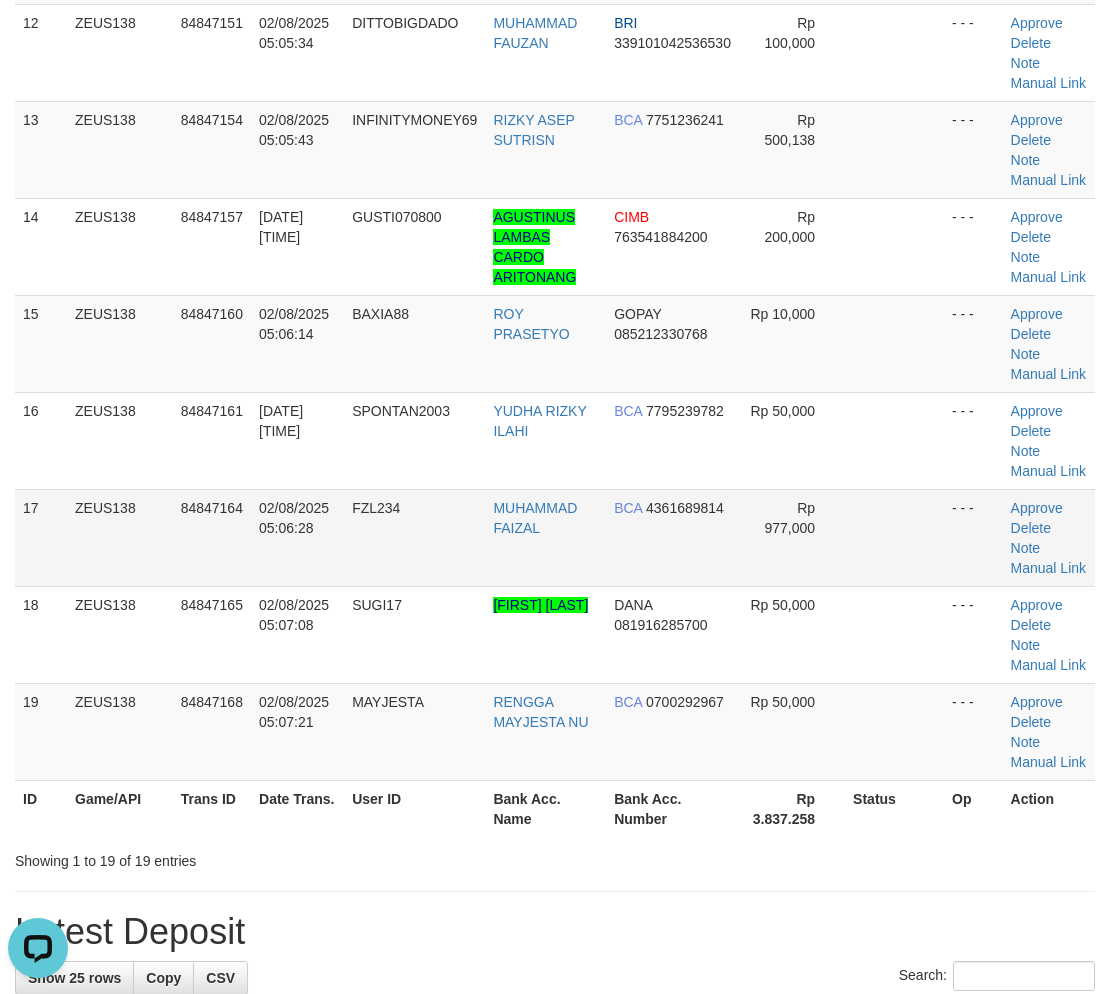 drag, startPoint x: 918, startPoint y: 798, endPoint x: 904, endPoint y: 796, distance: 14.142136 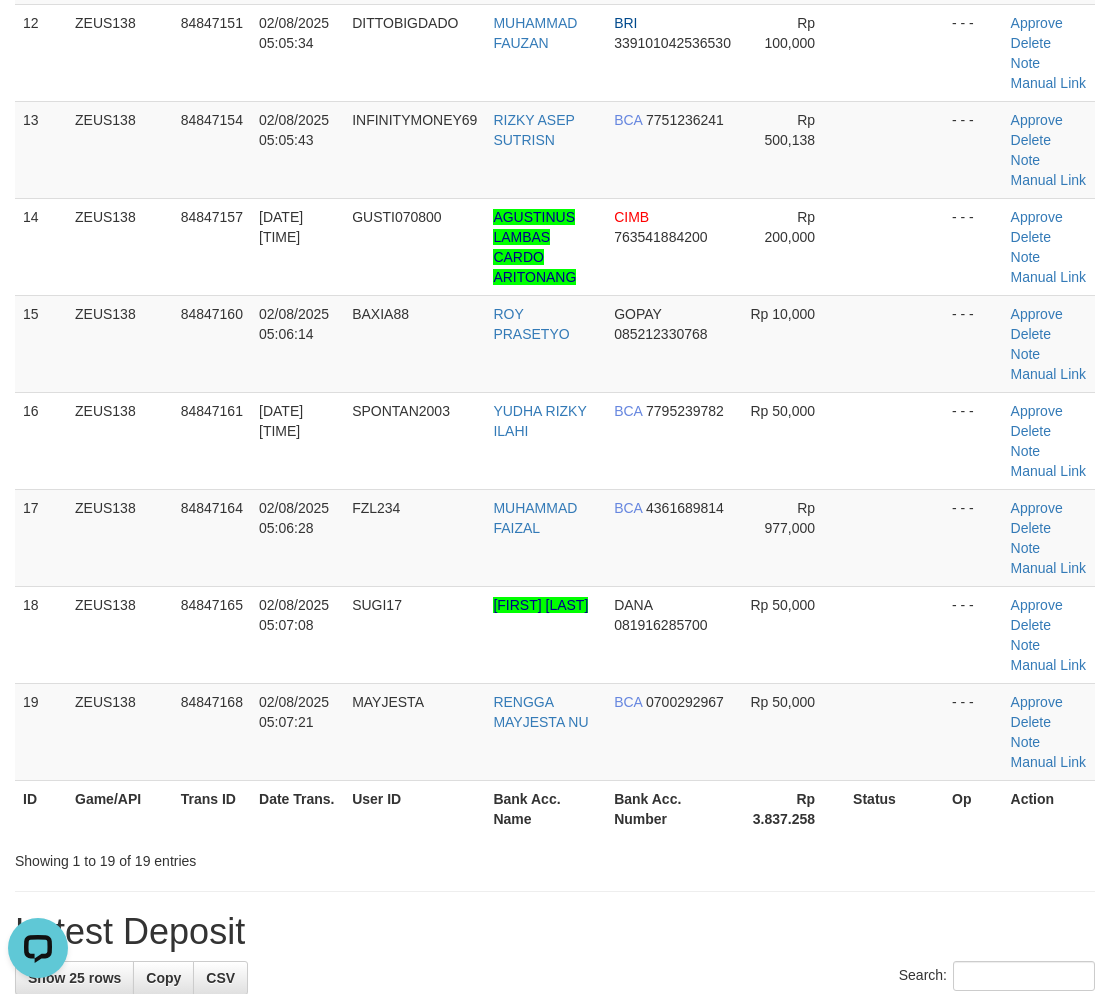 click at bounding box center [894, 537] 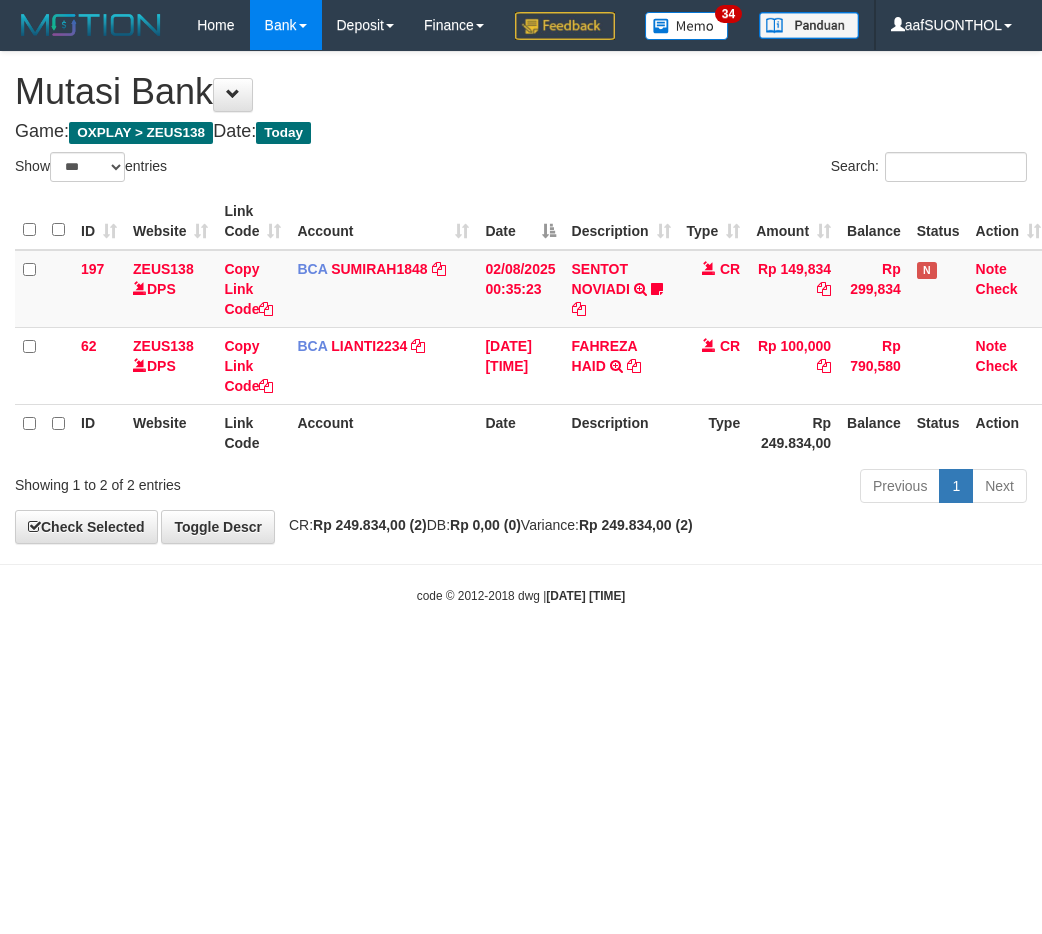 select on "***" 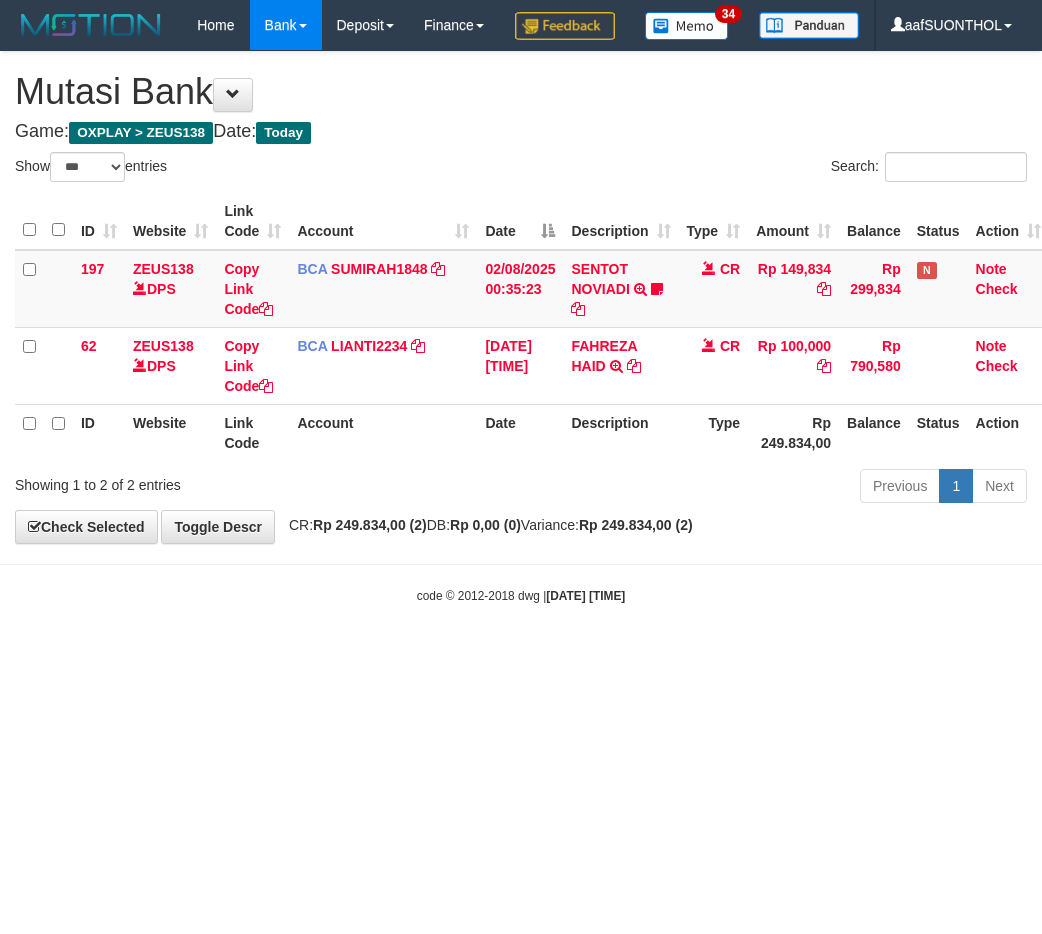 scroll, scrollTop: 0, scrollLeft: 0, axis: both 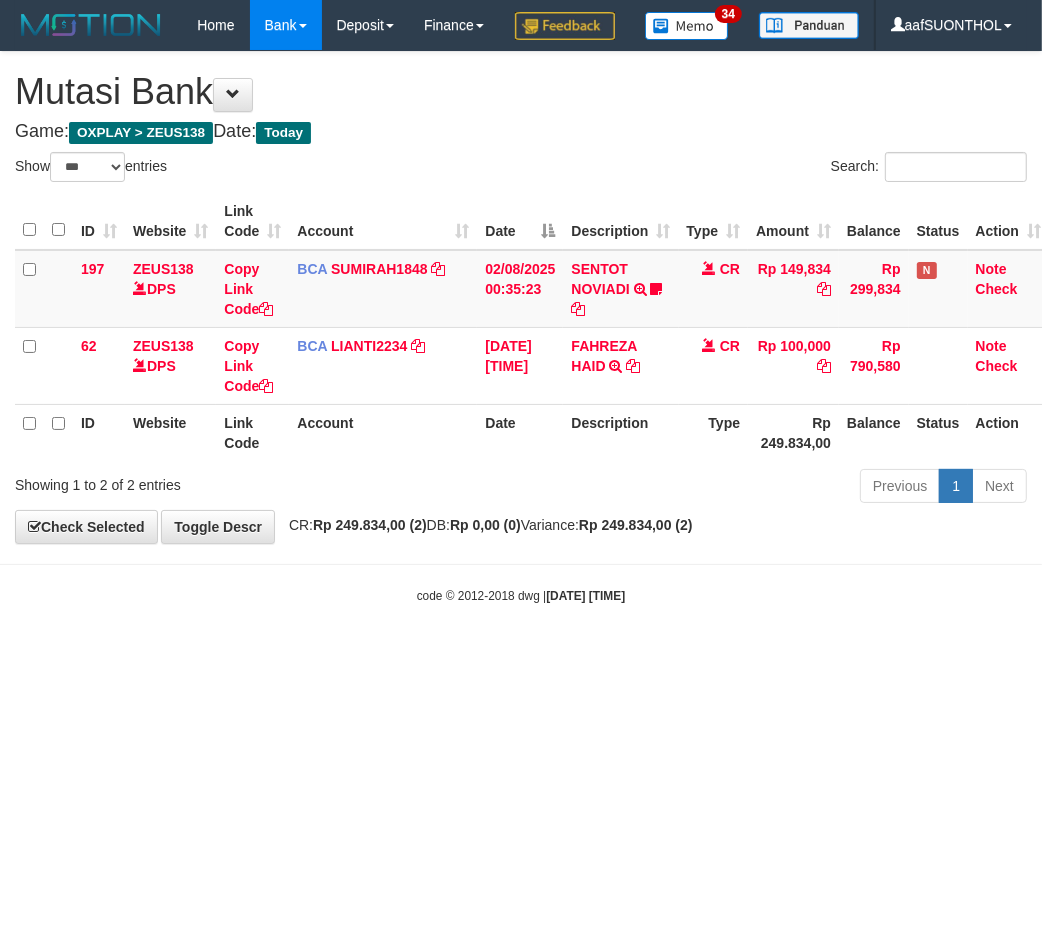 click on "Toggle navigation
Home
Bank
Account List
Load
By Website
Group
[OXPLAY]													ZEUS138
By Load Group (DPS)
Sync" at bounding box center (521, 327) 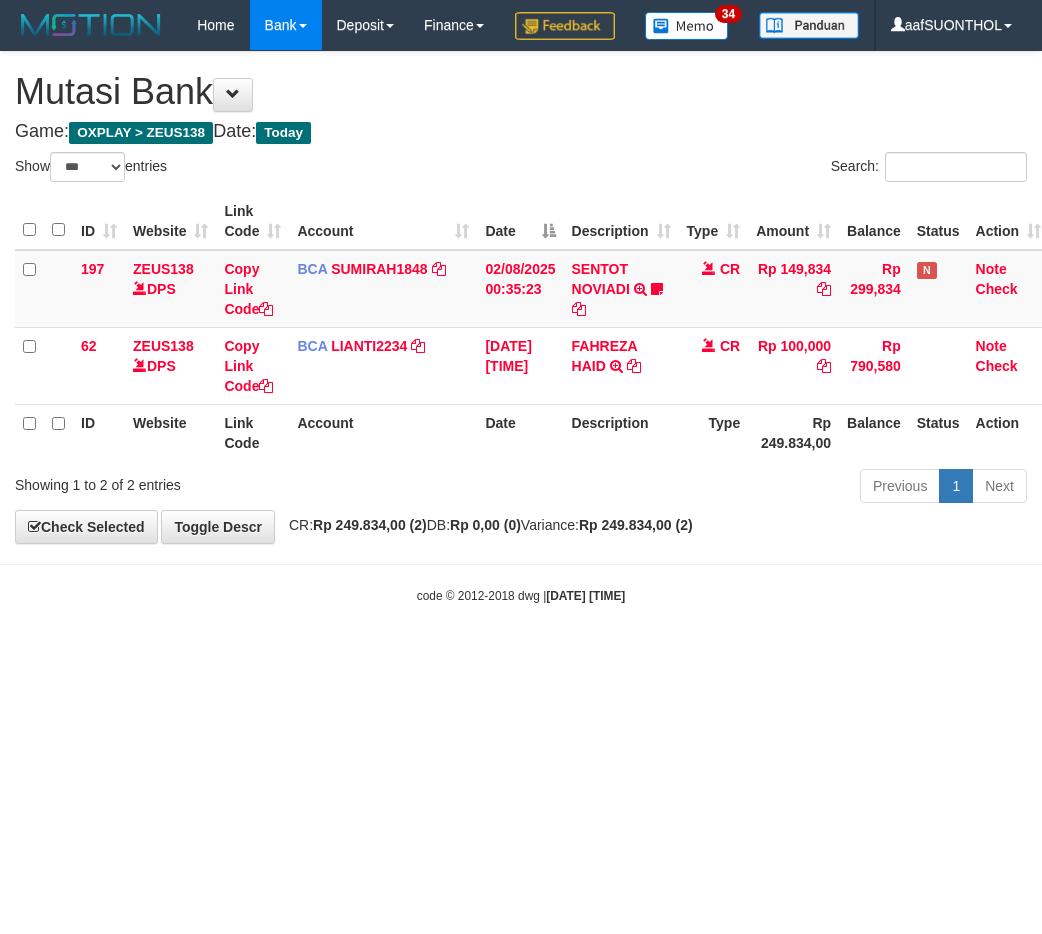 select on "***" 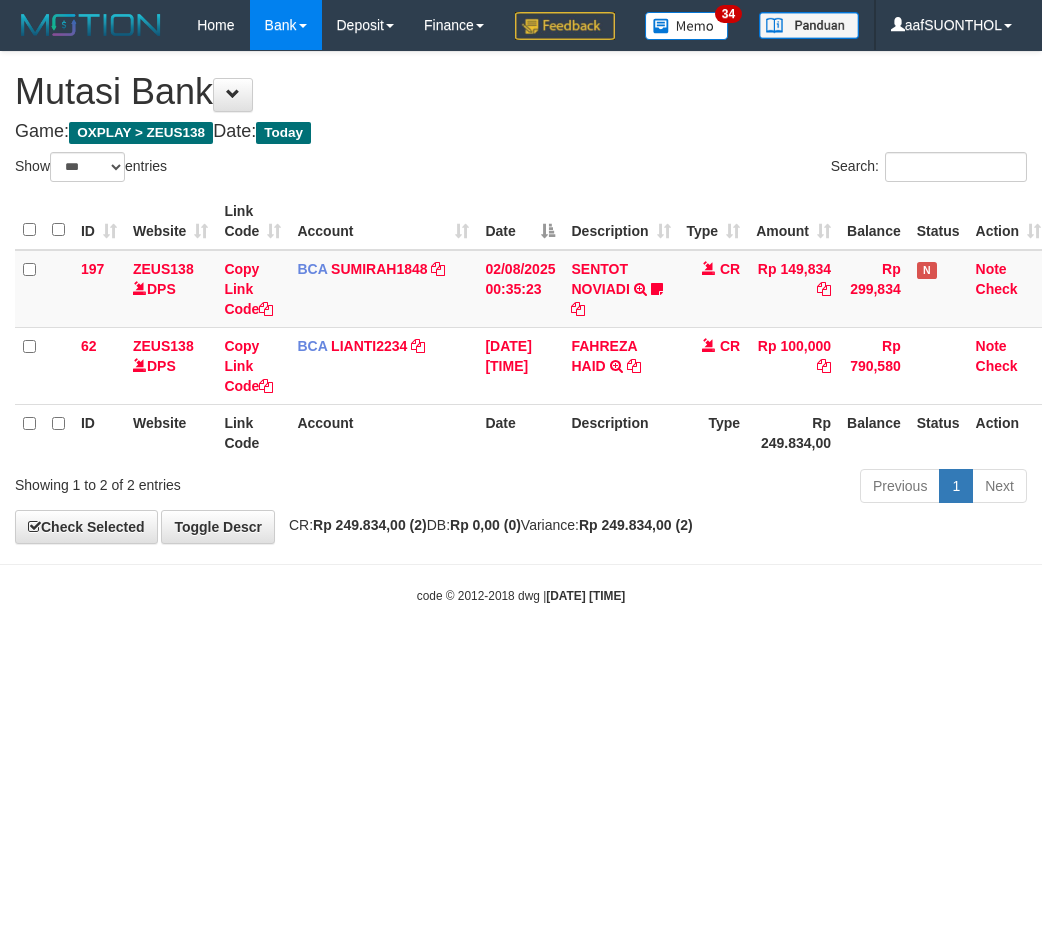 scroll, scrollTop: 0, scrollLeft: 0, axis: both 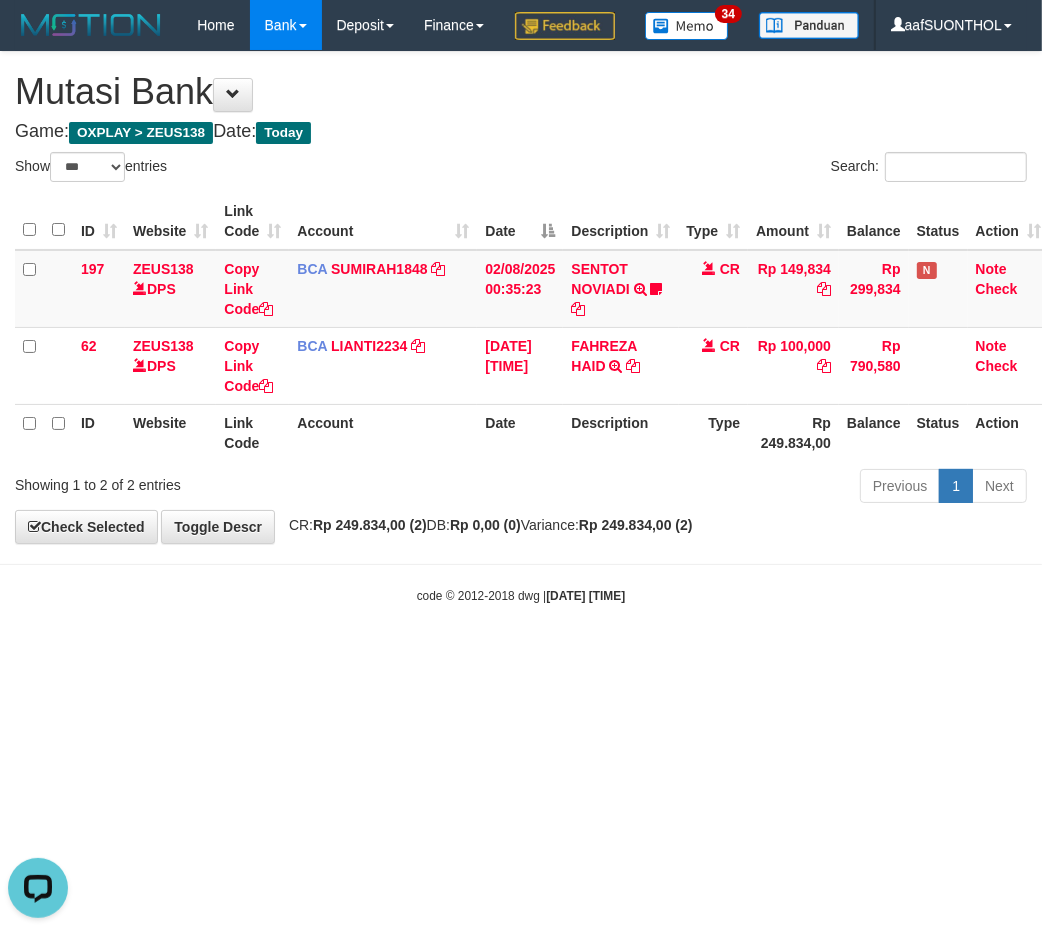 click on "Toggle navigation
Home
Bank
Account List
Load
By Website
Group
[OXPLAY]													ZEUS138
By Load Group (DPS)
Sync" at bounding box center (521, 327) 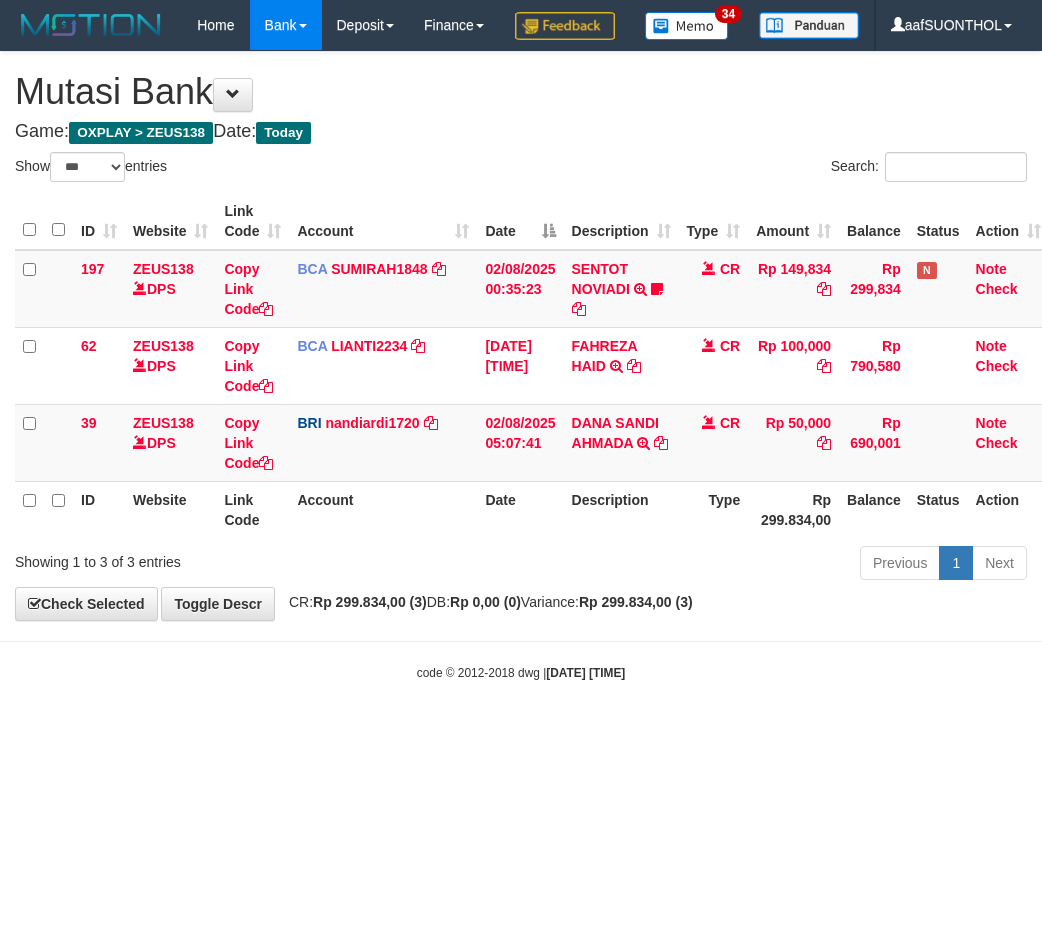 select on "***" 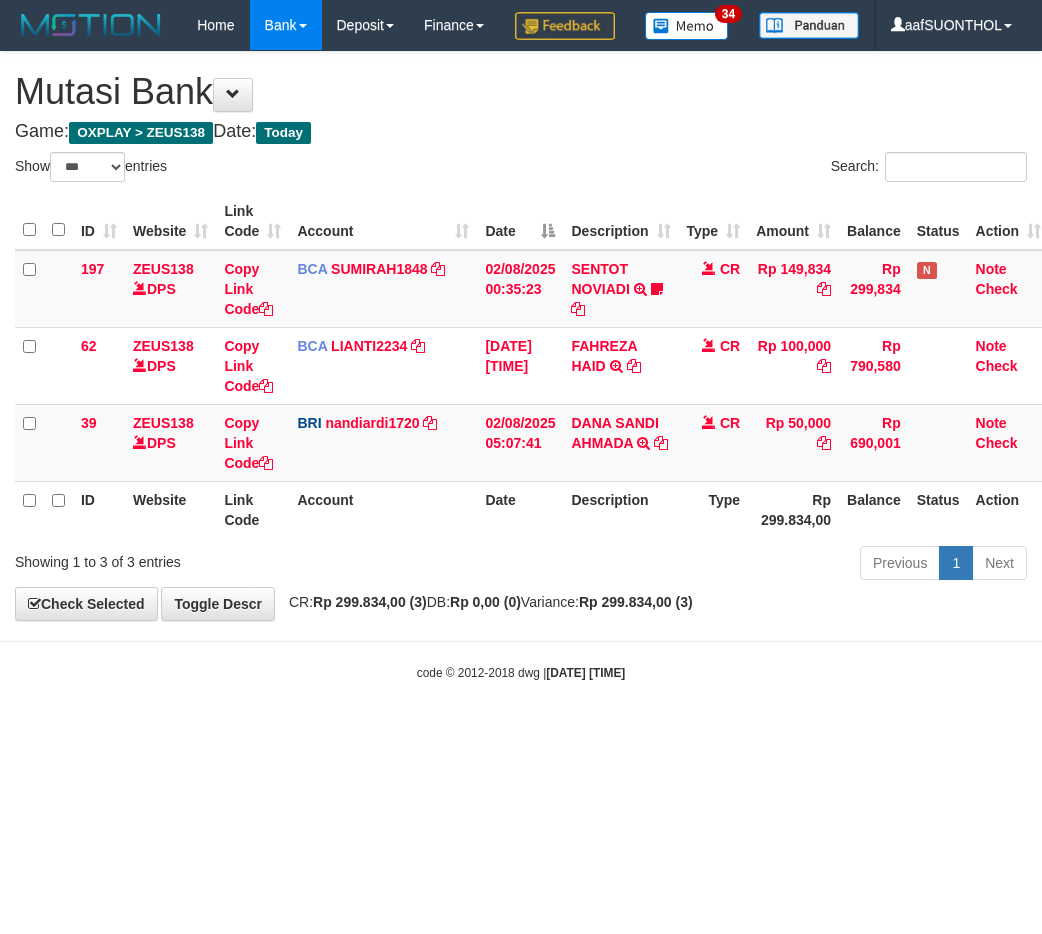scroll, scrollTop: 0, scrollLeft: 0, axis: both 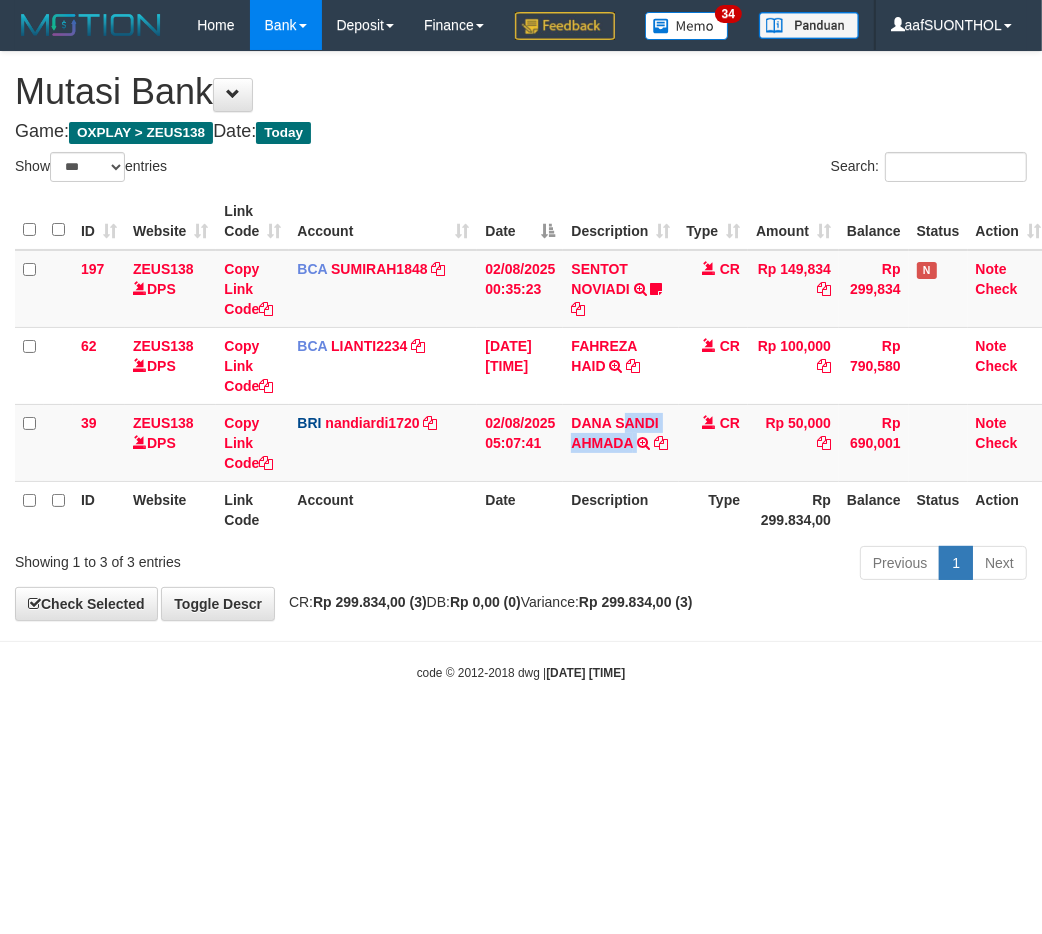 copy on "ANDI AHMADA" 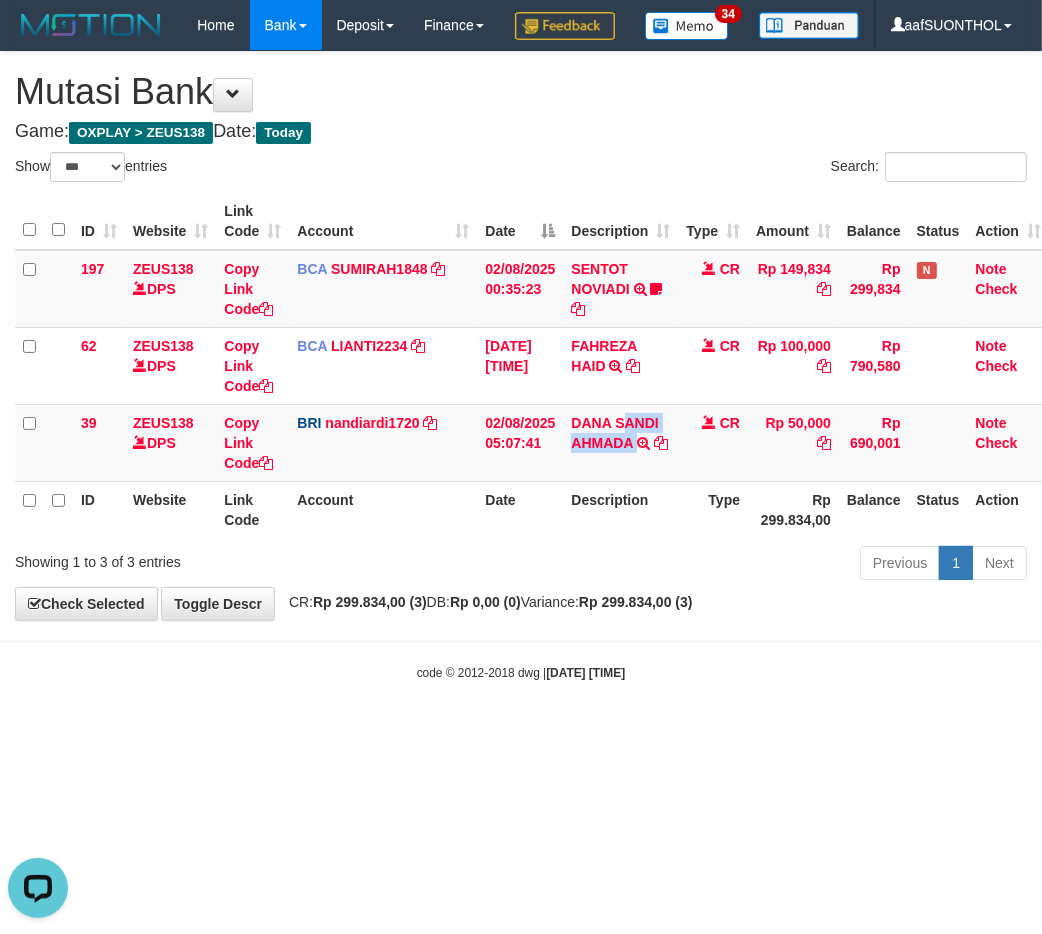 scroll, scrollTop: 0, scrollLeft: 0, axis: both 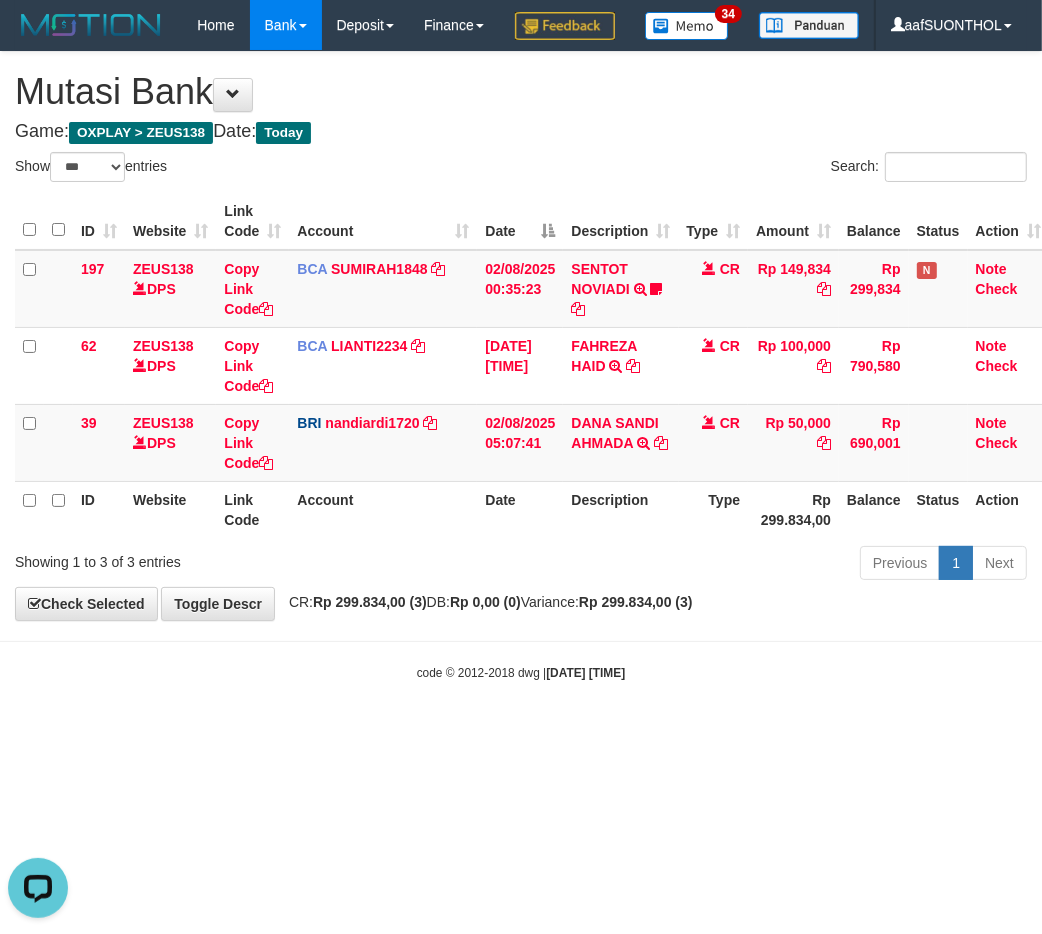 click on "Toggle navigation
Home
Bank
Account List
Load
By Website
Group
[OXPLAY]													ZEUS138
By Load Group (DPS)" at bounding box center (521, 366) 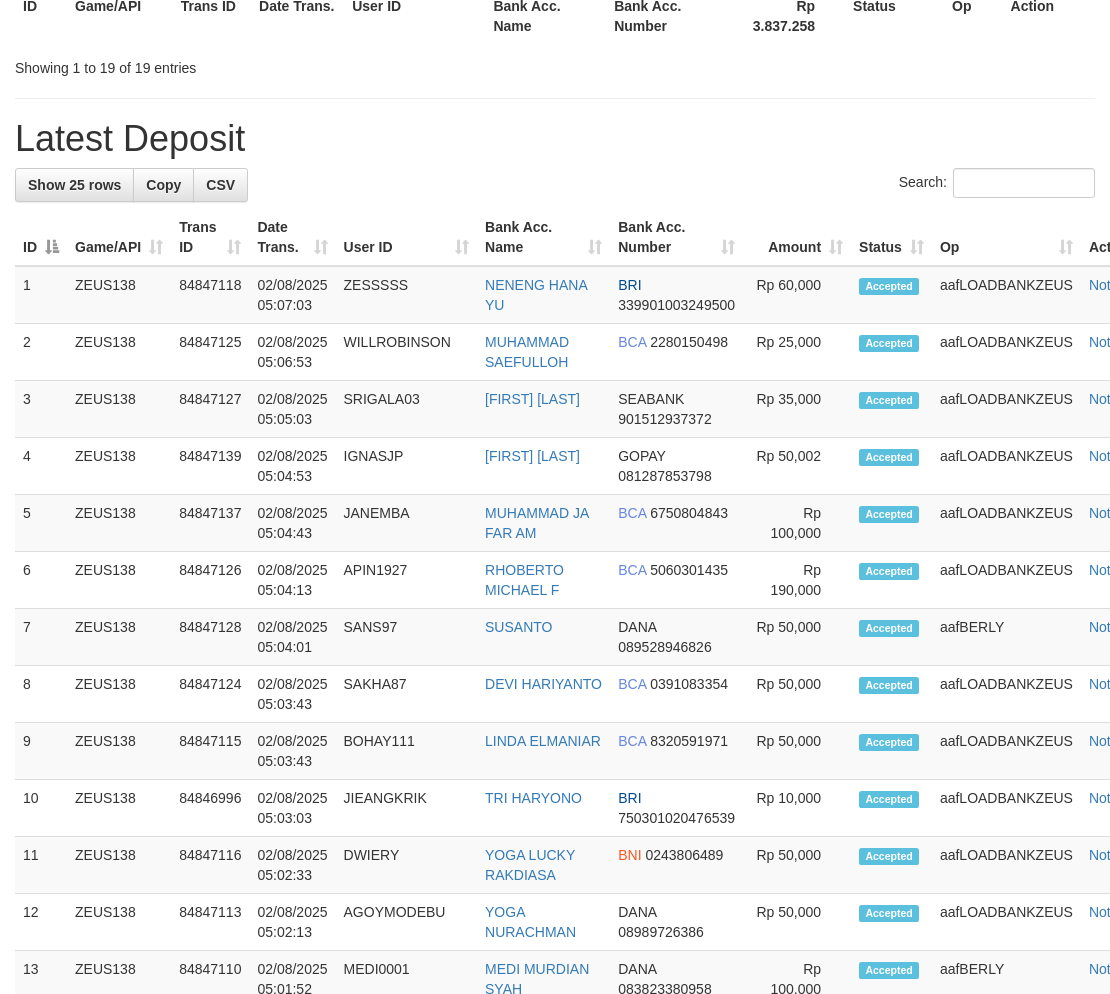 scroll, scrollTop: 1293, scrollLeft: 0, axis: vertical 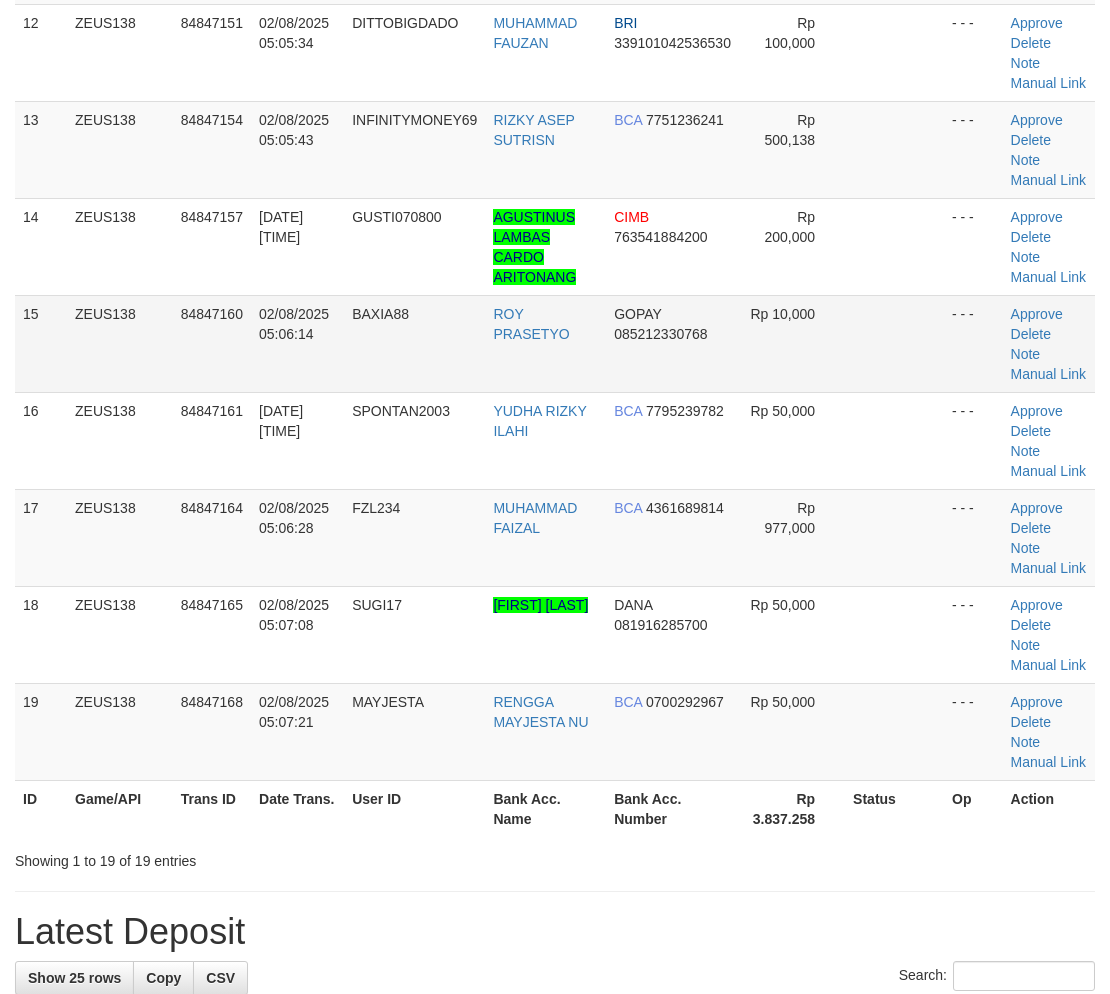 click at bounding box center [894, 343] 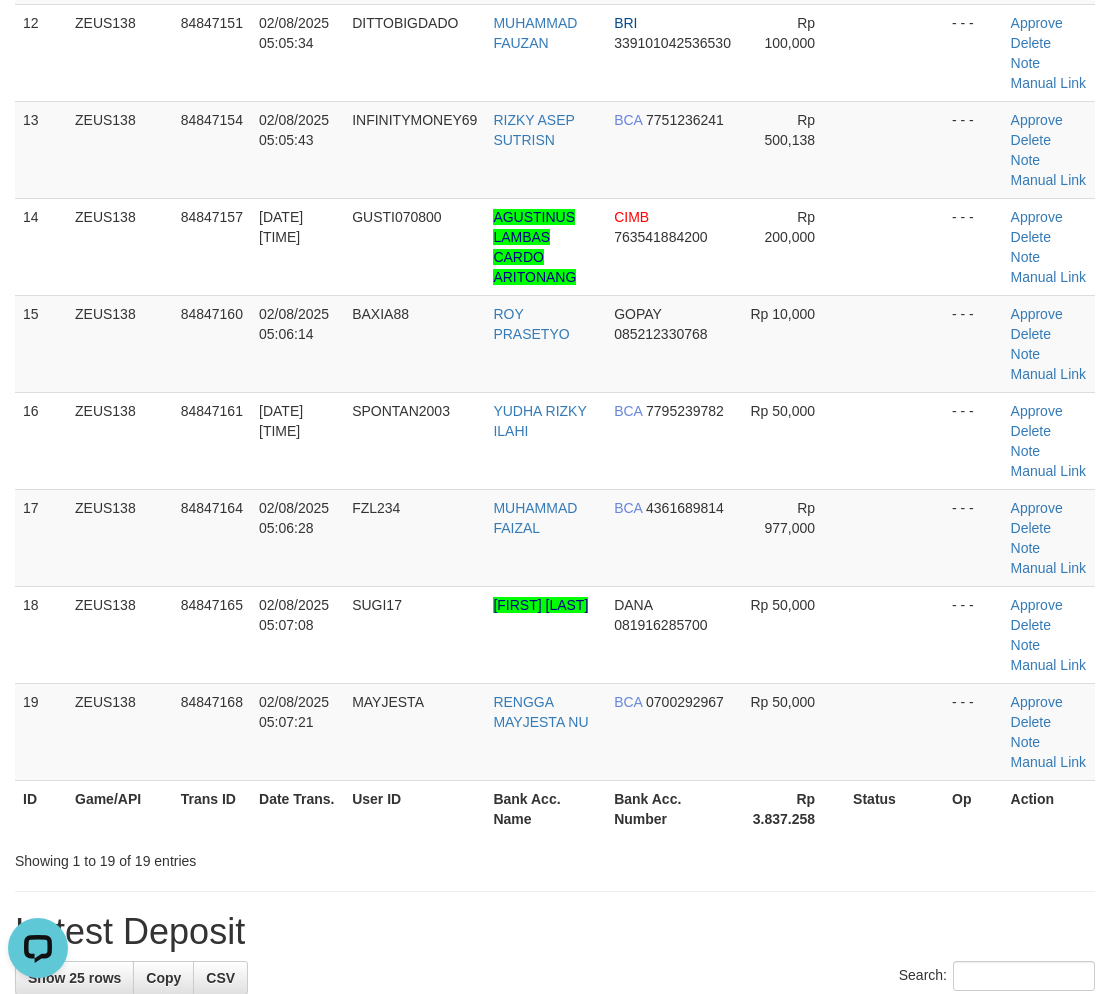 scroll, scrollTop: 0, scrollLeft: 0, axis: both 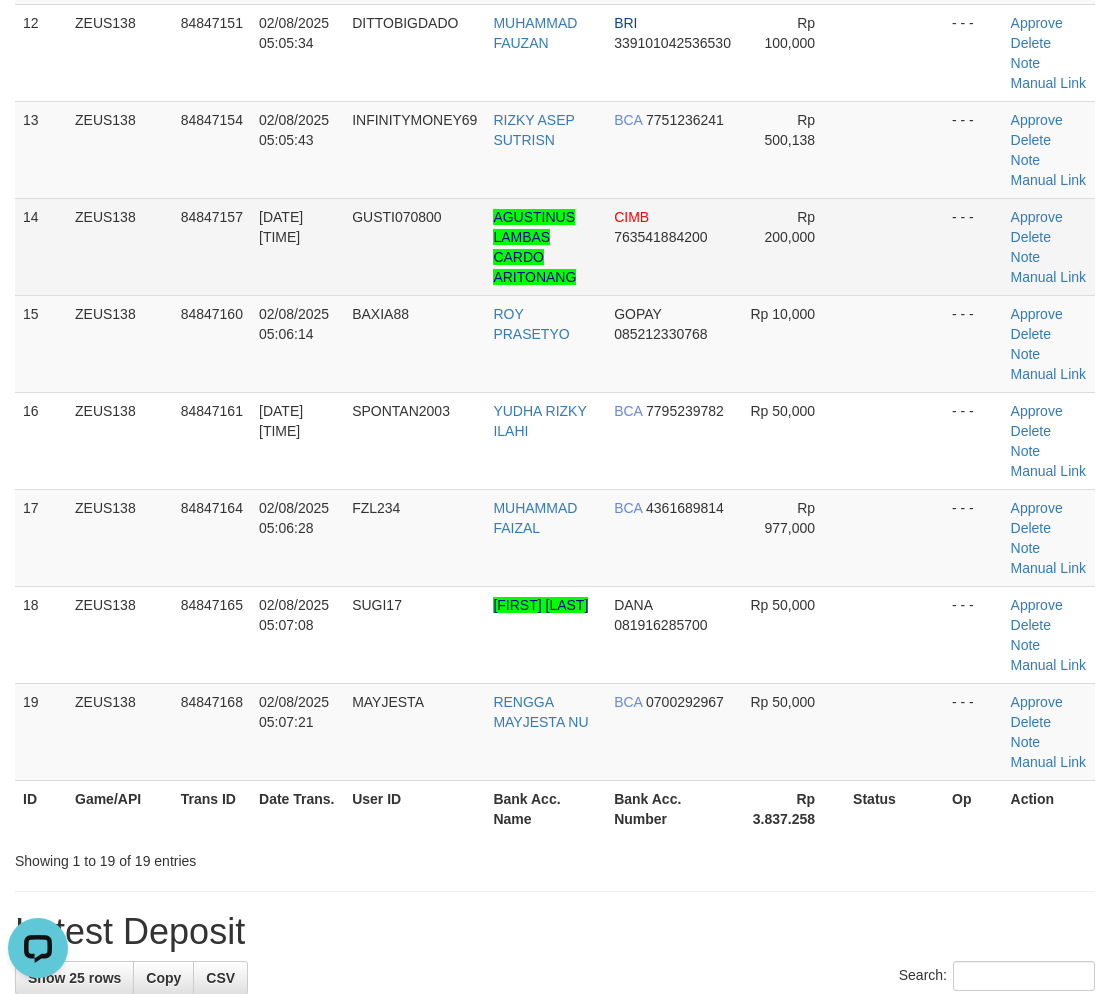click on "- - -" at bounding box center (973, 246) 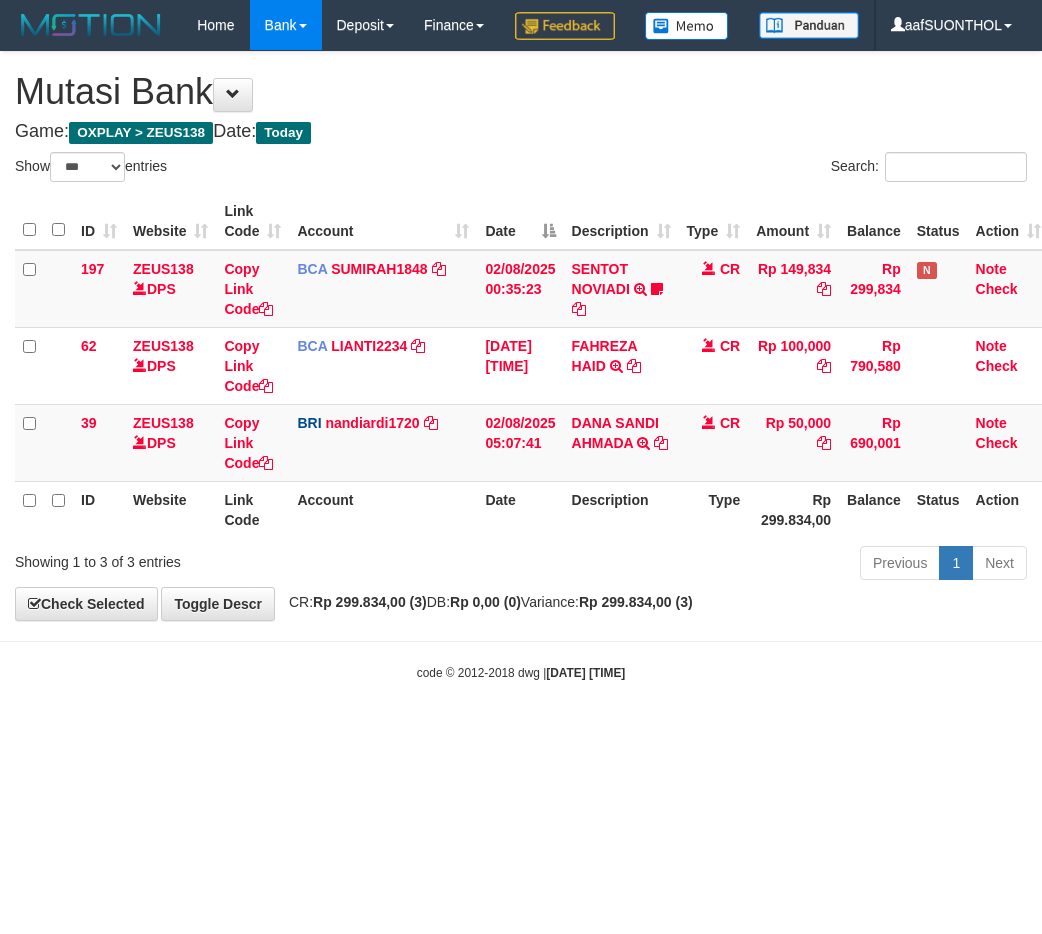 select on "***" 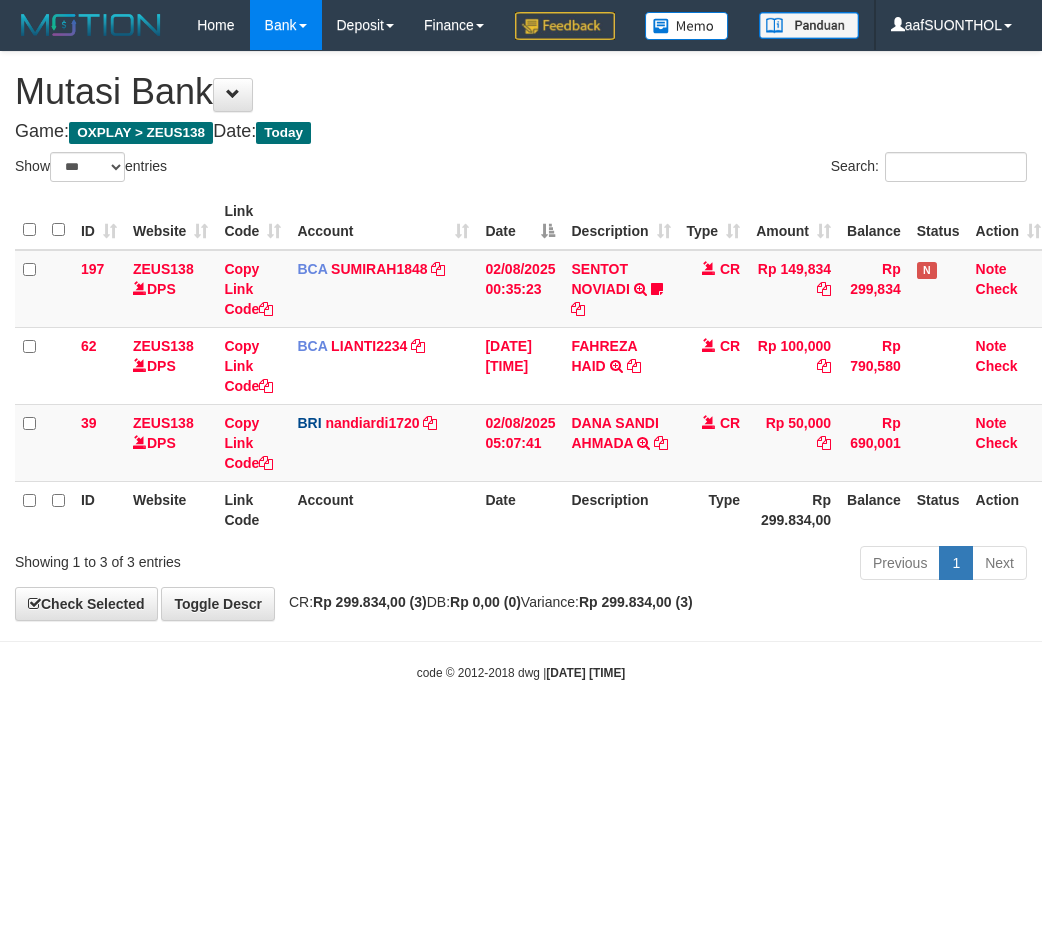scroll, scrollTop: 0, scrollLeft: 0, axis: both 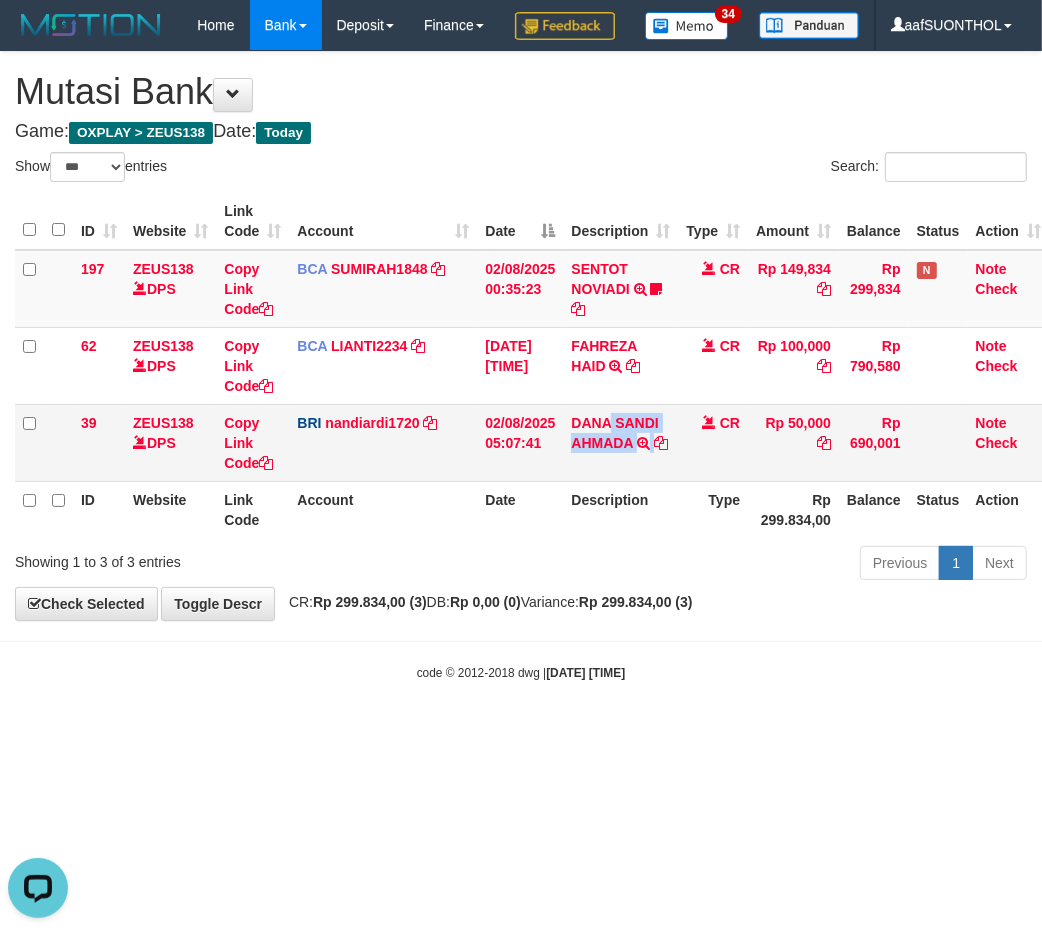 copy on "[FIRST] [LAST]" 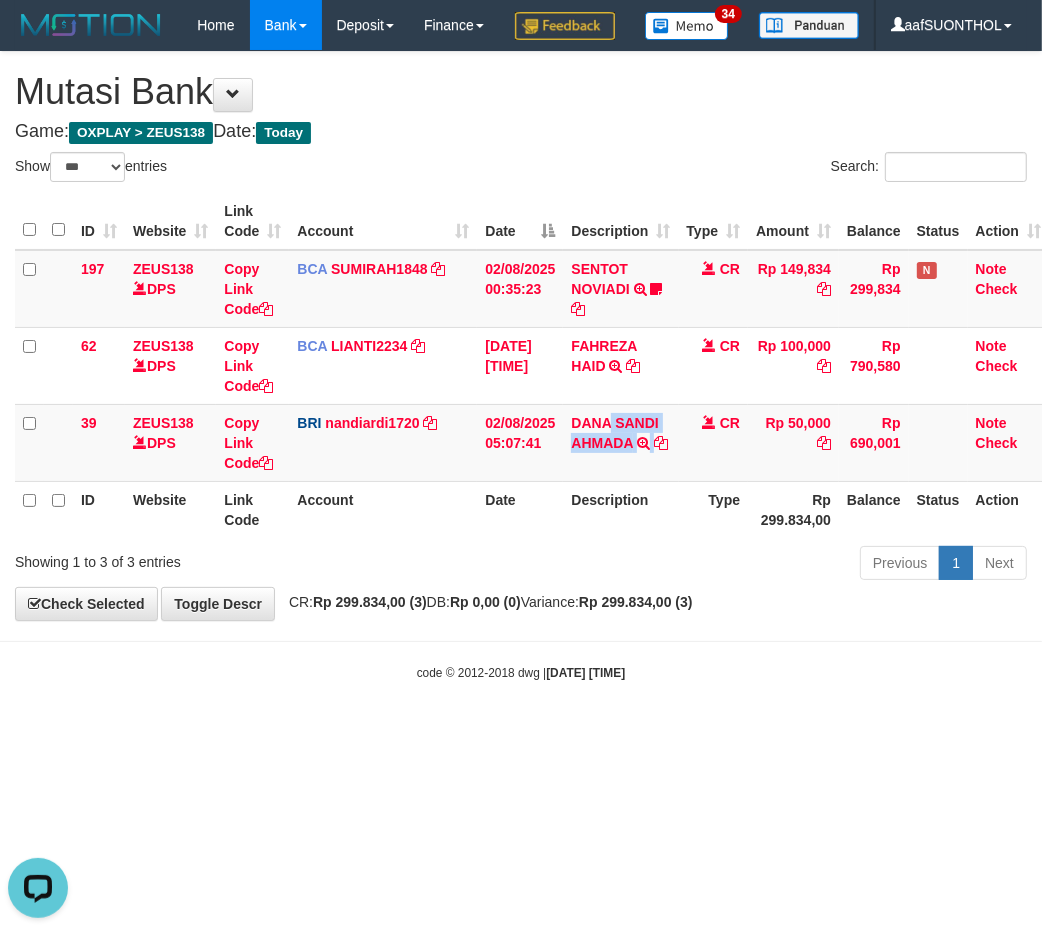 drag, startPoint x: 610, startPoint y: 454, endPoint x: 403, endPoint y: 582, distance: 243.37831 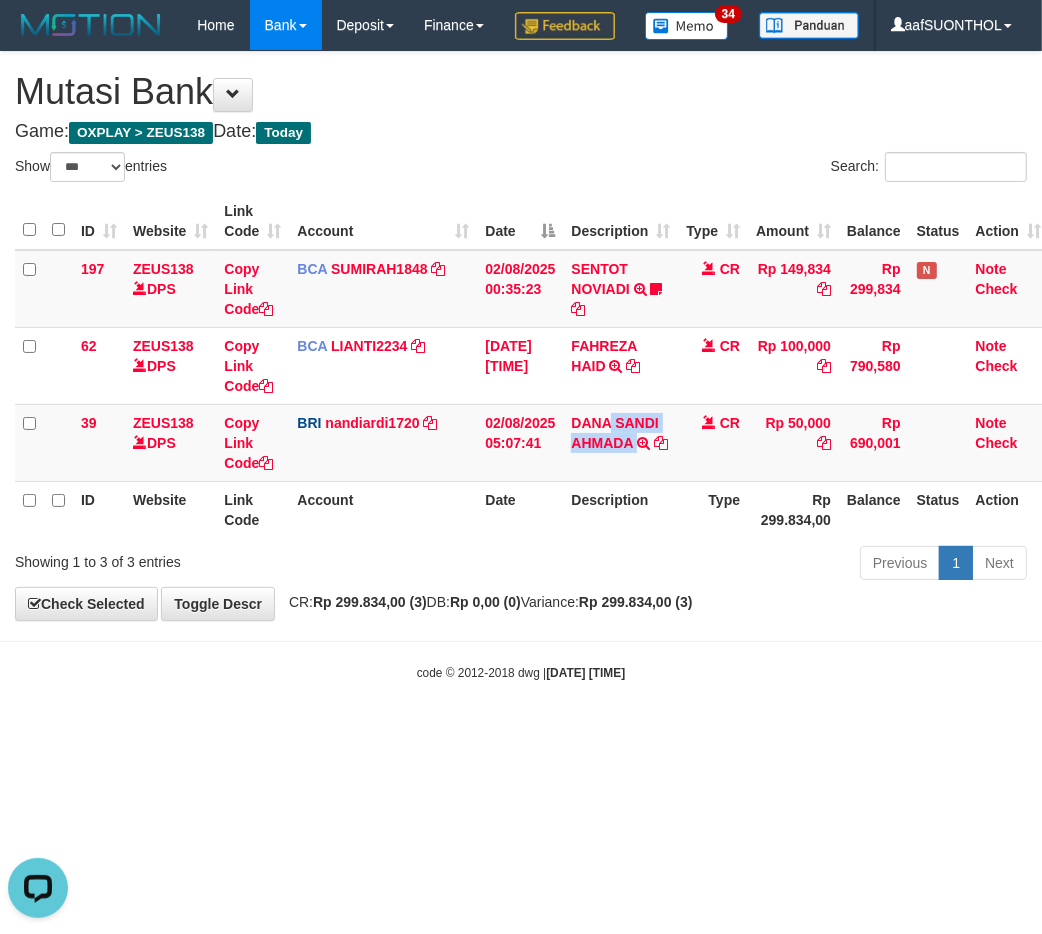 copy on "[FIRST] [LAST]" 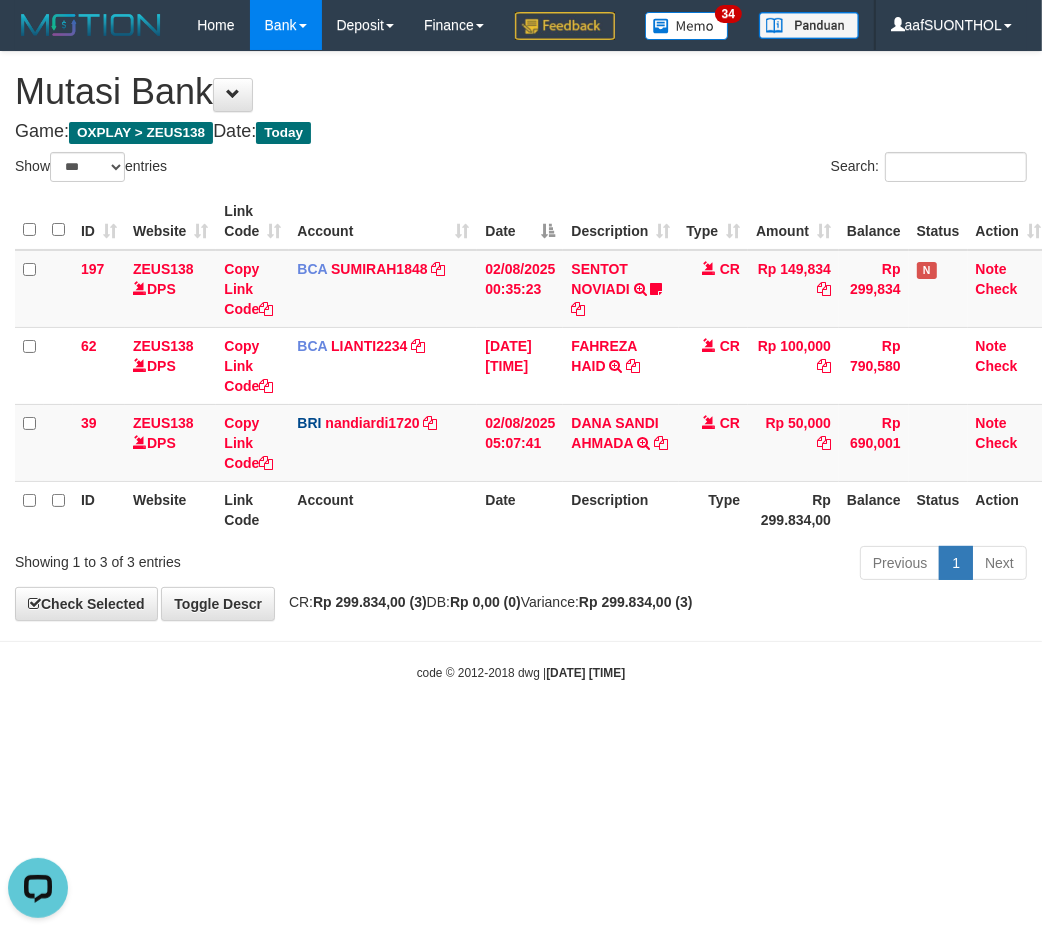 click on "Toggle navigation
Home
Bank
Account List
Load
By Website
Group
[OXPLAY]													ZEUS138
By Load Group (DPS)
Sync" at bounding box center (521, 366) 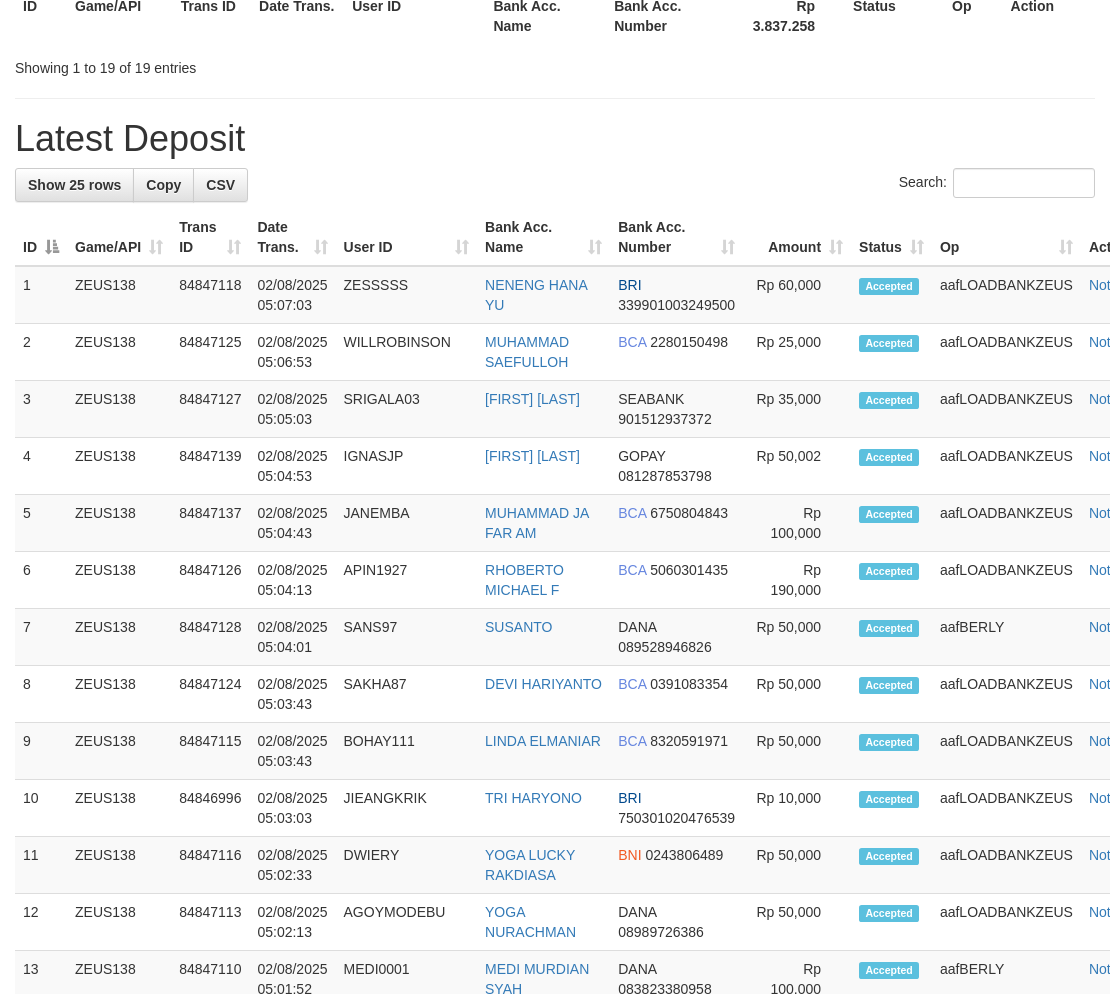 click on "Showing 1 to 19 of 19 entries" at bounding box center (555, 64) 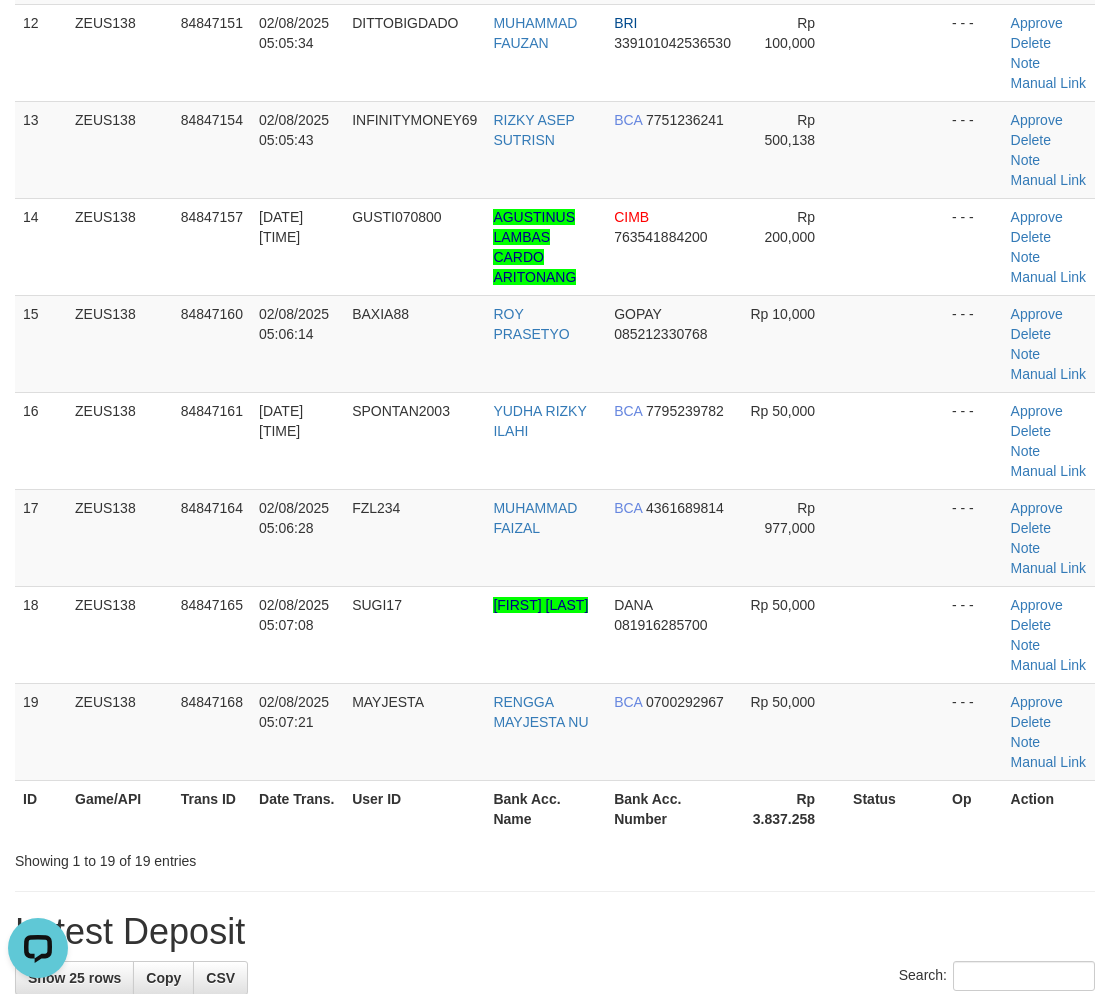 scroll, scrollTop: 0, scrollLeft: 0, axis: both 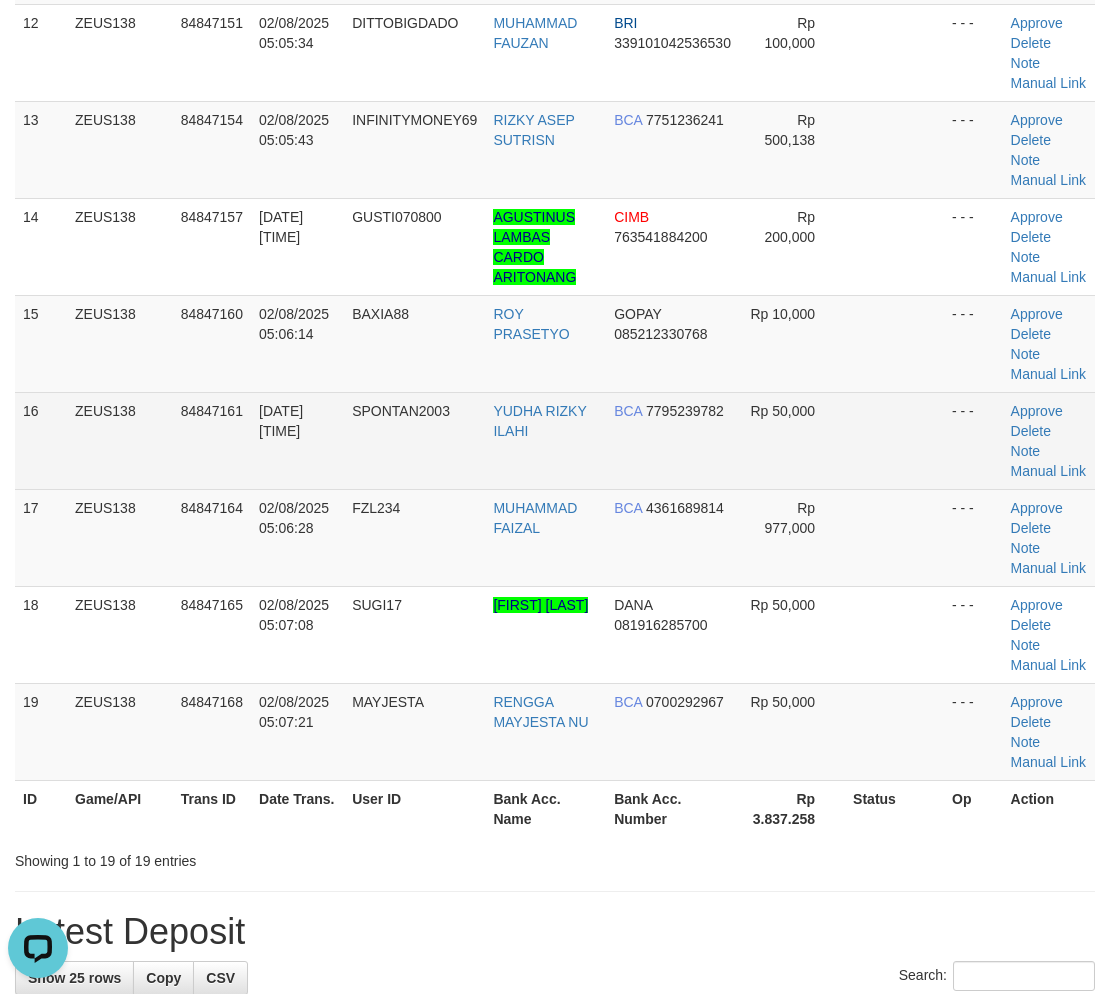 click on "BCA
[ACCOUNT]" at bounding box center [673, 440] 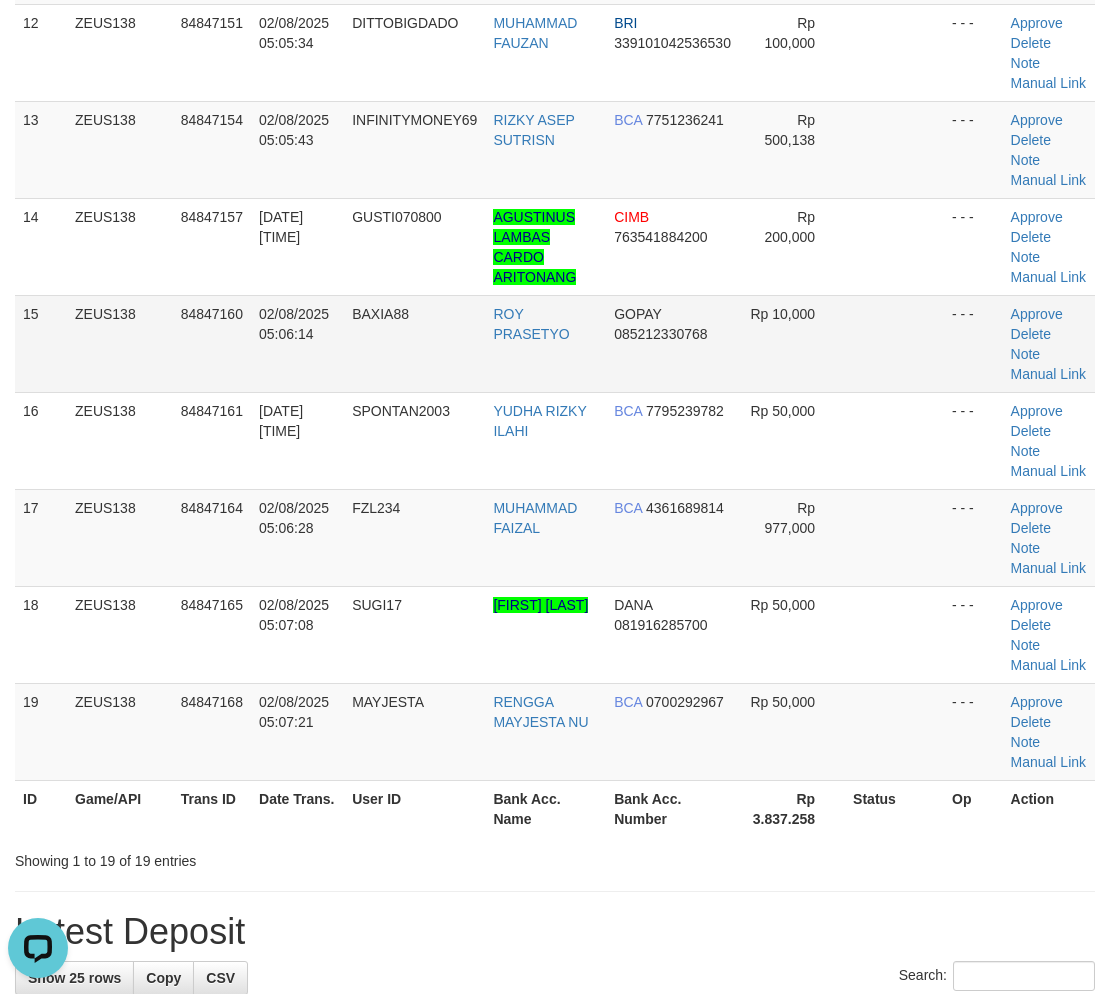 click on "Rp 10,000" at bounding box center (792, 343) 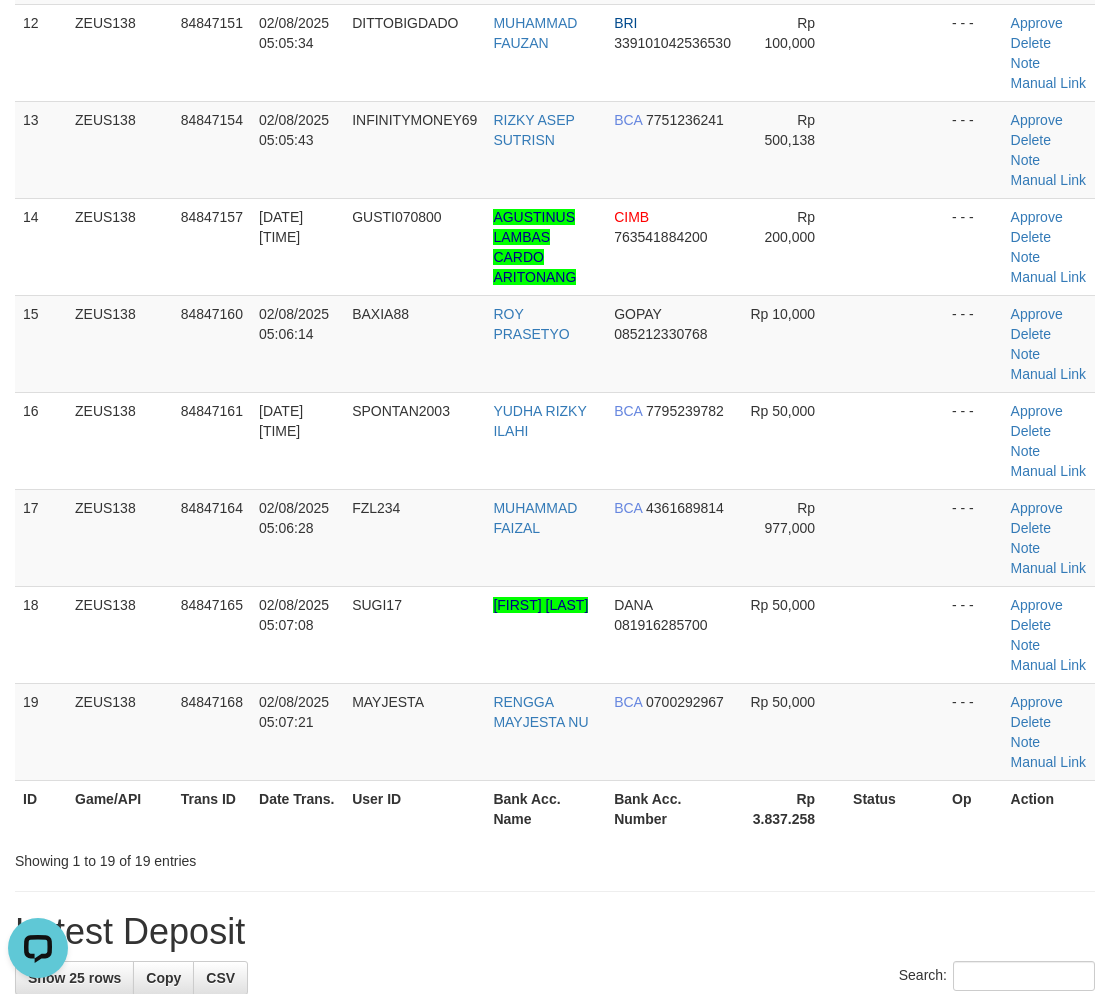 drag, startPoint x: 814, startPoint y: 672, endPoint x: 1125, endPoint y: 736, distance: 317.51694 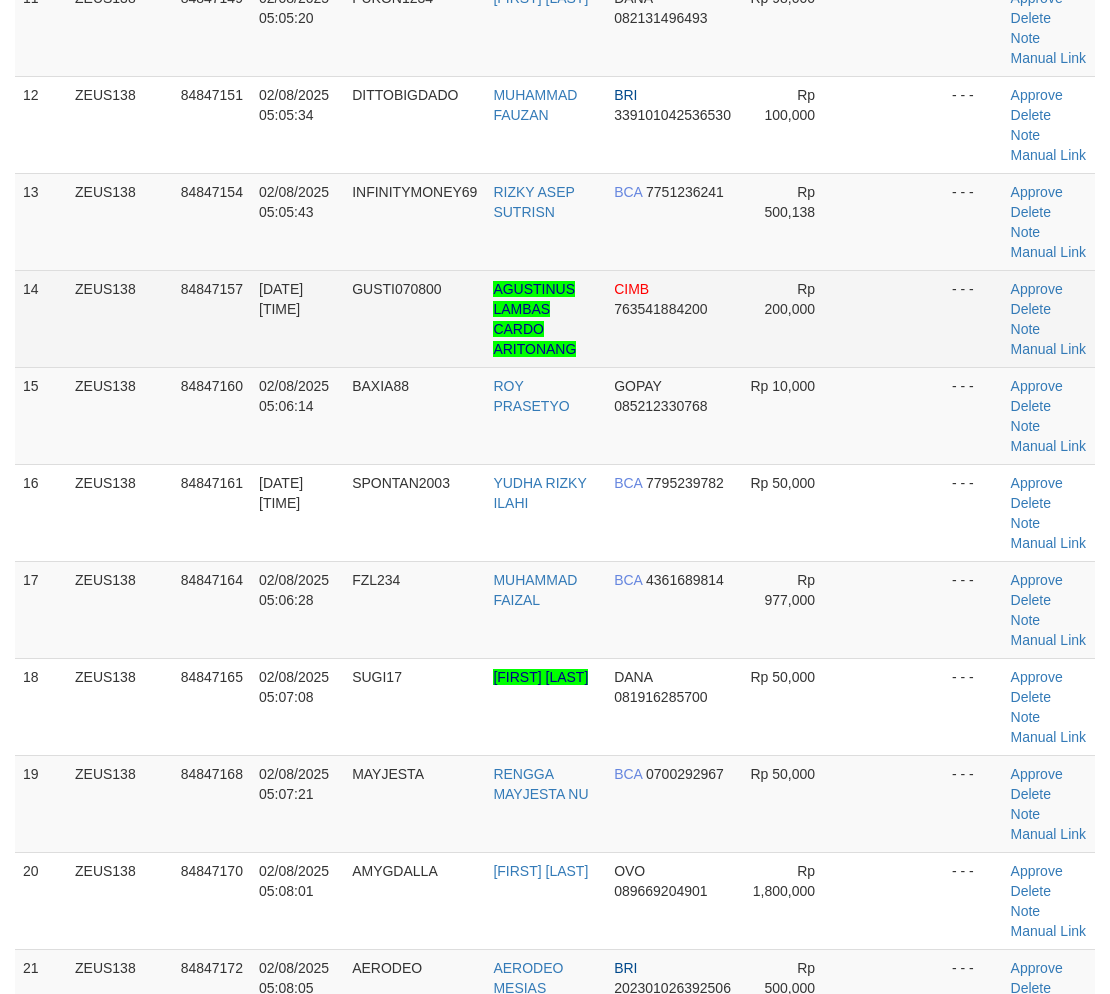 scroll, scrollTop: 1182, scrollLeft: 0, axis: vertical 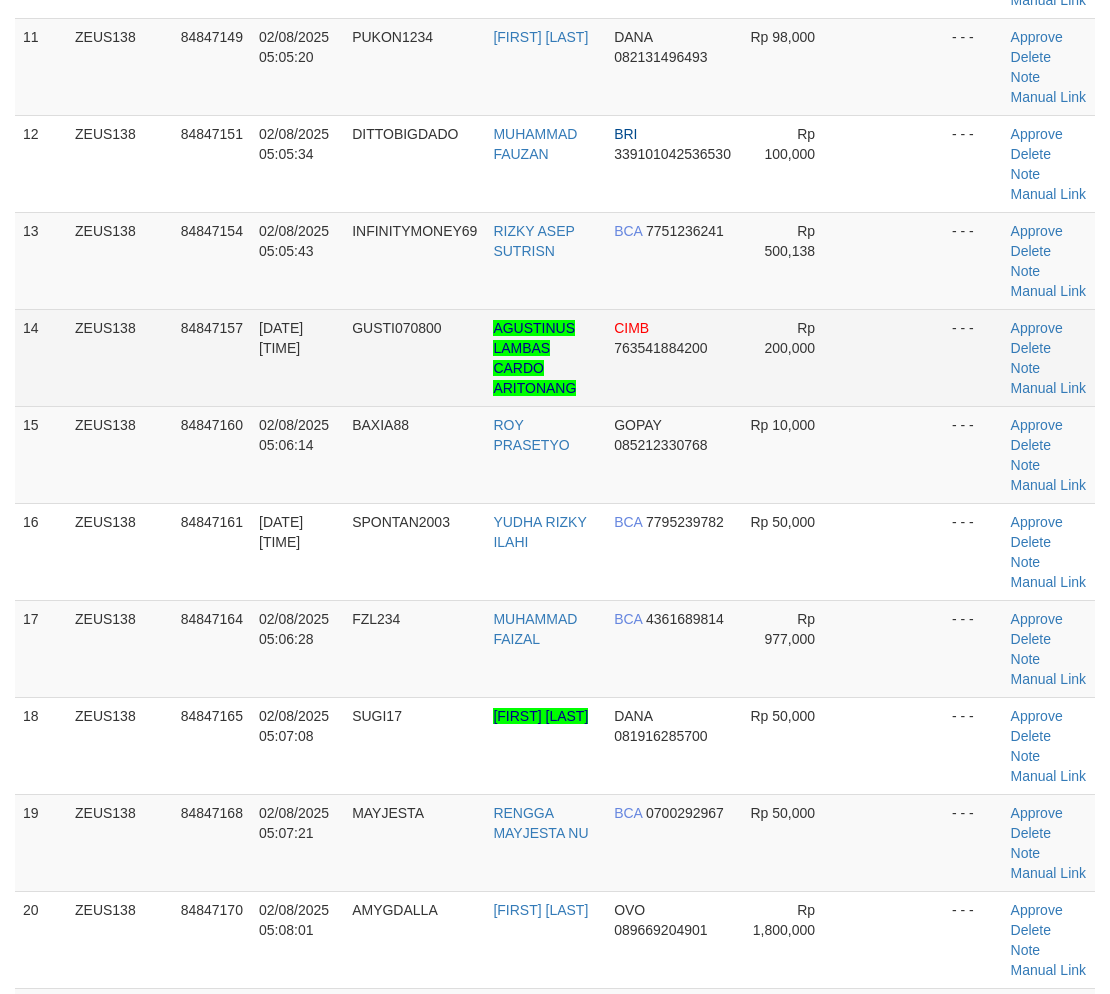 click at bounding box center (894, 357) 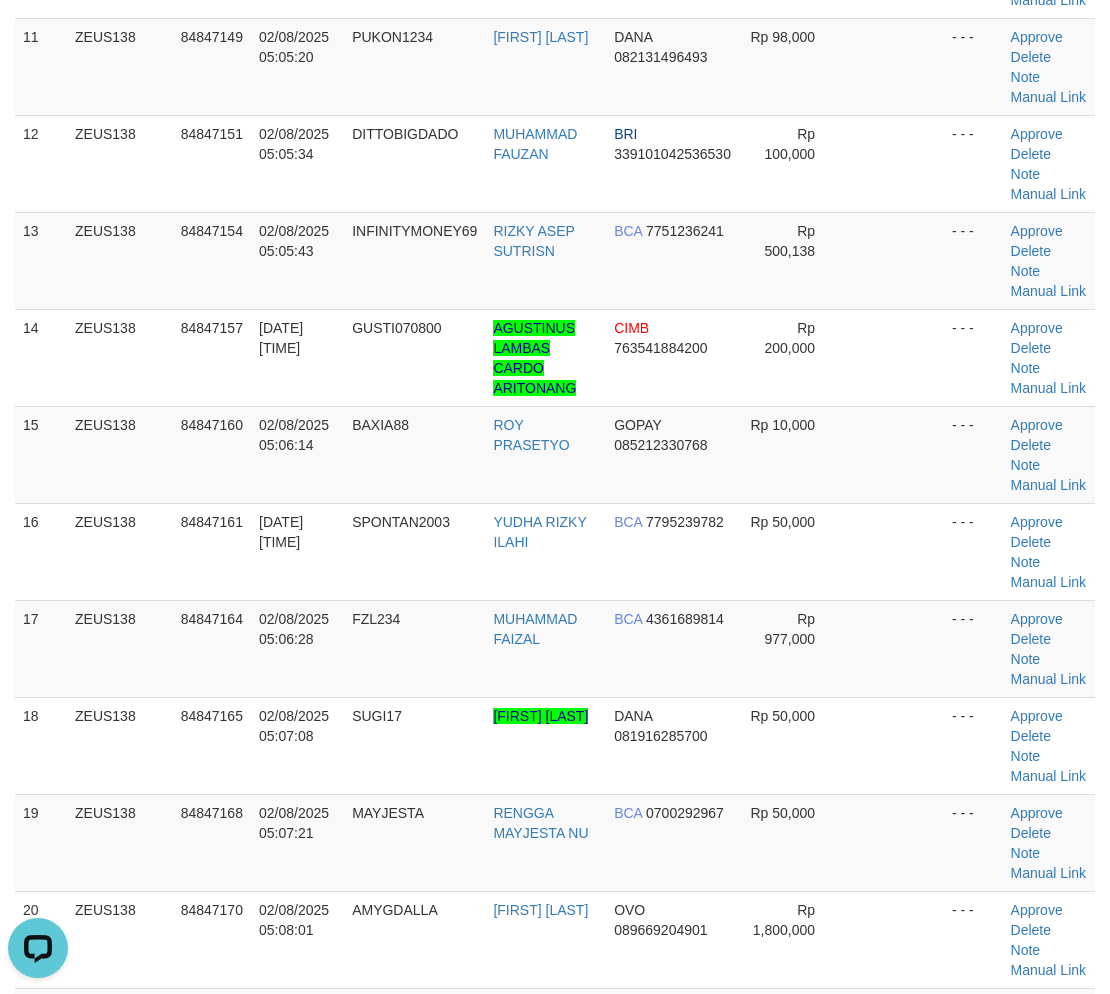 scroll, scrollTop: 0, scrollLeft: 0, axis: both 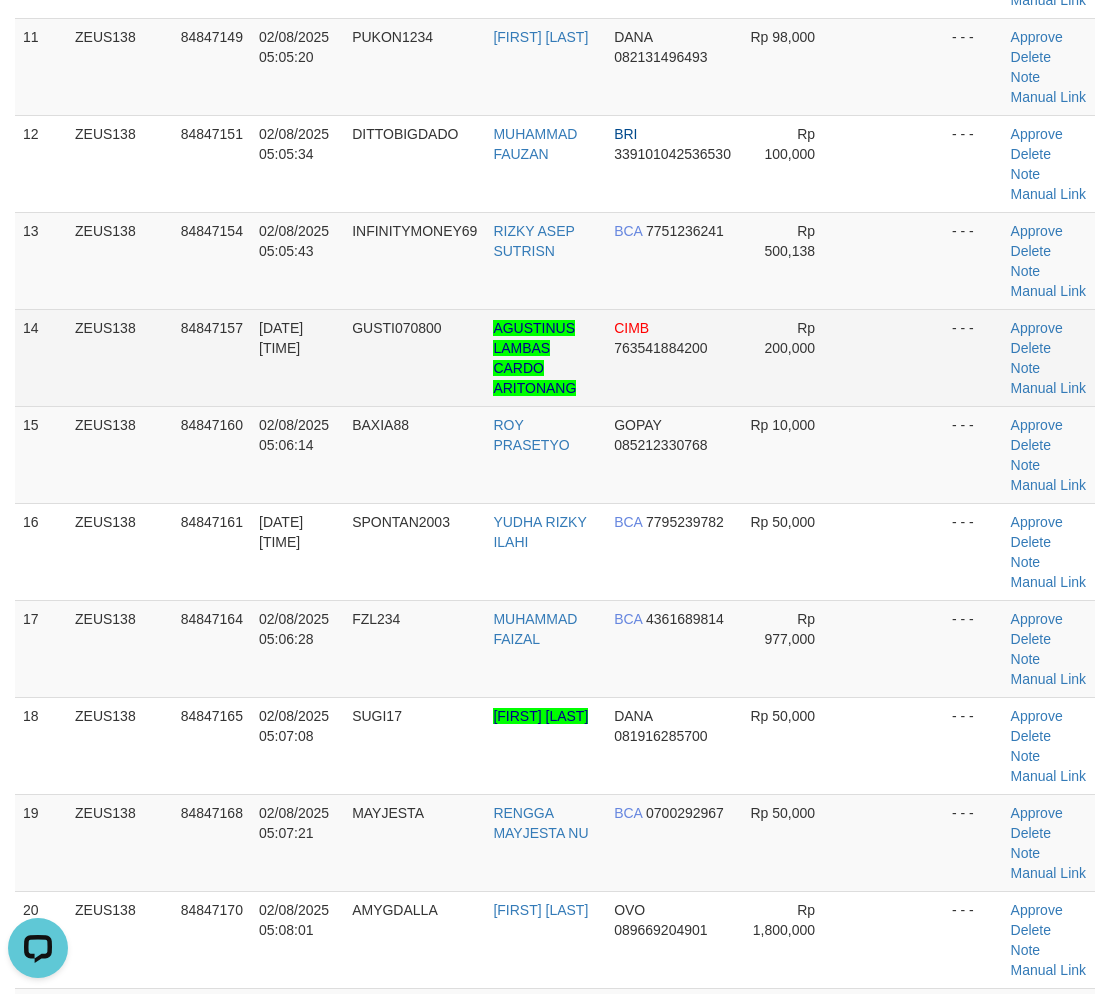 click at bounding box center (894, 357) 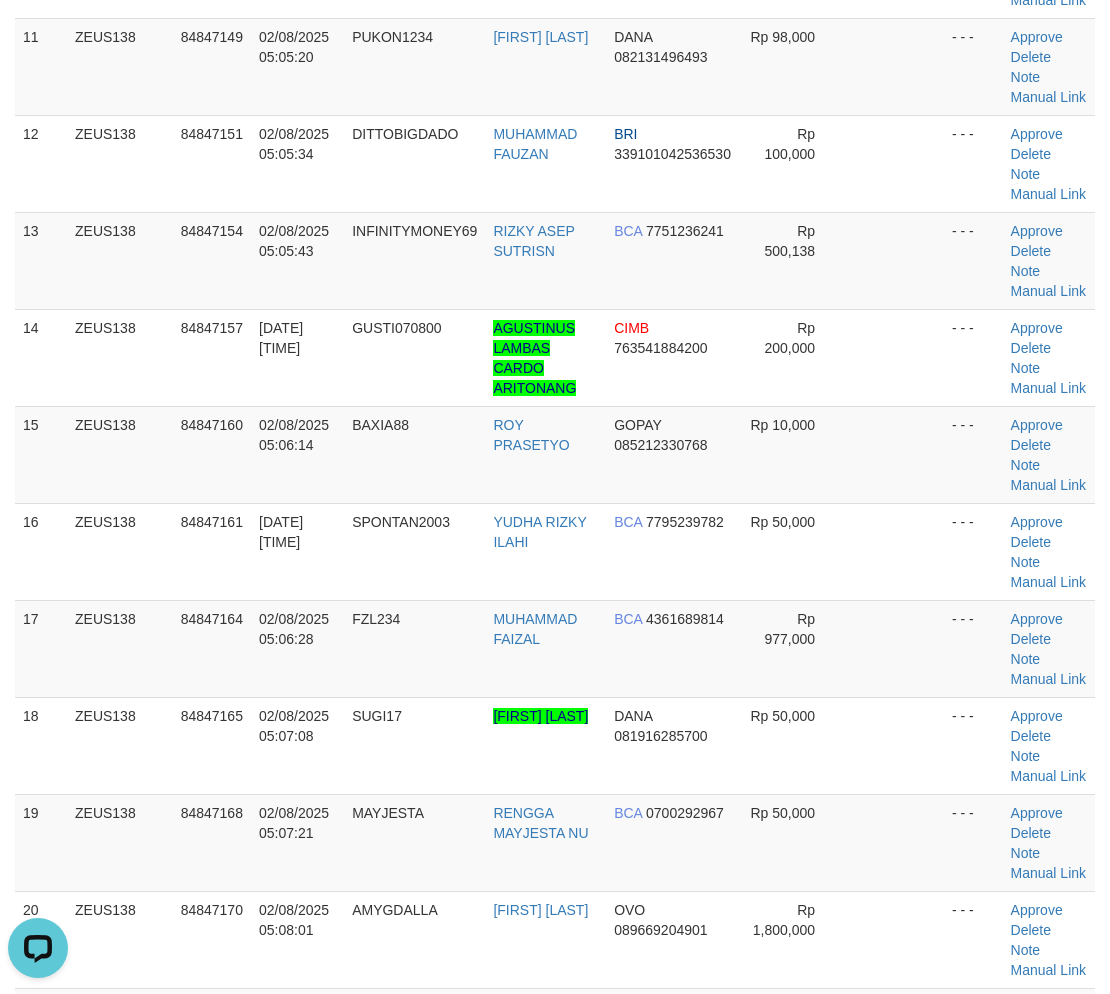 drag, startPoint x: 917, startPoint y: 572, endPoint x: 1118, endPoint y: 598, distance: 202.67462 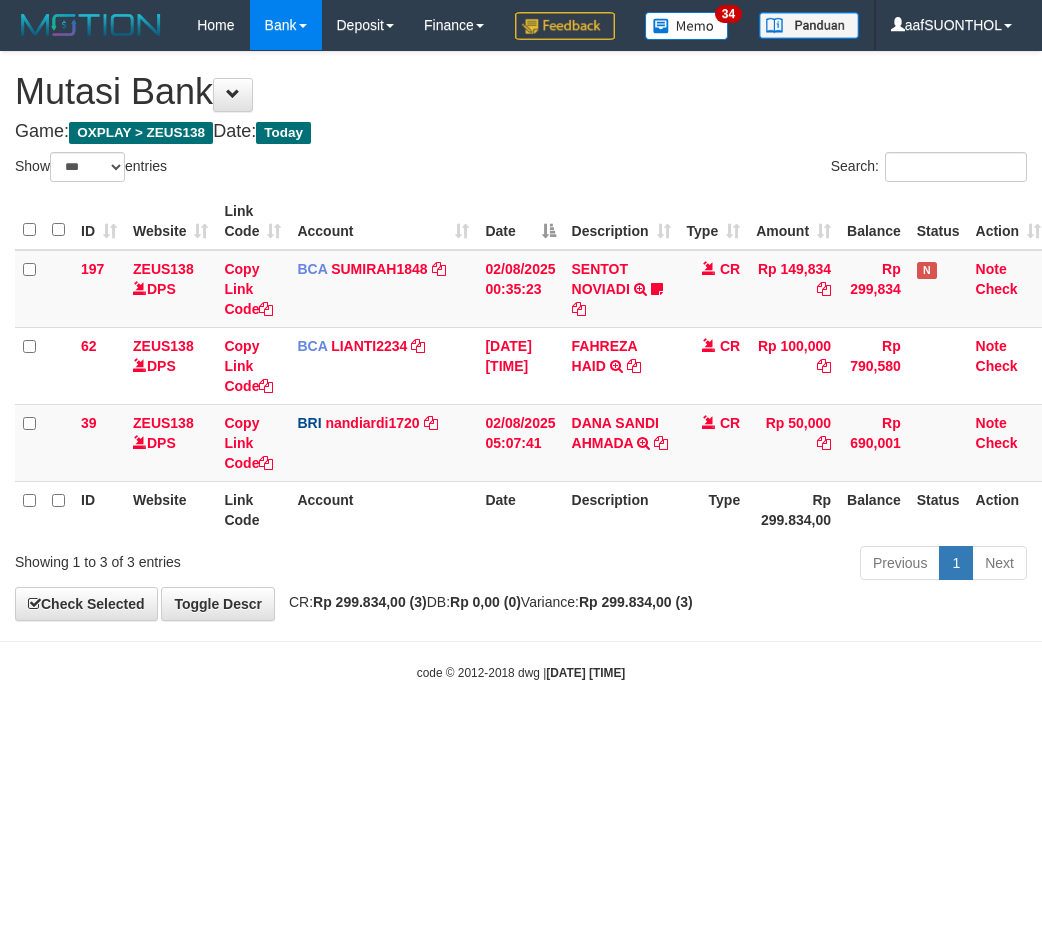 select on "***" 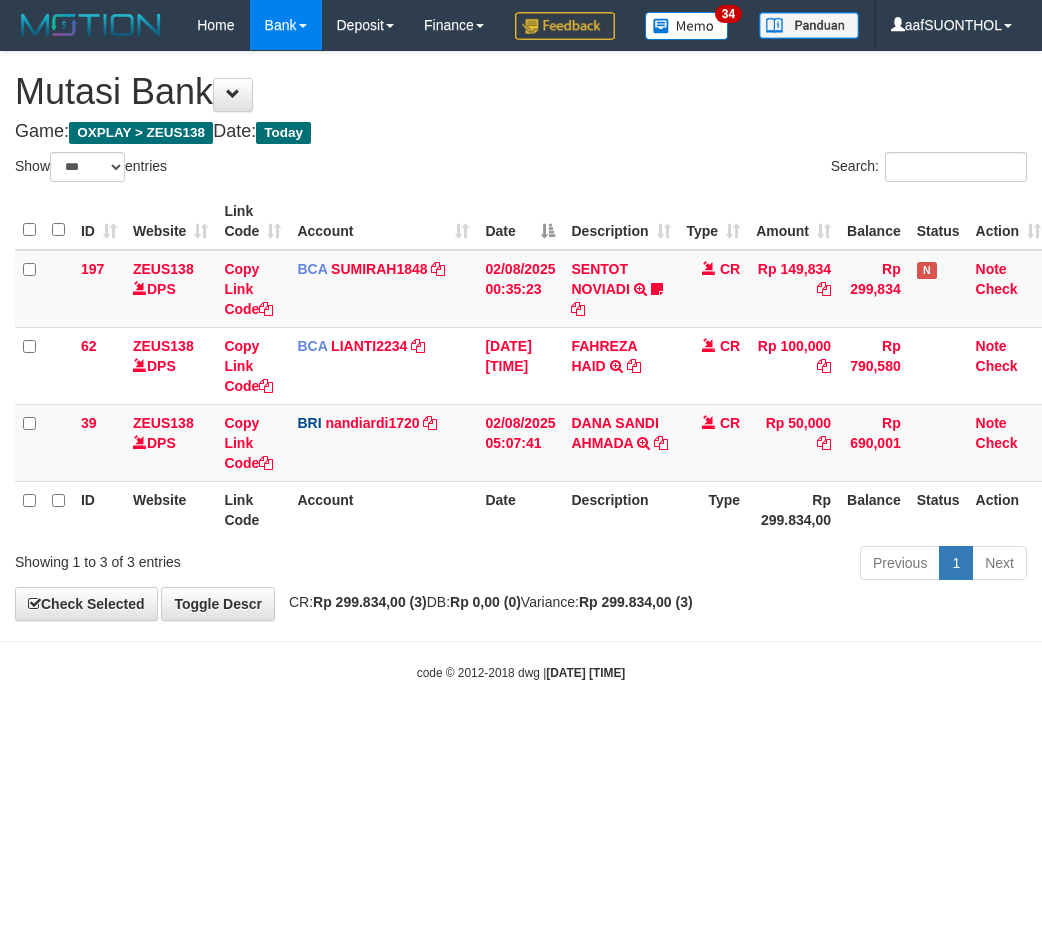 scroll, scrollTop: 0, scrollLeft: 0, axis: both 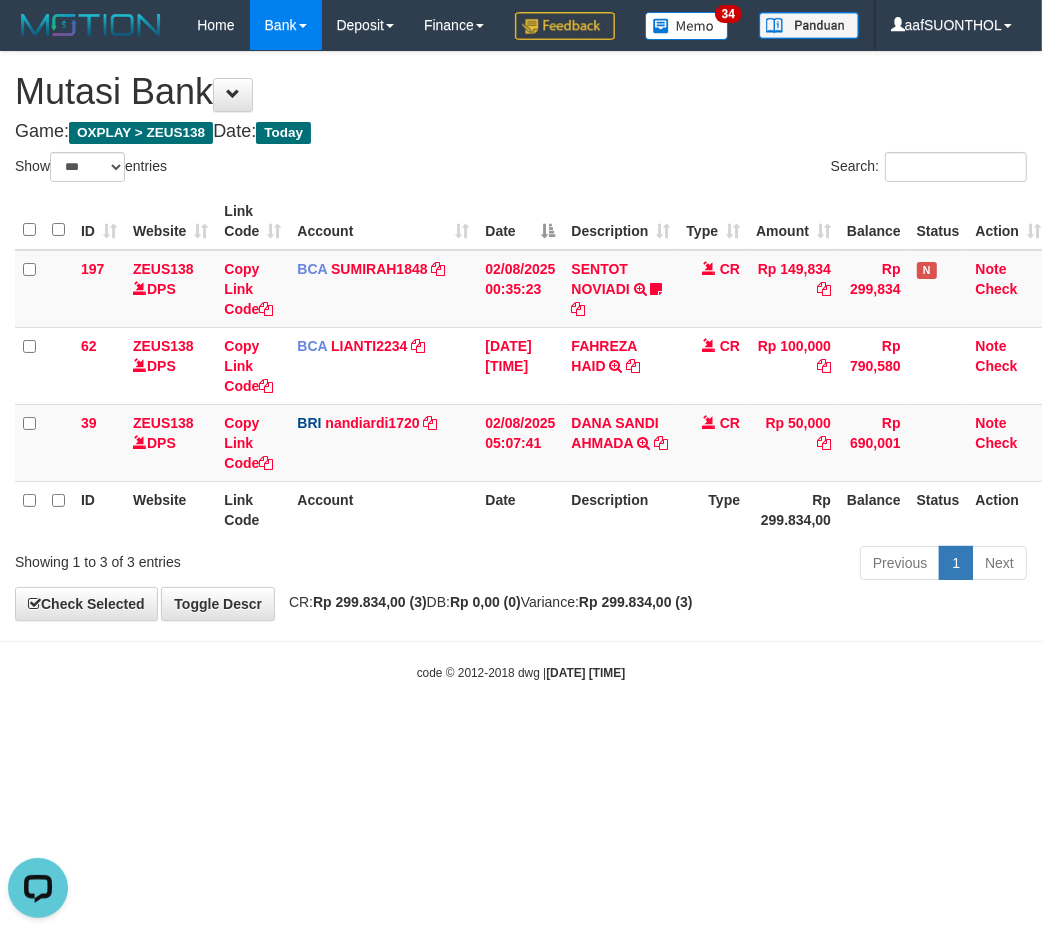 click on "Toggle navigation
Home
Bank
Account List
Load
By Website
Group
[OXPLAY]													ZEUS138
By Load Group (DPS)
Sync" at bounding box center [521, 366] 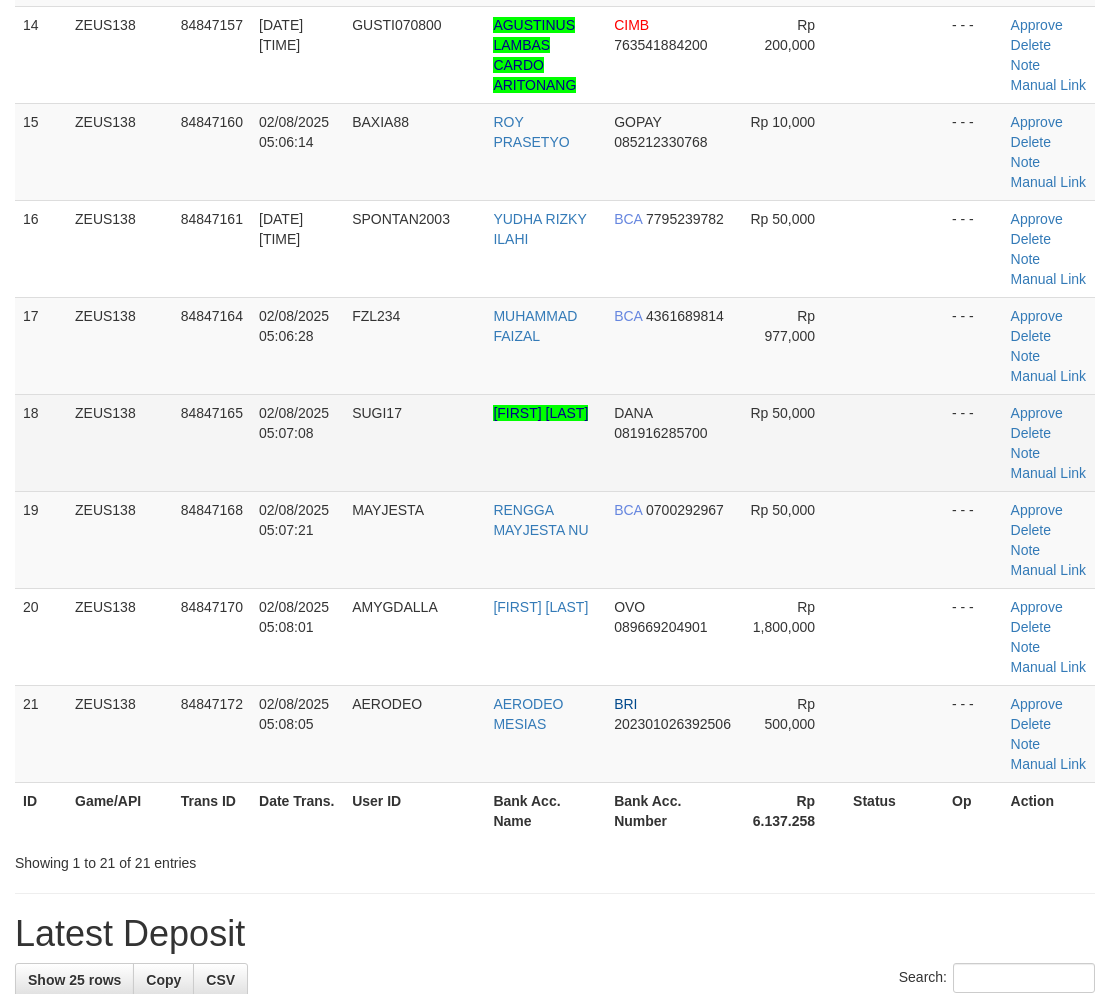 scroll, scrollTop: 1515, scrollLeft: 0, axis: vertical 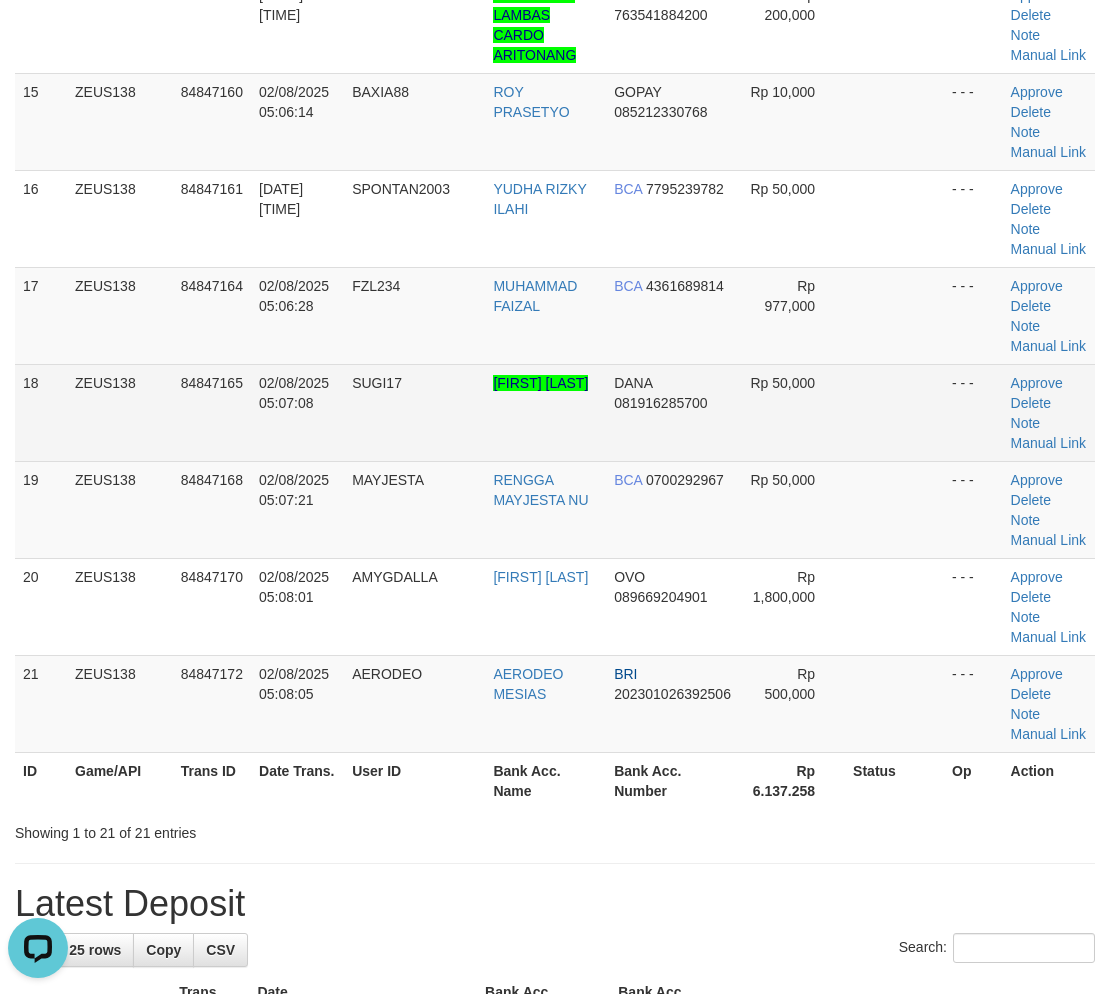 click on "Rp 50,000" at bounding box center (792, 412) 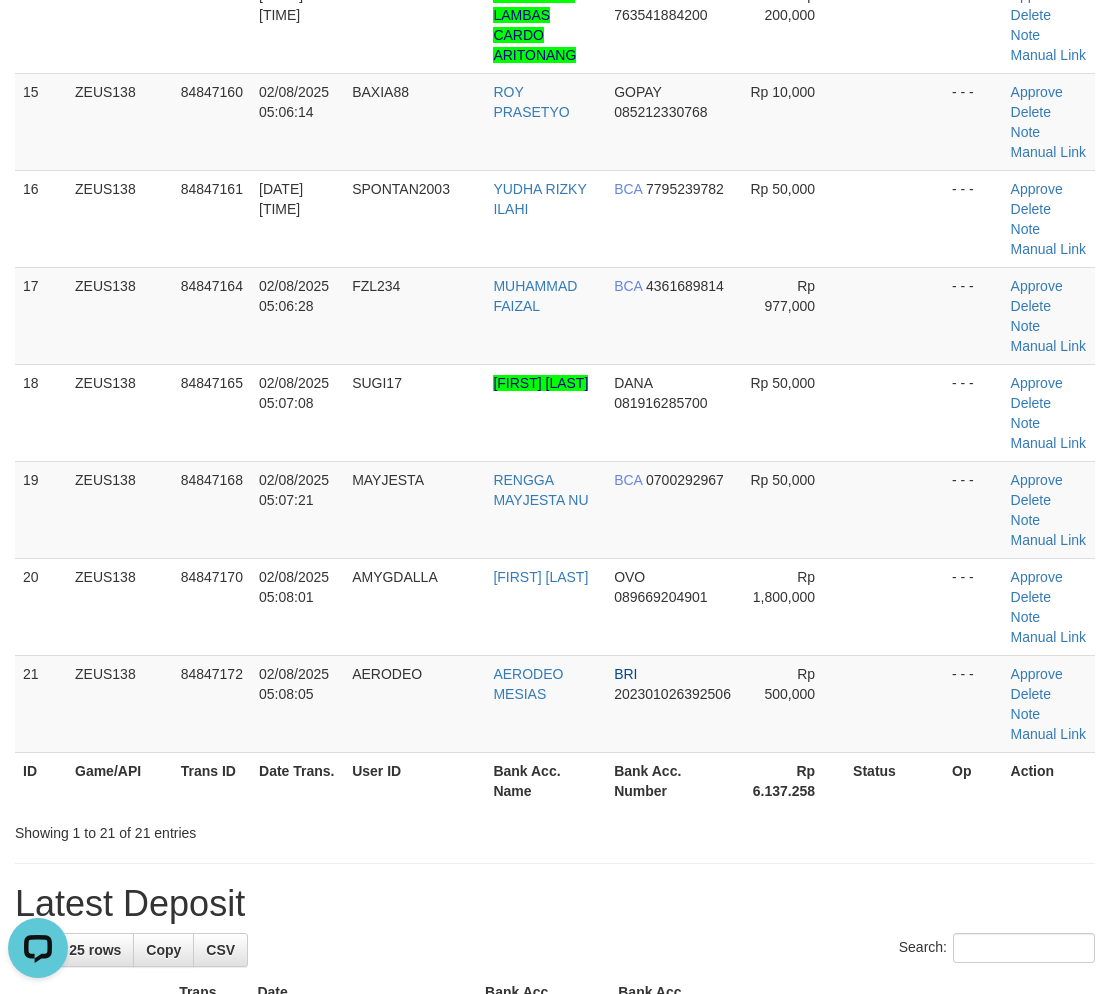 drag, startPoint x: 806, startPoint y: 760, endPoint x: 1122, endPoint y: 766, distance: 316.05695 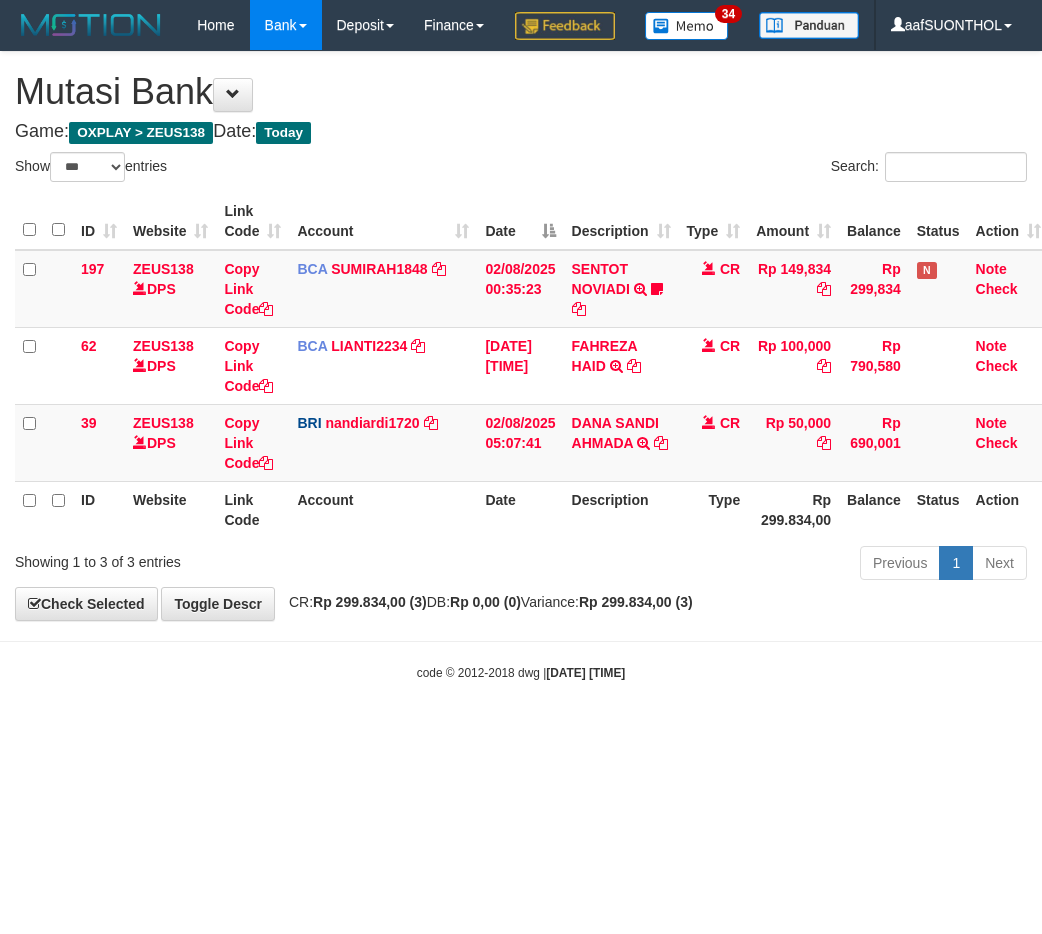 select on "***" 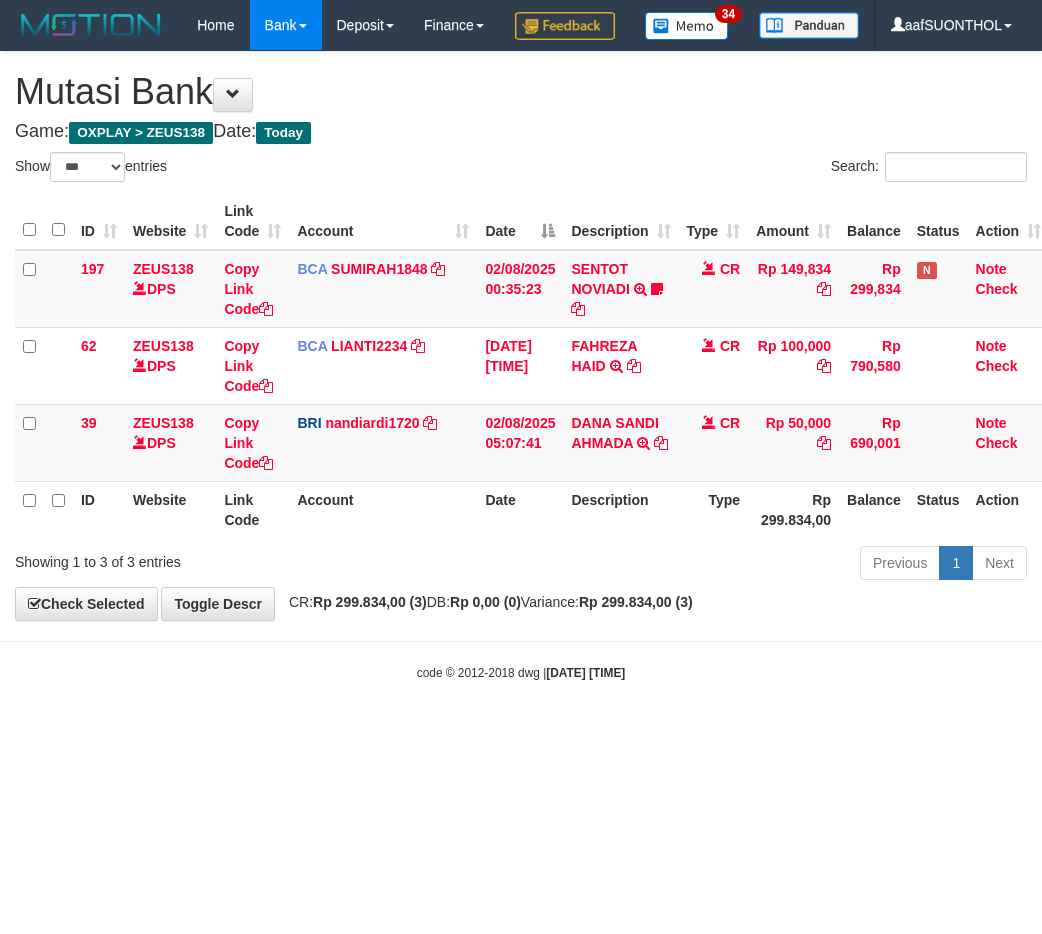 scroll, scrollTop: 0, scrollLeft: 0, axis: both 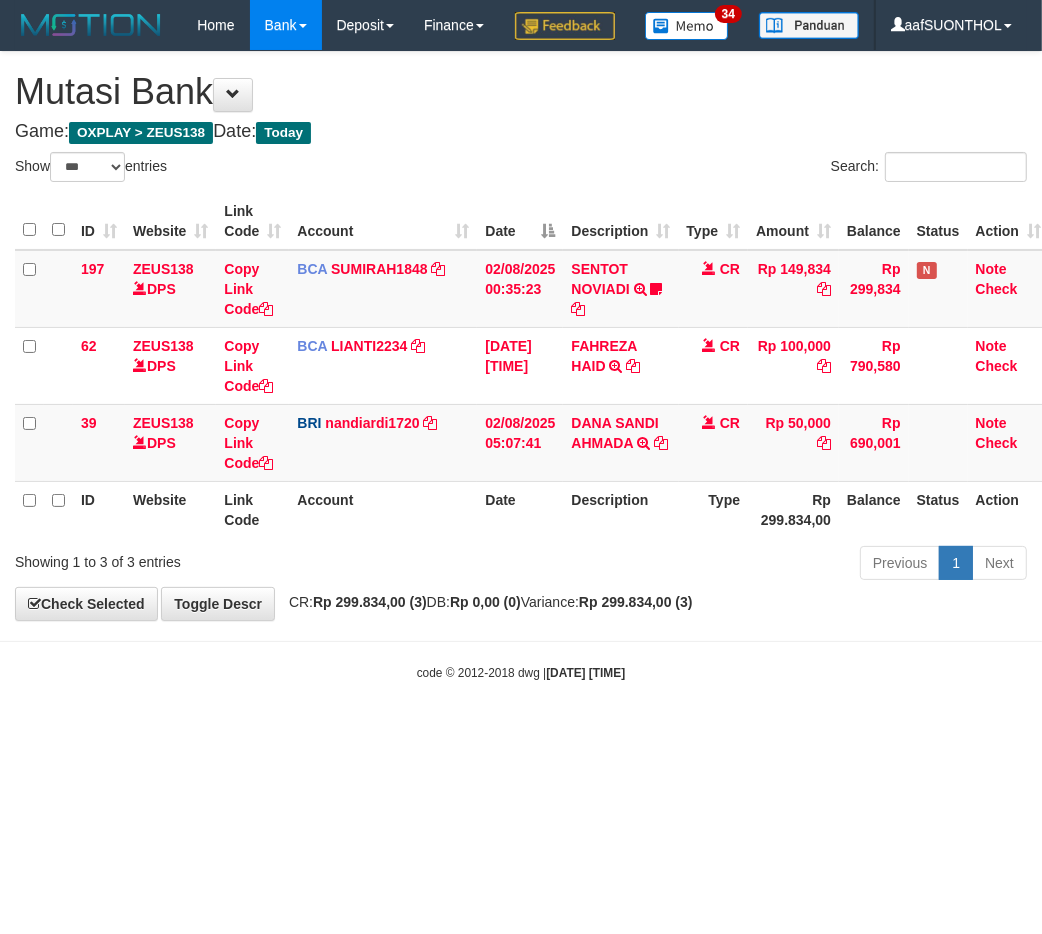 click on "Toggle navigation
Home
Bank
Account List
Load
By Website
Group
[OXPLAY]													ZEUS138
By Load Group (DPS)
Sync" at bounding box center [521, 366] 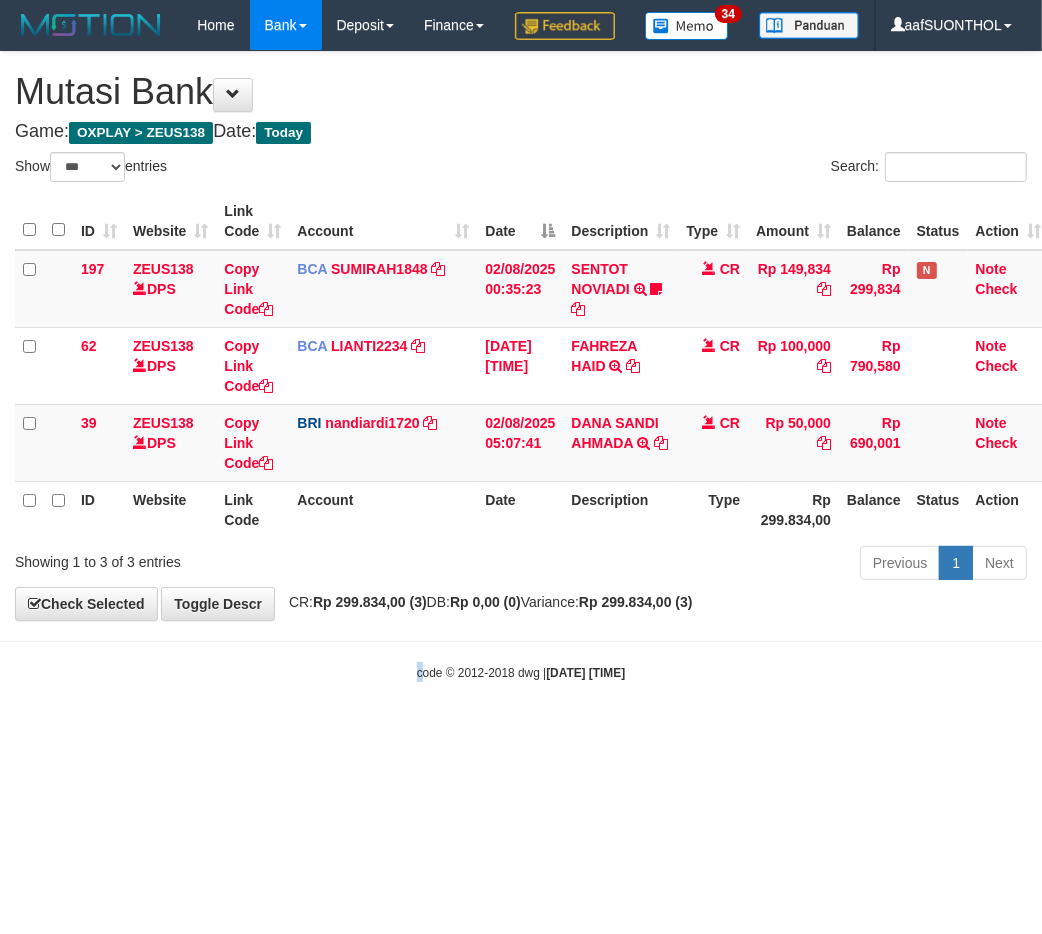click on "Toggle navigation
Home
Bank
Account List
Load
By Website
Group
[OXPLAY]													ZEUS138
By Load Group (DPS)
Sync" at bounding box center [521, 366] 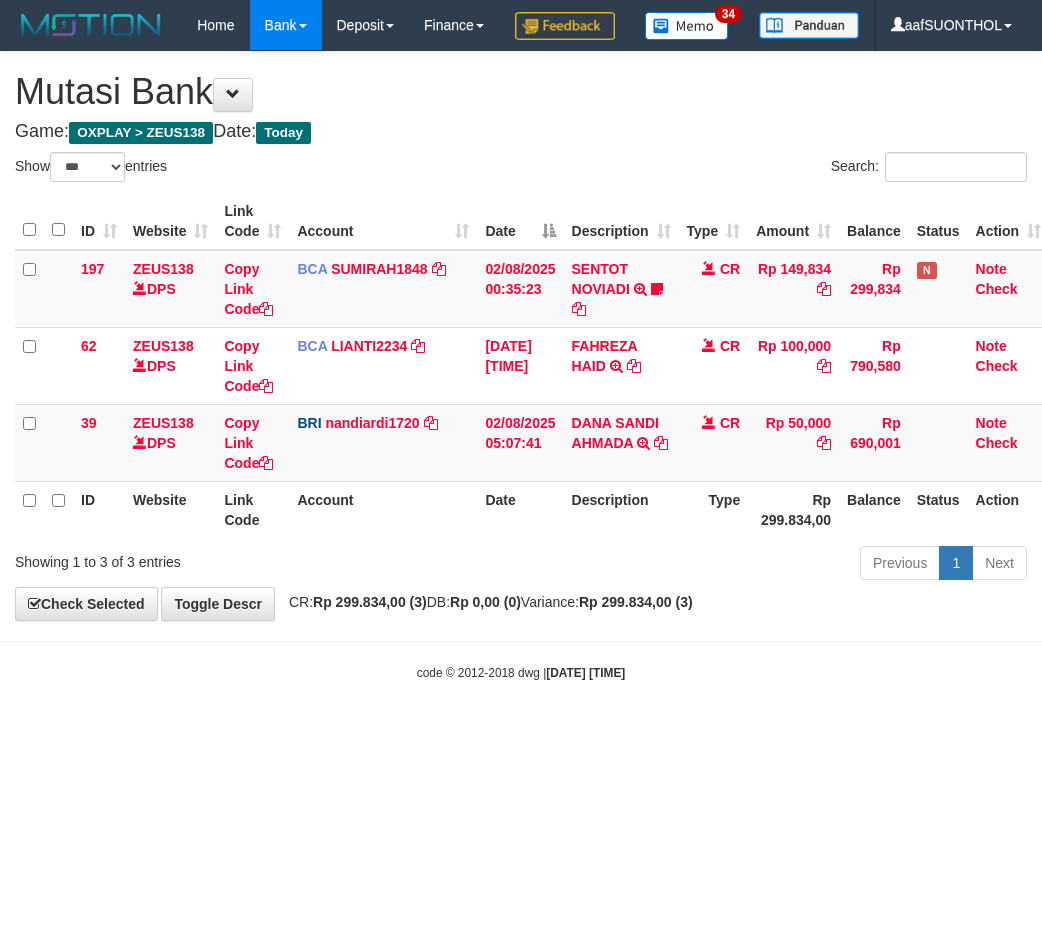 select on "***" 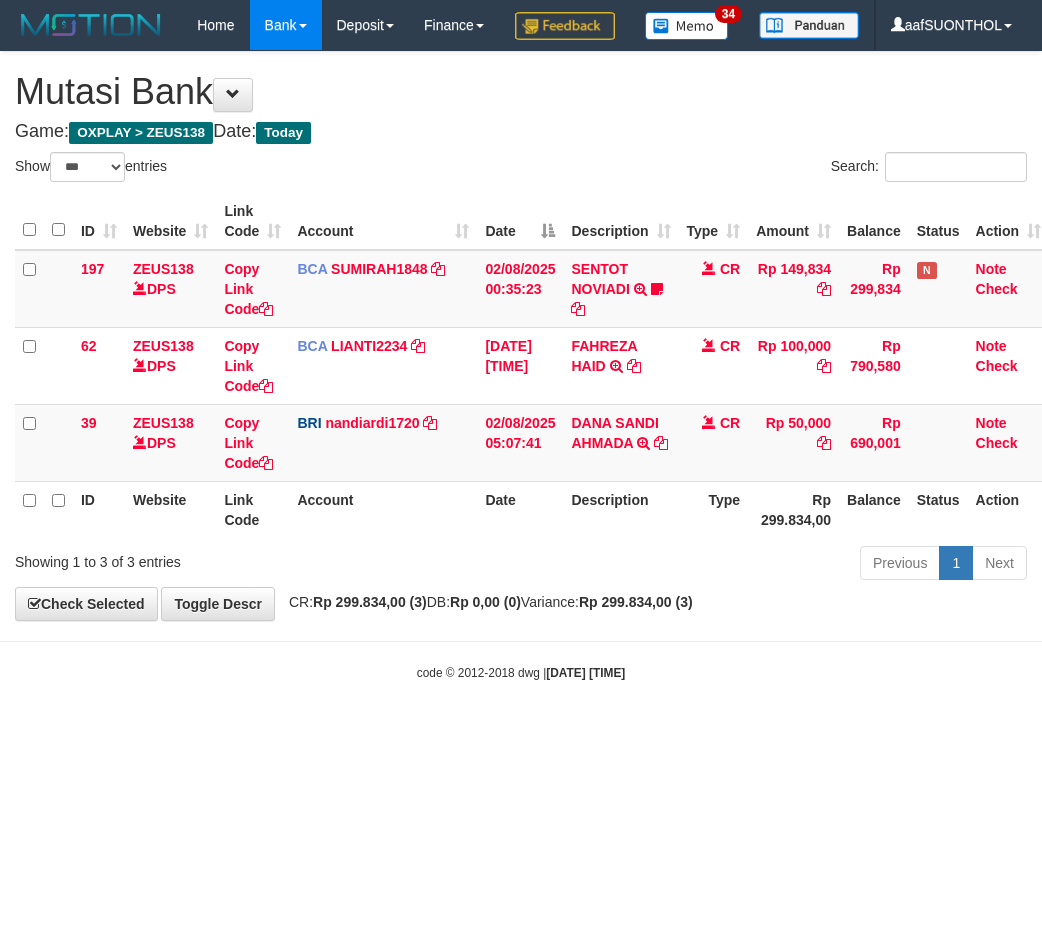 scroll, scrollTop: 0, scrollLeft: 0, axis: both 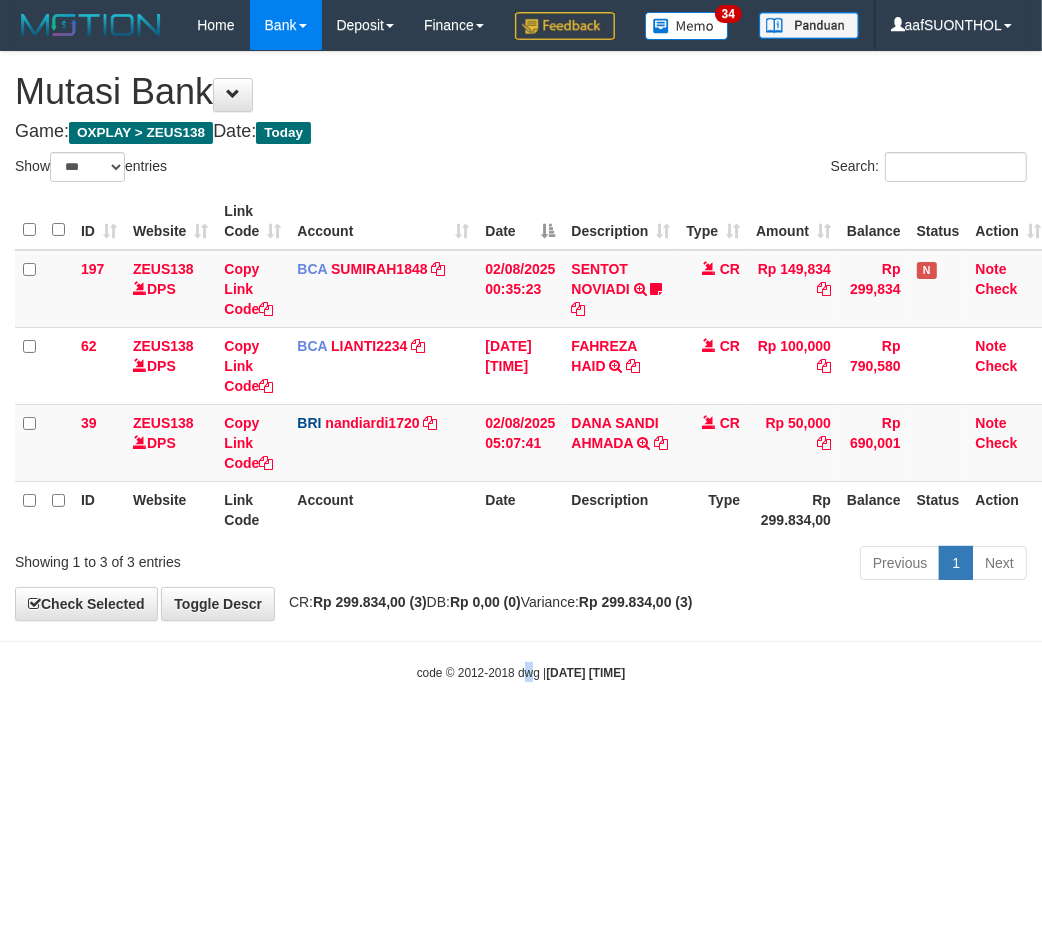 drag, startPoint x: 516, startPoint y: 826, endPoint x: 505, endPoint y: 826, distance: 11 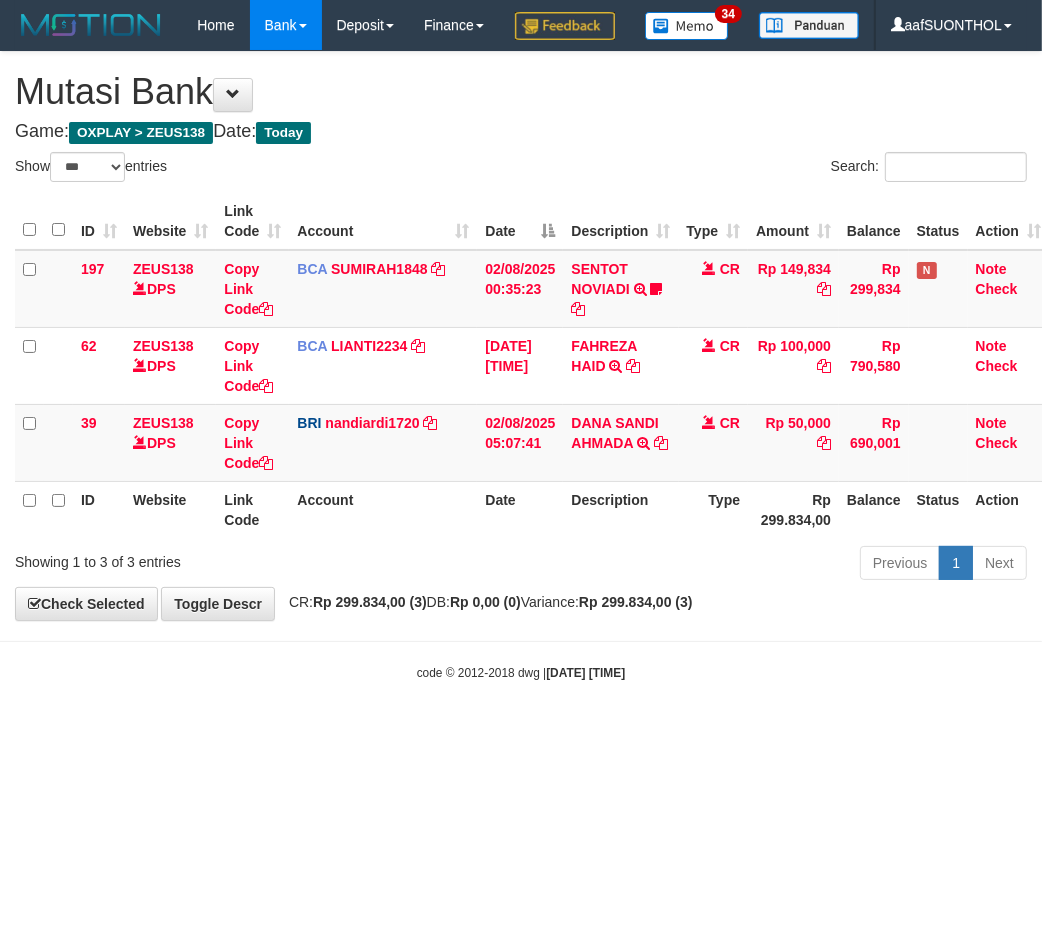 click on "Toggle navigation
Home
Bank
Account List
Load
By Website
Group
[OXPLAY]													ZEUS138
By Load Group (DPS)
Sync" at bounding box center (521, 366) 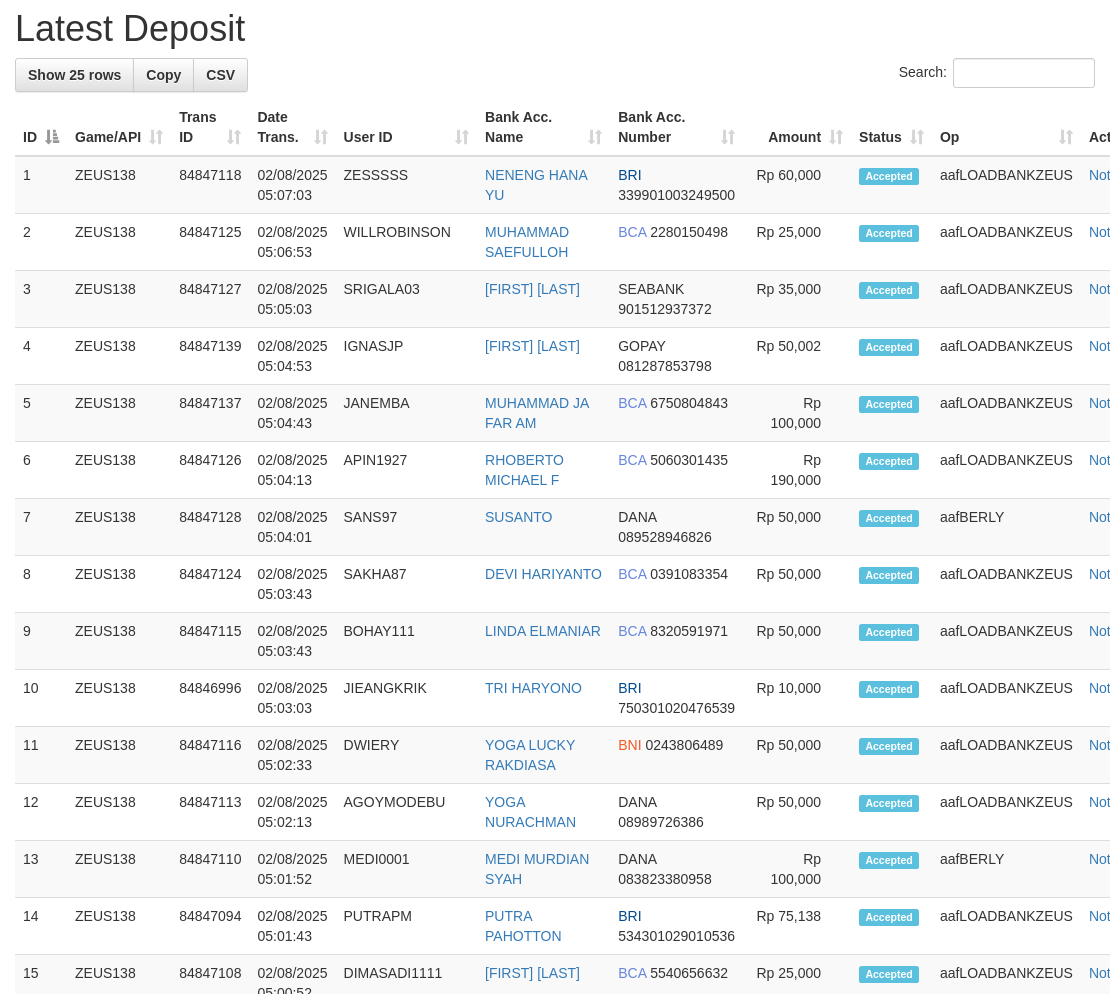scroll, scrollTop: 1515, scrollLeft: 0, axis: vertical 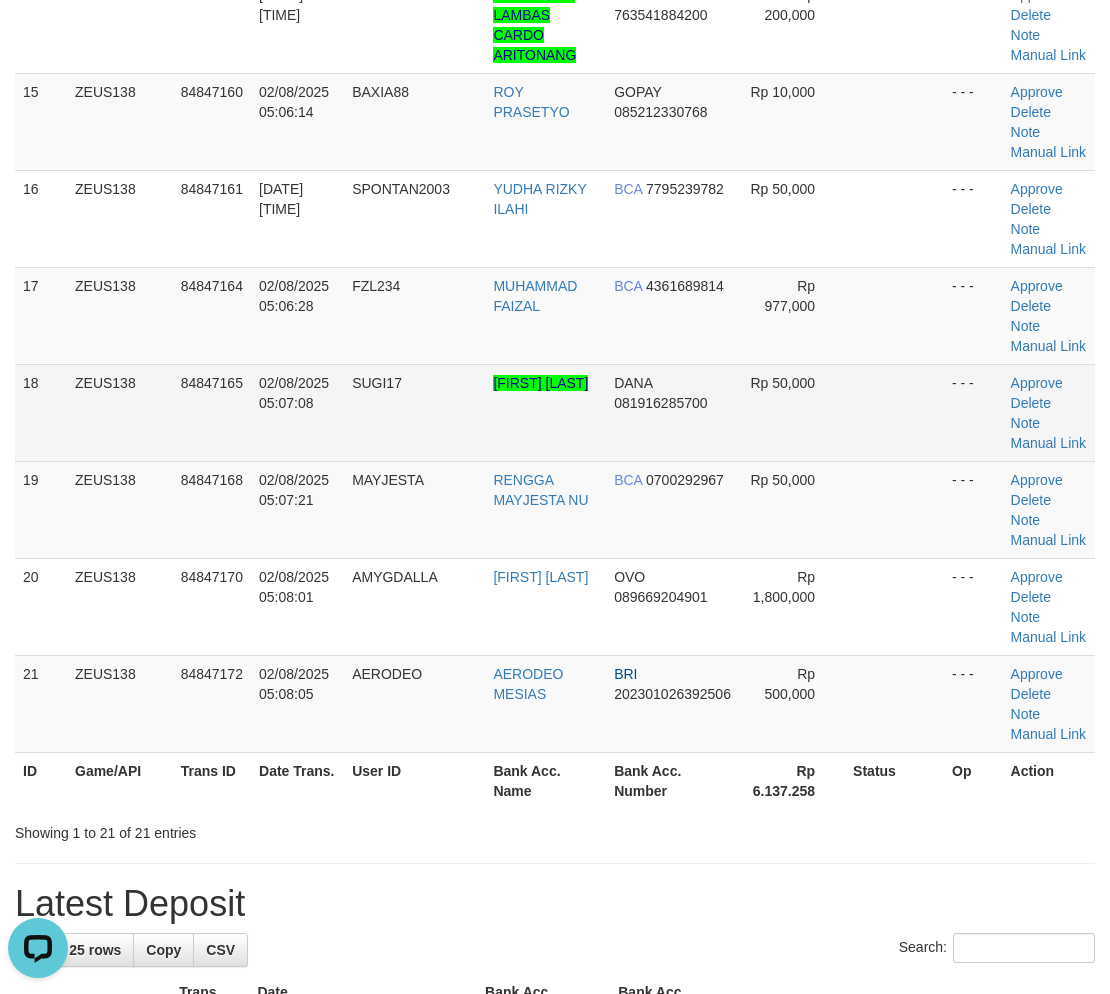 click at bounding box center (894, 412) 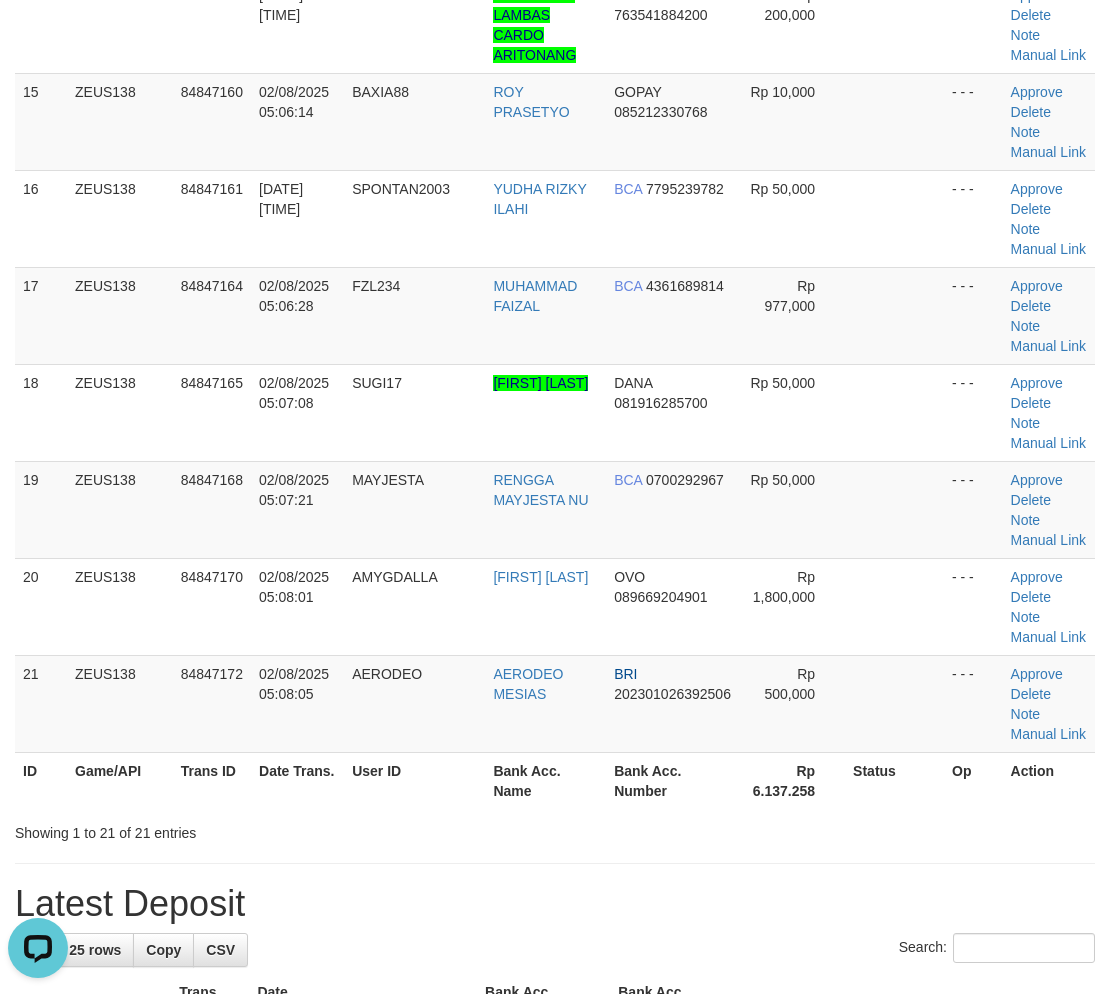 drag, startPoint x: 873, startPoint y: 786, endPoint x: 1121, endPoint y: 743, distance: 251.70023 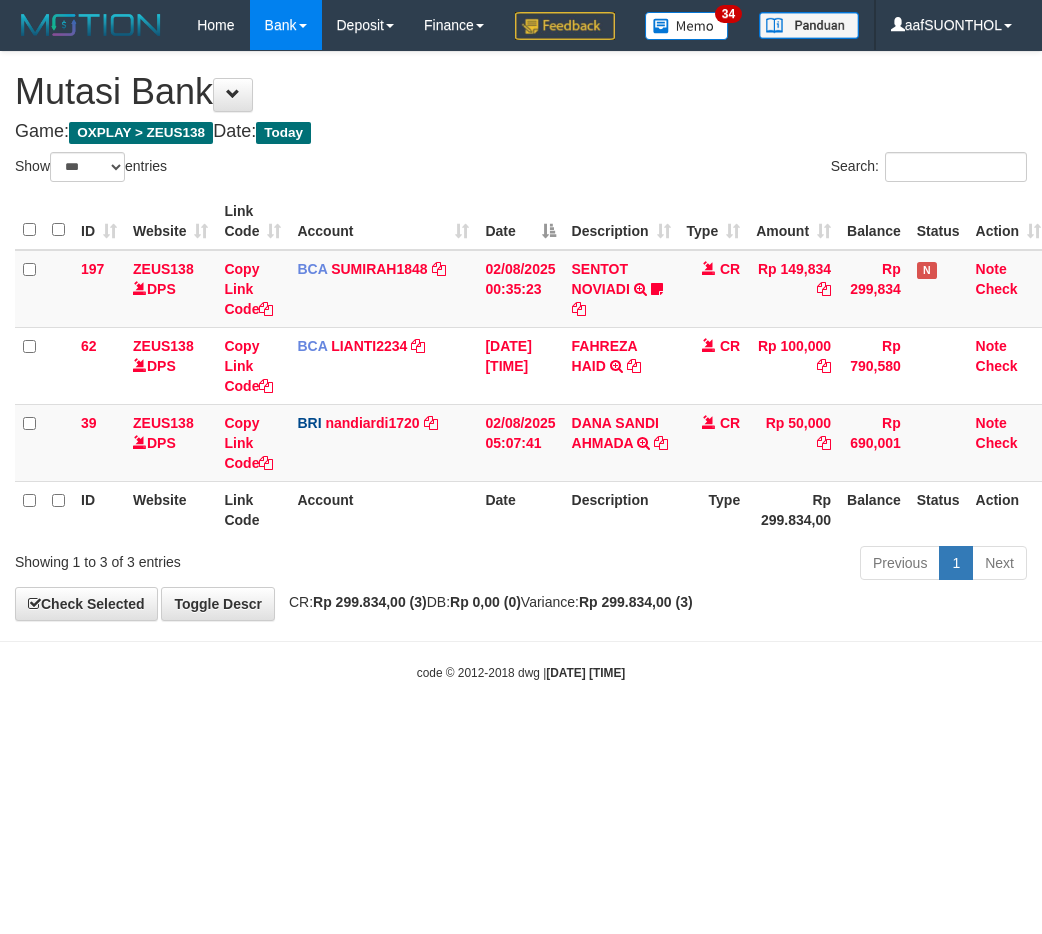 select on "***" 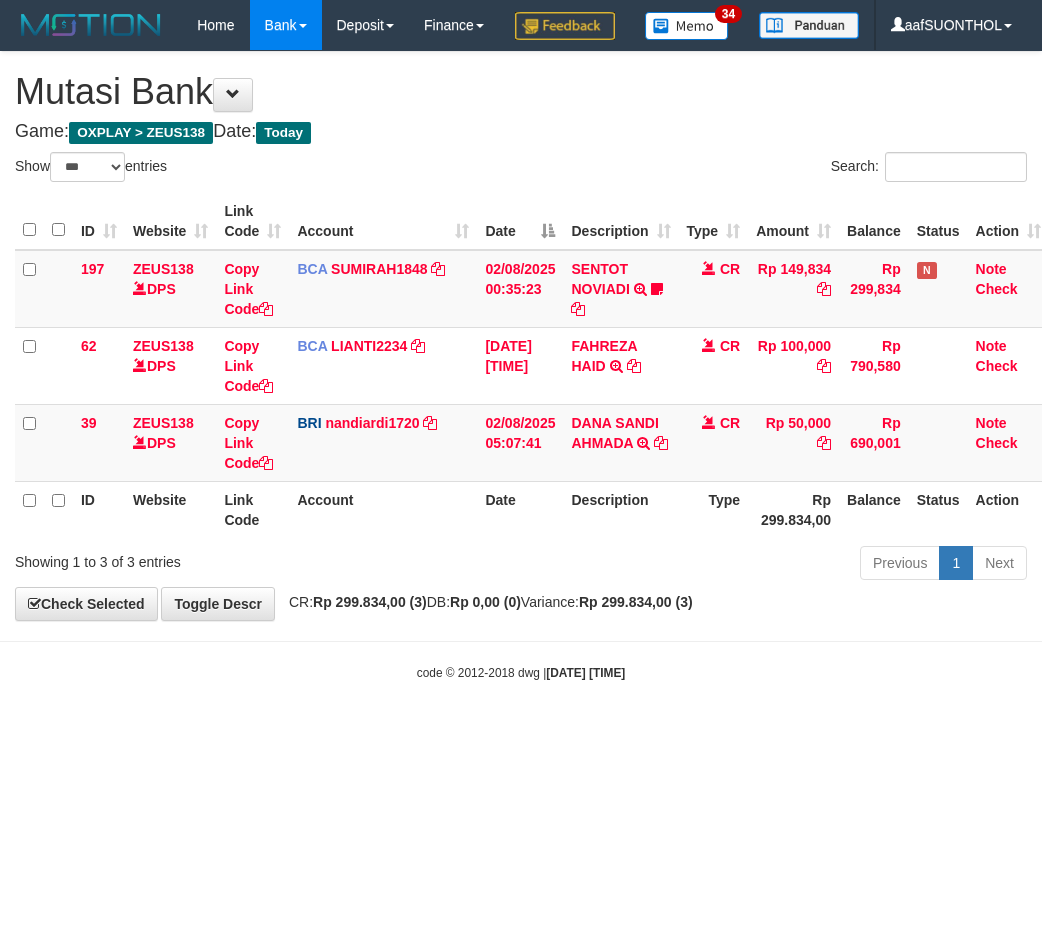 scroll, scrollTop: 0, scrollLeft: 0, axis: both 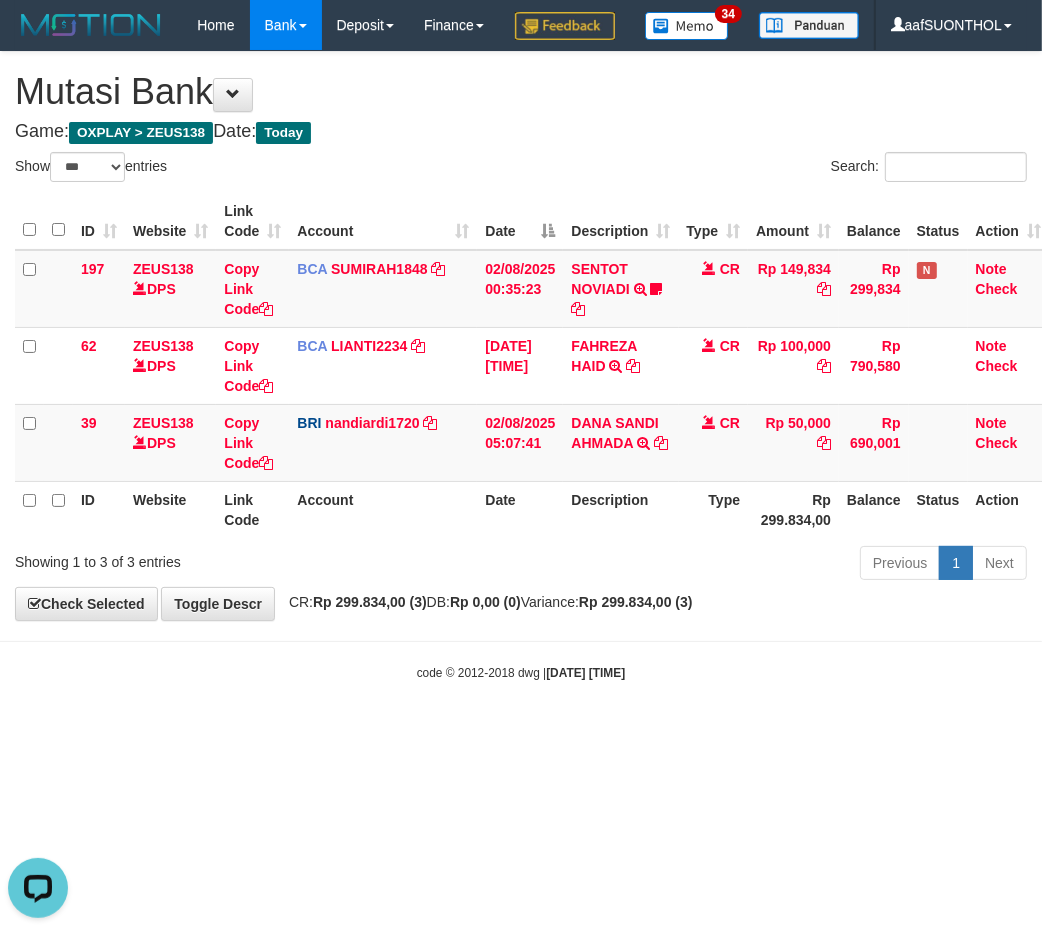 drag, startPoint x: 763, startPoint y: 762, endPoint x: 754, endPoint y: 767, distance: 10.29563 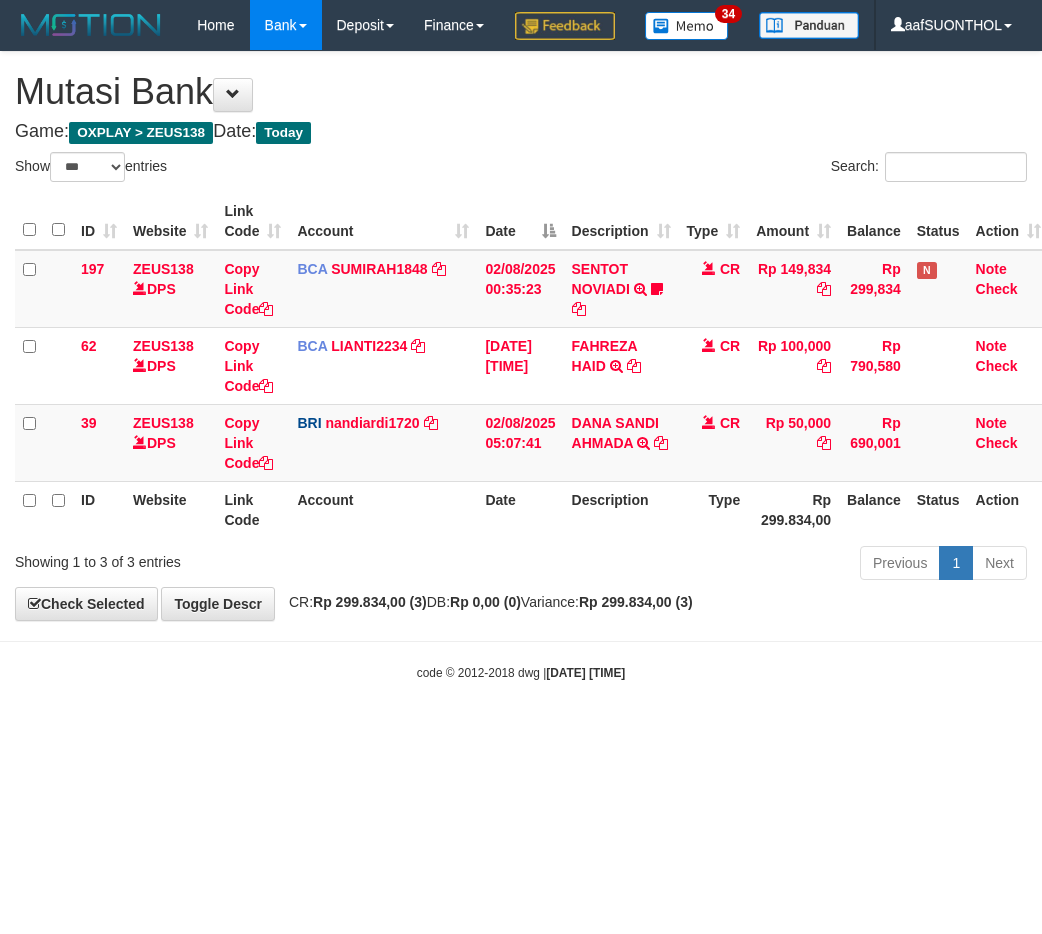 select on "***" 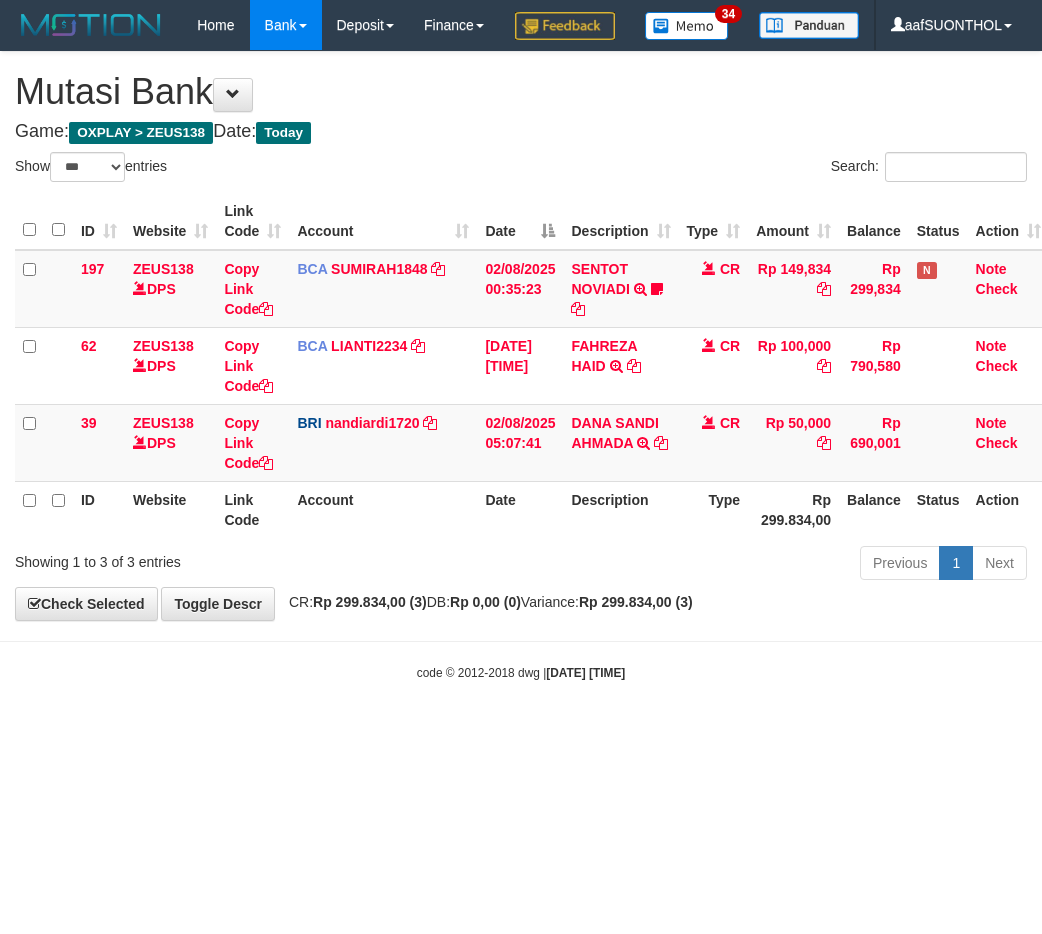 scroll, scrollTop: 0, scrollLeft: 0, axis: both 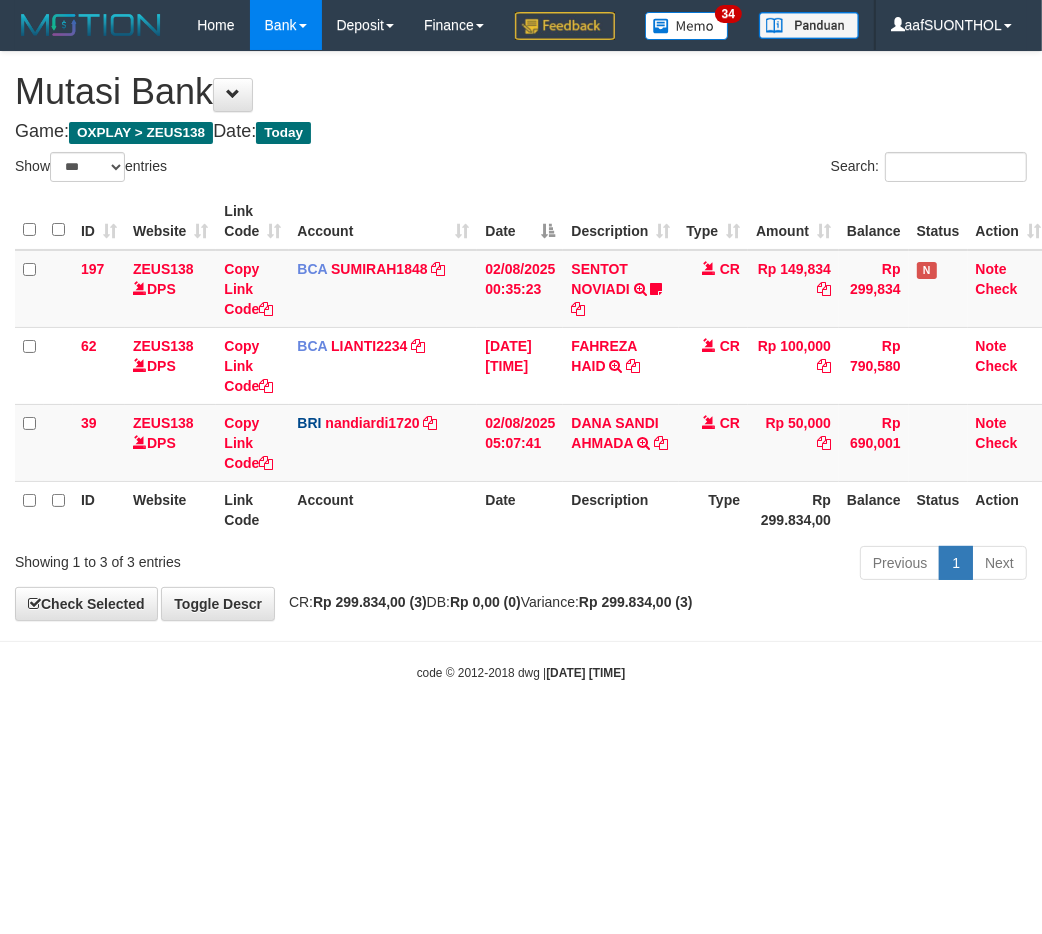 click on "Toggle navigation
Home
Bank
Account List
Load
By Website
Group
[OXPLAY]													ZEUS138
By Load Group (DPS)" at bounding box center (521, 366) 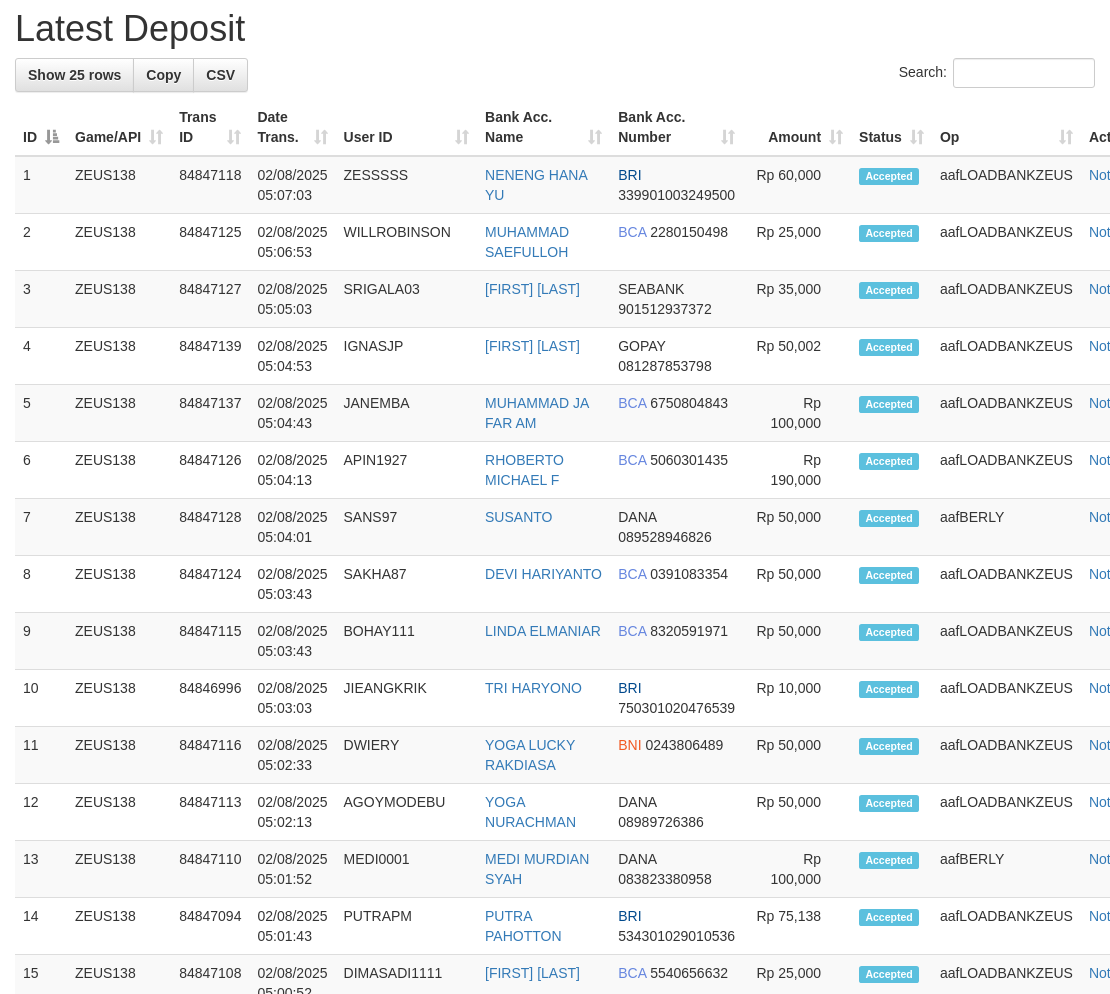 scroll, scrollTop: 1515, scrollLeft: 0, axis: vertical 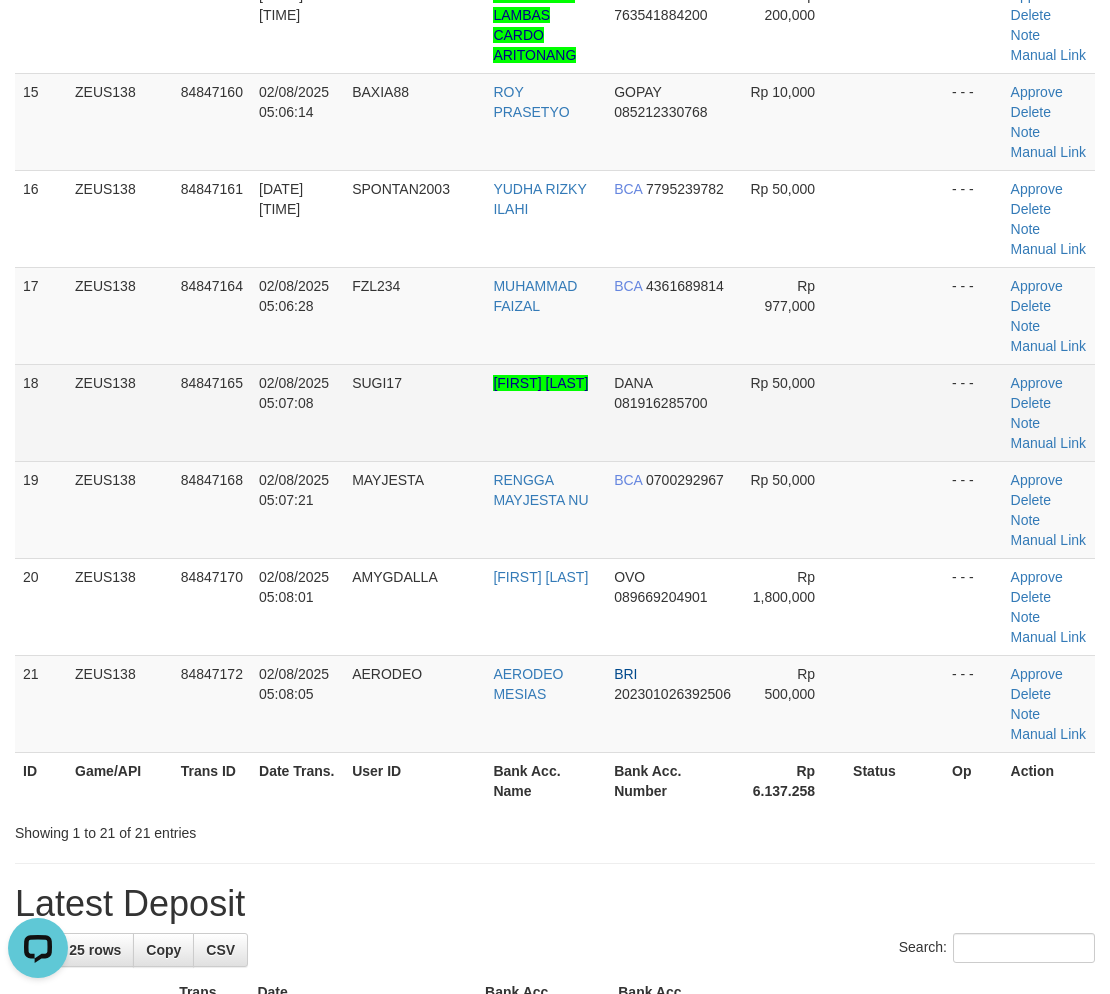 click on "Rp 50,000" at bounding box center [792, 412] 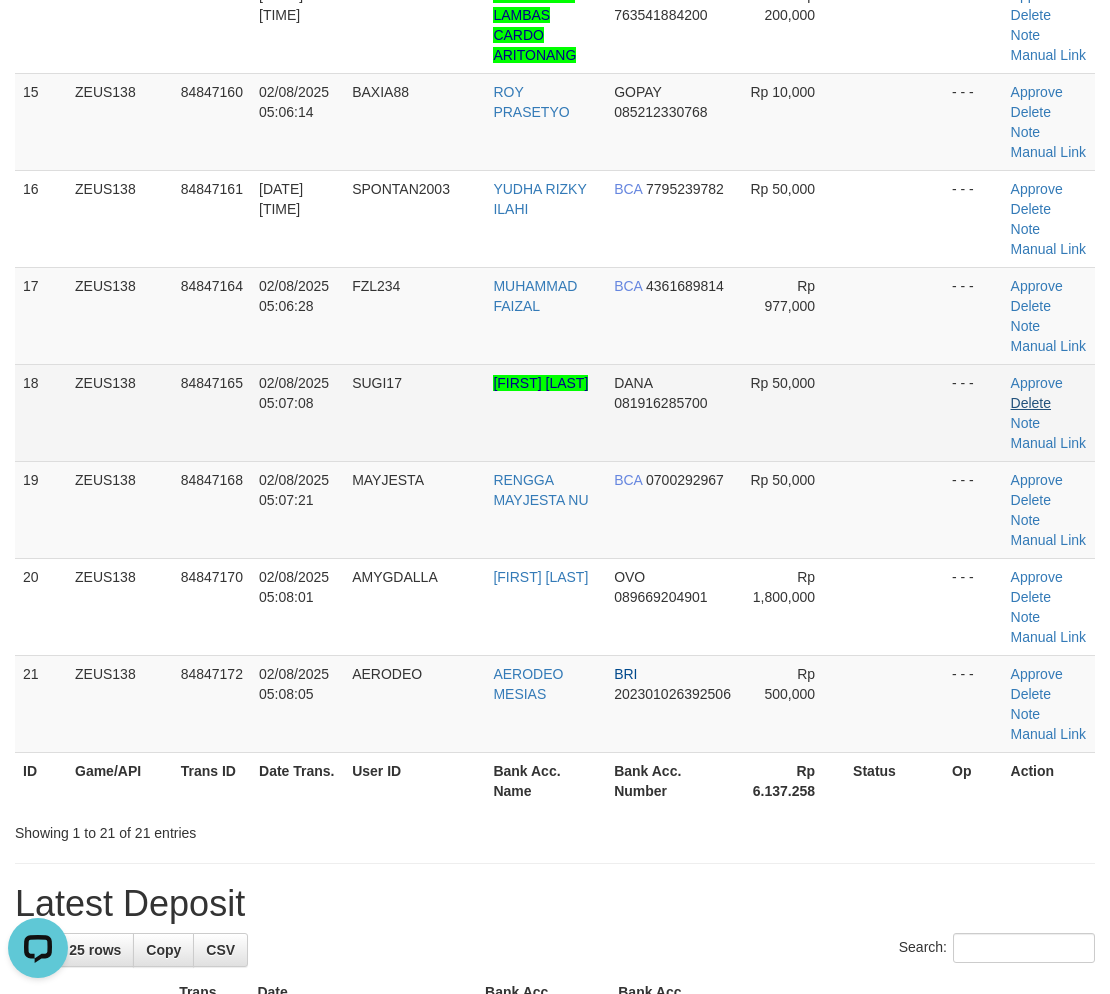 click on "Rp 50,000" at bounding box center (792, 412) 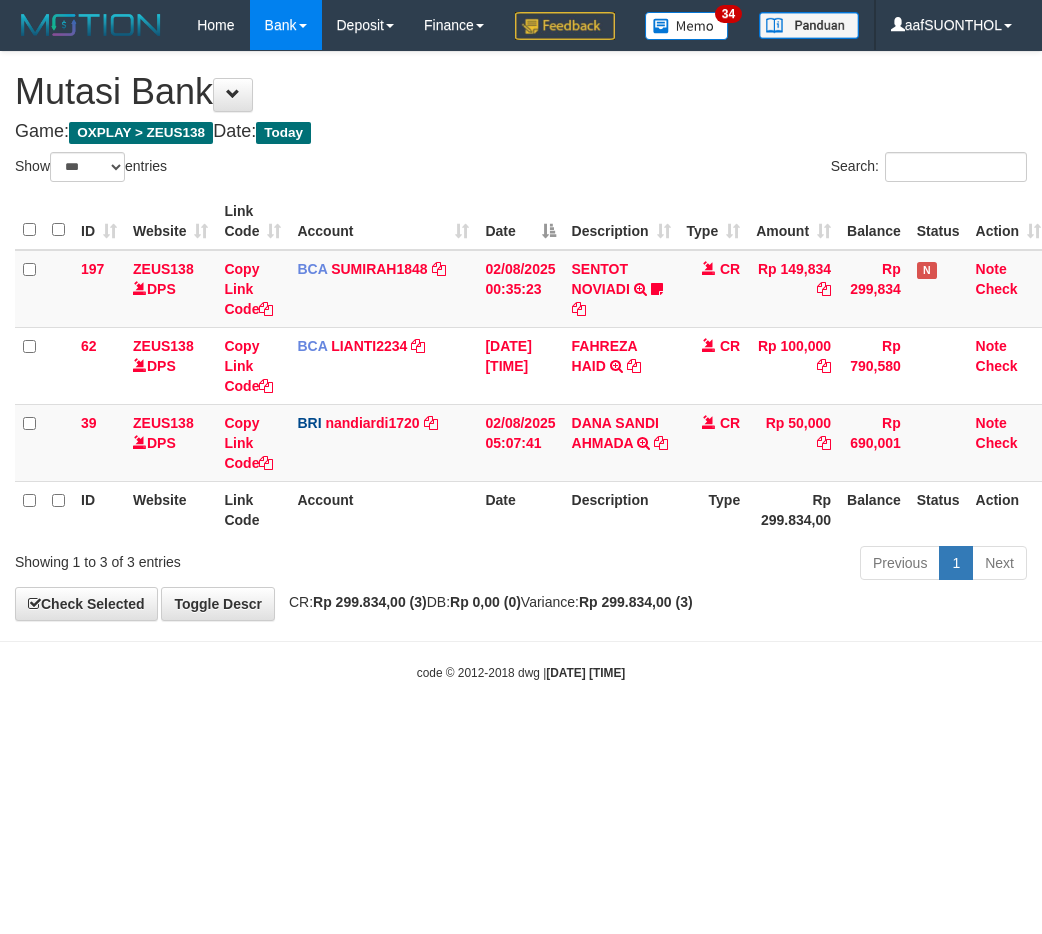 select on "***" 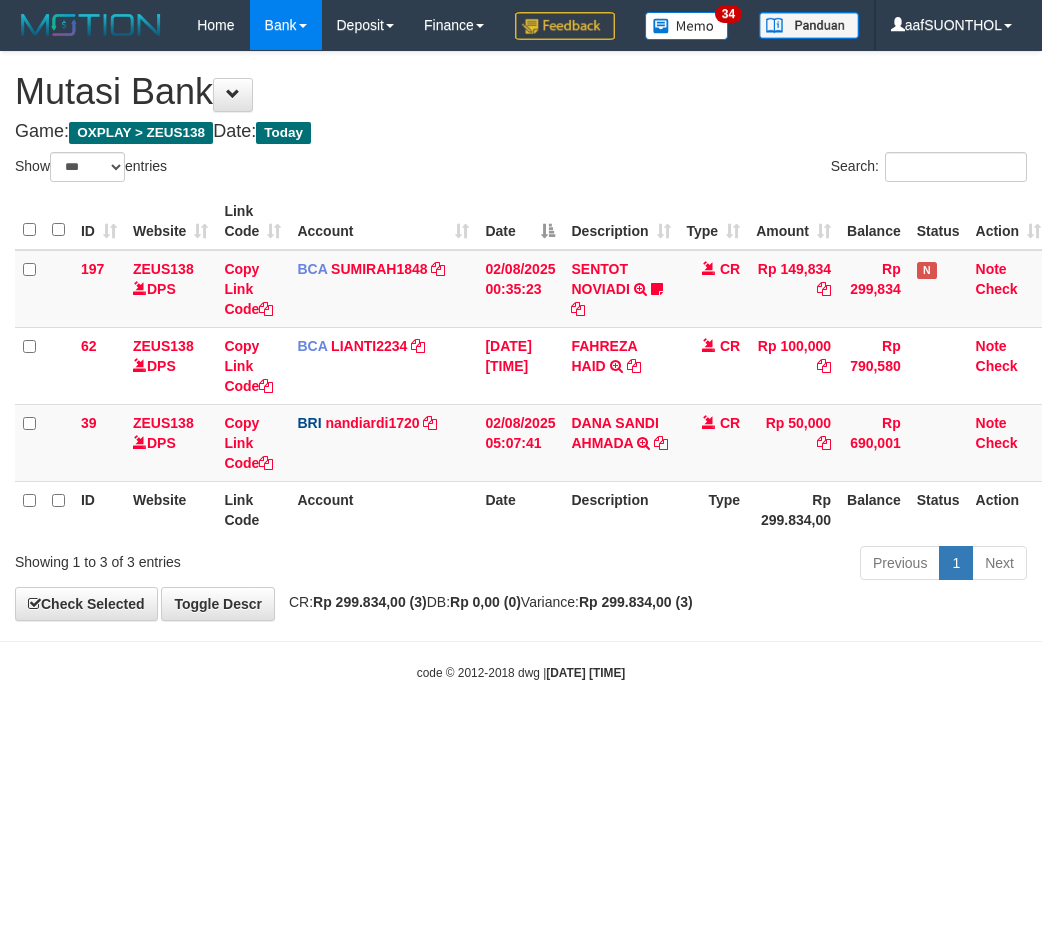 scroll, scrollTop: 0, scrollLeft: 0, axis: both 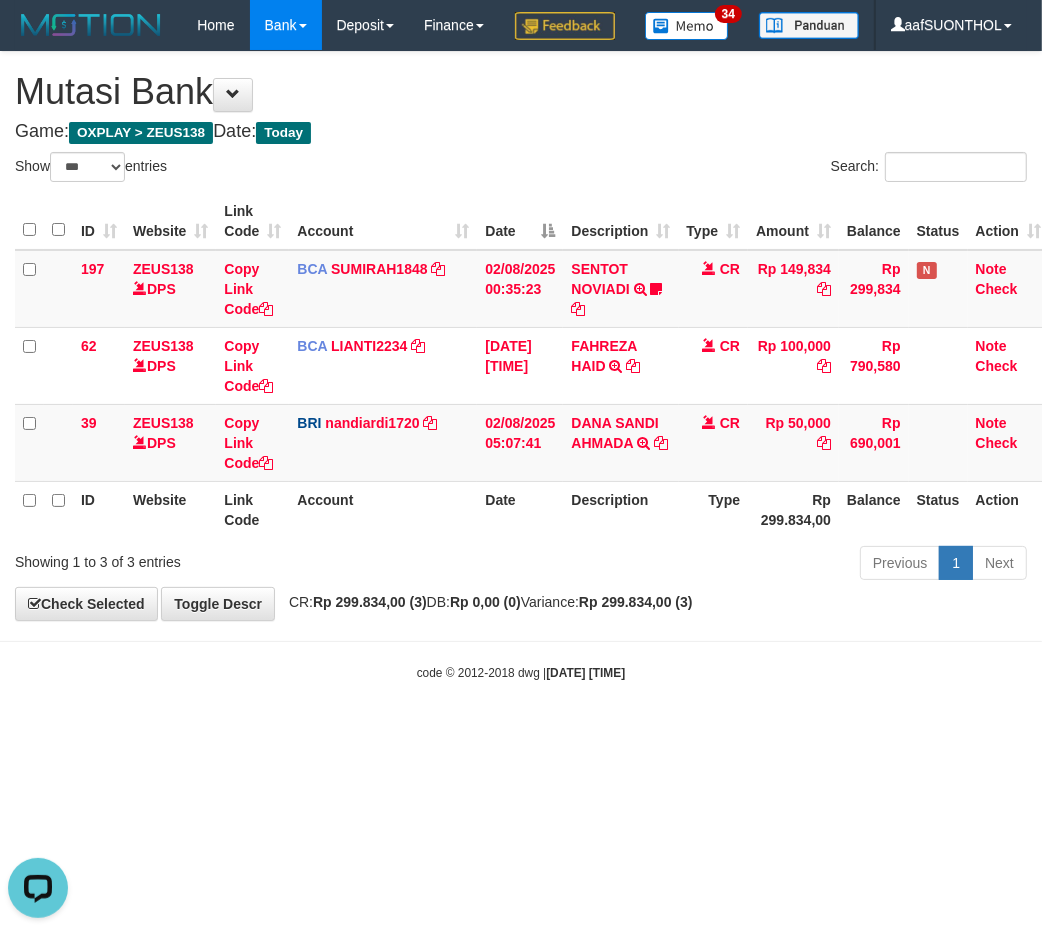 drag, startPoint x: 767, startPoint y: 734, endPoint x: 752, endPoint y: 735, distance: 15.033297 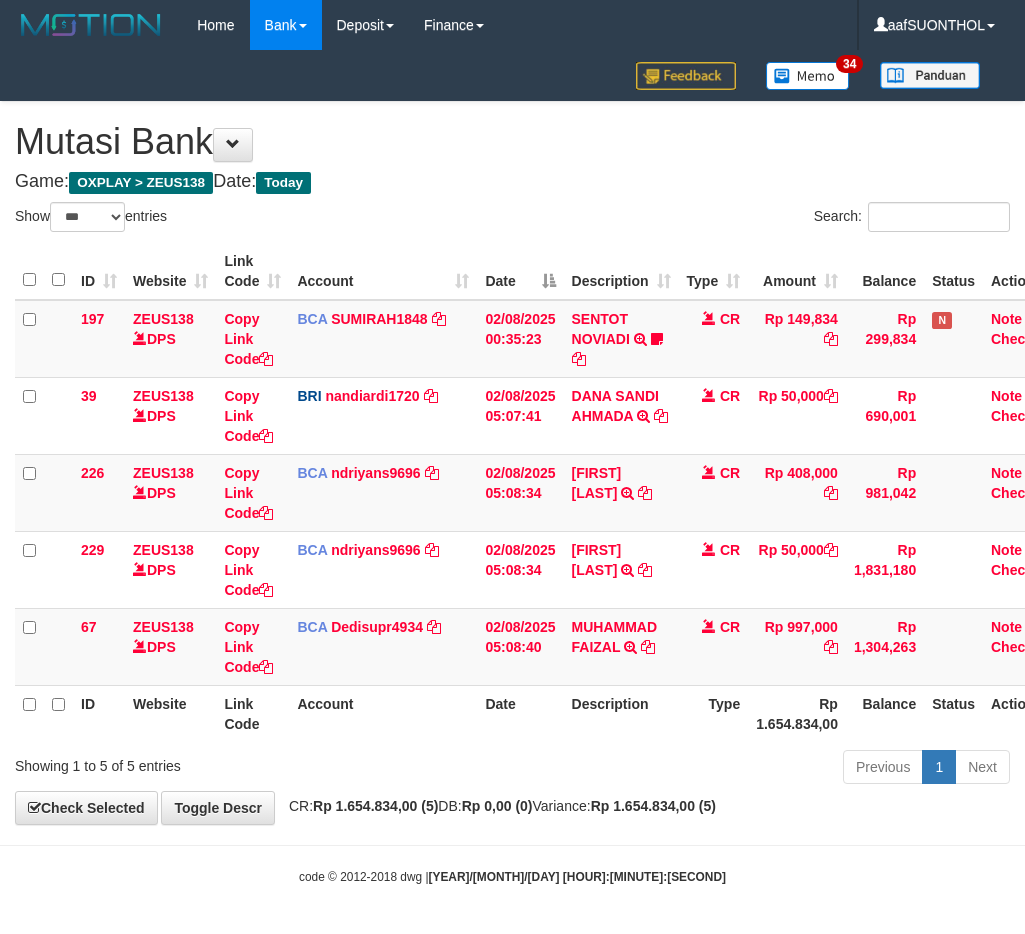 select on "***" 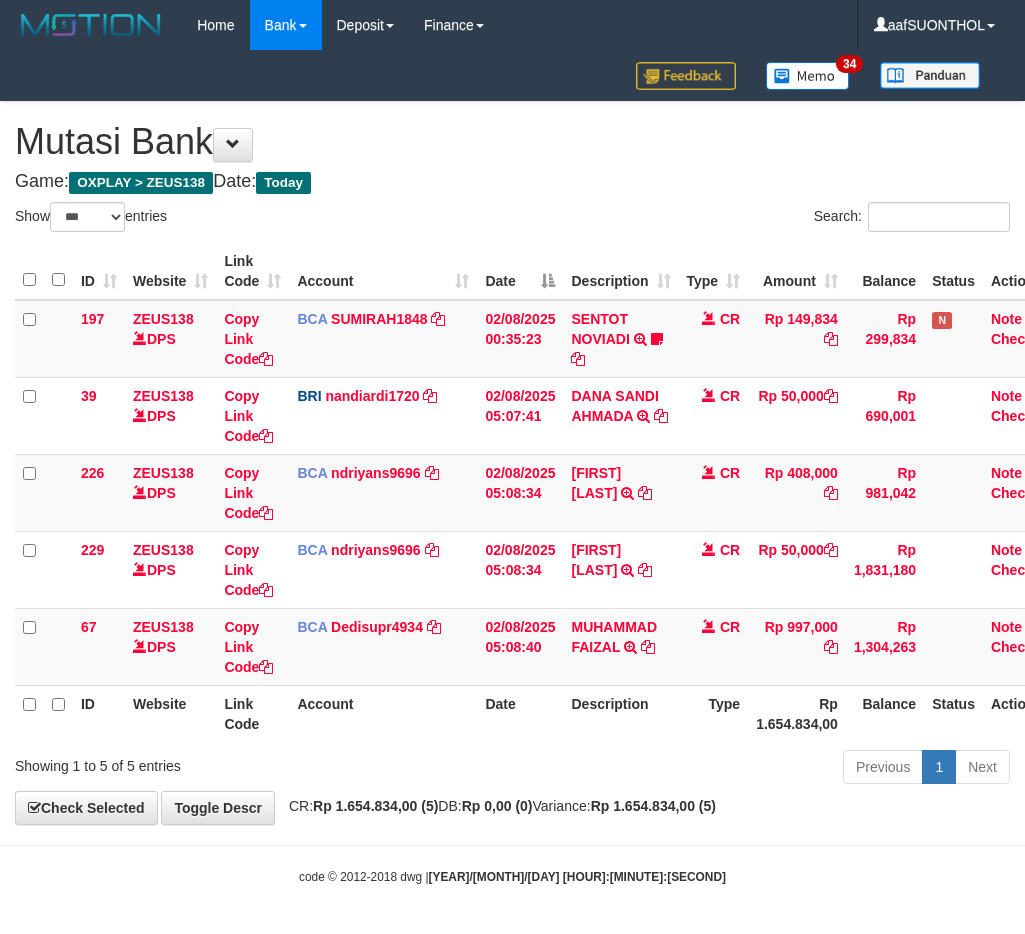 scroll, scrollTop: 0, scrollLeft: 0, axis: both 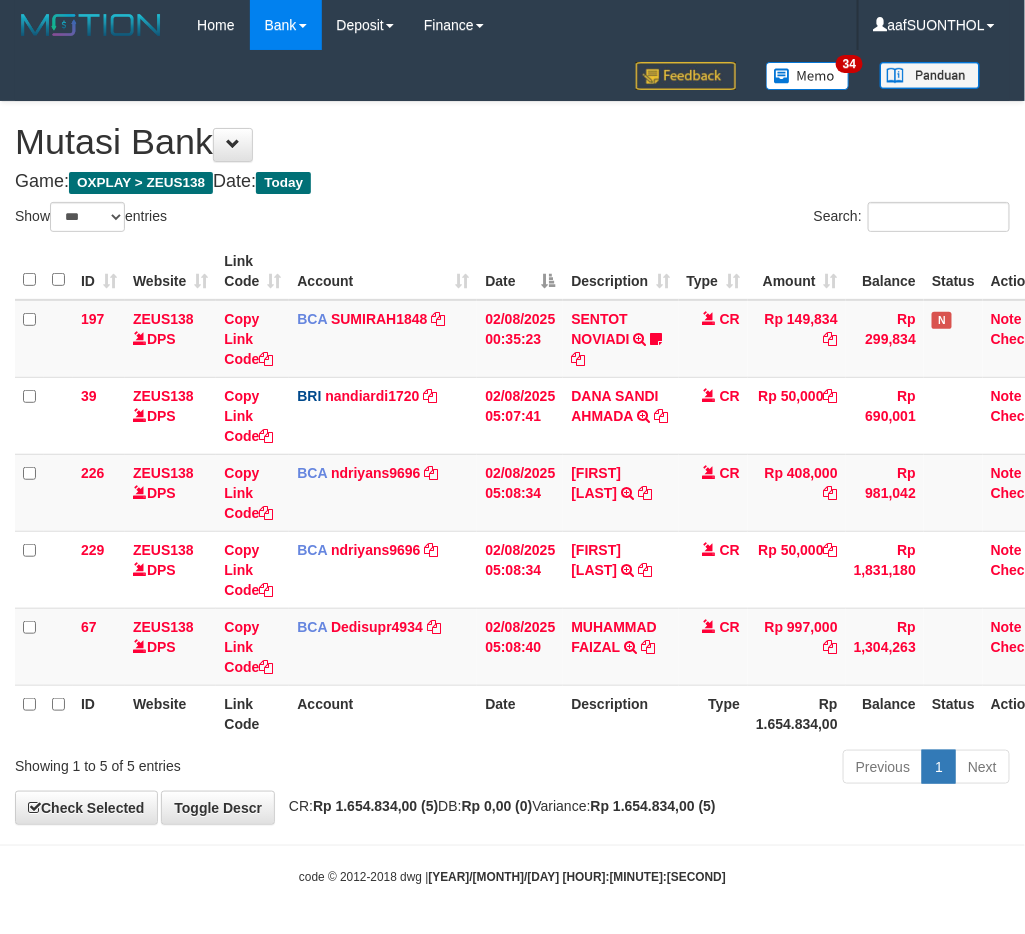 click on "Previous 1 Next" at bounding box center (726, 769) 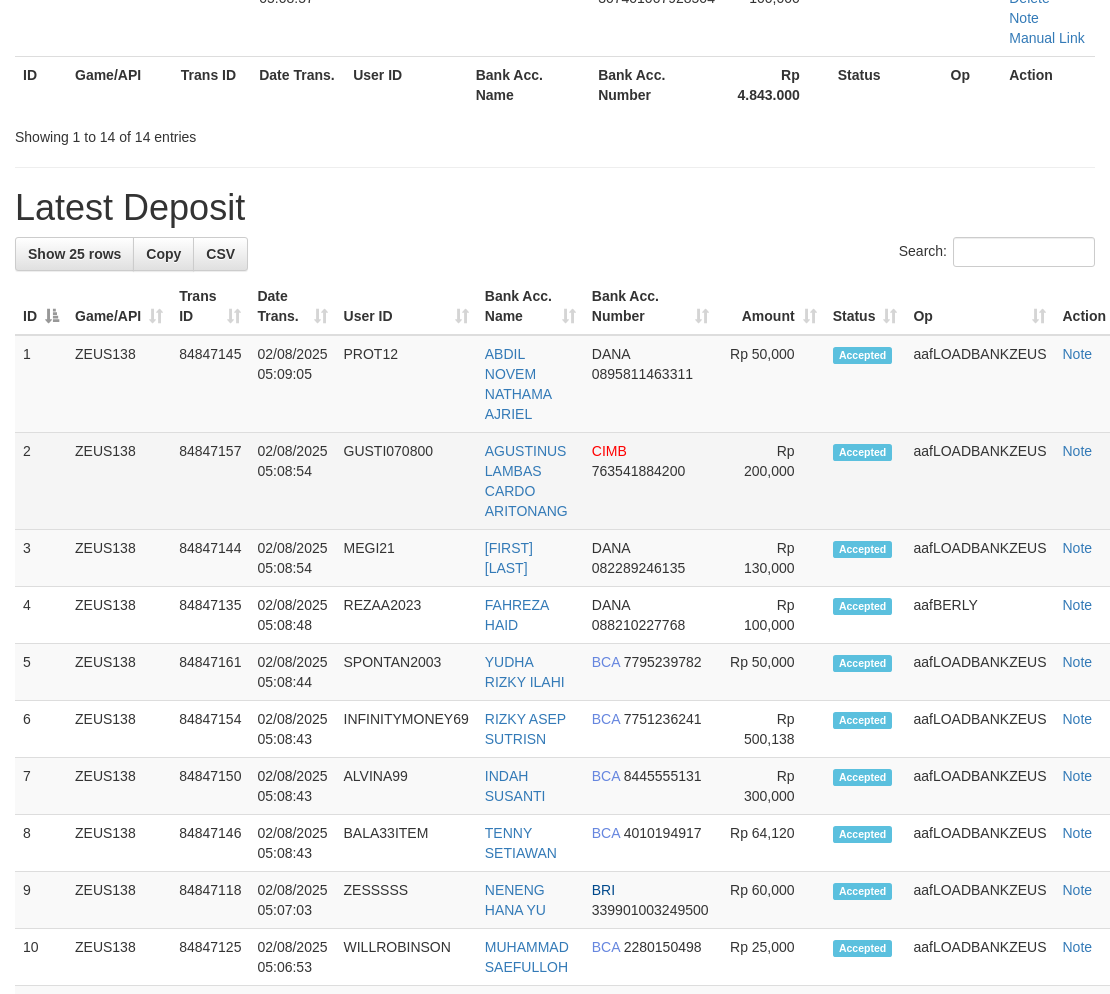 scroll, scrollTop: 1515, scrollLeft: 0, axis: vertical 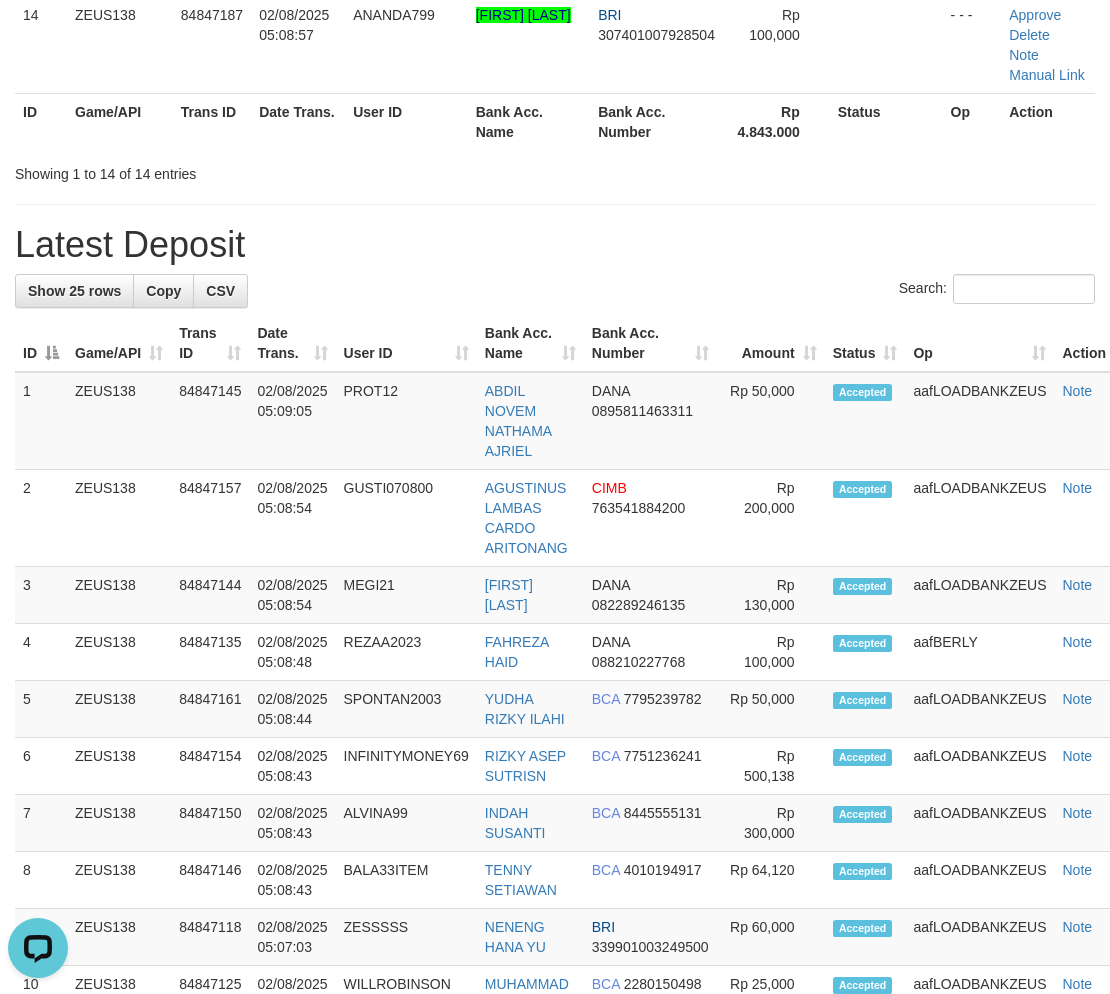 click on "Latest Deposit" at bounding box center (555, 245) 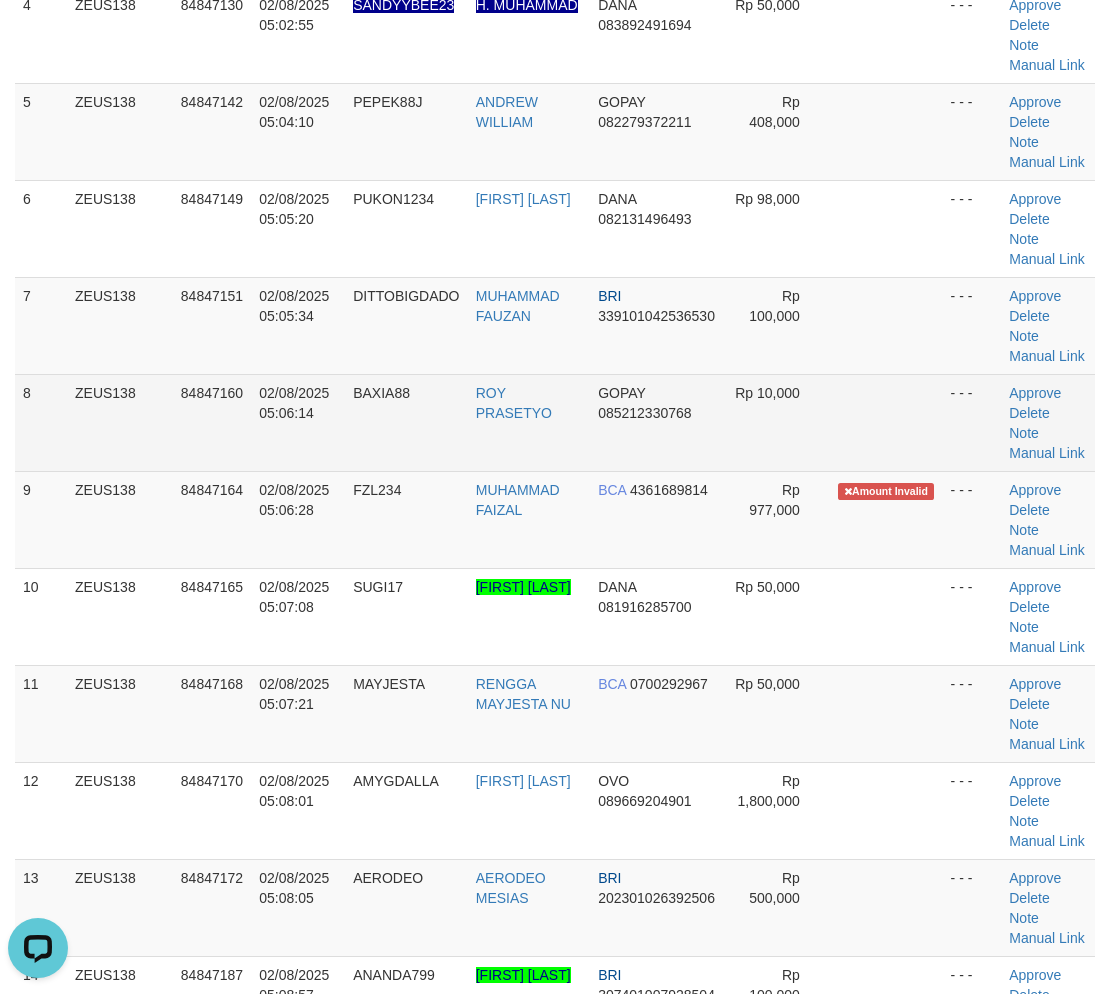 click at bounding box center (886, 422) 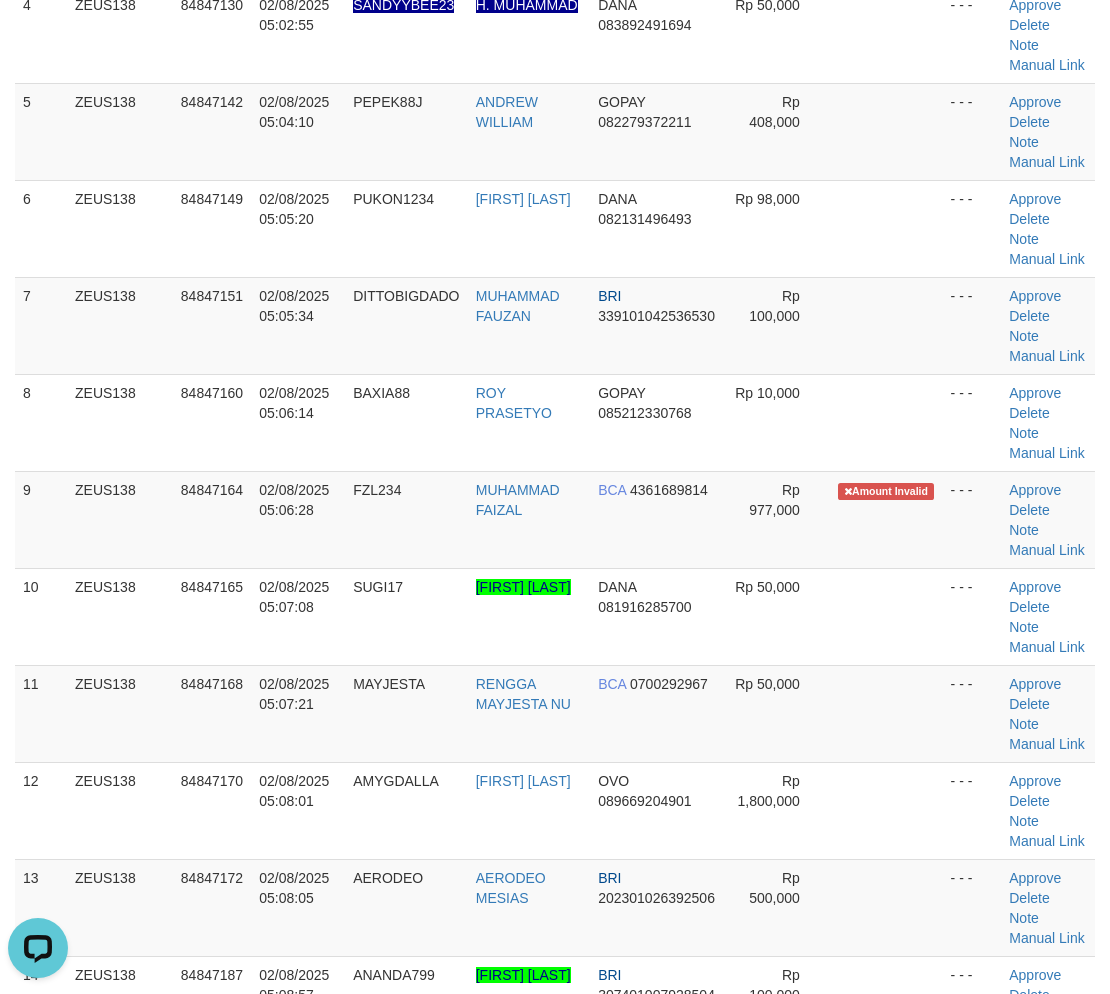 drag, startPoint x: 913, startPoint y: 406, endPoint x: 1121, endPoint y: 458, distance: 214.40149 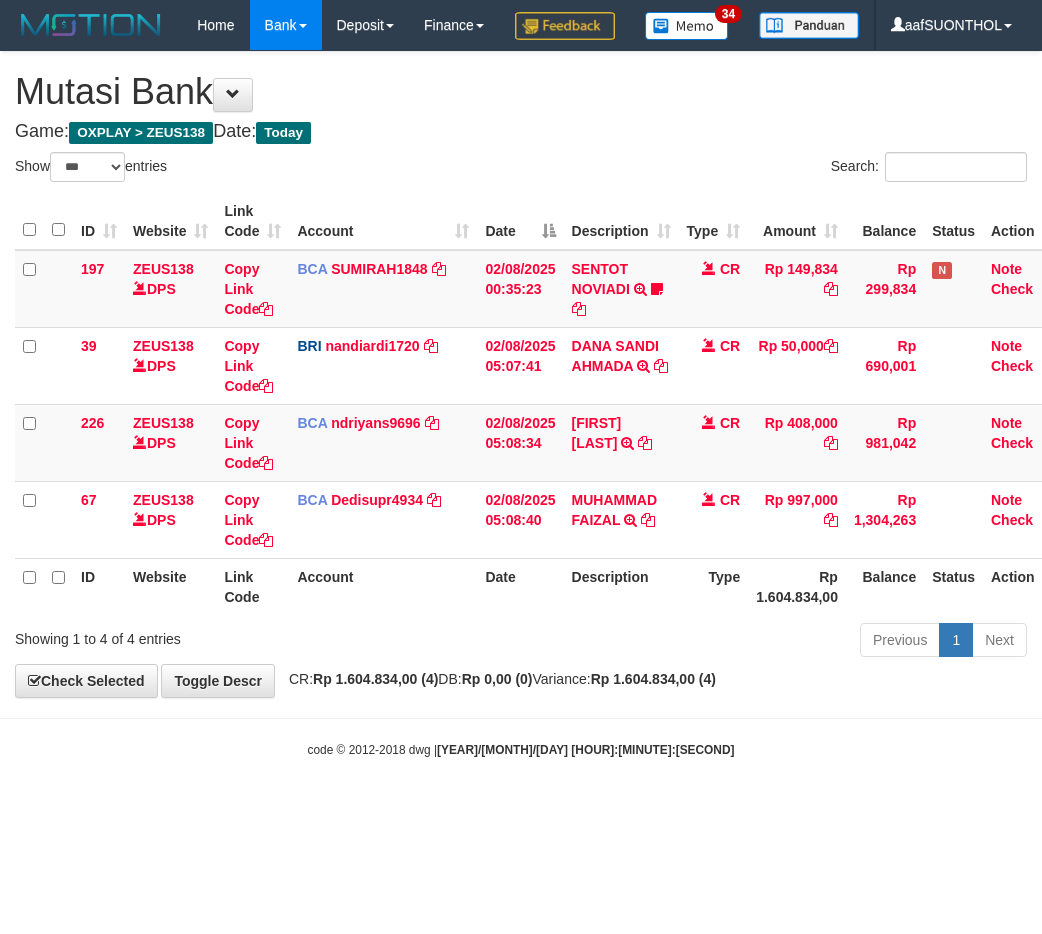 select on "***" 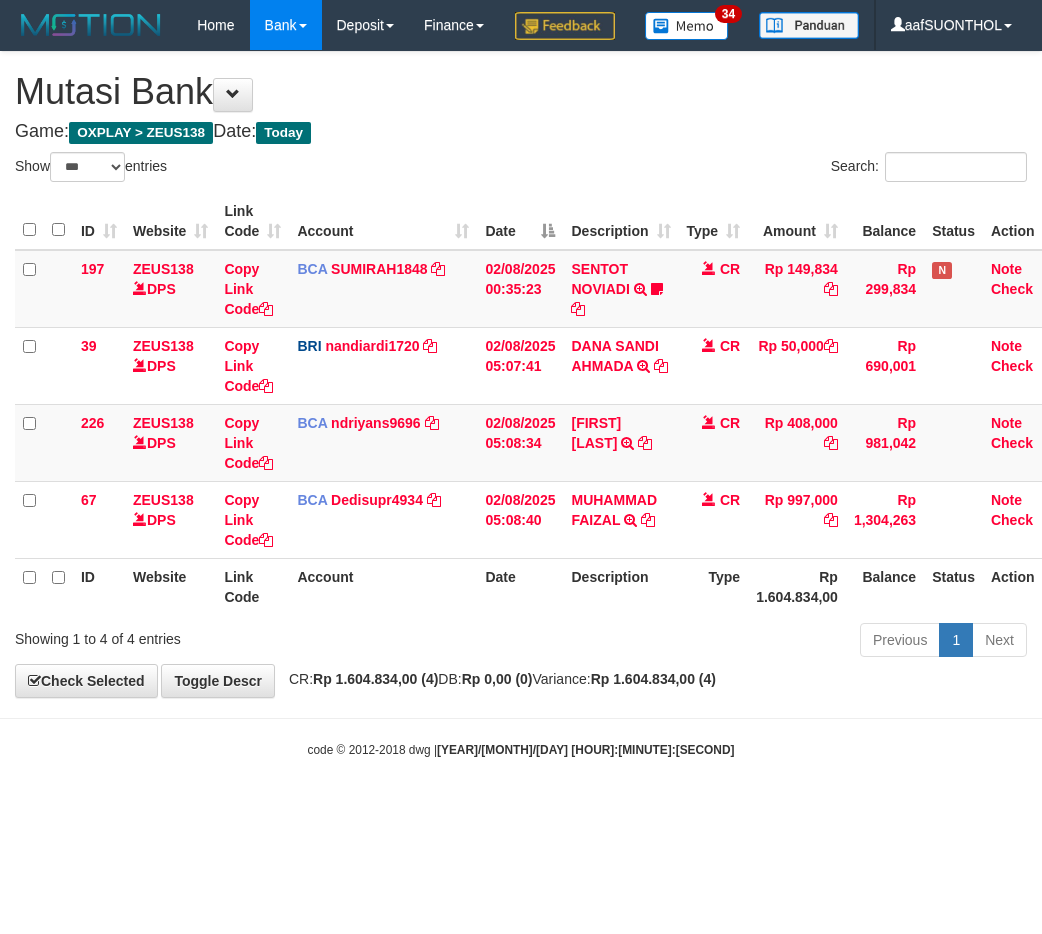 scroll, scrollTop: 0, scrollLeft: 0, axis: both 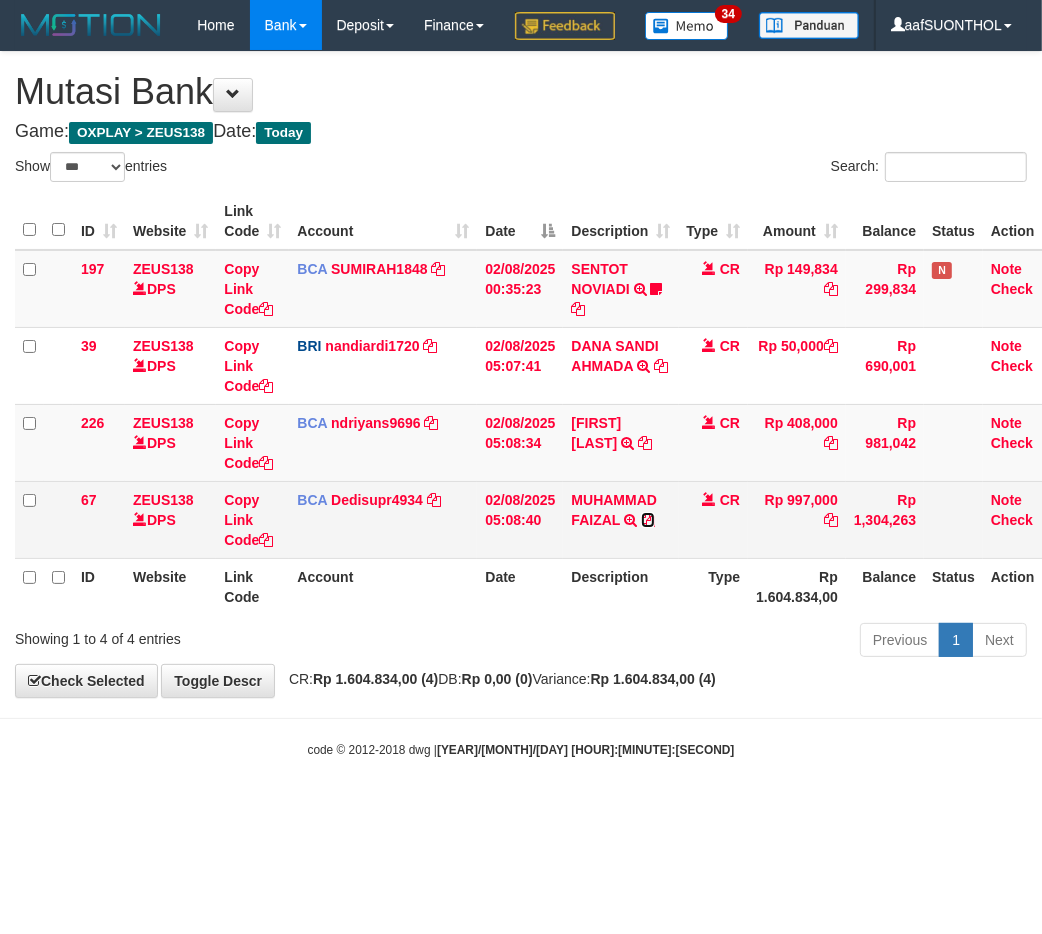 click at bounding box center [648, 520] 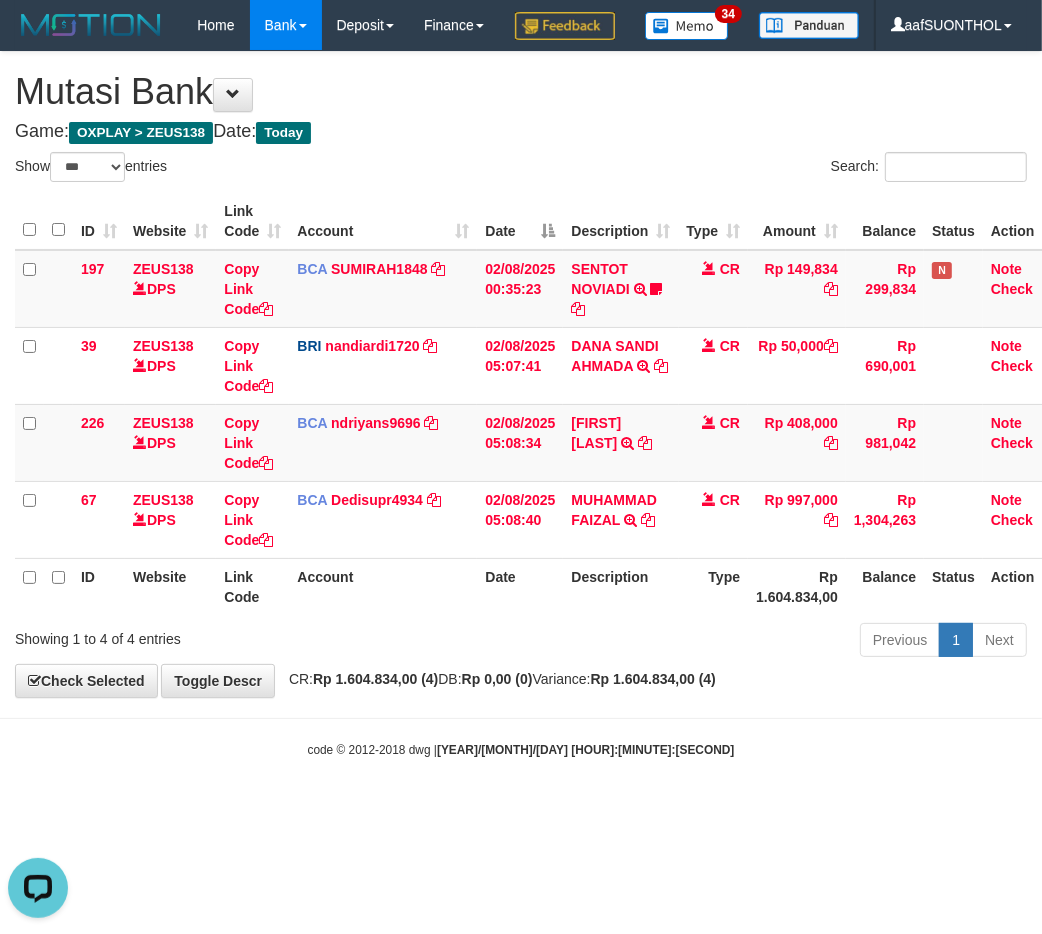 scroll, scrollTop: 0, scrollLeft: 0, axis: both 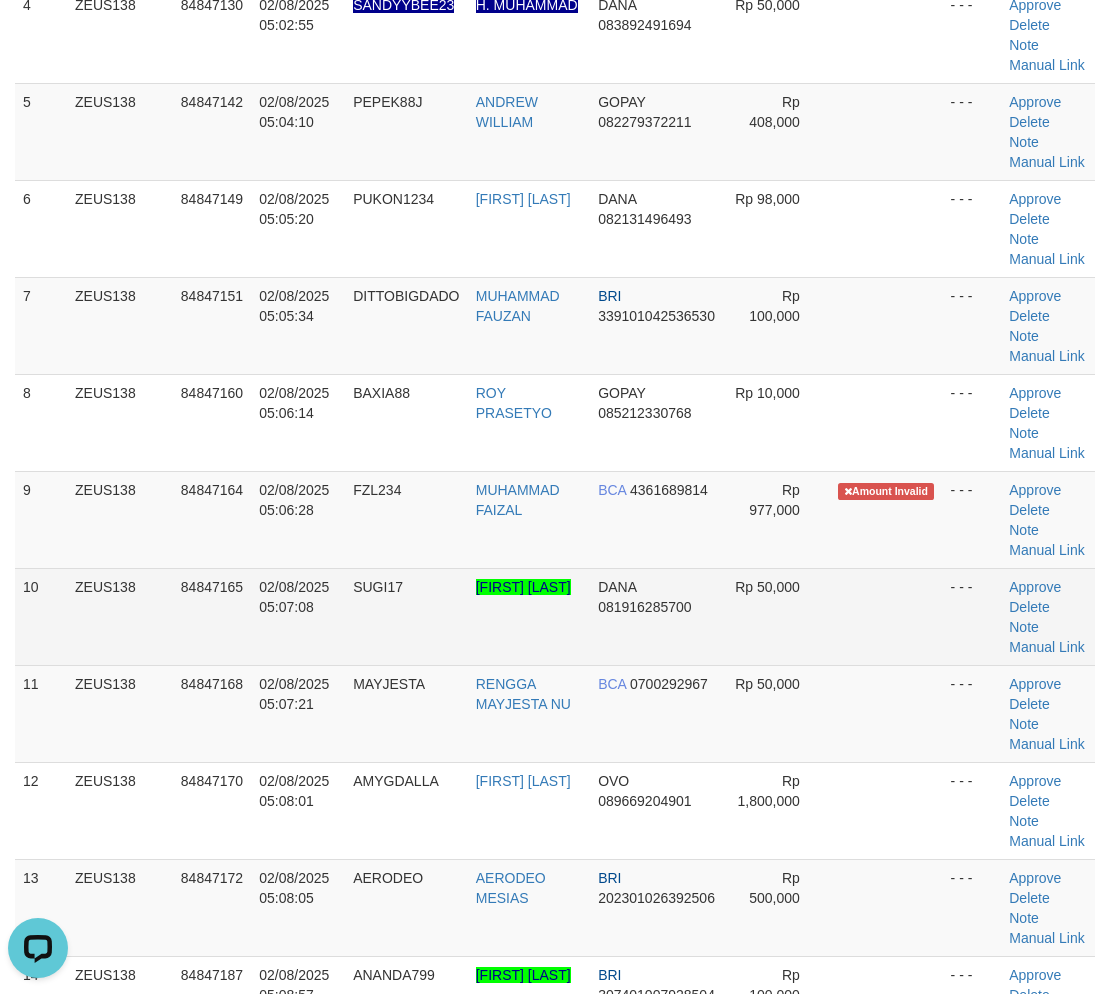 click at bounding box center (886, 616) 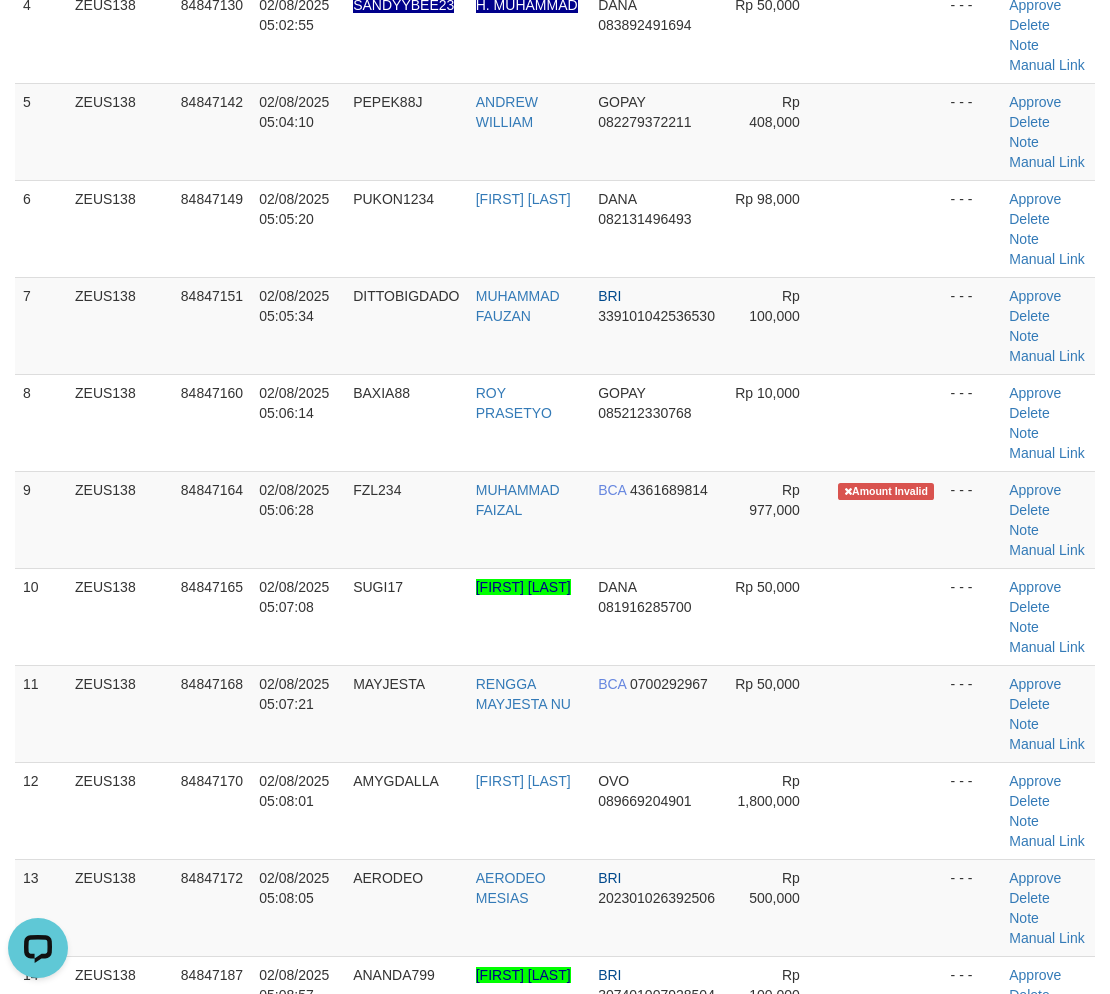 drag, startPoint x: 922, startPoint y: 624, endPoint x: 1125, endPoint y: 652, distance: 204.92194 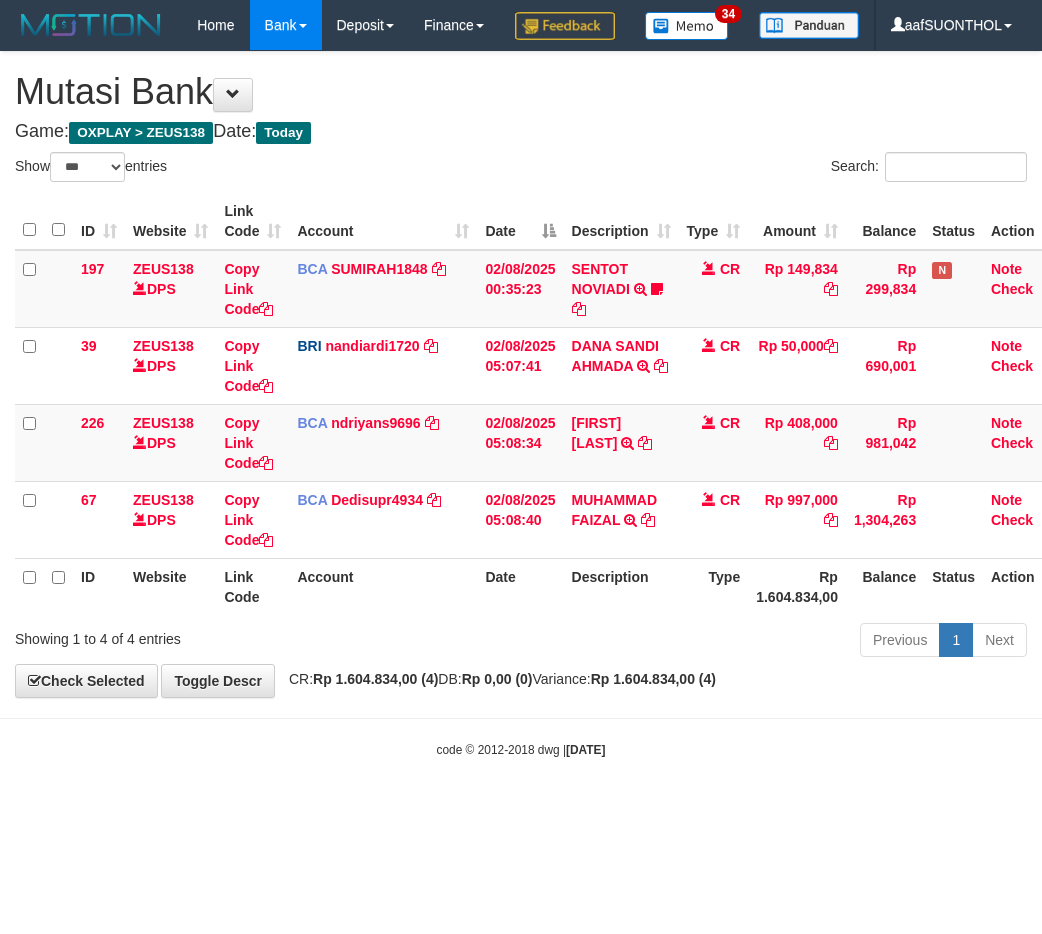 select on "***" 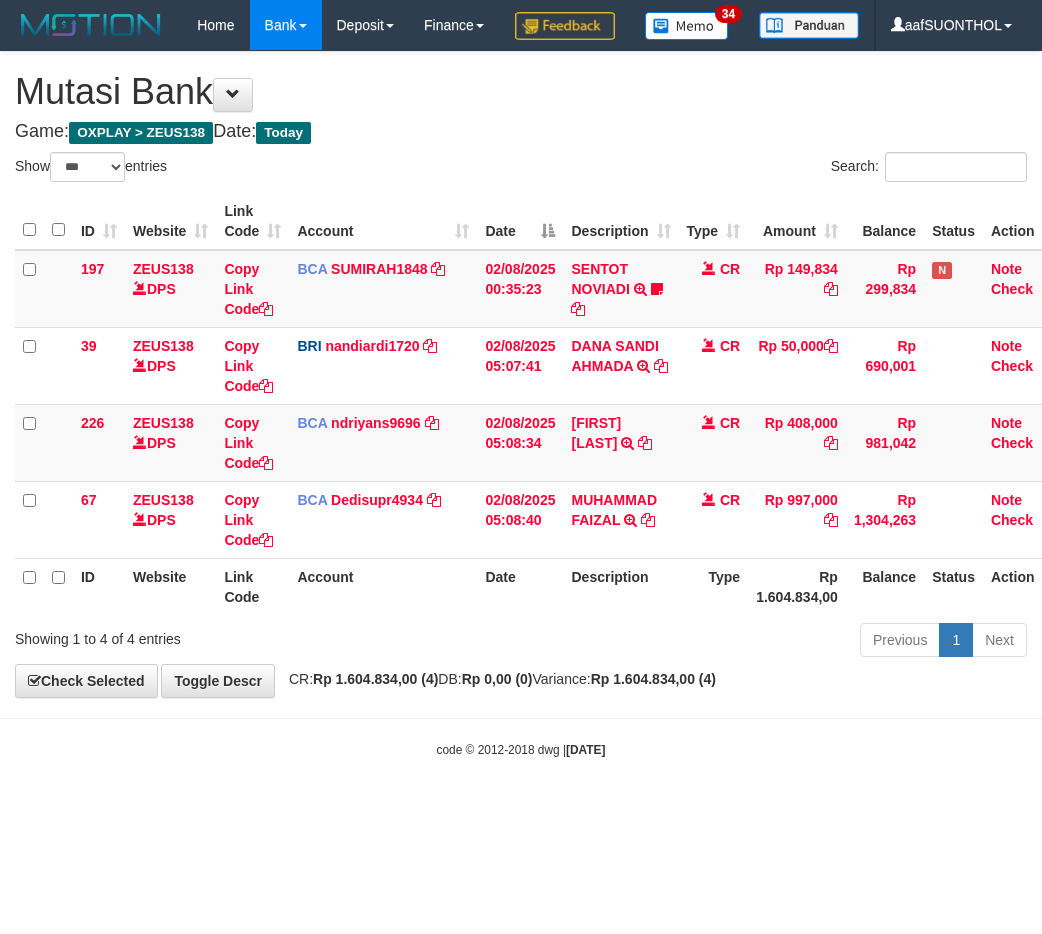 scroll, scrollTop: 0, scrollLeft: 0, axis: both 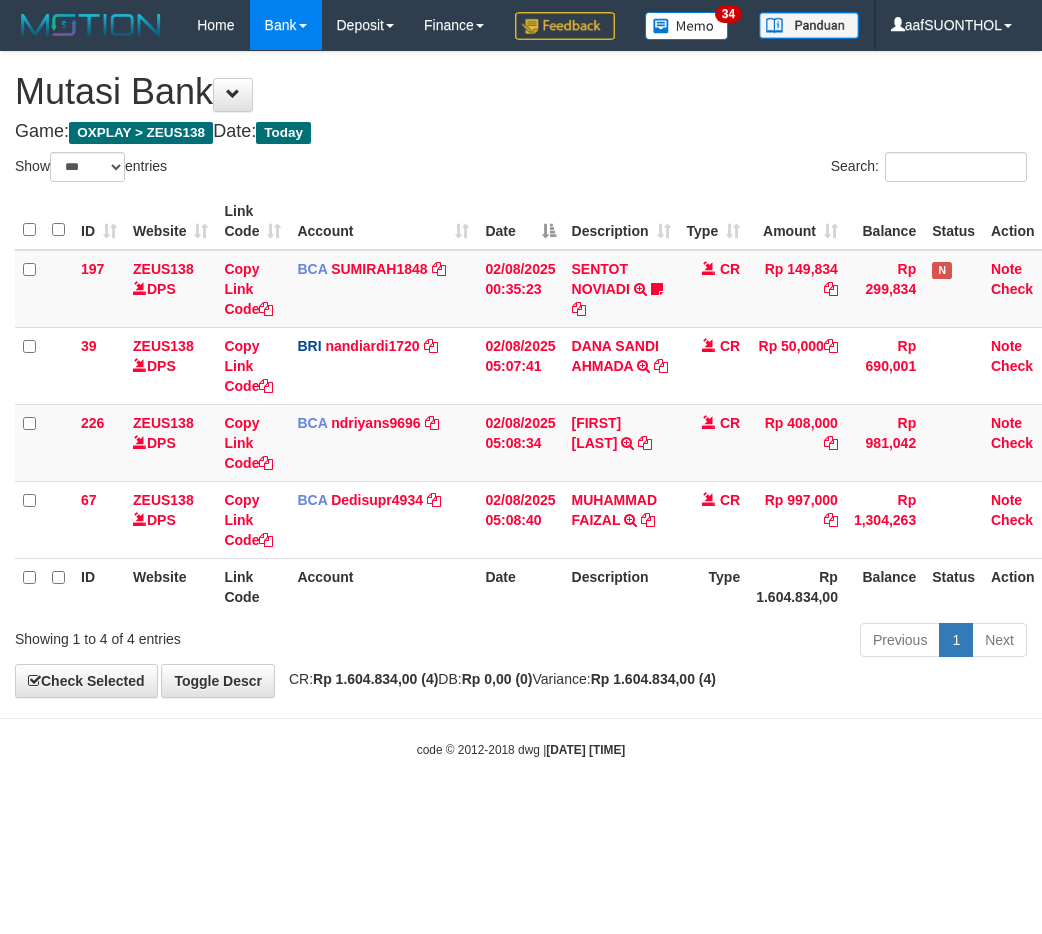 select on "***" 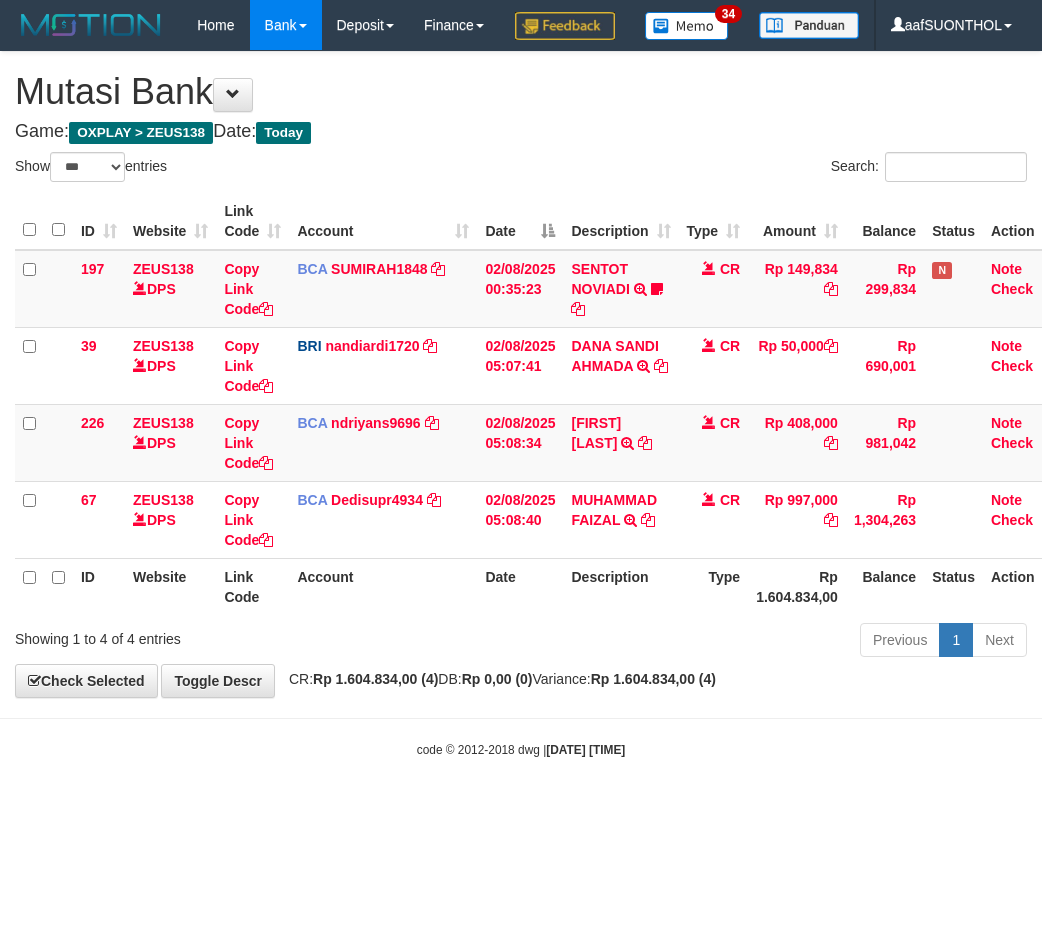 scroll, scrollTop: 0, scrollLeft: 0, axis: both 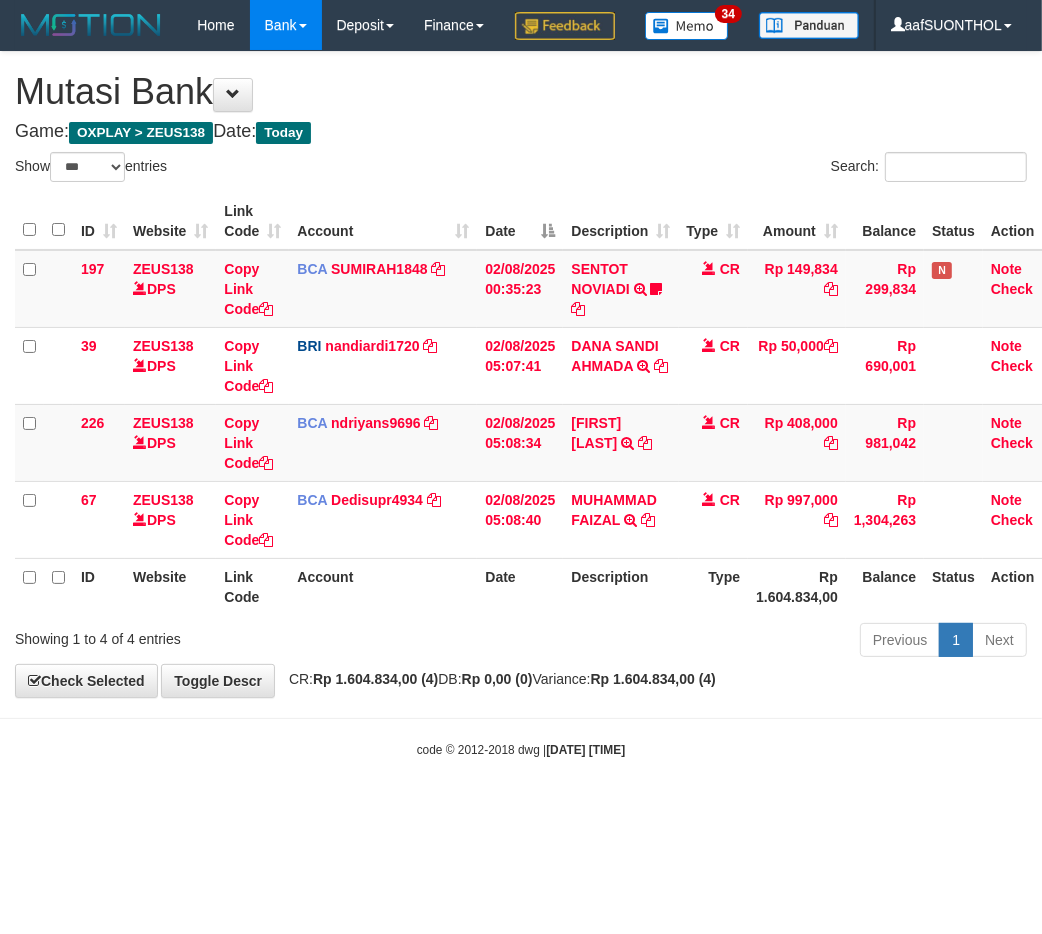 drag, startPoint x: 870, startPoint y: 820, endPoint x: 854, endPoint y: 816, distance: 16.492422 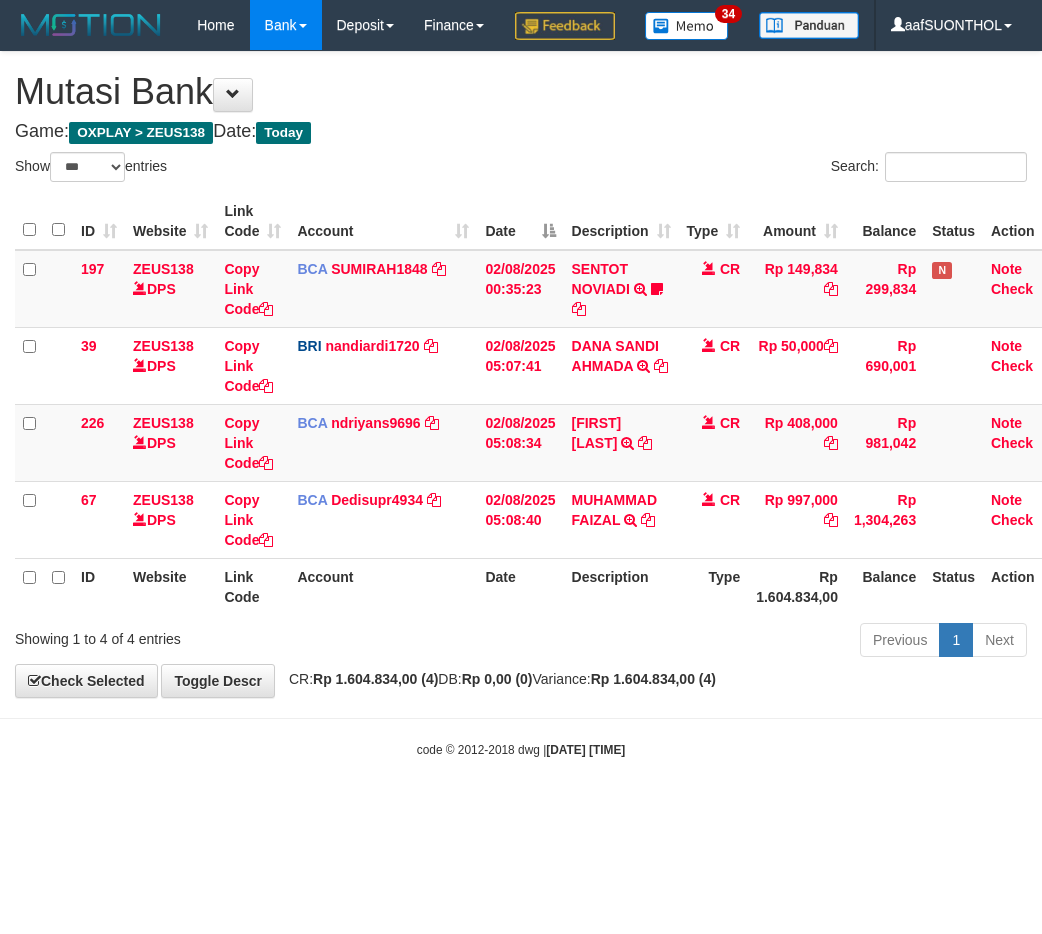 select on "***" 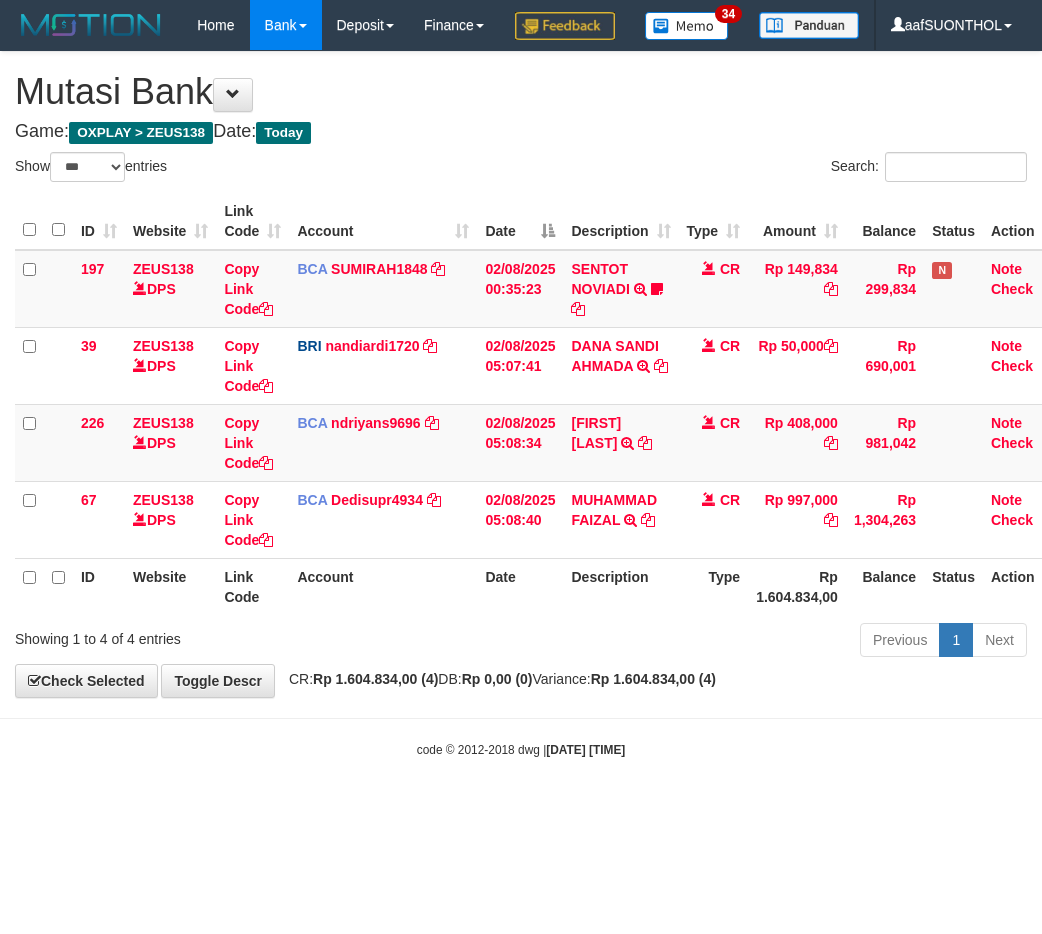 scroll, scrollTop: 0, scrollLeft: 0, axis: both 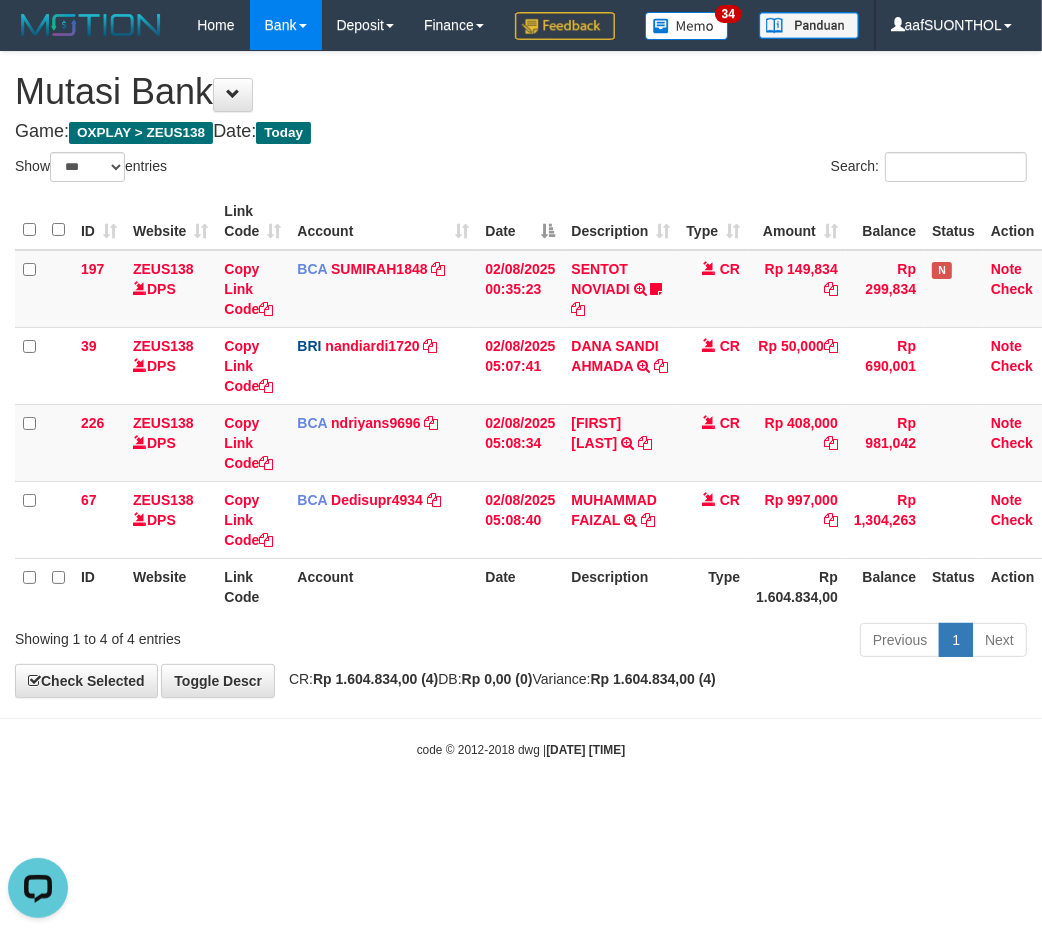 click on "Previous 1 Next" at bounding box center [738, 642] 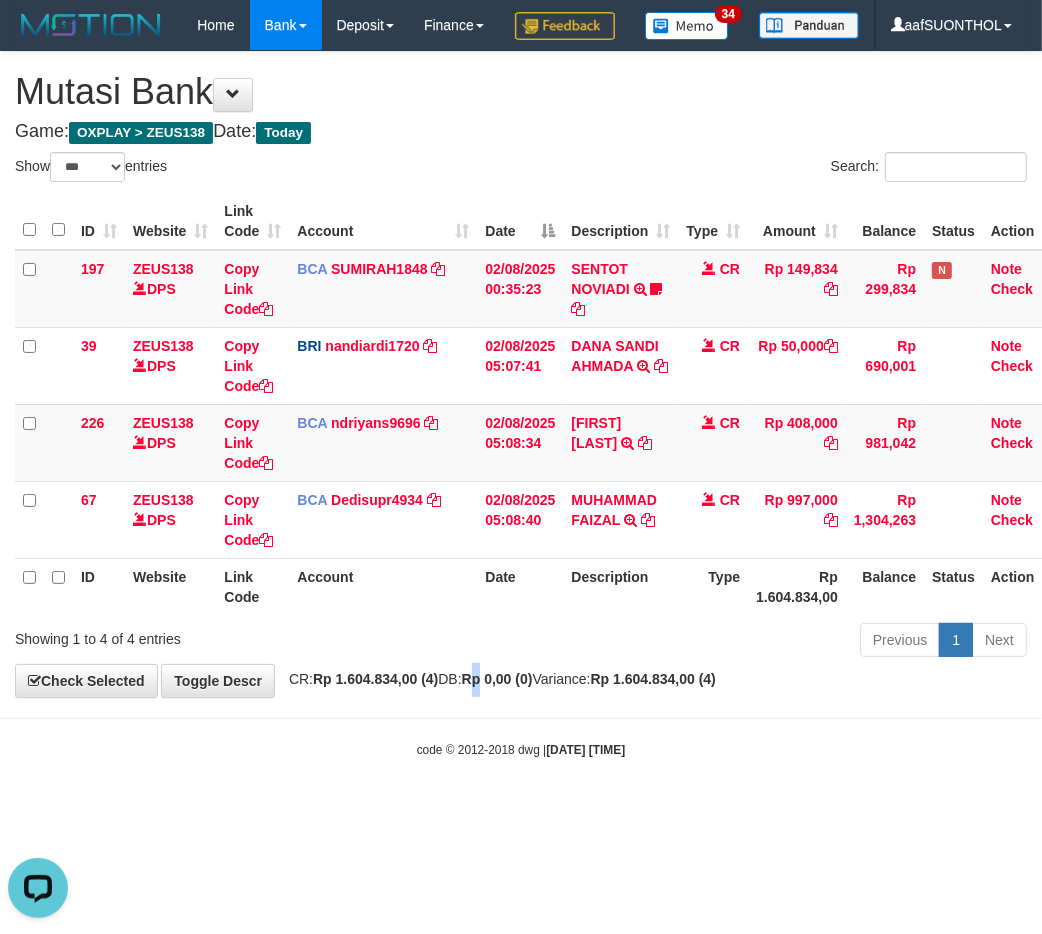 click on "Rp 0,00 (0)" at bounding box center (497, 679) 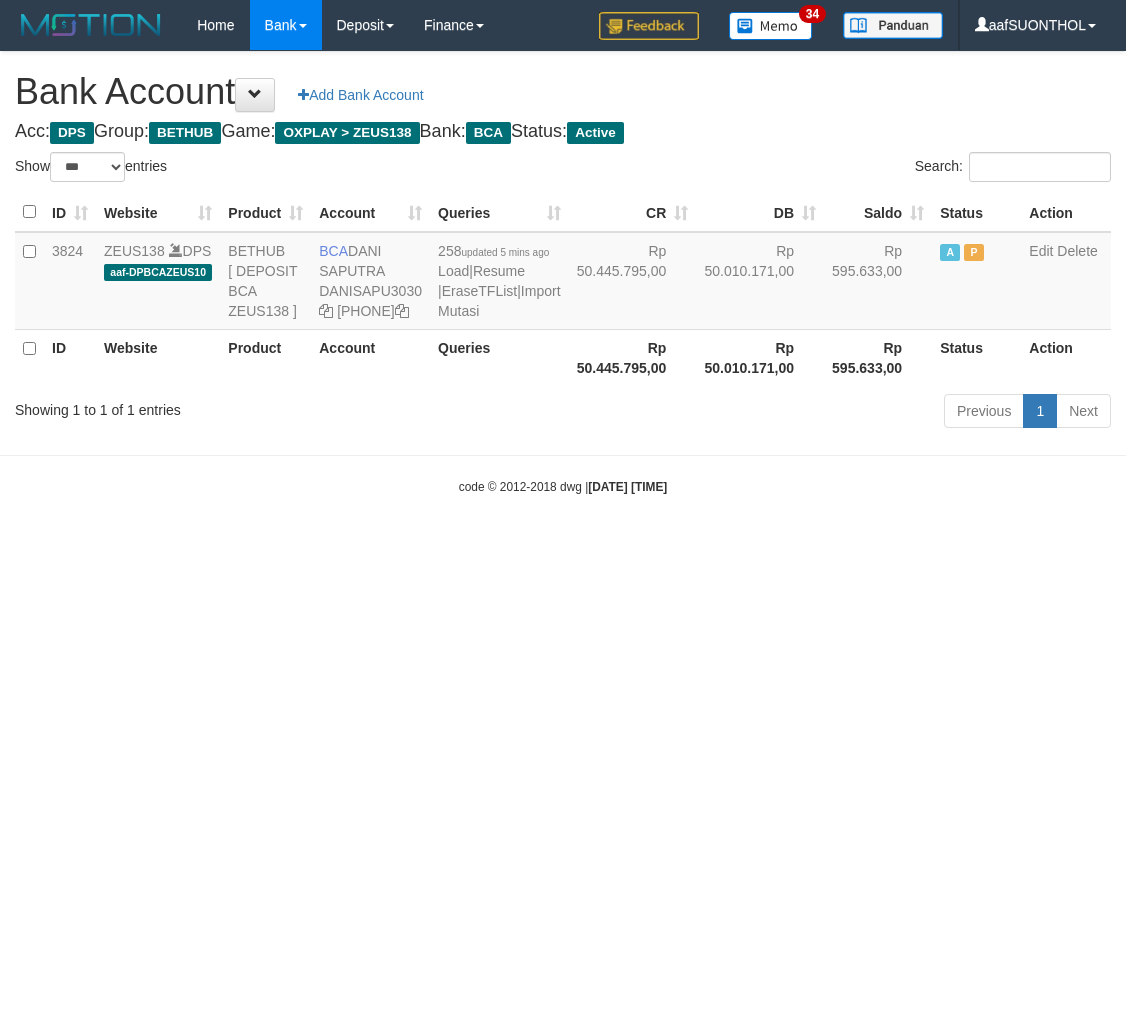 select on "***" 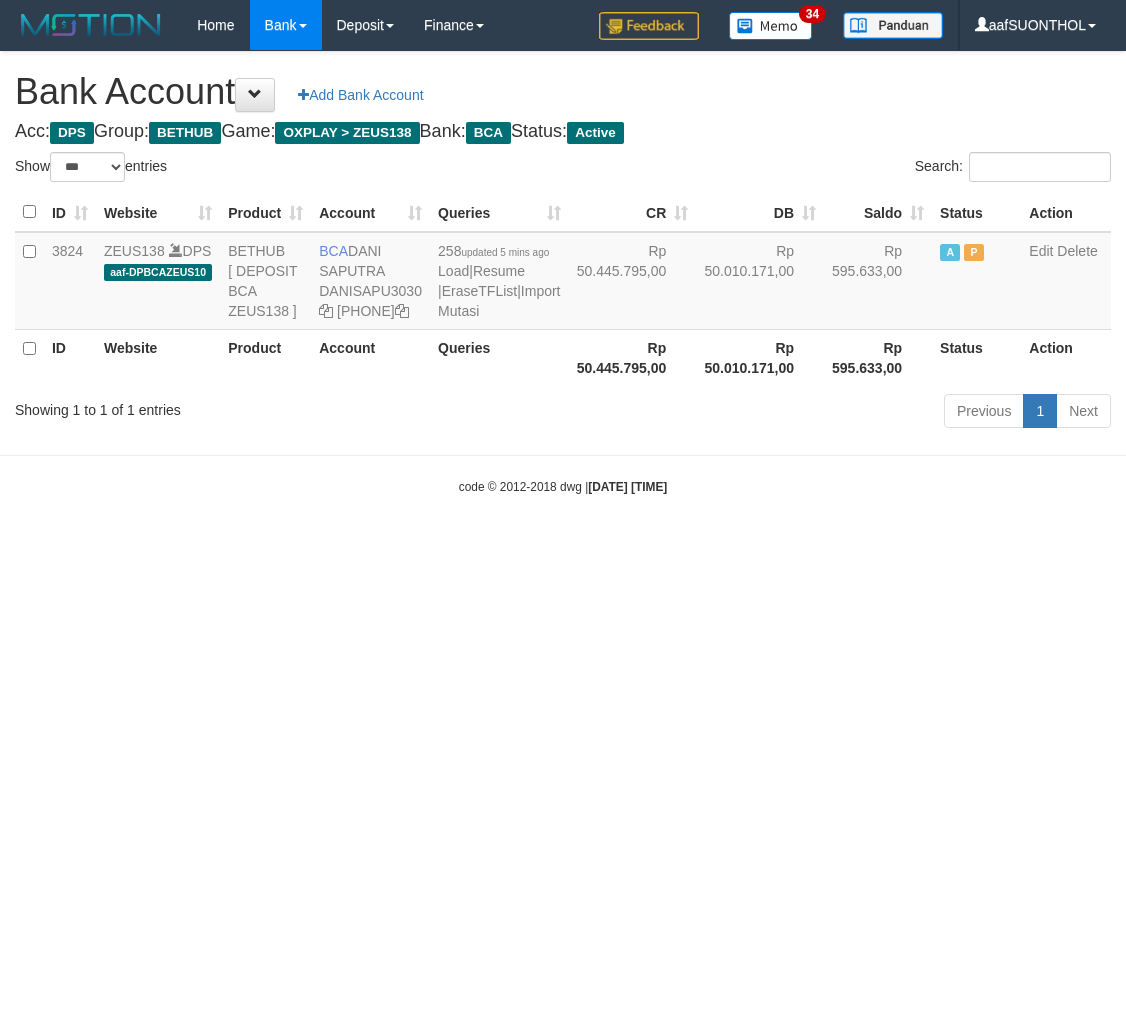 scroll, scrollTop: 0, scrollLeft: 0, axis: both 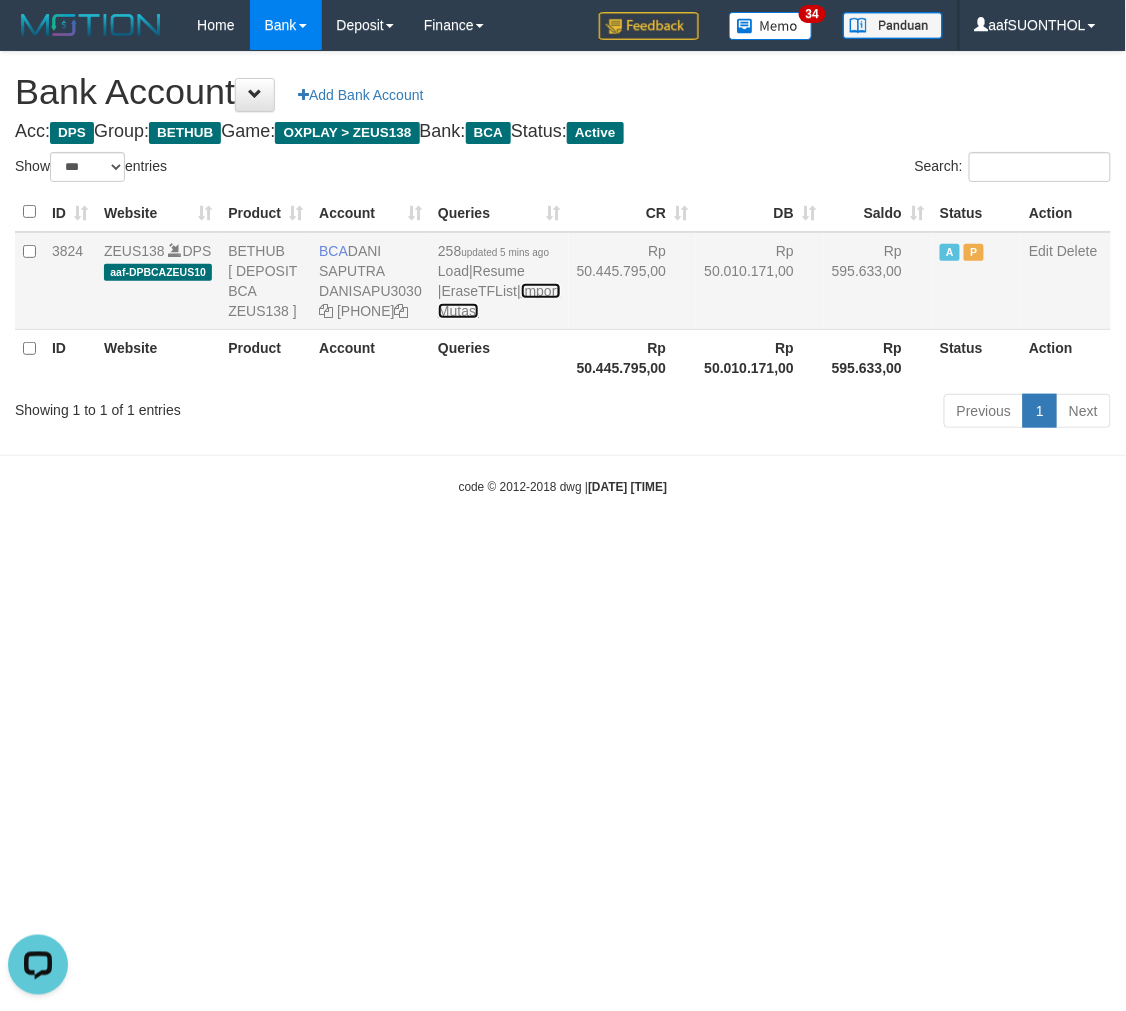 click on "Import Mutasi" at bounding box center (499, 301) 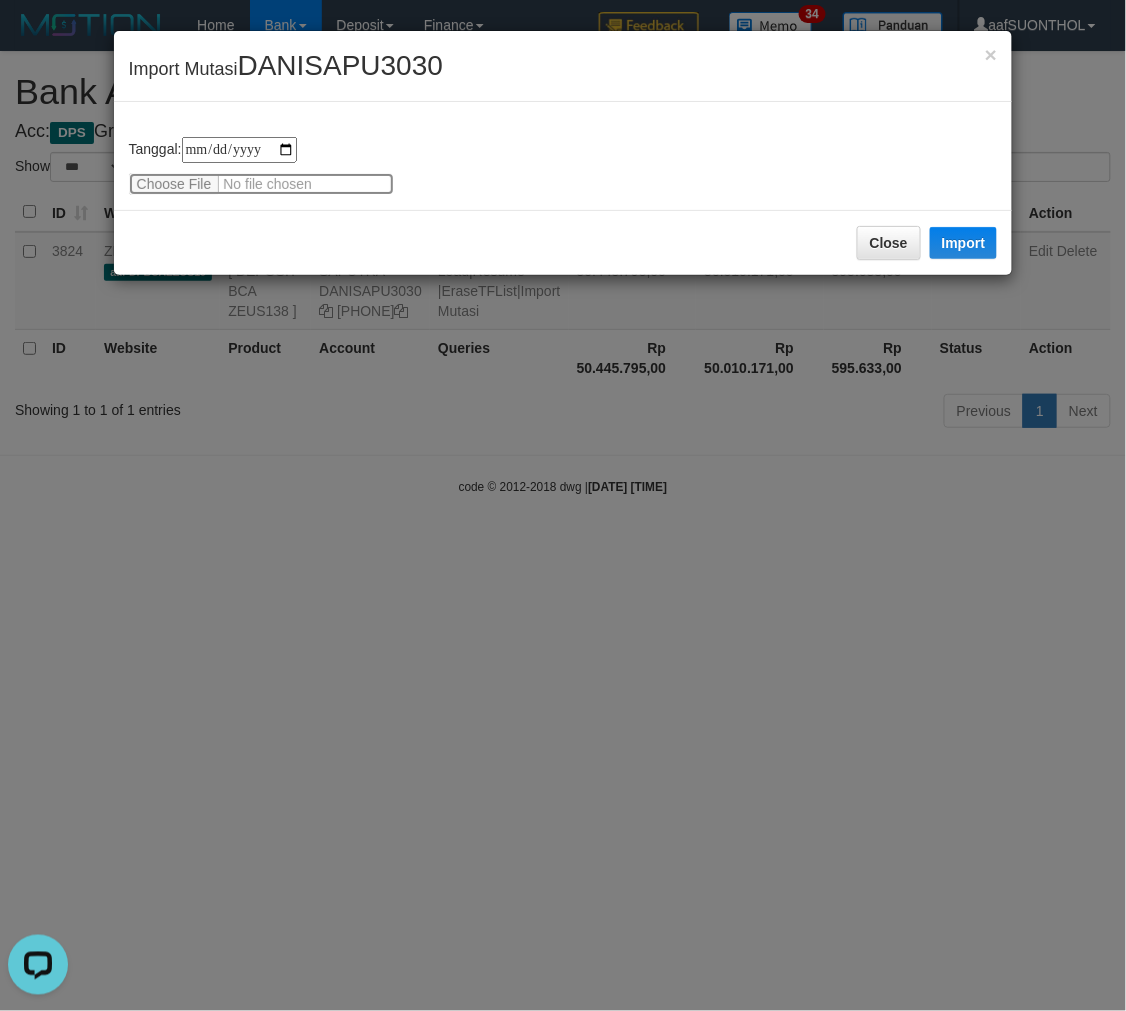 click at bounding box center [261, 184] 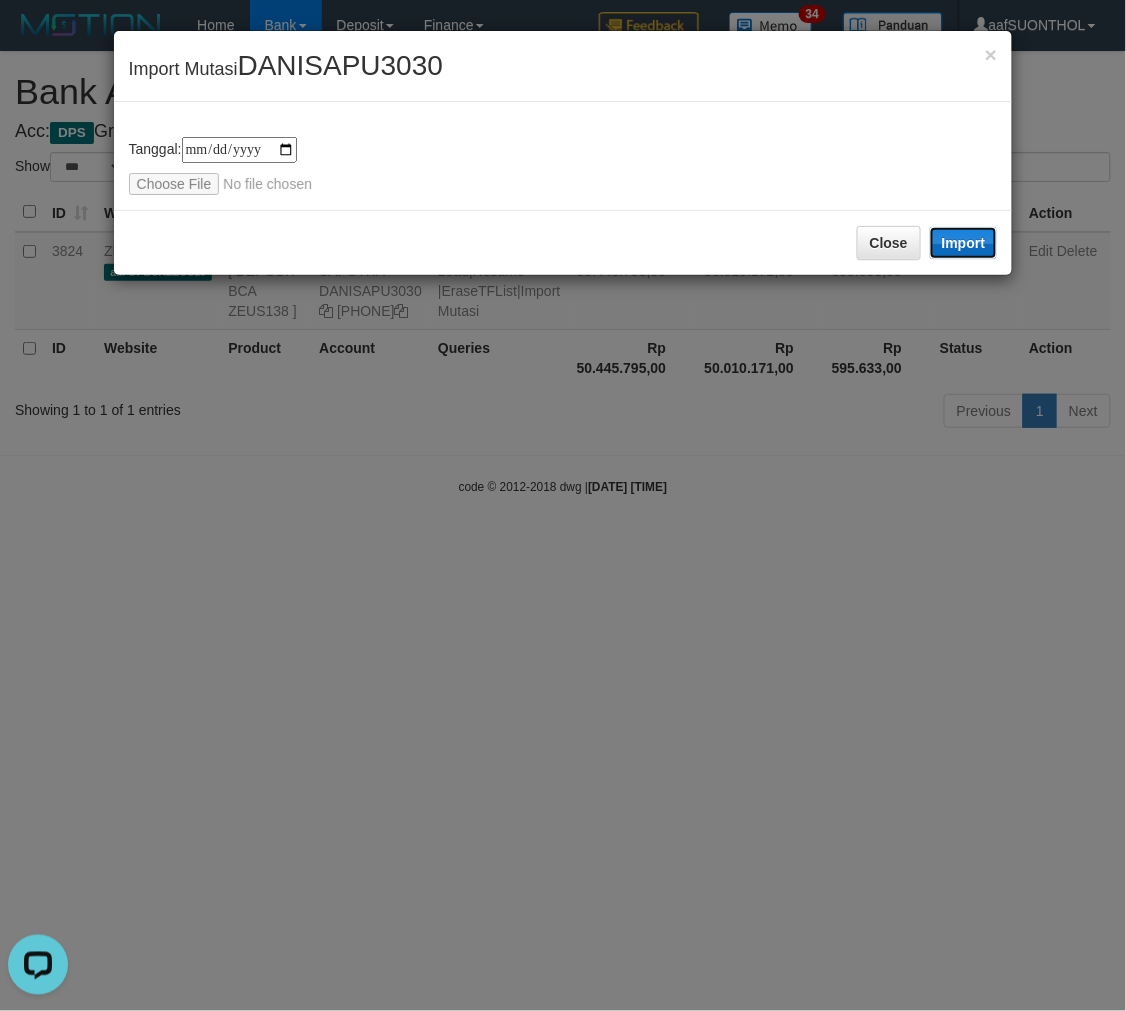 click on "Import" at bounding box center (964, 243) 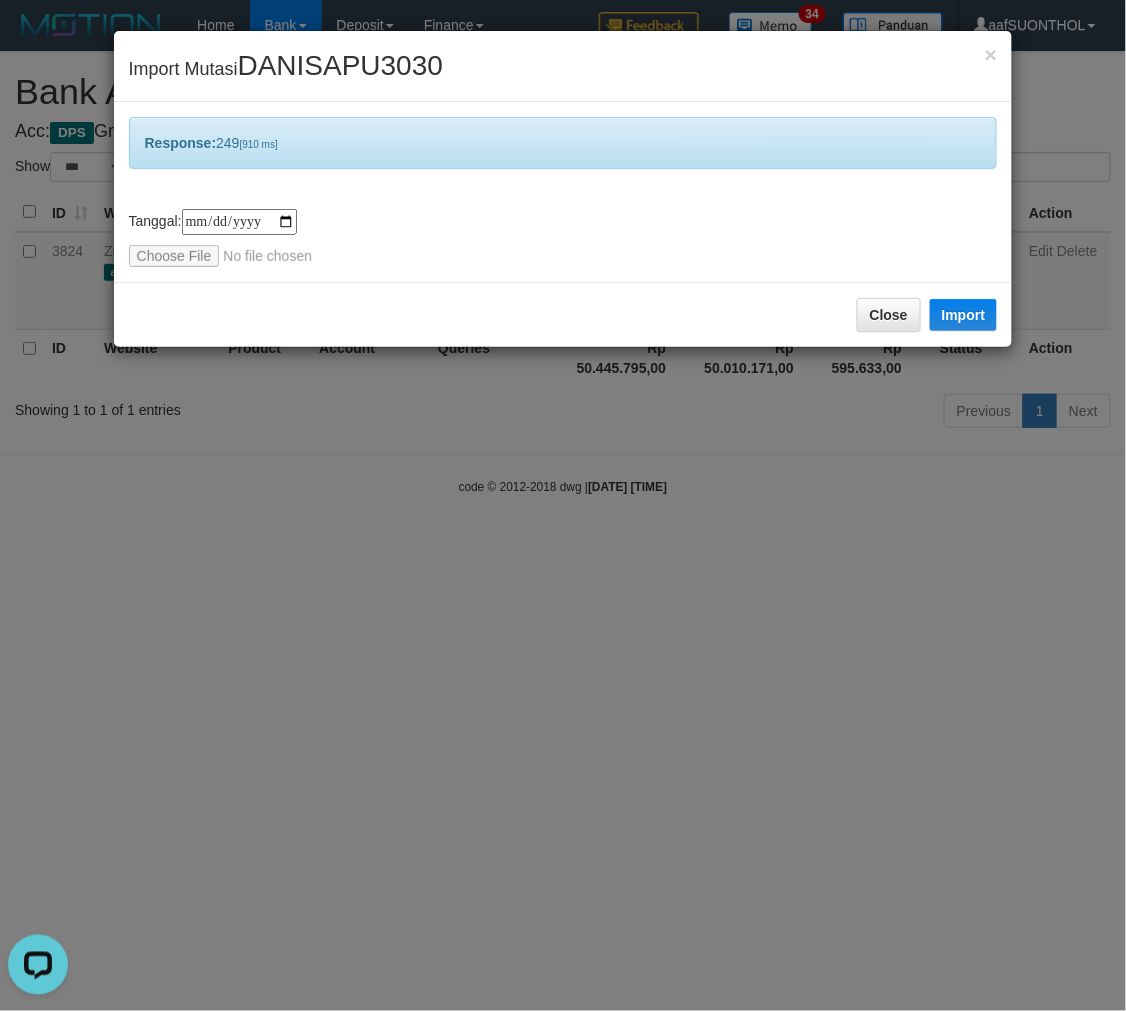 click on "**********" at bounding box center (563, 505) 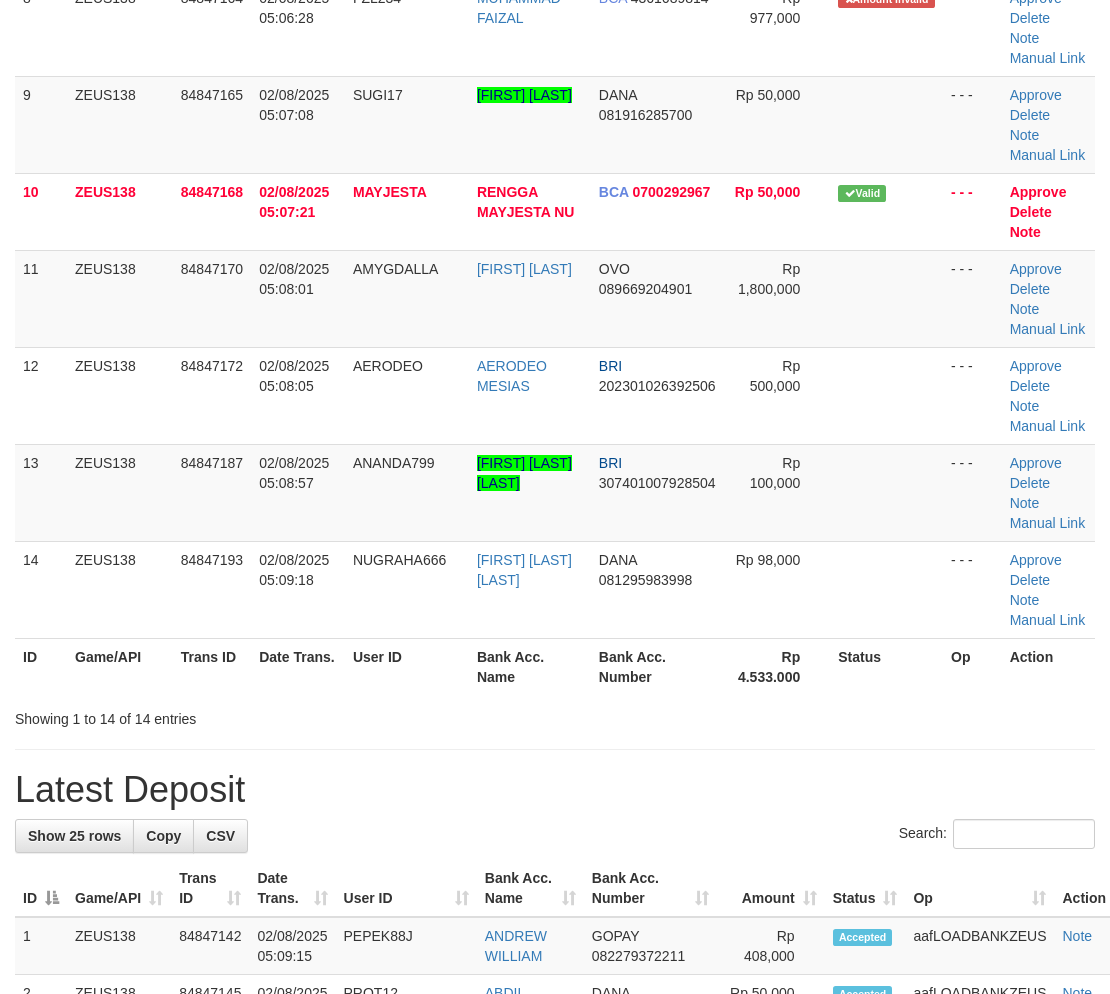 scroll, scrollTop: 555, scrollLeft: 0, axis: vertical 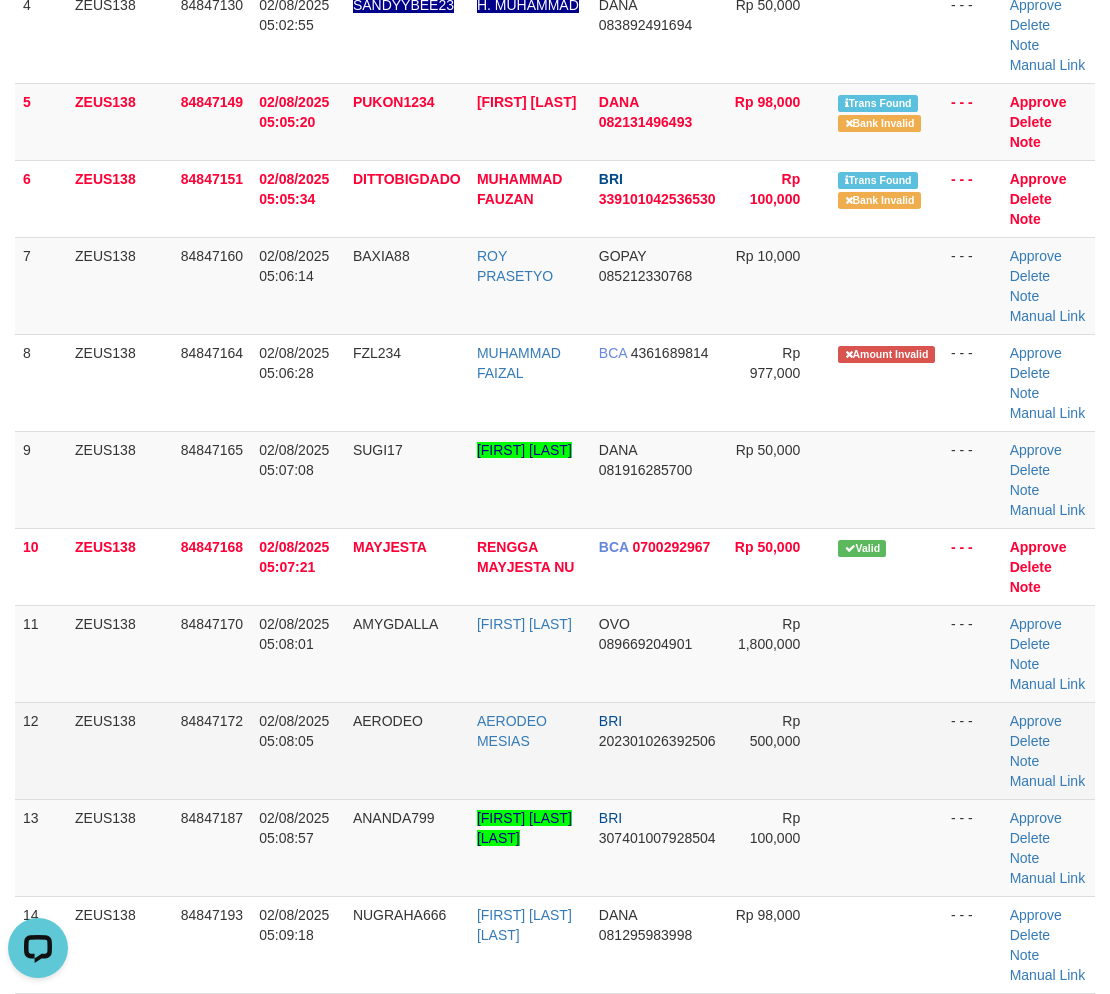 click at bounding box center [886, 750] 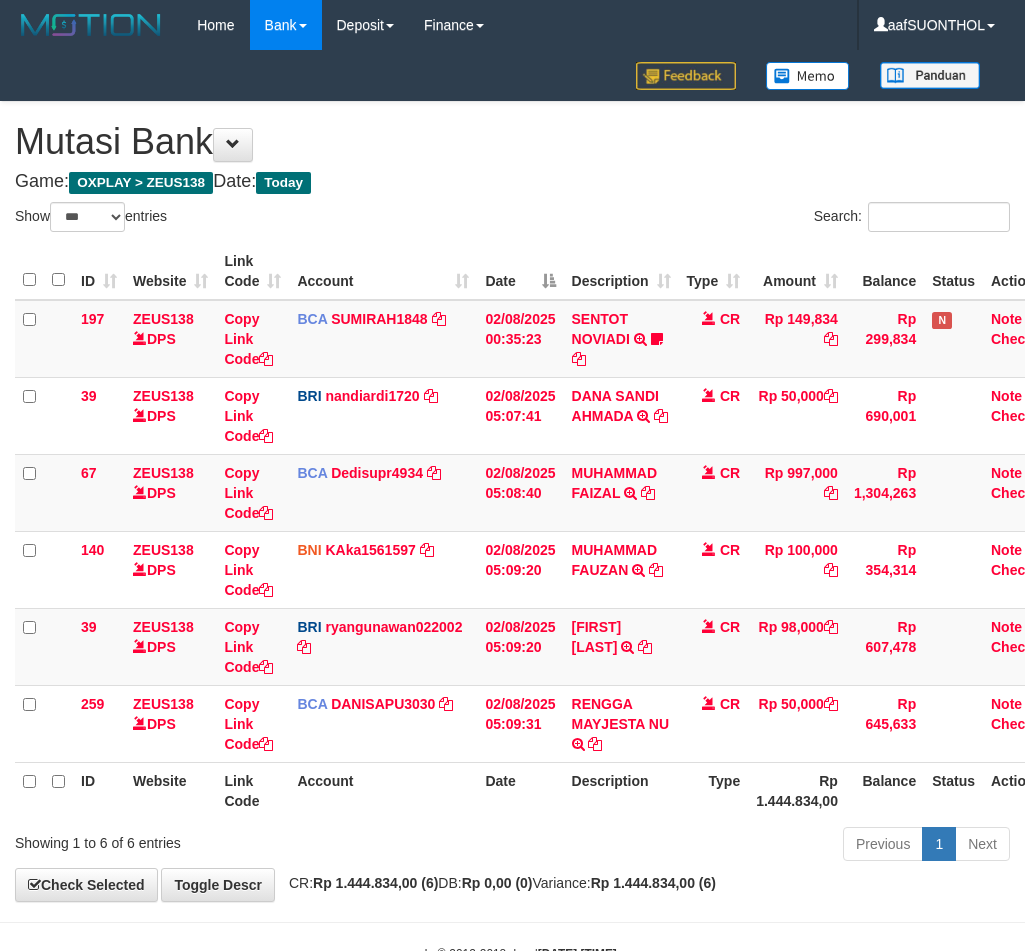 select on "***" 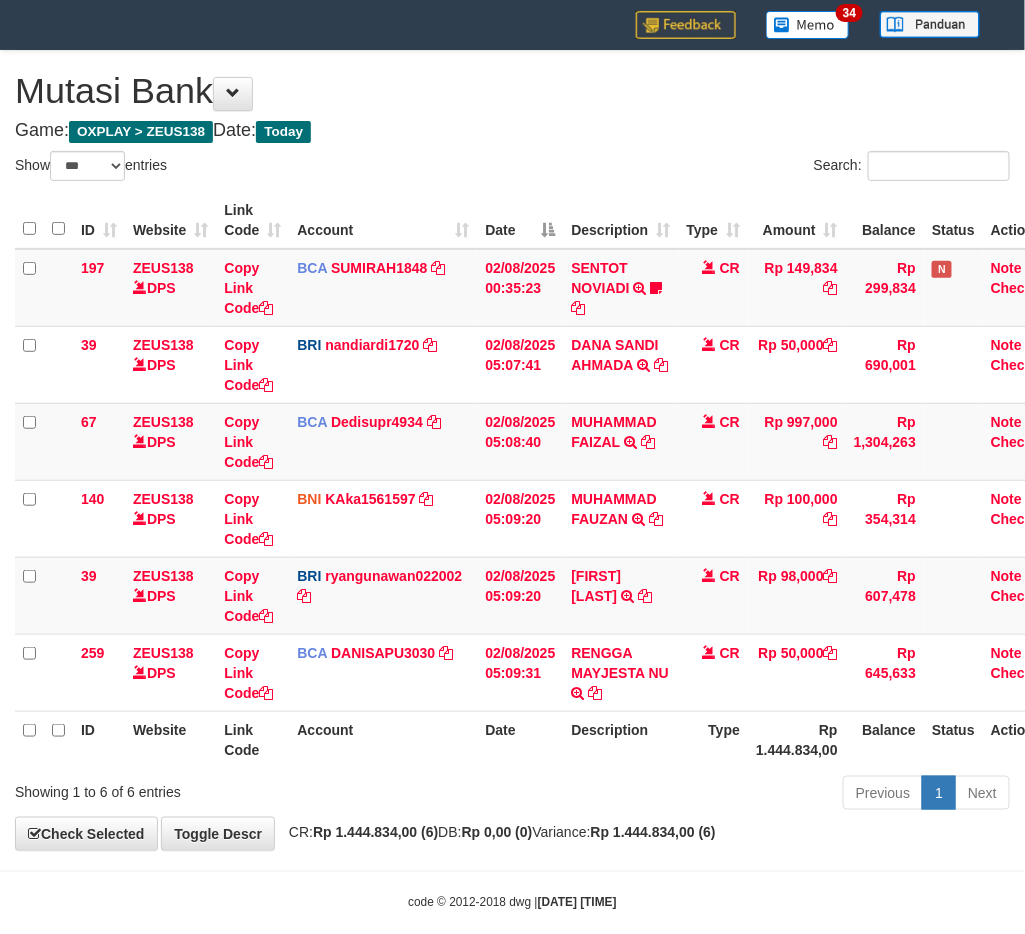 scroll, scrollTop: 80, scrollLeft: 0, axis: vertical 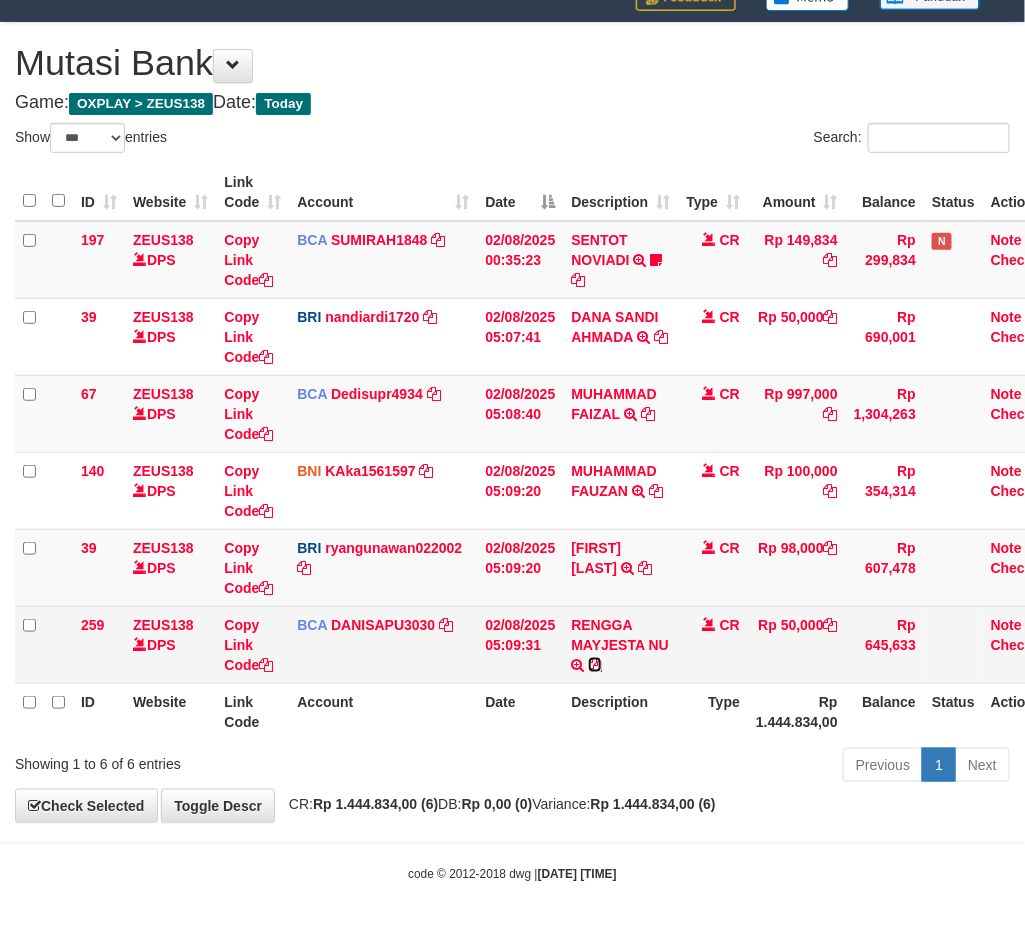 click at bounding box center (595, 665) 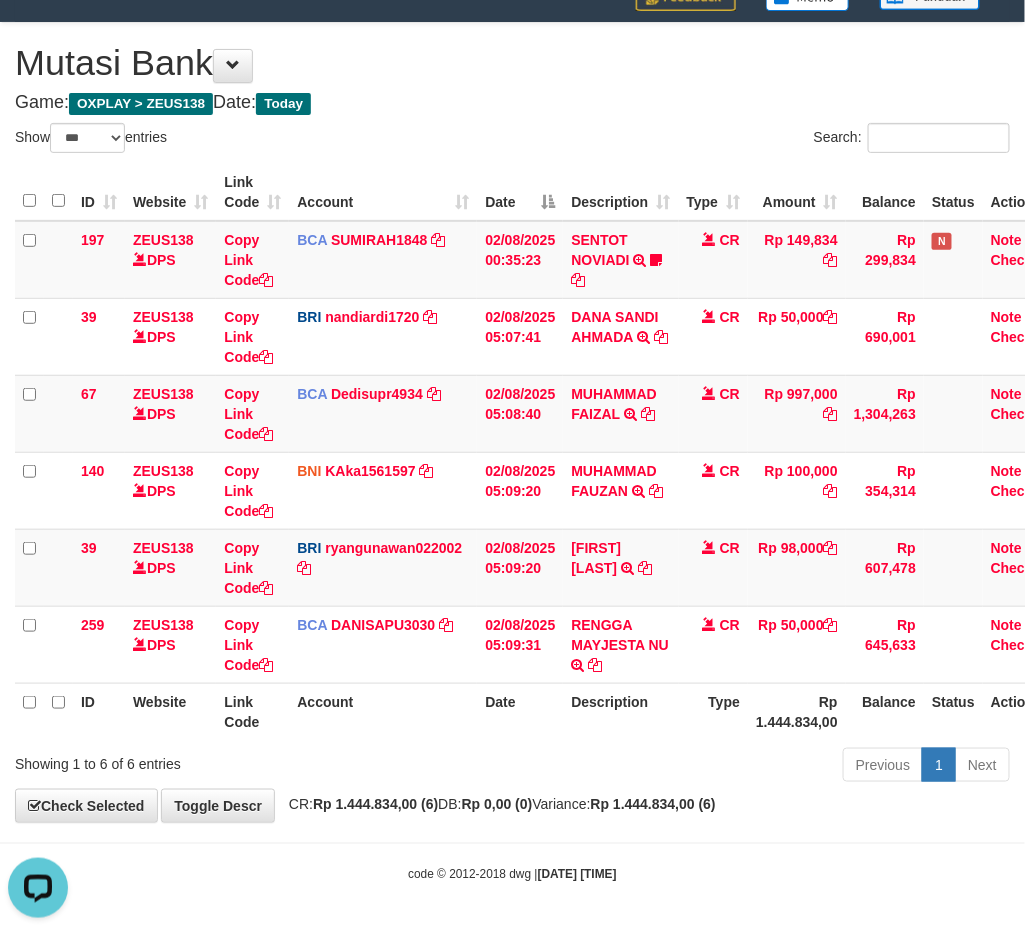 scroll, scrollTop: 0, scrollLeft: 0, axis: both 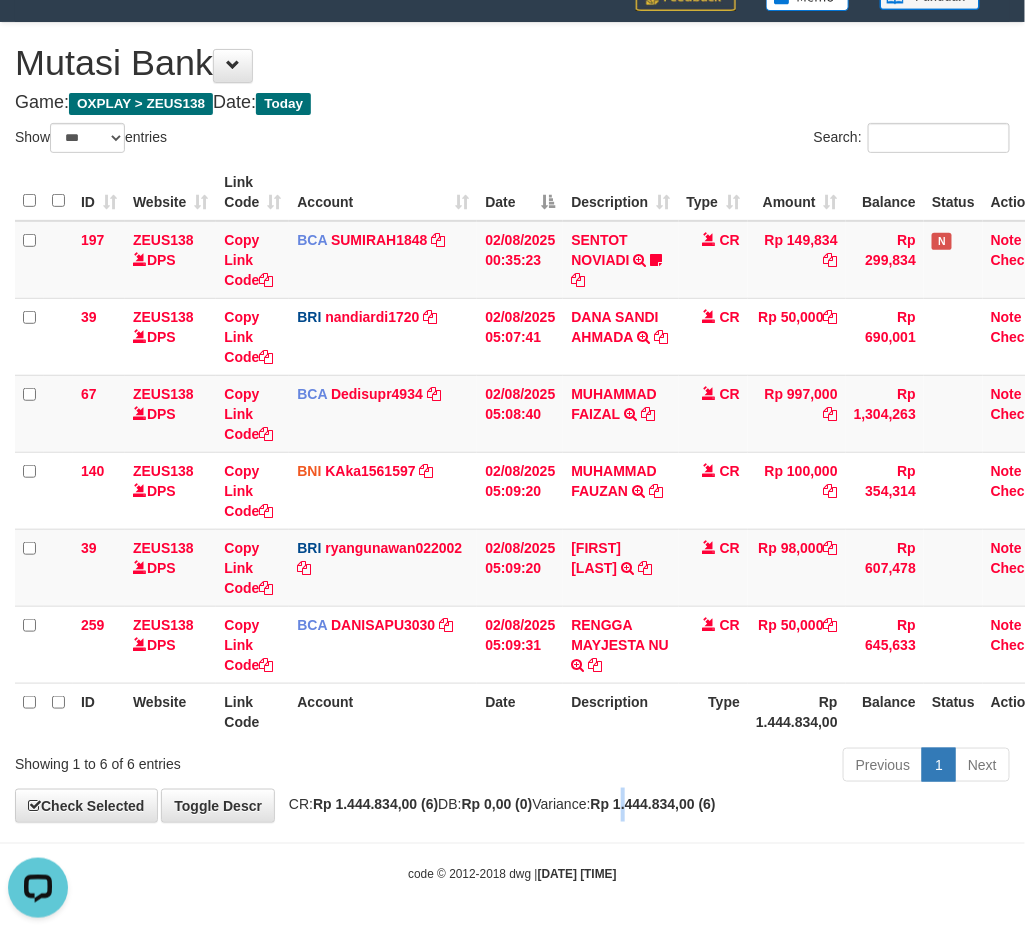 click on "**********" at bounding box center [512, 422] 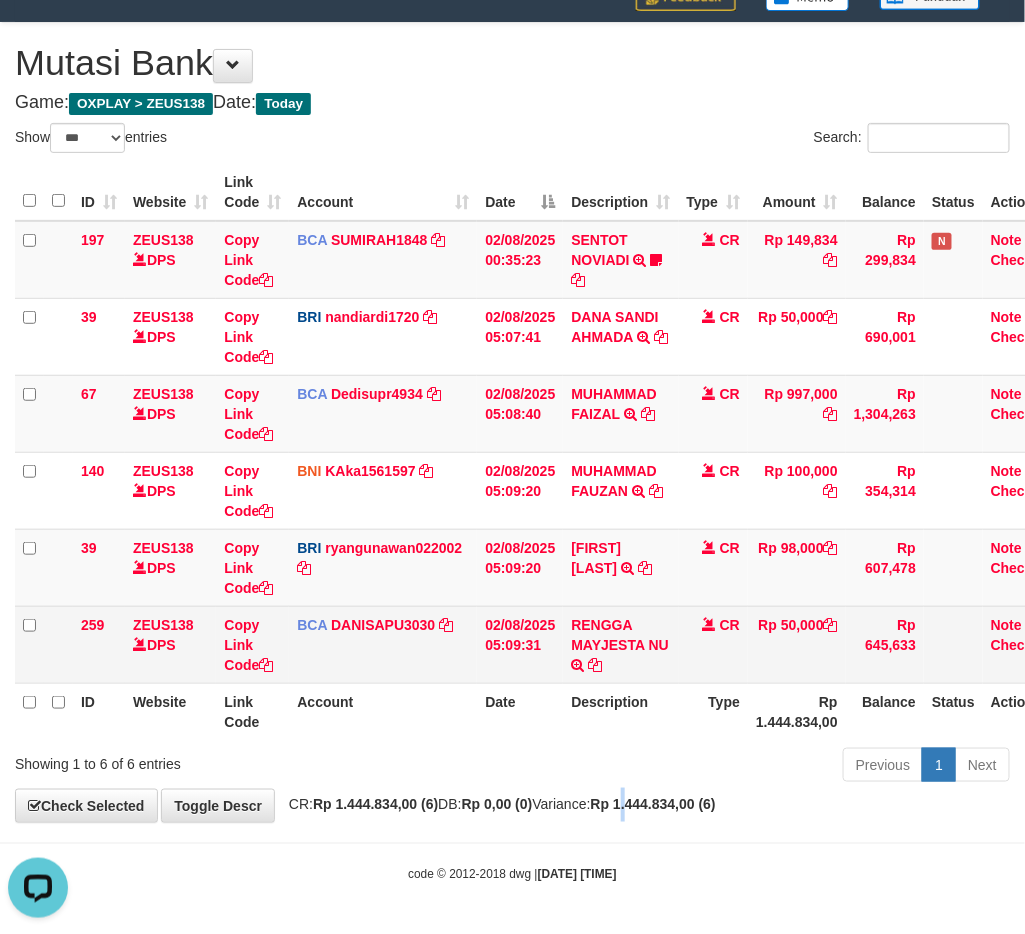 drag, startPoint x: 624, startPoint y: 821, endPoint x: 833, endPoint y: 672, distance: 256.6749 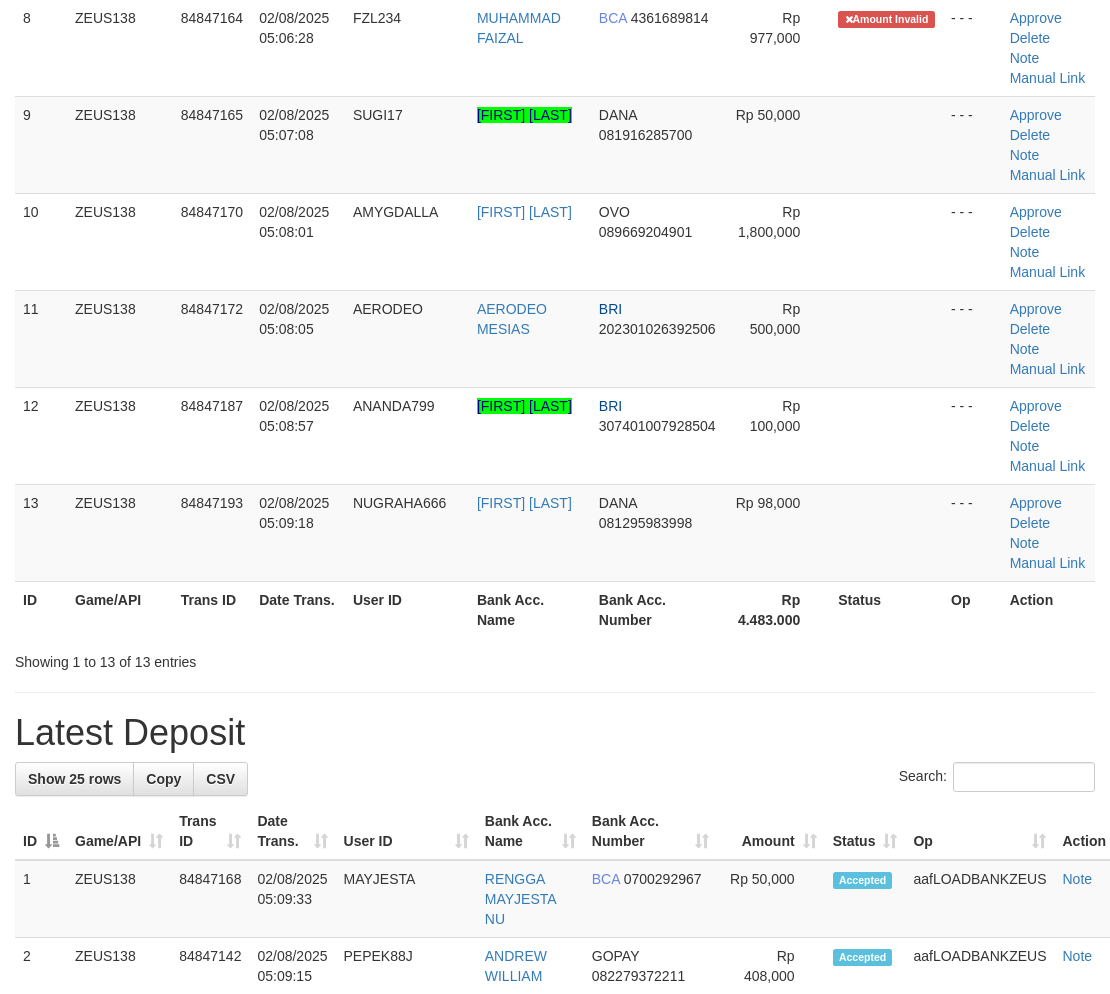 scroll, scrollTop: 555, scrollLeft: 0, axis: vertical 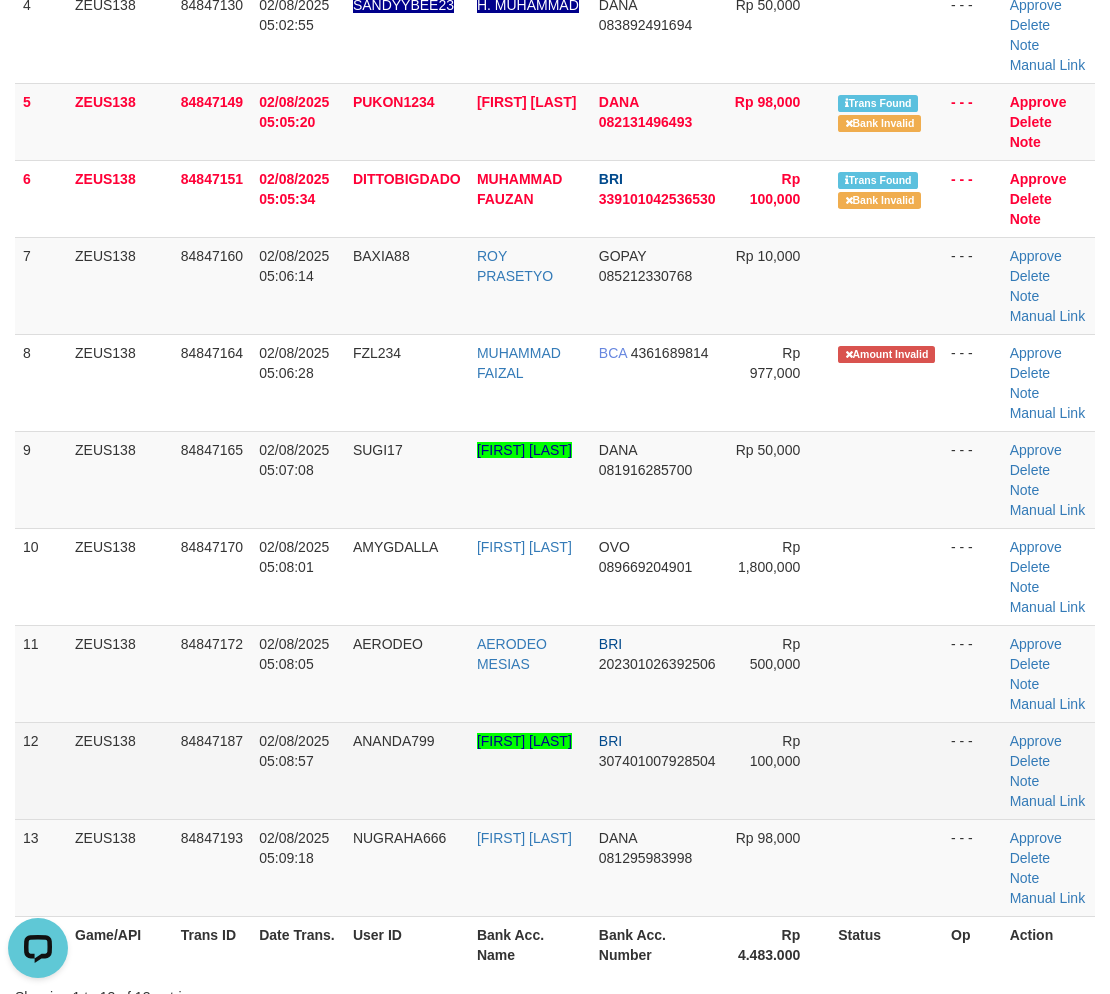click on "Rp 100,000" at bounding box center (775, 751) 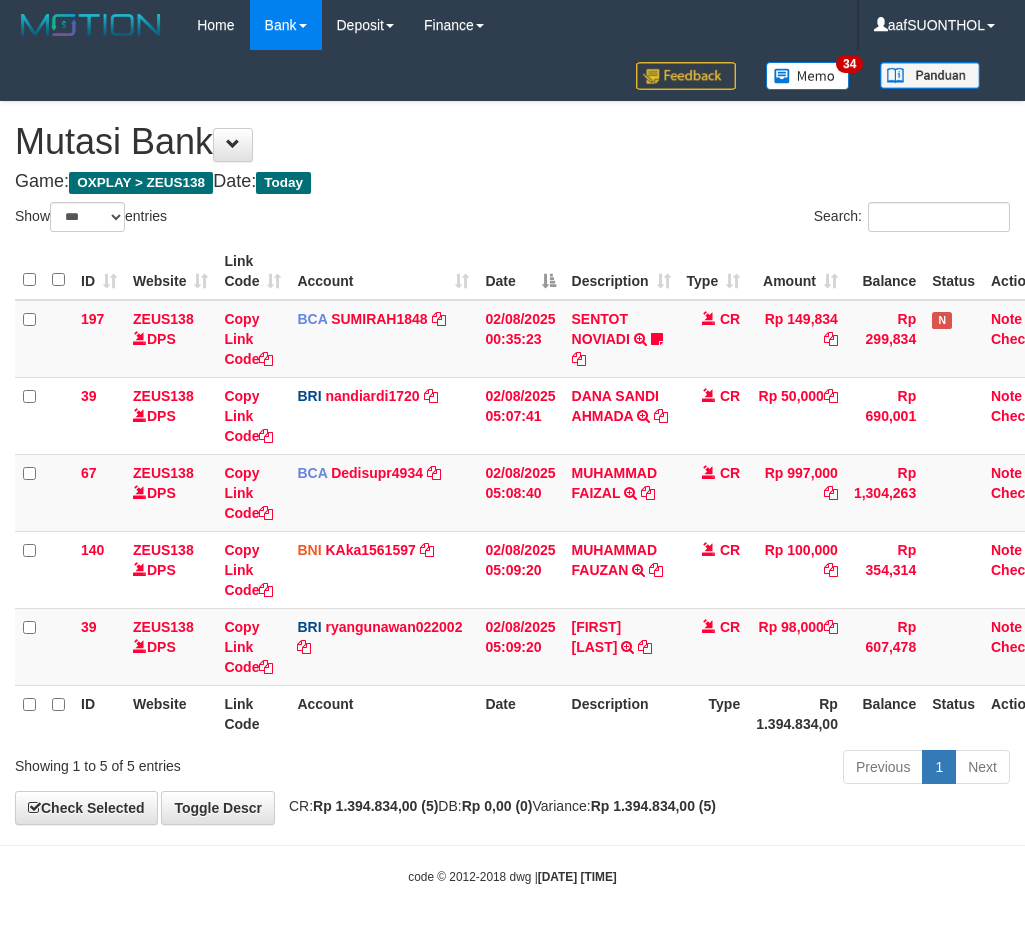 select on "***" 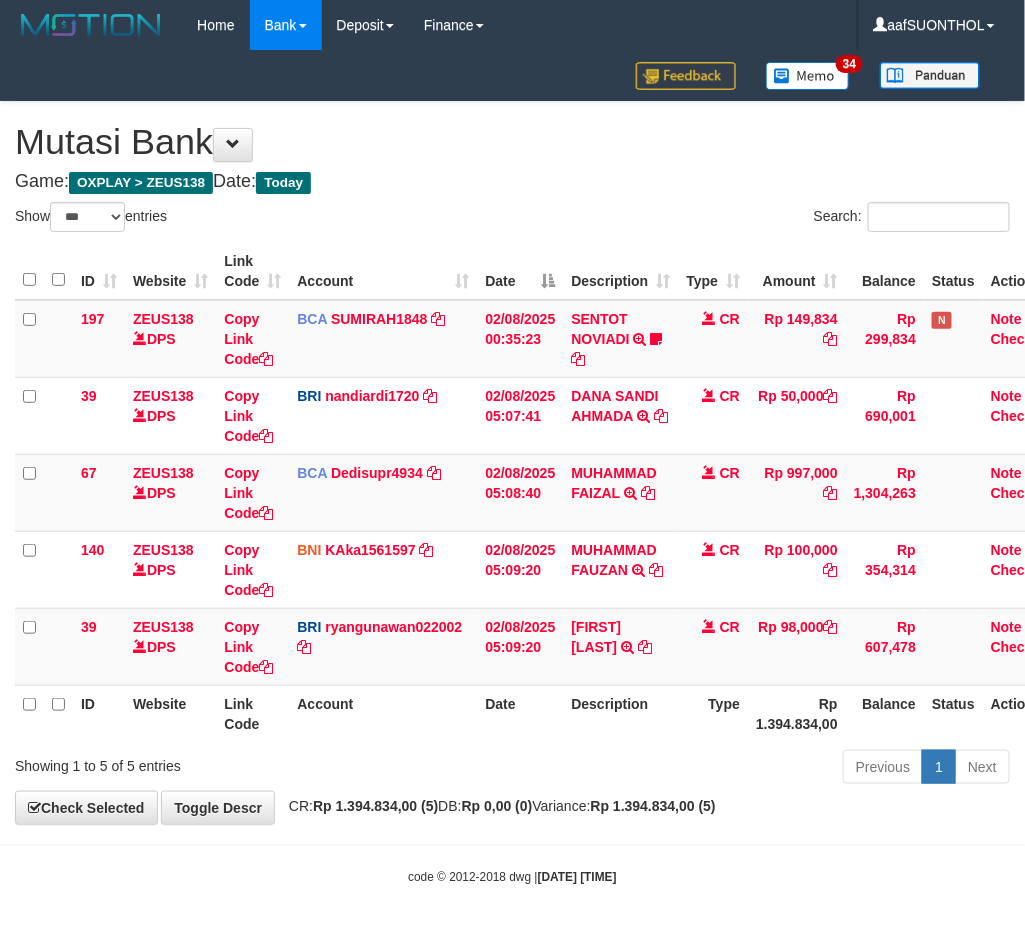 scroll, scrollTop: 2, scrollLeft: 0, axis: vertical 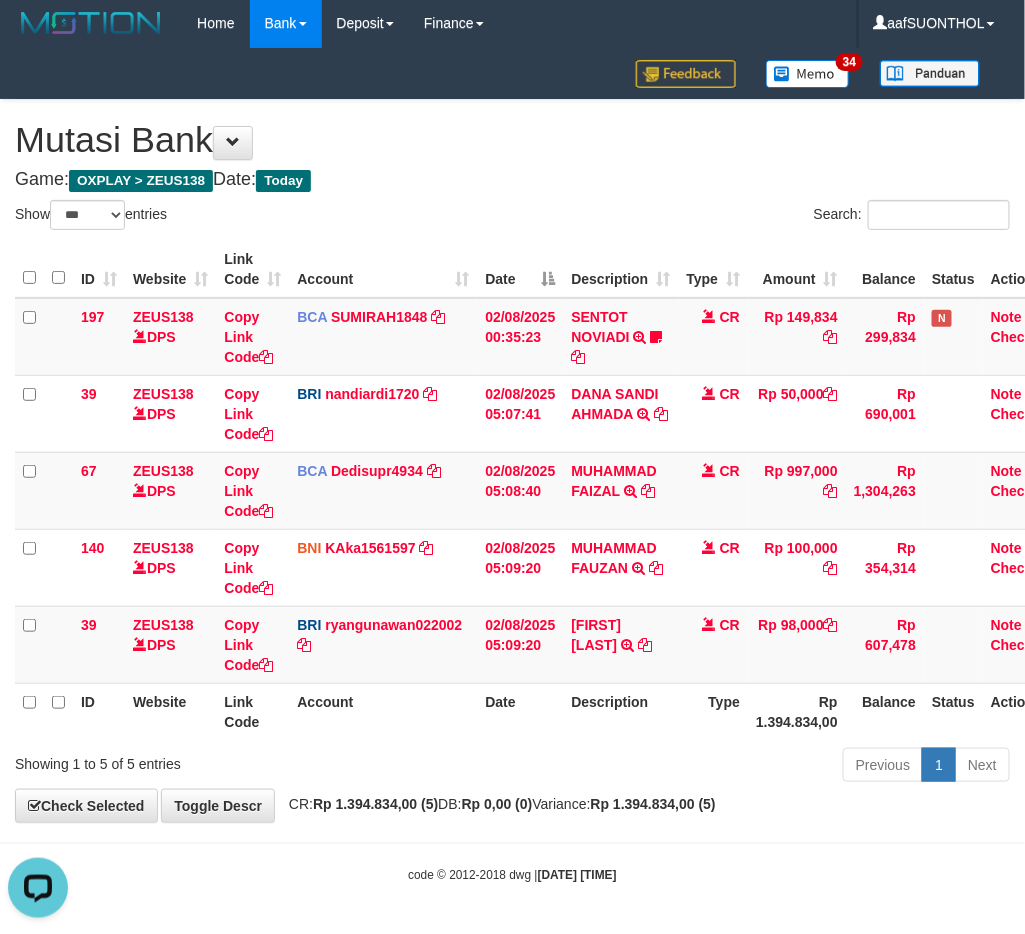 drag, startPoint x: 570, startPoint y: 783, endPoint x: 3, endPoint y: 784, distance: 567.00085 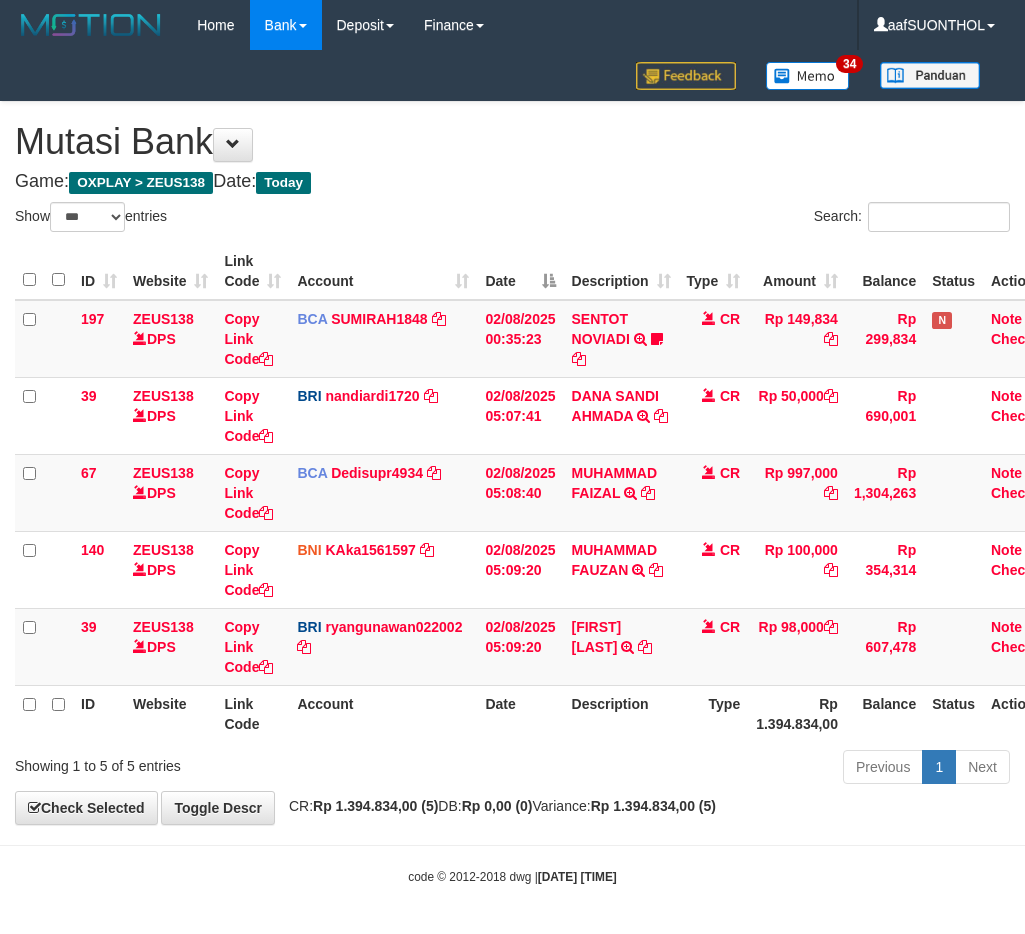 select on "***" 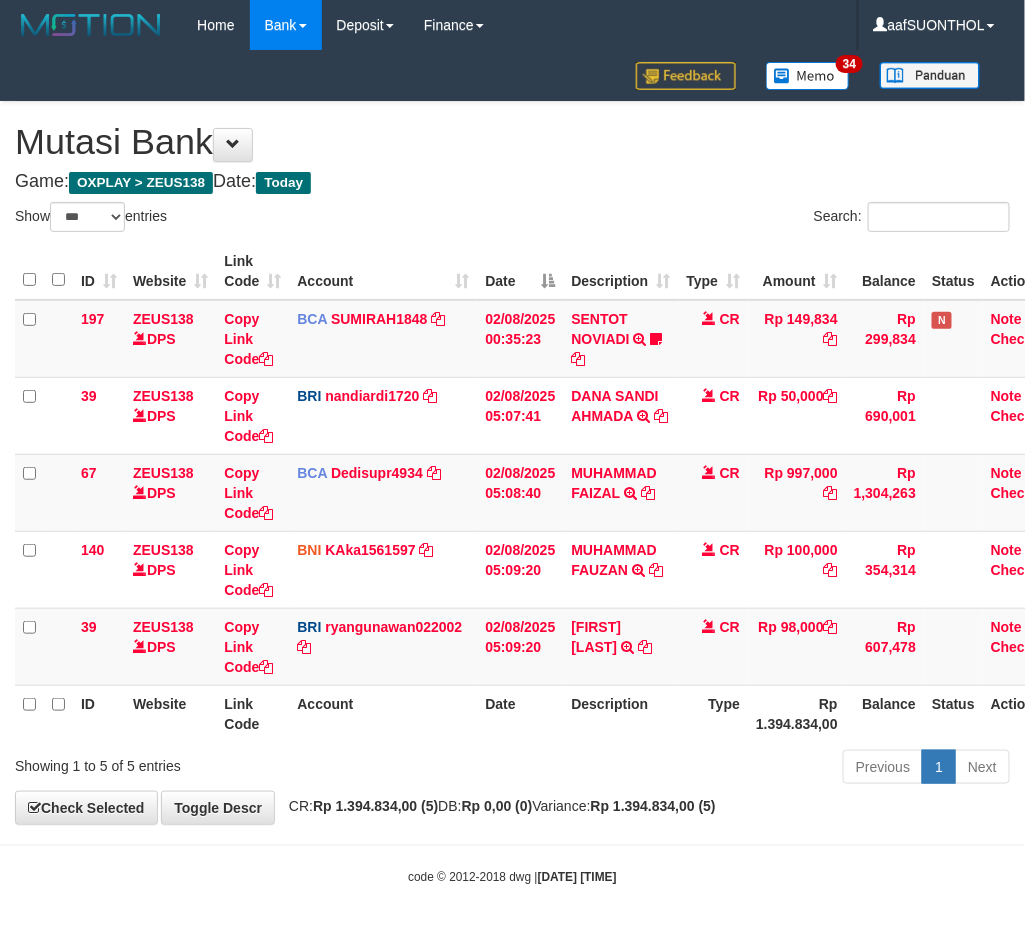 scroll, scrollTop: 2, scrollLeft: 38, axis: both 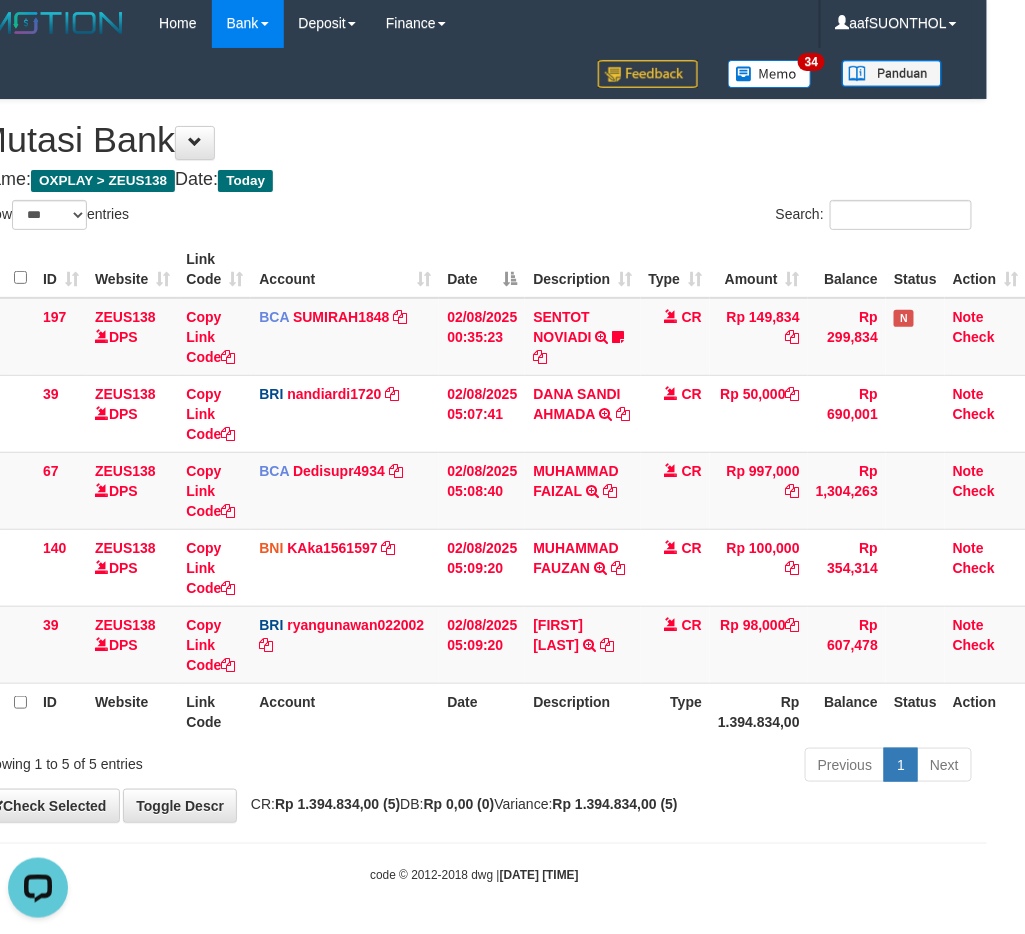 click on "**********" at bounding box center (474, 461) 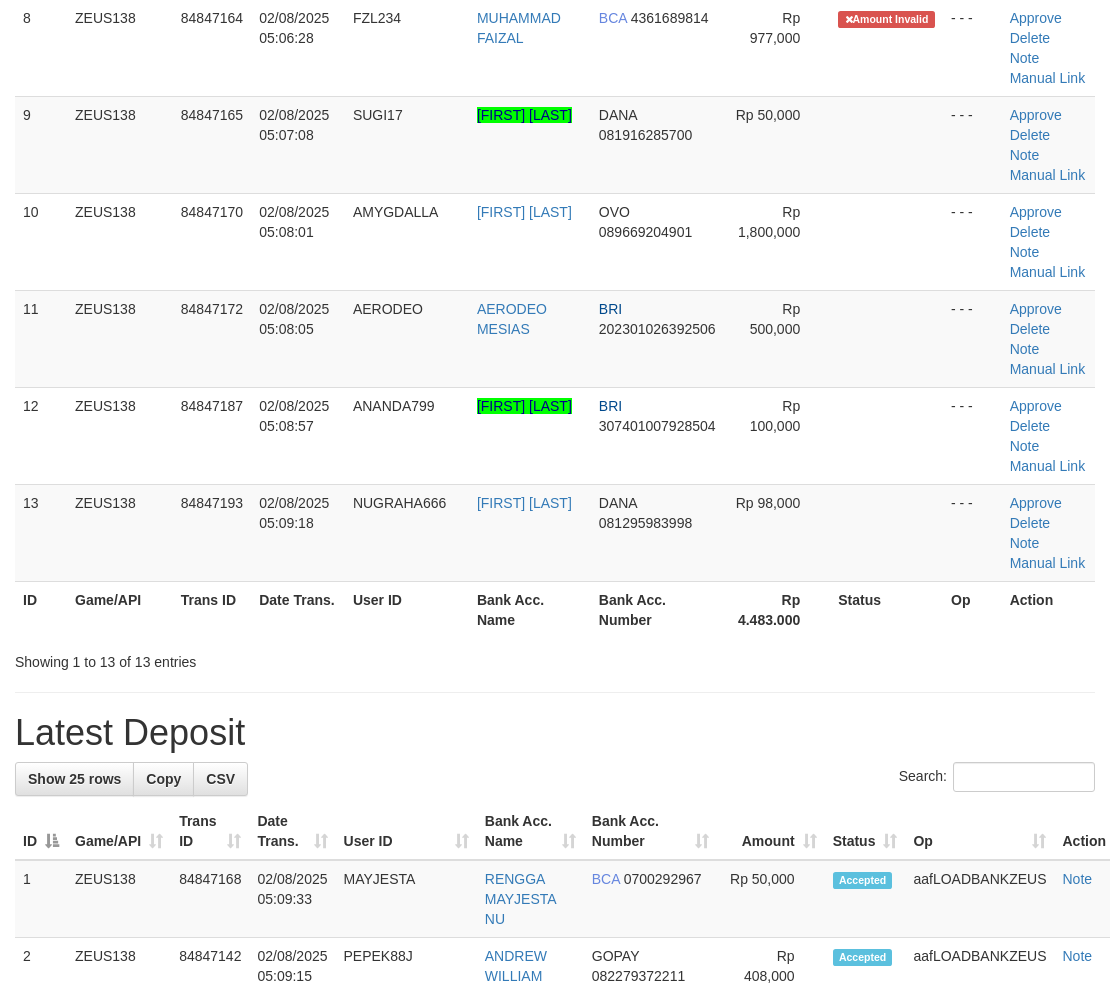 scroll, scrollTop: 555, scrollLeft: 0, axis: vertical 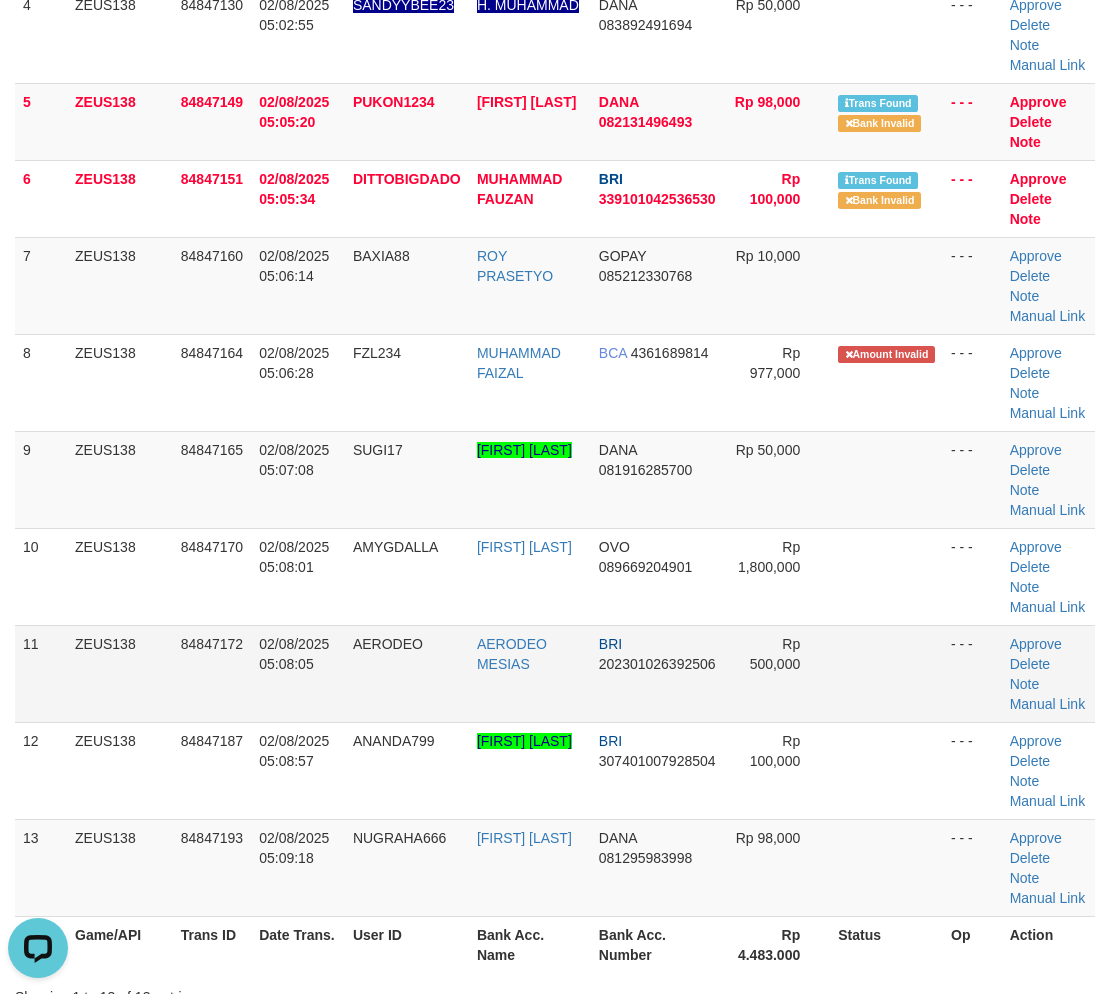 click at bounding box center (886, 673) 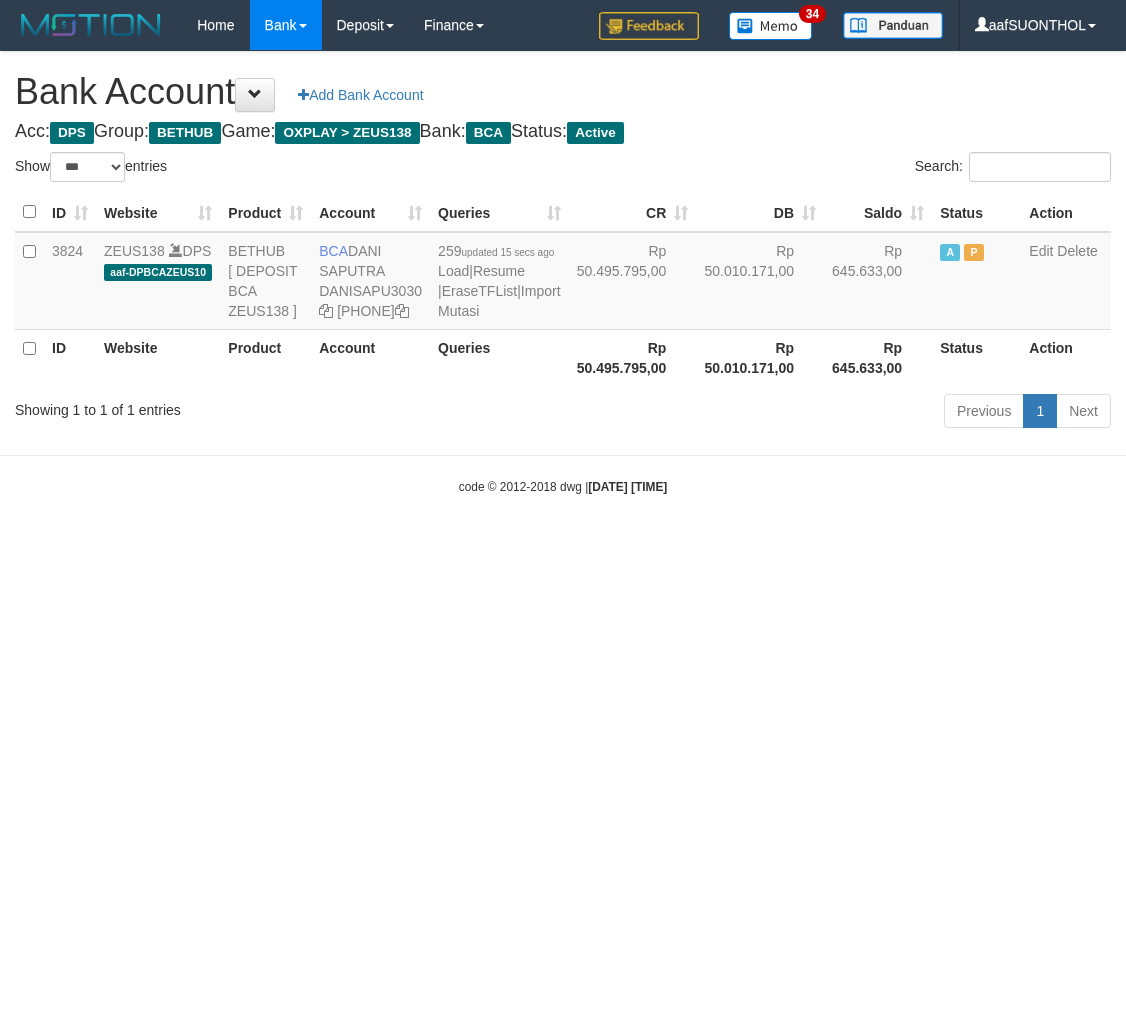 select on "***" 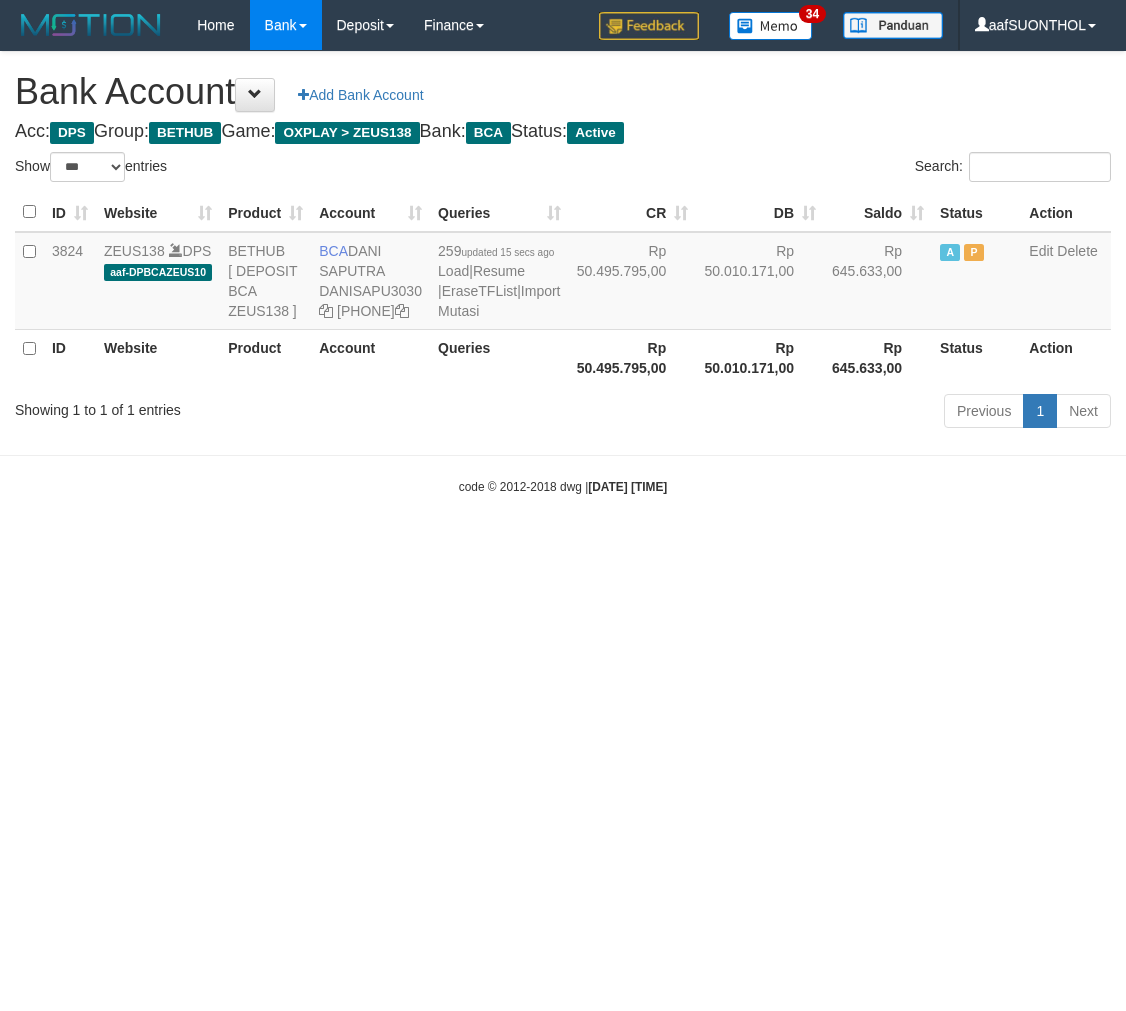 scroll, scrollTop: 0, scrollLeft: 0, axis: both 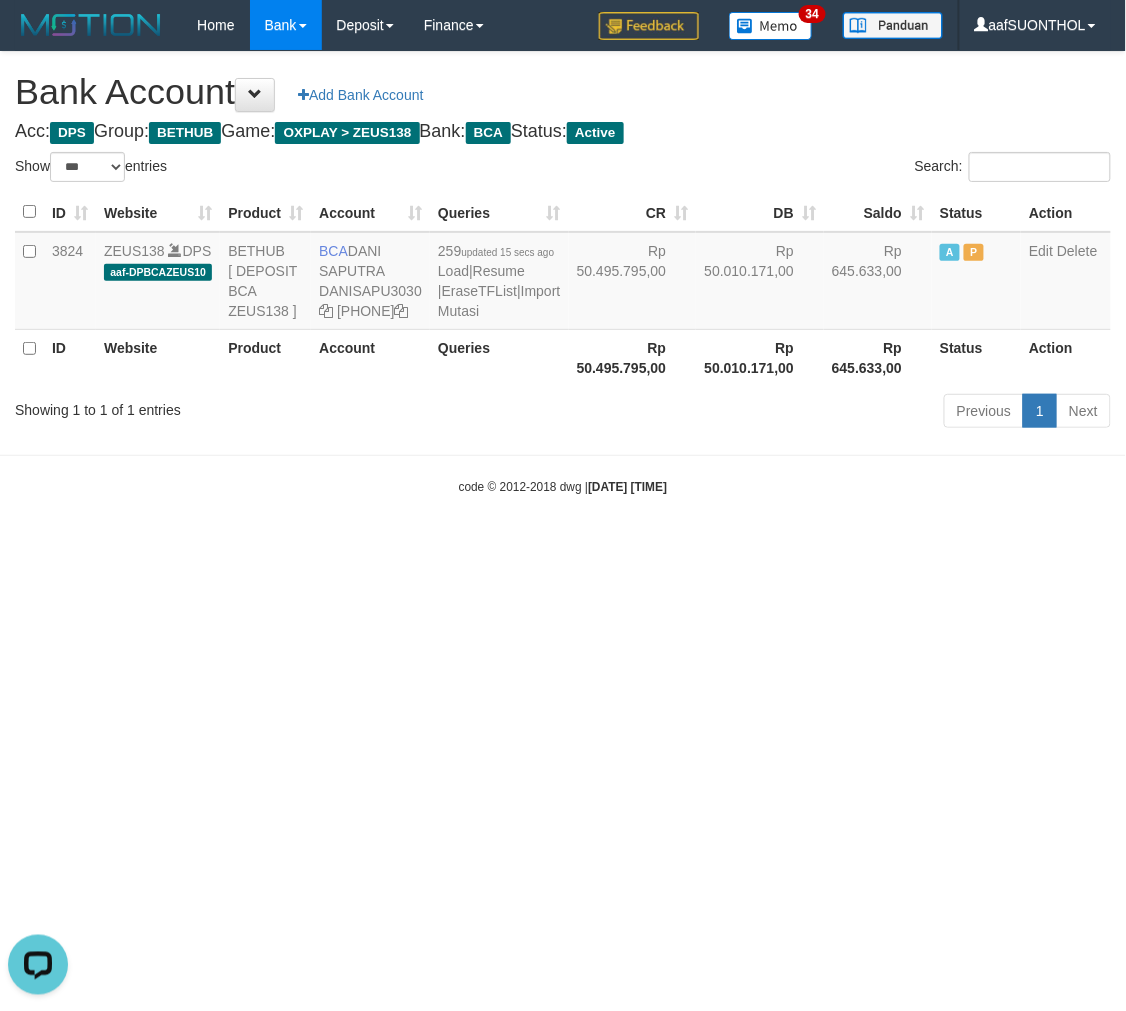 click on "Toggle navigation
Home
Bank
Account List
Load
By Website
Group
[OXPLAY]													ZEUS138
By Load Group (DPS)
Sync" at bounding box center (563, 273) 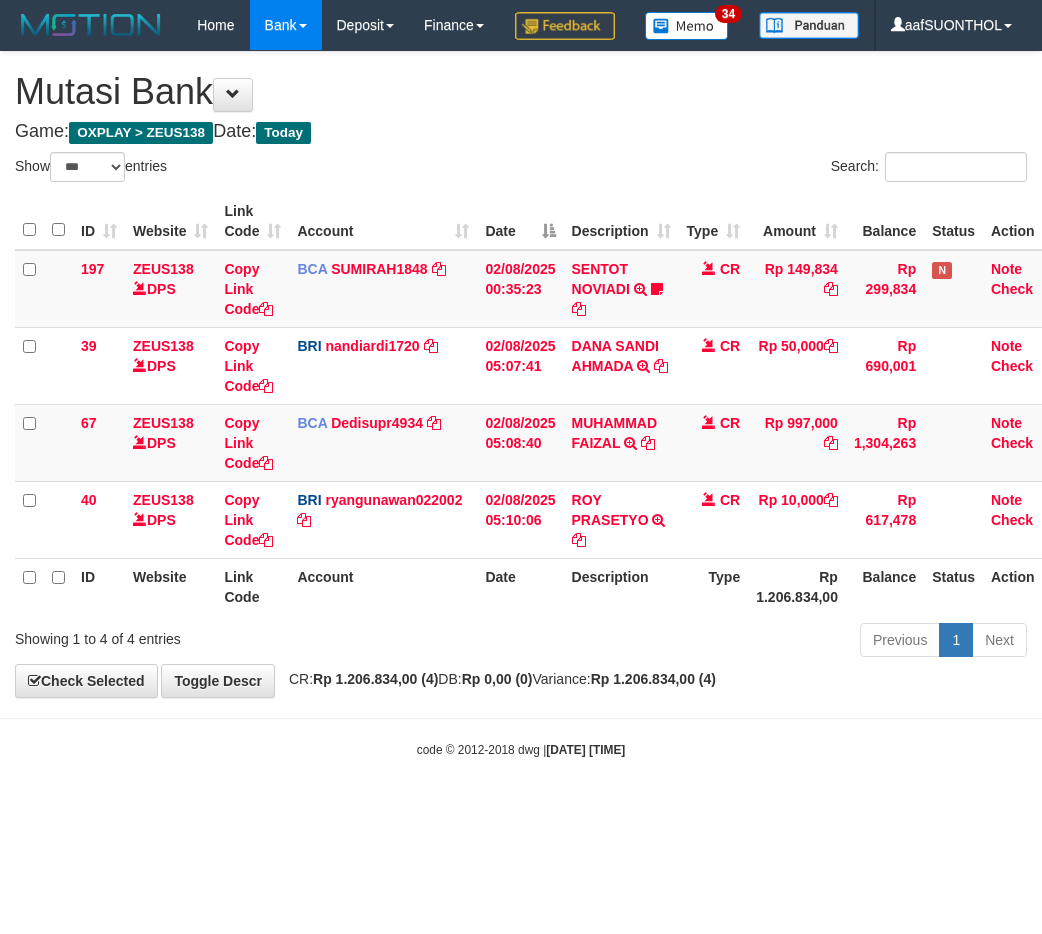 select on "***" 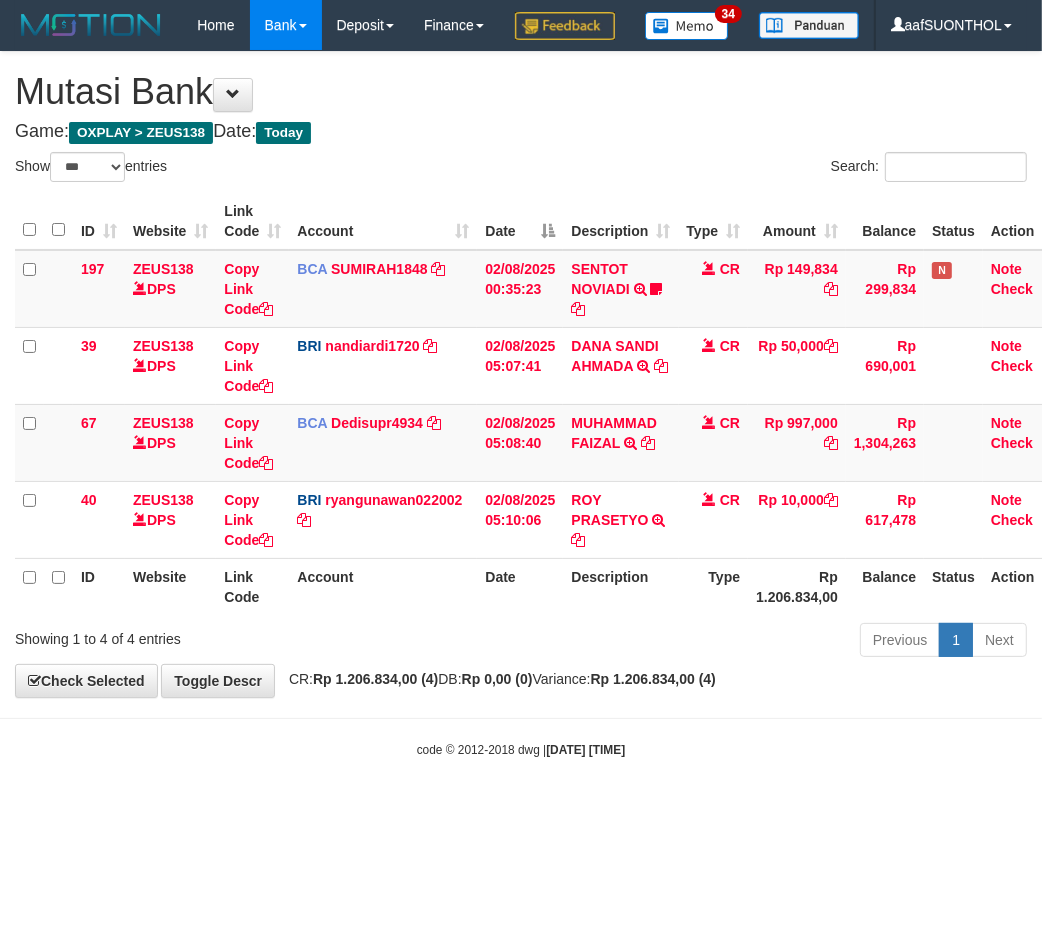 scroll, scrollTop: 0, scrollLeft: 22, axis: horizontal 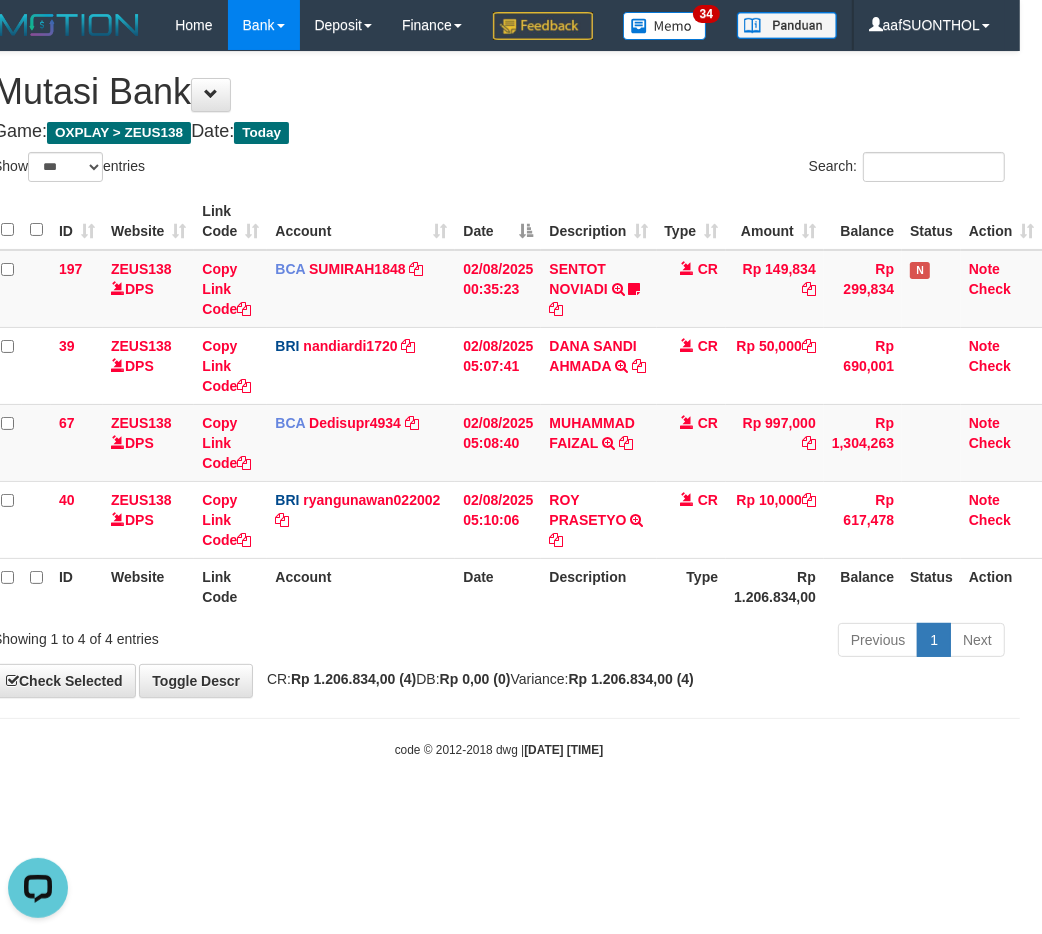 click on "CR:  Rp 1.206.834,00 (4)      DB:  Rp 0,00 (0)      Variance:  Rp 1.206.834,00 (4)" at bounding box center (475, 679) 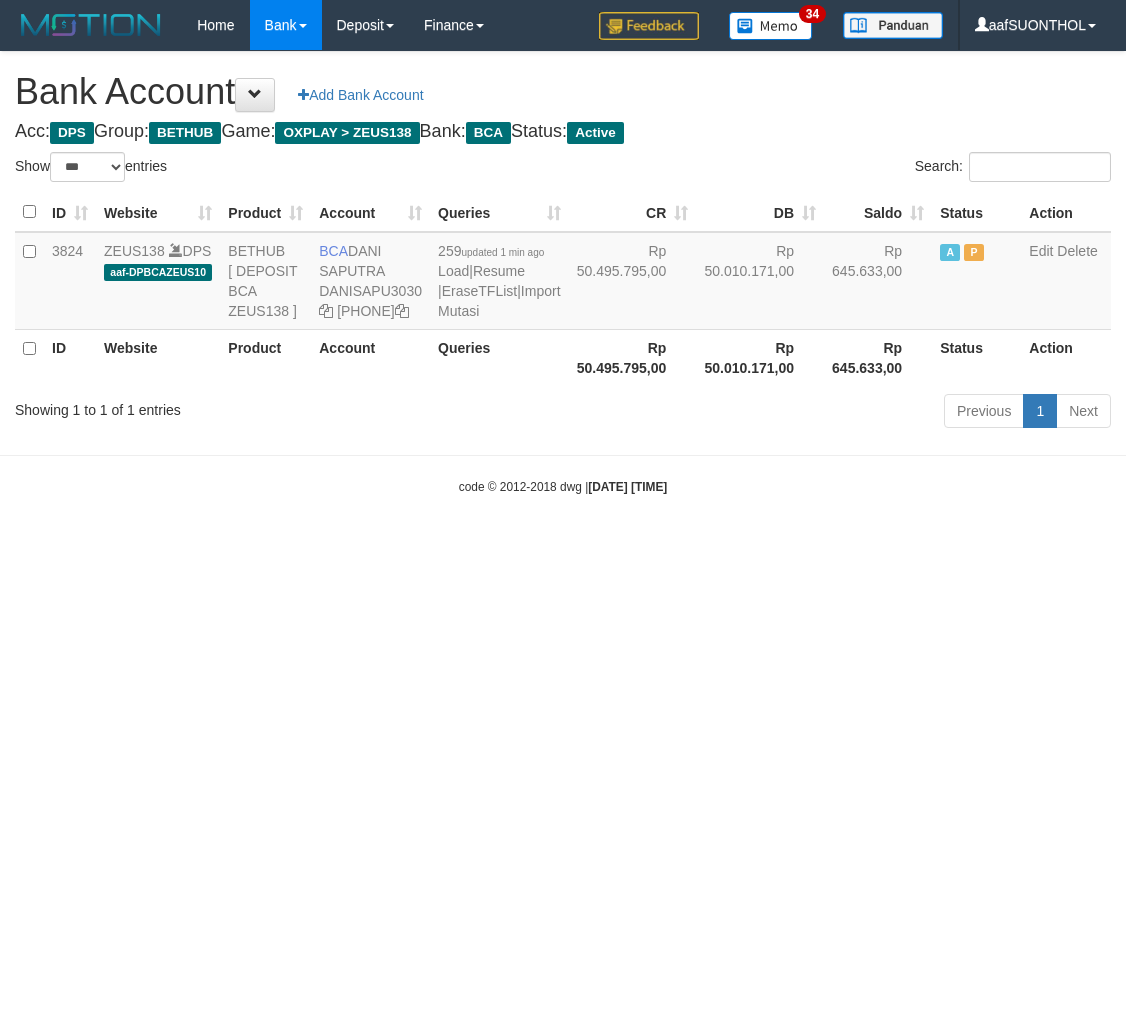 select on "***" 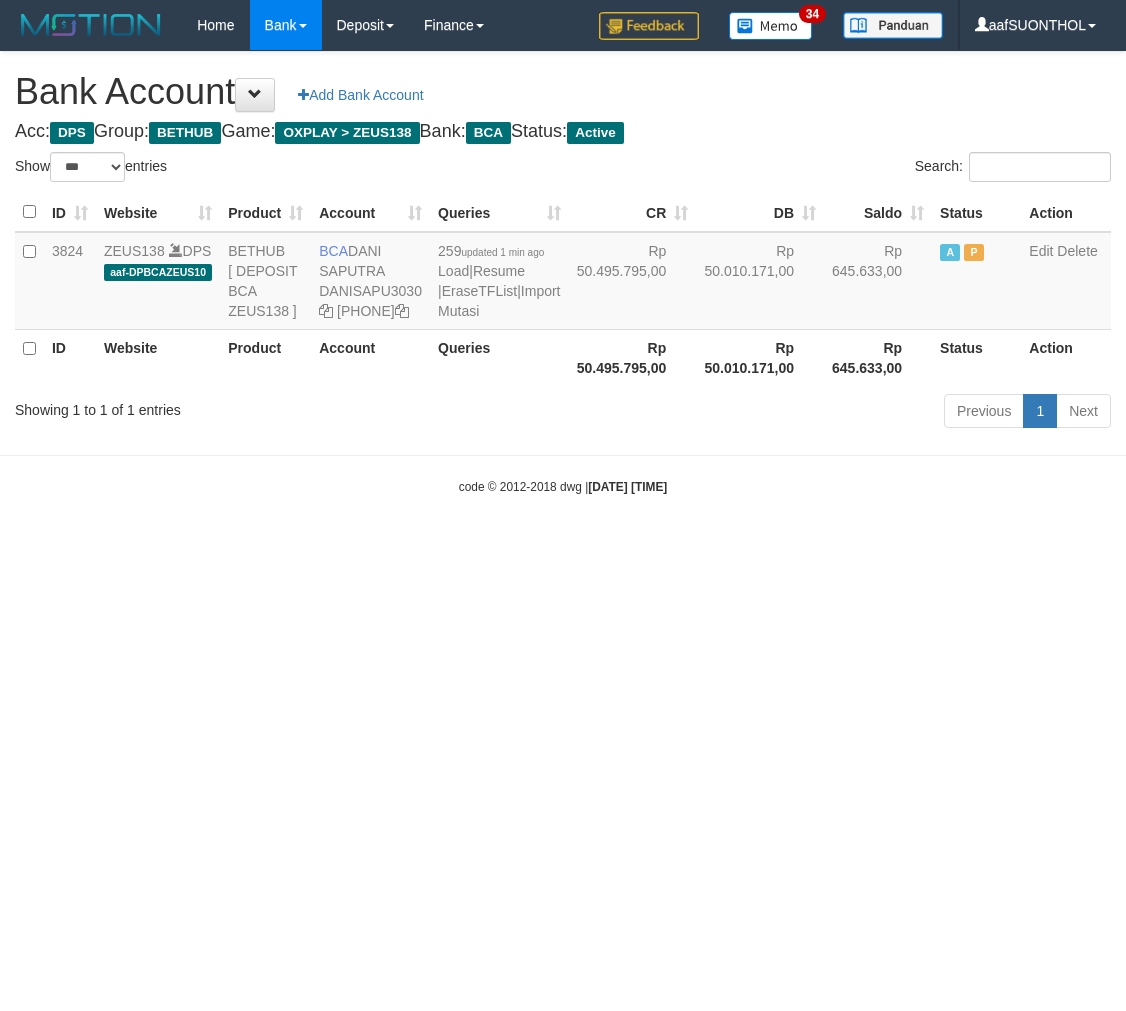scroll, scrollTop: 0, scrollLeft: 0, axis: both 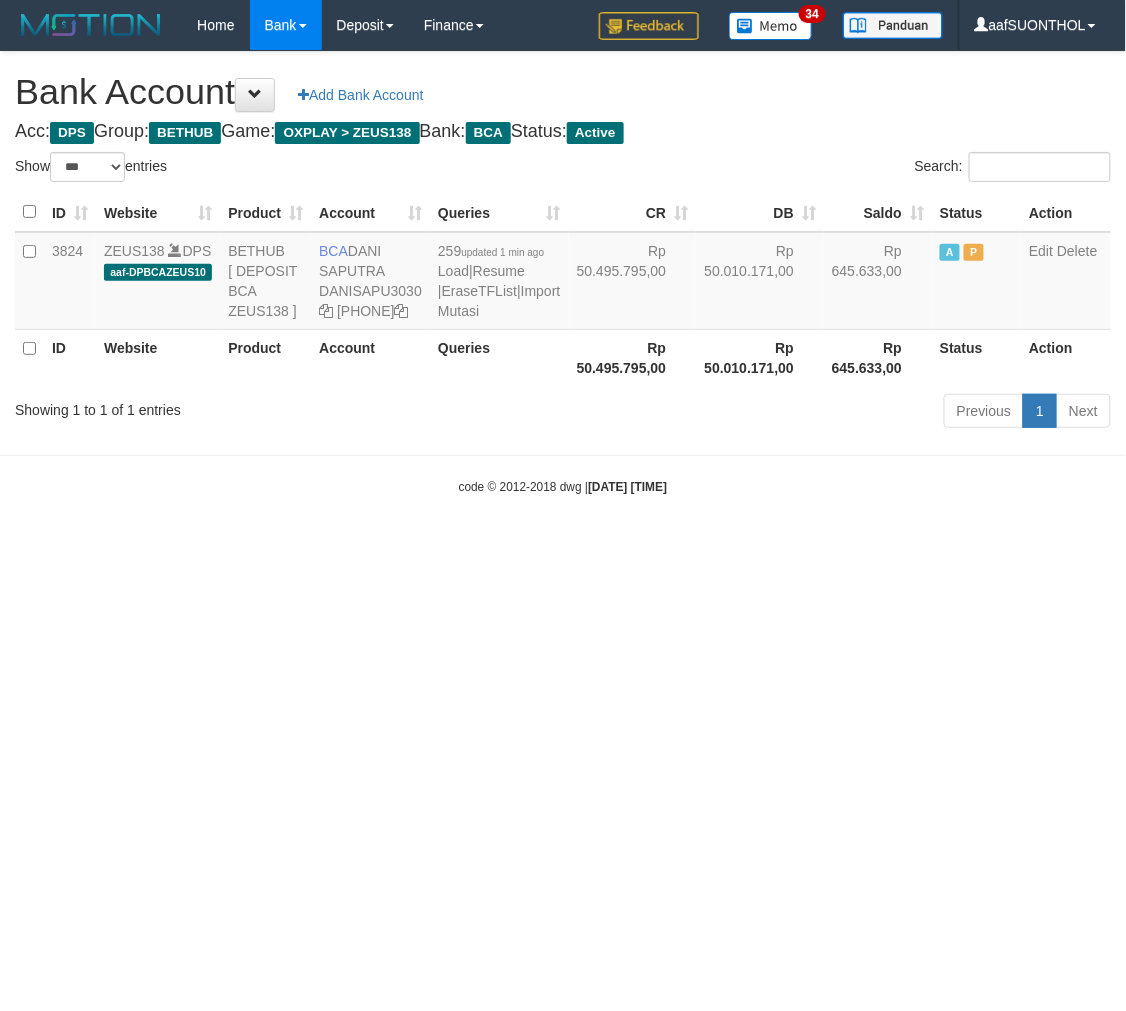 click on "Toggle navigation
Home
Bank
Account List
Load
By Website
Group
[OXPLAY]													ZEUS138
By Load Group (DPS)
Sync" at bounding box center [563, 273] 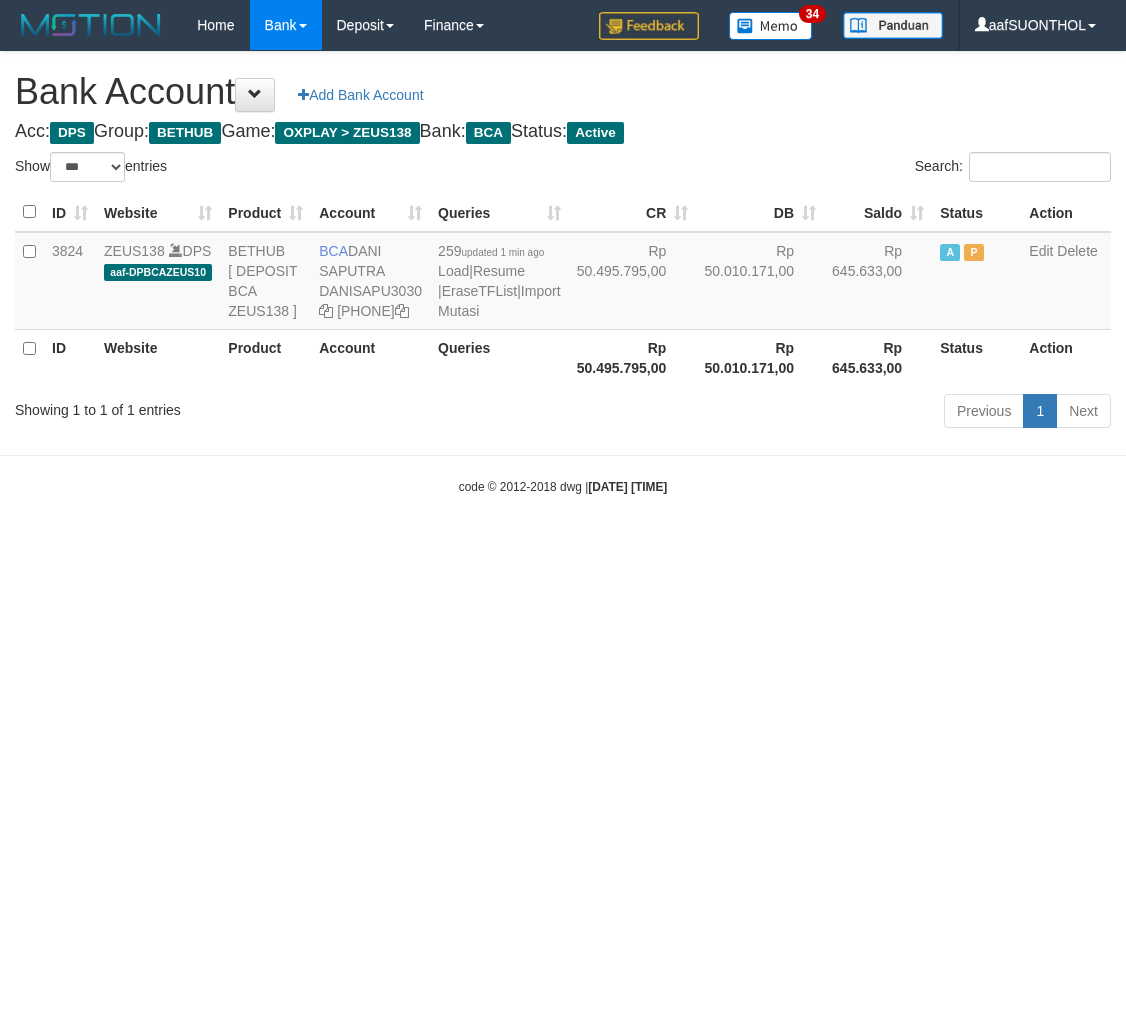 select on "***" 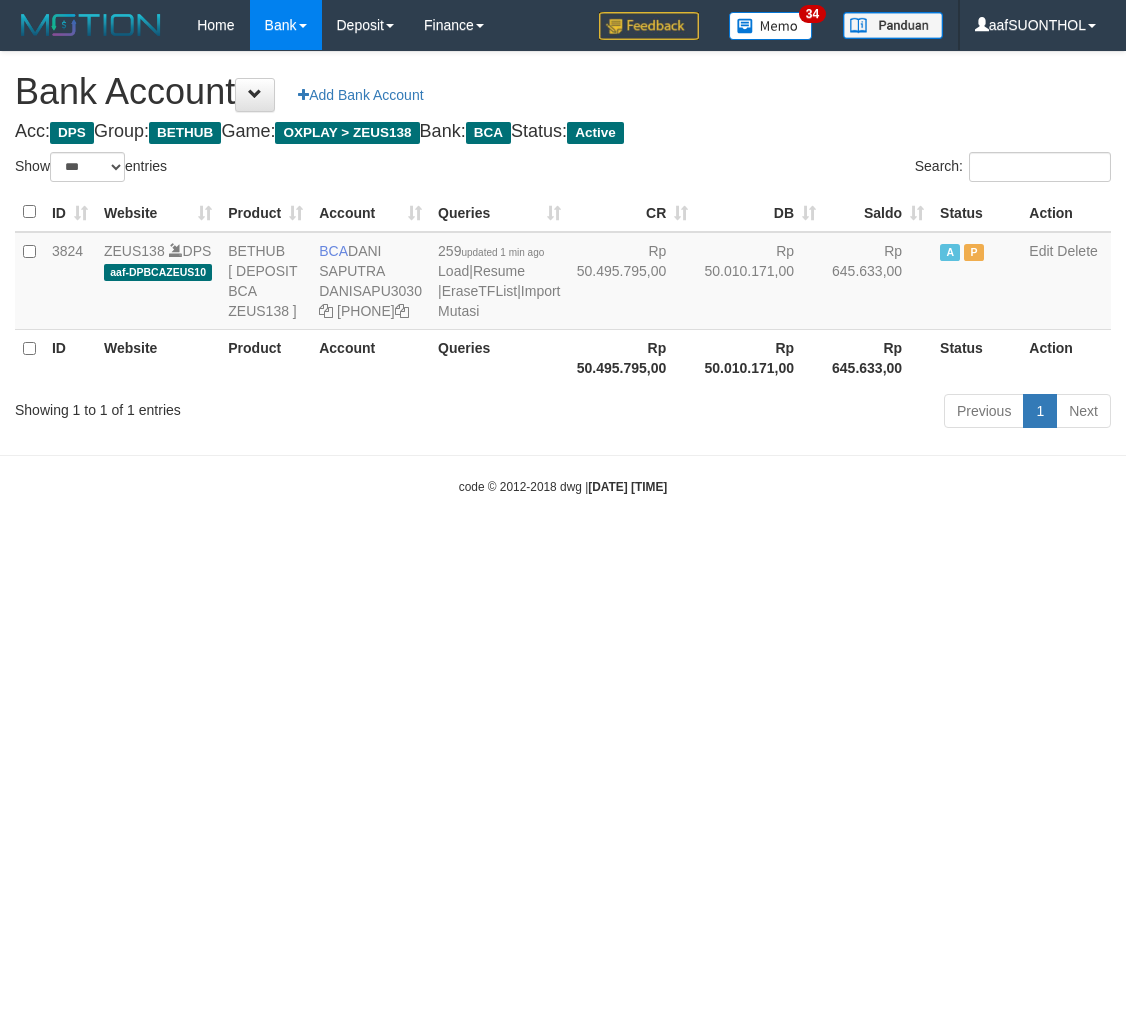 scroll, scrollTop: 0, scrollLeft: 0, axis: both 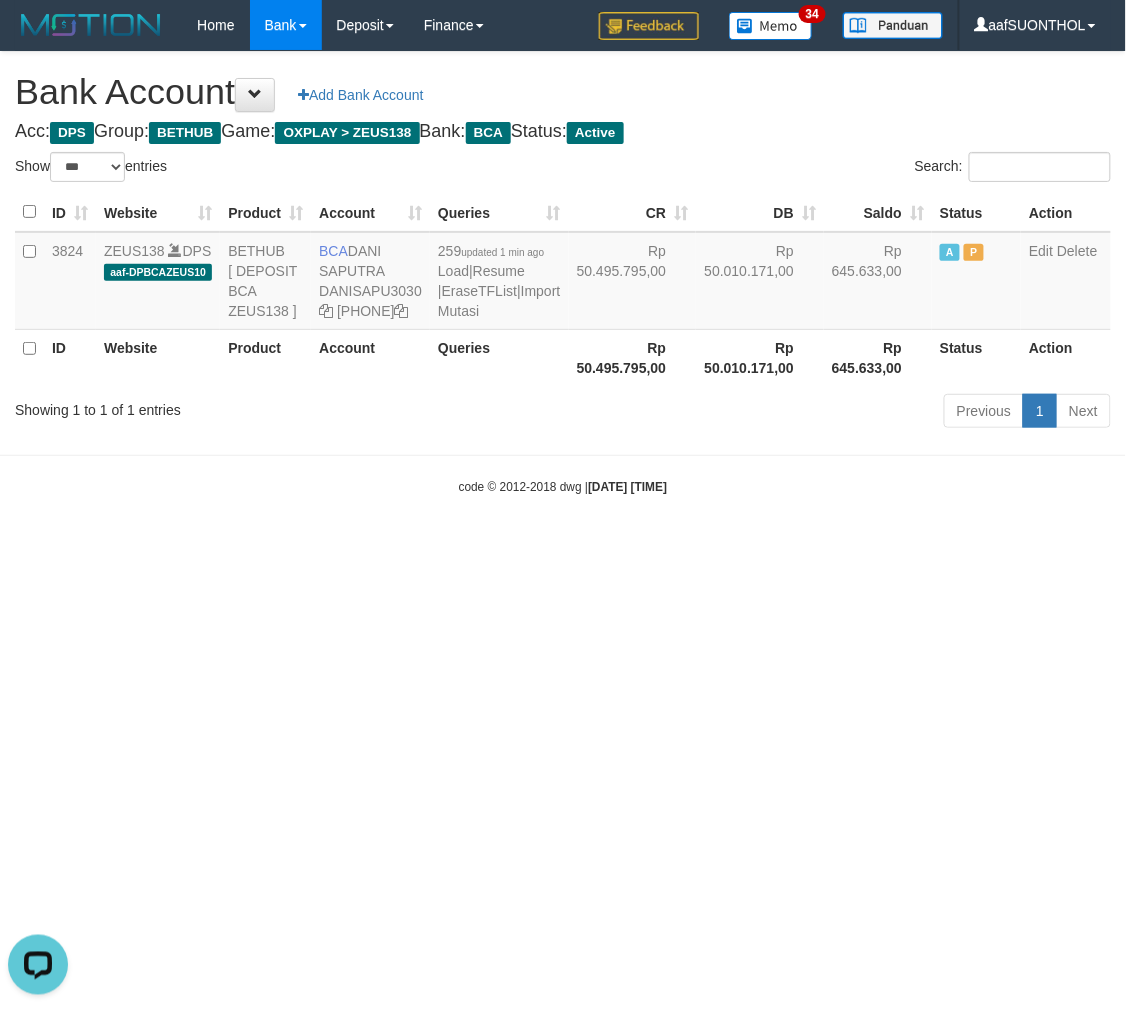 click on "Toggle navigation
Home
Bank
Account List
Load
By Website
Group
[OXPLAY]													ZEUS138
By Load Group (DPS)
Sync" at bounding box center [563, 273] 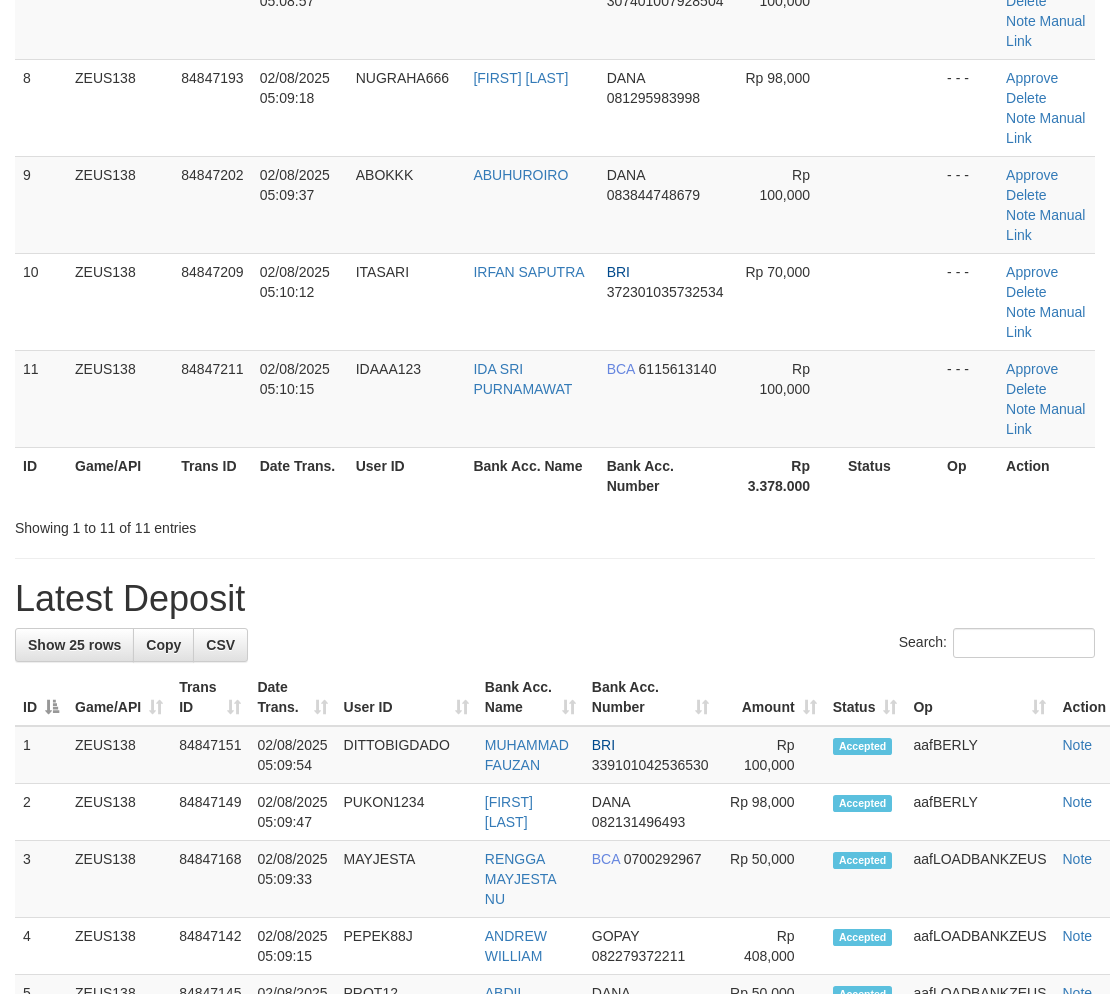 scroll, scrollTop: 555, scrollLeft: 0, axis: vertical 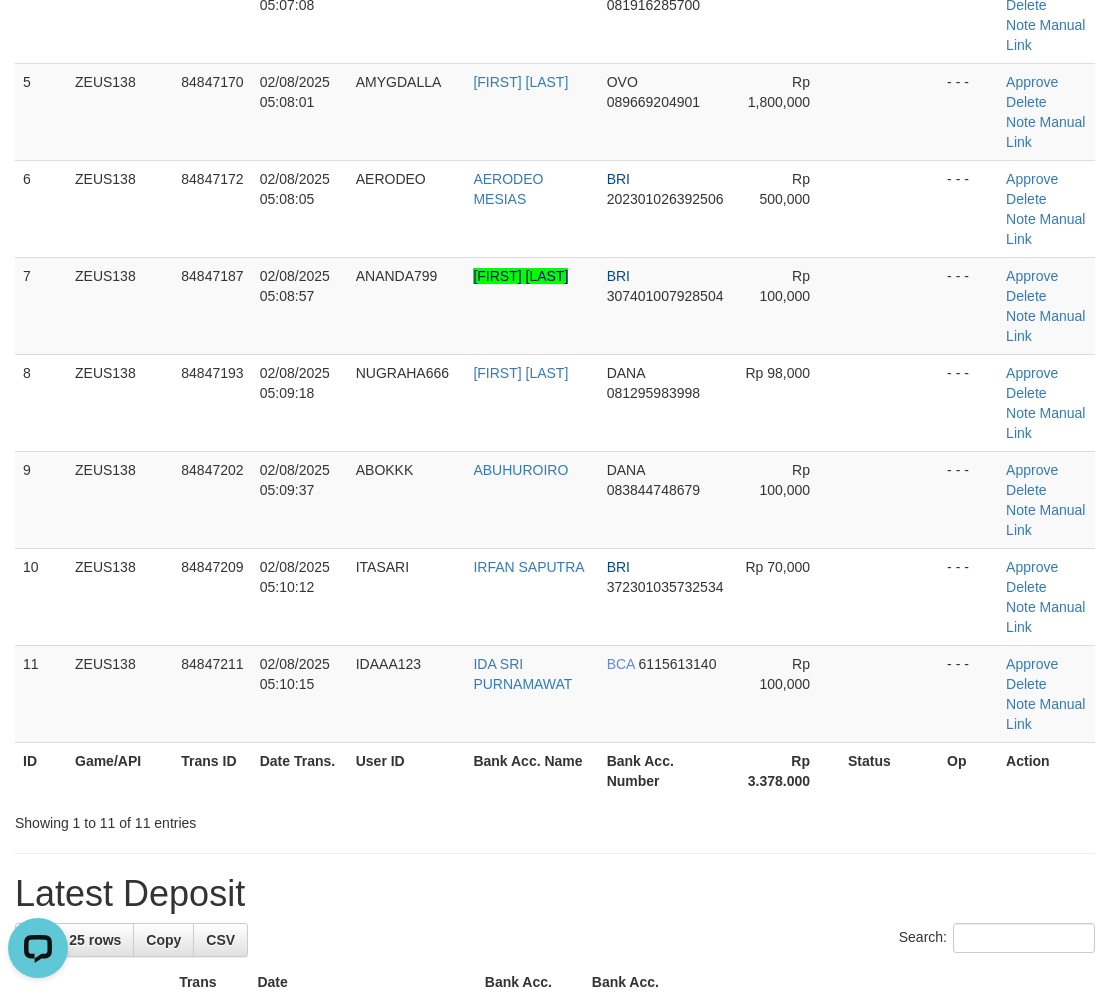 click on "Rp 3.378.000" at bounding box center [786, 770] 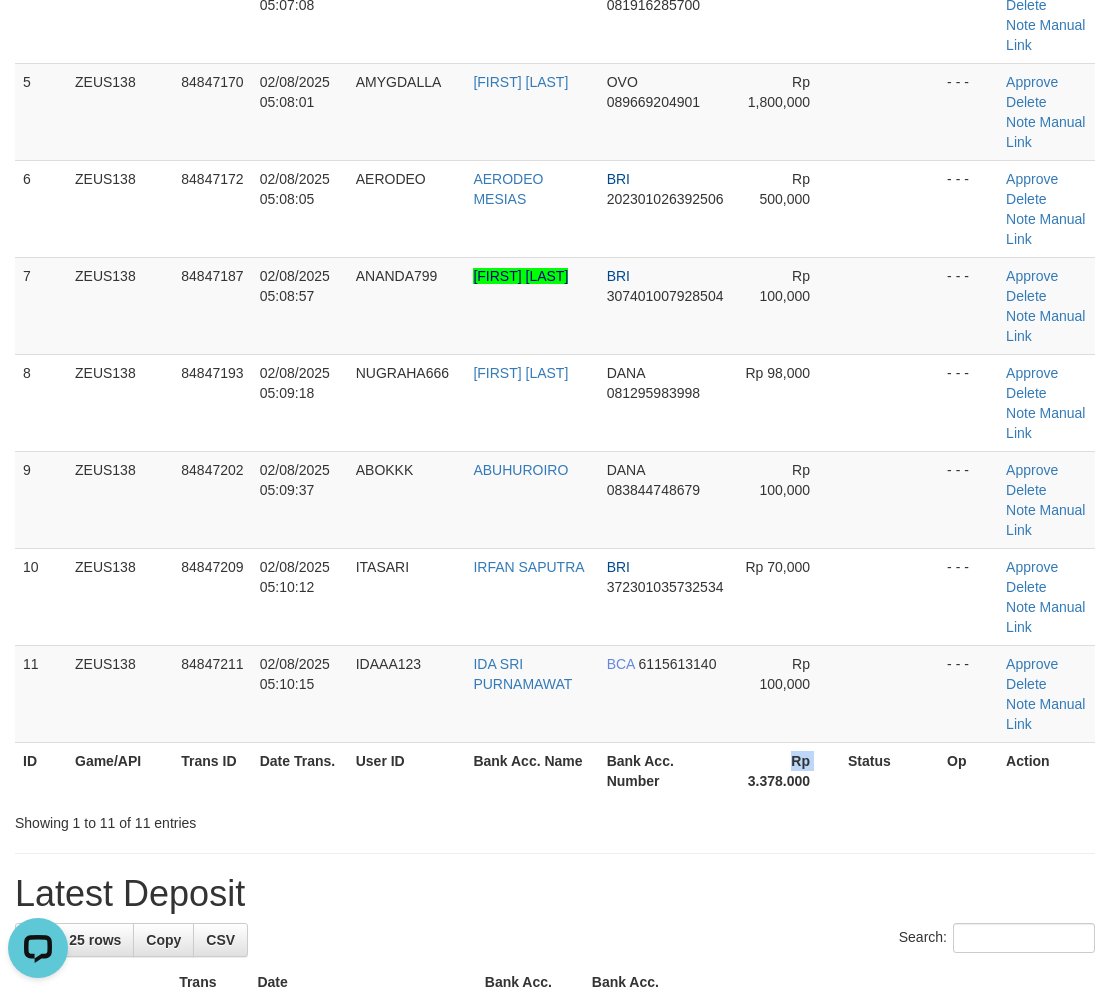 click on "Rp 3.378.000" at bounding box center [786, 770] 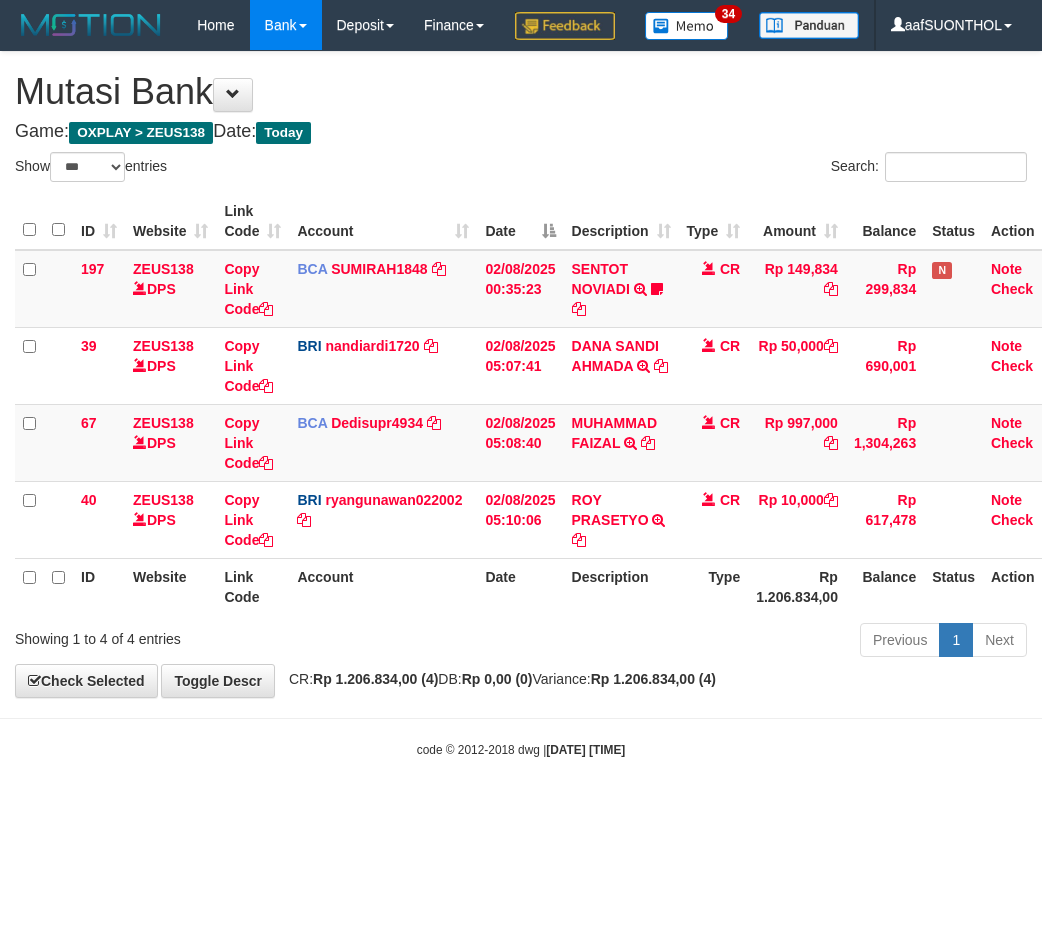 select on "***" 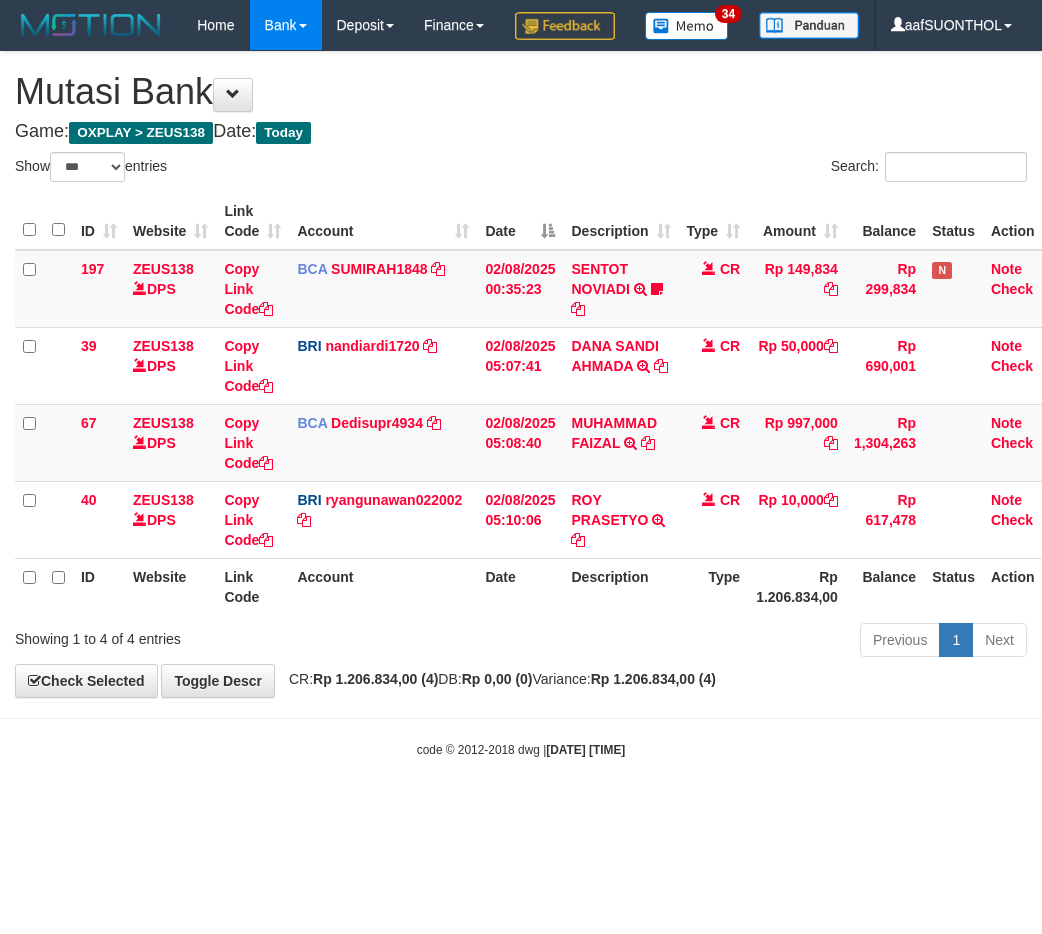 scroll, scrollTop: 0, scrollLeft: 22, axis: horizontal 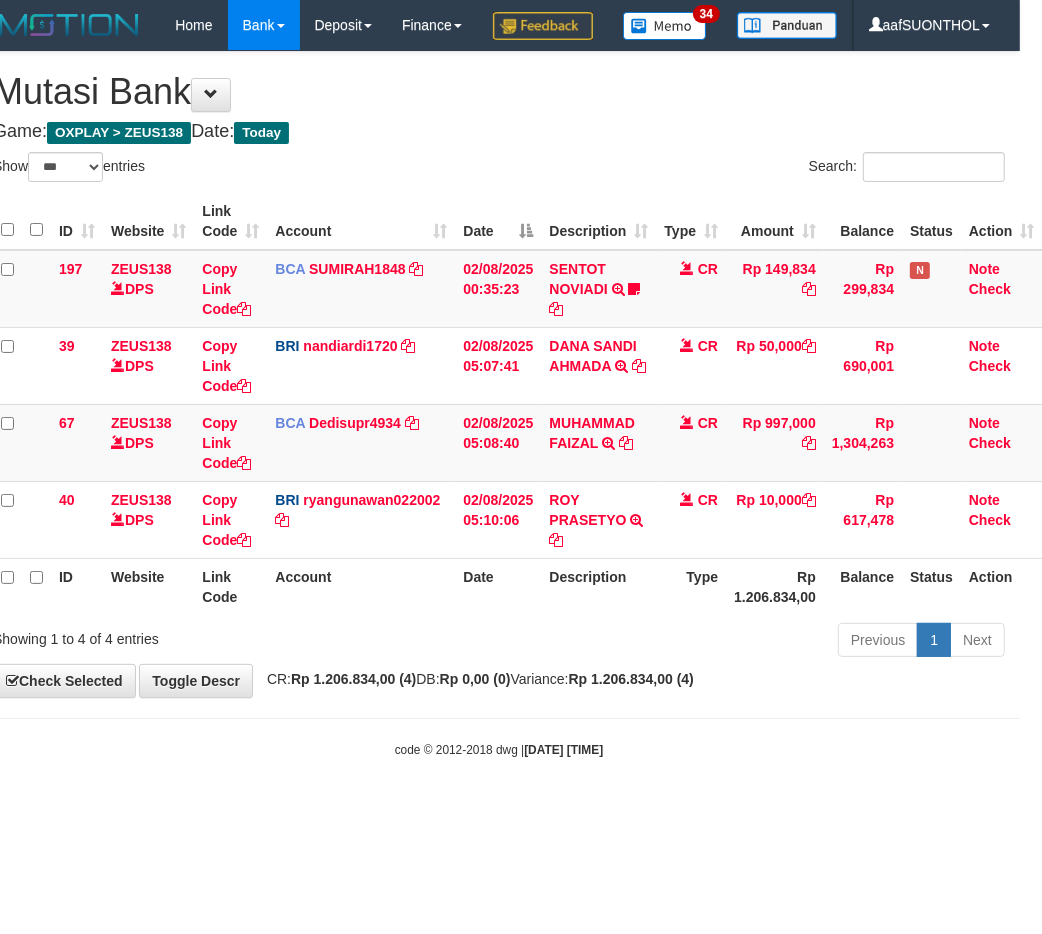 drag, startPoint x: 620, startPoint y: 721, endPoint x: 603, endPoint y: 698, distance: 28.600698 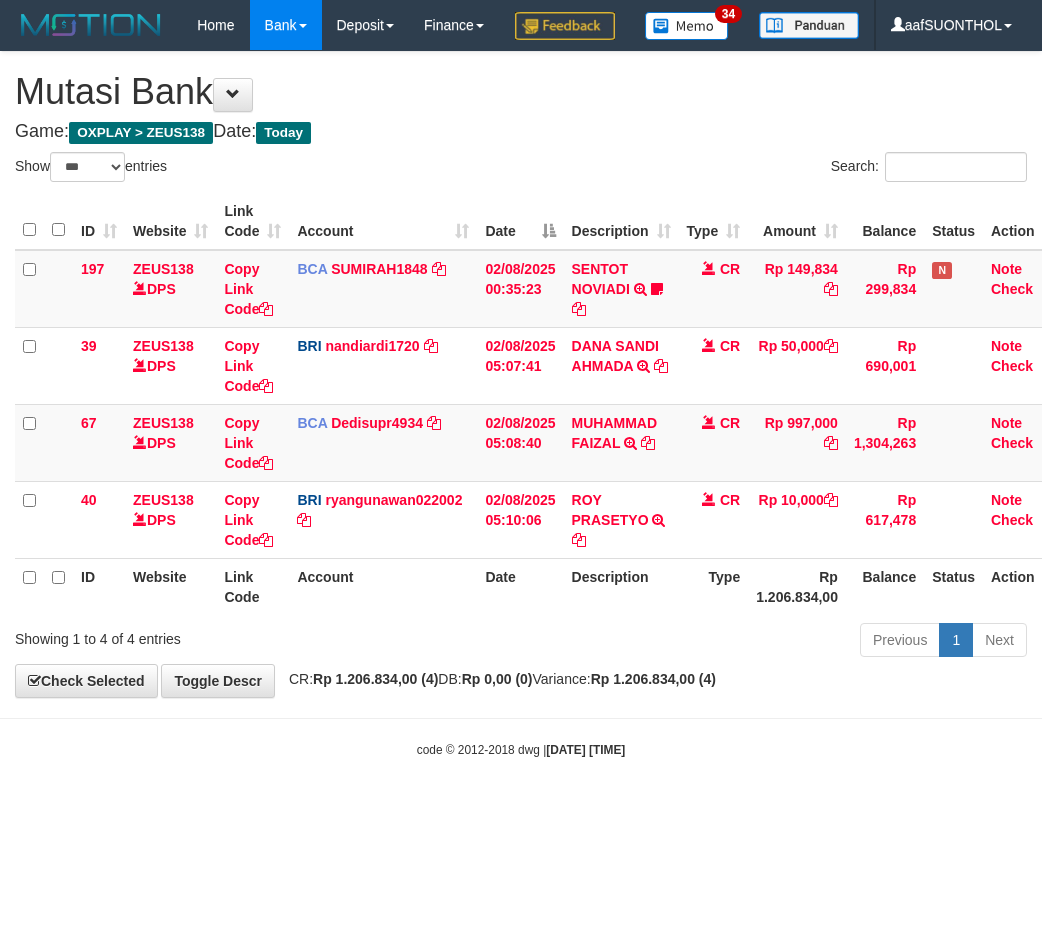 select on "***" 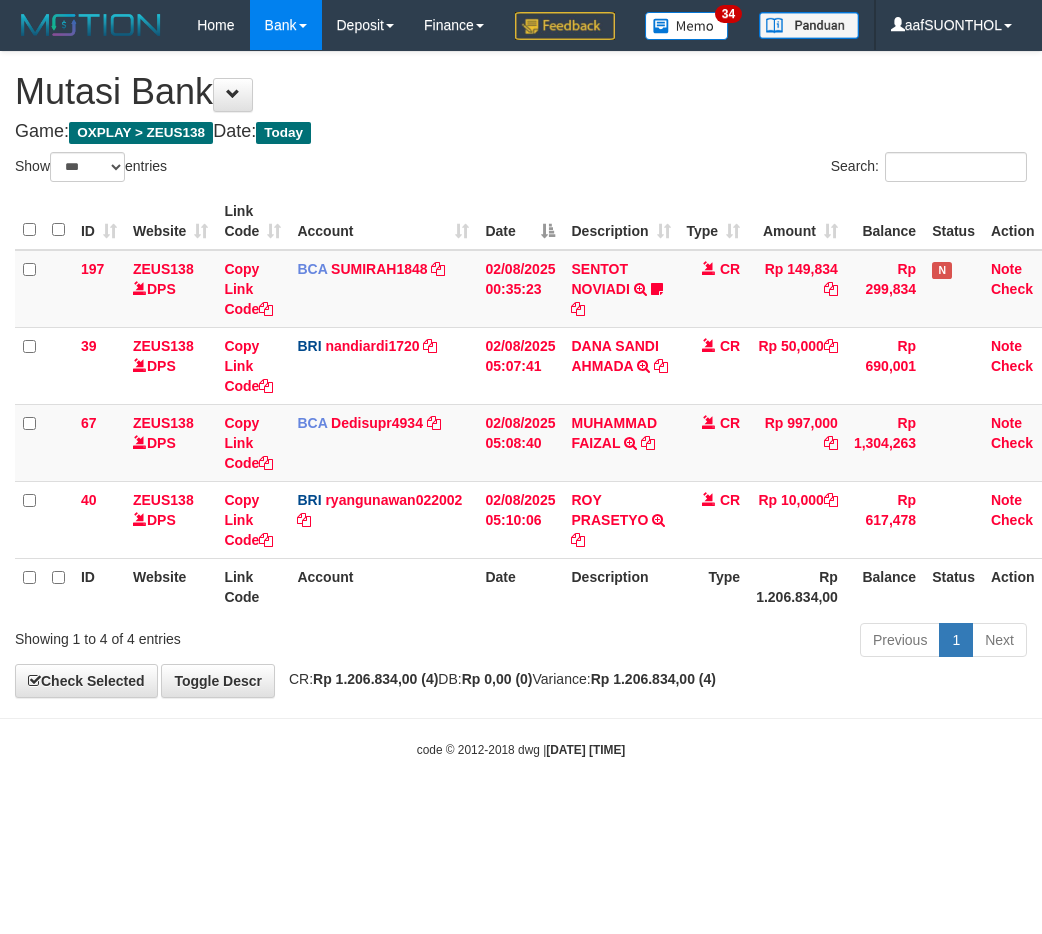 scroll, scrollTop: 0, scrollLeft: 22, axis: horizontal 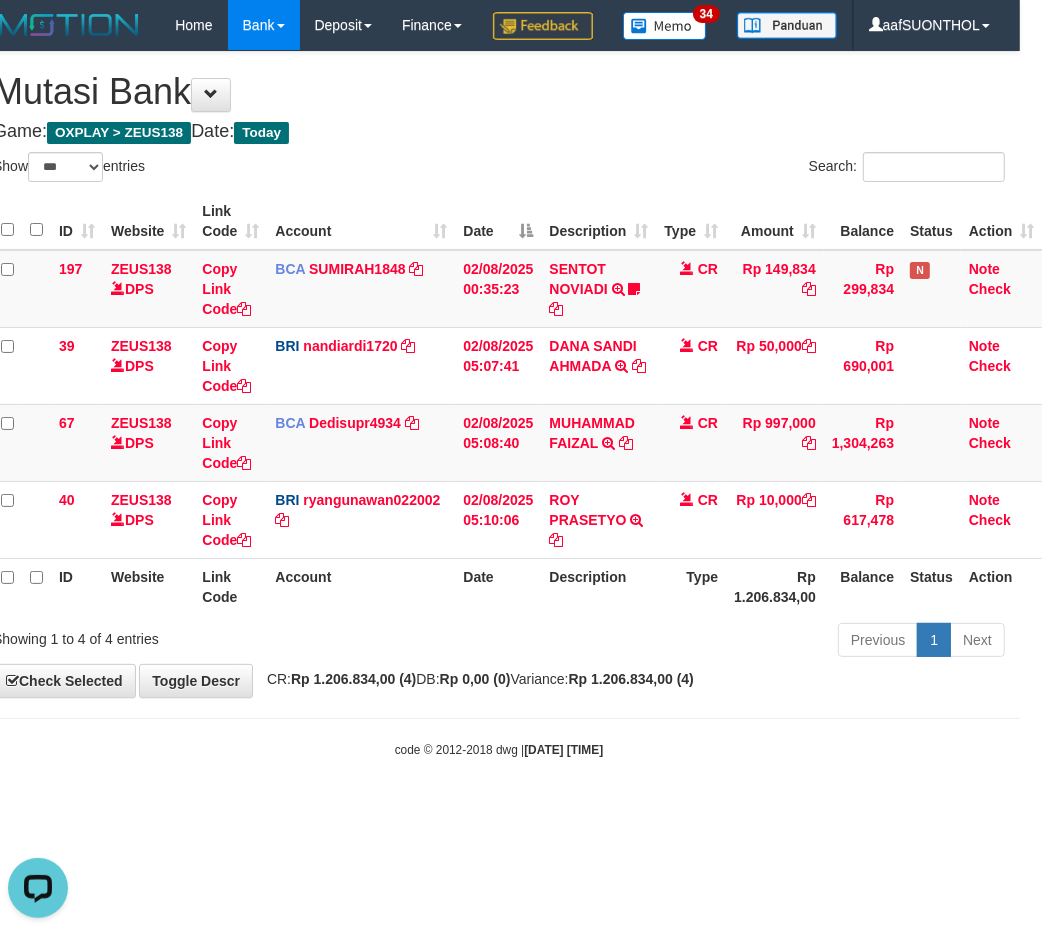 click on "code © 2012-2018 dwg |  2025/08/02 05:10:45" at bounding box center (499, 749) 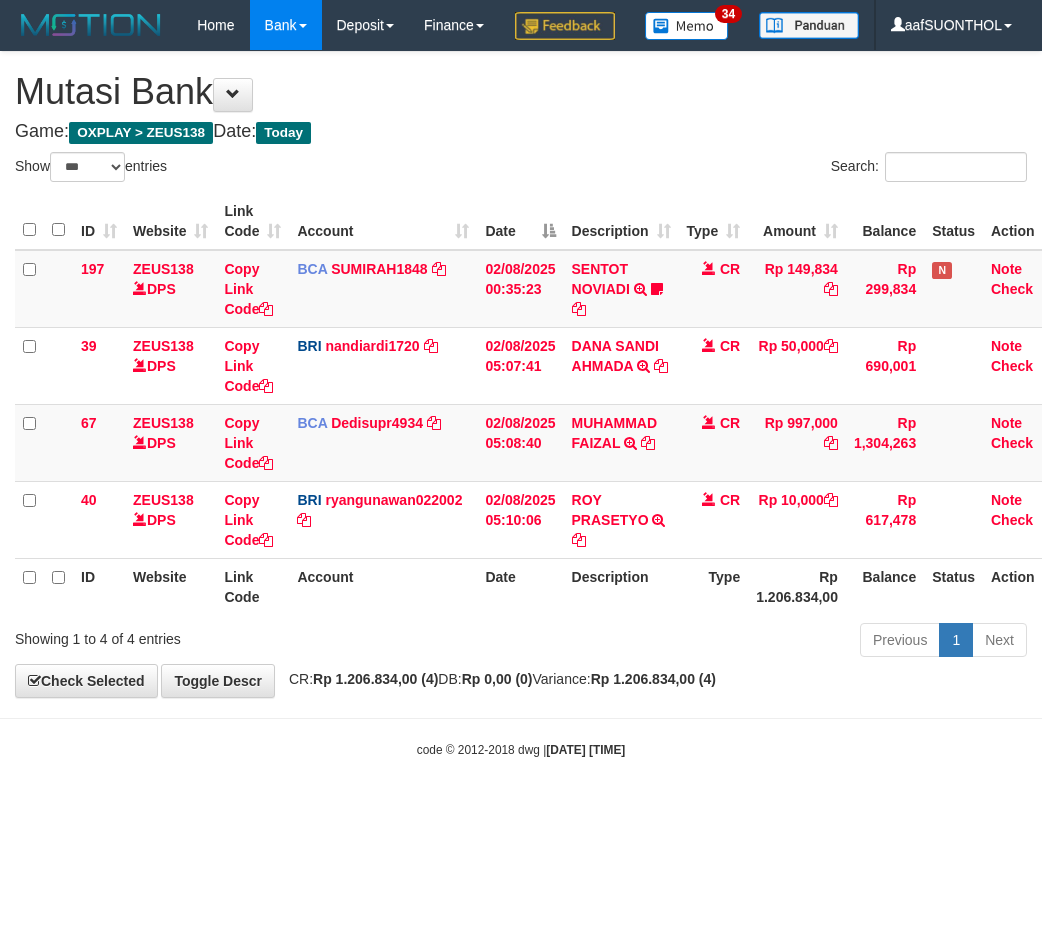 select on "***" 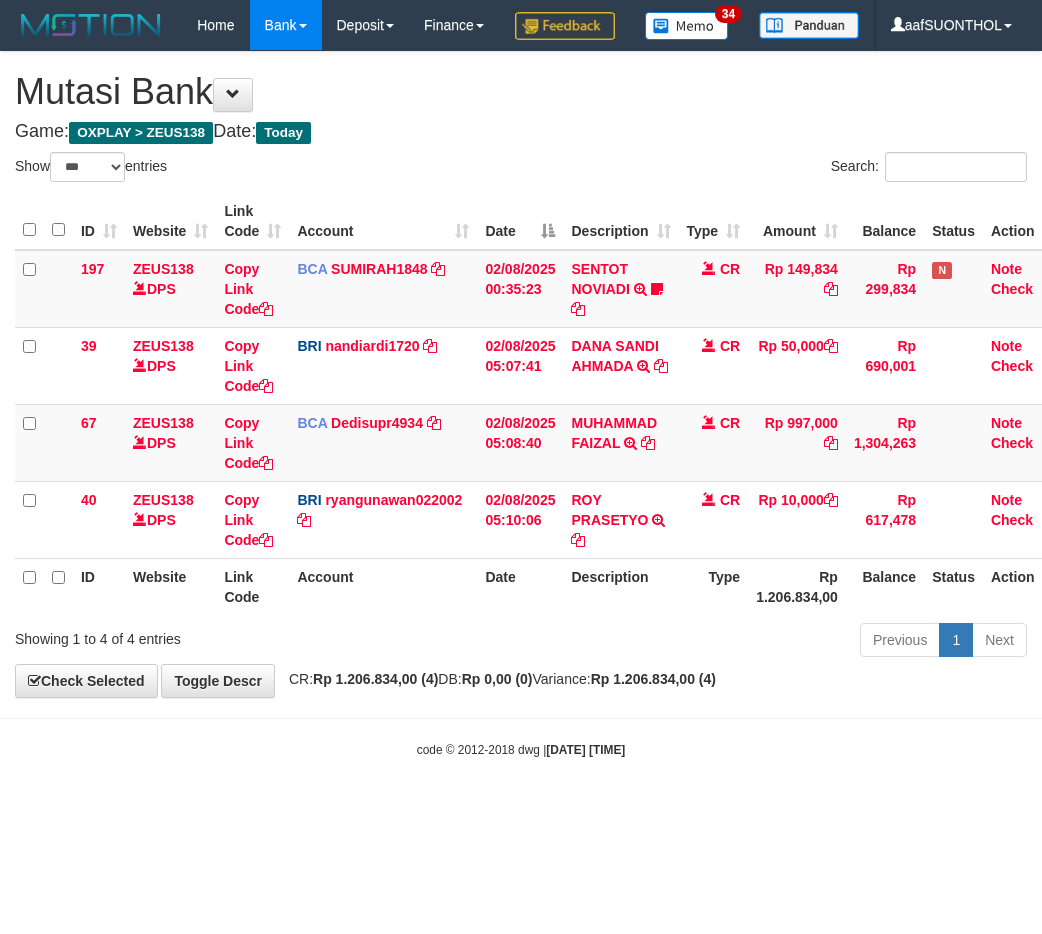 scroll, scrollTop: 0, scrollLeft: 22, axis: horizontal 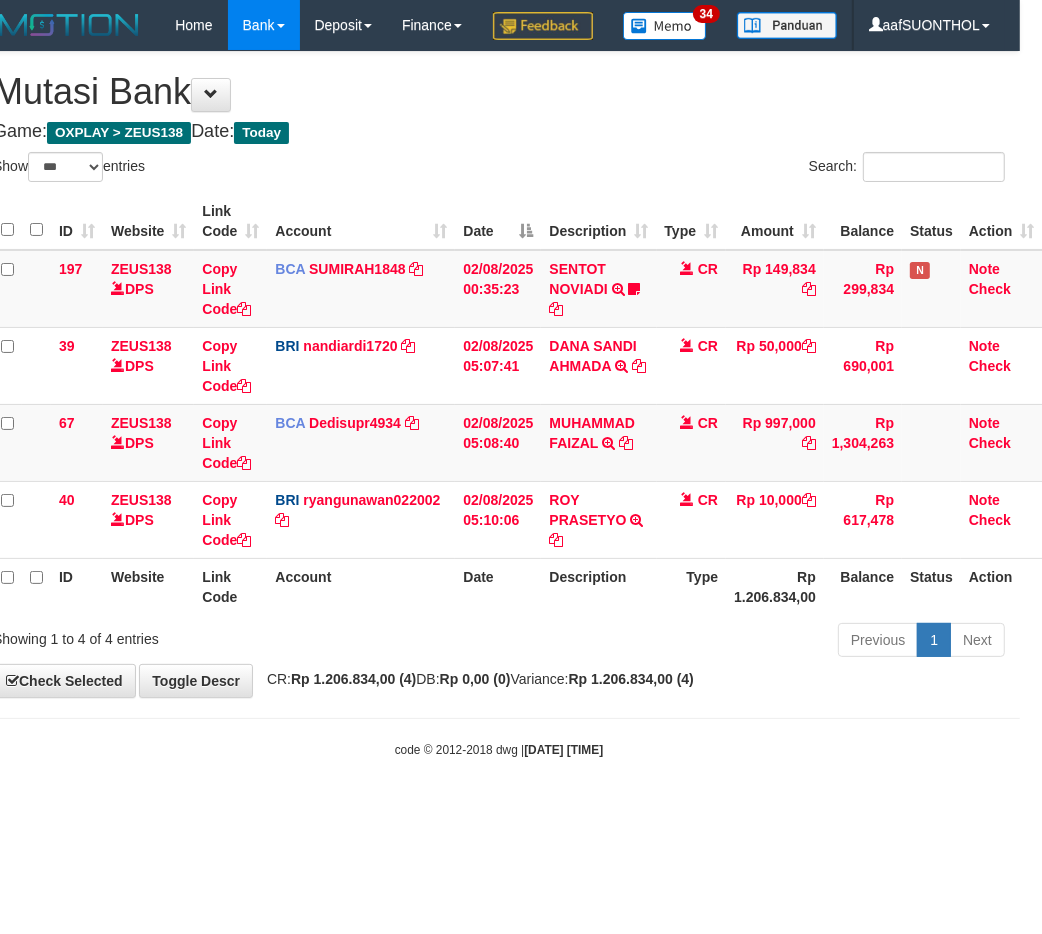 click on "Toggle navigation
Home
Bank
Account List
Load
By Website
Group
[OXPLAY]													ZEUS138
By Load Group (DPS)" at bounding box center [499, 404] 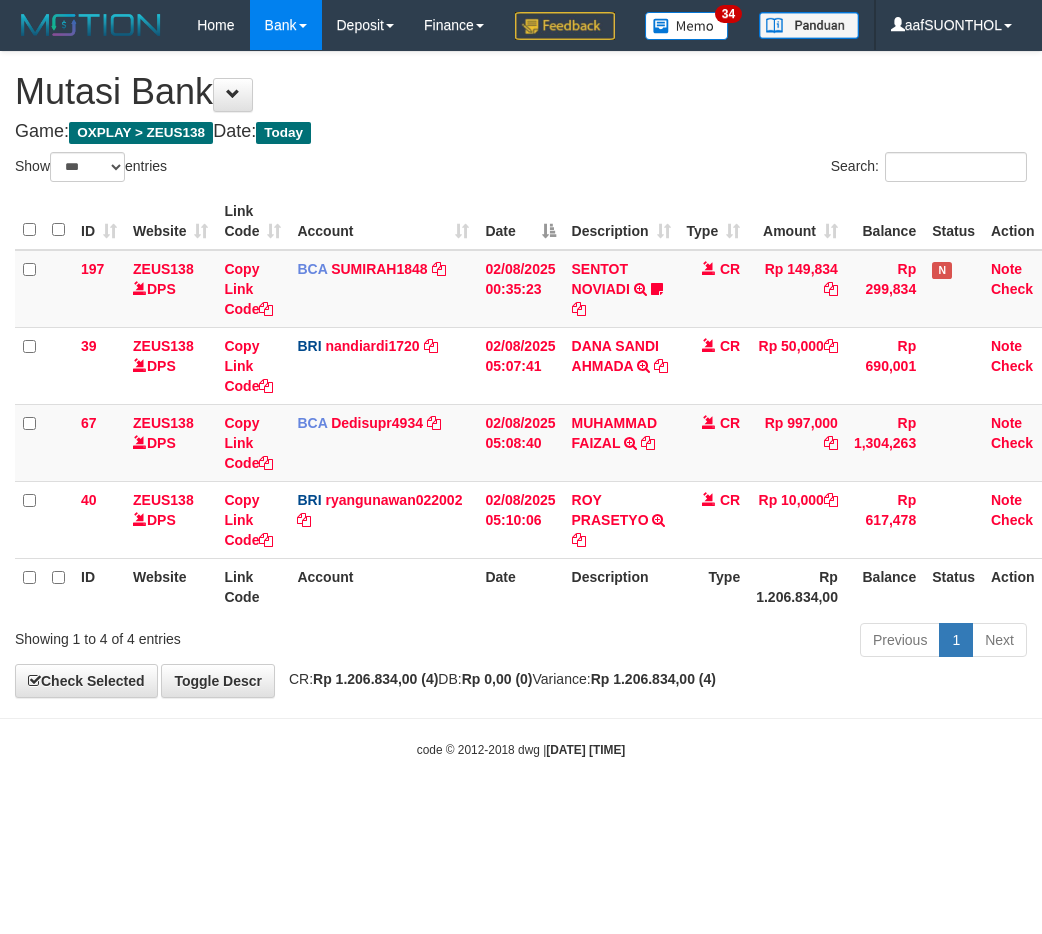 select on "***" 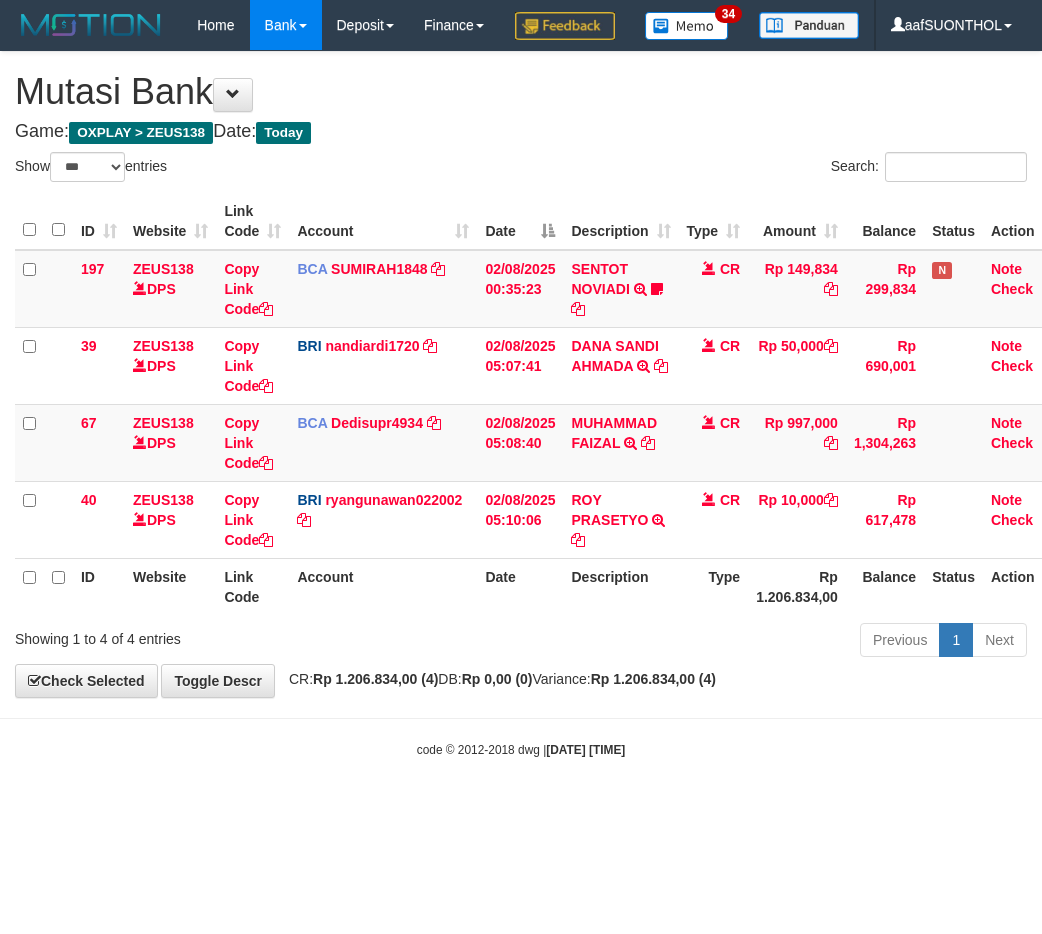 scroll, scrollTop: 0, scrollLeft: 22, axis: horizontal 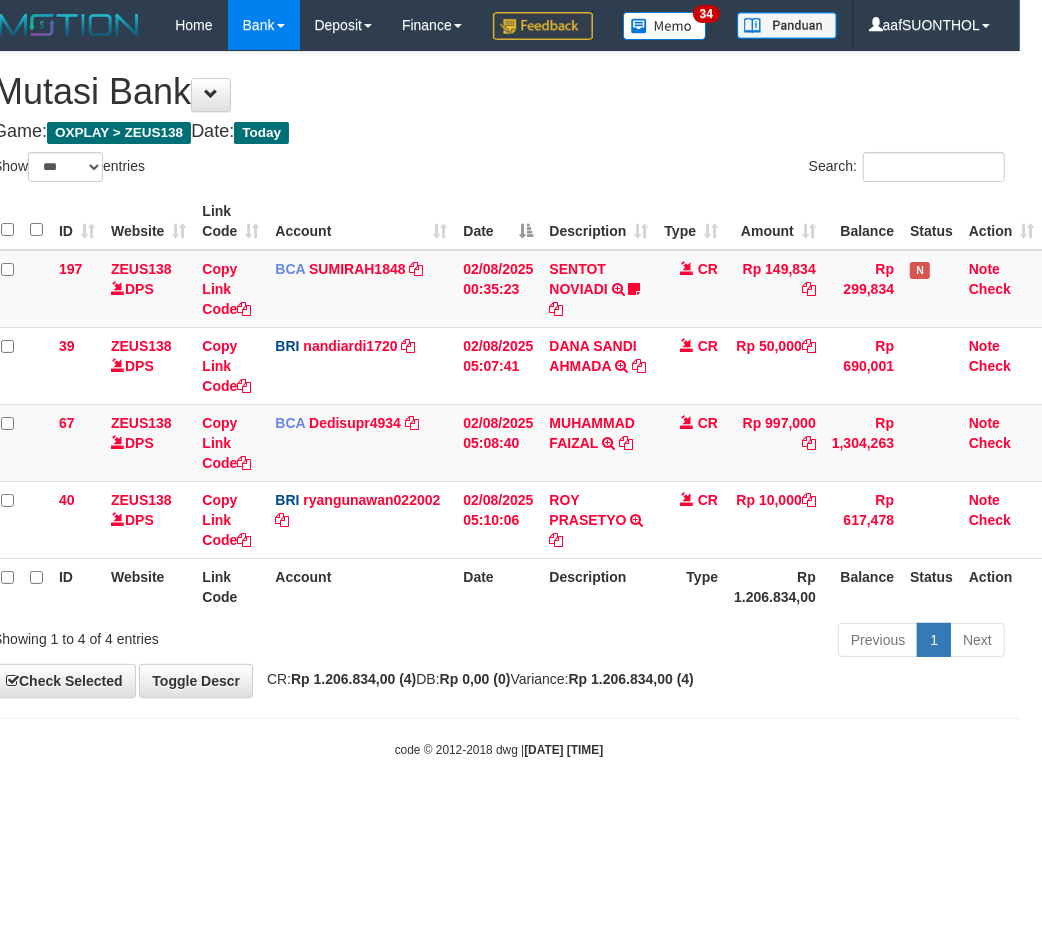 click on "code © 2012-2018 dwg |  [DATE] [TIME]" at bounding box center [499, 749] 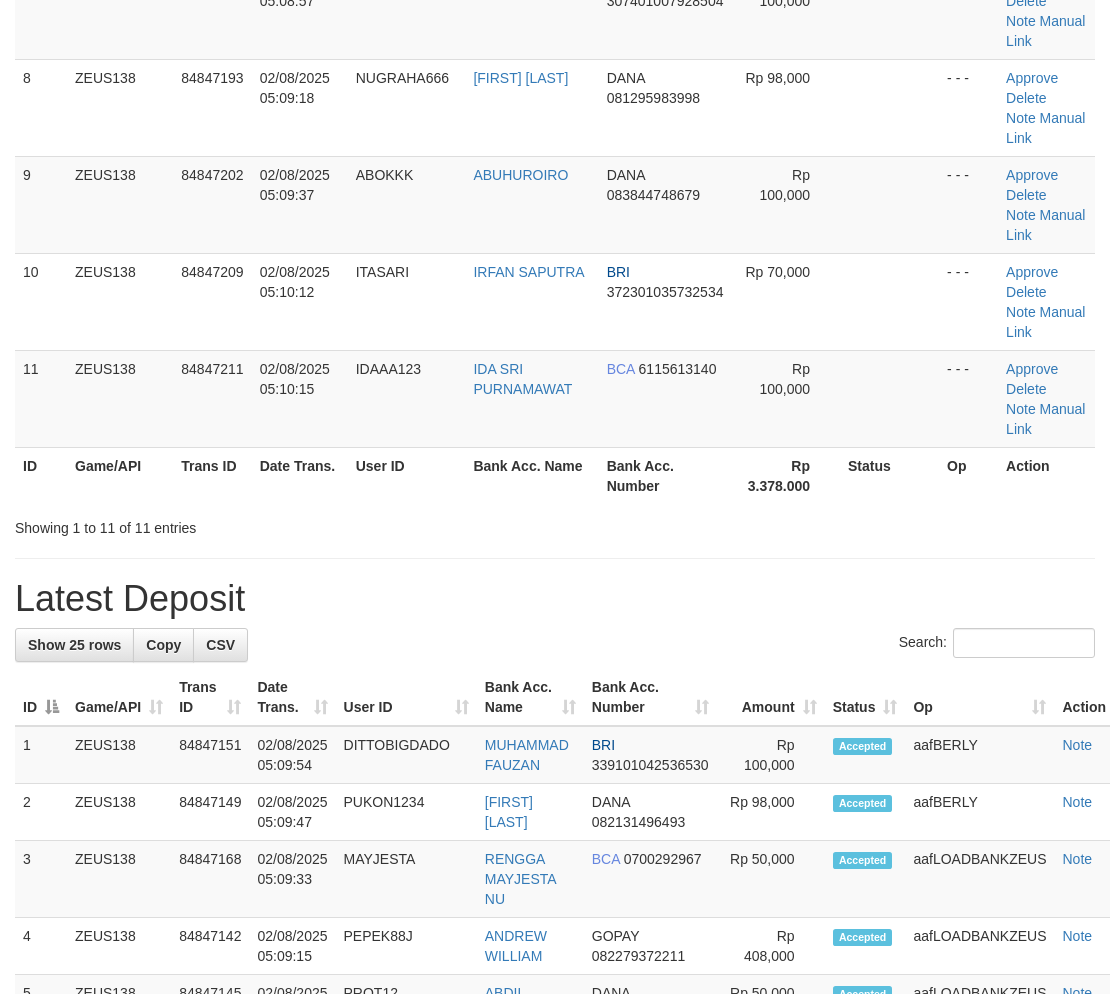 scroll, scrollTop: 555, scrollLeft: 0, axis: vertical 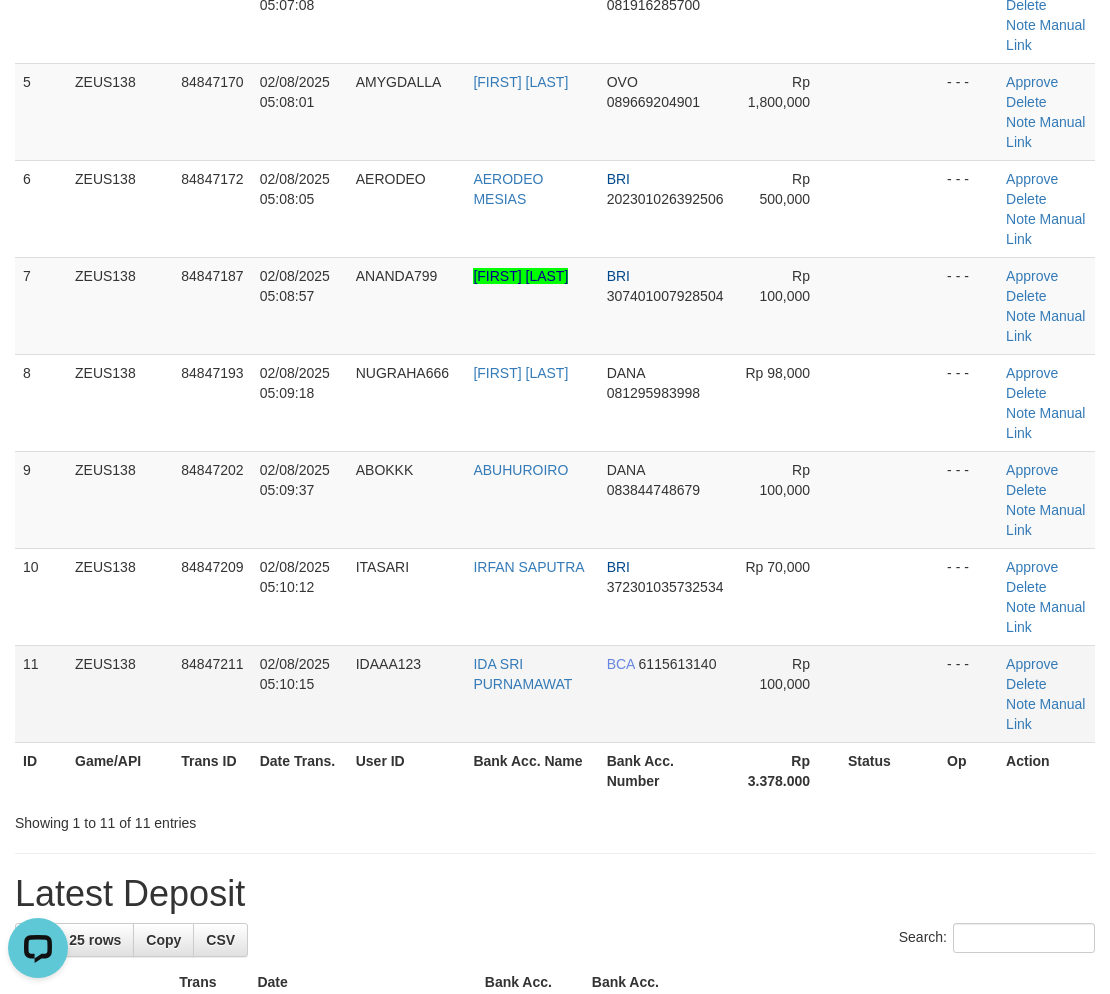 click at bounding box center [889, 693] 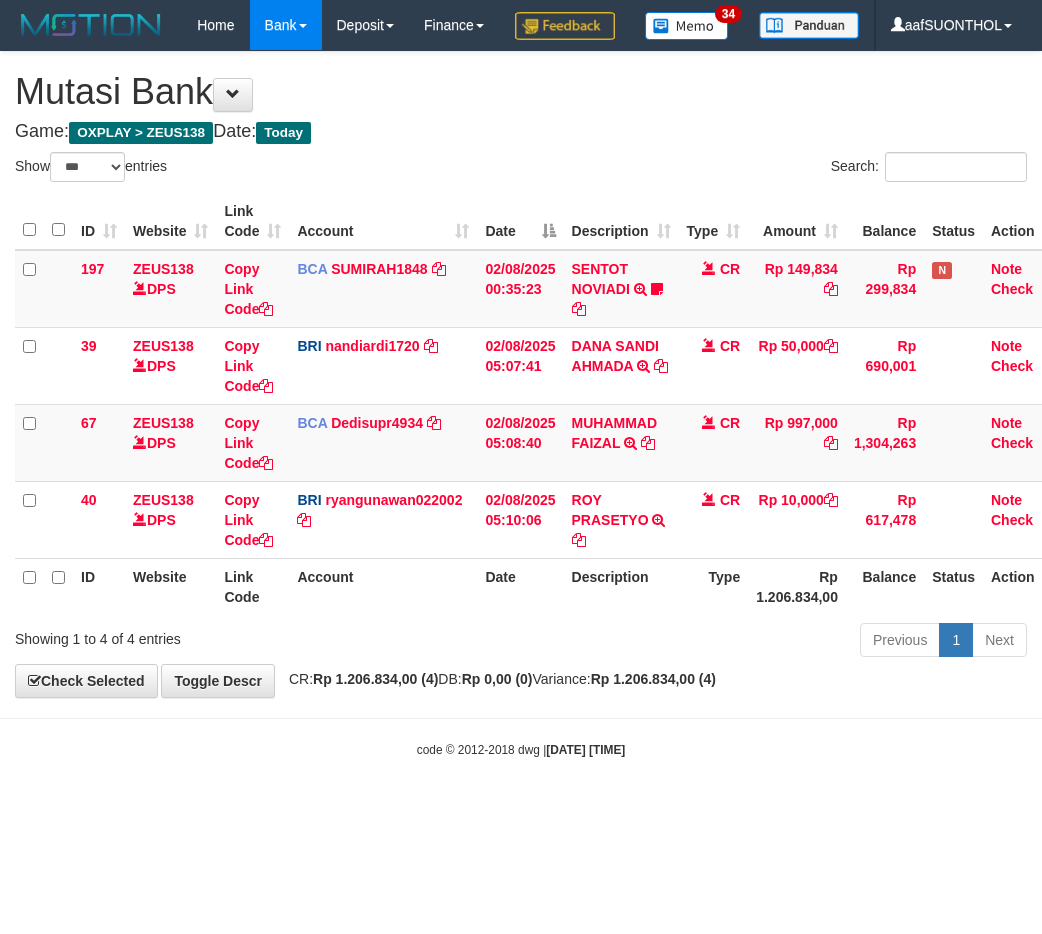 select on "***" 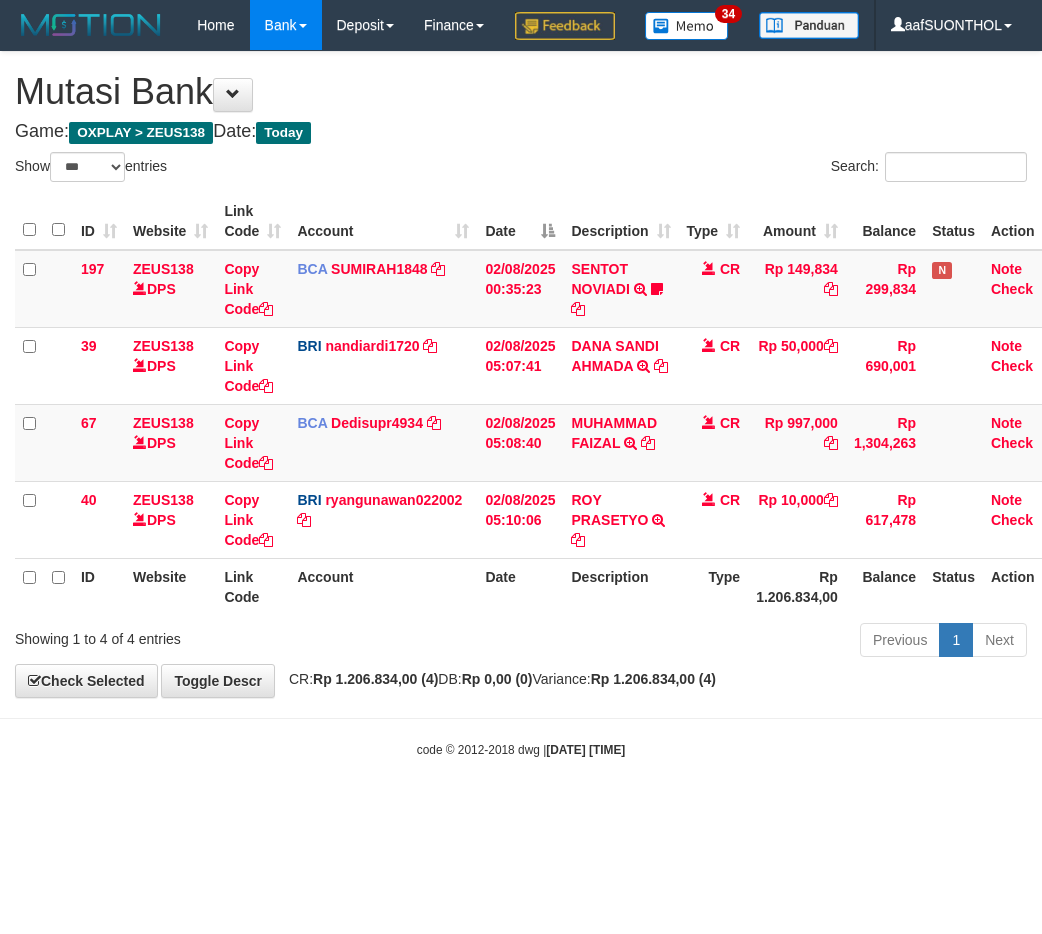 scroll, scrollTop: 0, scrollLeft: 22, axis: horizontal 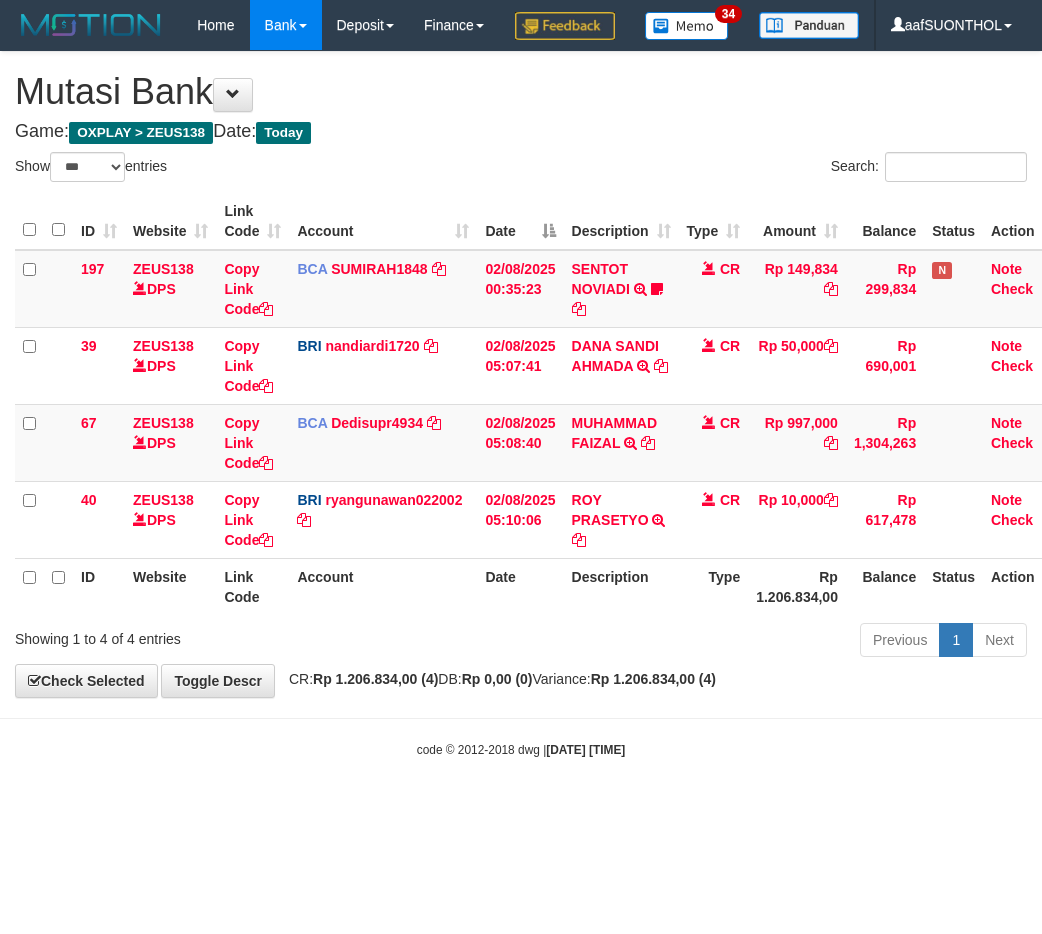 select on "***" 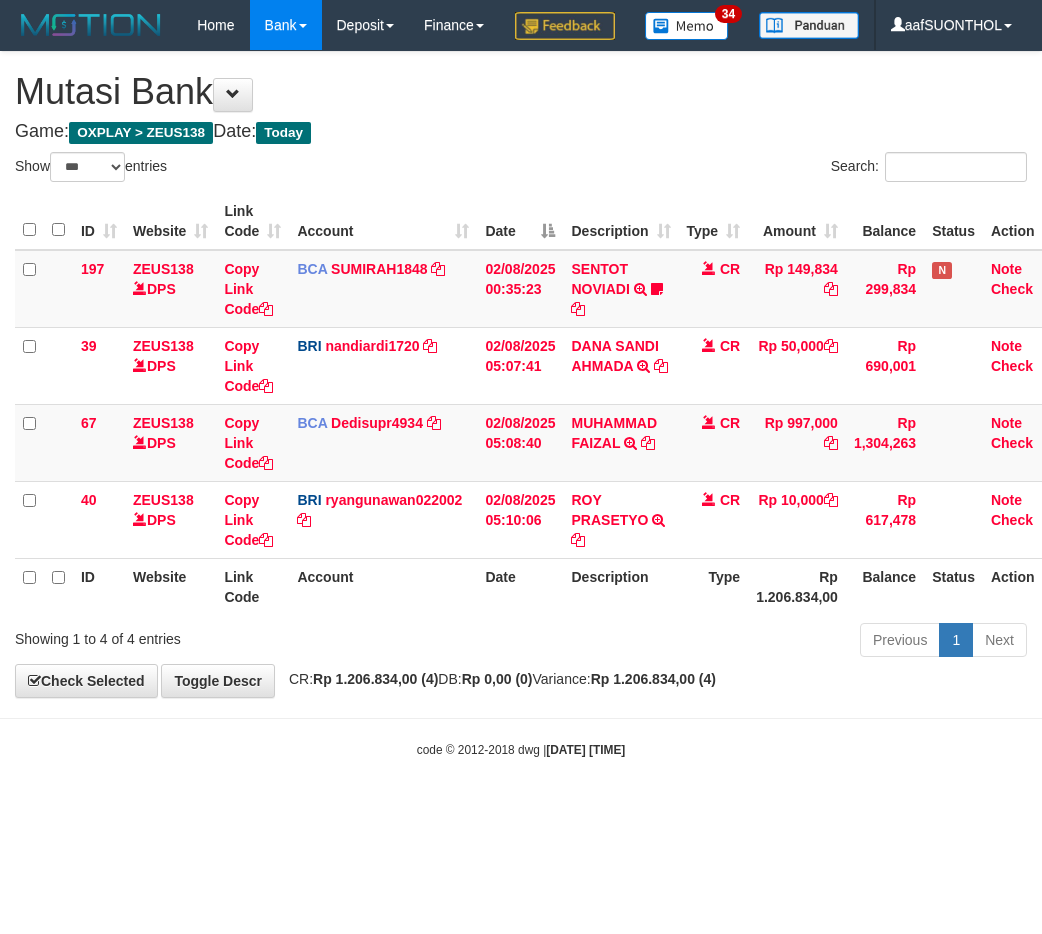scroll, scrollTop: 0, scrollLeft: 22, axis: horizontal 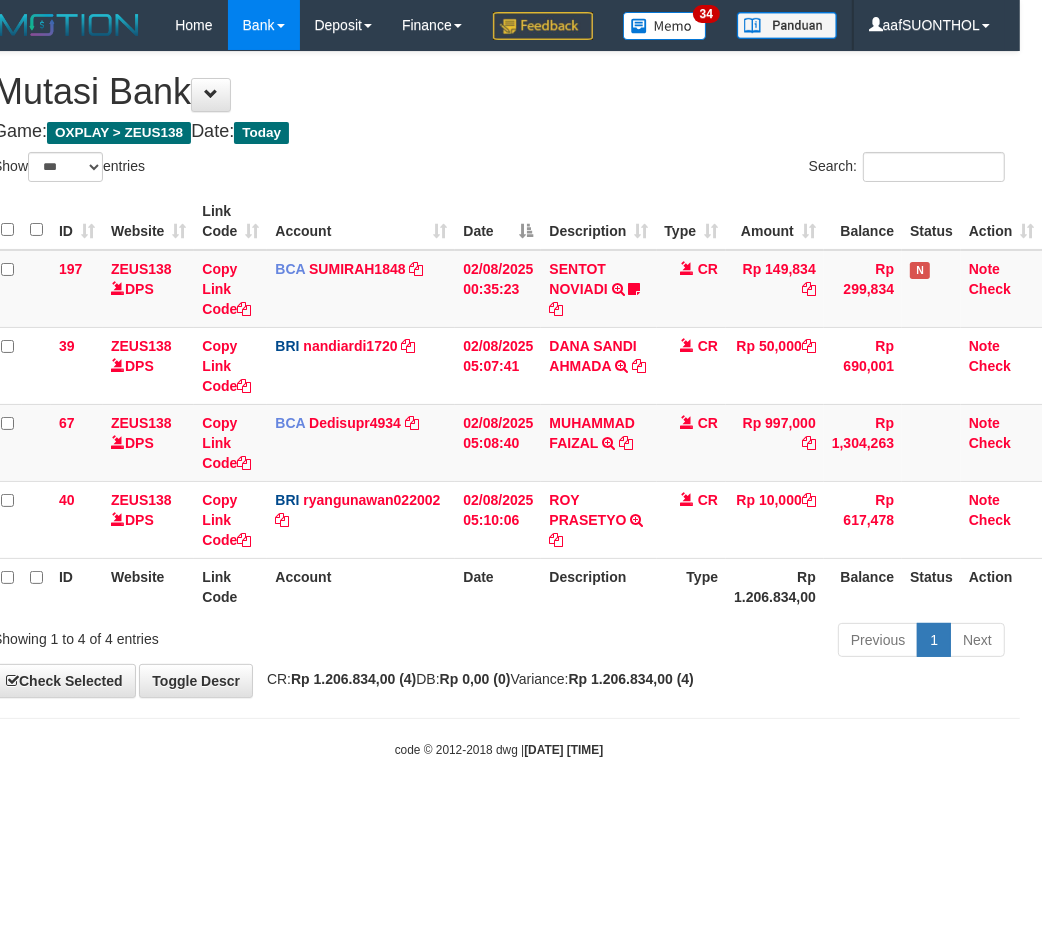 drag, startPoint x: 540, startPoint y: 752, endPoint x: 372, endPoint y: 734, distance: 168.96153 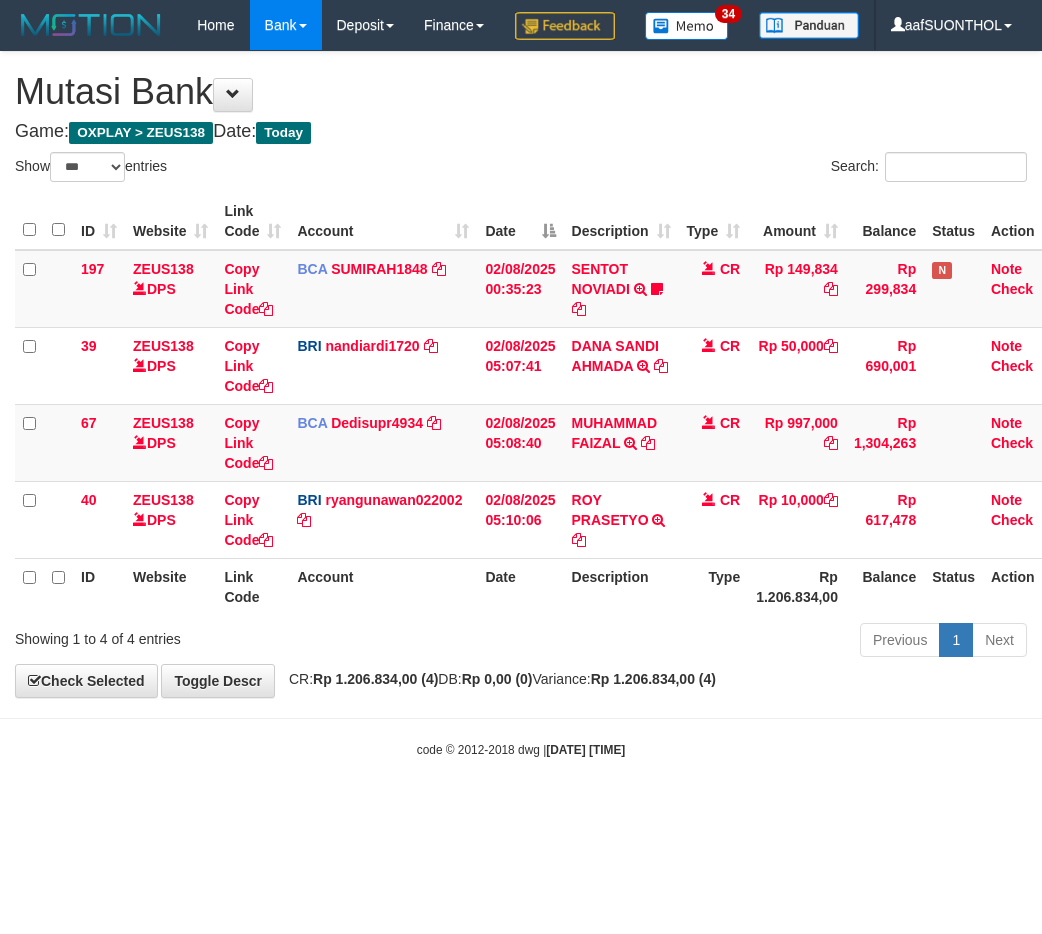 select on "***" 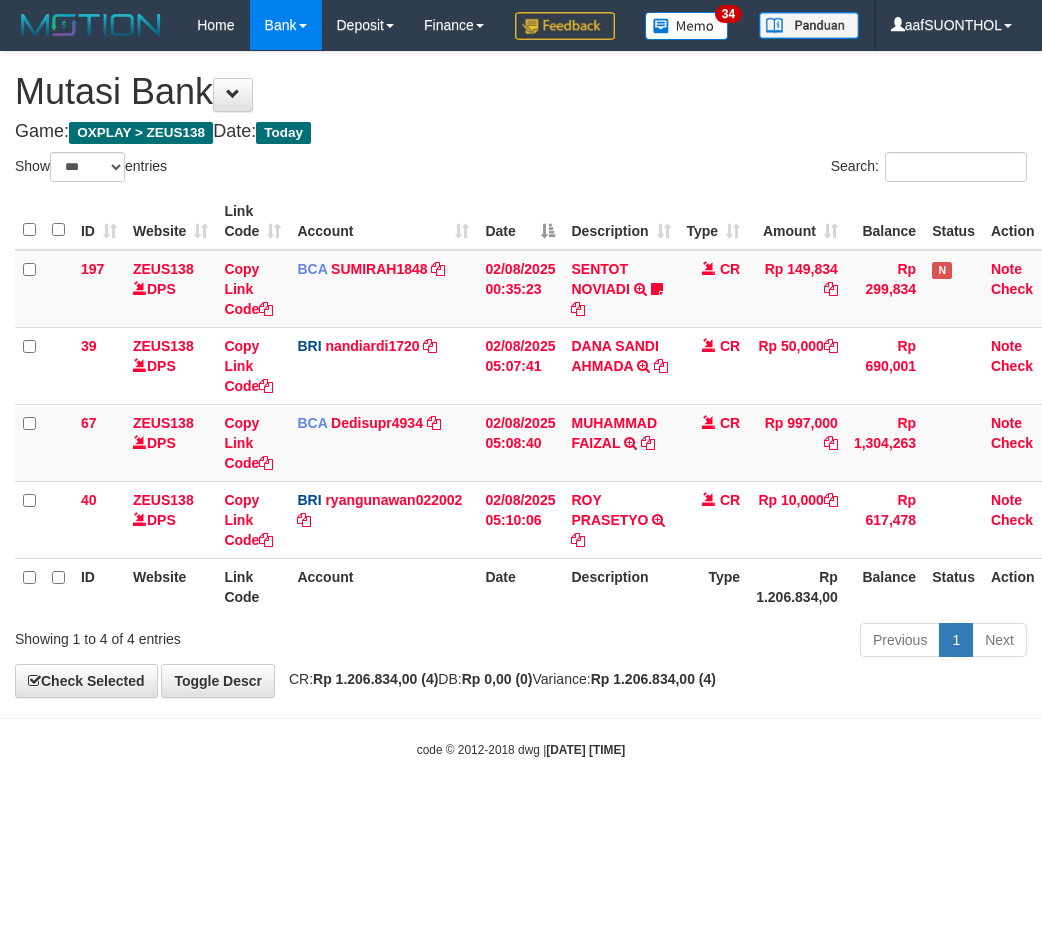 scroll, scrollTop: 0, scrollLeft: 22, axis: horizontal 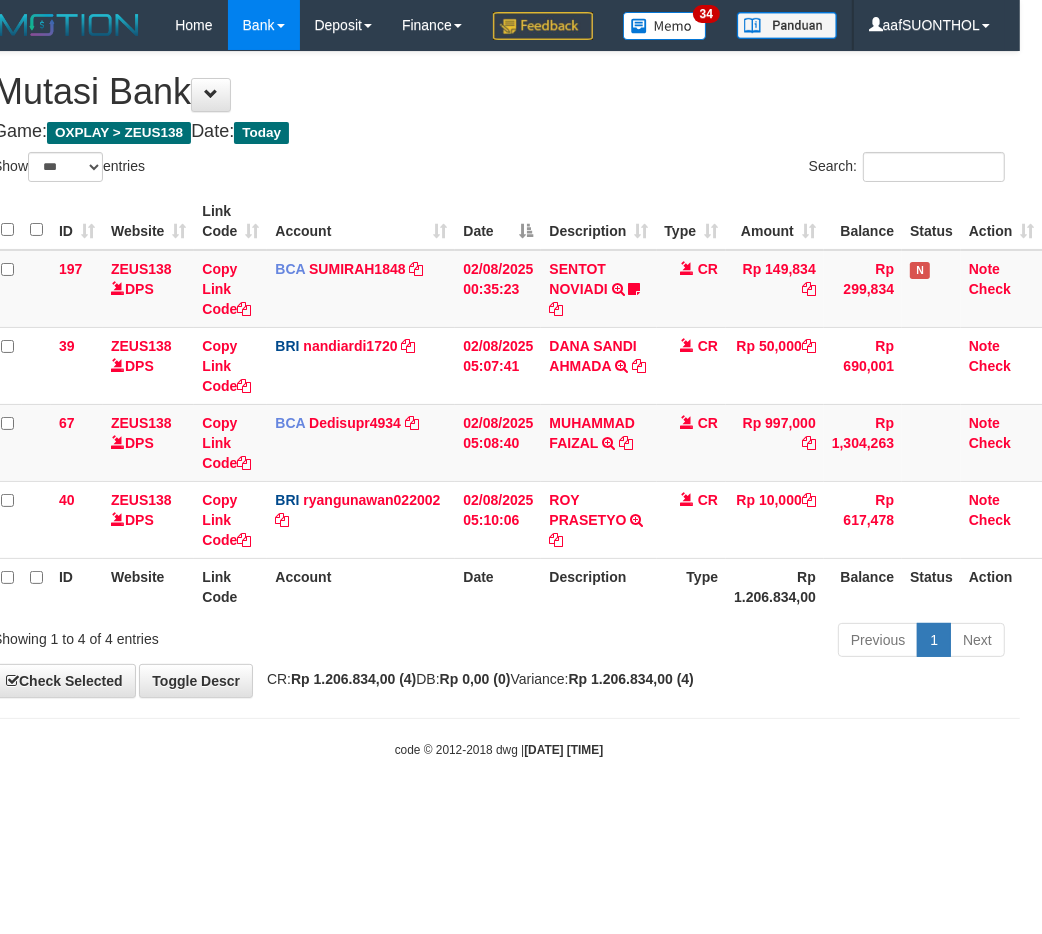 click on "Toggle navigation
Home
Bank
Account List
Load
By Website
Group
[OXPLAY]													ZEUS138
By Load Group (DPS)" at bounding box center (499, 404) 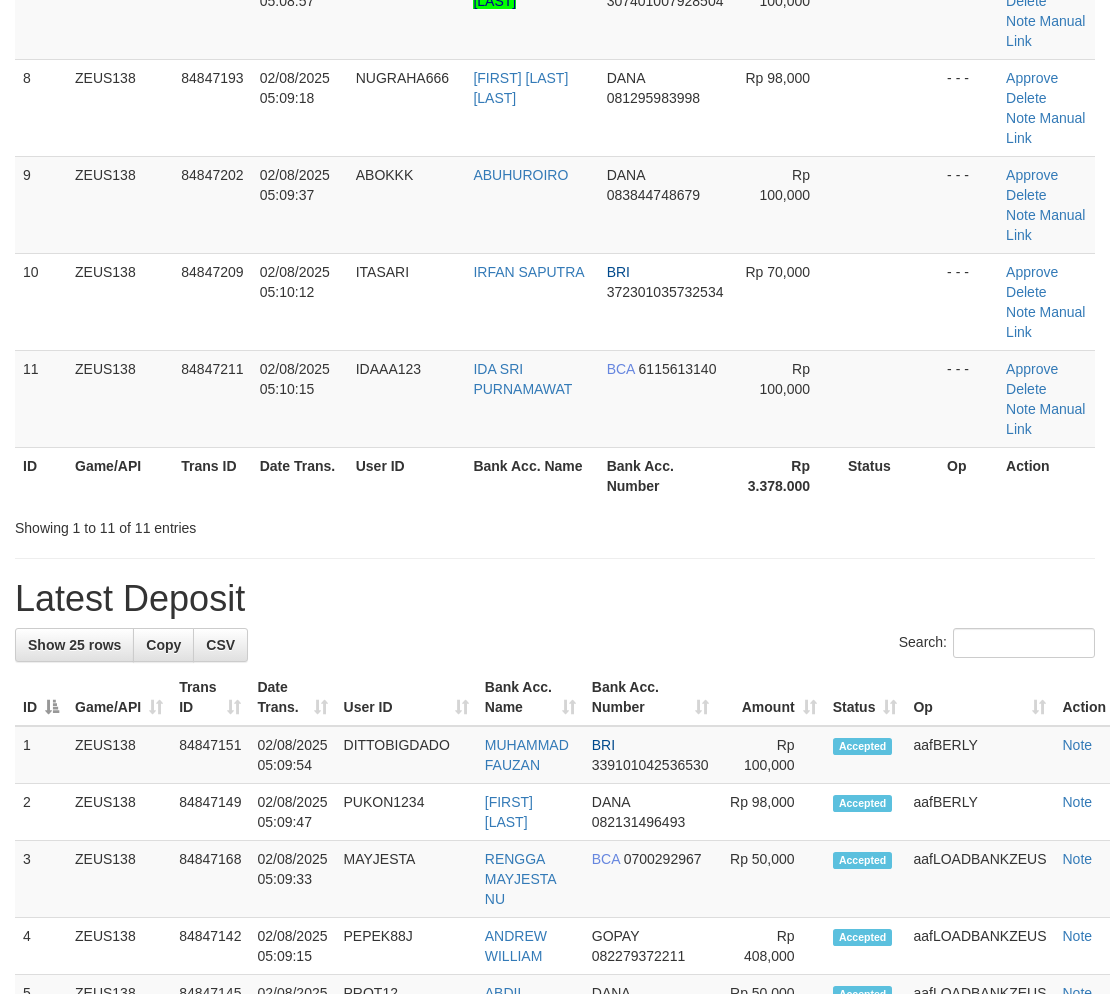 scroll, scrollTop: 555, scrollLeft: 0, axis: vertical 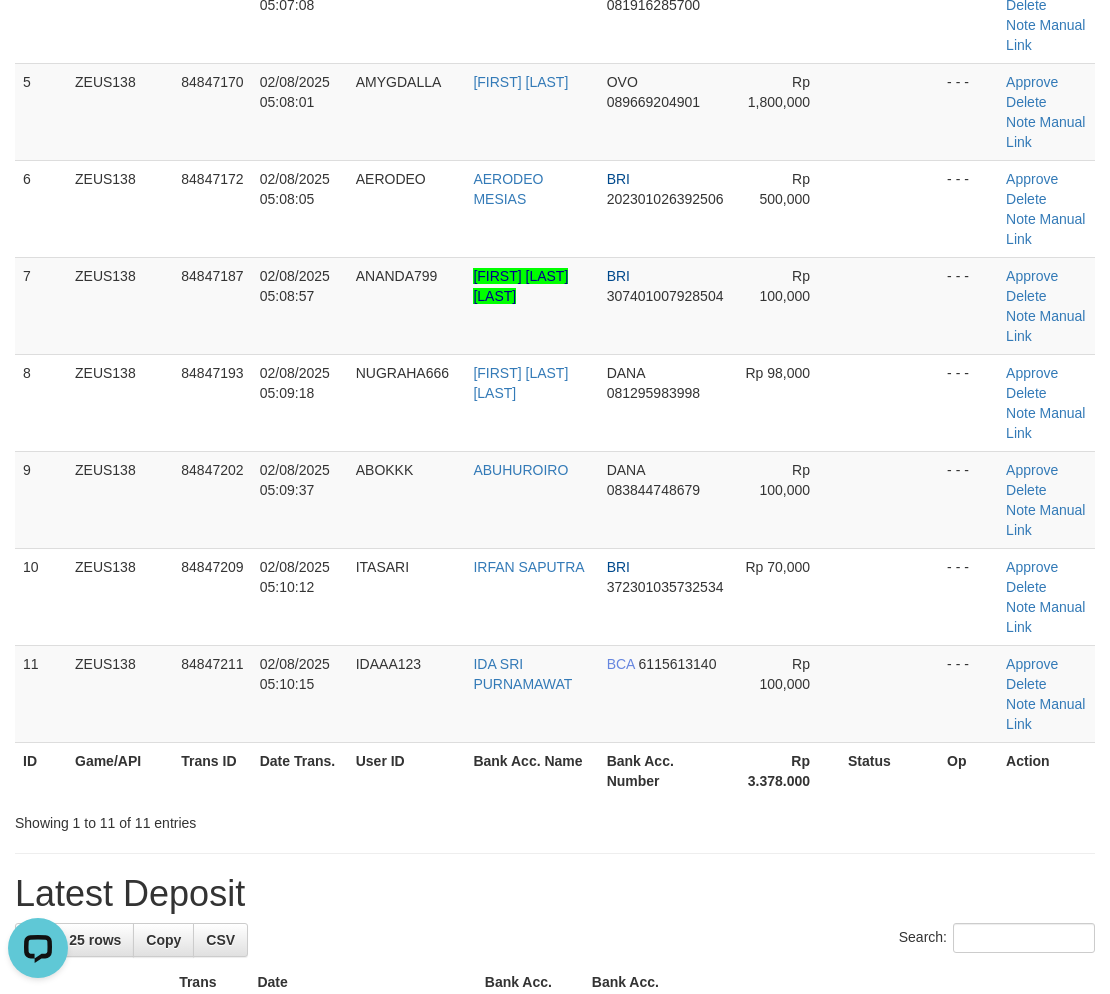 click on "Latest Deposit" at bounding box center [555, 894] 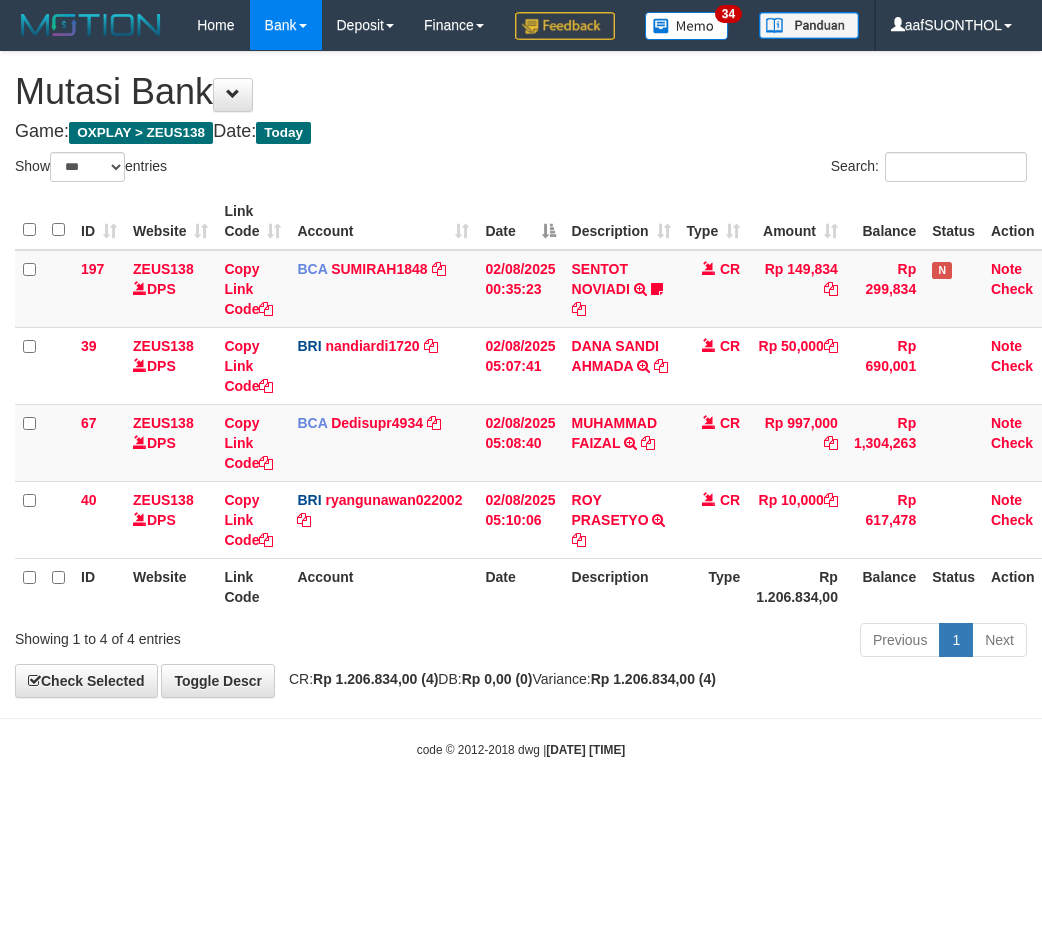 select on "***" 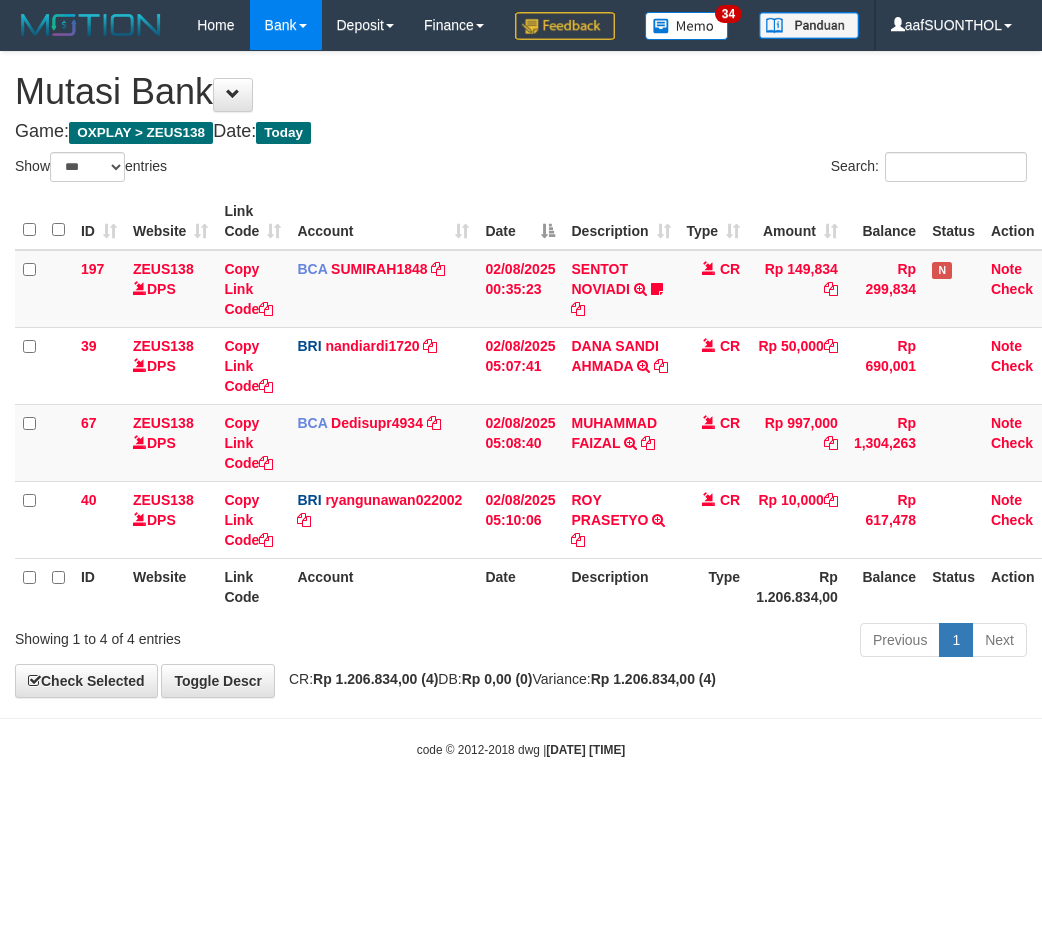 scroll, scrollTop: 0, scrollLeft: 22, axis: horizontal 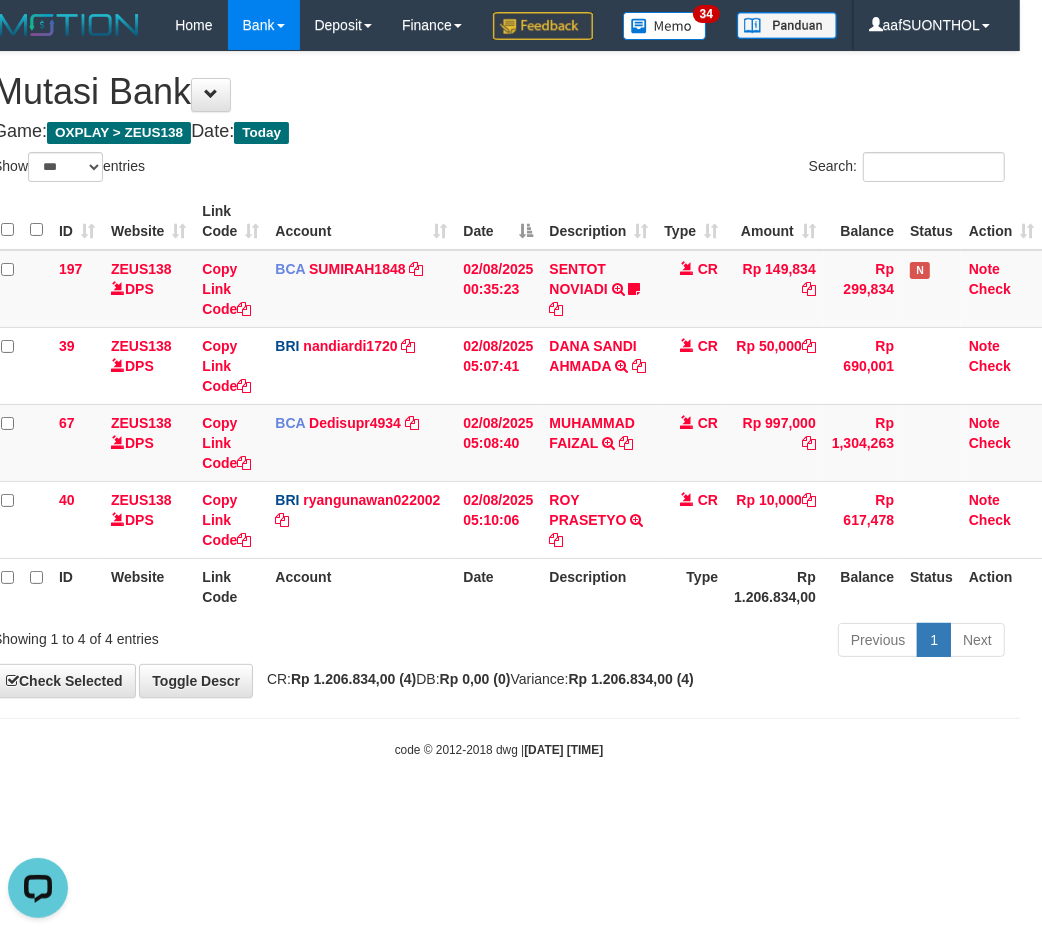 click on "Toggle navigation
Home
Bank
Account List
Load
By Website
Group
[OXPLAY]													ZEUS138
By Load Group (DPS)
Sync" at bounding box center (499, 404) 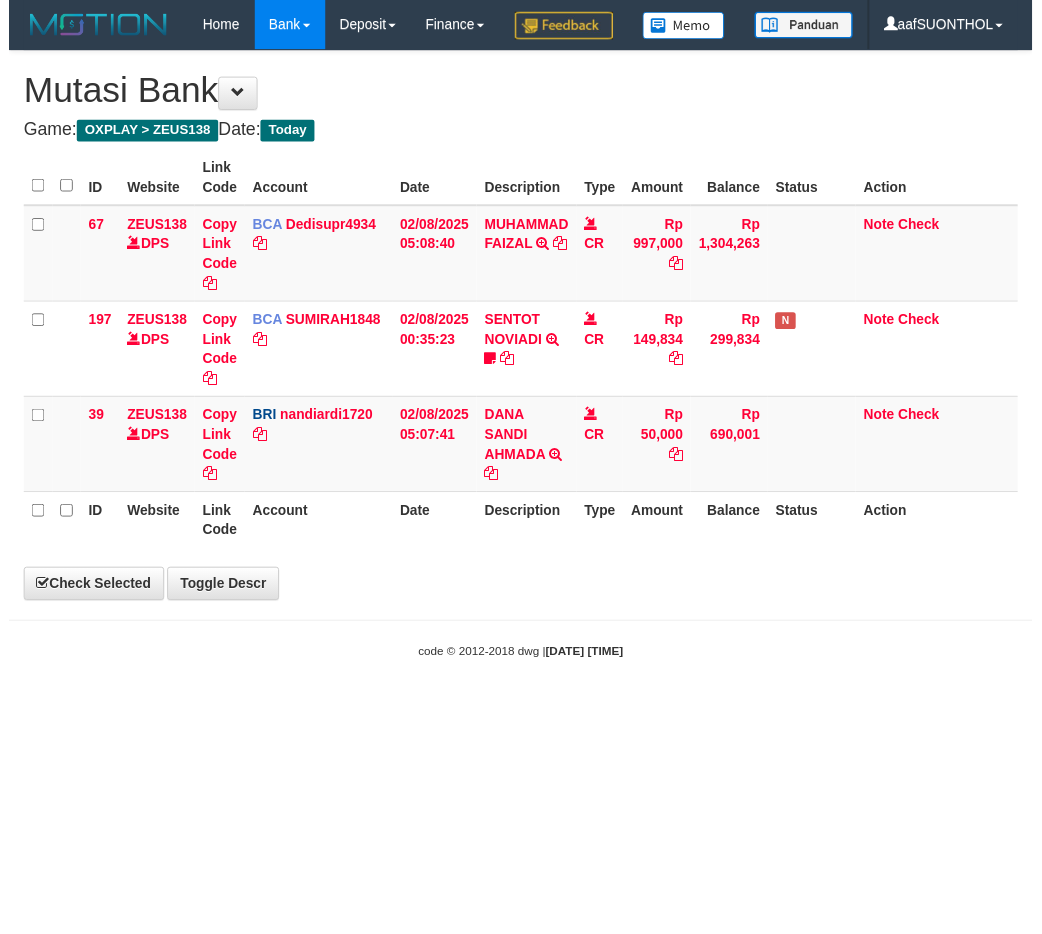 scroll, scrollTop: 0, scrollLeft: 22, axis: horizontal 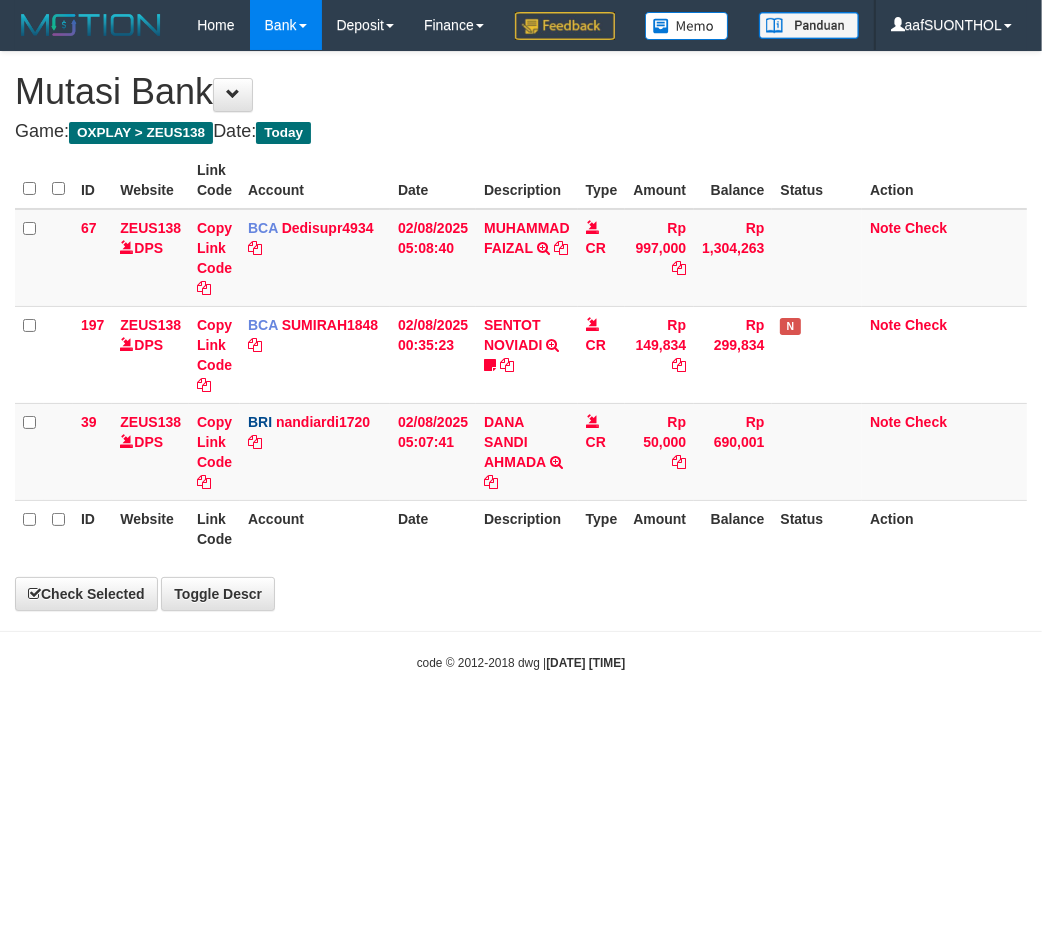 select on "***" 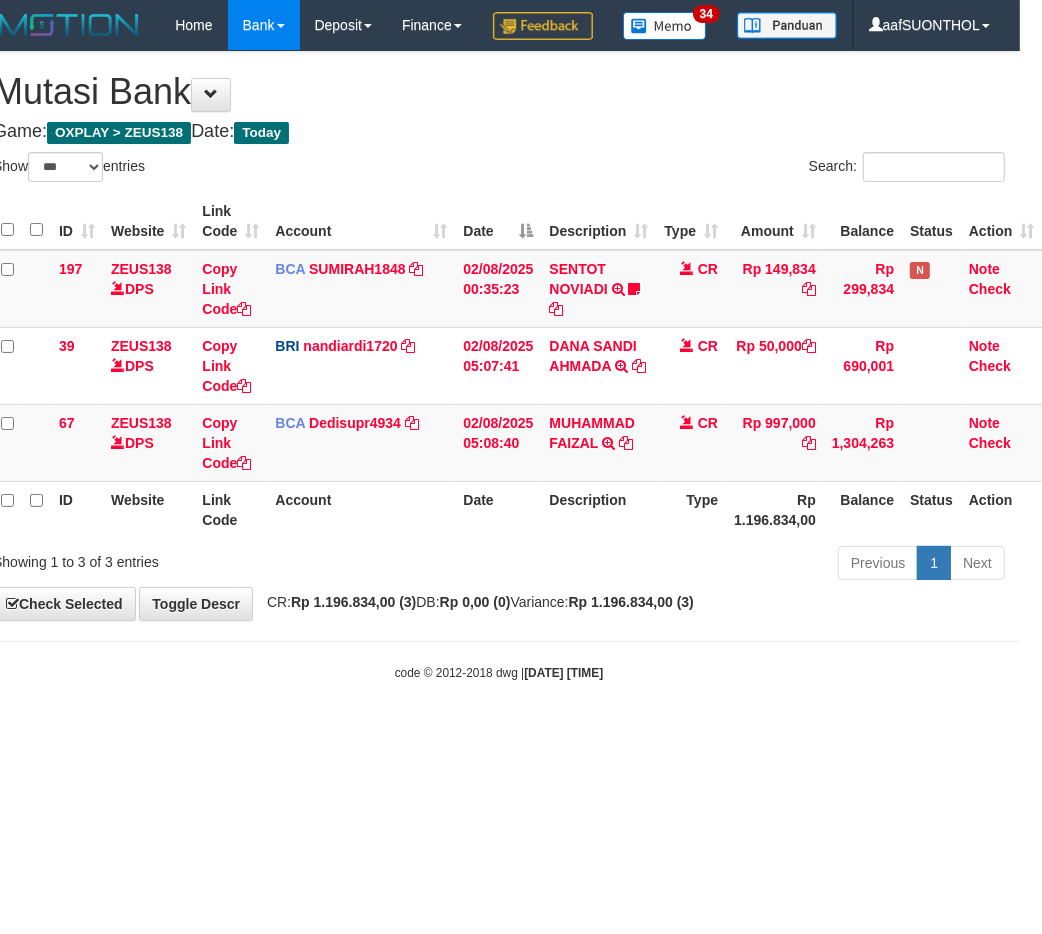 click on "Toggle navigation
Home
Bank
Account List
Load
By Website
Group
[OXPLAY]													ZEUS138
By Load Group (DPS)
Sync" at bounding box center [499, 366] 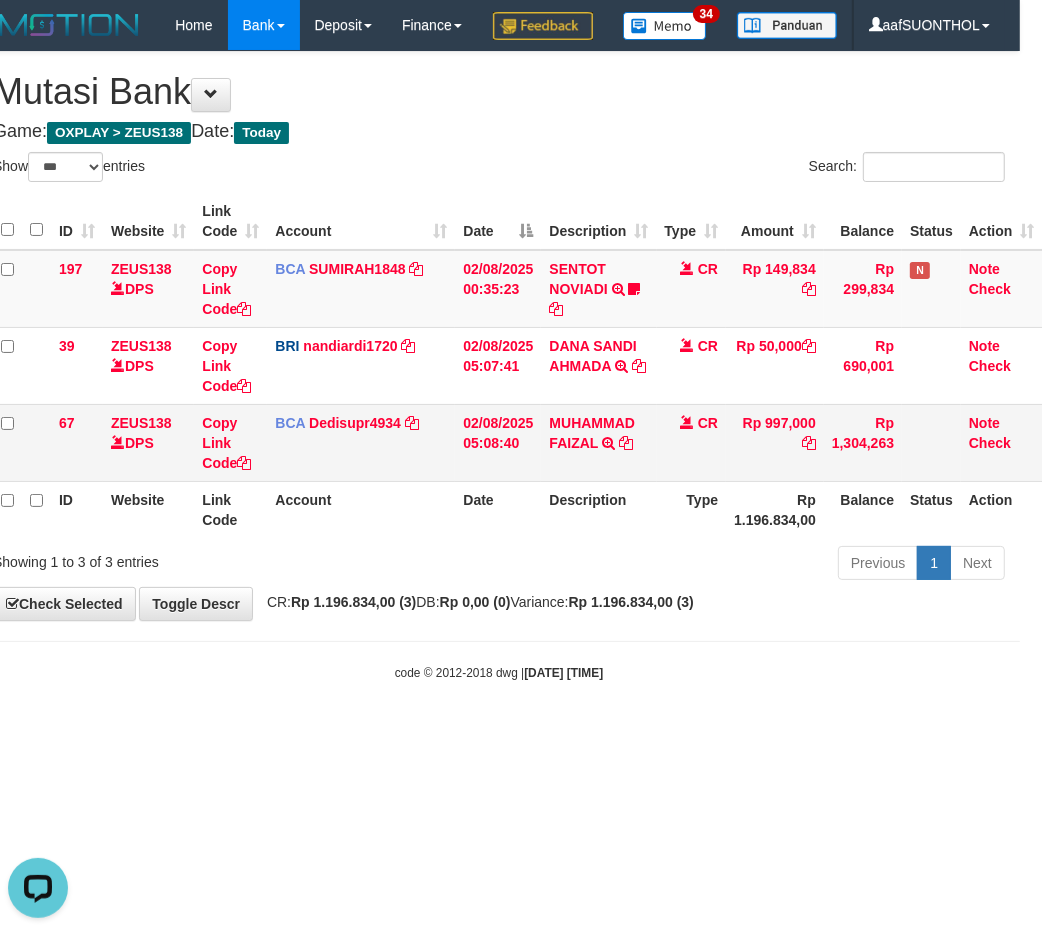 scroll, scrollTop: 0, scrollLeft: 0, axis: both 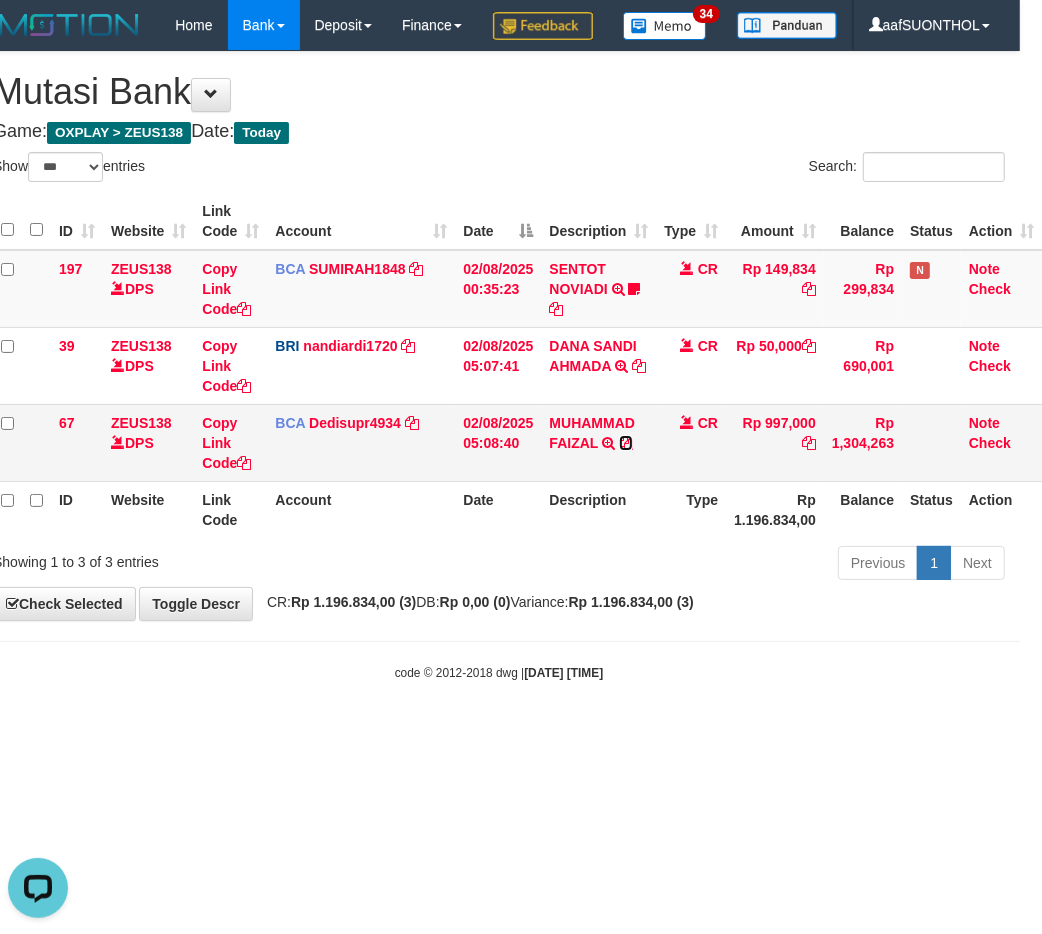 click at bounding box center (626, 443) 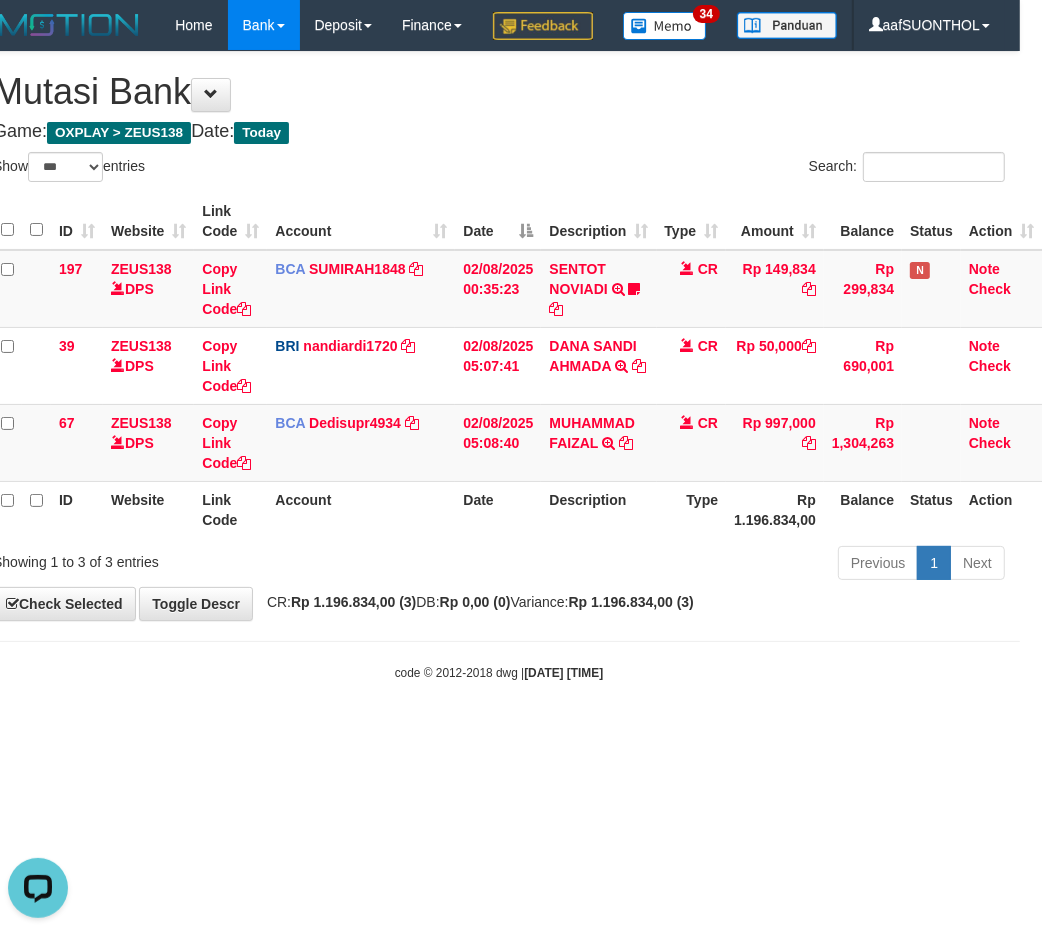 click on "code © 2012-2018 dwg |  2025/08/02 05:12:25" at bounding box center [499, 672] 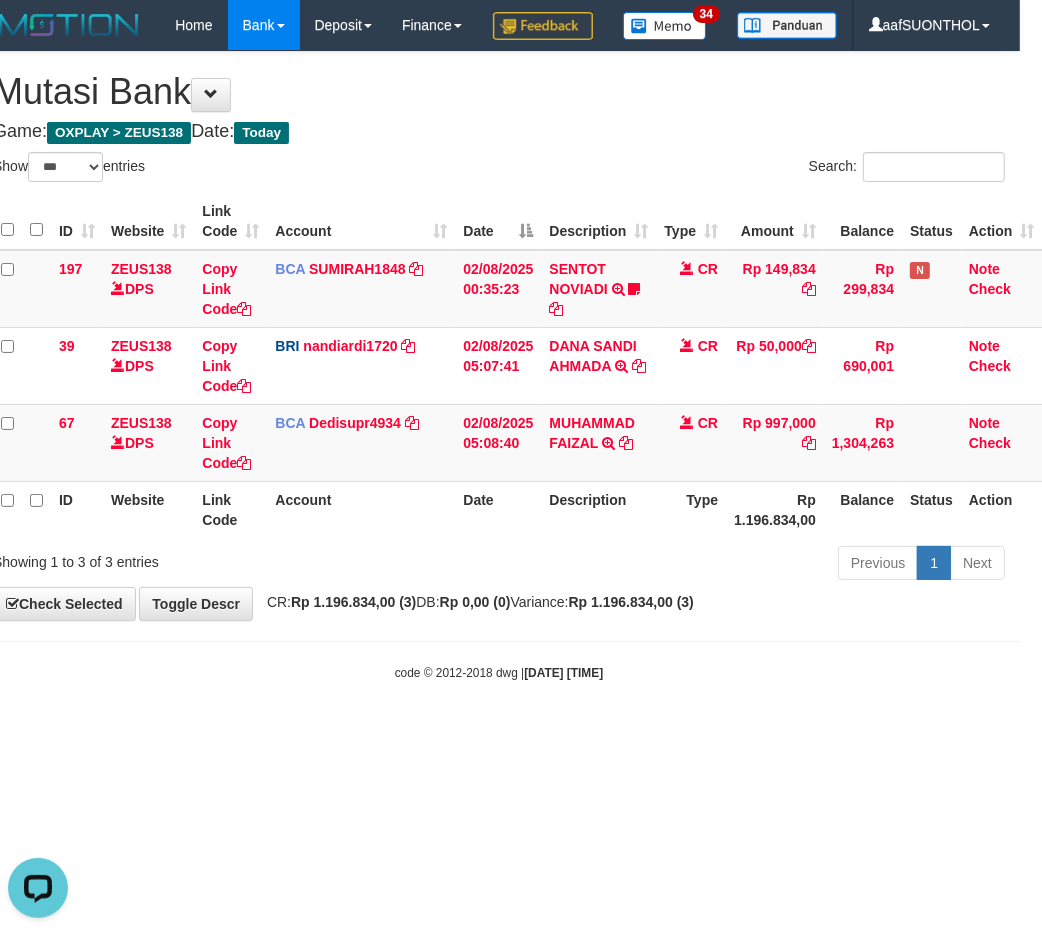 click on "code © 2012-2018 dwg |  2025/08/02 05:12:25" at bounding box center [499, 672] 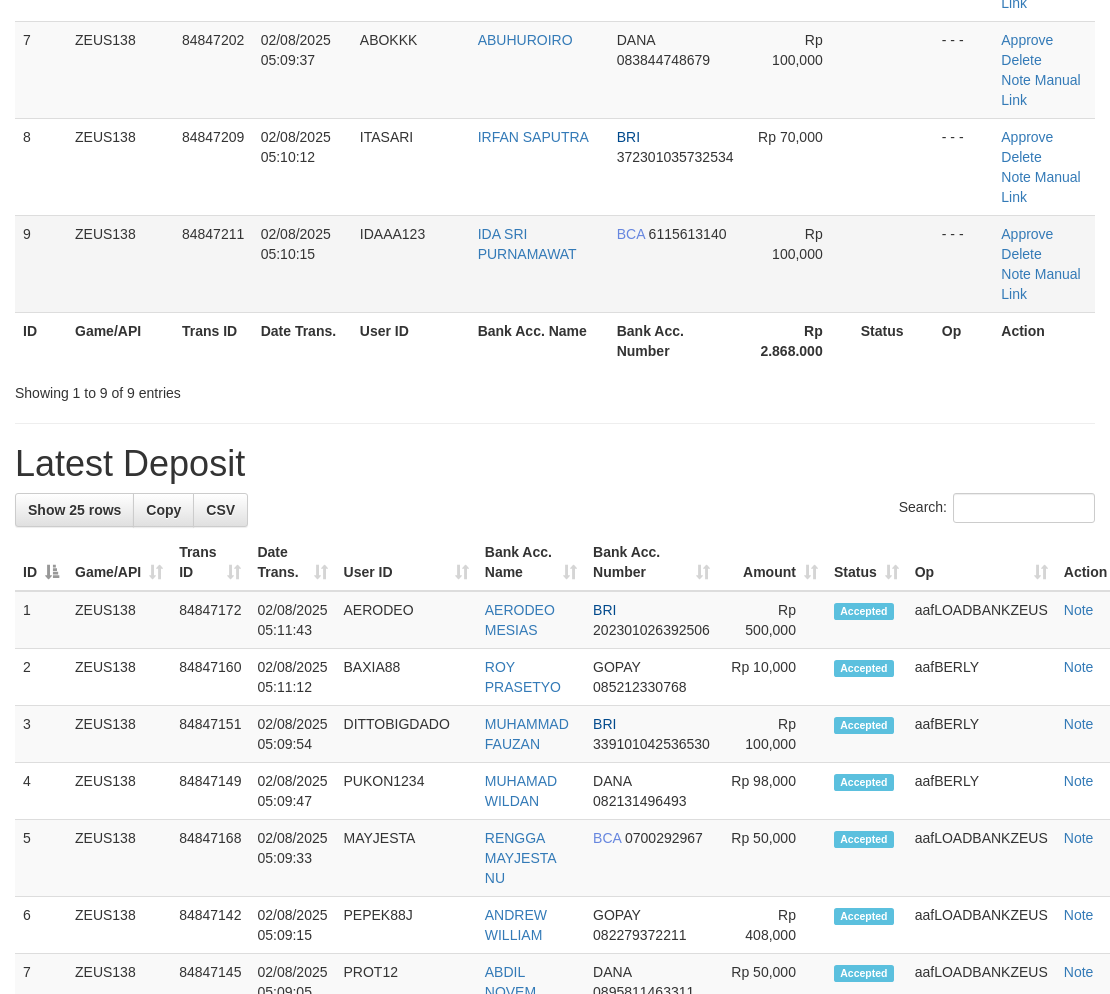 scroll, scrollTop: 555, scrollLeft: 0, axis: vertical 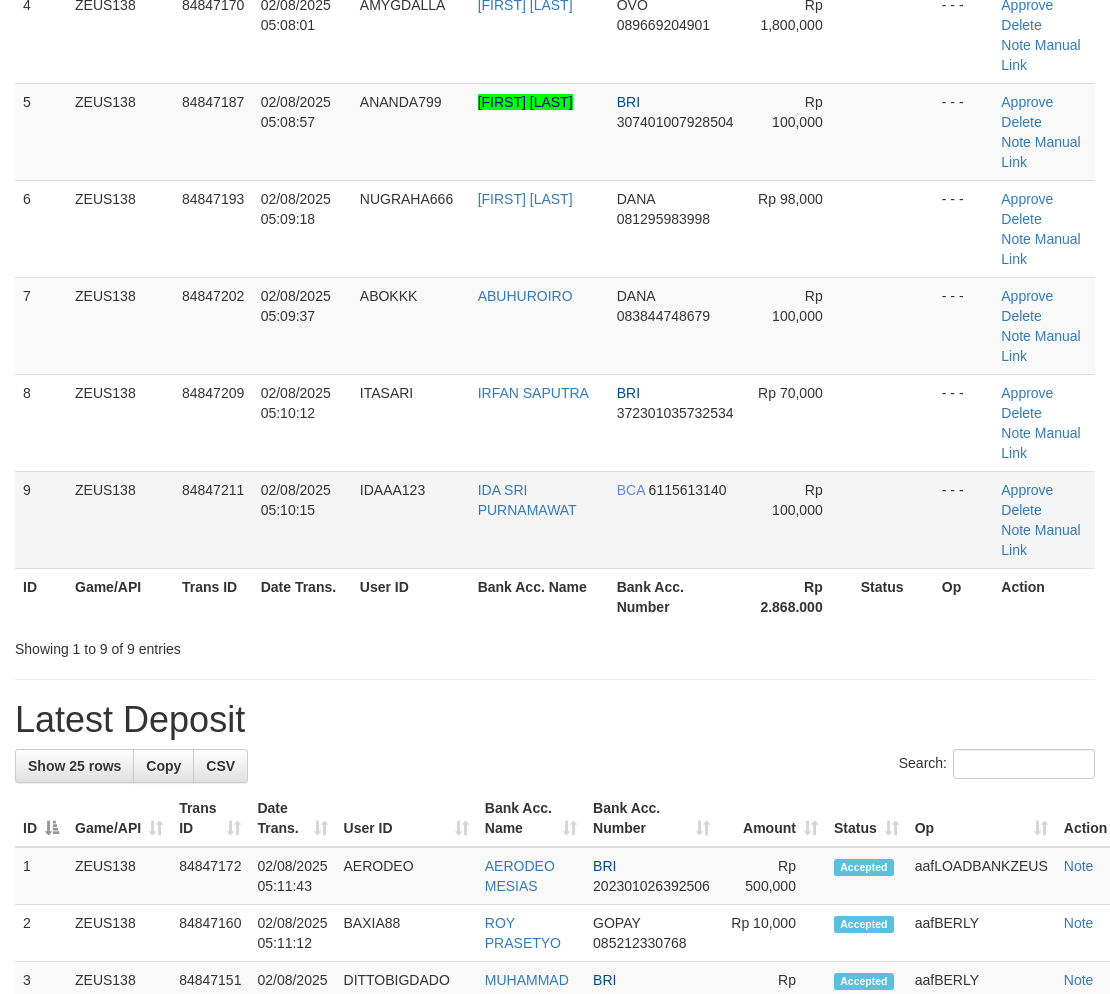 click at bounding box center (893, 519) 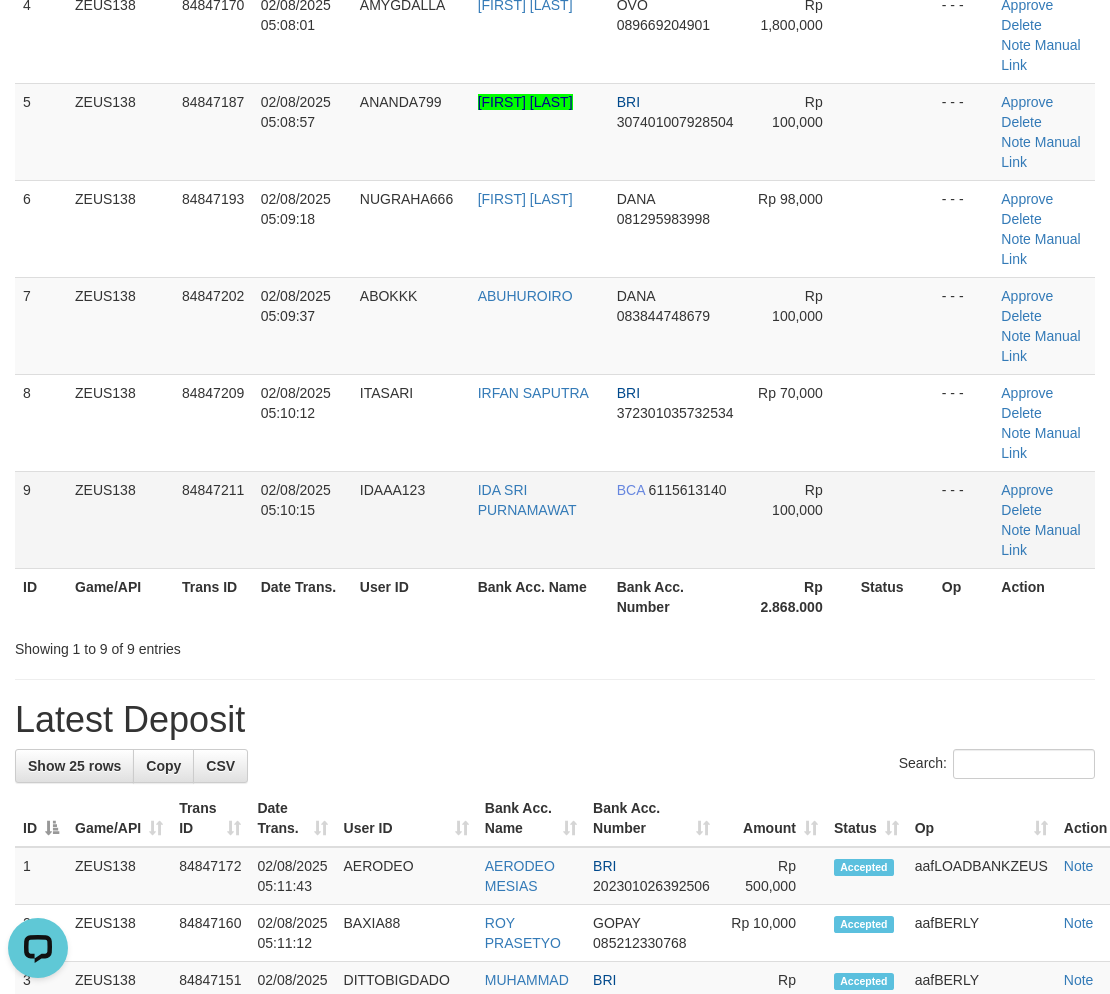 scroll, scrollTop: 0, scrollLeft: 0, axis: both 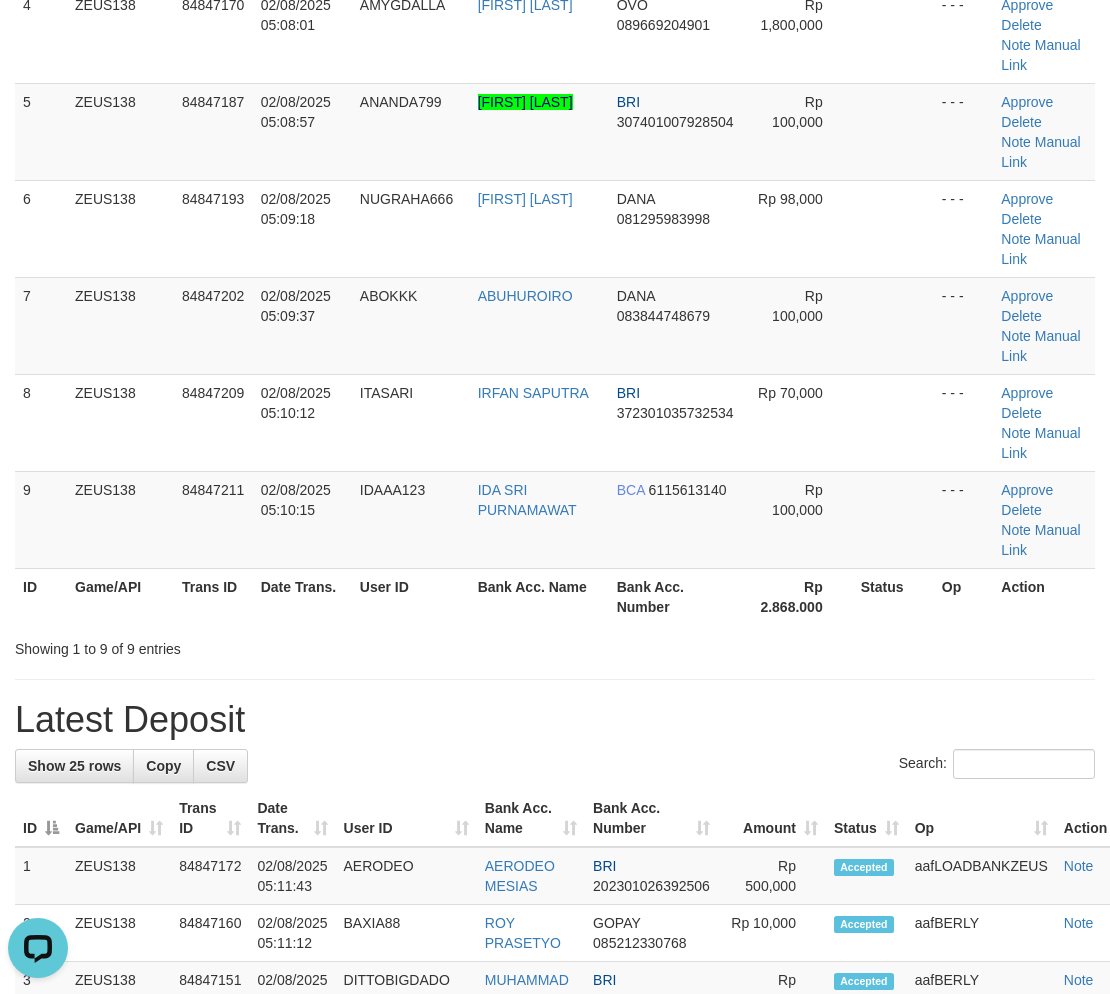 click at bounding box center (893, 519) 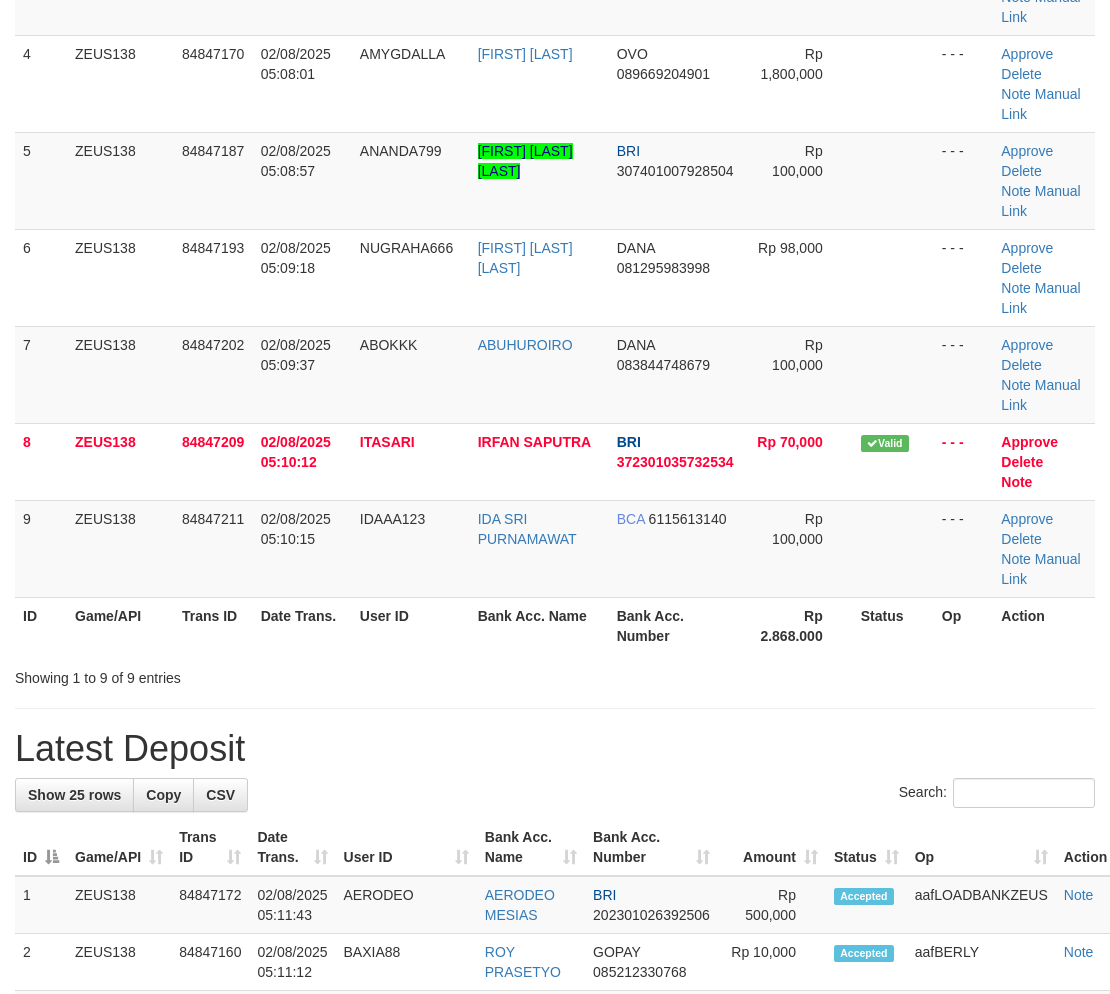 scroll, scrollTop: 477, scrollLeft: 0, axis: vertical 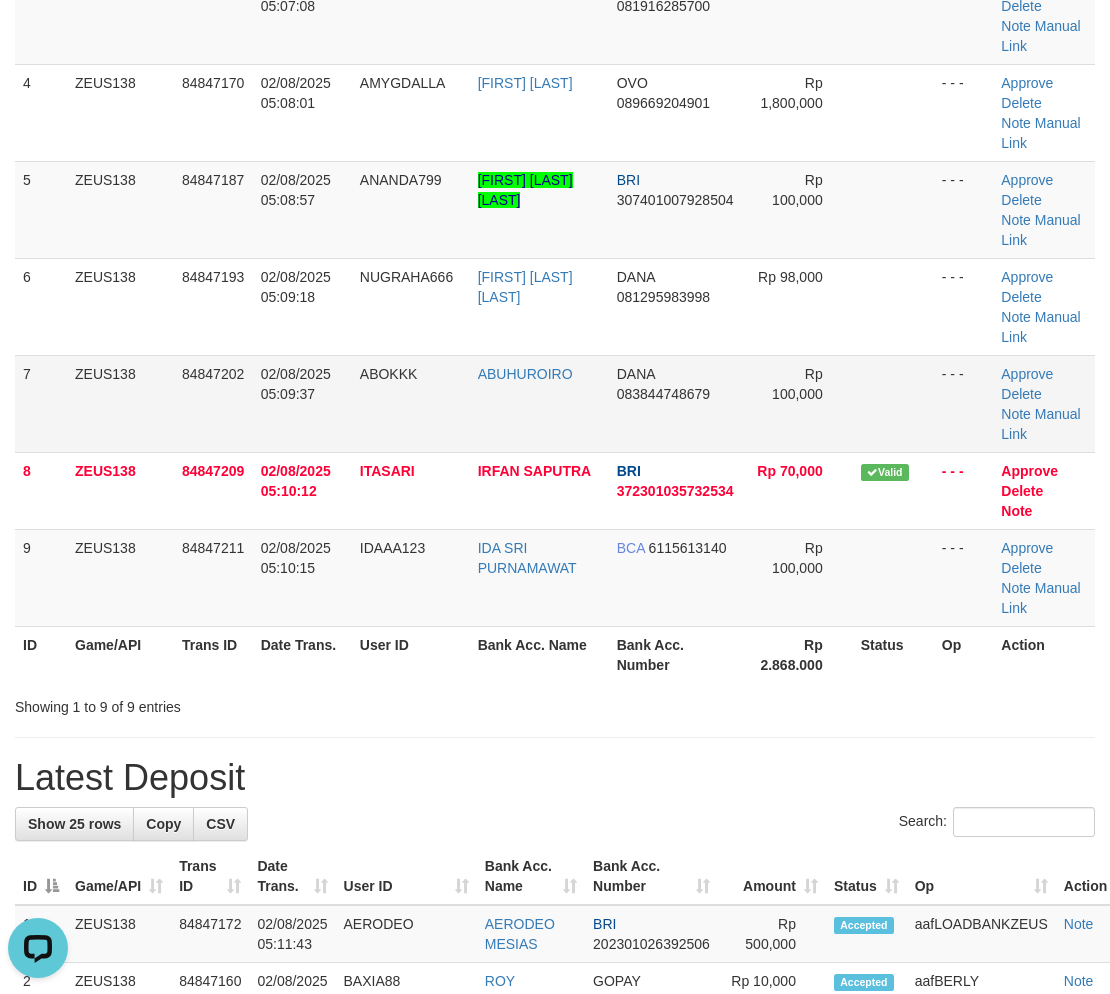click at bounding box center (893, 403) 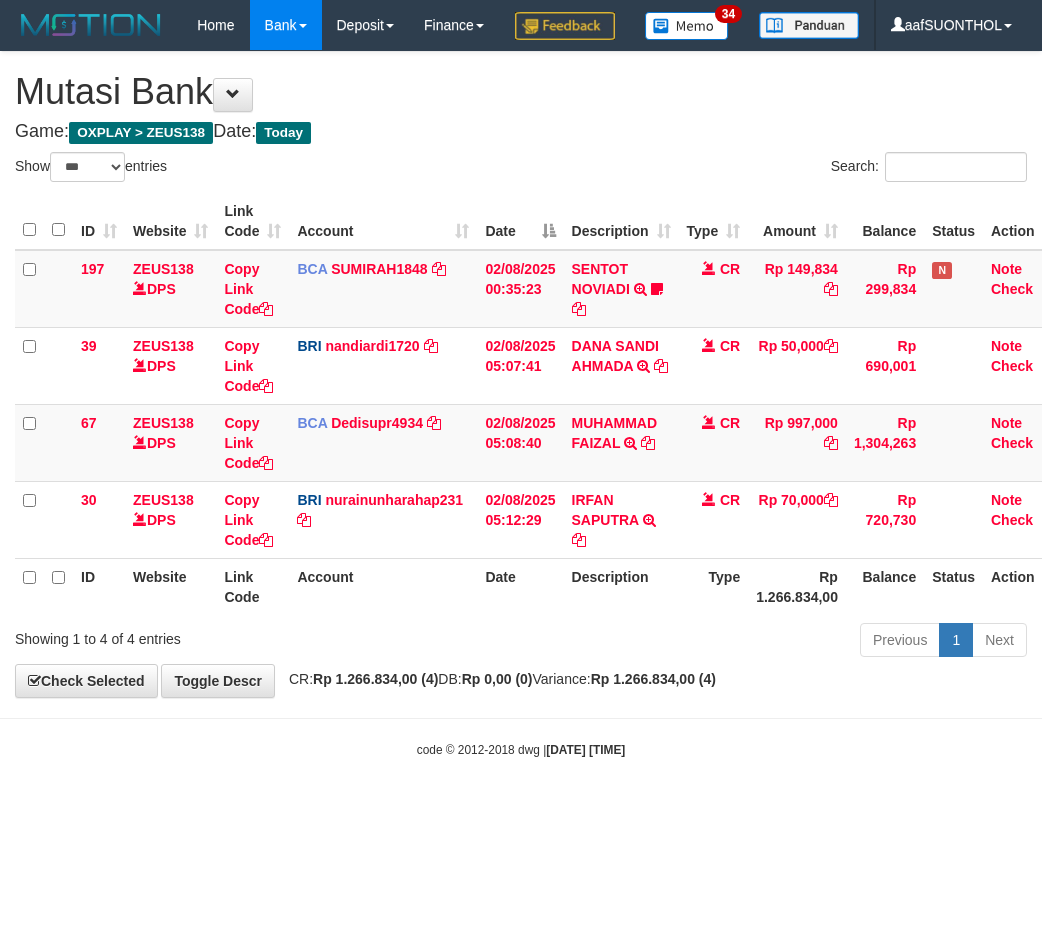 select on "***" 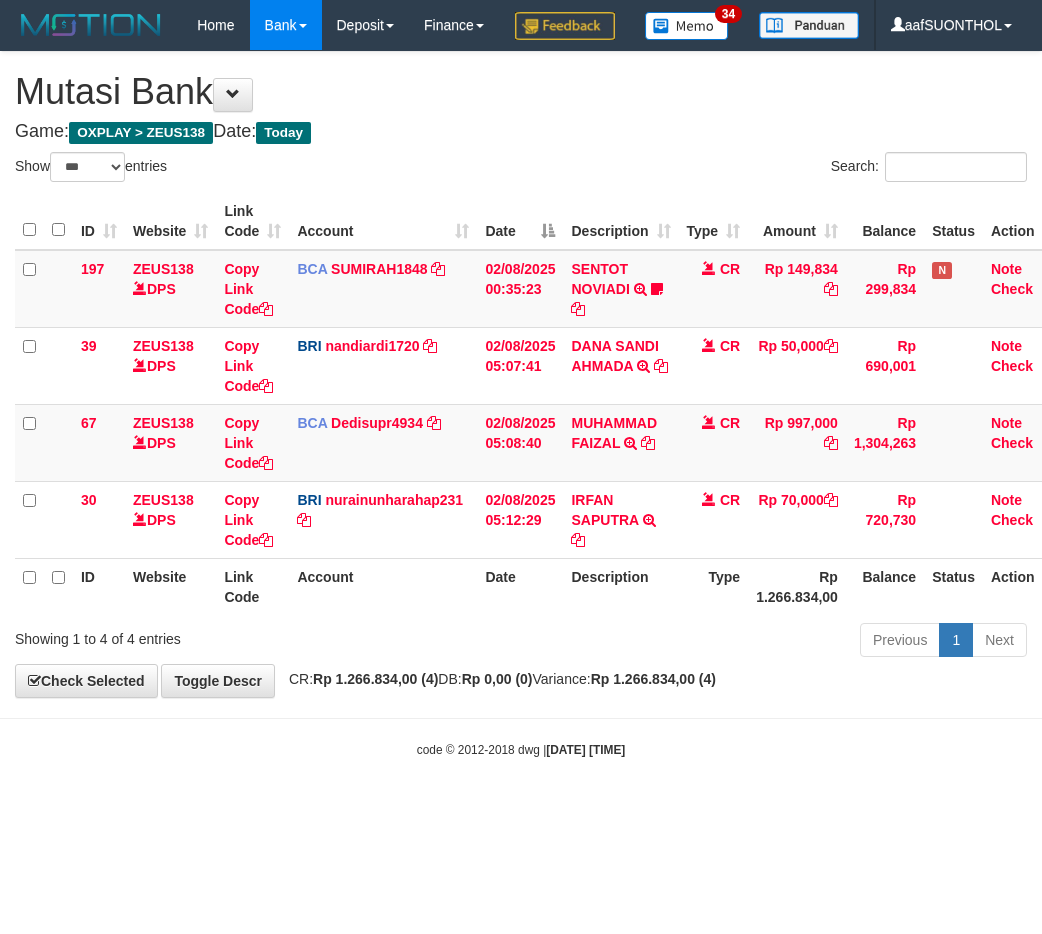 scroll, scrollTop: 0, scrollLeft: 22, axis: horizontal 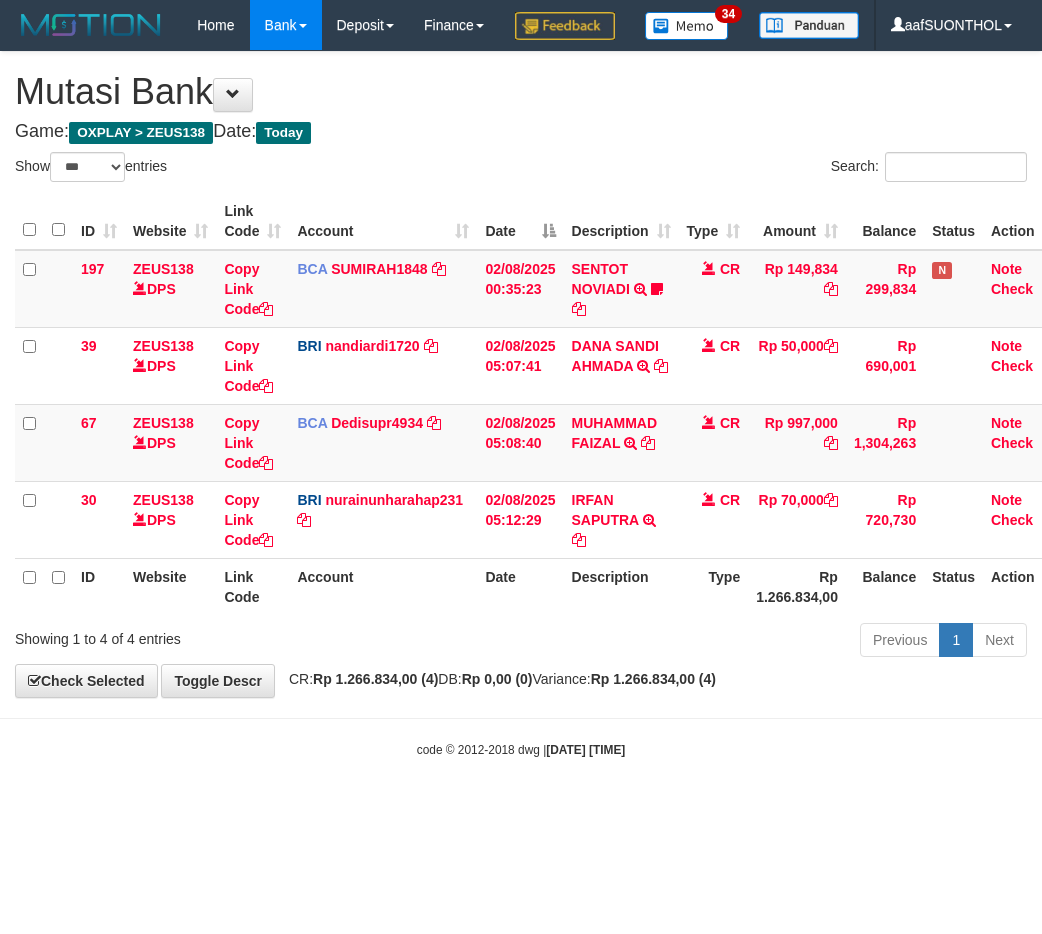 select on "***" 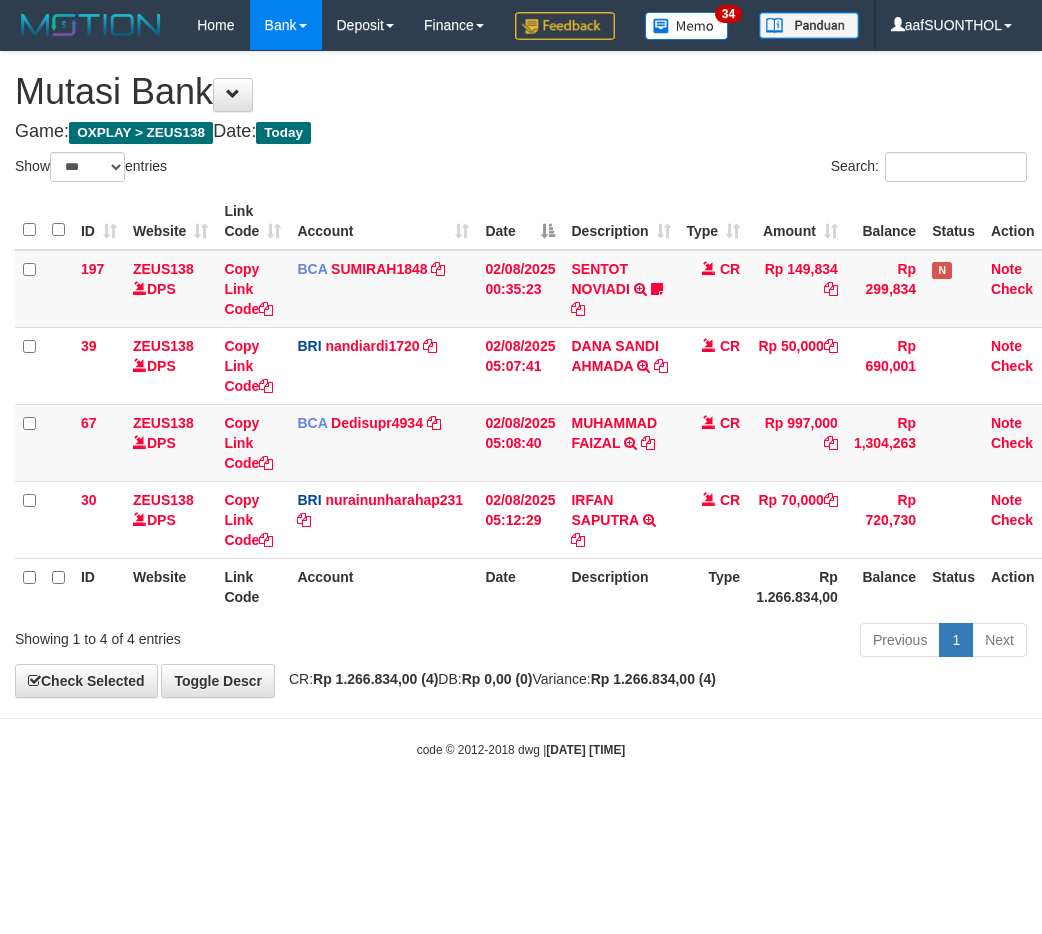 scroll, scrollTop: 0, scrollLeft: 22, axis: horizontal 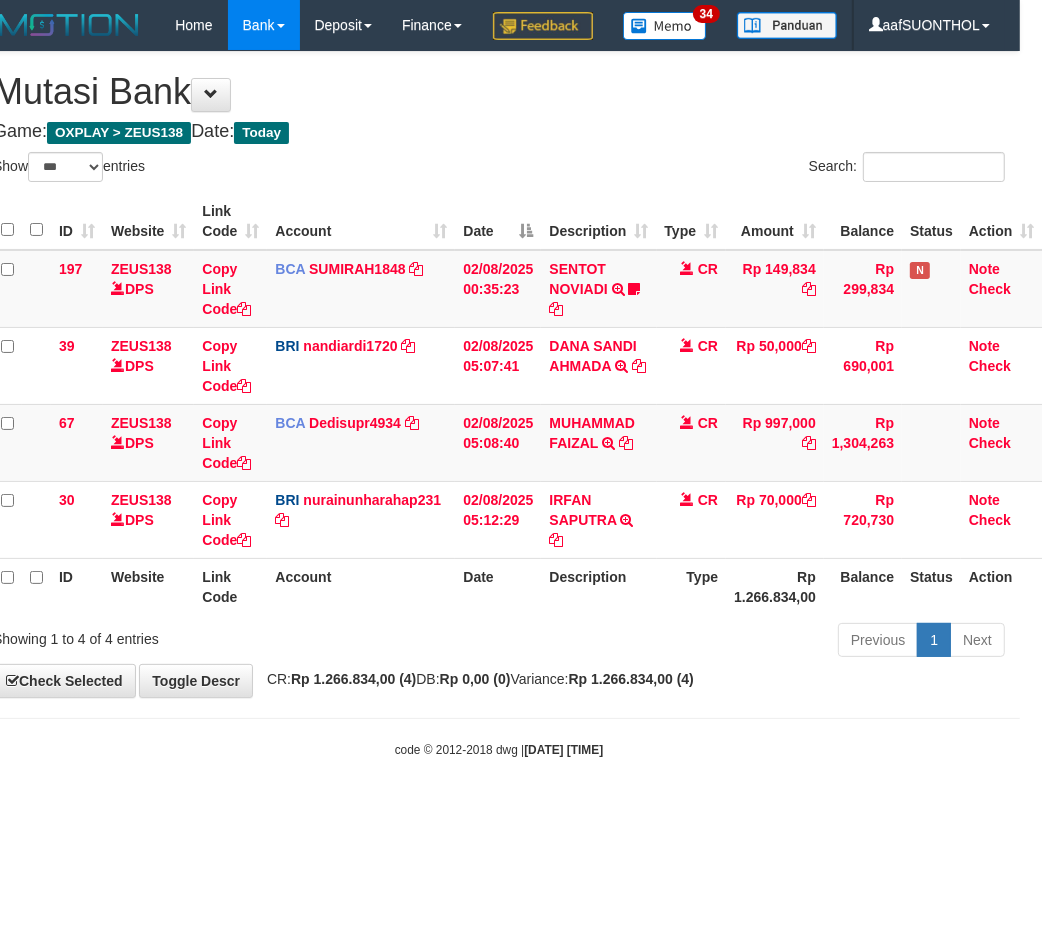 click on "Toggle navigation
Home
Bank
Account List
Load
By Website
Group
[OXPLAY]													ZEUS138
By Load Group (DPS)" at bounding box center [499, 404] 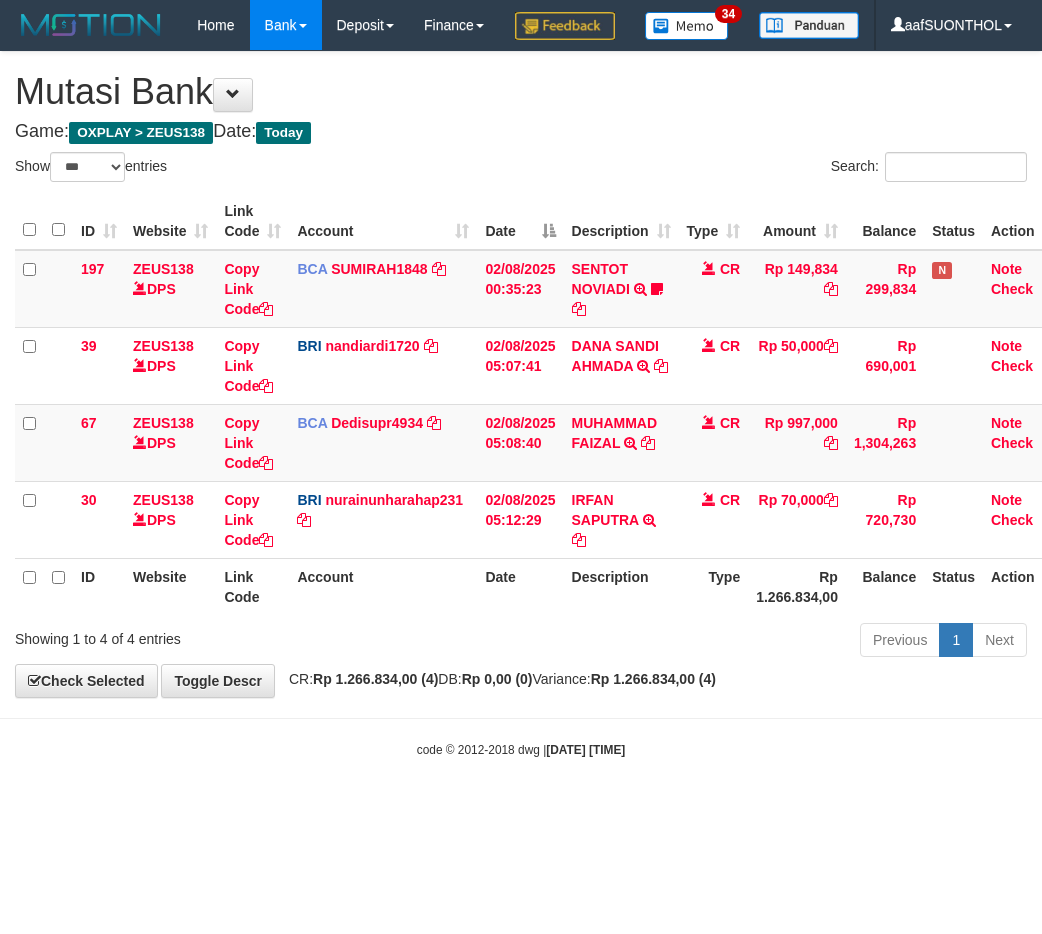 select on "***" 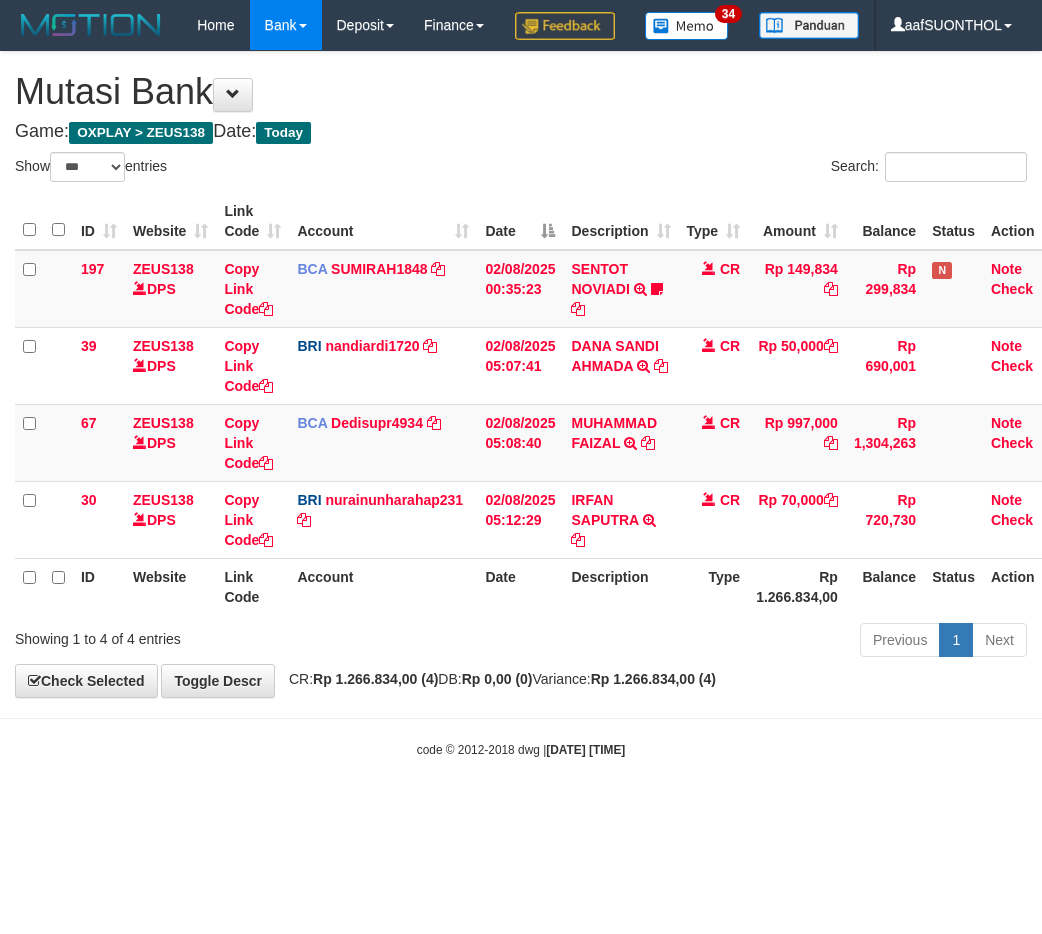 scroll, scrollTop: 0, scrollLeft: 22, axis: horizontal 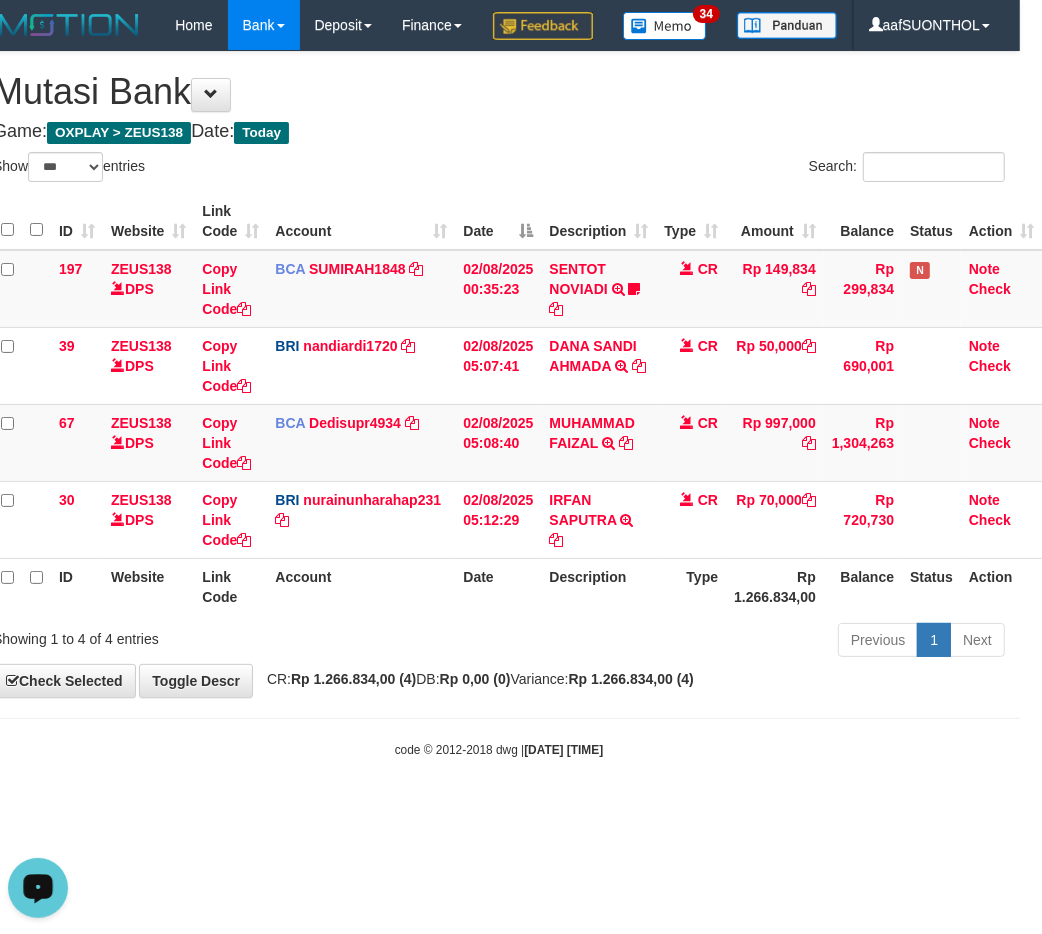 click on "Toggle navigation
Home
Bank
Account List
Load
By Website
Group
[OXPLAY]													ZEUS138
By Load Group (DPS)" at bounding box center [499, 404] 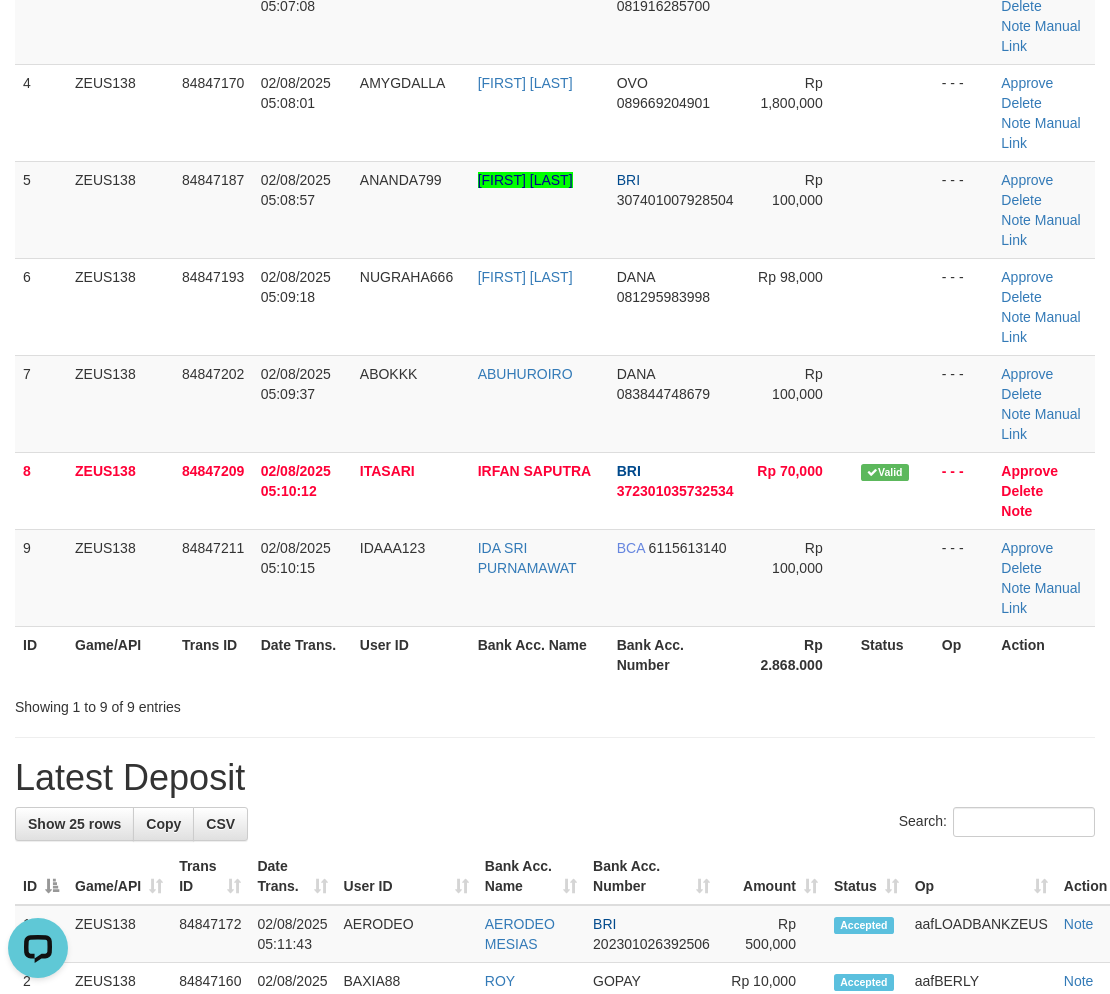 scroll, scrollTop: 0, scrollLeft: 0, axis: both 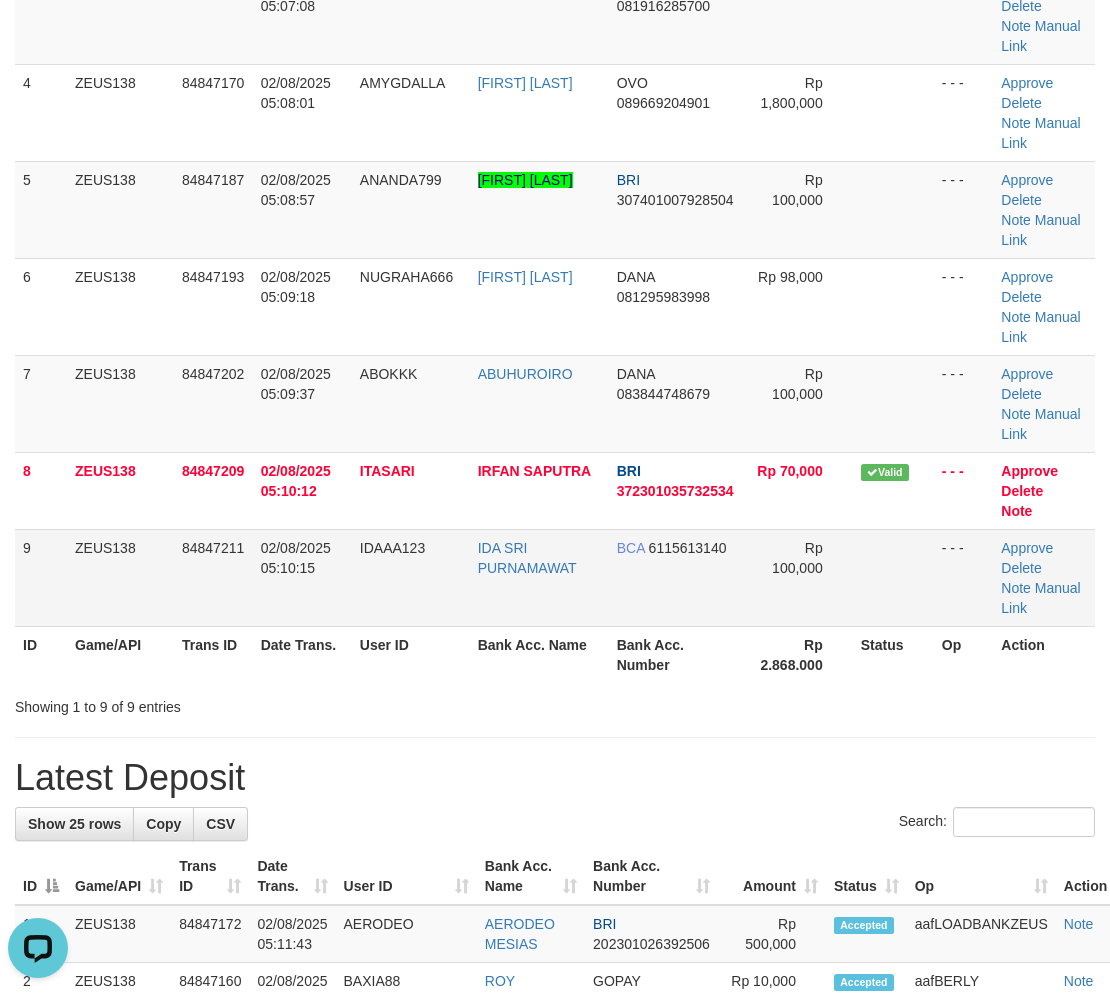 click at bounding box center (893, 577) 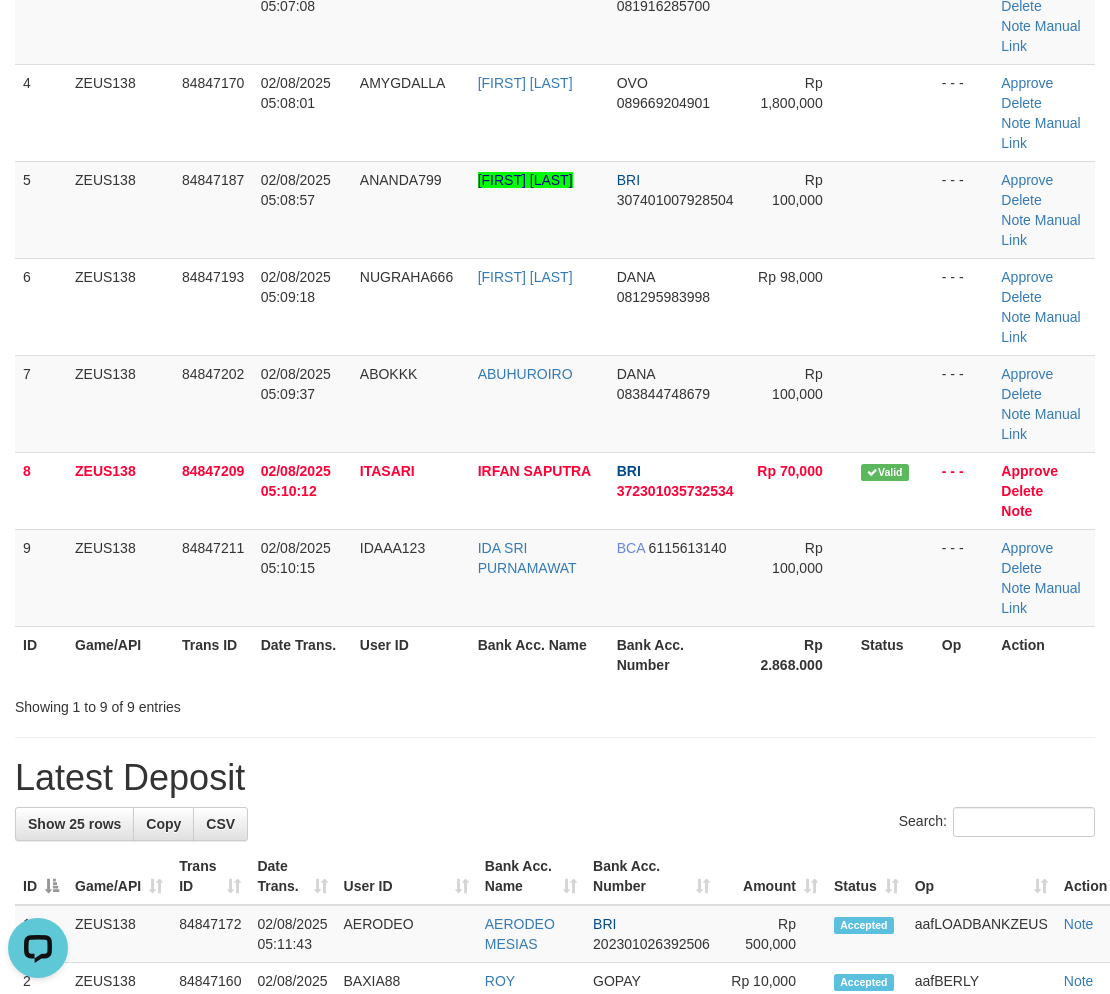 drag, startPoint x: 903, startPoint y: 567, endPoint x: 1110, endPoint y: 612, distance: 211.83484 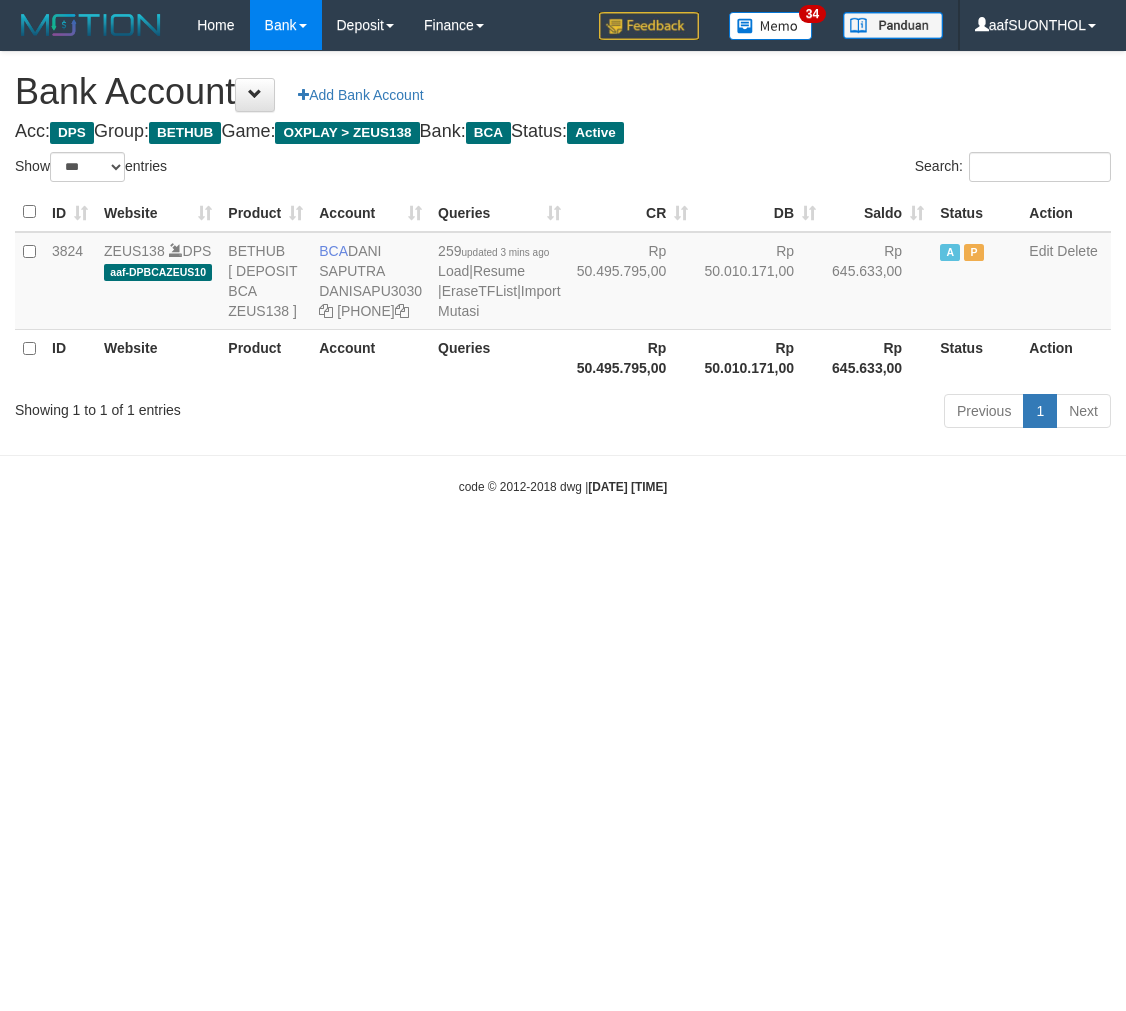 select on "***" 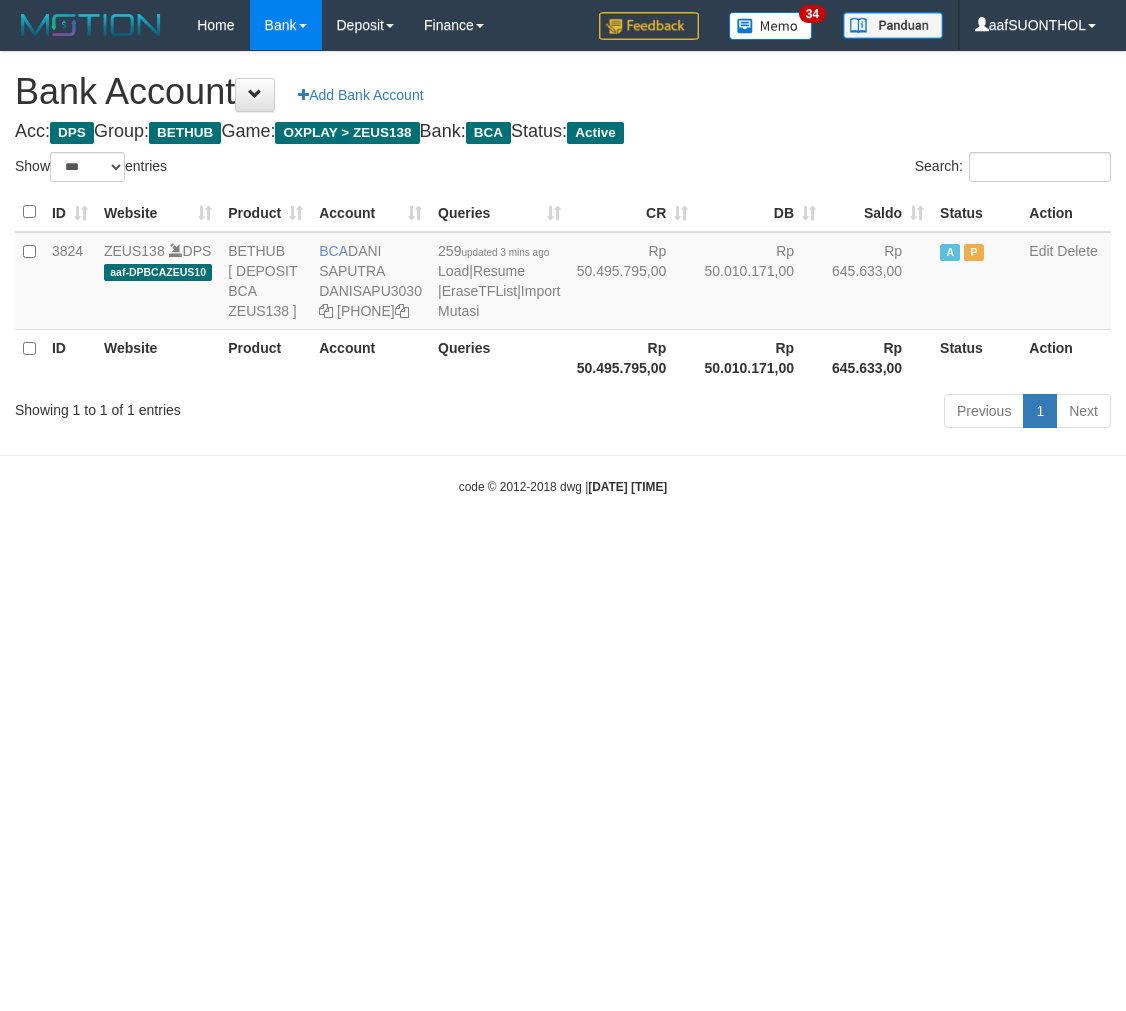 scroll, scrollTop: 0, scrollLeft: 0, axis: both 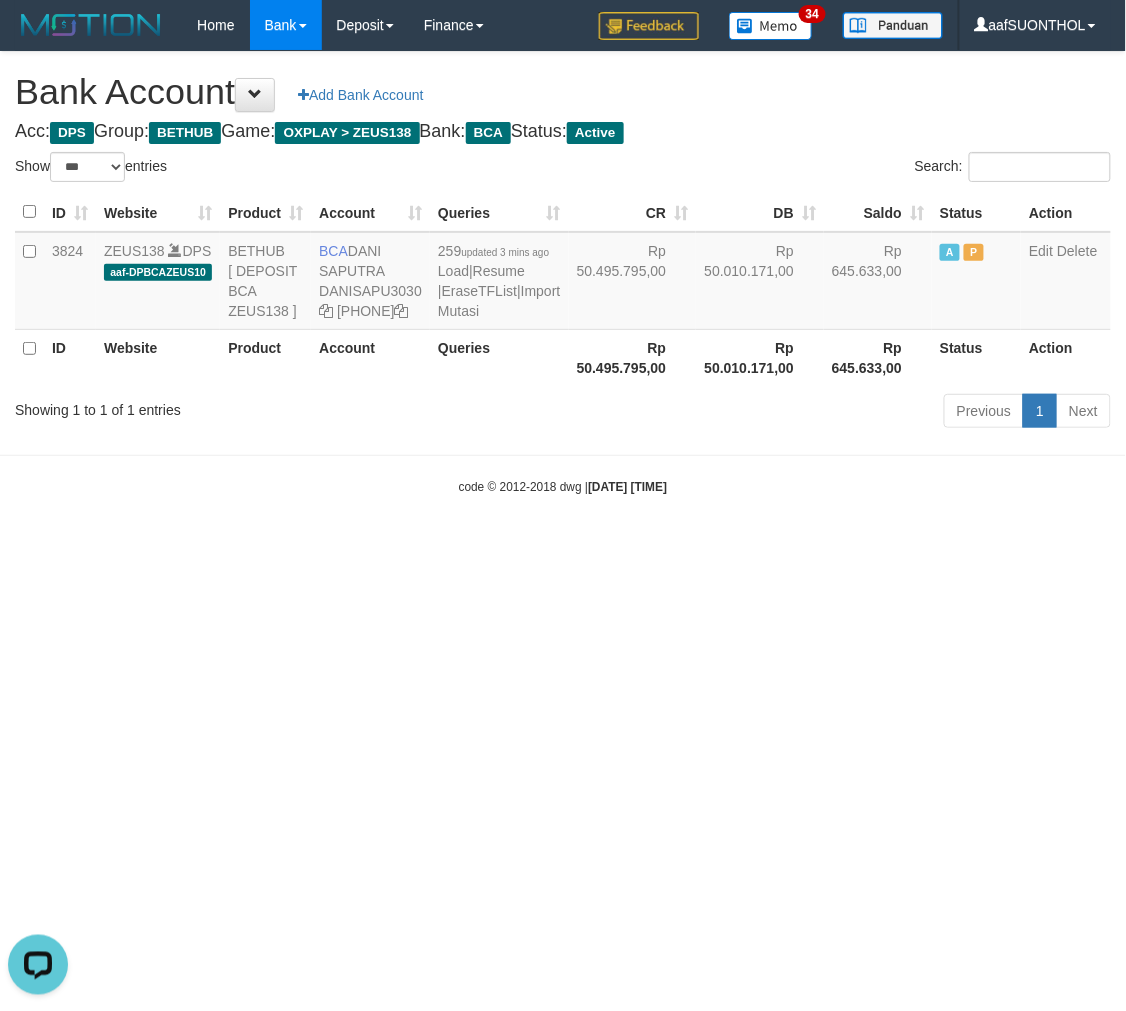 click on "Toggle navigation
Home
Bank
Account List
Load
By Website
Group
[OXPLAY]													ZEUS138
By Load Group (DPS)
Sync" at bounding box center [563, 273] 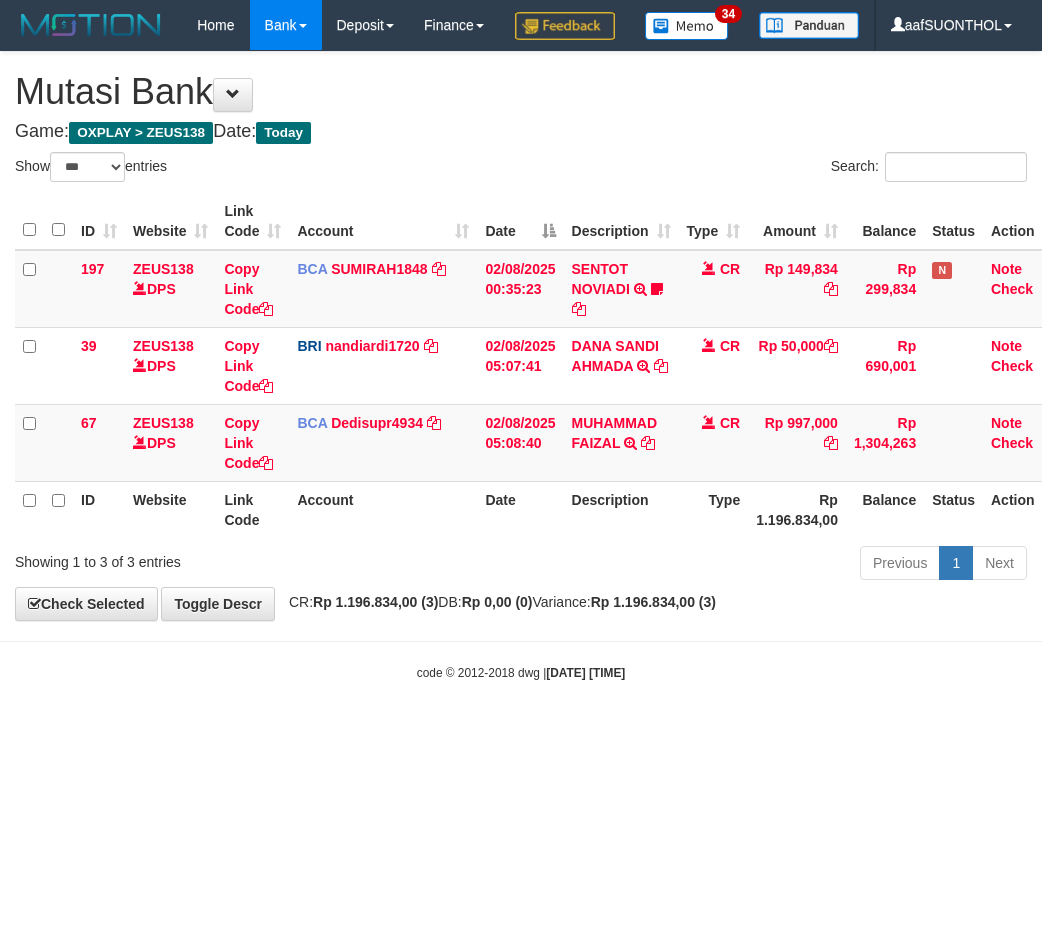 select on "***" 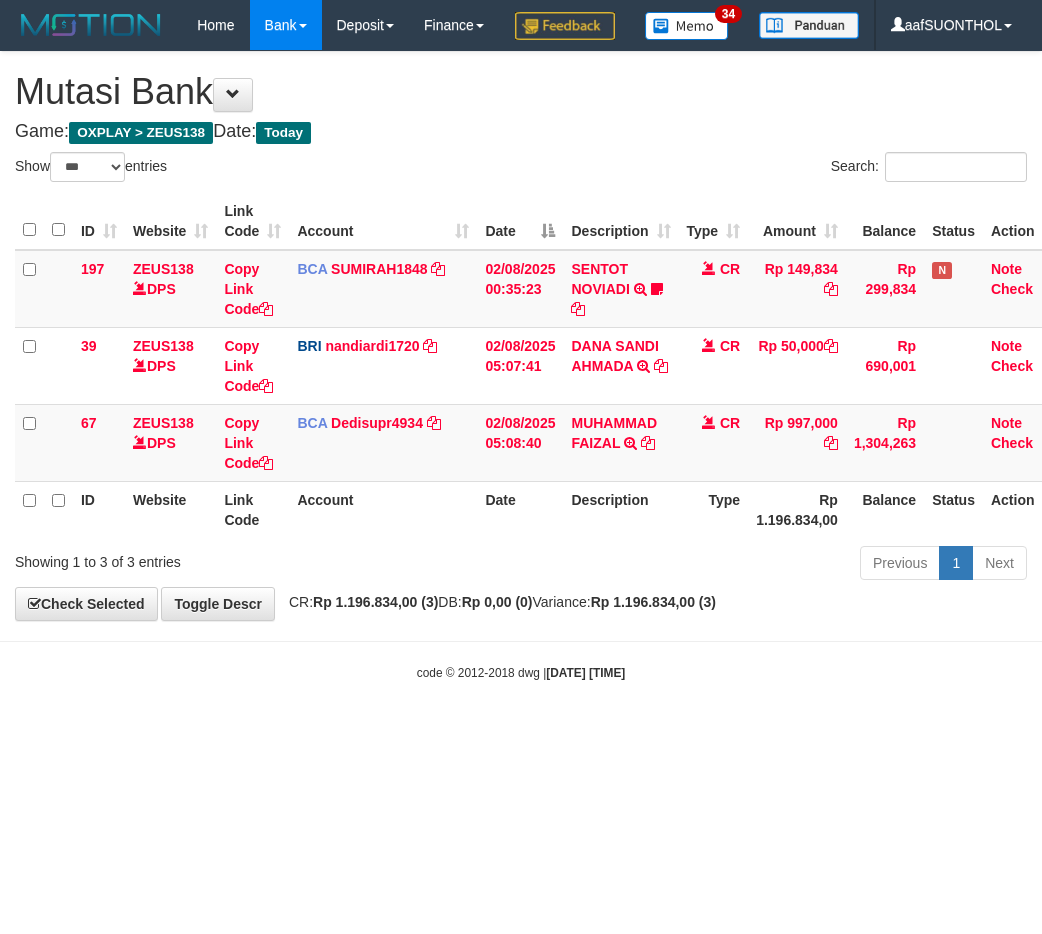 scroll, scrollTop: 0, scrollLeft: 22, axis: horizontal 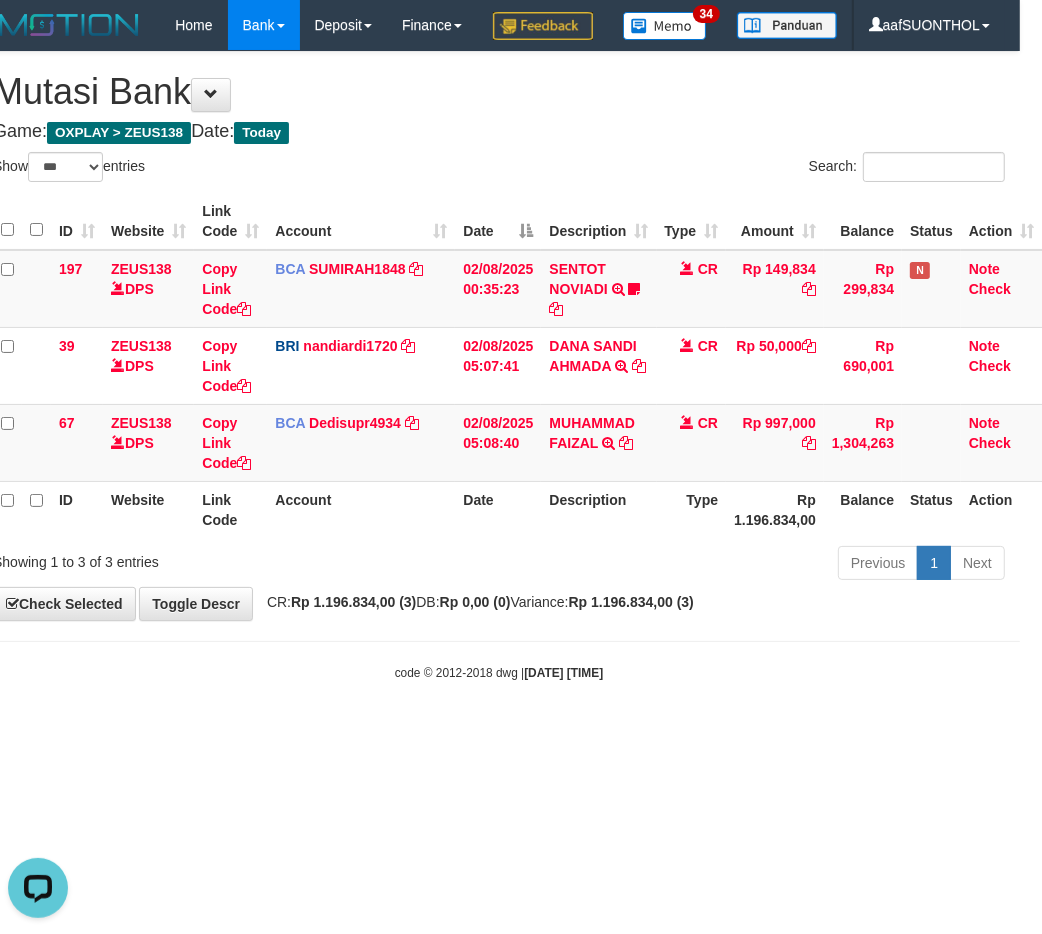 click on "code © 2012-2018 dwg |  2025/08/02 05:12:40" at bounding box center (499, 673) 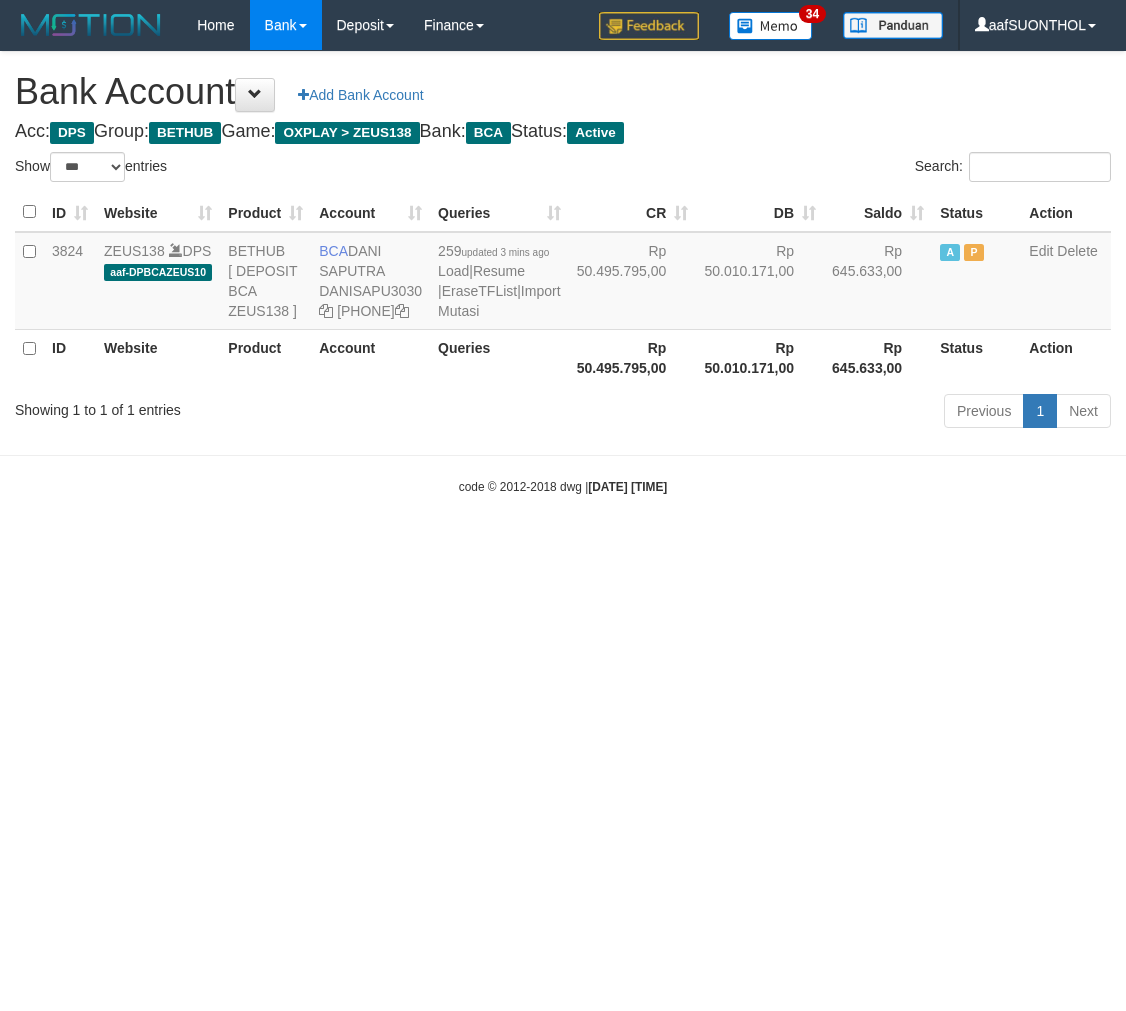 select on "***" 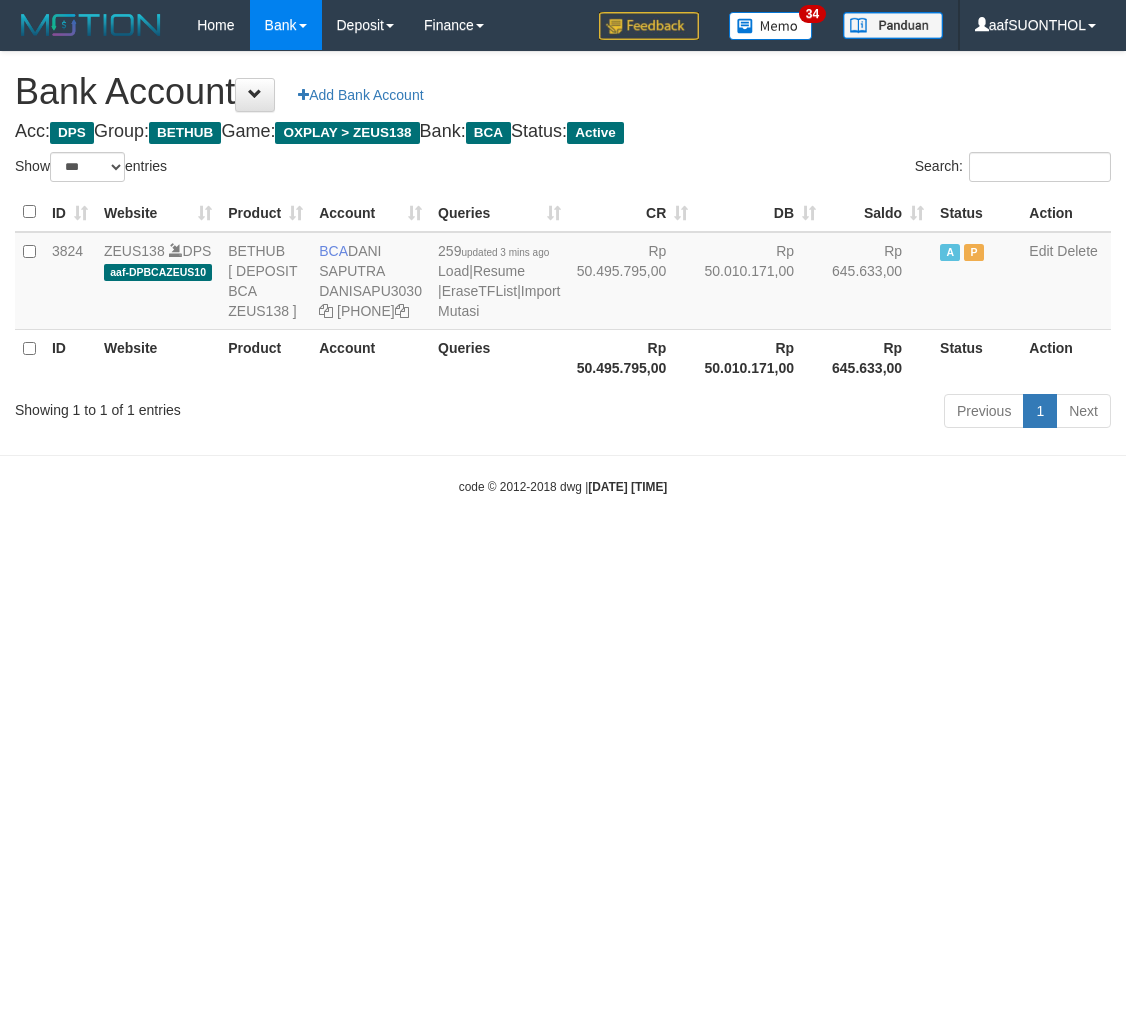 scroll, scrollTop: 0, scrollLeft: 0, axis: both 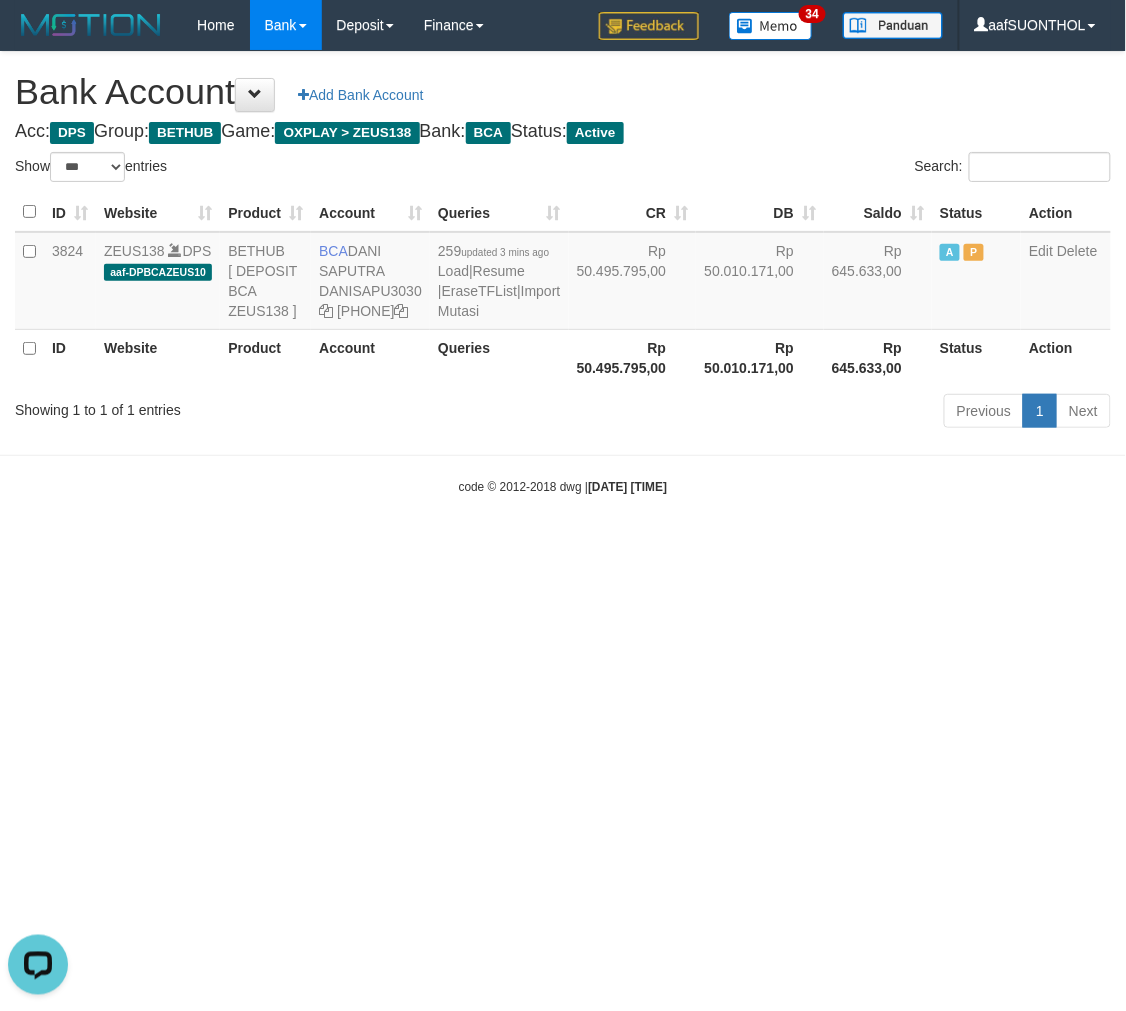 click on "Toggle navigation
Home
Bank
Account List
Load
By Website
Group
[OXPLAY]													ZEUS138
By Load Group (DPS)
Sync" at bounding box center (563, 273) 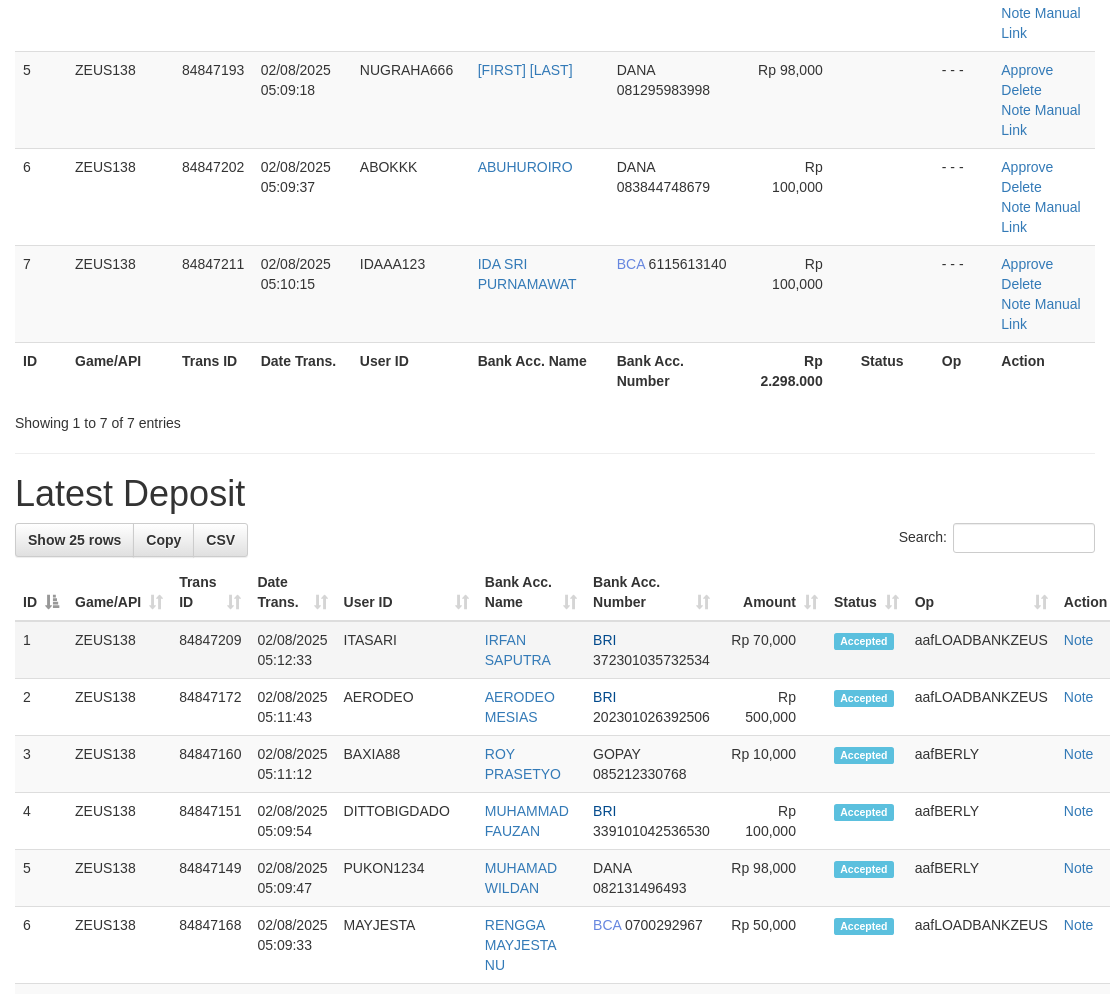 scroll, scrollTop: 470, scrollLeft: 0, axis: vertical 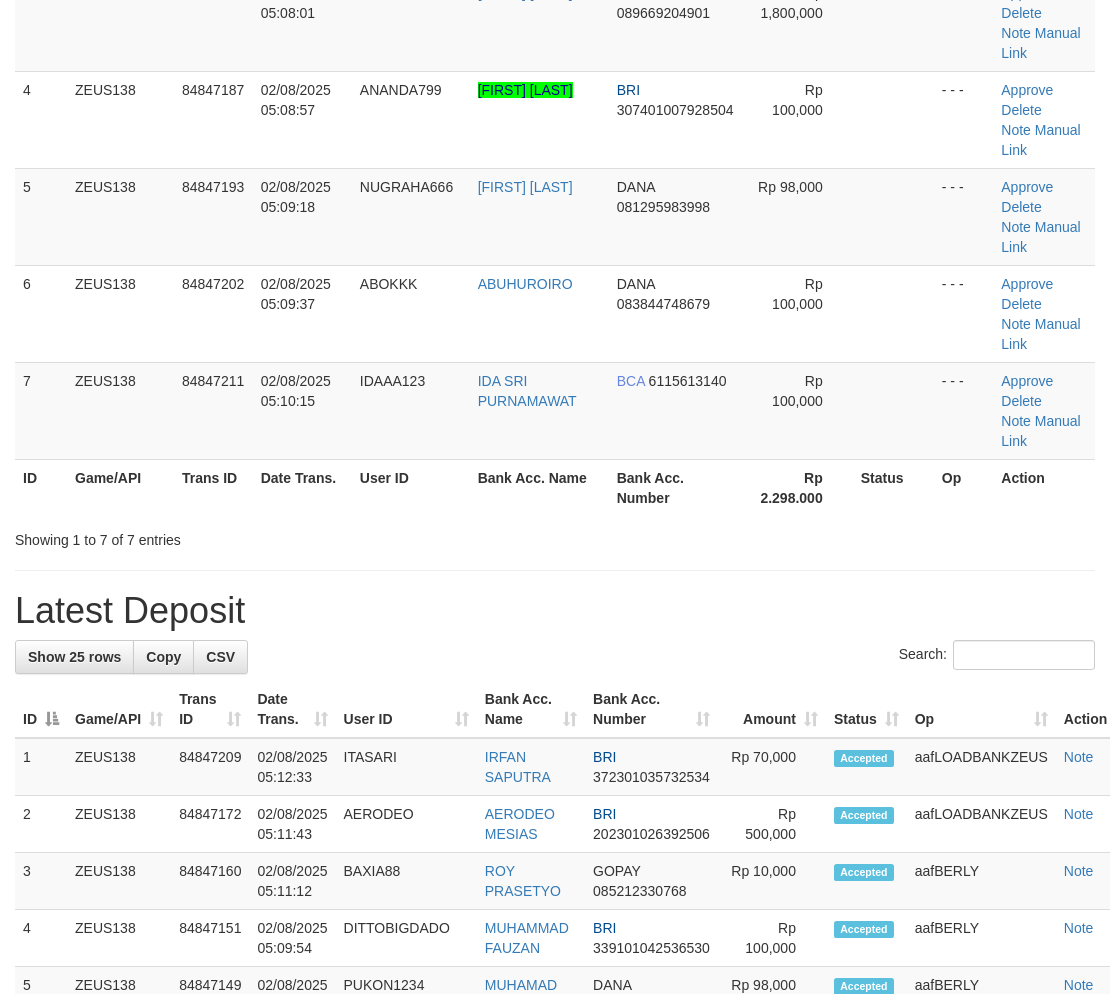 click on "Rp 2.298.000" at bounding box center (797, 487) 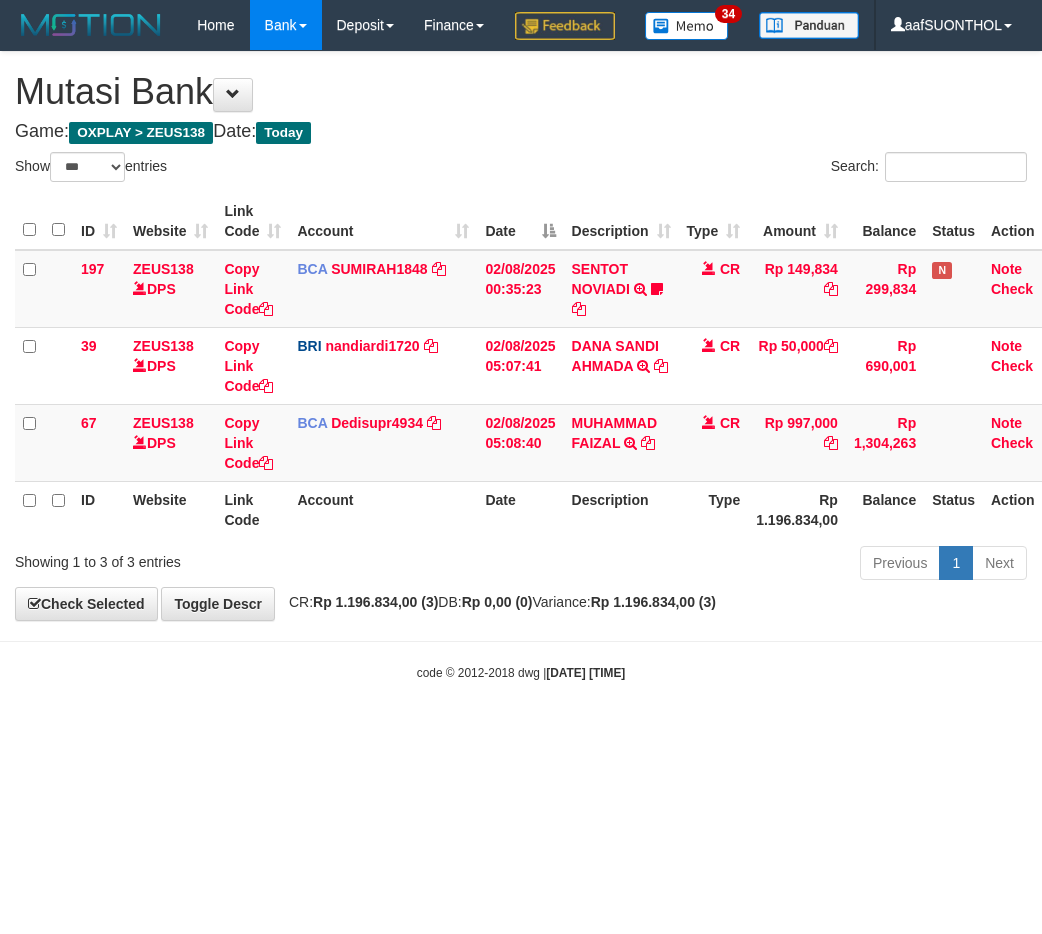 select on "***" 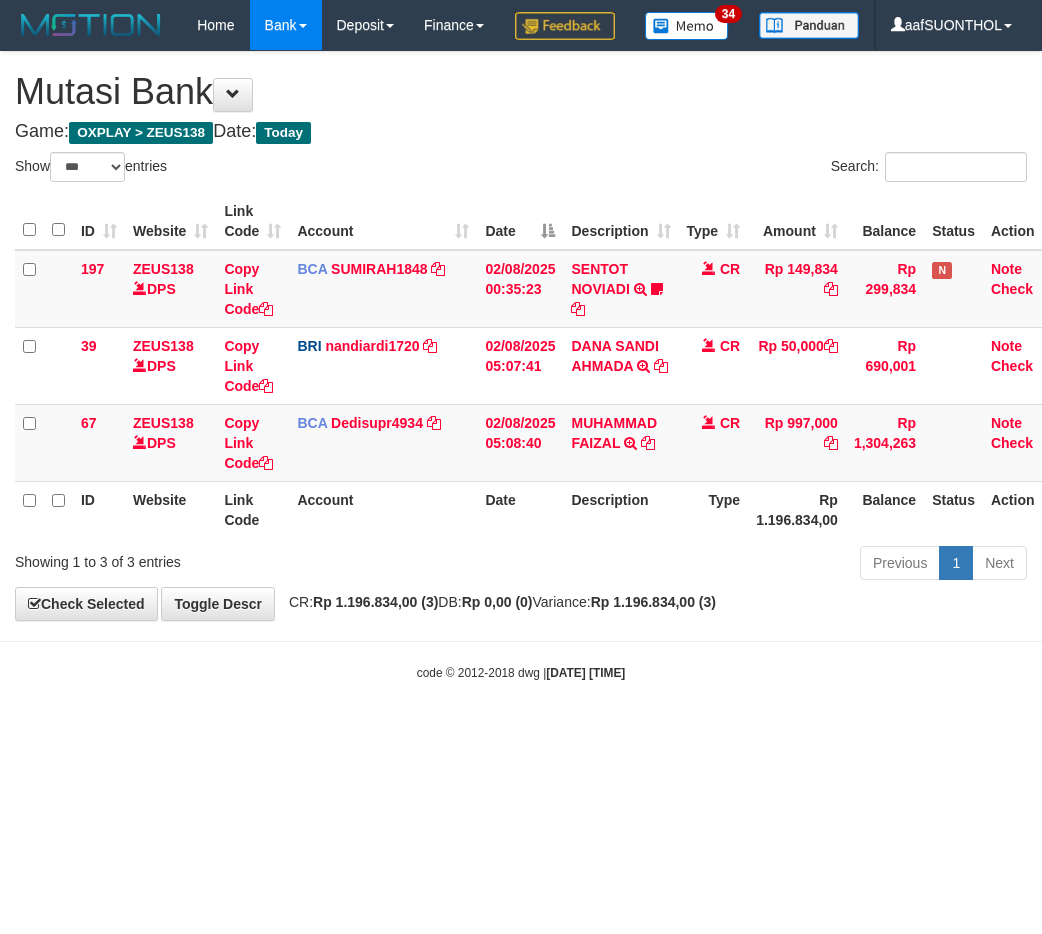scroll, scrollTop: 0, scrollLeft: 22, axis: horizontal 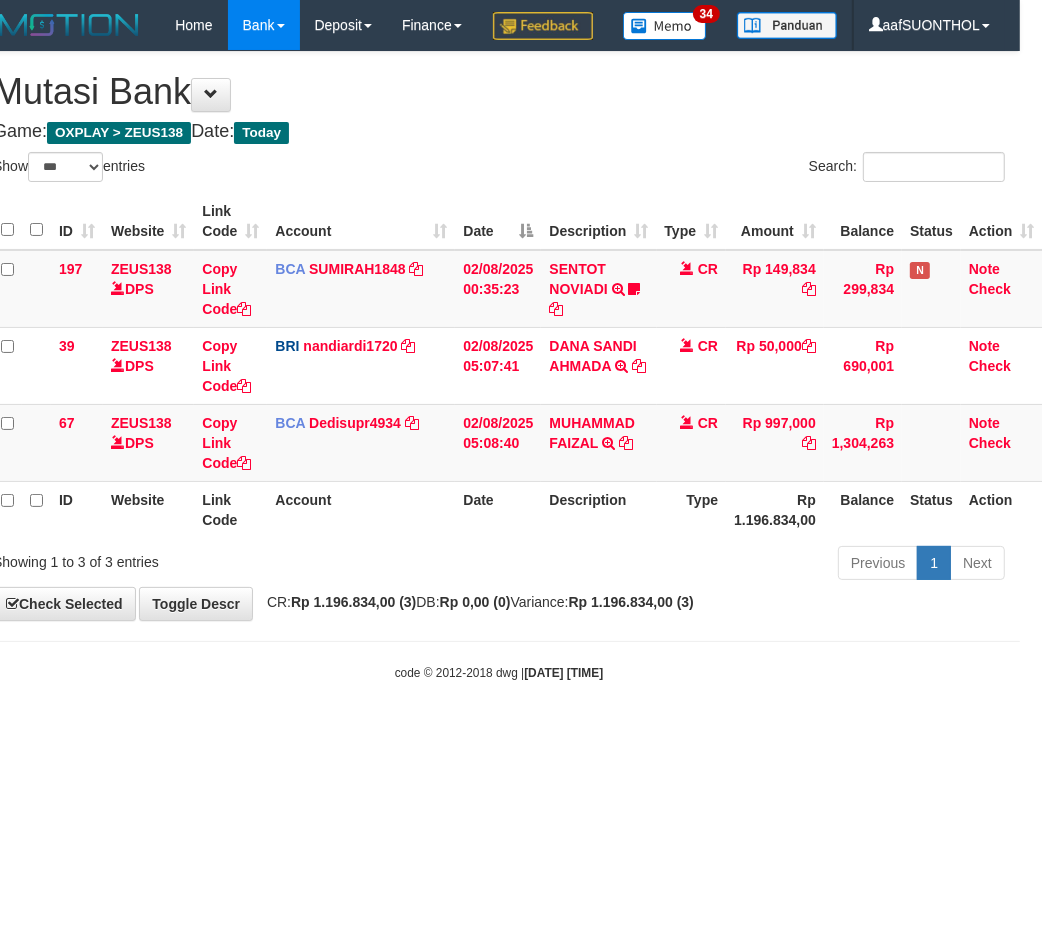 drag, startPoint x: 448, startPoint y: 752, endPoint x: 438, endPoint y: 748, distance: 10.770329 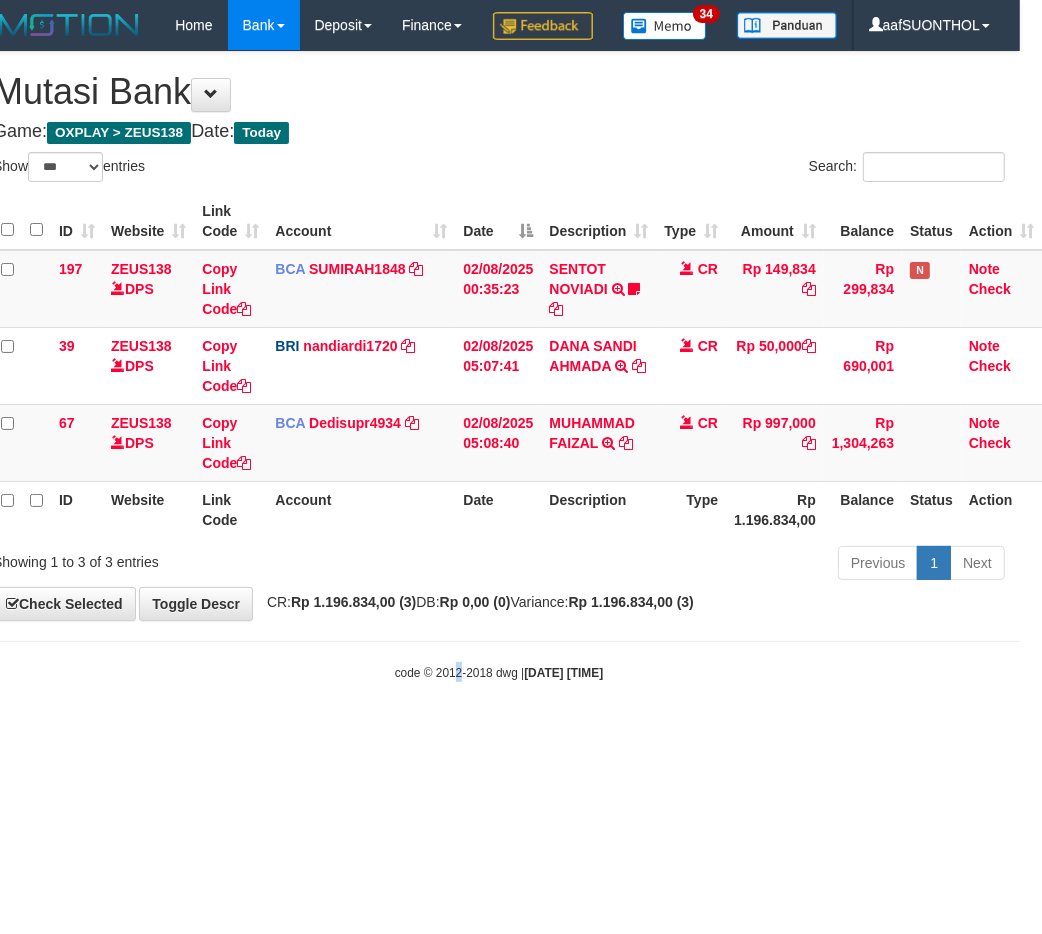 click on "Toggle navigation
Home
Bank
Account List
Load
By Website
Group
[OXPLAY]													ZEUS138
By Load Group (DPS)" at bounding box center (499, 366) 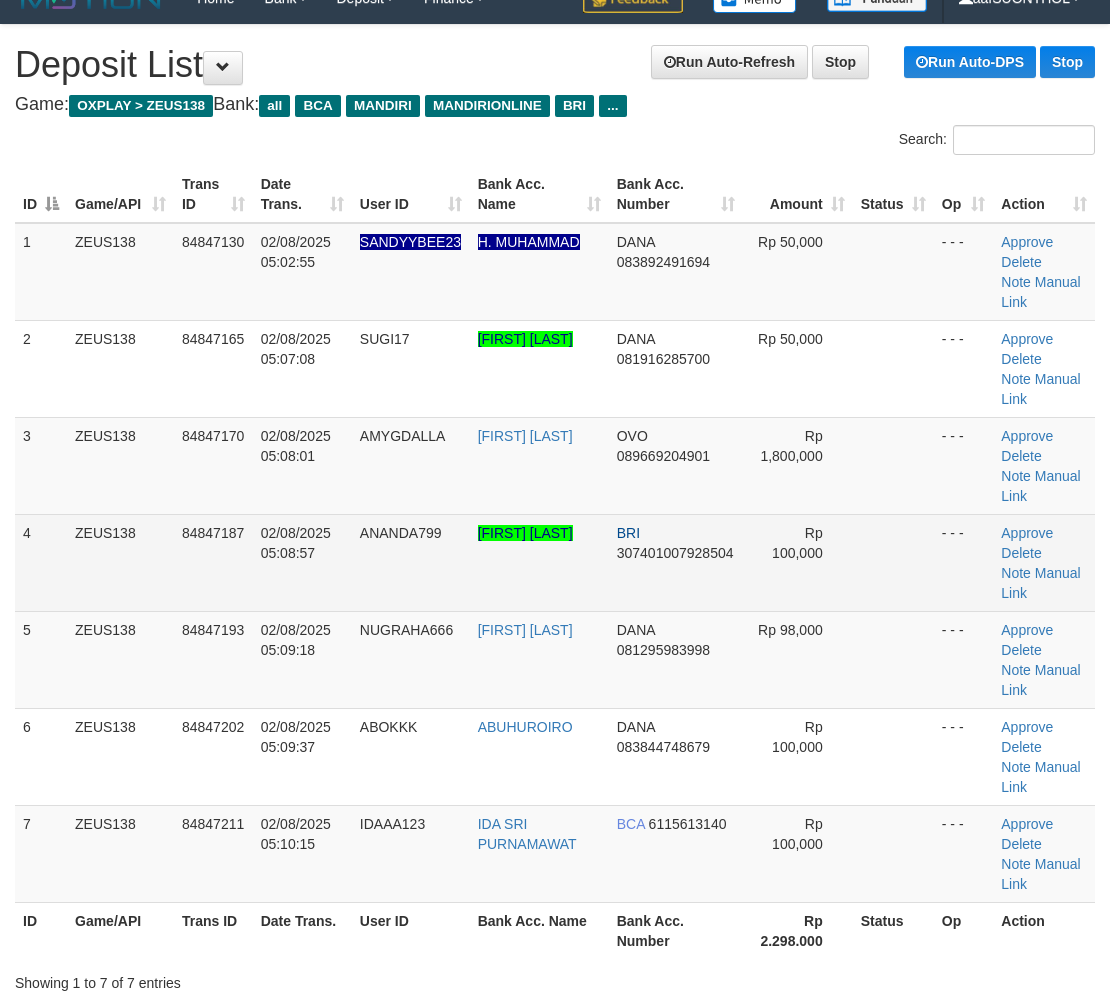 scroll, scrollTop: 25, scrollLeft: 0, axis: vertical 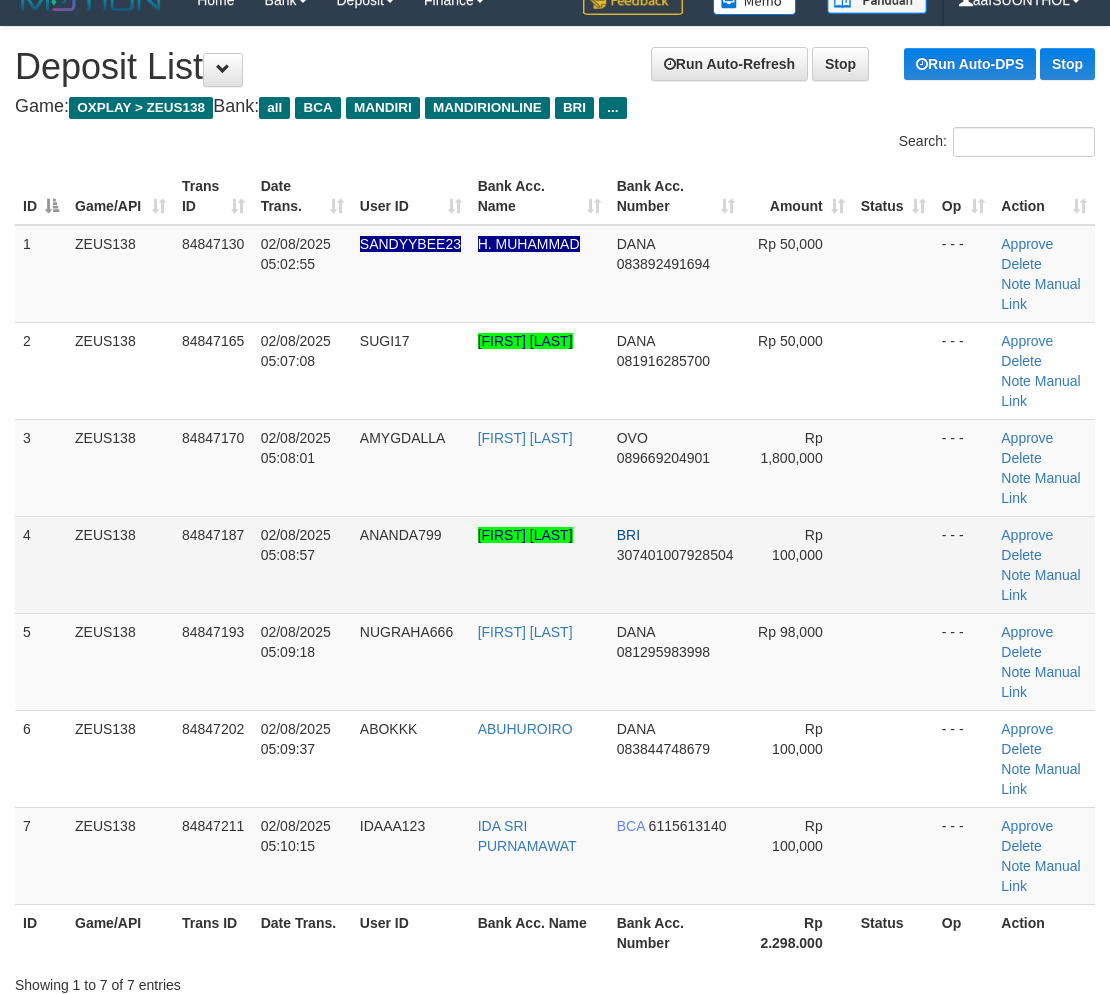click on "Rp 100,000" at bounding box center (797, 564) 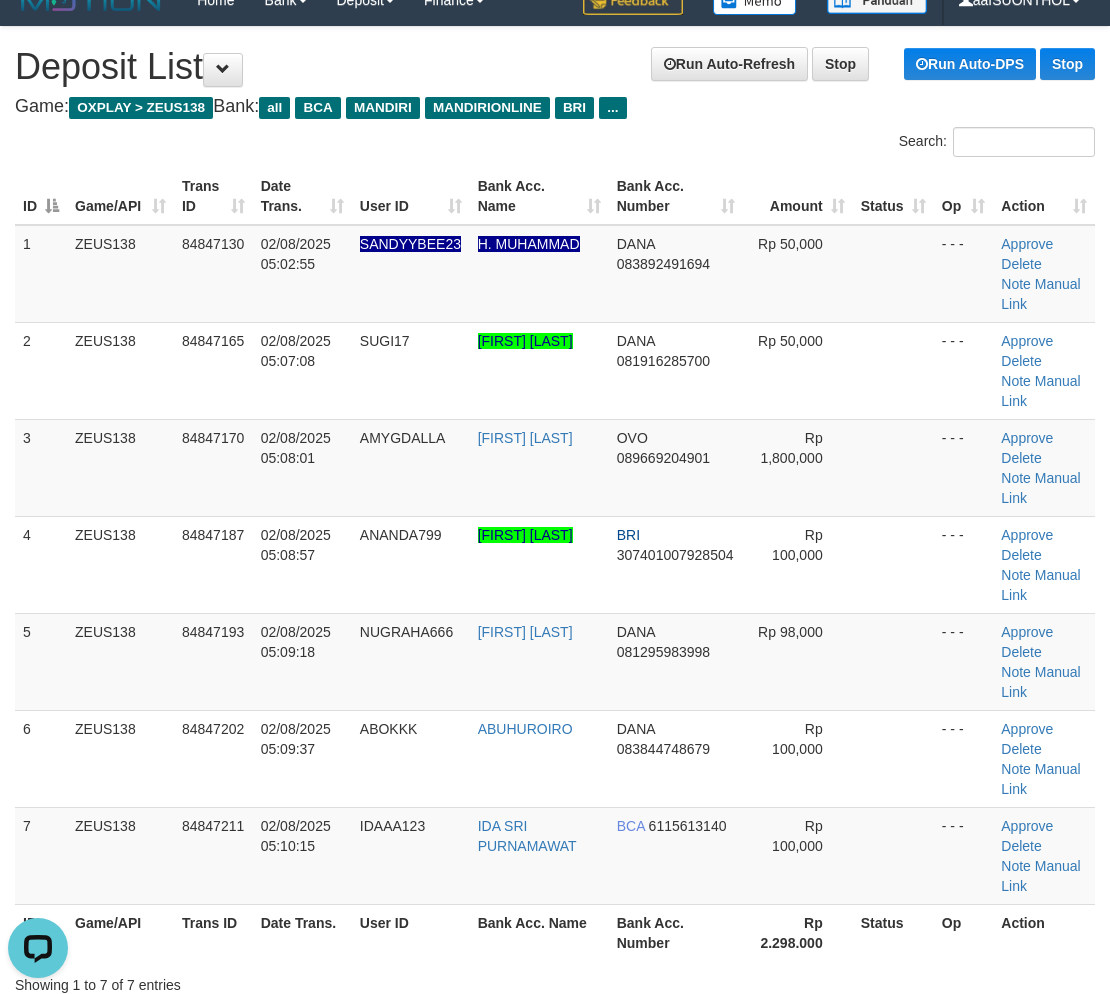 scroll, scrollTop: 0, scrollLeft: 0, axis: both 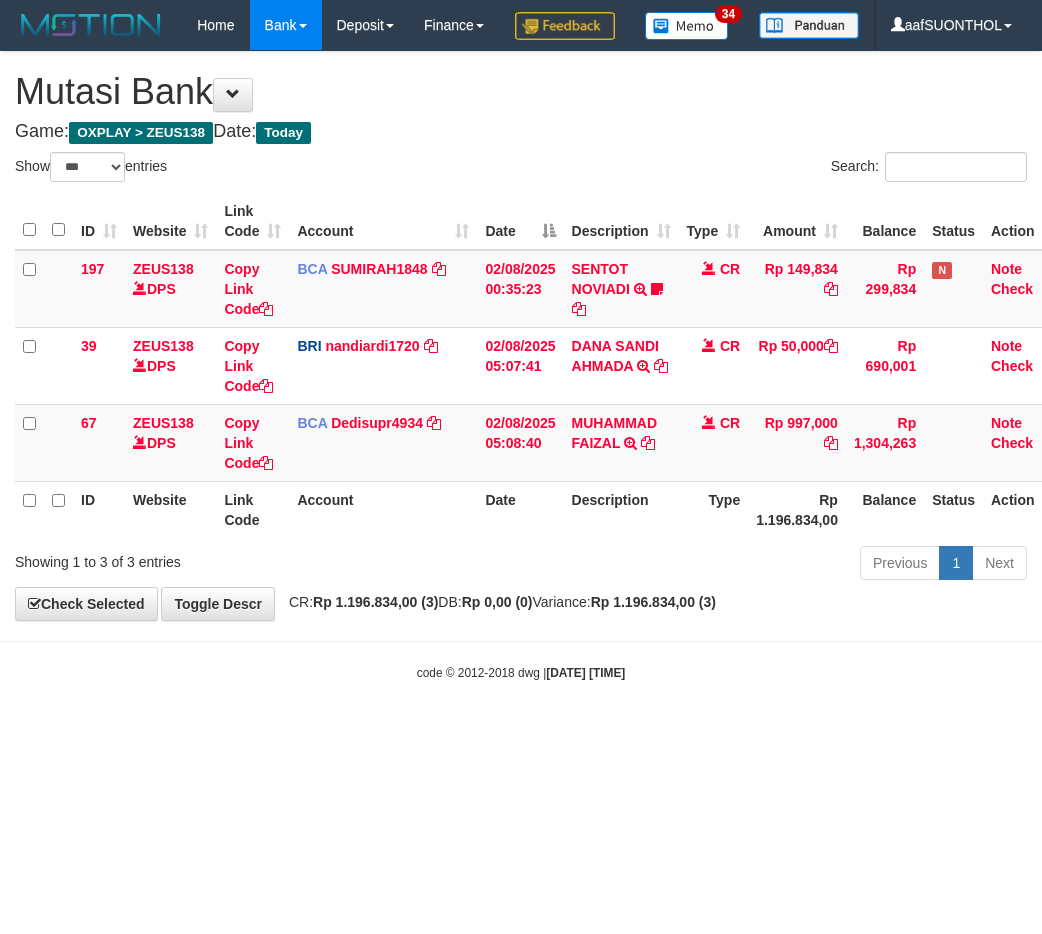 select on "***" 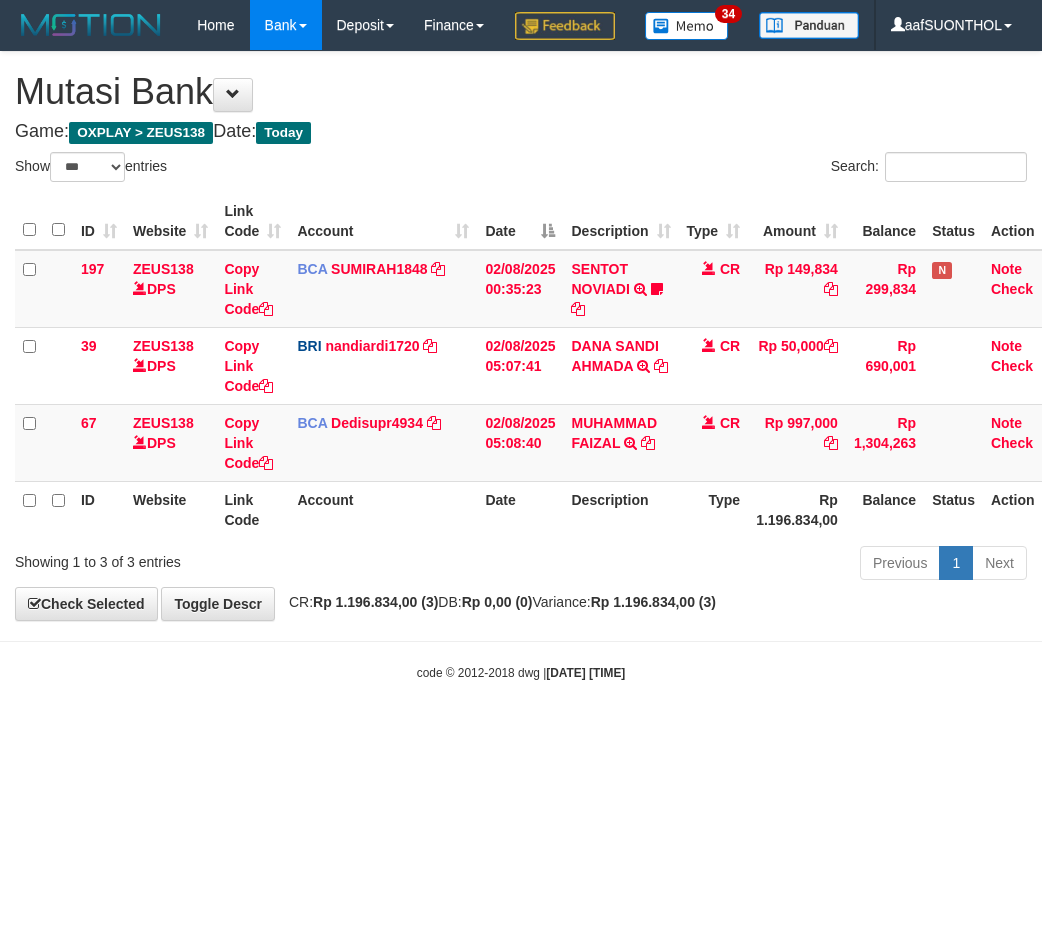 scroll, scrollTop: 0, scrollLeft: 22, axis: horizontal 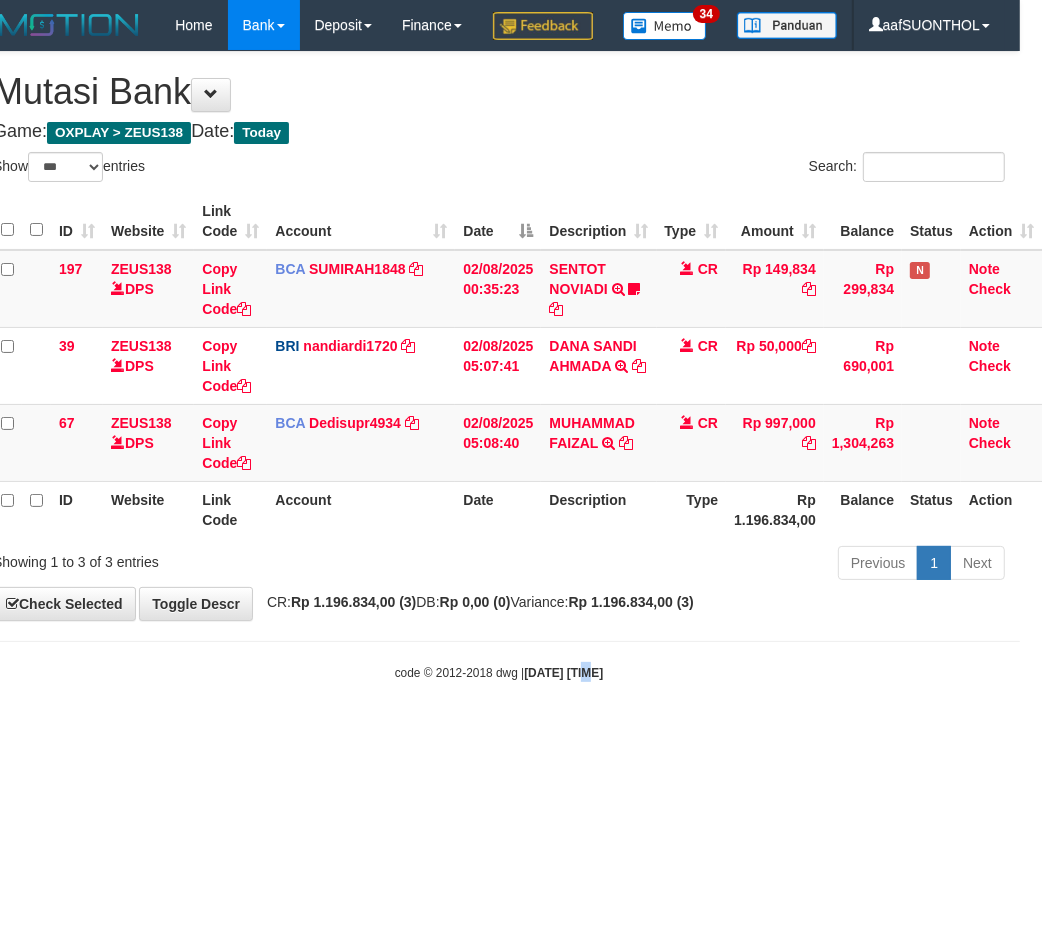 drag, startPoint x: 572, startPoint y: 761, endPoint x: 570, endPoint y: 772, distance: 11.18034 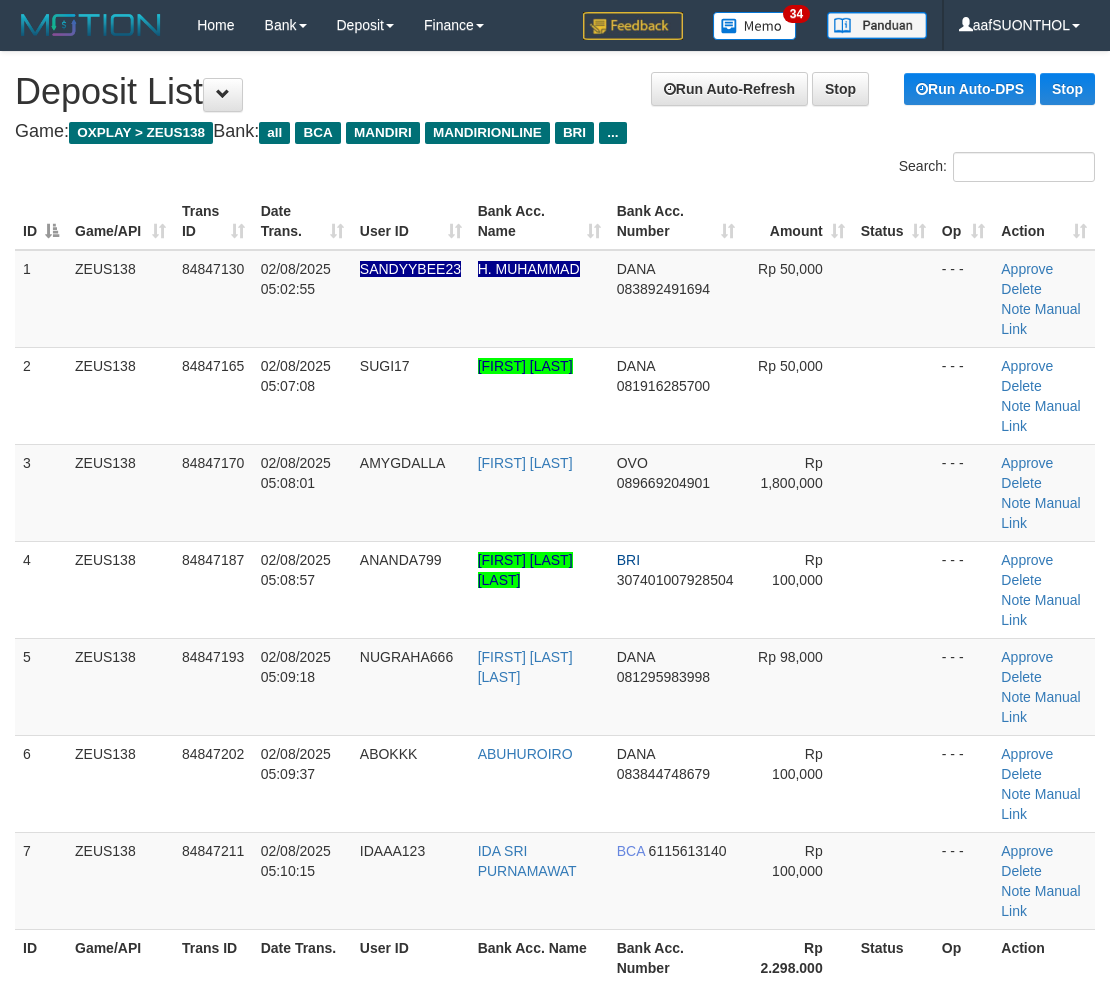scroll, scrollTop: 25, scrollLeft: 0, axis: vertical 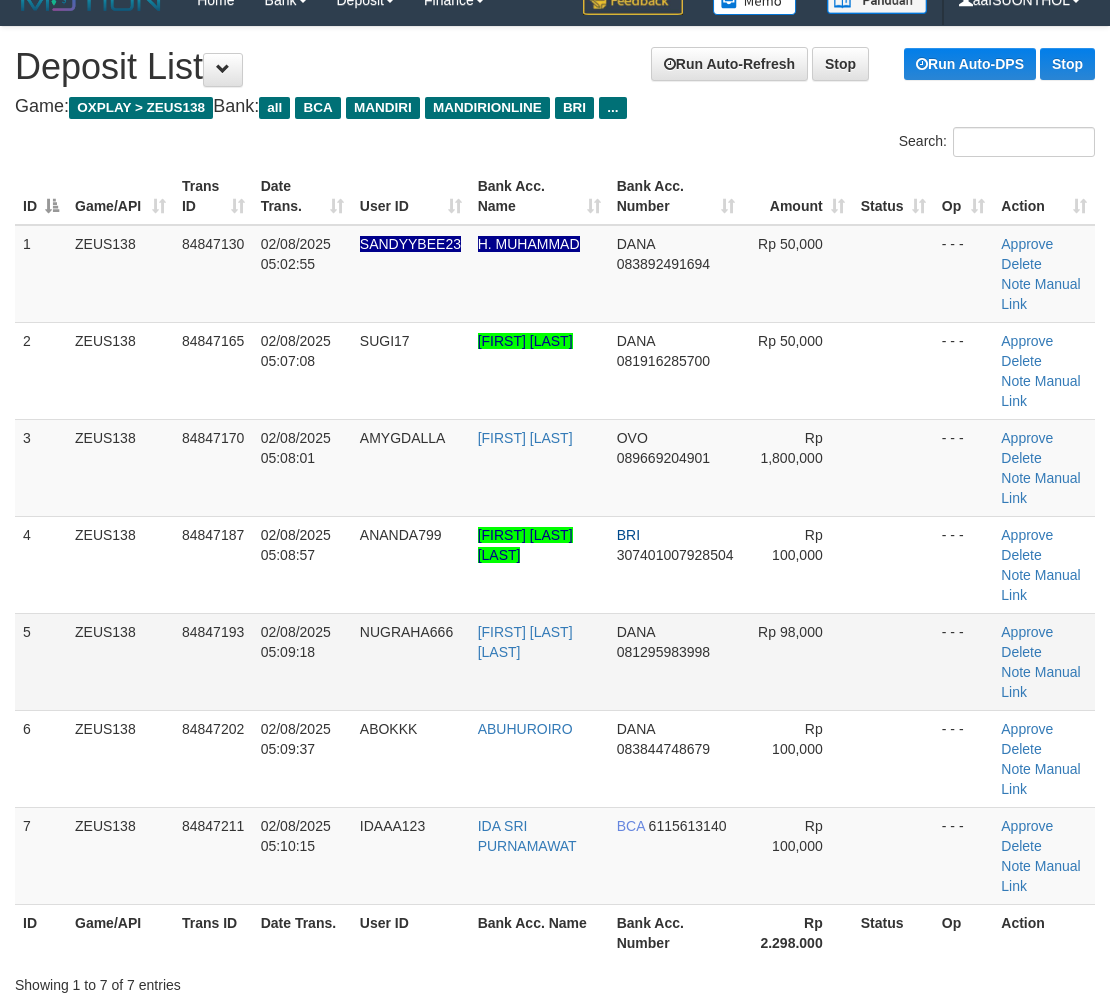 click on "- - -" at bounding box center [963, 661] 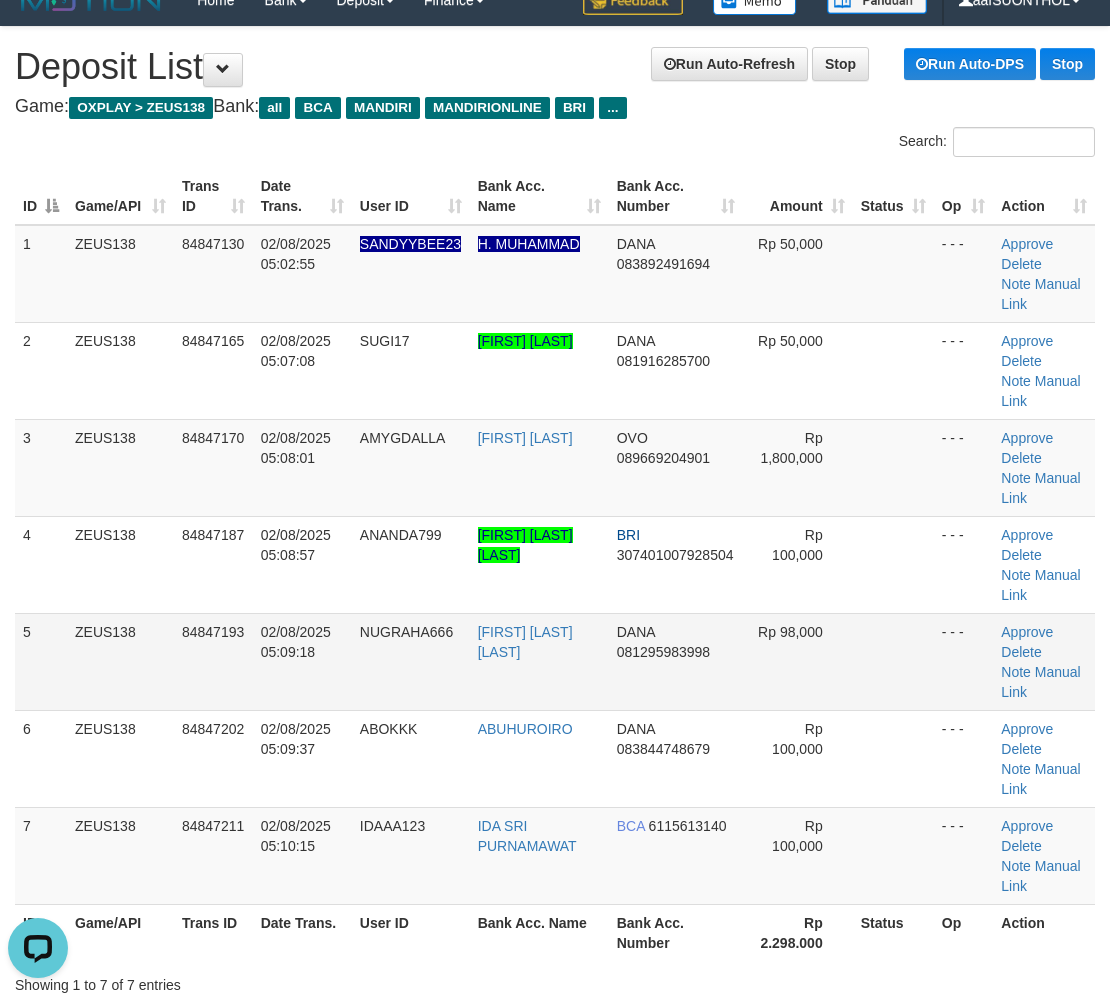 scroll, scrollTop: 0, scrollLeft: 0, axis: both 